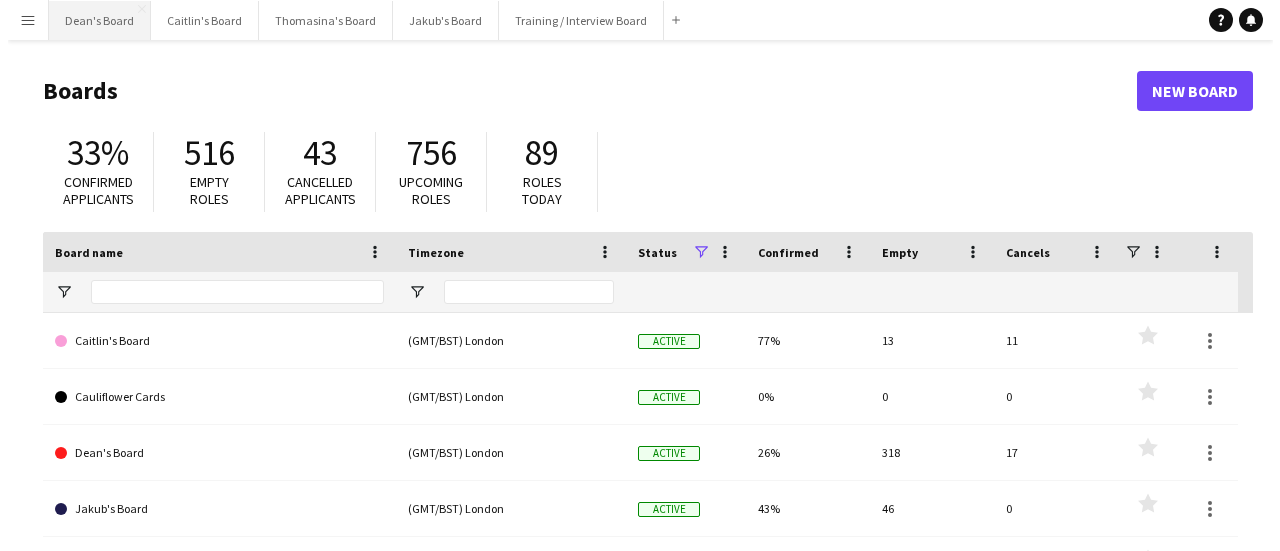 scroll, scrollTop: 0, scrollLeft: 0, axis: both 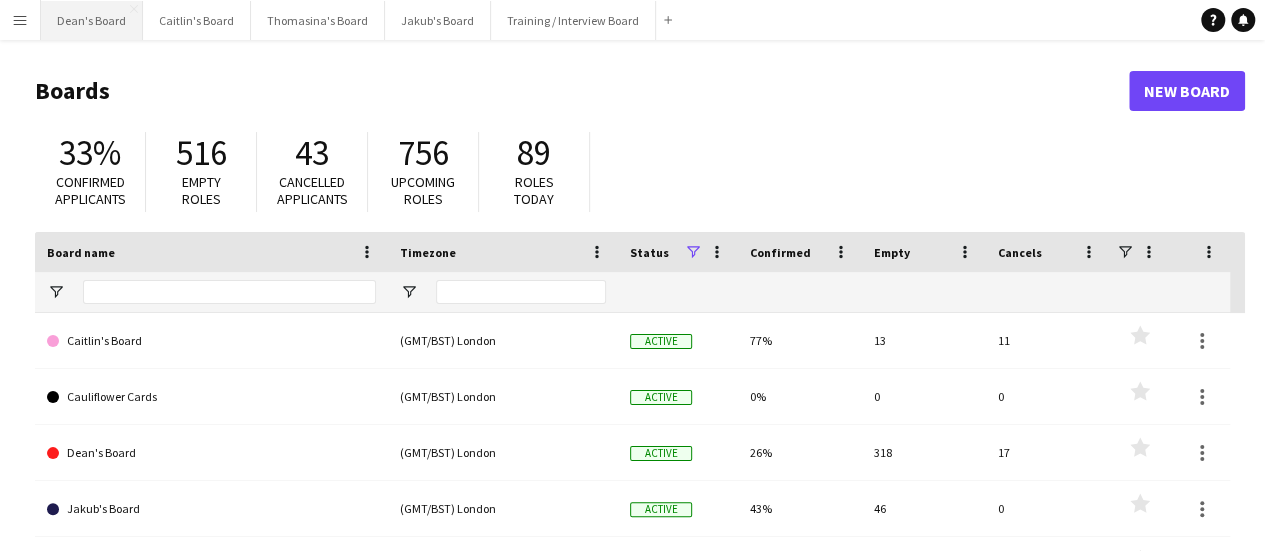 click on "Dean's Board
Close" at bounding box center (92, 20) 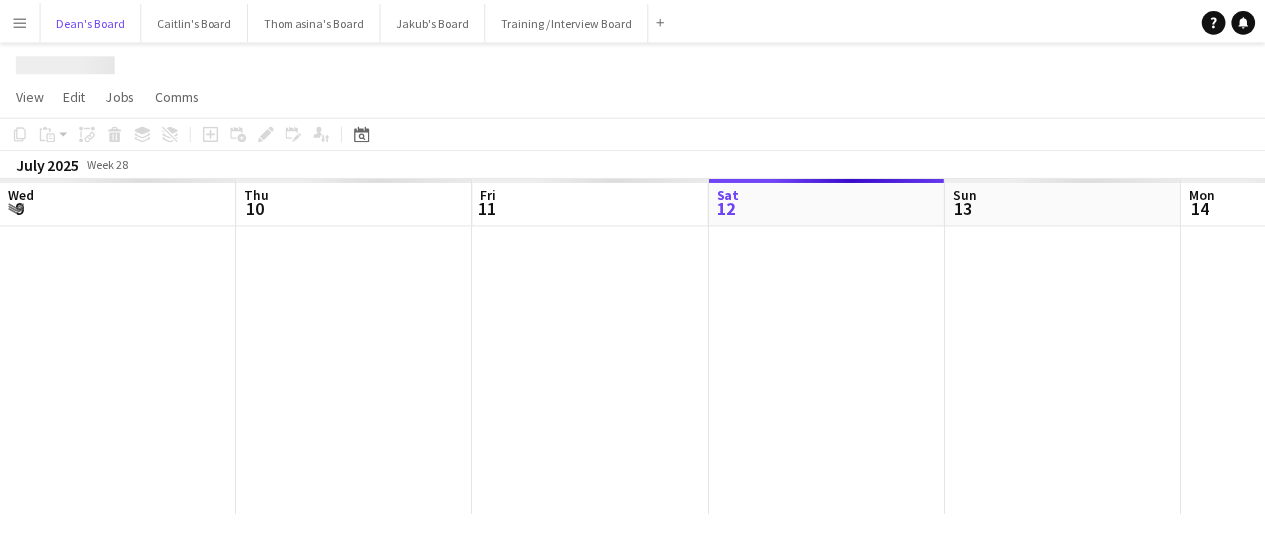 scroll, scrollTop: 0, scrollLeft: 478, axis: horizontal 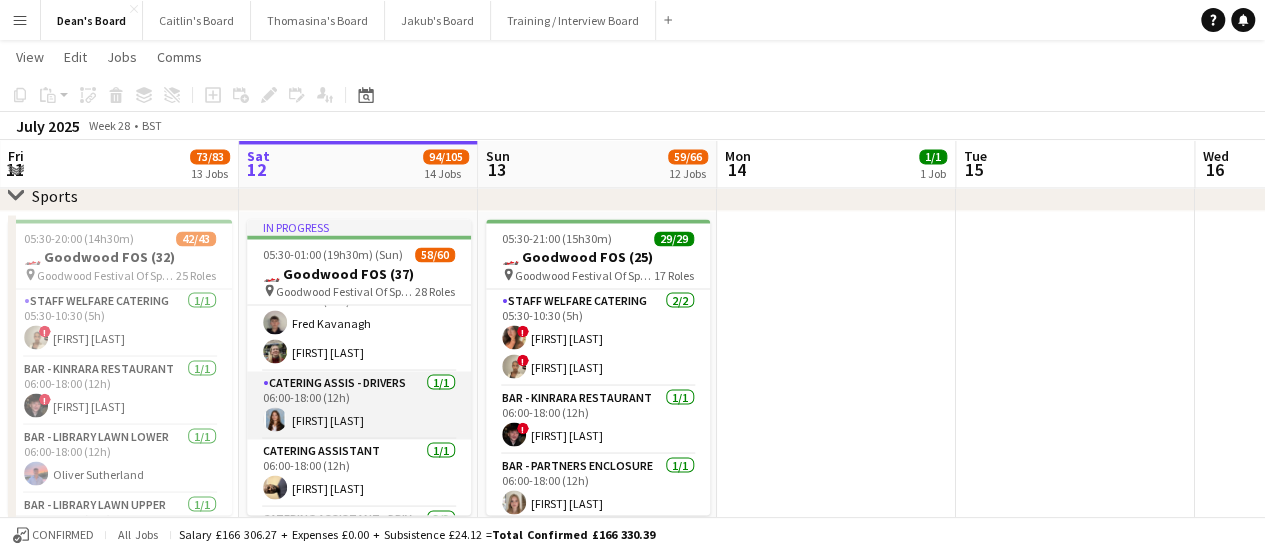 click on "CATERING ASSIS - DRIVERS   [NUM]/[NUM]   [TIME]-[TIME] ([DURATION])
[FIRST] [LAST]" at bounding box center [359, 405] 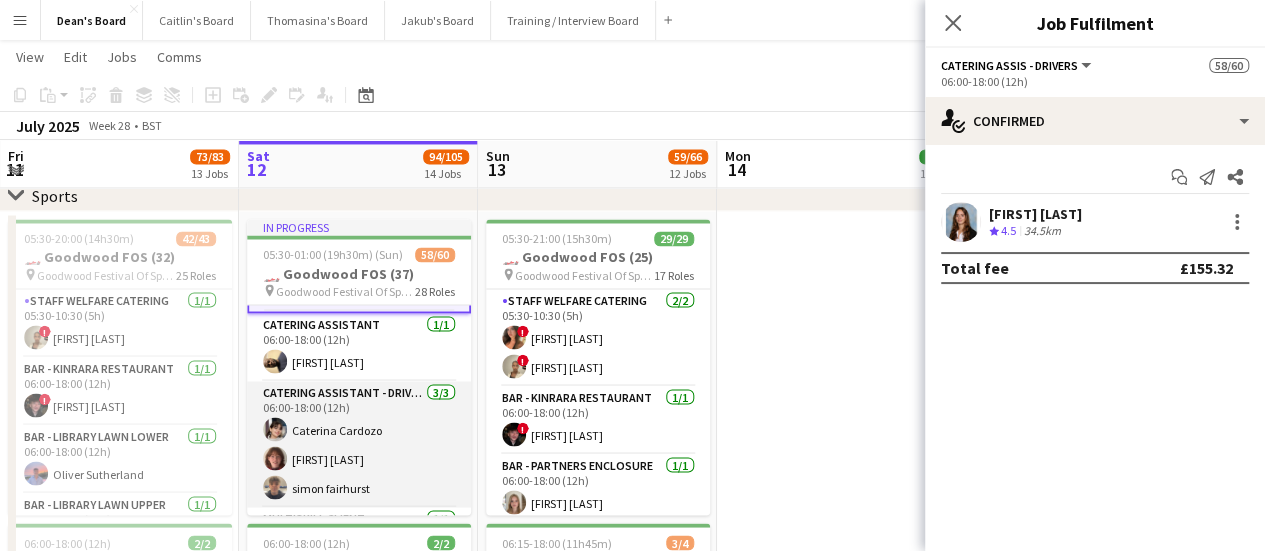 scroll, scrollTop: 500, scrollLeft: 0, axis: vertical 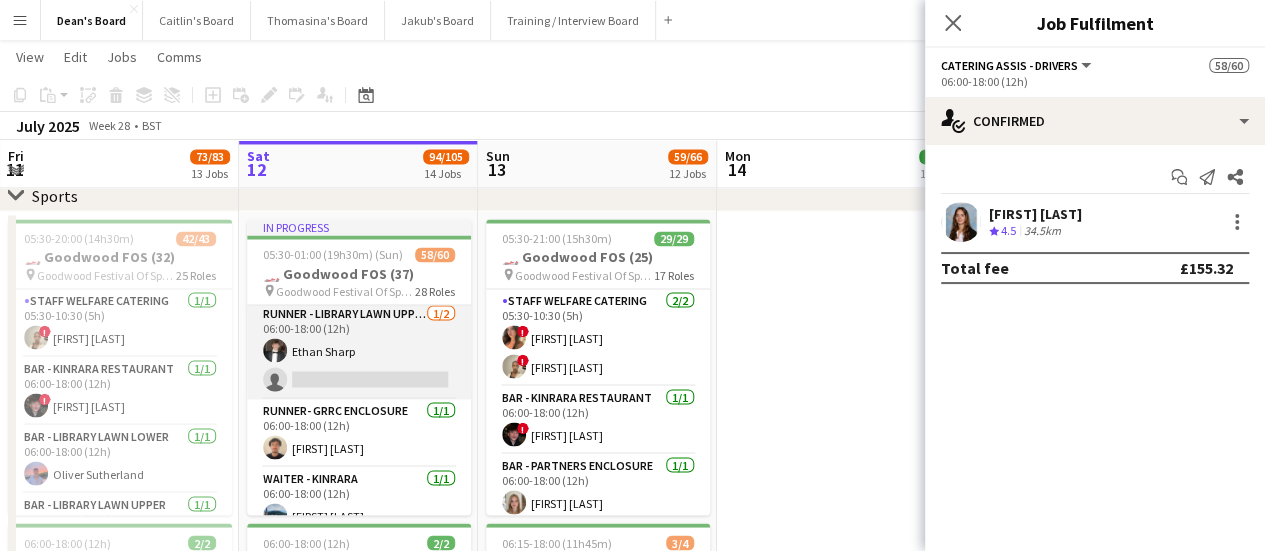 click on "Runner - Library Lawn Upper   1/2   06:00-18:00 (12h)
Ethan Sharp
single-neutral-actions" at bounding box center (359, 350) 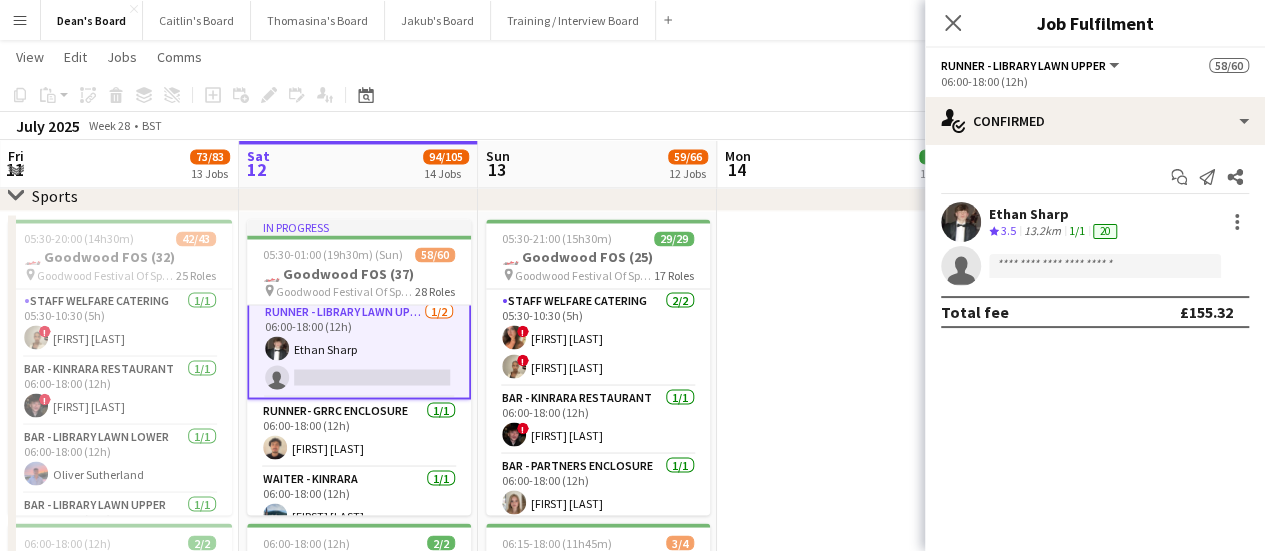 scroll, scrollTop: 898, scrollLeft: 0, axis: vertical 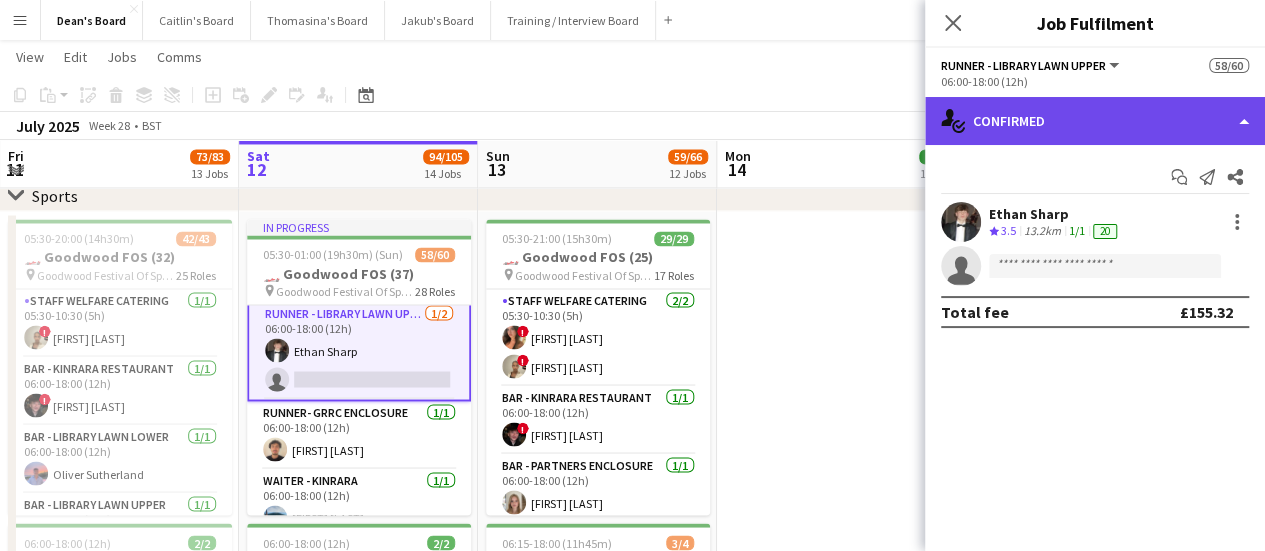 click on "single-neutral-actions-check-2
Confirmed" 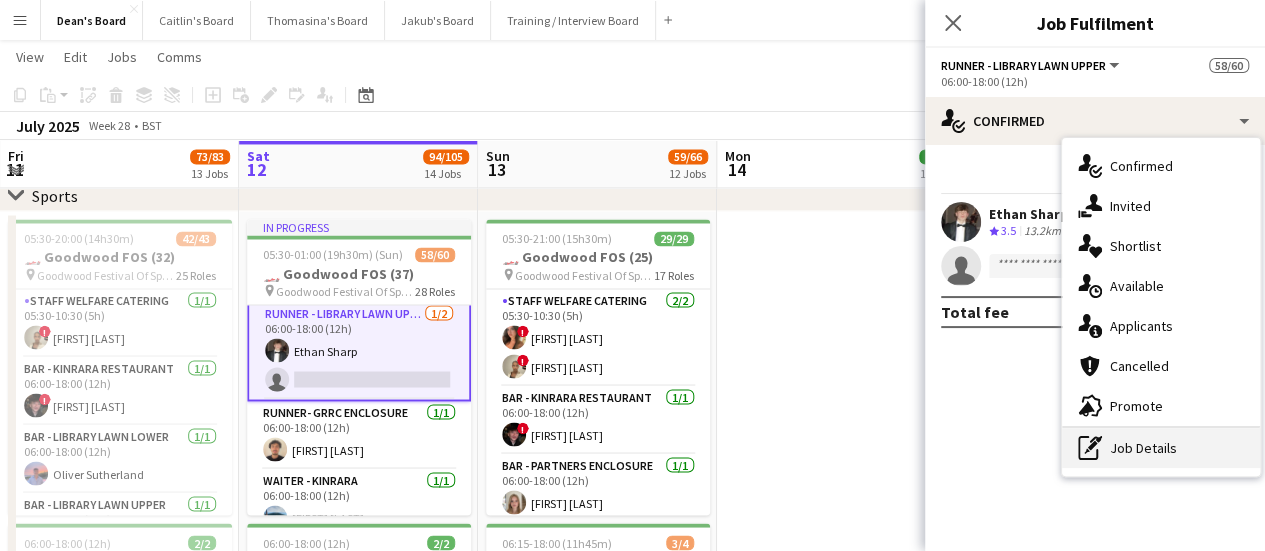 click on "pen-write
Job Details" at bounding box center [1161, 448] 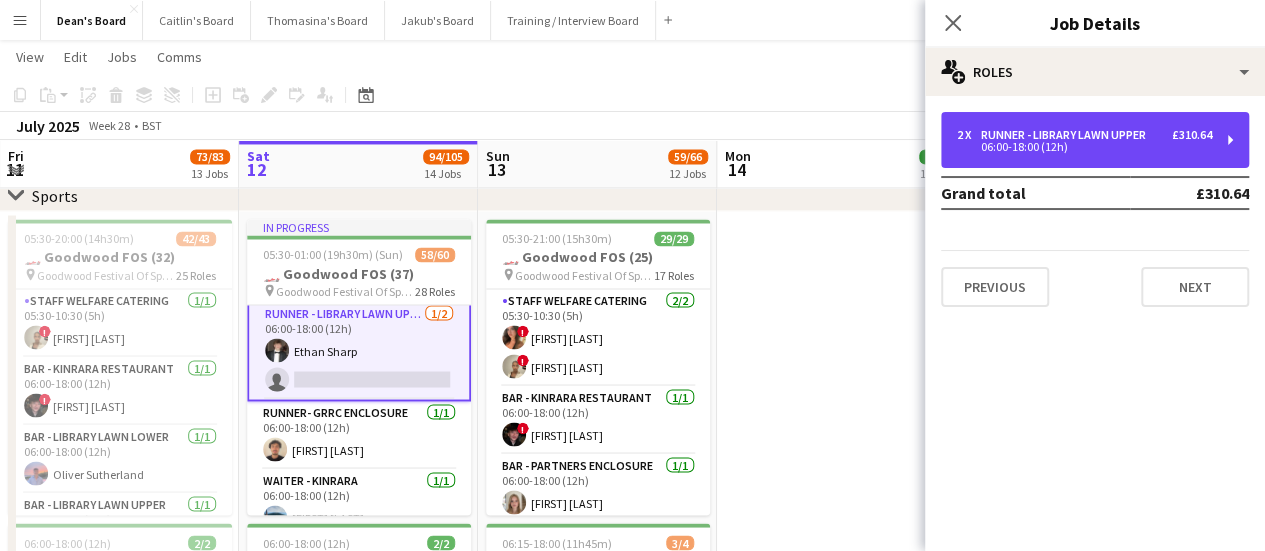 click on "2 x   Runner - Library Lawn Upper   £310.64   06:00-18:00 (12h)" at bounding box center [1095, 140] 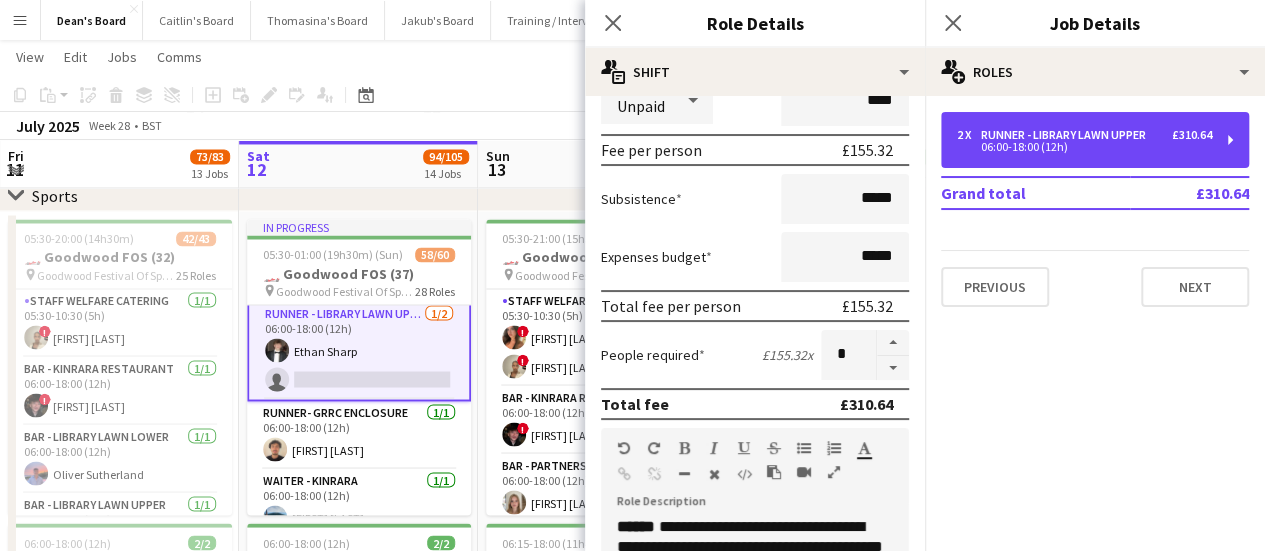 scroll, scrollTop: 300, scrollLeft: 0, axis: vertical 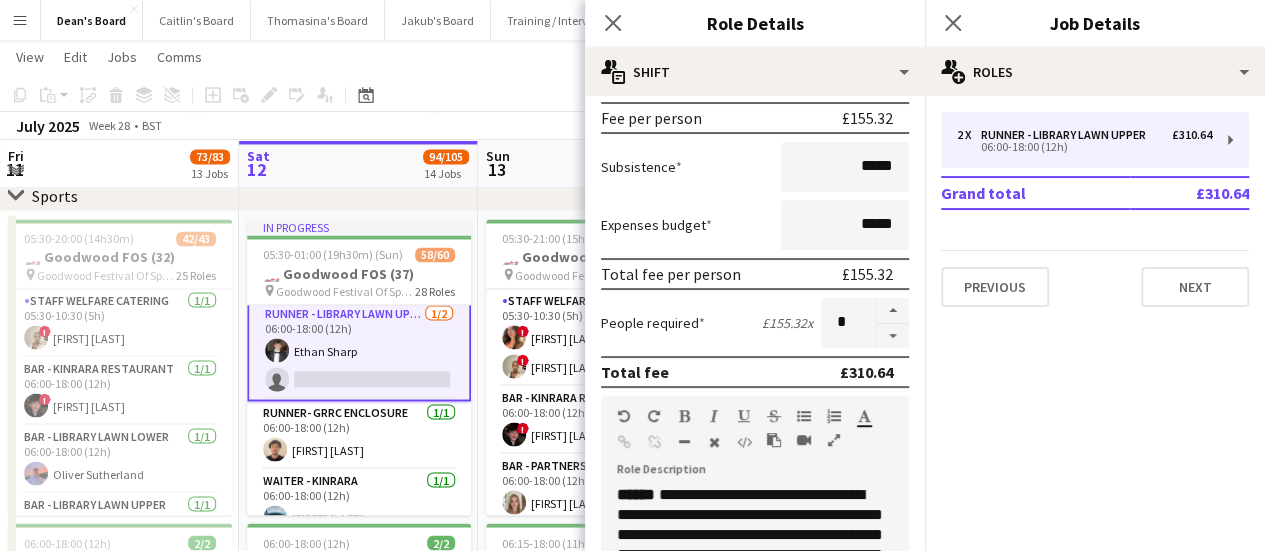 click at bounding box center [893, 336] 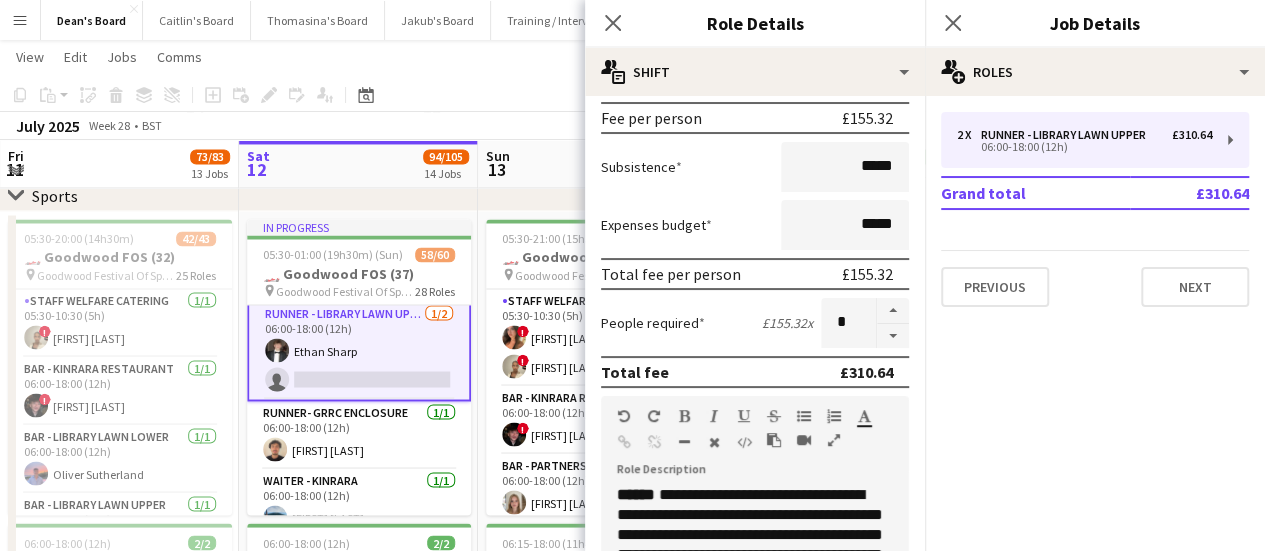 type on "*" 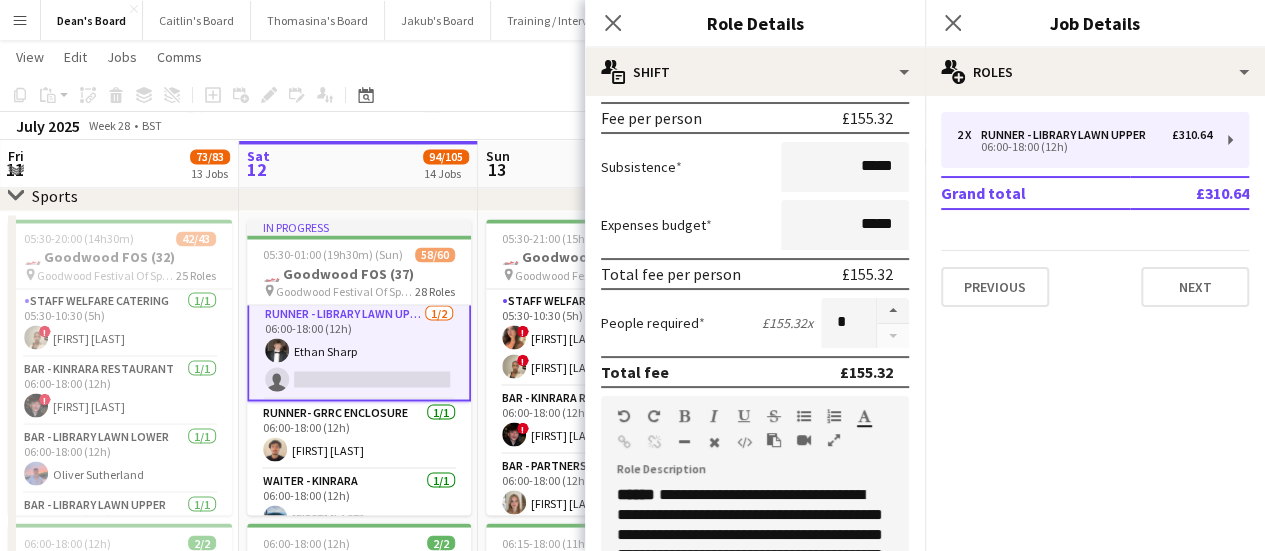 click on "chevron-right
Sports" 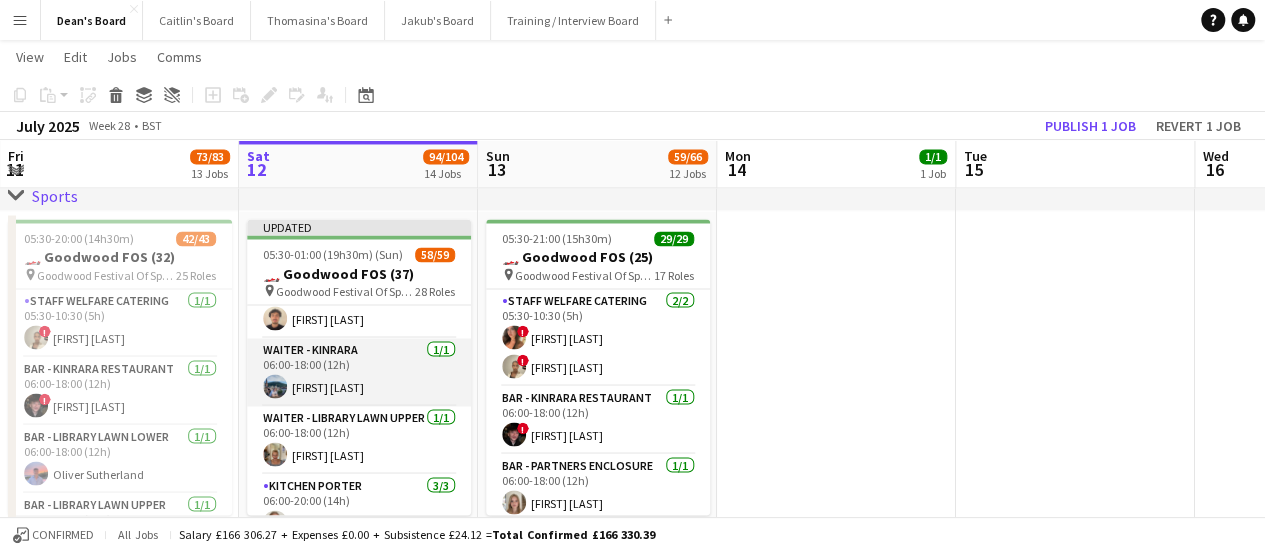 scroll, scrollTop: 1096, scrollLeft: 0, axis: vertical 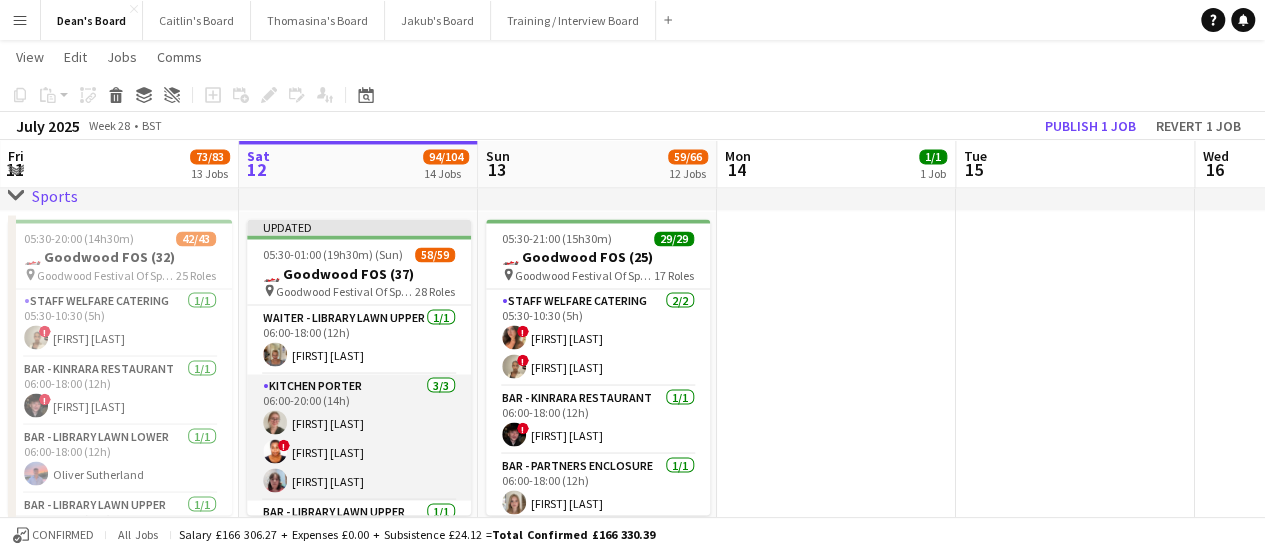 click on "Kitchen Porter   3/3   06:00-20:00 (14h)
Poppy Milburn ! Michelle G. Quainoo Martha Lockyer" at bounding box center (359, 437) 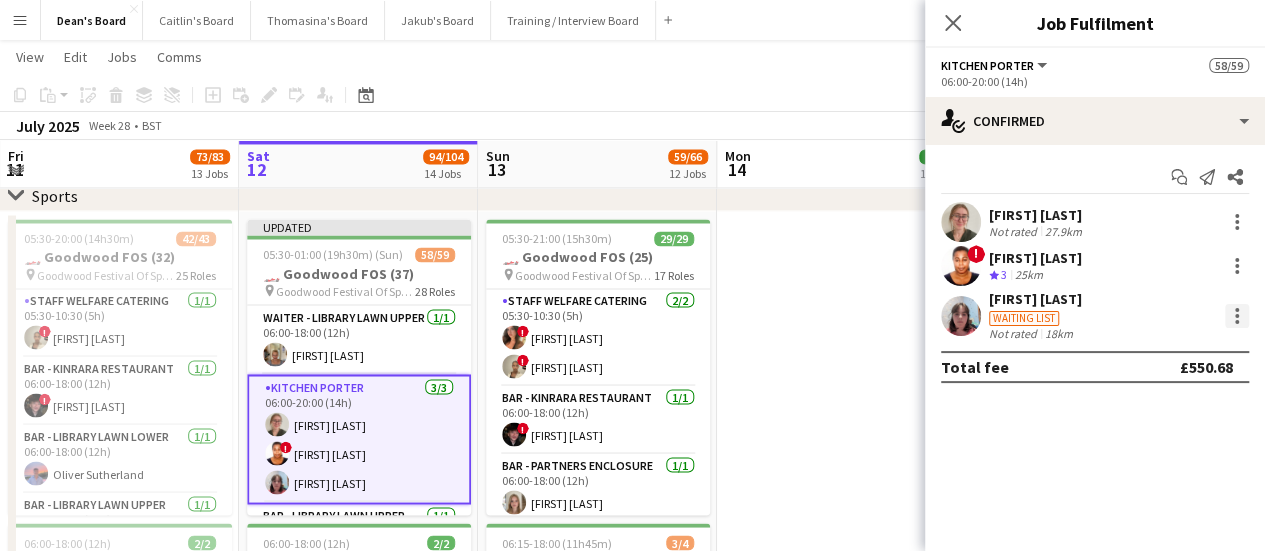 click at bounding box center [1237, 316] 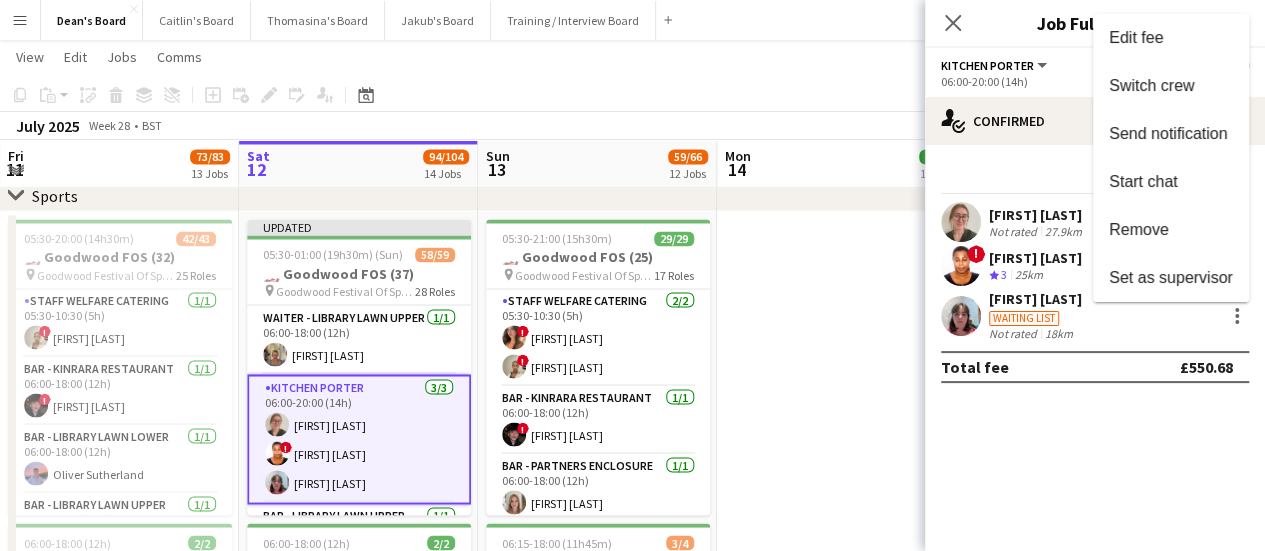 click at bounding box center (632, 275) 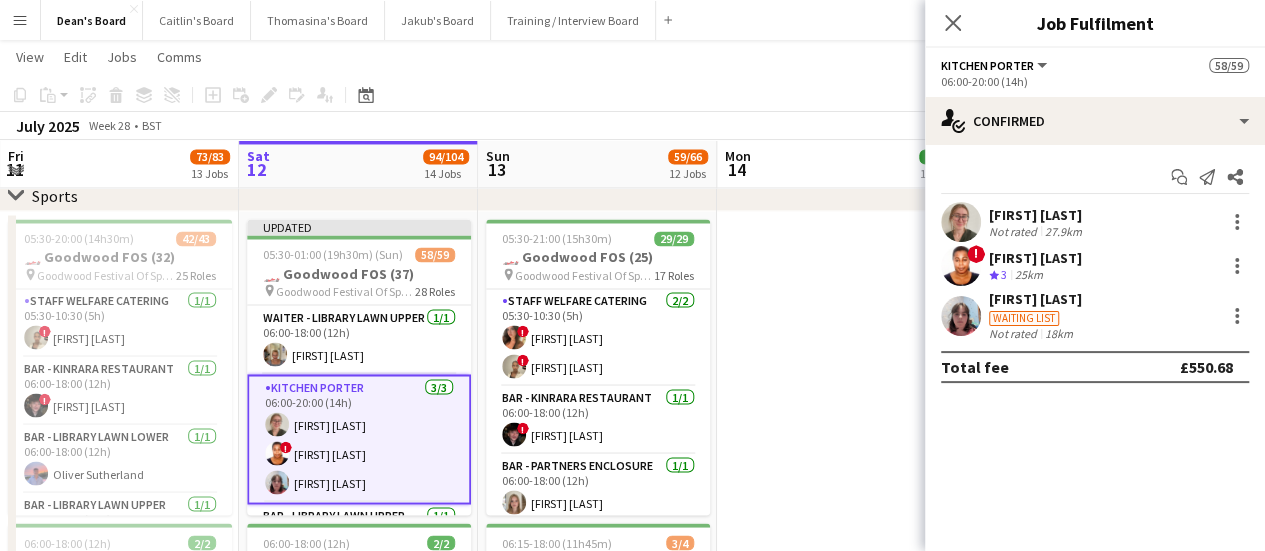 click at bounding box center (961, 316) 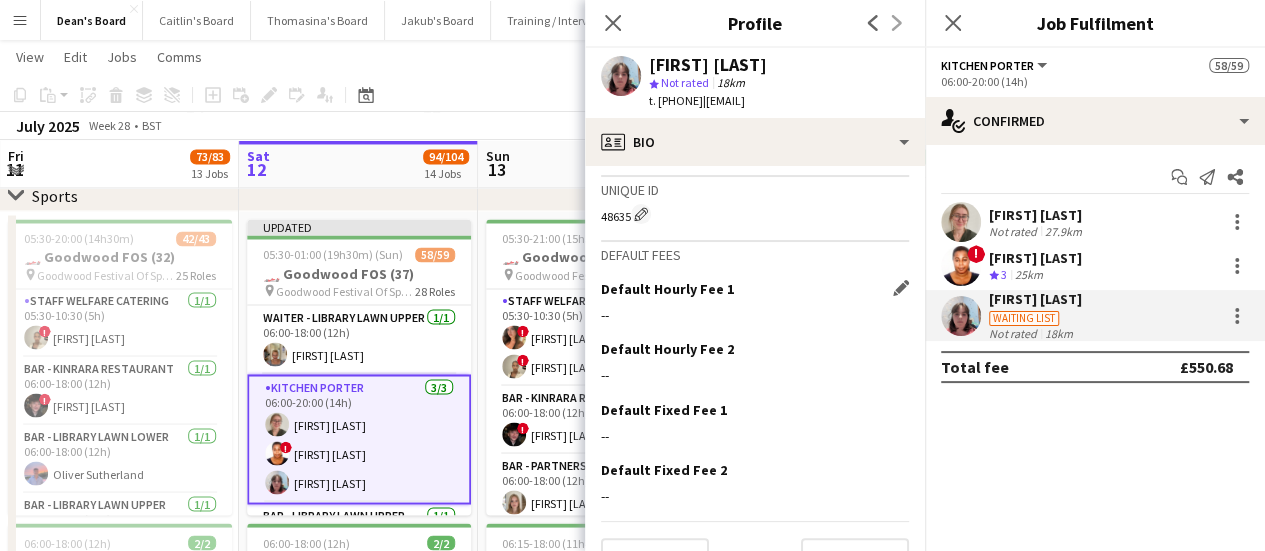 scroll, scrollTop: 921, scrollLeft: 0, axis: vertical 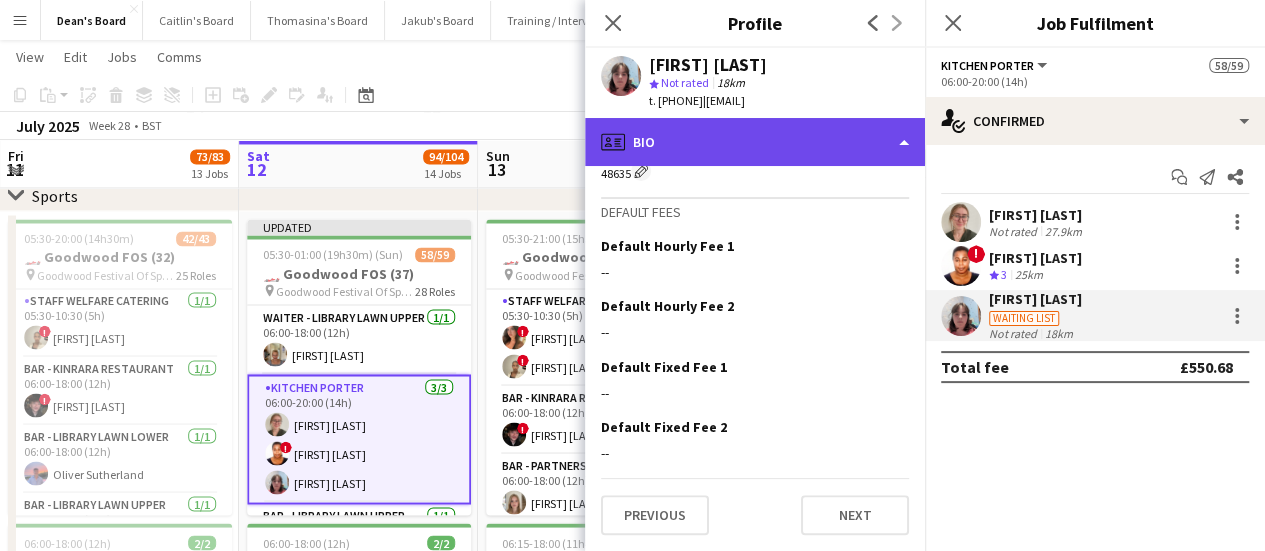 click on "profile
Bio" 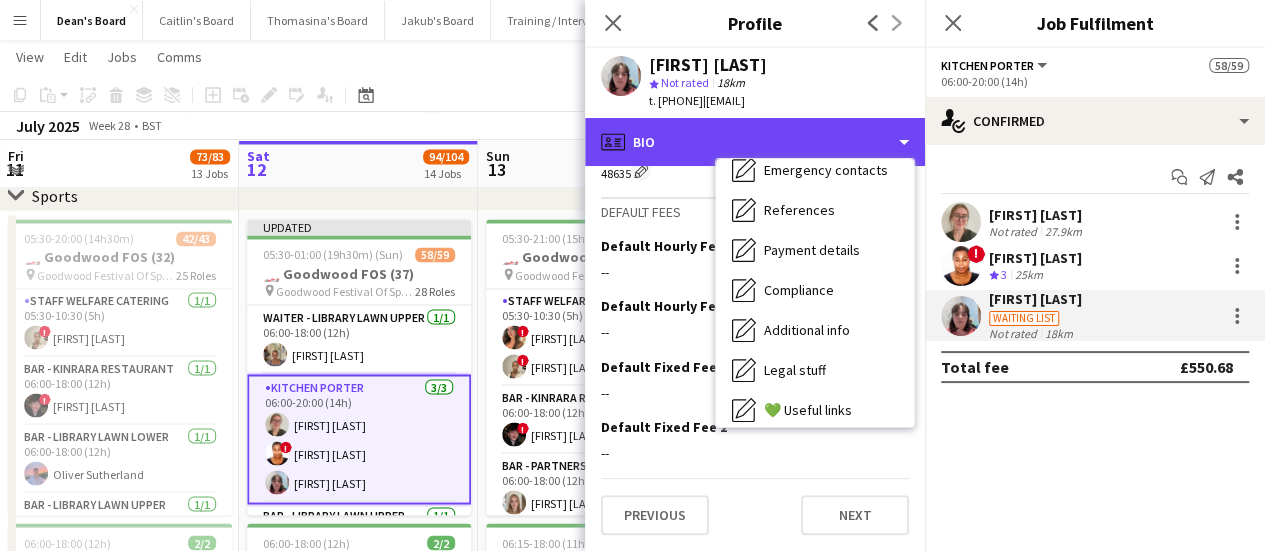 scroll, scrollTop: 268, scrollLeft: 0, axis: vertical 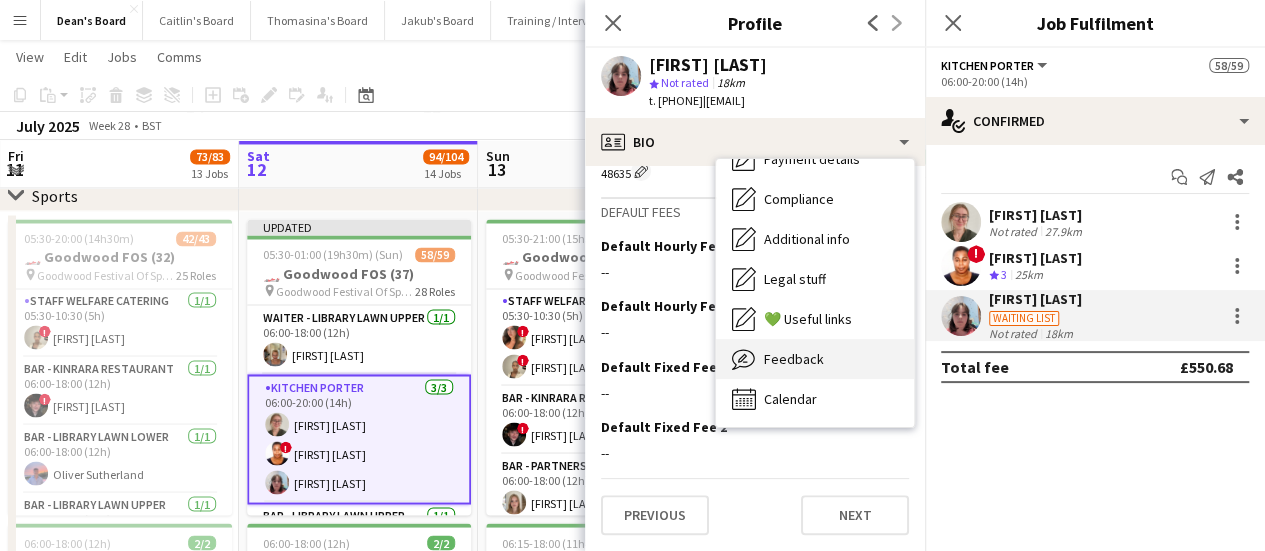 click on "Feedback
Feedback" at bounding box center (815, 359) 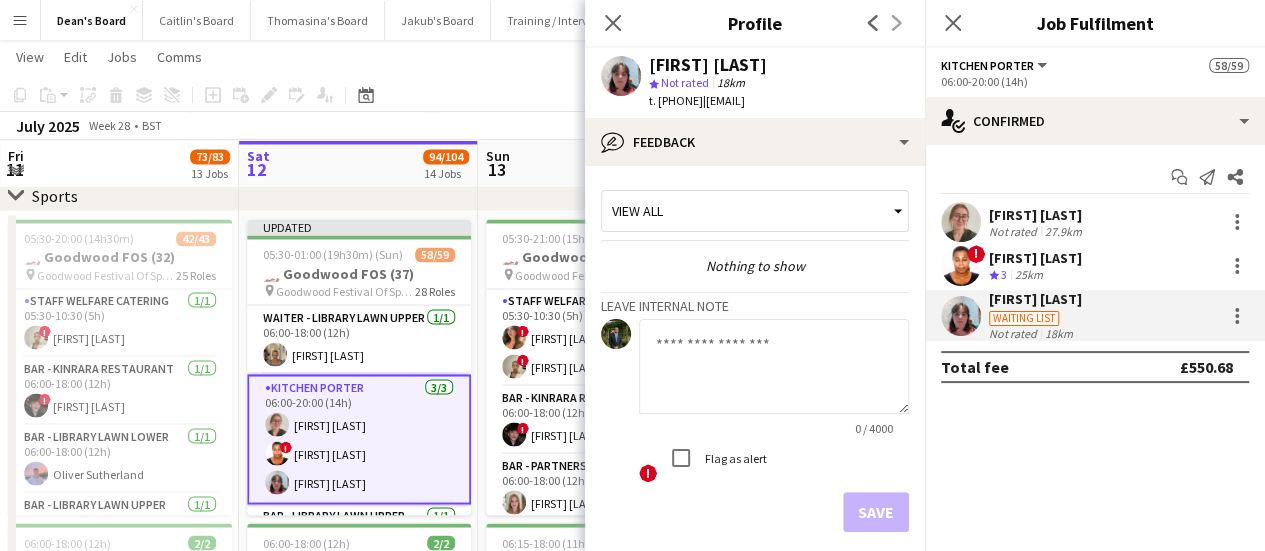 click 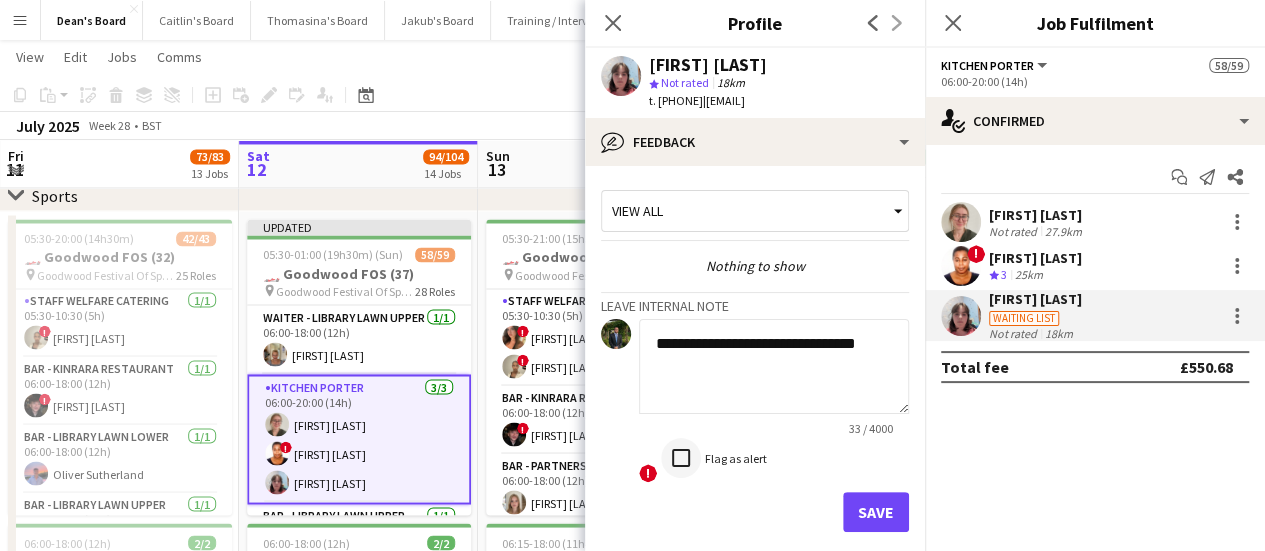 type on "**********" 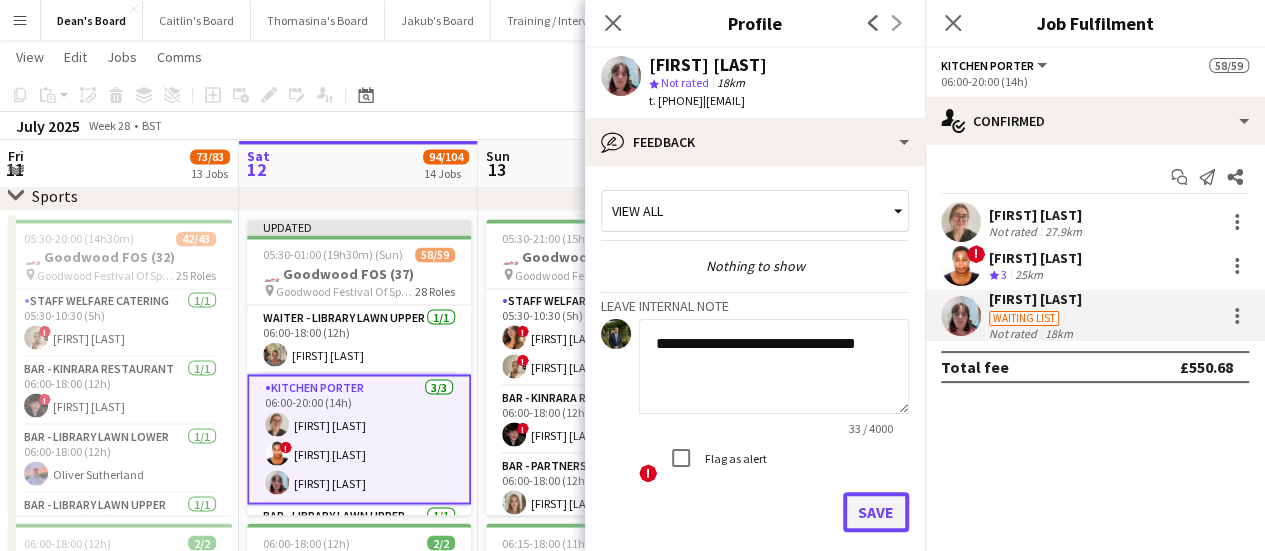 click on "Save" 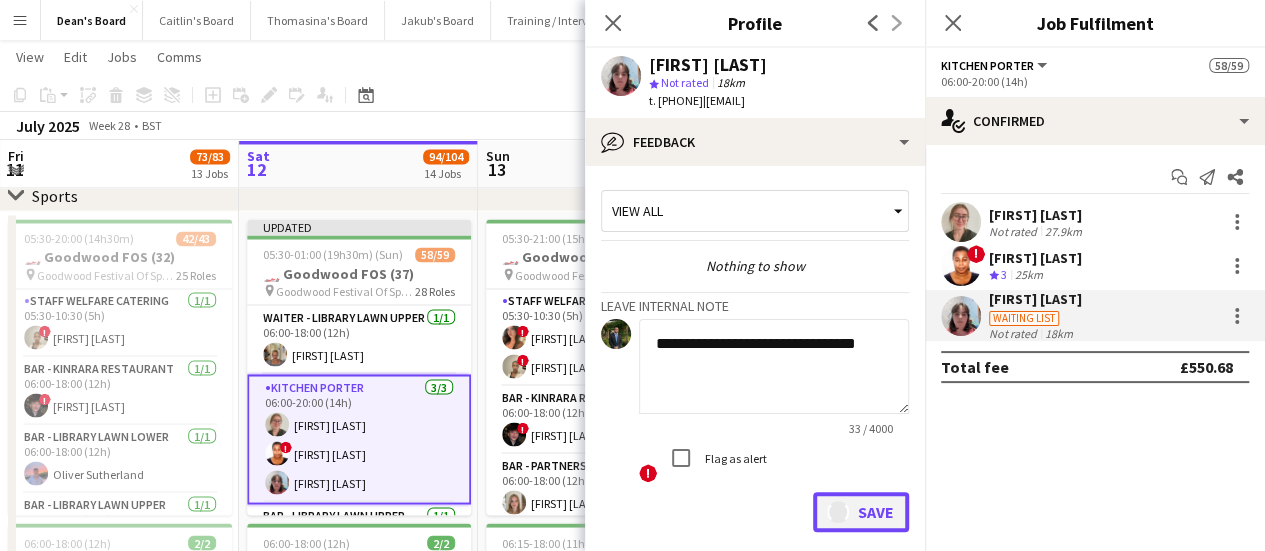 type 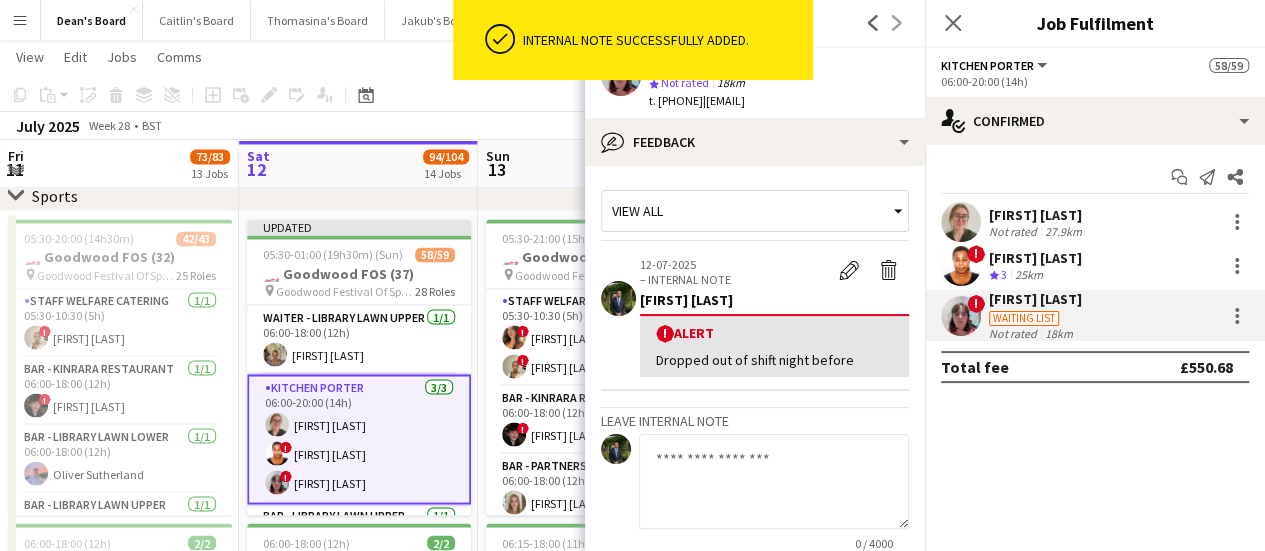 click on "July 2025   Week 28
•   BST   Publish 1 job   Revert 1 job" 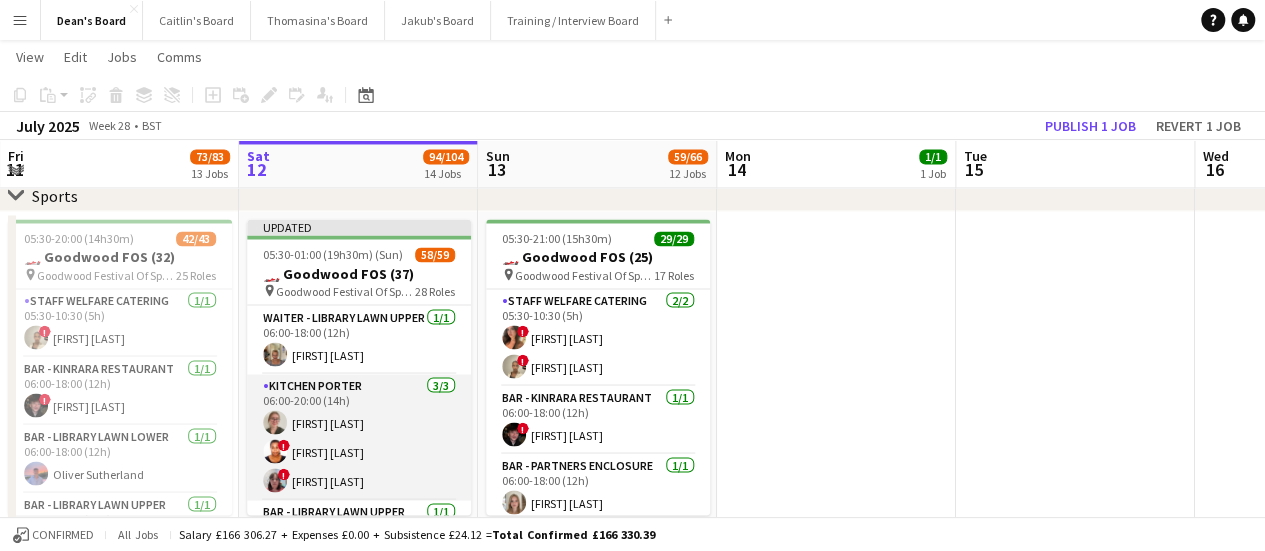 drag, startPoint x: 390, startPoint y: 444, endPoint x: 421, endPoint y: 439, distance: 31.400637 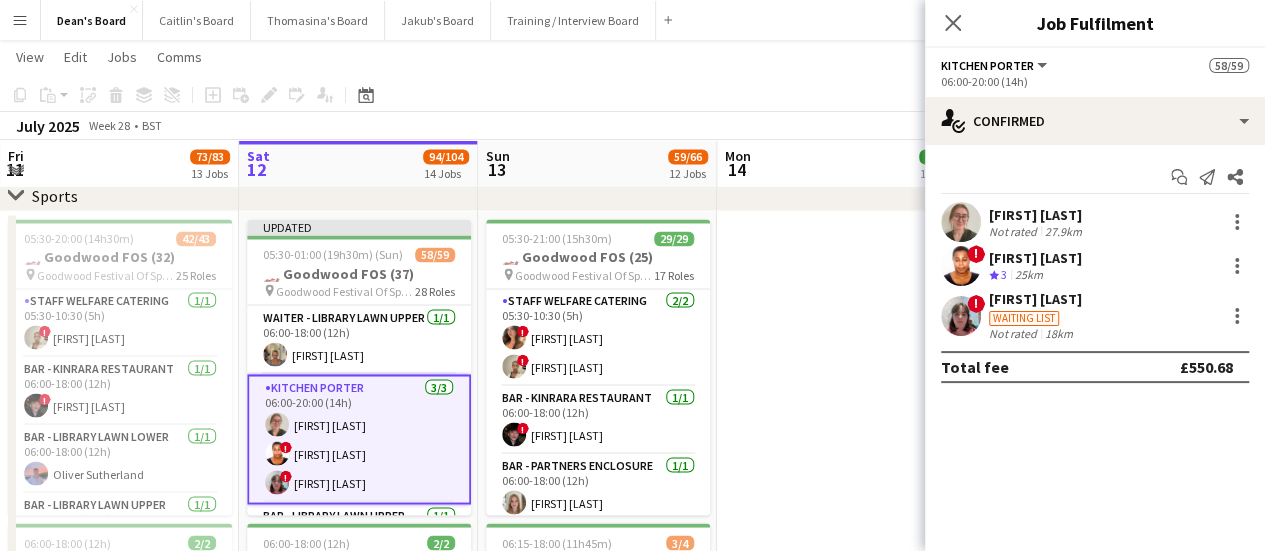 click on "!  Martha Lockyer   Waiting list   Not rated   18km" at bounding box center [1095, 315] 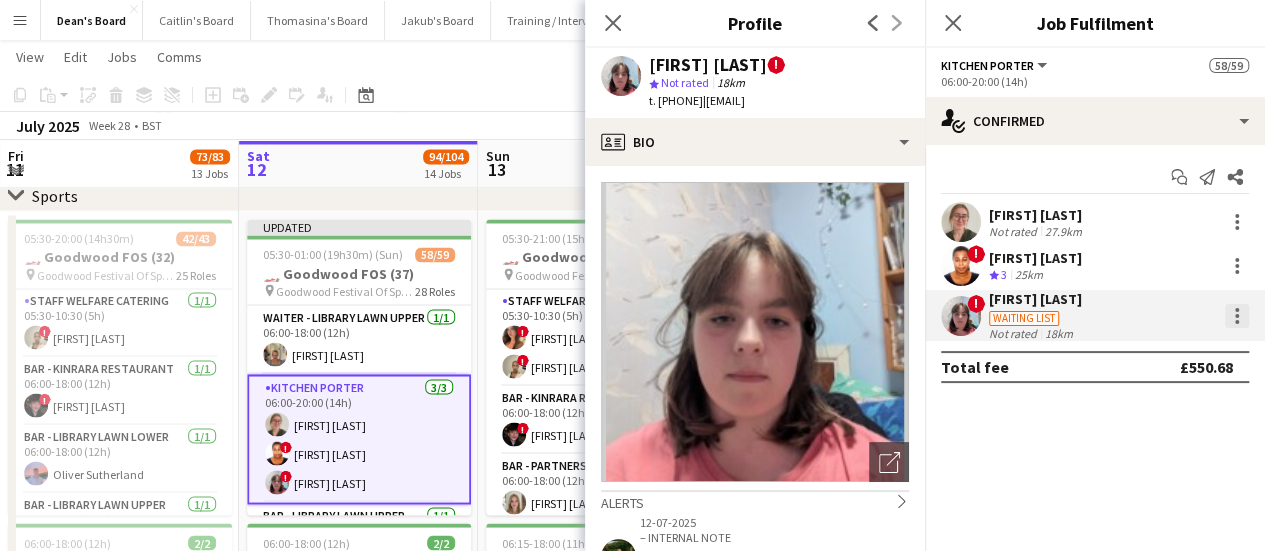 click at bounding box center (1237, 316) 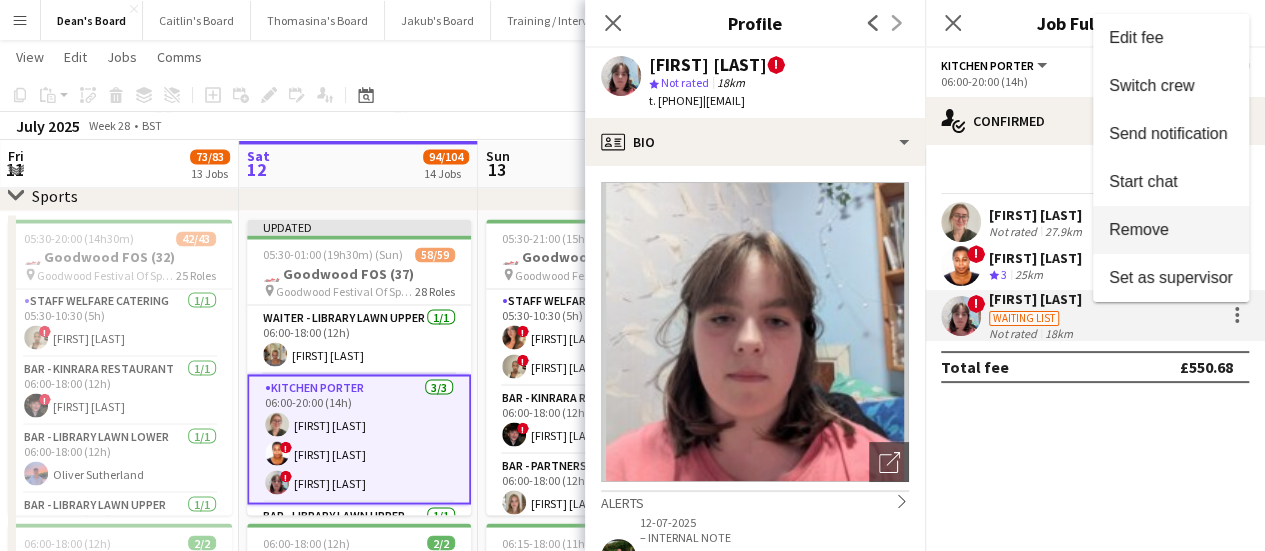click on "Remove" at bounding box center [1139, 229] 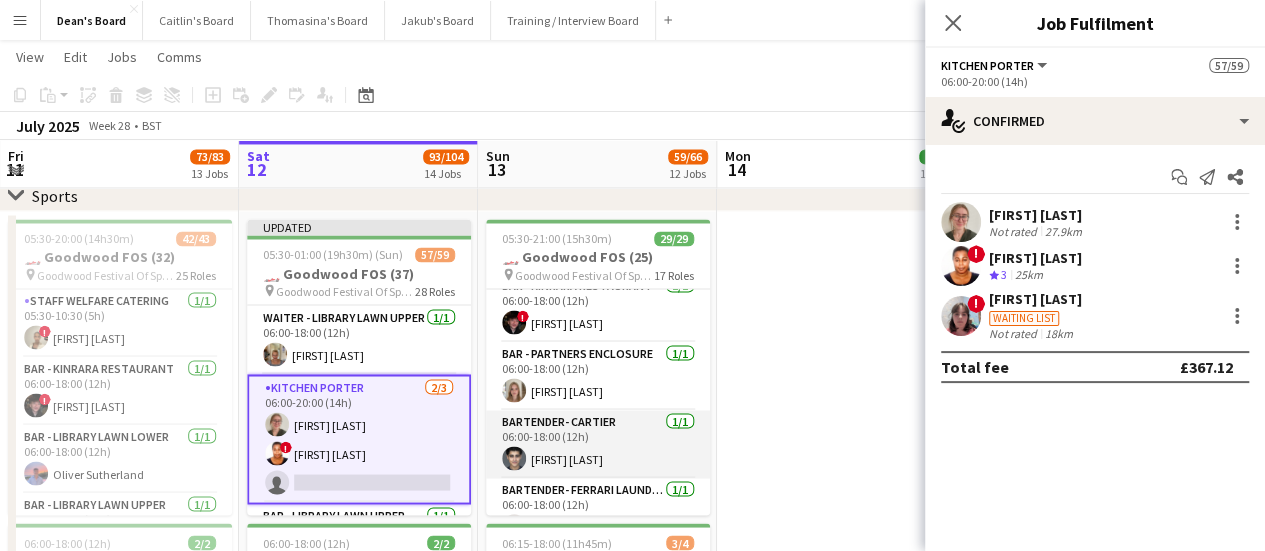 scroll, scrollTop: 200, scrollLeft: 0, axis: vertical 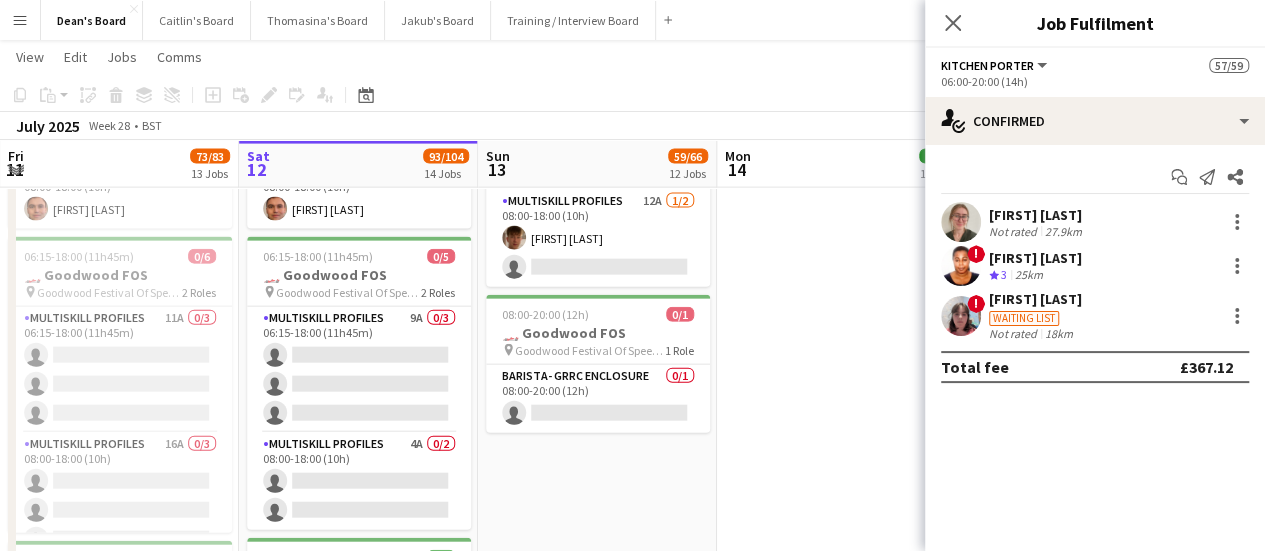 click on "Copy
Paste
Paste   Ctrl+V Paste with crew  Ctrl+Shift+V
Paste linked Job
Delete
Group
Ungroup
Add job
Add linked Job
Edit
Edit linked Job
Applicants
Date picker
JUL 2025 JUL 2025 Monday M Tuesday T Wednesday W Thursday T Friday F Saturday S Sunday S  JUL      1   2   3   4   5   6   7   8   9   10   11   12   13   14   15   16   17   18   19   20   21   22   23   24   25   26   27   28   29   30   31
Comparison range
Comparison range
Today" 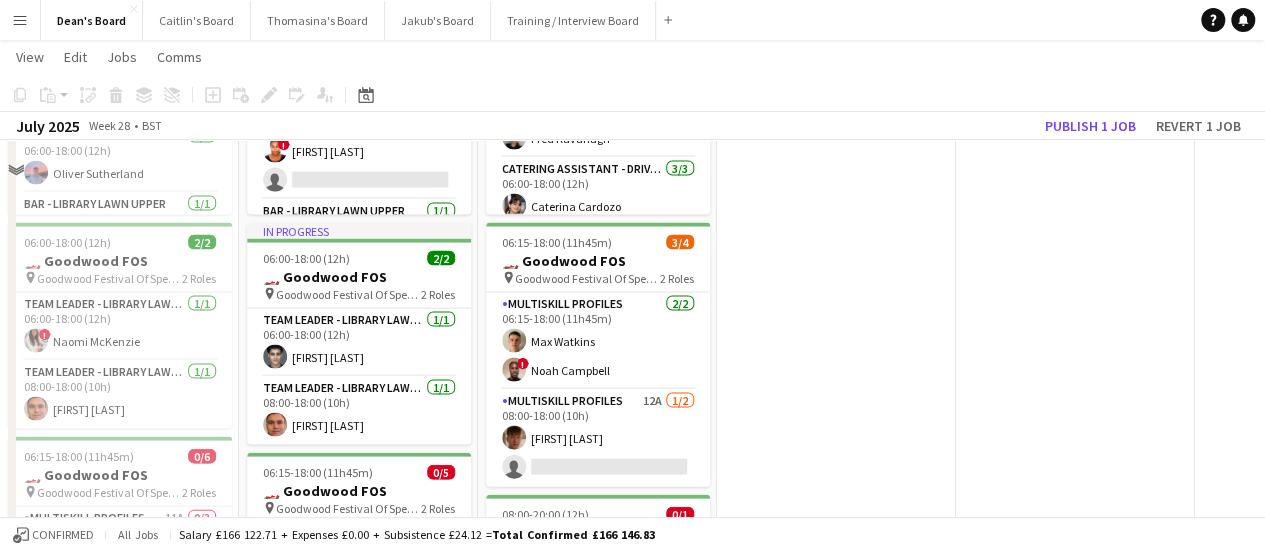 scroll, scrollTop: 1700, scrollLeft: 0, axis: vertical 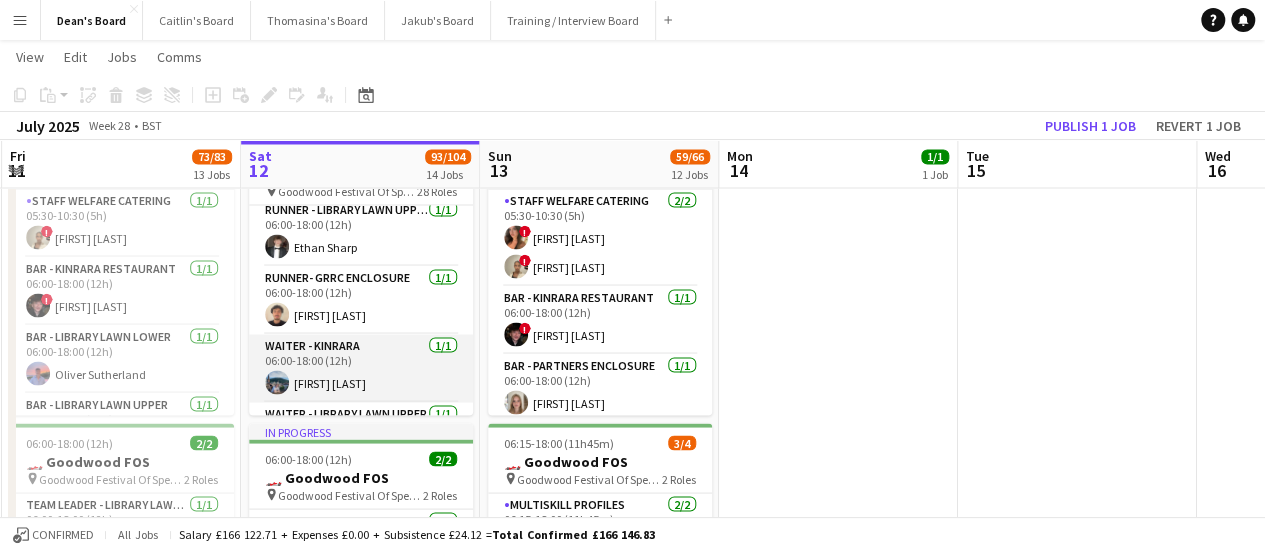 click on "Waiter - Kinrara   1/1   06:00-18:00 (12h)
Andrey Prince" at bounding box center (361, 368) 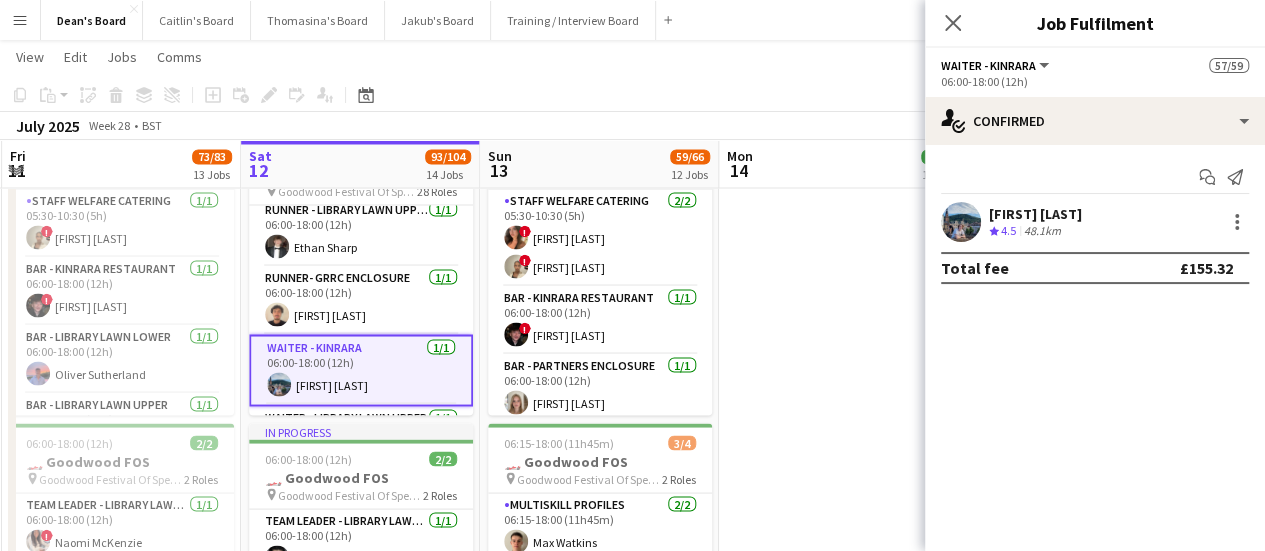 click on "Andrey Prince
Crew rating
4.5   48.1km" at bounding box center (1095, 222) 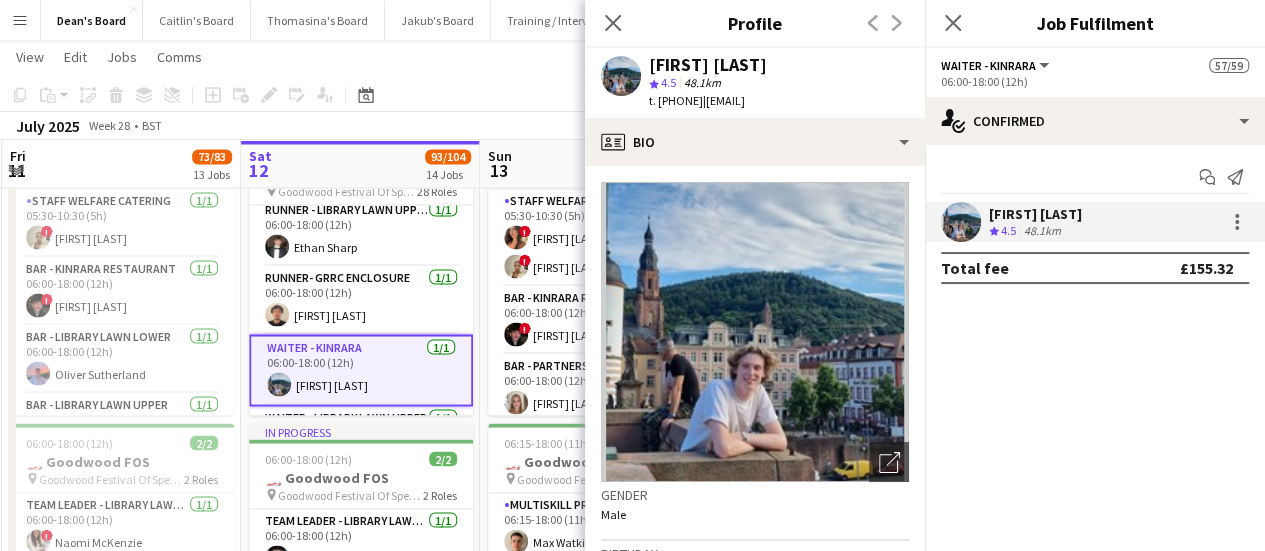 click on "Copy
Paste
Paste   Ctrl+V Paste with crew  Ctrl+Shift+V
Paste linked Job
Delete
Group
Ungroup
Add job
Add linked Job
Edit
Edit linked Job
Applicants
Date picker
JUL 2025 JUL 2025 Monday M Tuesday T Wednesday W Thursday T Friday F Saturday S Sunday S  JUL      1   2   3   4   5   6   7   8   9   10   11   12   13   14   15   16   17   18   19   20   21   22   23   24   25   26   27   28   29   30   31
Comparison range
Comparison range
Today" 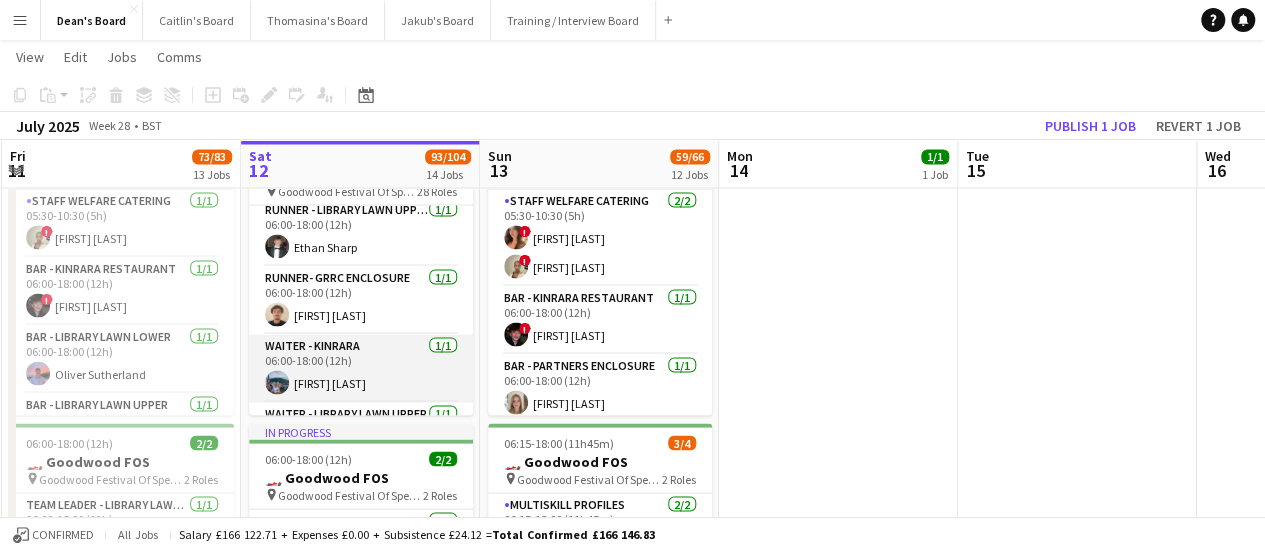 click on "Waiter - Kinrara   1/1   06:00-18:00 (12h)
Andrey Prince" at bounding box center [361, 368] 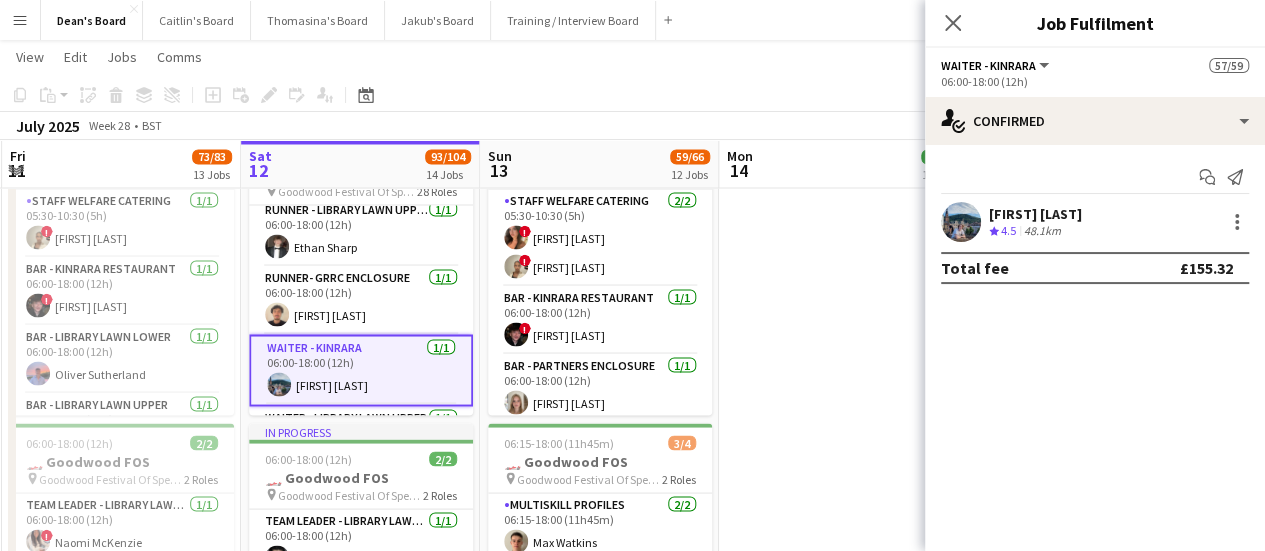 click on "Andrey Prince
Crew rating
4.5   48.1km" at bounding box center (1095, 222) 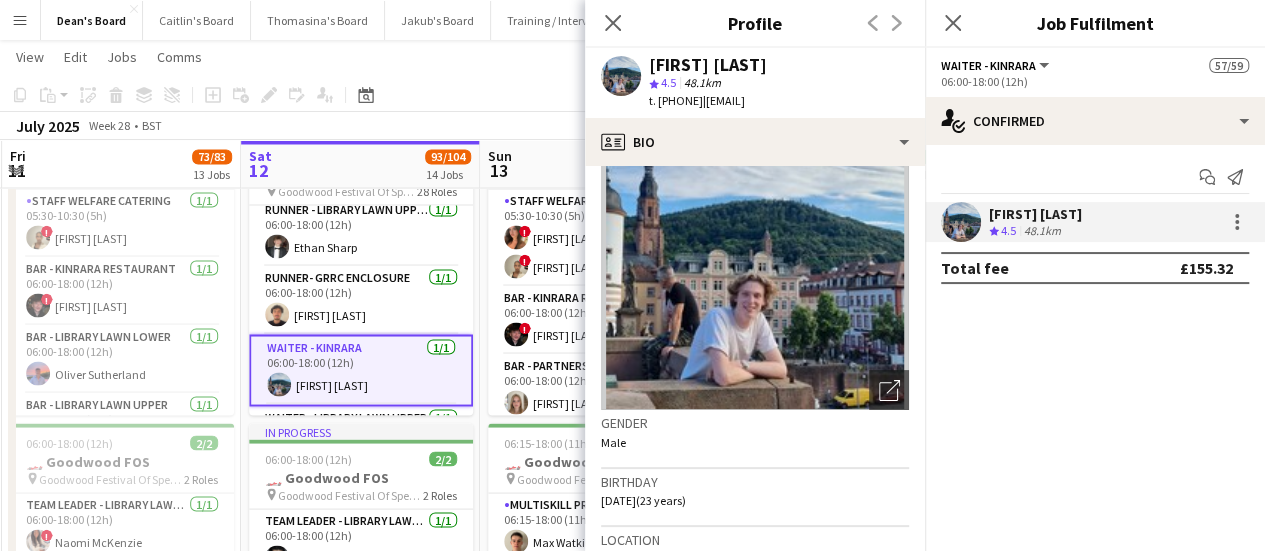 scroll, scrollTop: 100, scrollLeft: 0, axis: vertical 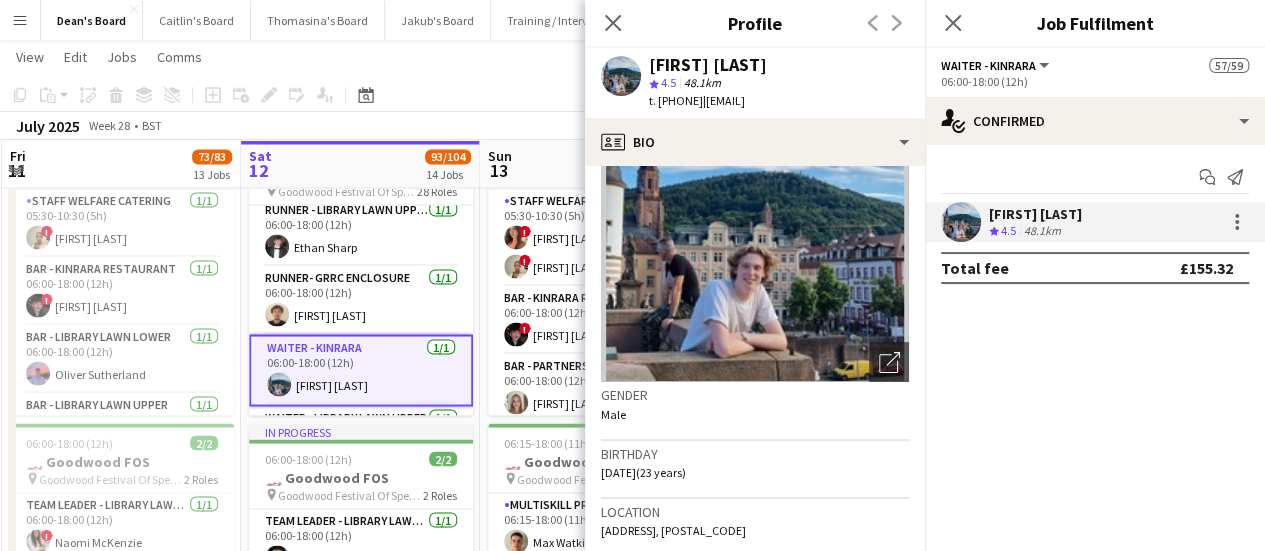 click on "View  Day view expanded Day view collapsed Month view Date picker Jump to today Expand Linked Jobs Collapse Linked Jobs  Edit  Copy Ctrl+C  Paste  Without Crew Ctrl+V With Crew Ctrl+Shift+V Paste as linked job  Group  Group Ungroup  Jobs  New Job Edit Job Delete Job New Linked Job Edit Linked Jobs Job fulfilment Promote Role Copy Role URL  Comms  Notify confirmed crew Create chat" 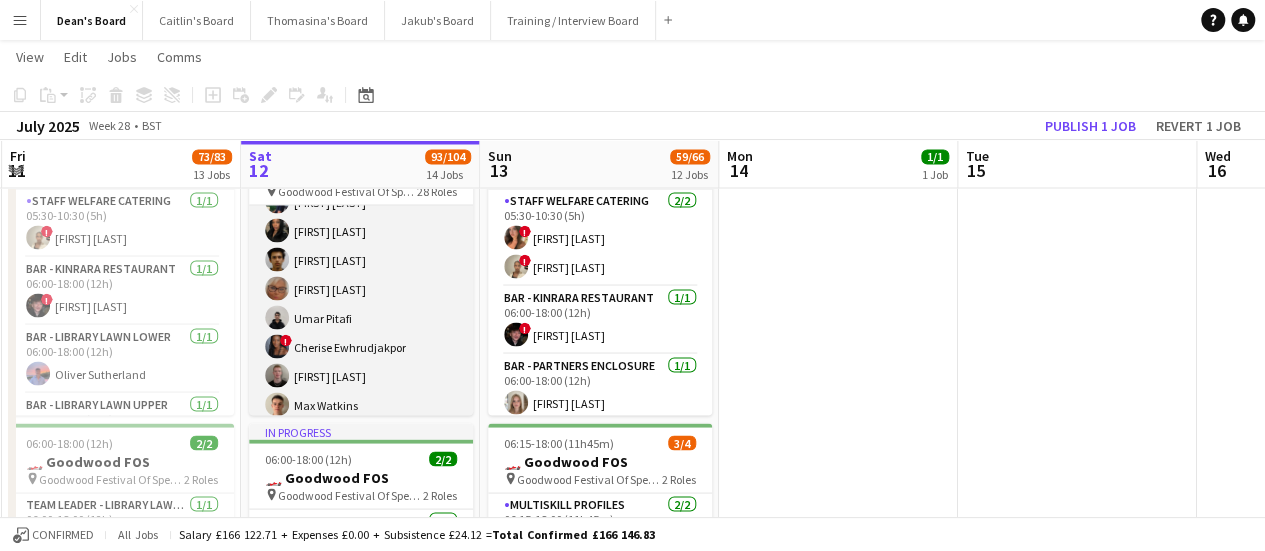 scroll, scrollTop: 1700, scrollLeft: 0, axis: vertical 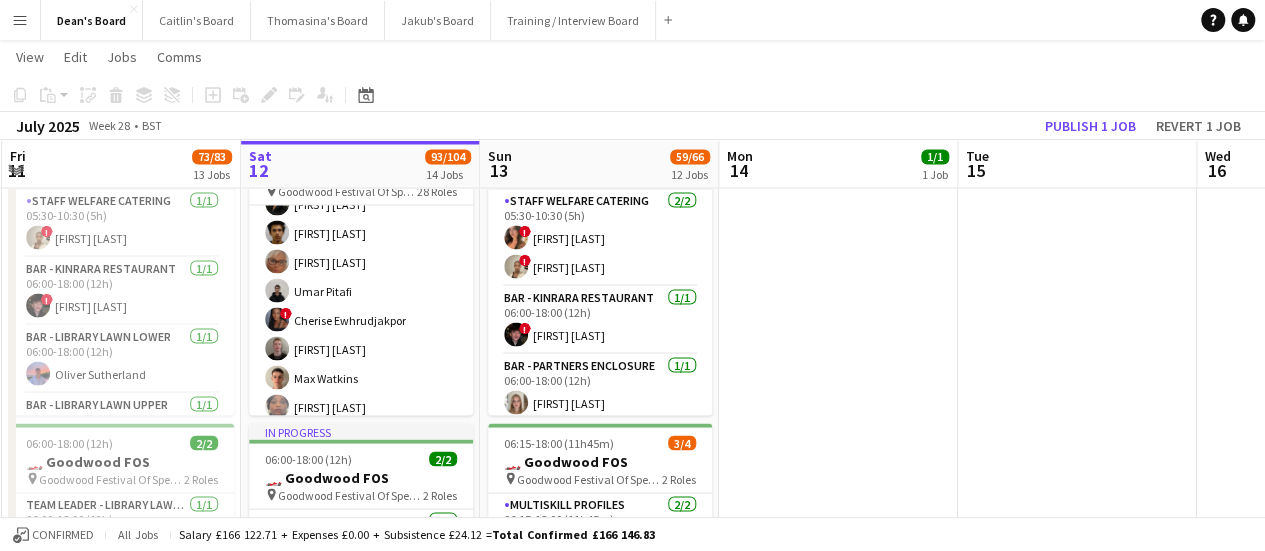 click on "Menu" at bounding box center (20, 20) 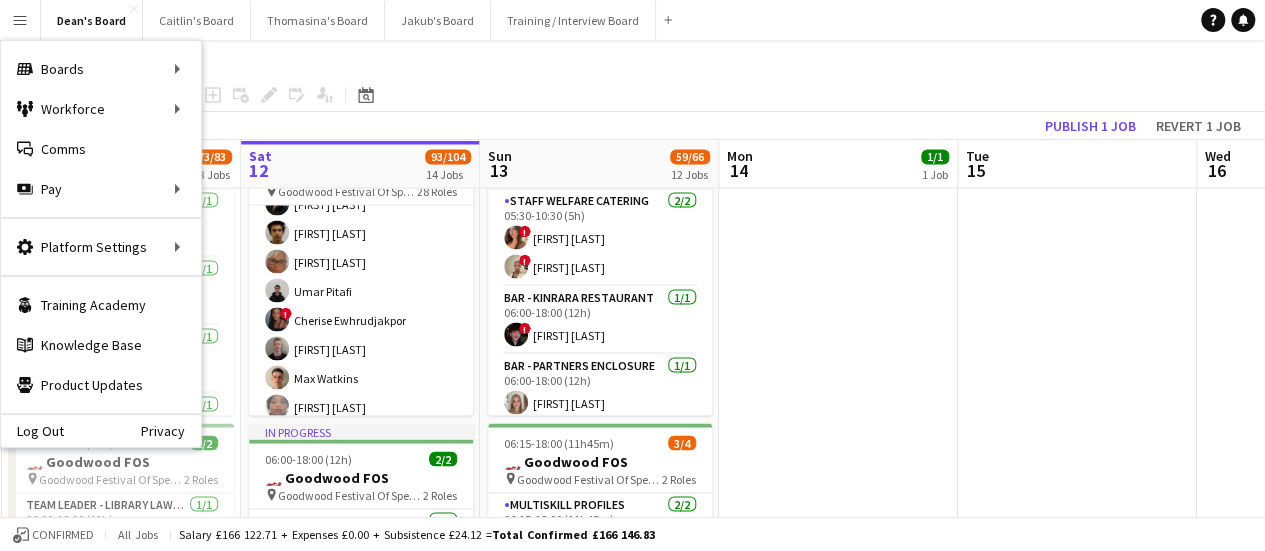 click on "Copy
Paste
Paste   Ctrl+V Paste with crew  Ctrl+Shift+V
Paste linked Job
Delete
Group
Ungroup
Add job
Add linked Job
Edit
Edit linked Job
Applicants
Date picker
JUL 2025 JUL 2025 Monday M Tuesday T Wednesday W Thursday T Friday F Saturday S Sunday S  JUL      1   2   3   4   5   6   7   8   9   10   11   12   13   14   15   16   17   18   19   20   21   22   23   24   25   26   27   28   29   30   31
Comparison range
Comparison range
Today" 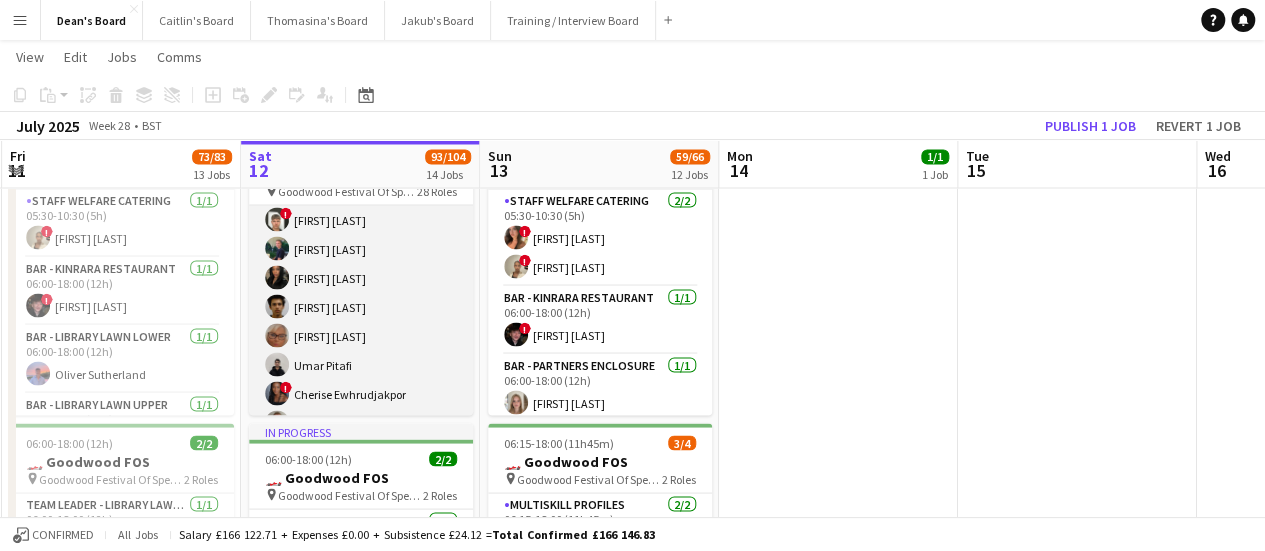 scroll, scrollTop: 1600, scrollLeft: 0, axis: vertical 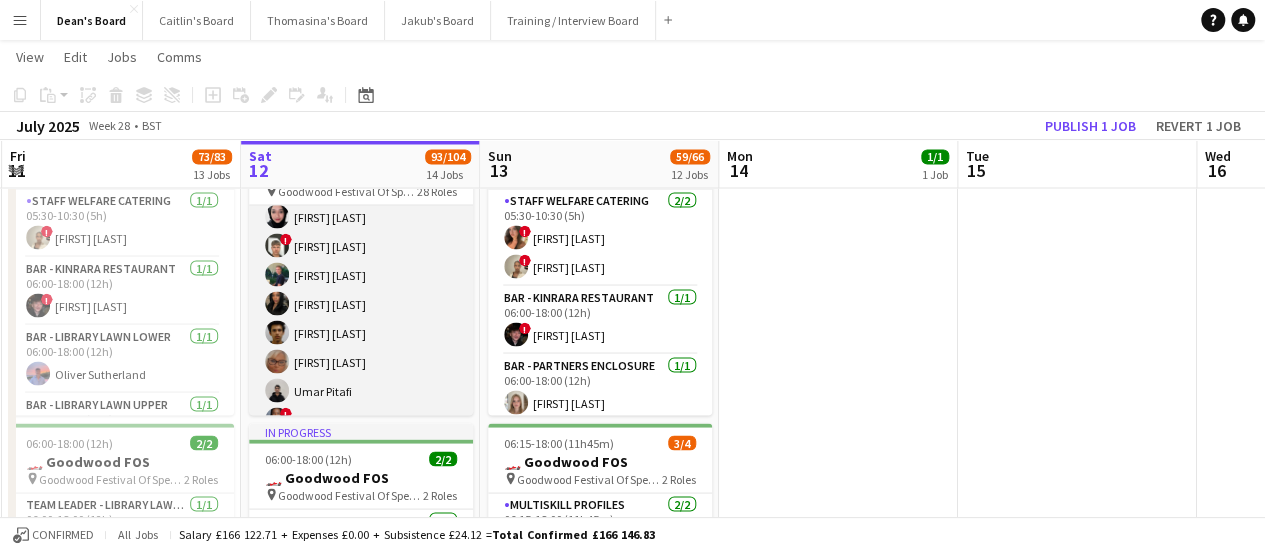 click on "MULTISKILL CLIENT   16/16   08:00-20:00 (12h)
Salma Salama ! Alex Campbell Robbie Munro Ibim Akoko Rudransh Mahajan Cassandra Mullen Umar Pitafi ! Cherise Ewhrudjakpor Daniel Lee Max Watkins Adetutu Adegunju Andy Ferguson Muaz Hussain Alexandra Nita ! Radhika Singh Isaac Lucraft" at bounding box center (361, 419) 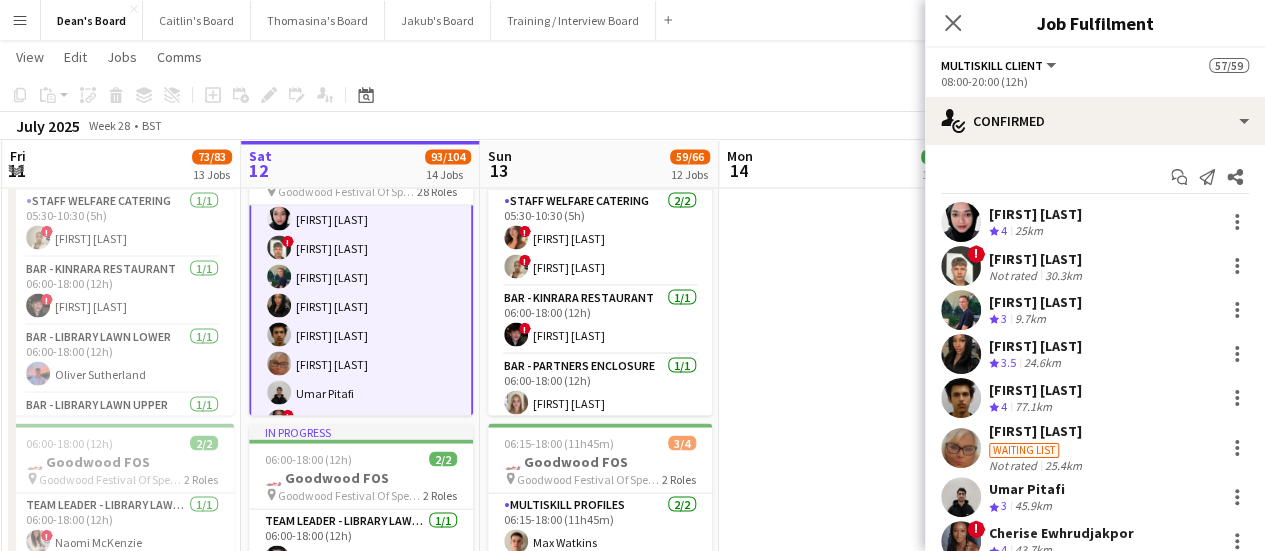 scroll, scrollTop: 1602, scrollLeft: 0, axis: vertical 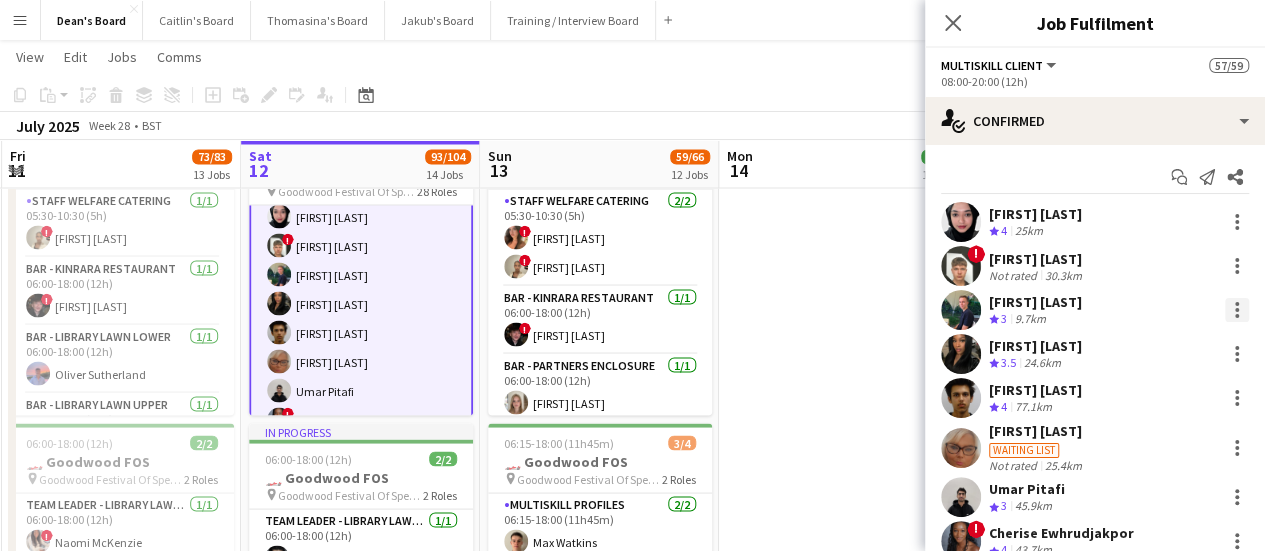 click at bounding box center (1237, 310) 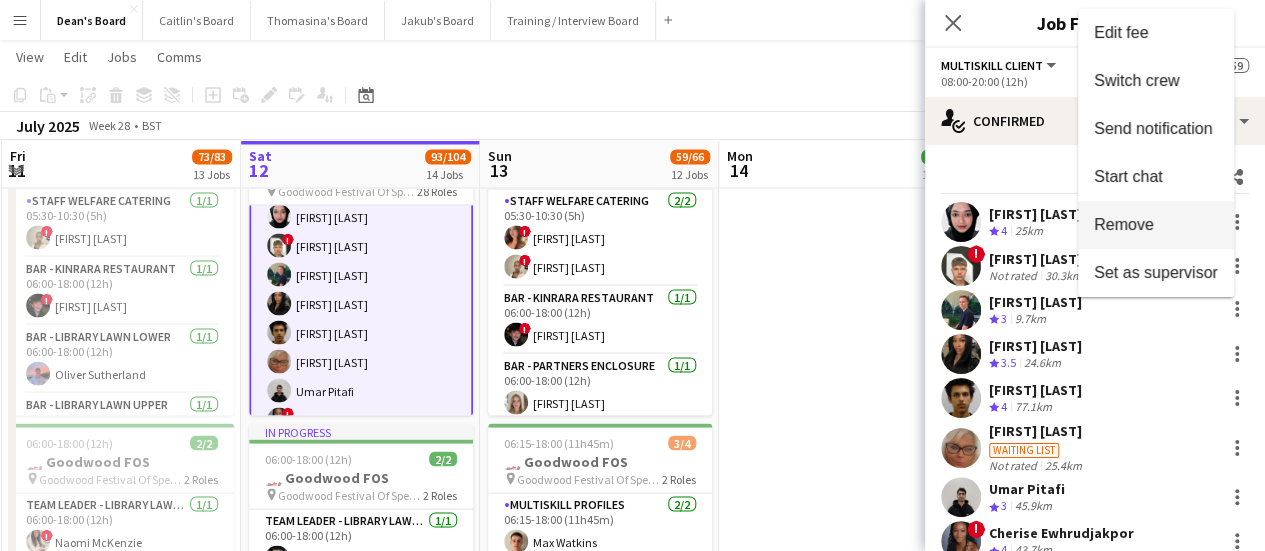 click on "Remove" at bounding box center (1156, 225) 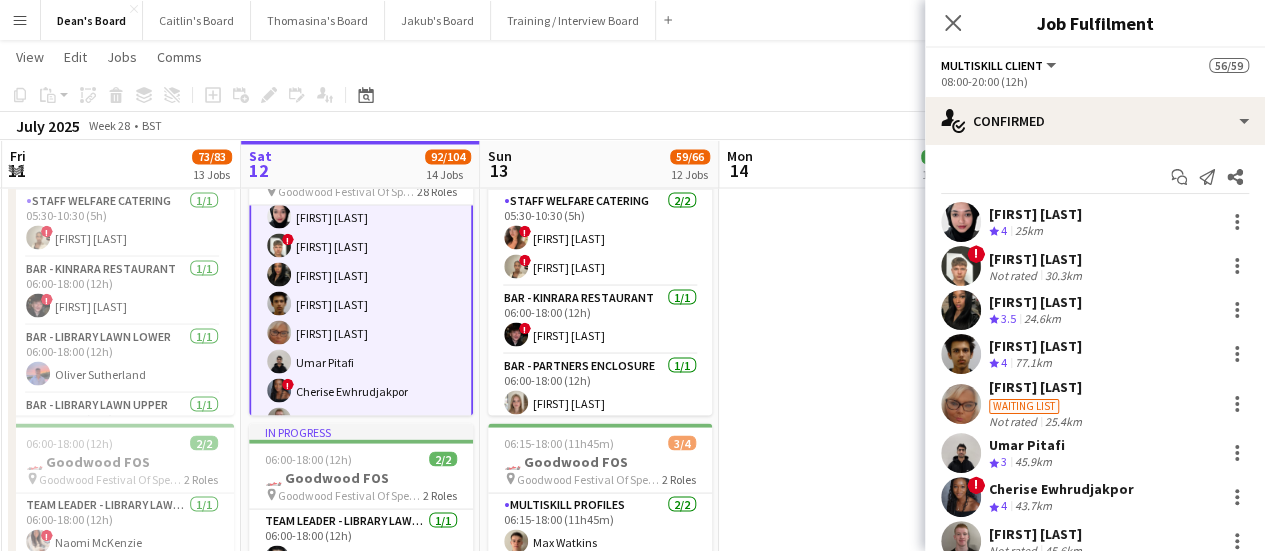 click on "July 2025   Week 28
•   BST   Publish 1 job   Revert 1 job" 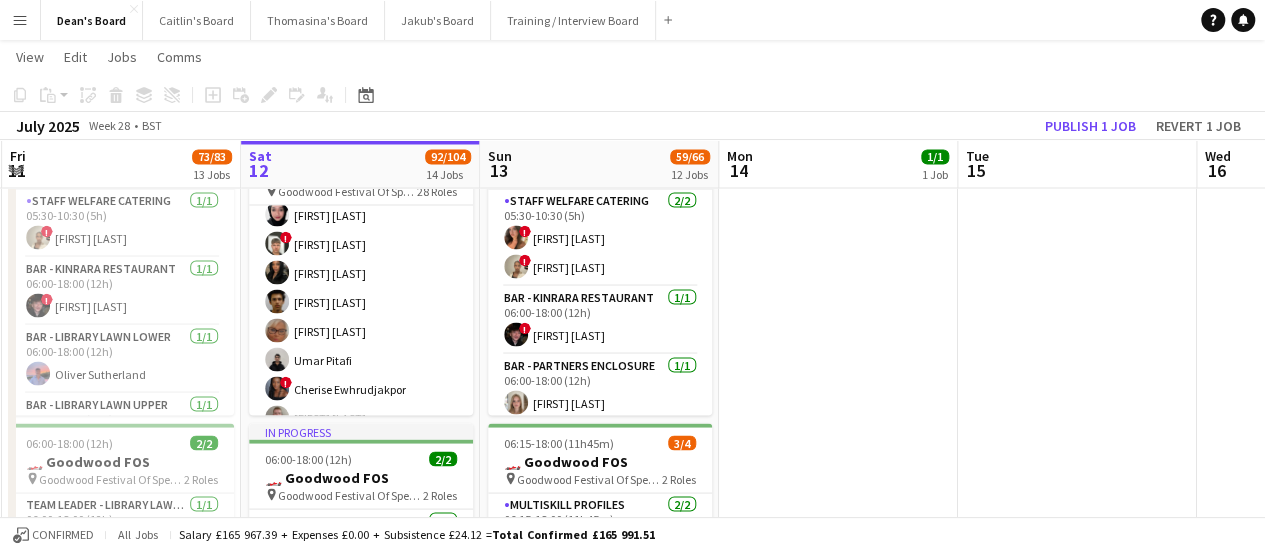 scroll, scrollTop: 1600, scrollLeft: 0, axis: vertical 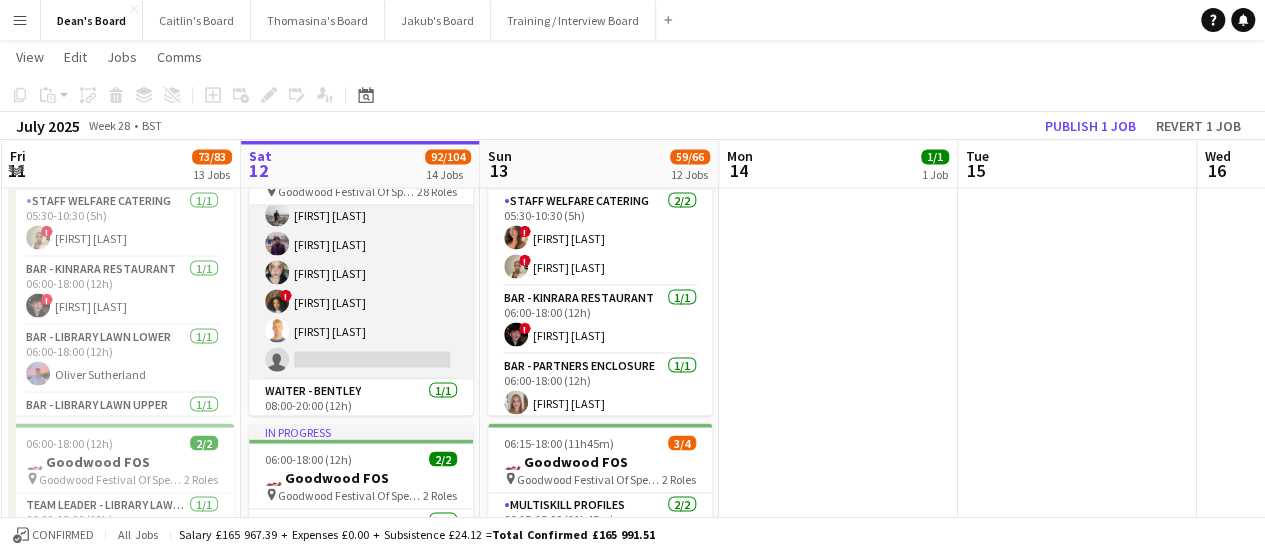 click on "MULTISKILL CLIENT   100I   2A   15/16   08:00-20:00 (12h)
Salma Salama ! Alex Campbell Ibim Akoko Rudransh Mahajan Cassandra Mullen Umar Pitafi ! Cherise Ewhrudjakpor Daniel Lee Max Watkins Adetutu Adegunju Andy Ferguson Muaz Hussain Alexandra Nita ! Radhika Singh Isaac Lucraft
single-neutral-actions" at bounding box center [361, 127] 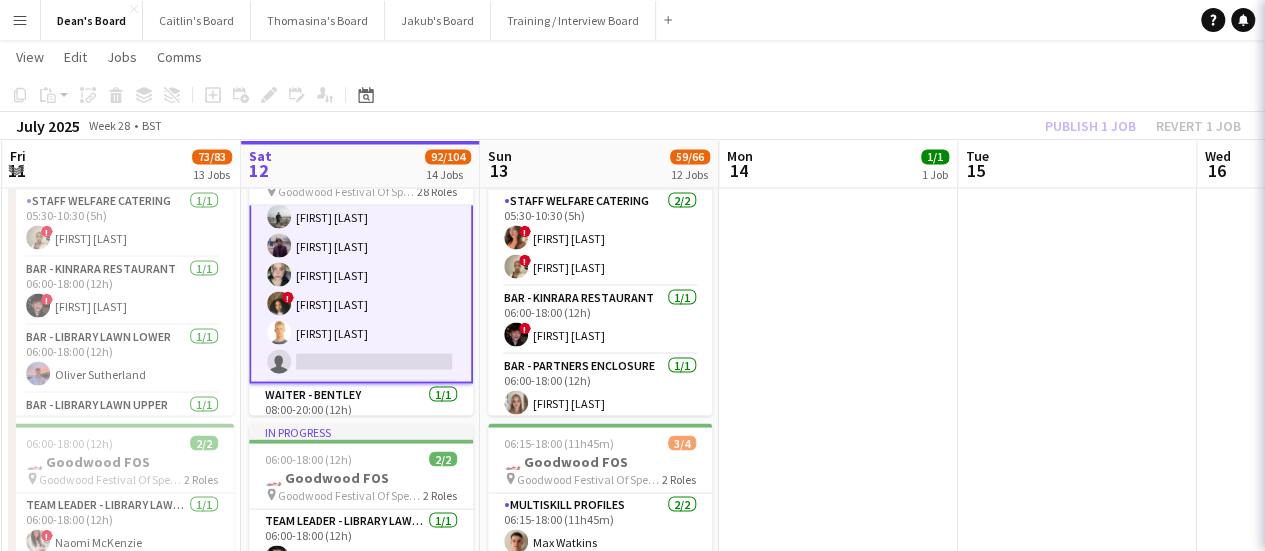 scroll, scrollTop: 1894, scrollLeft: 0, axis: vertical 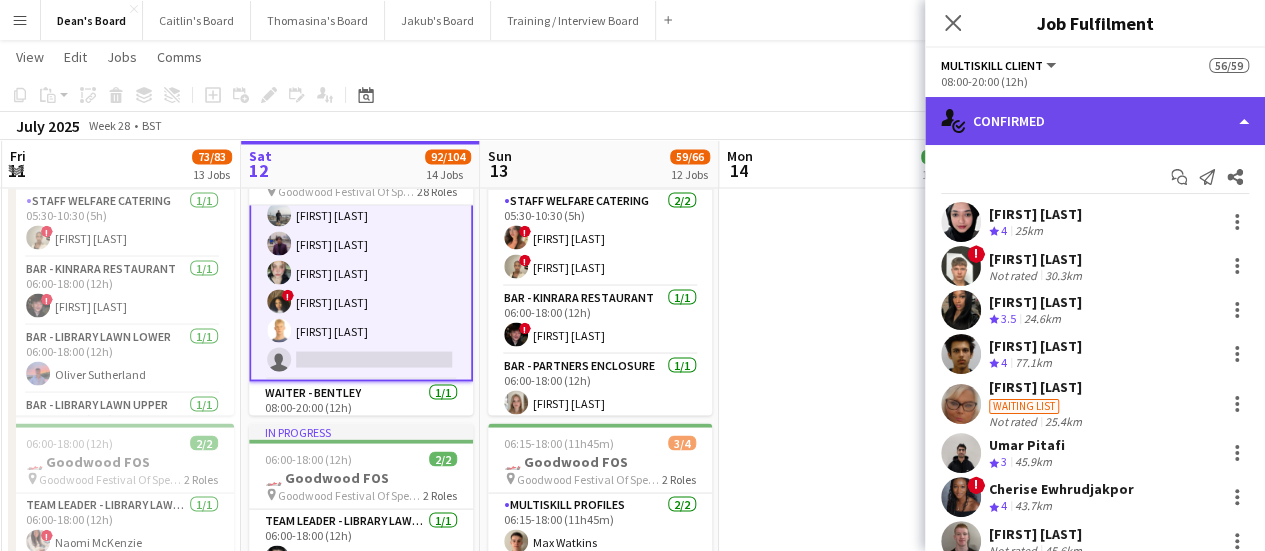 click on "single-neutral-actions-check-2
Confirmed" 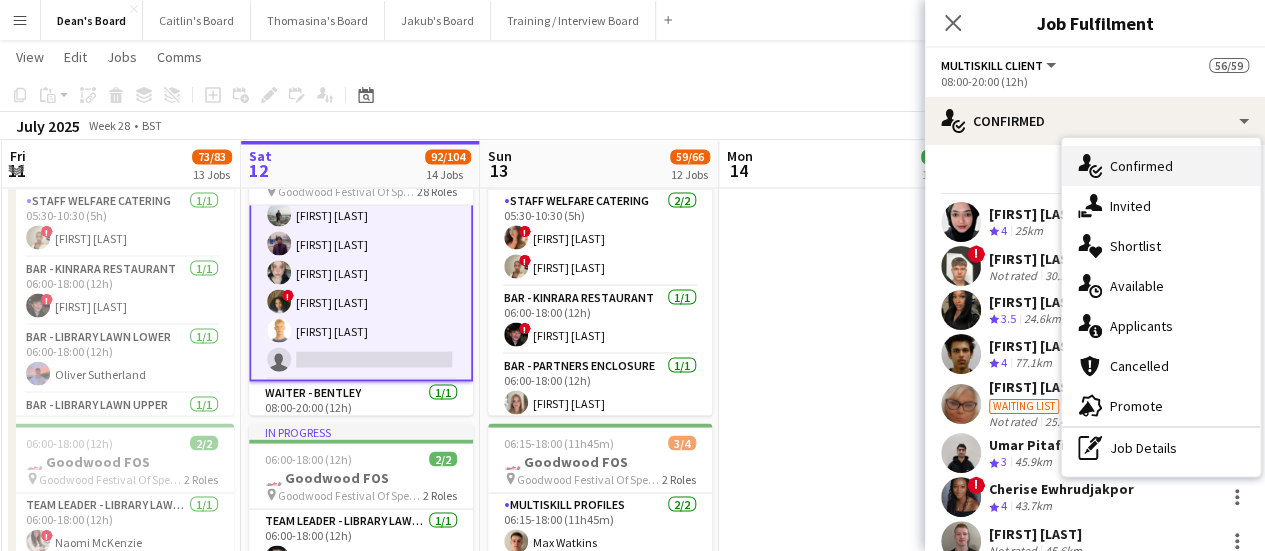 click on "single-neutral-actions-check-2
Confirmed" at bounding box center (1161, 166) 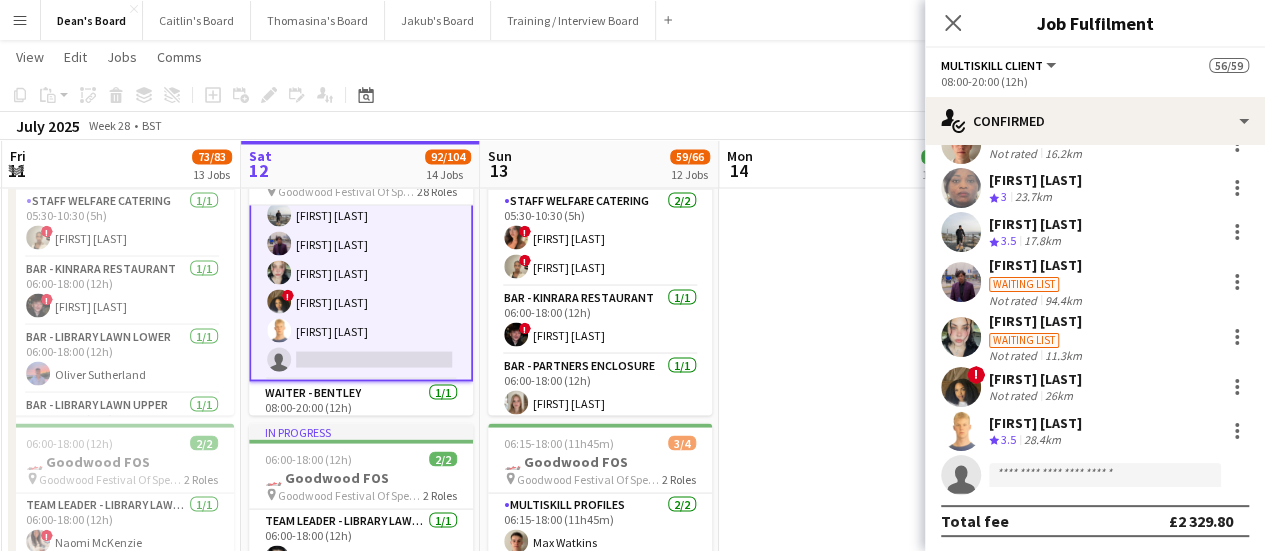 scroll, scrollTop: 442, scrollLeft: 0, axis: vertical 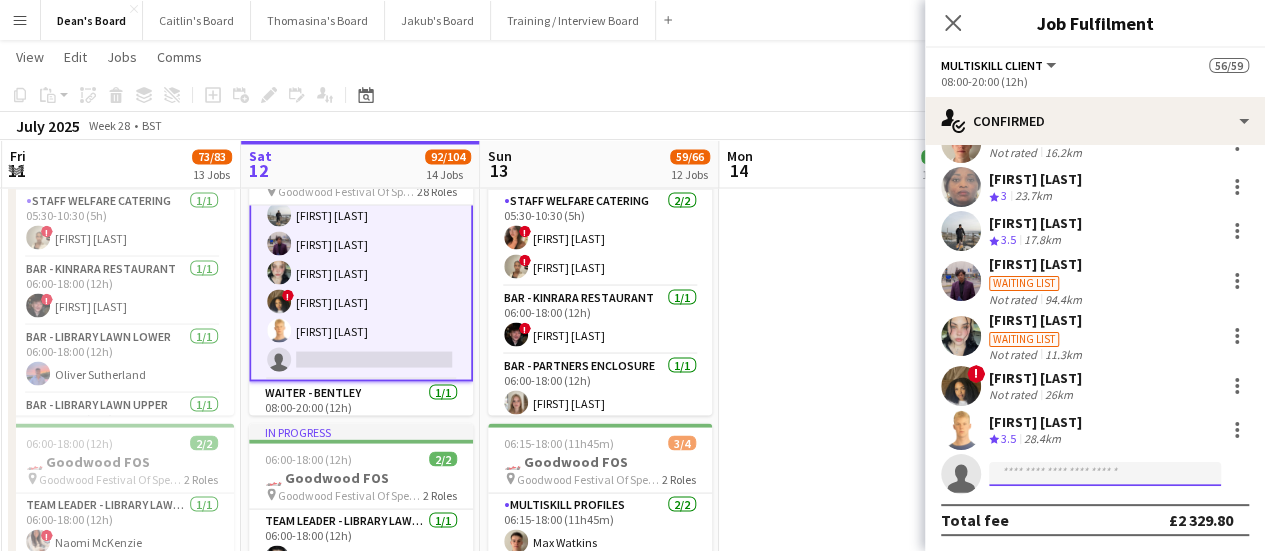 click 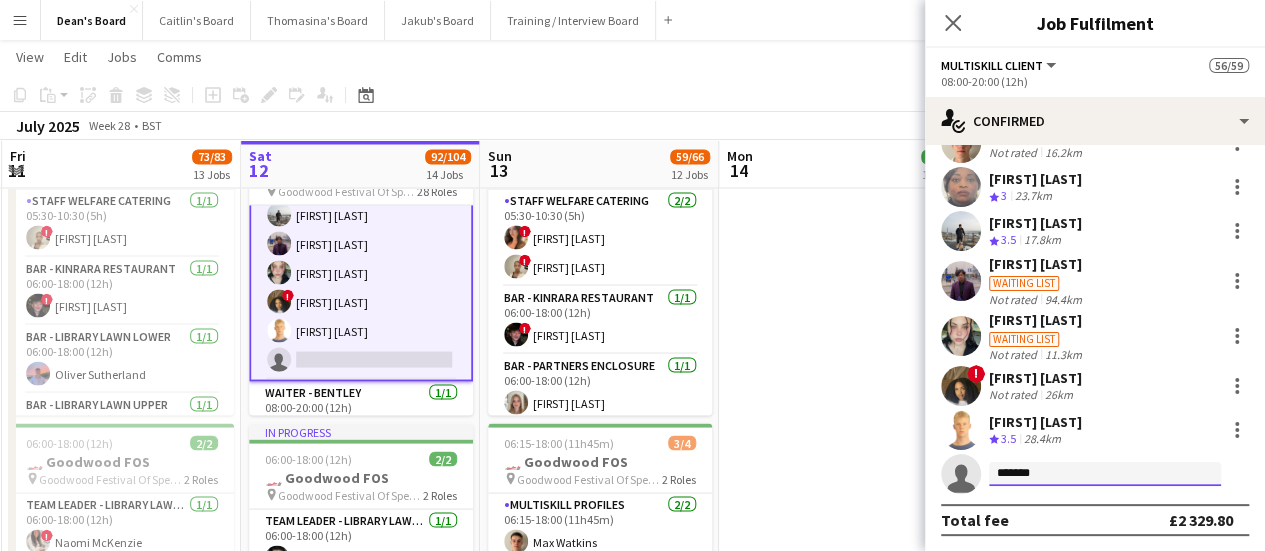 type on "*******" 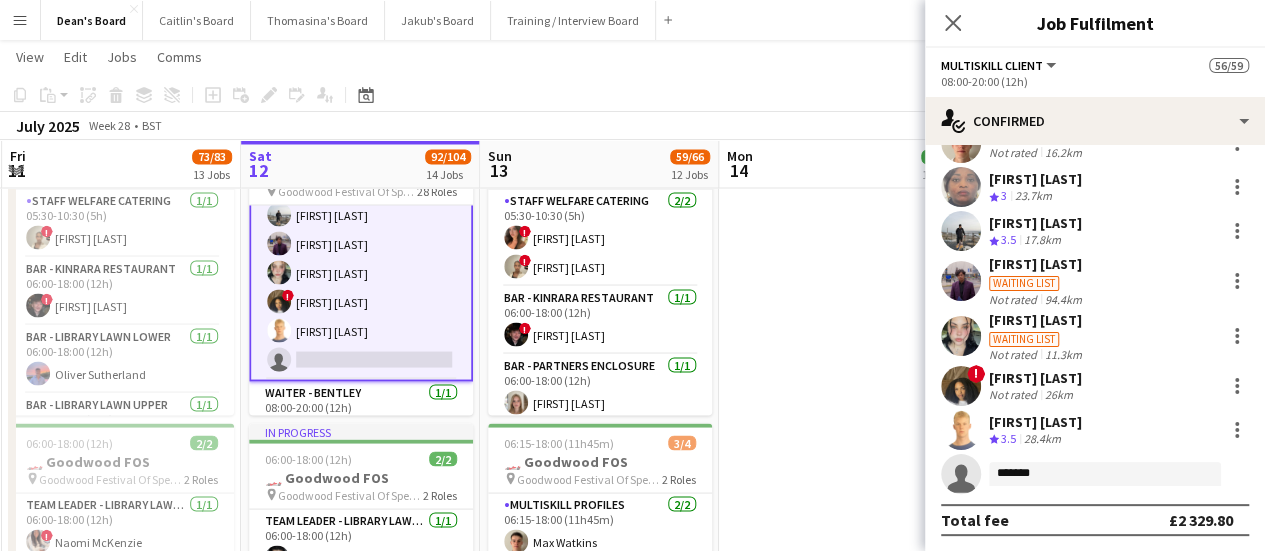 click on "Menu" at bounding box center (20, 20) 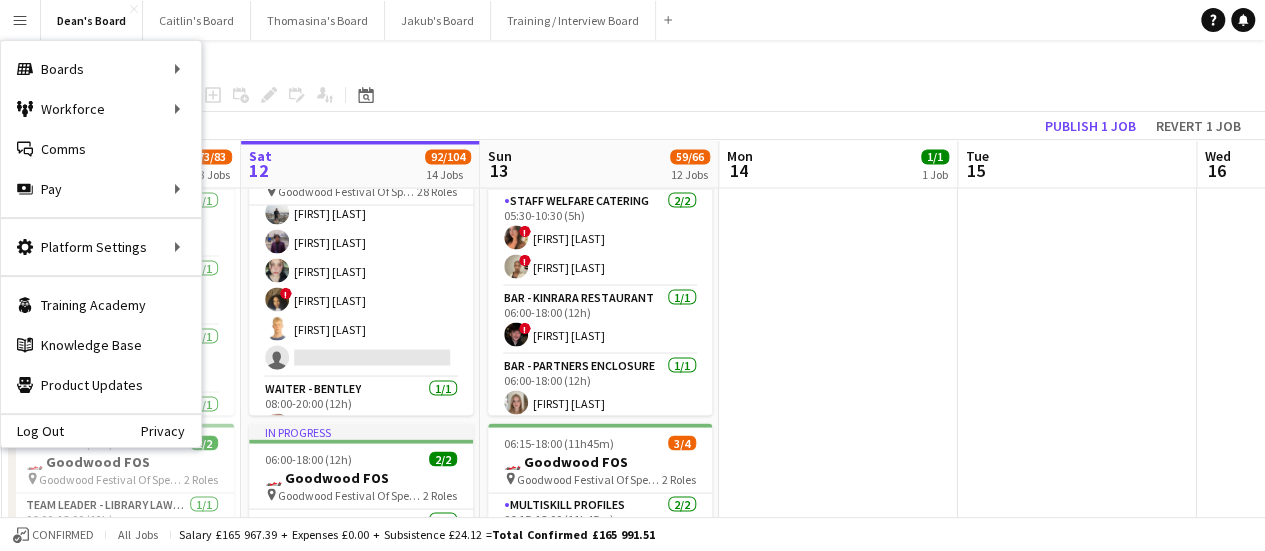 scroll, scrollTop: 1892, scrollLeft: 0, axis: vertical 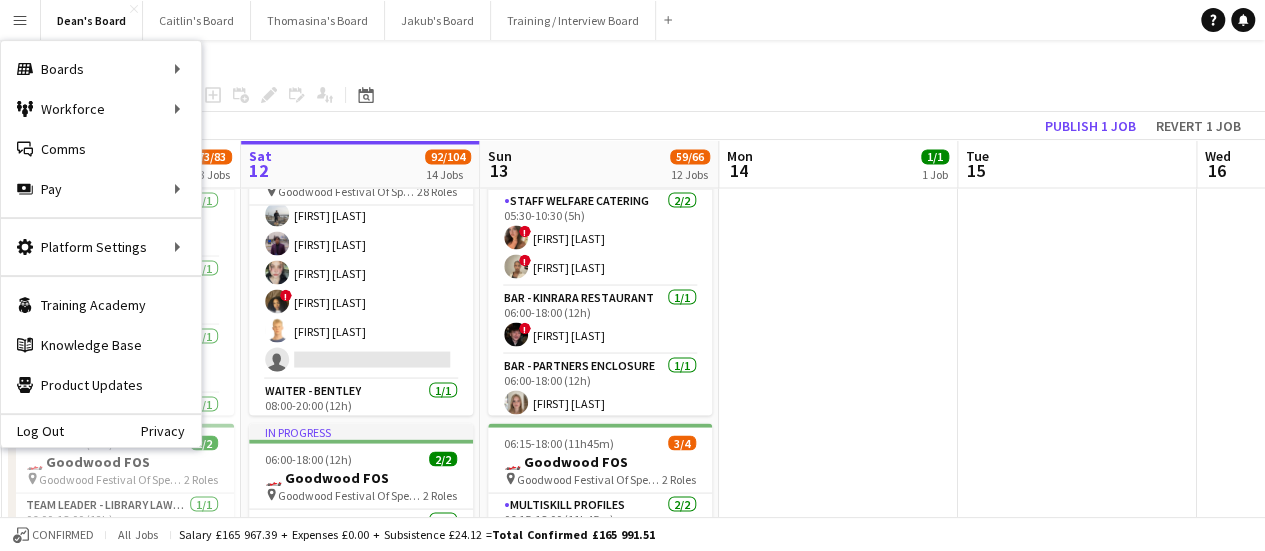 click at bounding box center (838, 690) 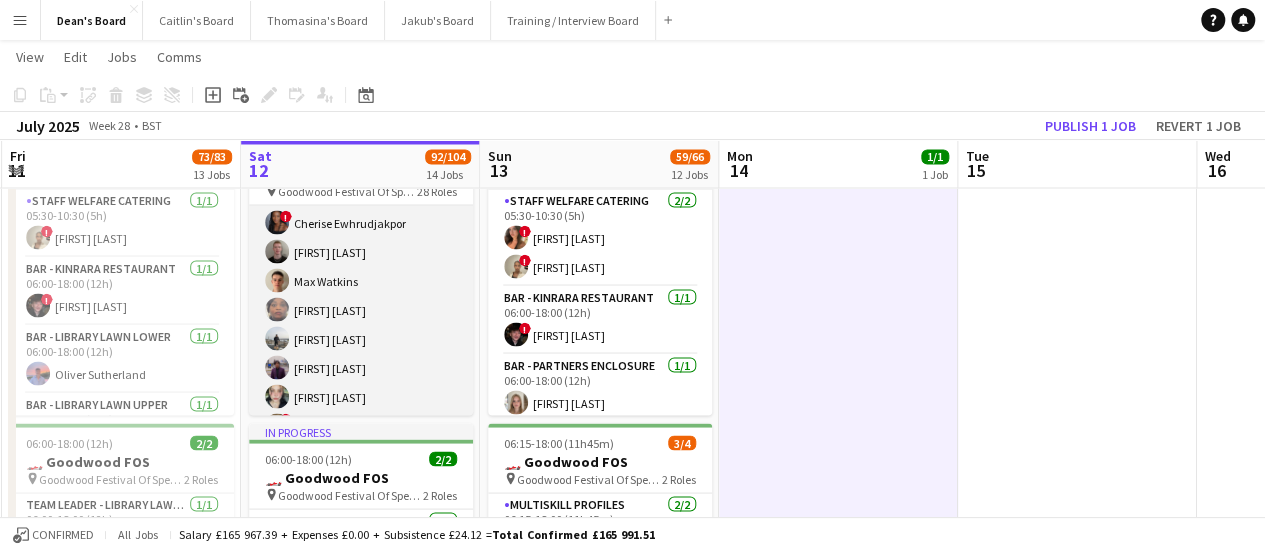 scroll, scrollTop: 1792, scrollLeft: 0, axis: vertical 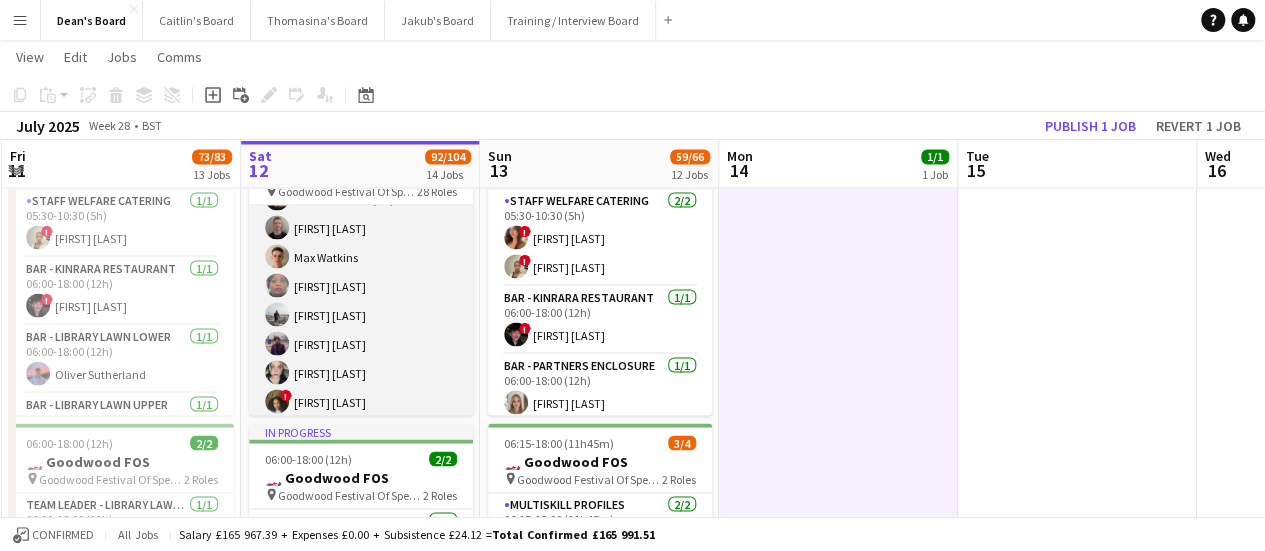 click on "MULTISKILL CLIENT   100I   2A   15/16   08:00-20:00 (12h)
Salma Salama ! Alex Campbell Ibim Akoko Rudransh Mahajan Cassandra Mullen Umar Pitafi ! Cherise Ewhrudjakpor Daniel Lee Max Watkins Adetutu Adegunju Andy Ferguson Muaz Hussain Alexandra Nita ! Radhika Singh Isaac Lucraft
single-neutral-actions" at bounding box center [361, 227] 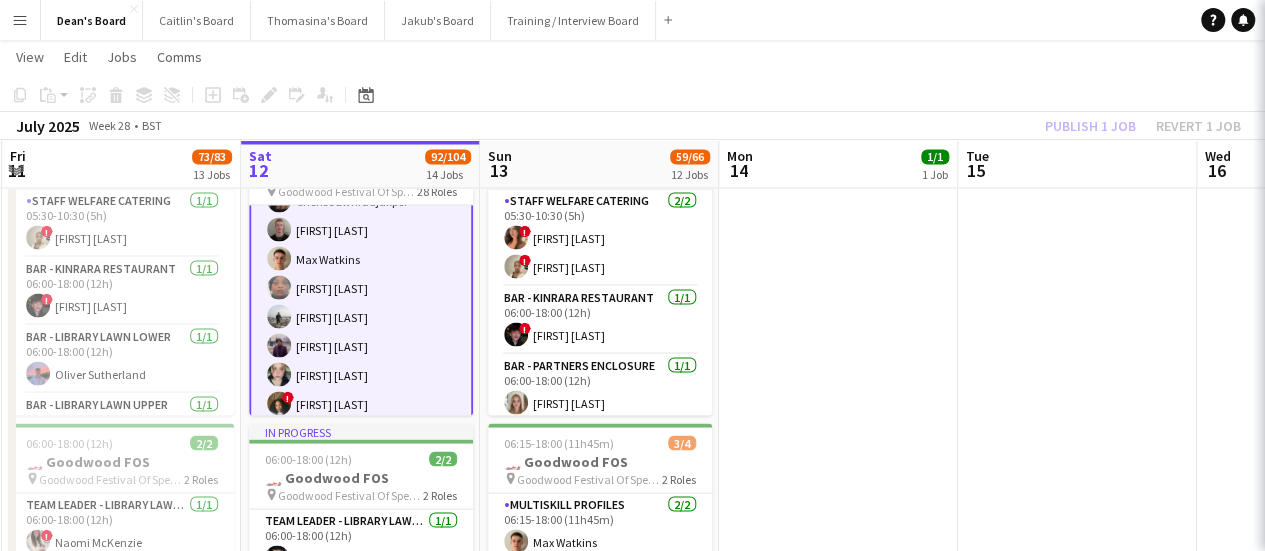 scroll, scrollTop: 1794, scrollLeft: 0, axis: vertical 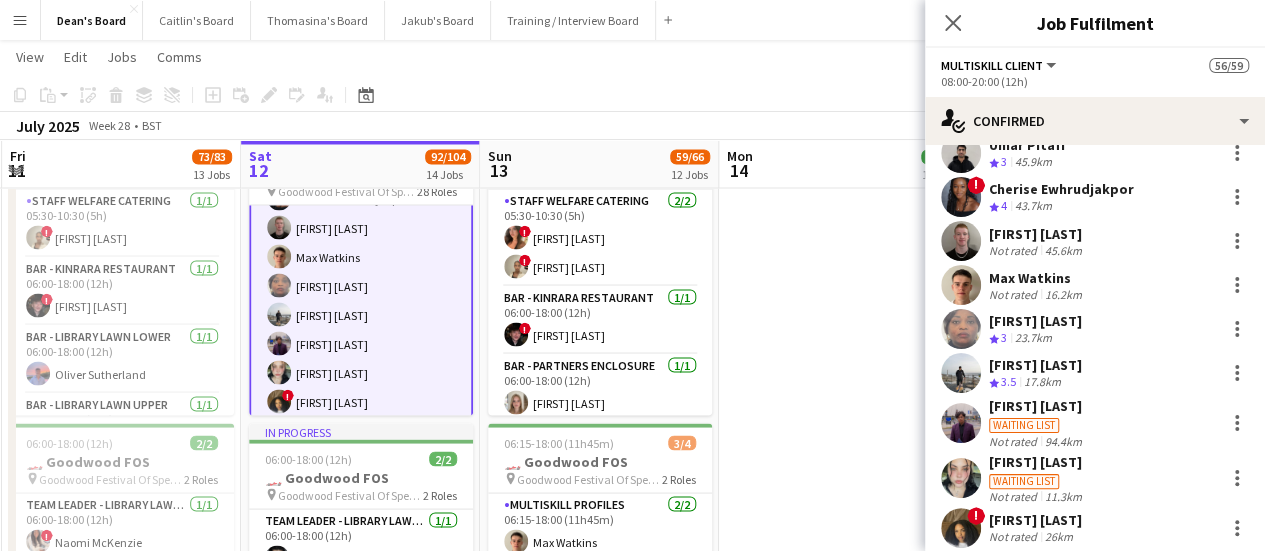 click on "11.3km" at bounding box center (1063, 496) 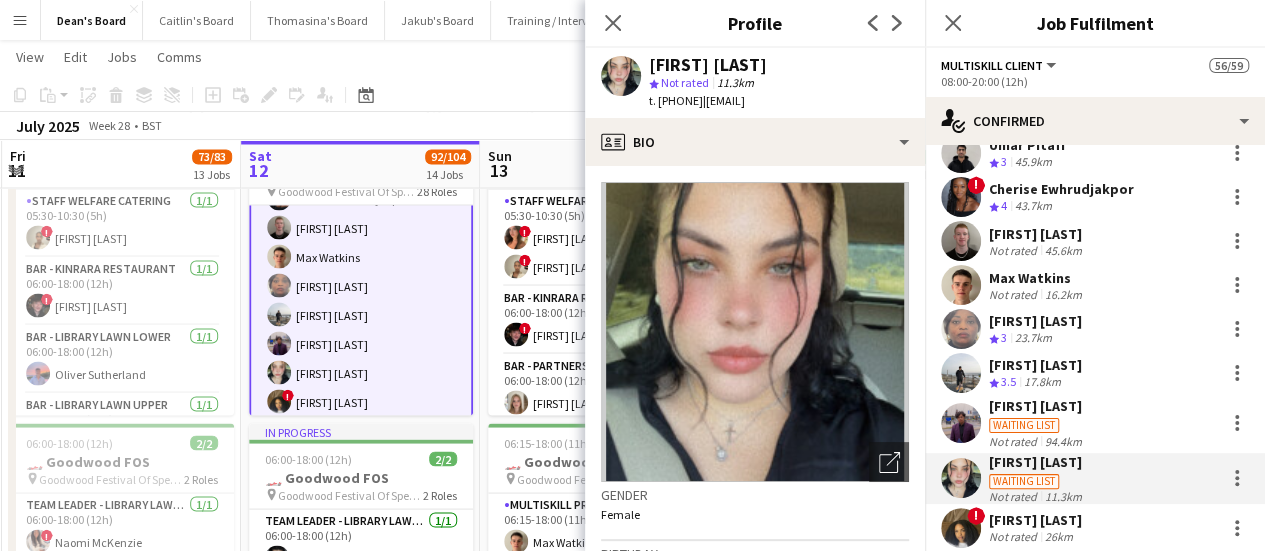 click on "Copy
Paste
Paste   Ctrl+V Paste with crew  Ctrl+Shift+V
Paste linked Job
Delete
Group
Ungroup
Add job
Add linked Job
Edit
Edit linked Job
Applicants
Date picker
JUL 2025 JUL 2025 Monday M Tuesday T Wednesday W Thursday T Friday F Saturday S Sunday S  JUL      1   2   3   4   5   6   7   8   9   10   11   12   13   14   15   16   17   18   19   20   21   22   23   24   25   26   27   28   29   30   31
Comparison range
Comparison range
Today" 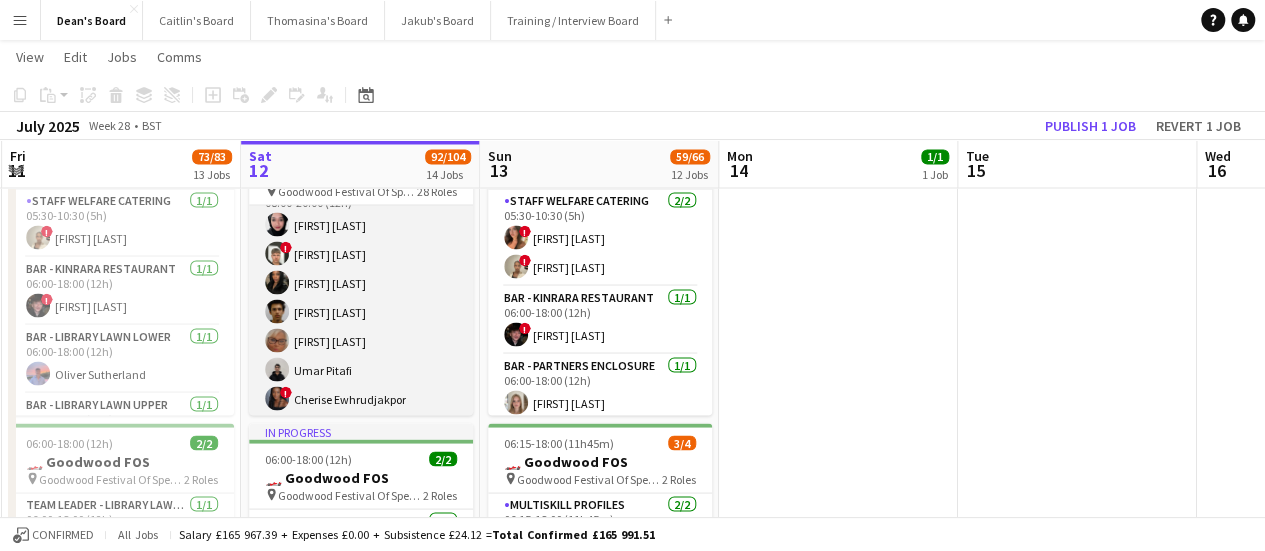 scroll, scrollTop: 1492, scrollLeft: 0, axis: vertical 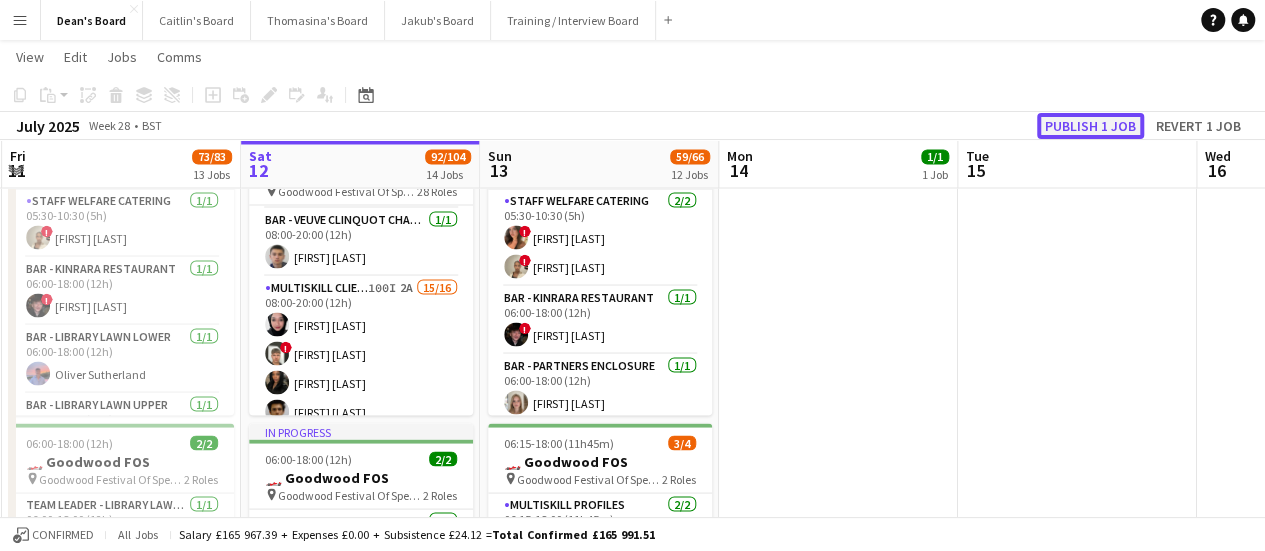 click on "Publish 1 job" 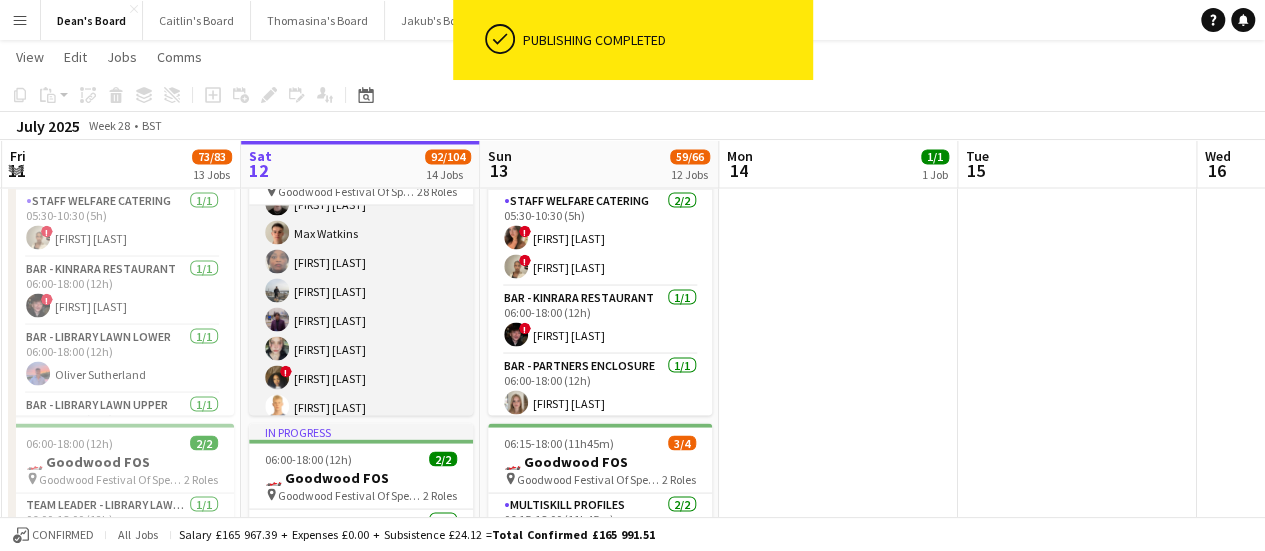 scroll, scrollTop: 1792, scrollLeft: 0, axis: vertical 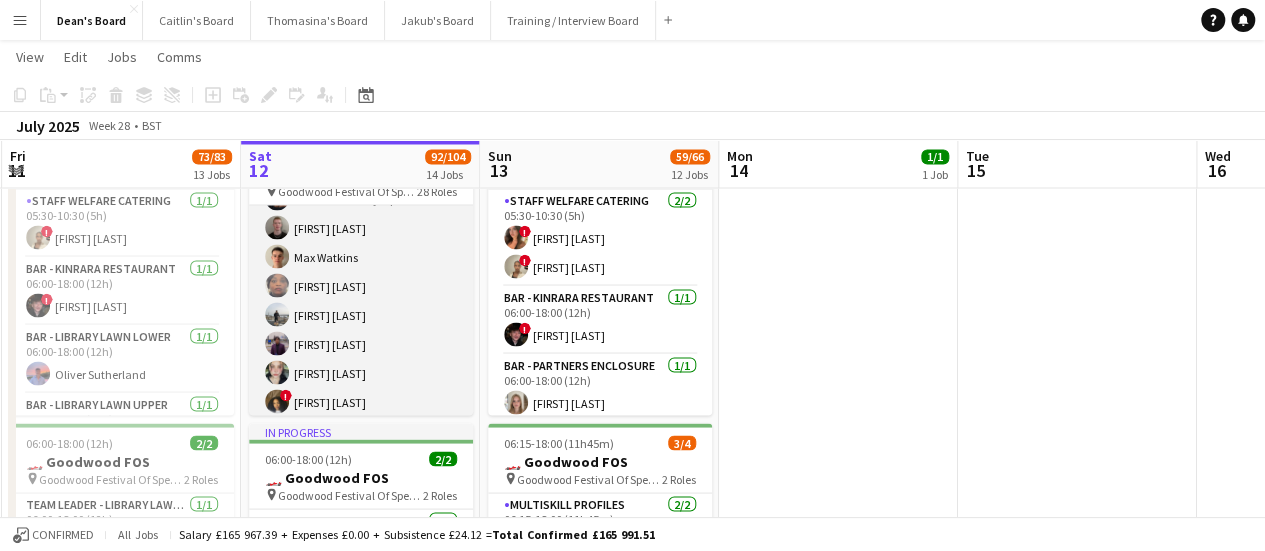 click on "MULTISKILL CLIENT   100I   2A   15/16   08:00-20:00 (12h)
Salma Salama ! Alex Campbell Ibim Akoko Rudransh Mahajan Cassandra Mullen Umar Pitafi ! Cherise Ewhrudjakpor Daniel Lee Max Watkins Adetutu Adegunju Andy Ferguson Muaz Hussain Alexandra Nita ! Radhika Singh Isaac Lucraft
single-neutral-actions" at bounding box center (361, 227) 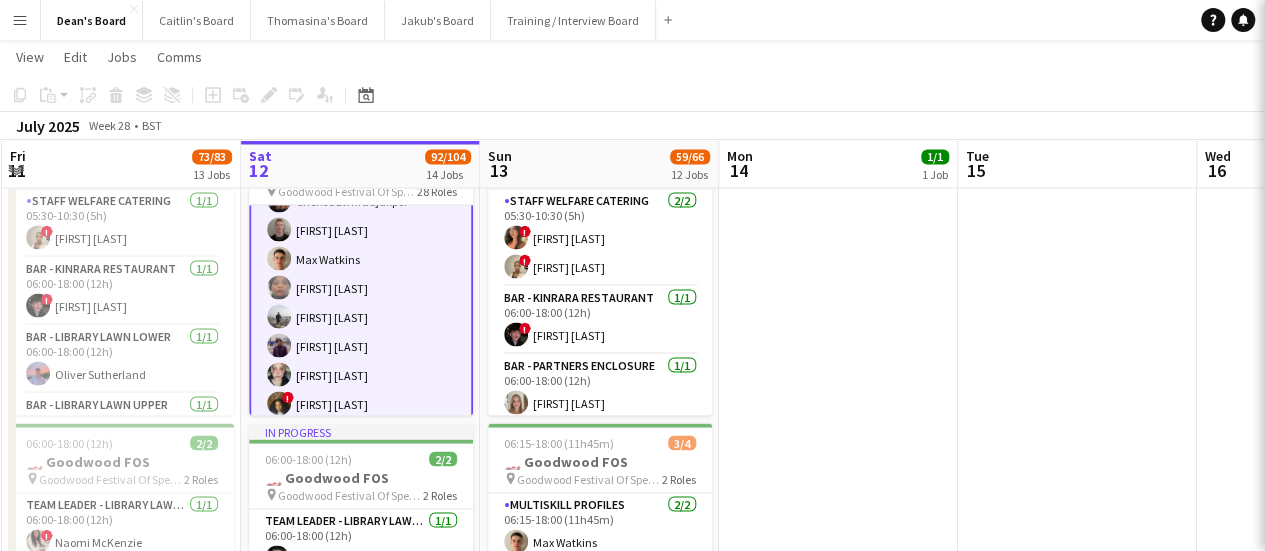 scroll, scrollTop: 0, scrollLeft: 475, axis: horizontal 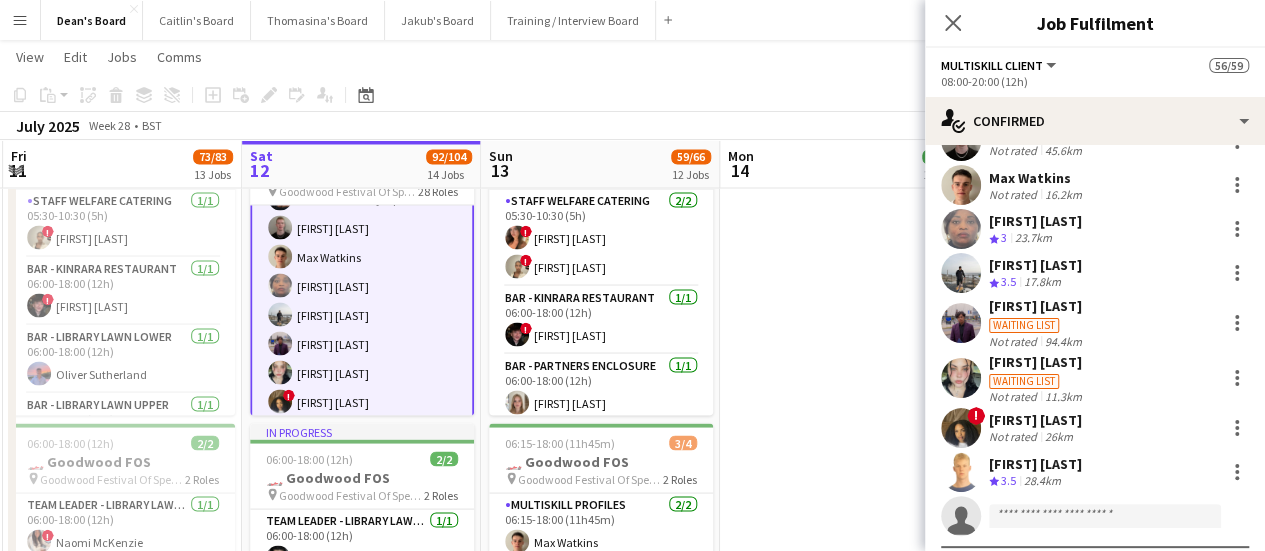 click on "Waiting list" at bounding box center [1024, 381] 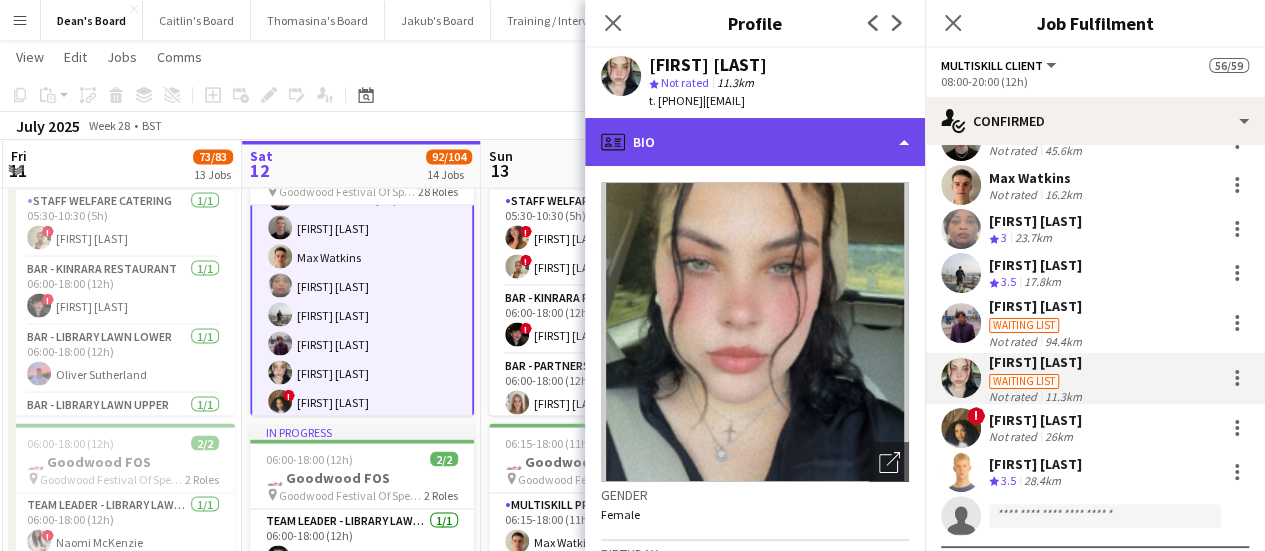 click on "profile
Bio" 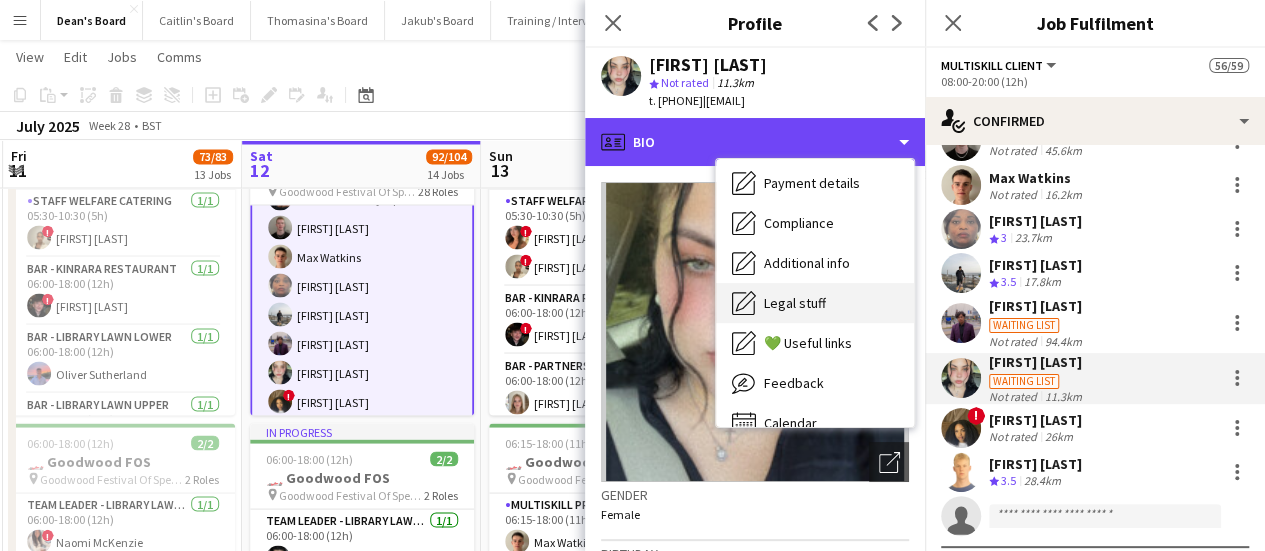 scroll, scrollTop: 268, scrollLeft: 0, axis: vertical 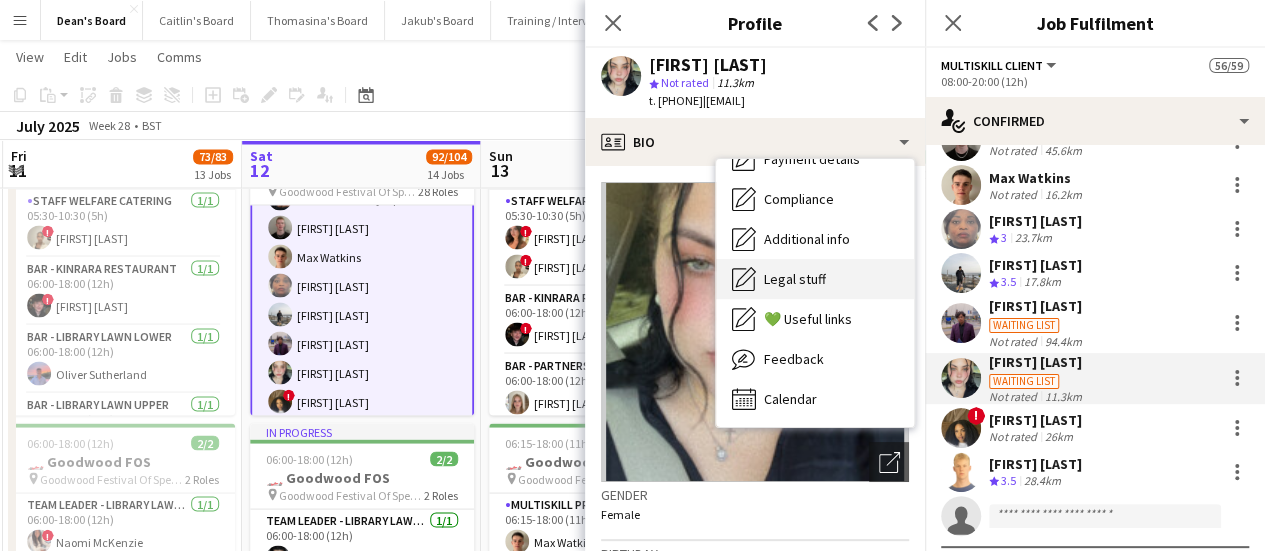 click on "Feedback
Feedback" at bounding box center [815, 359] 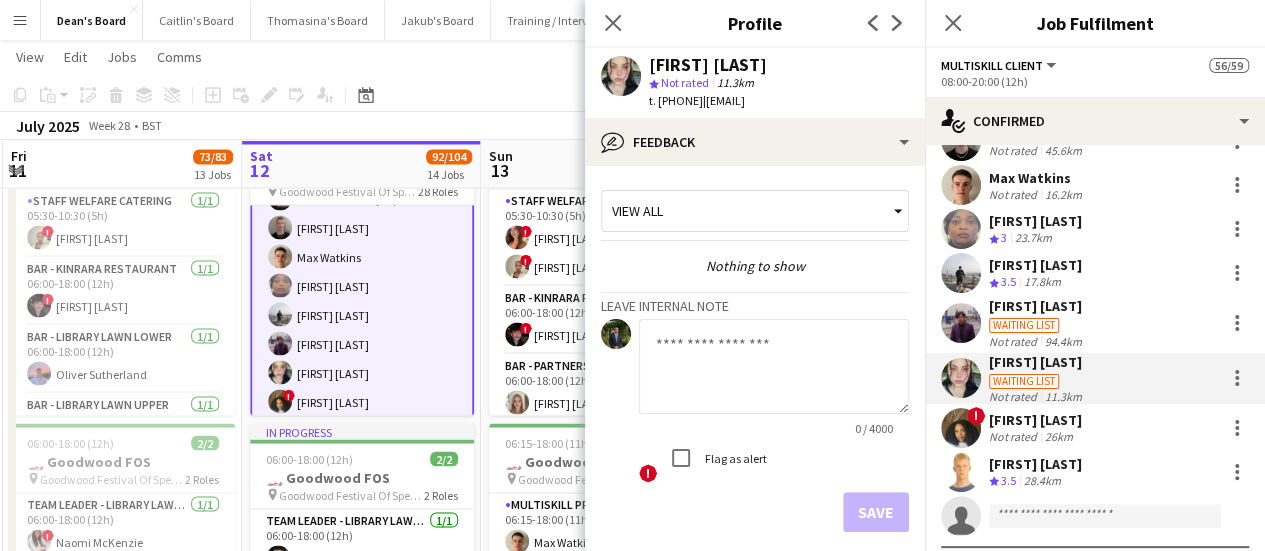 click 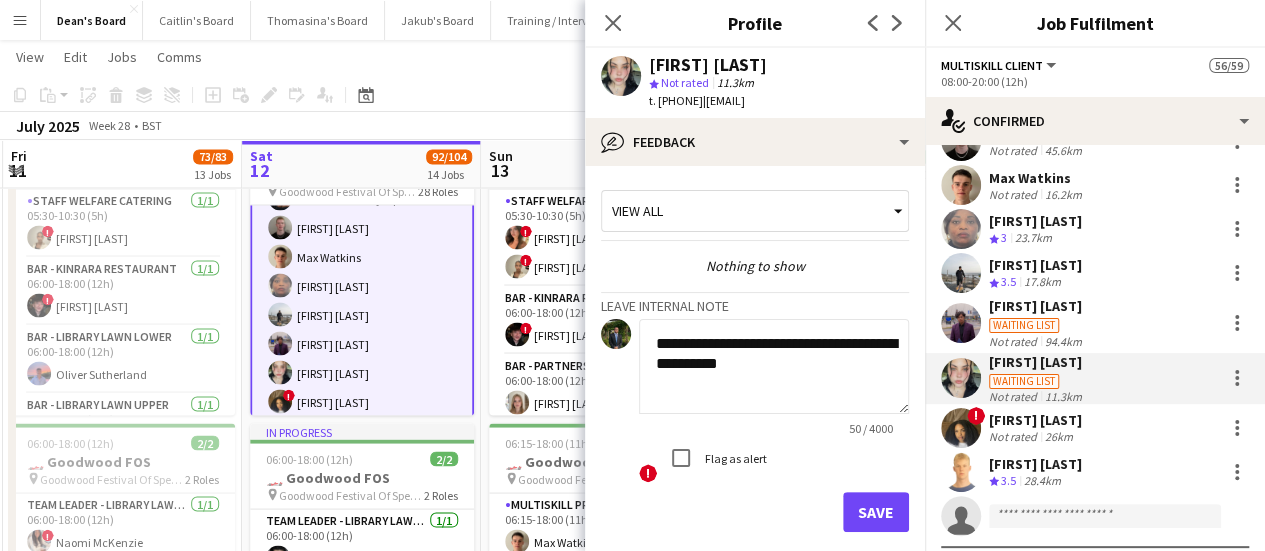 click on "**********" 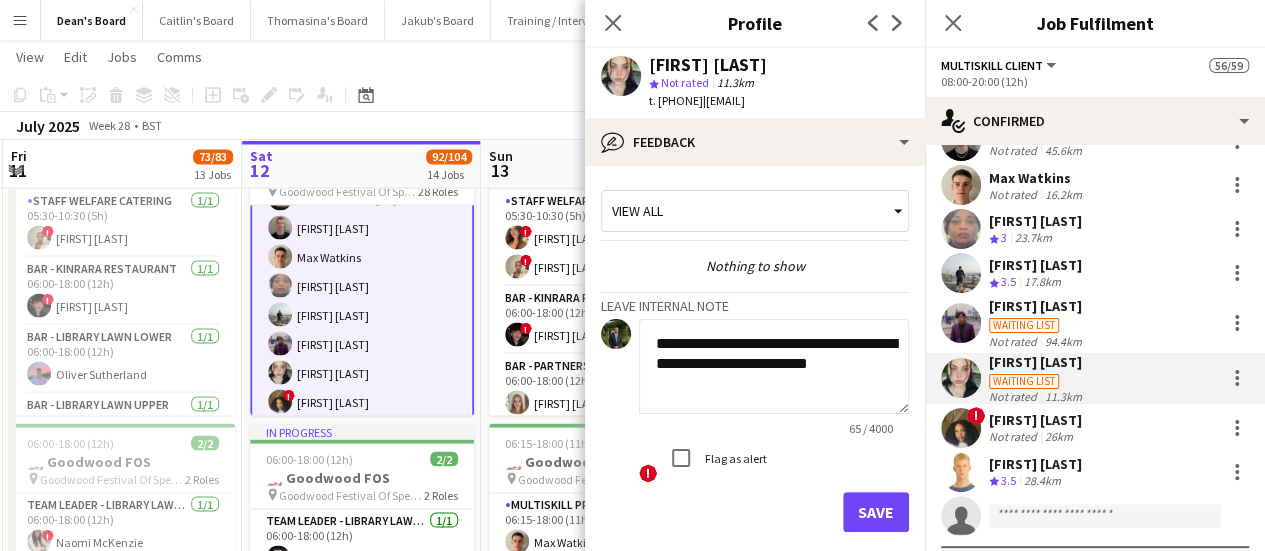 type on "**********" 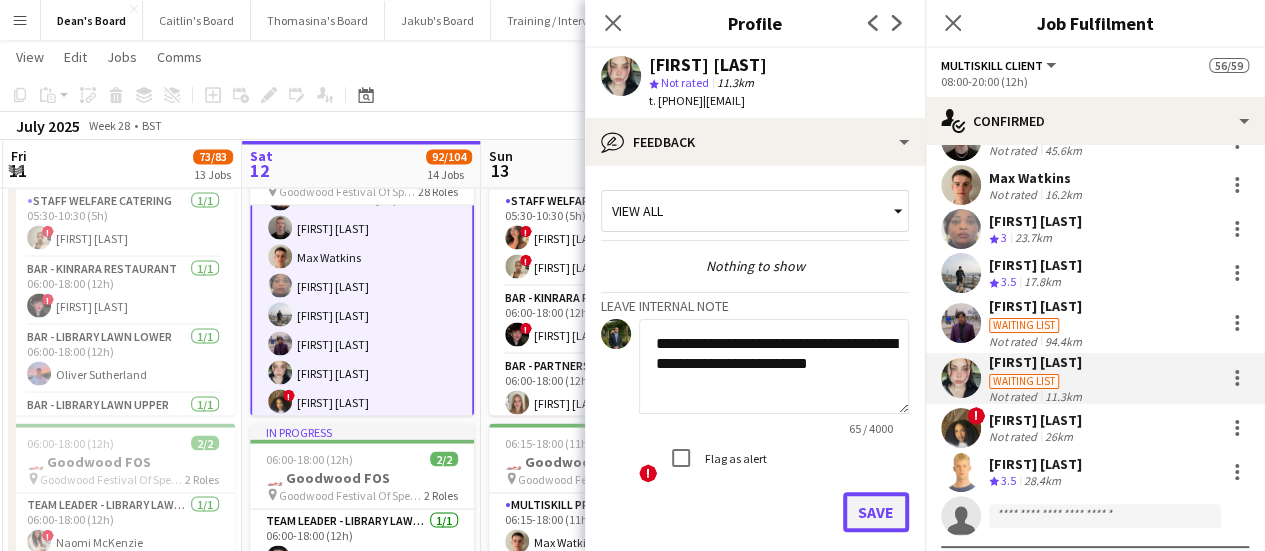 click on "Save" 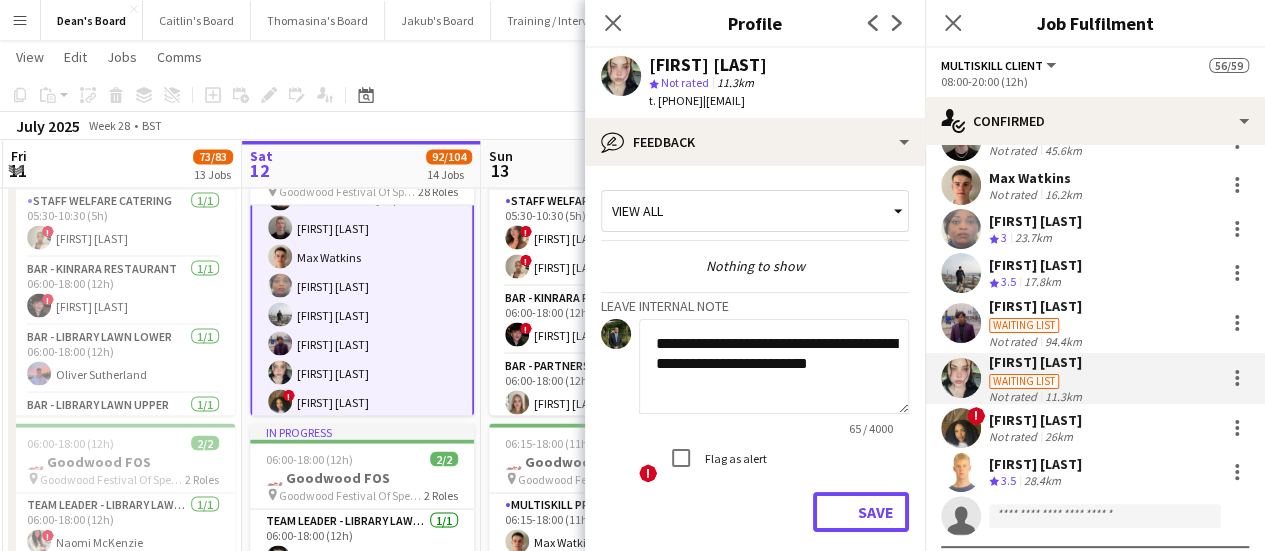 type 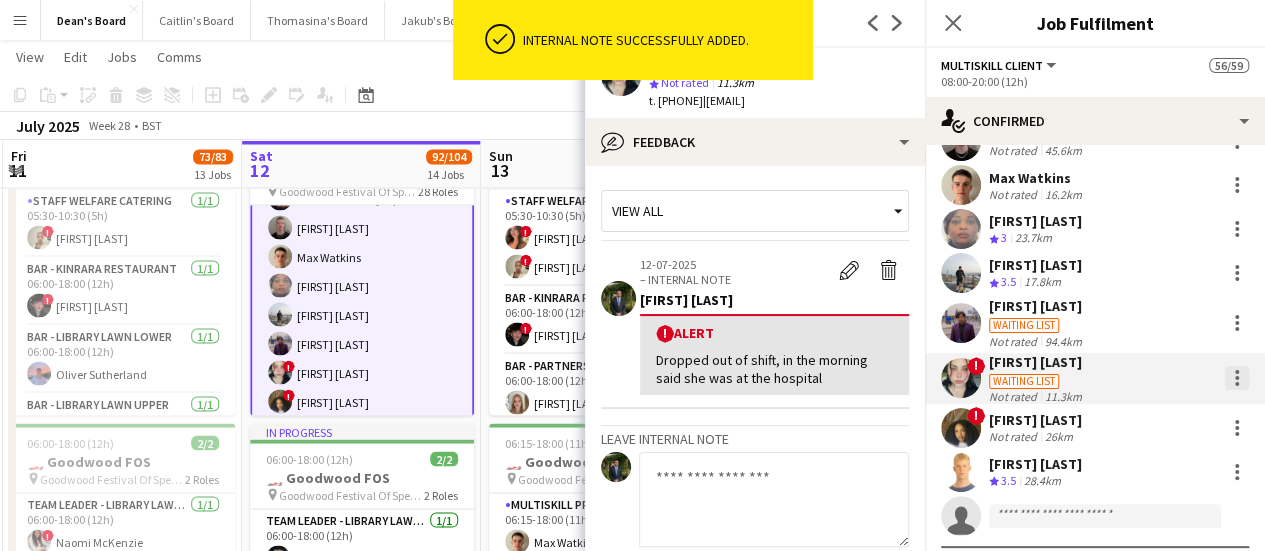 click at bounding box center [1237, 378] 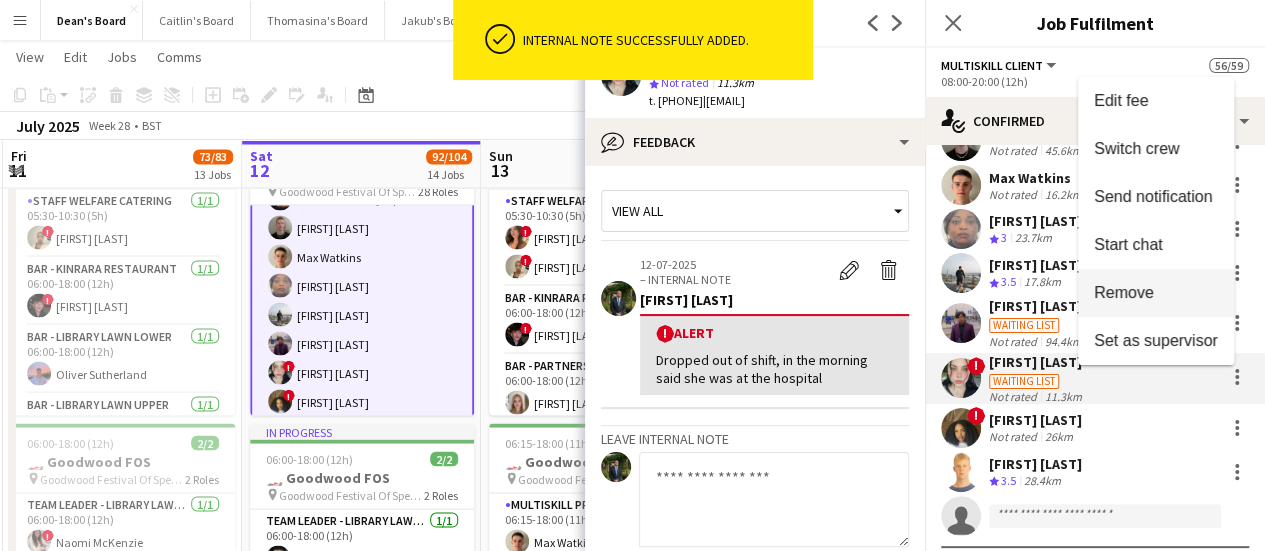 click on "Remove" at bounding box center (1124, 292) 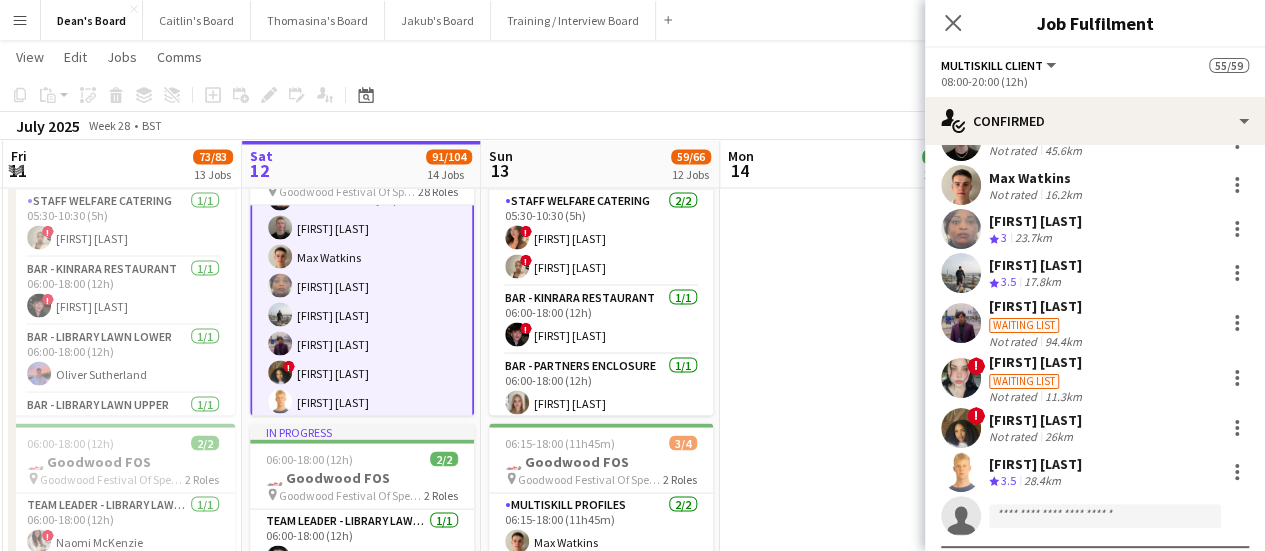 click on "Waiting list" at bounding box center [1037, 324] 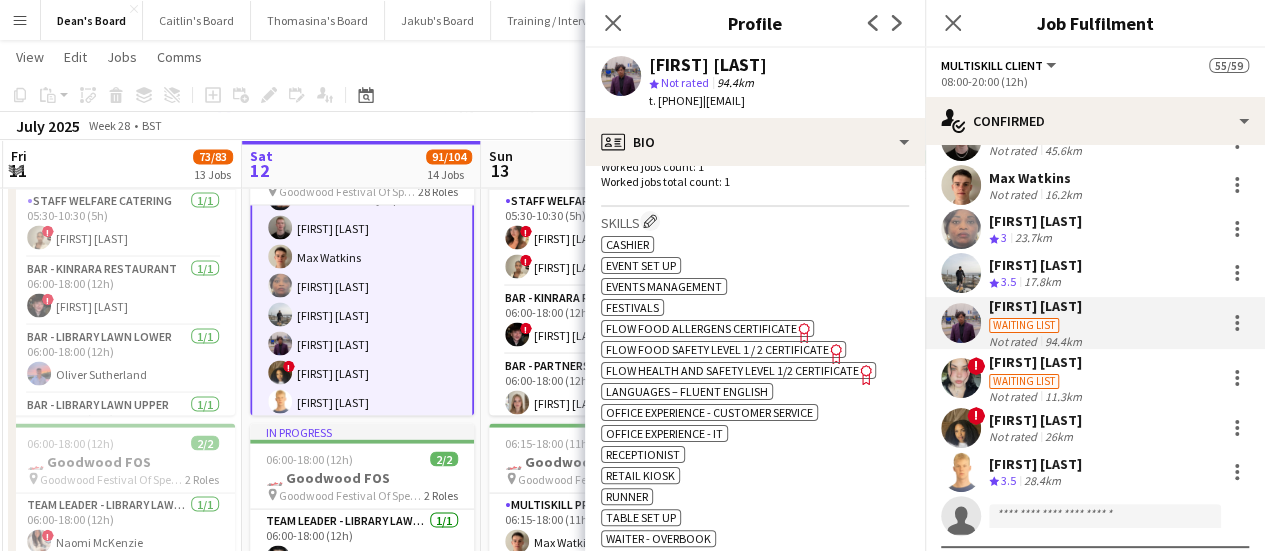 scroll, scrollTop: 700, scrollLeft: 0, axis: vertical 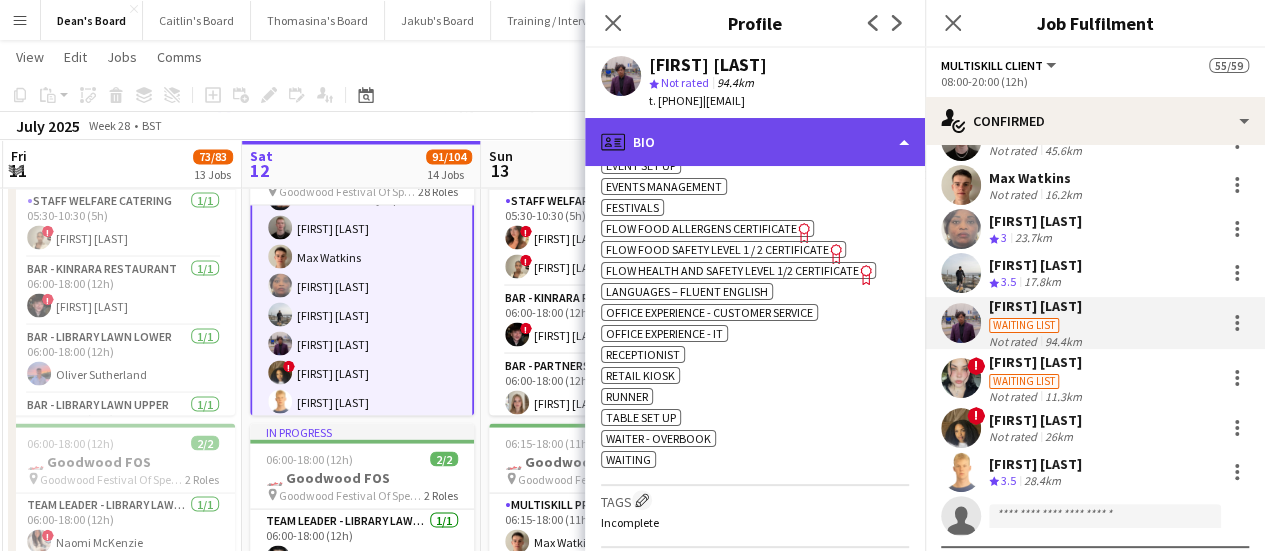 click on "profile
Bio" 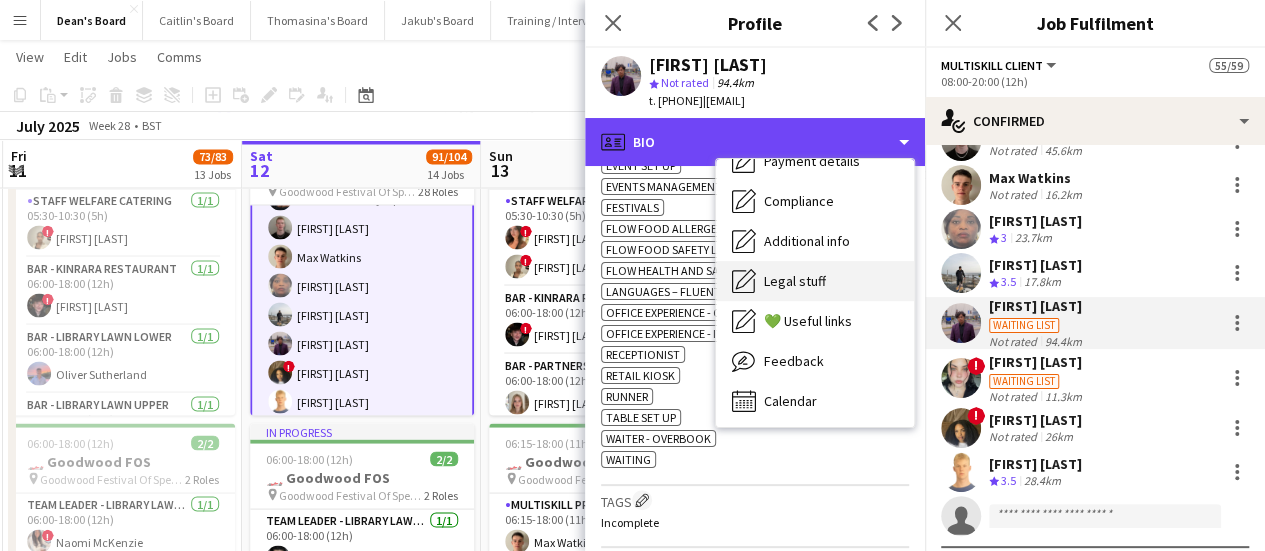 scroll, scrollTop: 268, scrollLeft: 0, axis: vertical 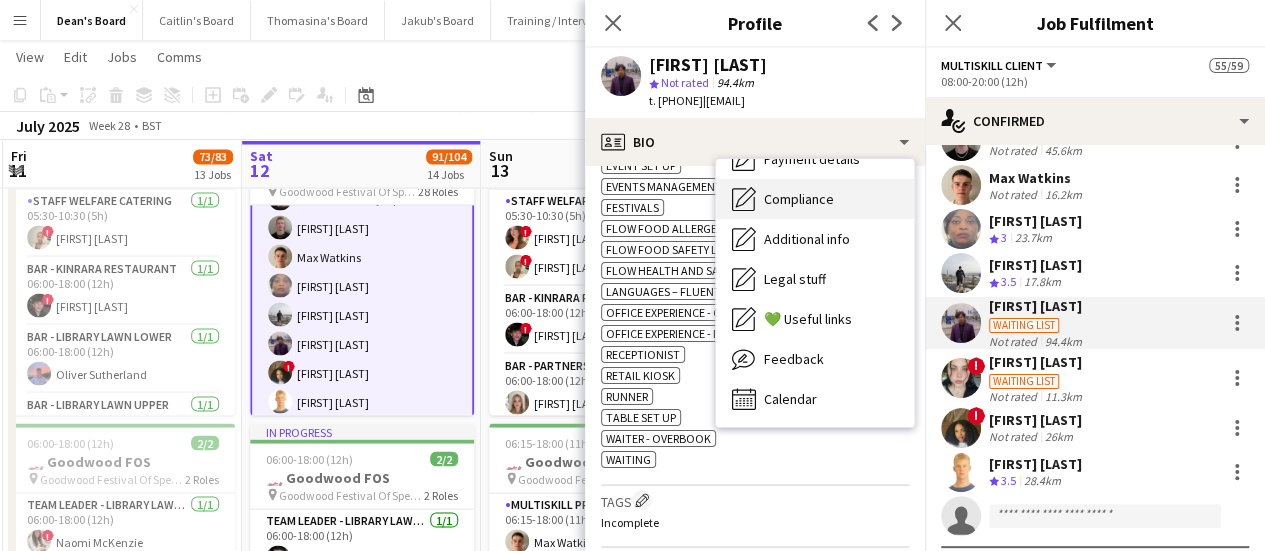 click on "Compliance" at bounding box center [799, 199] 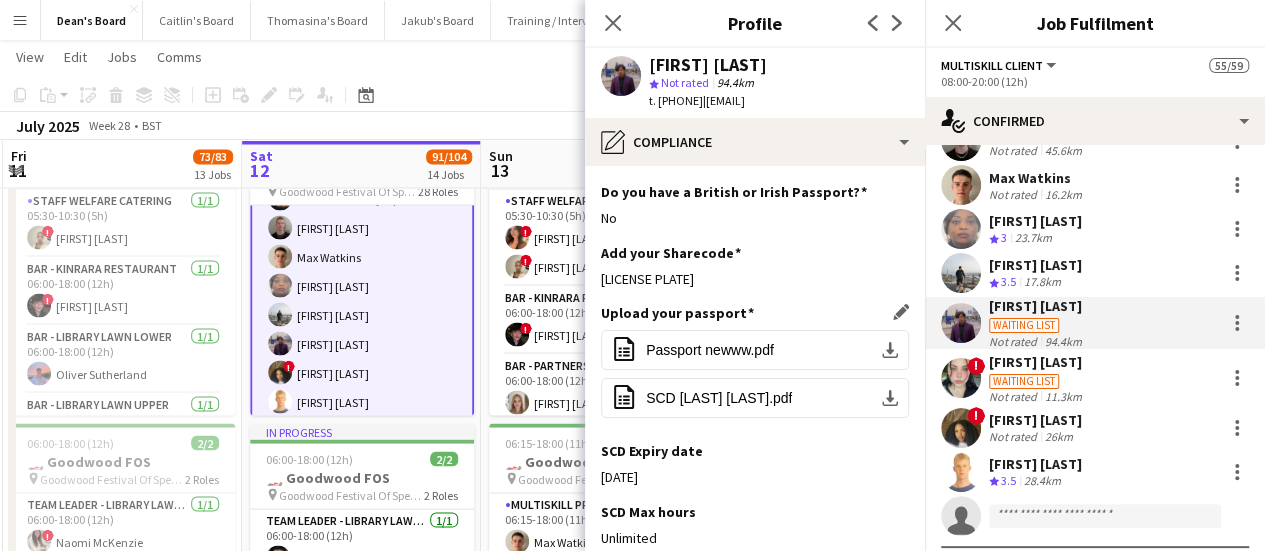 scroll, scrollTop: 200, scrollLeft: 0, axis: vertical 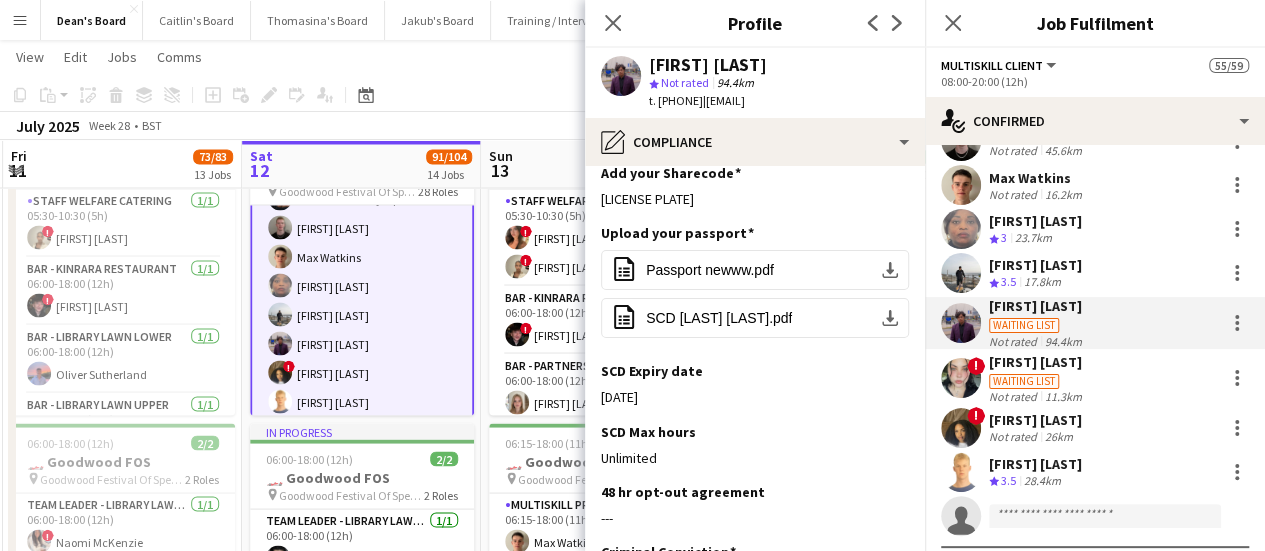 click on "Copy
Paste
Paste   Ctrl+V Paste with crew  Ctrl+Shift+V
Paste linked Job
Delete
Group
Ungroup
Add job
Add linked Job
Edit
Edit linked Job
Applicants
Date picker
JUL 2025 JUL 2025 Monday M Tuesday T Wednesday W Thursday T Friday F Saturday S Sunday S  JUL      1   2   3   4   5   6   7   8   9   10   11   12   13   14   15   16   17   18   19   20   21   22   23   24   25   26   27   28   29   30   31
Comparison range
Comparison range
Today" 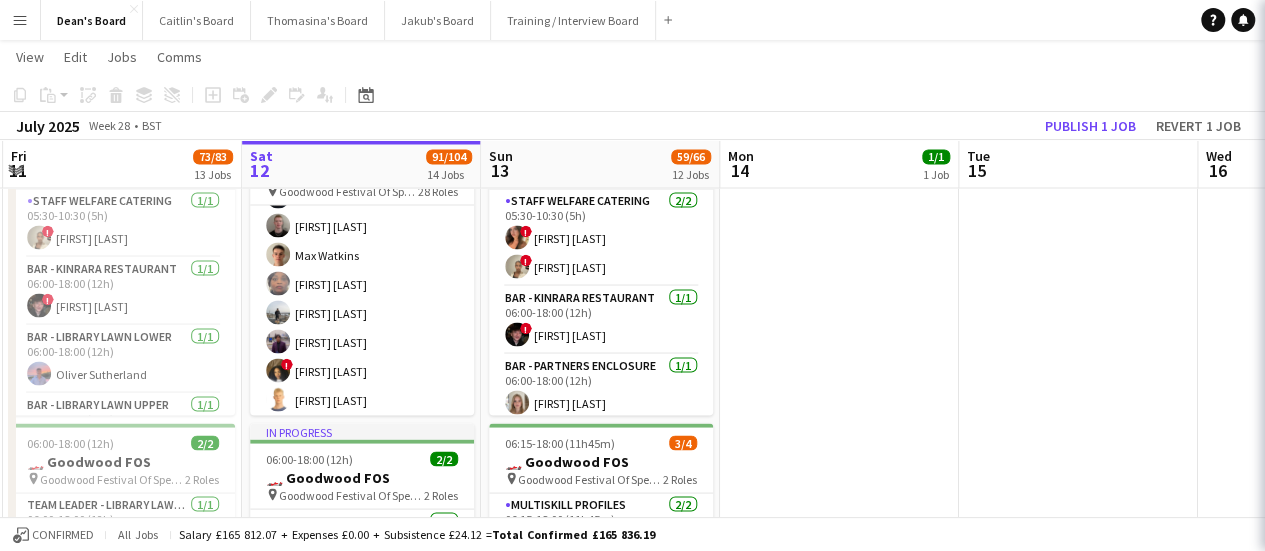 scroll, scrollTop: 1792, scrollLeft: 0, axis: vertical 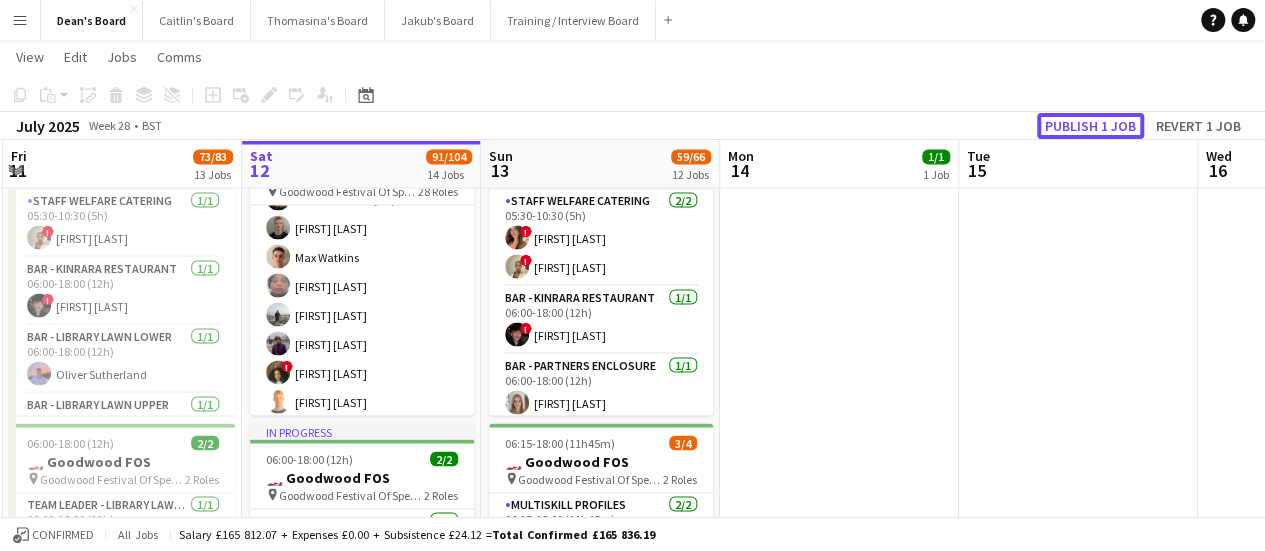 drag, startPoint x: 1092, startPoint y: 121, endPoint x: 1043, endPoint y: 139, distance: 52.201534 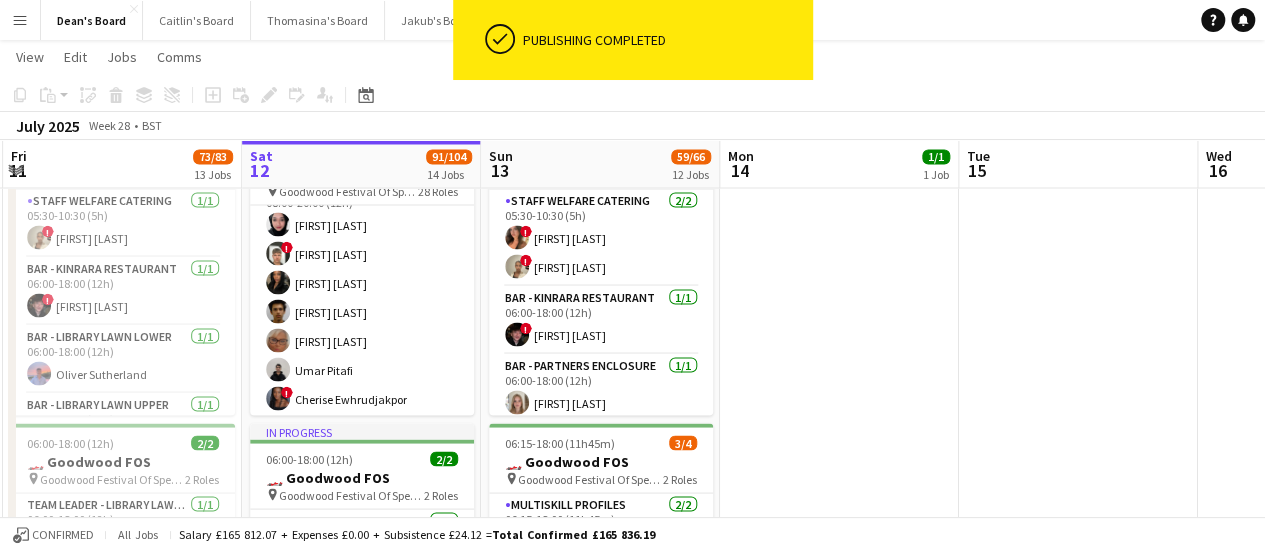 scroll, scrollTop: 1492, scrollLeft: 0, axis: vertical 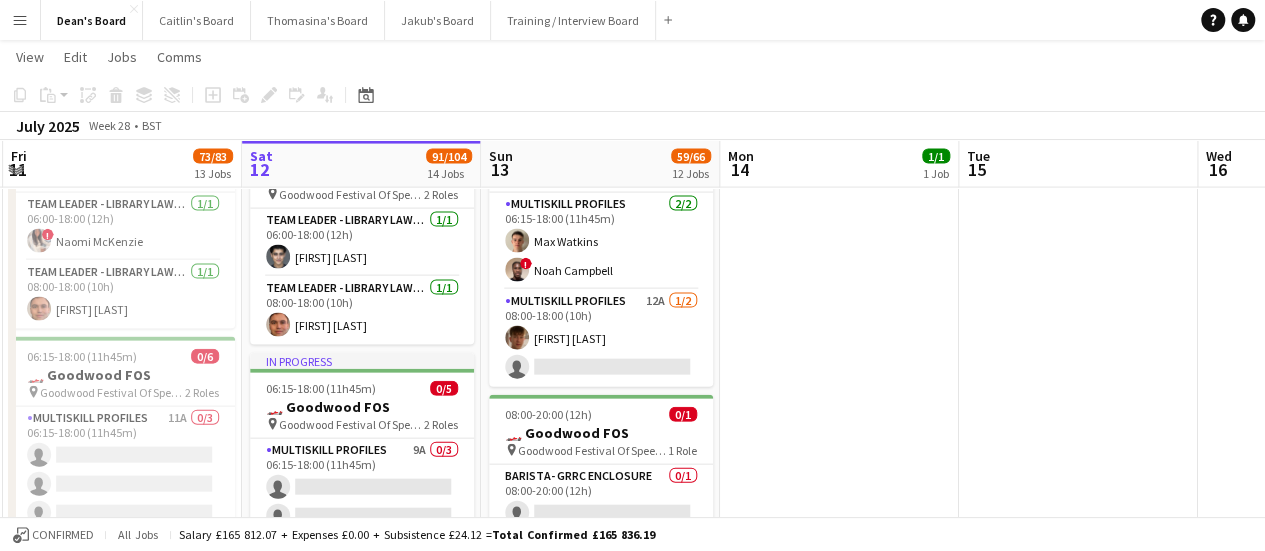 click on "Fri   11   73/83   13 Jobs" at bounding box center (122, 164) 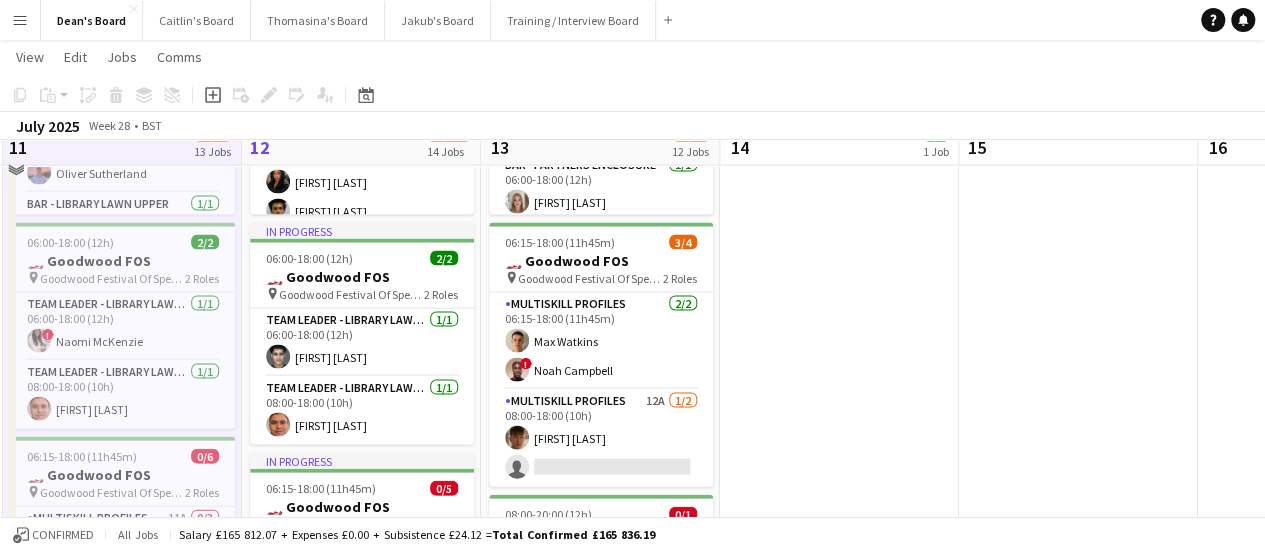 scroll, scrollTop: 1800, scrollLeft: 0, axis: vertical 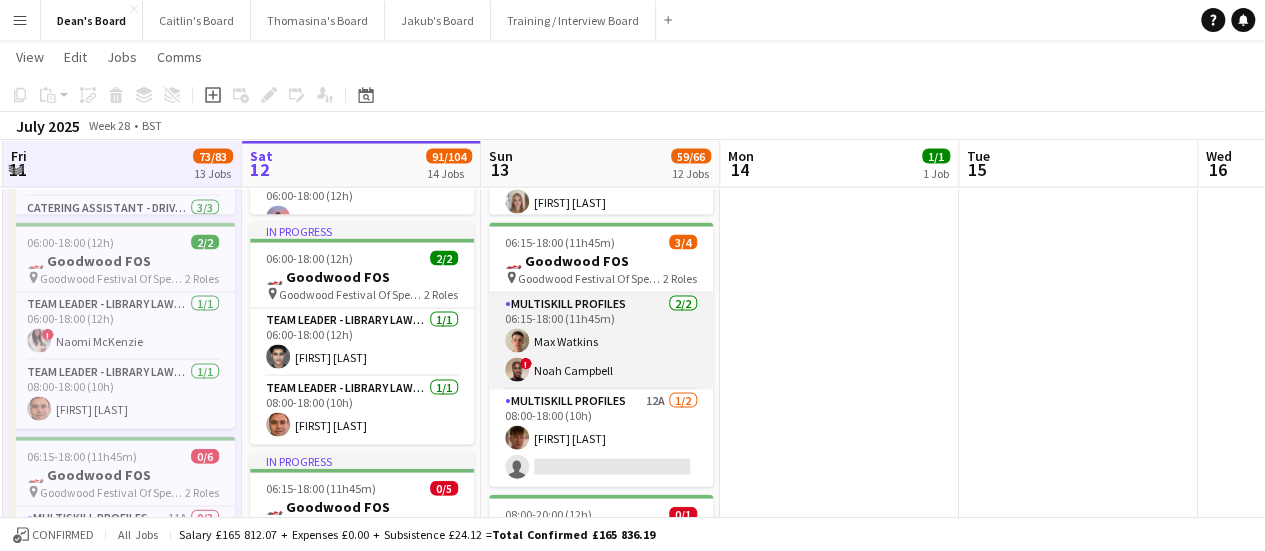 click on "MULTISKILL PROFILES   2/2   06:15-18:00 (11h45m)
Max Watkins ! Noah Campbell" at bounding box center [601, 341] 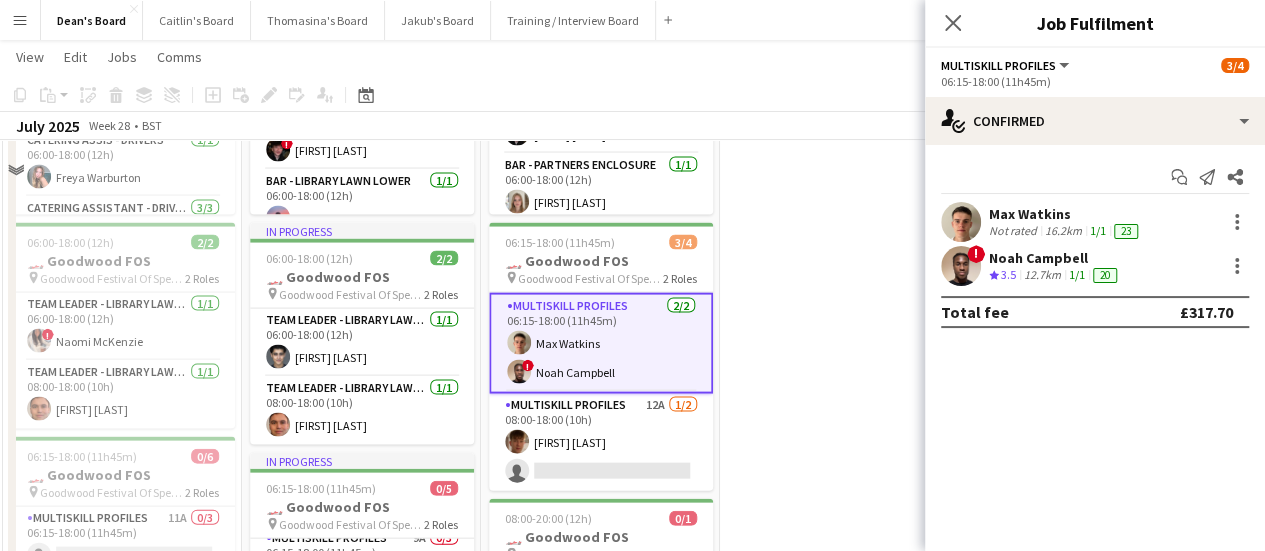scroll, scrollTop: 1518, scrollLeft: 0, axis: vertical 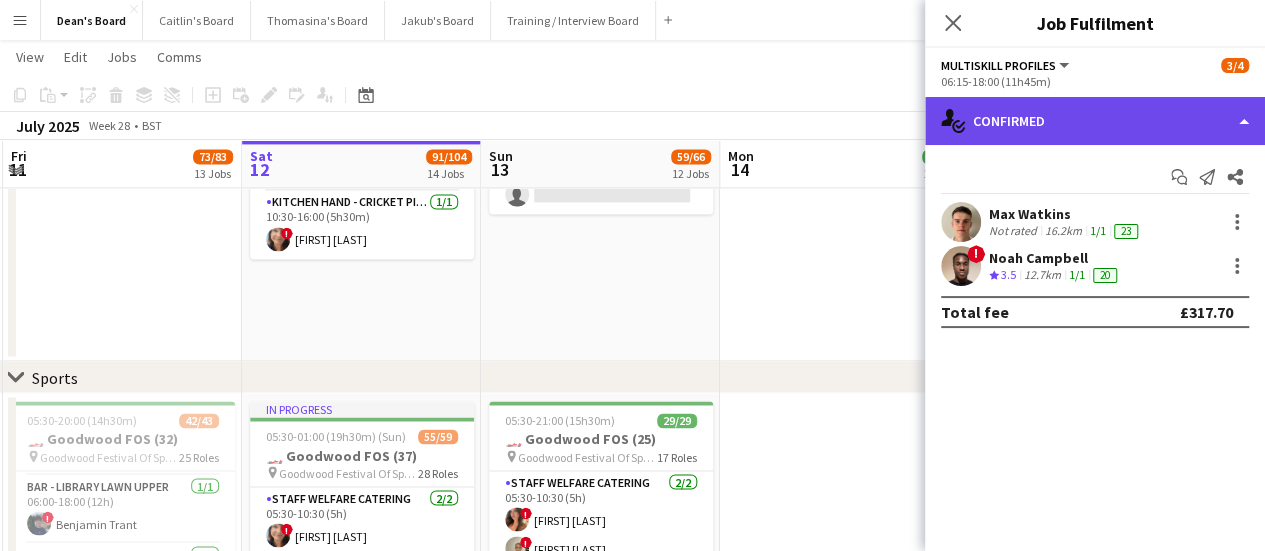 click on "single-neutral-actions-check-2
Confirmed" 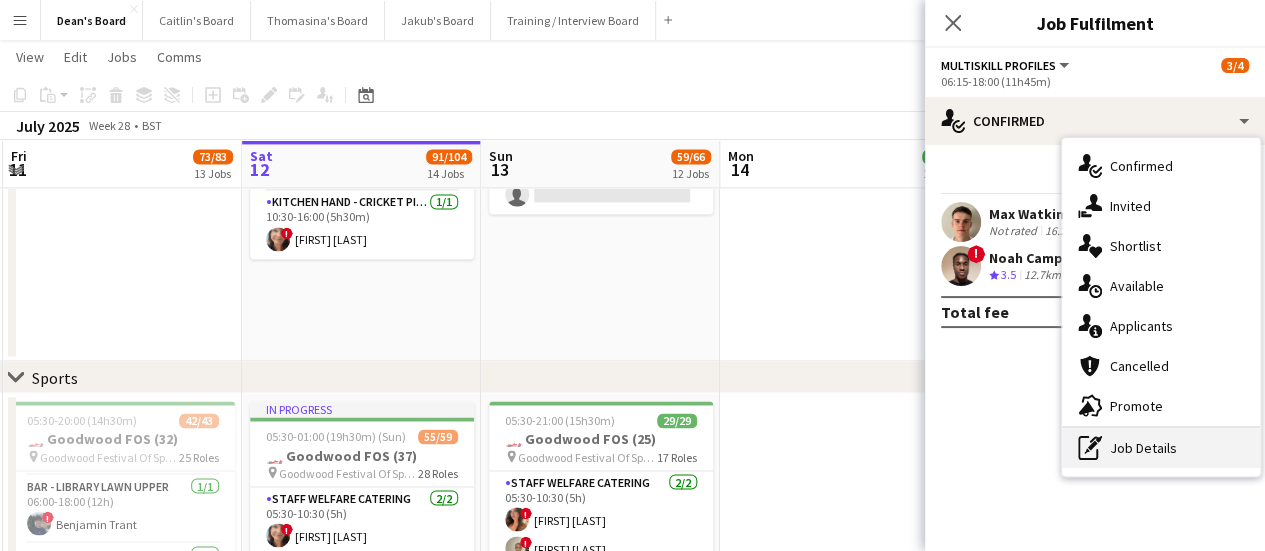click on "pen-write
Job Details" at bounding box center [1161, 448] 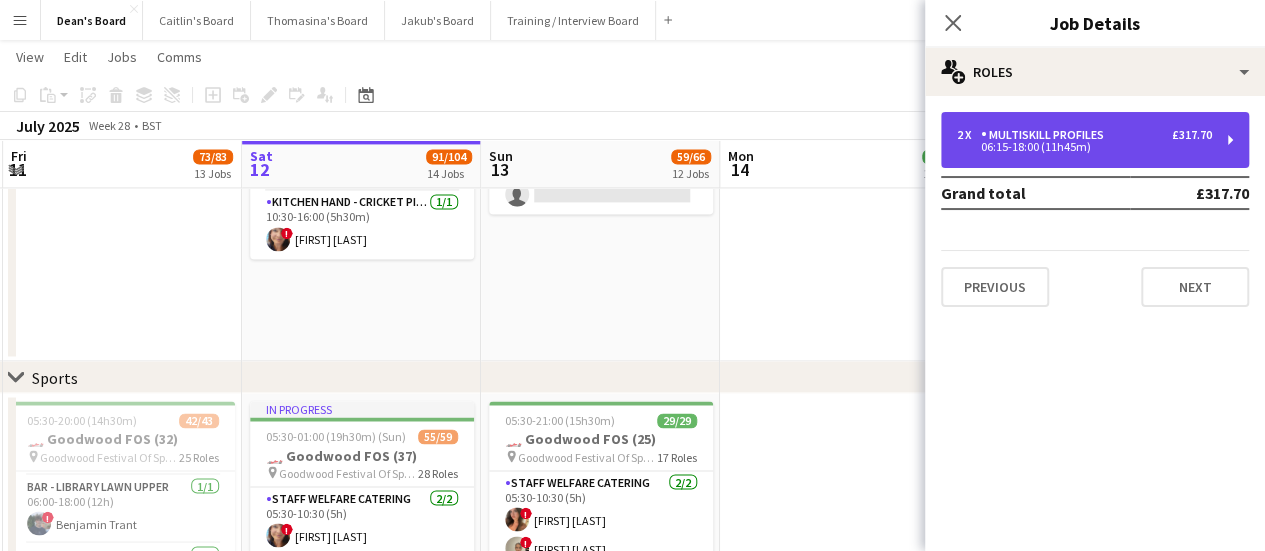 click on "2 x   MULTISKILL PROFILES   £317.70   06:15-18:00 (11h45m)" at bounding box center [1095, 140] 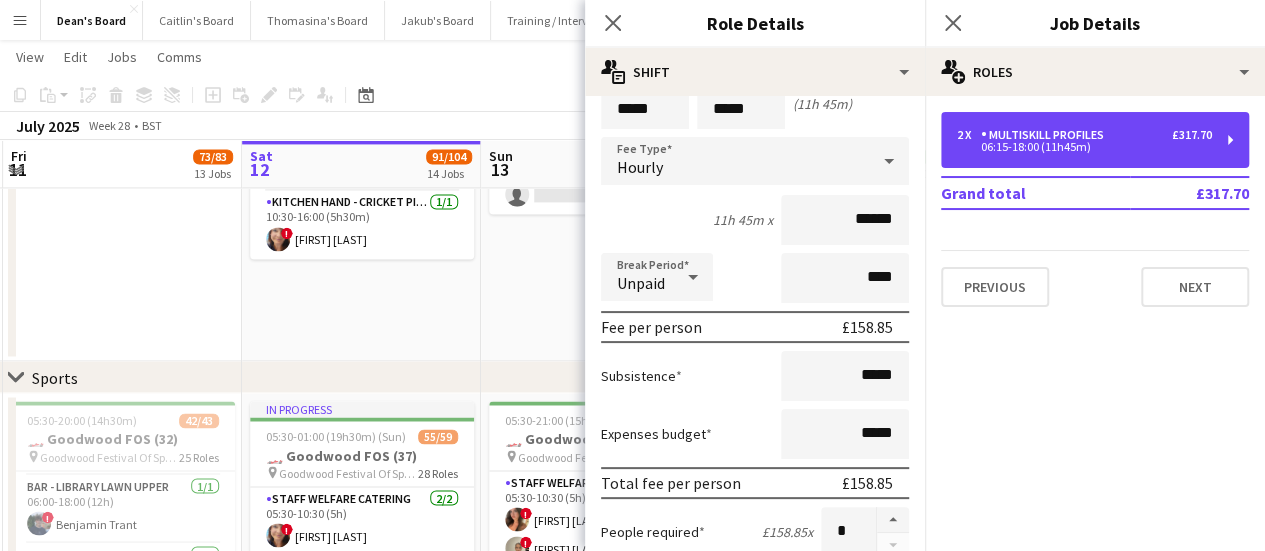 scroll, scrollTop: 300, scrollLeft: 0, axis: vertical 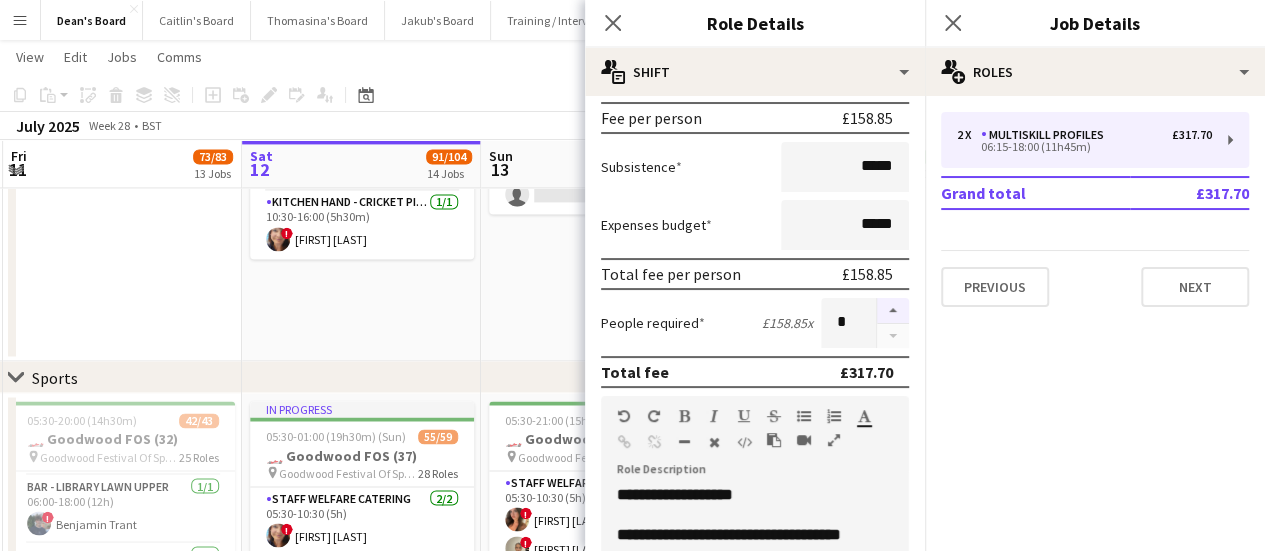 click at bounding box center [893, 311] 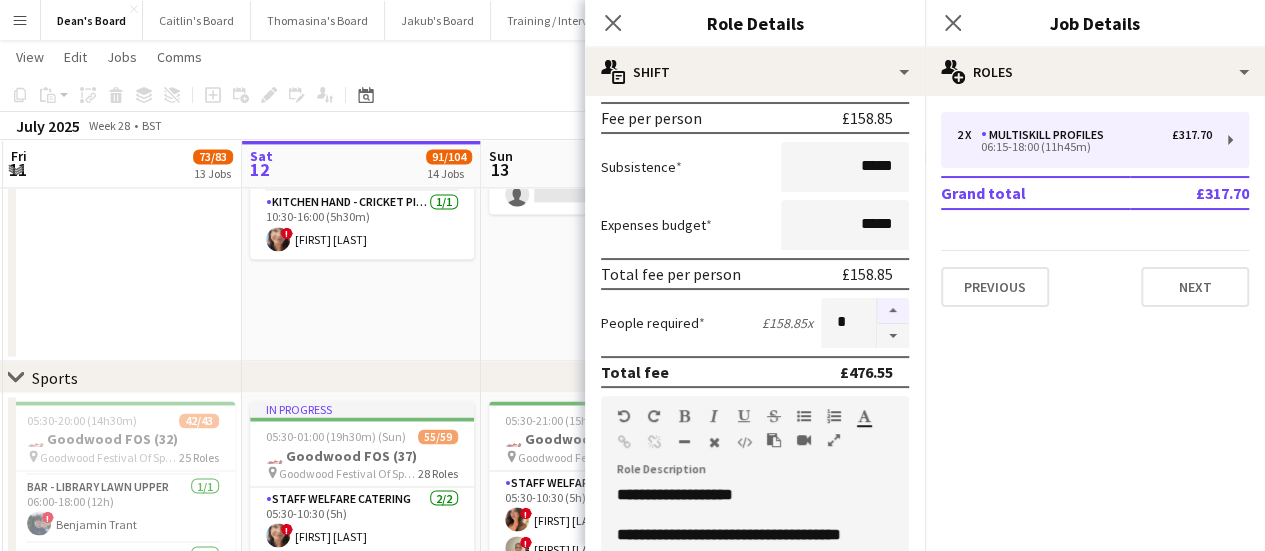click at bounding box center [893, 311] 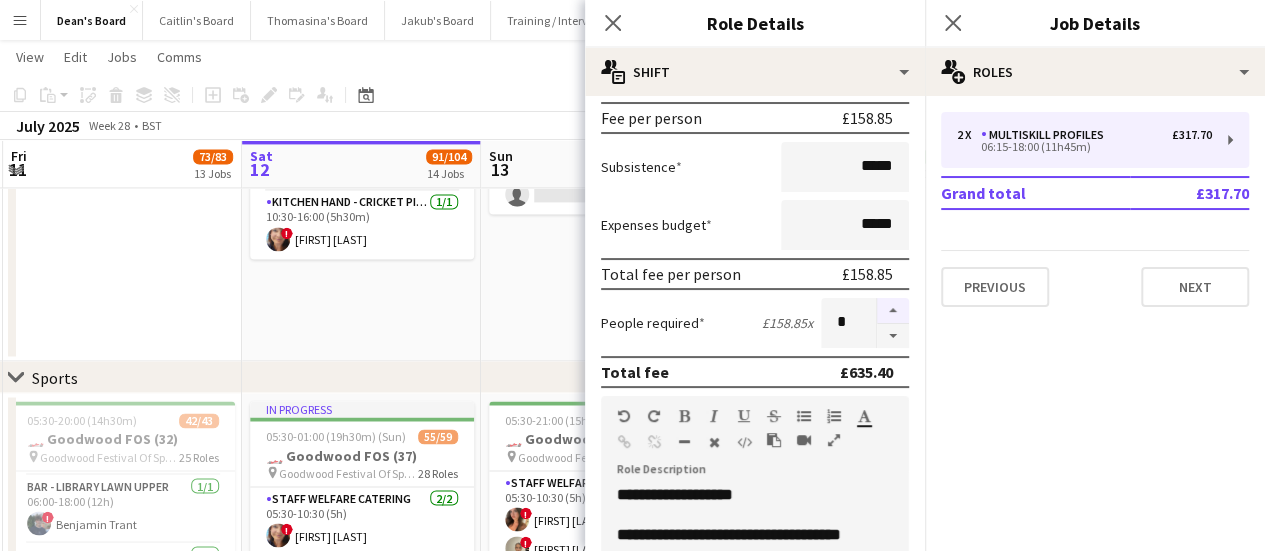 click at bounding box center (893, 311) 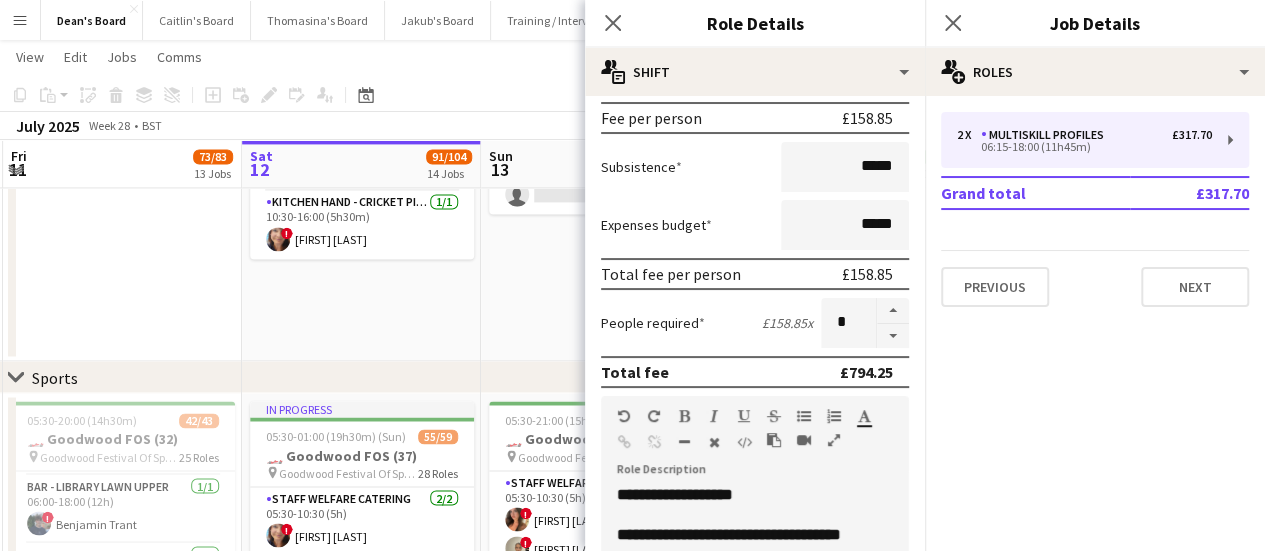 click on "06:00-18:00 (12h)    0/1
pin
Goodwood Festival Of Speed Chichester, PO18 0PH   1 Role   Shortlisted   104A   0/1   06:00-18:00 (12h)
single-neutral-actions
06:30-20:00 (13h30m)    16/17   🏎️ Kerb @ Goodwood FOS (16)
pin
Goodwood Festival Of Speed Chichester, PO18 0PH   6 Roles   Bartender- Cricket Pitch    1/1   06:30-13:30 (7h)
Claudia Billington  BAR - CATHEDRAL WALK   3/3   06:30-20:00 (13h30m)
Patrick Edwards Oliver Smith Spike Prichard  Bartender- Cricket Pitch    2/2   06:30-20:00 (13h30m)
Romeo Mulenga Jake Thompson  BAR - CATHEDRAL WALK   6/6   10:00-20:00 (10h)
Bea Jordan ! Toby Doyle Henry Bellingham Isabella Faithfull Tabby Barlow Rohan Malhotra  Bartender- Cricket Pitch    4/4   10:00-20:00 (10h)
Sophie Woodgates Samuel Bell Aimee Newenham Samuel Berry  Bartender- Cricket Pitch    4A   0/1   13:30-20:00 (6h30m)
single-neutral-actions" at bounding box center (600, -467) 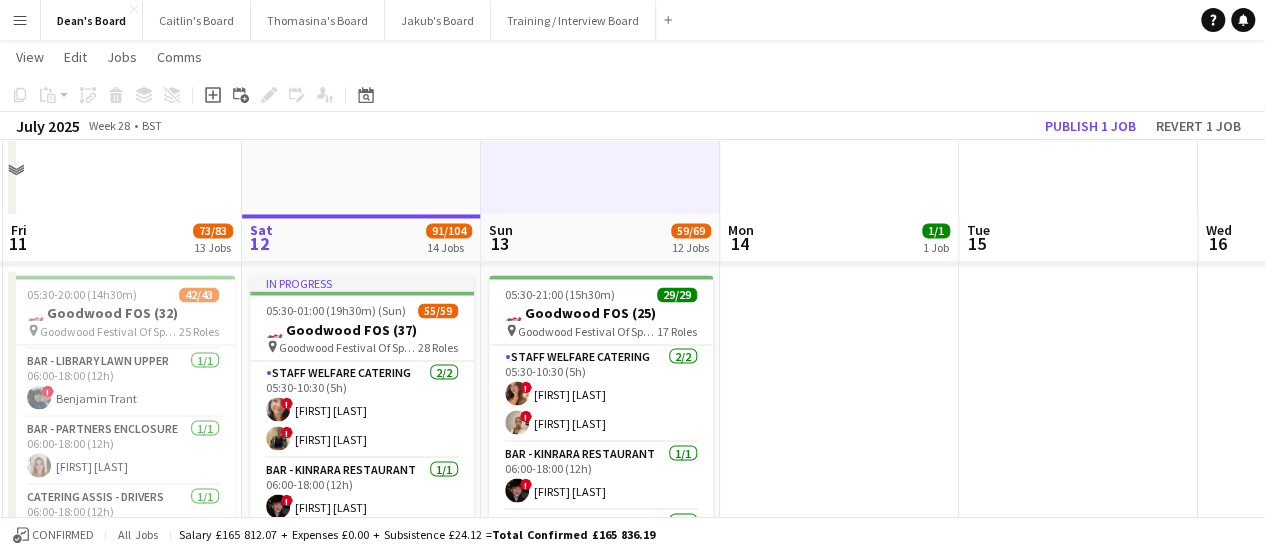 scroll, scrollTop: 1718, scrollLeft: 0, axis: vertical 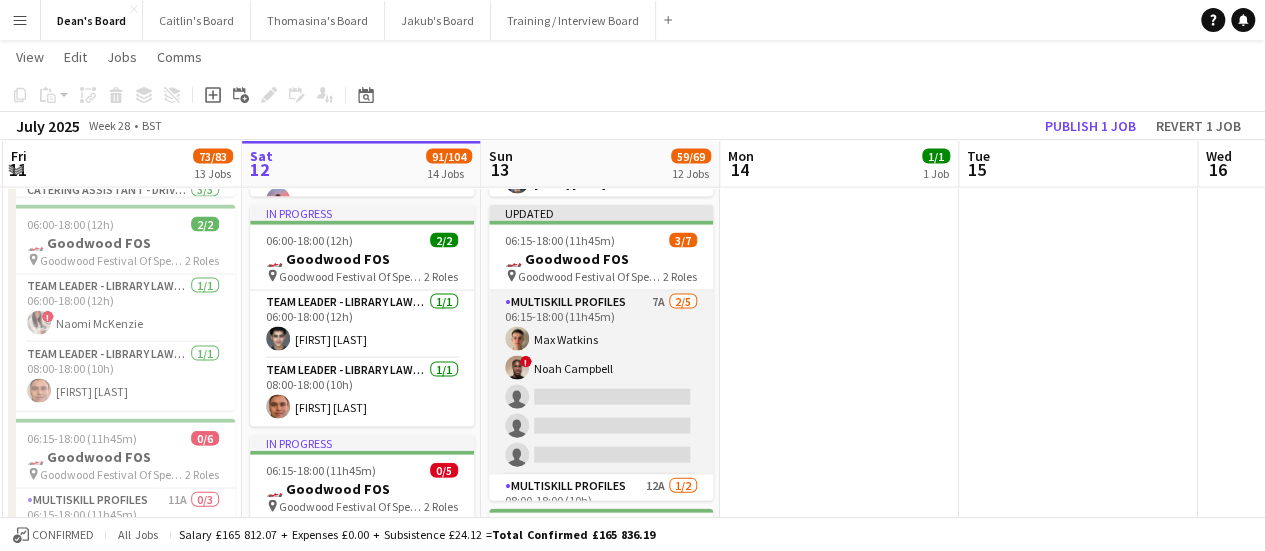 click on "MULTISKILL PROFILES   7A   2/5   06:15-18:00 (11h45m)
Max Watkins ! Noah Campbell
single-neutral-actions
single-neutral-actions
single-neutral-actions" at bounding box center [601, 383] 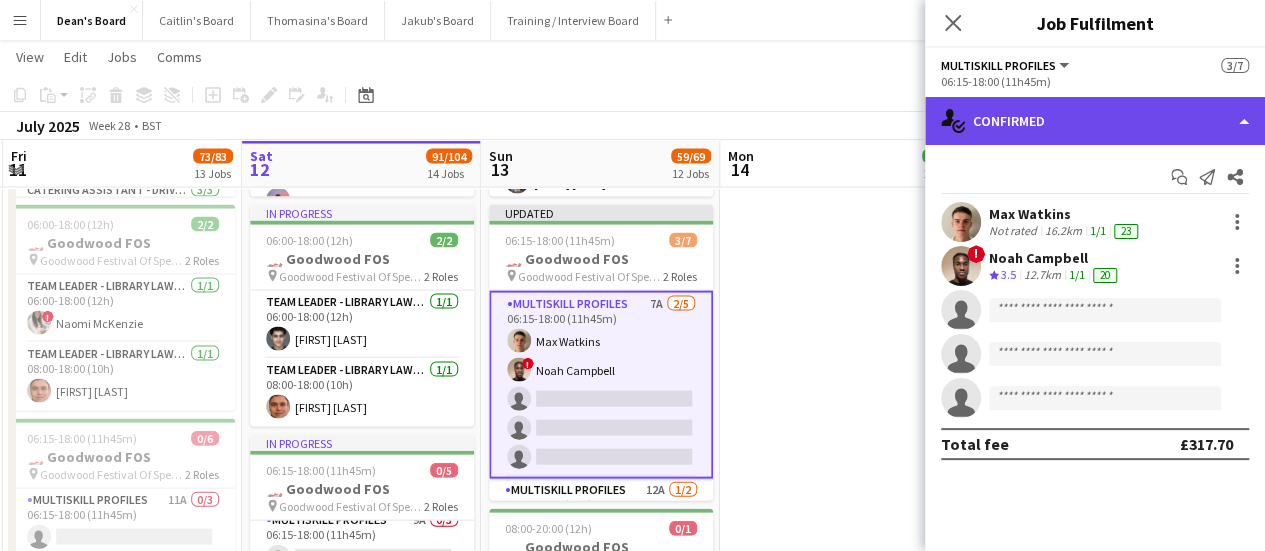 click on "single-neutral-actions-check-2
Confirmed" 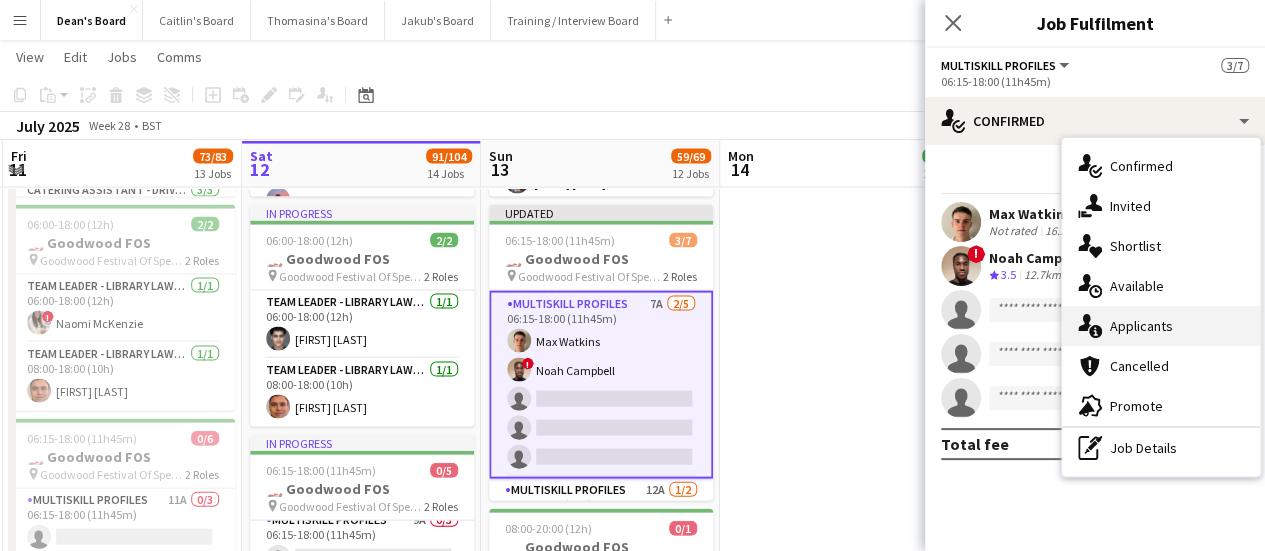 click on "single-neutral-actions-information
Applicants" at bounding box center [1161, 326] 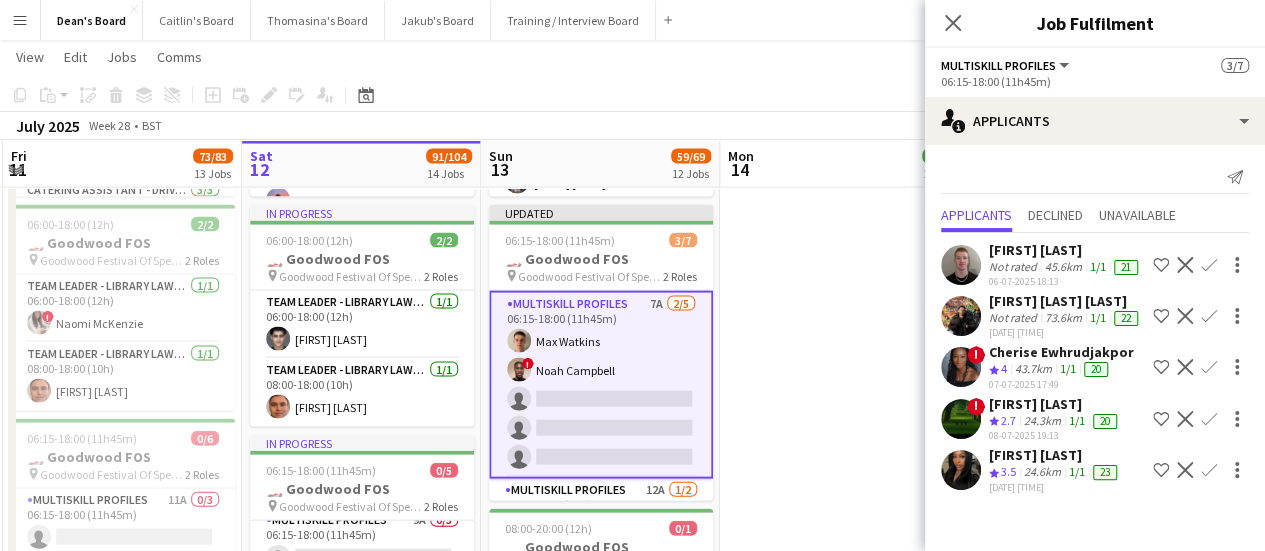 scroll, scrollTop: 48, scrollLeft: 0, axis: vertical 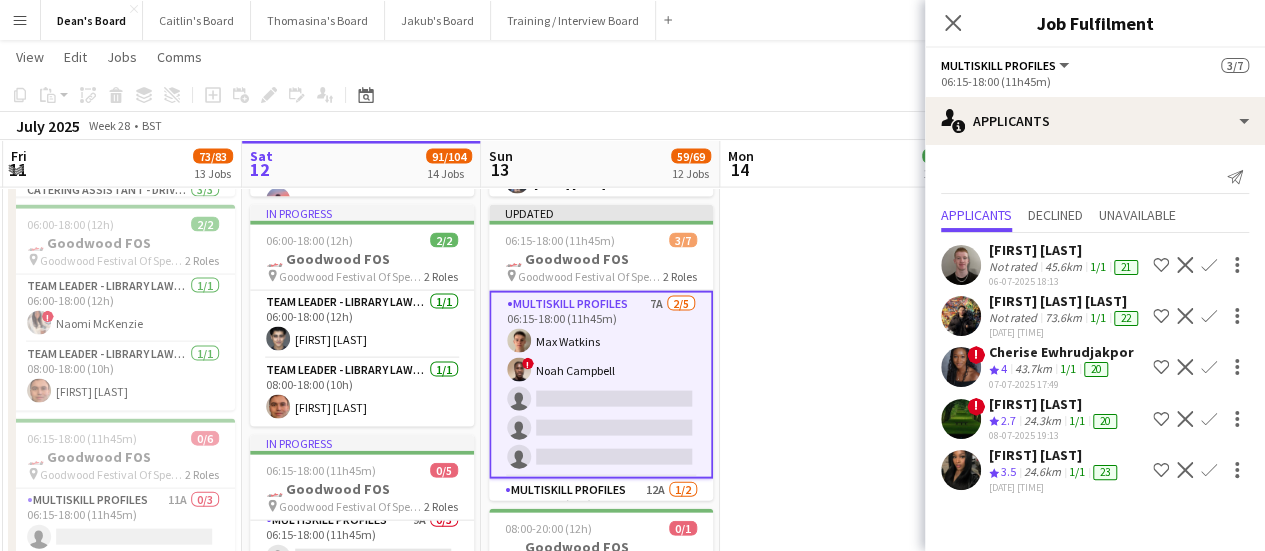 click on "Confirm" 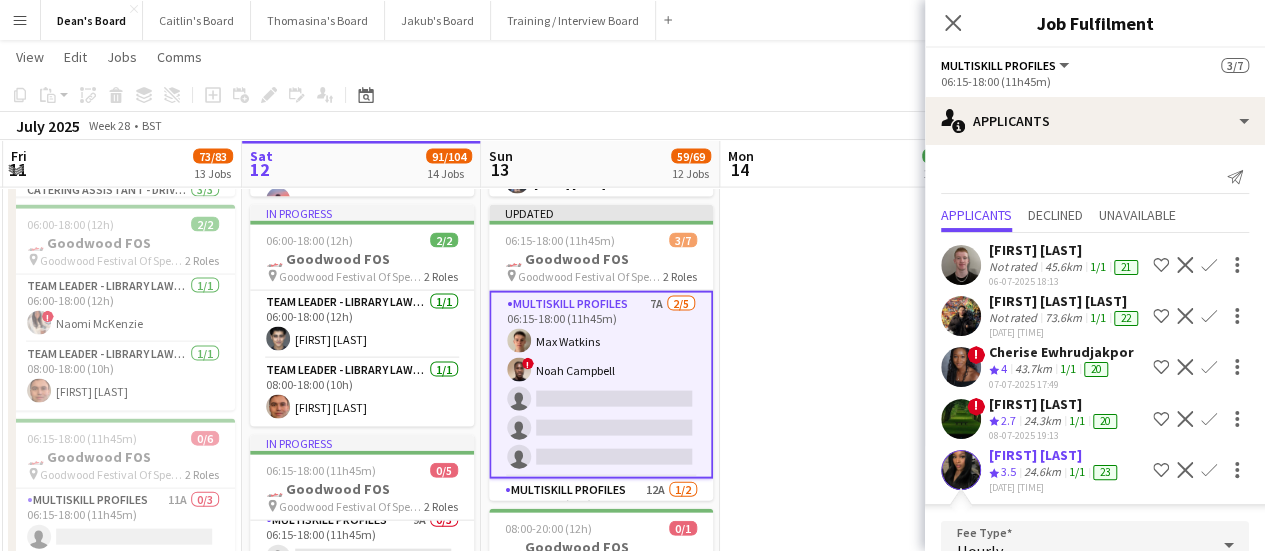 scroll, scrollTop: 316, scrollLeft: 0, axis: vertical 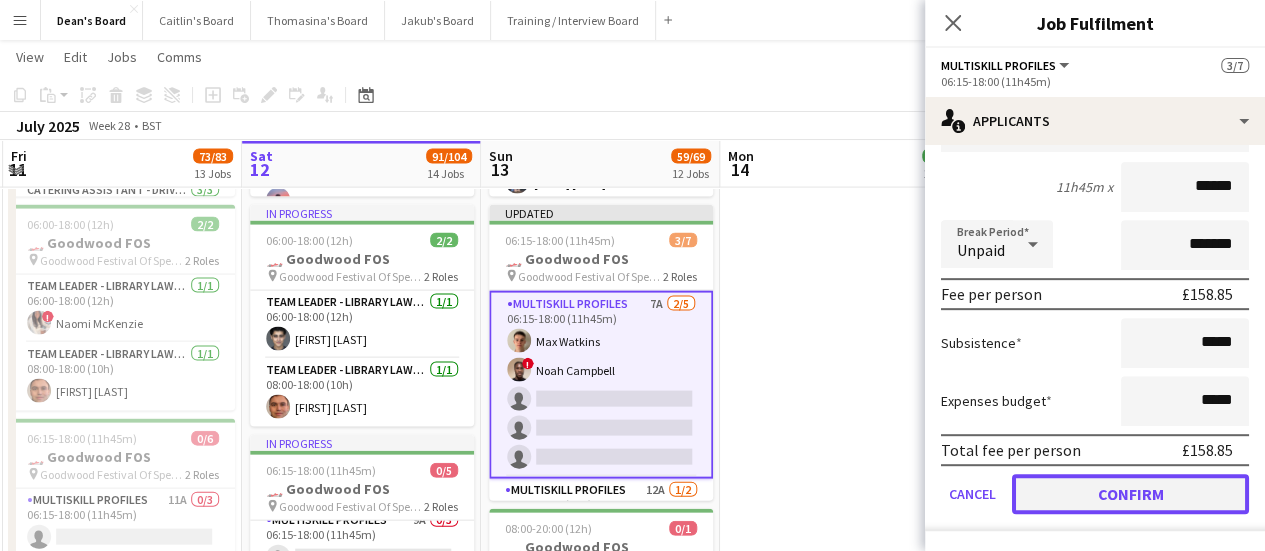 click on "Confirm" 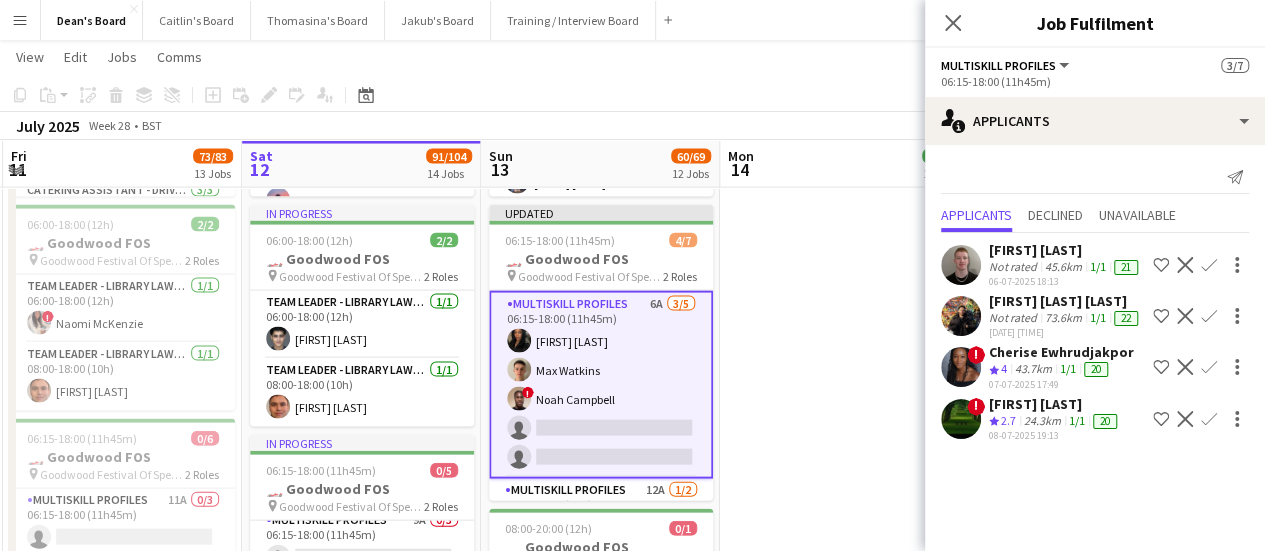 scroll, scrollTop: 0, scrollLeft: 0, axis: both 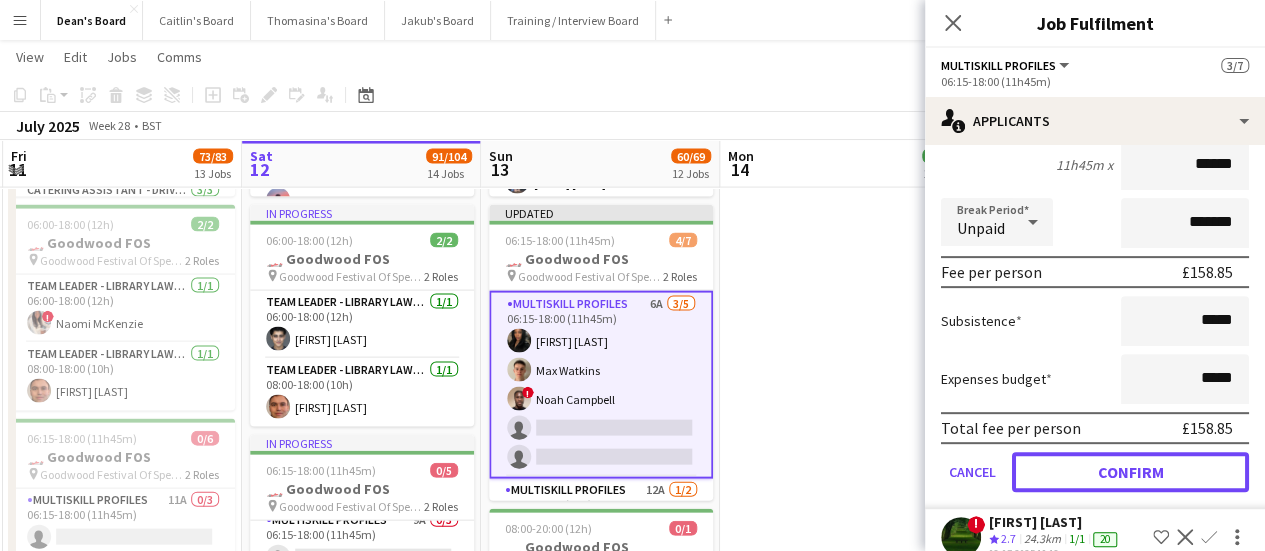 click on "Confirm" 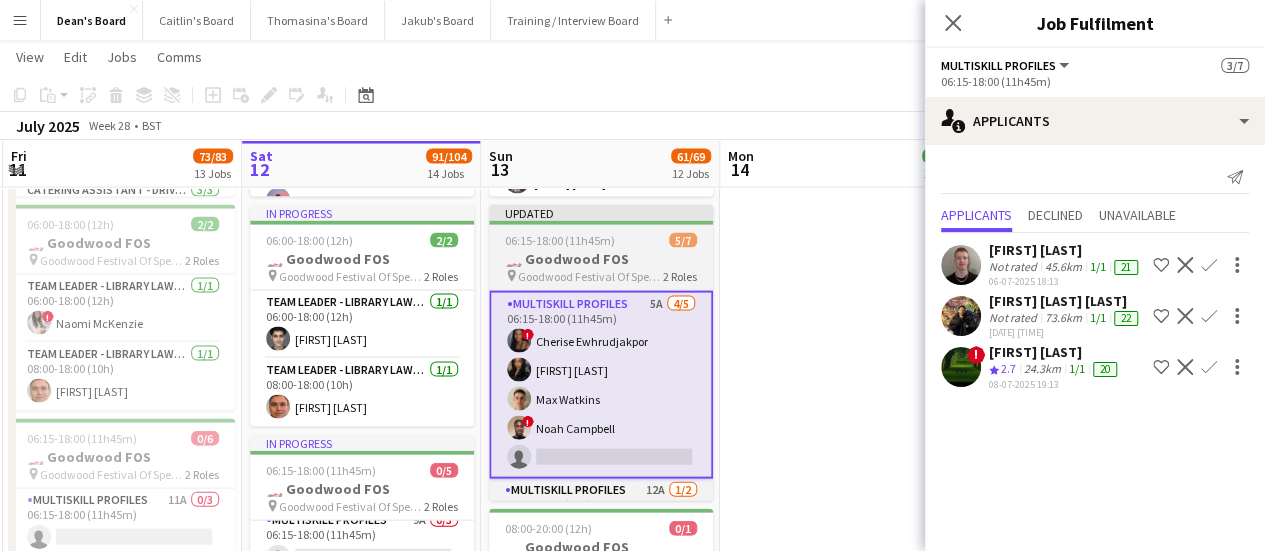 scroll, scrollTop: 0, scrollLeft: 0, axis: both 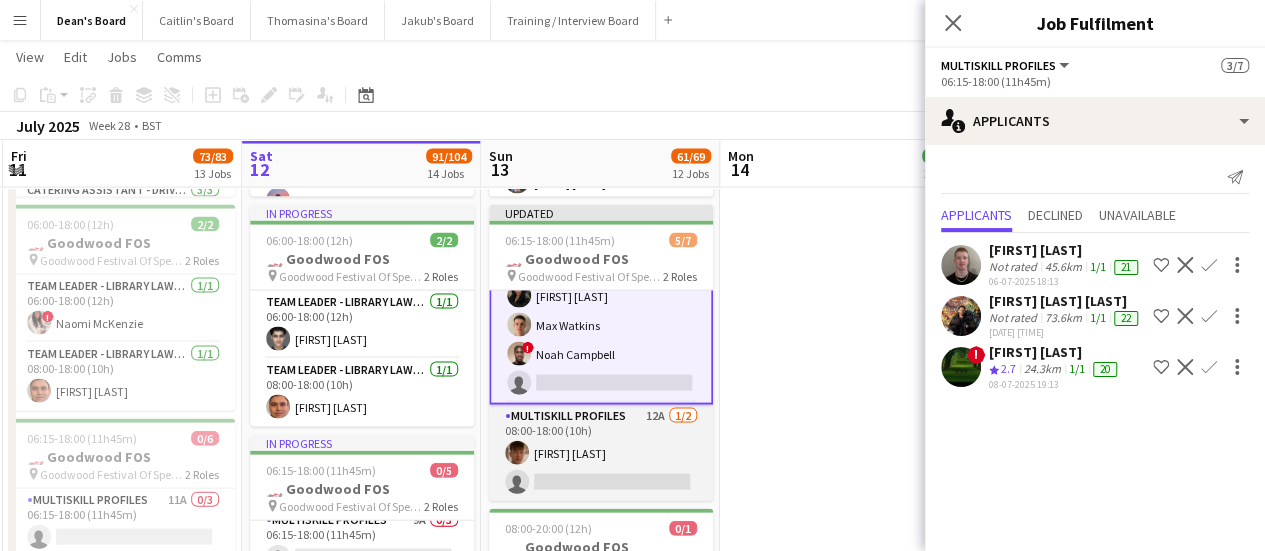 click on "MULTISKILL PROFILES   12A   1/2   08:00-18:00 (10h)
Josh Ebbs
single-neutral-actions" at bounding box center (601, 453) 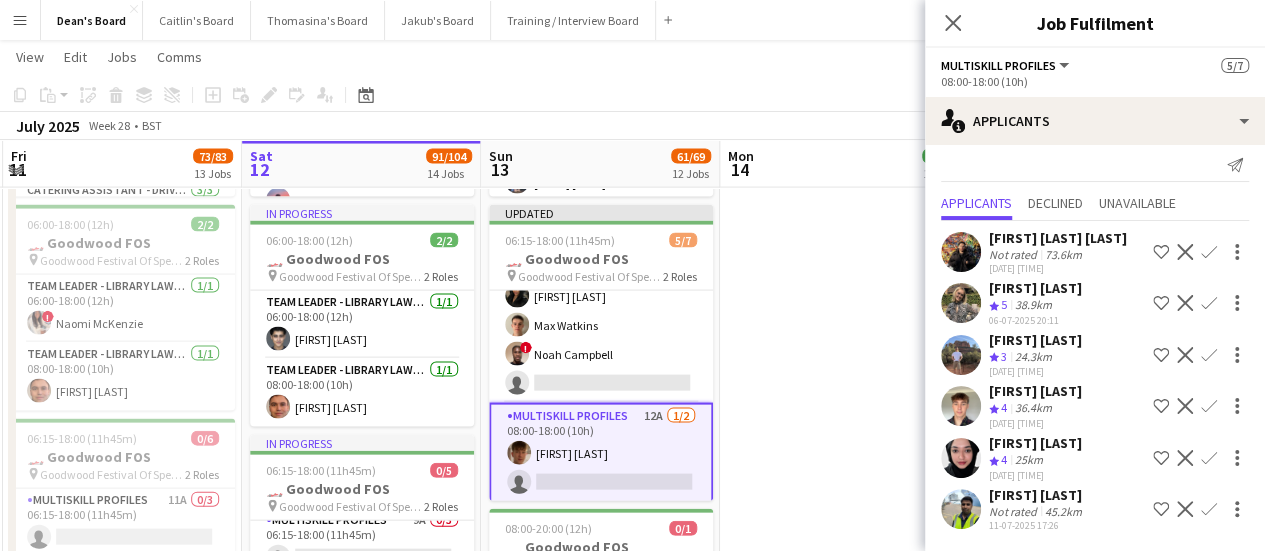 scroll, scrollTop: 44, scrollLeft: 0, axis: vertical 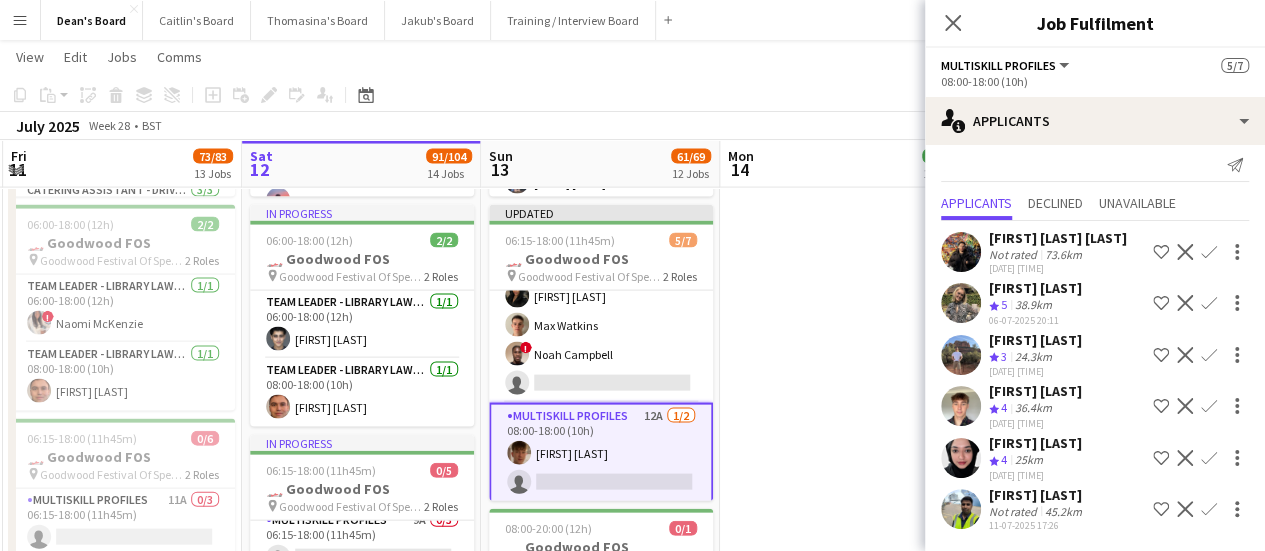 click on "36.4km" at bounding box center [1029, 460] 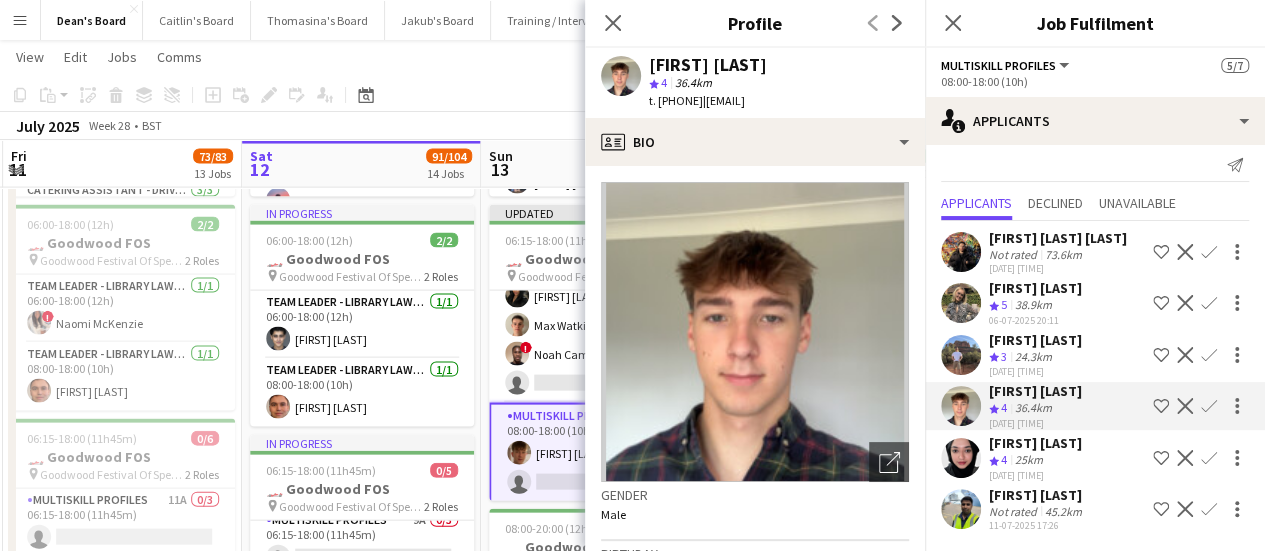 click on "[FIRST] [LAST]" at bounding box center (1035, 391) 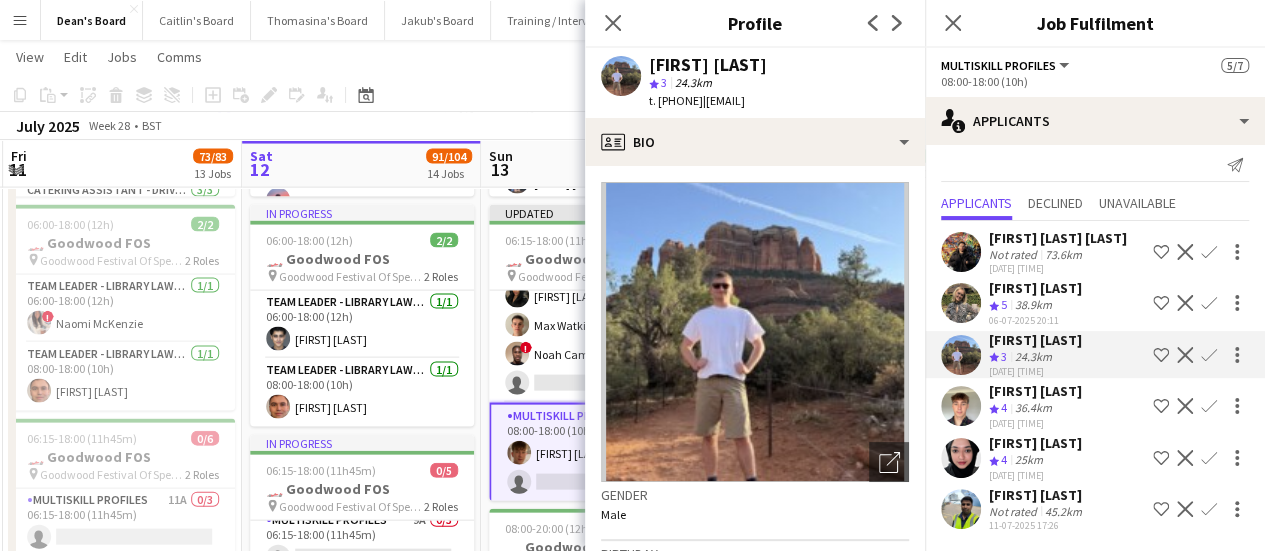click on "Confirm" at bounding box center (1209, 355) 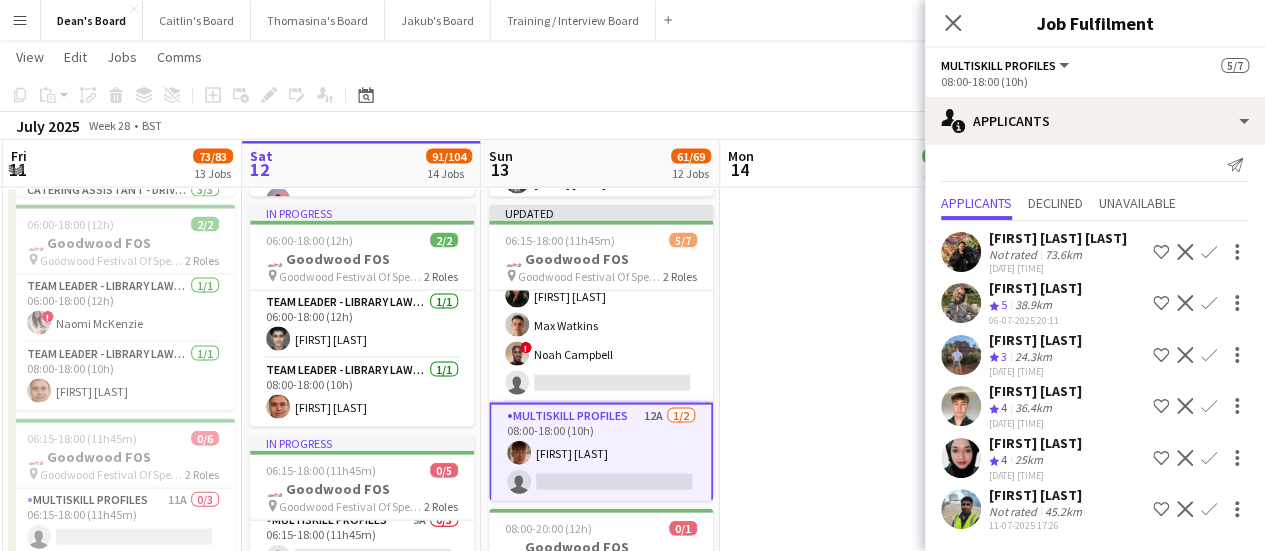 click on "Confirm" at bounding box center [1209, 355] 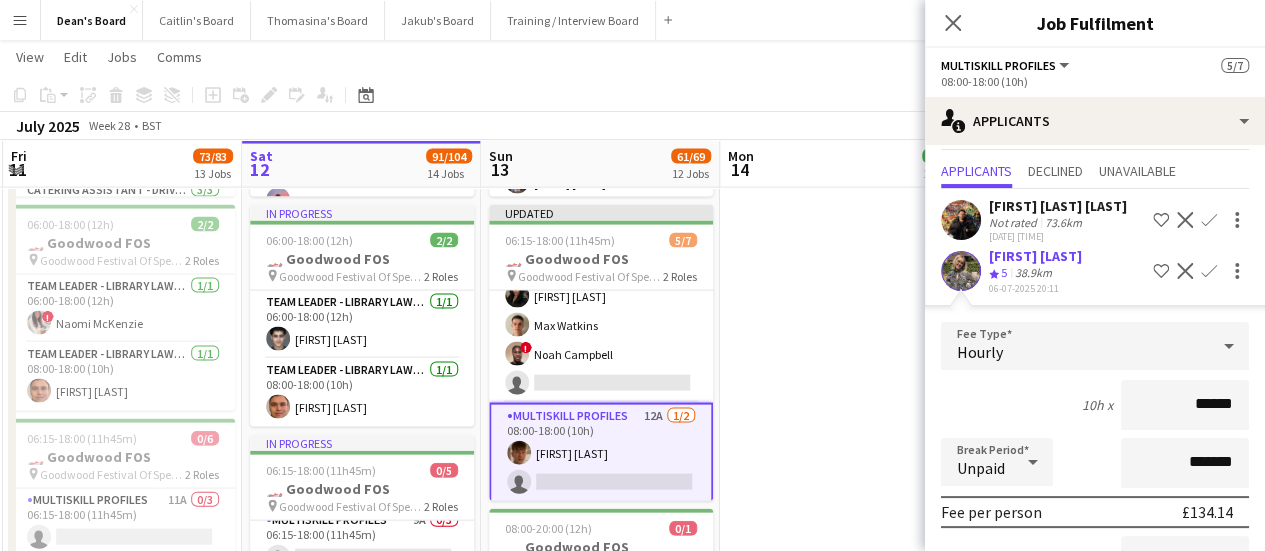 click at bounding box center [839, 472] 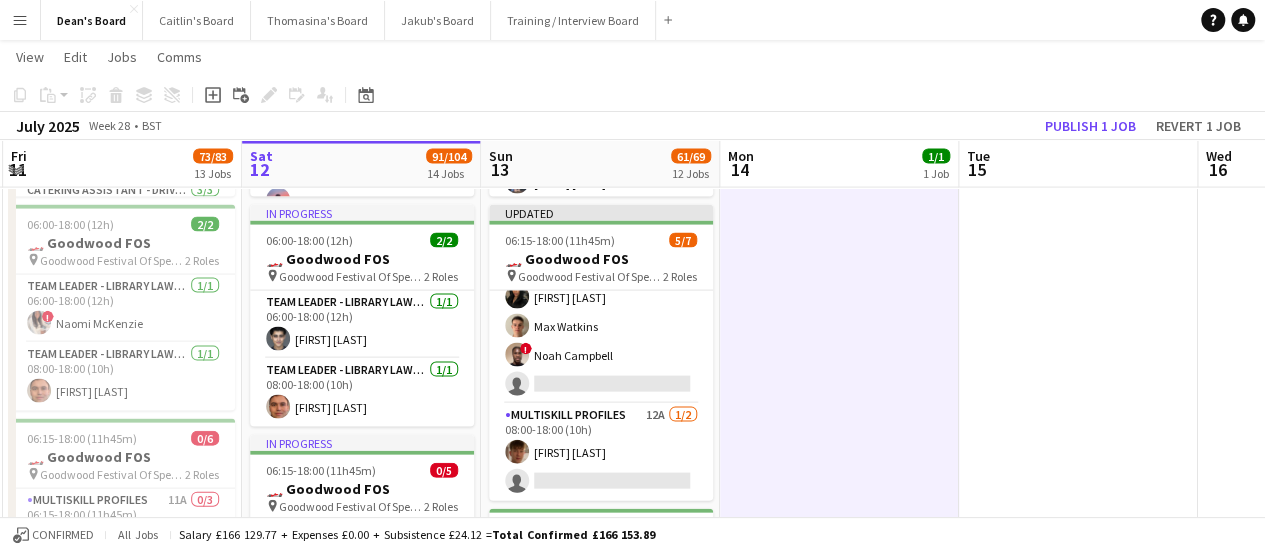 scroll, scrollTop: 0, scrollLeft: 477, axis: horizontal 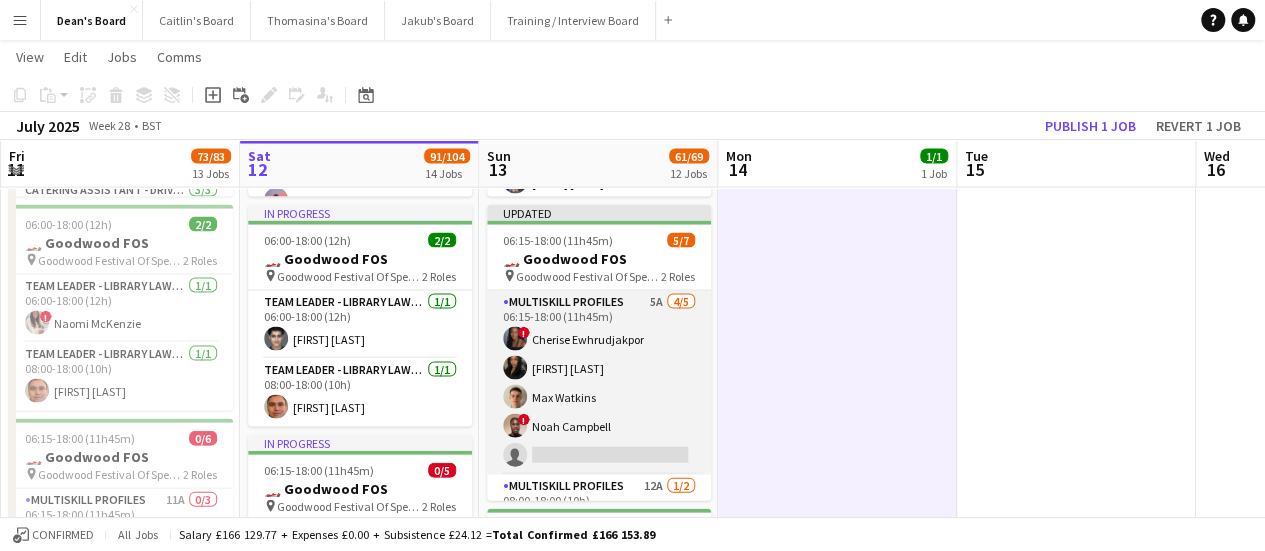 click on "MULTISKILL PROFILES   5A   4/5   06:15-18:00 (11h45m)
! Cherise Ewhrudjakpor Ibim Akoko Max Watkins ! Noah Campbell
single-neutral-actions" at bounding box center [599, 383] 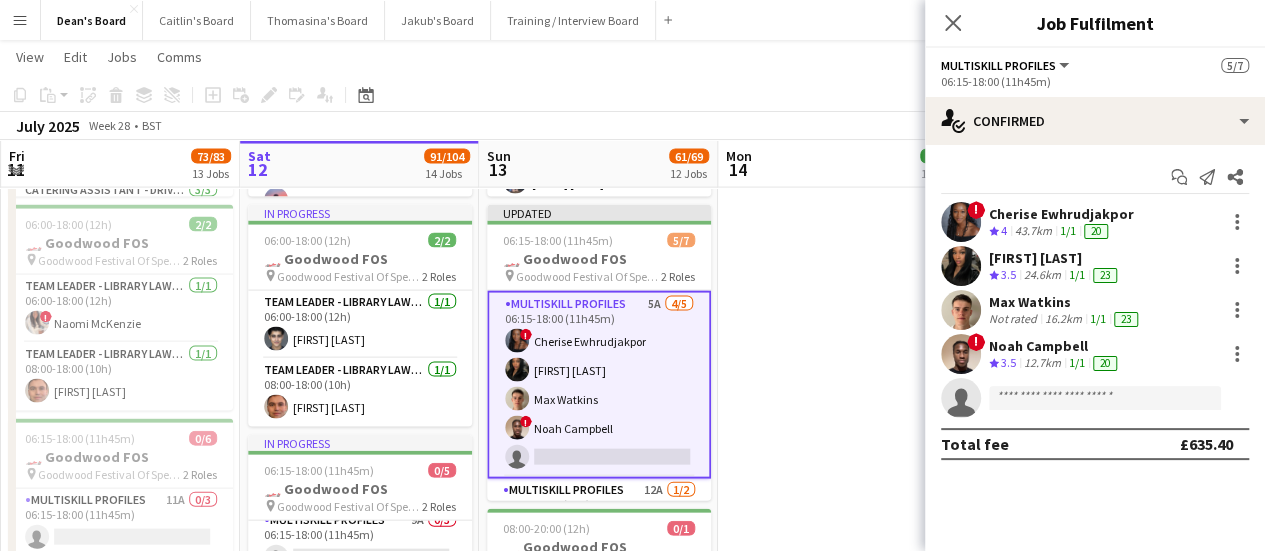 click at bounding box center [837, 472] 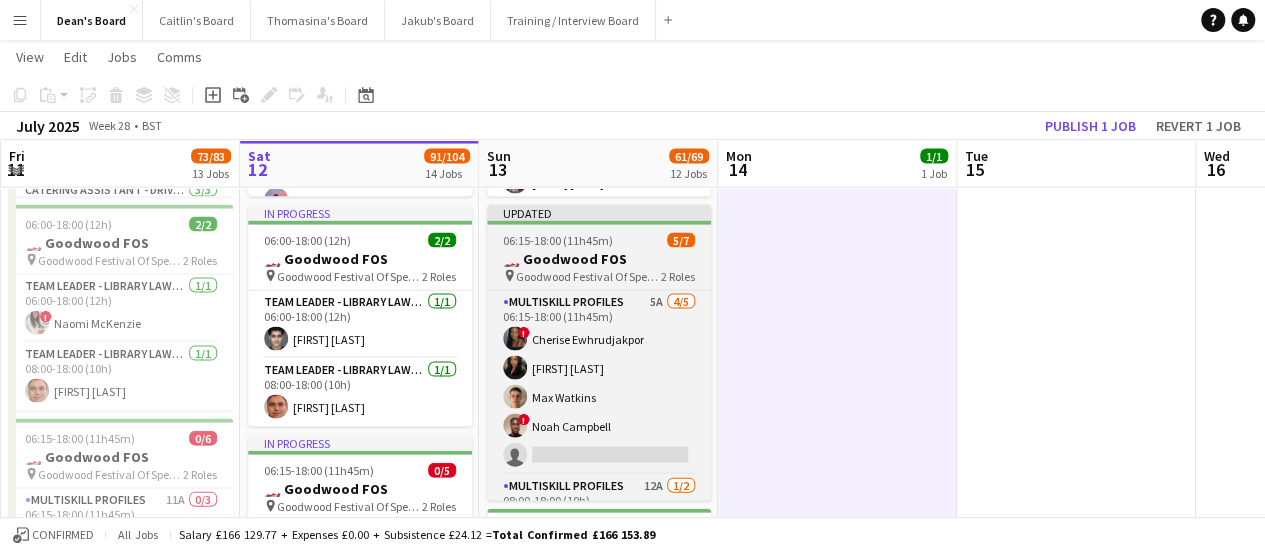 click on "Goodwood Festival Of Speed Chichester, PO18 0PH" at bounding box center [588, 276] 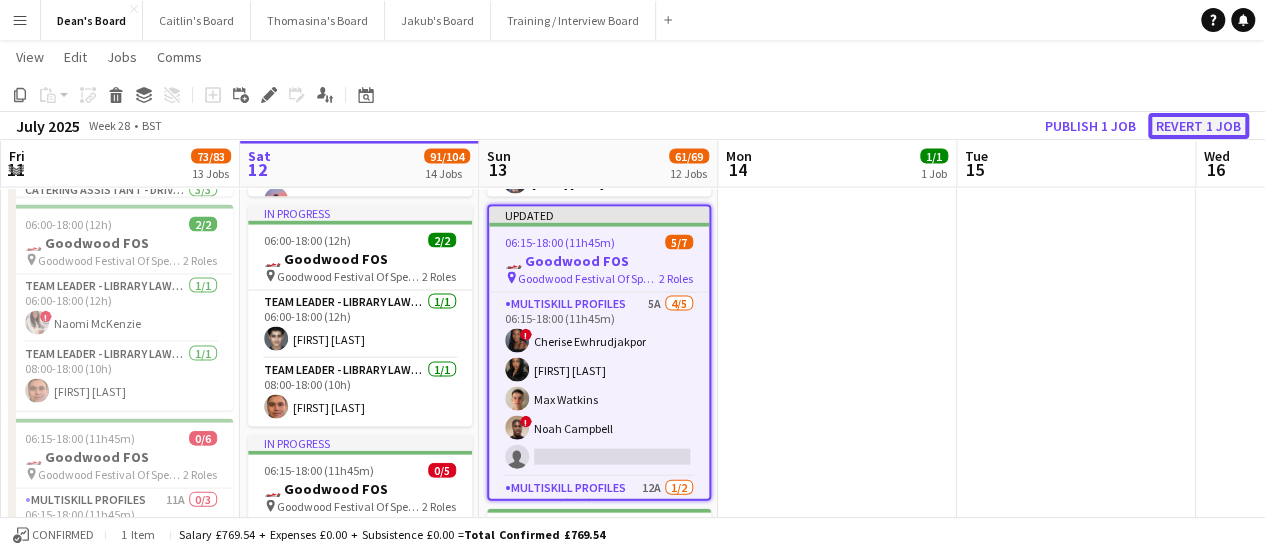 click on "Revert 1 job" 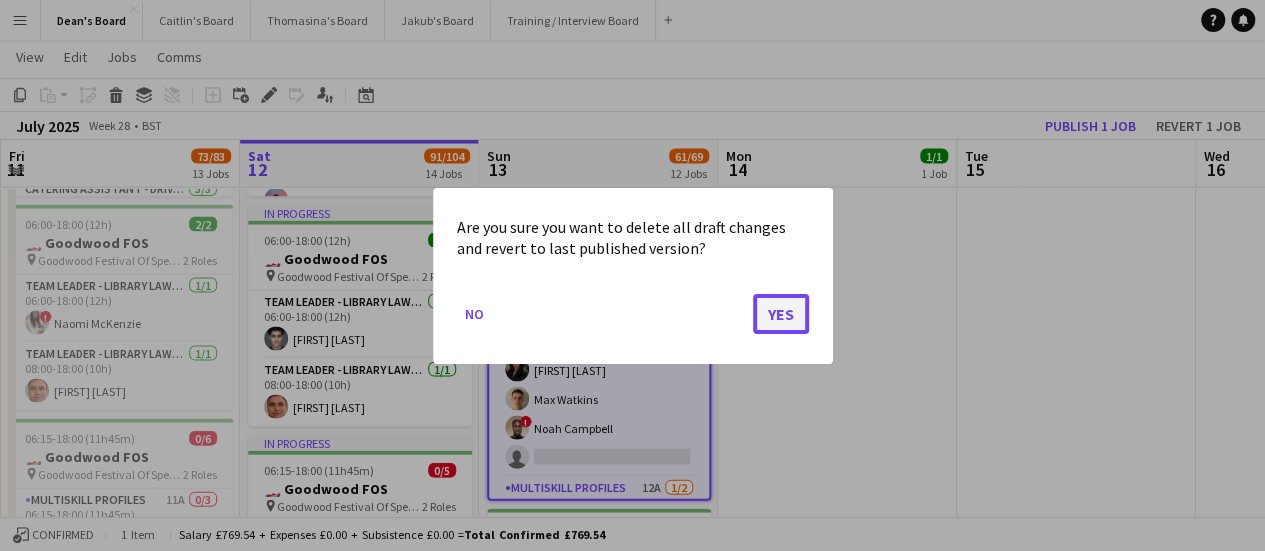 click on "Yes" 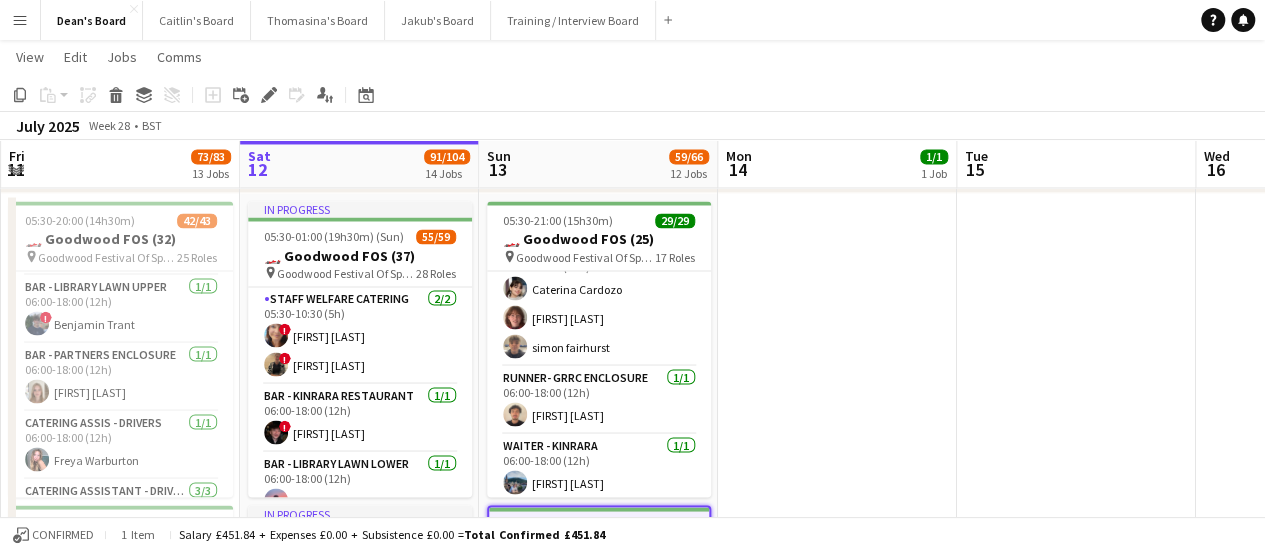 scroll, scrollTop: 1718, scrollLeft: 0, axis: vertical 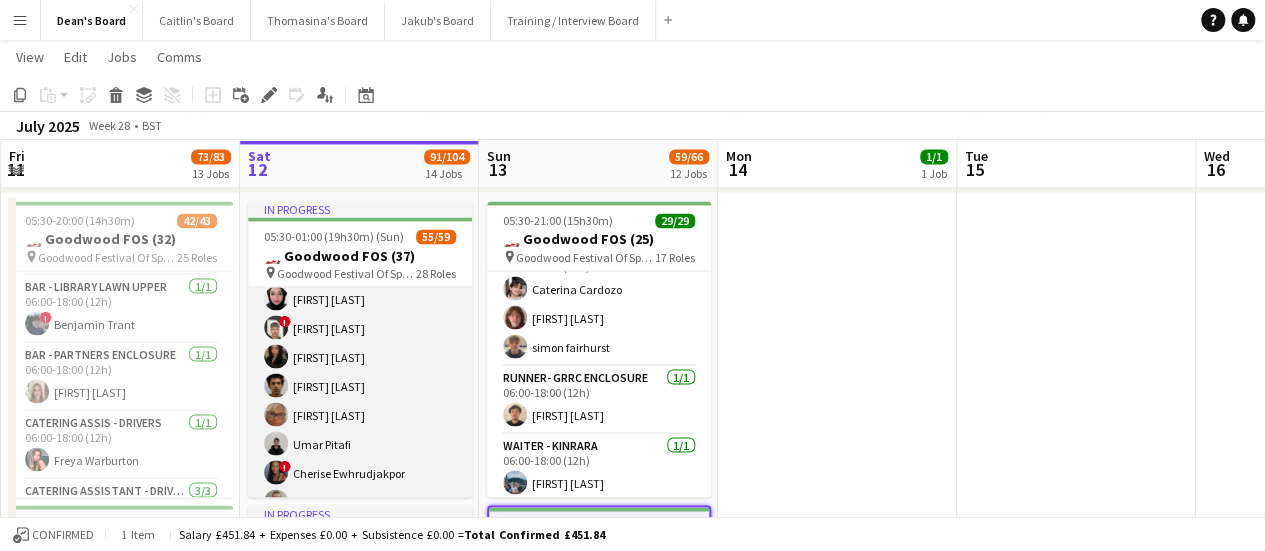 click on "MULTISKILL CLIENT   100I   2A   14/16   08:00-20:00 (12h)
Salma Salama ! Alex Campbell Ibim Akoko Rudransh Mahajan Cassandra Mullen Umar Pitafi ! Cherise Ewhrudjakpor Daniel Lee Max Watkins Adetutu Adegunju Andy Ferguson Muaz Hussain ! Radhika Singh Isaac Lucraft
single-neutral-actions
single-neutral-actions" at bounding box center [360, 501] 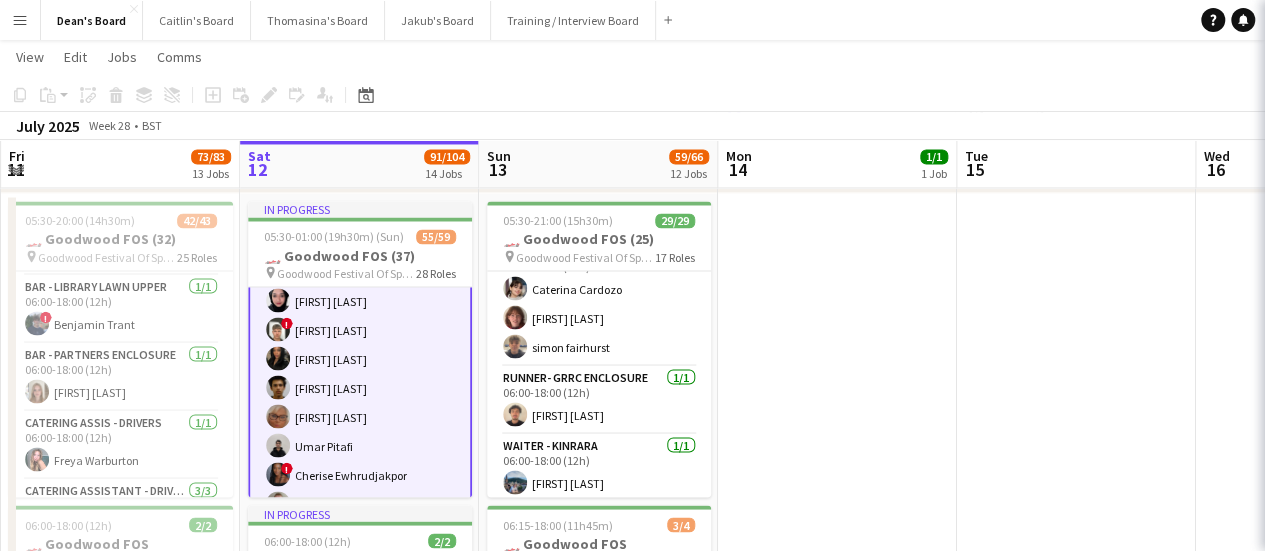 scroll, scrollTop: 1602, scrollLeft: 0, axis: vertical 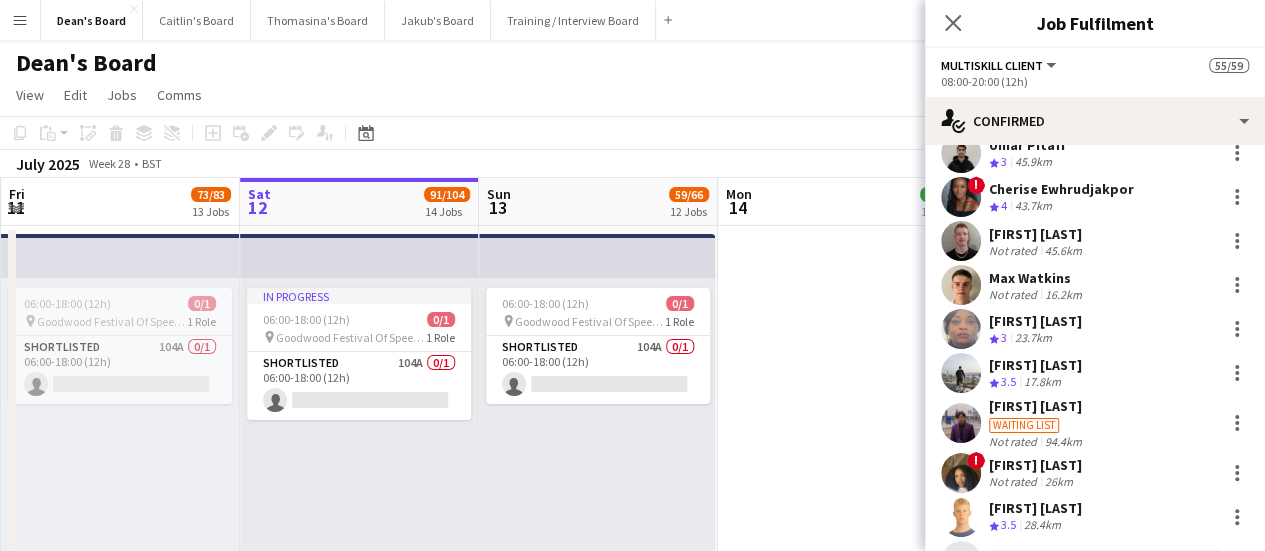 drag, startPoint x: 237, startPoint y: 266, endPoint x: 714, endPoint y: 314, distance: 479.409 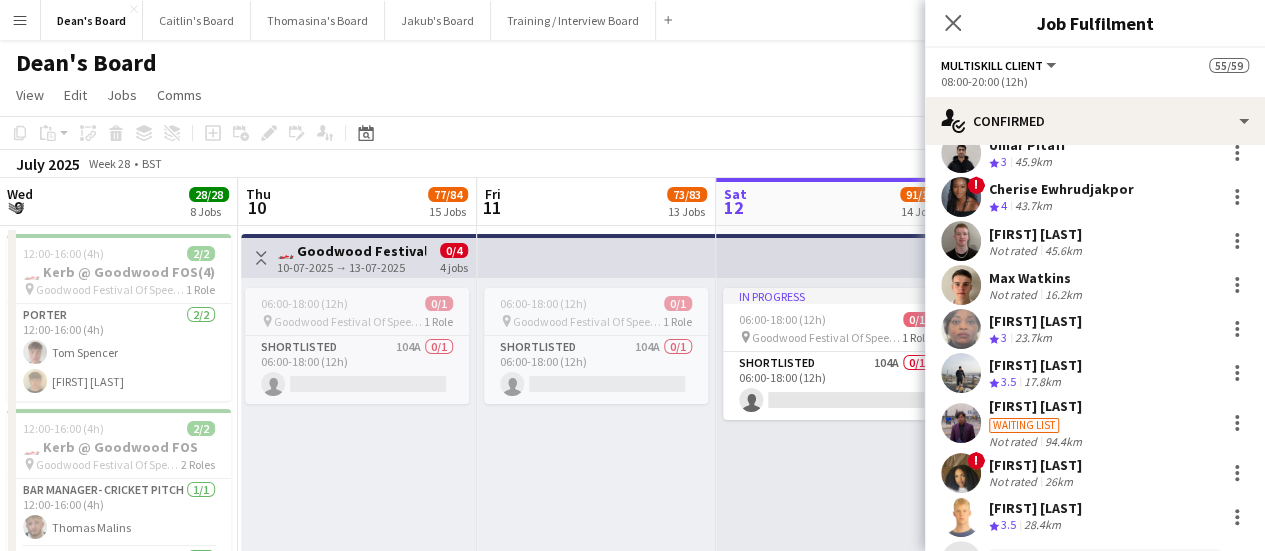 drag, startPoint x: 685, startPoint y: 376, endPoint x: 430, endPoint y: 333, distance: 258.60007 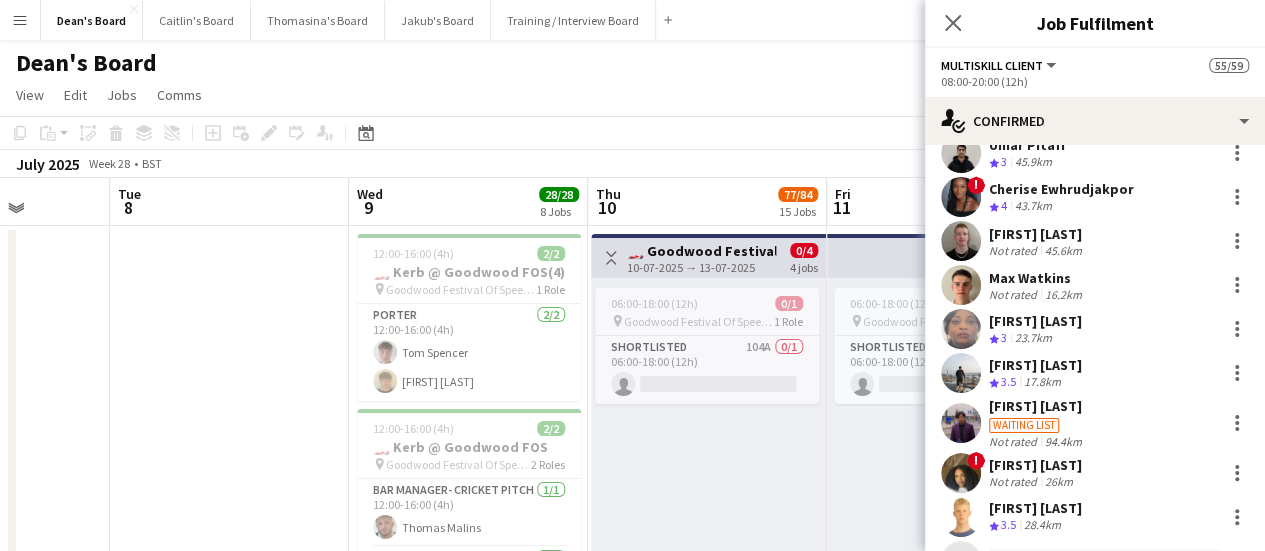 click on "Sat   5   Sun   6   Mon   7   Tue   8   Wed   9   28/28   8 Jobs   Thu   10   77/84   15 Jobs   Fri   11   73/83   13 Jobs   Sat   12   91/104   14 Jobs   Sun   13   59/66   12 Jobs   Mon   14   1/1   1 Job   Tue   15      12:00-16:00 (4h)    2/2   🏎️ Kerb @ Goodwood FOS(4)
pin
Goodwood Festival Of Speed Chichester, PO18 0PH   1 Role   Porter   2/2   12:00-16:00 (4h)
Tom Spencer Jake Thompson     12:00-16:00 (4h)    2/2   🏎️ Kerb @ Goodwood FOS
pin
Goodwood Festival Of Speed Chichester, PO18 0PH   2 Roles   Bar Manager- Cricket Pitch   1/1   12:00-16:00 (4h)
Thomas Malins  FOH Manager- Cathedral Walk    1/1   12:00-16:00 (4h)
! Edward Hall     16:00-22:00 (6h)    2/2   Private Party- Bentley
pin
Coldrey Farm House, GU34 4NE   1 Role   Catering Assistant   2/2   16:00-22:00 (6h)
Jo Eyles ! Chloe Toft
Toggle View
🏎️ Goodwood Festival of Speed Shortlist  0/4     pin" at bounding box center [632, 2289] 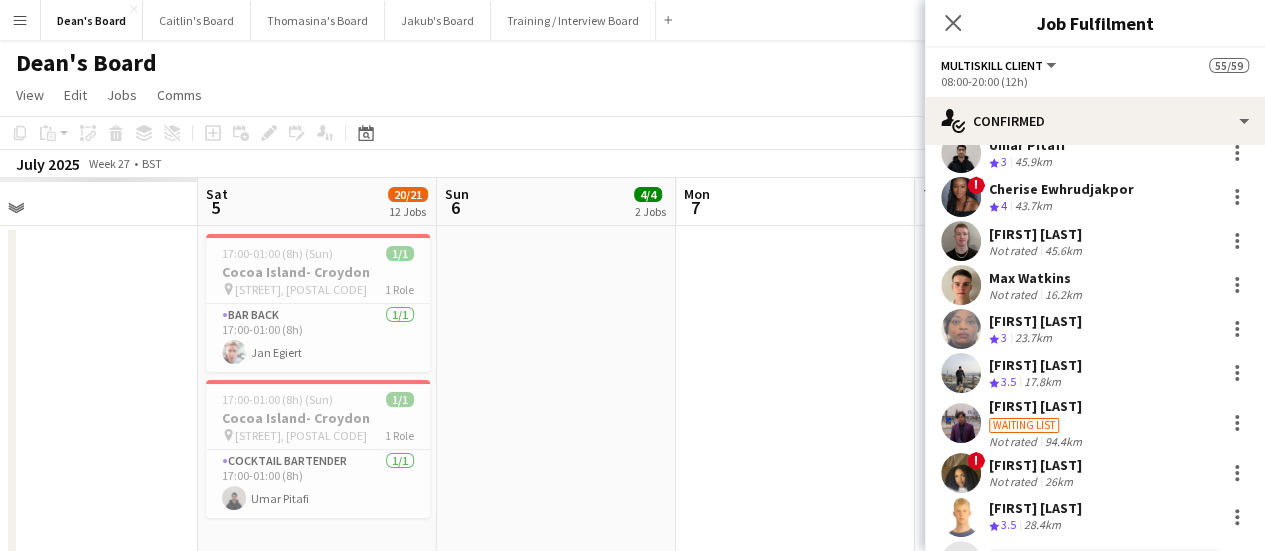 click on "Thu   3   Fri   4   Sat   5   20/21   12 Jobs   Sun   6   4/4   2 Jobs   Mon   7   Tue   8   Wed   9   28/28   8 Jobs   Thu   10   77/84   15 Jobs   Fri   11   73/83   13 Jobs   Sat   12   91/104   14 Jobs   Sun   13   59/66   12 Jobs      17:00-01:00 (8h) (Sun)   1/1   Cocoa Island- Croydon
pin
Temple Road, CRO 1HT   1 Role   Bar Back   1/1   17:00-01:00 (8h)
Jan Egiert     17:00-01:00 (8h) (Sun)   1/1   Cocoa Island- Croydon
pin
Temple Road, CRO 1HT   1 Role   Cocktail Bartender   1/1   17:00-01:00 (8h)
Umar Pitafi     12:00-16:00 (4h)    2/2   🏎️ Kerb @ Goodwood FOS(4)
pin
Goodwood Festival Of Speed Chichester, PO18 0PH   1 Role   Porter   2/2   12:00-16:00 (4h)
Tom Spencer Jake Thompson     12:00-16:00 (4h)    2/2   🏎️ Kerb @ Goodwood FOS
pin
Goodwood Festival Of Speed Chichester, PO18 0PH   2 Roles   Bar Manager- Cricket Pitch   1/1   1/1" at bounding box center (632, 2667) 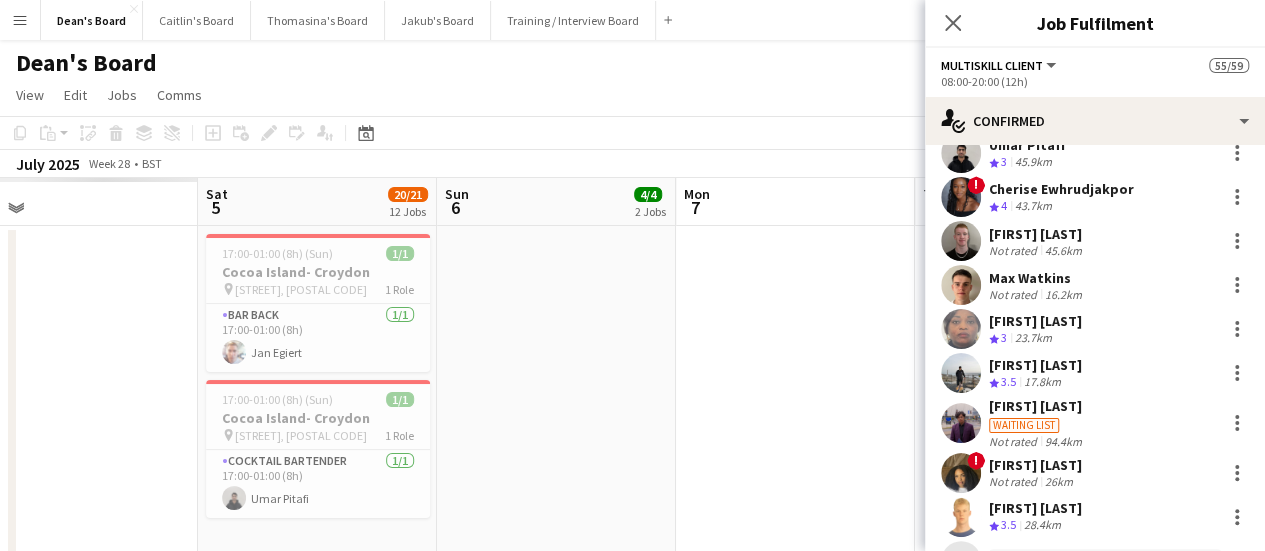 click on "Thu   3   Fri   4   Sat   5   20/21   12 Jobs   Sun   6   4/4   2 Jobs   Mon   7   Tue   8   Wed   9   28/28   8 Jobs   Thu   10   77/84   15 Jobs   Fri   11   73/83   13 Jobs   Sat   12   91/104   14 Jobs   Sun   13   59/66   12 Jobs      17:00-01:00 (8h) (Sun)   1/1   Cocoa Island- Croydon
pin
Temple Road, CRO 1HT   1 Role   Bar Back   1/1   17:00-01:00 (8h)
Jan Egiert     17:00-01:00 (8h) (Sun)   1/1   Cocoa Island- Croydon
pin
Temple Road, CRO 1HT   1 Role   Cocktail Bartender   1/1   17:00-01:00 (8h)
Umar Pitafi     12:00-16:00 (4h)    2/2   🏎️ Kerb @ Goodwood FOS(4)
pin
Goodwood Festival Of Speed Chichester, PO18 0PH   1 Role   Porter   2/2   12:00-16:00 (4h)
Tom Spencer Jake Thompson     12:00-16:00 (4h)    2/2   🏎️ Kerb @ Goodwood FOS
pin
Goodwood Festival Of Speed Chichester, PO18 0PH   2 Roles   Bar Manager- Cricket Pitch   1/1   1/1" at bounding box center (632, 2667) 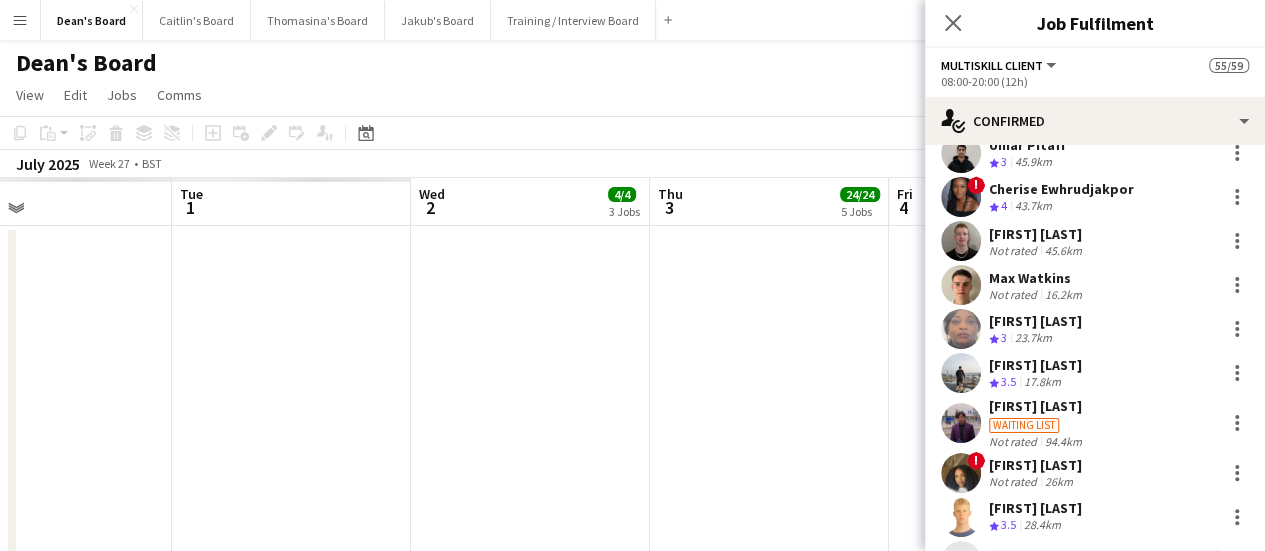 drag, startPoint x: 314, startPoint y: 276, endPoint x: 586, endPoint y: 318, distance: 275.22354 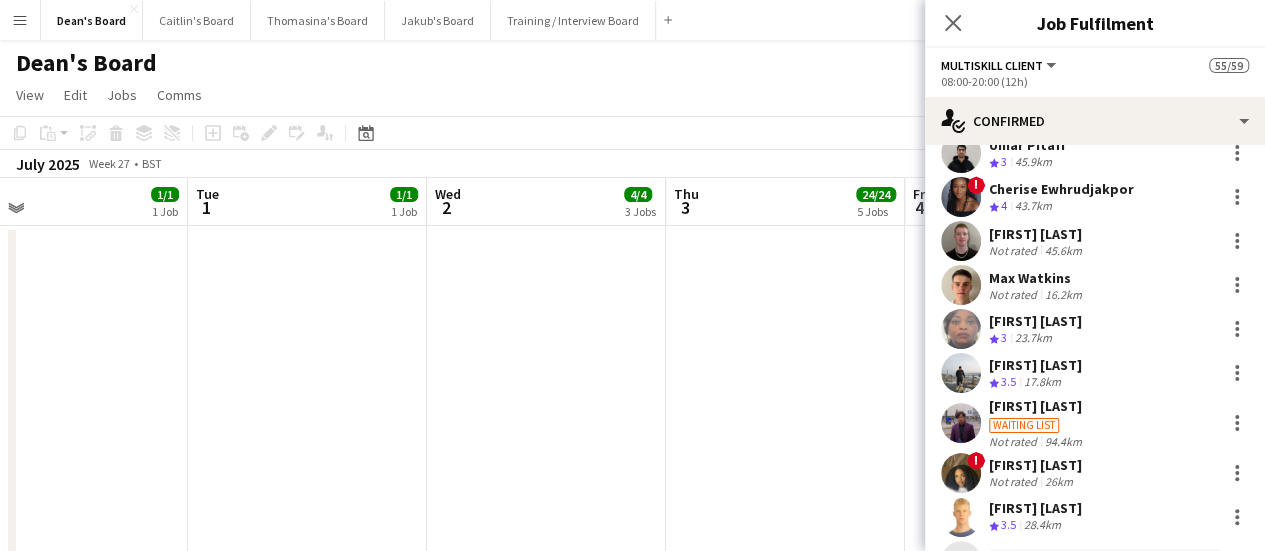 drag, startPoint x: 282, startPoint y: 294, endPoint x: 373, endPoint y: 320, distance: 94.641426 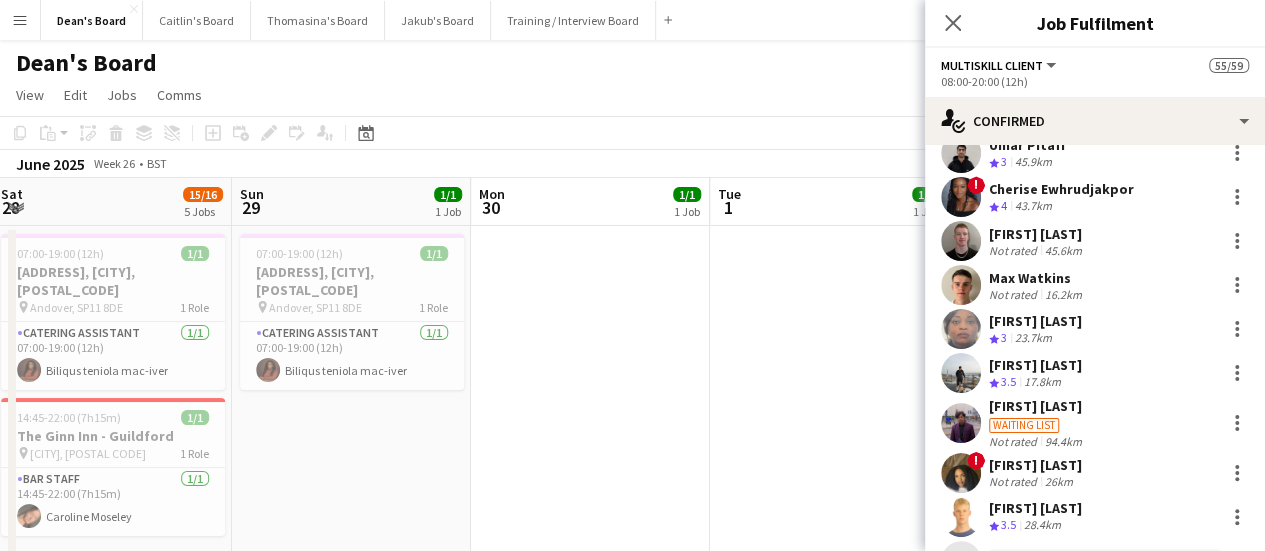 drag, startPoint x: 272, startPoint y: 313, endPoint x: 670, endPoint y: 340, distance: 398.91476 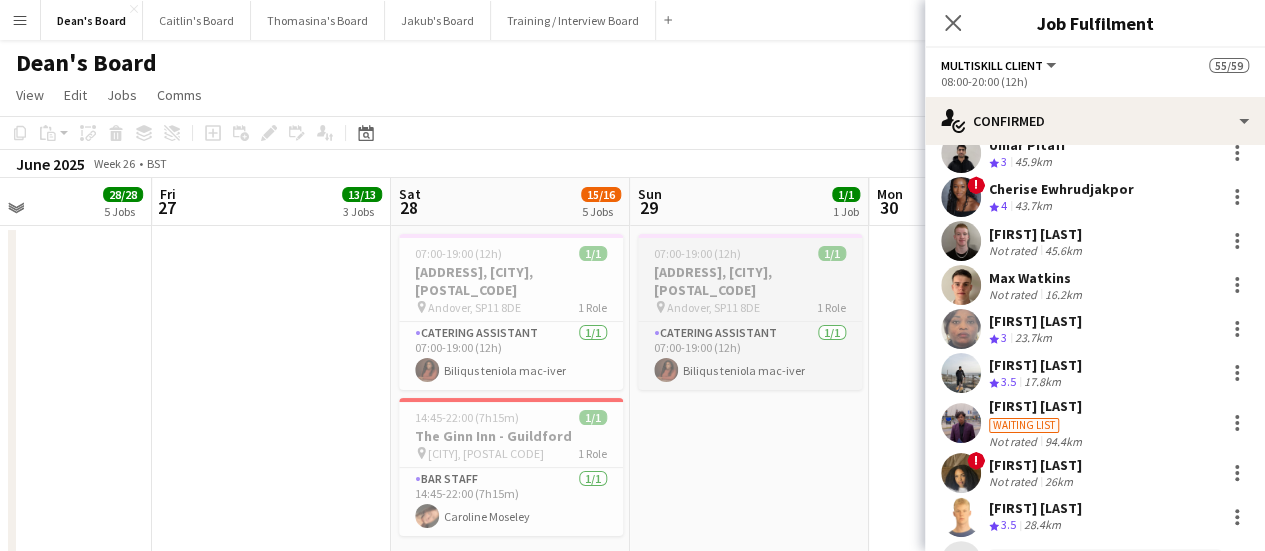click on "[ADDRESS], [CITY], [POSTAL CODE]" at bounding box center [750, 281] 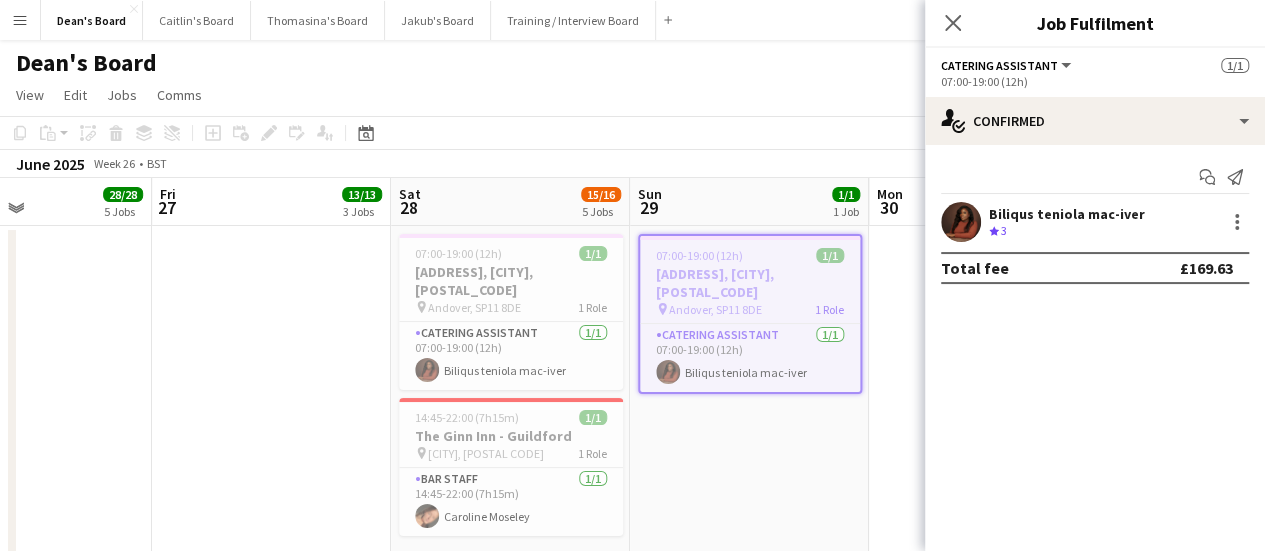 scroll, scrollTop: 0, scrollLeft: 564, axis: horizontal 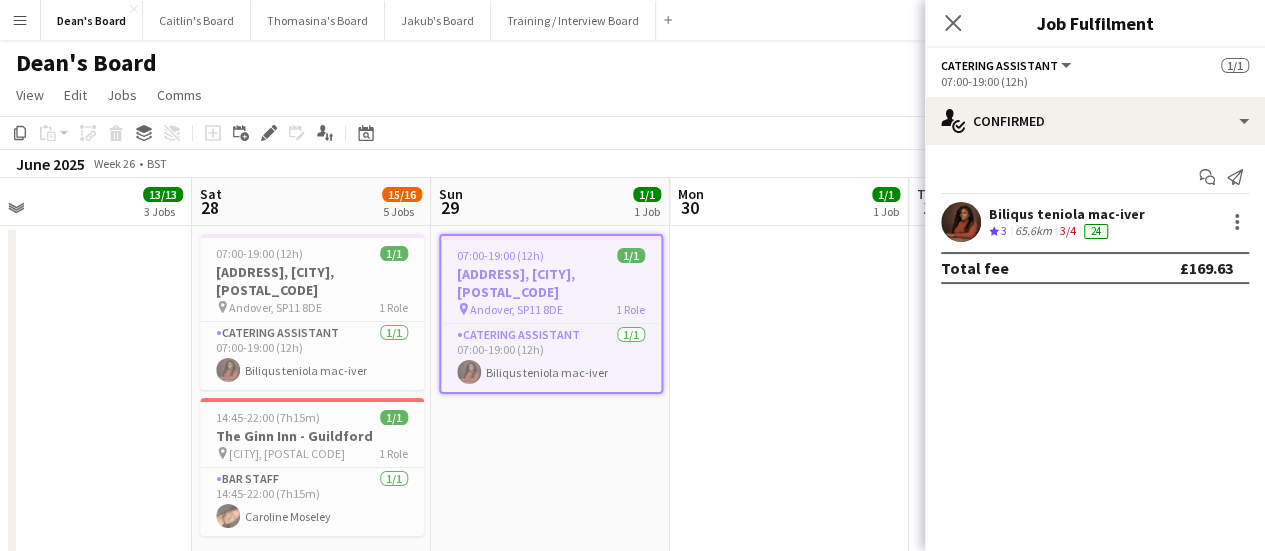 drag, startPoint x: 728, startPoint y: 483, endPoint x: 97, endPoint y: 359, distance: 643.0684 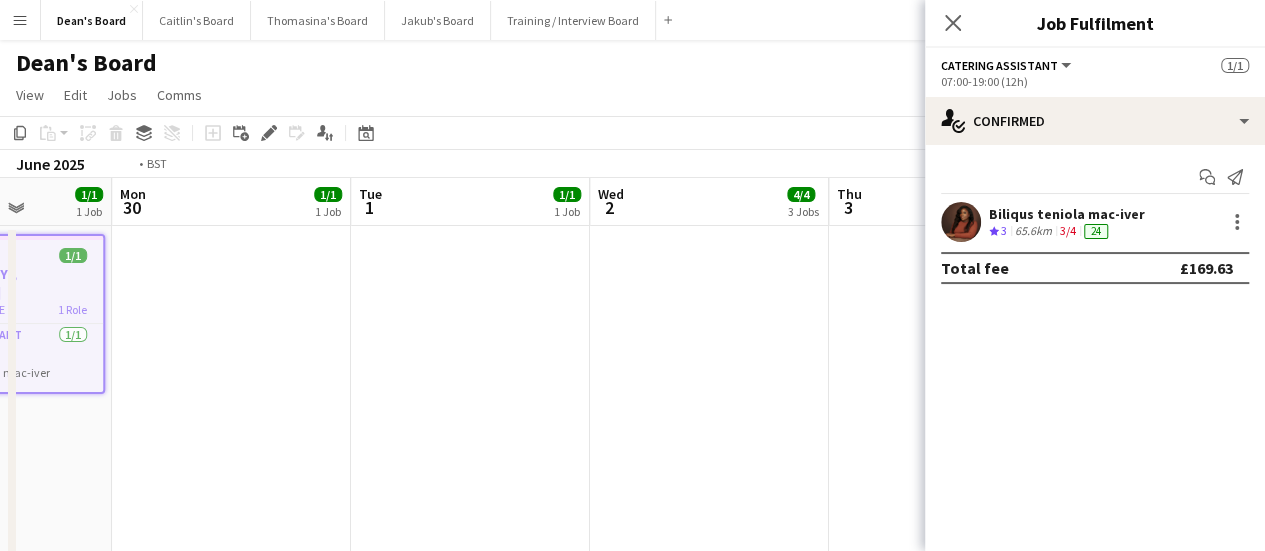 drag, startPoint x: 758, startPoint y: 357, endPoint x: 296, endPoint y: 333, distance: 462.62296 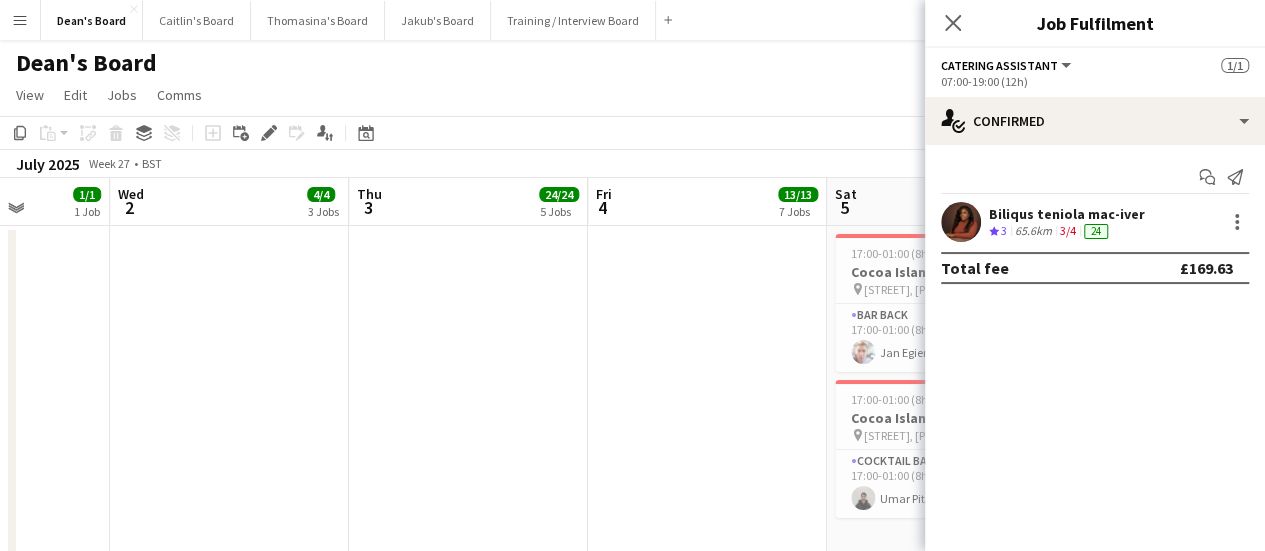 drag, startPoint x: 801, startPoint y: 351, endPoint x: 9, endPoint y: 277, distance: 795.4496 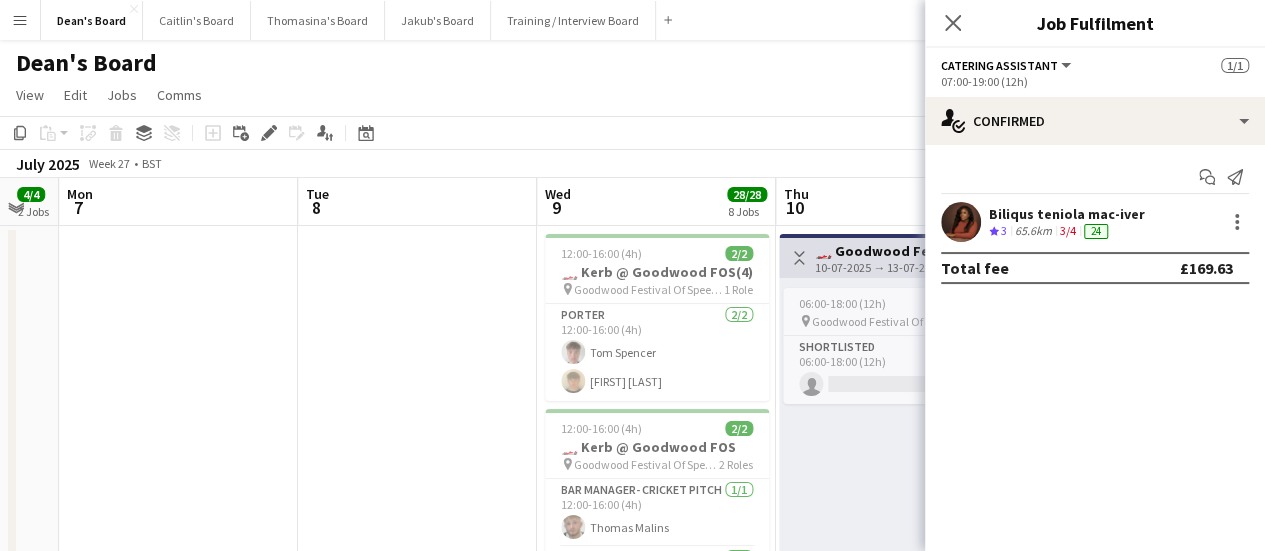 drag, startPoint x: 450, startPoint y: 311, endPoint x: 373, endPoint y: 301, distance: 77.64664 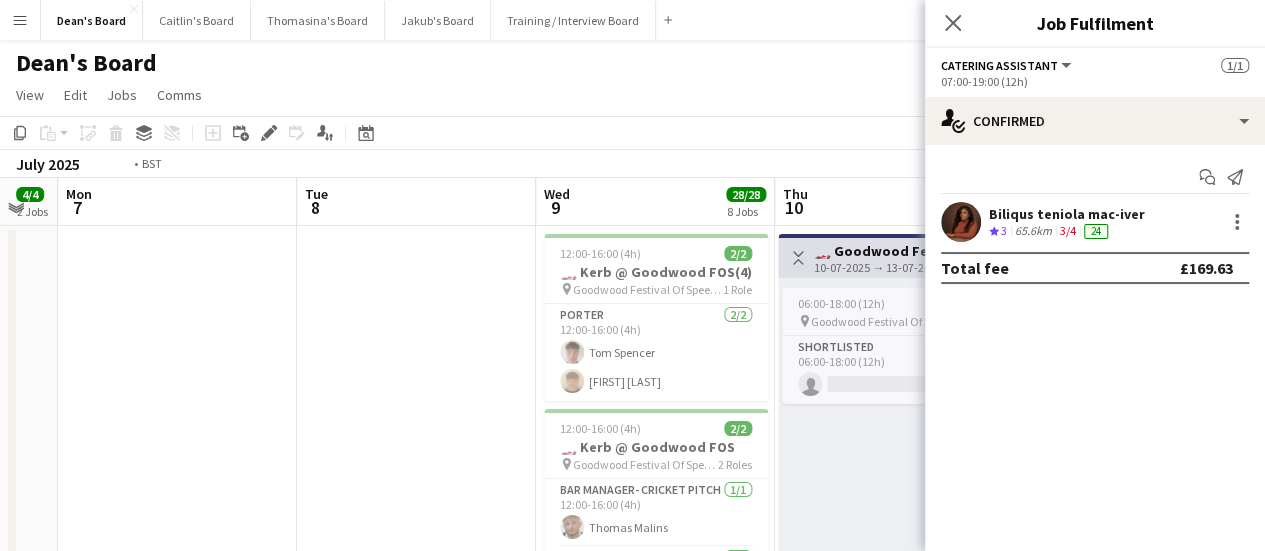 drag, startPoint x: 711, startPoint y: 328, endPoint x: 130, endPoint y: 286, distance: 582.5161 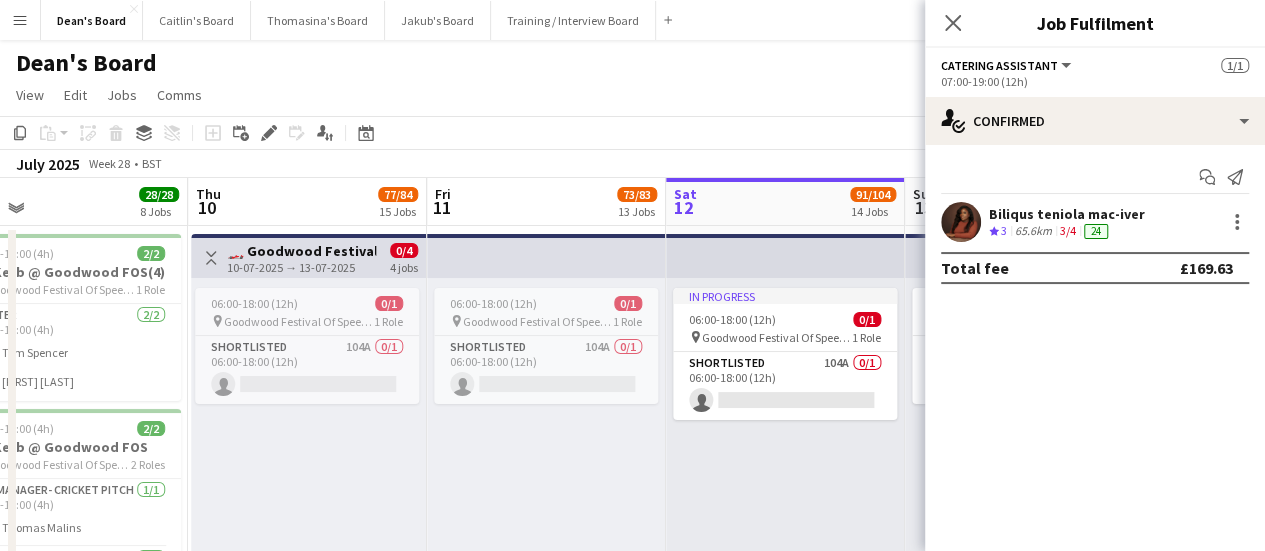 drag, startPoint x: 424, startPoint y: 295, endPoint x: 18, endPoint y: 249, distance: 408.5976 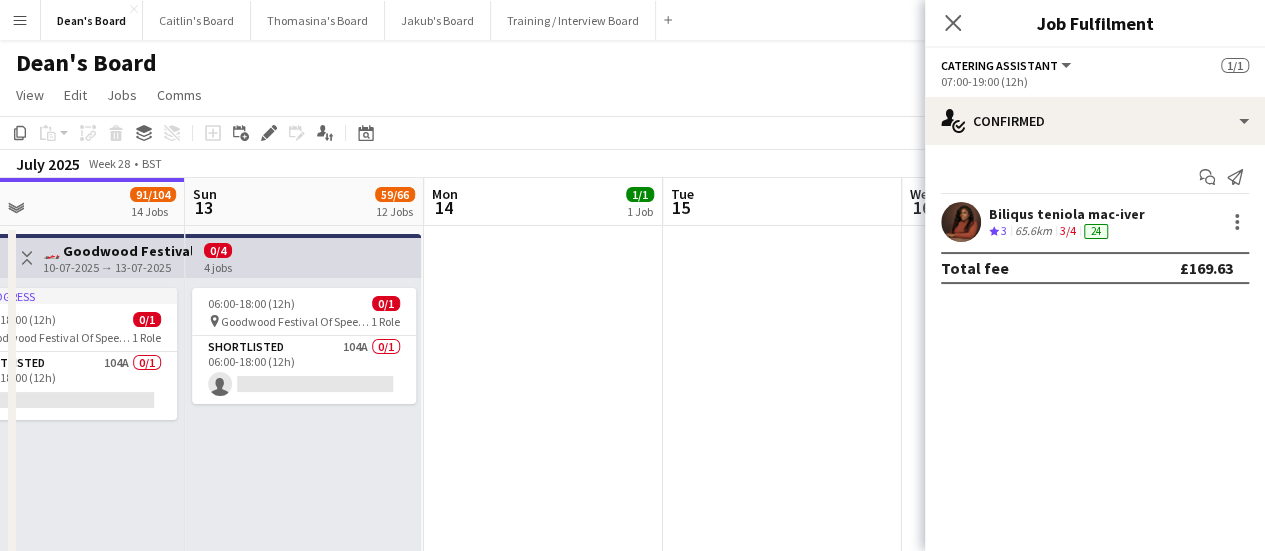 click at bounding box center [543, 1053] 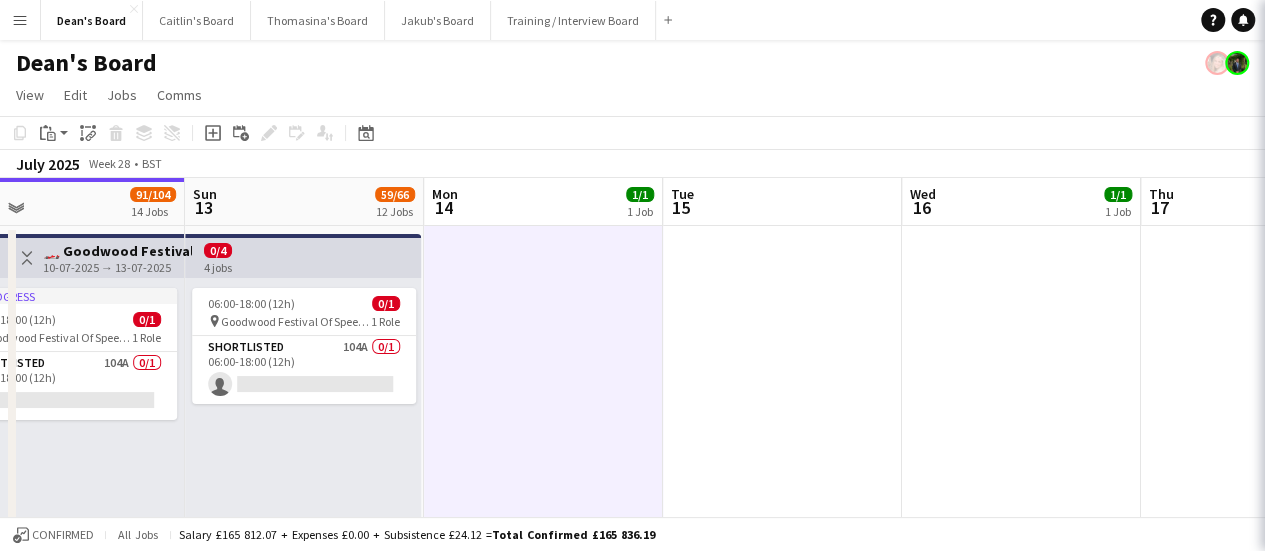 scroll, scrollTop: 0, scrollLeft: 531, axis: horizontal 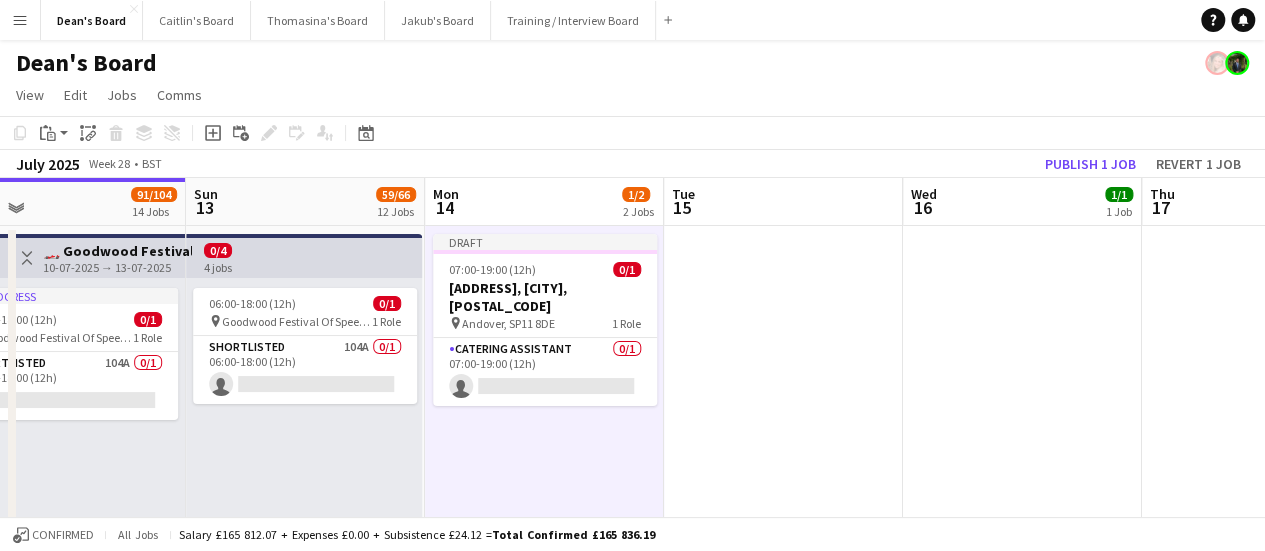 click at bounding box center (783, 1053) 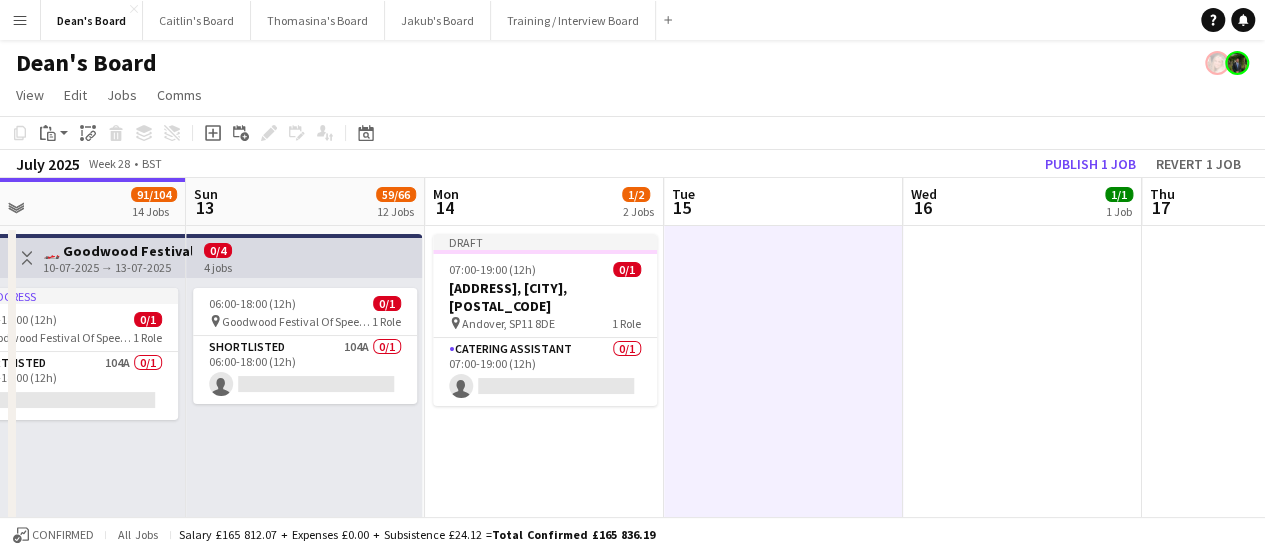 click at bounding box center (1022, 1053) 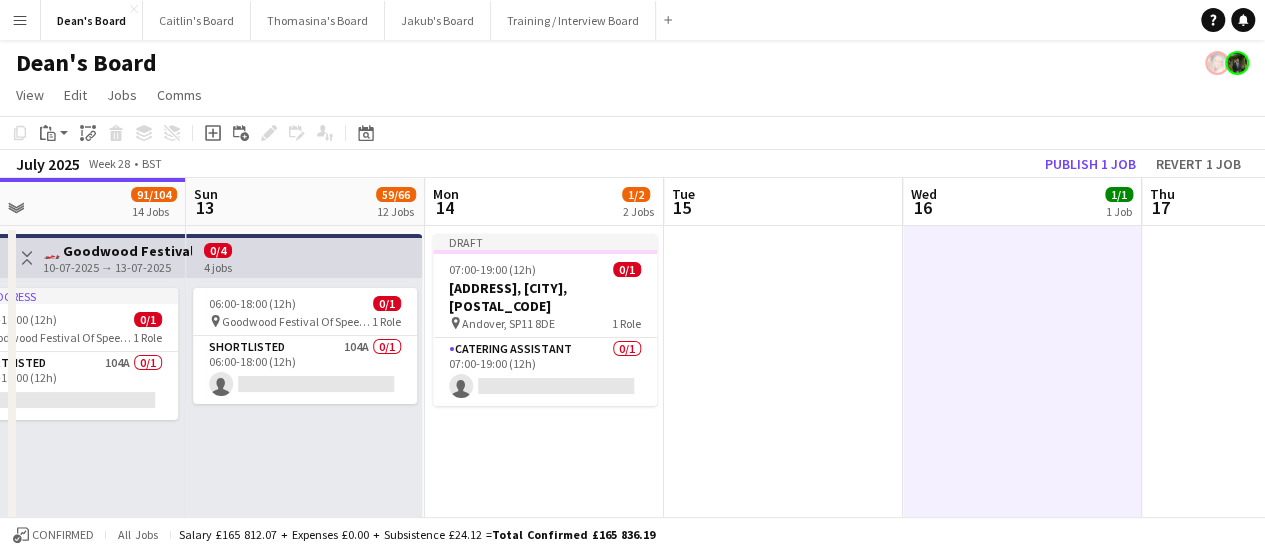 click at bounding box center (1261, 1053) 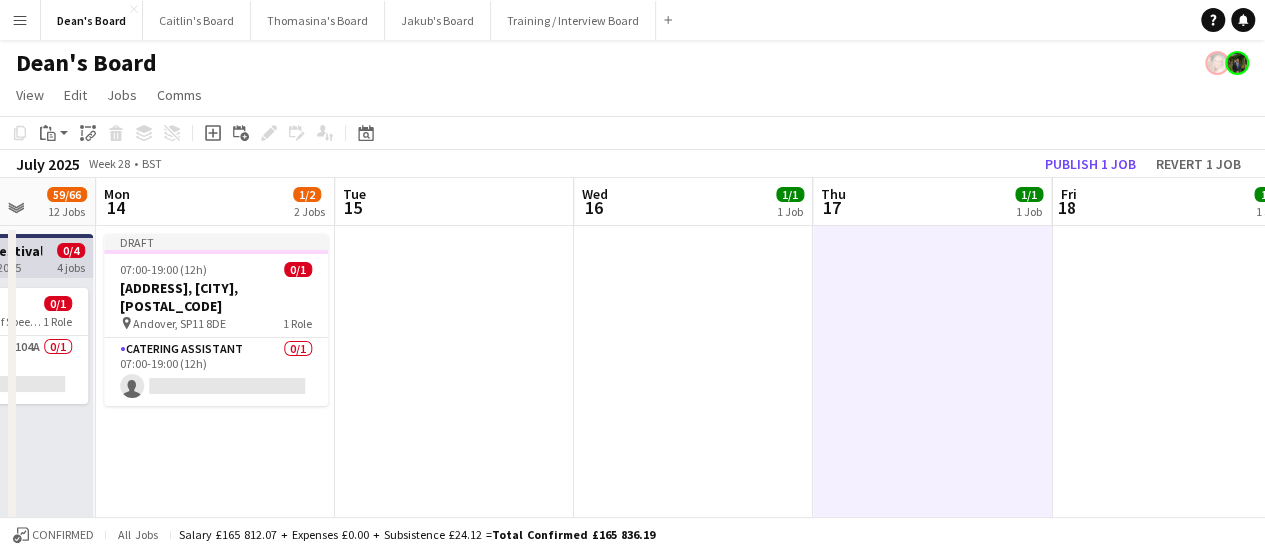 drag, startPoint x: 1156, startPoint y: 309, endPoint x: 843, endPoint y: 295, distance: 313.31296 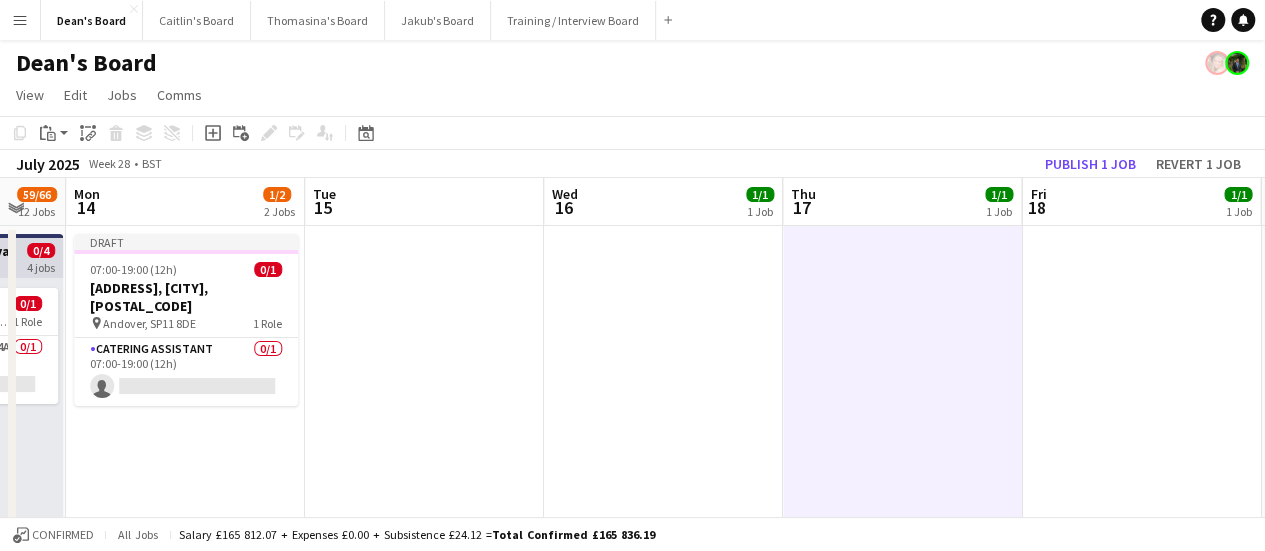 click at bounding box center (424, 1053) 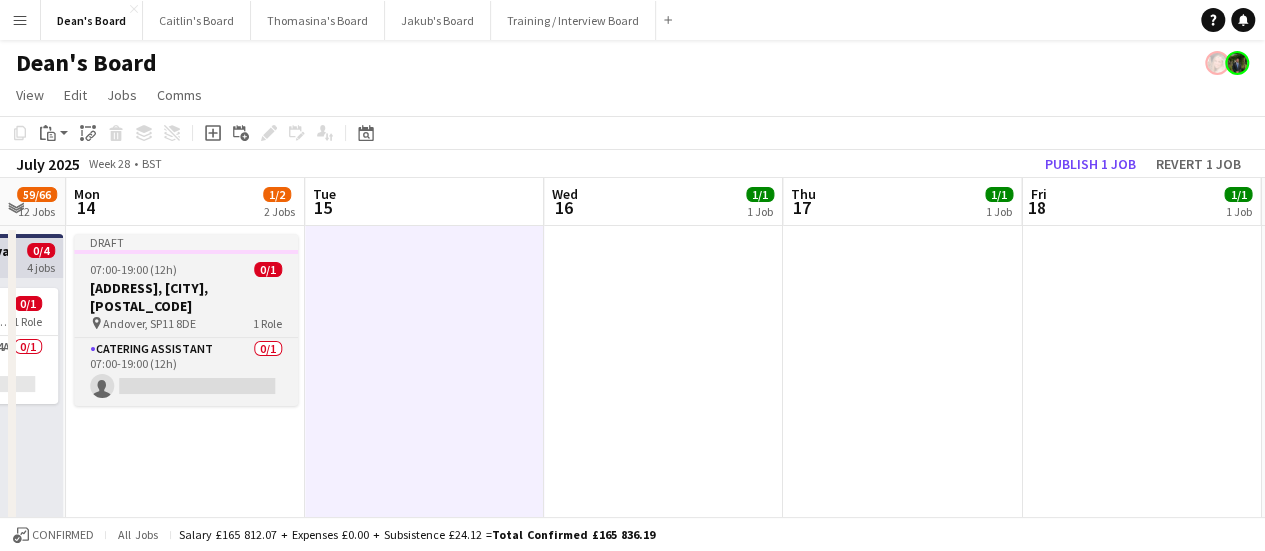 click on "[ADDRESS], [CITY], [POSTAL CODE]" at bounding box center [186, 297] 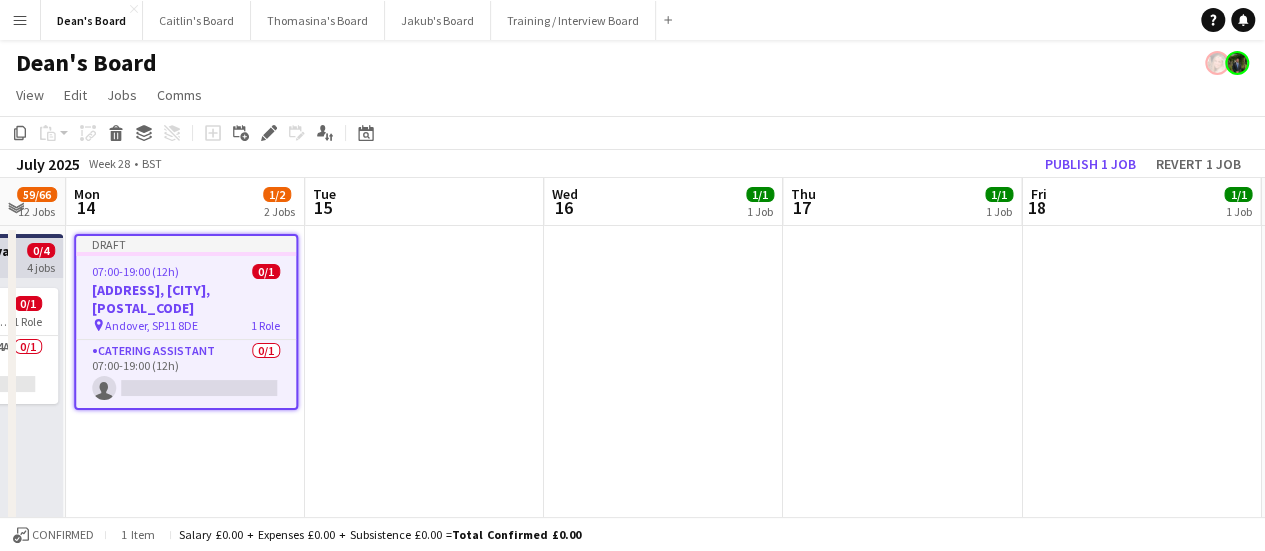 click at bounding box center [902, 1053] 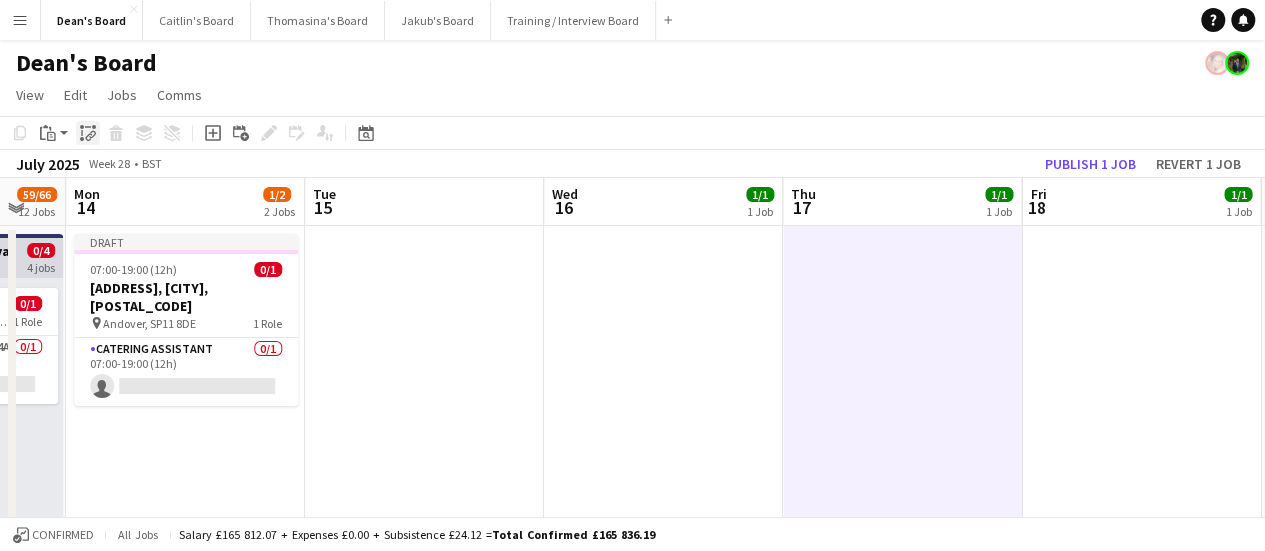 click on "Paste linked Job" at bounding box center [88, 133] 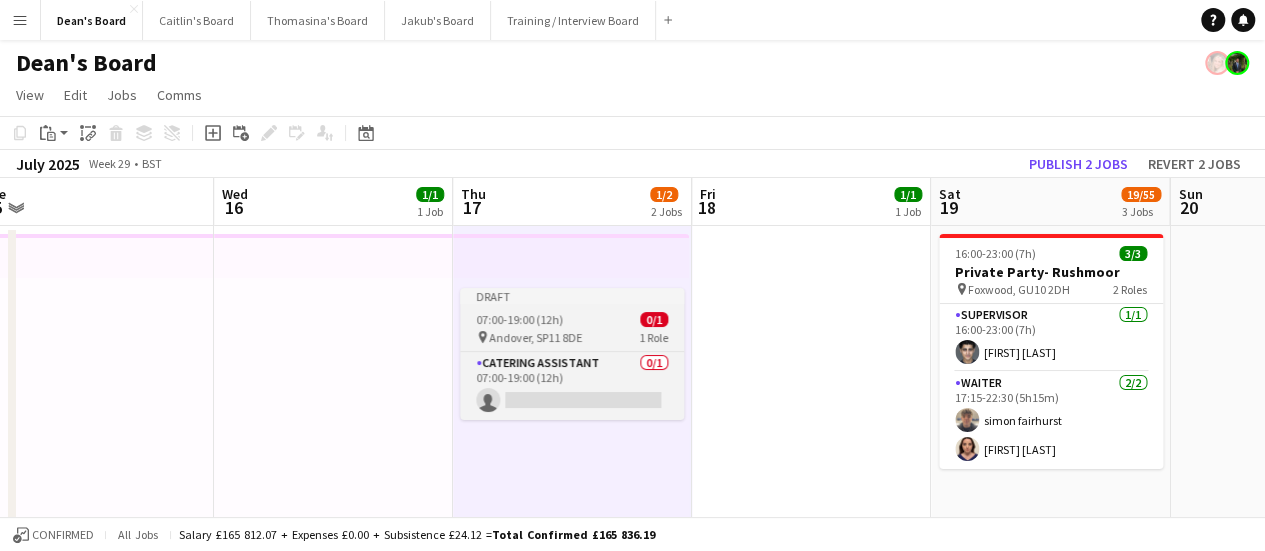 drag, startPoint x: 874, startPoint y: 327, endPoint x: 546, endPoint y: 289, distance: 330.19388 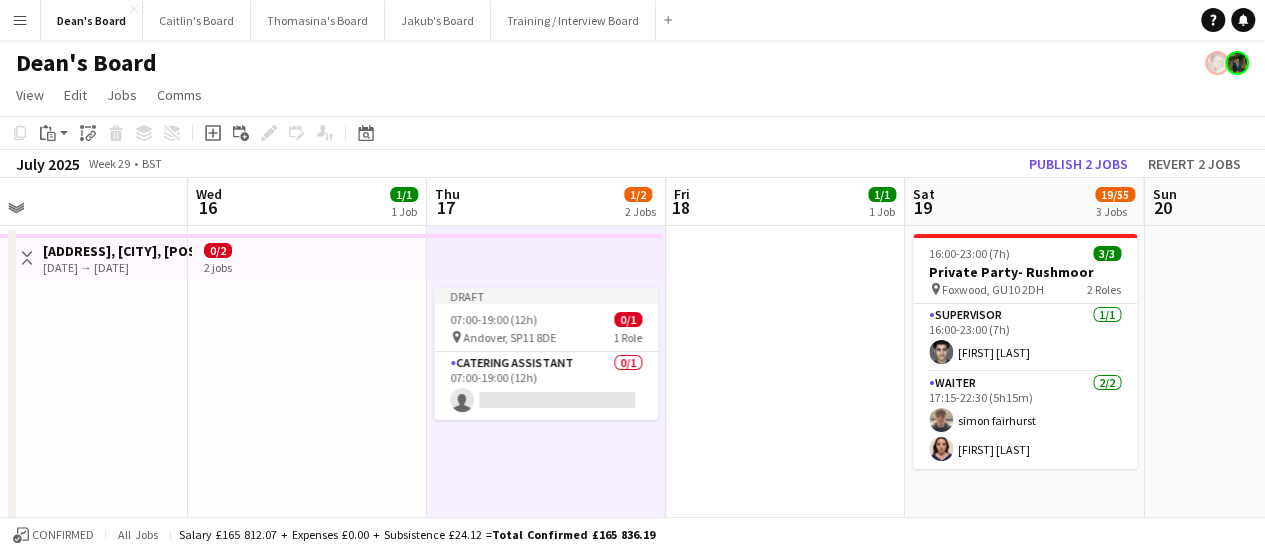 click at bounding box center (785, 1053) 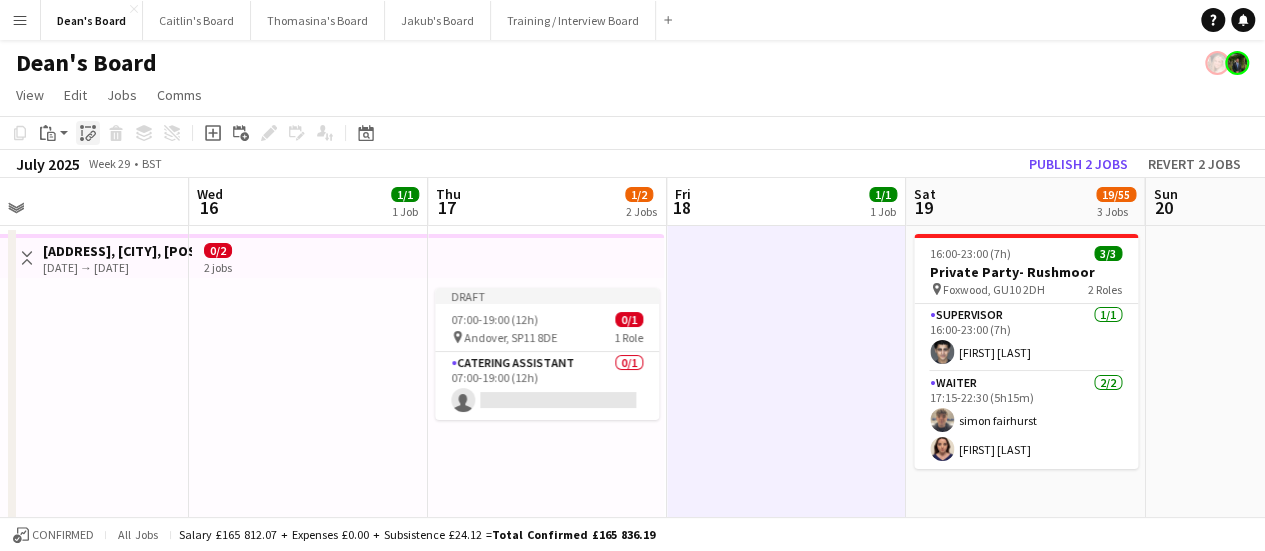 click on "Paste linked Job" 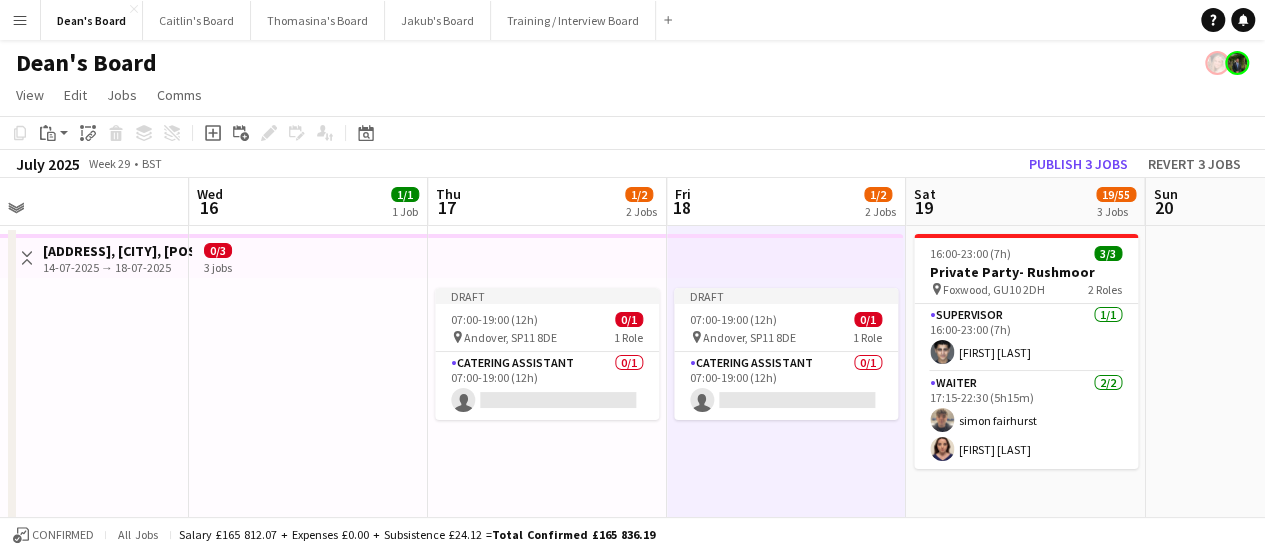 click at bounding box center (308, 431) 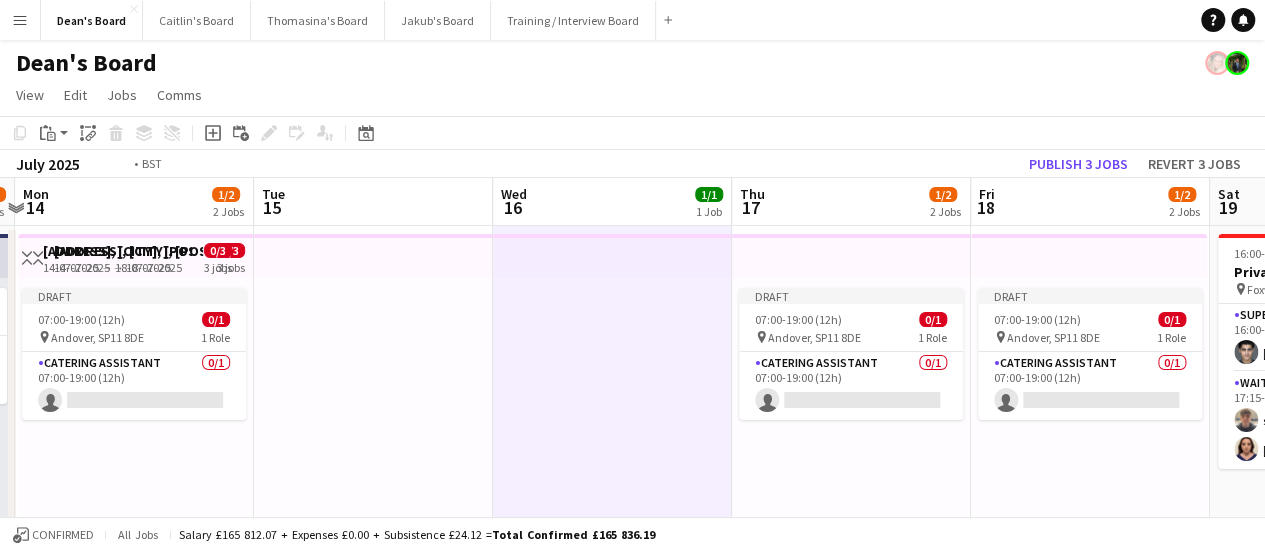 drag, startPoint x: 258, startPoint y: 335, endPoint x: 696, endPoint y: 378, distance: 440.10568 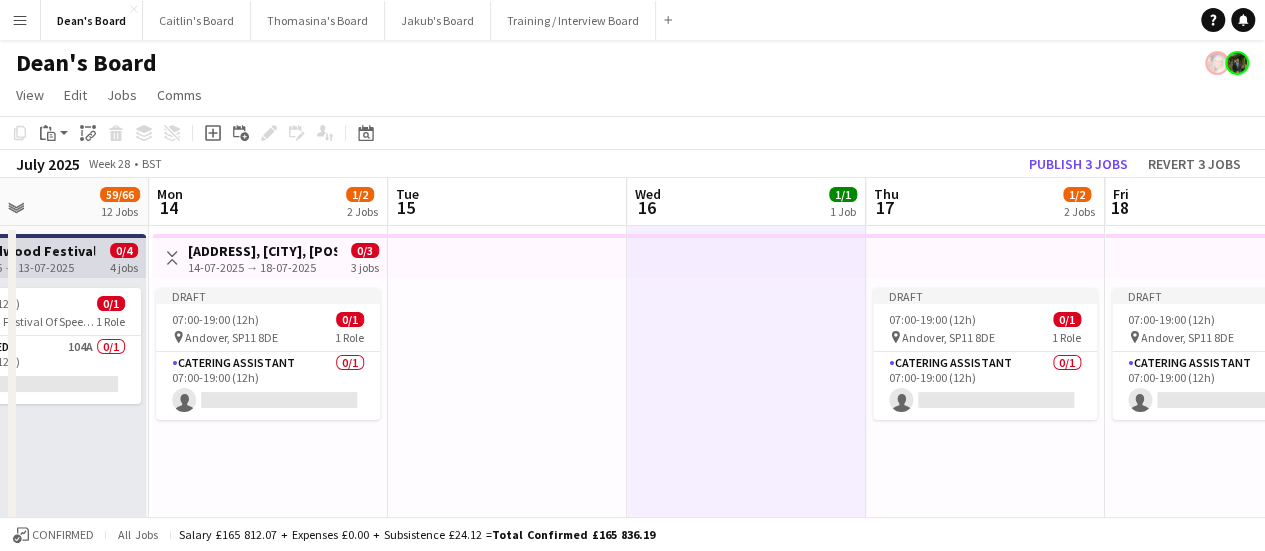 scroll, scrollTop: 0, scrollLeft: 488, axis: horizontal 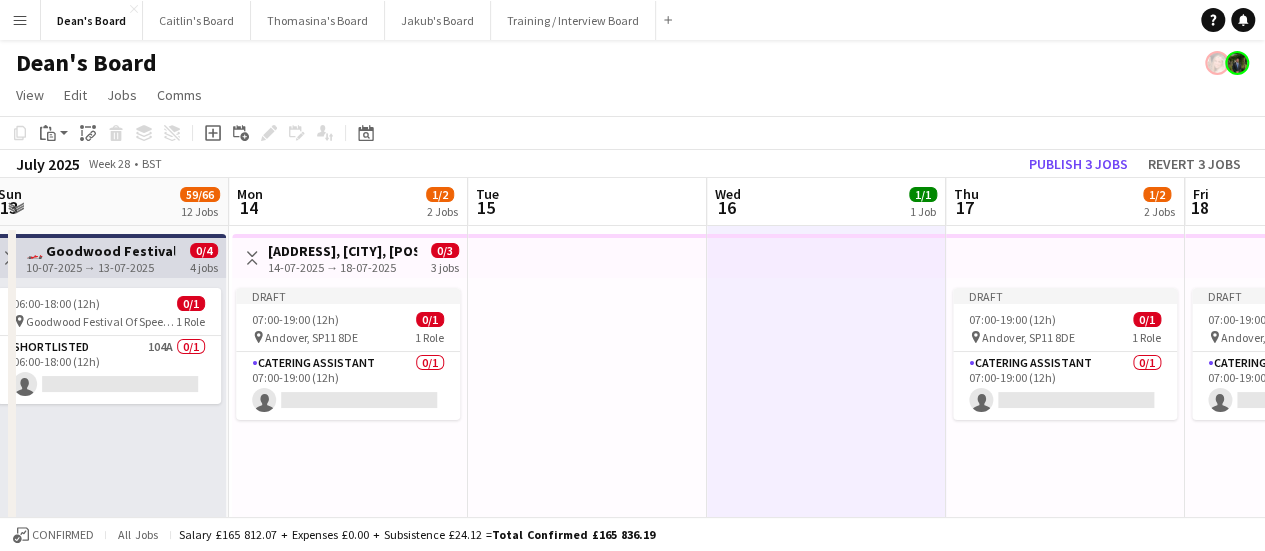 drag, startPoint x: 427, startPoint y: 347, endPoint x: 508, endPoint y: 352, distance: 81.154175 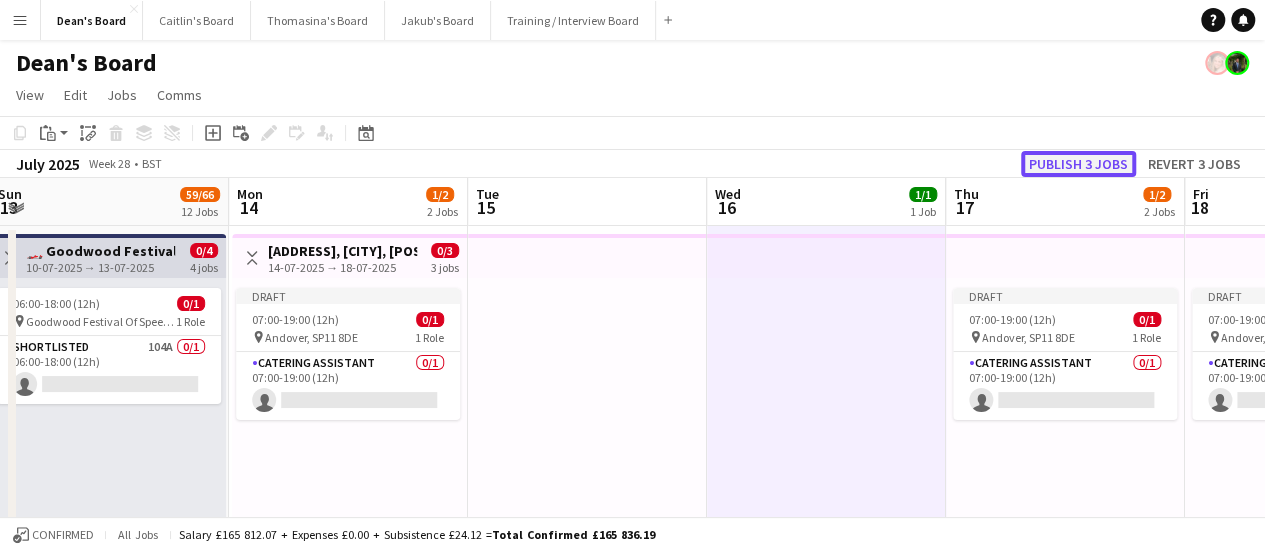 click on "Publish 3 jobs" 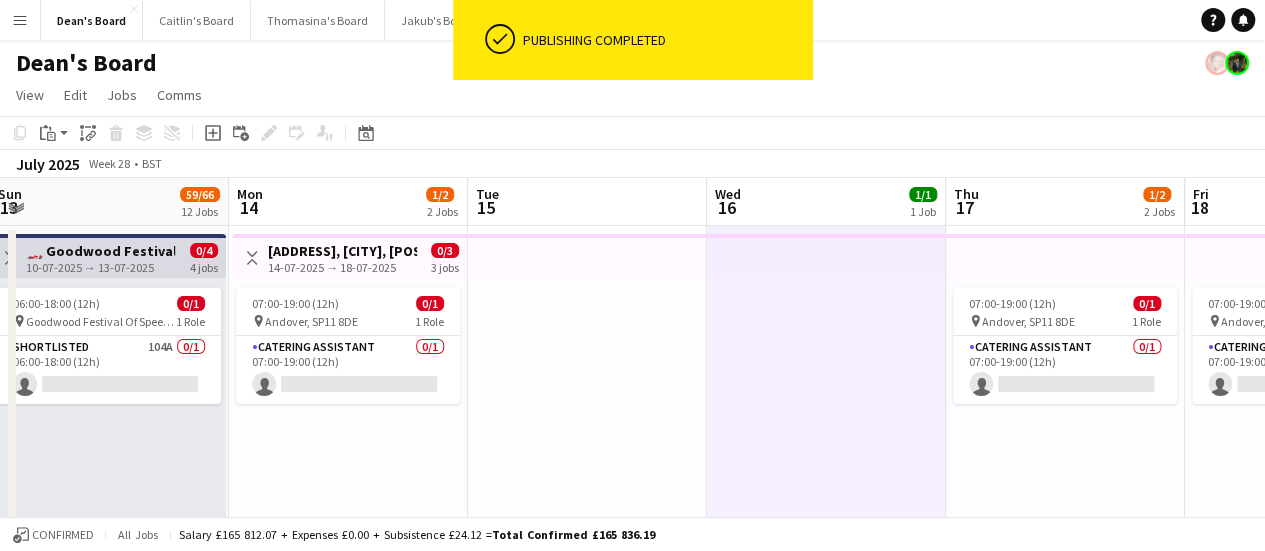 click on "Toggle View" at bounding box center [252, 258] 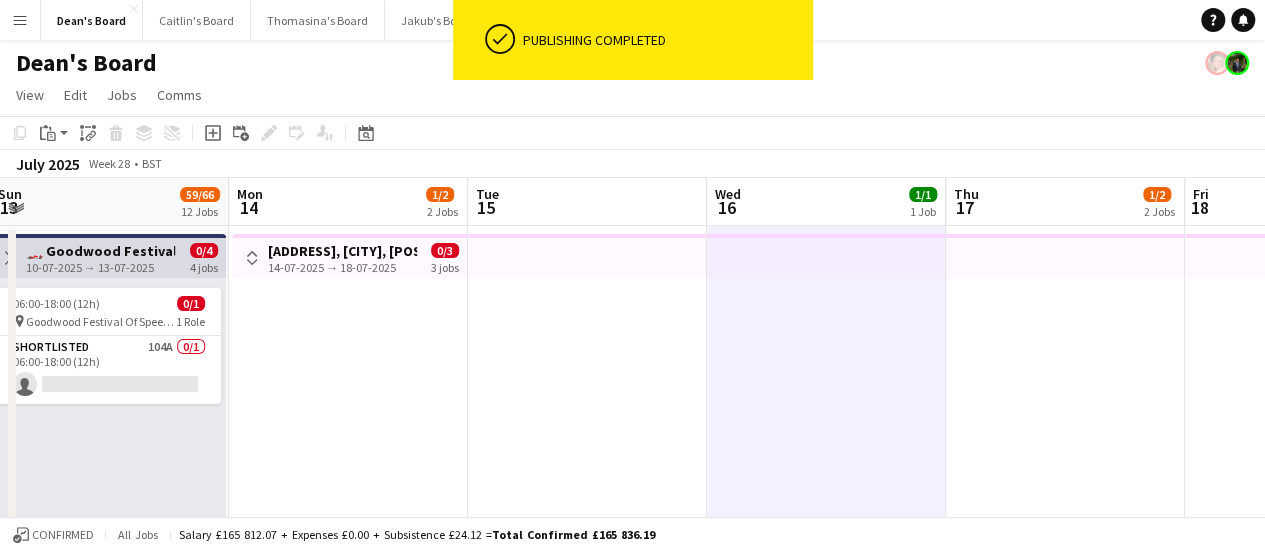 click on "Toggle View" at bounding box center [252, 258] 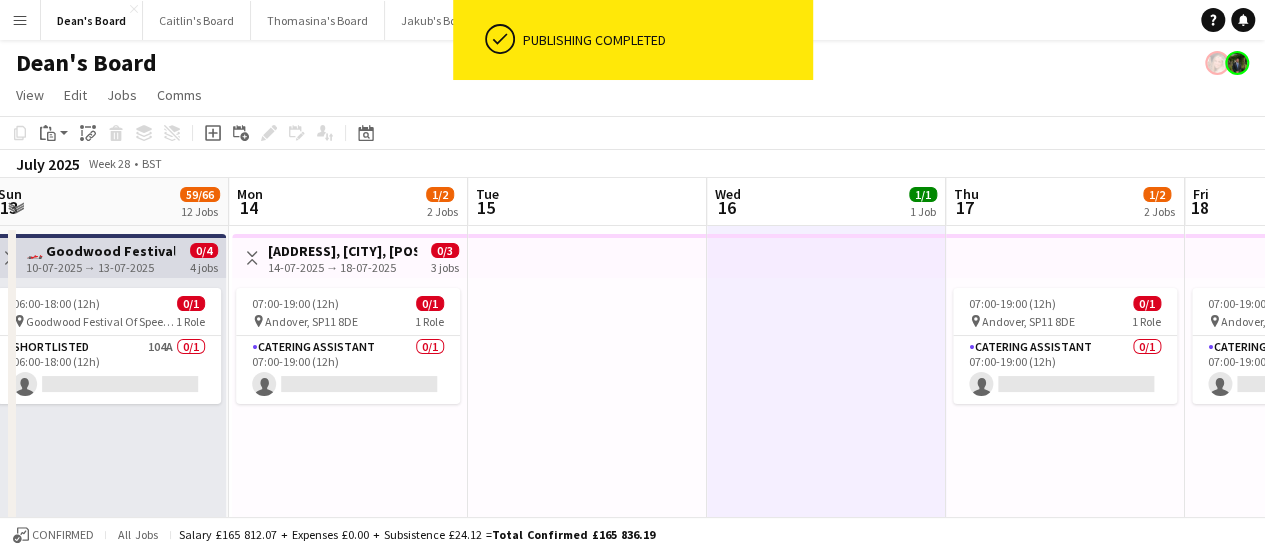 click on "Toggle View" at bounding box center (252, 258) 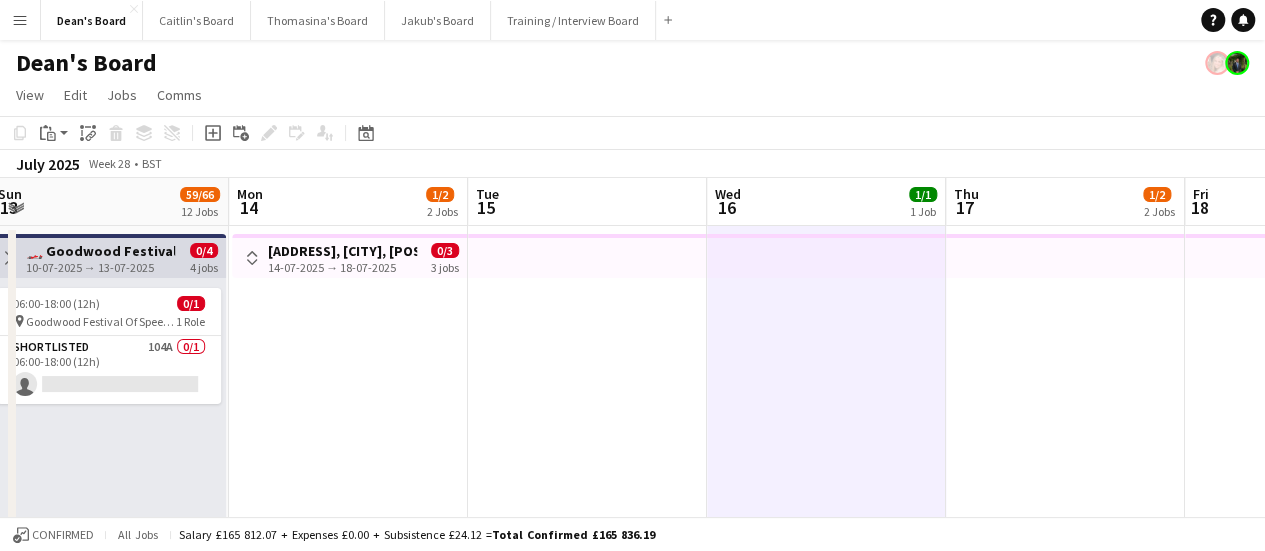 click on "Toggle View" at bounding box center [252, 258] 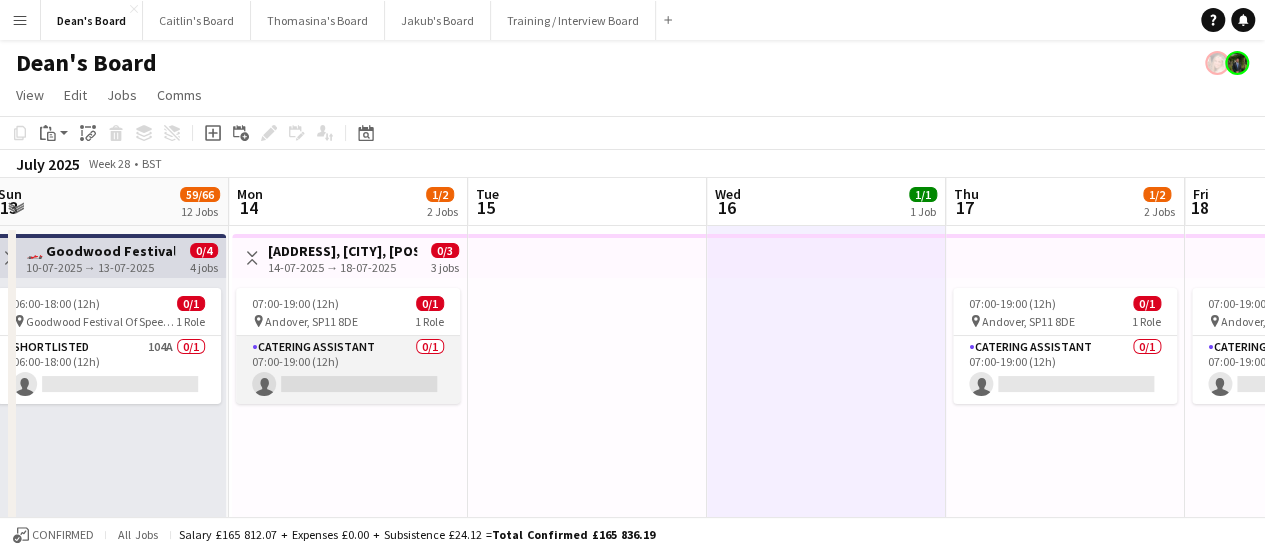click on "Catering Assistant   0/1   07:00-19:00 (12h)
single-neutral-actions" at bounding box center (348, 370) 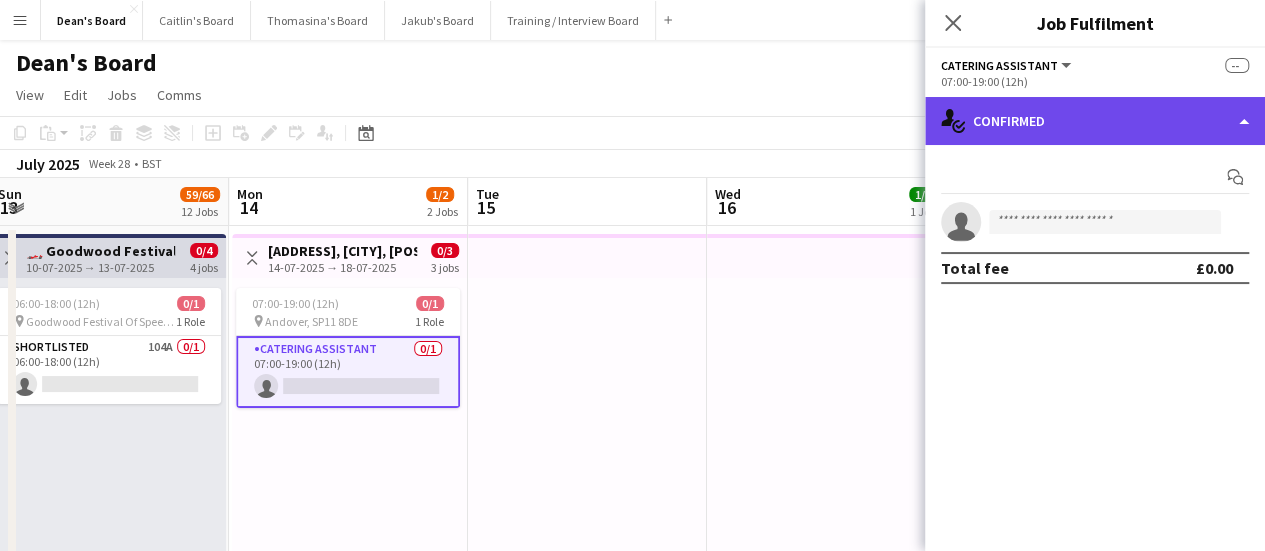click on "single-neutral-actions-check-2
Confirmed" 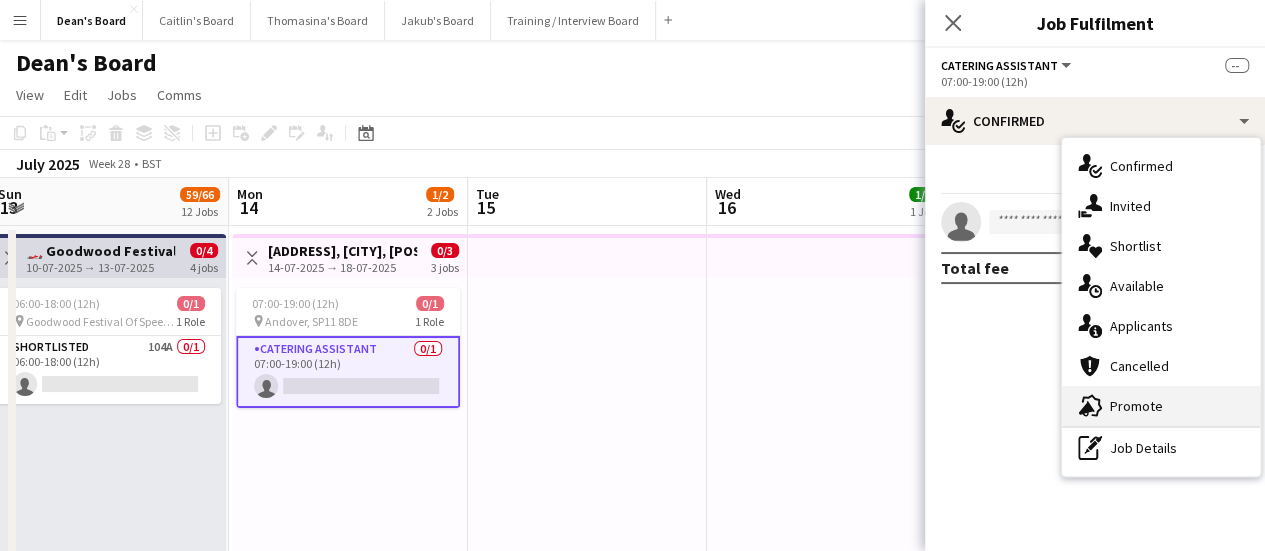click on "advertising-megaphone
Promote" at bounding box center (1161, 406) 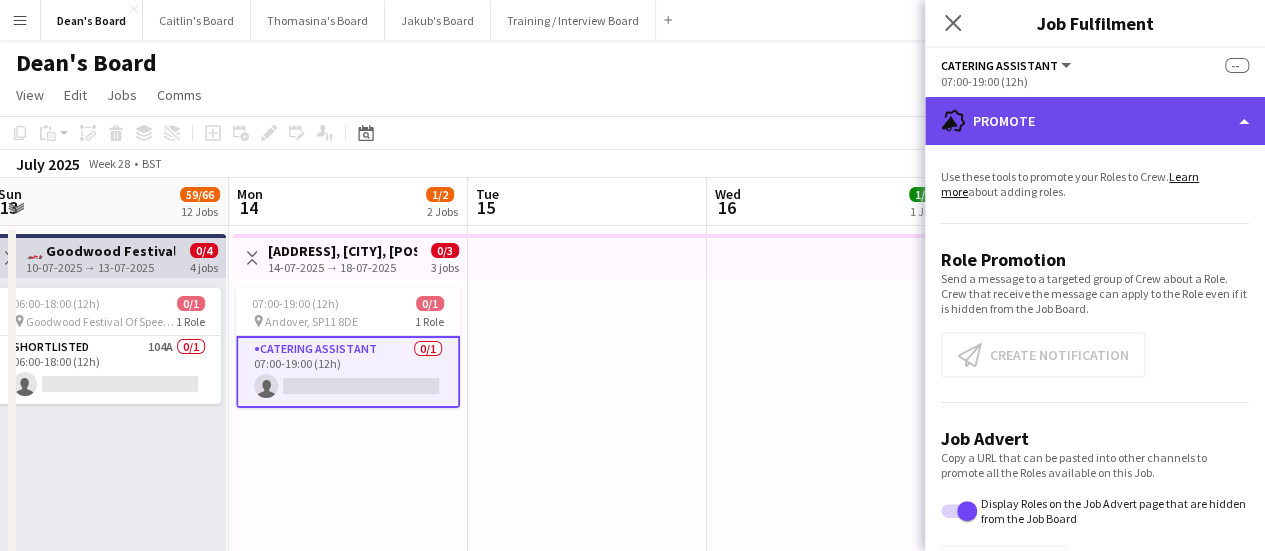 click on "advertising-megaphone
Promote" 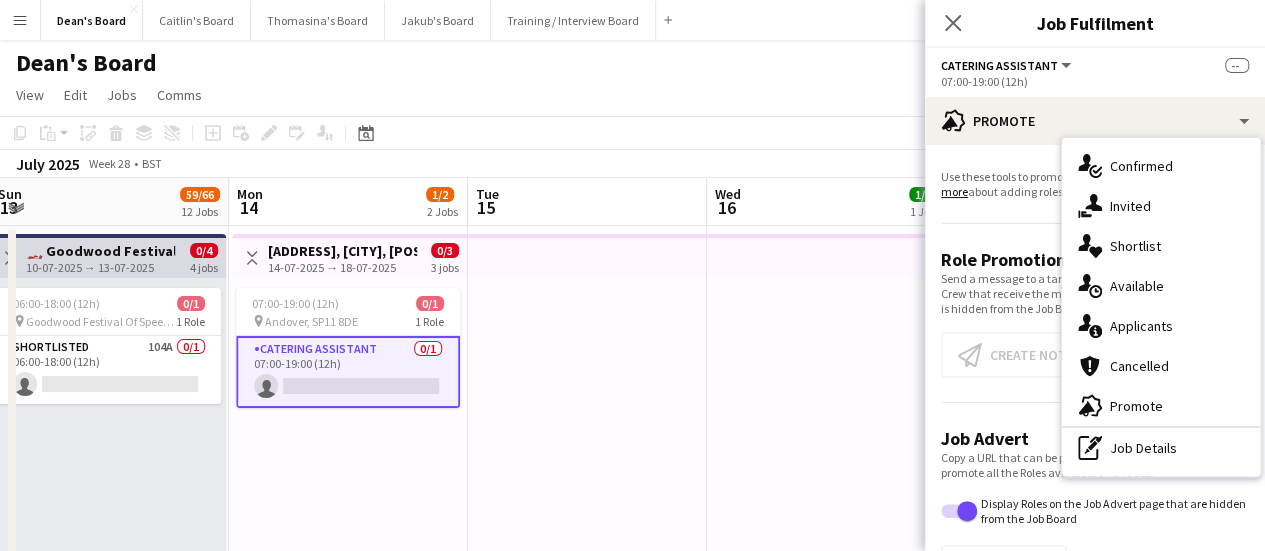 click on "Use these tools to promote your Roles to Crew.  Learn more  about adding roles.  Role Promotion
Send a message to a targeted group of Crew about a Role. Crew that receive the message can apply to the Role even if it is hidden from the Job Board.
Create notification
Create notification
Job Advert
Copy a URL that can be pasted into other channels to promote all the Roles available on this Job.   Display Roles on the Job Advert page that are hidden from the Job Board
Click to copy URL
Copy Url" at bounding box center [1095, 384] 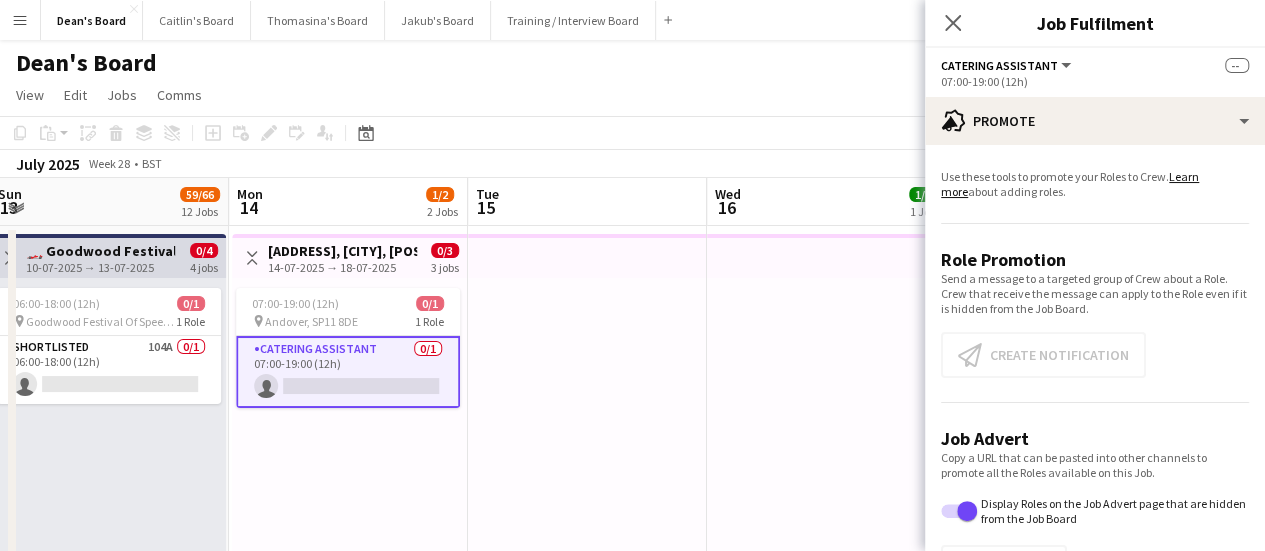 drag, startPoint x: 396, startPoint y: 339, endPoint x: 392, endPoint y: 368, distance: 29.274563 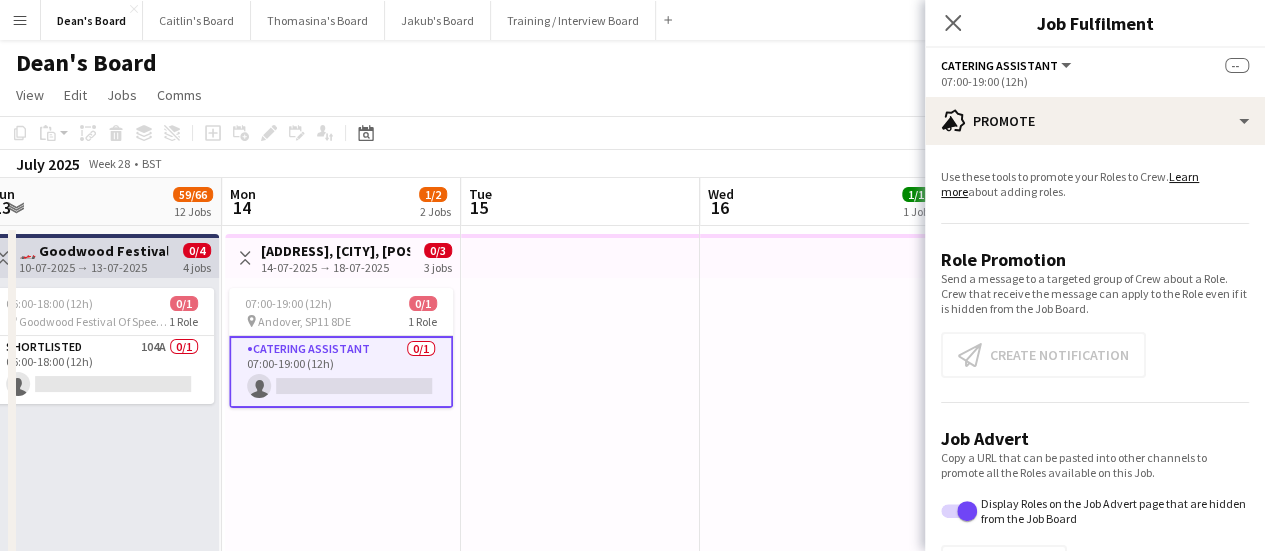 click on "Catering Assistant   0/1   07:00-19:00 (12h)
single-neutral-actions" at bounding box center [341, 372] 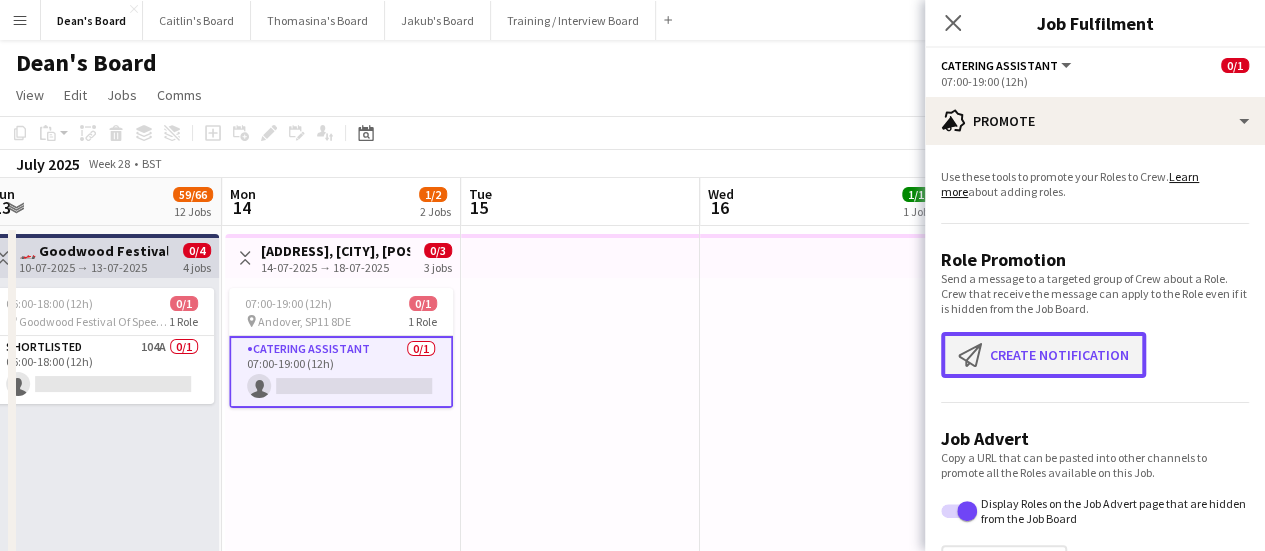 click on "Create notification
Create notification" at bounding box center (1043, 355) 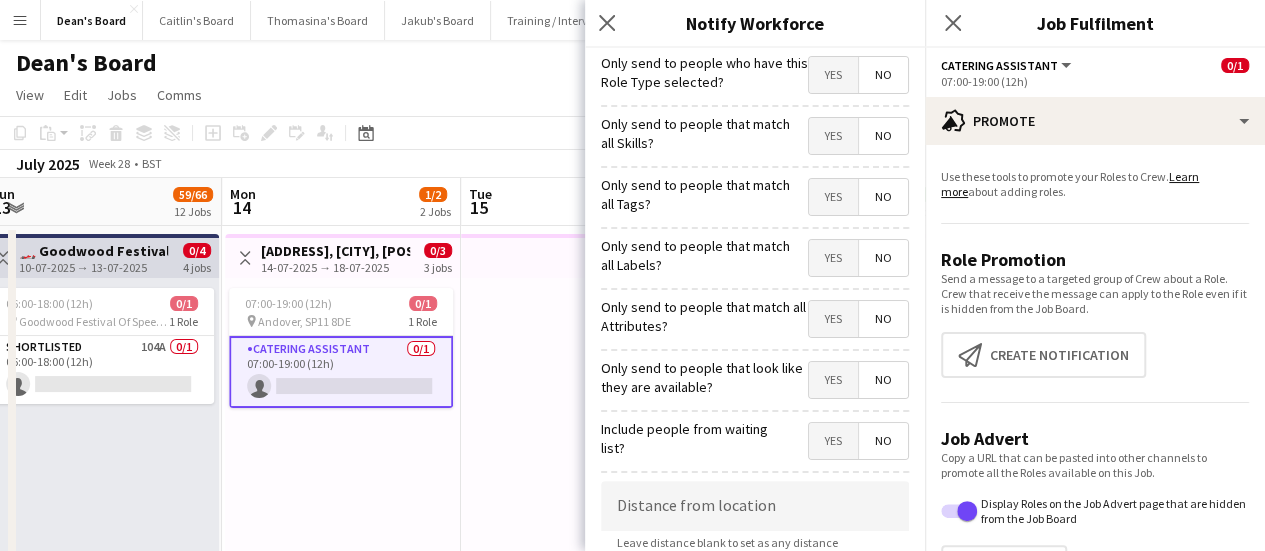 drag, startPoint x: 805, startPoint y: 385, endPoint x: 818, endPoint y: 407, distance: 25.553865 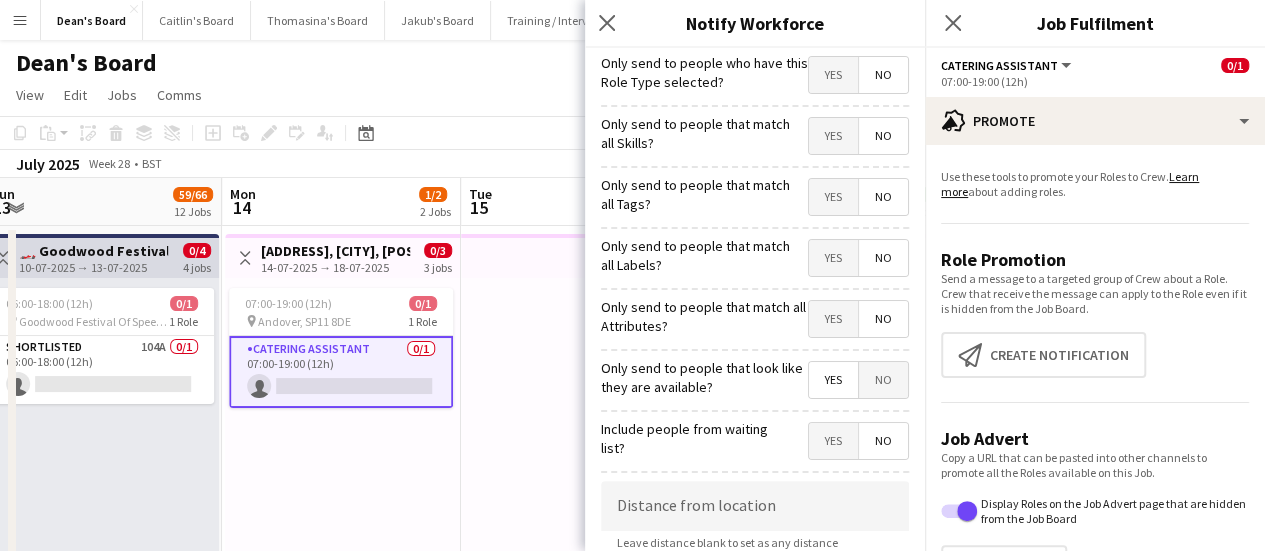 click on "Yes" at bounding box center (833, 441) 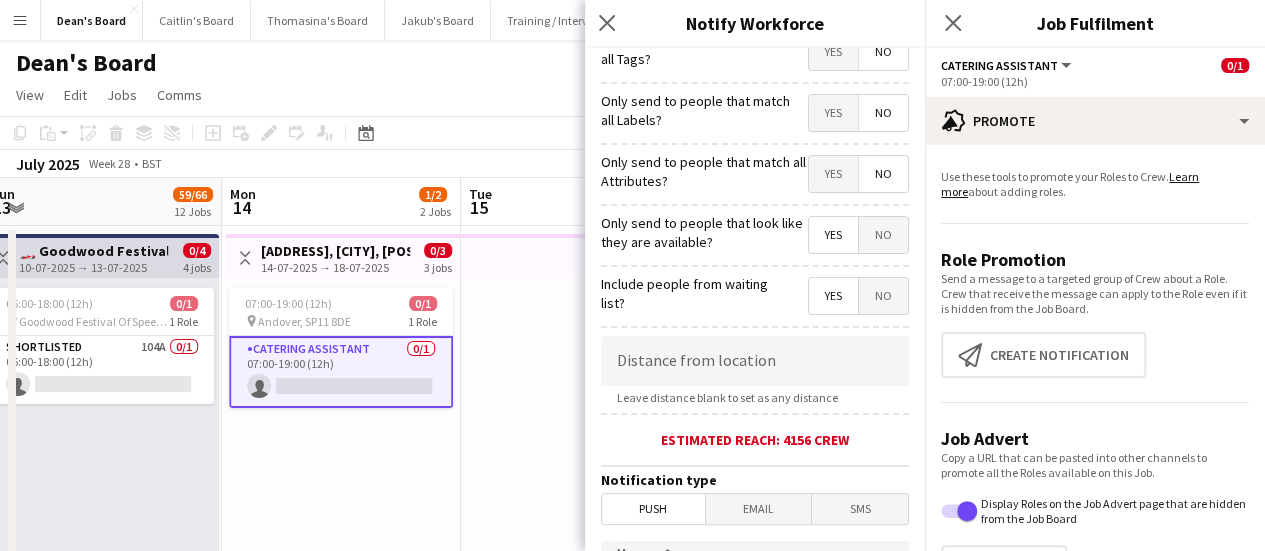 scroll, scrollTop: 200, scrollLeft: 0, axis: vertical 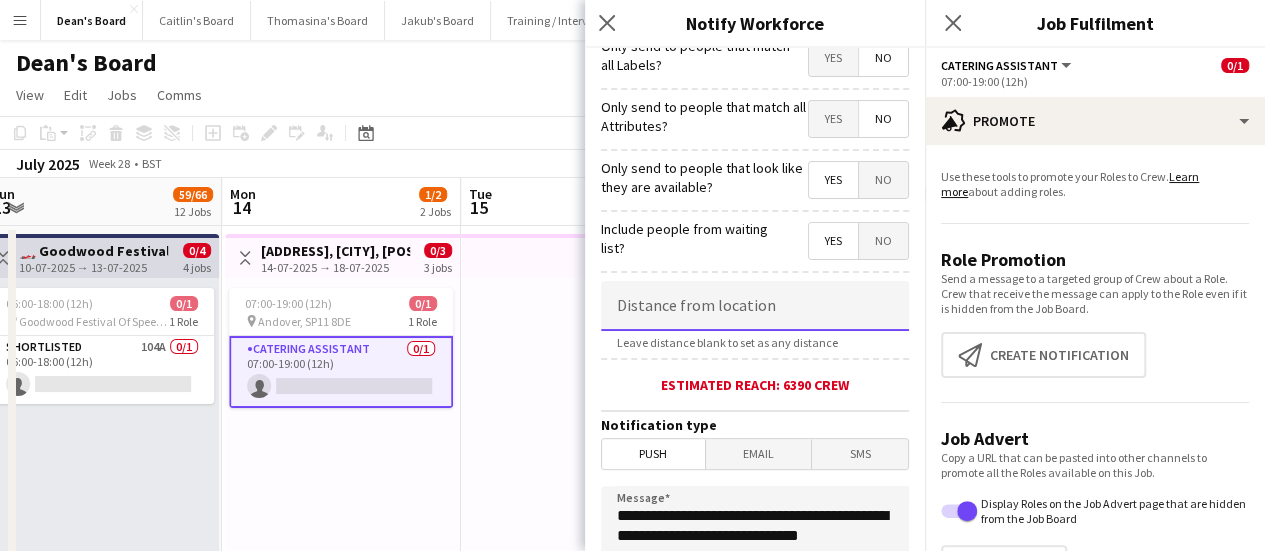 click 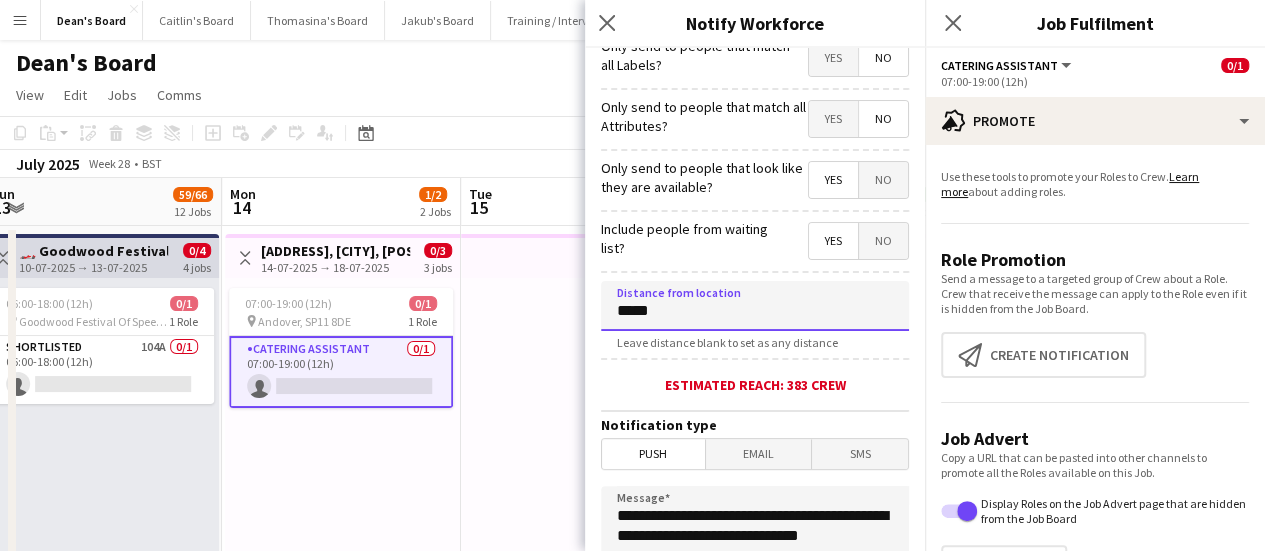 type on "****" 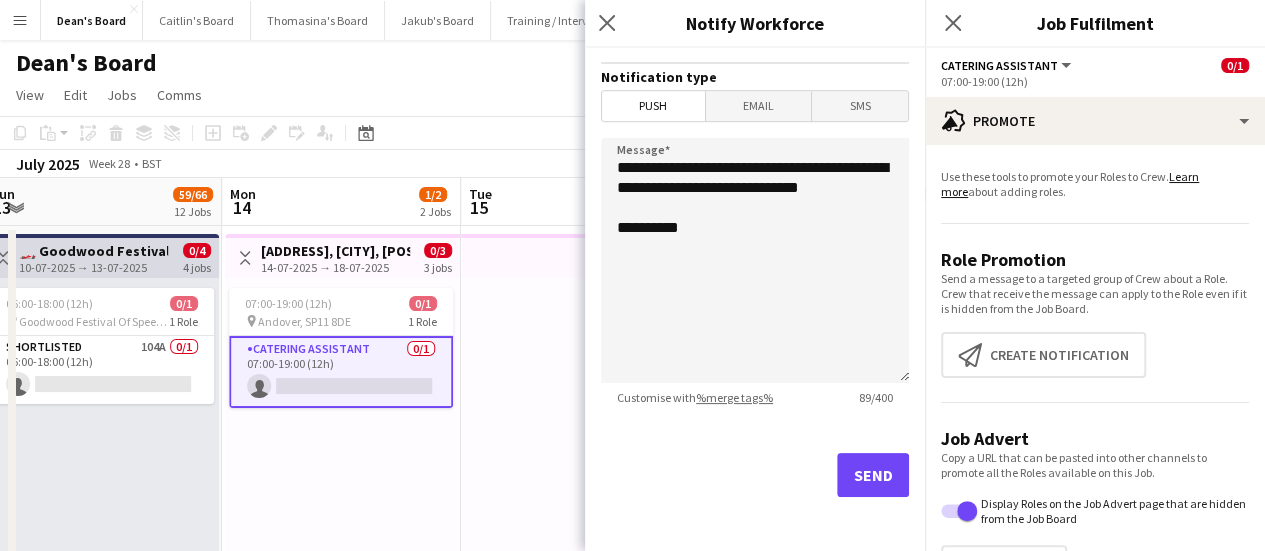 scroll, scrollTop: 550, scrollLeft: 0, axis: vertical 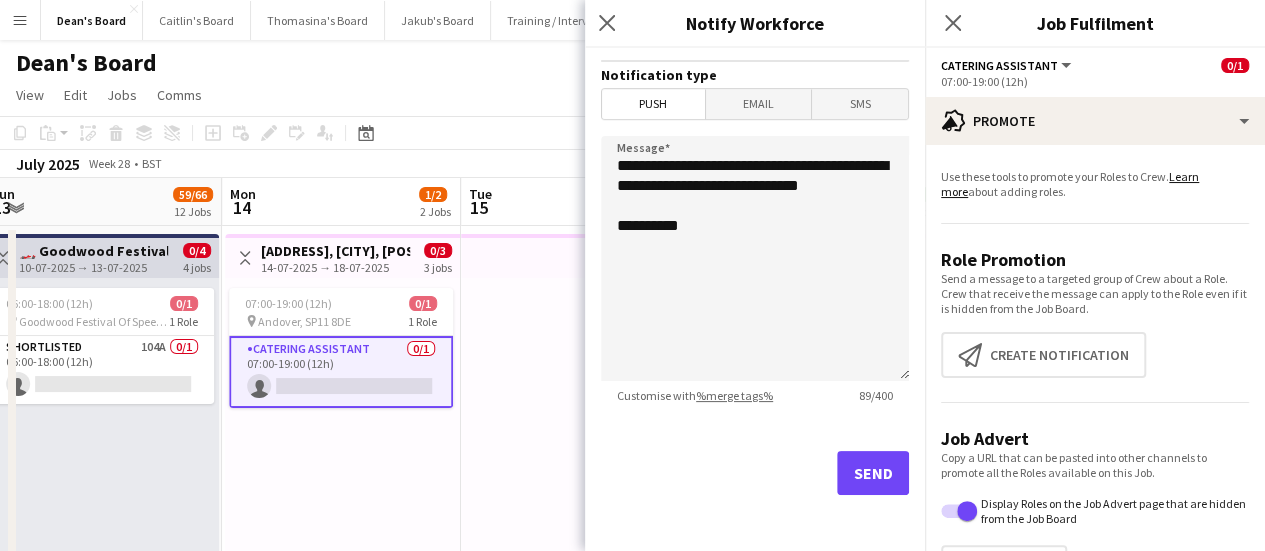 type on "*****" 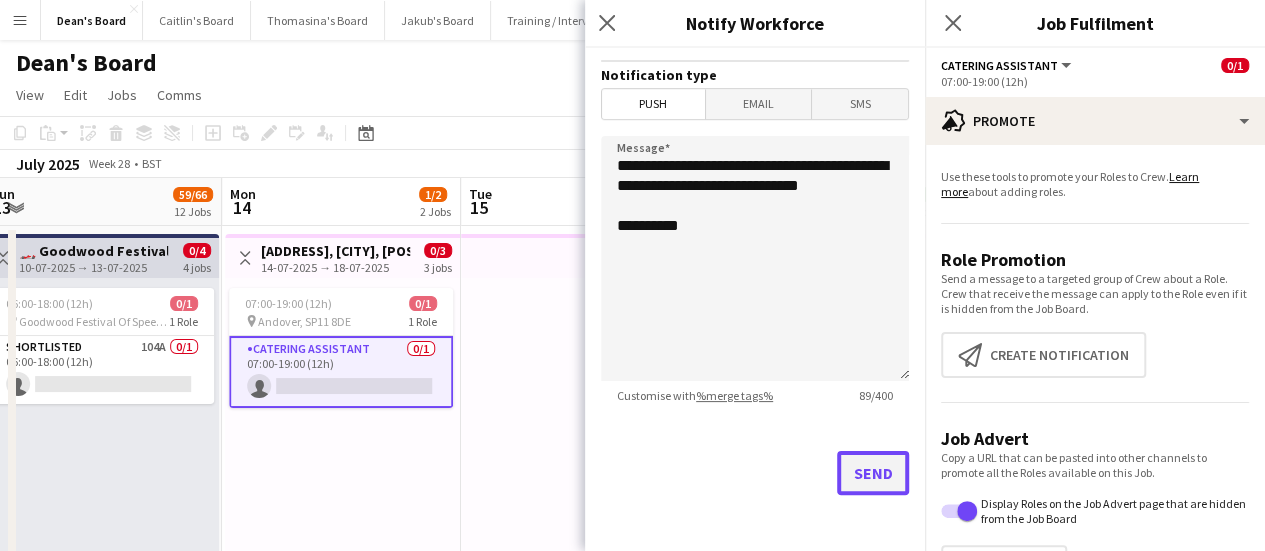 click on "Send" 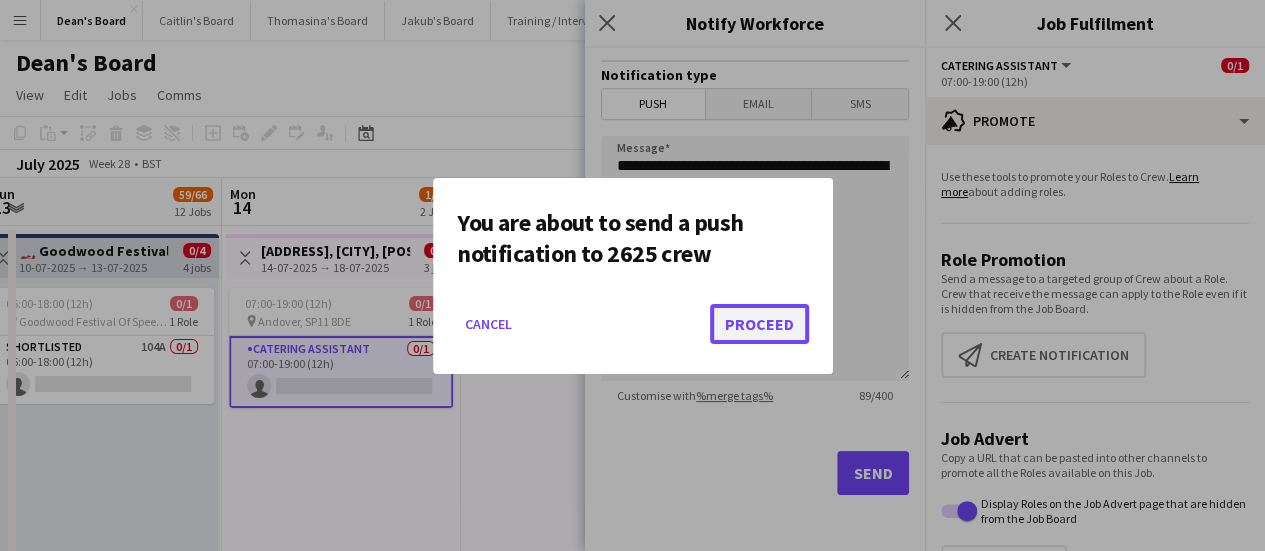 click on "Proceed" 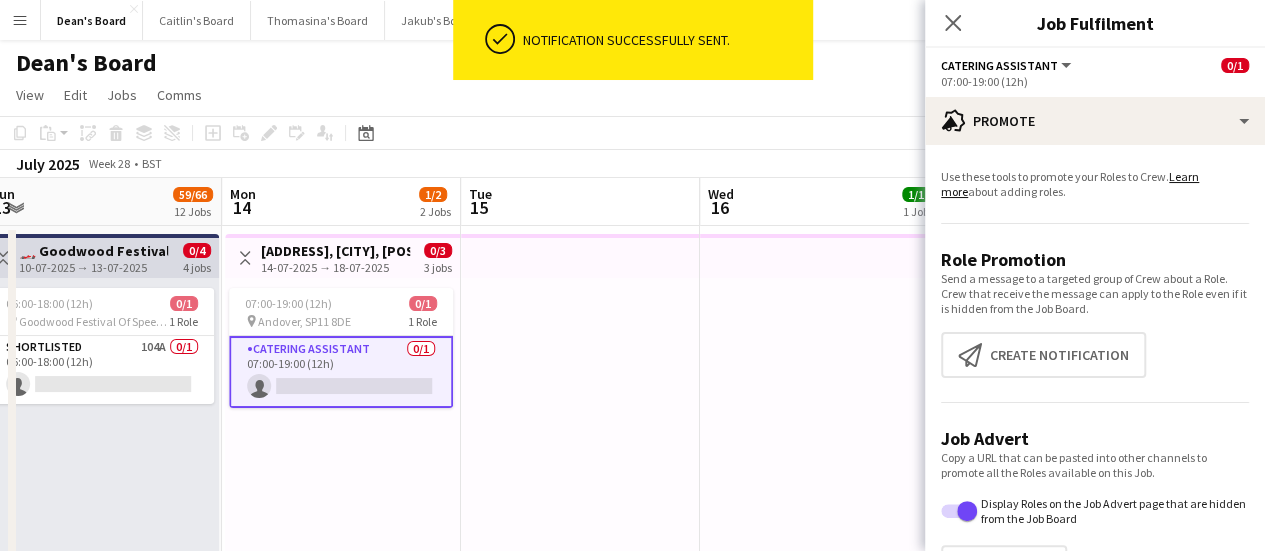 click on "View  Day view expanded Day view collapsed Month view Date picker Jump to today Expand Linked Jobs Collapse Linked Jobs  Edit  Copy Ctrl+C  Paste  Without Crew Ctrl+V With Crew Ctrl+Shift+V Paste as linked job  Group  Group Ungroup  Jobs  New Job Edit Job Delete Job New Linked Job Edit Linked Jobs Job fulfilment Promote Role Copy Role URL  Comms  Notify confirmed crew Create chat" 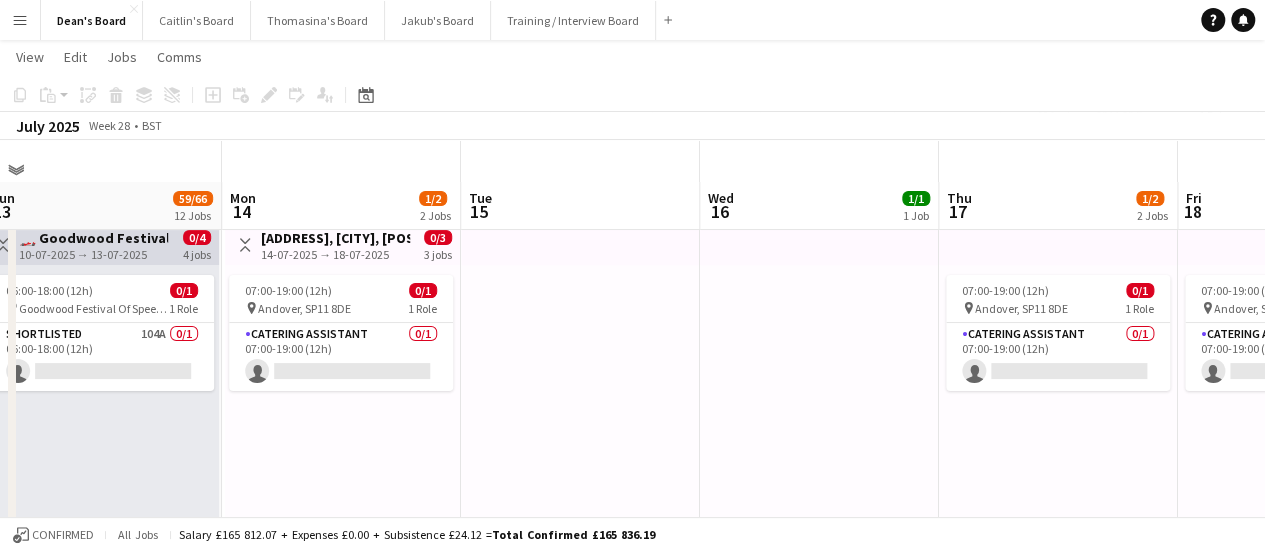 scroll, scrollTop: 0, scrollLeft: 0, axis: both 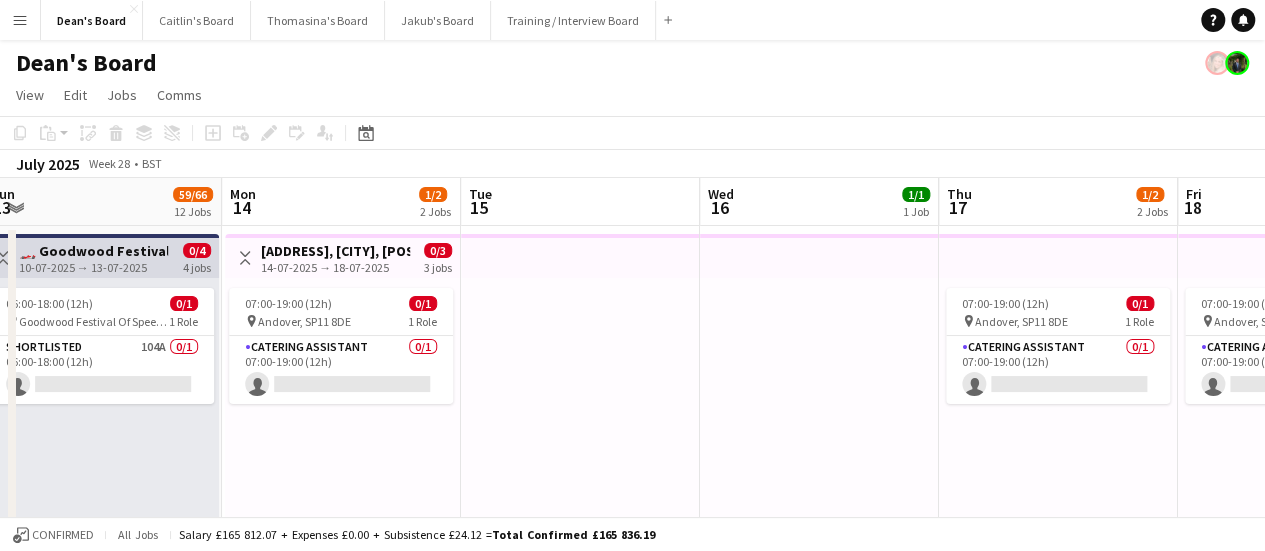 click on "Toggle View" at bounding box center [245, 258] 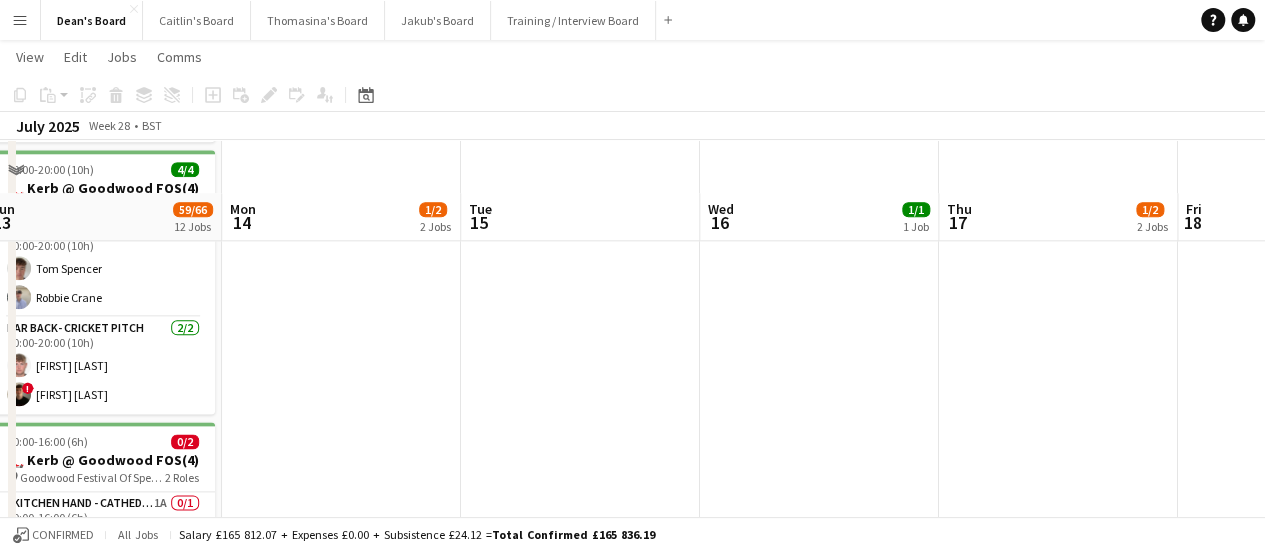 scroll, scrollTop: 1100, scrollLeft: 0, axis: vertical 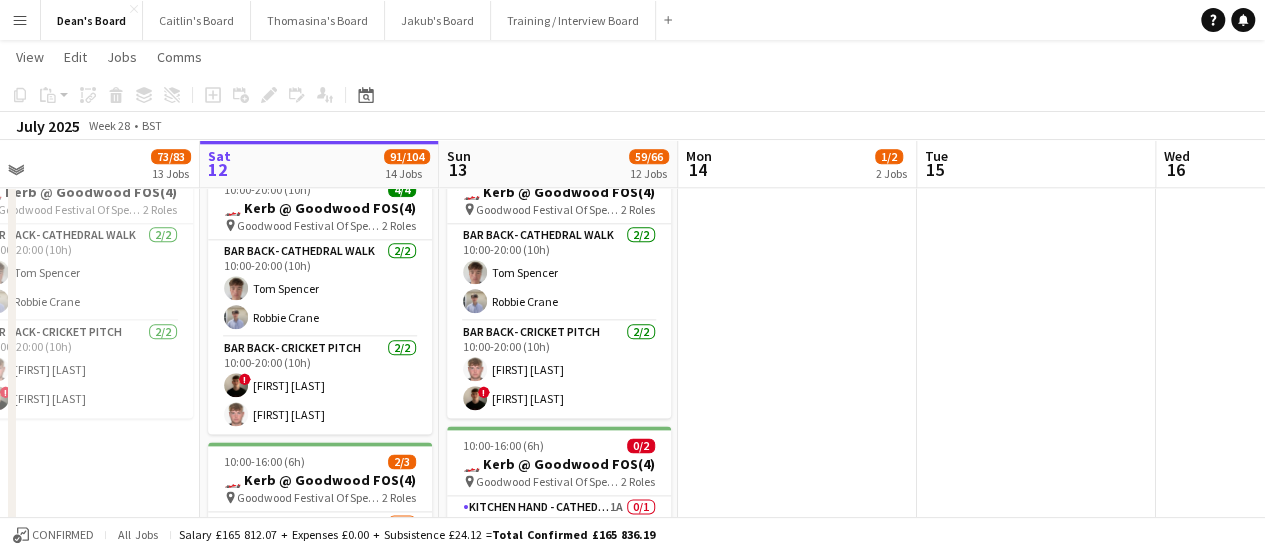 drag, startPoint x: 368, startPoint y: 377, endPoint x: 827, endPoint y: 393, distance: 459.27878 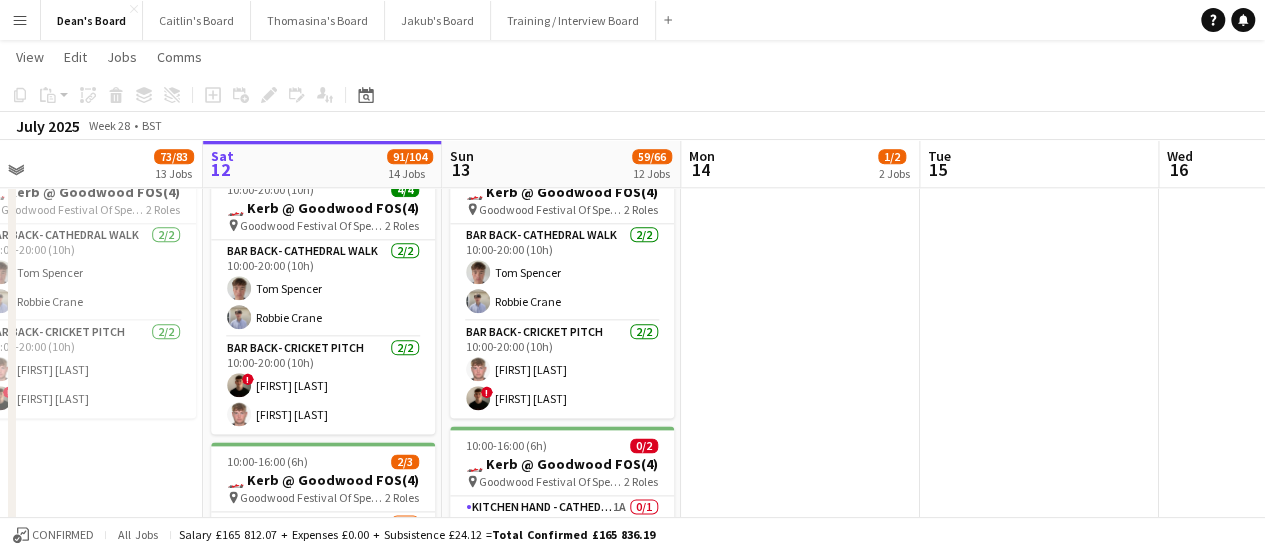 drag, startPoint x: 785, startPoint y: 347, endPoint x: 826, endPoint y: 333, distance: 43.32436 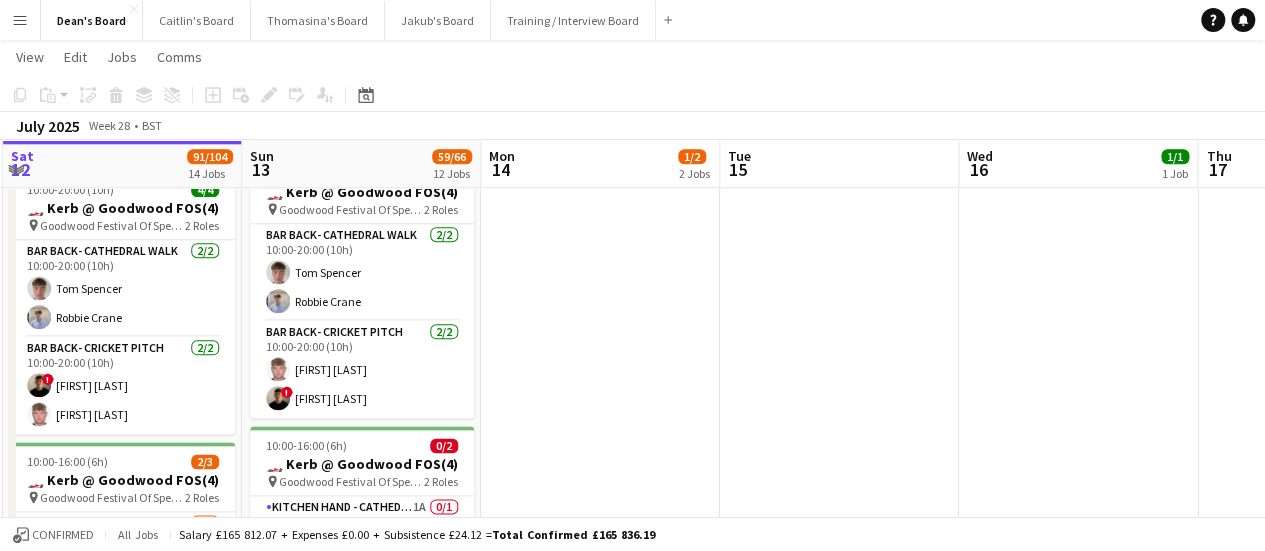 drag, startPoint x: 1107, startPoint y: 333, endPoint x: 867, endPoint y: 321, distance: 240.29982 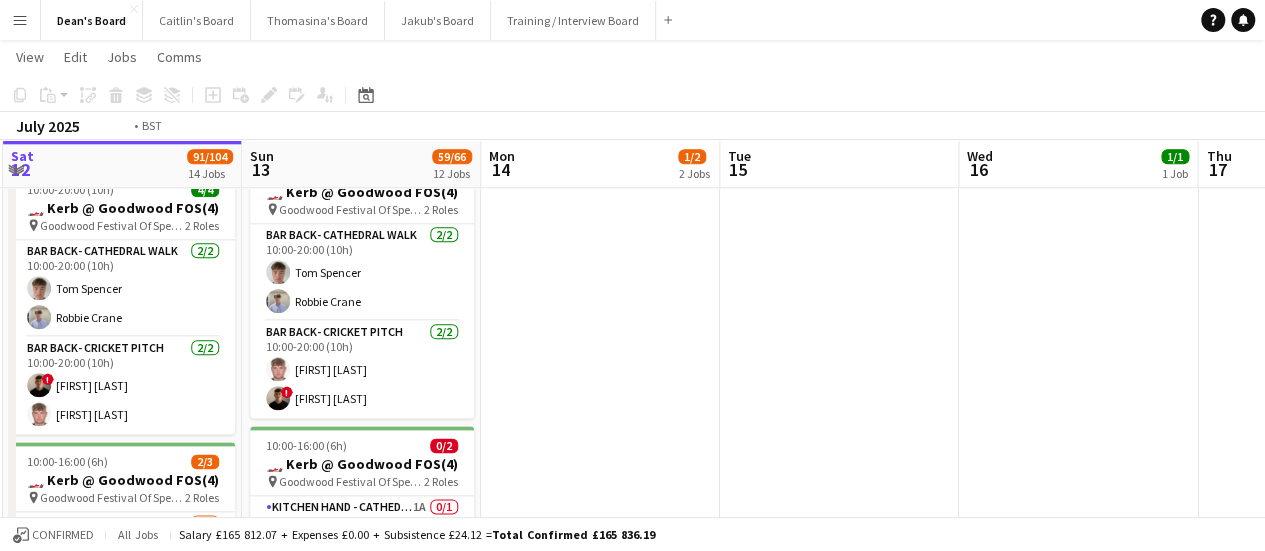 drag, startPoint x: 1084, startPoint y: 323, endPoint x: 593, endPoint y: 290, distance: 492.1077 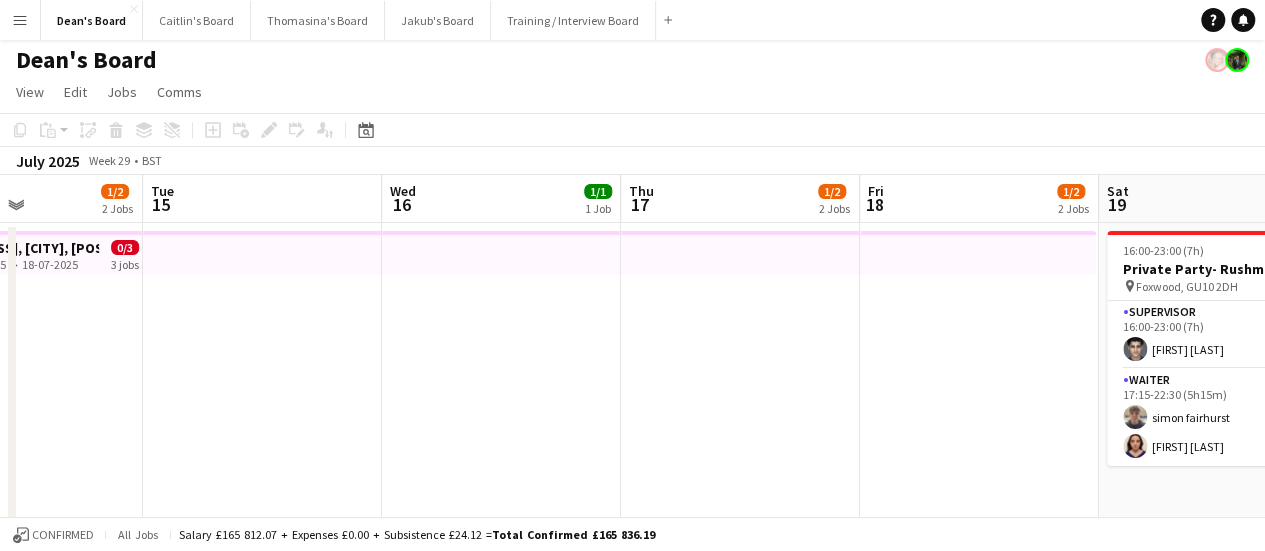scroll, scrollTop: 0, scrollLeft: 0, axis: both 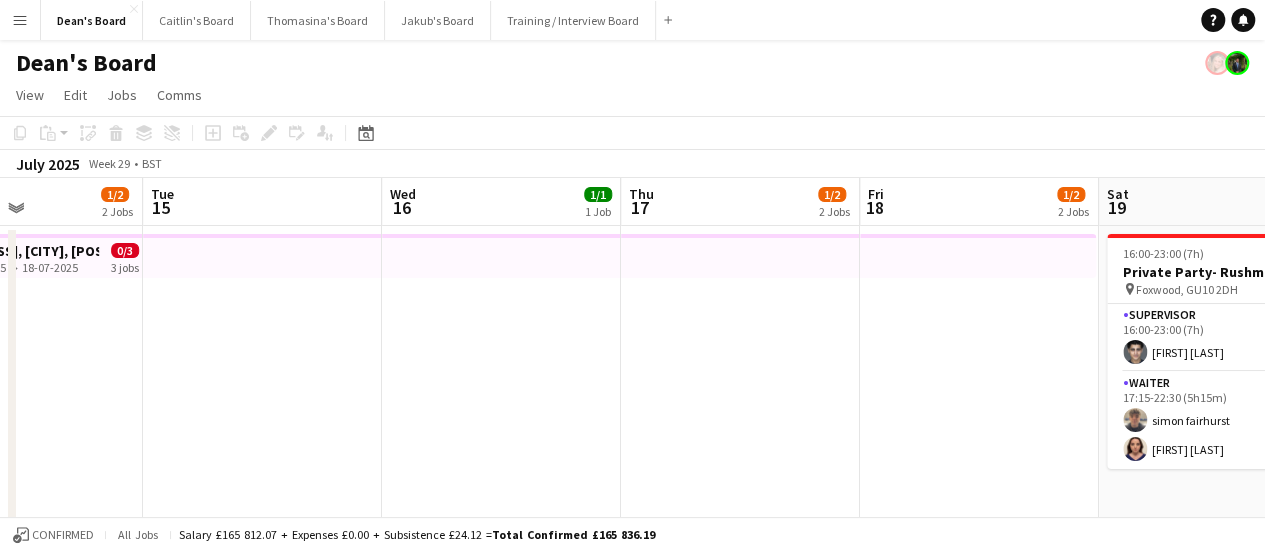 click on "[ADDRESS], [CITY], [POSTAL CODE]" at bounding box center [24, 251] 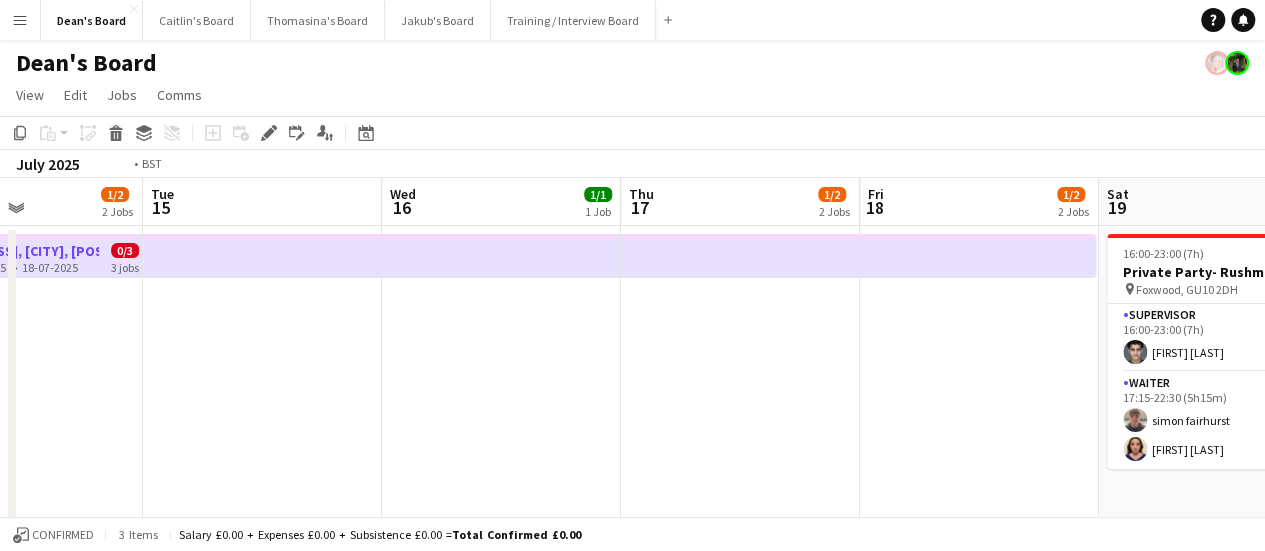 drag, startPoint x: 194, startPoint y: 345, endPoint x: 408, endPoint y: 353, distance: 214.14948 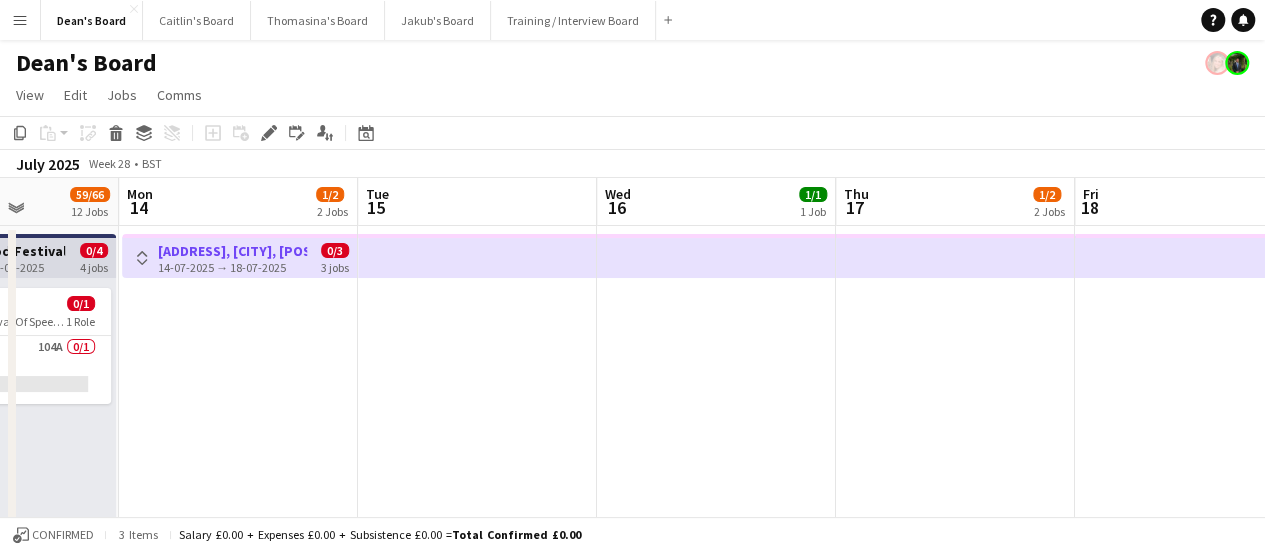 click on "Toggle View" at bounding box center (142, 258) 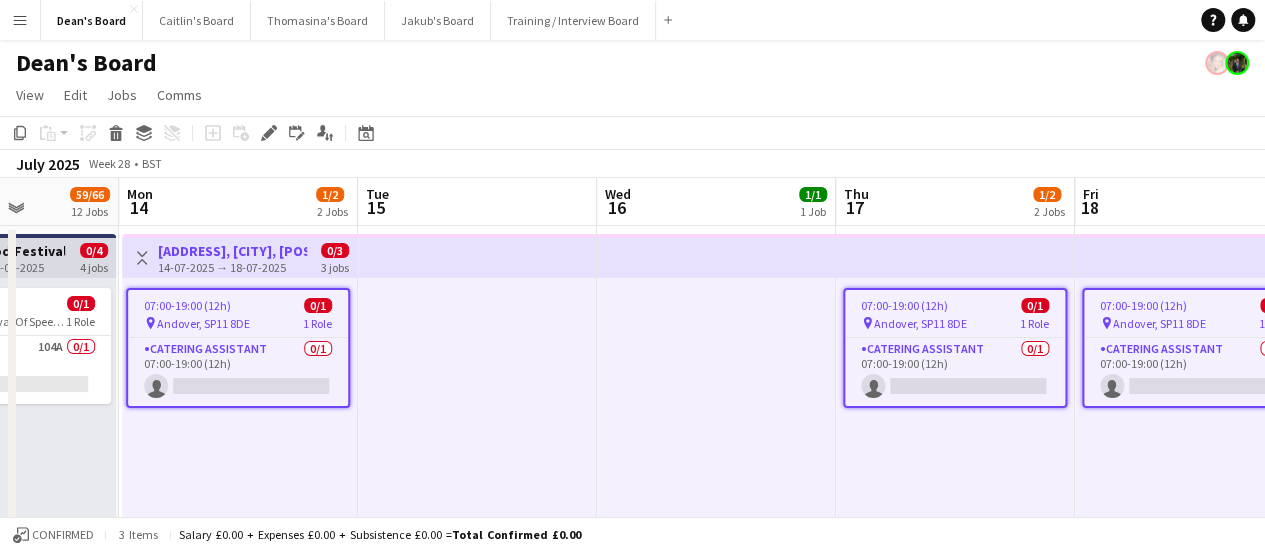 click on "Toggle View" at bounding box center (142, 258) 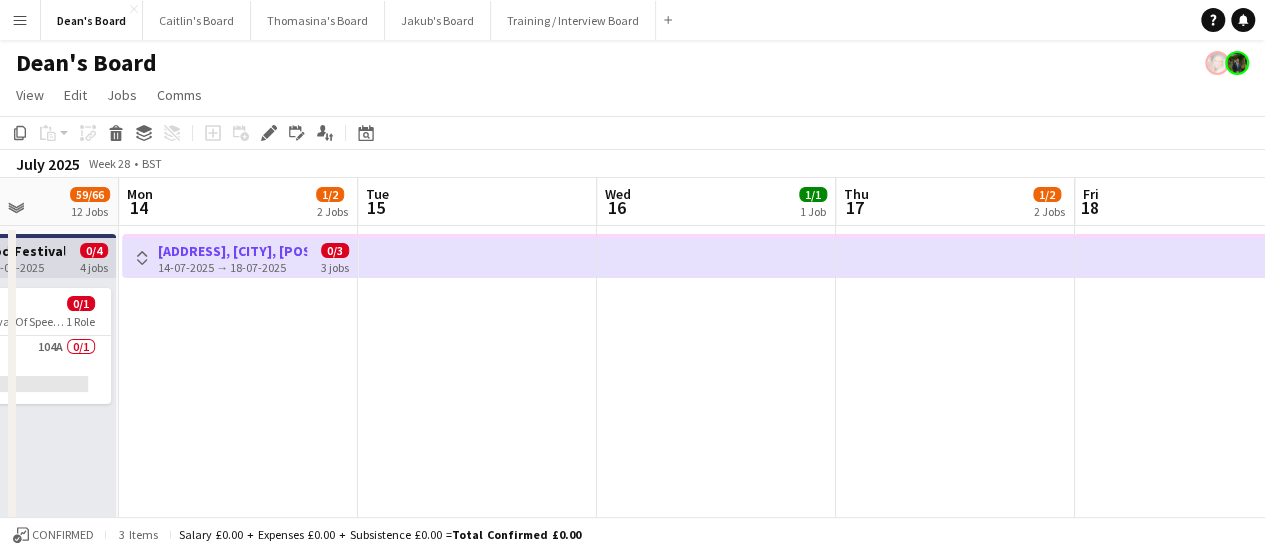 click at bounding box center (955, 1053) 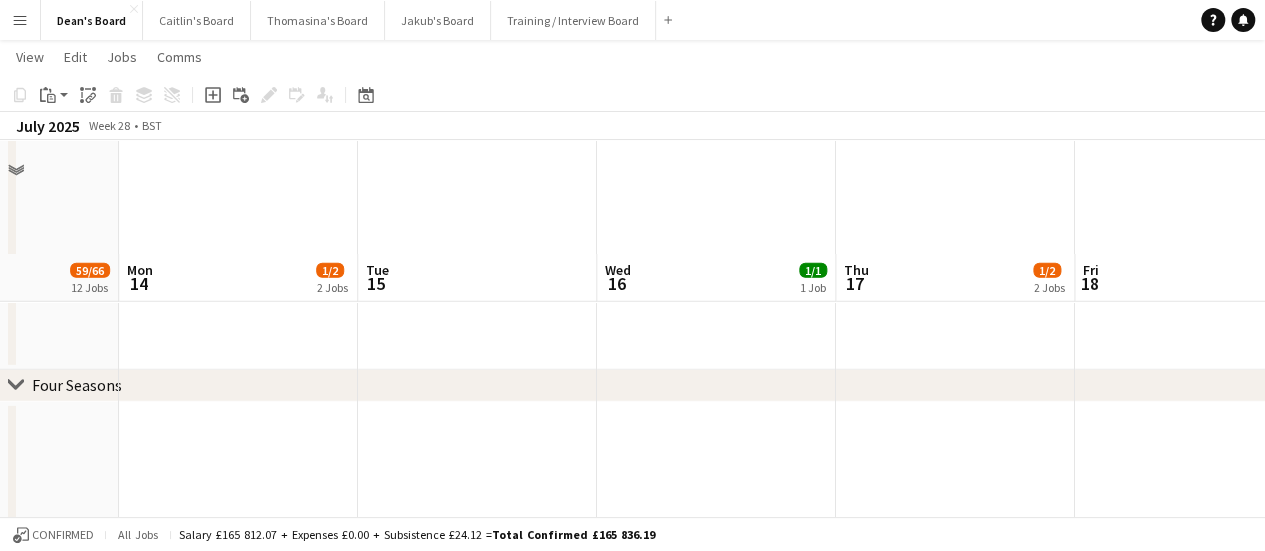 scroll, scrollTop: 3100, scrollLeft: 0, axis: vertical 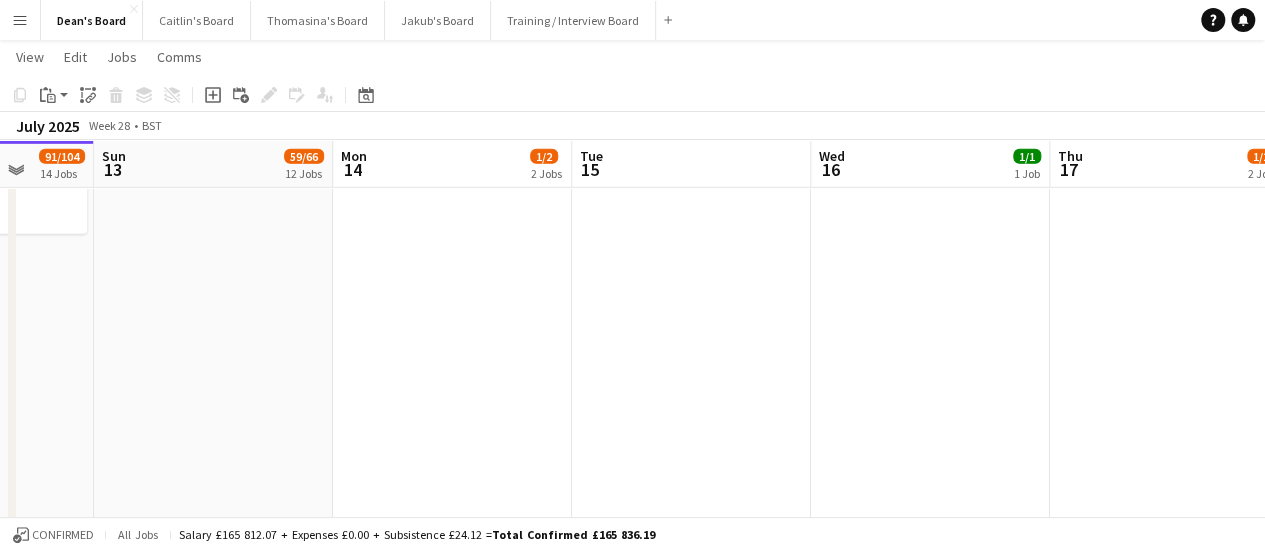 drag, startPoint x: 328, startPoint y: 371, endPoint x: 535, endPoint y: 367, distance: 207.03865 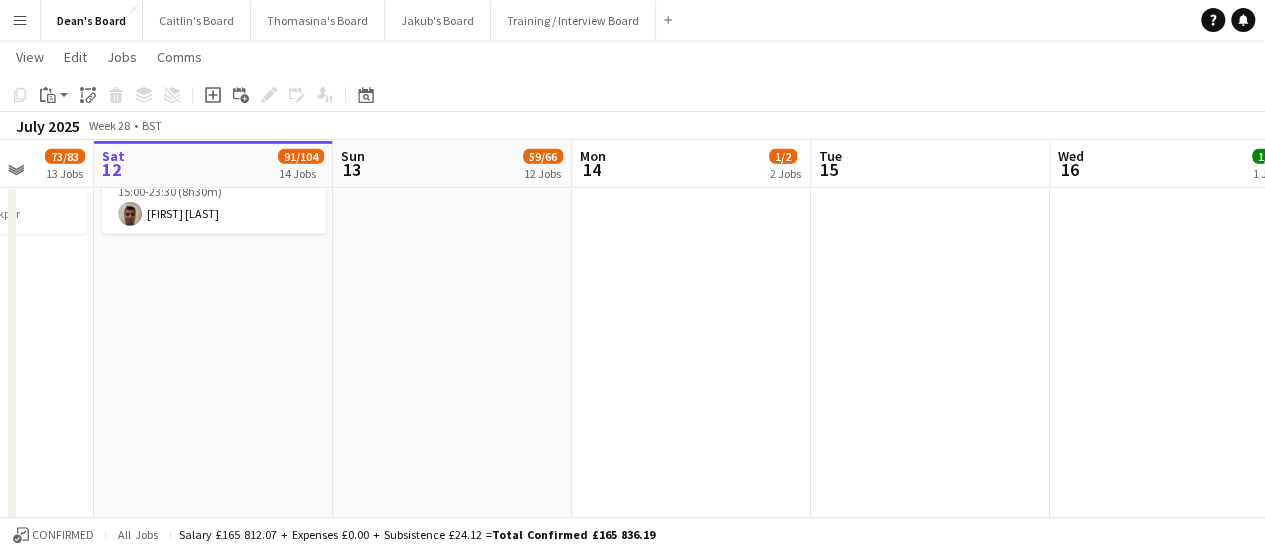 scroll, scrollTop: 0, scrollLeft: 623, axis: horizontal 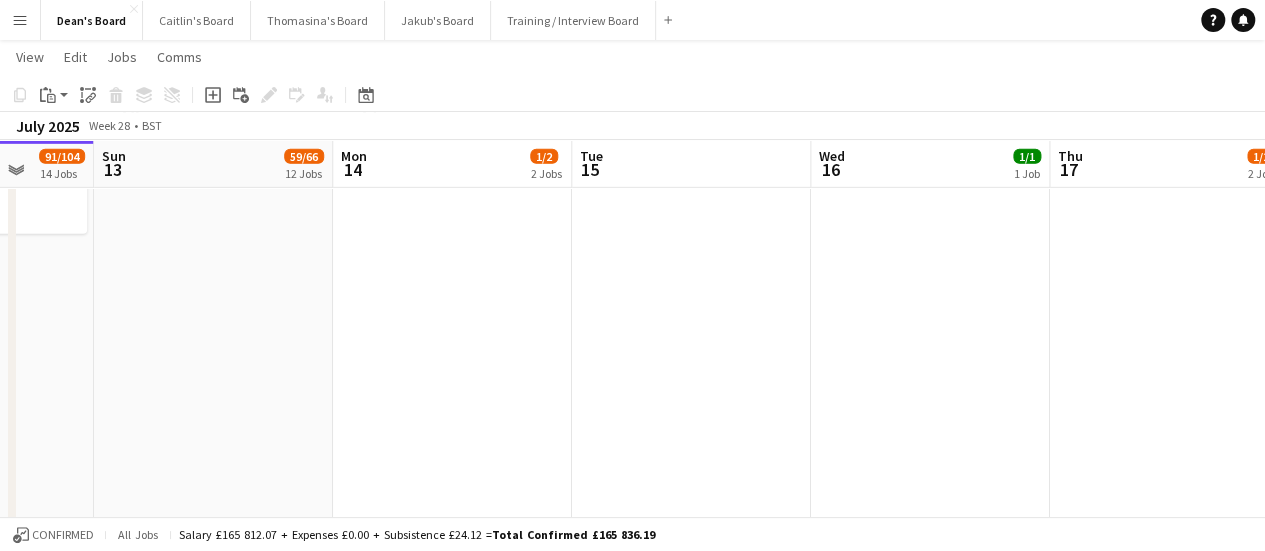 click at bounding box center [213, 279] 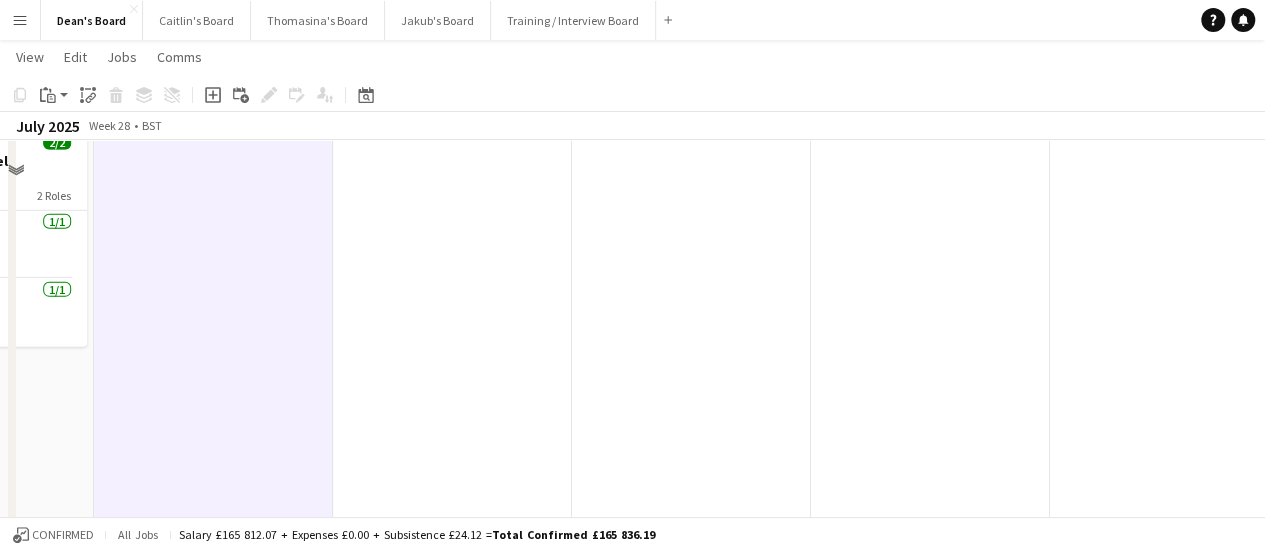 scroll, scrollTop: 2800, scrollLeft: 0, axis: vertical 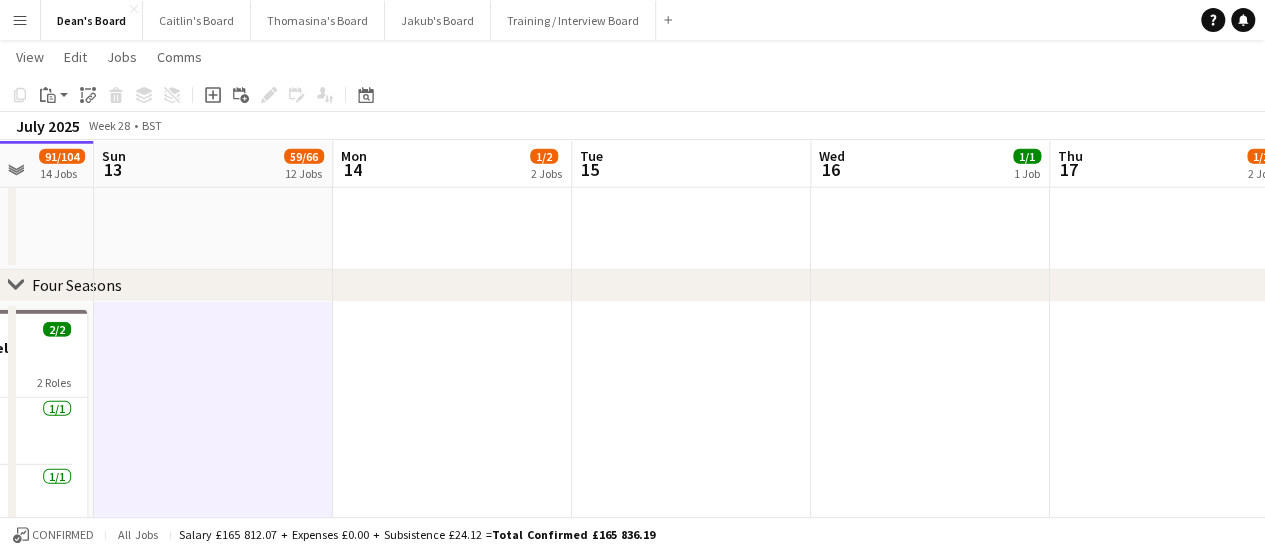 drag, startPoint x: 266, startPoint y: 312, endPoint x: 707, endPoint y: 313, distance: 441.00113 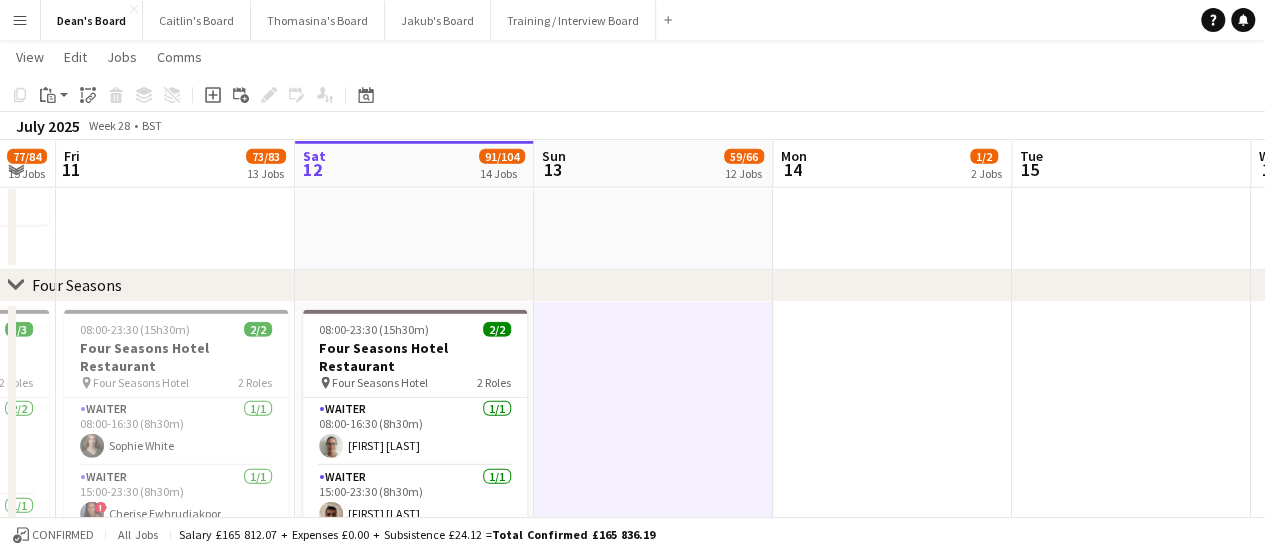 drag, startPoint x: 451, startPoint y: 300, endPoint x: 742, endPoint y: 296, distance: 291.0275 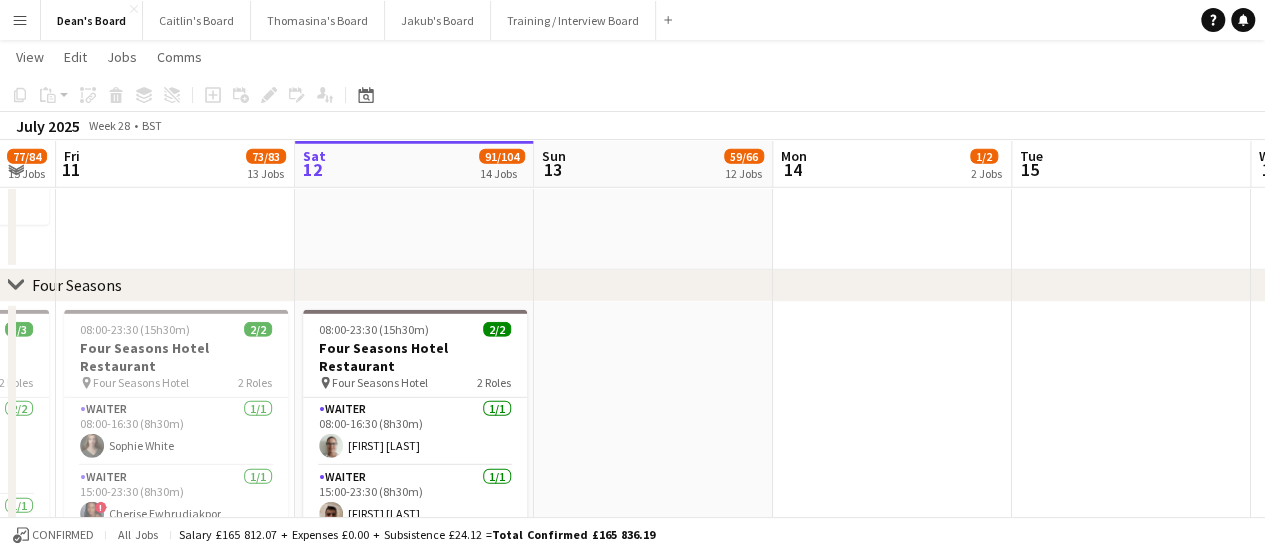 drag, startPoint x: 469, startPoint y: 231, endPoint x: 516, endPoint y: 231, distance: 47 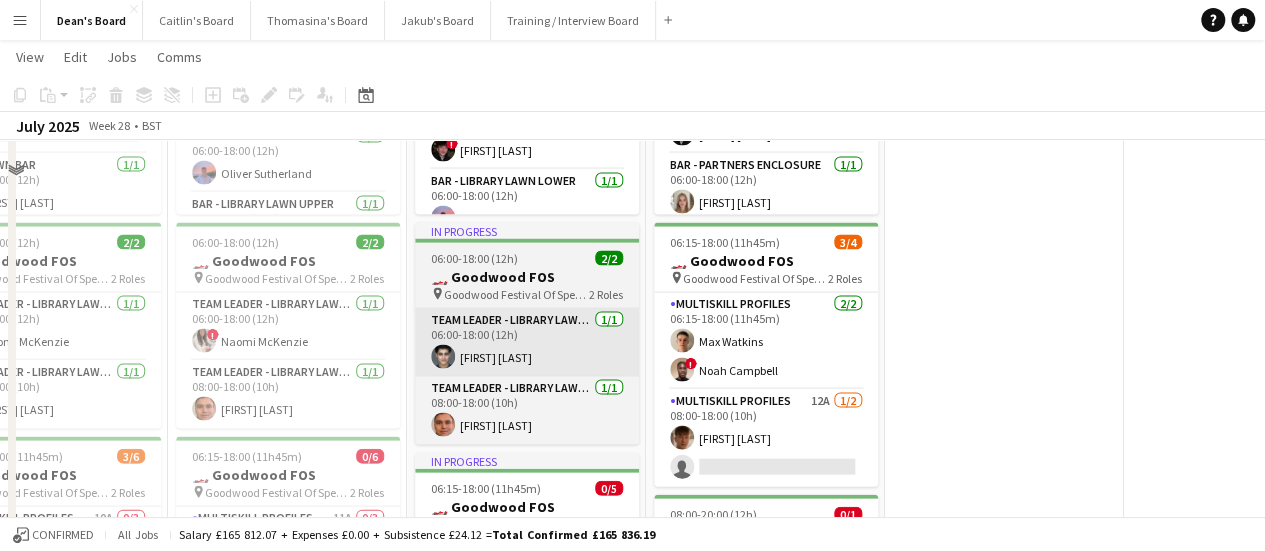 scroll, scrollTop: 1800, scrollLeft: 0, axis: vertical 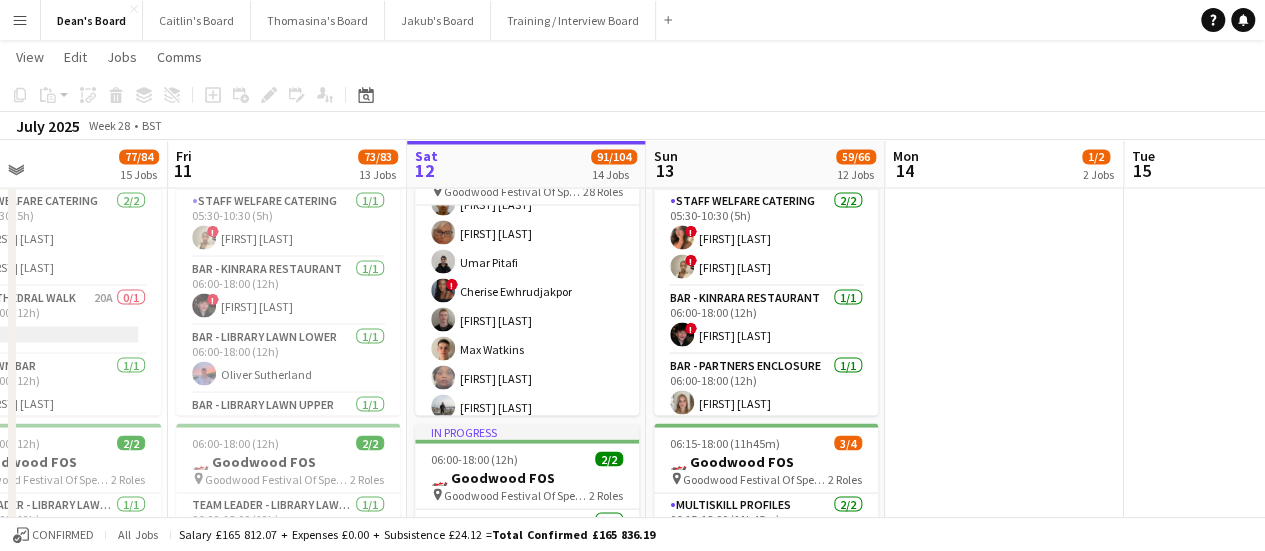 click on "MULTISKILL CLIENT   100I   2A   14/16   08:00-20:00 (12h)
Salma Salama ! Alex Campbell Ibim Akoko Rudransh Mahajan Cassandra Mullen Umar Pitafi ! Cherise Ewhrudjakpor Daniel Lee Max Watkins Adetutu Adegunju Andy Ferguson Muaz Hussain ! Radhika Singh Isaac Lucraft
single-neutral-actions
single-neutral-actions" at bounding box center (527, 319) 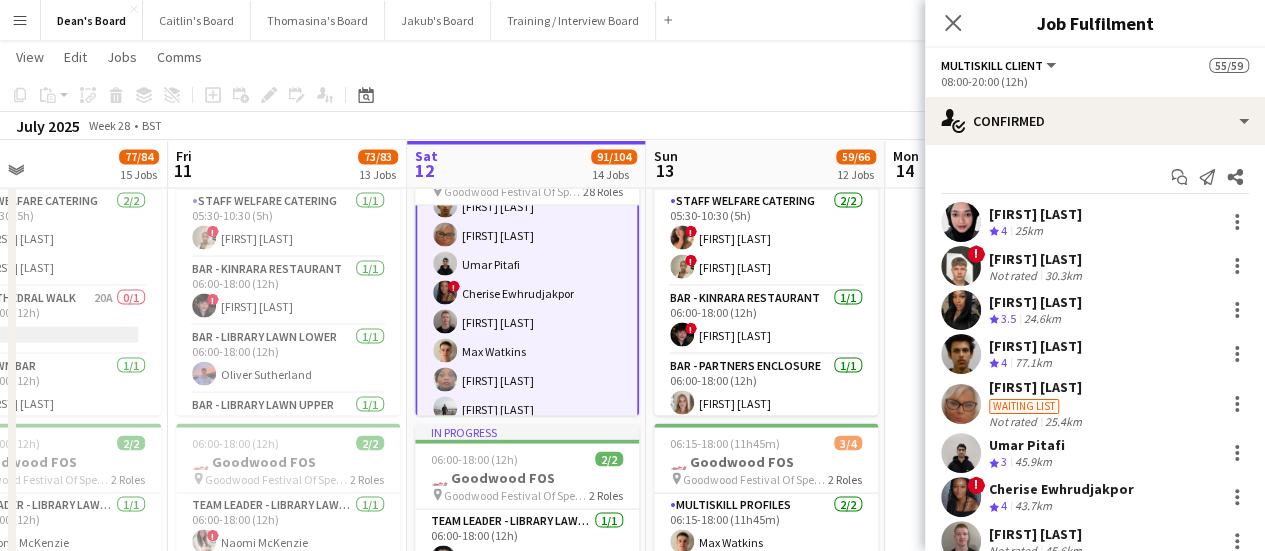 scroll, scrollTop: 1702, scrollLeft: 0, axis: vertical 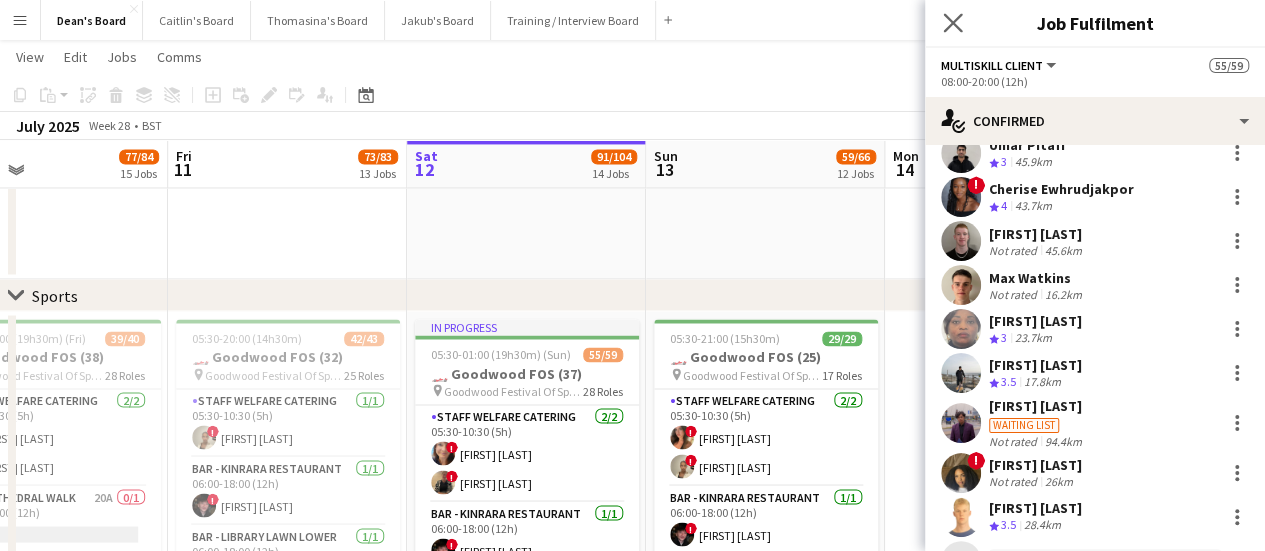 click on "Close pop-in" 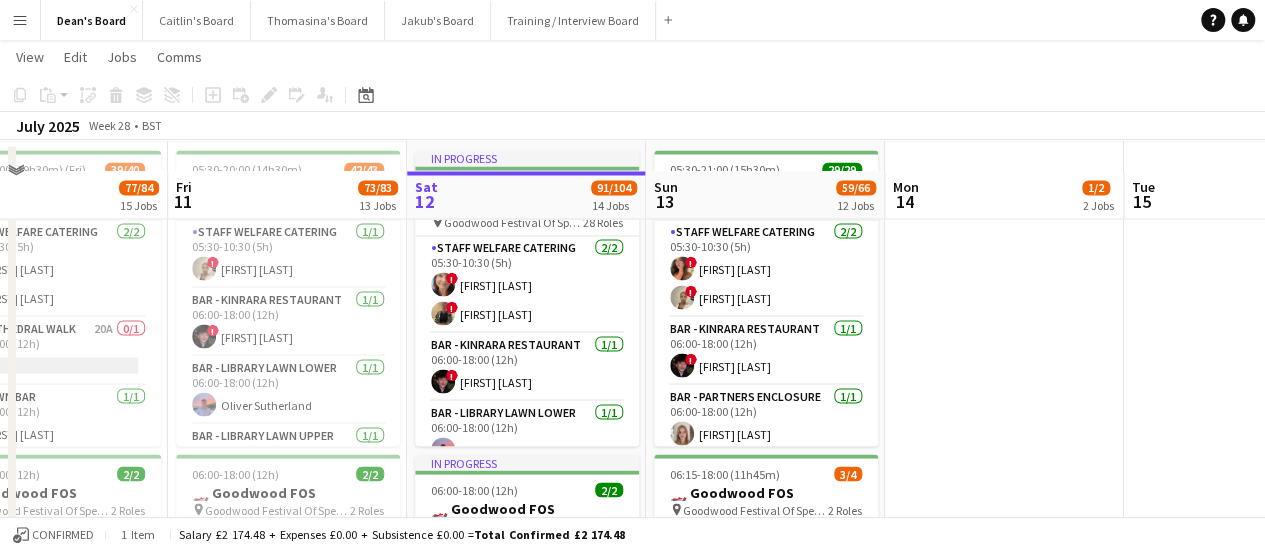 scroll, scrollTop: 1800, scrollLeft: 0, axis: vertical 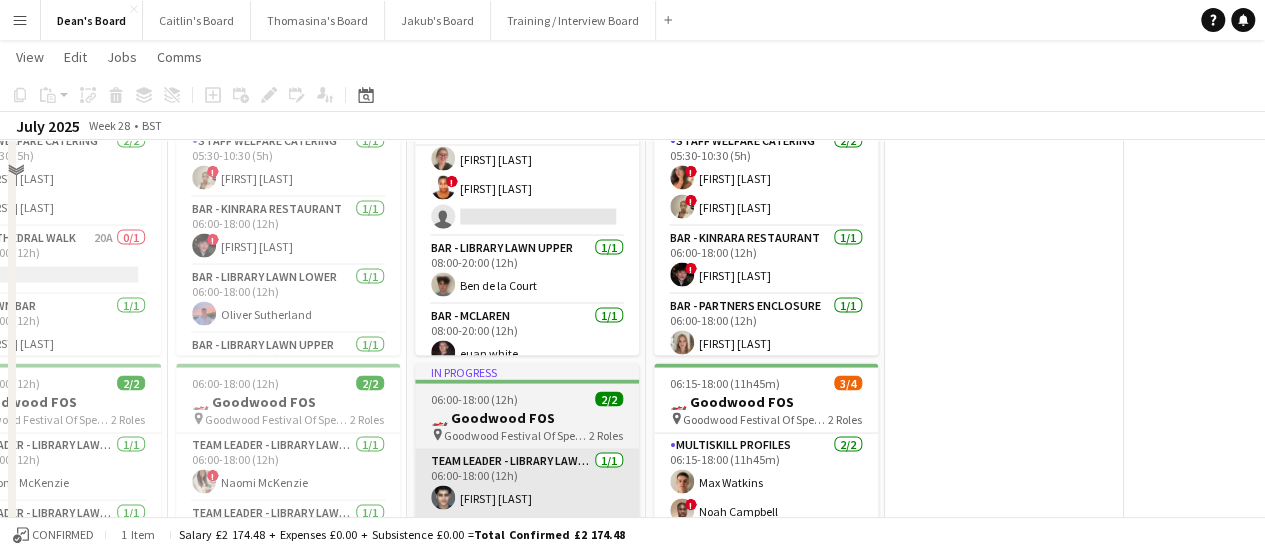drag, startPoint x: 701, startPoint y: 529, endPoint x: 628, endPoint y: 475, distance: 90.80198 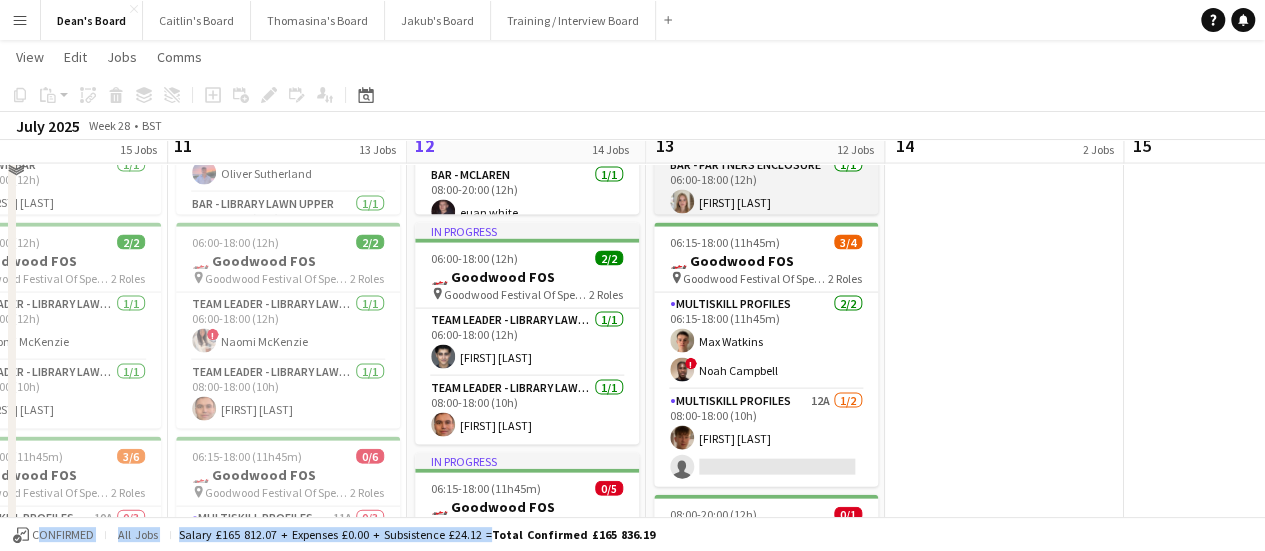 scroll, scrollTop: 1800, scrollLeft: 0, axis: vertical 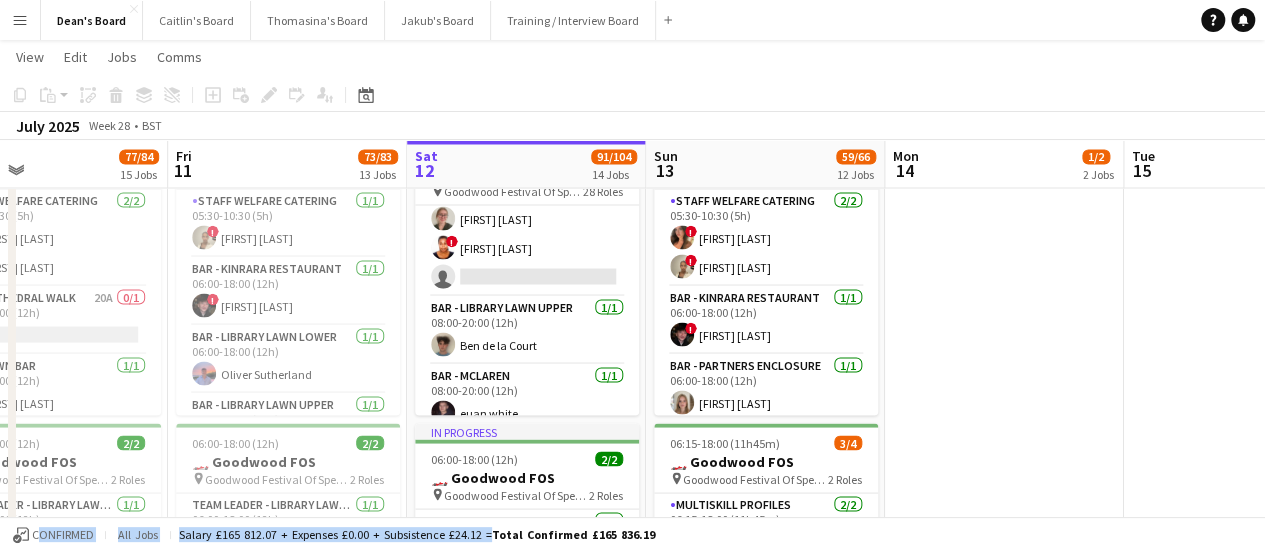 click at bounding box center (1004, 690) 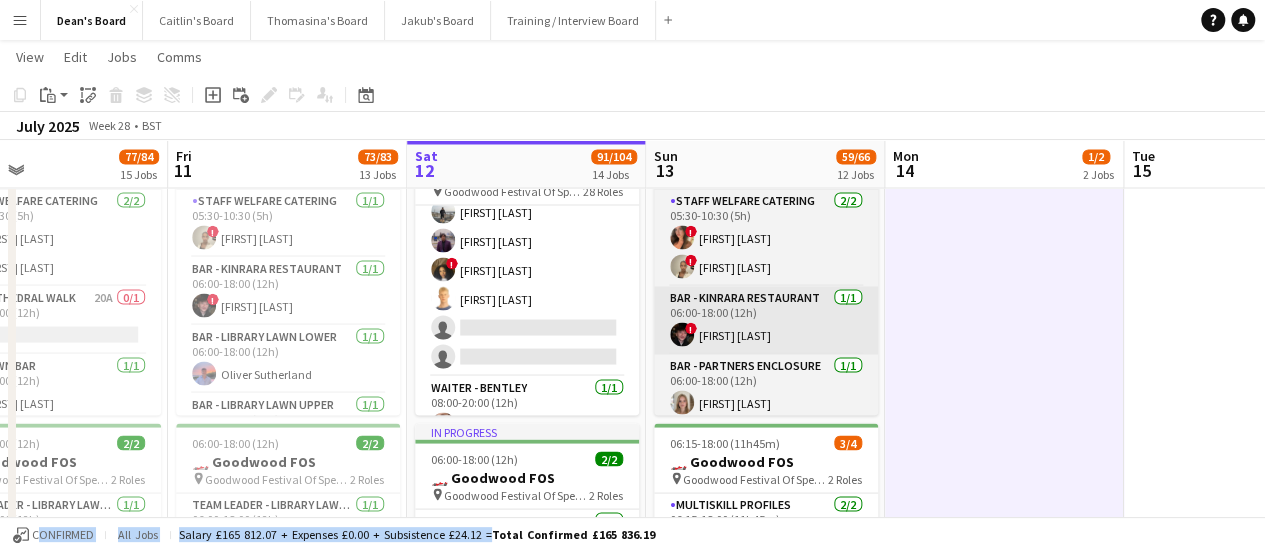 scroll, scrollTop: 2000, scrollLeft: 0, axis: vertical 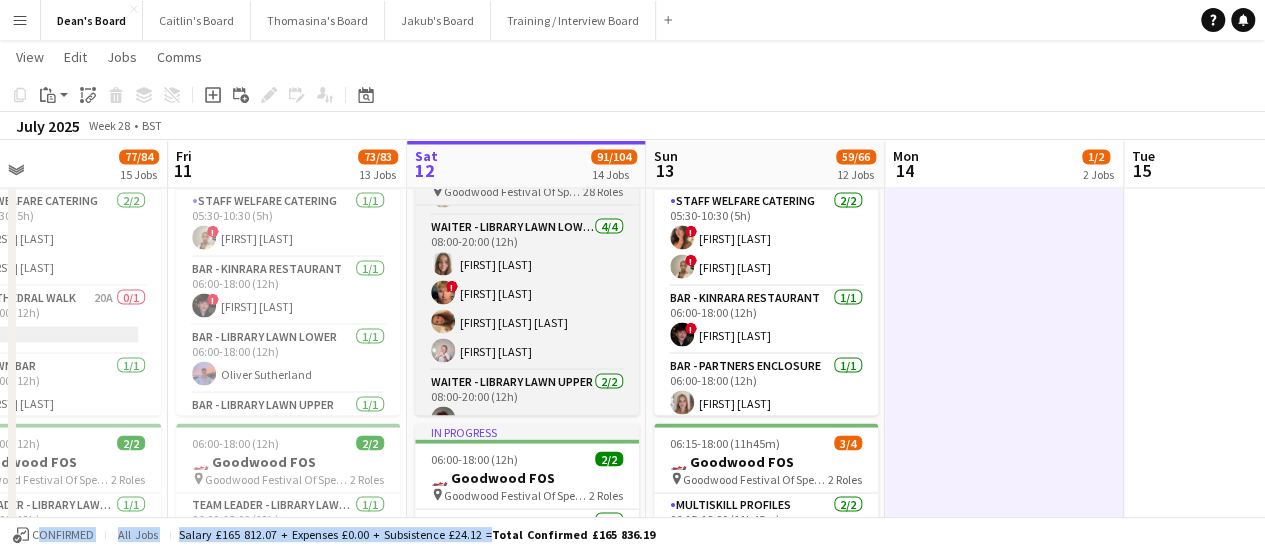 click on "Goodwood Festival Of Speed Chichester, PO18 0PH" at bounding box center [513, 190] 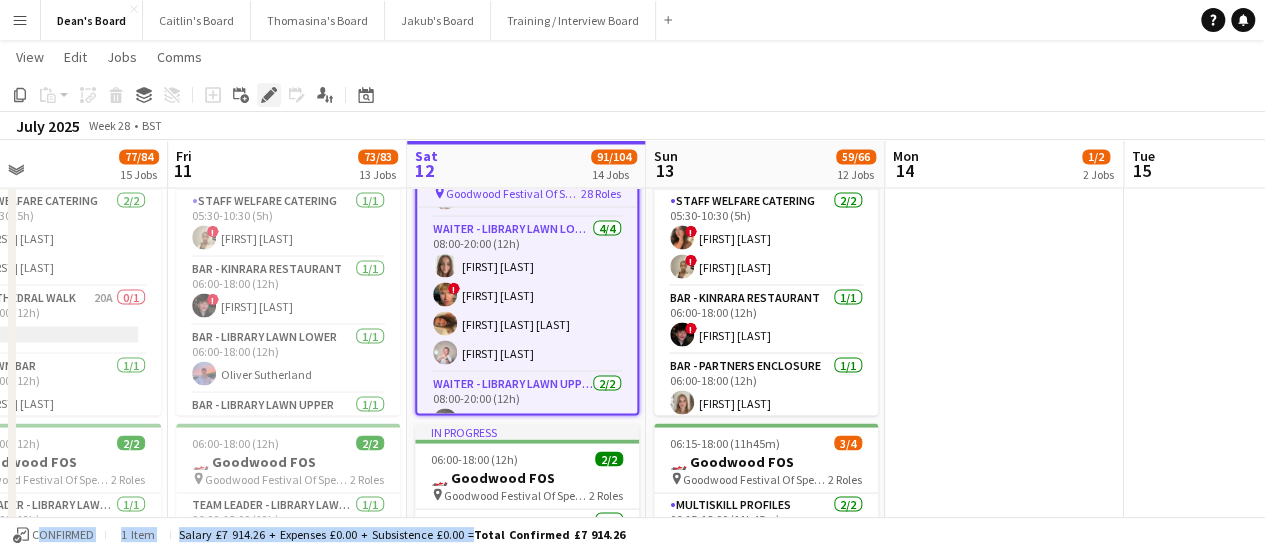 click on "Edit" at bounding box center (269, 95) 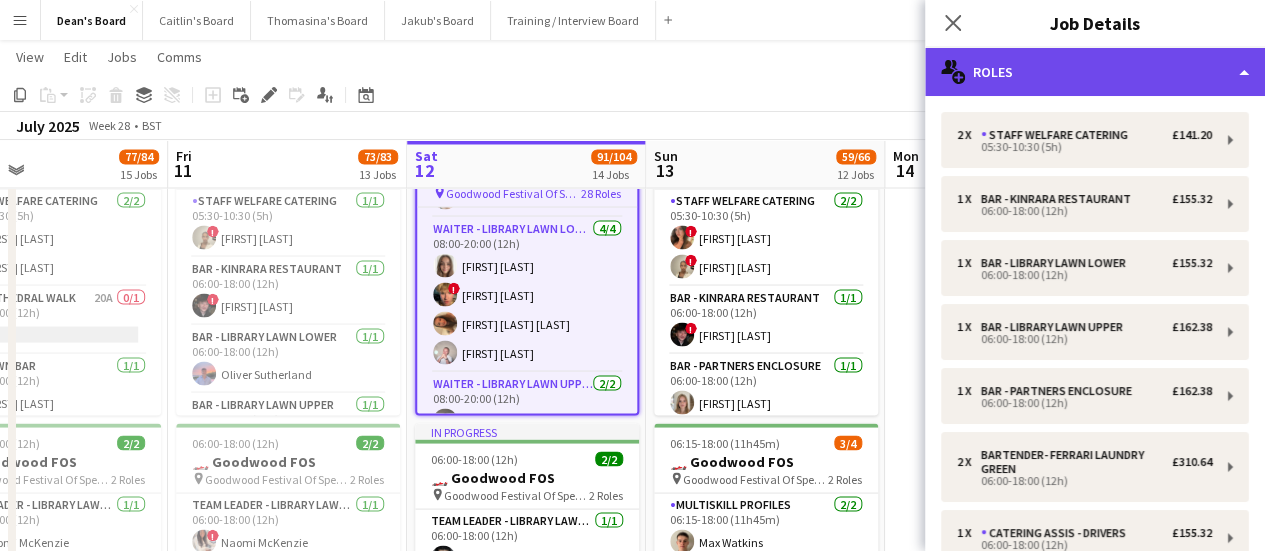 click on "multiple-users-add
Roles" 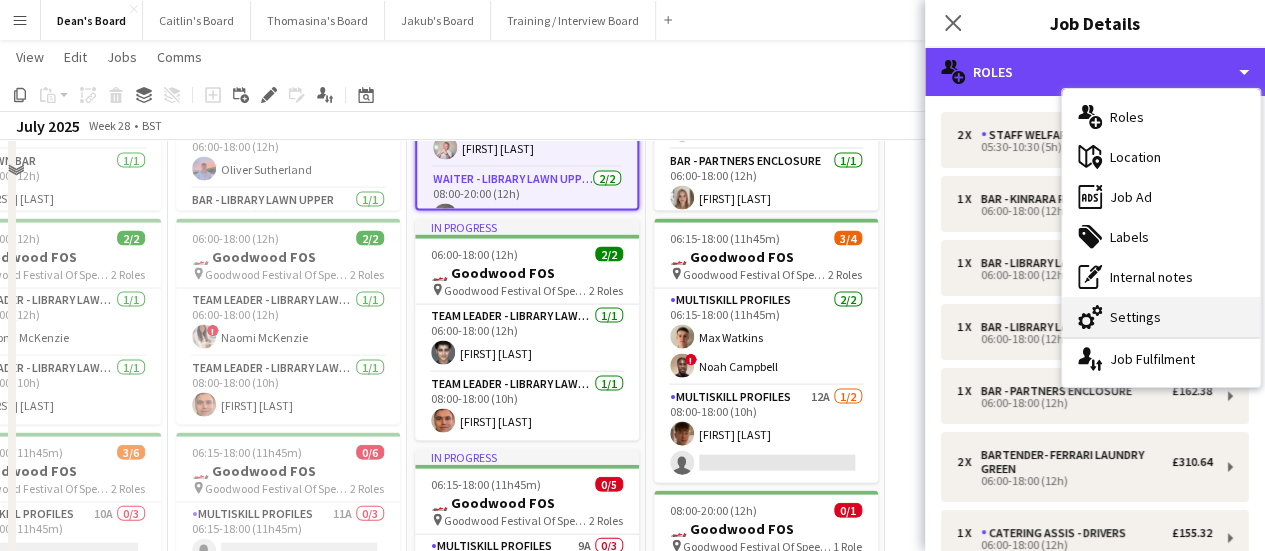 scroll, scrollTop: 2200, scrollLeft: 0, axis: vertical 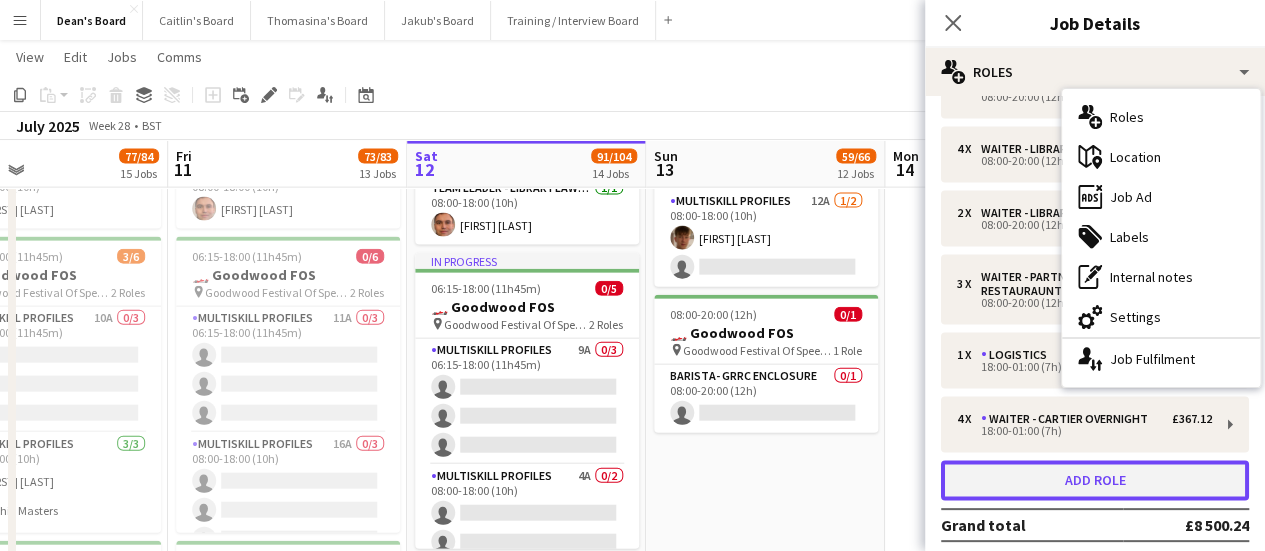 click on "Add role" at bounding box center [1095, 480] 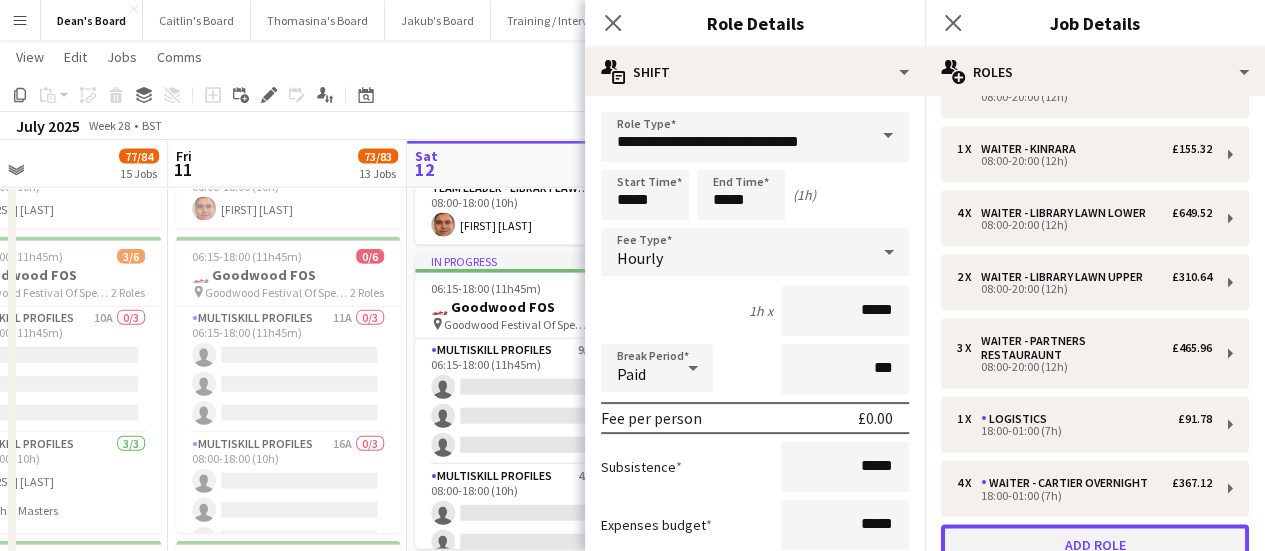 scroll, scrollTop: 1564, scrollLeft: 0, axis: vertical 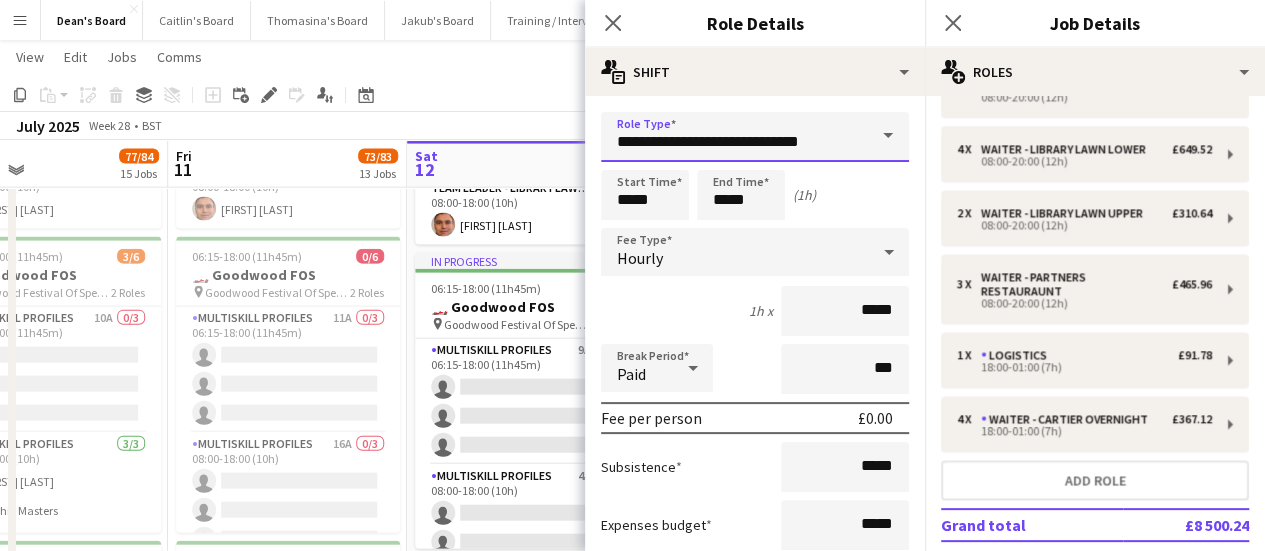 drag, startPoint x: 841, startPoint y: 137, endPoint x: 473, endPoint y: 137, distance: 368 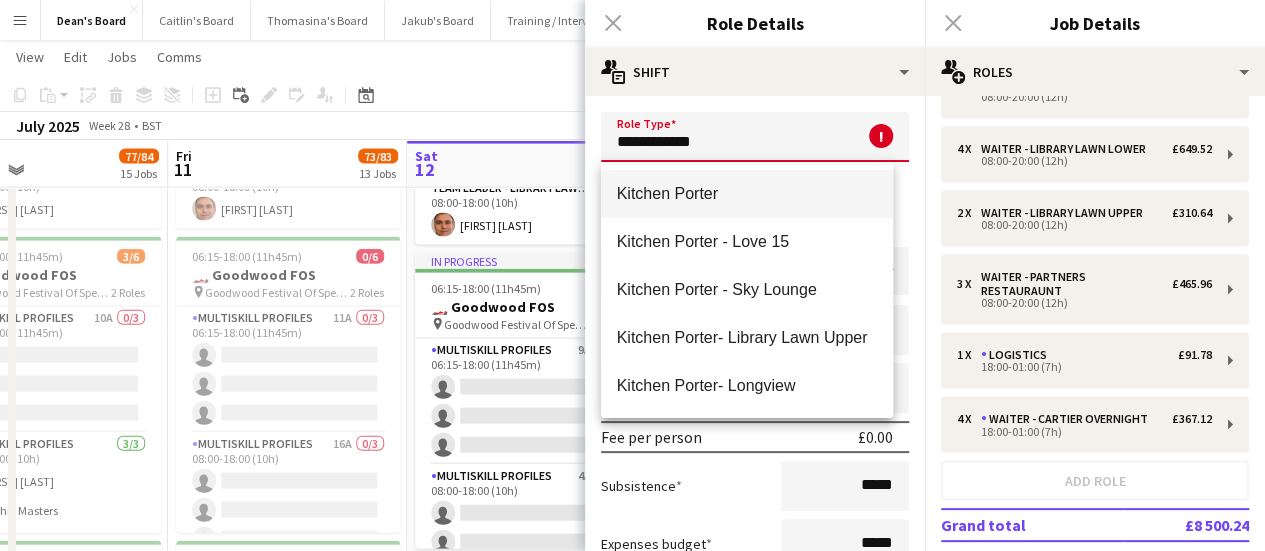 click on "Kitchen Porter" at bounding box center [747, 193] 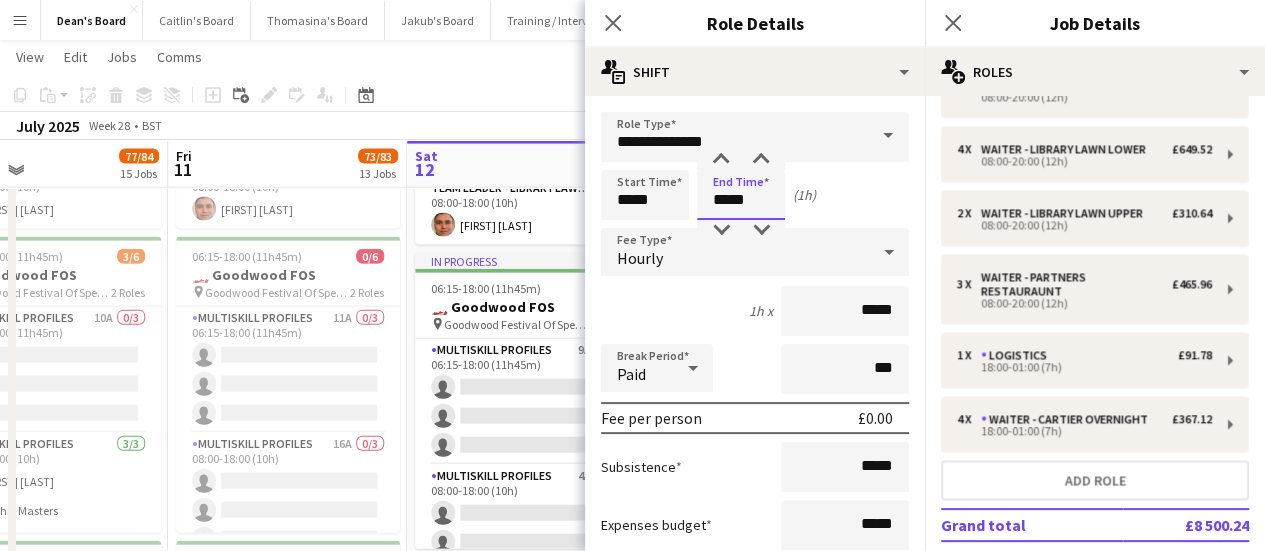 drag, startPoint x: 762, startPoint y: 194, endPoint x: 710, endPoint y: 205, distance: 53.15073 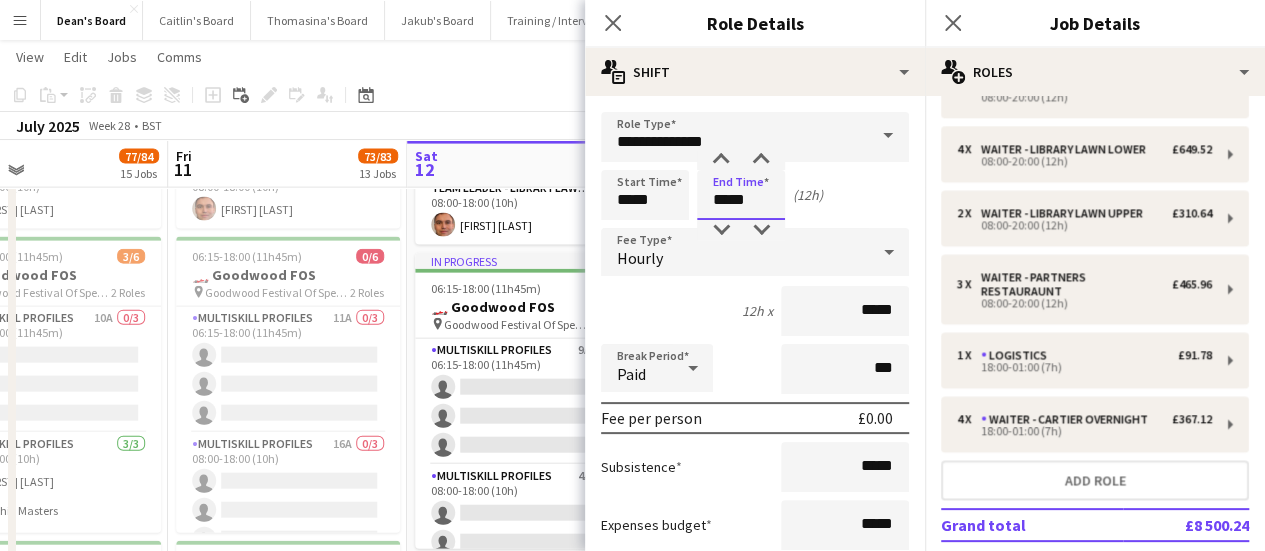 type on "*****" 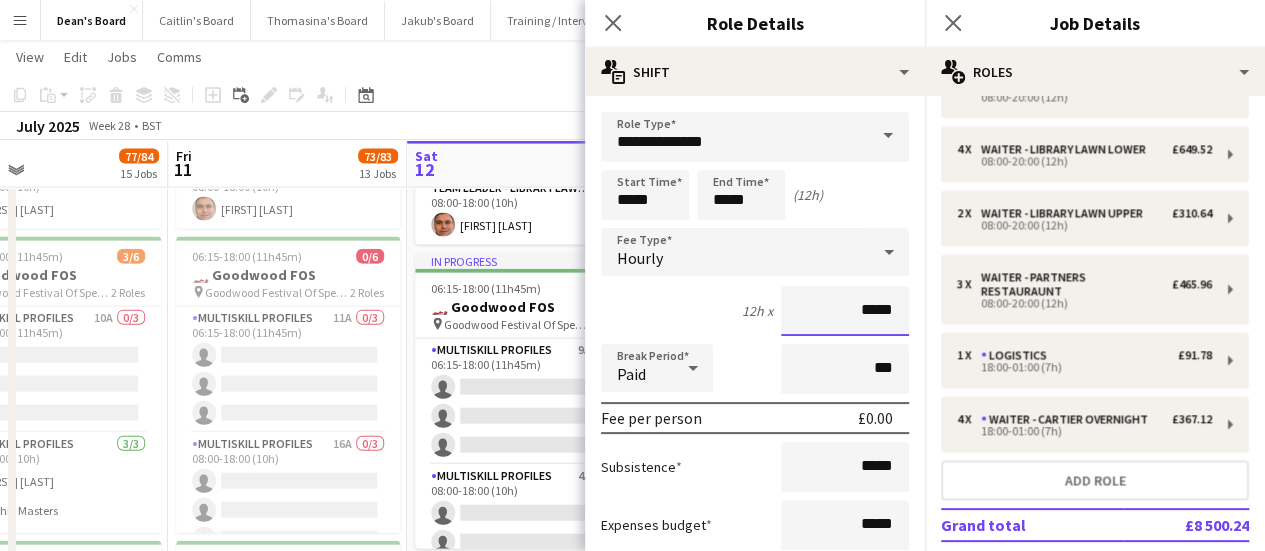 drag, startPoint x: 836, startPoint y: 327, endPoint x: 878, endPoint y: 317, distance: 43.174065 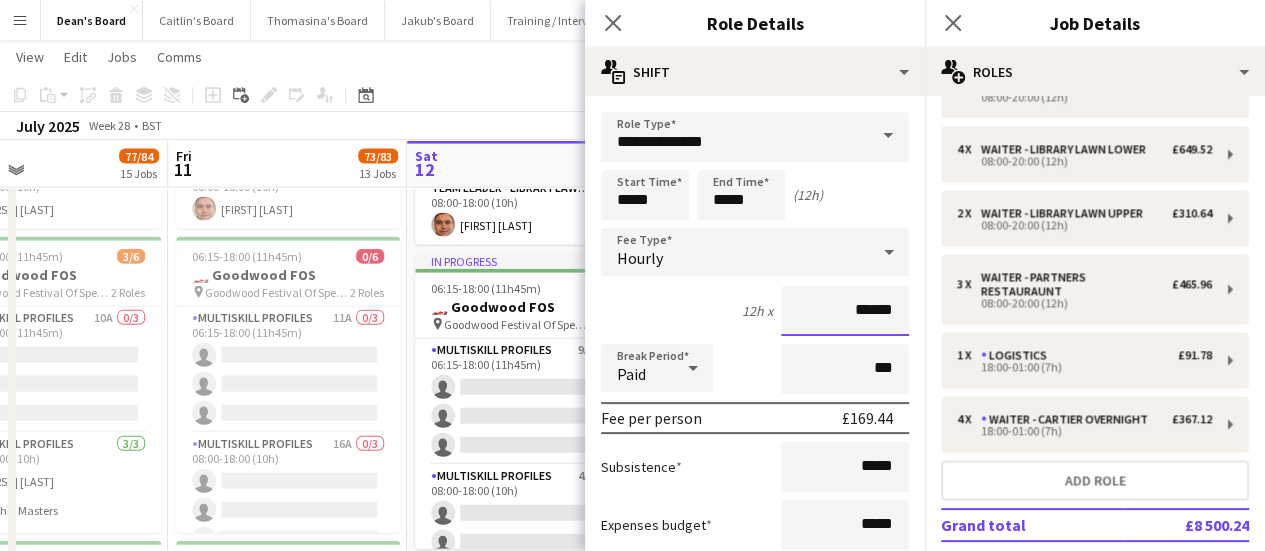 type on "******" 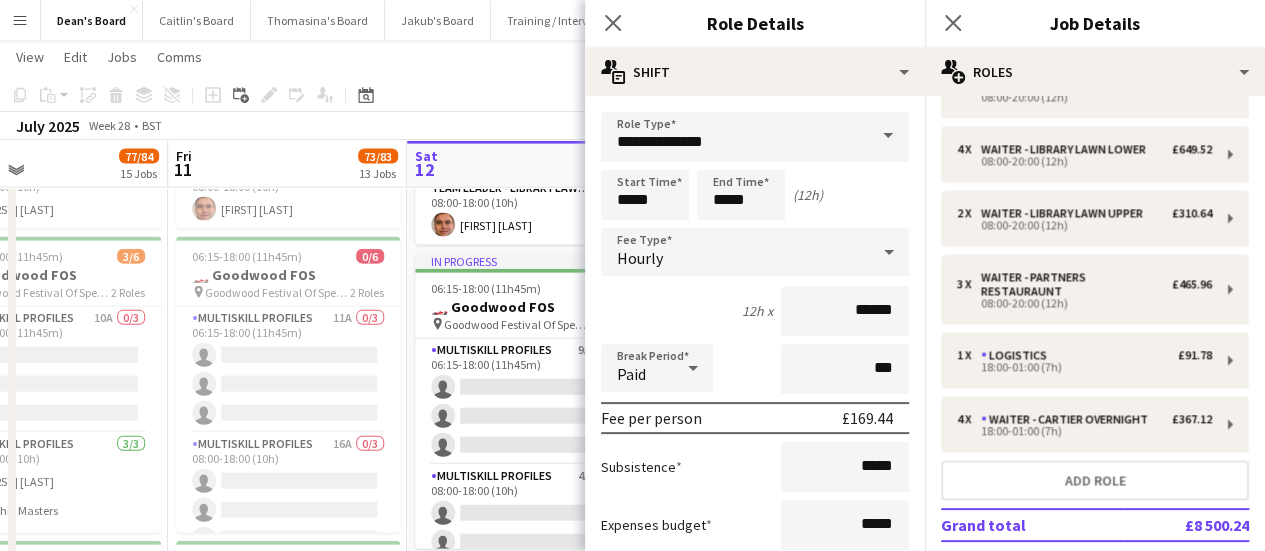 click at bounding box center [693, 368] 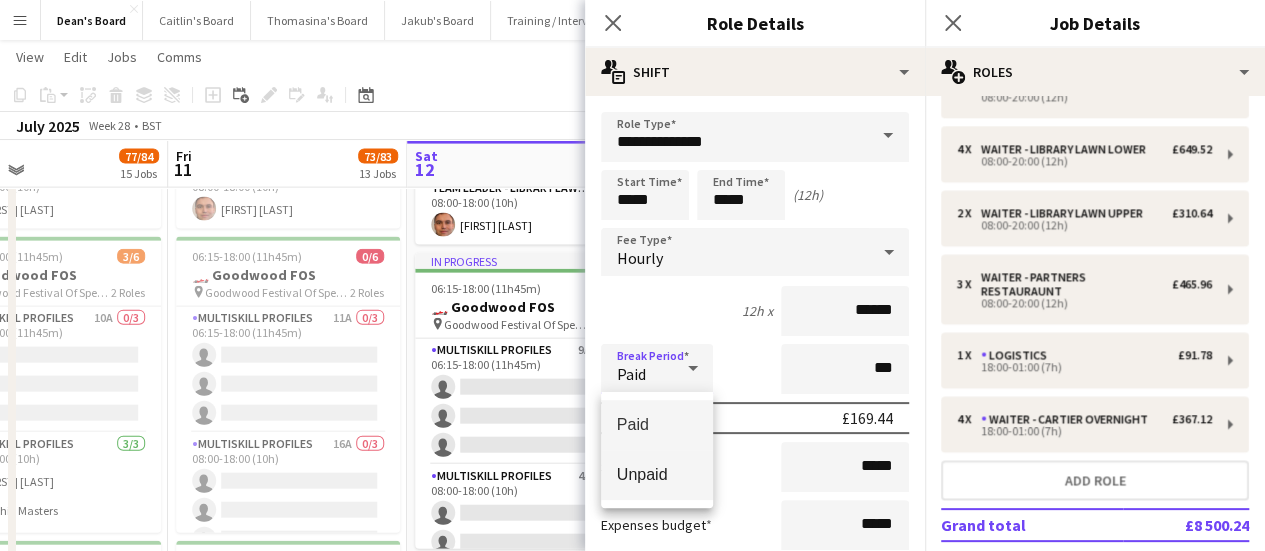 click on "Unpaid" at bounding box center [657, 475] 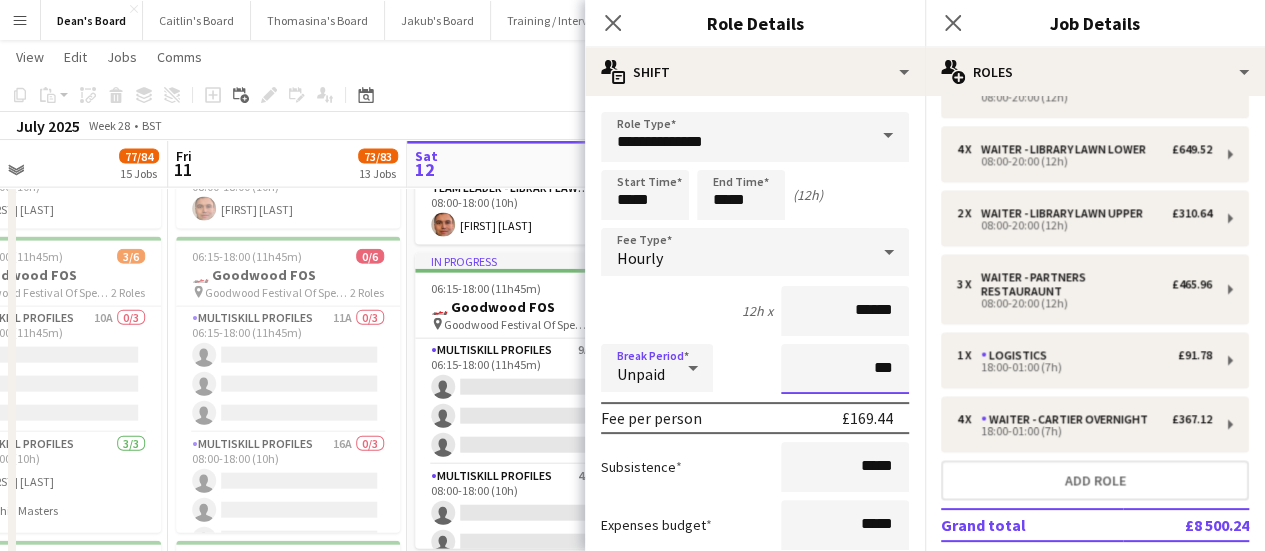 click on "***" at bounding box center (845, 369) 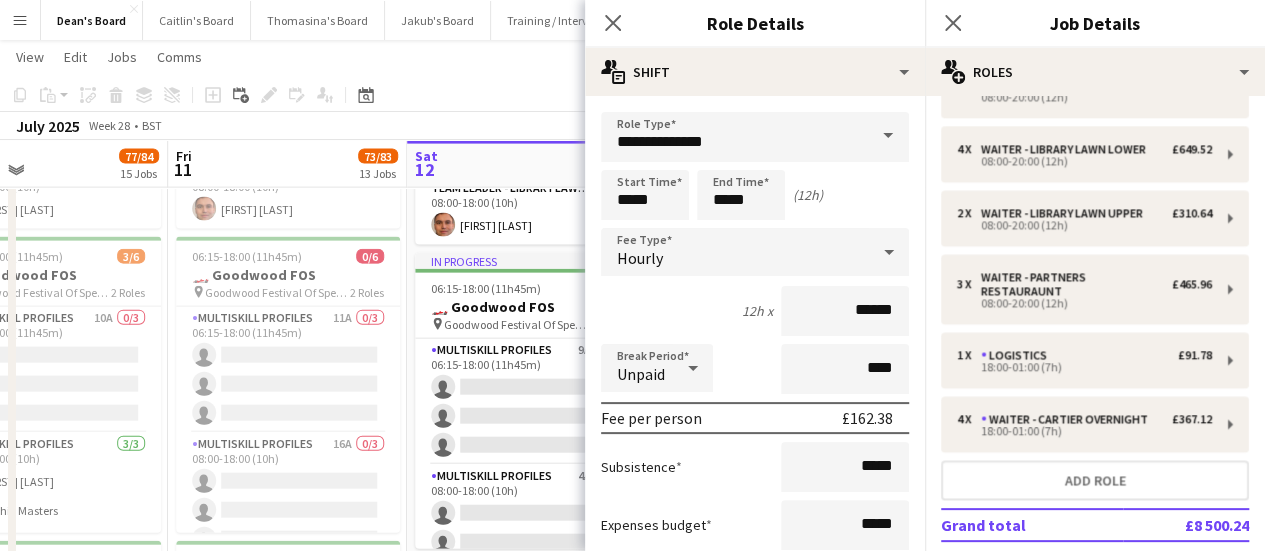 click on "Hourly" at bounding box center (735, 252) 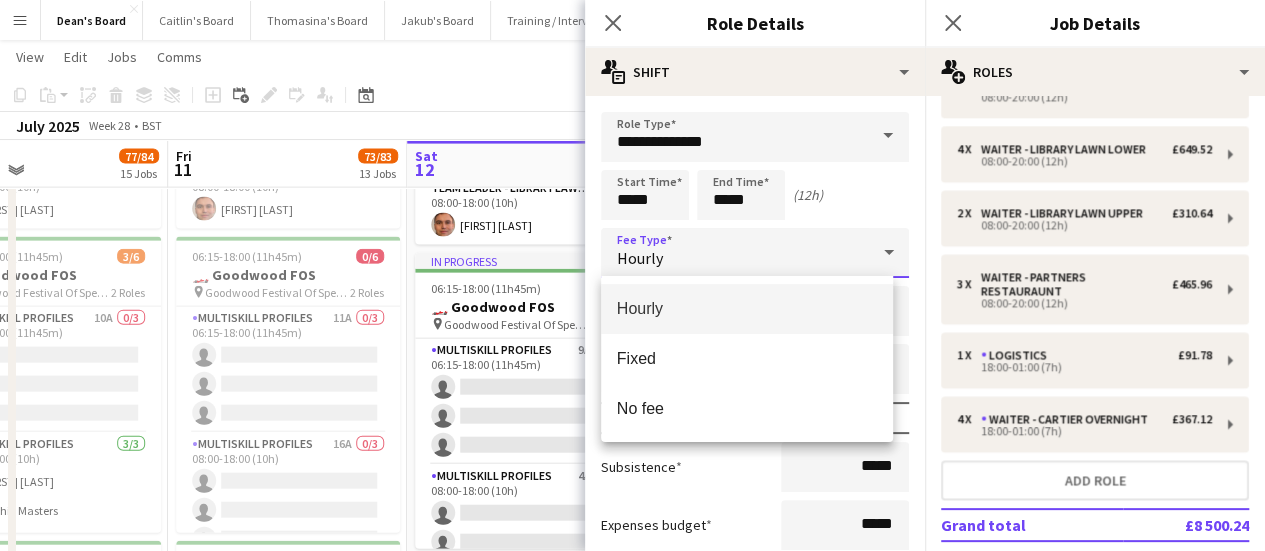 click at bounding box center (632, 275) 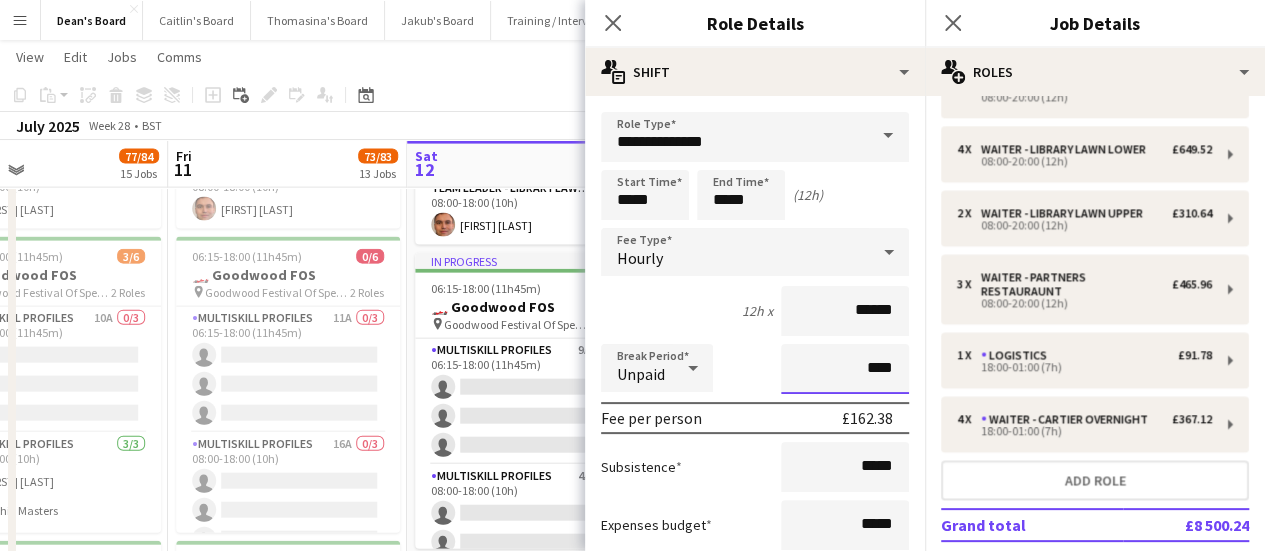 click on "****" at bounding box center [845, 369] 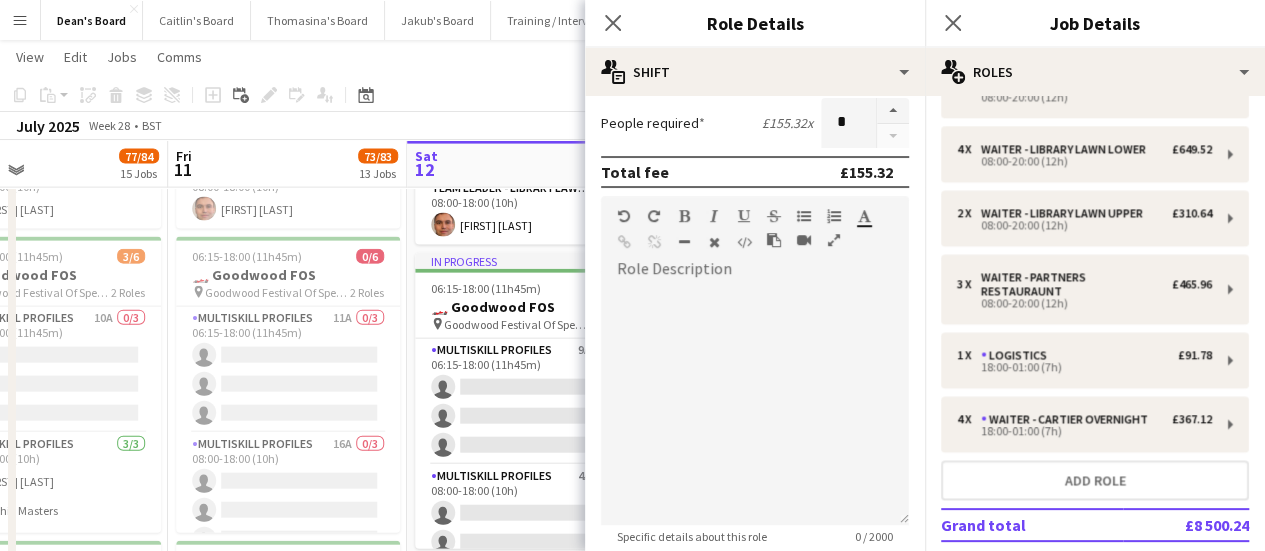 scroll, scrollTop: 600, scrollLeft: 0, axis: vertical 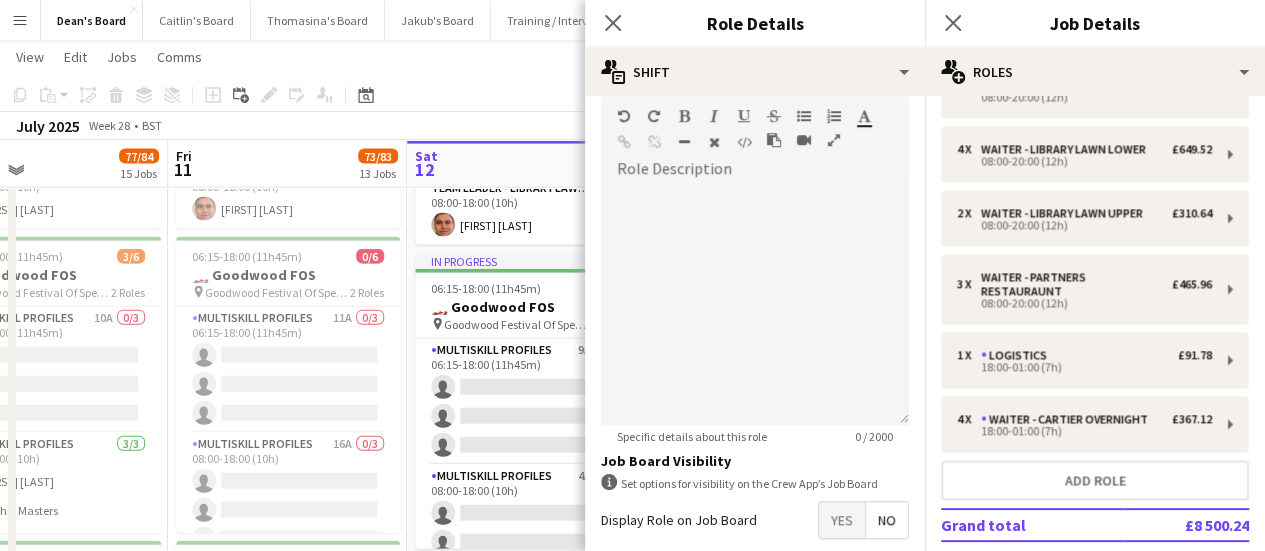 type on "****" 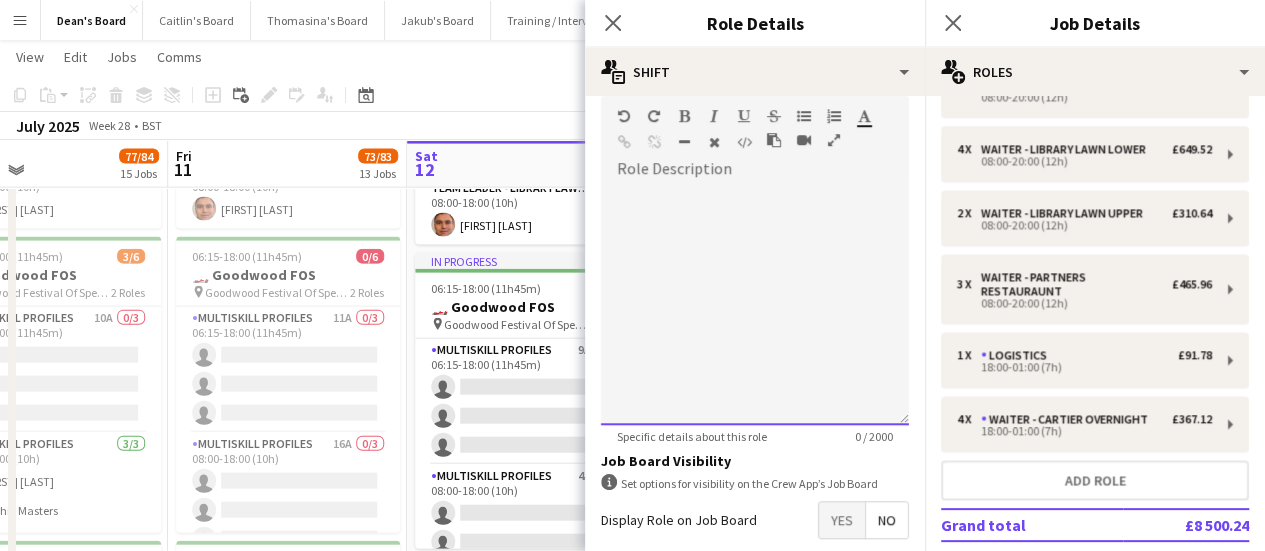 click at bounding box center [755, 305] 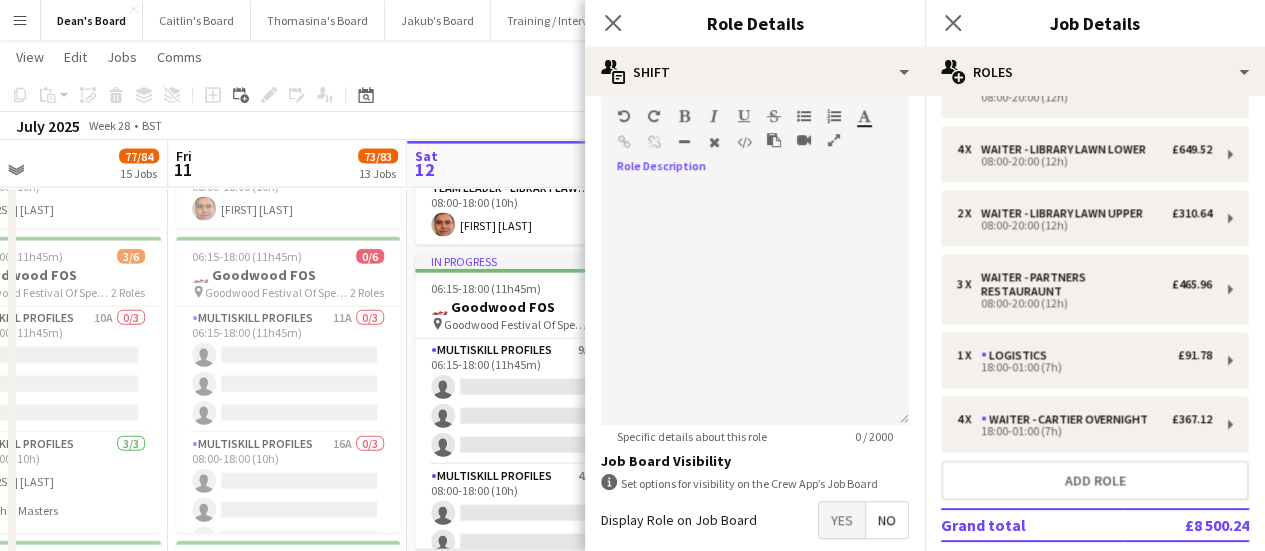 click on "Copy
Paste
Paste   Ctrl+V Paste with crew  Ctrl+Shift+V
Paste linked Job
Delete
Group
Ungroup
Add job
Add linked Job
Edit
Edit linked Job
Applicants
Date picker
JUL 2025 JUL 2025 Monday M Tuesday T Wednesday W Thursday T Friday F Saturday S Sunday S  JUL      1   2   3   4   5   6   7   8   9   10   11   12   13   14   15   16   17   18   19   20   21   22   23   24   25   26   27   28   29   30   31
Comparison range
Comparison range
Today" 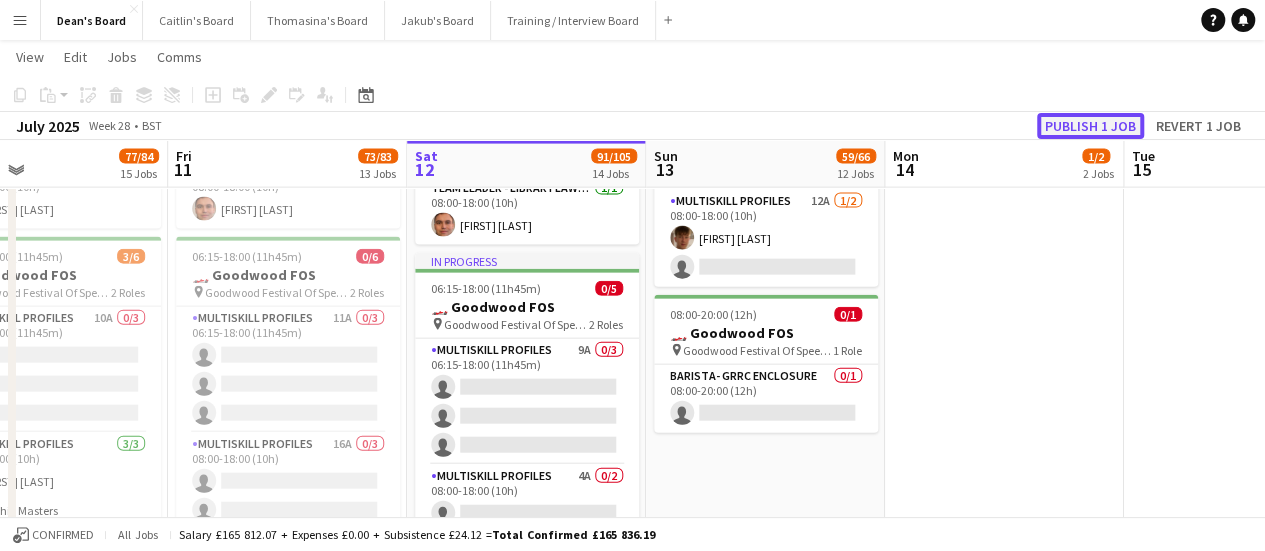 click on "Publish 1 job" 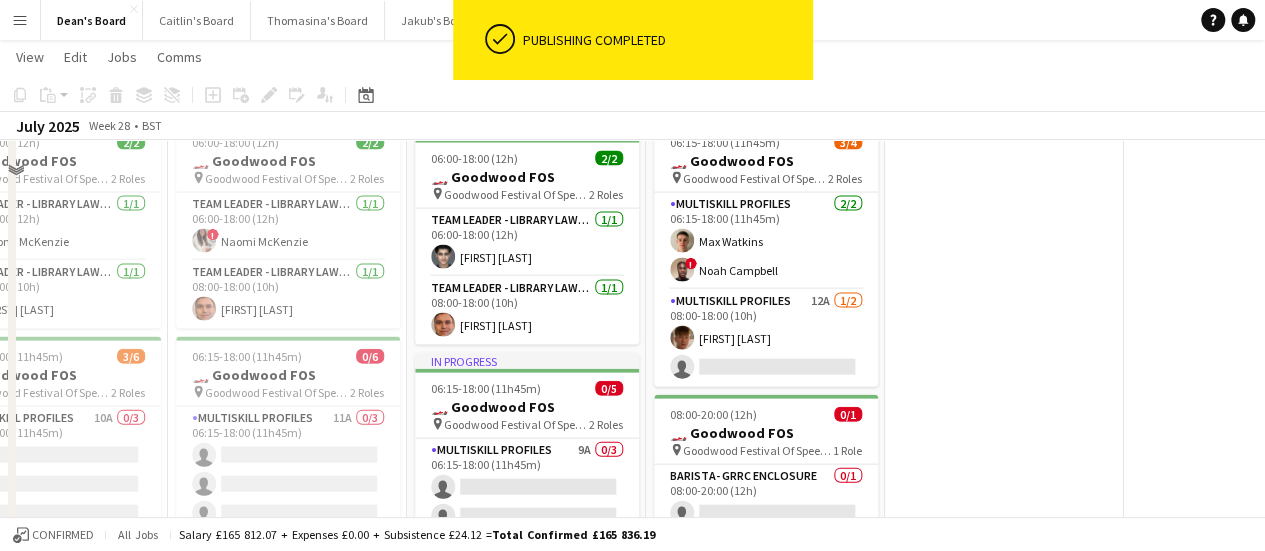 scroll, scrollTop: 1800, scrollLeft: 0, axis: vertical 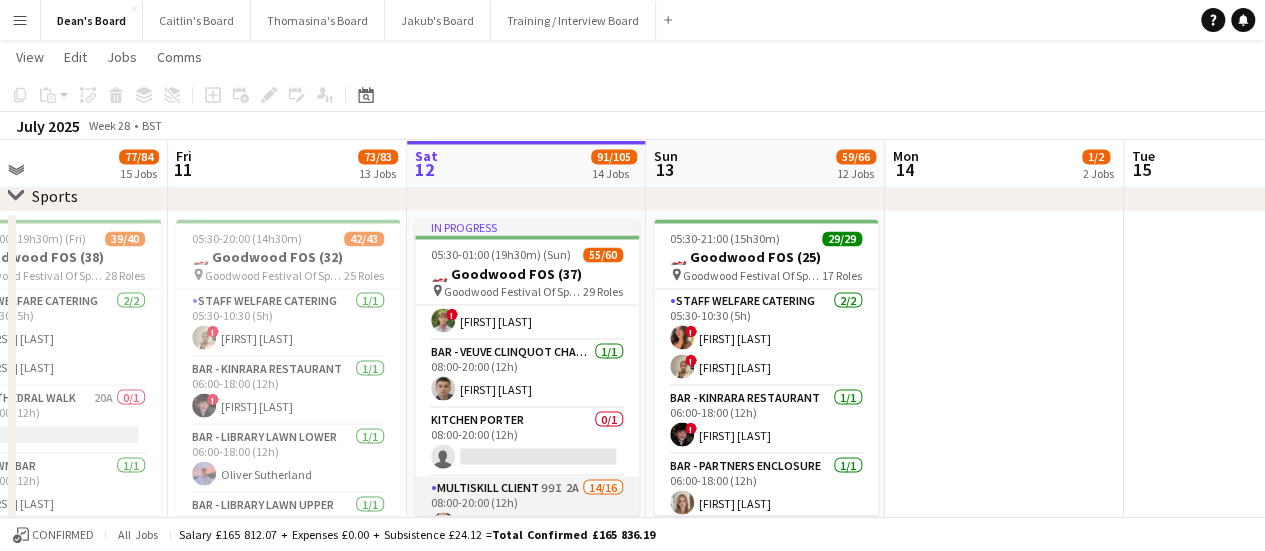 click on "Kitchen Porter   0/1   08:00-20:00 (12h)
single-neutral-actions" at bounding box center [527, 442] 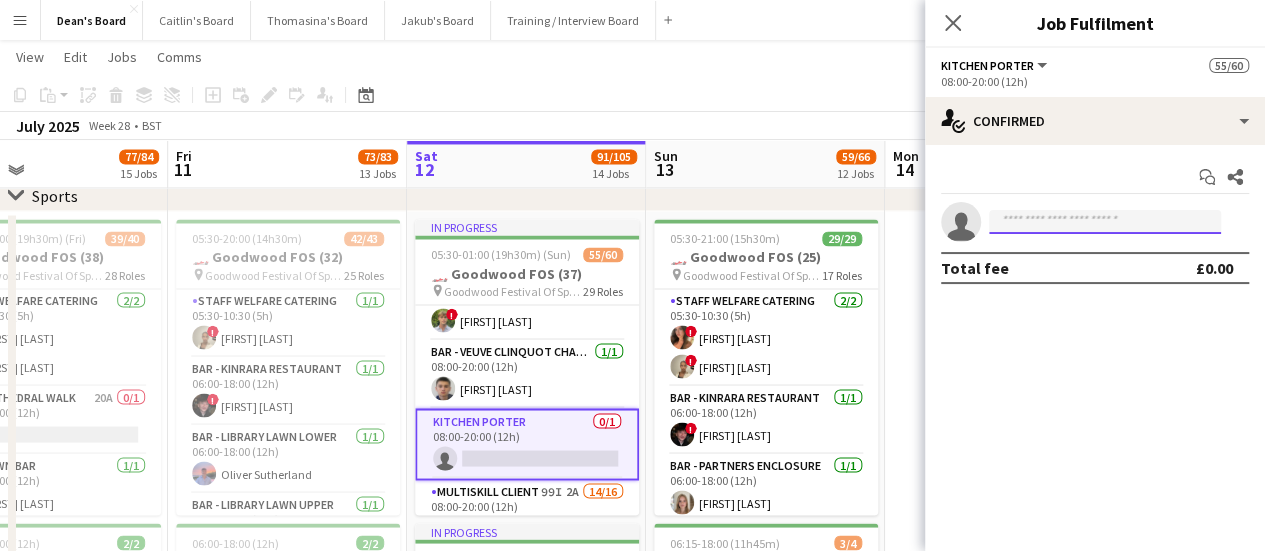 click at bounding box center [1105, 222] 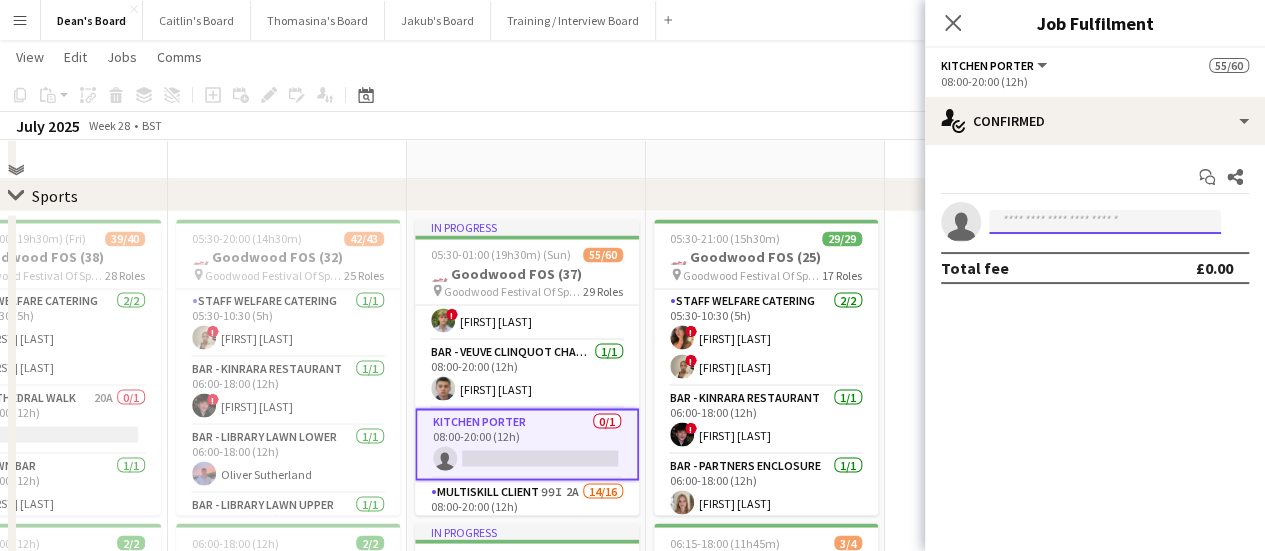 scroll, scrollTop: 1600, scrollLeft: 0, axis: vertical 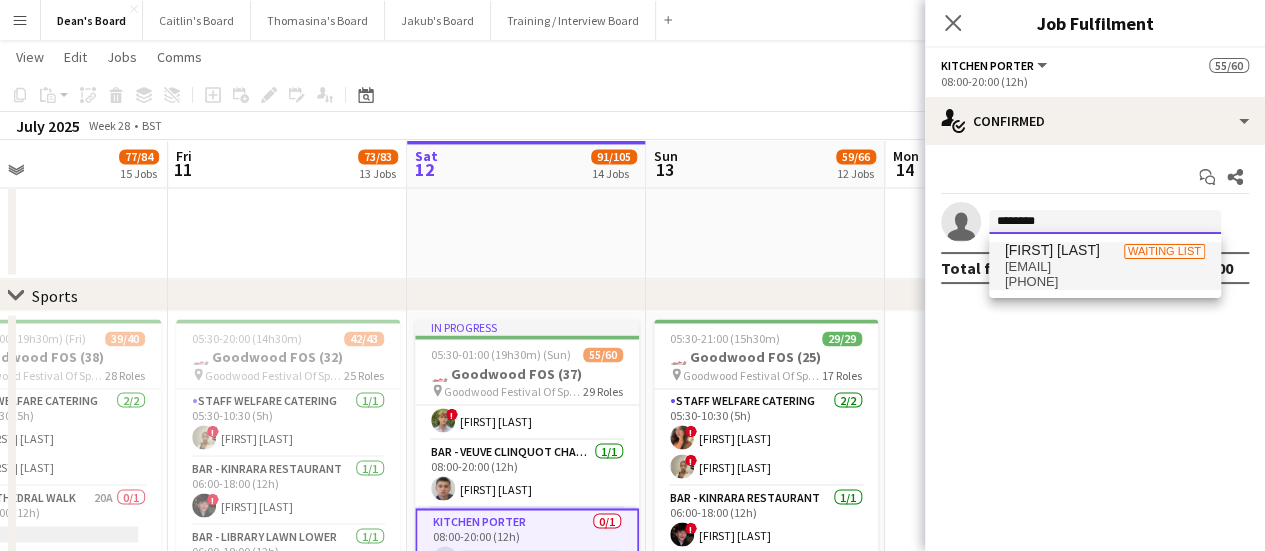 type on "********" 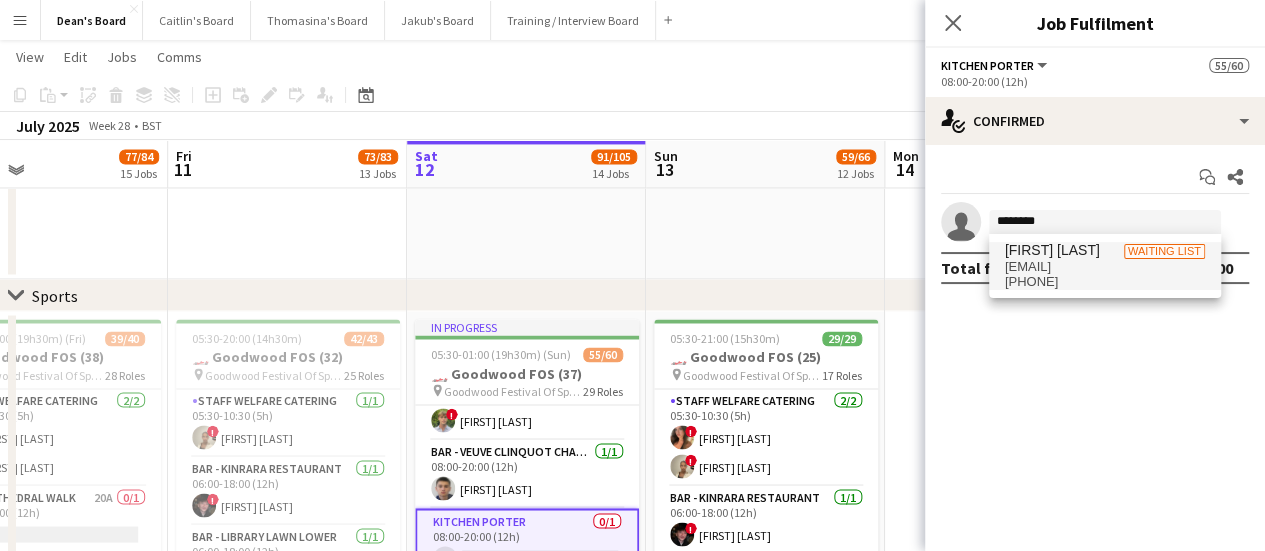 click on "[FIRST] [LAST]" at bounding box center (1052, 250) 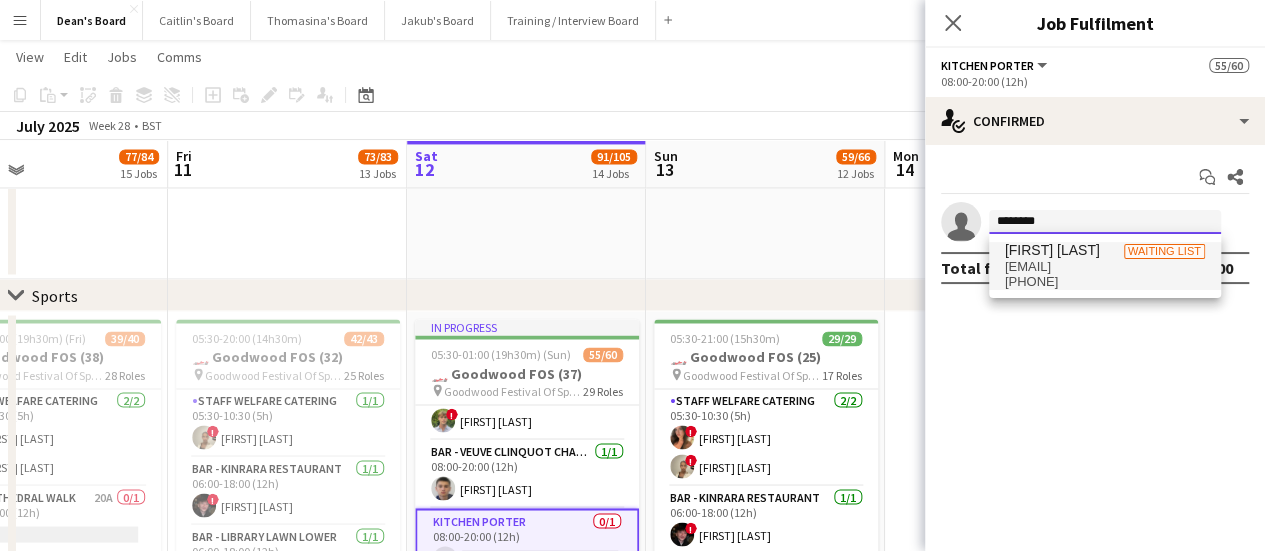 type 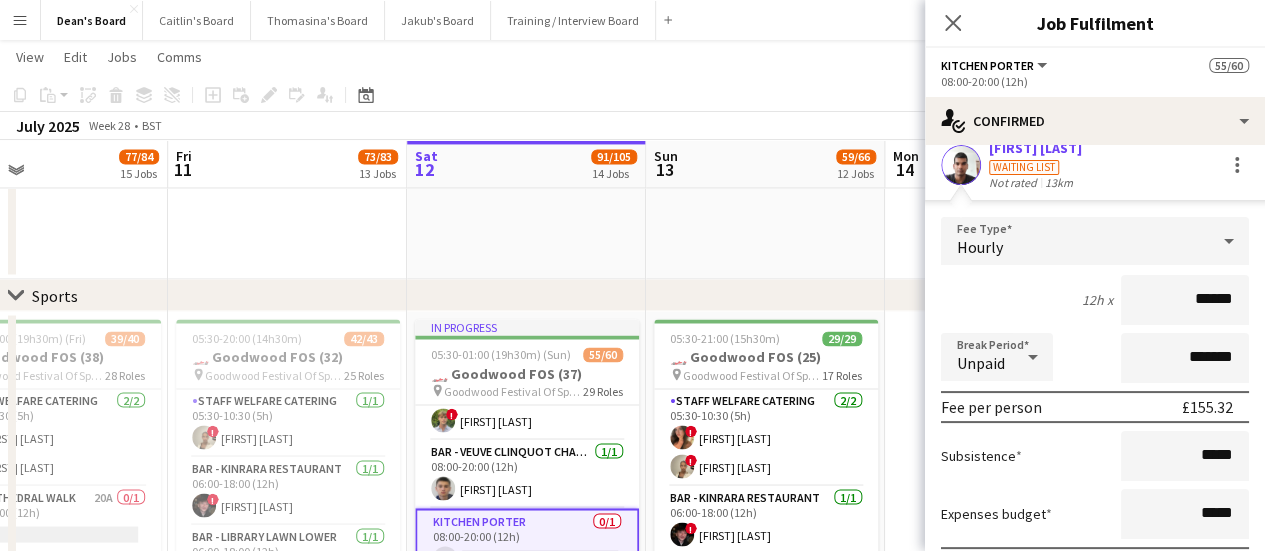 scroll, scrollTop: 213, scrollLeft: 0, axis: vertical 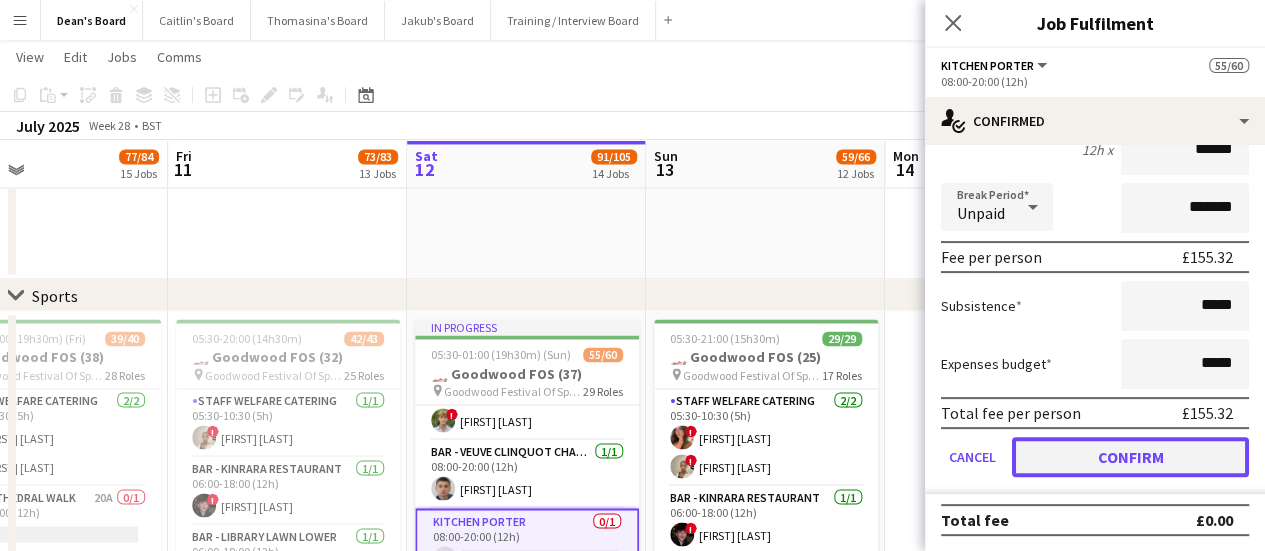 click on "Confirm" at bounding box center [1130, 457] 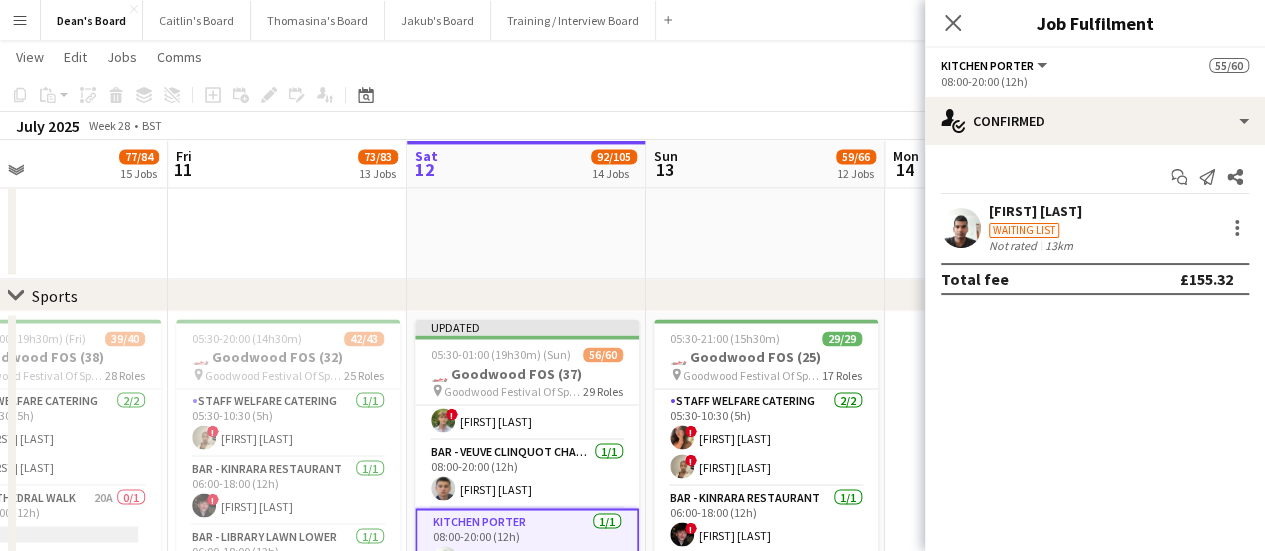 scroll, scrollTop: 0, scrollLeft: 0, axis: both 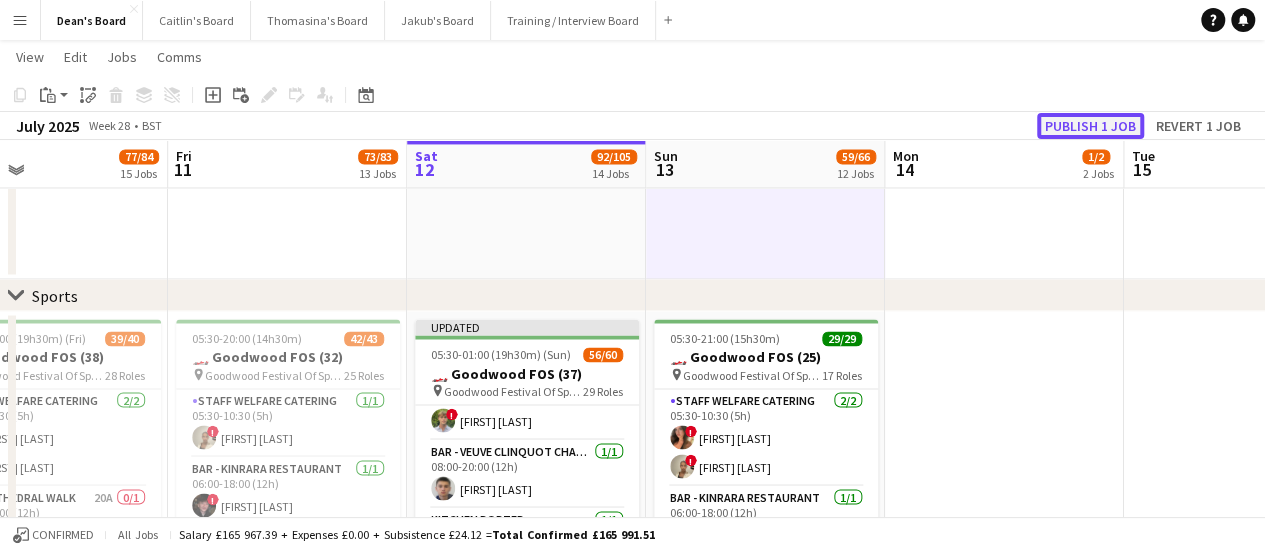 click on "Publish 1 job" 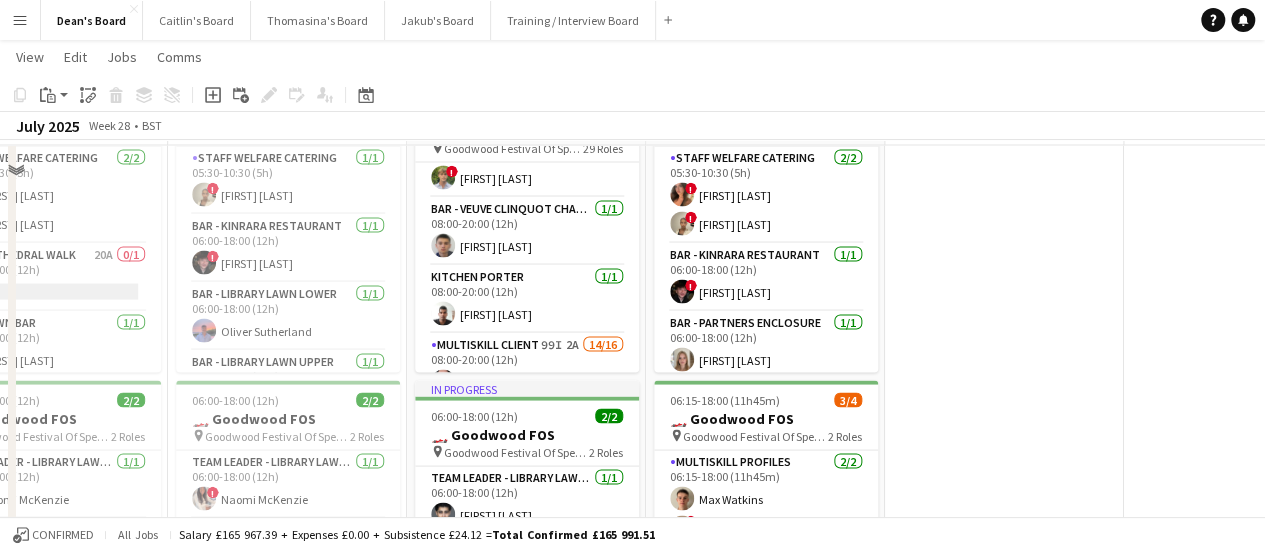 scroll, scrollTop: 1800, scrollLeft: 0, axis: vertical 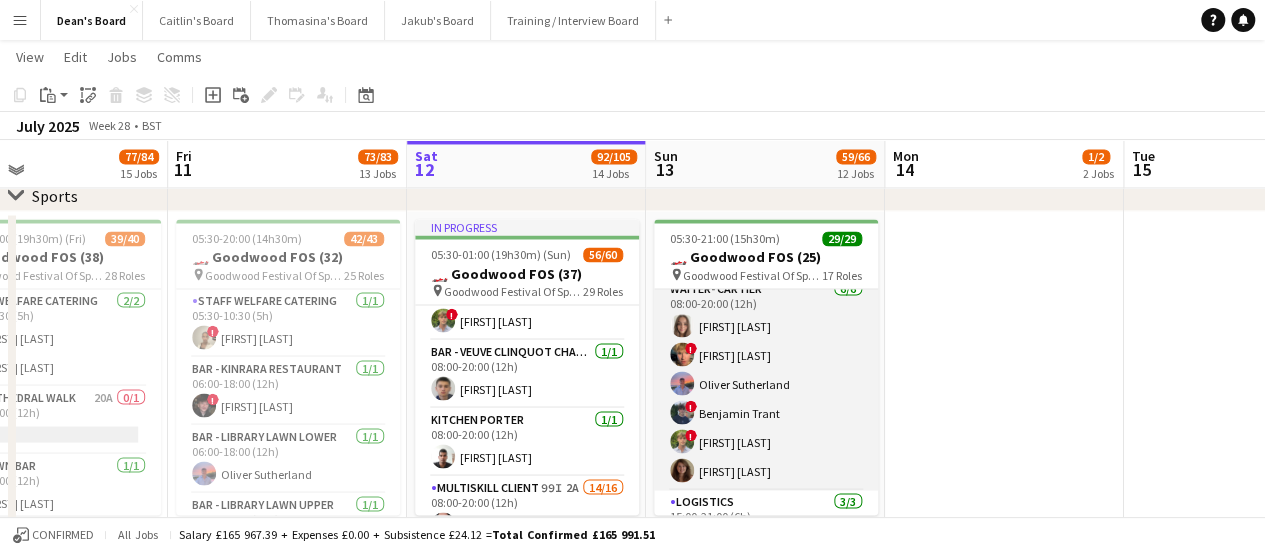 click on "Waiter- Cartier    6/6   08:00-20:00 (12h)
Neve San Emeterio ! Theo Clifford Oliver Sutherland ! Benjamin Trant ! Owen Beswick Tirren Ambroziak" at bounding box center [766, 383] 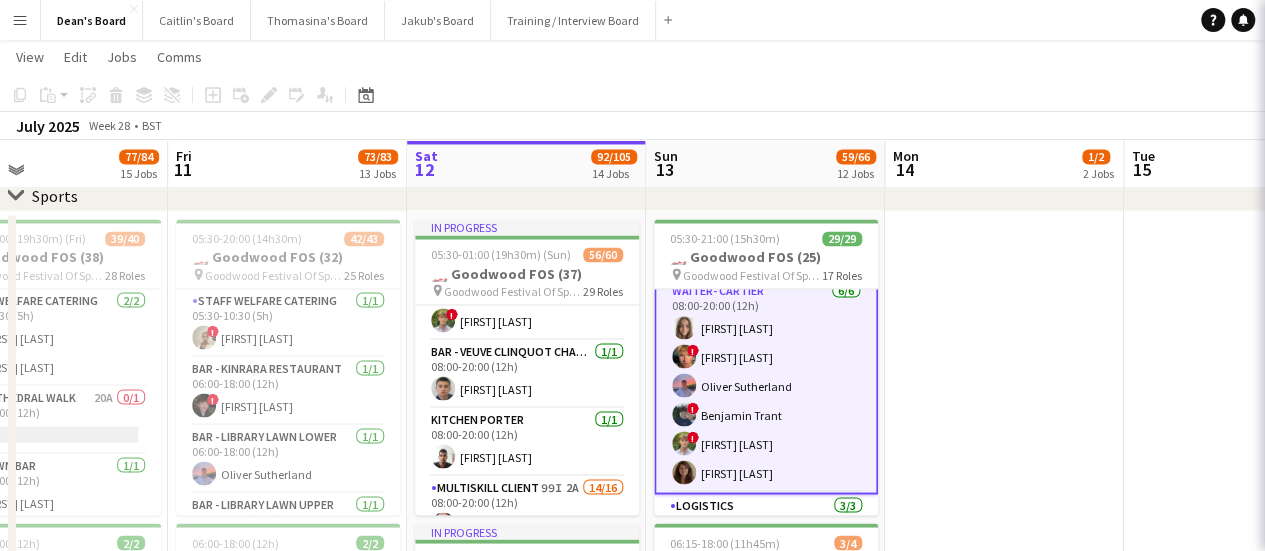 scroll, scrollTop: 0, scrollLeft: 548, axis: horizontal 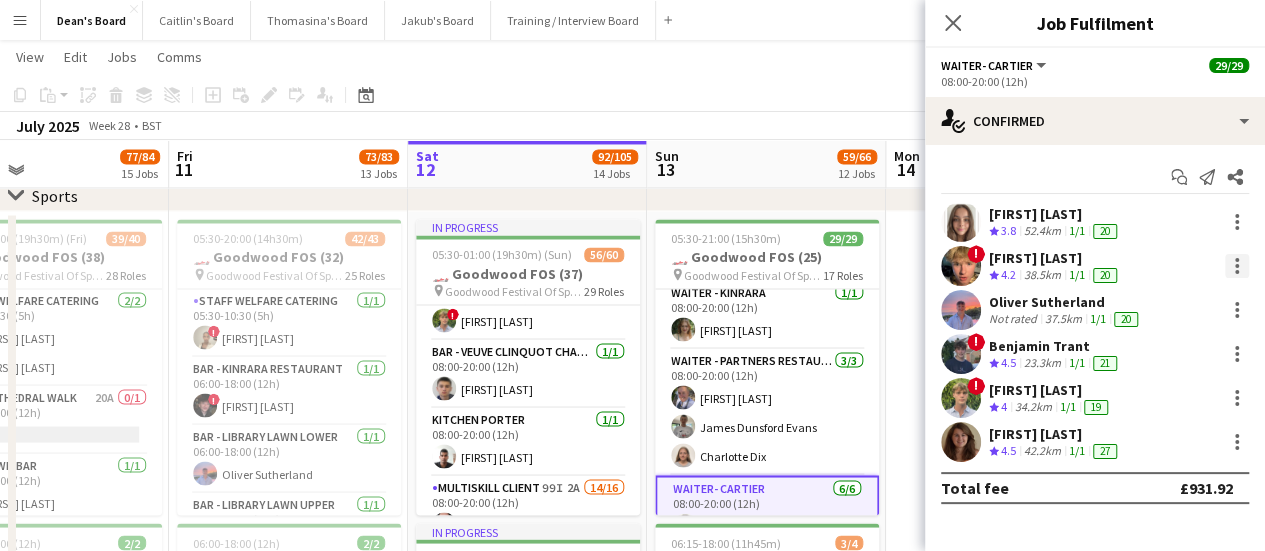 click at bounding box center [1237, 266] 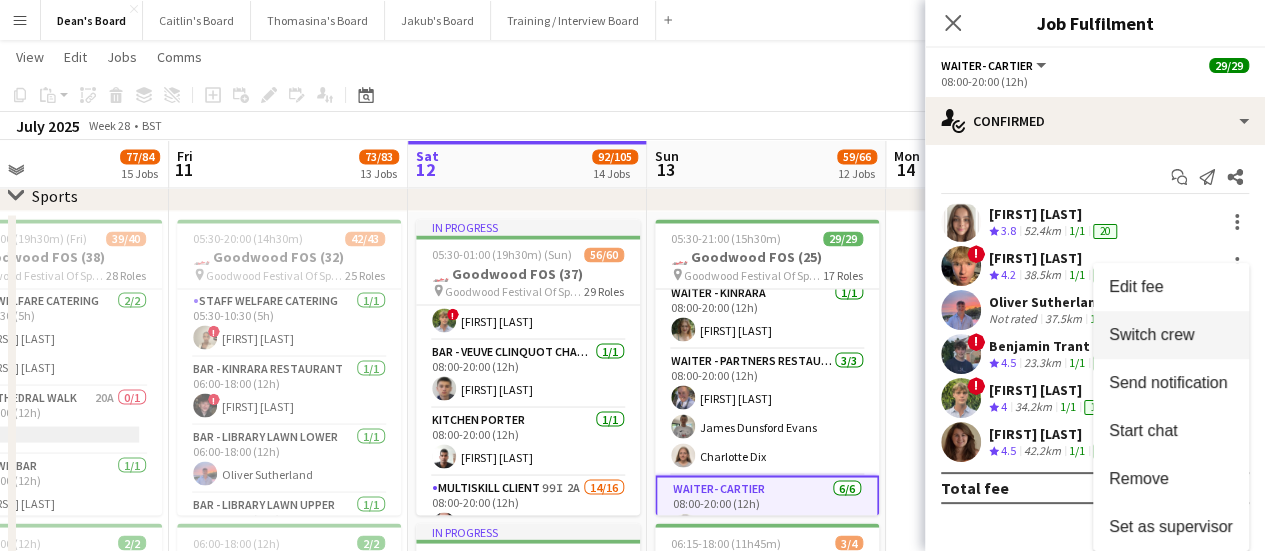 click on "Switch crew" at bounding box center [1151, 334] 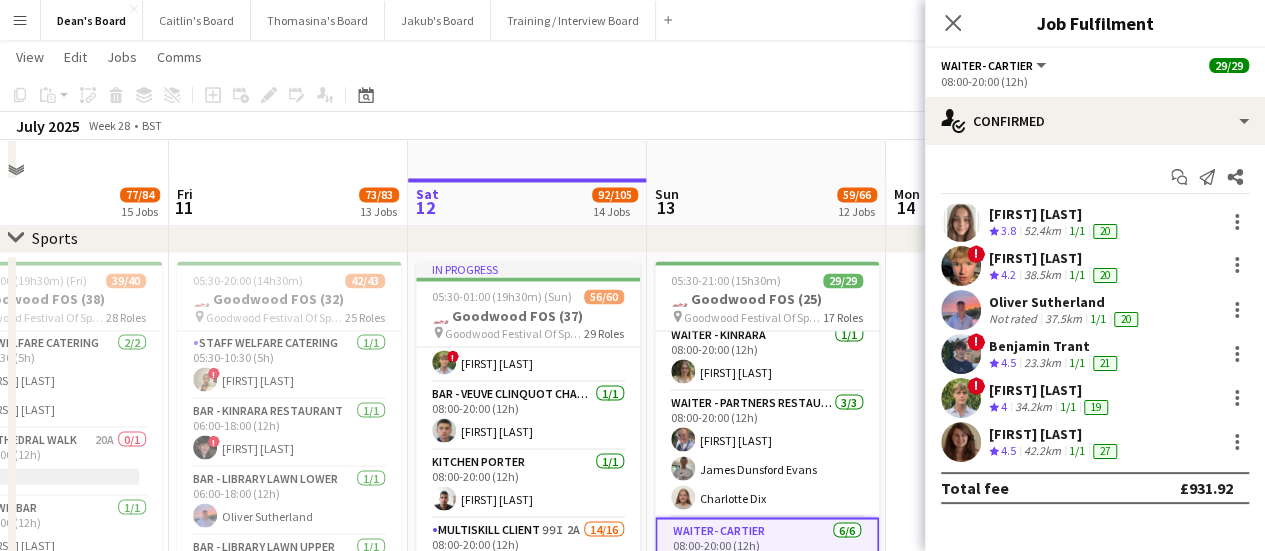scroll, scrollTop: 1741, scrollLeft: 0, axis: vertical 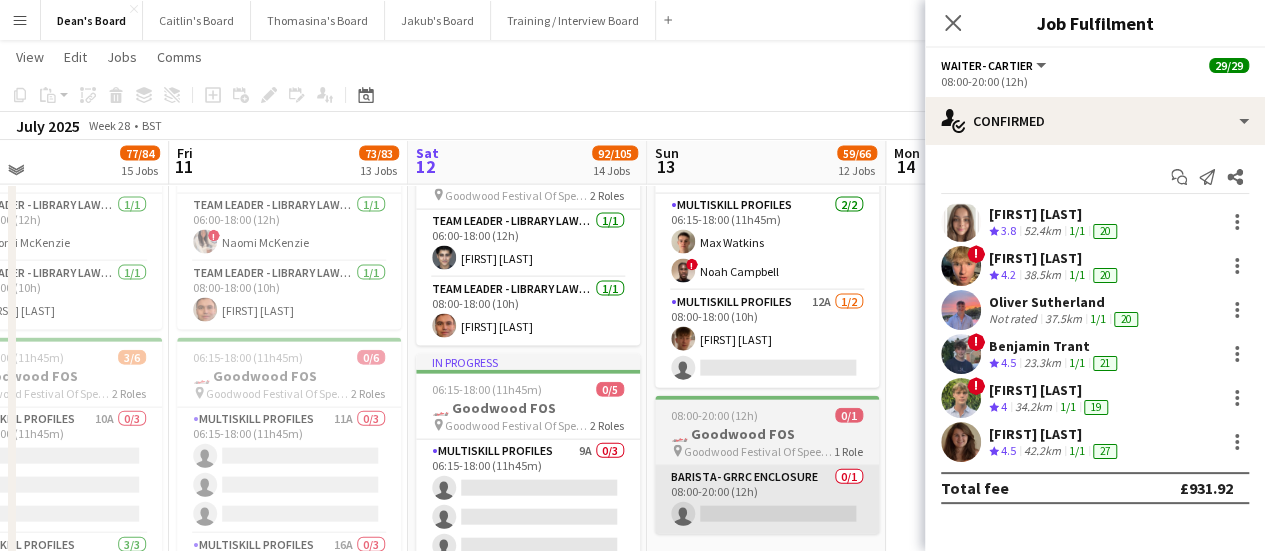 click on "Barista- GRRC Enclosure   0/1   08:00-20:00 (12h)
single-neutral-actions" at bounding box center [767, 500] 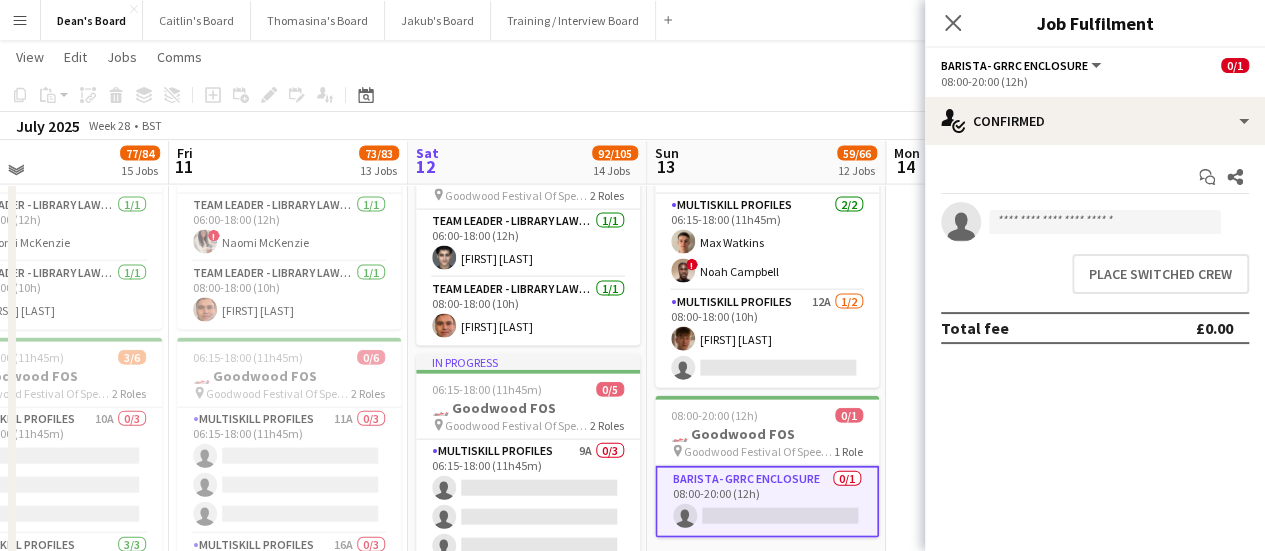 scroll, scrollTop: 0, scrollLeft: 548, axis: horizontal 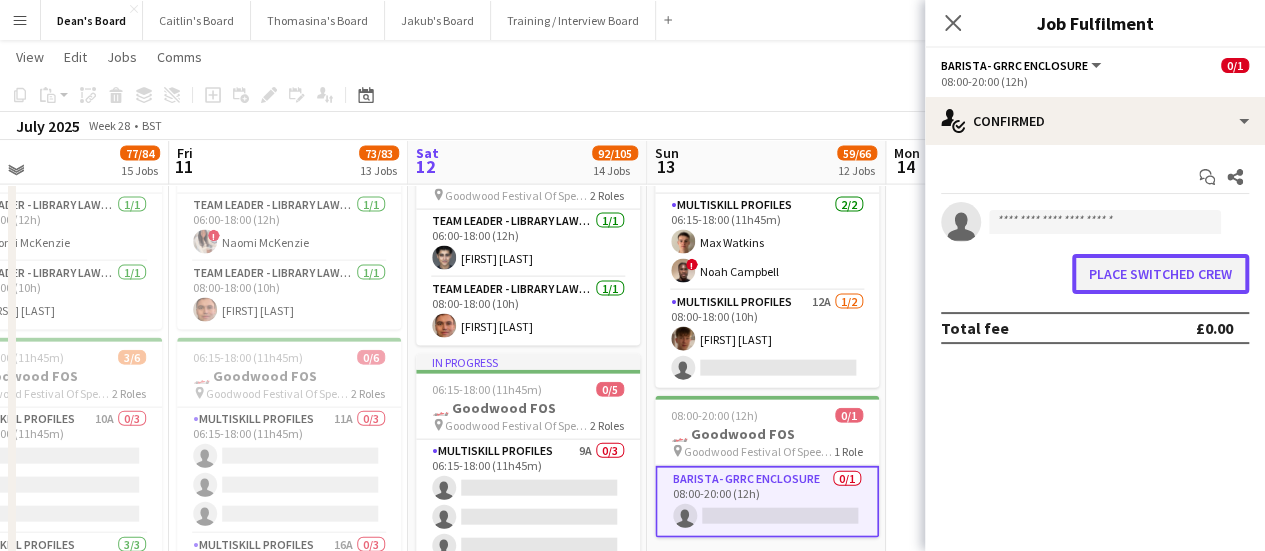 click on "Place switched crew" at bounding box center (1160, 274) 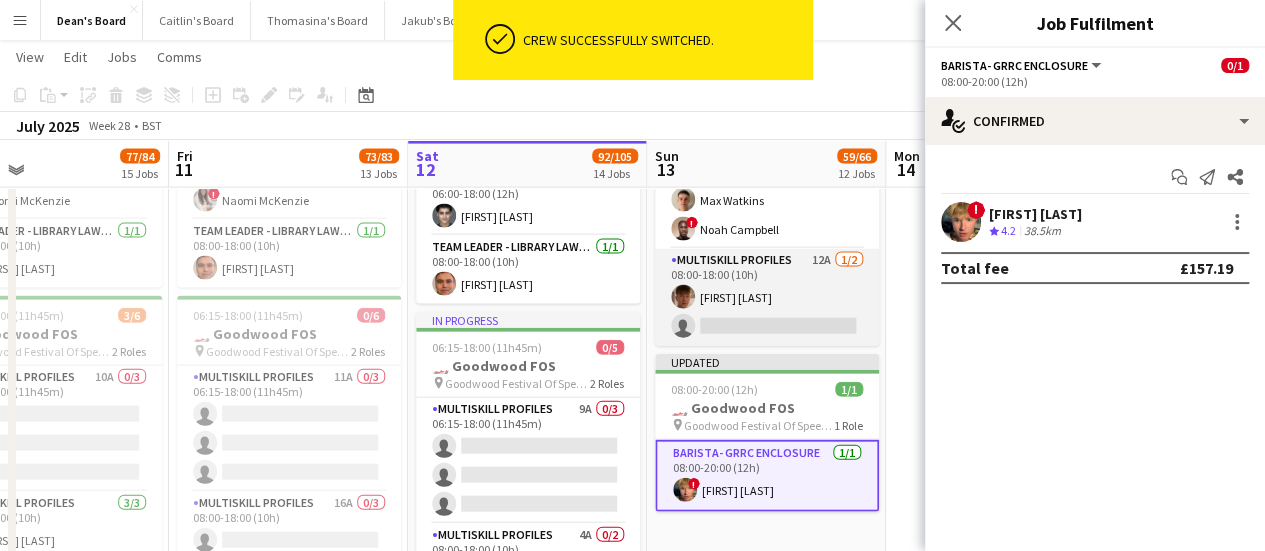 scroll, scrollTop: 1279, scrollLeft: 0, axis: vertical 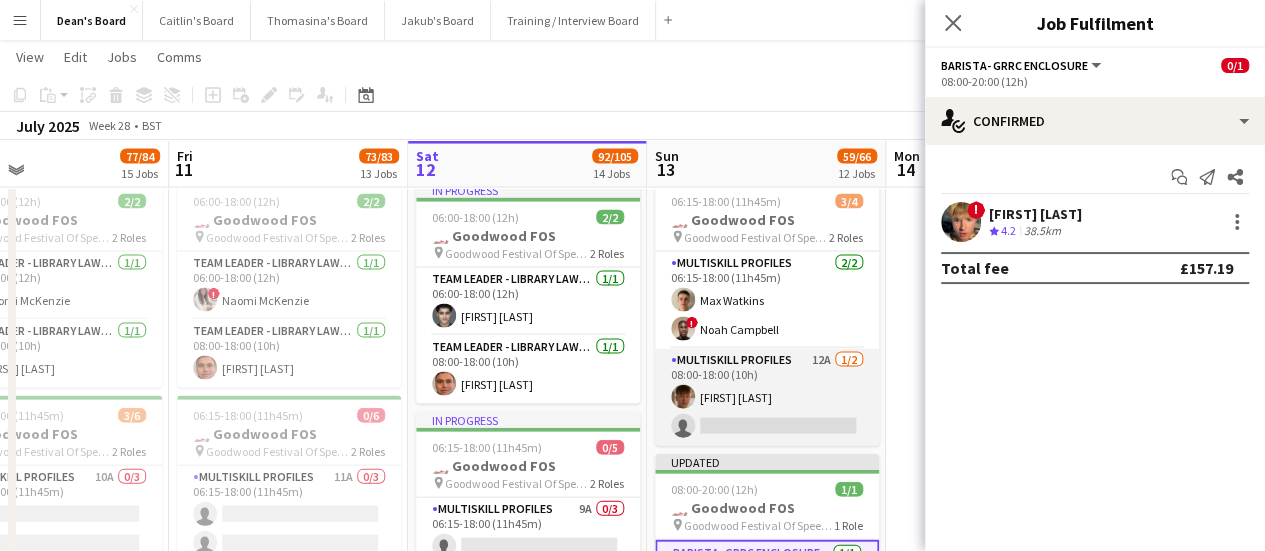 click on "MULTISKILL PROFILES   12A   1/2   08:00-18:00 (10h)
Josh Ebbs
single-neutral-actions" at bounding box center [767, 397] 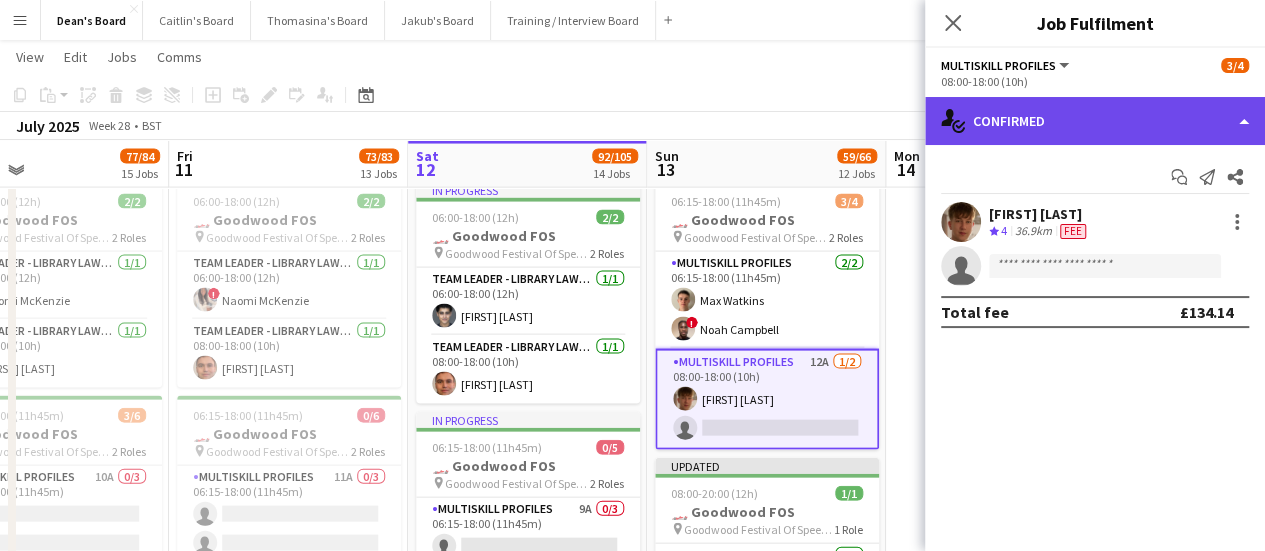 click on "single-neutral-actions-check-2
Confirmed" 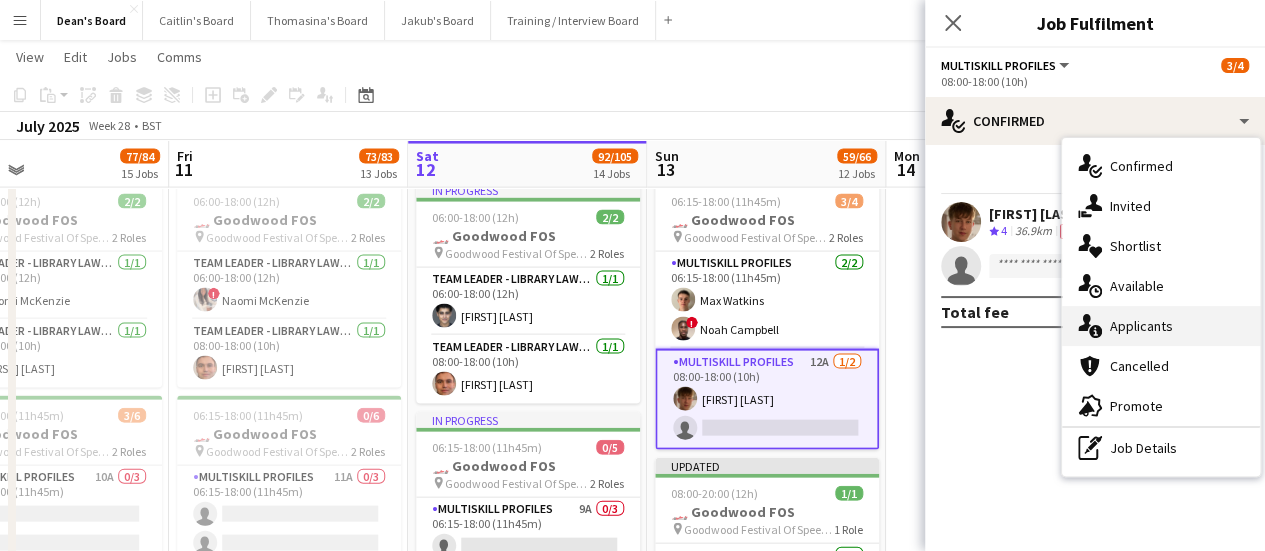 click on "single-neutral-actions-information
Applicants" at bounding box center [1161, 326] 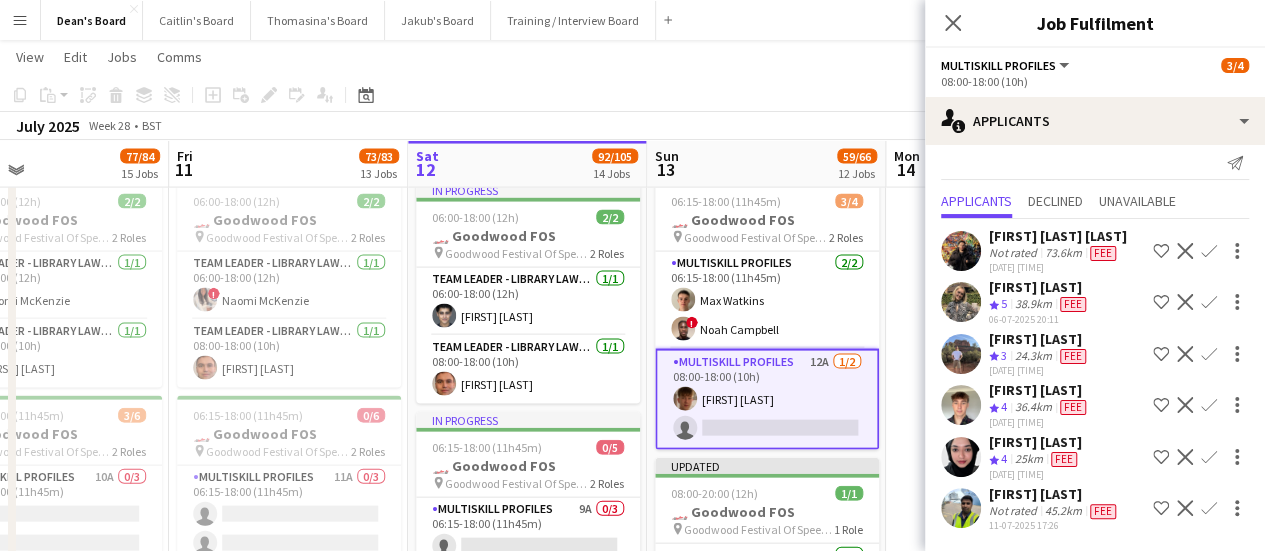 scroll, scrollTop: 74, scrollLeft: 0, axis: vertical 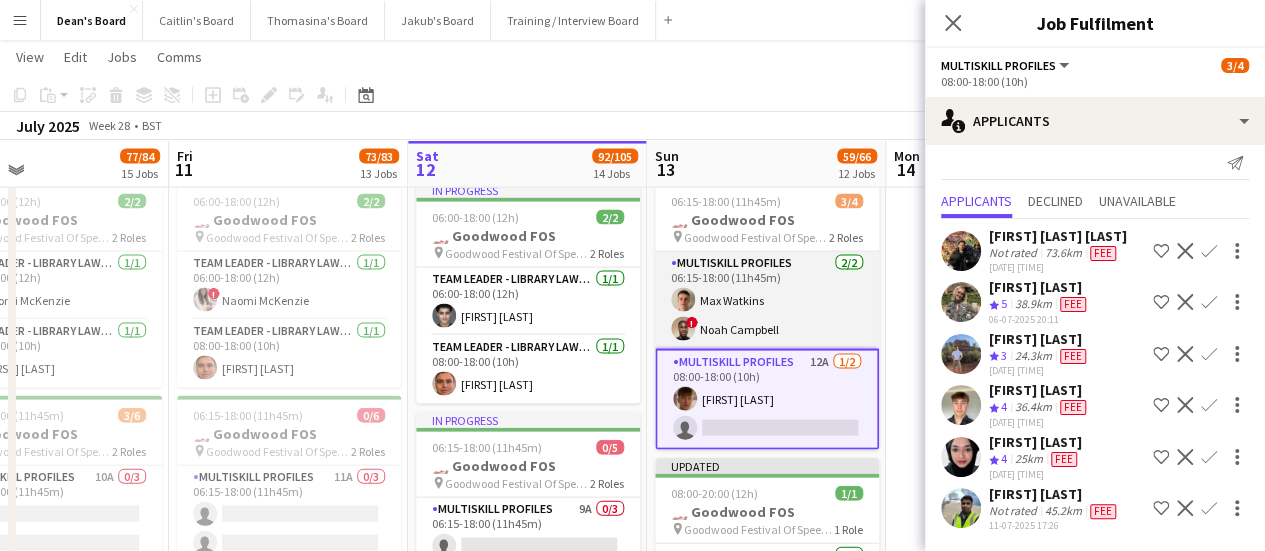 click on "MULTISKILL PROFILES   2/2   06:15-18:00 (11h45m)
Max Watkins ! Noah Campbell" at bounding box center (767, 300) 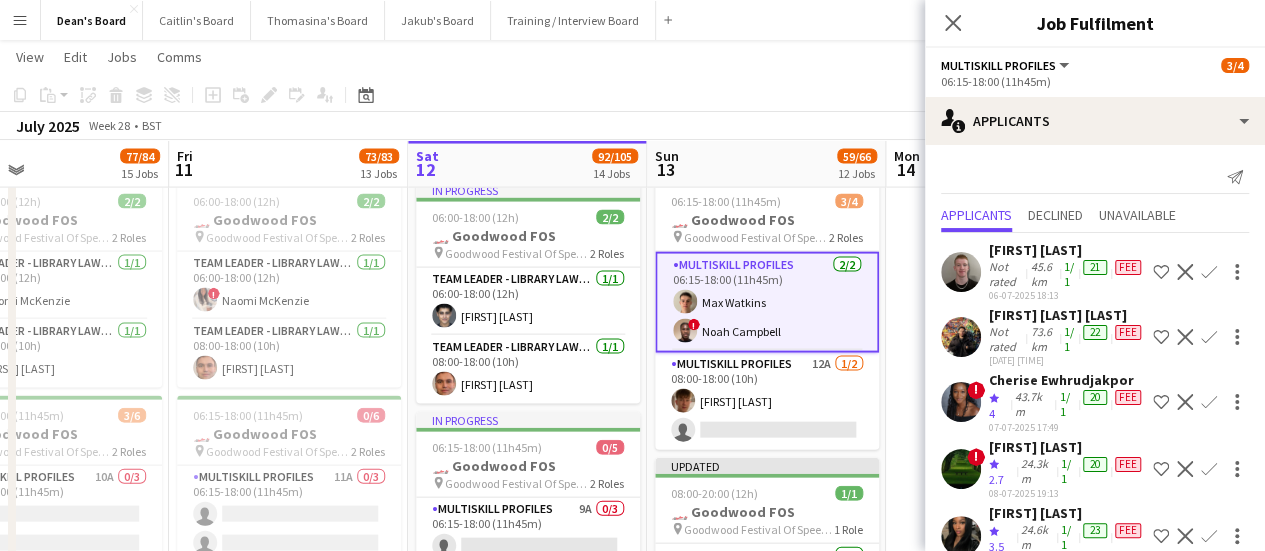 scroll, scrollTop: 98, scrollLeft: 0, axis: vertical 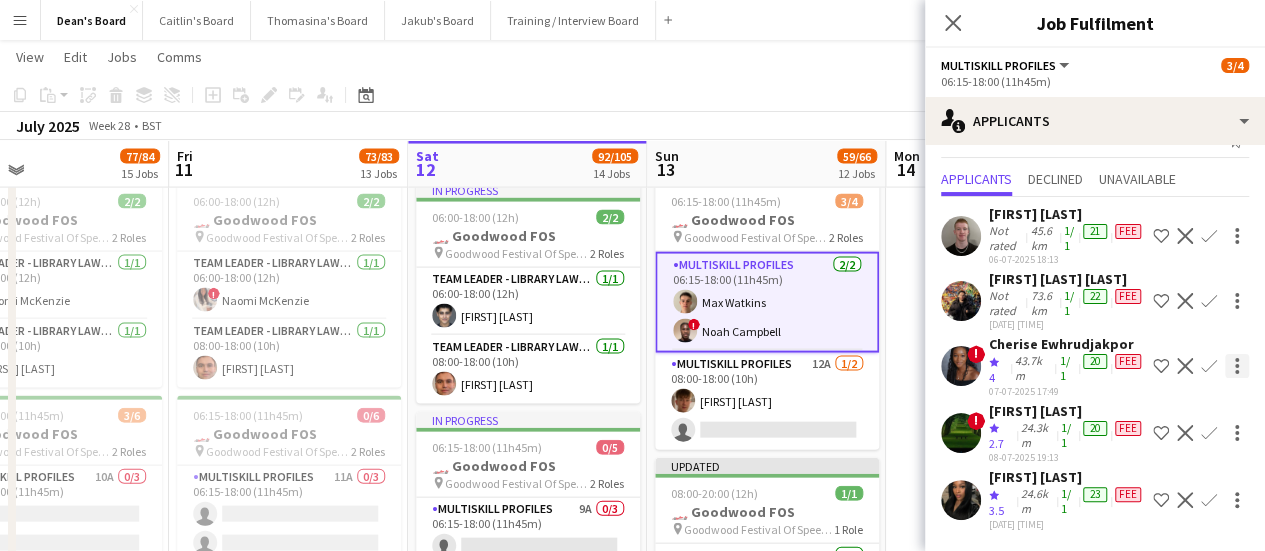 click at bounding box center [1237, 433] 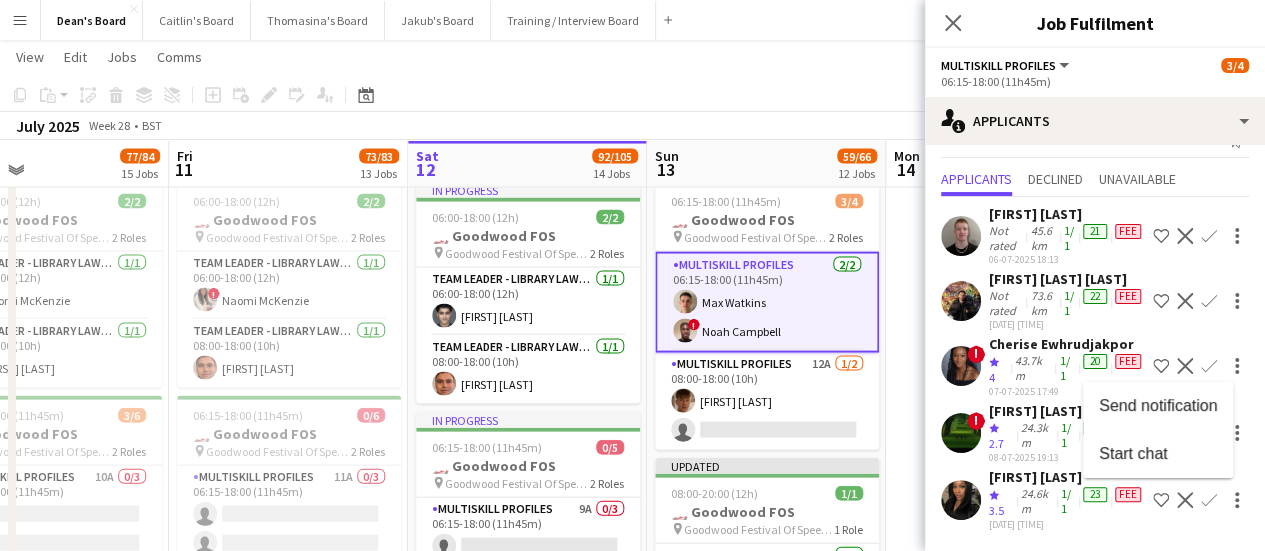 click at bounding box center [632, 275] 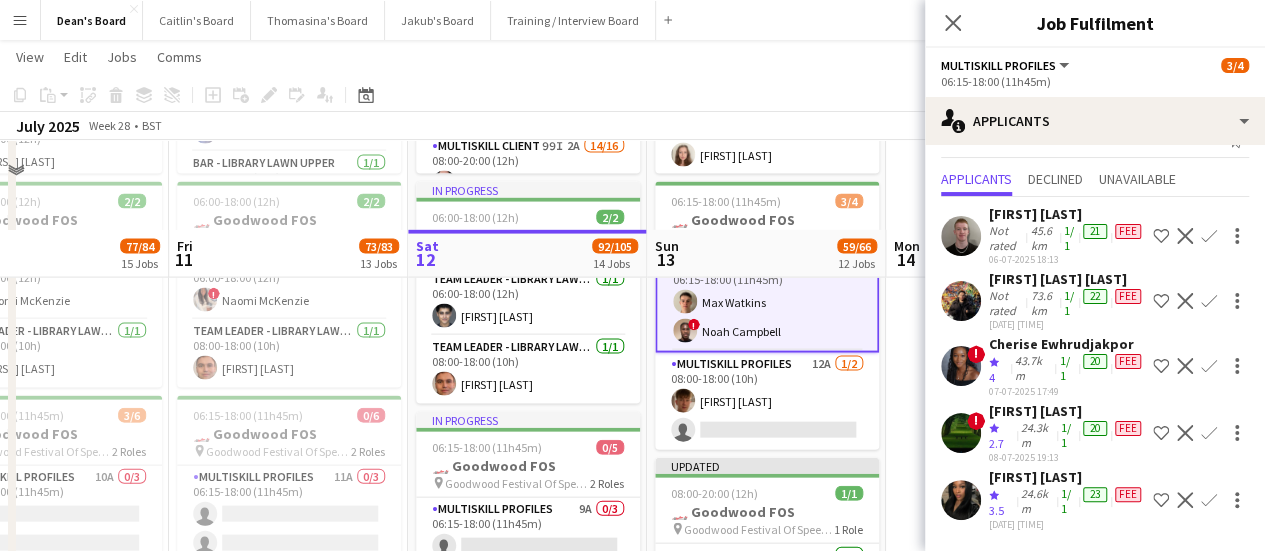 scroll, scrollTop: 2241, scrollLeft: 0, axis: vertical 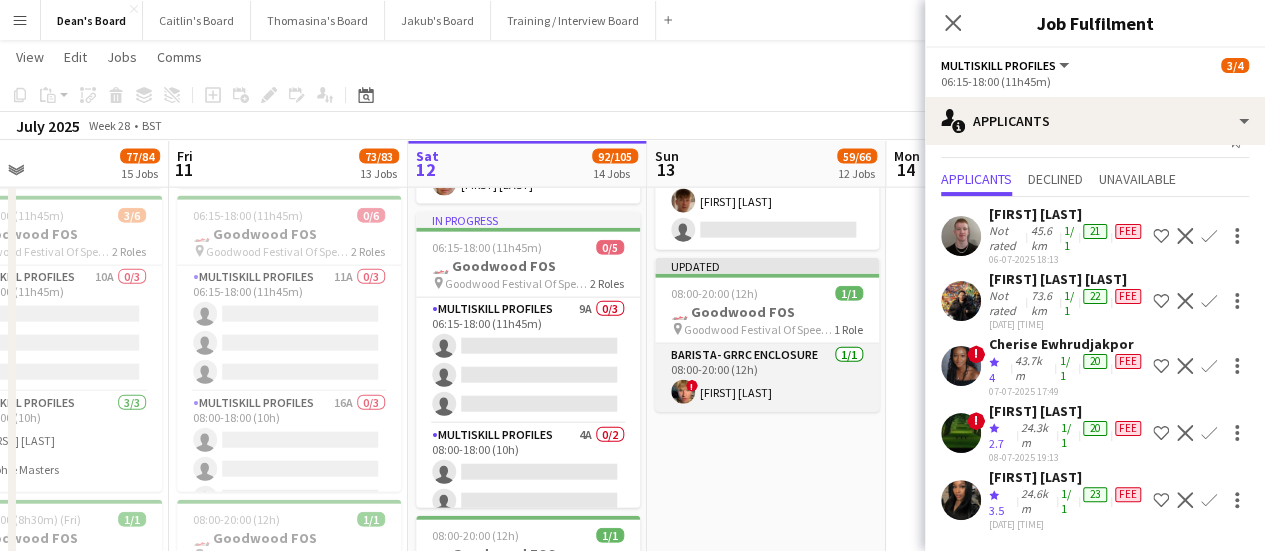 click on "Barista- GRRC Enclosure   1/1   08:00-20:00 (12h)
! Theo Clifford" at bounding box center [767, 378] 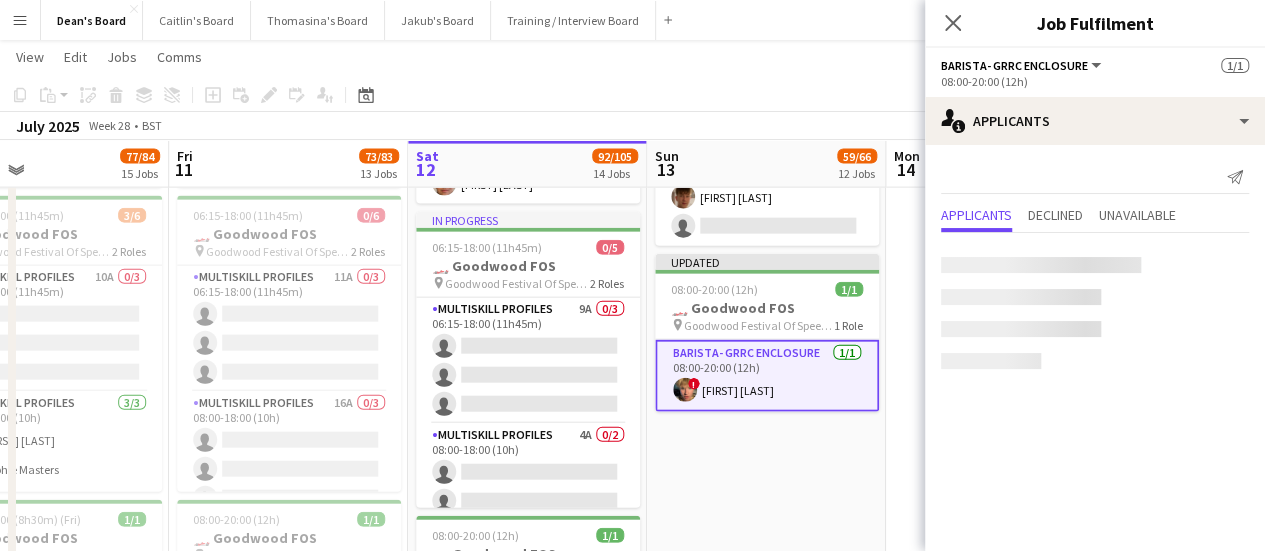 scroll, scrollTop: 0, scrollLeft: 0, axis: both 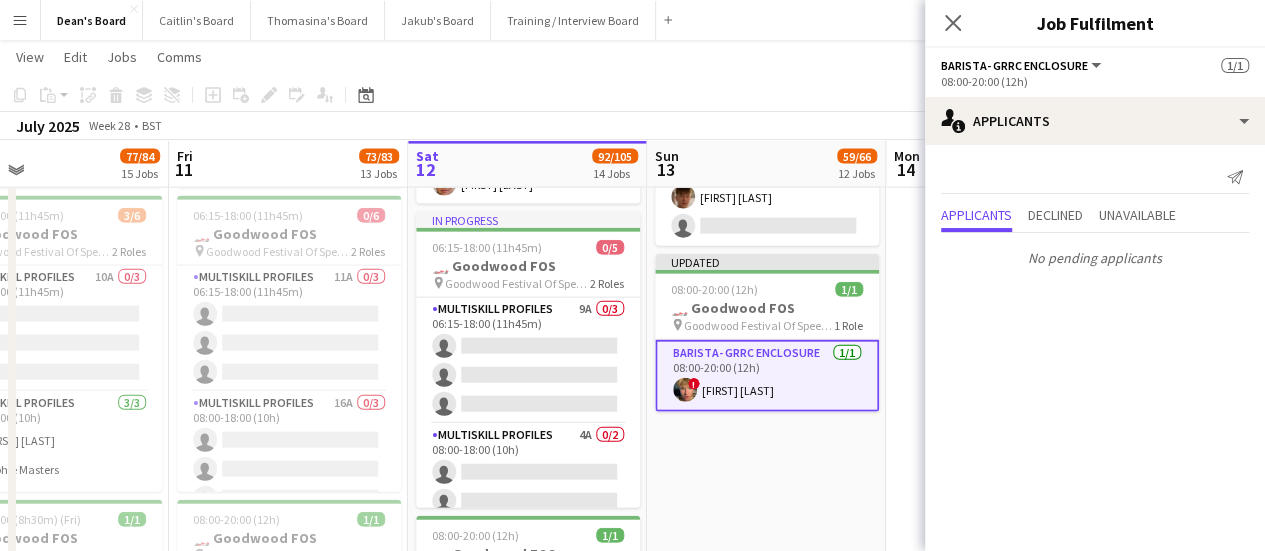 click at bounding box center [1005, 249] 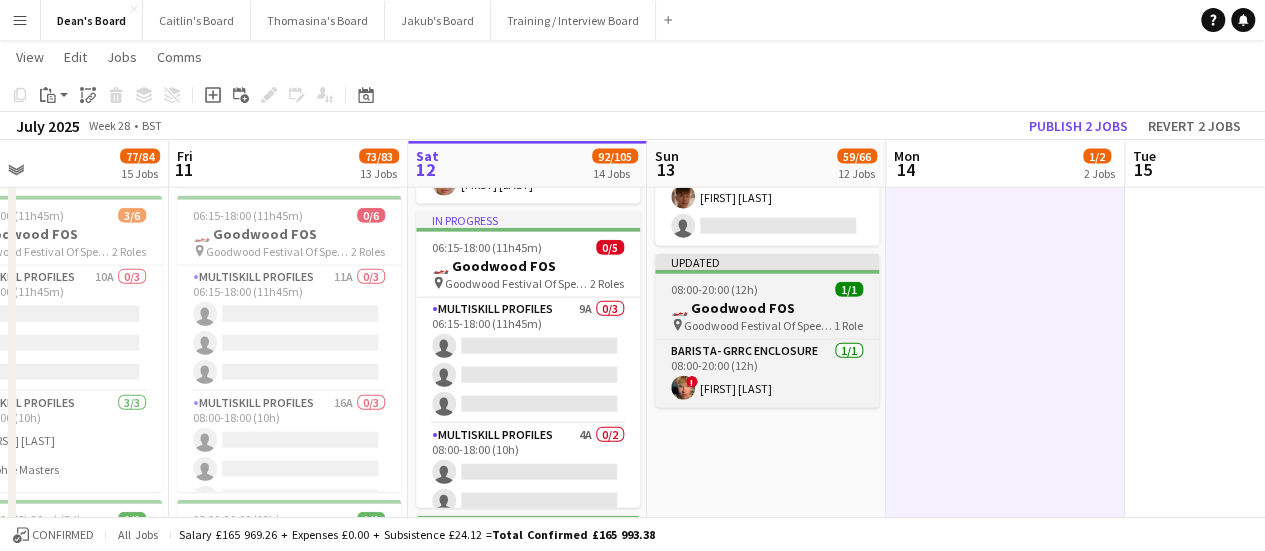 click on "Updated   08:00-20:00 (12h)    1/1   🏎️ Goodwood FOS
pin
Goodwood Festival Of Speed Chichester, PO18 0PH   1 Role   Barista- GRRC Enclosure   1/1   08:00-20:00 (12h)
! Theo Clifford" at bounding box center [767, 331] 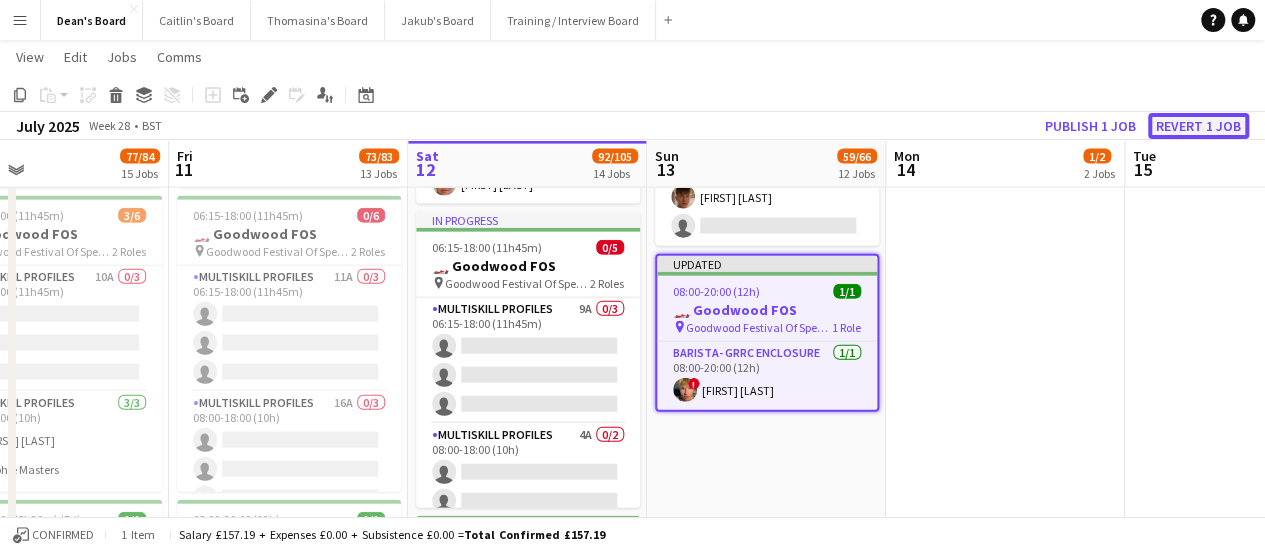 click on "Revert 1 job" 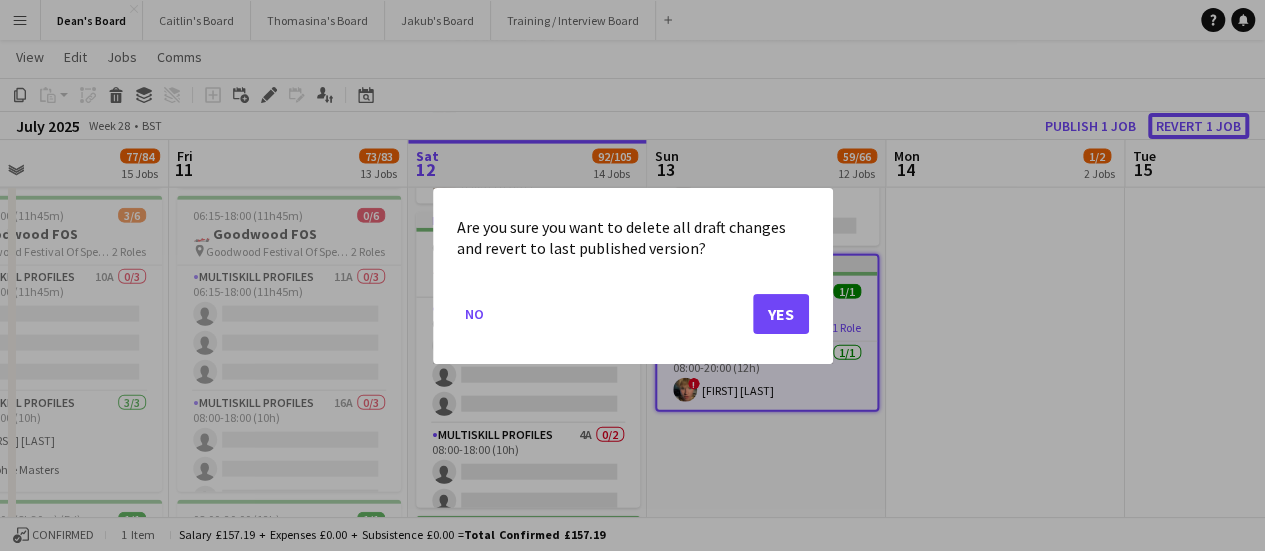 scroll, scrollTop: 0, scrollLeft: 0, axis: both 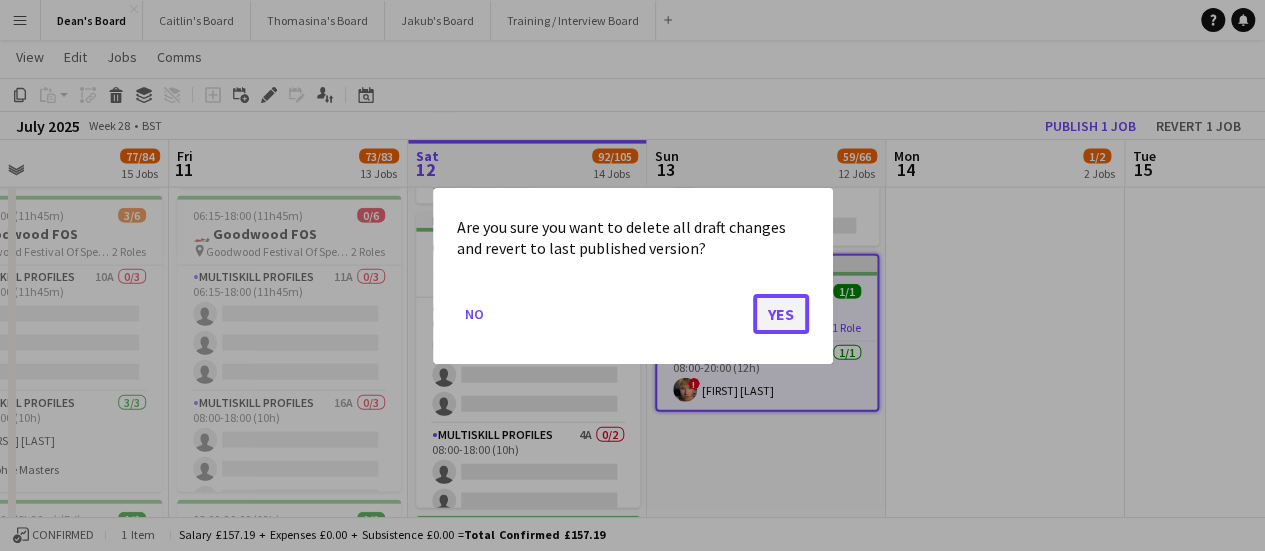 click on "Yes" 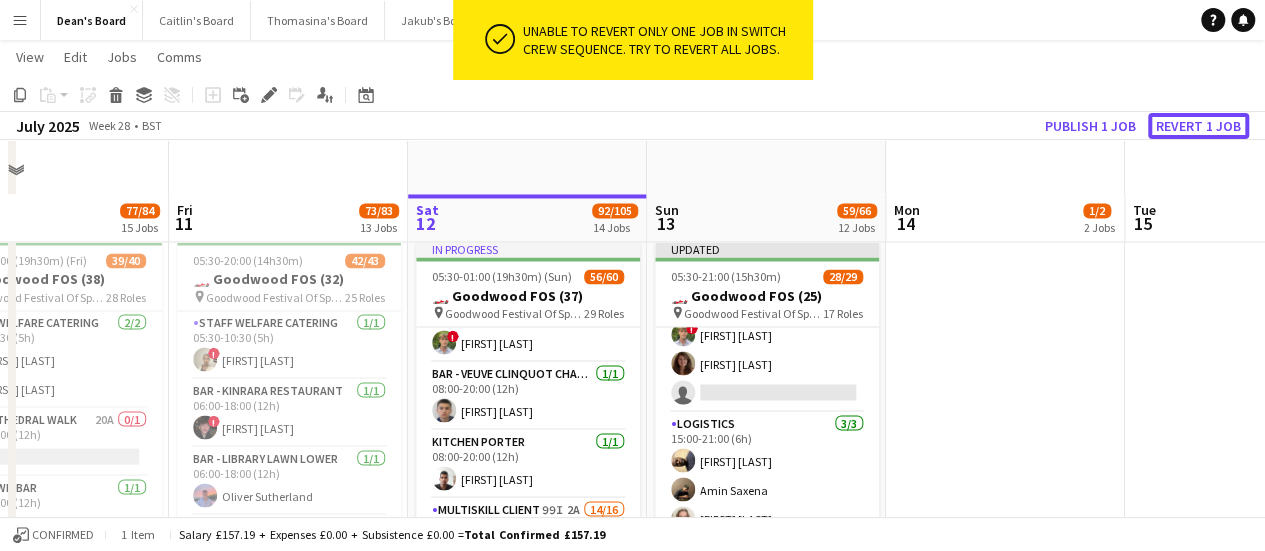 scroll, scrollTop: 1641, scrollLeft: 0, axis: vertical 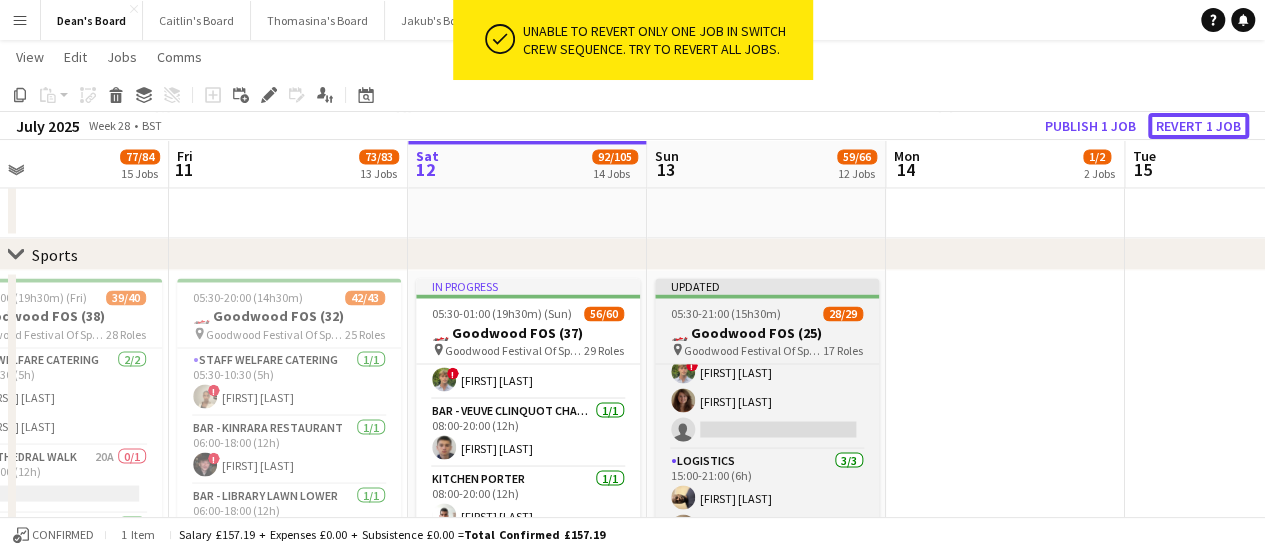type 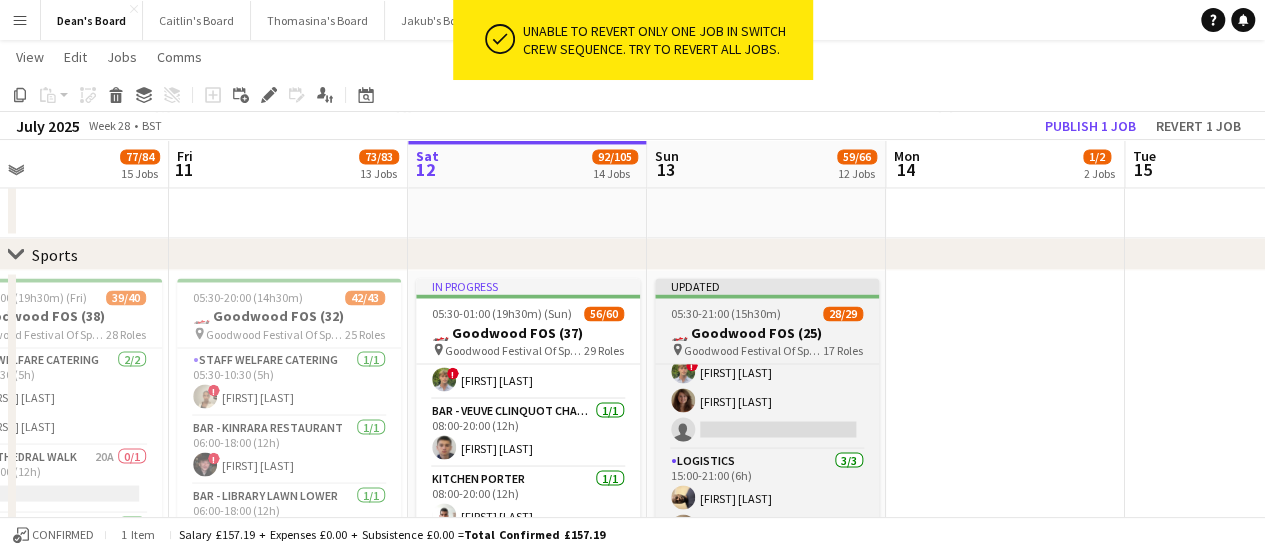 click on "🏎️ Goodwood FOS (25)" at bounding box center [767, 332] 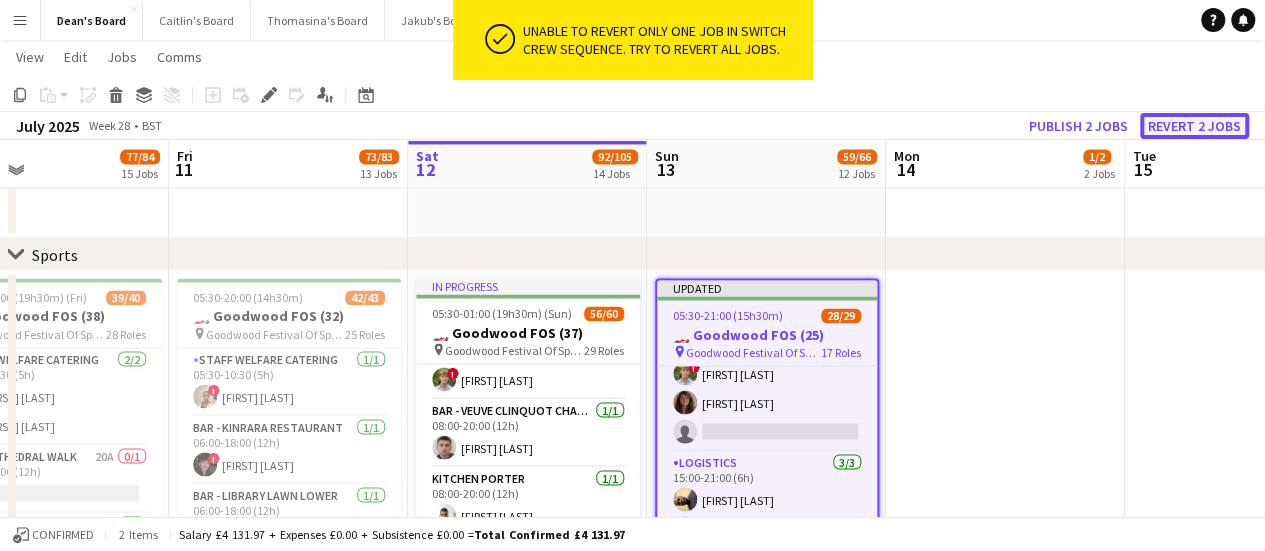 click on "Revert 2 jobs" 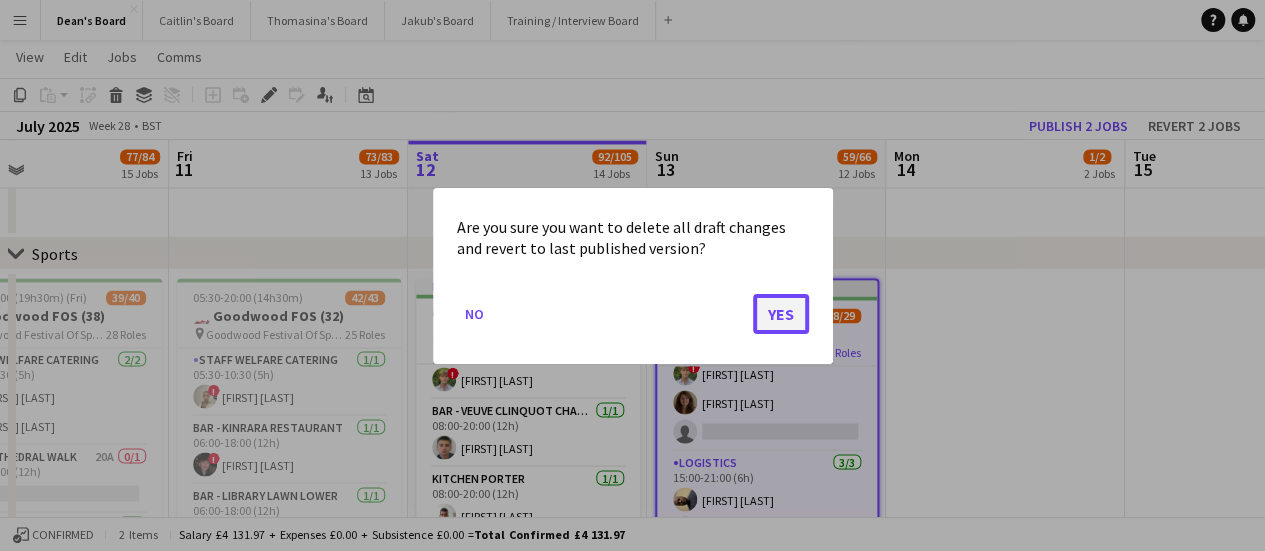 click on "Yes" 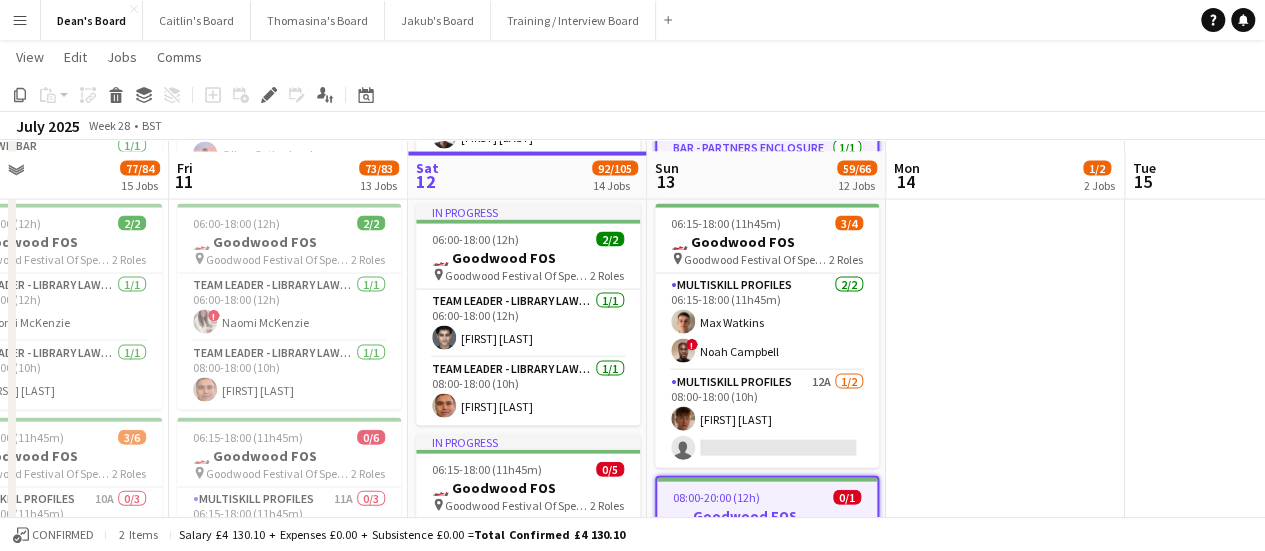scroll, scrollTop: 2041, scrollLeft: 0, axis: vertical 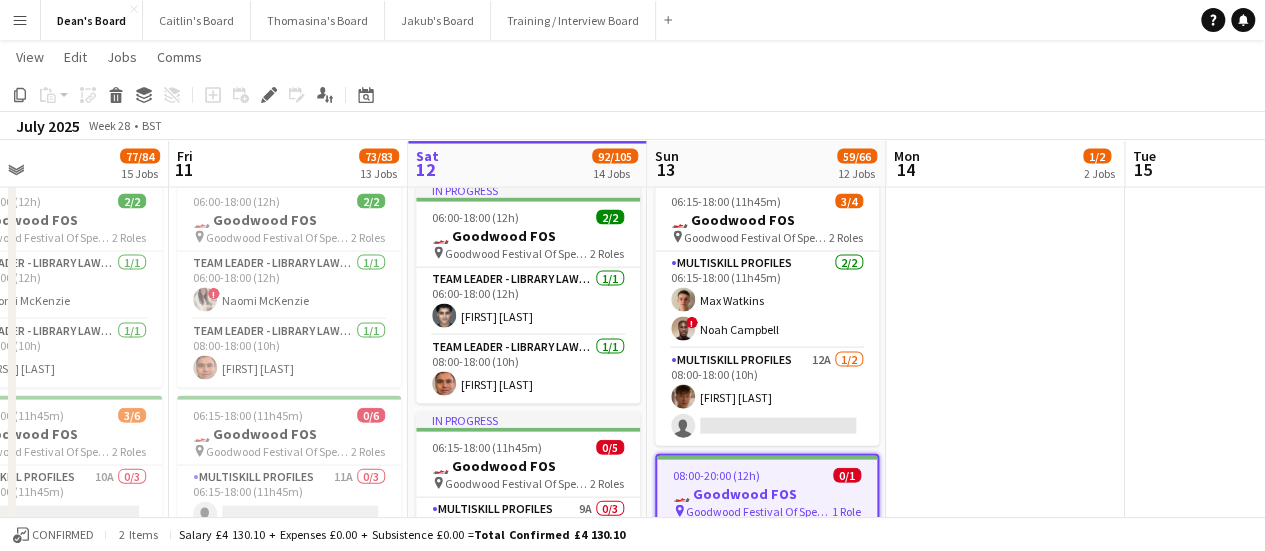 click on "MULTISKILL PROFILES   12A   1/2   08:00-18:00 (10h)
Josh Ebbs
single-neutral-actions" at bounding box center (767, 397) 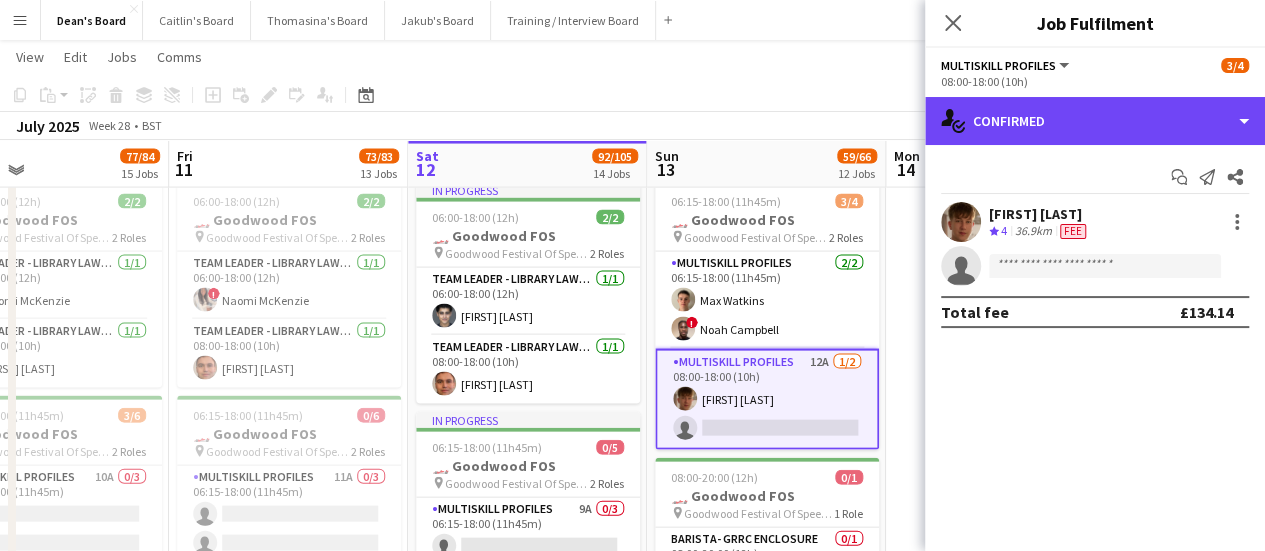 drag, startPoint x: 1157, startPoint y: 120, endPoint x: 1152, endPoint y: 138, distance: 18.681541 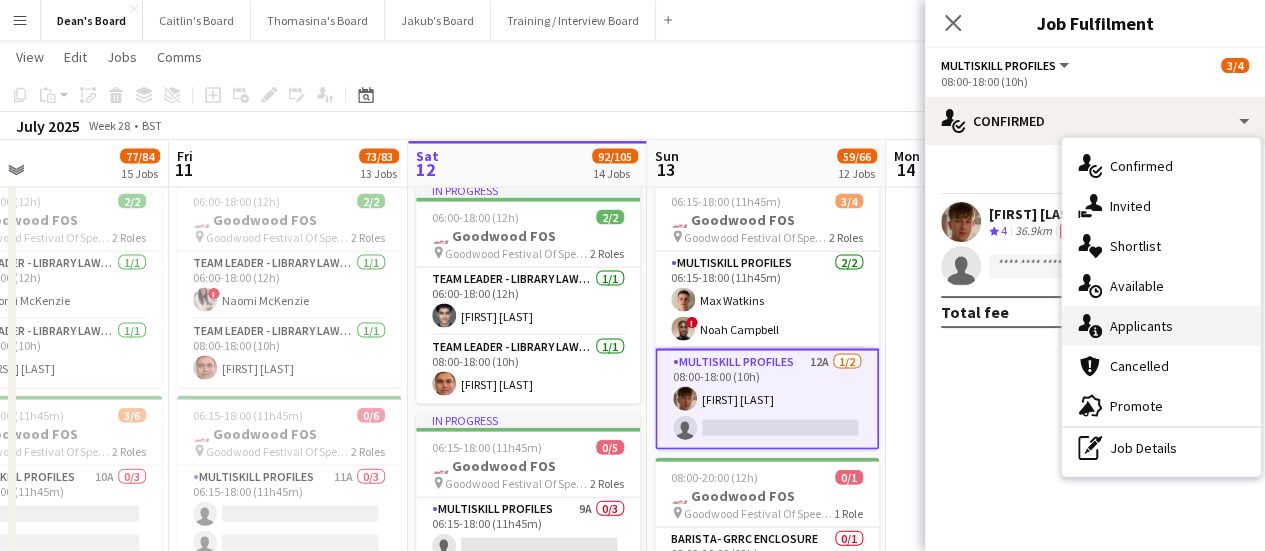 click on "single-neutral-actions-information
Applicants" at bounding box center (1161, 326) 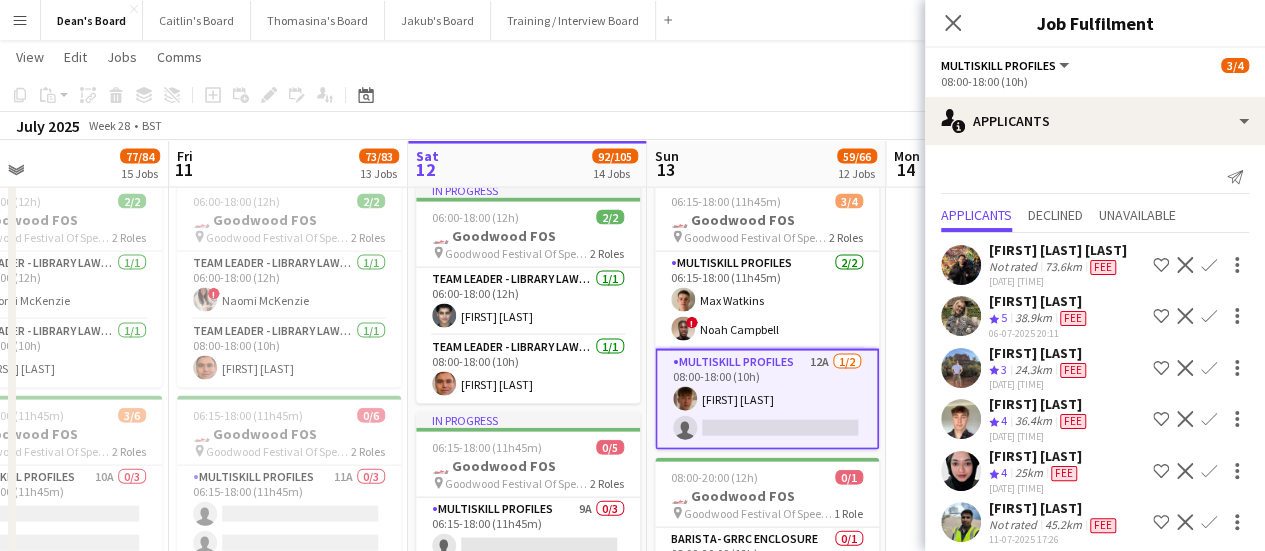 scroll, scrollTop: 74, scrollLeft: 0, axis: vertical 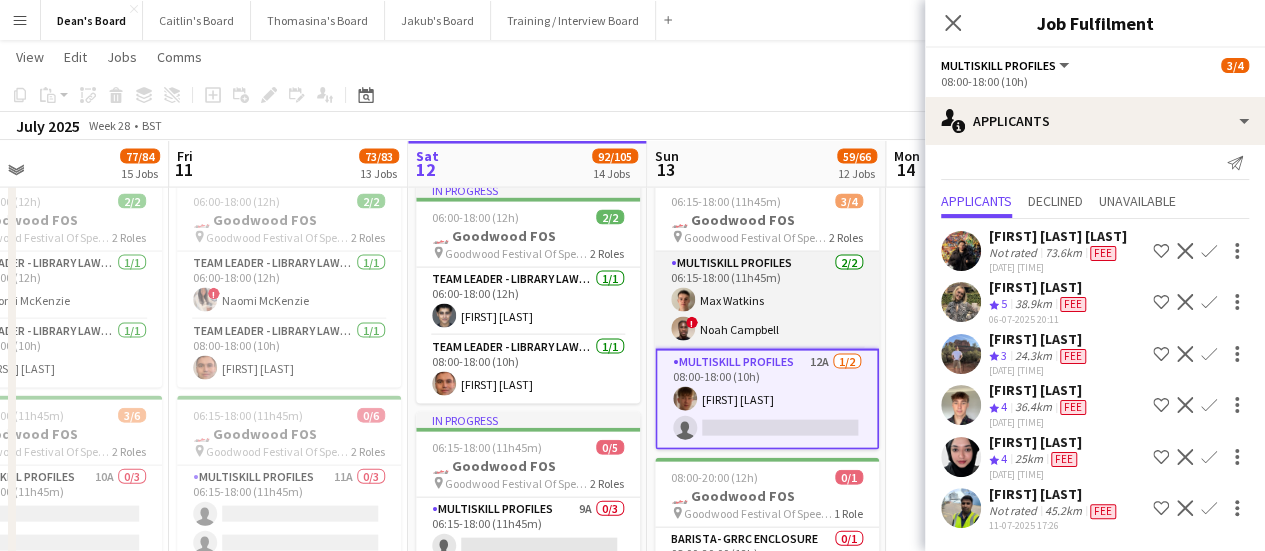 click on "MULTISKILL PROFILES   2/2   06:15-18:00 (11h45m)
Max Watkins ! Noah Campbell" at bounding box center (767, 300) 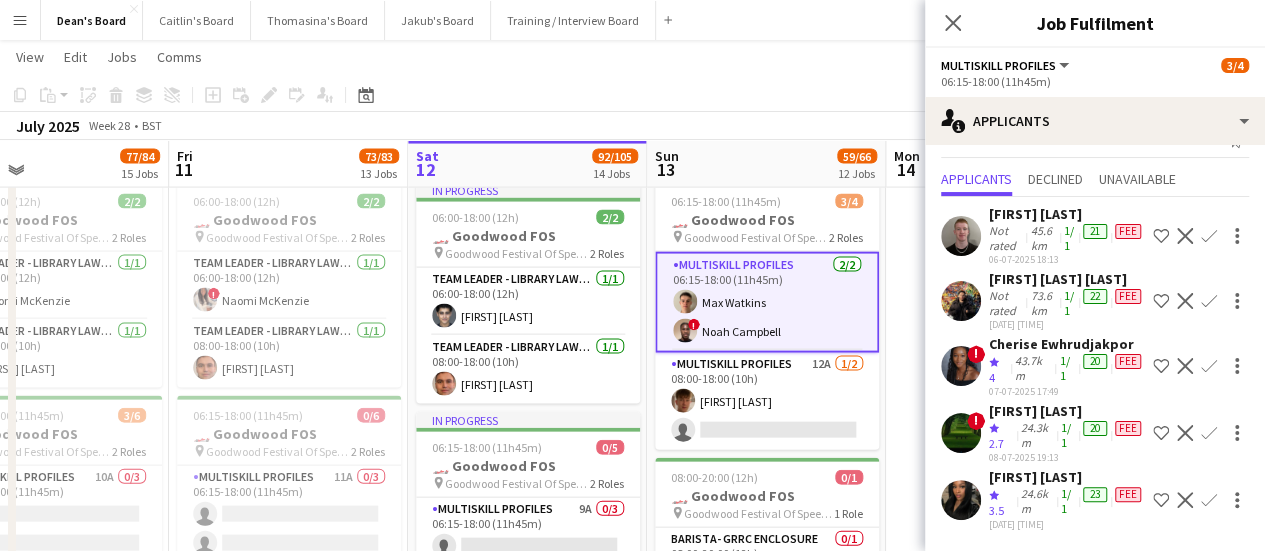 scroll, scrollTop: 98, scrollLeft: 0, axis: vertical 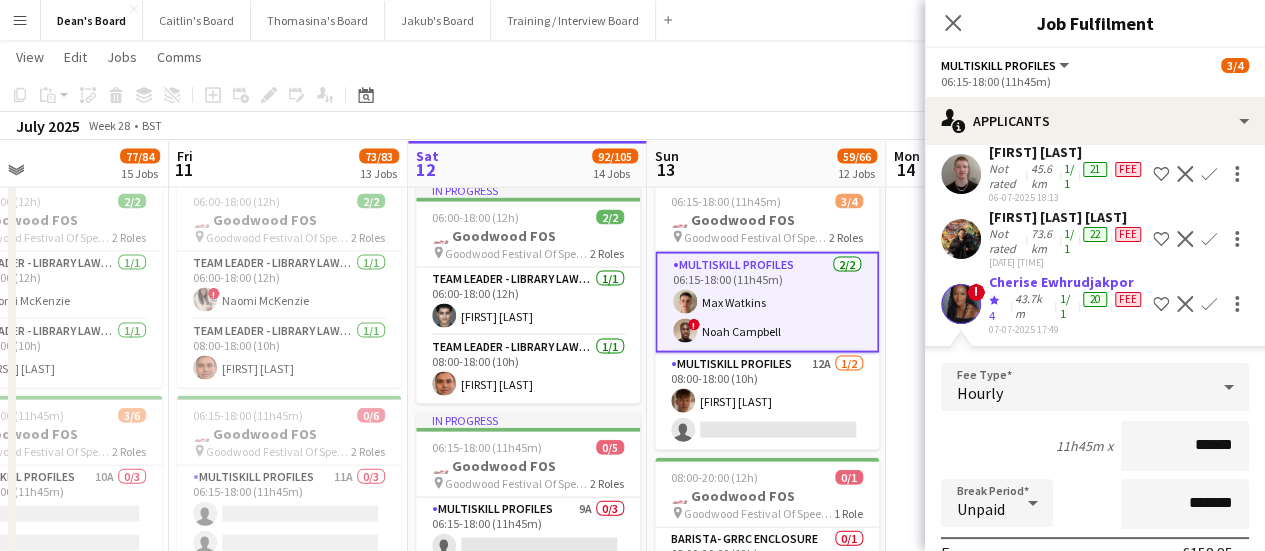 click on "View  Day view expanded Day view collapsed Month view Date picker Jump to today Expand Linked Jobs Collapse Linked Jobs  Edit  Copy Ctrl+C  Paste  Without Crew Ctrl+V With Crew Ctrl+Shift+V Paste as linked job  Group  Group Ungroup  Jobs  New Job Edit Job Delete Job New Linked Job Edit Linked Jobs Job fulfilment Promote Role Copy Role URL  Comms  Notify confirmed crew Create chat" 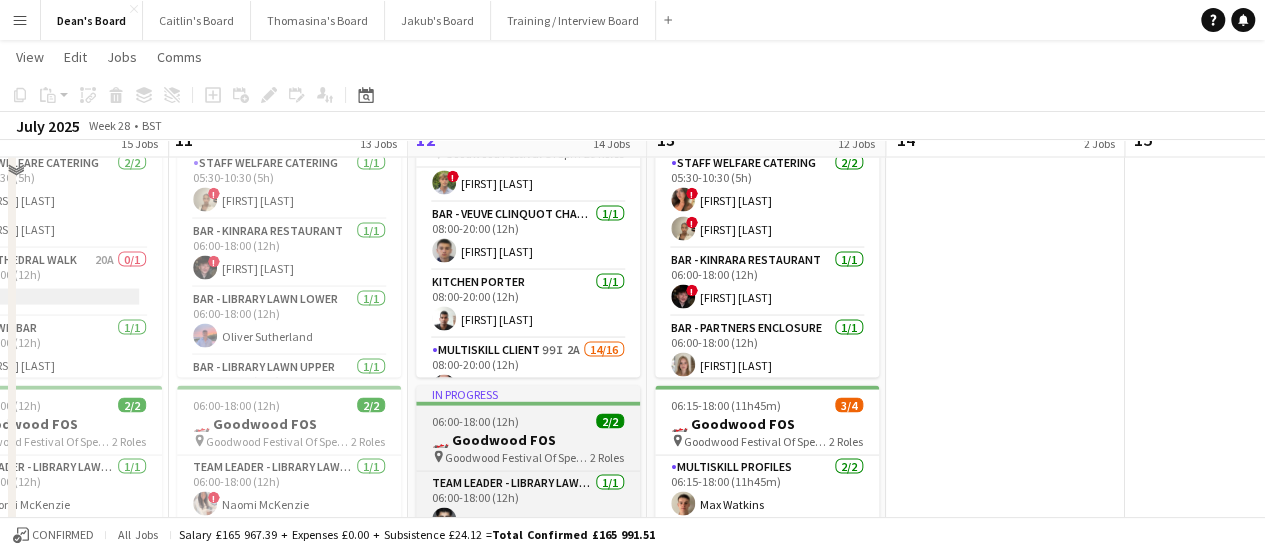 scroll, scrollTop: 1741, scrollLeft: 0, axis: vertical 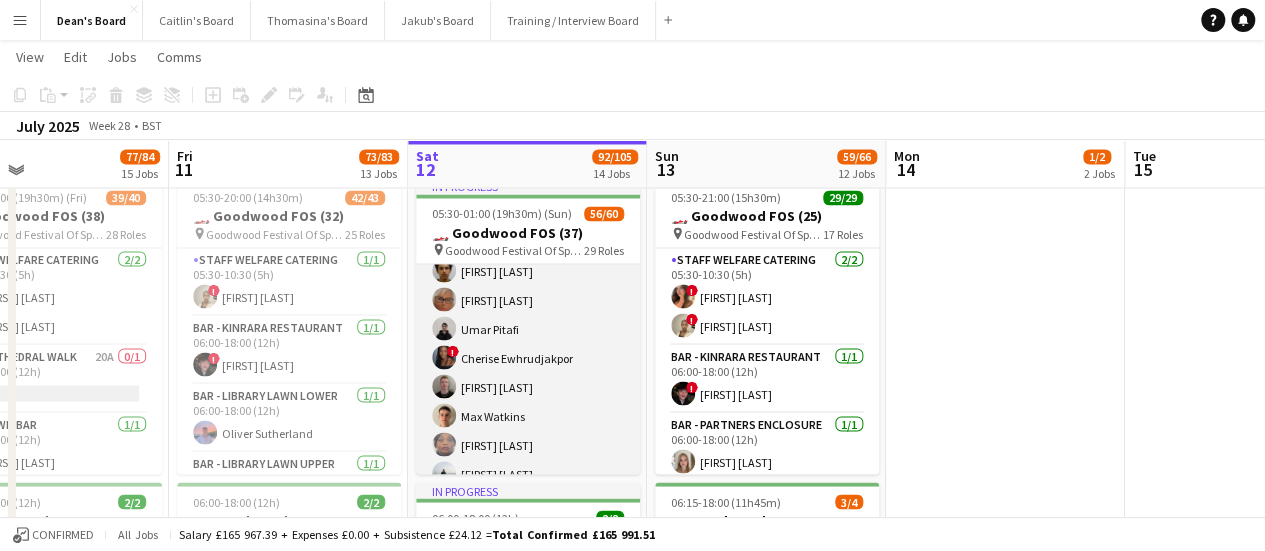 click on "MULTISKILL CLIENT   99I   2A   14/16   08:00-20:00 (12h)
Salma Salama ! Alex Campbell Ibim Akoko Rudransh Mahajan Cassandra Mullen Umar Pitafi ! Cherise Ewhrudjakpor Daniel Lee Max Watkins Adetutu Adegunju Andy Ferguson Muaz Hussain ! Radhika Singh Isaac Lucraft
single-neutral-actions
single-neutral-actions" at bounding box center (528, 386) 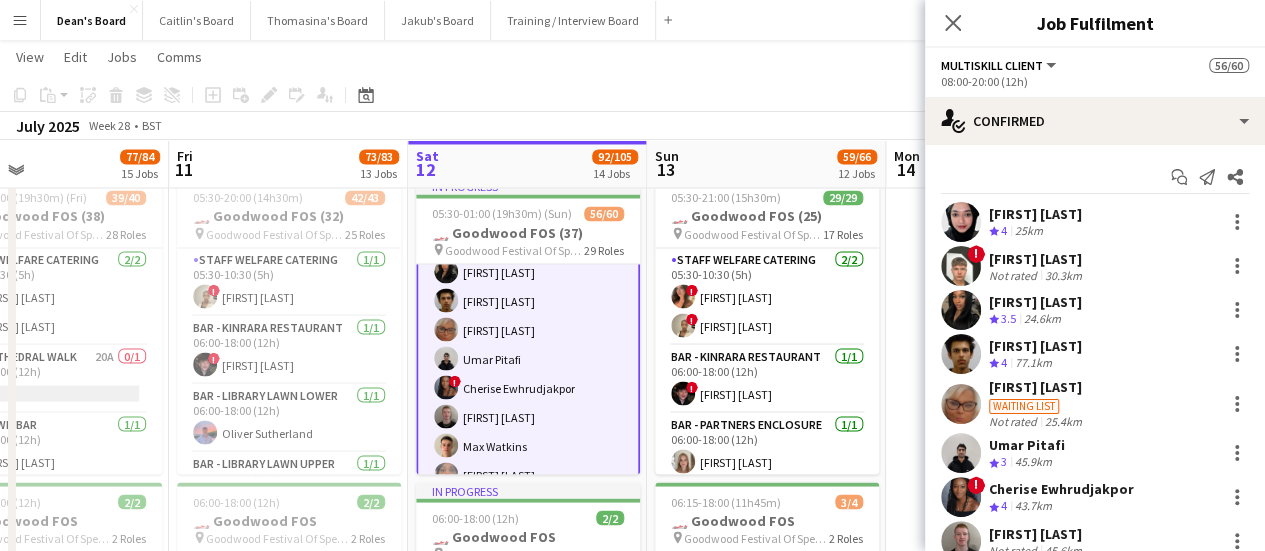 scroll, scrollTop: 1662, scrollLeft: 0, axis: vertical 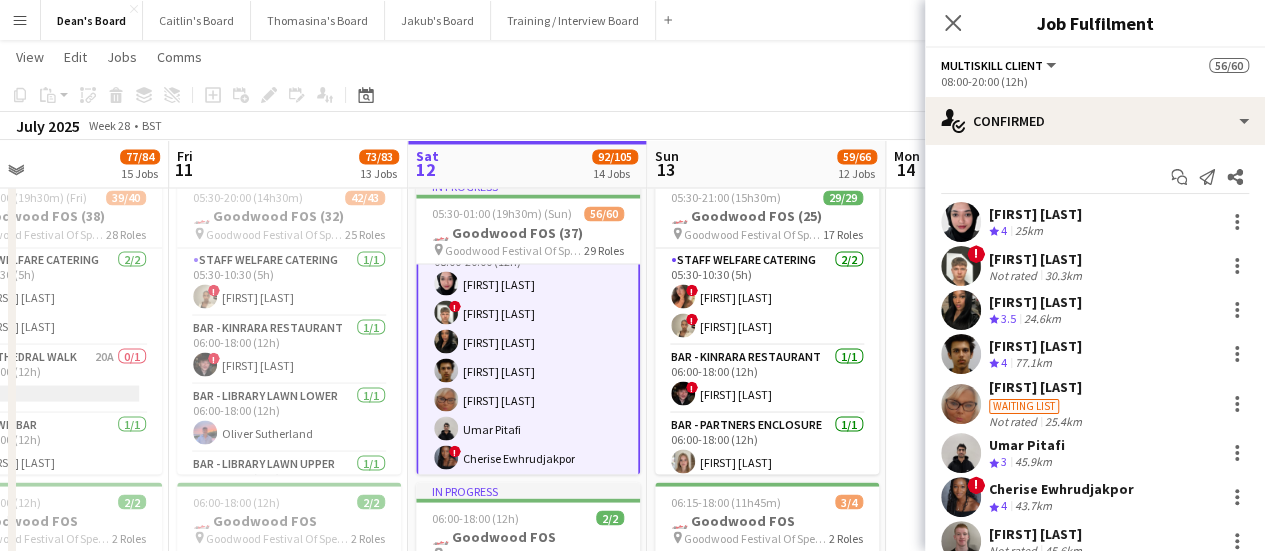 click on "Copy
Paste
Paste   Ctrl+V Paste with crew  Ctrl+Shift+V
Paste linked Job
Delete
Group
Ungroup
Add job
Add linked Job
Edit
Edit linked Job
Applicants
Date picker
JUL 2025 JUL 2025 Monday M Tuesday T Wednesday W Thursday T Friday F Saturday S Sunday S  JUL      1   2   3   4   5   6   7   8   9   10   11   12   13   14   15   16   17   18   19   20   21   22   23   24   25   26   27   28   29   30   31
Comparison range
Comparison range
Today" 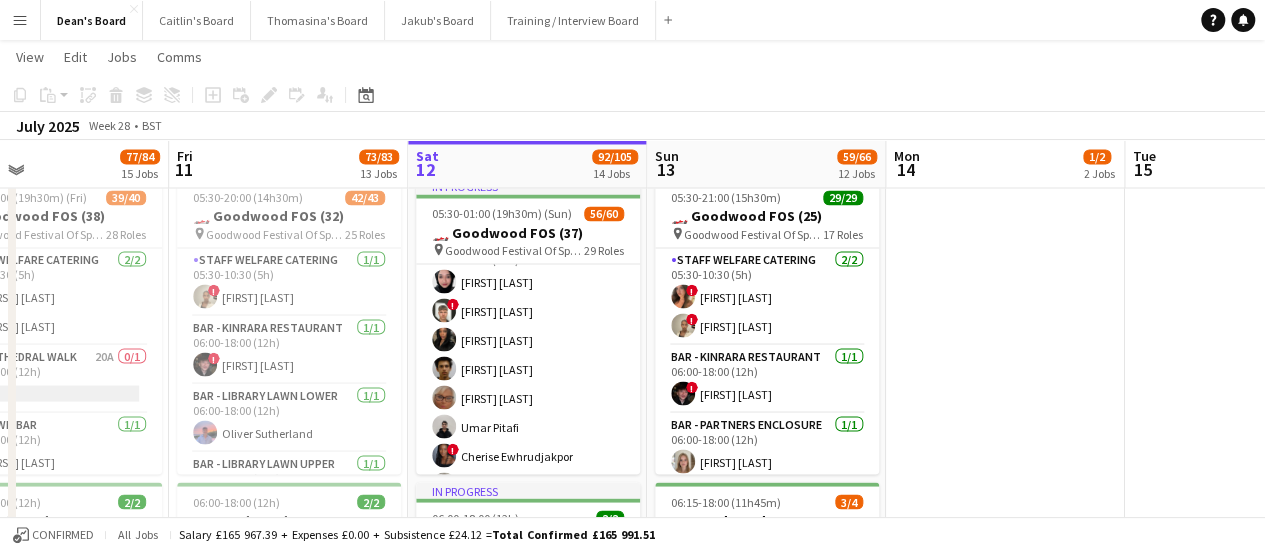 scroll, scrollTop: 1660, scrollLeft: 0, axis: vertical 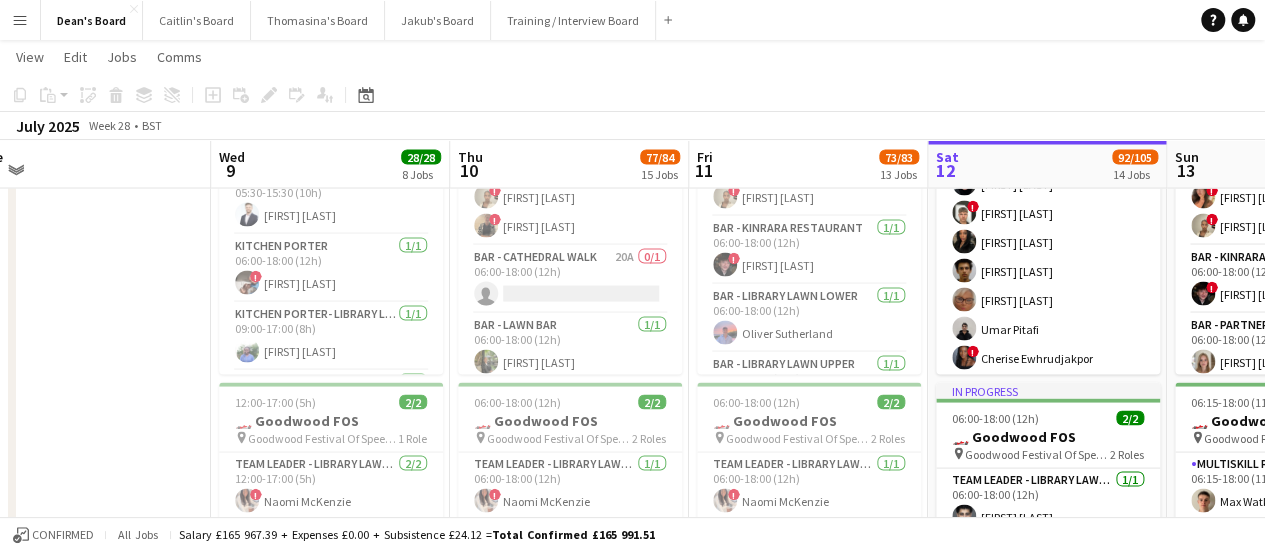 drag, startPoint x: 270, startPoint y: 340, endPoint x: 824, endPoint y: 355, distance: 554.203 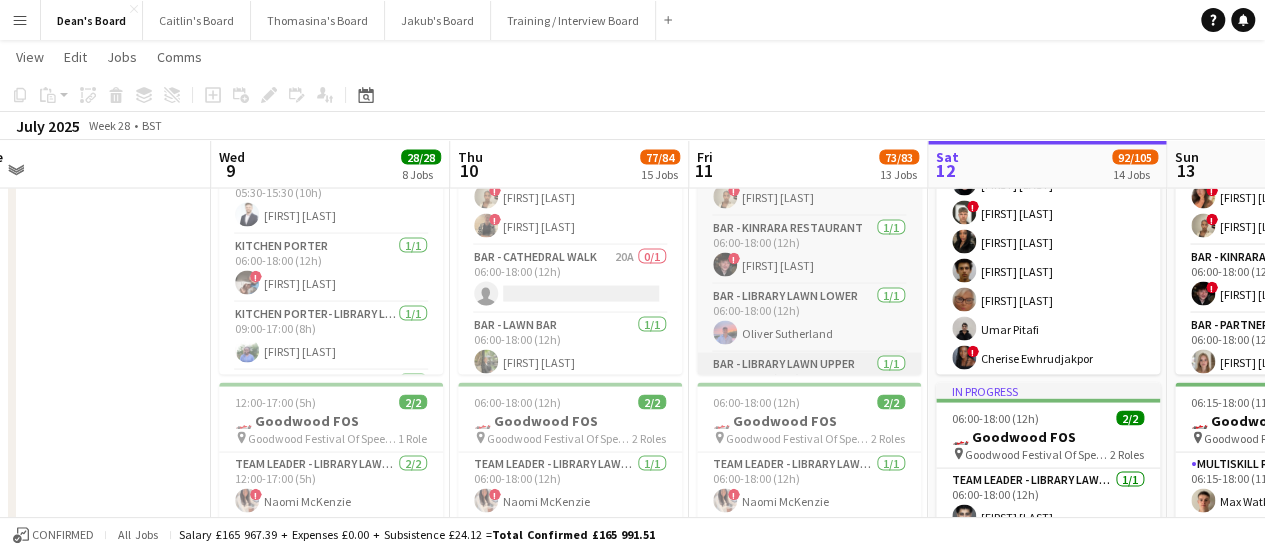 scroll, scrollTop: 0, scrollLeft: 472, axis: horizontal 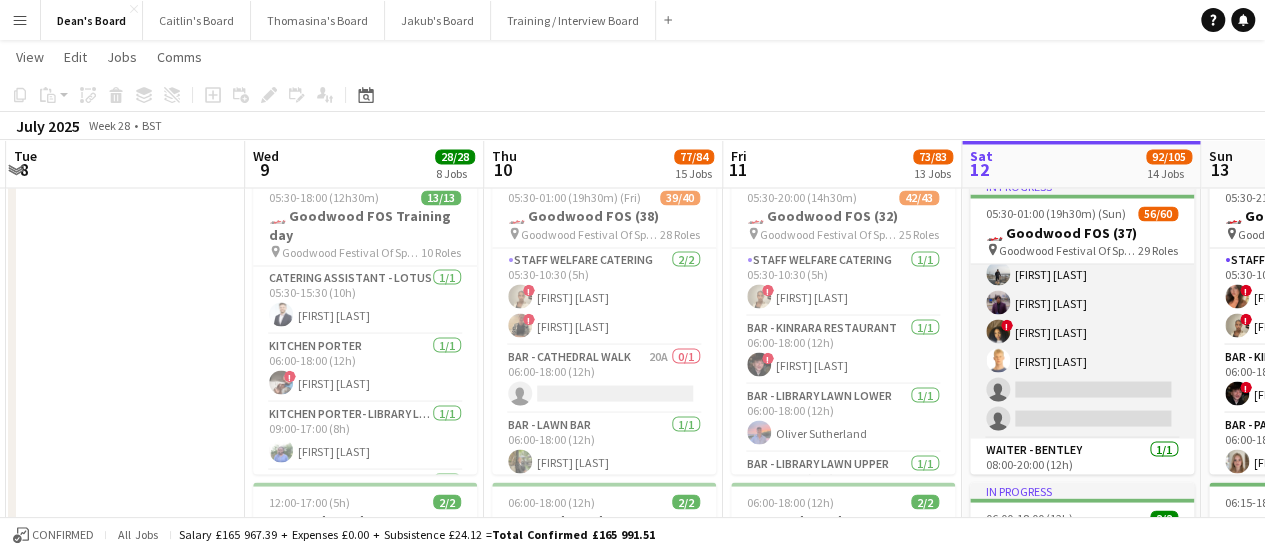 click on "MULTISKILL CLIENT   99I   2A   14/16   08:00-20:00 (12h)
Salma Salama ! Alex Campbell Ibim Akoko Rudransh Mahajan Cassandra Mullen Umar Pitafi ! Cherise Ewhrudjakpor Daniel Lee Max Watkins Adetutu Adegunju Andy Ferguson Muaz Hussain ! Radhika Singh Isaac Lucraft
single-neutral-actions
single-neutral-actions" at bounding box center (1082, 186) 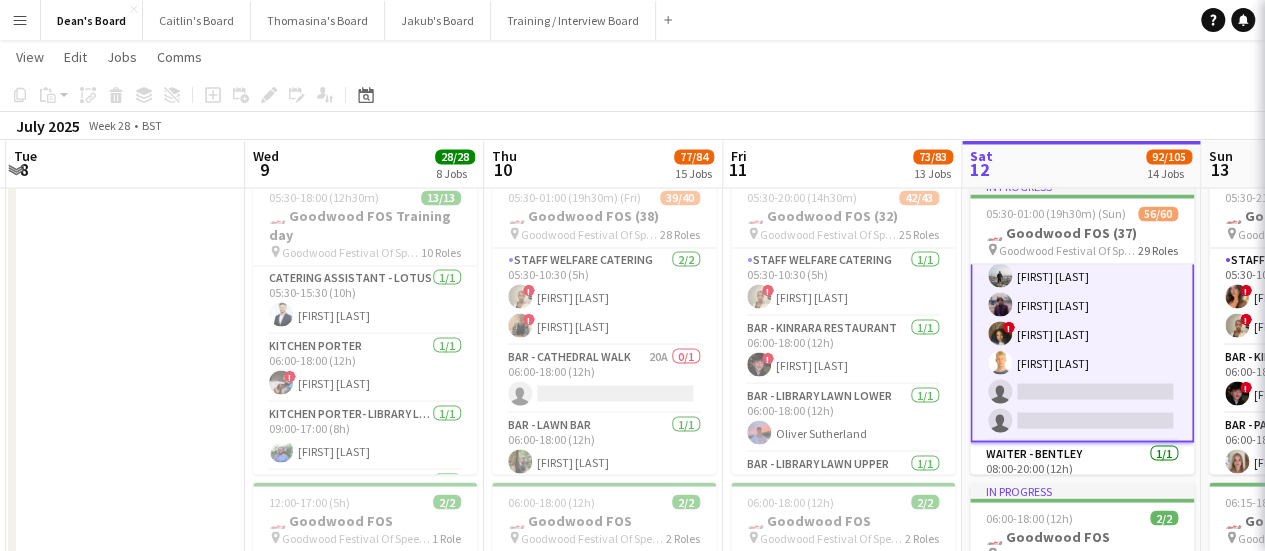 scroll, scrollTop: 1962, scrollLeft: 0, axis: vertical 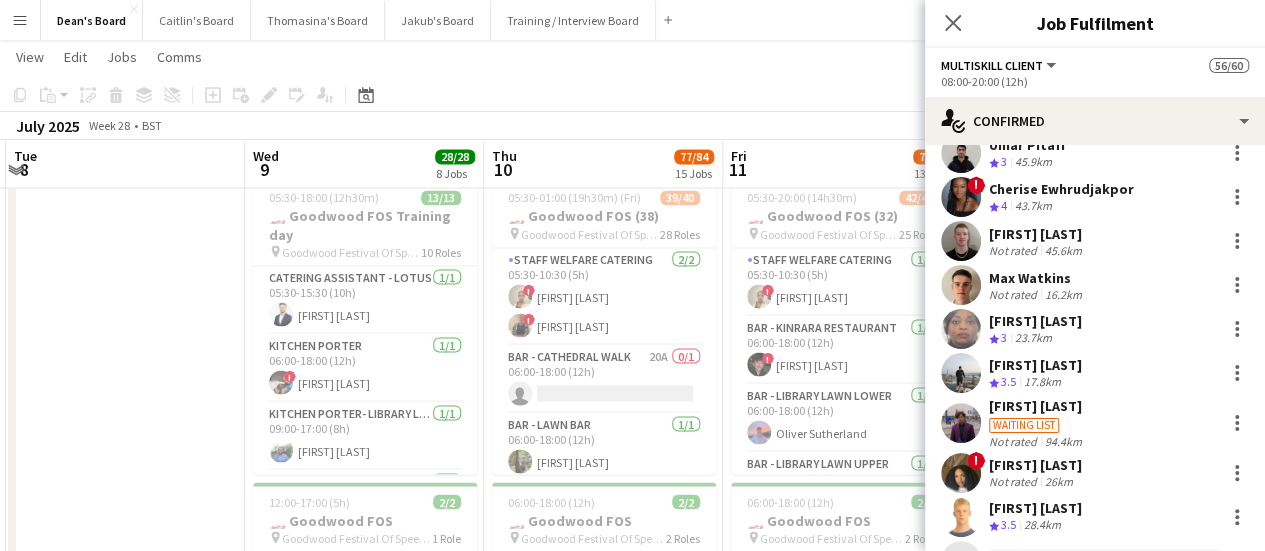 click on "28.4km" at bounding box center (1042, 525) 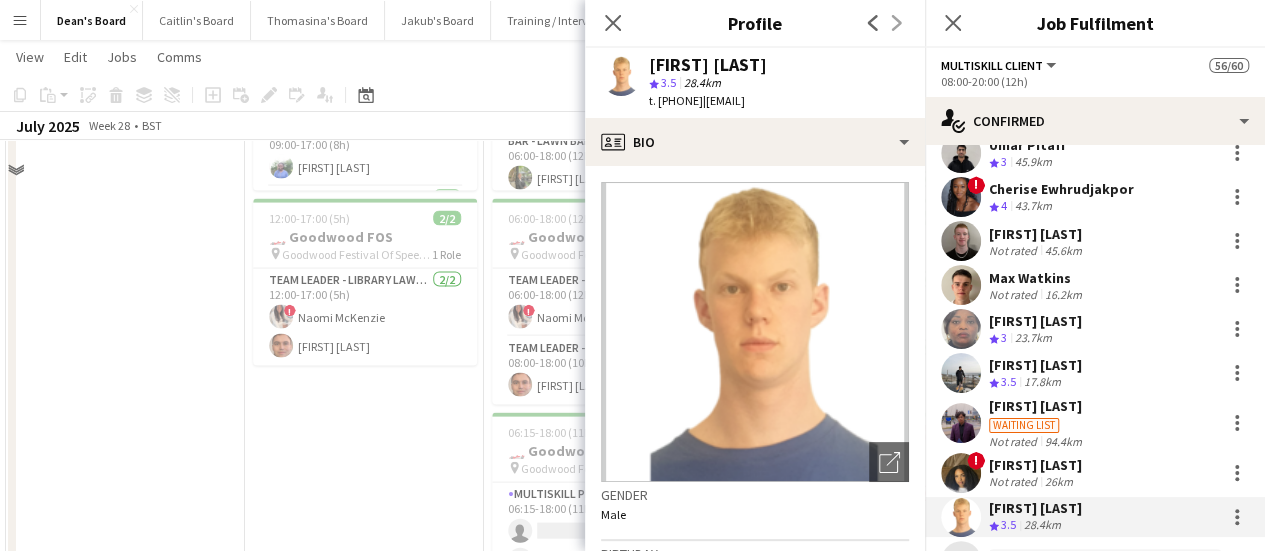 scroll, scrollTop: 2141, scrollLeft: 0, axis: vertical 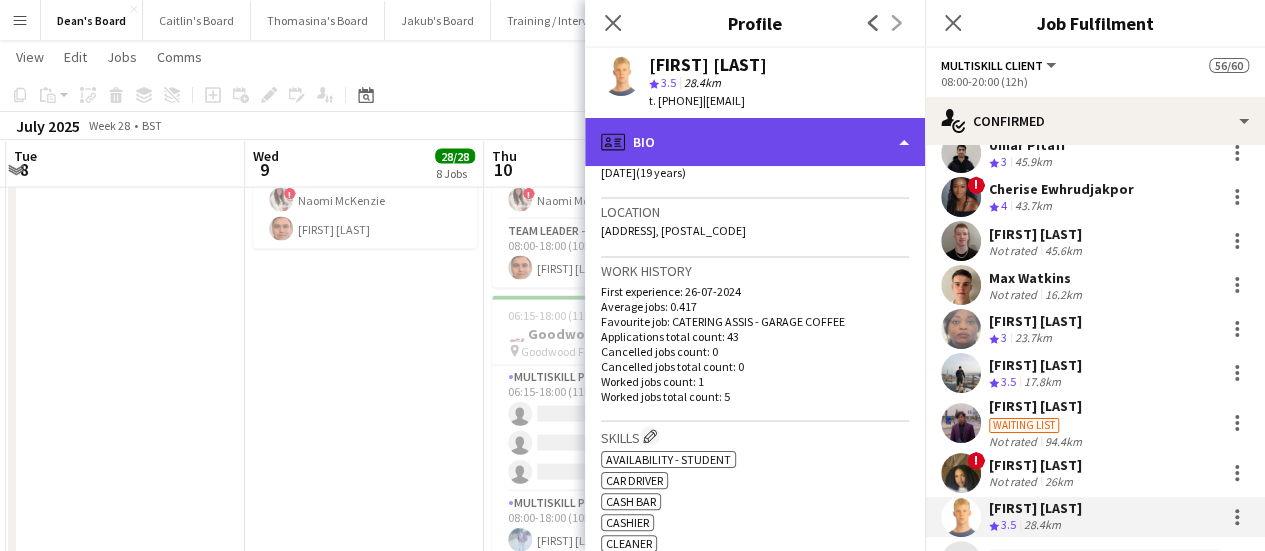 click on "profile
Bio" 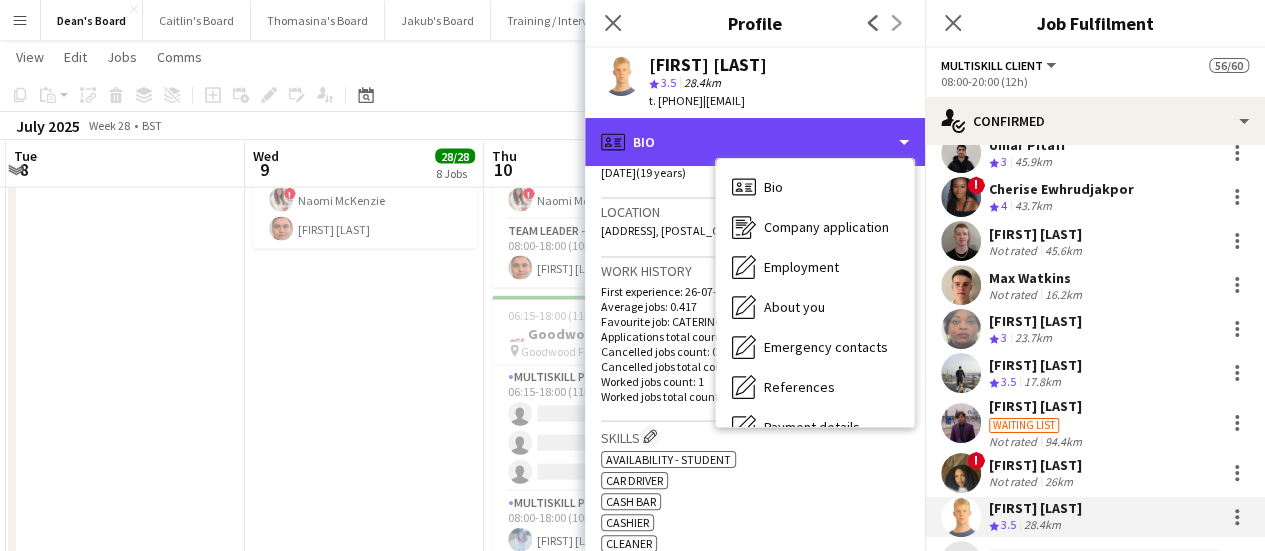 scroll, scrollTop: 268, scrollLeft: 0, axis: vertical 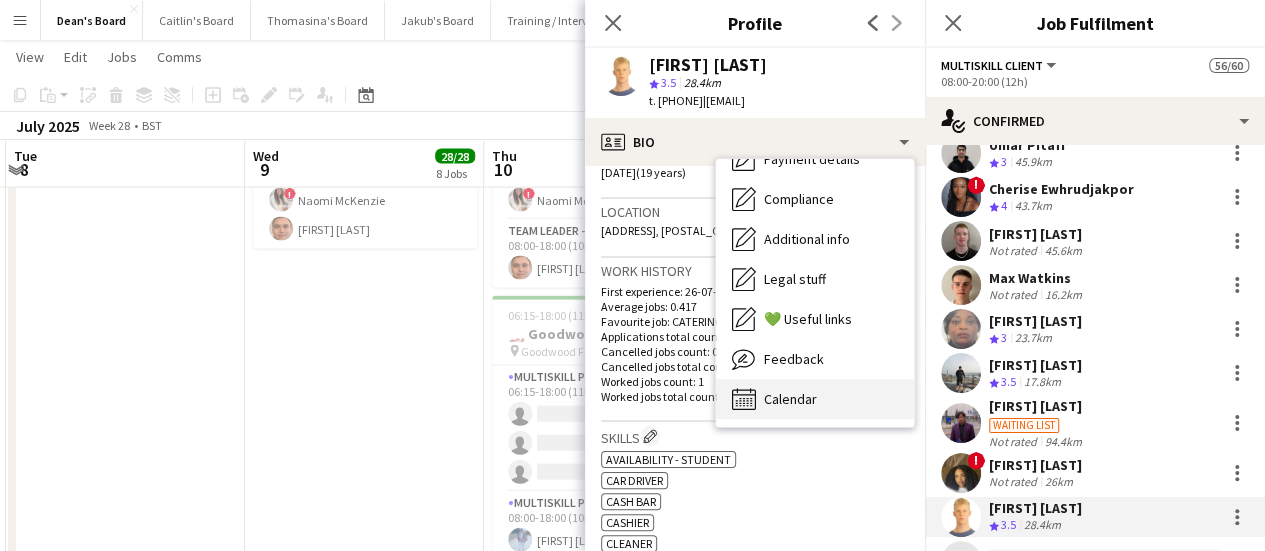 click on "Calendar
Calendar" at bounding box center [815, 399] 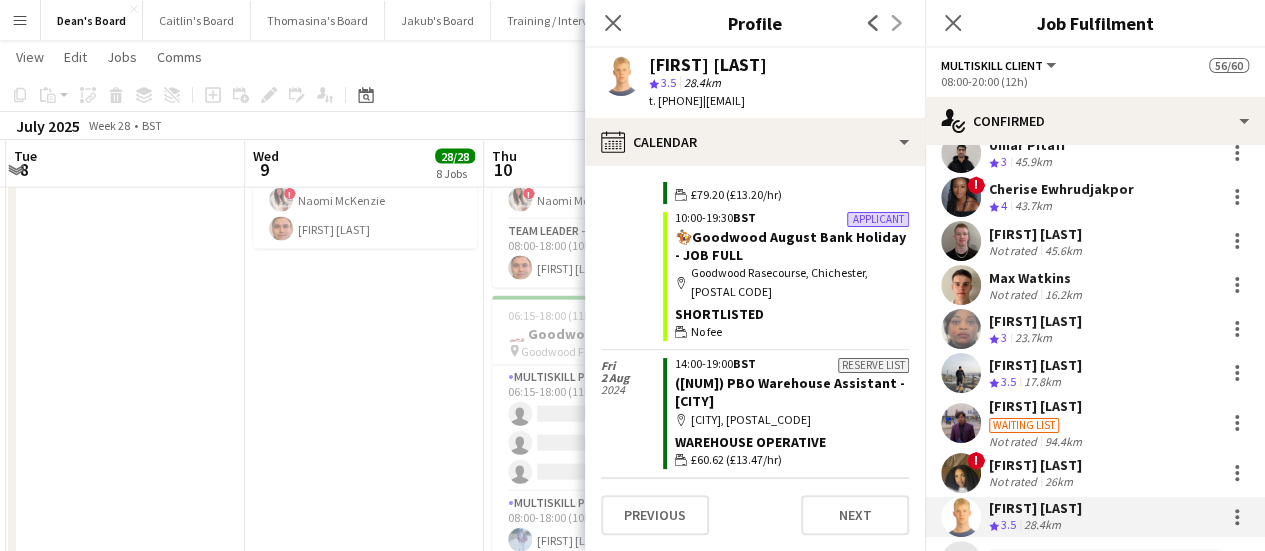 scroll, scrollTop: 4130, scrollLeft: 0, axis: vertical 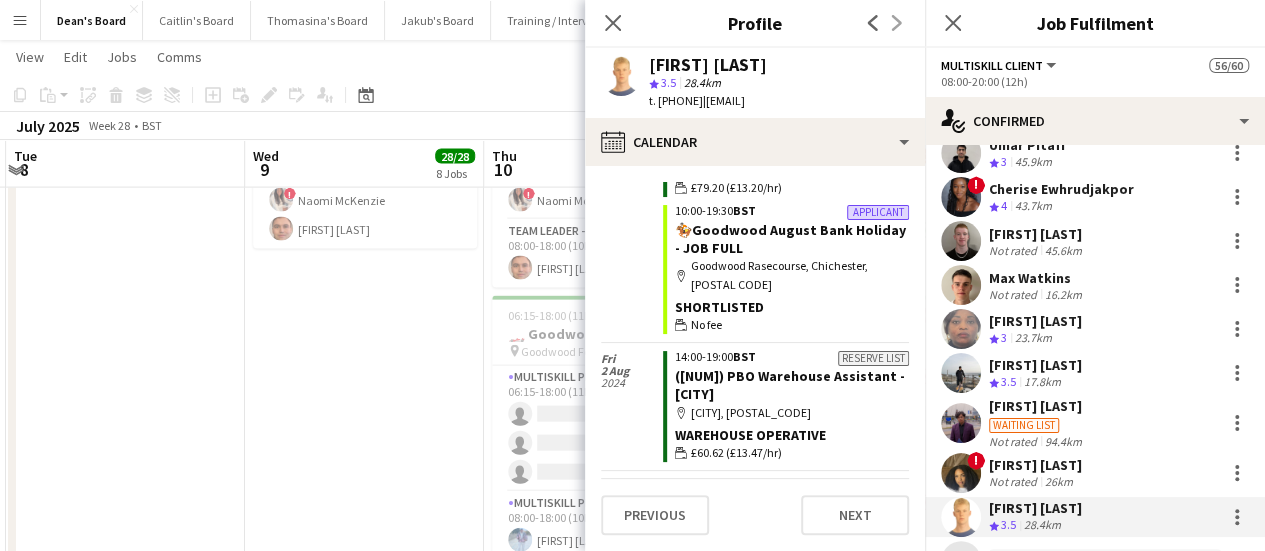 click on "05:30-18:00 (12h30m)    13/13   🏎️ Goodwood FOS Training day
pin
Goodwood Festival Of Speed Chichester, PO18 0PH   10 Roles   Catering Assistant - Lotus   1/1   05:30-15:30 (10h)
Oliver Joslin  Kitchen Porter   1/1   06:00-18:00 (12h)
! Isaac Macheri  Kitchen Porter- Library Lawn Upper   1/1   09:00-17:00 (8h)
Emma Jepkosgei  Bar - Kinrara Restaurant   1/1   12:00-17:00 (5h)
! Ryan Filkins  Bar - Library Lawn Upper   1/1   12:00-17:00 (5h)
! Benjamin Trant  Bar - Mclaren   1/1   12:00-17:00 (5h)
euan white  Catering Assistant - Drivers Toth   3/3   12:00-17:00 (5h)
Grace Fairhurst Caterina Cardozo simon fairhurst  Catering Assistant - Pagani Tradestand   1/1   12:00-17:00 (5h)
! Chloe Honeybourne  Runner - Library Lawn Lower   2/2   12:00-17:00 (5h)
Lexie Ashford ! Grace Davison  Waiter - Library Lawn Upper   1/1   12:00-17:00 (5h)
Archie Smith     12:00-17:00 (5h)    2/2   🏎️ Goodwood FOS
pin
1 Role   2/2  !" at bounding box center (364, 349) 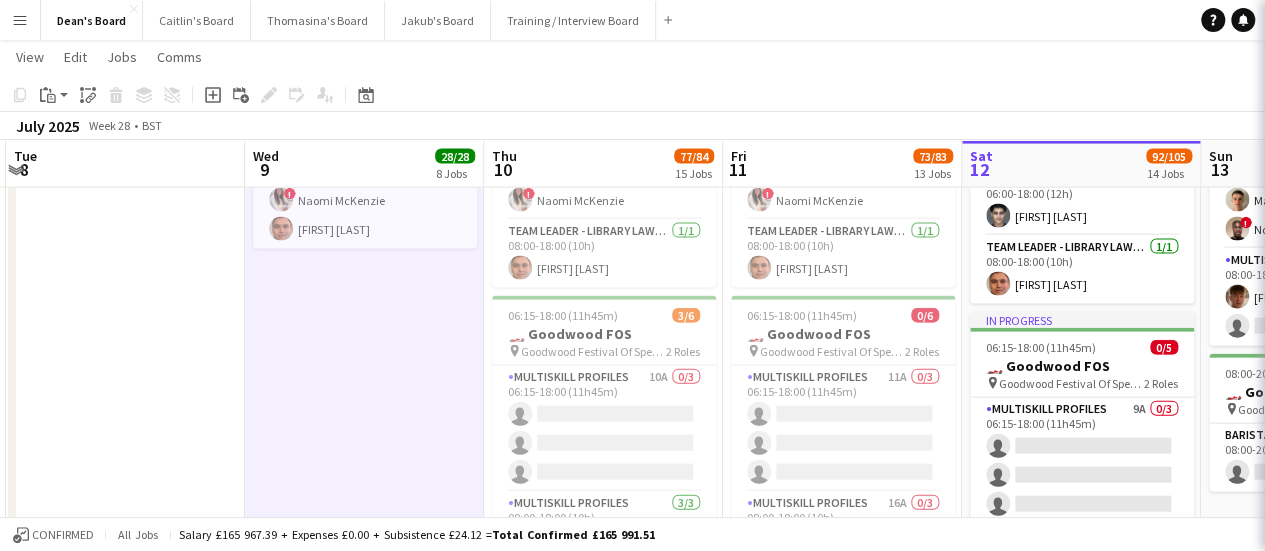 scroll, scrollTop: 1960, scrollLeft: 0, axis: vertical 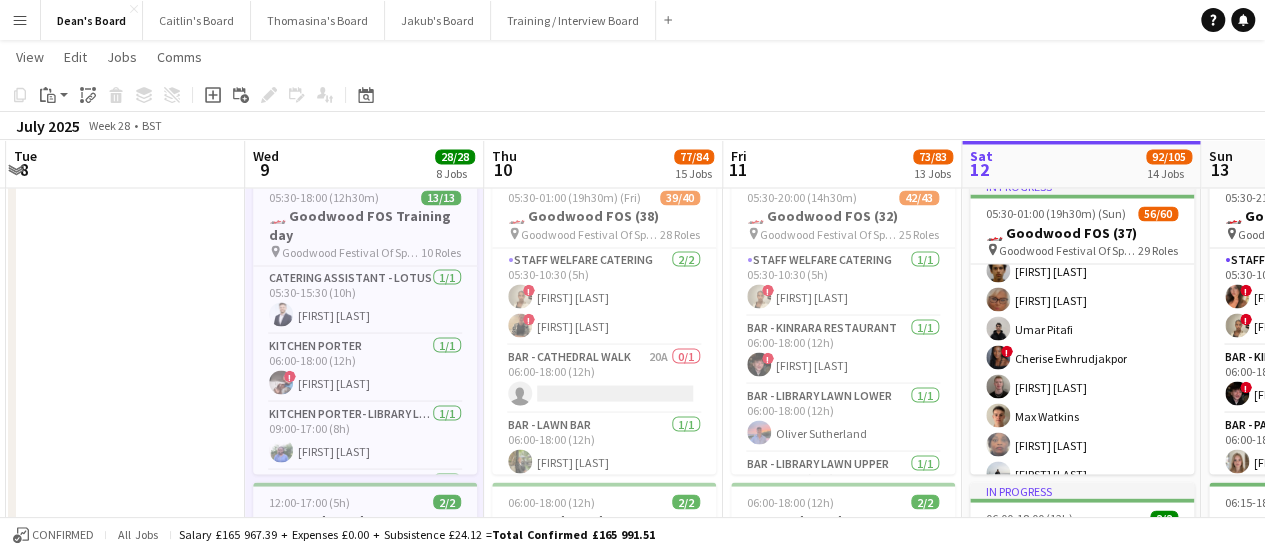 drag, startPoint x: 1052, startPoint y: 403, endPoint x: 642, endPoint y: 355, distance: 412.8002 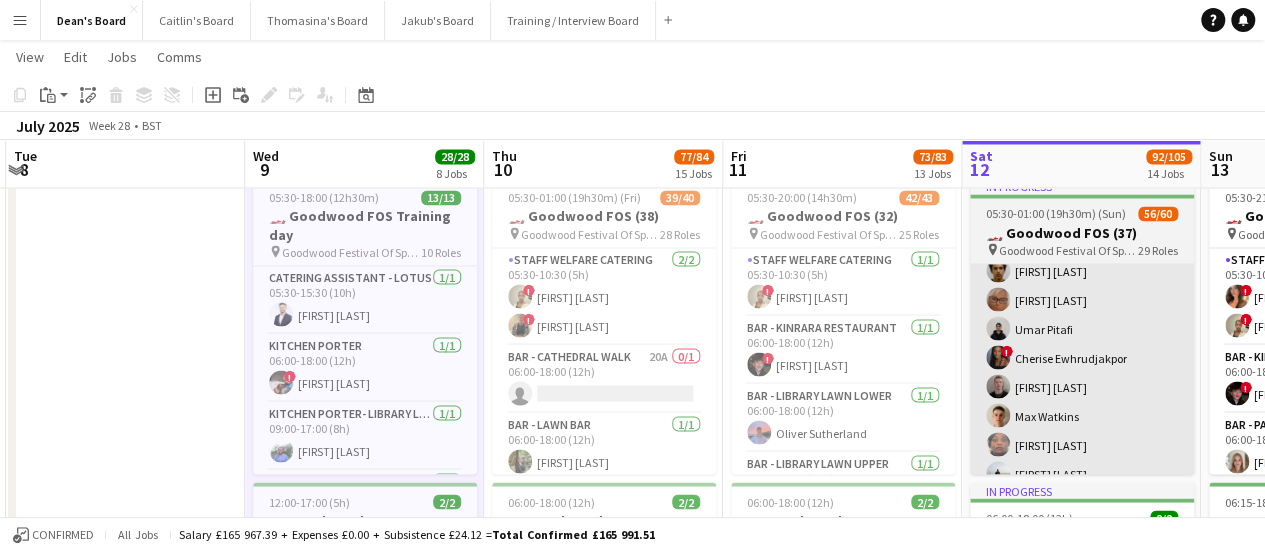 scroll, scrollTop: 0, scrollLeft: 882, axis: horizontal 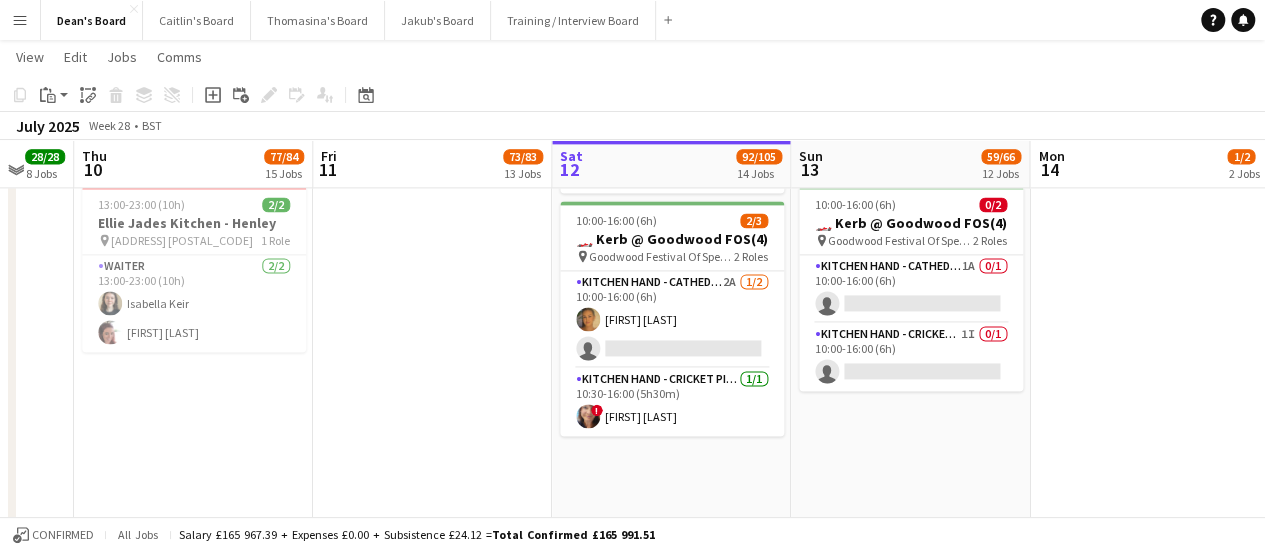 click on "Toggle View
🏎️ Goodwood Festival of Speed Shortlist  10-07-2025 → 13-07-2025   0/4   4 jobs      06:00-18:00 (12h)    0/1
pin
Goodwood Festival Of Speed Chichester, PO18 0PH   1 Role   Shortlisted   104A   0/1   06:00-18:00 (12h)
single-neutral-actions
06:30-20:00 (13h30m)    16/17   🏎️ Kerb @ Goodwood FOS (16)
pin
Goodwood Festival Of Speed Chichester, PO18 0PH   6 Roles   Bartender- Cricket Pitch    1/1   06:30-13:30 (7h)
Claudia Billington  BAR - CATHEDRAL WALK   3/3   06:30-20:00 (13h30m)
Patrick Edwards Oliver Smith Spike Prichard  Bartender- Cricket Pitch    2/2   06:30-20:00 (13h30m)
Romeo Mulenga Jake Thompson  BAR - CATHEDRAL WALK   6/6   10:00-20:00 (10h)
Bea Jordan ! Toby Doyle Henry Bellingham Isabella Faithfull Tabby Barlow Rohan Malhotra  Bartender- Cricket Pitch    4/4   10:00-20:00 (10h)
Sophie Woodgates Samuel Bell Aimee Newenham Samuel Berry" at bounding box center [193, -290] 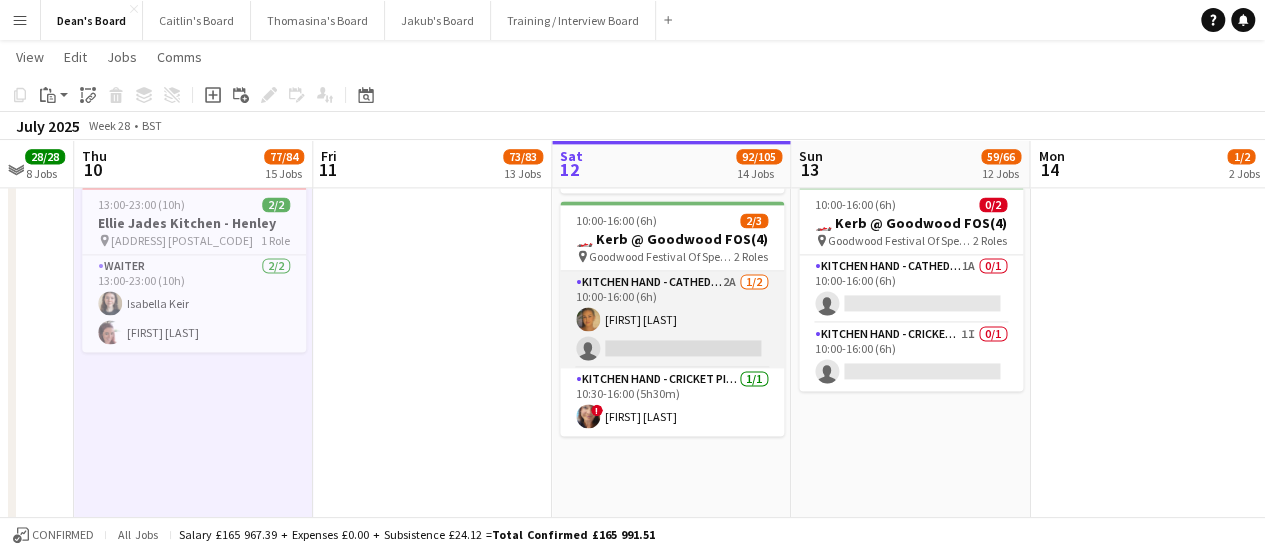 click on "Kitchen Hand - Cathedral Walk   2A   1/2   10:00-16:00 (6h)
Alex Brolly
single-neutral-actions" at bounding box center (672, 319) 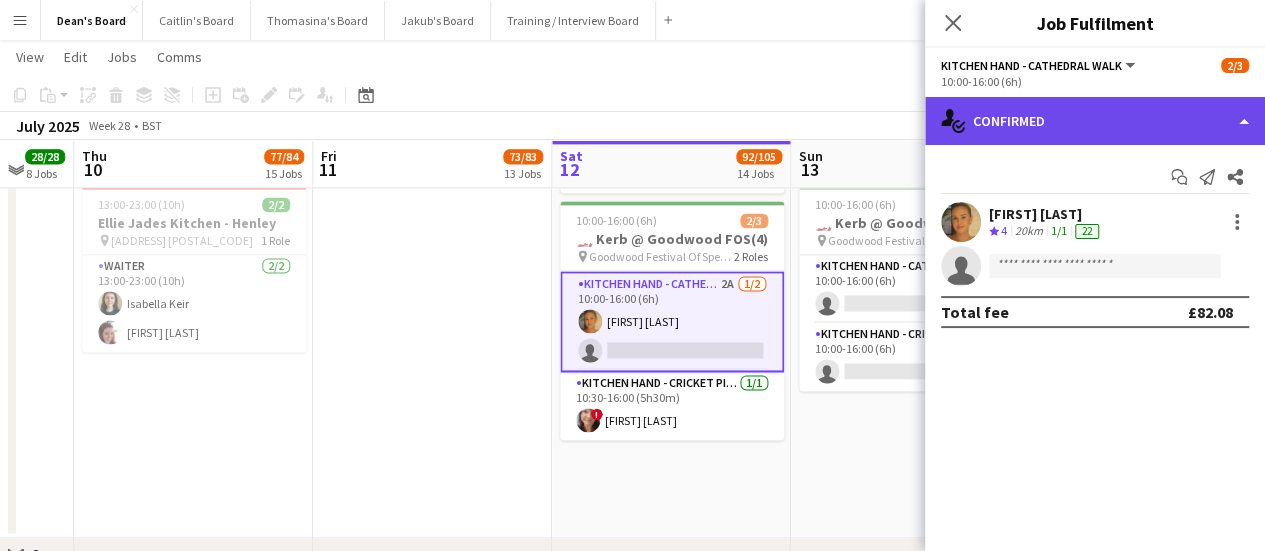 click on "single-neutral-actions-check-2
Confirmed" 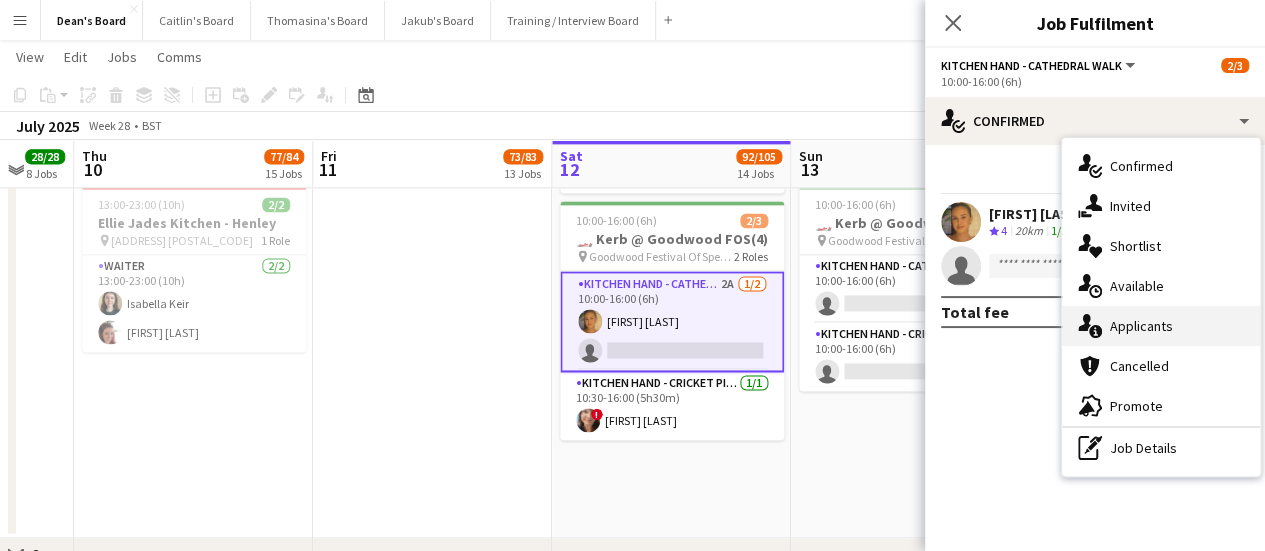 click on "single-neutral-actions-information
Applicants" at bounding box center [1161, 326] 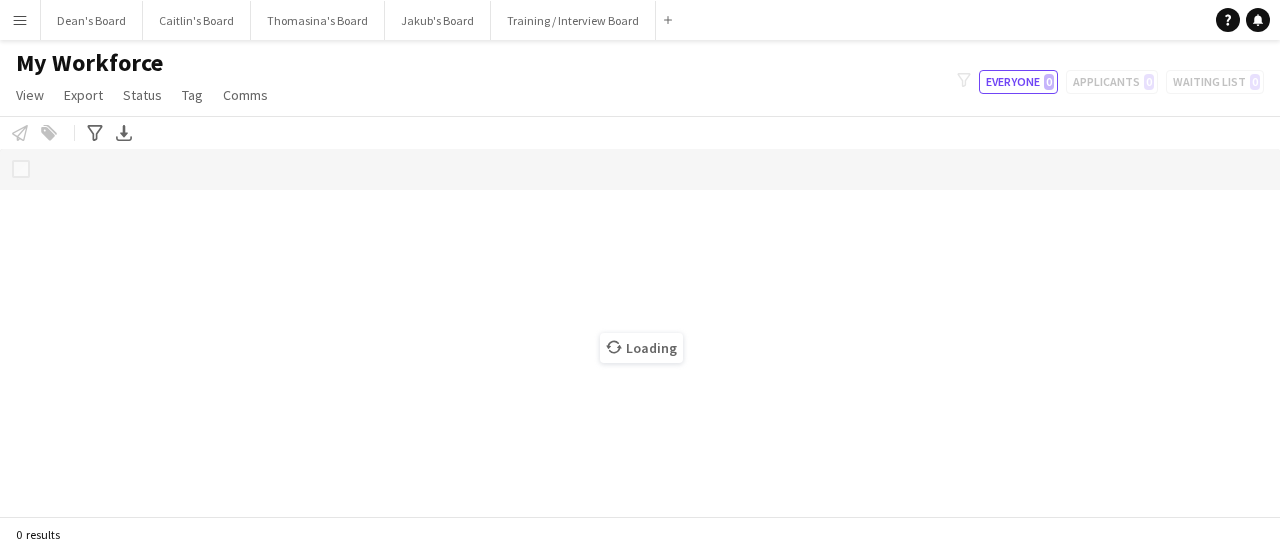 scroll, scrollTop: 0, scrollLeft: 0, axis: both 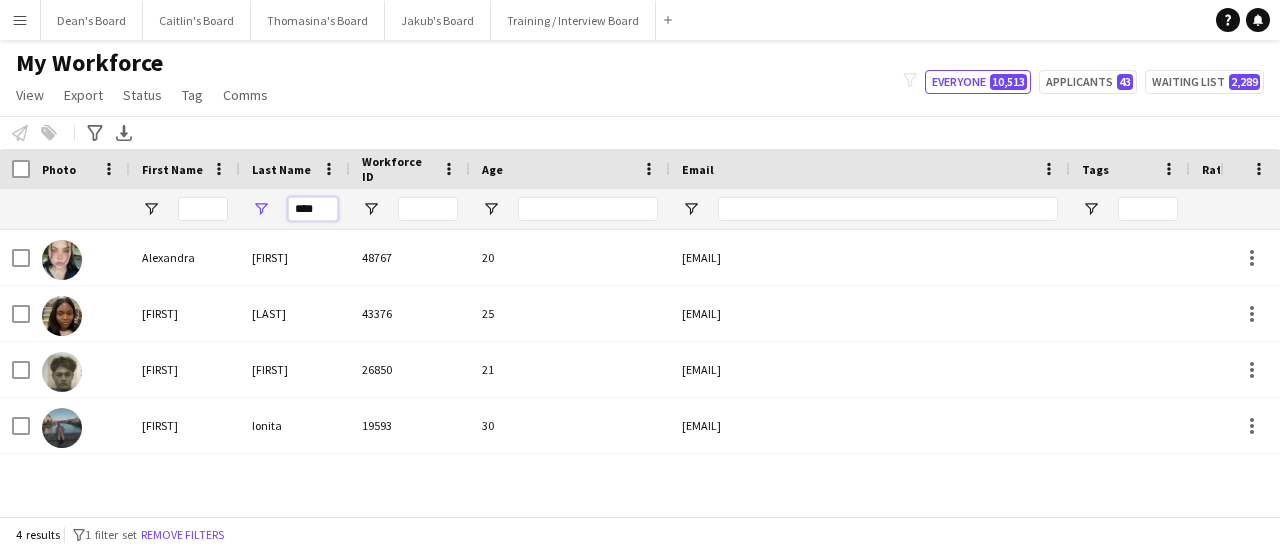 drag, startPoint x: 310, startPoint y: 211, endPoint x: 222, endPoint y: 218, distance: 88.27797 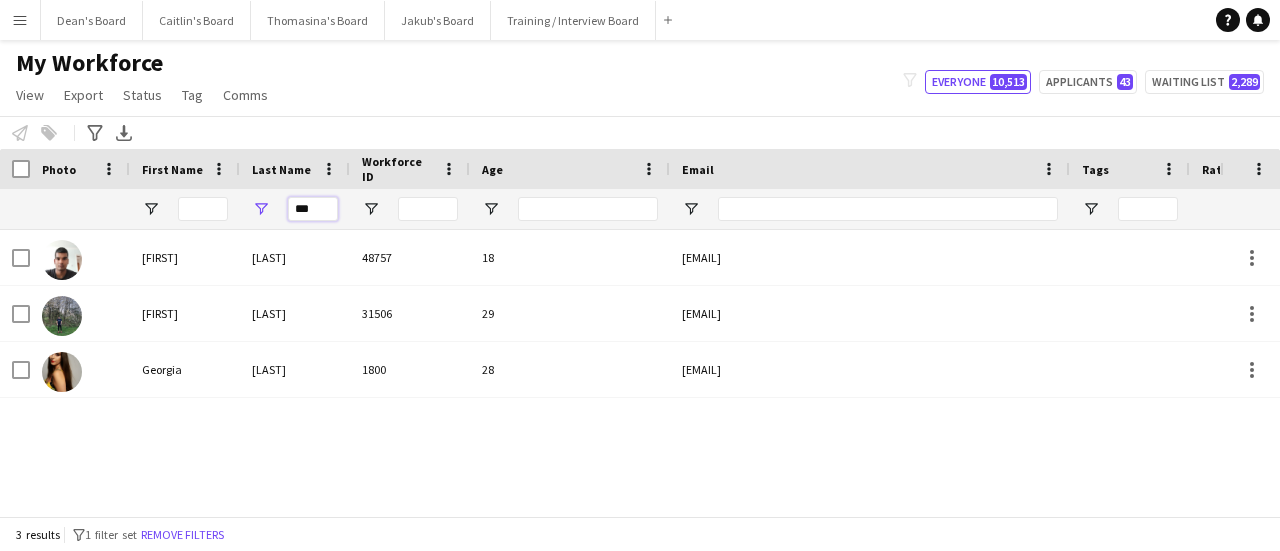 scroll, scrollTop: 0, scrollLeft: 249, axis: horizontal 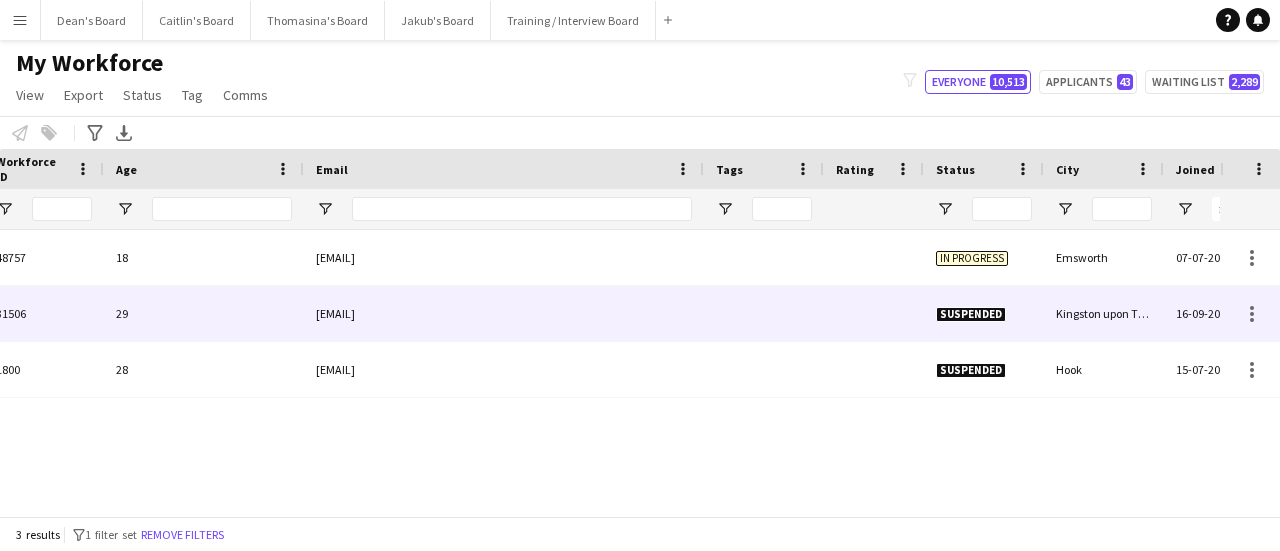 type on "***" 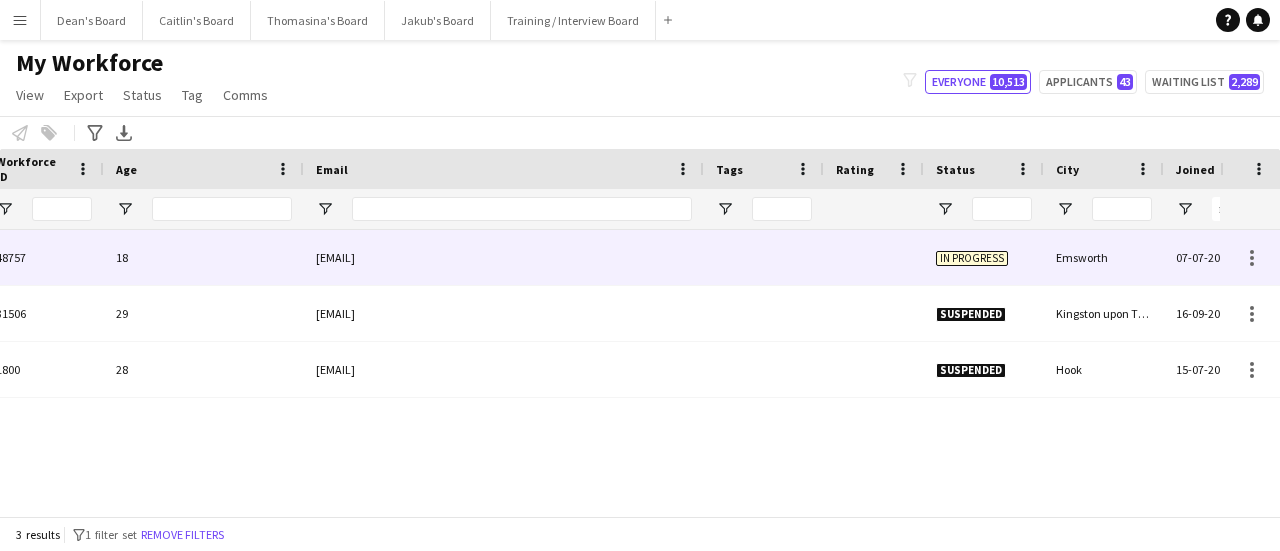 click at bounding box center [874, 257] 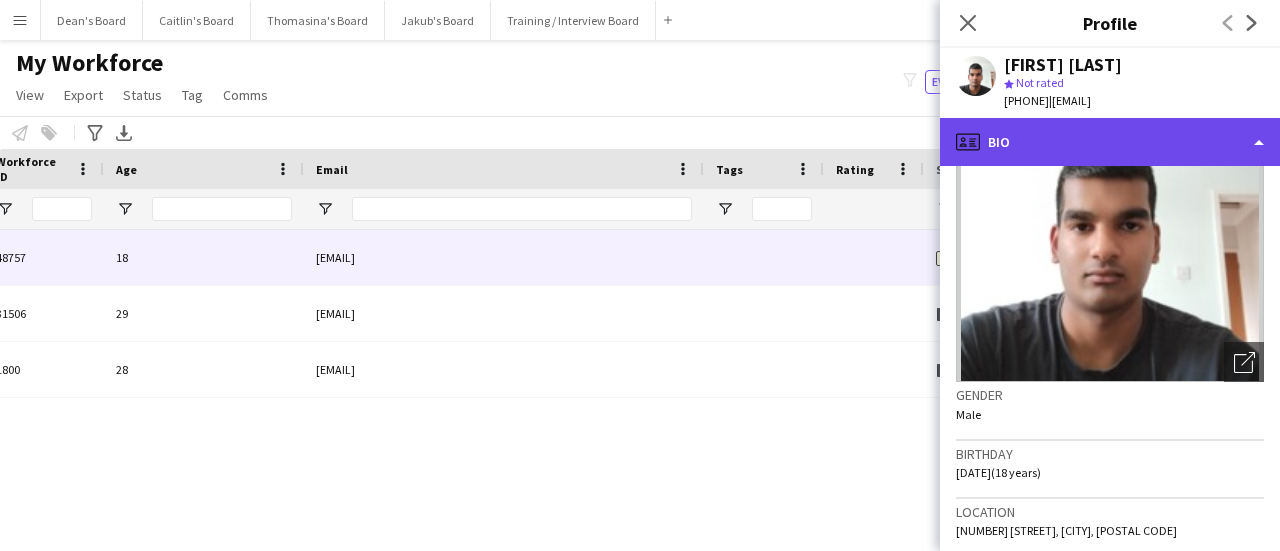 click on "profile
Bio" 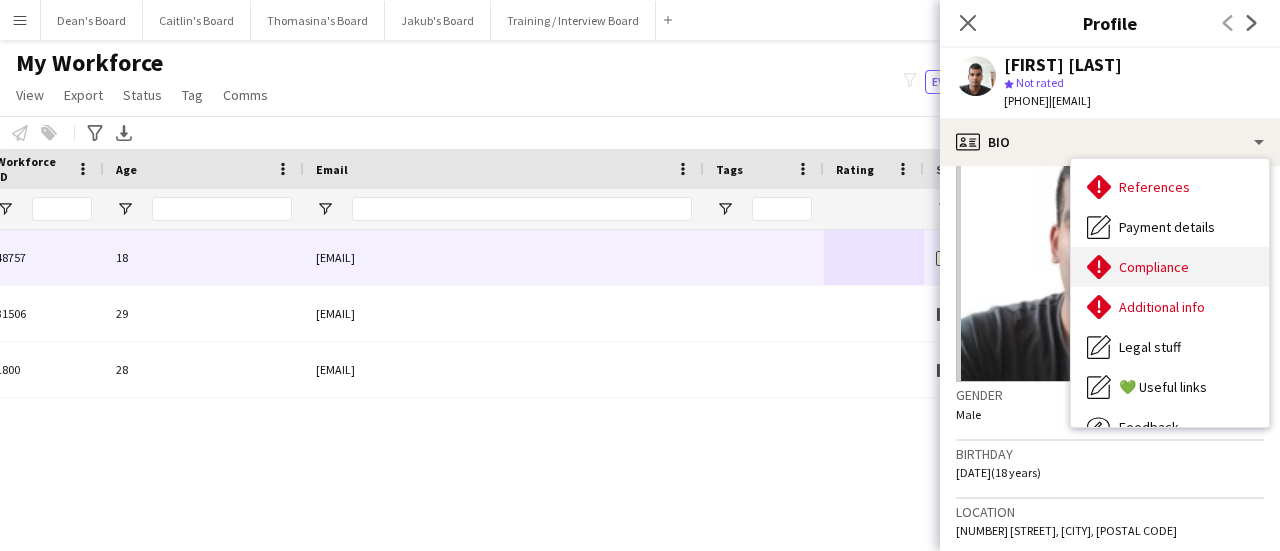 click on "Compliance
Compliance" at bounding box center [1170, 267] 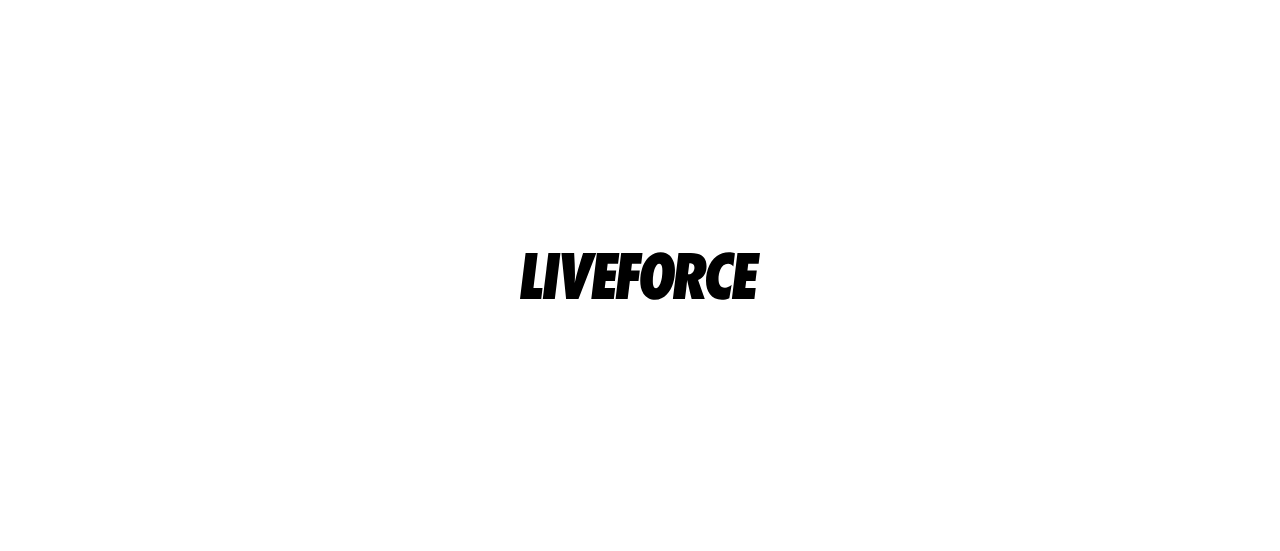 scroll, scrollTop: 0, scrollLeft: 0, axis: both 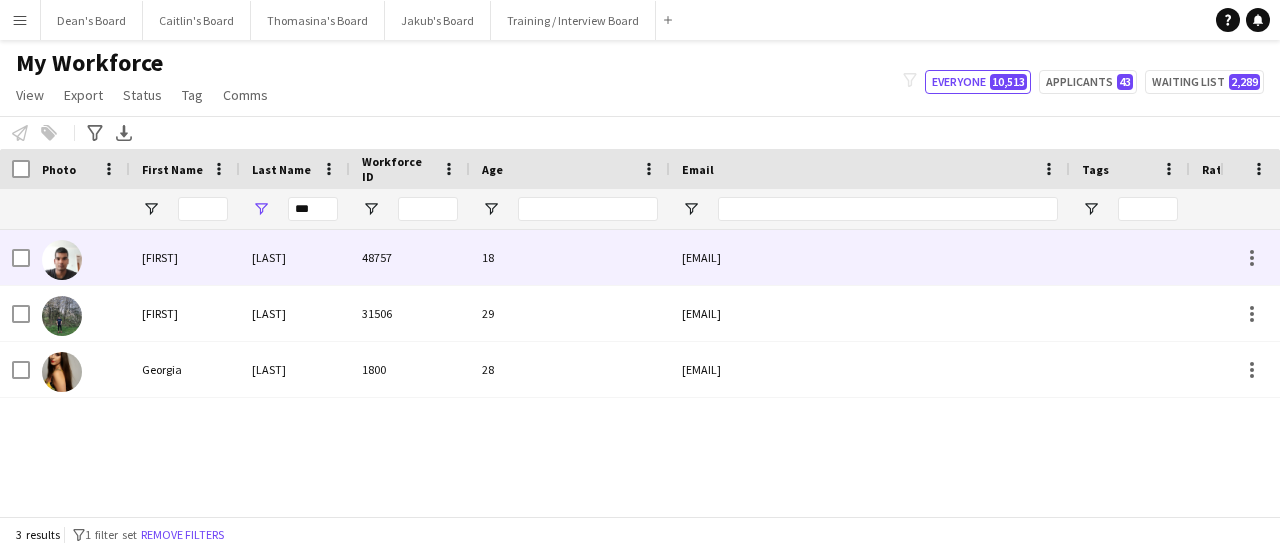 click on "[FIRST]" at bounding box center (185, 257) 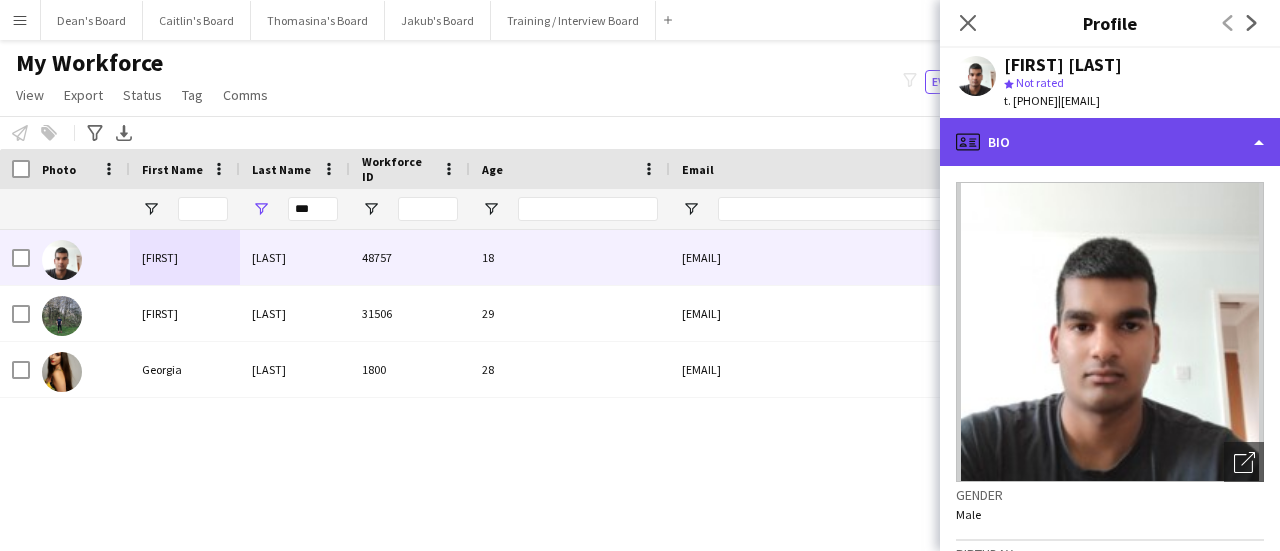 click on "profile
Bio" 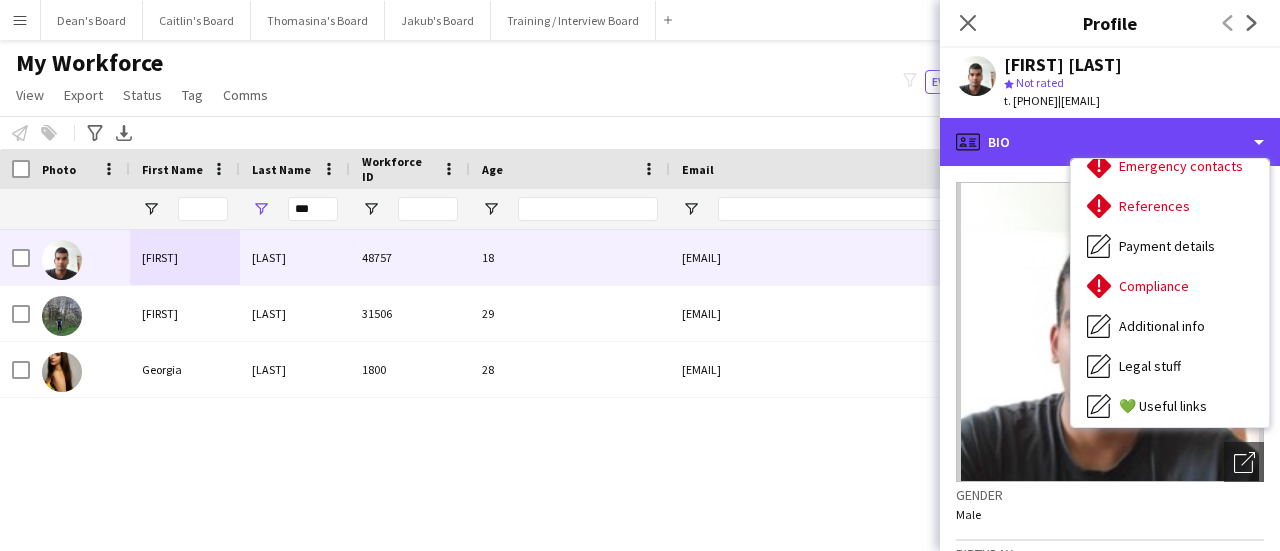 scroll, scrollTop: 200, scrollLeft: 0, axis: vertical 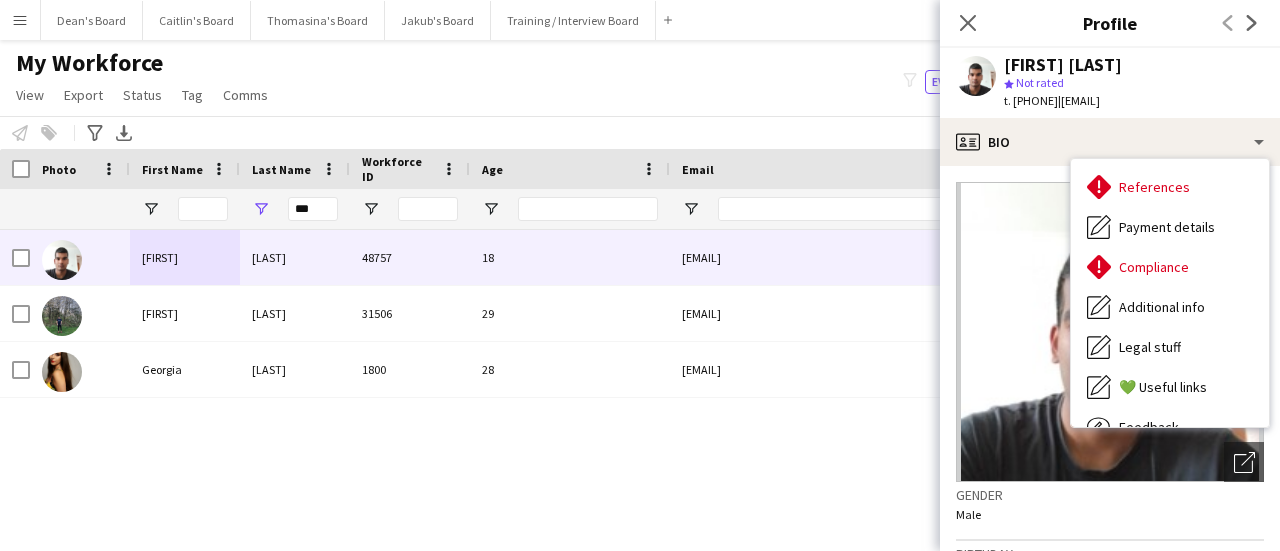 click on "My Workforce   View   Views  Default view Compliance RTW Checks MANCHESTER Search UNI New view Update view Delete view Edit name Customise view Customise filters Reset Filters Reset View Reset All  Export  New starters report Export as XLSX Export as PDF  Status  Edit  Tag  New tag  Edit tag  11/07/2025- Invited to Meet the team (13) 20 HRS VISA (32) ARC TRANSFER (1) Ascot Manager (21) BACK OF HOUSE (3) Bar - COCKTAIL (101) BARISTA (204) BATH LAST MIN (17) BIRMINGHAM CREW (15) Cabin Crew  (13) CAMBRIDGE CREW (2) Carry 3 plates (20) Chef de Partie (34) CHEFS (70) Commis Chef  (11) Compliance 100%  (53) CSH FLOW (29) DBS  (17) Declined (0) Declined- Location (0) DRIVER Birmingham (1) DRIVER Manchester (16) Drivers (153) EASTBOURNE A LIST (74) Enhanced DBS (7) EVENTCUP Direct (7) FIA 2024 PASS (21) Flow Completed (308) Flow 🌷RA 2025🌷 (1) Gap Year Interview (22) Head Chef  (6) Hogs Back Brewery🍺 (3) LIVERPOOL CREW (7) LOUGHBOROUGH CREW (1) MAN Interview Link Sent (26) MANCHESTER CREW (190) UNDER 18 (65)" 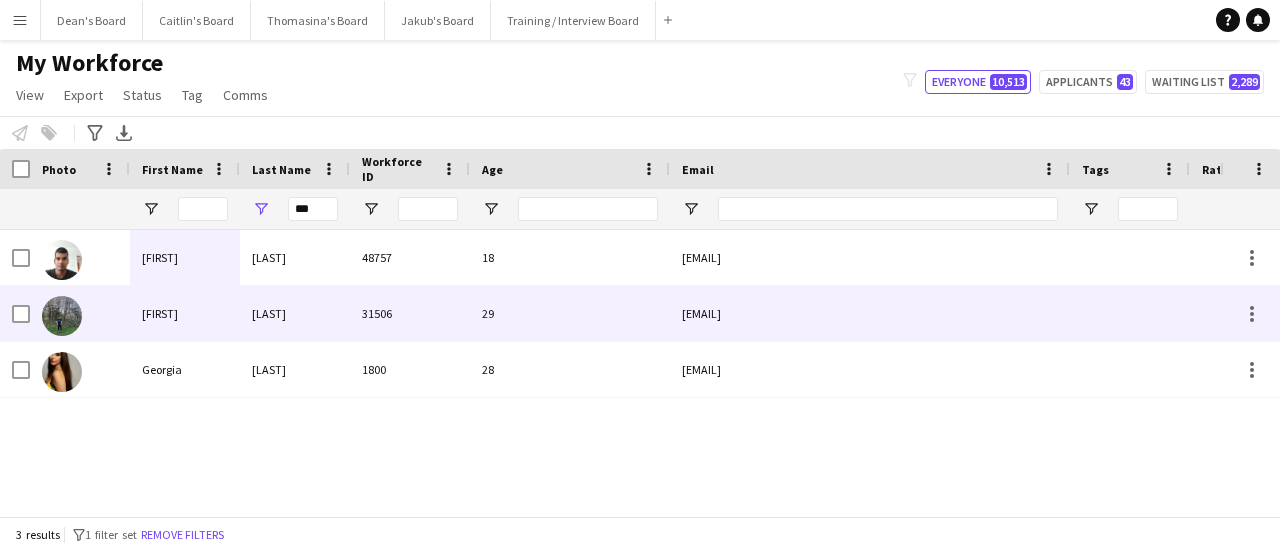 click on "[LAST]" at bounding box center [185, 313] 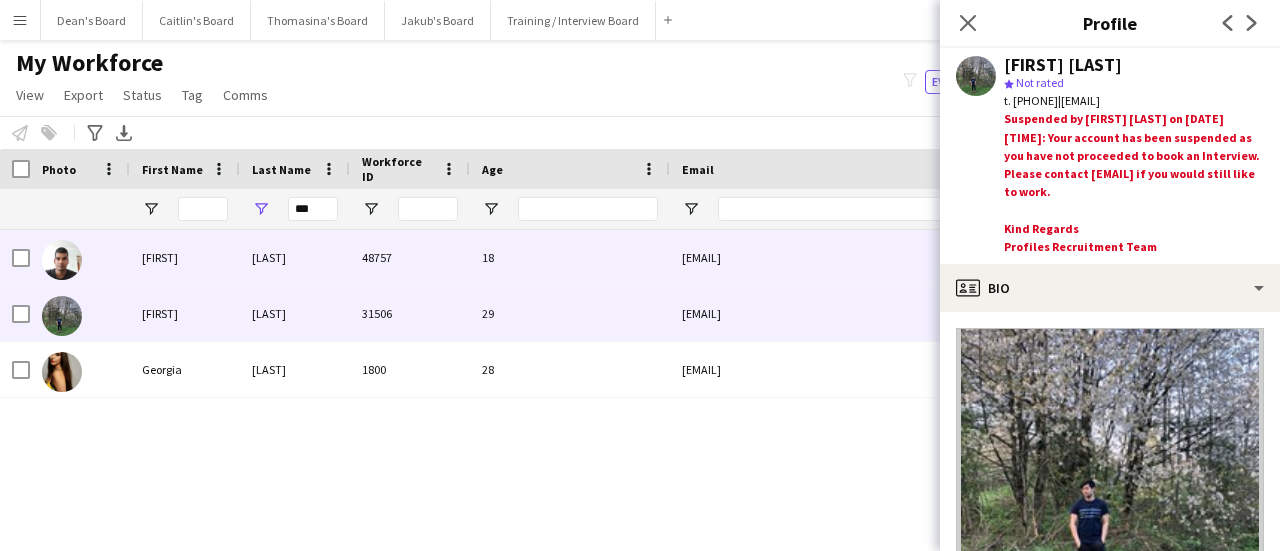 click on "[FIRST]" at bounding box center (185, 257) 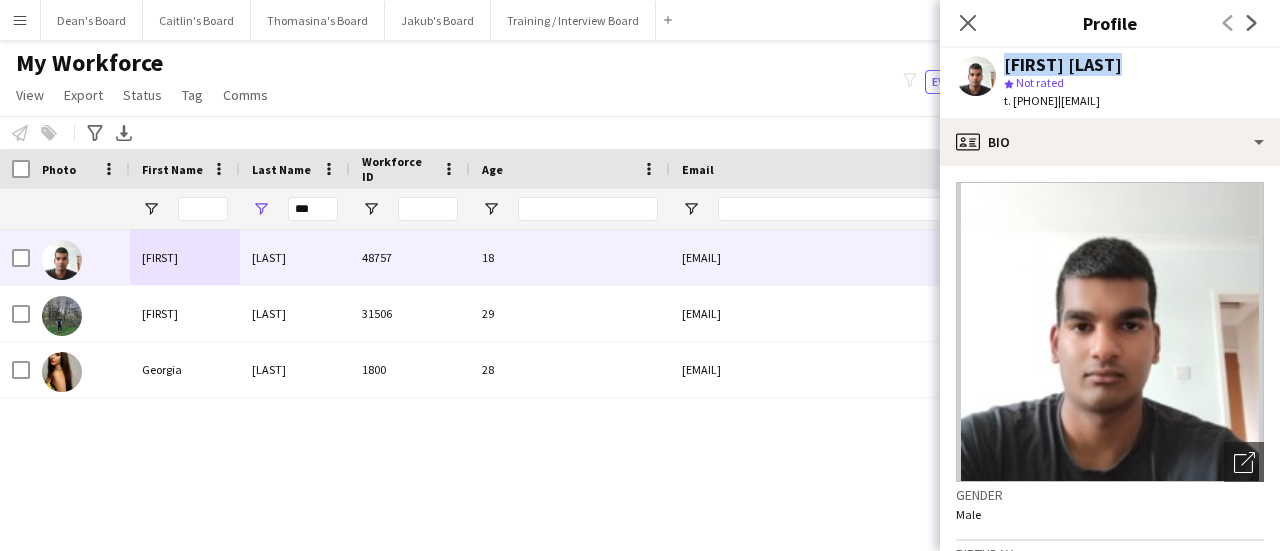 drag, startPoint x: 1118, startPoint y: 59, endPoint x: 992, endPoint y: 76, distance: 127.141655 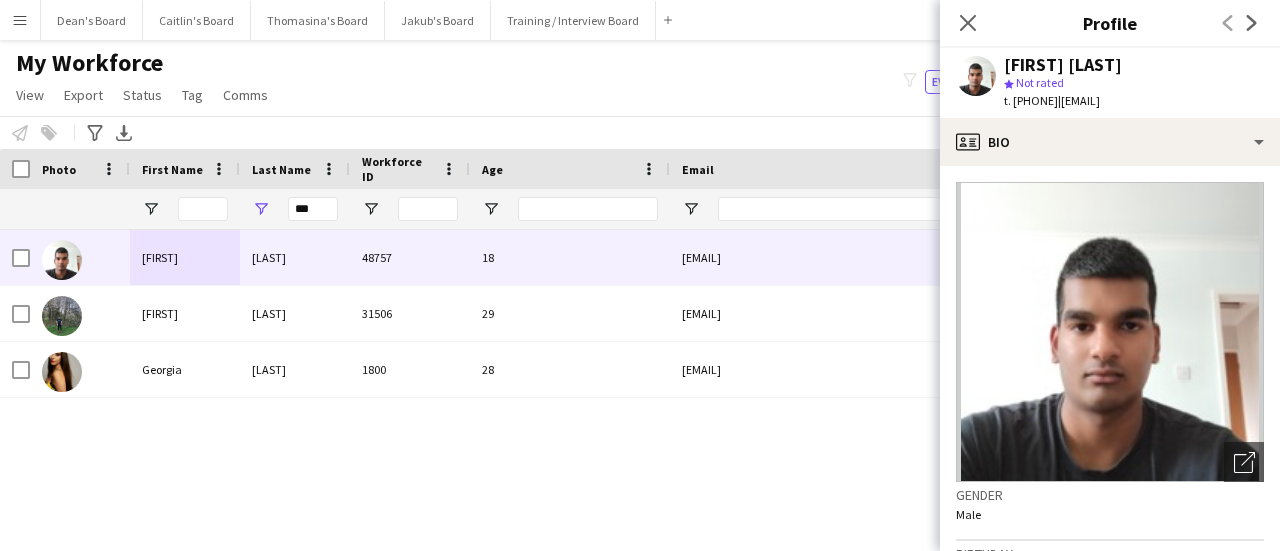 click on "My Workforce   View   Views  Default view Compliance RTW Checks MANCHESTER Search UNI New view Update view Delete view Edit name Customise view Customise filters Reset Filters Reset View Reset All  Export  New starters report Export as XLSX Export as PDF  Status  Edit  Tag  New tag  Edit tag  11/07/2025- Invited to Meet the team (13) 20 HRS VISA (32) ARC TRANSFER (1) Ascot Manager (21) BACK OF HOUSE (3) Bar - COCKTAIL (101) BARISTA (204) BATH LAST MIN (17) BIRMINGHAM CREW (15) Cabin Crew  (13) CAMBRIDGE CREW (2) Carry 3 plates (20) Chef de Partie (34) CHEFS (70) Commis Chef  (11) Compliance 100%  (53) CSH FLOW (29) DBS  (17) Declined (0) Declined- Location (0) DRIVER Birmingham (1) DRIVER Manchester (16) Drivers (153) EASTBOURNE A LIST (74) Enhanced DBS (7) EVENTCUP Direct (7) FIA 2024 PASS (21) Flow Completed (308) Flow 🌷RA 2025🌷 (1) Gap Year Interview (22) Head Chef  (6) Hogs Back Brewery🍺 (3) LIVERPOOL CREW (7) LOUGHBOROUGH CREW (1) MAN Interview Link Sent (26) MANCHESTER CREW (190) UNDER 18 (65)" 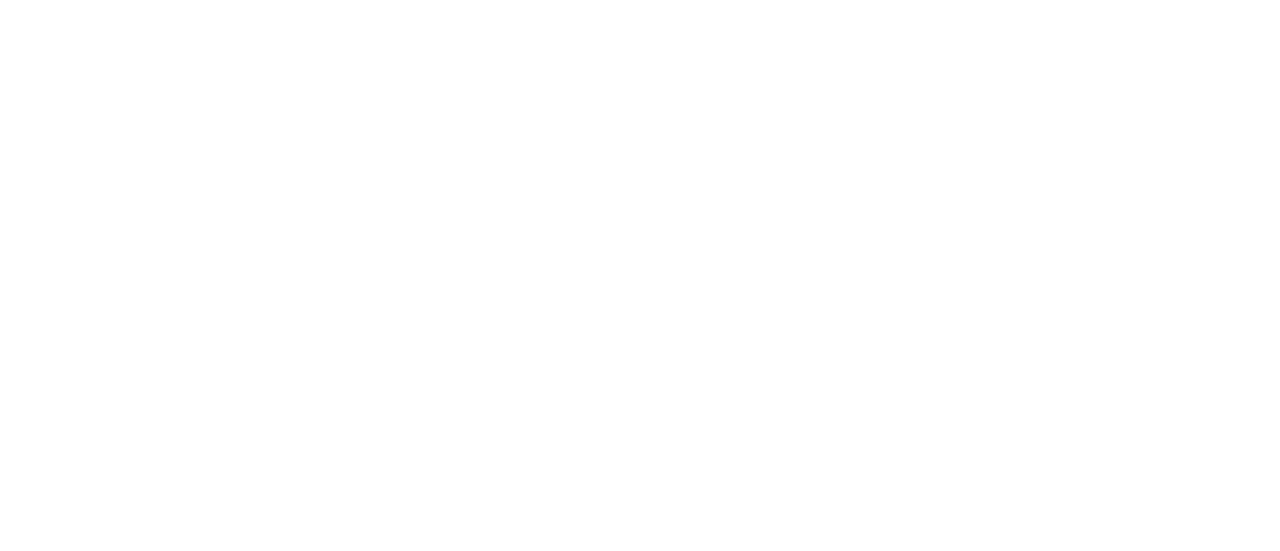 scroll, scrollTop: 0, scrollLeft: 0, axis: both 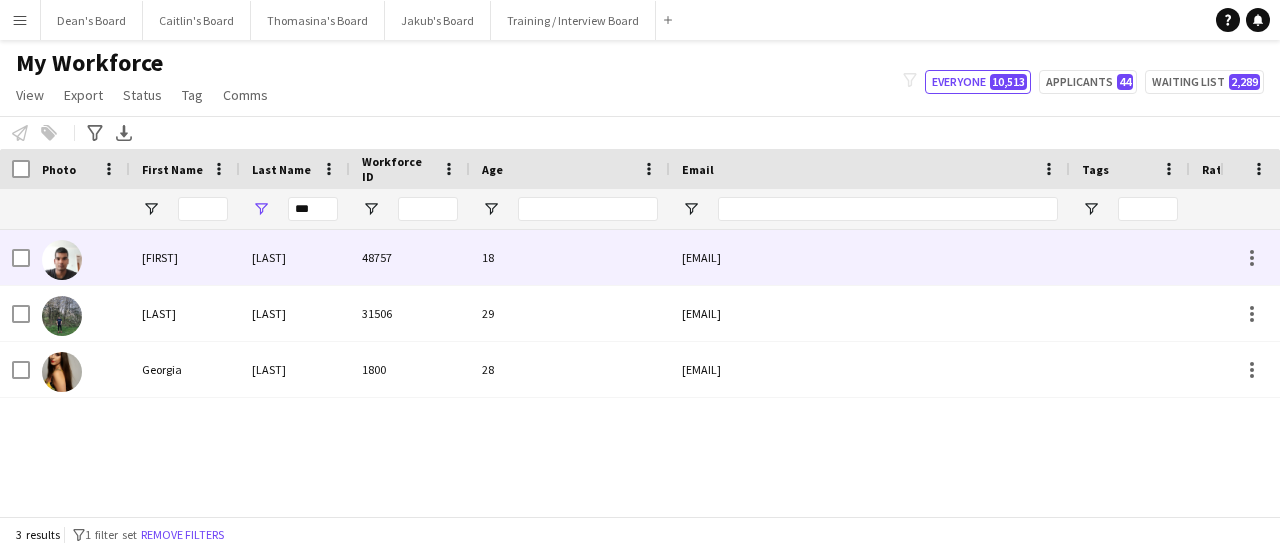 click on "[EMAIL]" at bounding box center (870, 257) 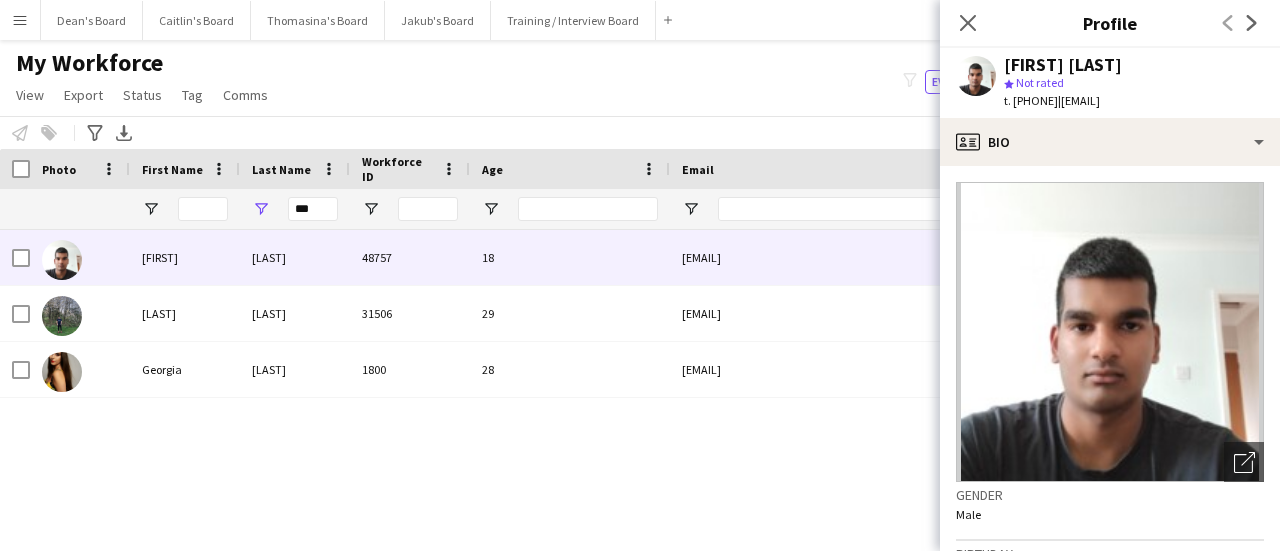 click on "[FIRST] [LAST]
star
Not rated   t. [PHONE]   |   [EMAIL]" 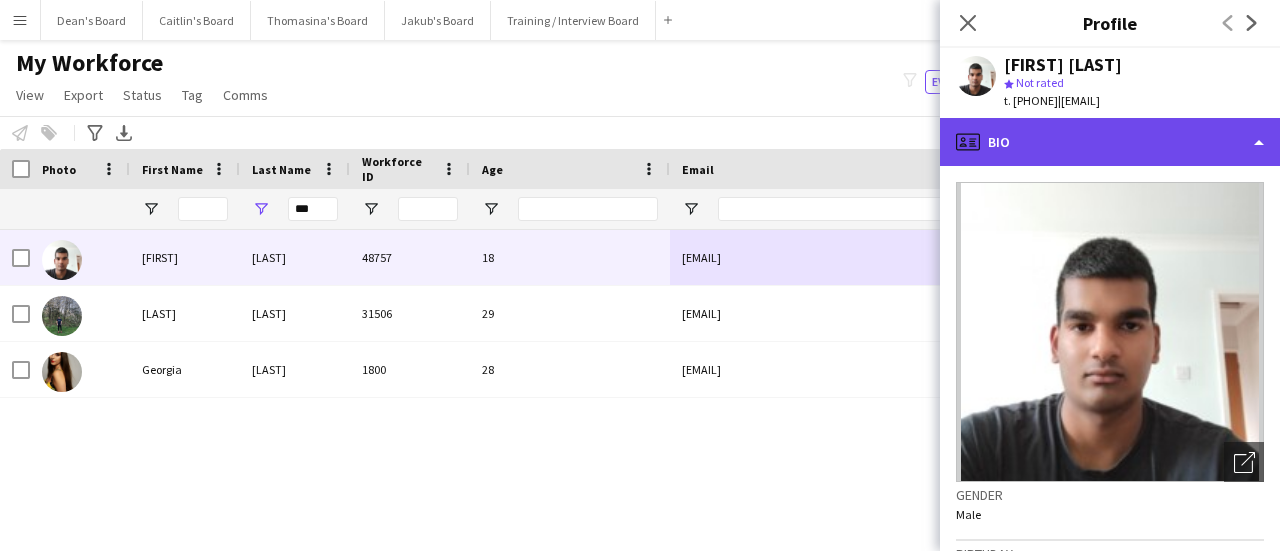 click on "profile
Bio" 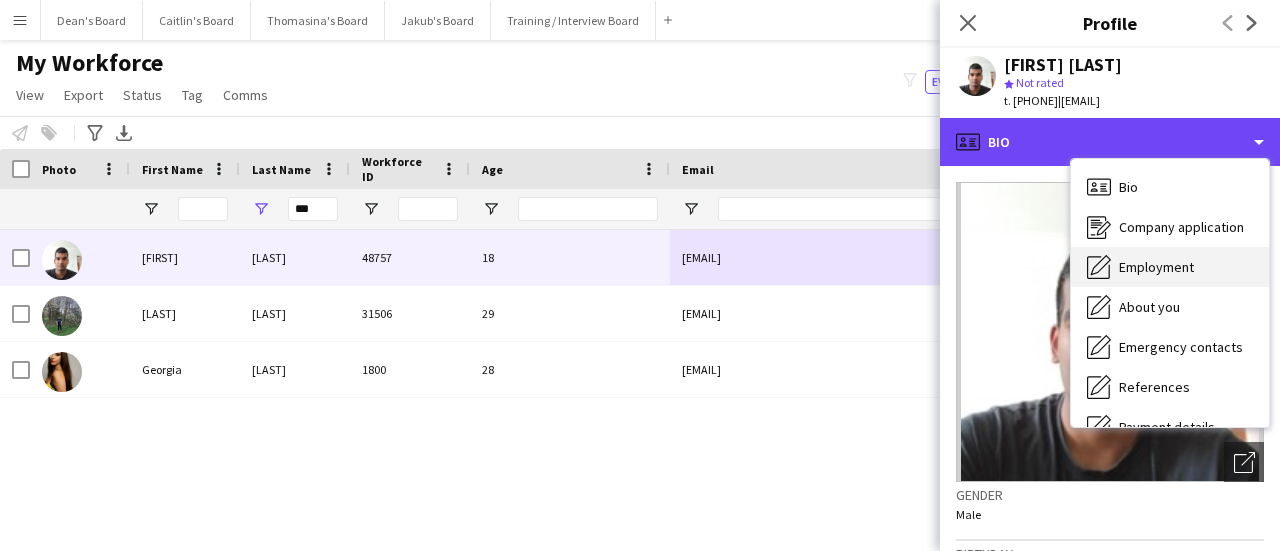 scroll, scrollTop: 100, scrollLeft: 0, axis: vertical 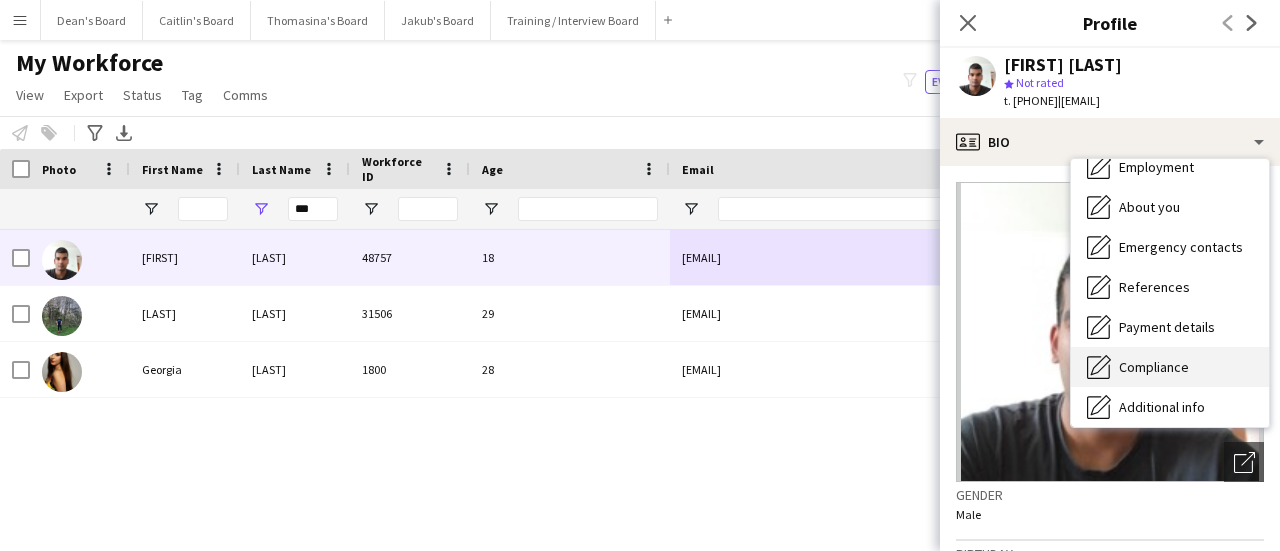 click on "Compliance" at bounding box center (1154, 367) 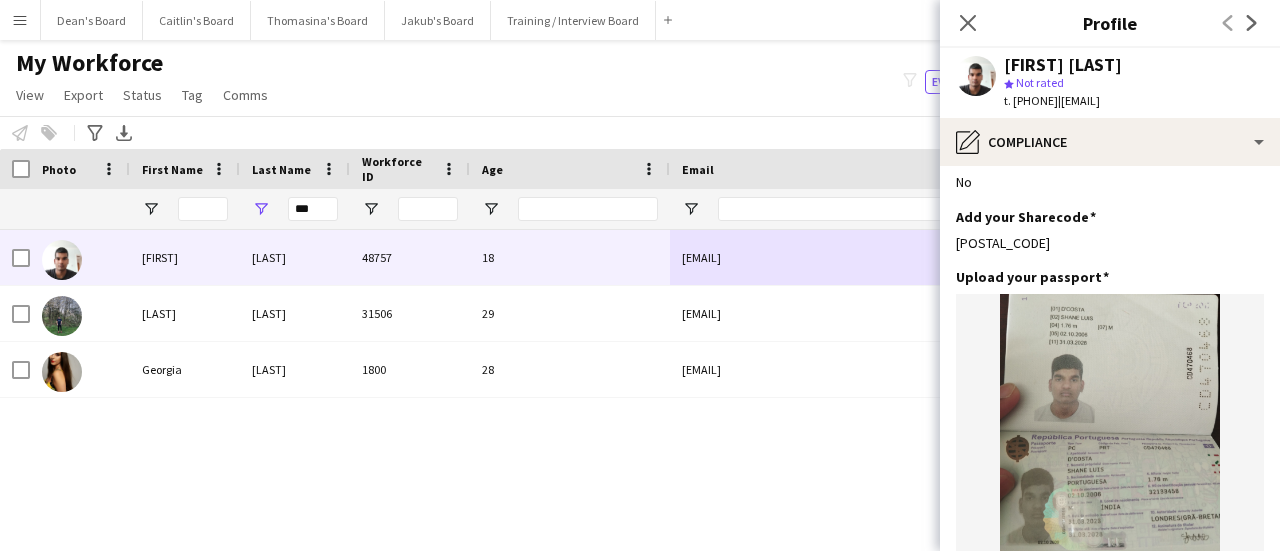 scroll, scrollTop: 200, scrollLeft: 0, axis: vertical 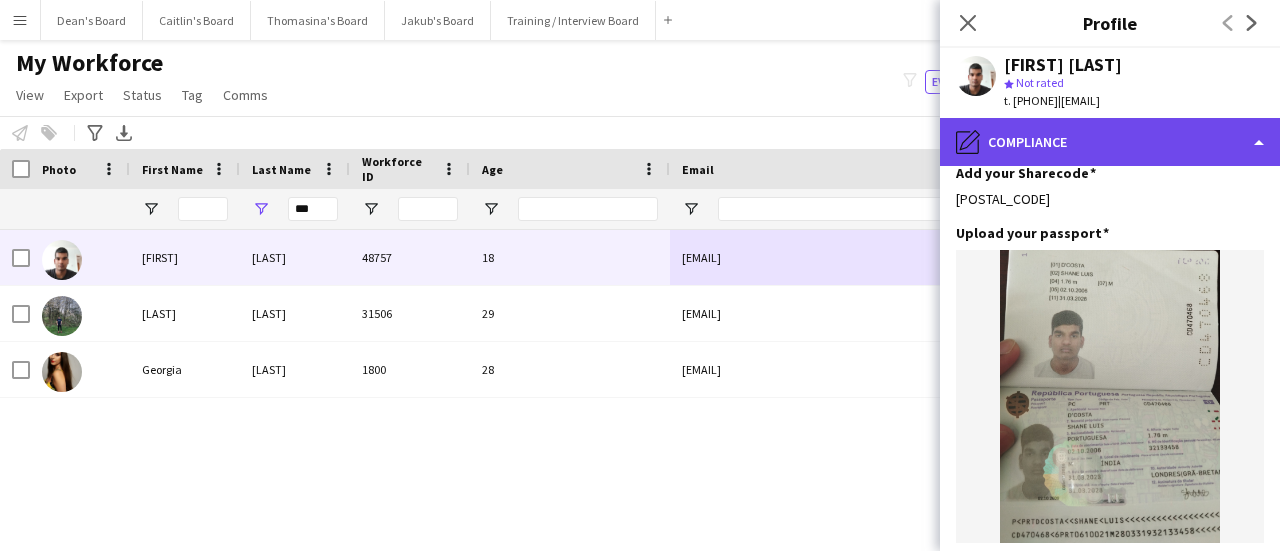 click on "pencil4
Compliance" 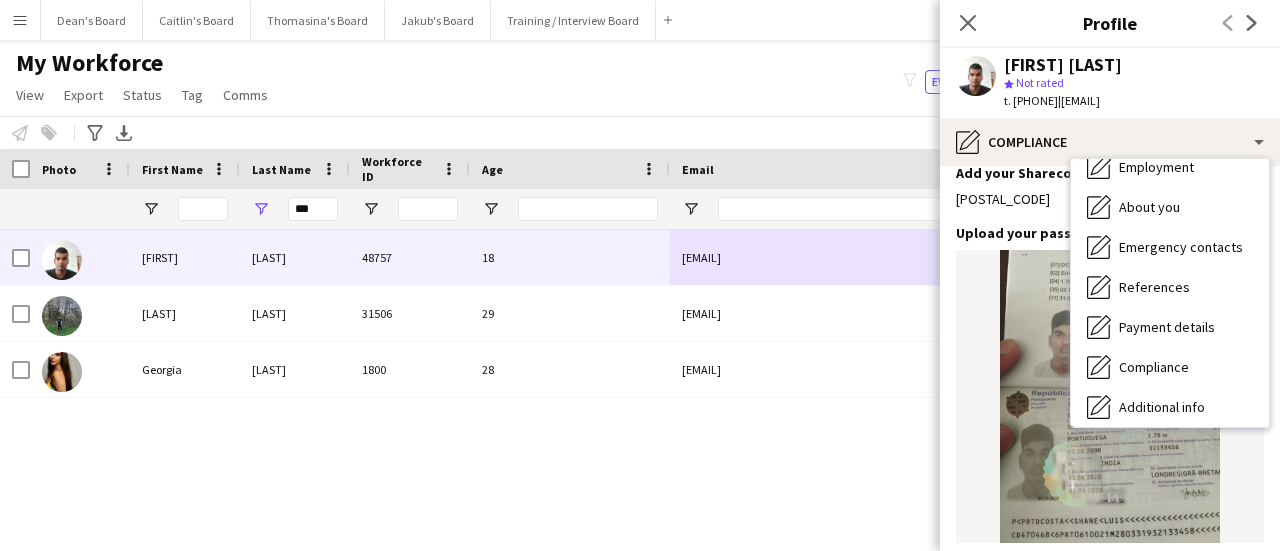click on "Upload your passport" 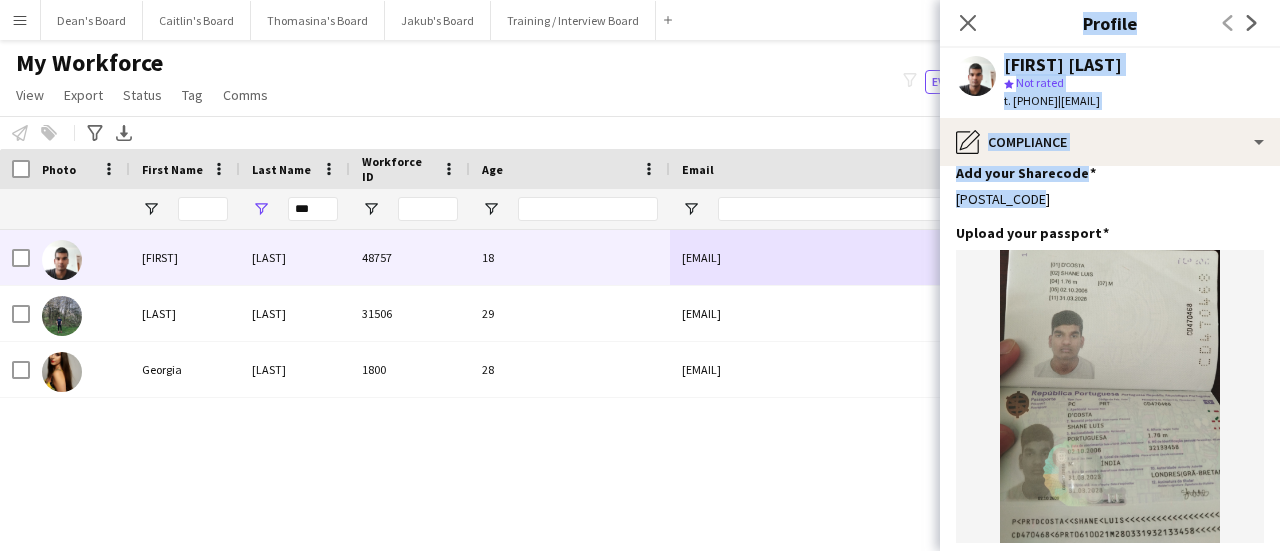 drag, startPoint x: 1042, startPoint y: 196, endPoint x: 862, endPoint y: 187, distance: 180.22485 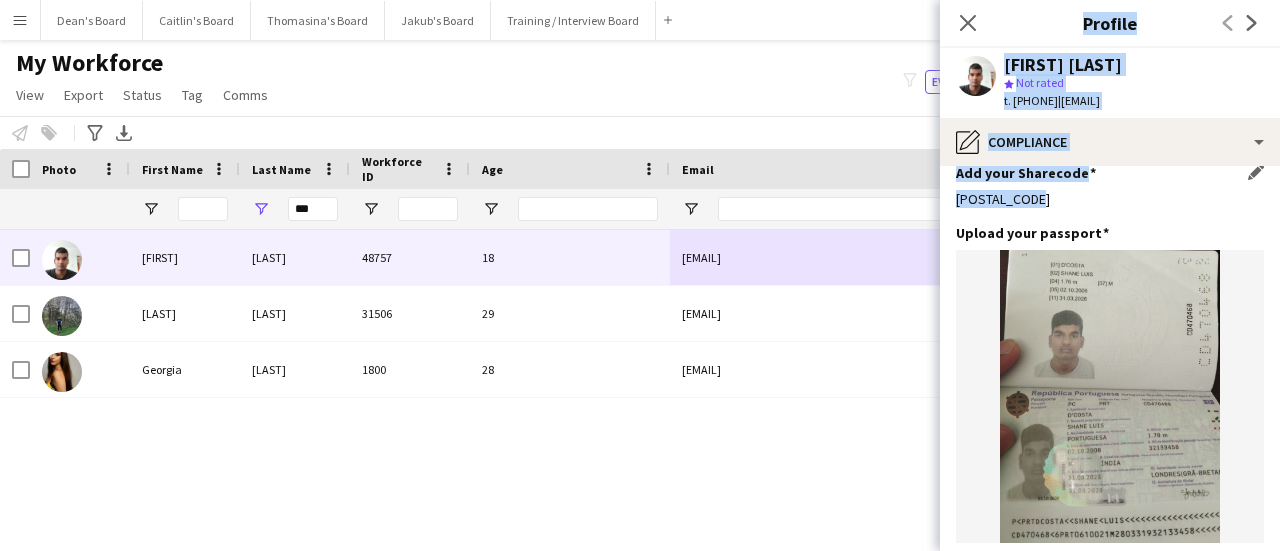 click on "WYJ G27 6PM" 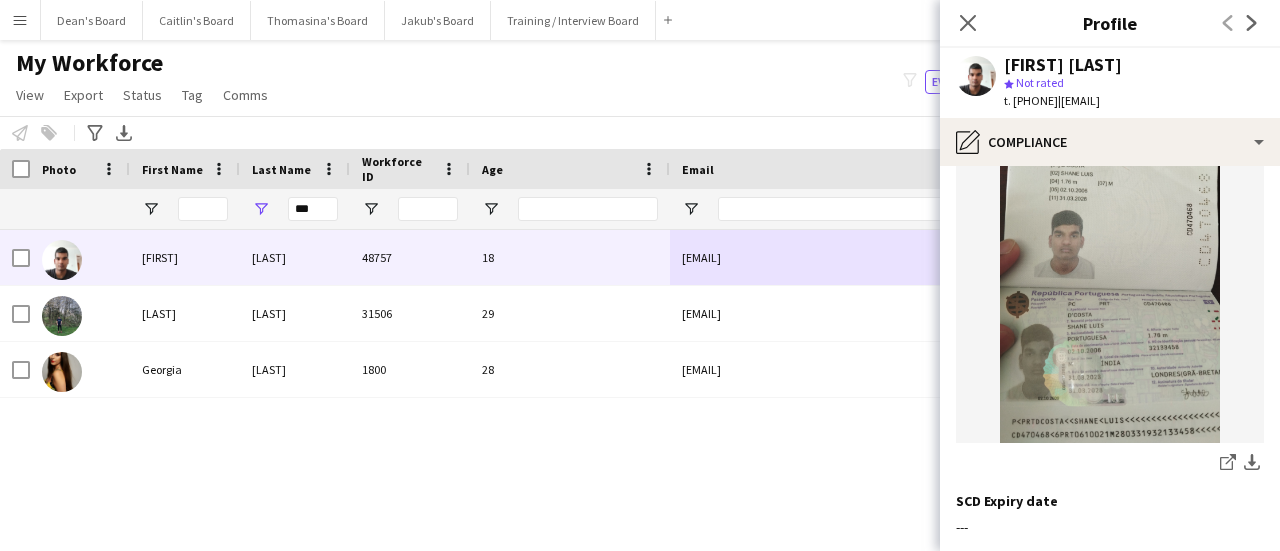 scroll, scrollTop: 0, scrollLeft: 0, axis: both 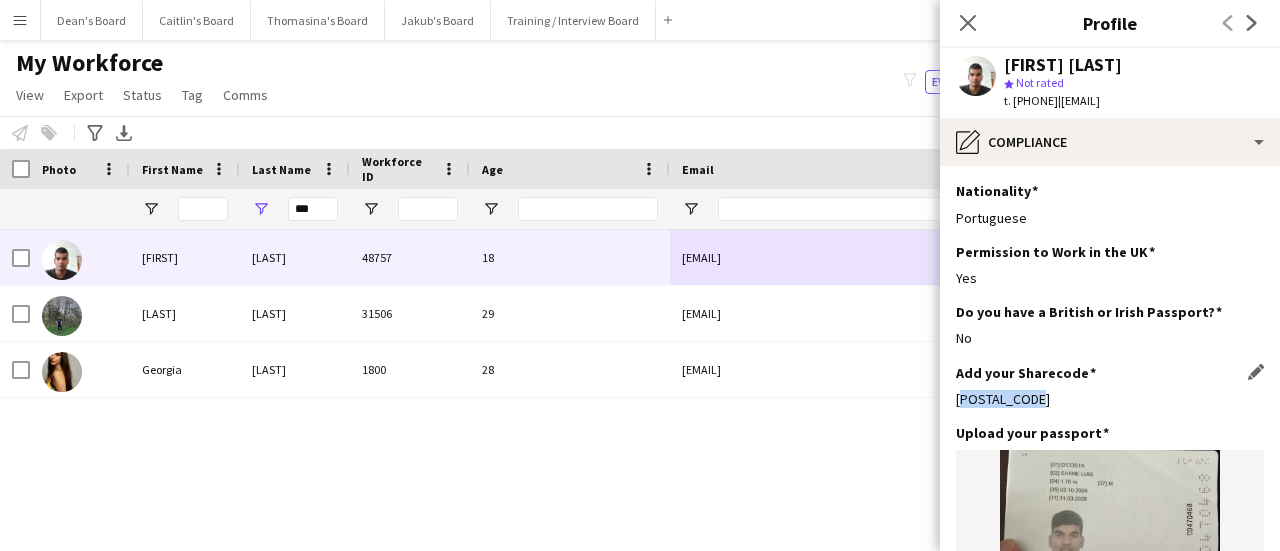 drag, startPoint x: 1022, startPoint y: 411, endPoint x: 960, endPoint y: 411, distance: 62 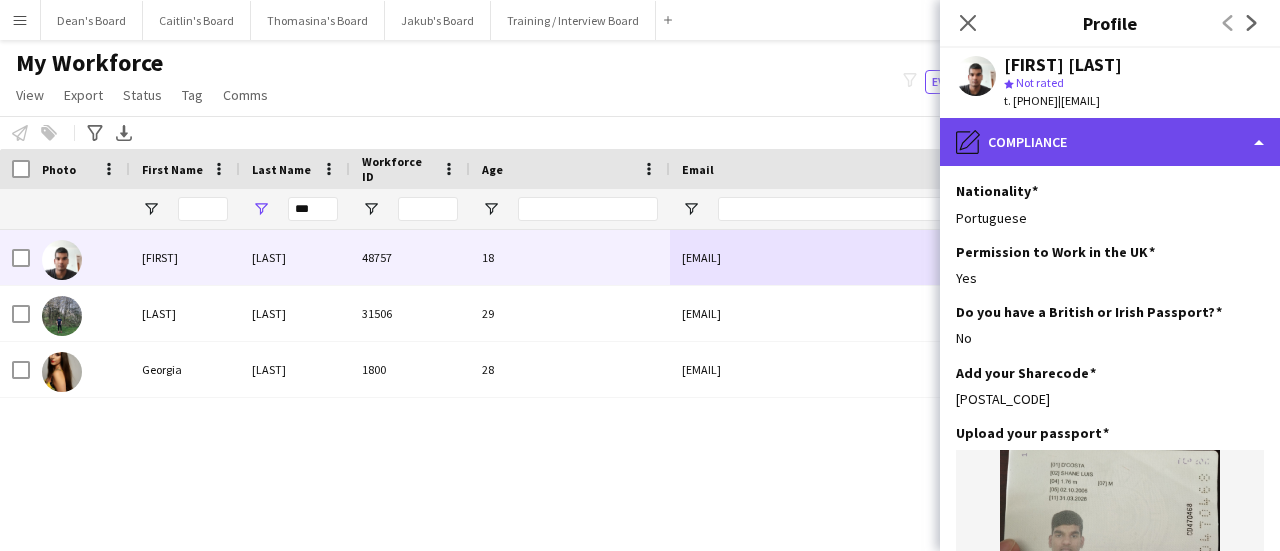 click on "pencil4
Compliance" 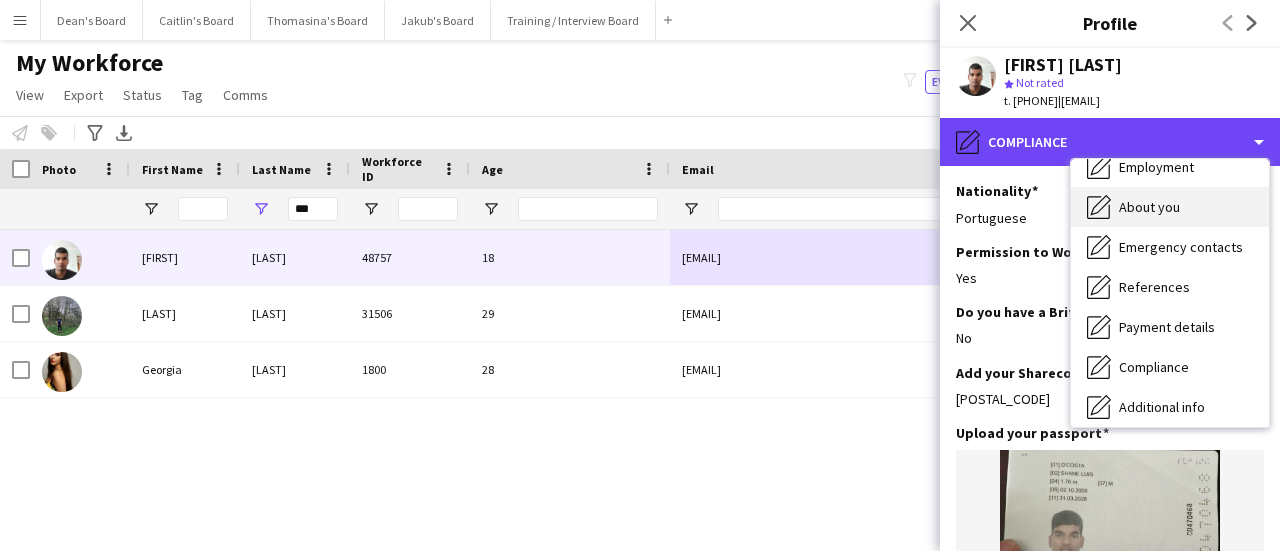 scroll, scrollTop: 0, scrollLeft: 0, axis: both 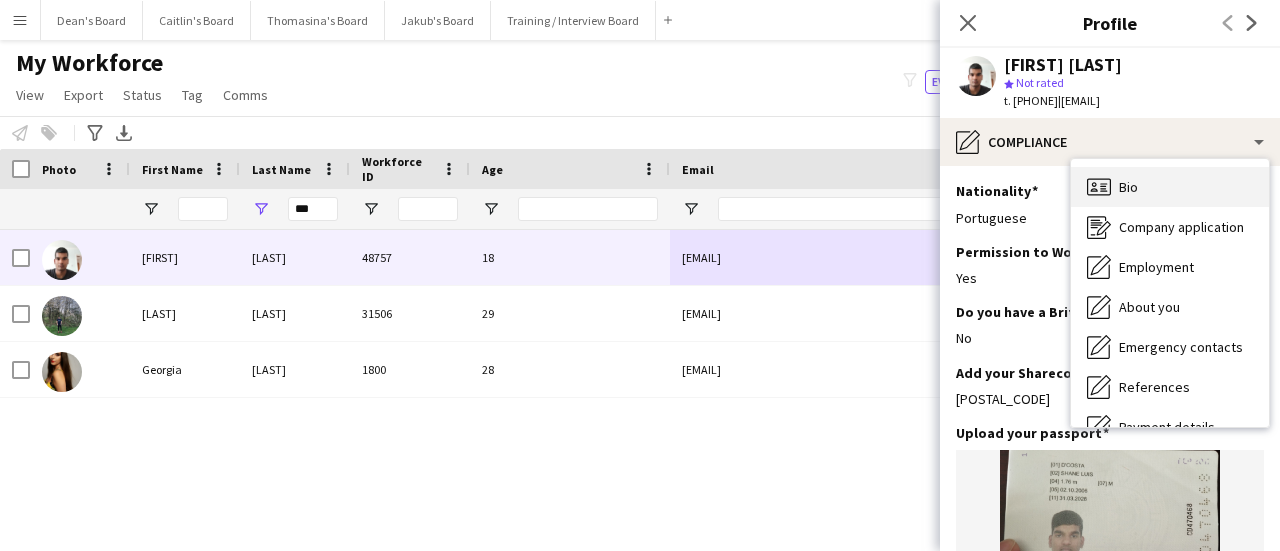 click on "Bio" at bounding box center (1128, 187) 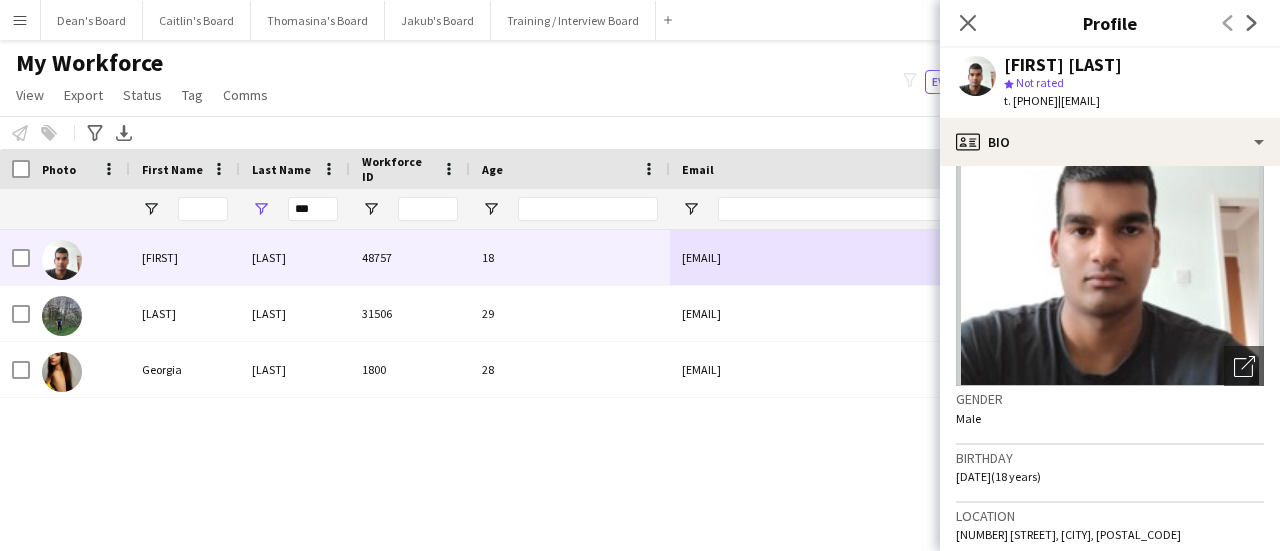 scroll, scrollTop: 200, scrollLeft: 0, axis: vertical 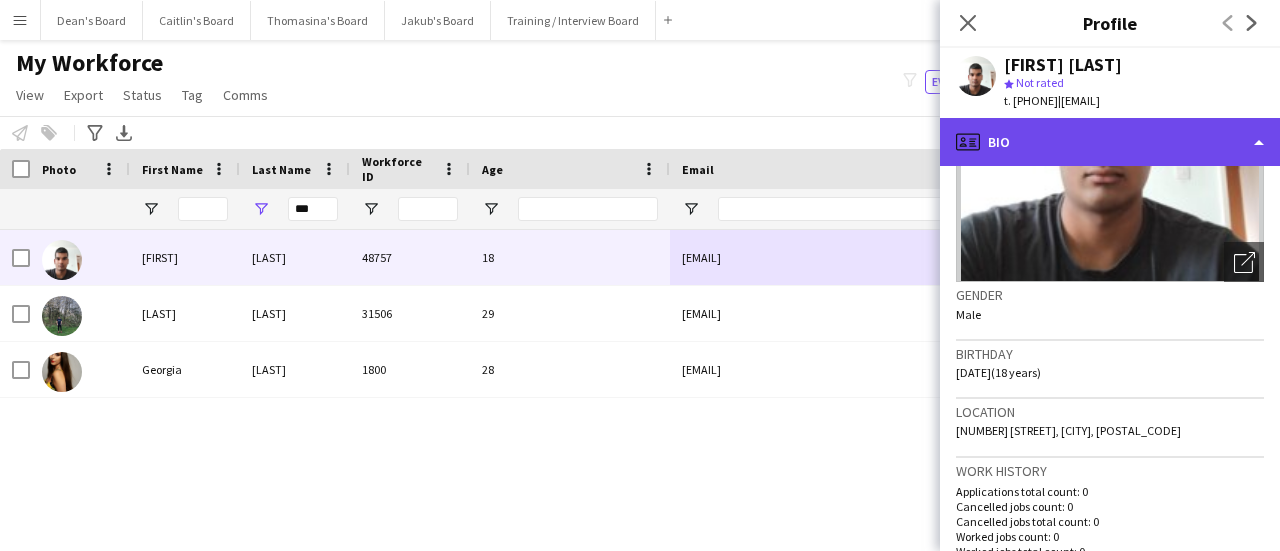 click on "profile
Bio" 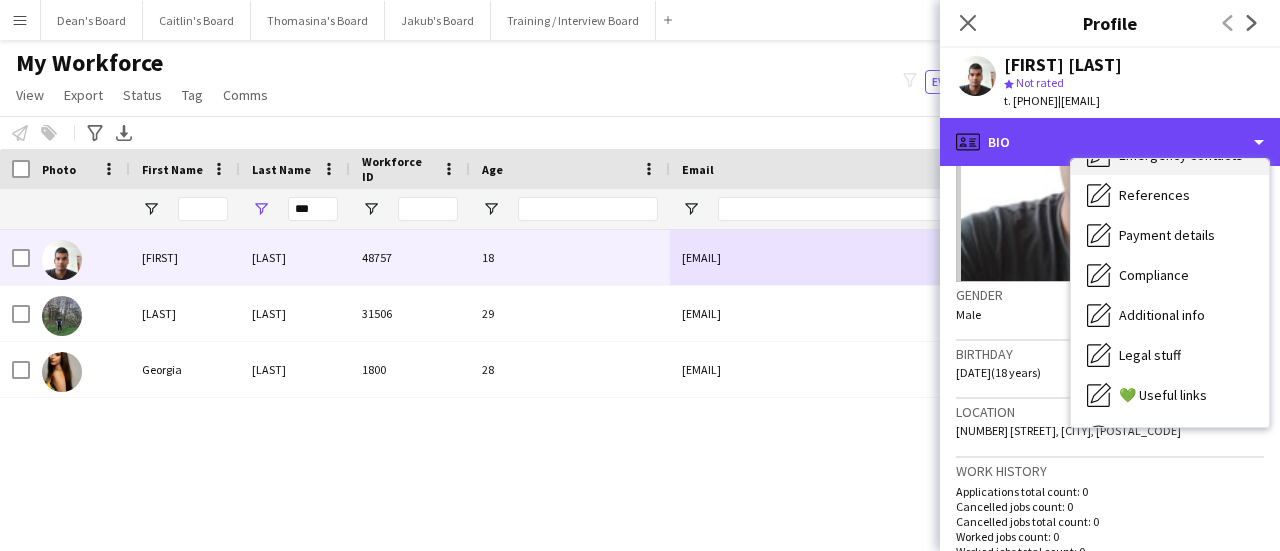 scroll, scrollTop: 200, scrollLeft: 0, axis: vertical 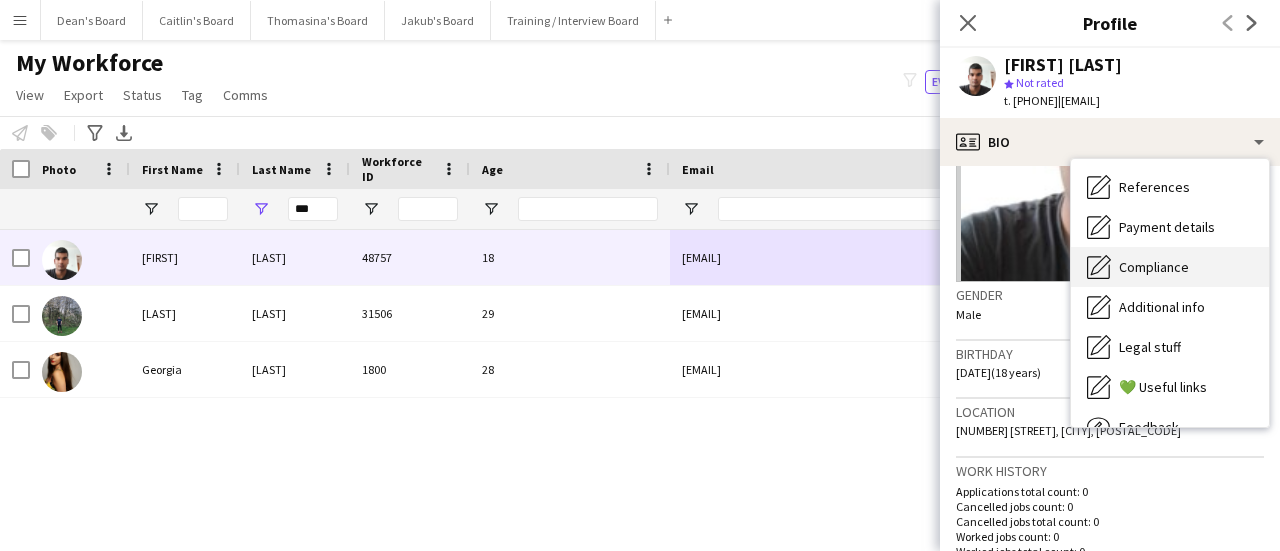 click on "Compliance" at bounding box center [1154, 267] 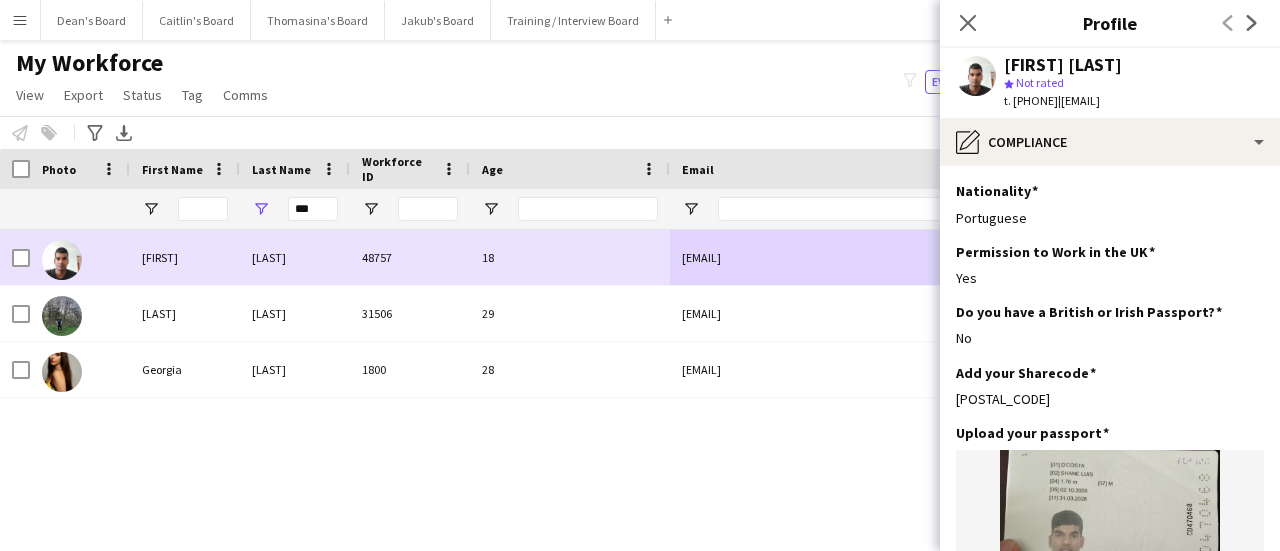 click at bounding box center [15, 257] 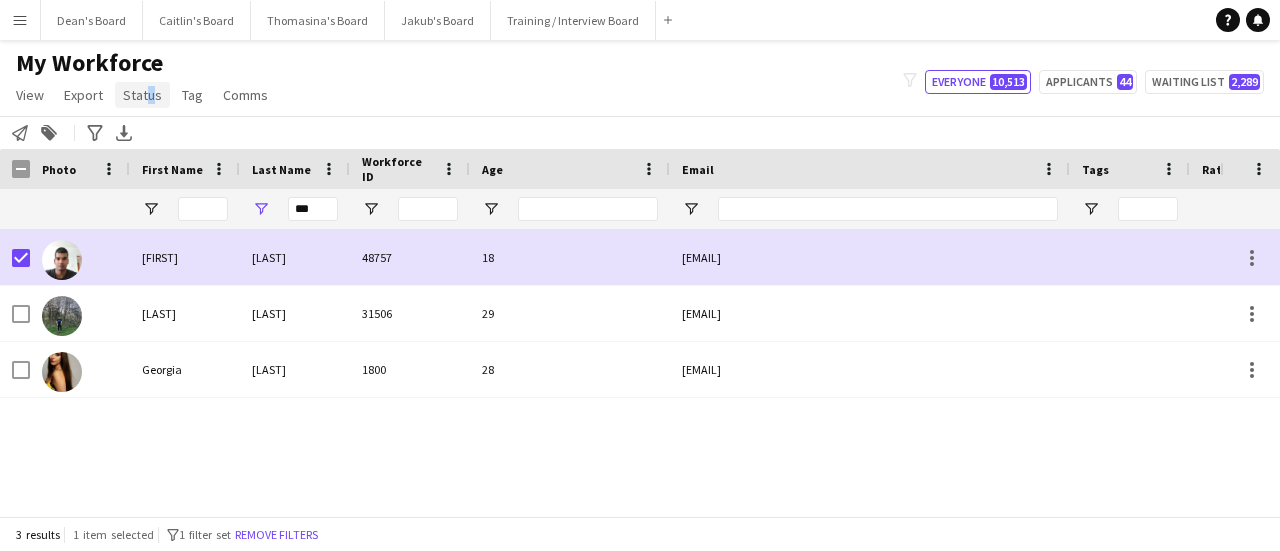 click on "Status" 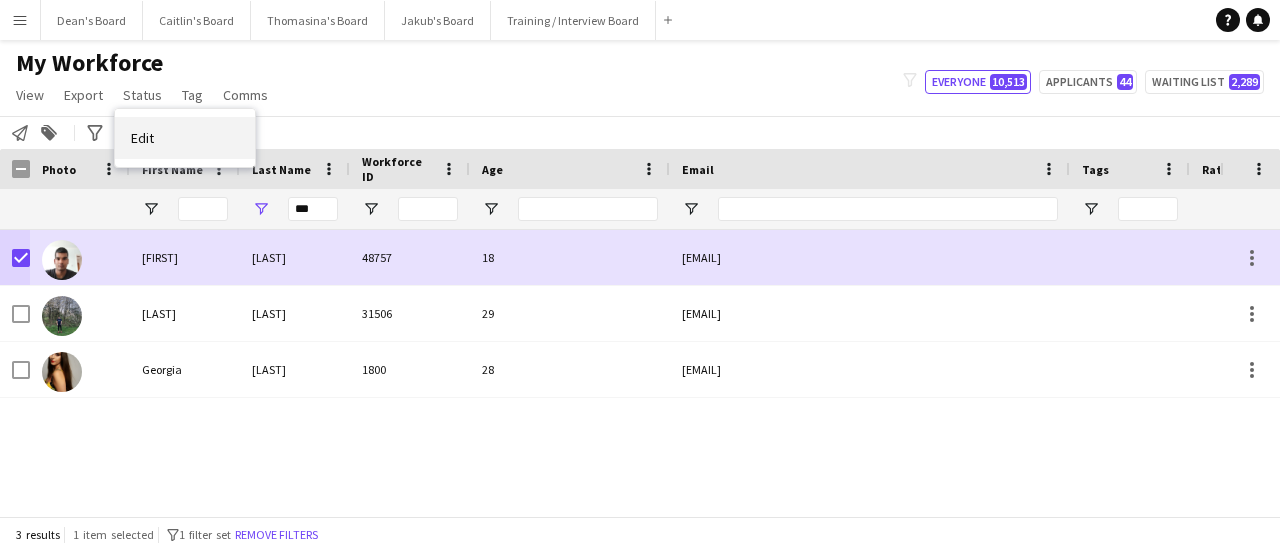 click on "Edit" at bounding box center (185, 138) 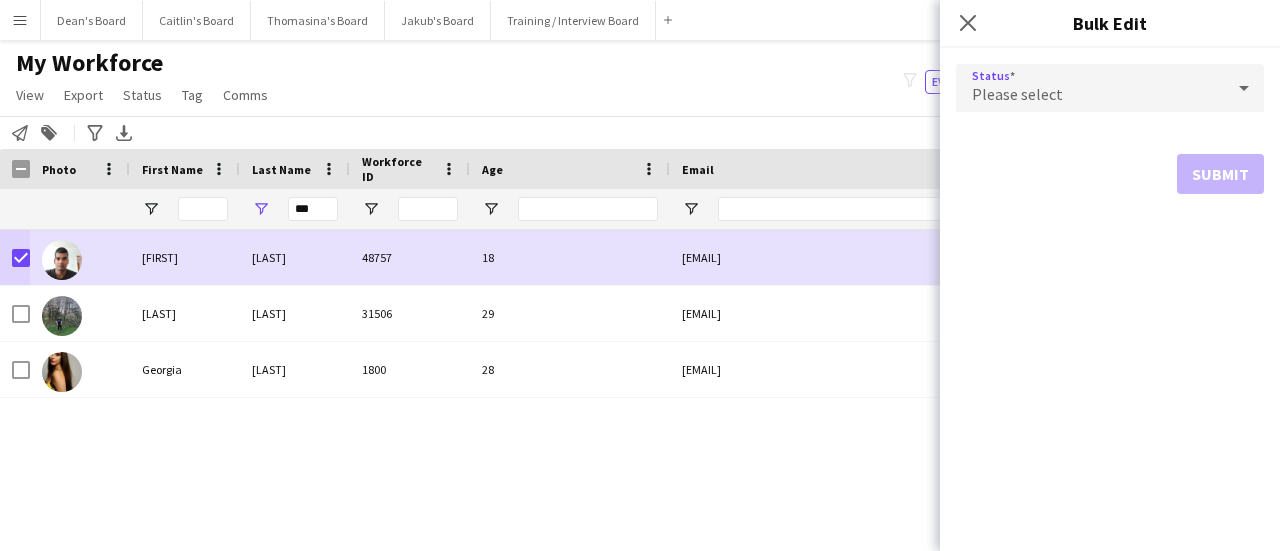 click at bounding box center [1244, 88] 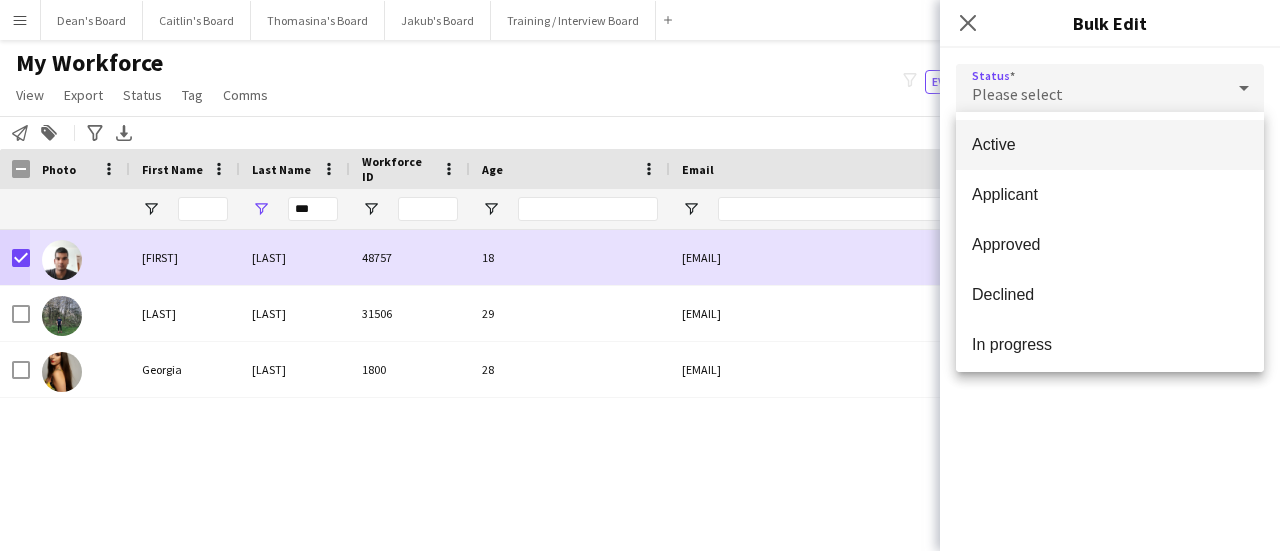 click at bounding box center [640, 275] 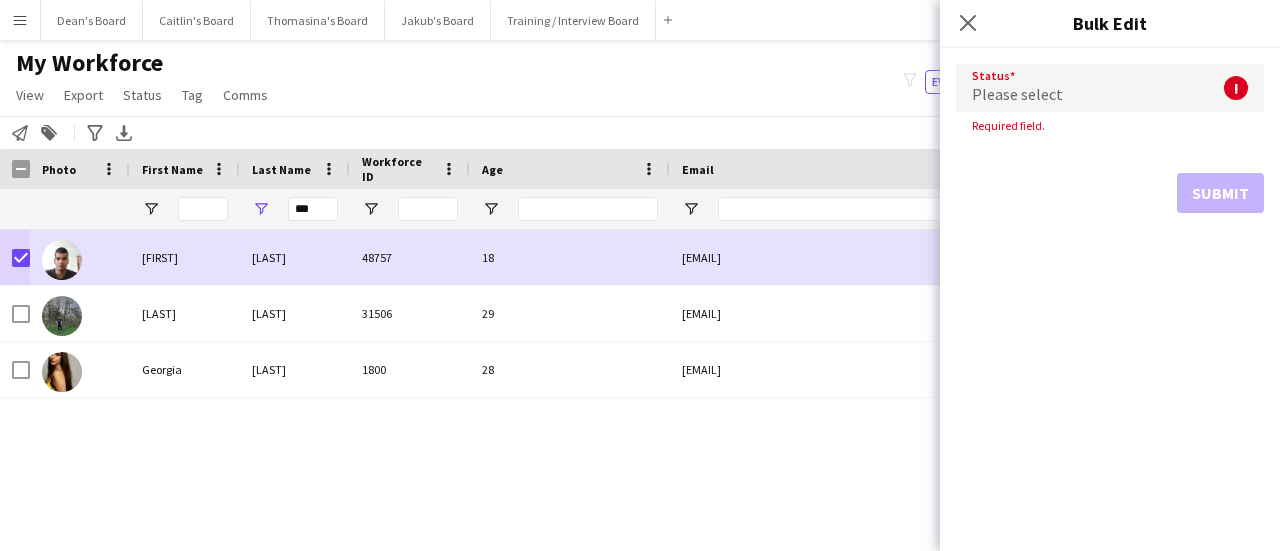 click on "Please select" at bounding box center [1090, 88] 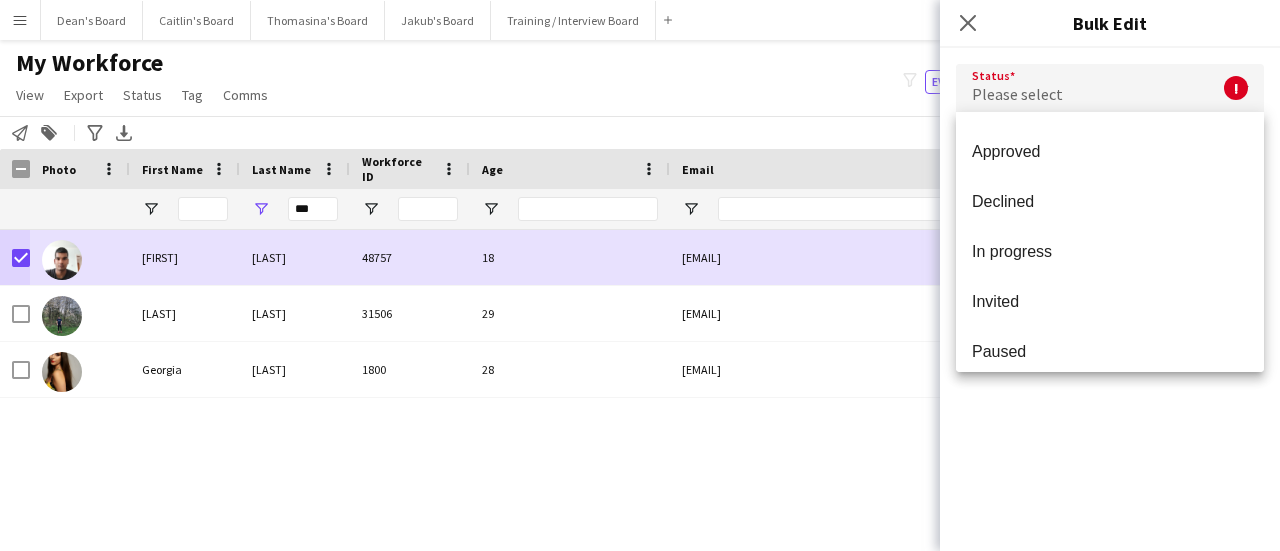 scroll, scrollTop: 206, scrollLeft: 0, axis: vertical 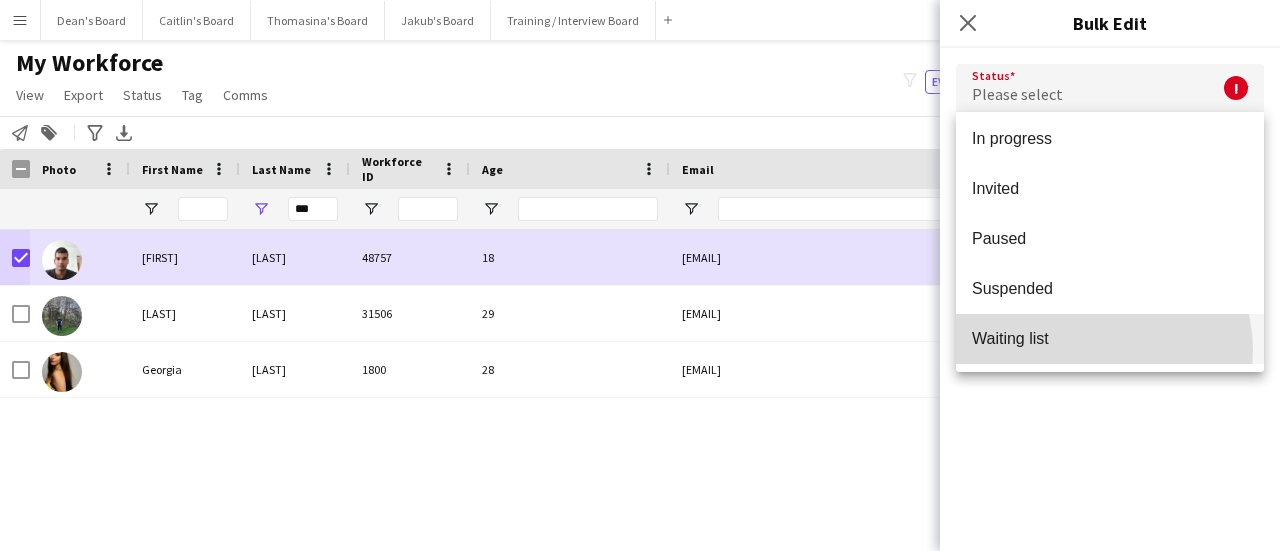 click on "Waiting list" at bounding box center [1110, 339] 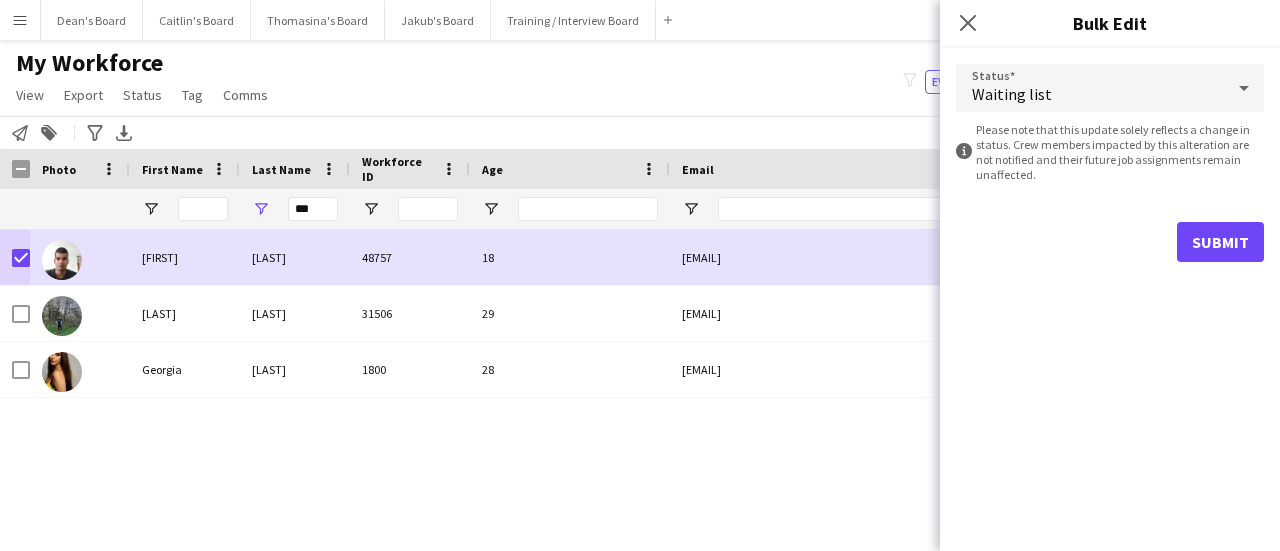 click on "My Workforce   View   Views  Default view Compliance RTW Checks MANCHESTER Search UNI New view Update view Delete view Edit name Customise view Customise filters Reset Filters Reset View Reset All  Export  New starters report Export as XLSX Export as PDF  Status  Edit  Tag  New tag  Edit tag  11/07/2025- Invited to Meet the team (13) 20 HRS VISA (32) ARC TRANSFER (1) Ascot Manager (21) BACK OF HOUSE (3) Bar - COCKTAIL (101) BARISTA (204) BATH LAST MIN (17) BIRMINGHAM CREW (15) Cabin Crew  (13) CAMBRIDGE CREW (2) Carry 3 plates (20) Chef de Partie (34) CHEFS (70) Commis Chef  (11) Compliance 100%  (53) CSH FLOW (29) DBS  (17) Declined (0) Declined- Location (0) DRIVER Birmingham (1) DRIVER Manchester (16) Drivers (153) EASTBOURNE A LIST (74) Enhanced DBS (7) EVENTCUP Direct (7) FIA 2024 PASS (21) Flow Completed (308) Flow 🌷RA 2025🌷 (1) Gap Year Interview (22) Head Chef  (6) Hogs Back Brewery🍺 (3) LIVERPOOL CREW (7) LOUGHBOROUGH CREW (1) MAN Interview Link Sent (26) MANCHESTER CREW (190) UNDER 18 (65)" 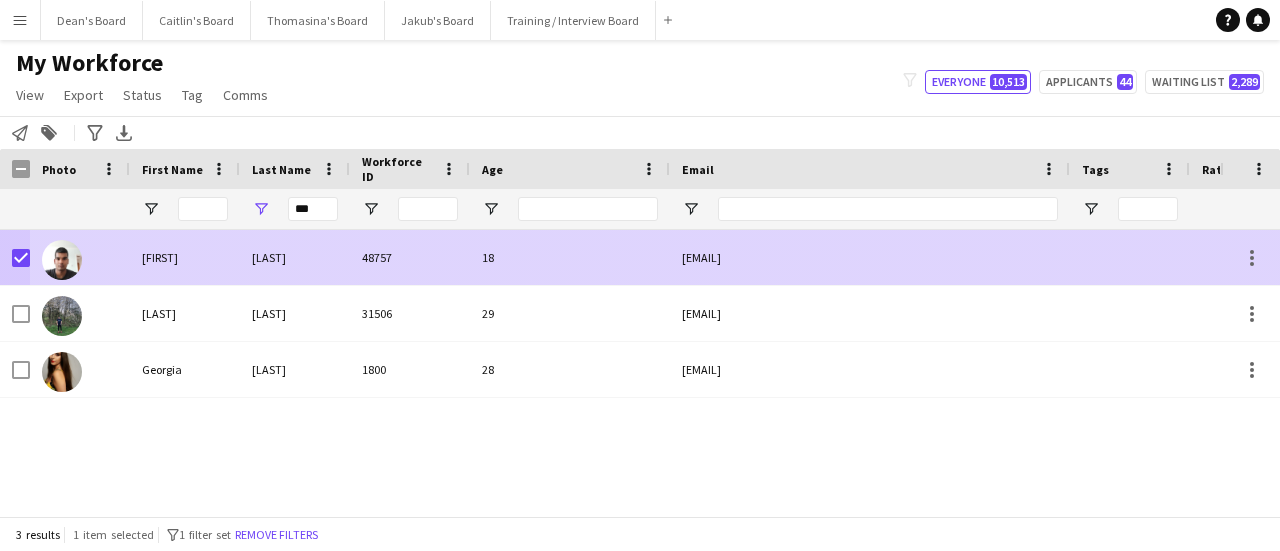 click on "48757" at bounding box center (410, 257) 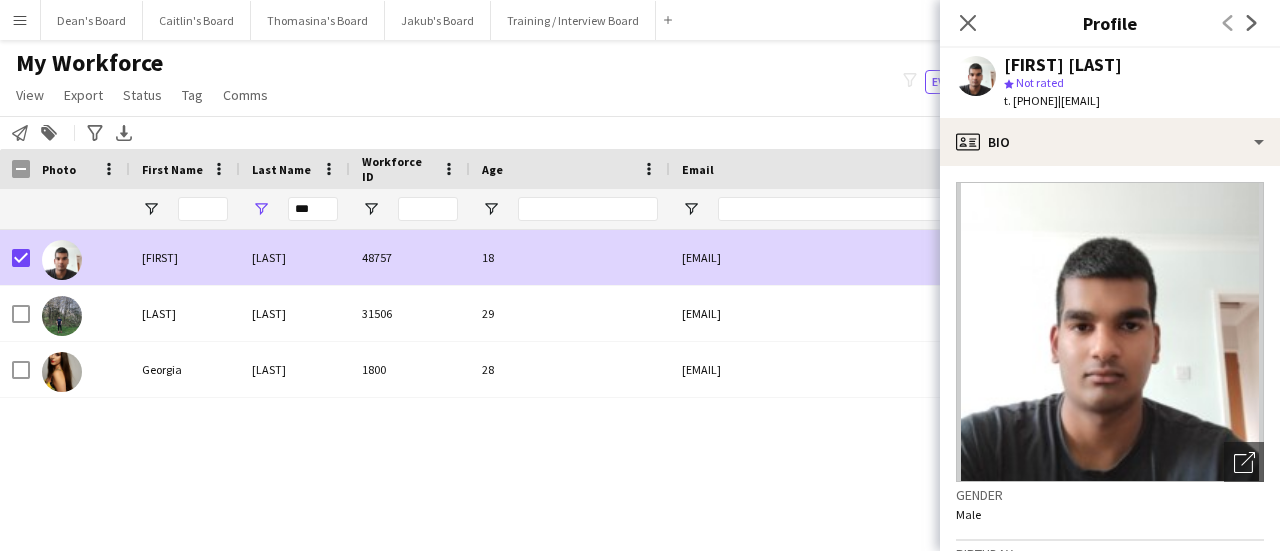drag, startPoint x: 151, startPoint y: 95, endPoint x: 873, endPoint y: 26, distance: 725.2896 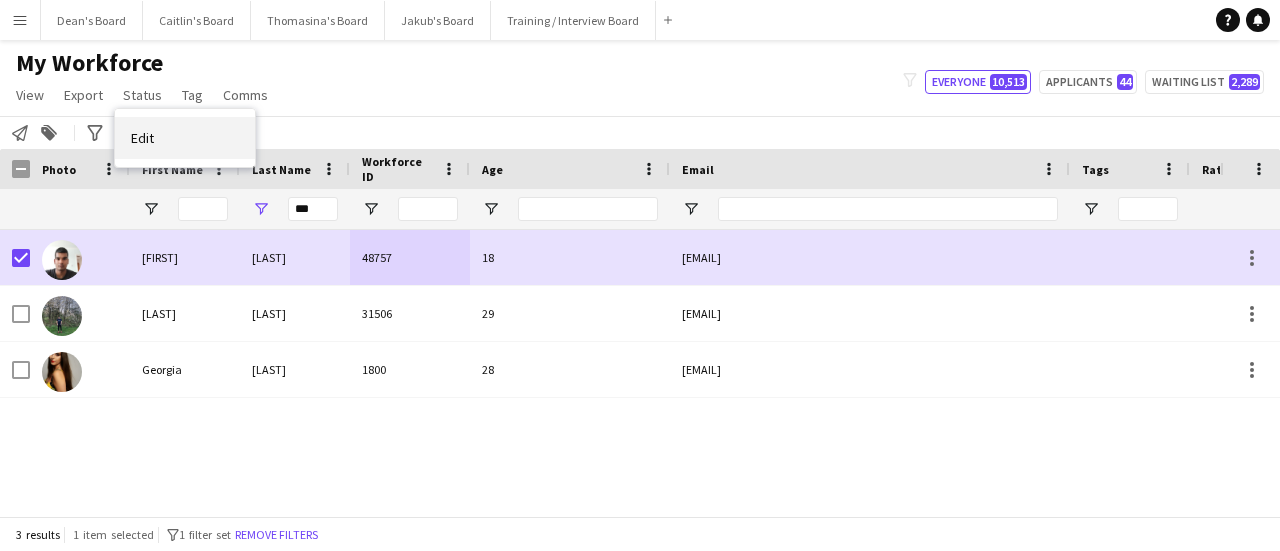 click on "Edit" at bounding box center [185, 138] 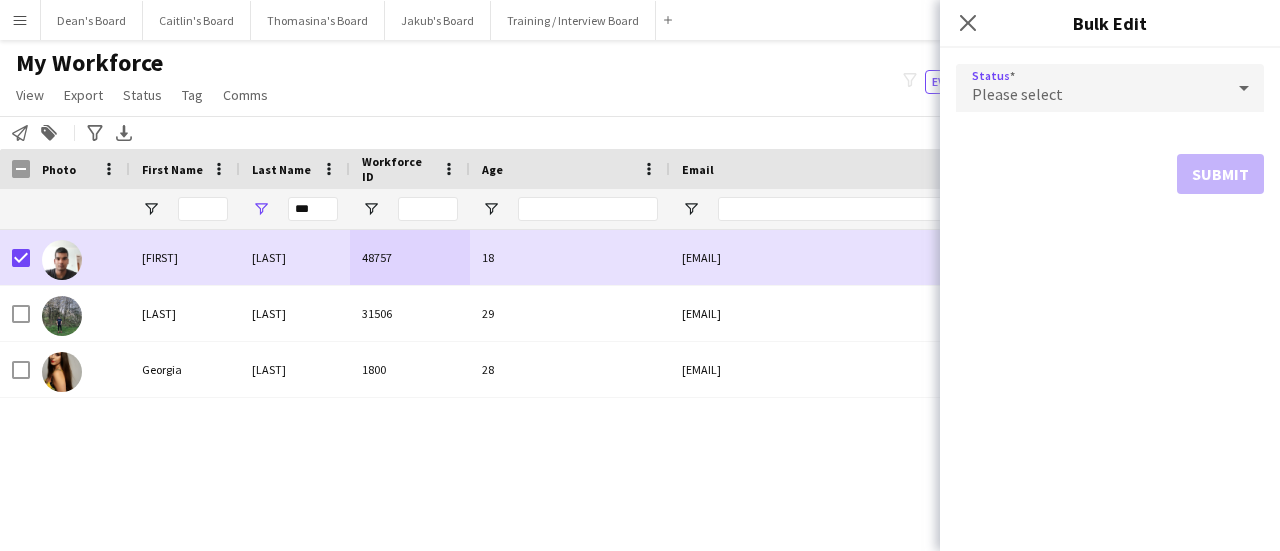 click on "Please select" at bounding box center [1090, 88] 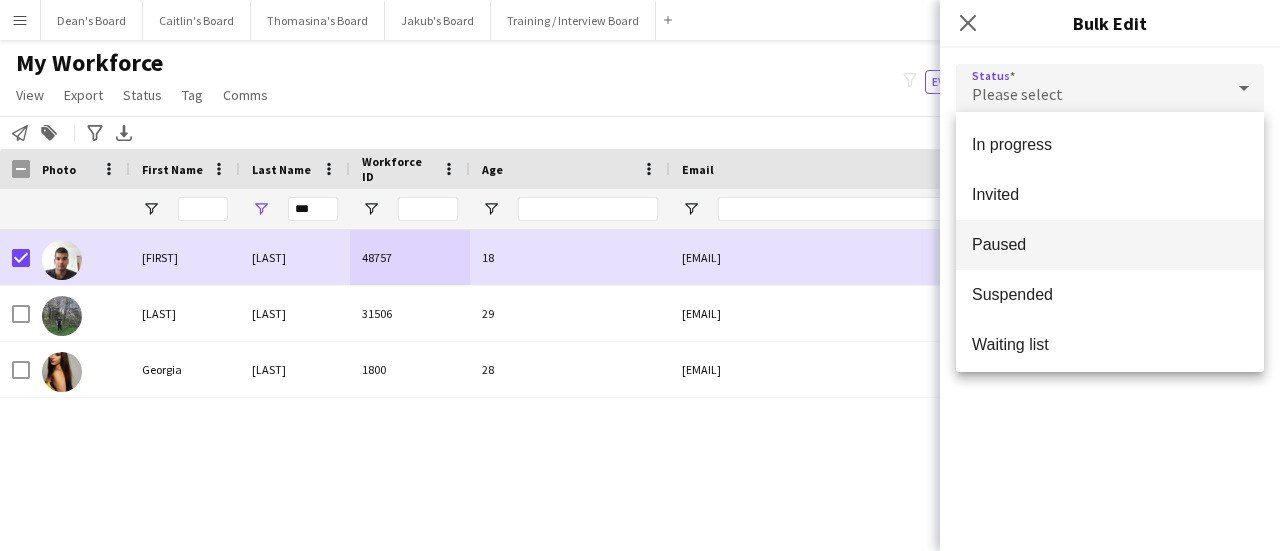 scroll, scrollTop: 206, scrollLeft: 0, axis: vertical 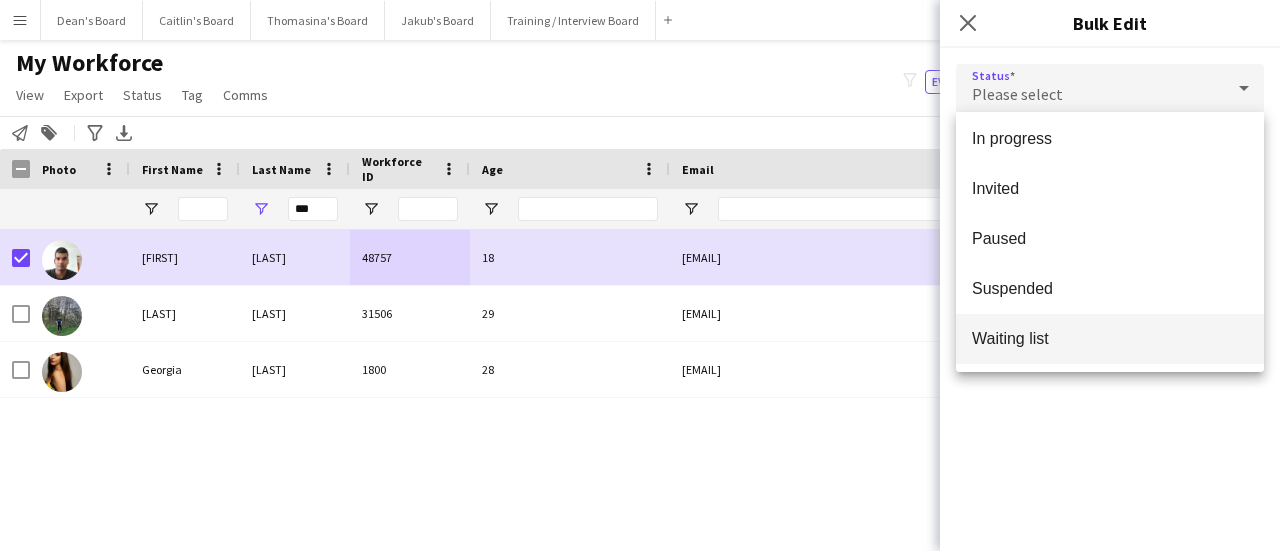 click on "Waiting list" at bounding box center (1110, 339) 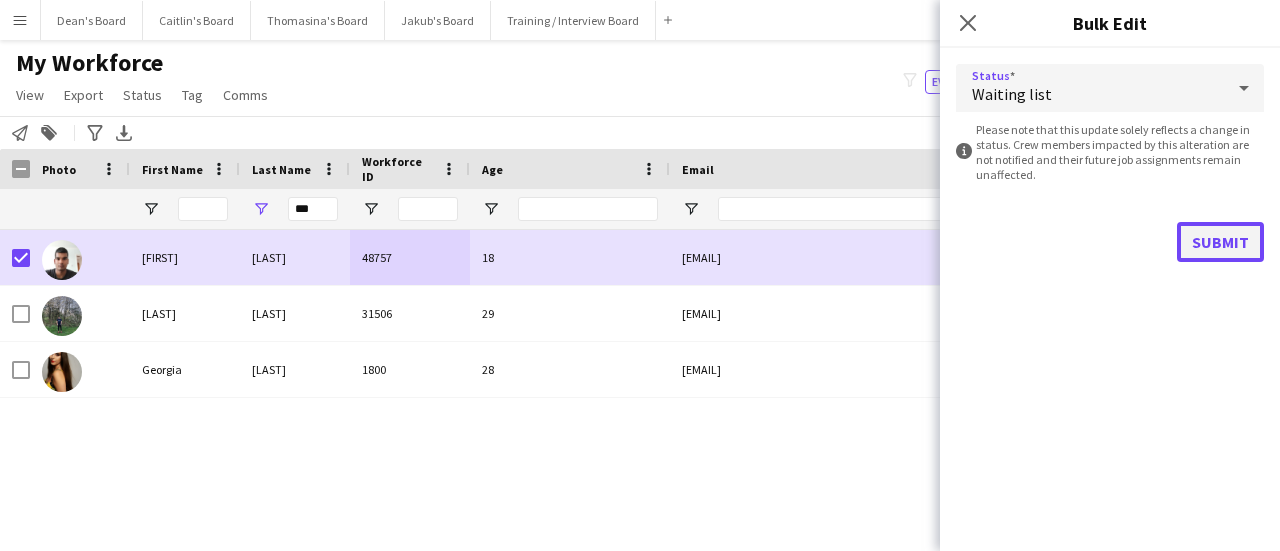 click on "Submit" 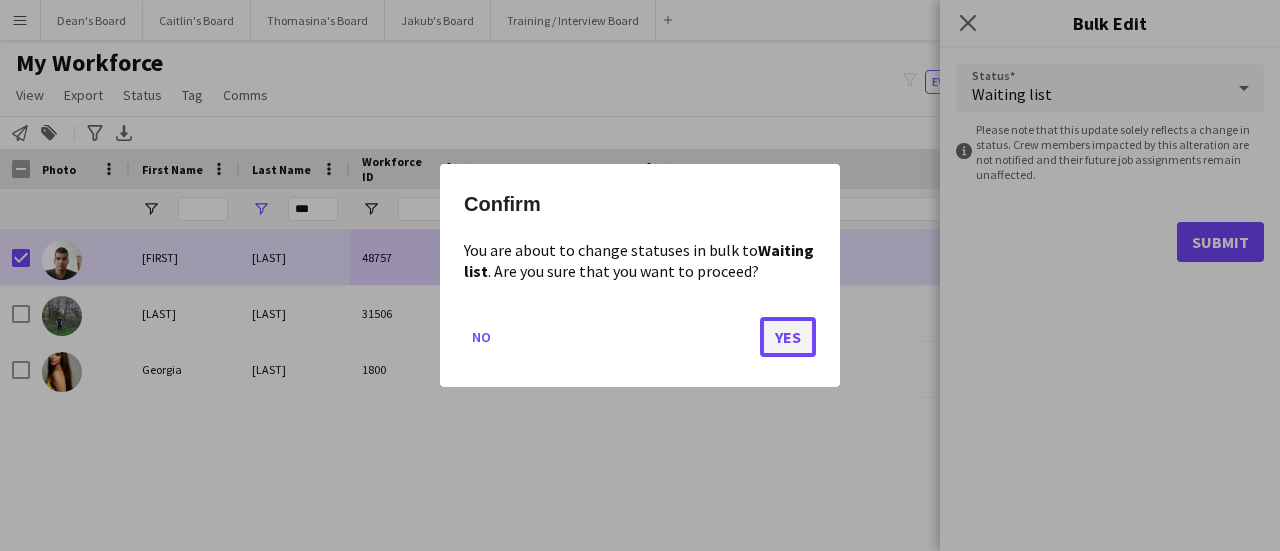 click on "Yes" 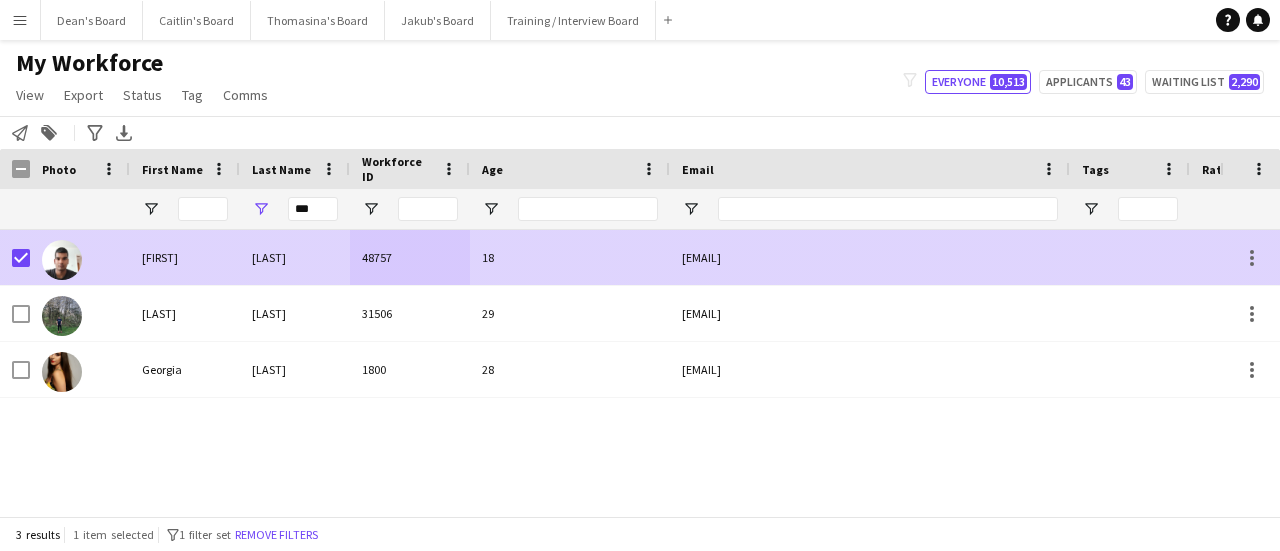 click on "D'Costa" at bounding box center [295, 257] 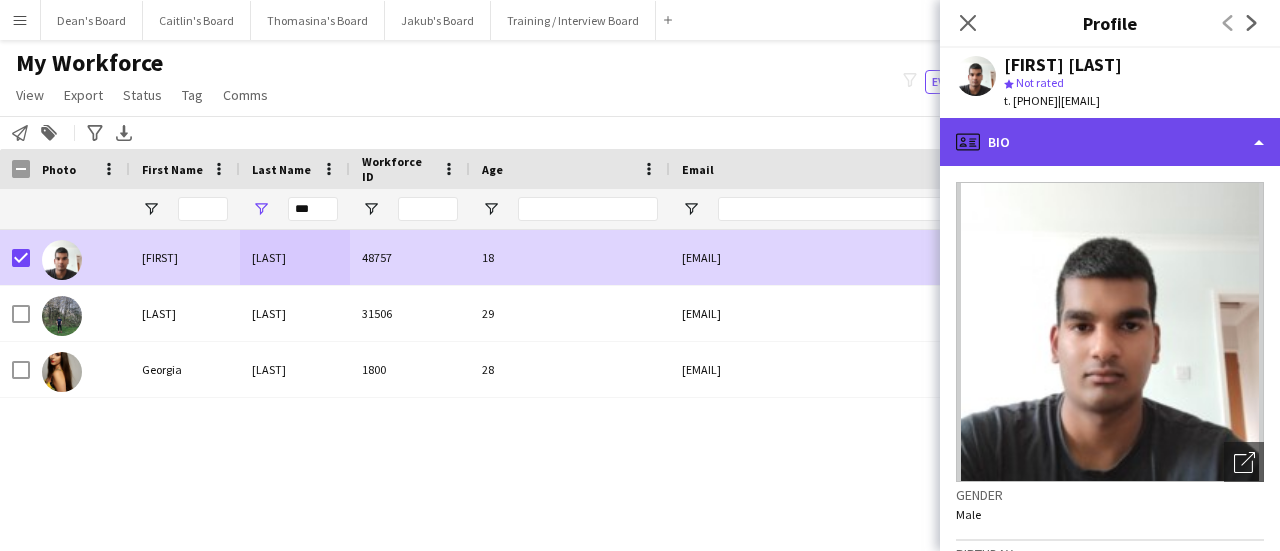 click on "profile
Bio" 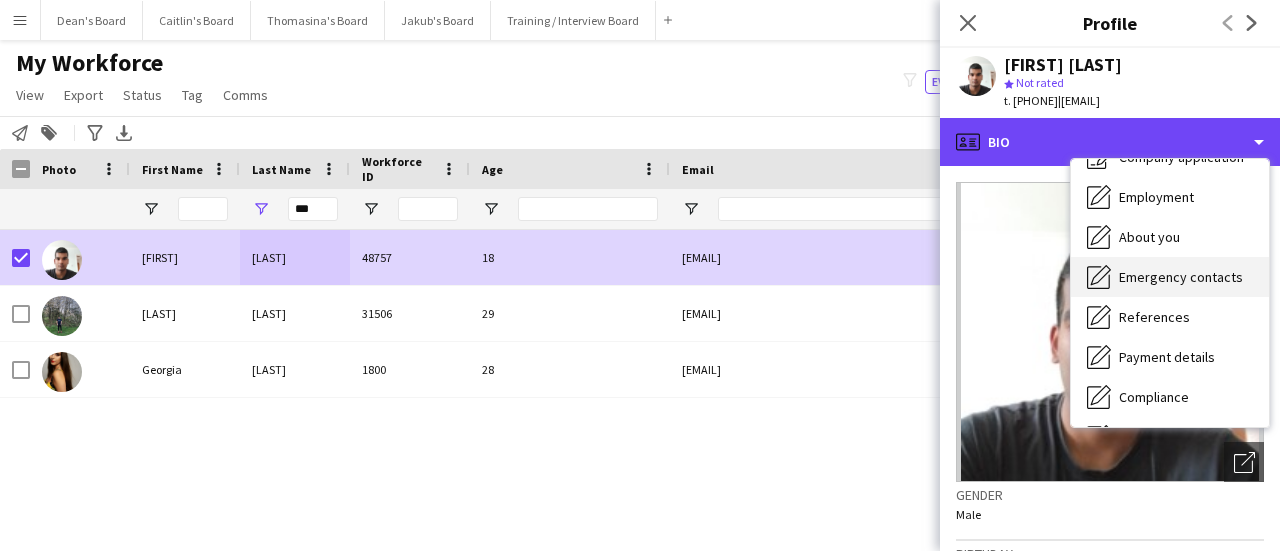 scroll, scrollTop: 100, scrollLeft: 0, axis: vertical 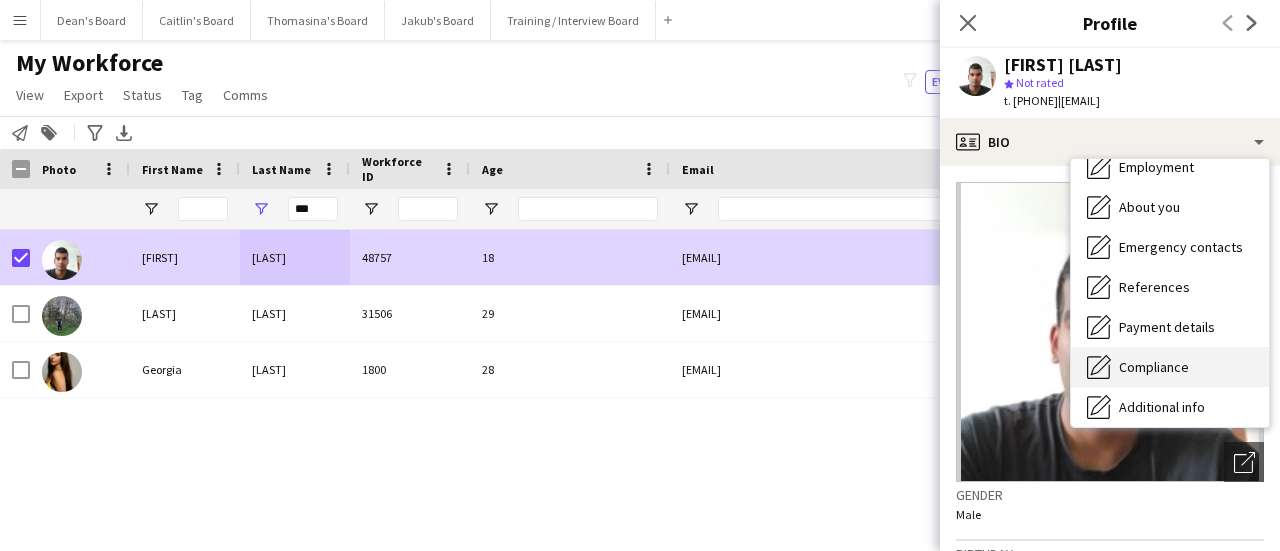 click on "Compliance
Compliance" at bounding box center [1170, 367] 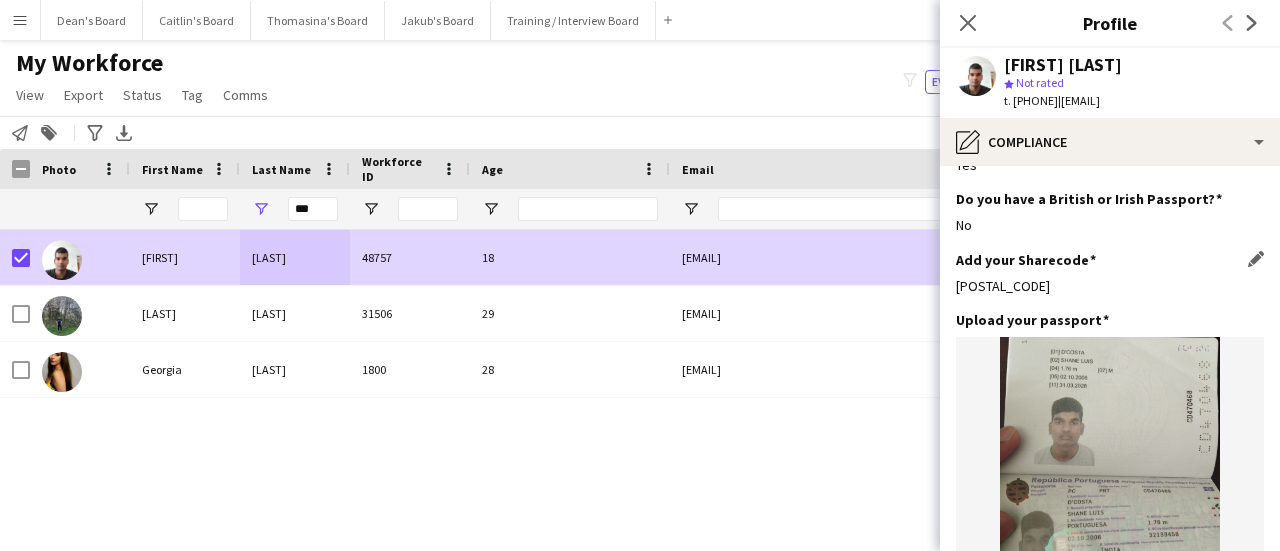 scroll, scrollTop: 100, scrollLeft: 0, axis: vertical 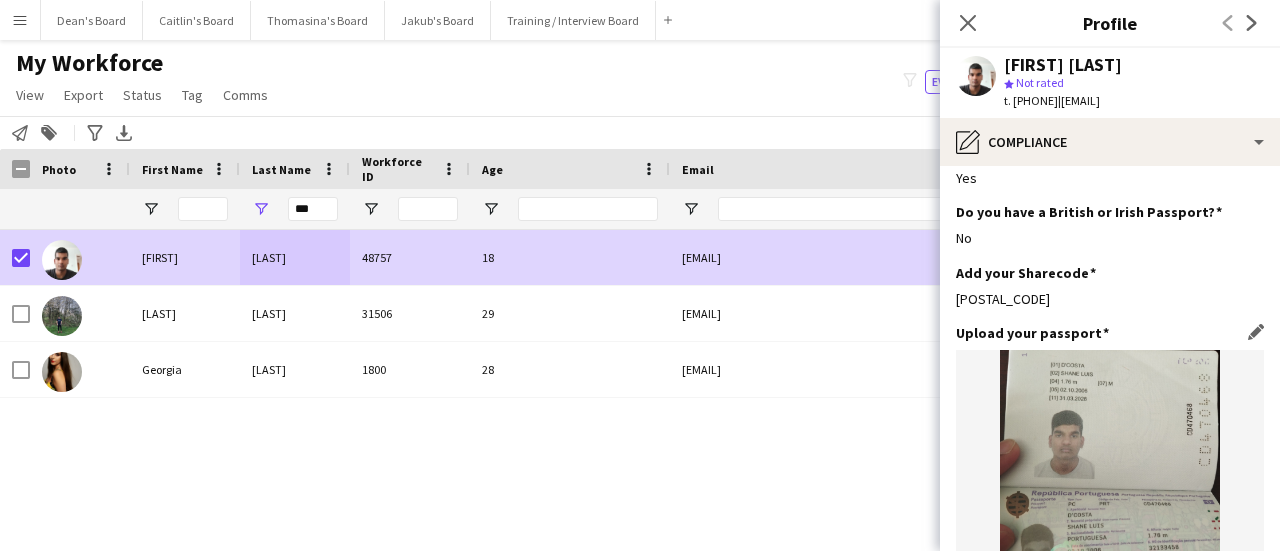 click on "Upload your passport
Edit this field" 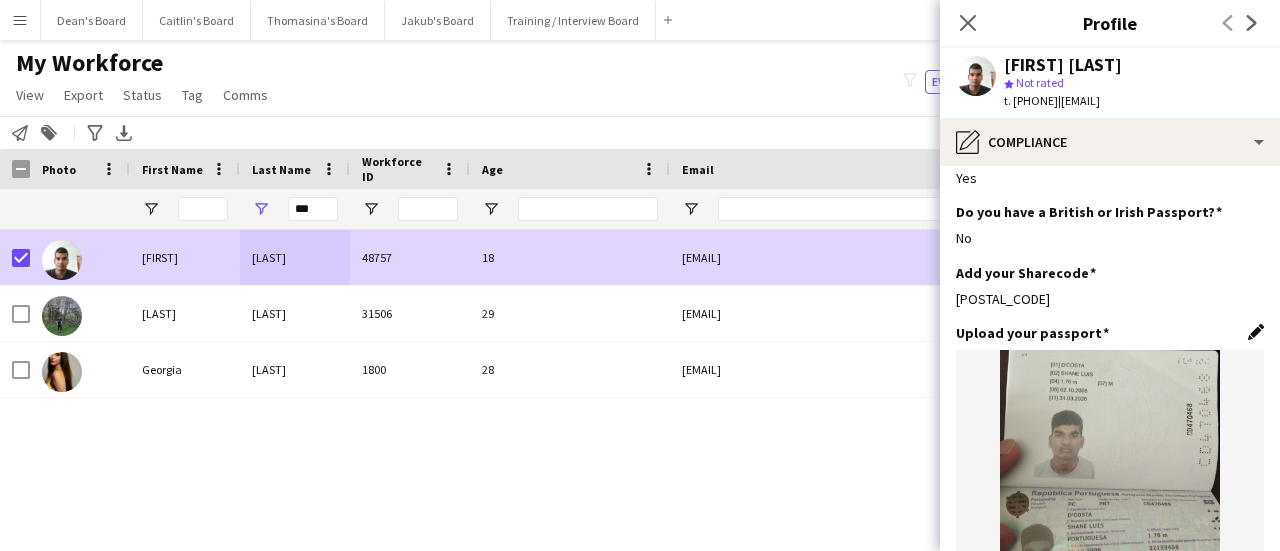 click on "Edit this field" 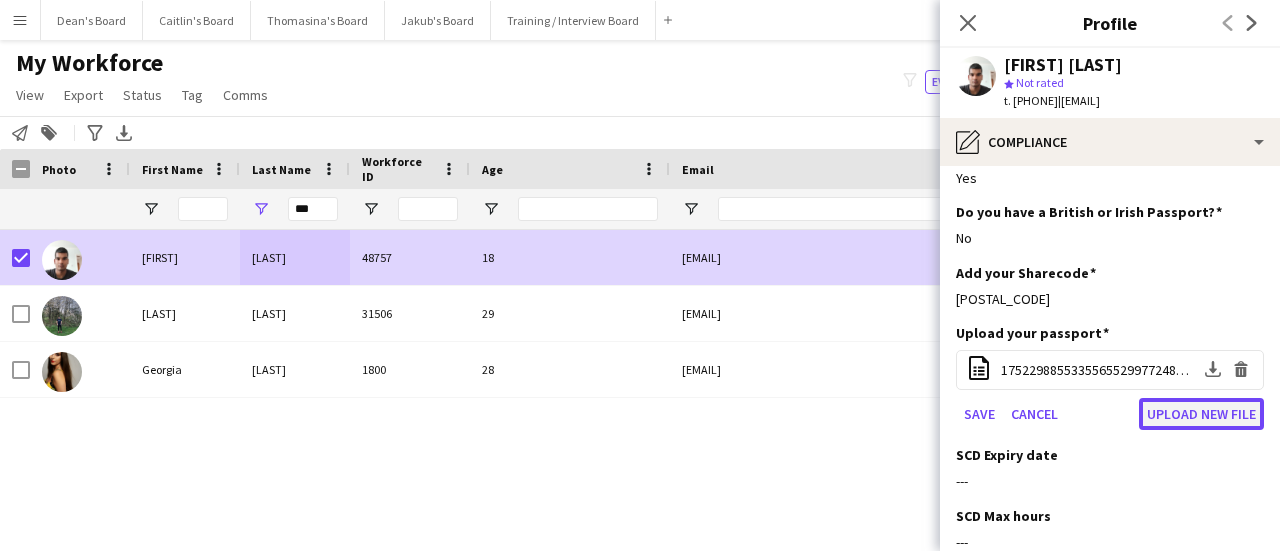 click on "Upload new file" 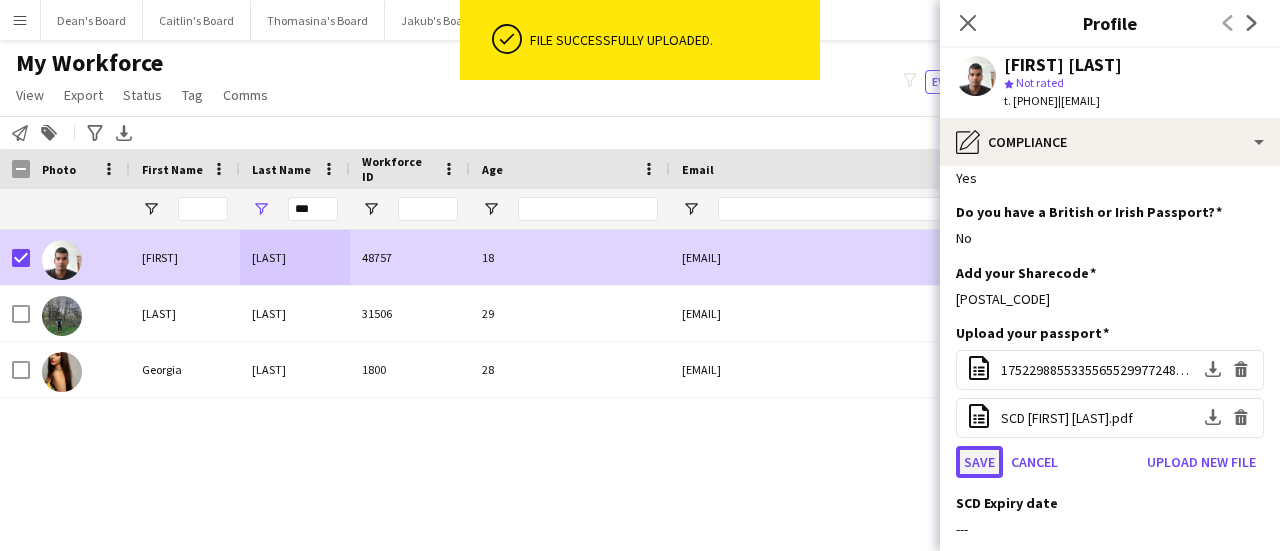 click on "Save" 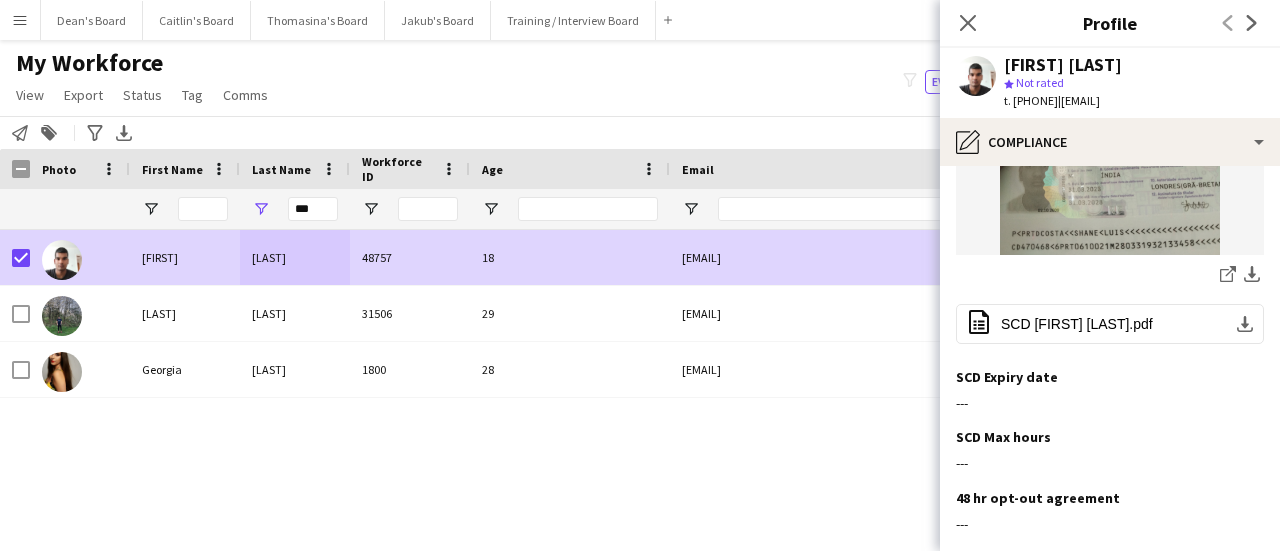 scroll, scrollTop: 500, scrollLeft: 0, axis: vertical 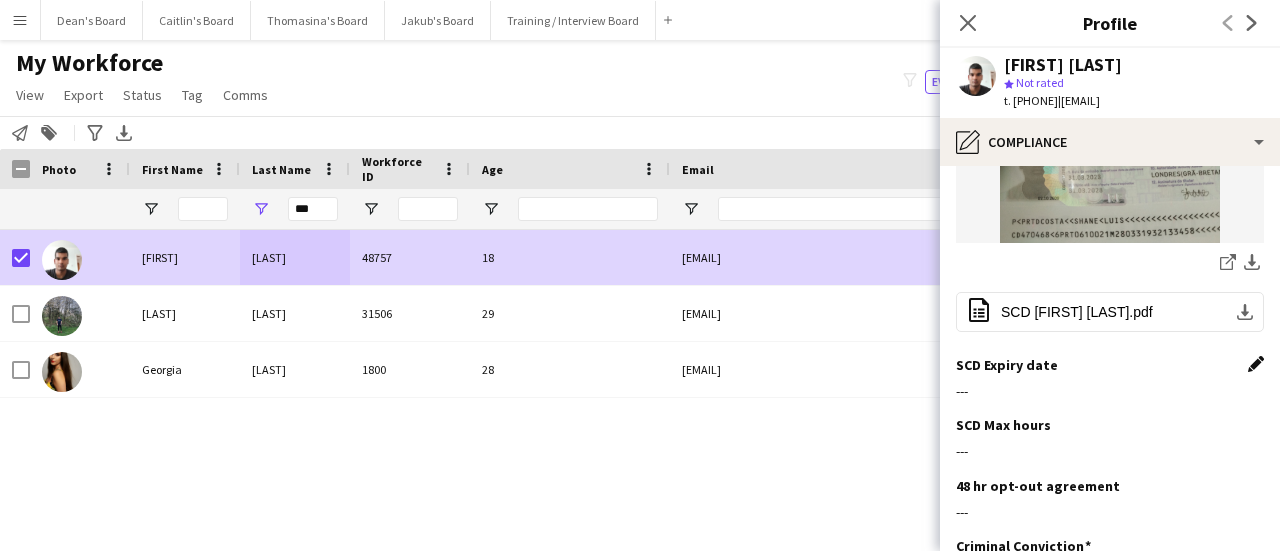 click on "Edit this field" 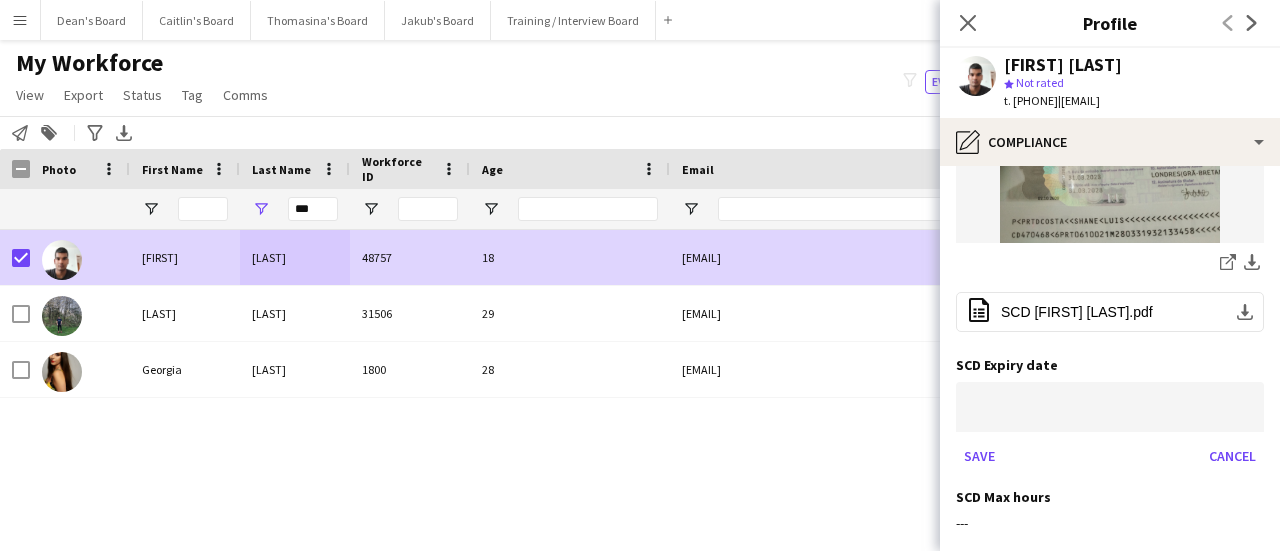 click on "Menu
Boards
Boards   Boards   All jobs   Status
Workforce
Workforce   My Workforce   Recruiting
Comms
Comms
Pay
Pay   Approvals   Payments   Reports
Platform Settings
Platform Settings   App settings   Your settings   Profiles
Training Academy
Training Academy
Knowledge Base
Knowledge Base
Product Updates
Product Updates   Log Out   Privacy   Dean's Board
Close
Caitlin's Board
Close
Thomasina's Board
Close
Jakub's Board
Close
Training / Interview Board
Close
Add
Help
Notifications" at bounding box center [640, 275] 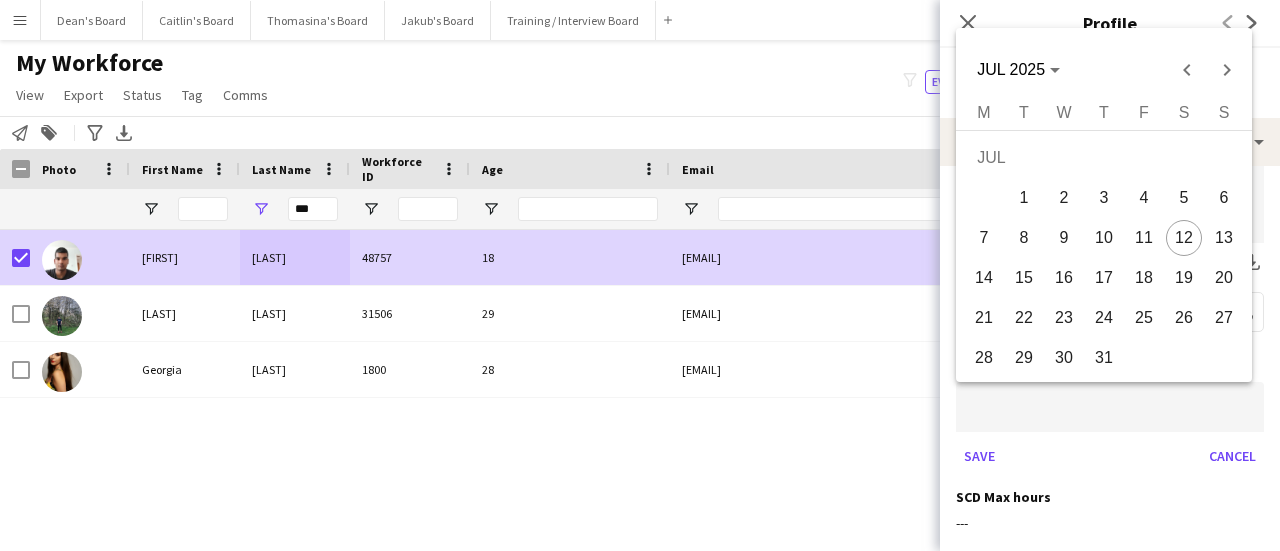 click on "12" at bounding box center (1184, 238) 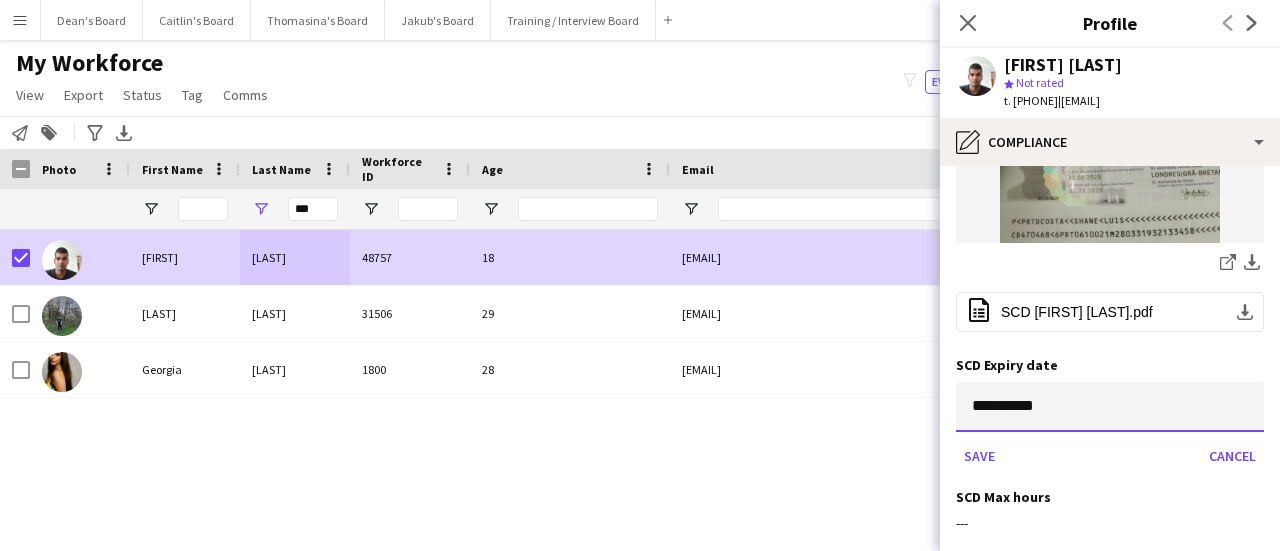 scroll, scrollTop: 600, scrollLeft: 0, axis: vertical 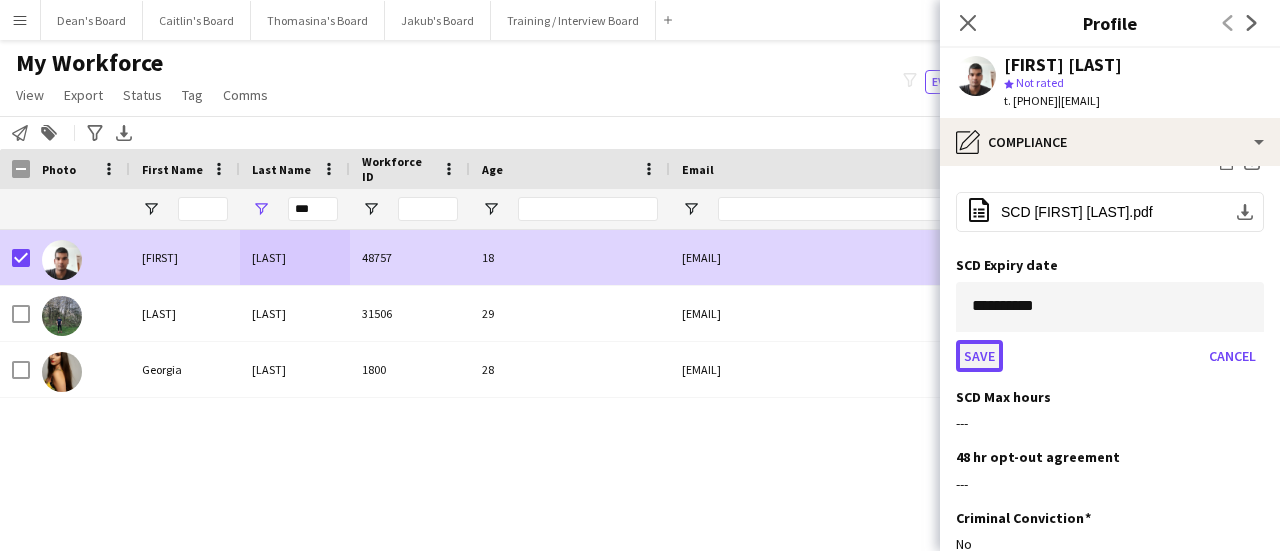 click on "Save" 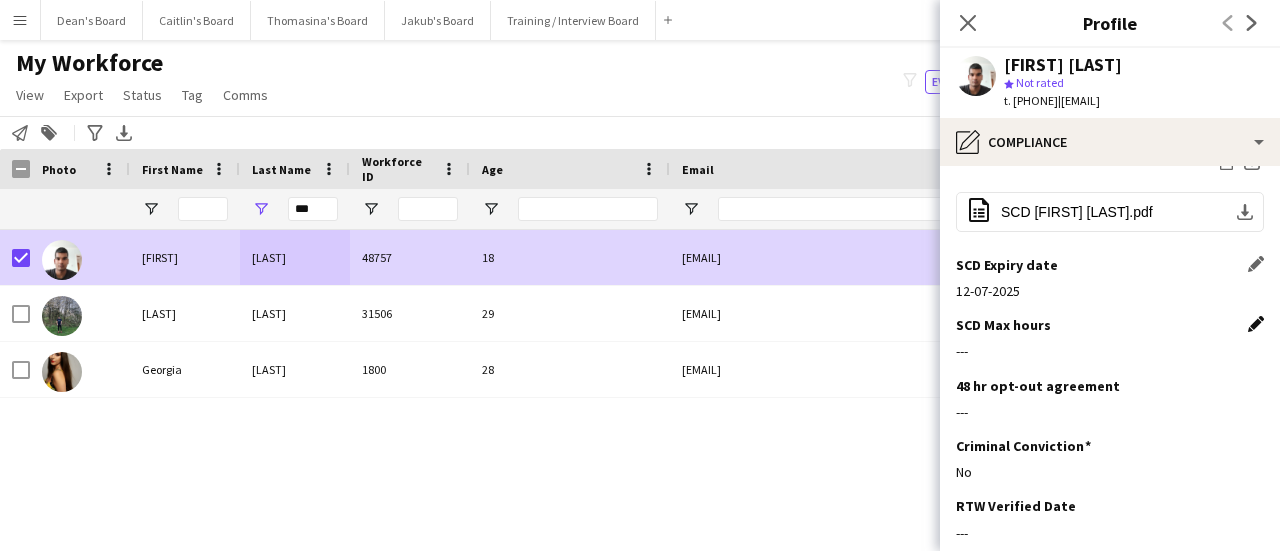 click on "Edit this field" 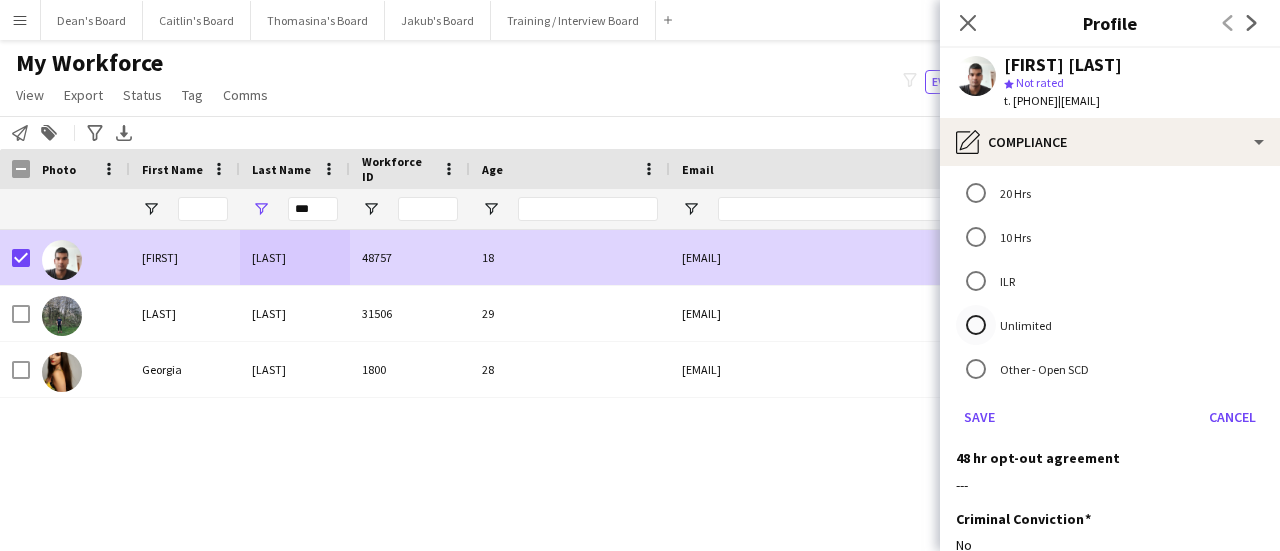 scroll, scrollTop: 900, scrollLeft: 0, axis: vertical 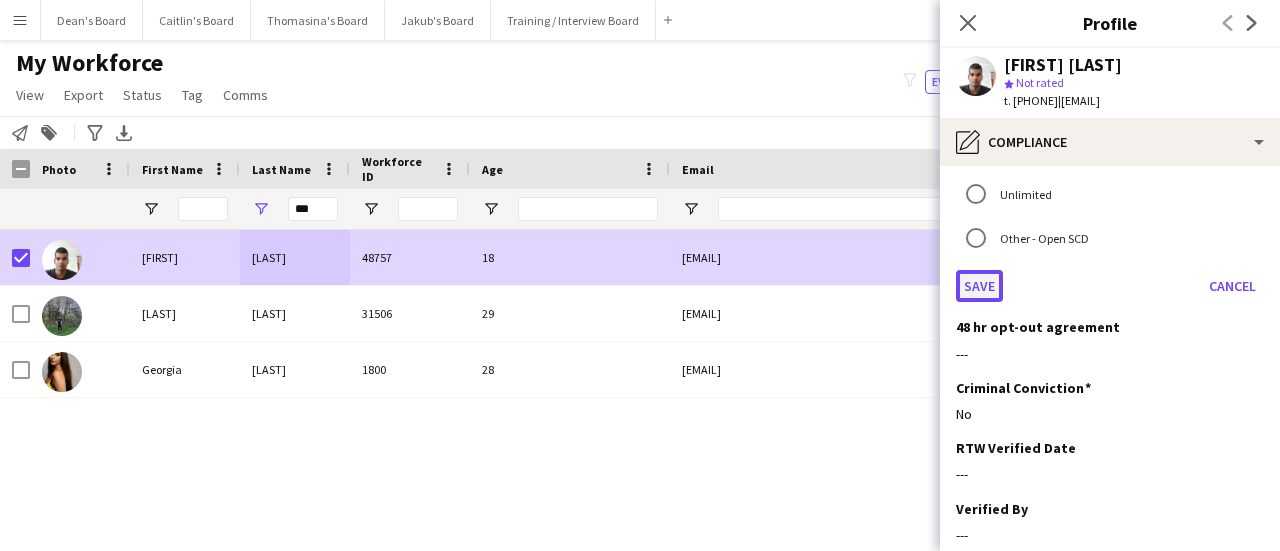 click on "Save" 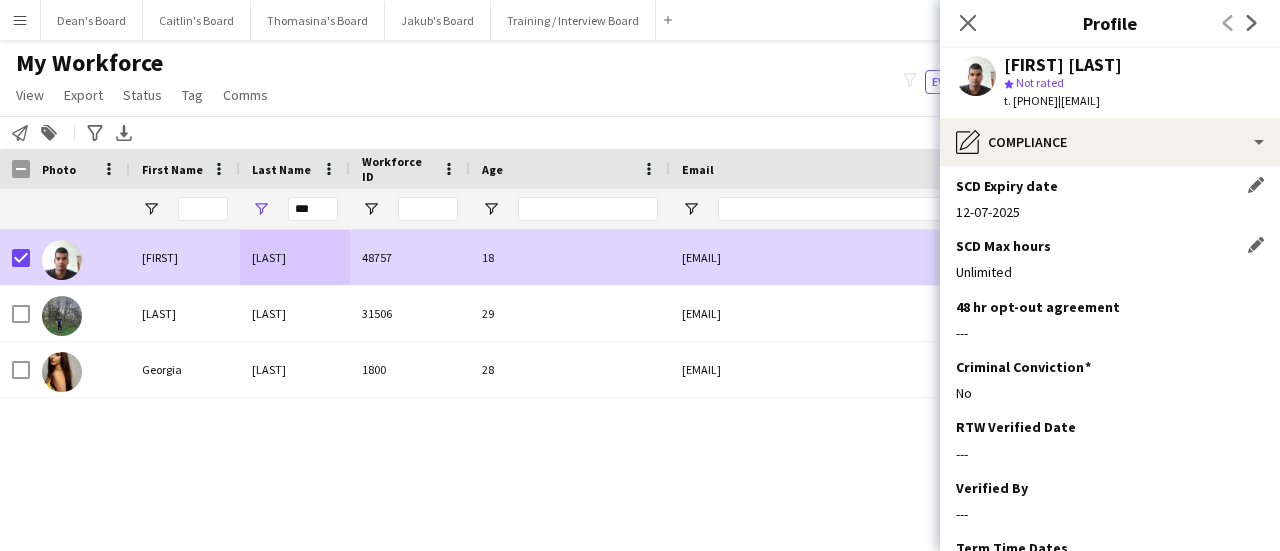 scroll, scrollTop: 649, scrollLeft: 0, axis: vertical 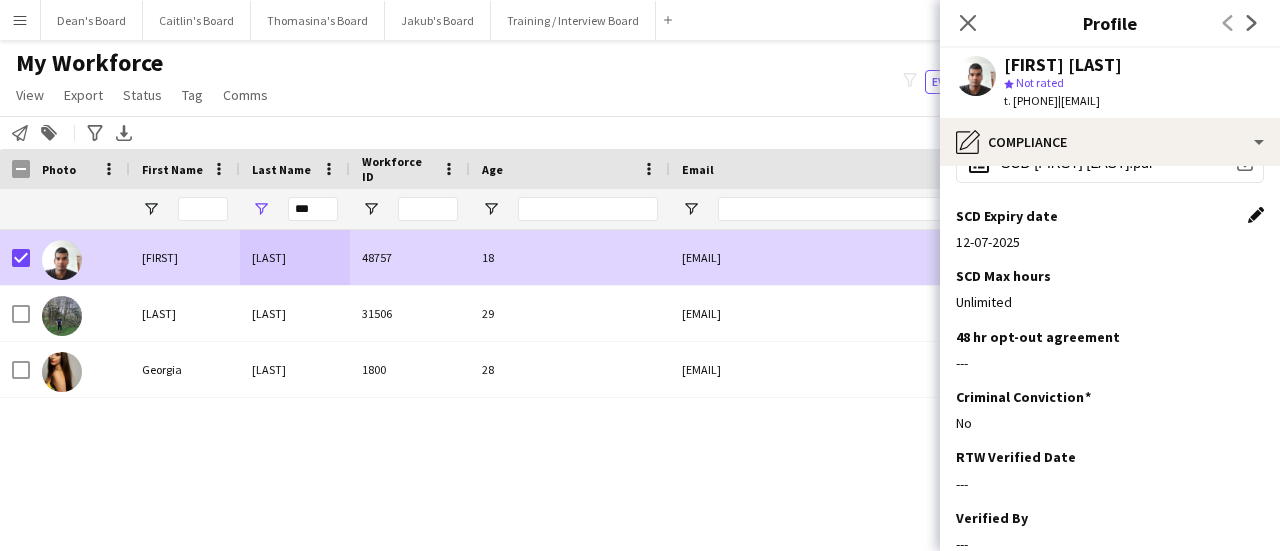 click on "Edit this field" 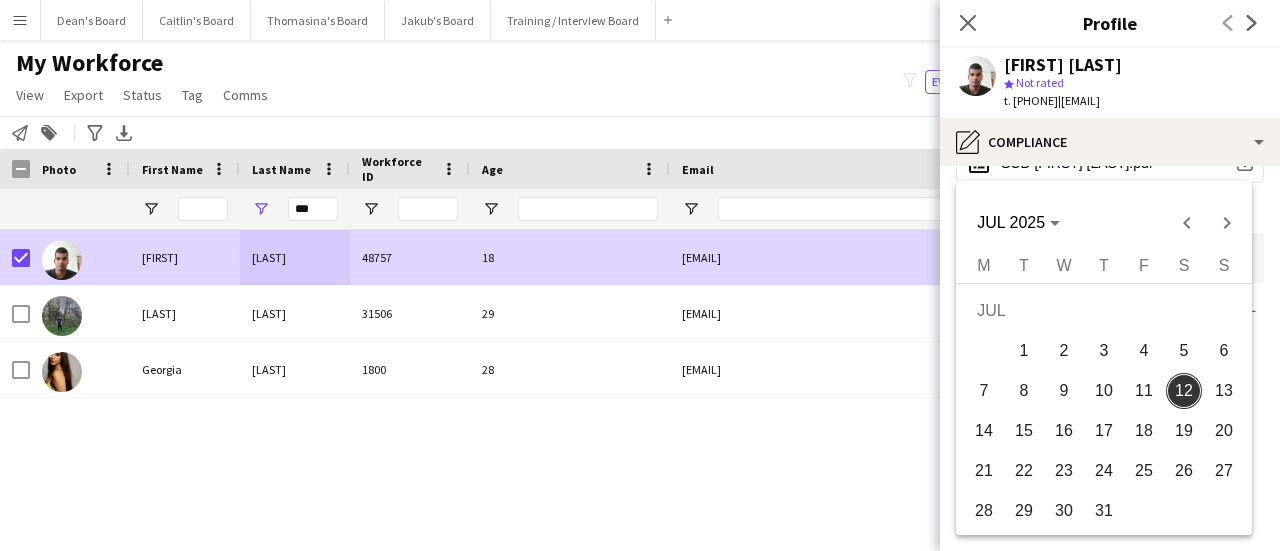 click on "Menu
Boards
Boards   Boards   All jobs   Status
Workforce
Workforce   My Workforce   Recruiting
Comms
Comms
Pay
Pay   Approvals   Payments   Reports
Platform Settings
Platform Settings   App settings   Your settings   Profiles
Training Academy
Training Academy
Knowledge Base
Knowledge Base
Product Updates
Product Updates   Log Out   Privacy   Dean's Board
Close
Caitlin's Board
Close
Thomasina's Board
Close
Jakub's Board
Close
Training / Interview Board
Close
Add
Help
Notifications" at bounding box center [640, 275] 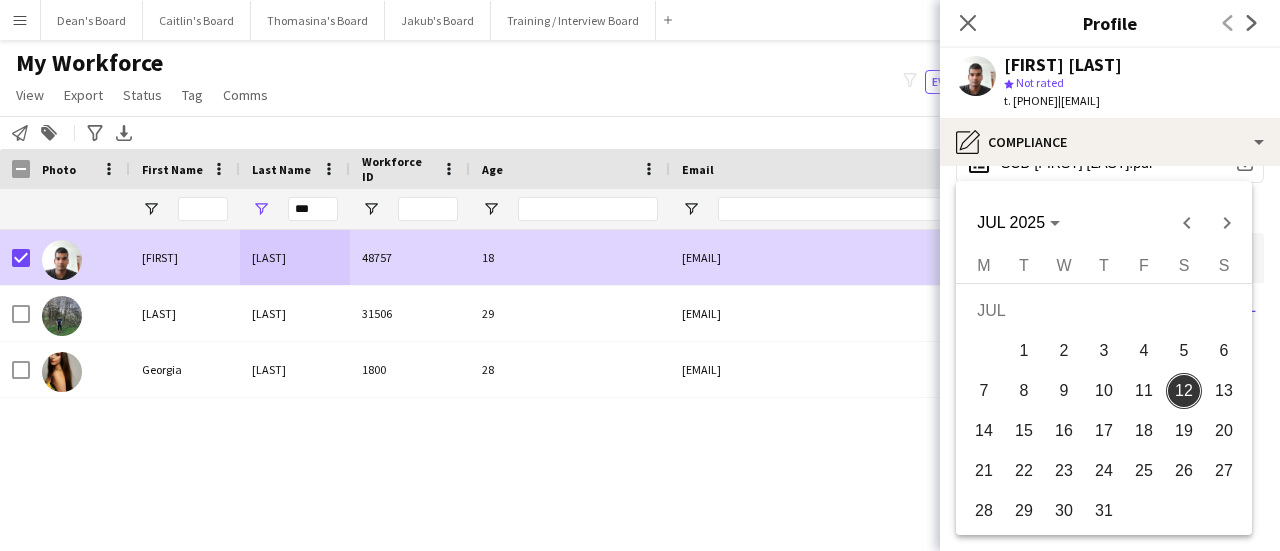 drag, startPoint x: 986, startPoint y: 252, endPoint x: 960, endPoint y: 252, distance: 26 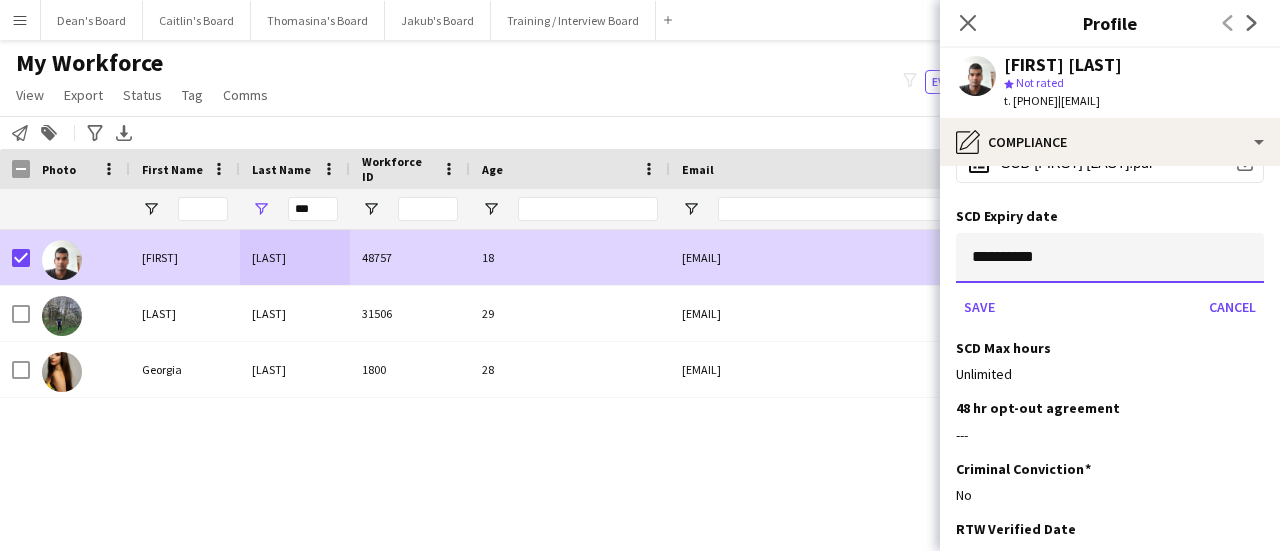 drag, startPoint x: 1064, startPoint y: 249, endPoint x: 941, endPoint y: 258, distance: 123.32883 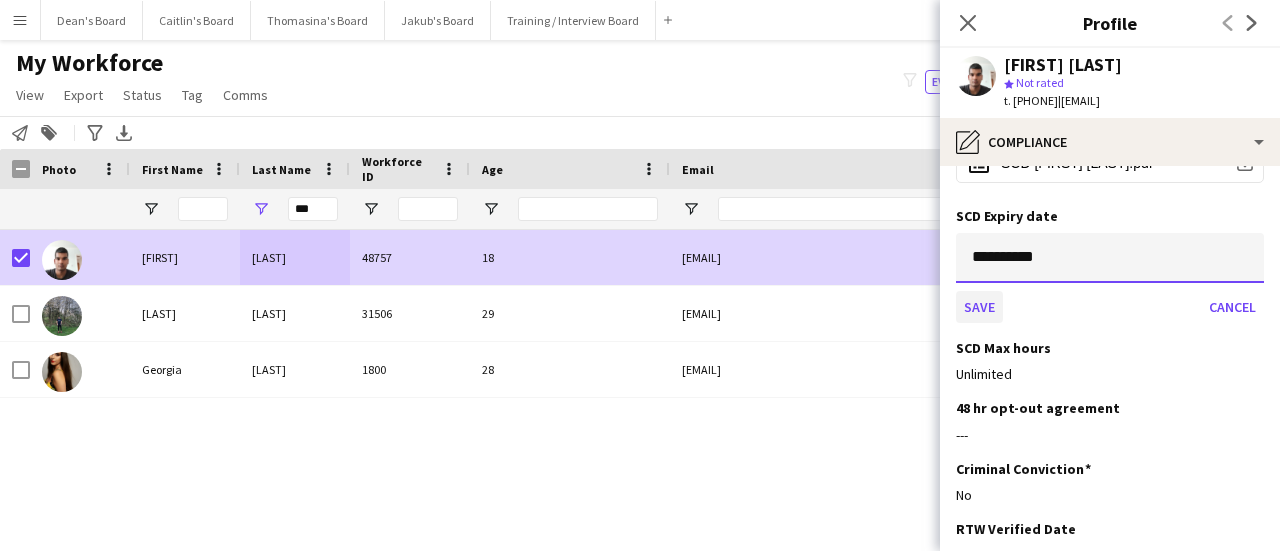 type on "**********" 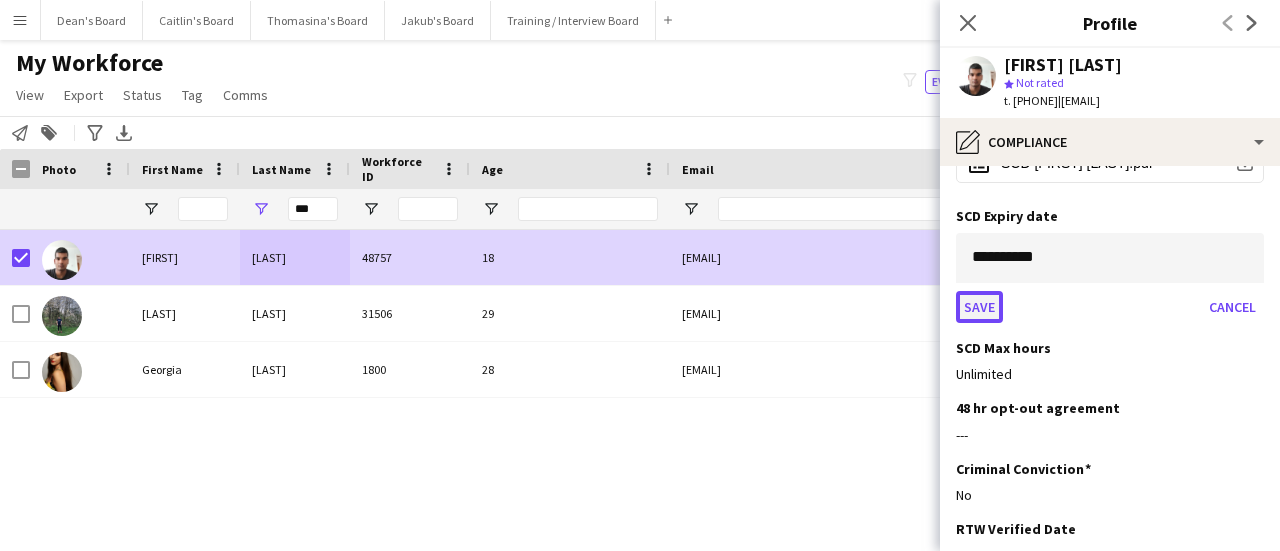 click on "Save" 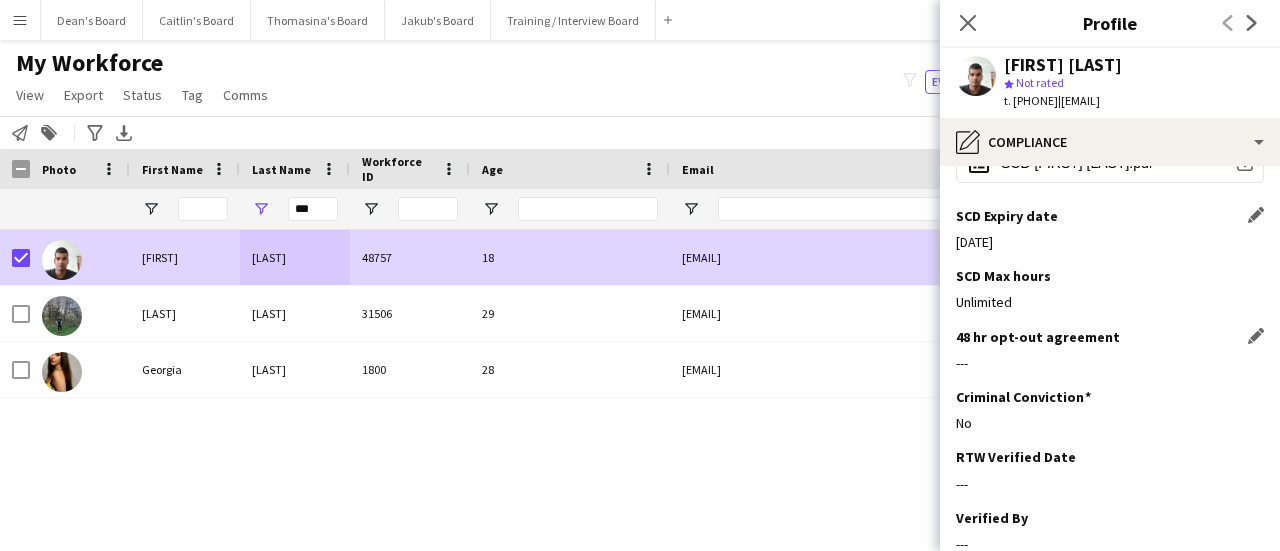 scroll, scrollTop: 840, scrollLeft: 0, axis: vertical 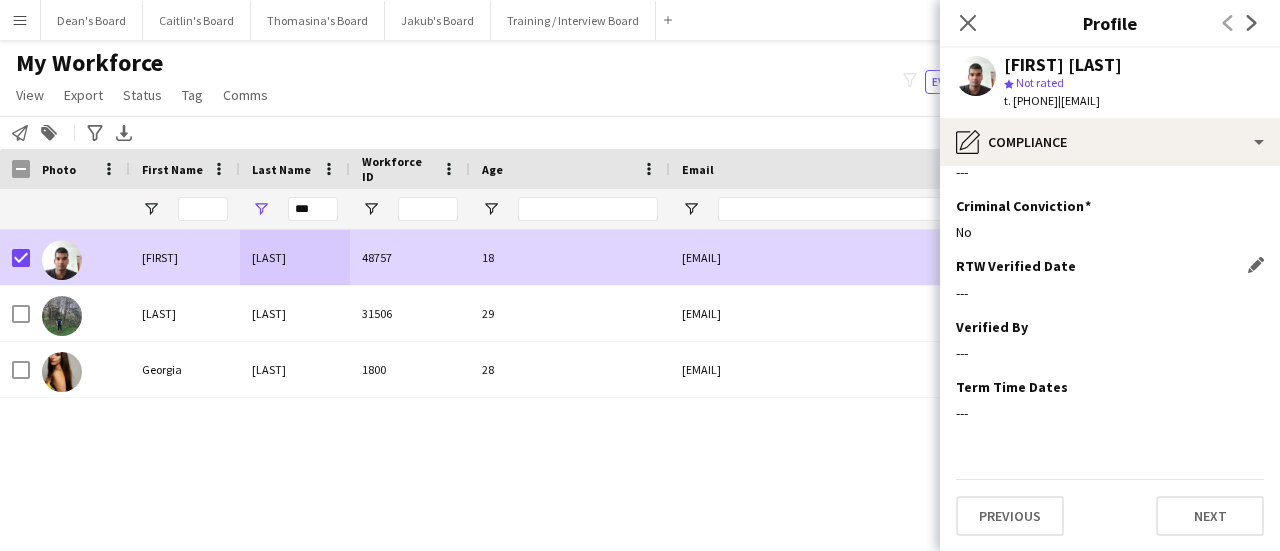 click on "---" 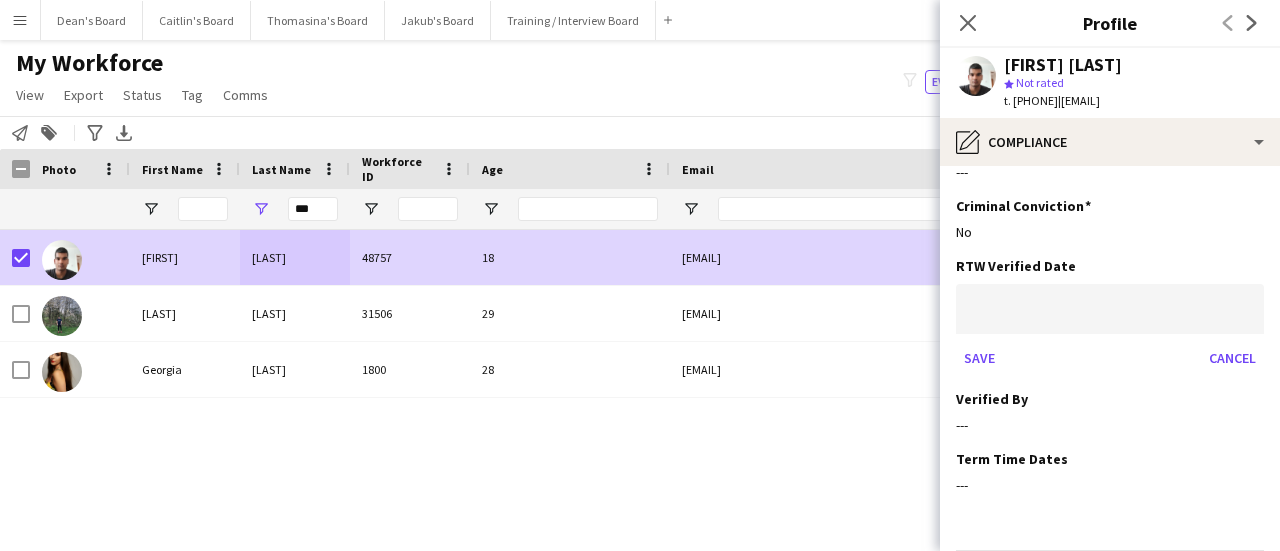 click on "Menu
Boards
Boards   Boards   All jobs   Status
Workforce
Workforce   My Workforce   Recruiting
Comms
Comms
Pay
Pay   Approvals   Payments   Reports
Platform Settings
Platform Settings   App settings   Your settings   Profiles
Training Academy
Training Academy
Knowledge Base
Knowledge Base
Product Updates
Product Updates   Log Out   Privacy   Dean's Board
Close
Caitlin's Board
Close
Thomasina's Board
Close
Jakub's Board
Close
Training / Interview Board
Close
Add
Help
Notifications" at bounding box center [640, 275] 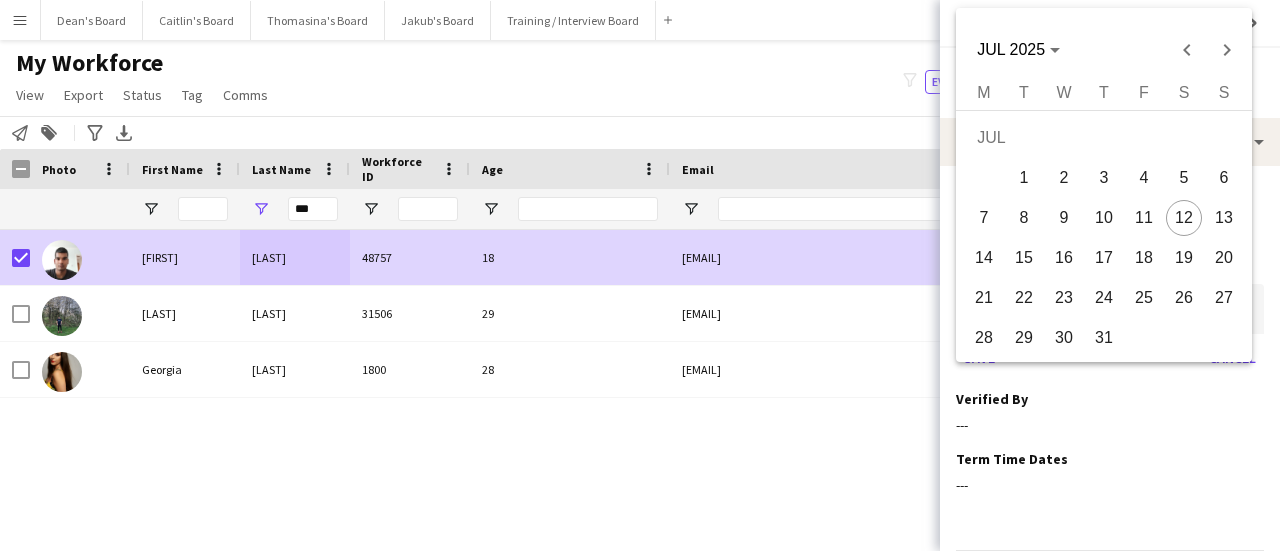 click on "12" at bounding box center [1184, 218] 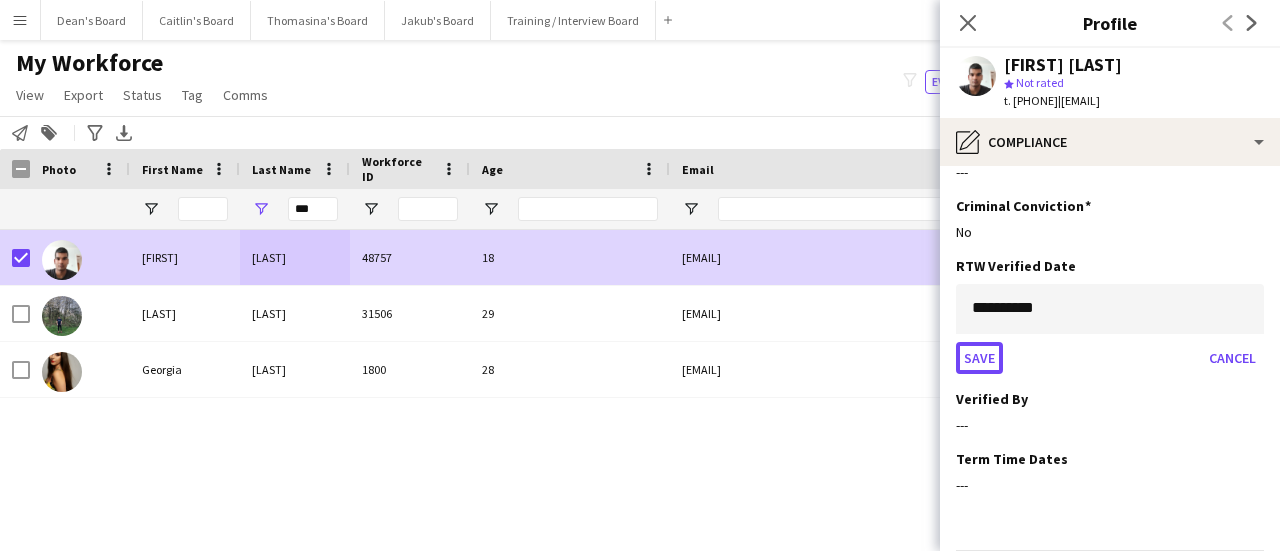 click on "Save" 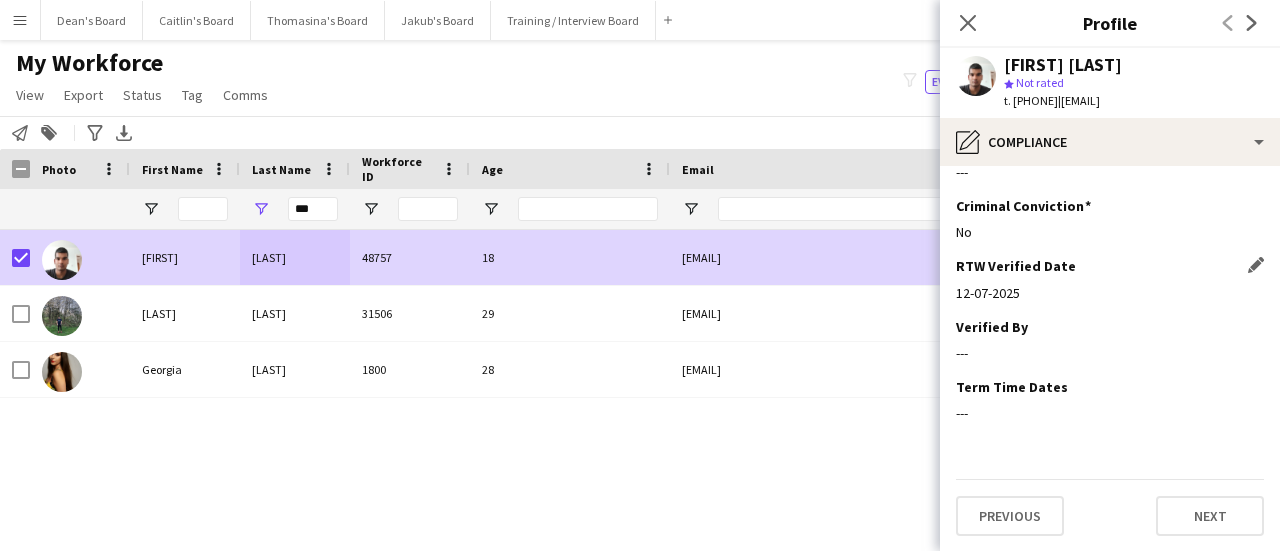 click on "Nationality
Edit this field
Portuguese  Permission to Work in the UK
Edit this field
Yes  Do you have a British or Irish Passport?
Edit this field
No  Add your Sharecode
Edit this field
WYJ G27 6PM  Upload your passport
Edit this field
share-external-link-1
download-bottom
office-file-sheet
SCD SHANE LUIS DCOSTA.pdf
download-bottom
SCD Expiry date
Edit this field
01-01-3001  SCD Max hours
Edit this field
Unlimited  48 hr opt-out agreement
Edit this field
---  Criminal Conviction
Edit this field" 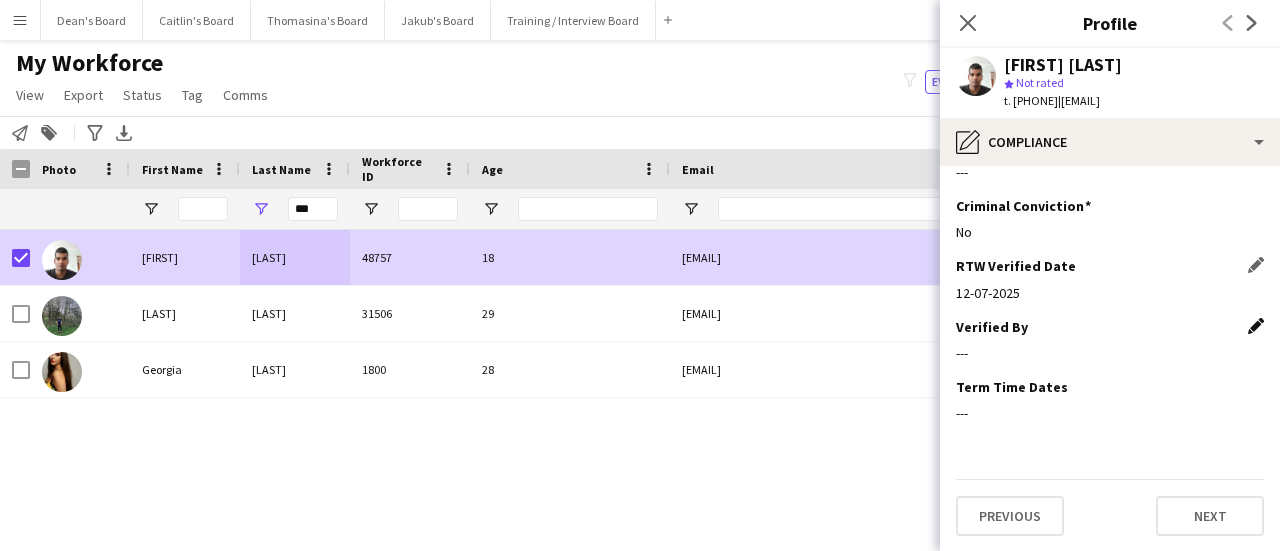 click on "Edit this field" 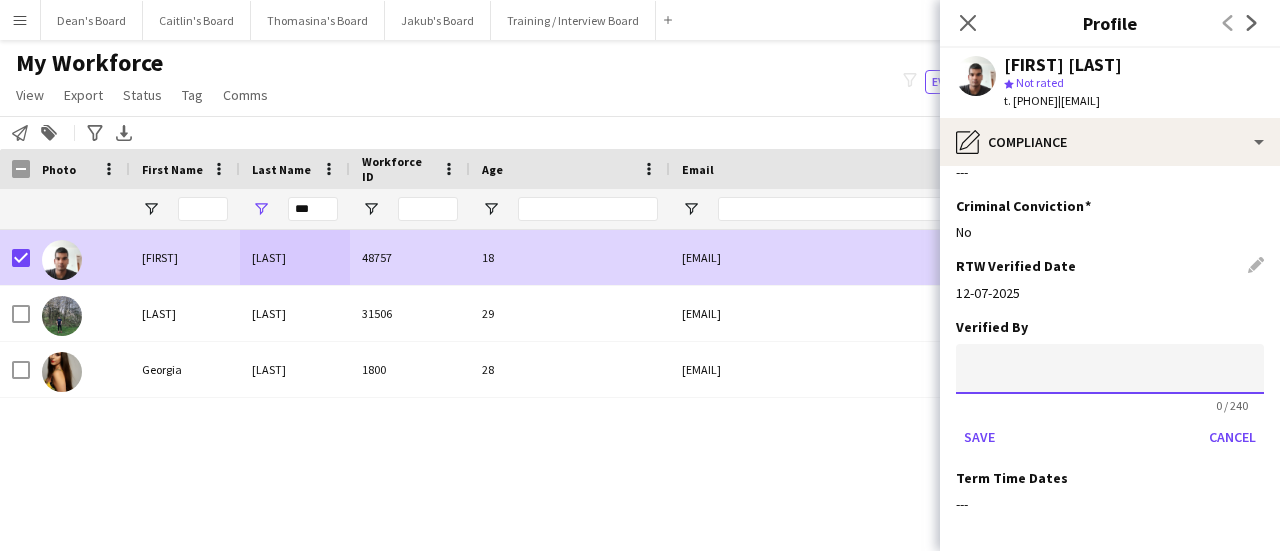click 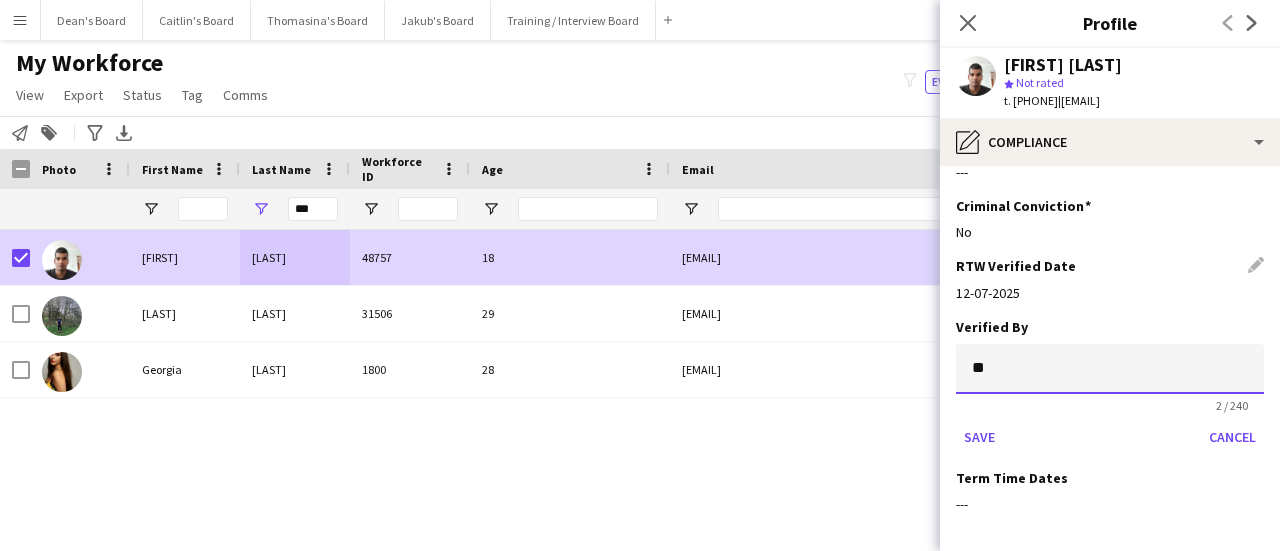 type on "*" 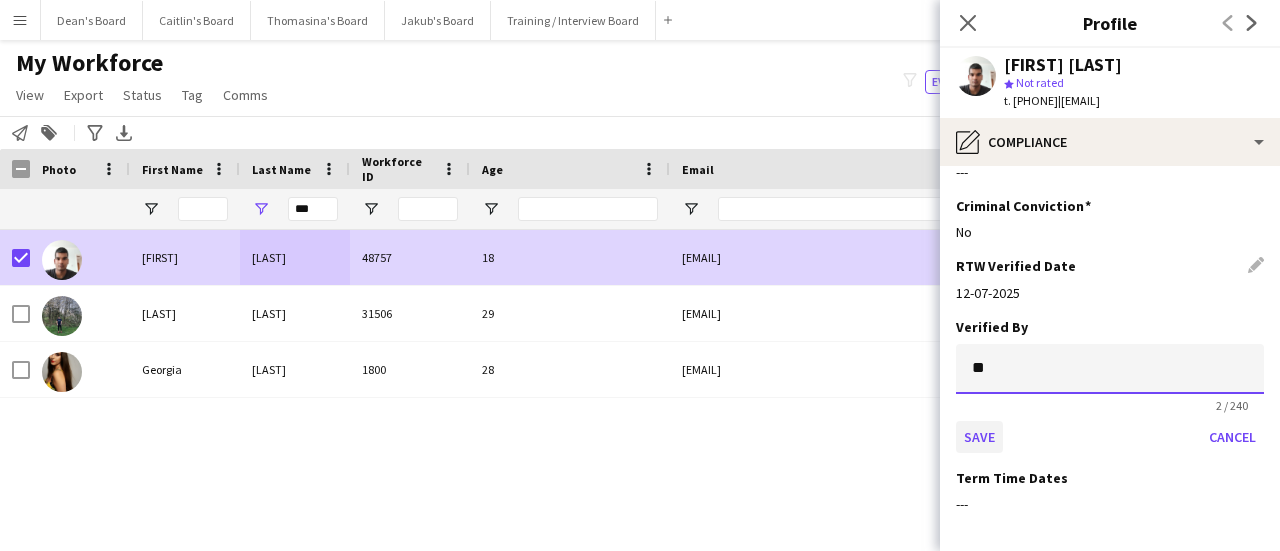 type on "**" 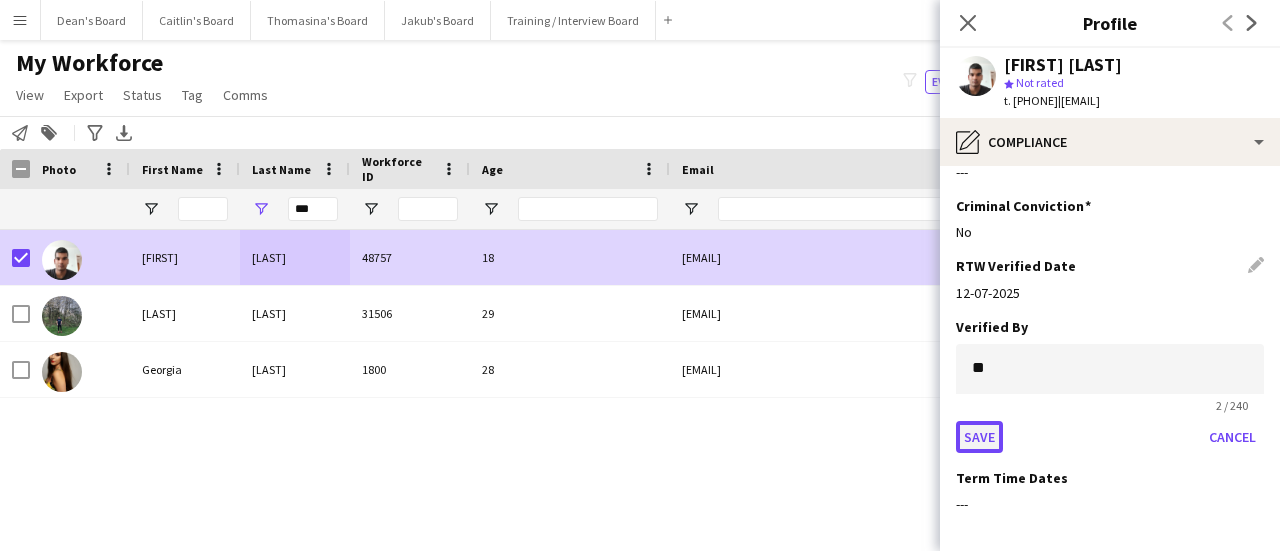 click on "Save" 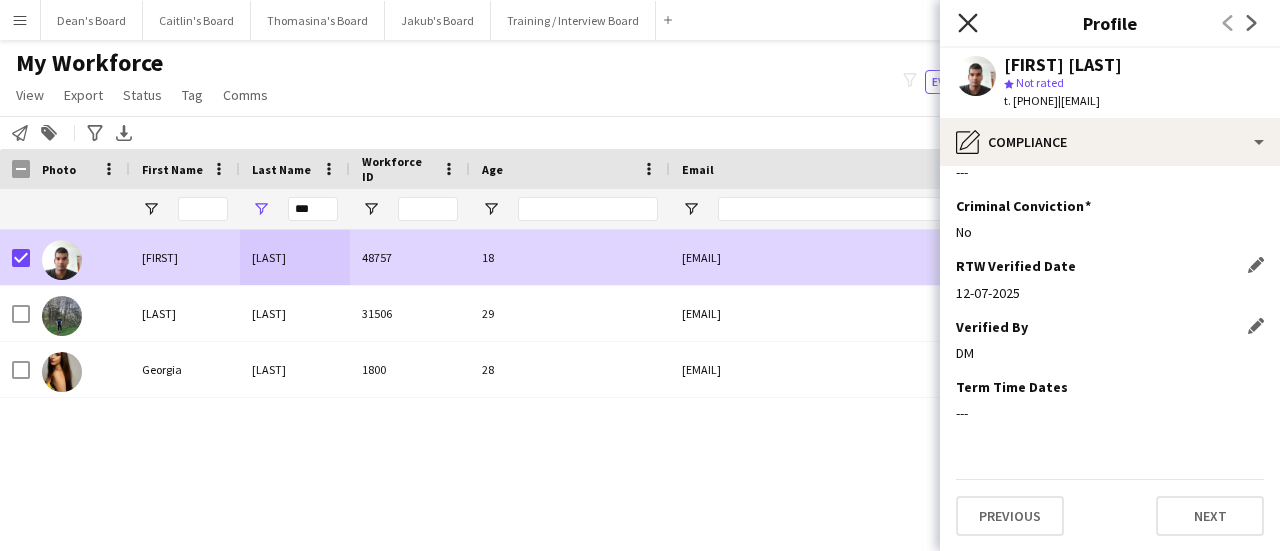 click on "Close pop-in" 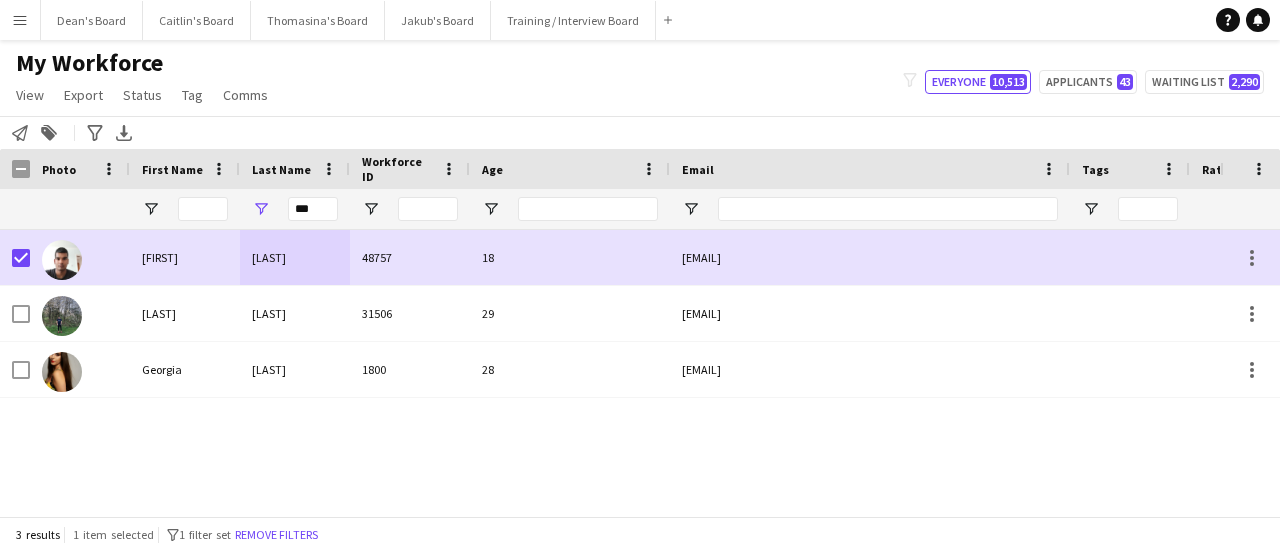 click on "My Workforce   View   Views  Default view Compliance RTW Checks MANCHESTER Search UNI New view Update view Delete view Edit name Customise view Customise filters Reset Filters Reset View Reset All  Export  New starters report Export as XLSX Export as PDF  Status  Edit  Tag  New tag  Edit tag  11/07/2025- Invited to Meet the team (13) 20 HRS VISA (32) ARC TRANSFER (1) Ascot Manager (21) BACK OF HOUSE (3) Bar - COCKTAIL (101) BARISTA (204) BATH LAST MIN (17) BIRMINGHAM CREW (15) Cabin Crew  (13) CAMBRIDGE CREW (2) Carry 3 plates (20) Chef de Partie (34) CHEFS (70) Commis Chef  (11) Compliance 100%  (53) CSH FLOW (29) DBS  (17) Declined (0) Declined- Location (0) DRIVER Birmingham (1) DRIVER Manchester (16) Drivers (153) EASTBOURNE A LIST (74) Enhanced DBS (7) EVENTCUP Direct (7) FIA 2024 PASS (21) Flow Completed (308) Flow 🌷RA 2025🌷 (1) Gap Year Interview (22) Head Chef  (6) Hogs Back Brewery🍺 (3) LIVERPOOL CREW (7) LOUGHBOROUGH CREW (1) MAN Interview Link Sent (26) MANCHESTER CREW (190) UNDER 18 (65)" 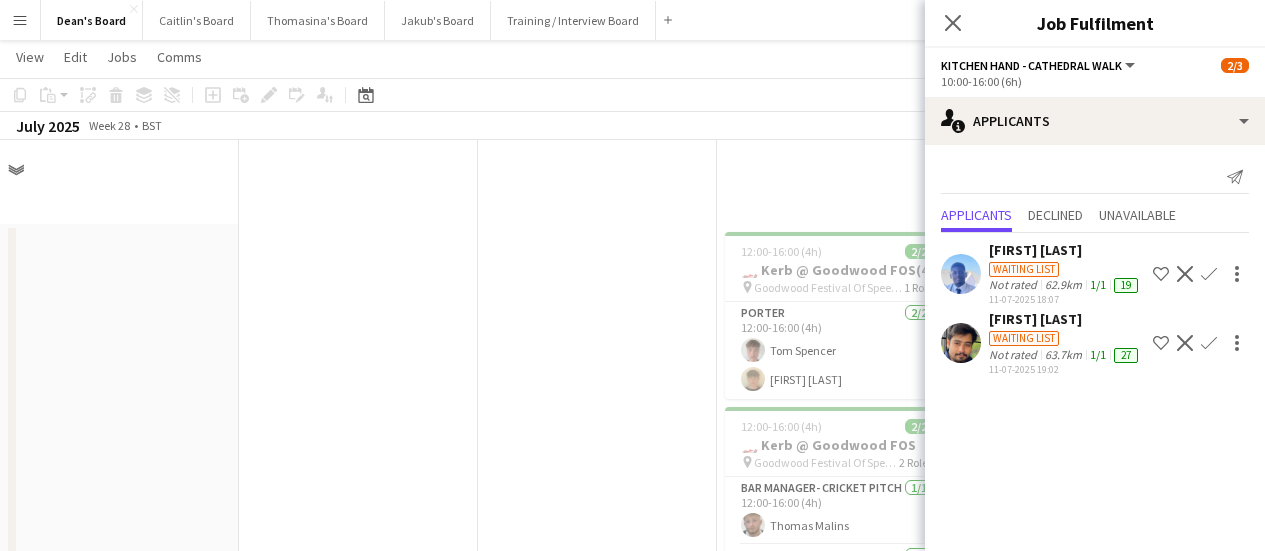 click on "In progress   06:00-18:00 (12h)    0/1
pin
Goodwood Festival Of Speed Chichester, PO18 0PH   1 Role   Shortlisted   104A   0/1   06:00-18:00 (12h)
single-neutral-actions
In progress   06:30-20:00 (13h30m)    16/17   🏎️ Kerb @ Goodwood FOS (16)
pin
Goodwood Festival Of Speed Chichester, PO18 0PH   6 Roles   Bartender- Cricket Pitch    1/1   06:30-13:30 (7h)
[FIRST] [LAST]  BAR - CATHEDRAL WALK   3/3   06:30-20:00 (13h30m)
[FIRST] [LAST] [FIRST] [LAST] [FIRST] [LAST]  Bartender- Cricket Pitch    2/2   06:30-20:00 (13h30m)
[FIRST] [LAST] [FIRST] [LAST]  BAR - CATHEDRAL WALK   6/6   10:00-20:00 (10h)
[FIRST] [LAST] ! [FIRST] [LAST] [FIRST] [LAST] [FIRST] [LAST]  Bartender- Cricket Pitch    4/4   10:00-20:00 (10h)
[FIRST] [LAST] [FIRST] [LAST] [FIRST] [LAST] [FIRST] [LAST]  Bartender- Cricket Pitch    9A   0/1   13:30-20:00 (6h30m)
single-neutral-actions" at bounding box center [1553, 1051] 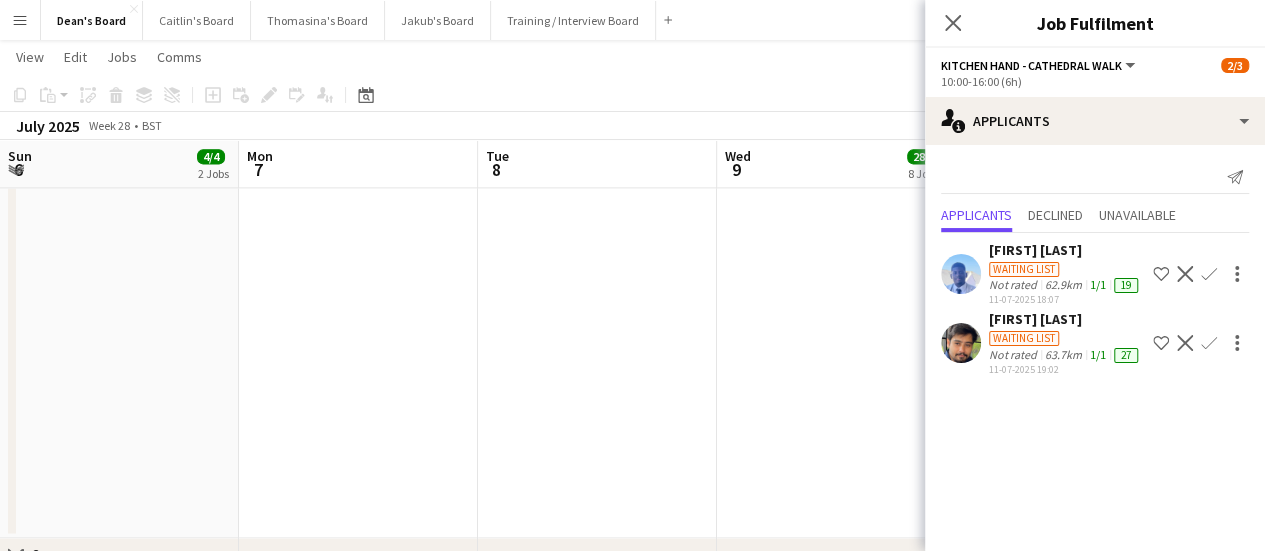 scroll, scrollTop: 0, scrollLeft: 0, axis: both 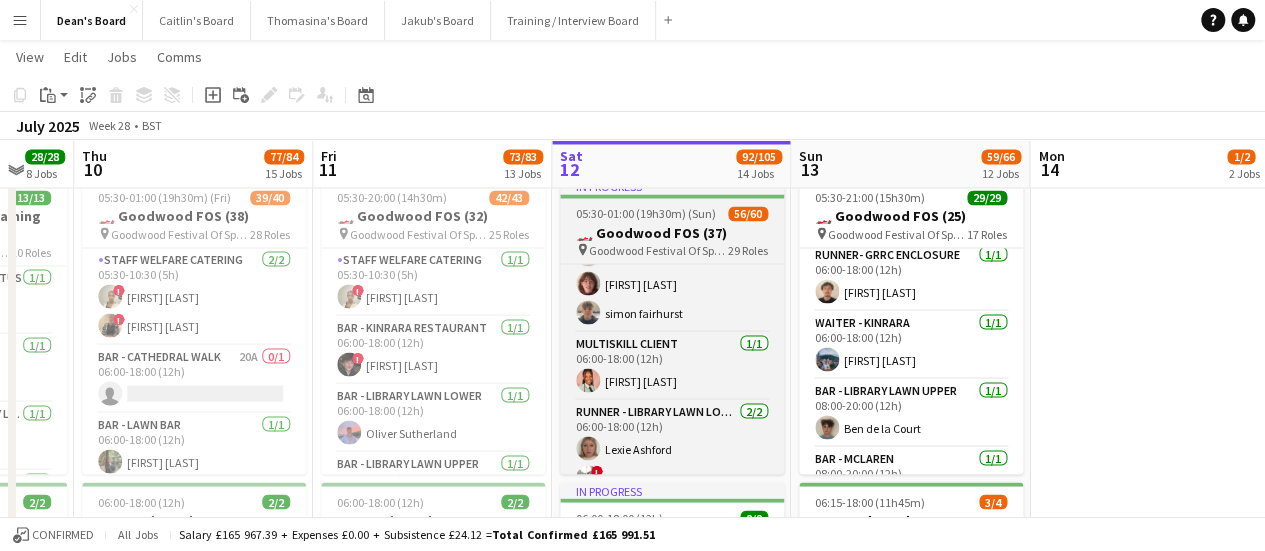 click on "🏎️ Goodwood FOS (37)" at bounding box center (672, 232) 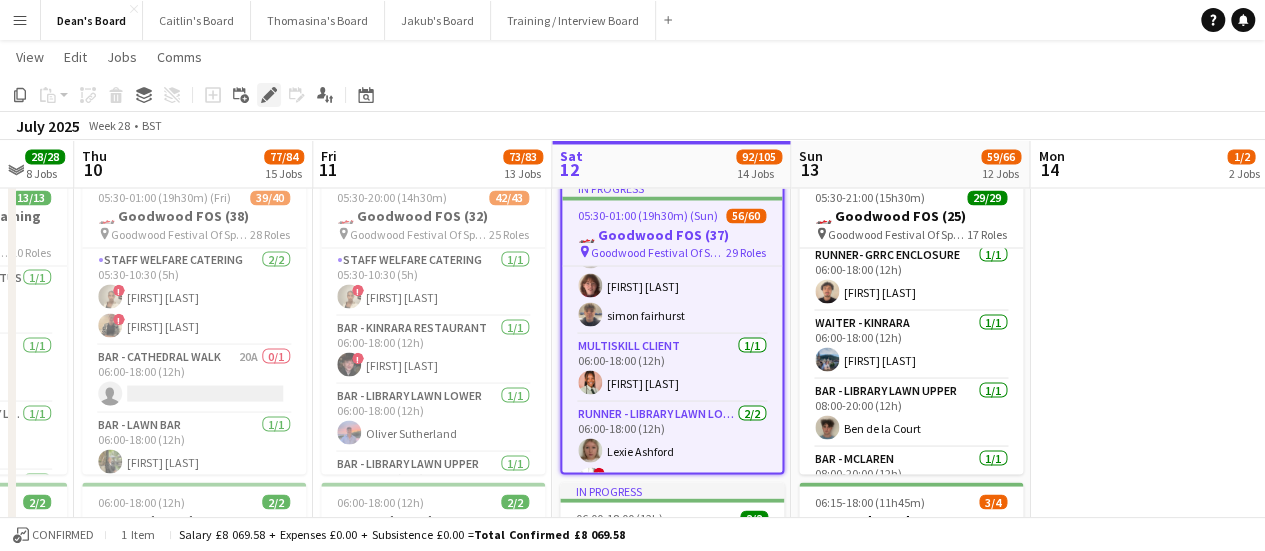 click 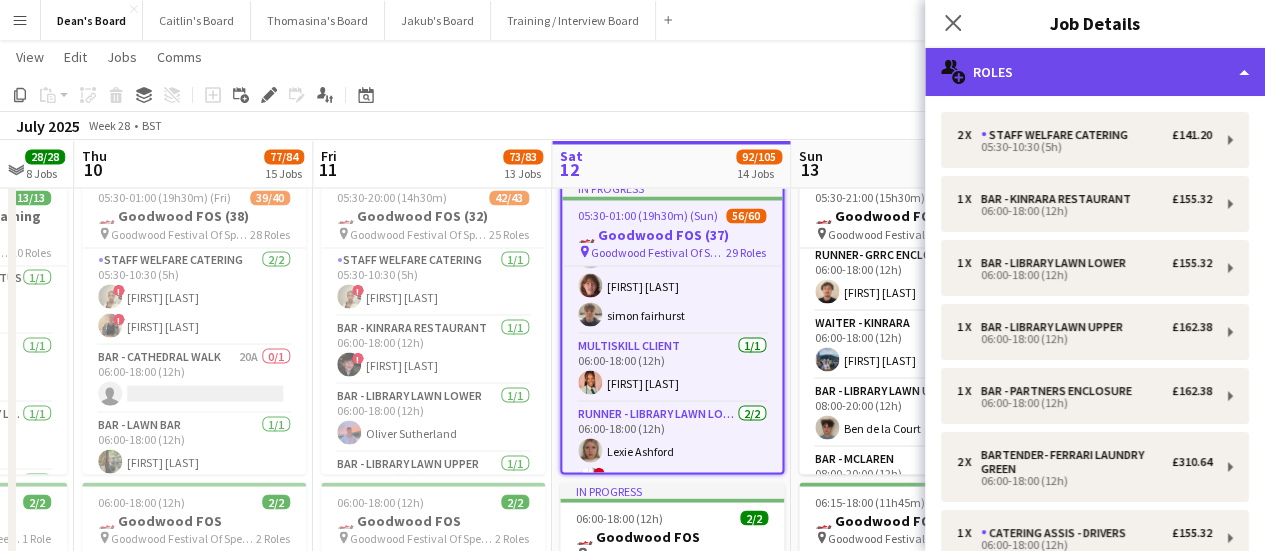 click on "multiple-users-add
Roles" 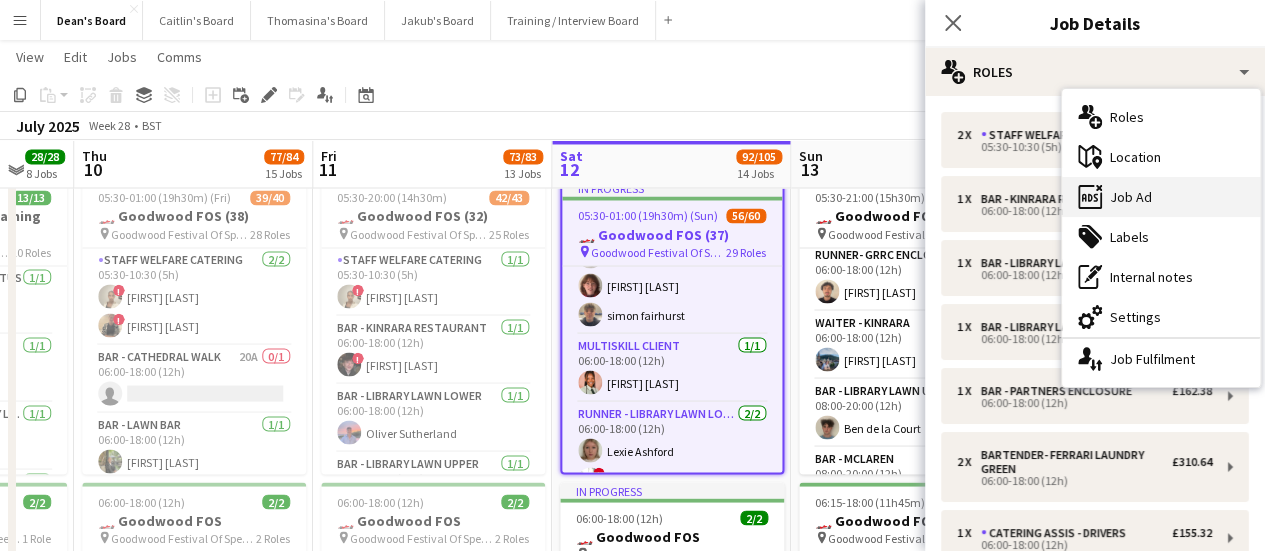 click on "ads-window
Job Ad" at bounding box center [1161, 197] 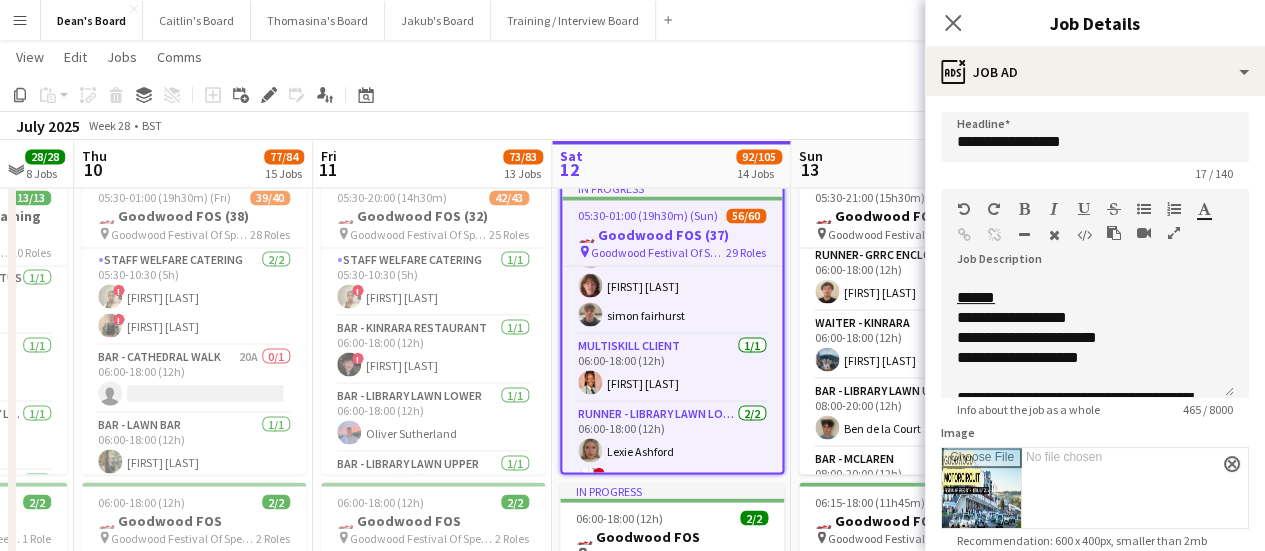 scroll, scrollTop: 396, scrollLeft: 0, axis: vertical 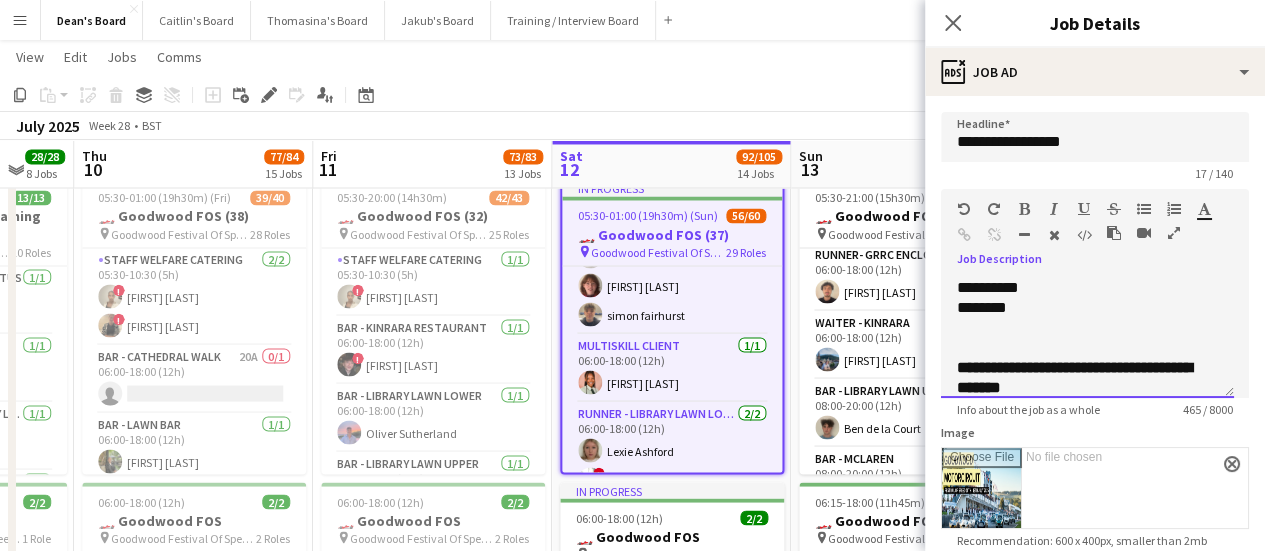 click on "********" at bounding box center (1079, 308) 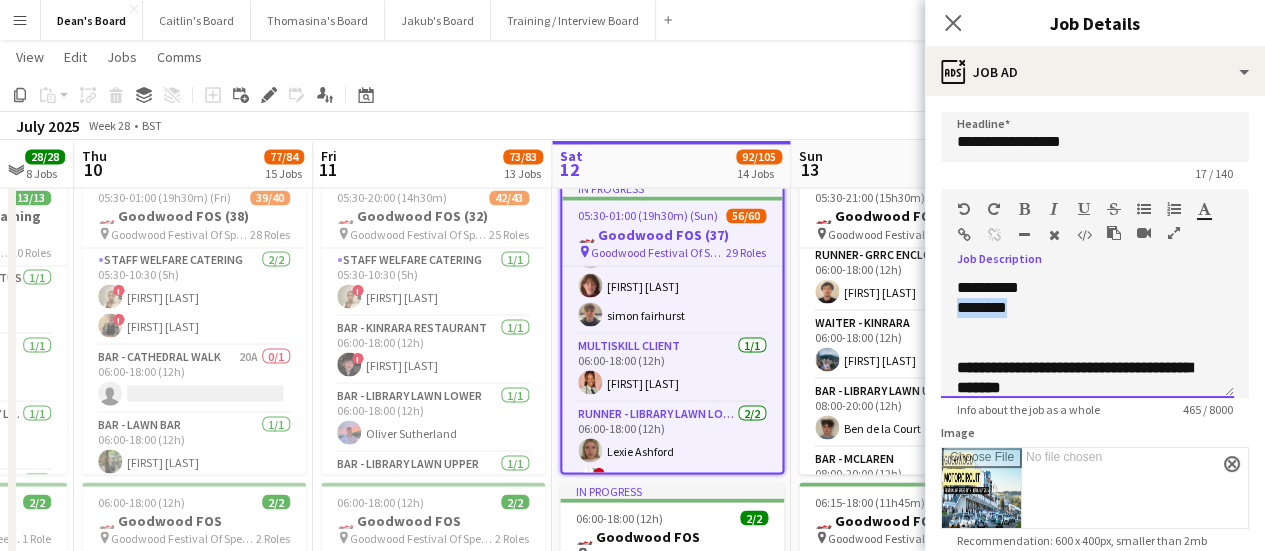 drag, startPoint x: 1059, startPoint y: 308, endPoint x: 929, endPoint y: 306, distance: 130.01538 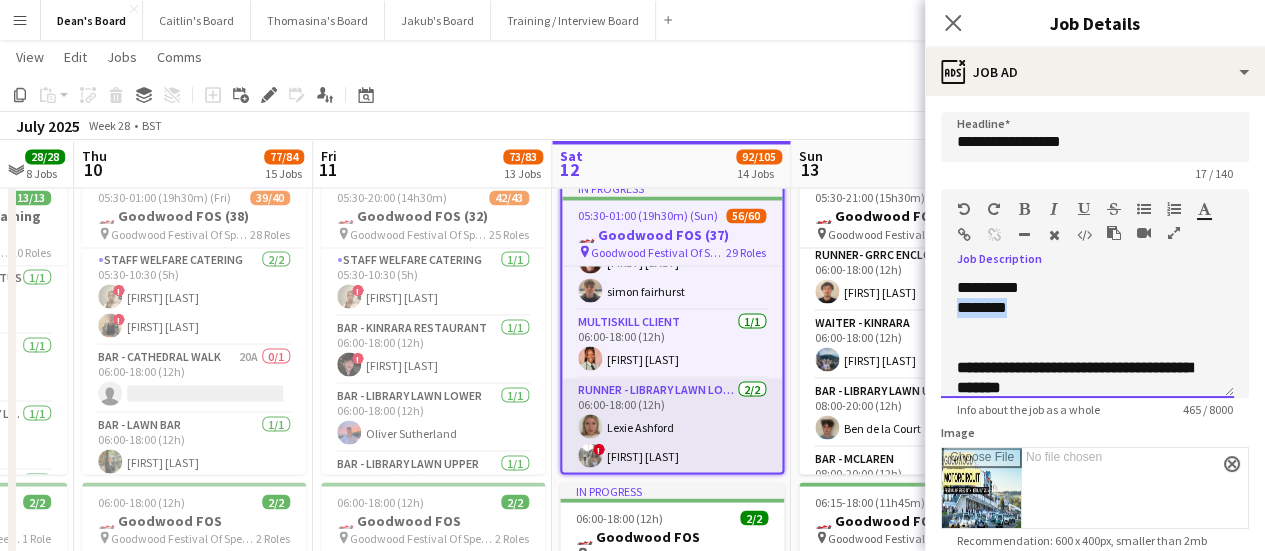 scroll, scrollTop: 660, scrollLeft: 0, axis: vertical 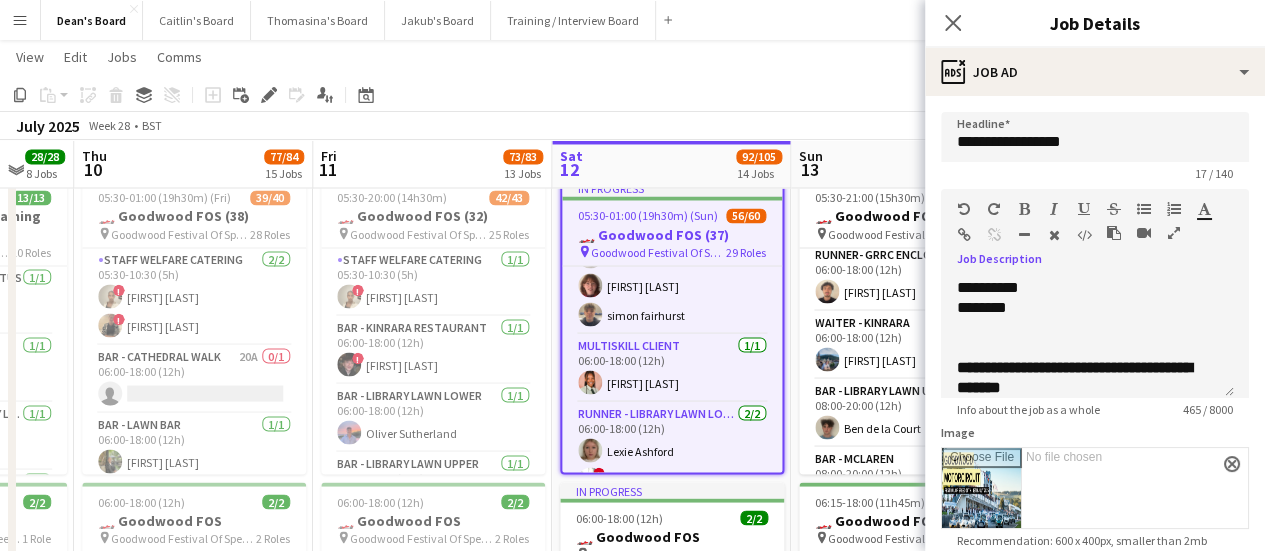 click on "View  Day view expanded Day view collapsed Month view Date picker Jump to today Expand Linked Jobs Collapse Linked Jobs  Edit  Copy Ctrl+C  Paste  Without Crew Ctrl+V With Crew Ctrl+Shift+V Paste as linked job  Group  Group Ungroup  Jobs  New Job Edit Job Delete Job New Linked Job Edit Linked Jobs Job fulfilment Promote Role Copy Role URL  Comms  Notify confirmed crew Create chat" 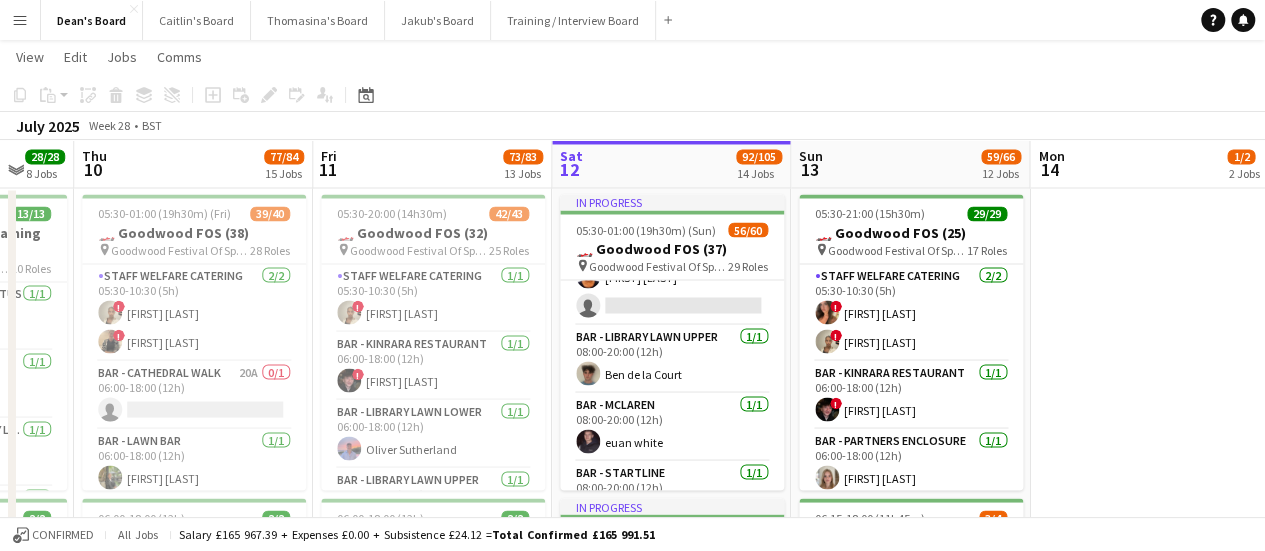 scroll, scrollTop: 1200, scrollLeft: 0, axis: vertical 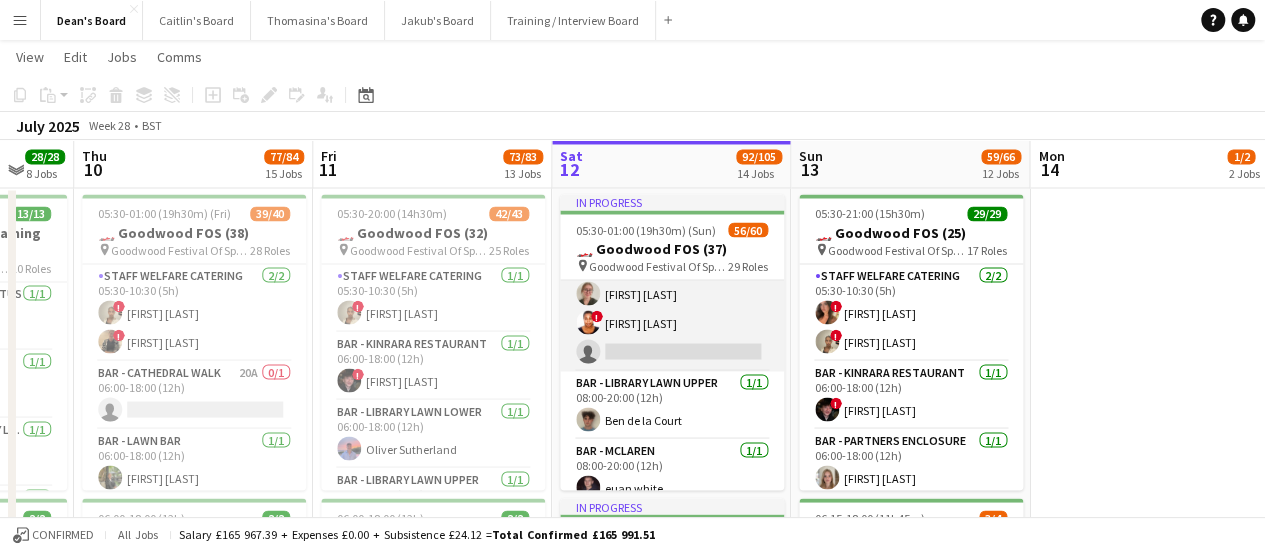 click on "Kitchen Porter   2/3   06:00-20:00 (14h)
Poppy Milburn ! Michelle G. Quainoo
single-neutral-actions" at bounding box center [672, 308] 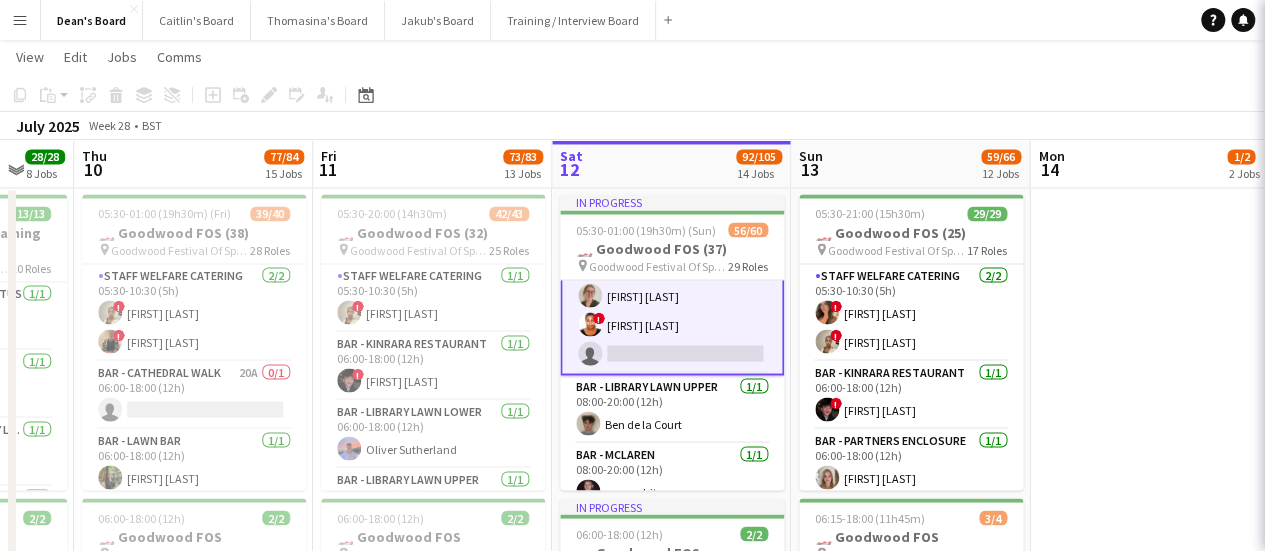 scroll, scrollTop: 1202, scrollLeft: 0, axis: vertical 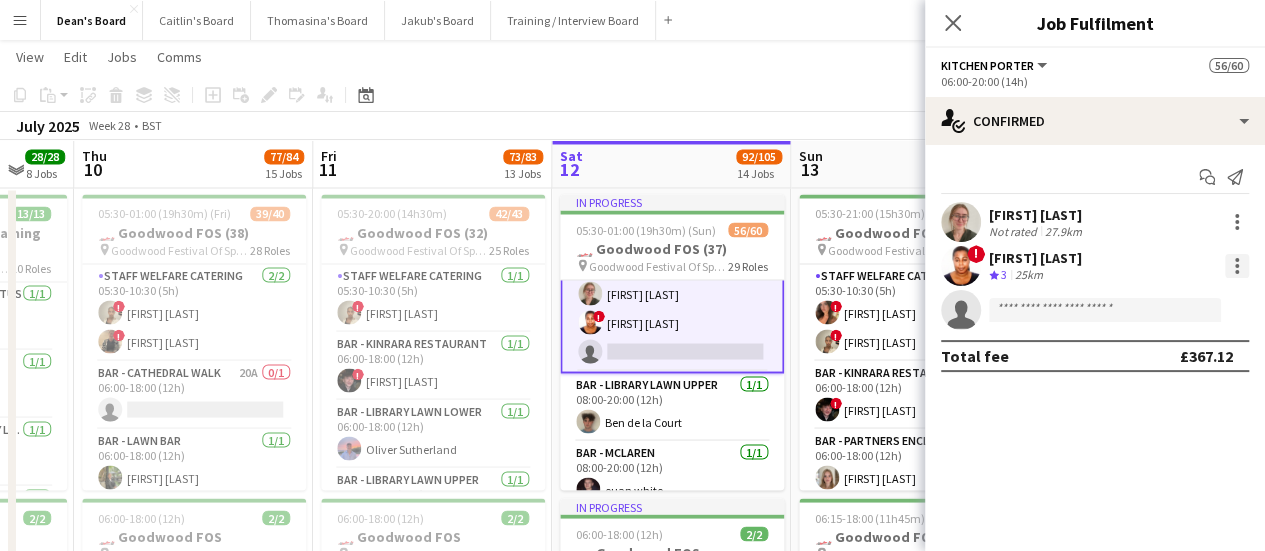 click at bounding box center [1237, 266] 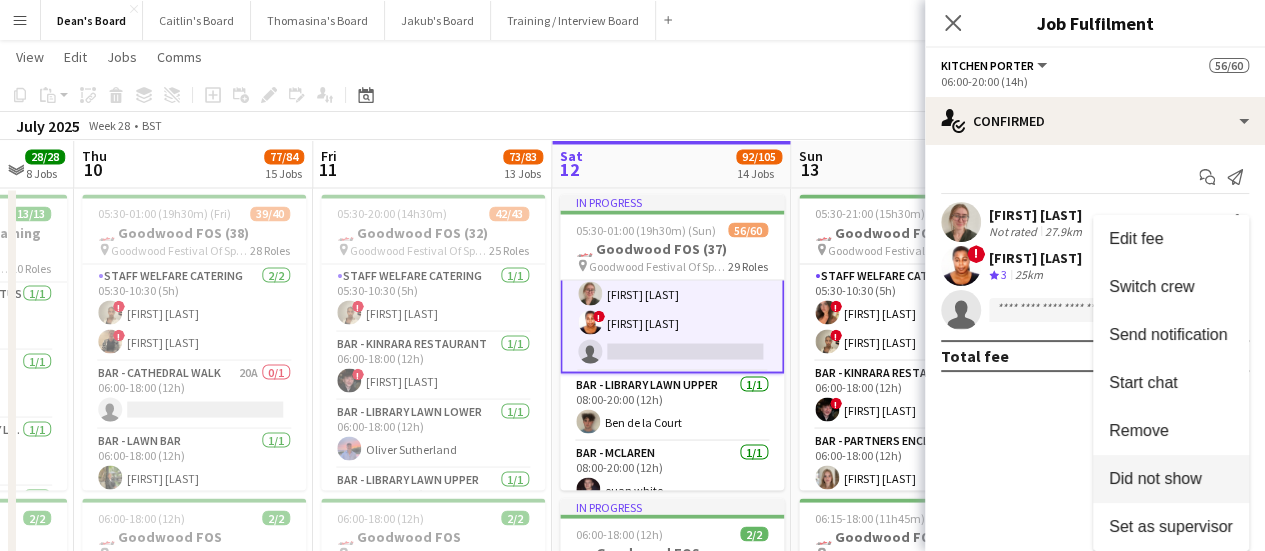 click on "Did not show" at bounding box center (1155, 478) 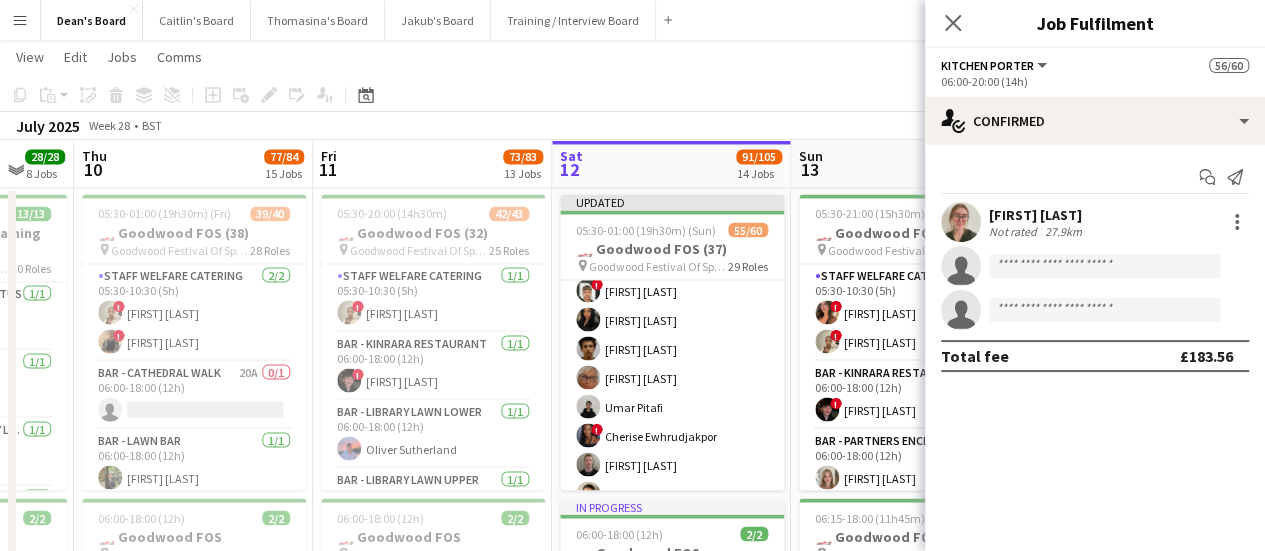 click on "MULTISKILL CLIENT   99I   2A   14/16   08:00-20:00 (12h)
Salma Salama ! Alex Campbell Ibim Akoko Rudransh Mahajan Cassandra Mullen Umar Pitafi ! Cherise Ewhrudjakpor Daniel Lee Max Watkins Adetutu Adegunju Andy Ferguson Muaz Hussain ! Radhika Singh Isaac Lucraft
single-neutral-actions
single-neutral-actions" at bounding box center [672, 464] 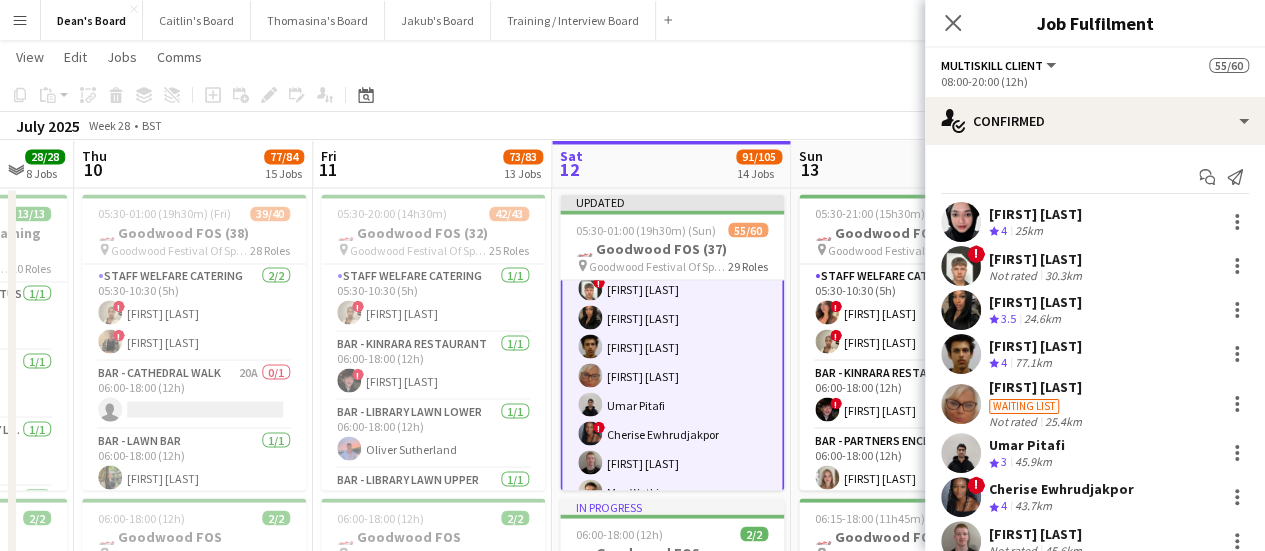 scroll, scrollTop: 1700, scrollLeft: 0, axis: vertical 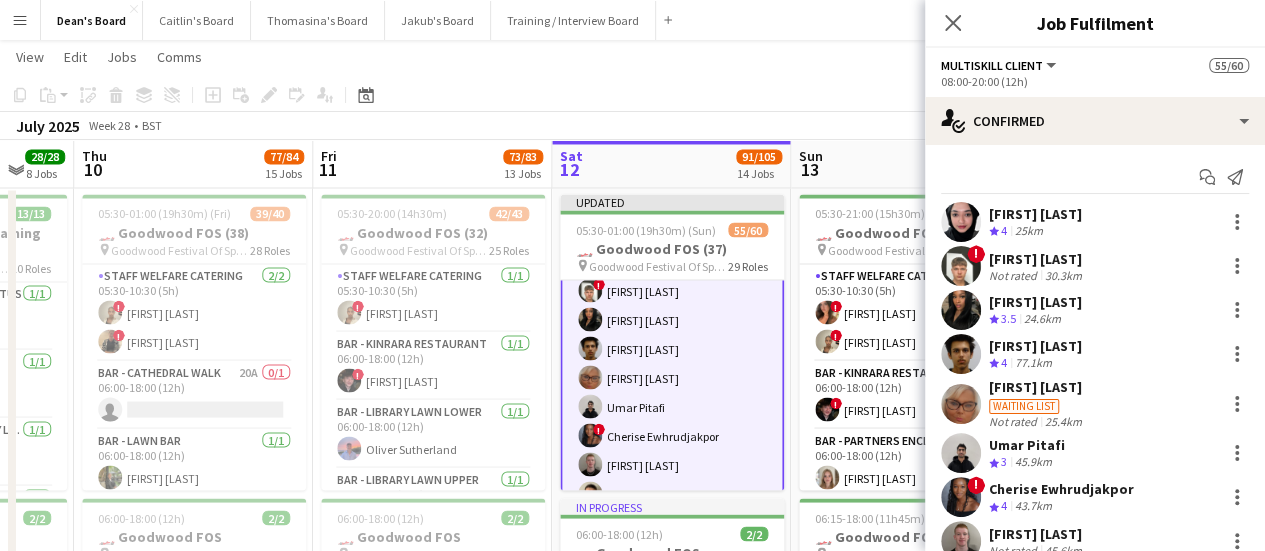 click on "[FIRST] [LAST]" at bounding box center [1035, 214] 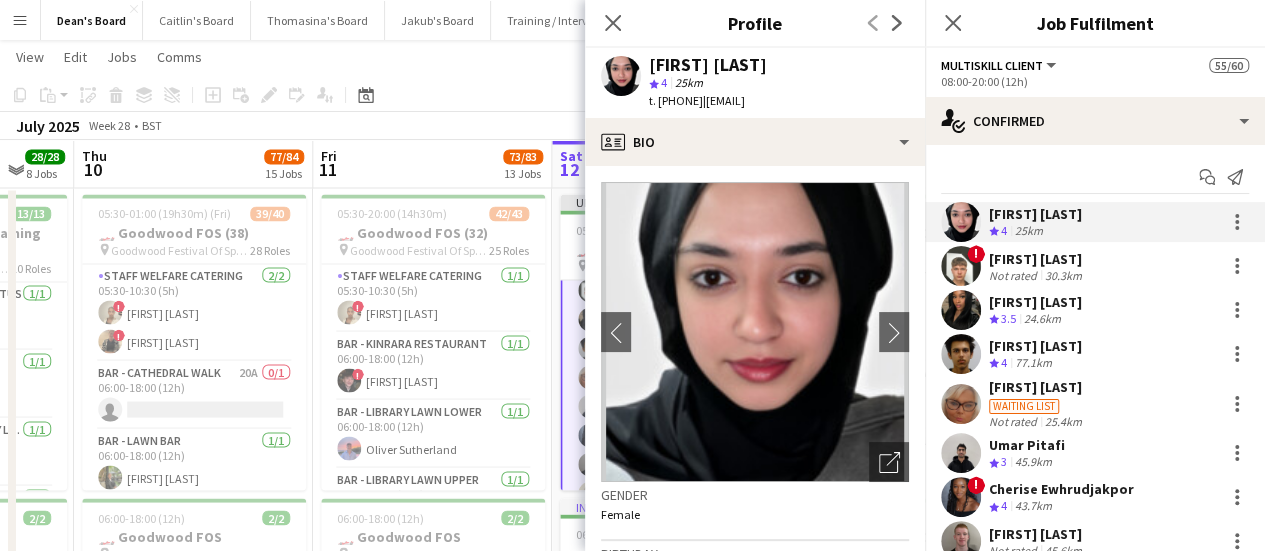drag, startPoint x: 765, startPoint y: 60, endPoint x: 724, endPoint y: 85, distance: 48.02083 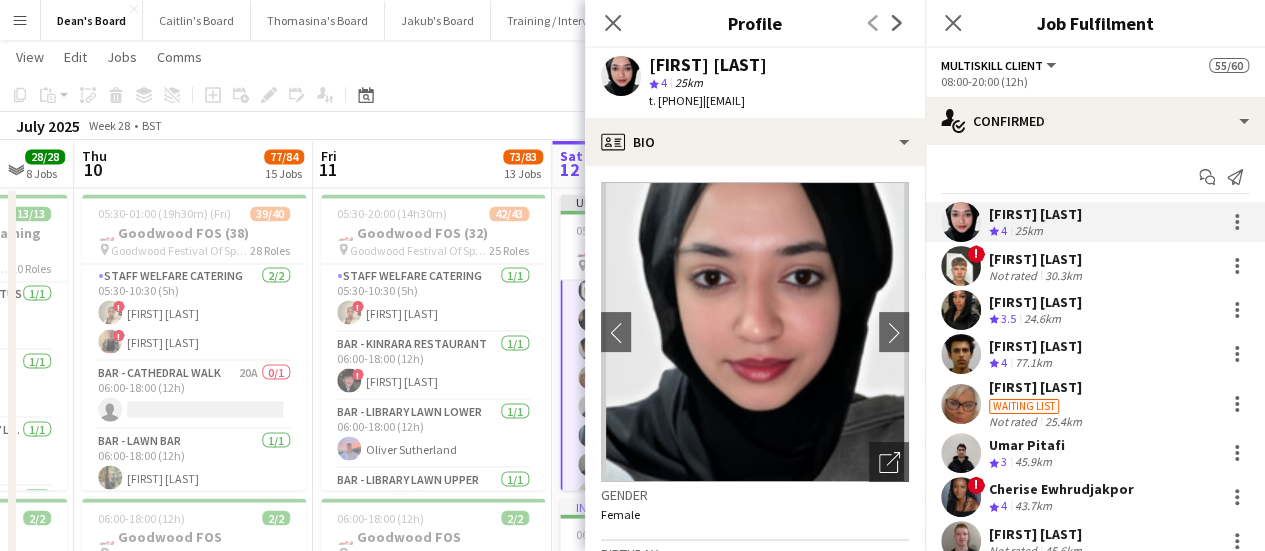 drag, startPoint x: 743, startPoint y: 106, endPoint x: 660, endPoint y: 106, distance: 83 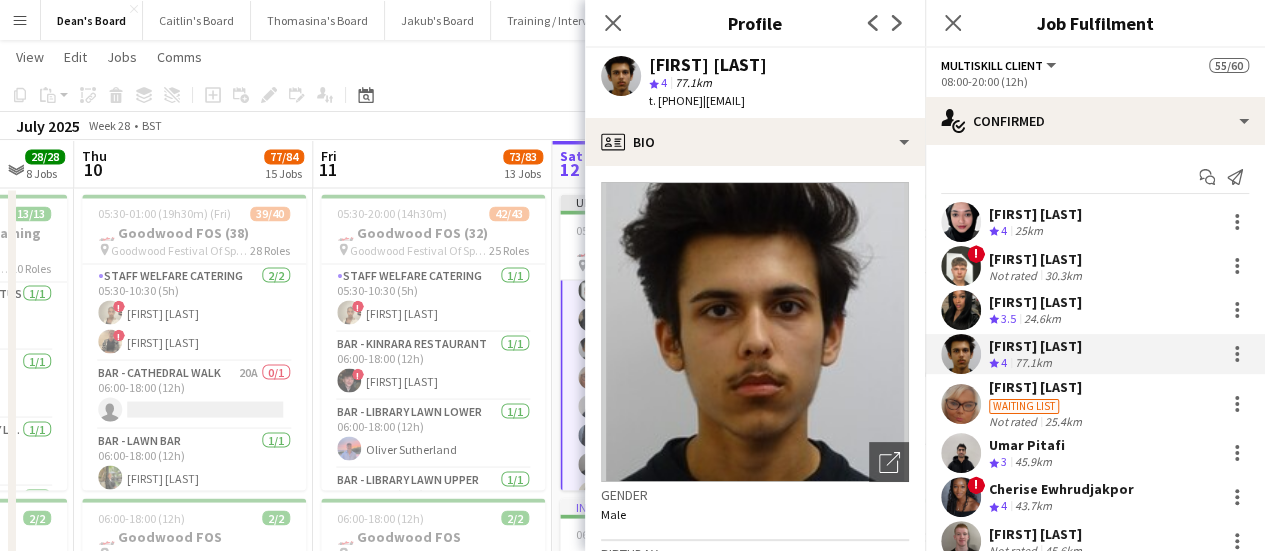 drag, startPoint x: 736, startPoint y: 105, endPoint x: 658, endPoint y: 111, distance: 78.23043 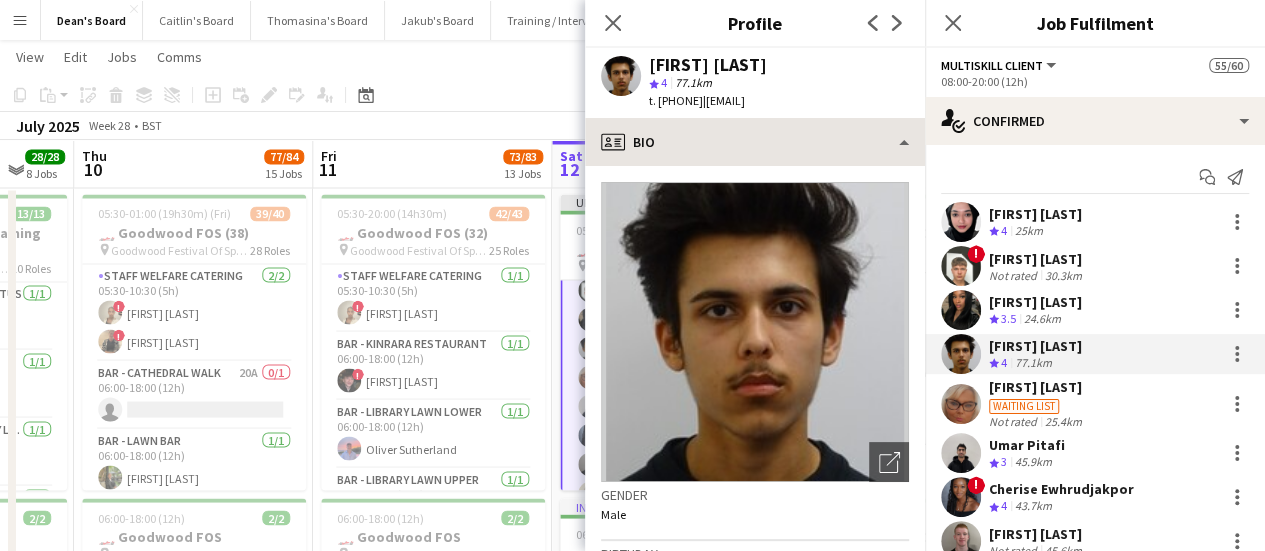 copy on "+447397526380" 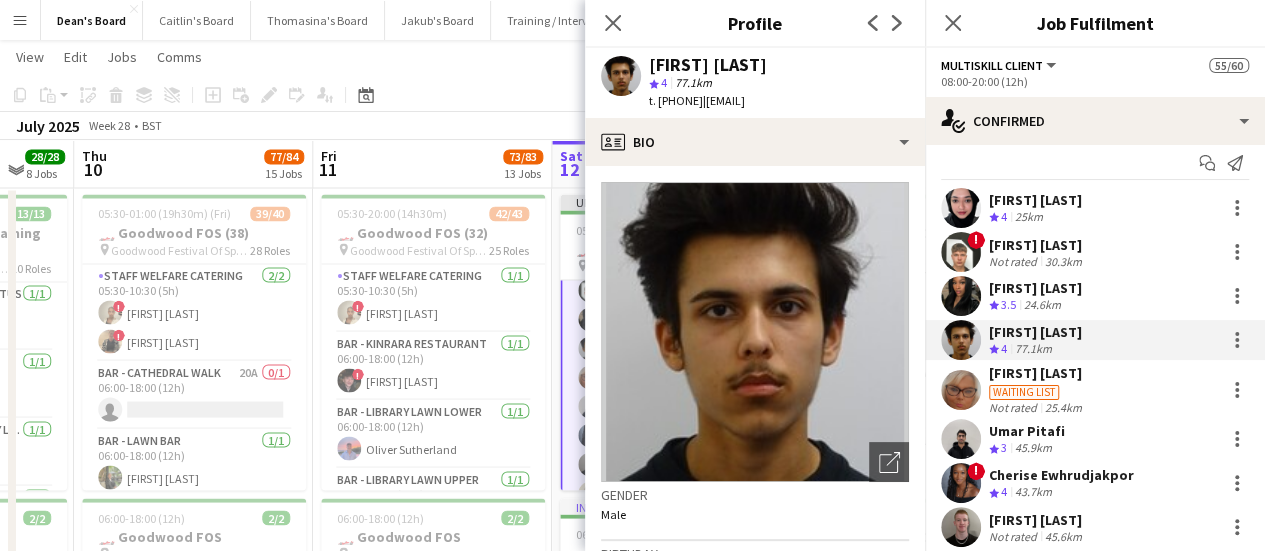 scroll, scrollTop: 0, scrollLeft: 0, axis: both 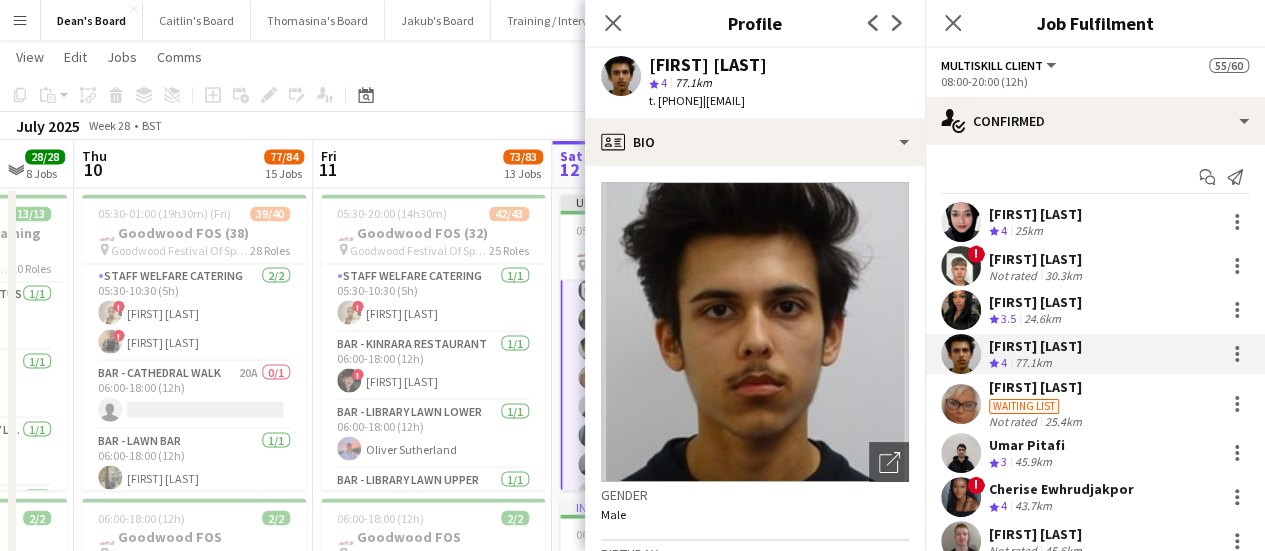 click on "[FIRST] [LAST]" at bounding box center (1037, 259) 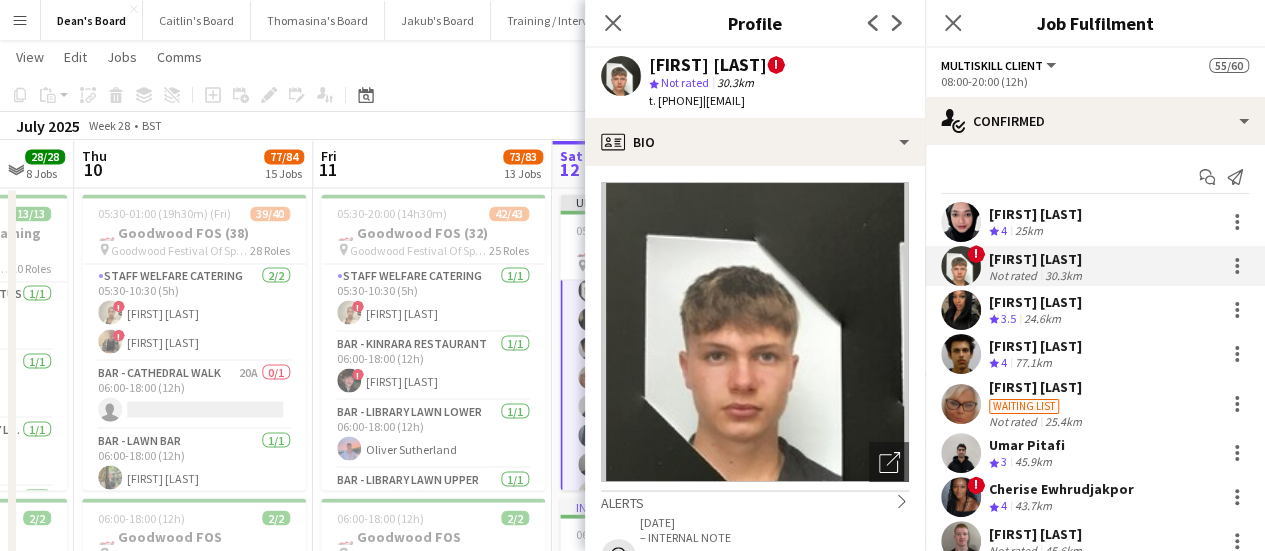 drag, startPoint x: 752, startPoint y: 61, endPoint x: 642, endPoint y: 61, distance: 110 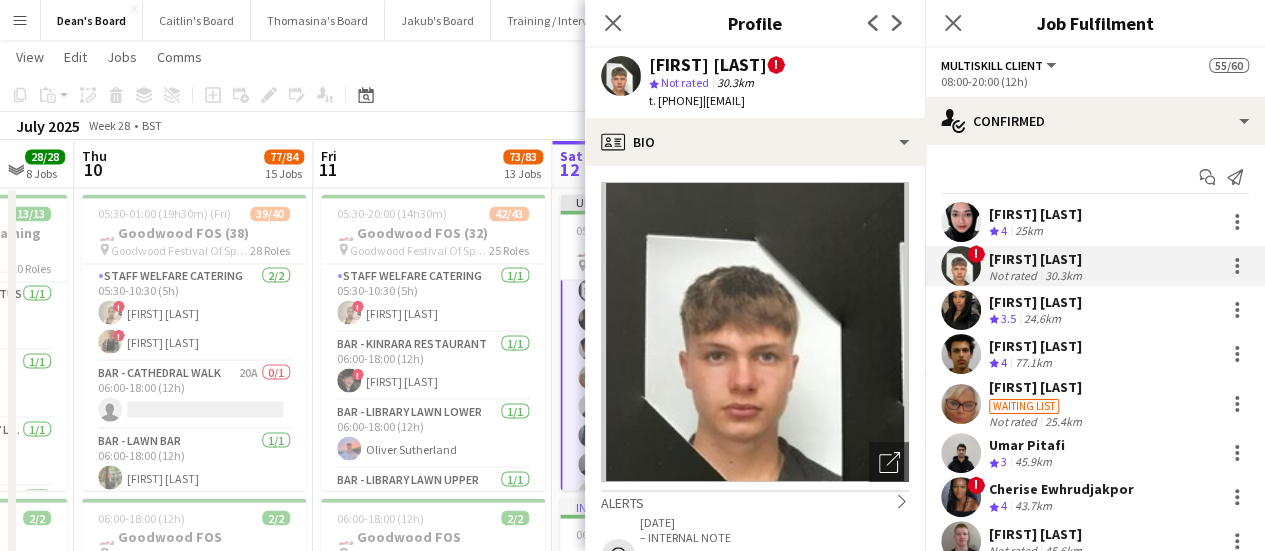 drag, startPoint x: 734, startPoint y: 104, endPoint x: 677, endPoint y: 106, distance: 57.035076 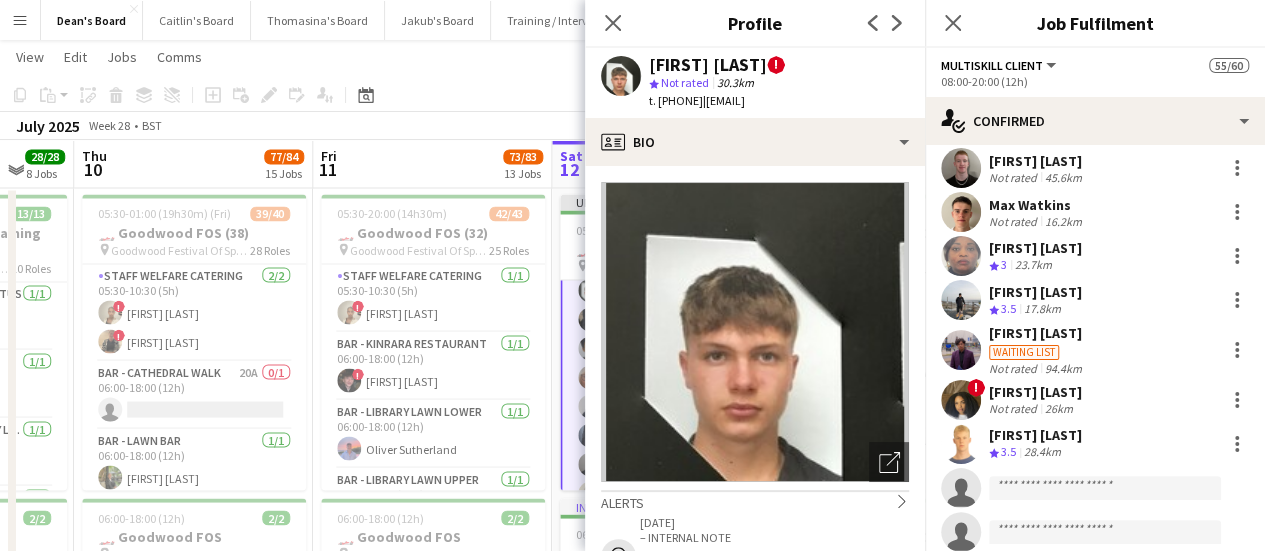 scroll, scrollTop: 400, scrollLeft: 0, axis: vertical 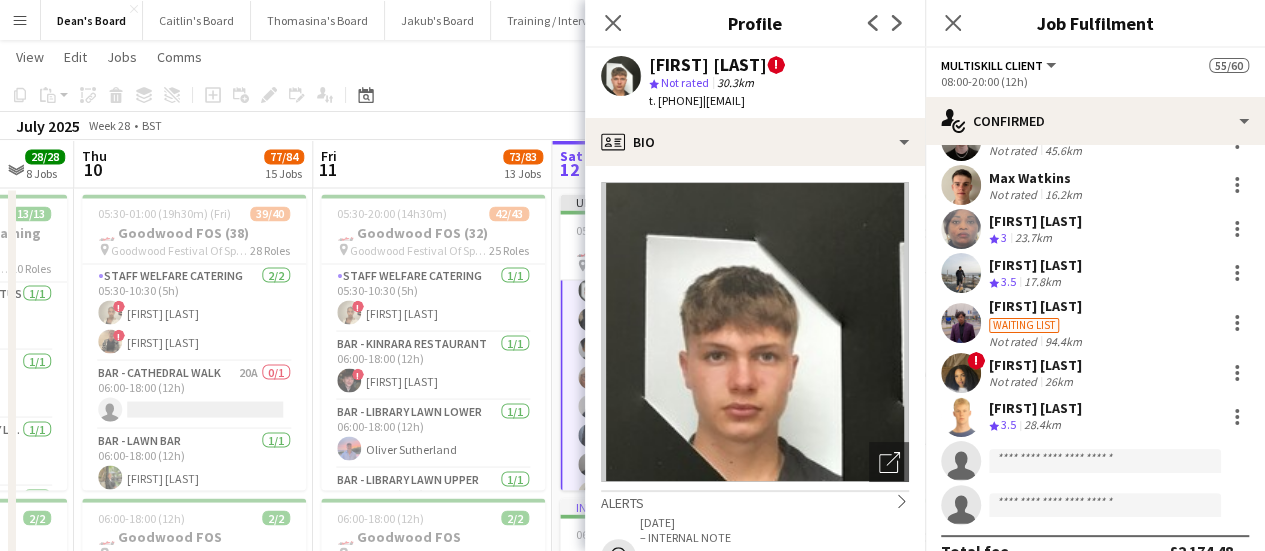 click on "Copy
Paste
Paste   Ctrl+V Paste with crew  Ctrl+Shift+V
Paste linked Job
Delete
Group
Ungroup
Add job
Add linked Job
Edit
Edit linked Job
Applicants
Date picker
JUL 2025 JUL 2025 Monday M Tuesday T Wednesday W Thursday T Friday F Saturday S Sunday S  JUL      1   2   3   4   5   6   7   8   9   10   11   12   13   14   15   16   17   18   19   20   21   22   23   24   25   26   27   28   29   30   31
Comparison range
Comparison range
Today" 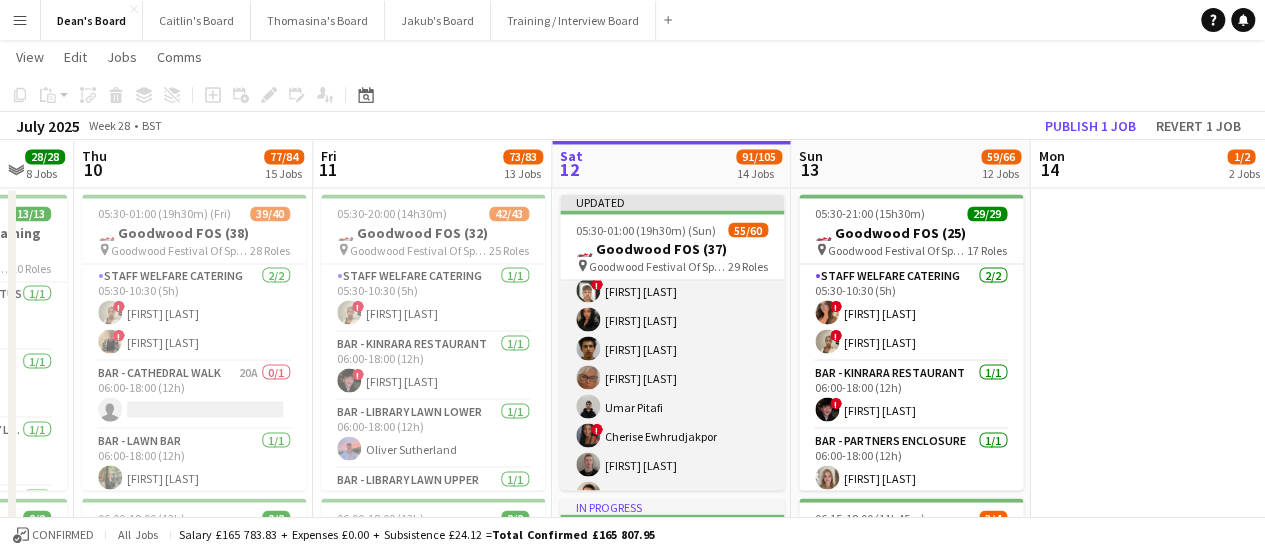 scroll, scrollTop: 1898, scrollLeft: 0, axis: vertical 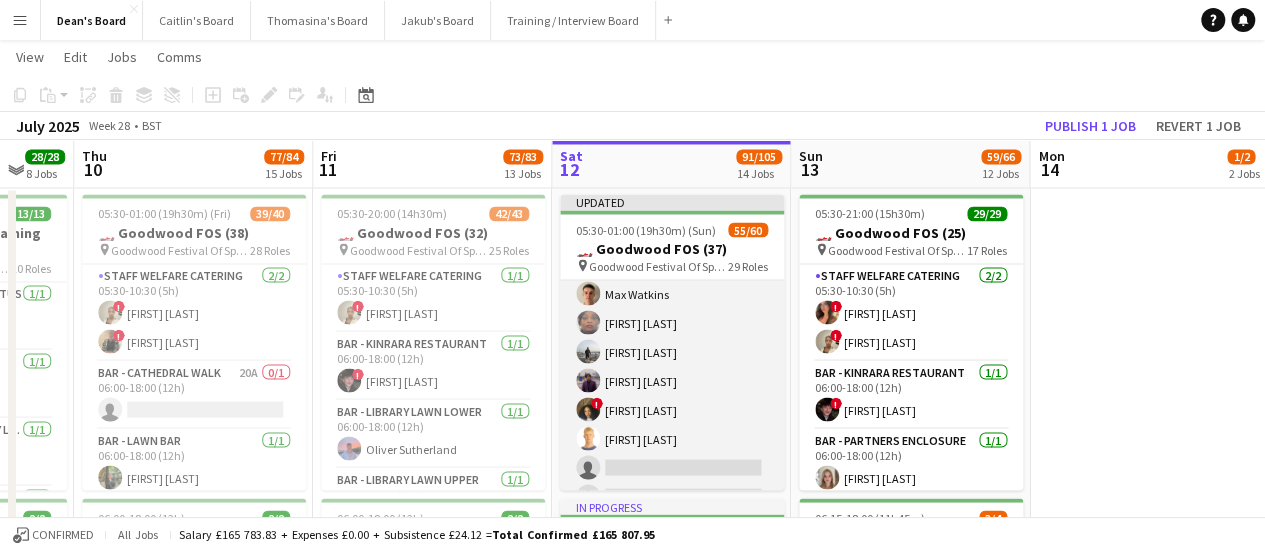 click on "MULTISKILL CLIENT   99I   2A   14/16   08:00-20:00 (12h)
Salma Salama ! Alex Campbell Ibim Akoko Rudransh Mahajan Cassandra Mullen Umar Pitafi ! Cherise Ewhrudjakpor Daniel Lee Max Watkins Adetutu Adegunju Andy Ferguson Muaz Hussain ! Radhika Singh Isaac Lucraft
single-neutral-actions
single-neutral-actions" at bounding box center (672, 264) 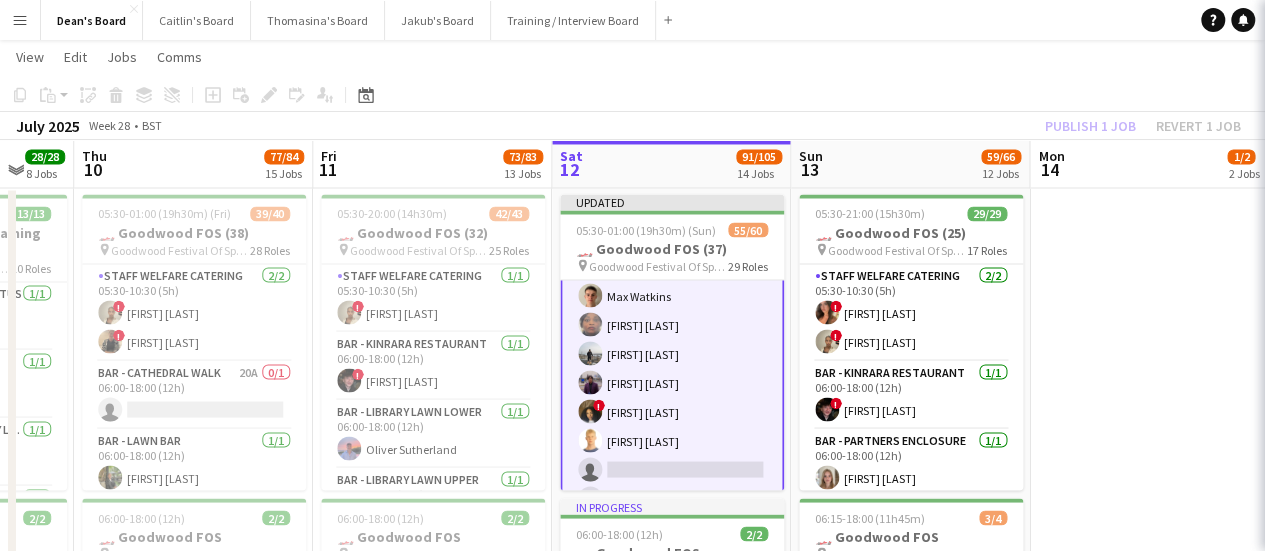 scroll, scrollTop: 1900, scrollLeft: 0, axis: vertical 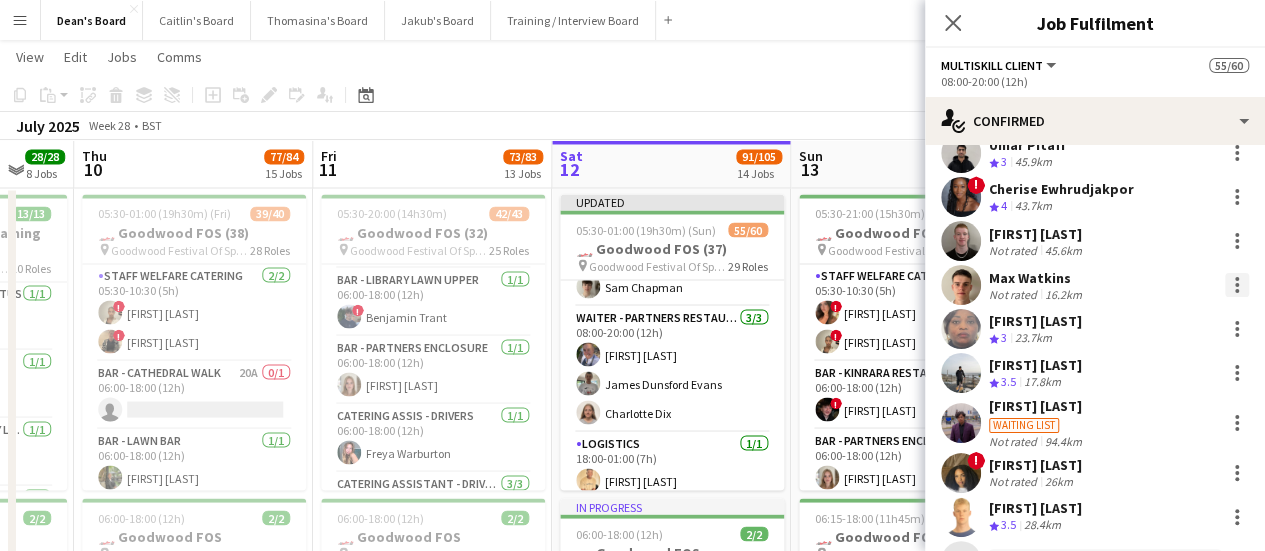 click at bounding box center (1237, 285) 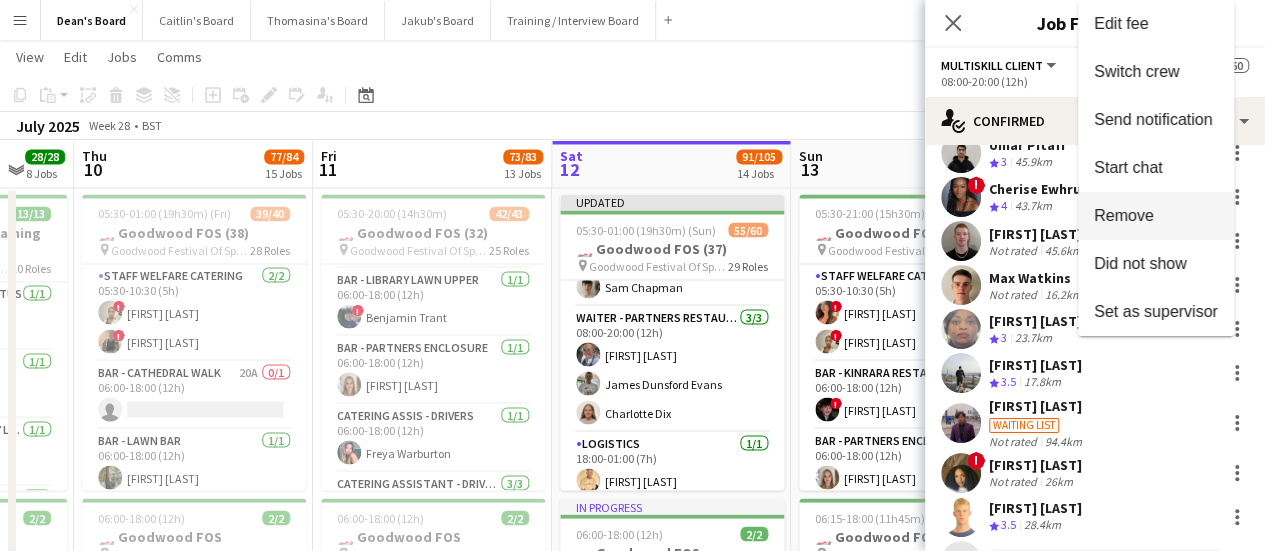 click on "Remove" at bounding box center (1156, 216) 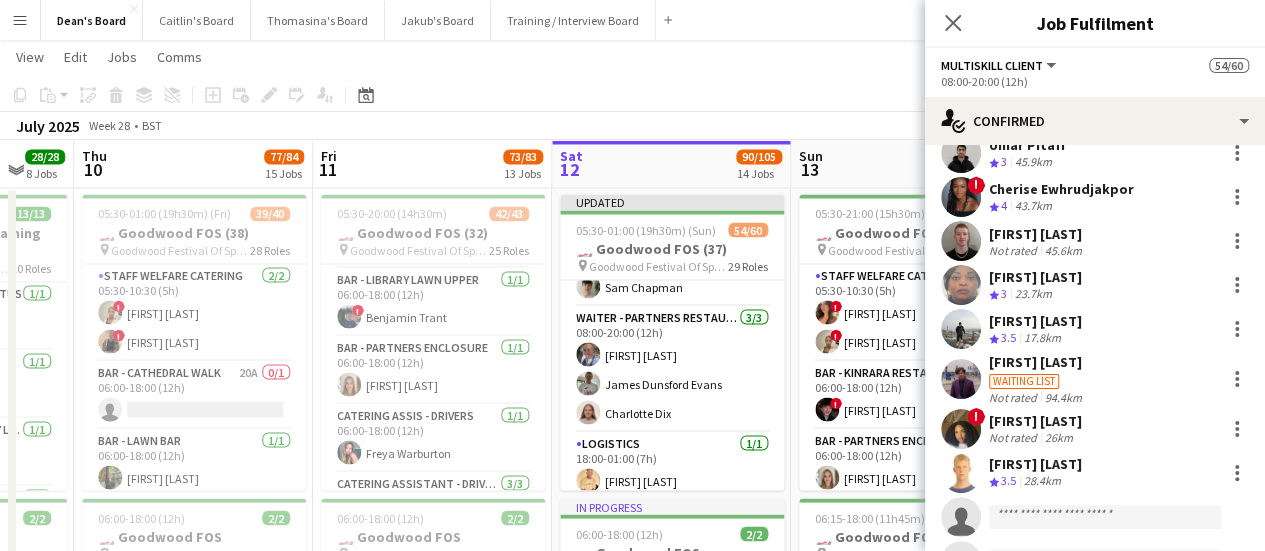 click on "Copy
Paste
Paste   Ctrl+V Paste with crew  Ctrl+Shift+V
Paste linked Job
Delete
Group
Ungroup
Add job
Add linked Job
Edit
Edit linked Job
Applicants
Date picker
JUL 2025 JUL 2025 Monday M Tuesday T Wednesday W Thursday T Friday F Saturday S Sunday S  JUL      1   2   3   4   5   6   7   8   9   10   11   12   13   14   15   16   17   18   19   20   21   22   23   24   25   26   27   28   29   30   31
Comparison range
Comparison range
Today" 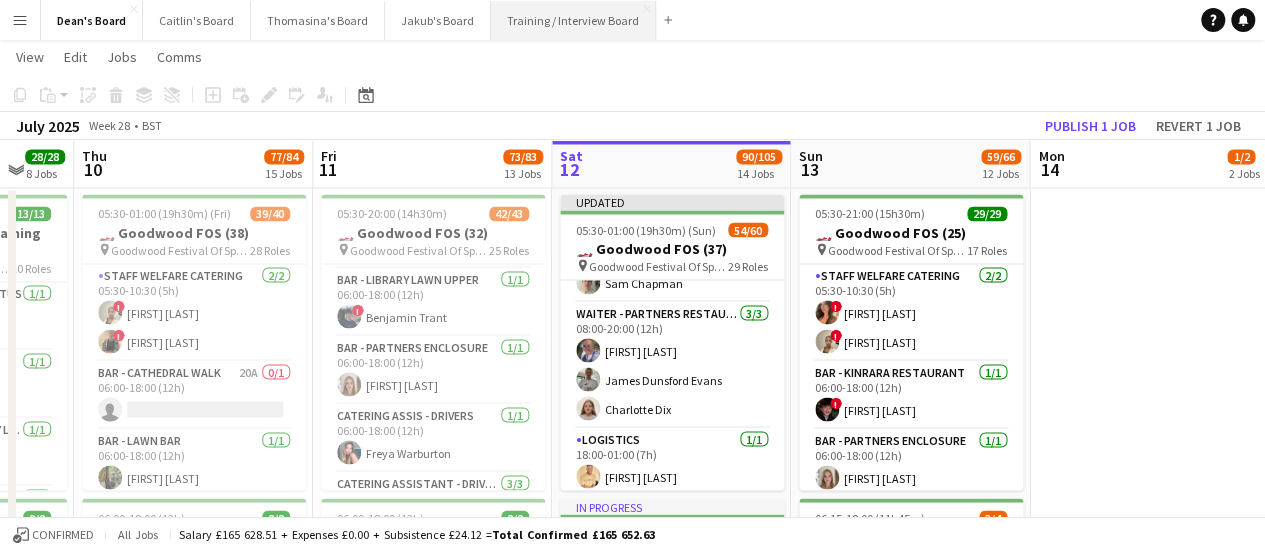 scroll, scrollTop: 2496, scrollLeft: 0, axis: vertical 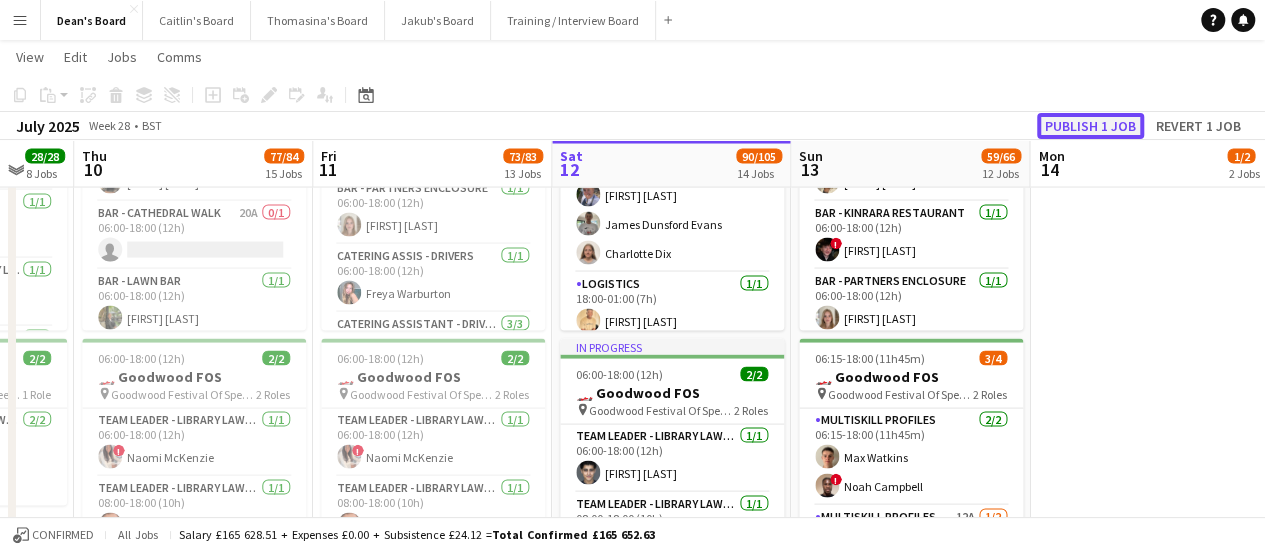 click on "Publish 1 job" 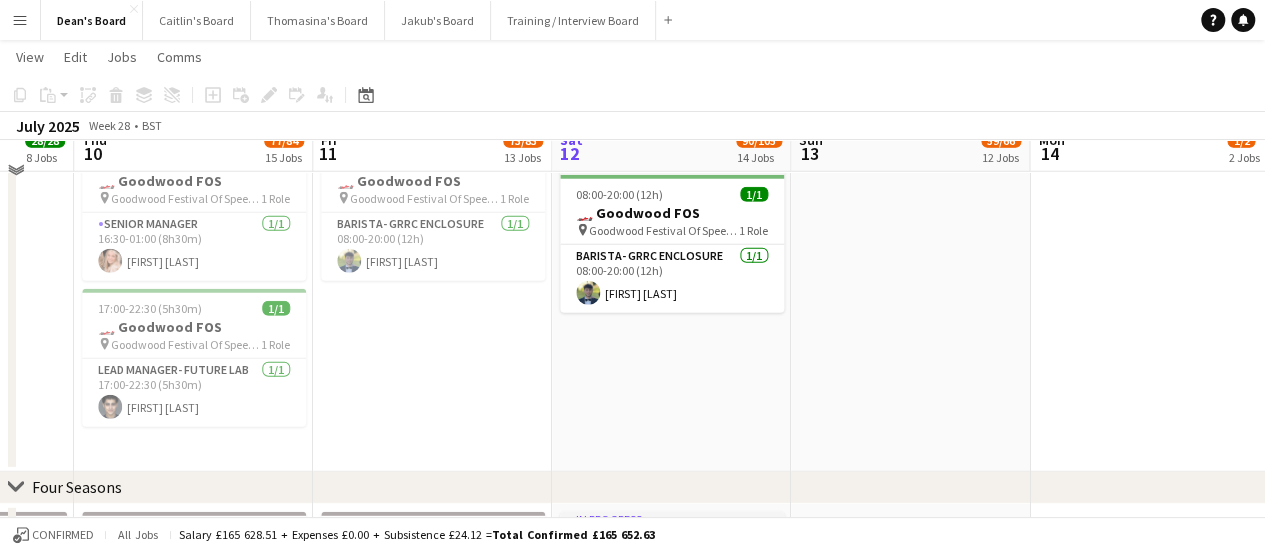 scroll, scrollTop: 2898, scrollLeft: 0, axis: vertical 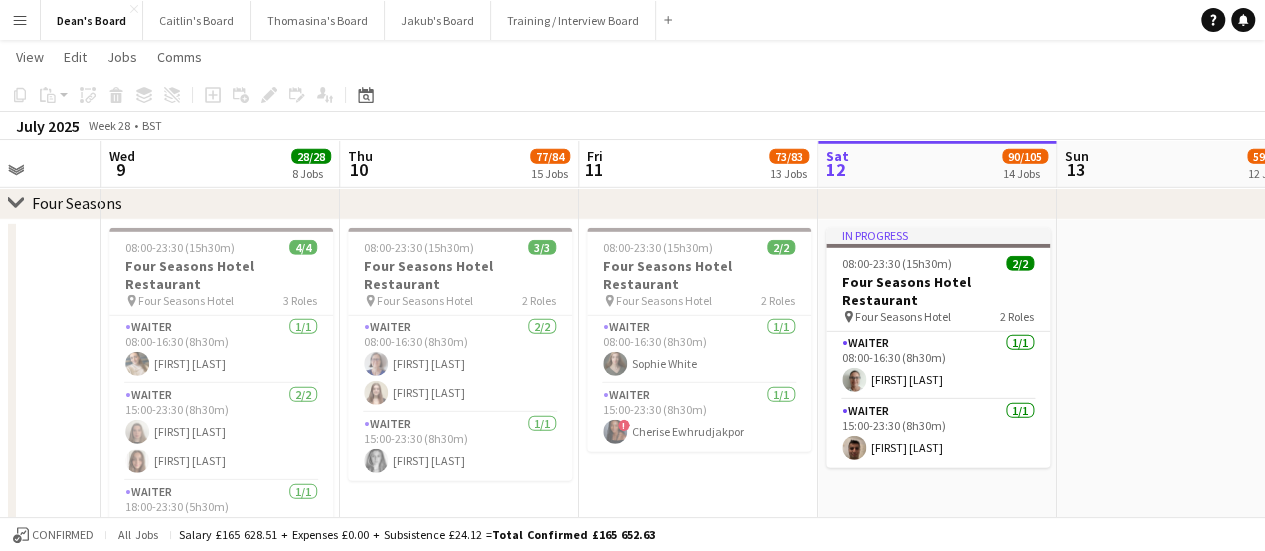 drag, startPoint x: 385, startPoint y: 474, endPoint x: 668, endPoint y: 465, distance: 283.14307 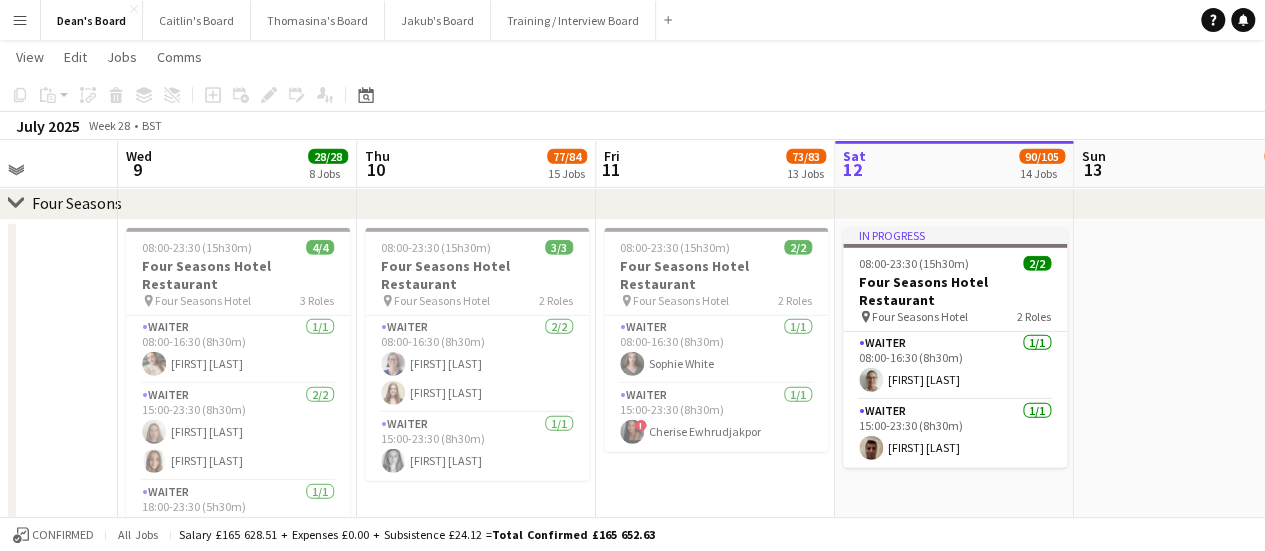drag, startPoint x: 861, startPoint y: 471, endPoint x: 565, endPoint y: 475, distance: 296.02704 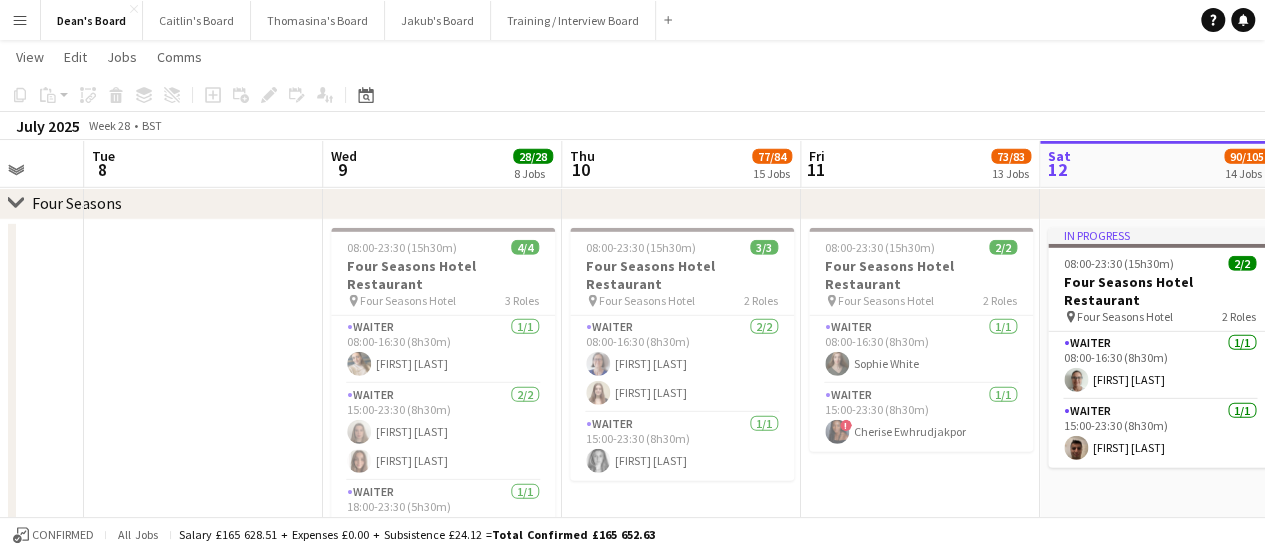 click on "Sat   5   Sun   6   4/4   2 Jobs   Mon   7   Tue   8   Wed   9   28/28   8 Jobs   Thu   10   77/84   15 Jobs   Fri   11   73/83   13 Jobs   Sat   12   90/105   14 Jobs   Sun   13   59/66   12 Jobs   Mon   14   1/2   2 Jobs   Tue   15      12:00-16:00 (4h)    2/2   🏎️ Kerb @ Goodwood FOS(4)
pin
Goodwood Festival Of Speed Chichester, PO18 0PH   1 Role   Porter   2/2   12:00-16:00 (4h)
Tom Spencer Jake Thompson     12:00-16:00 (4h)    2/2   🏎️ Kerb @ Goodwood FOS
pin
Goodwood Festival Of Speed Chichester, PO18 0PH   2 Roles   Bar Manager- Cricket Pitch   1/1   12:00-16:00 (4h)
Thomas Malins  FOH Manager- Cathedral Walk    1/1   12:00-16:00 (4h)
! Edward Hall     16:00-22:00 (6h)    2/2   Private Party- Bentley
pin
Coldrey Farm House, GU34 4NE   1 Role   Catering Assistant   2/2   16:00-22:00 (6h)
Jo Eyles ! Chloe Toft
Toggle View
10-07-2025 → 13-07-2025   0/4     pin" at bounding box center [632, -652] 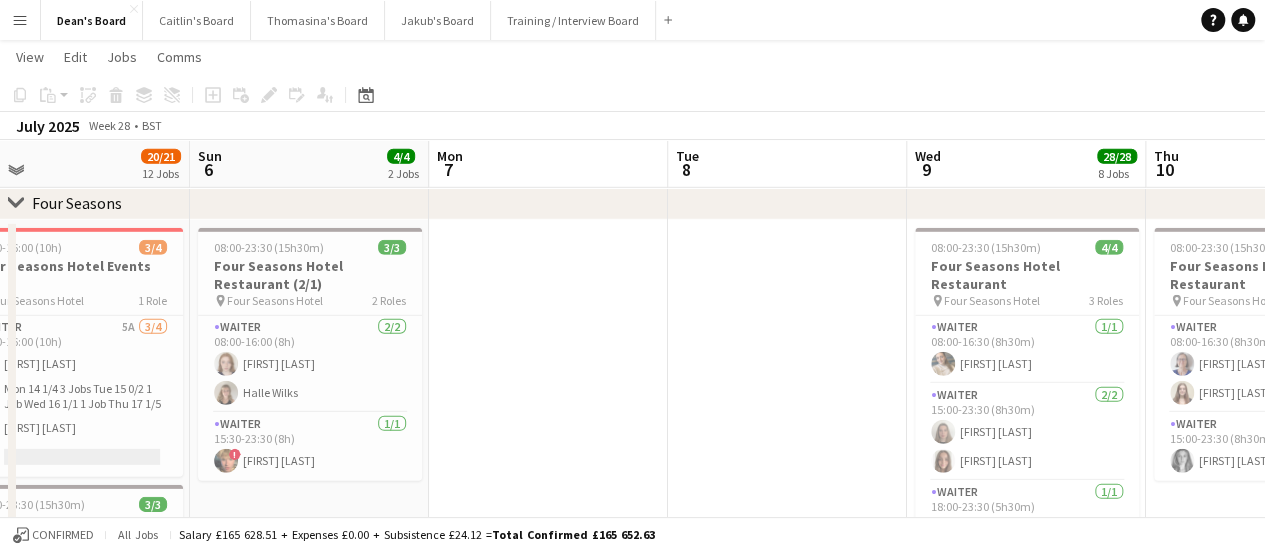 drag, startPoint x: 256, startPoint y: 343, endPoint x: 510, endPoint y: 349, distance: 254.07086 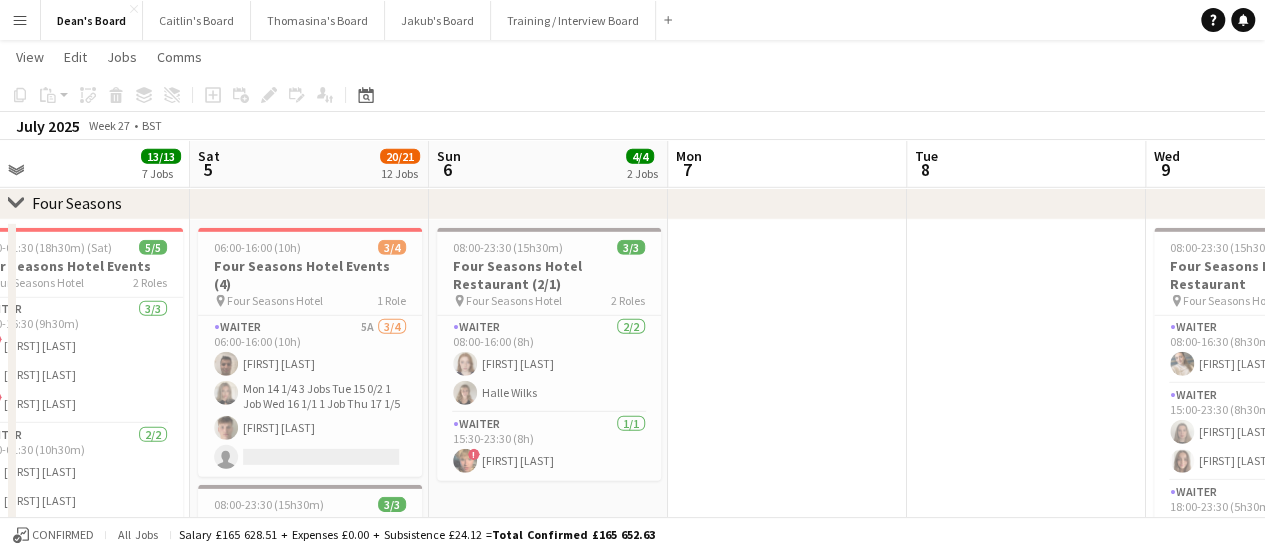 scroll, scrollTop: 0, scrollLeft: 525, axis: horizontal 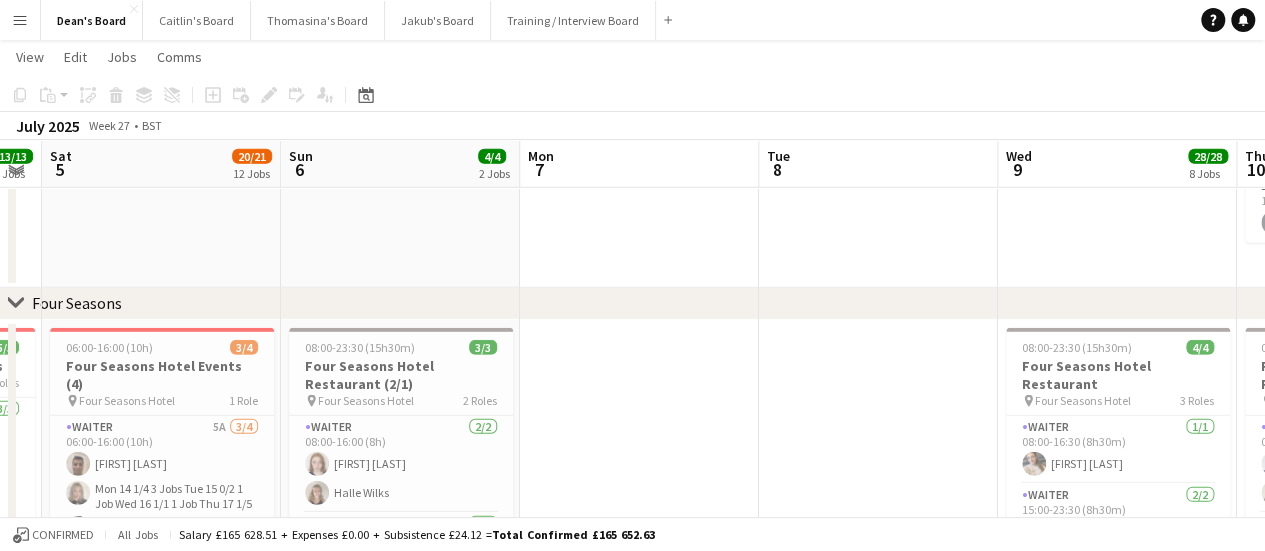 drag, startPoint x: 464, startPoint y: 386, endPoint x: 794, endPoint y: 345, distance: 332.5372 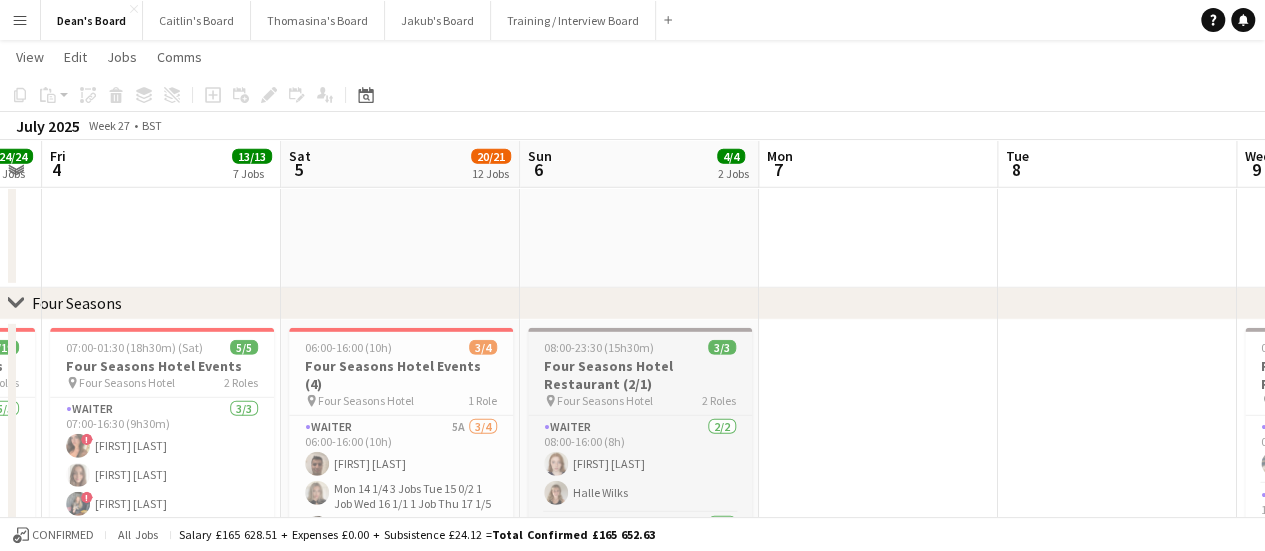 scroll, scrollTop: 0, scrollLeft: 434, axis: horizontal 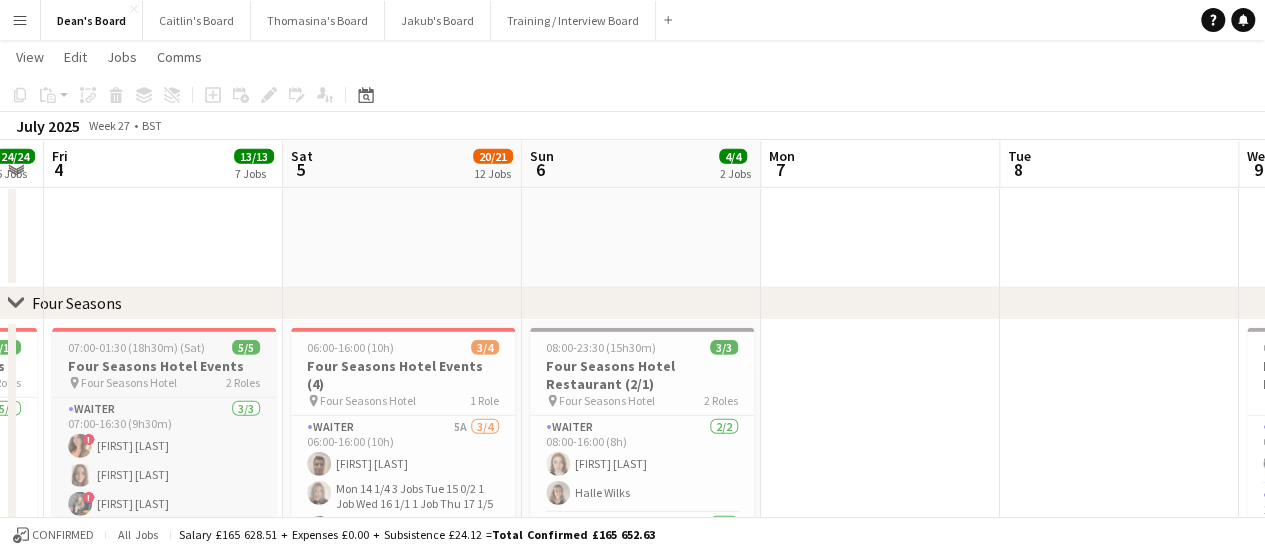 drag, startPoint x: 628, startPoint y: 347, endPoint x: 462, endPoint y: 348, distance: 166.003 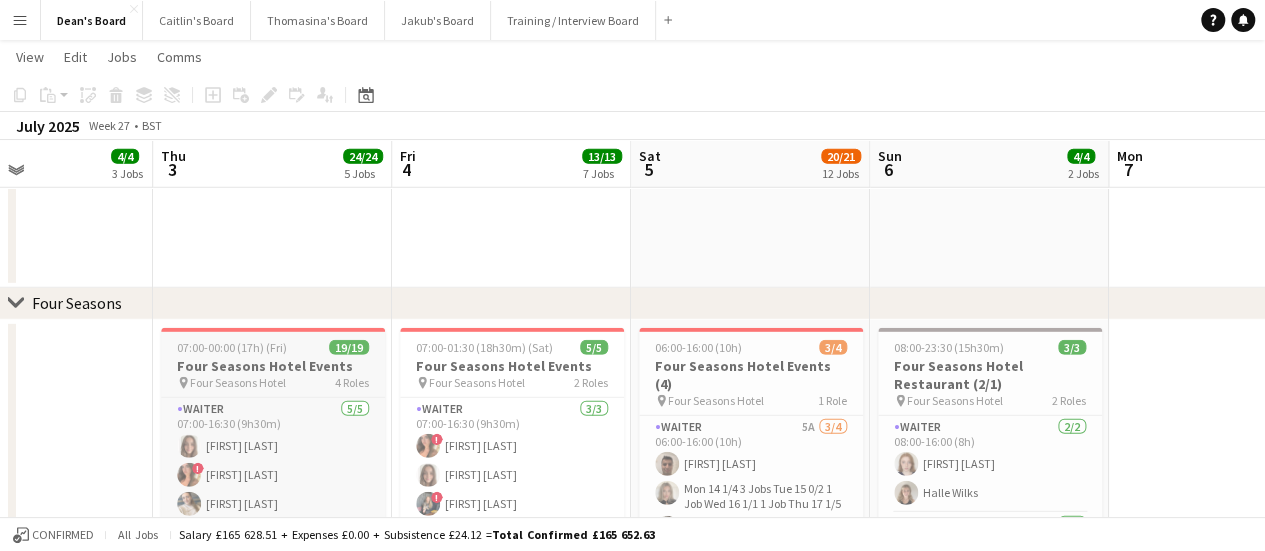 click on "Four Seasons Hotel Events" at bounding box center (273, 366) 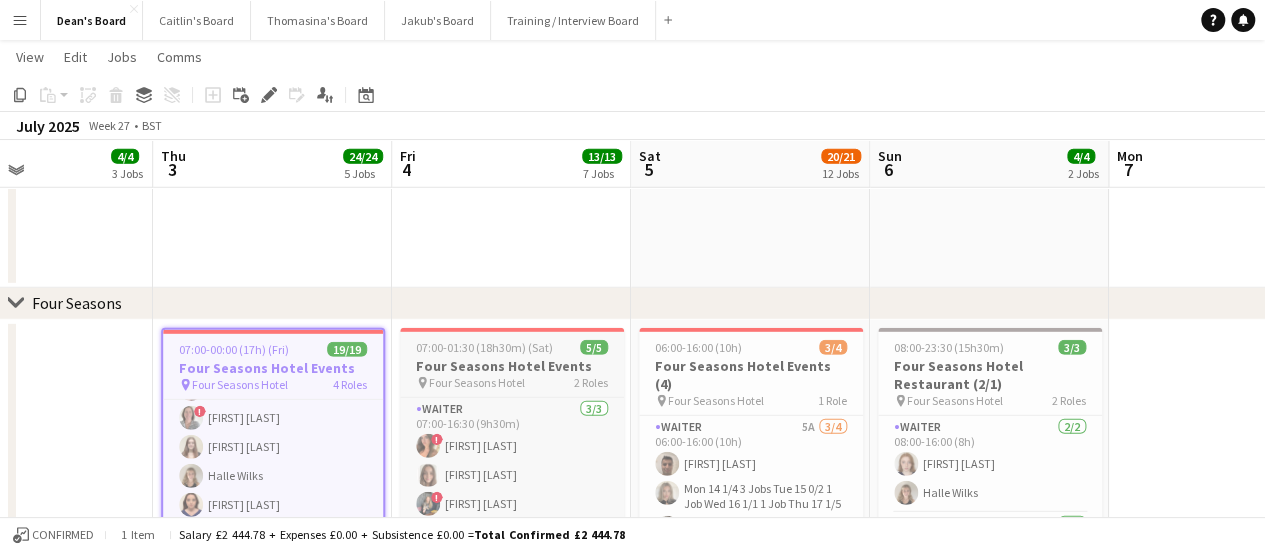 click on "Four Seasons Hotel Events" at bounding box center (512, 366) 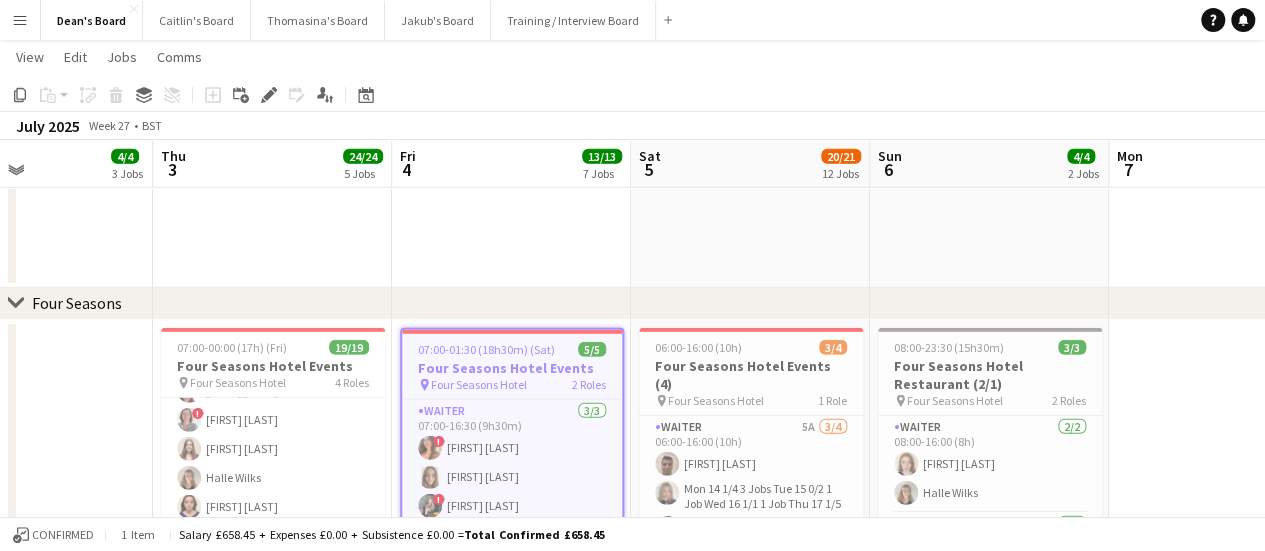 scroll, scrollTop: 486, scrollLeft: 0, axis: vertical 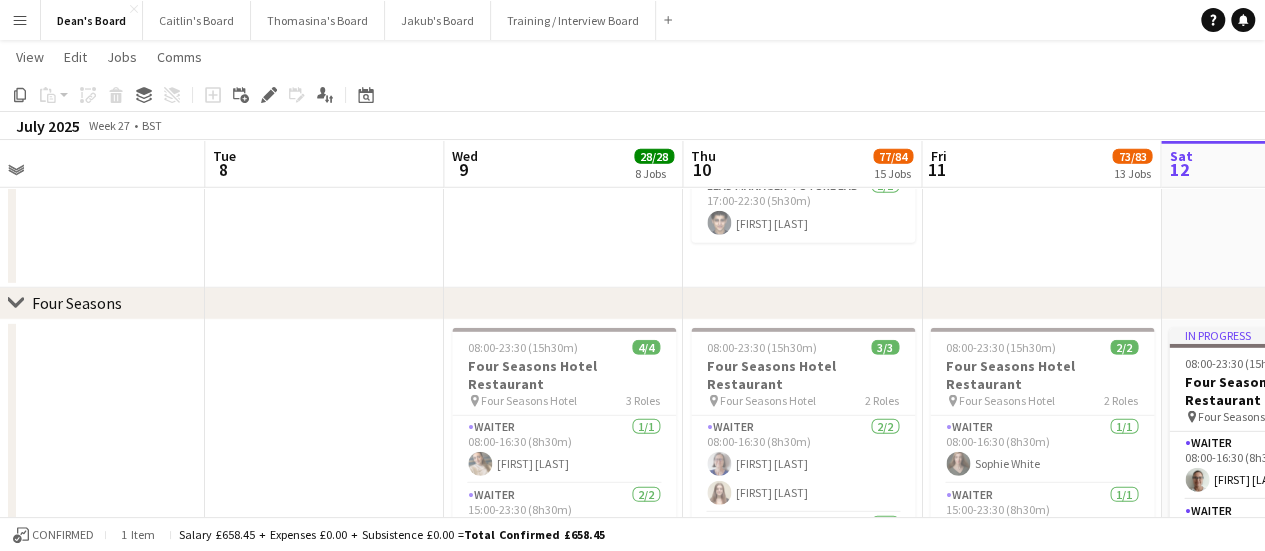 click on "Thu   3   24/24   5 Jobs   Fri   4   13/13   7 Jobs   Sat   5   20/21   12 Jobs   Sun   6   4/4   2 Jobs   Mon   7   Tue   8   Wed   9   28/28   8 Jobs   Thu   10   77/84   15 Jobs   Fri   11   73/83   13 Jobs   Sat   12   90/105   14 Jobs   Sun   13   59/66   12 Jobs      17:00-01:00 (8h) (Sun)   1/1   Cocoa Island- Croydon
pin
Temple Road, CRO 1HT   1 Role   Bar Back   1/1   17:00-01:00 (8h)
Jan Egiert     17:00-01:00 (8h) (Sun)   1/1   Cocoa Island- Croydon
pin
Temple Road, CRO 1HT   1 Role   Cocktail Bartender   1/1   17:00-01:00 (8h)
Umar Pitafi     12:00-16:00 (4h)    2/2   🏎️ Kerb @ Goodwood FOS(4)
pin
Goodwood Festival Of Speed Chichester, PO18 0PH   1 Role   Porter   2/2   12:00-16:00 (4h)
Tom Spencer Jake Thompson     12:00-16:00 (4h)    2/2   🏎️ Kerb @ Goodwood FOS
pin
Goodwood Festival Of Speed Chichester, PO18 0PH   2 Roles   1/1" at bounding box center [632, -174] 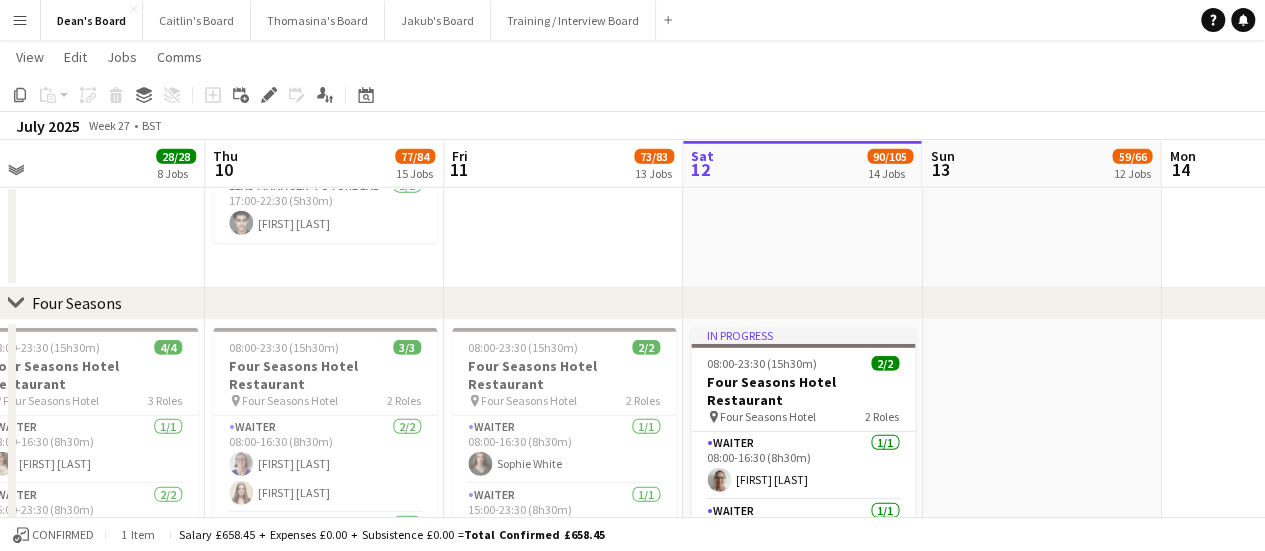 click on "Sat   5   20/21   12 Jobs   Sun   6   4/4   2 Jobs   Mon   7   Tue   8   Wed   9   28/28   8 Jobs   Thu   10   77/84   15 Jobs   Fri   11   73/83   13 Jobs   Sat   12   90/105   14 Jobs   Sun   13   59/66   12 Jobs   Mon   14   1/2   2 Jobs   Tue   15      17:00-01:00 (8h) (Sun)   1/1   Cocoa Island- Croydon
pin
Temple Road, CRO 1HT   1 Role   Bar Back   1/1   17:00-01:00 (8h)
Jan Egiert     17:00-01:00 (8h) (Sun)   1/1   Cocoa Island- Croydon
pin
Temple Road, CRO 1HT   1 Role   Cocktail Bartender   1/1   17:00-01:00 (8h)
Umar Pitafi     12:00-16:00 (4h)    2/2   🏎️ Kerb @ Goodwood FOS(4)
pin
Goodwood Festival Of Speed Chichester, PO18 0PH   1 Role   Porter   2/2   12:00-16:00 (4h)
Tom Spencer Jake Thompson     12:00-16:00 (4h)    2/2   🏎️ Kerb @ Goodwood FOS
pin
Goodwood Festival Of Speed Chichester, PO18 0PH   2 Roles   1/1  Thomas Malins !" at bounding box center (632, -174) 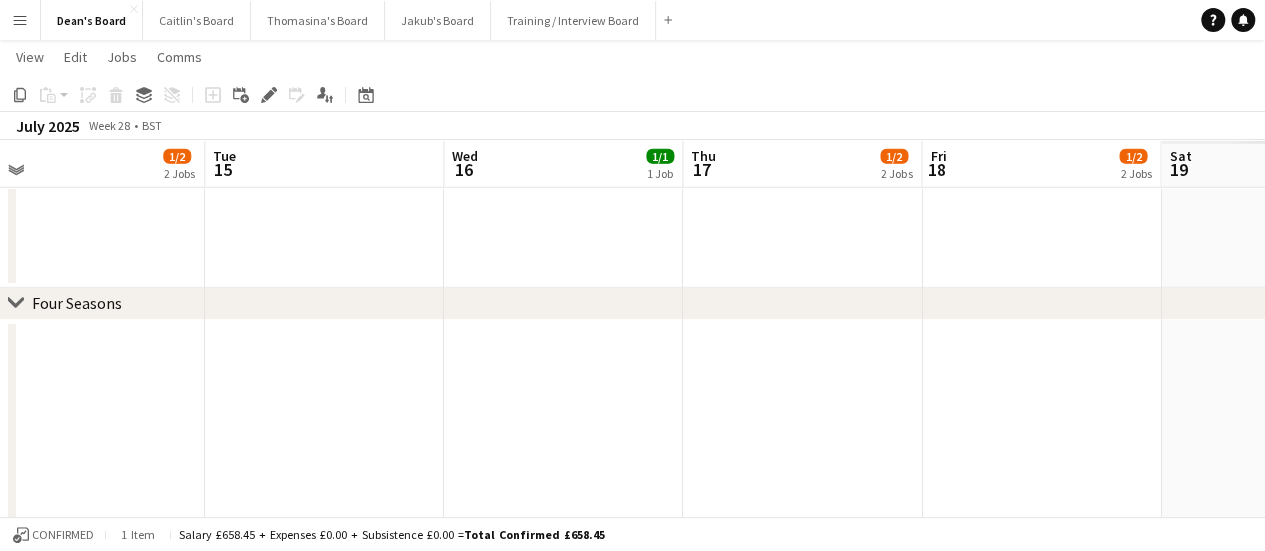 scroll, scrollTop: 0, scrollLeft: 573, axis: horizontal 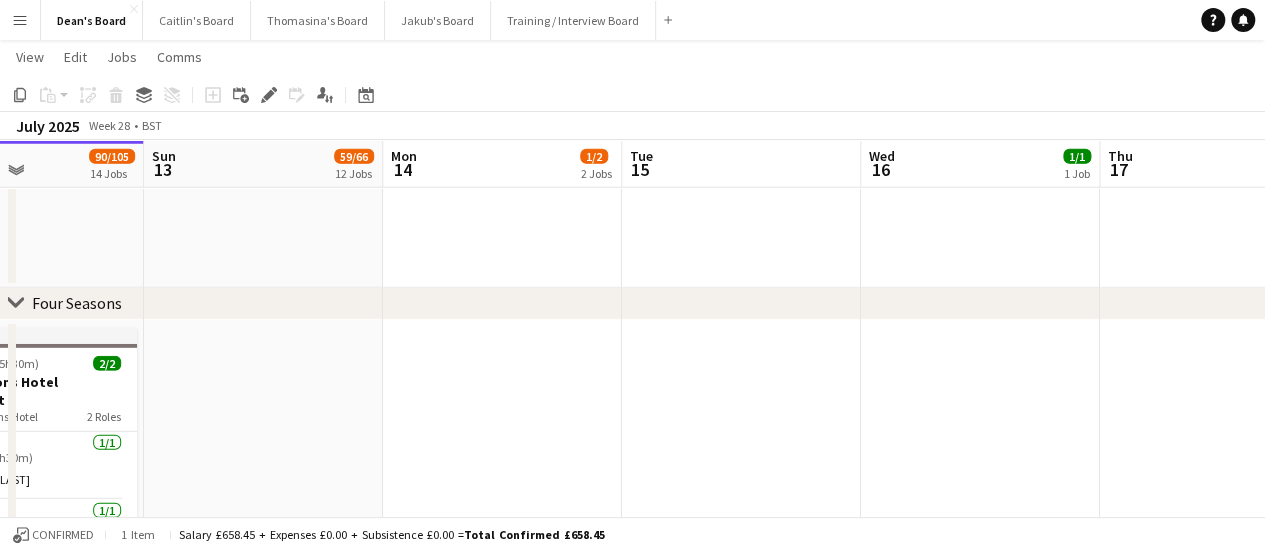 click at bounding box center (502, 597) 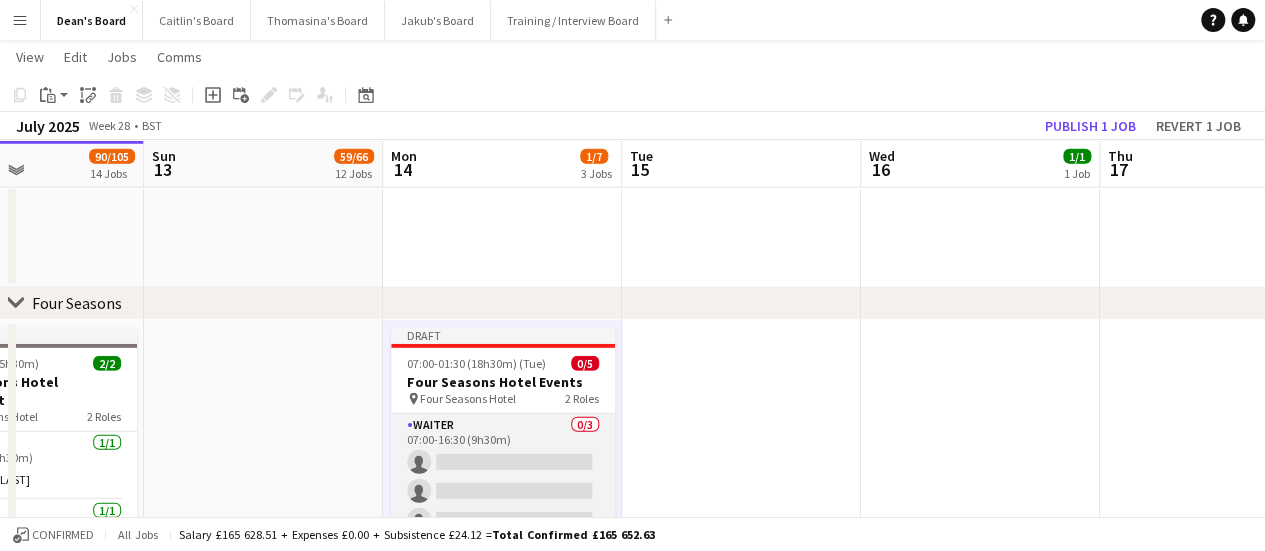 click on "Waiter   0/3   07:00-16:30 (9h30m)
single-neutral-actions
single-neutral-actions
single-neutral-actions" at bounding box center (503, 477) 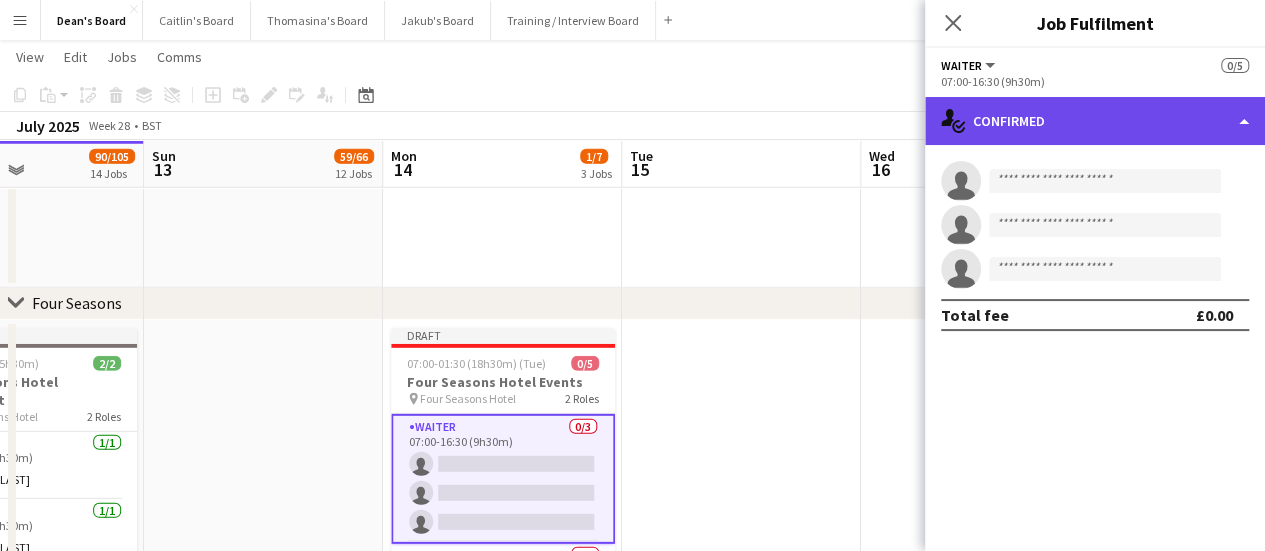 click on "single-neutral-actions-check-2
Confirmed" 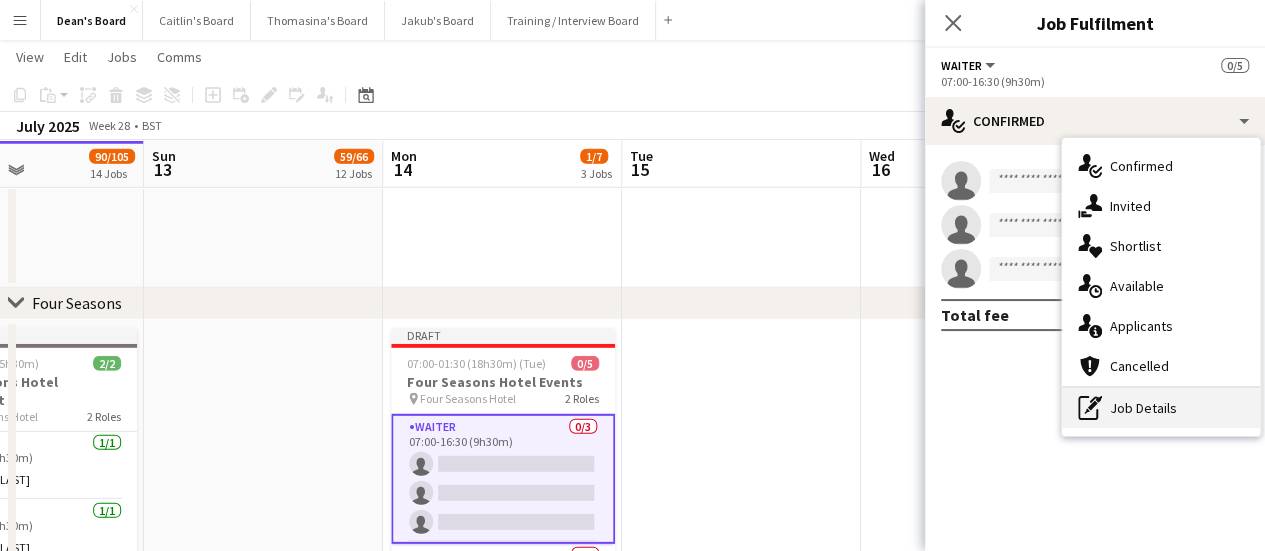 click on "pen-write
Job Details" at bounding box center [1161, 408] 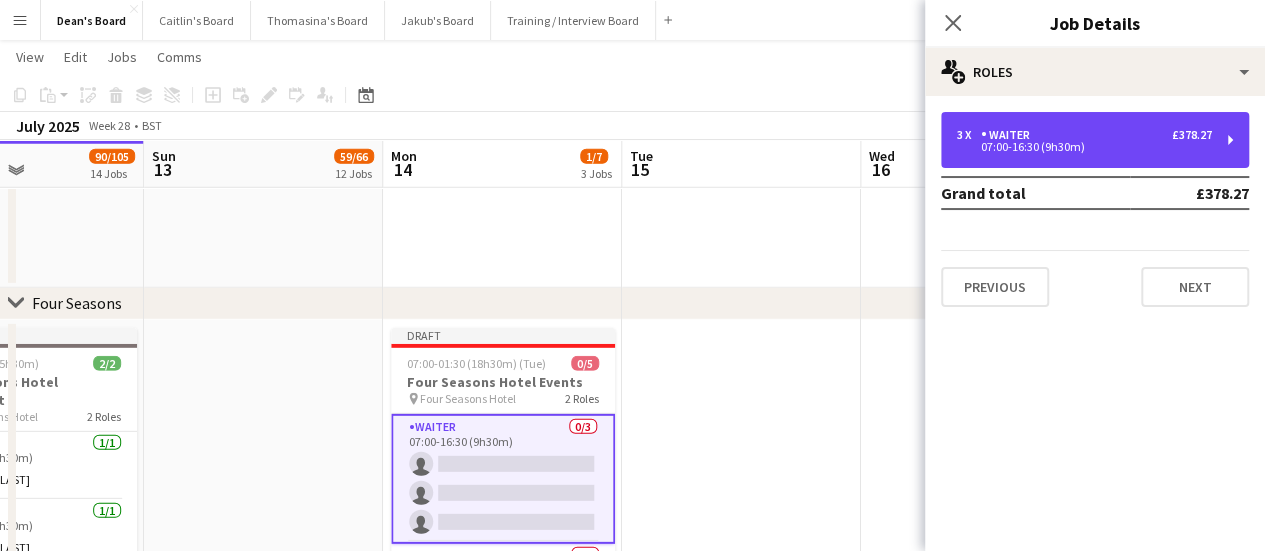 drag, startPoint x: 1008, startPoint y: 139, endPoint x: 918, endPoint y: 147, distance: 90.35486 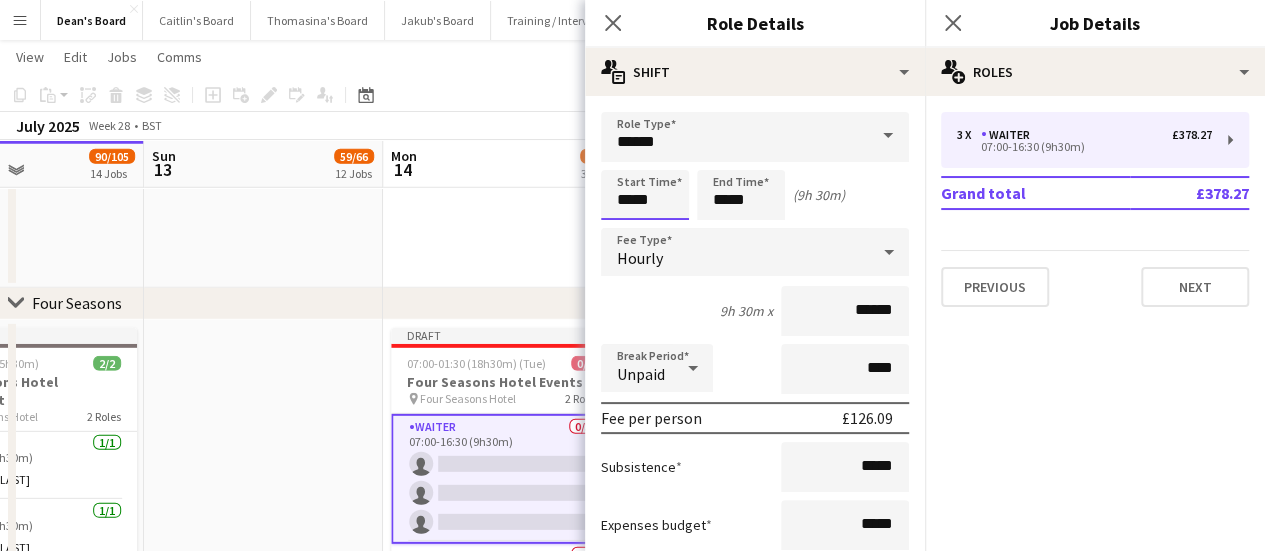 click on "*****" at bounding box center (645, 195) 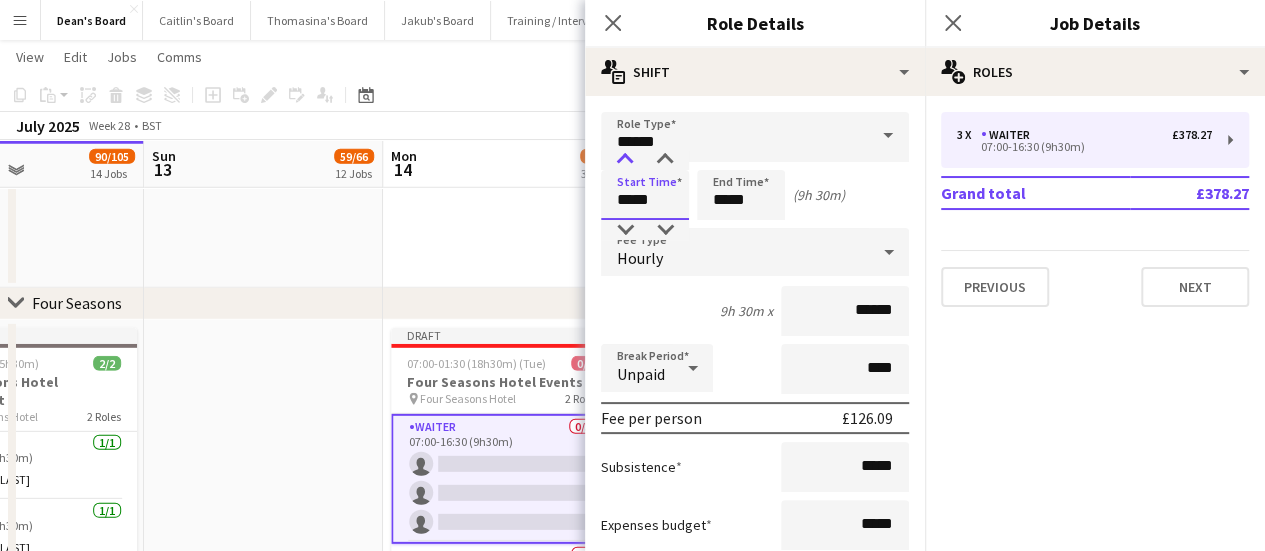 type on "*****" 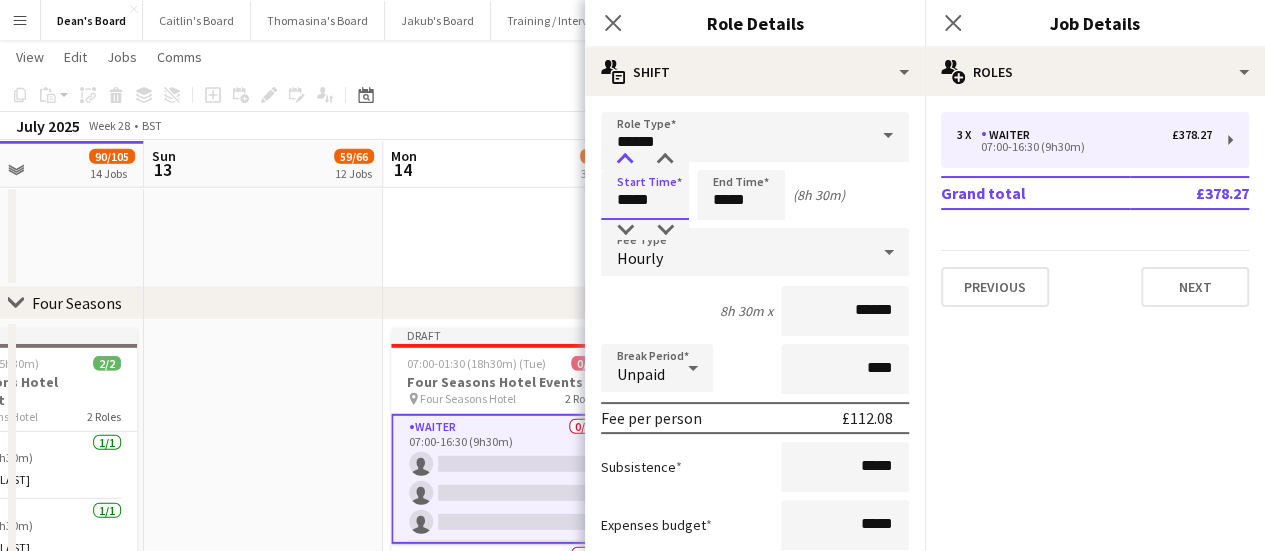 click at bounding box center [625, 160] 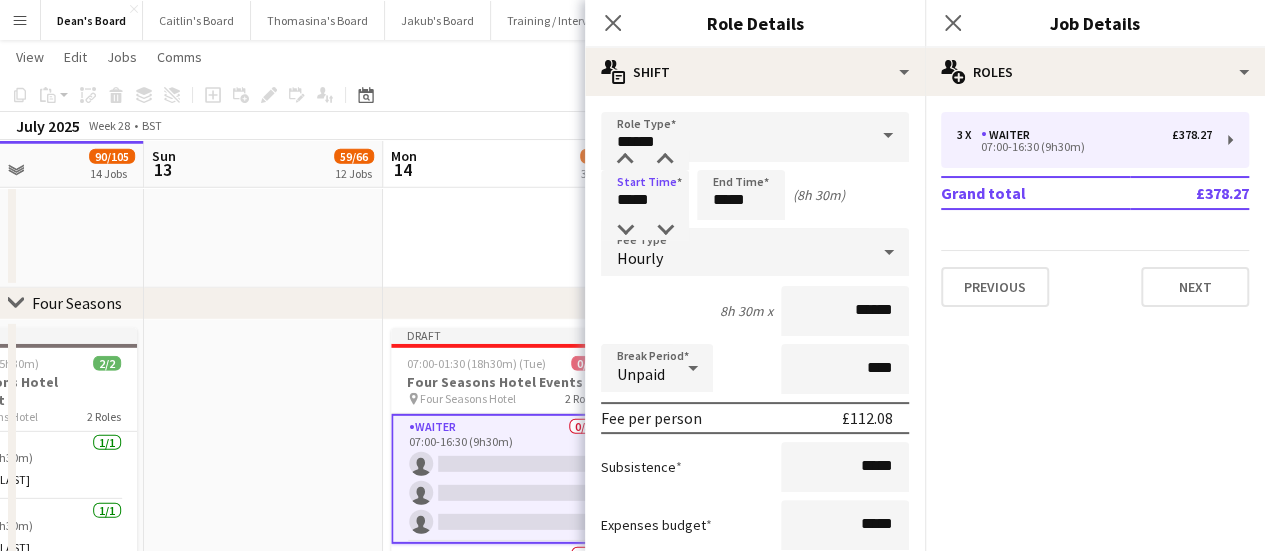 click on "**********" at bounding box center [755, 733] 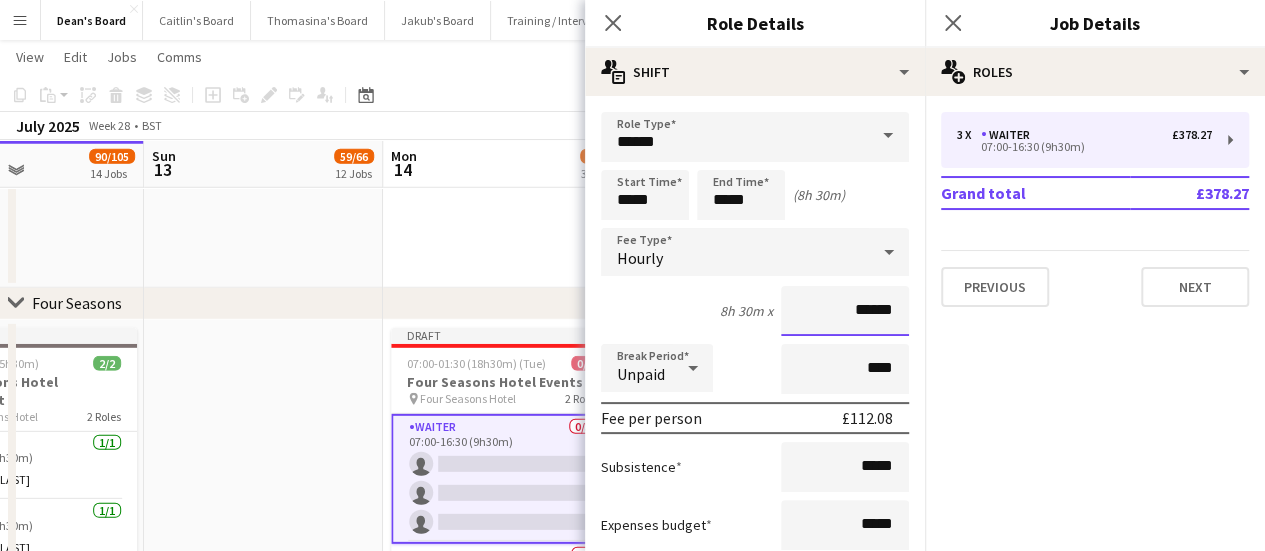 drag, startPoint x: 832, startPoint y: 311, endPoint x: 1026, endPoint y: 335, distance: 195.4789 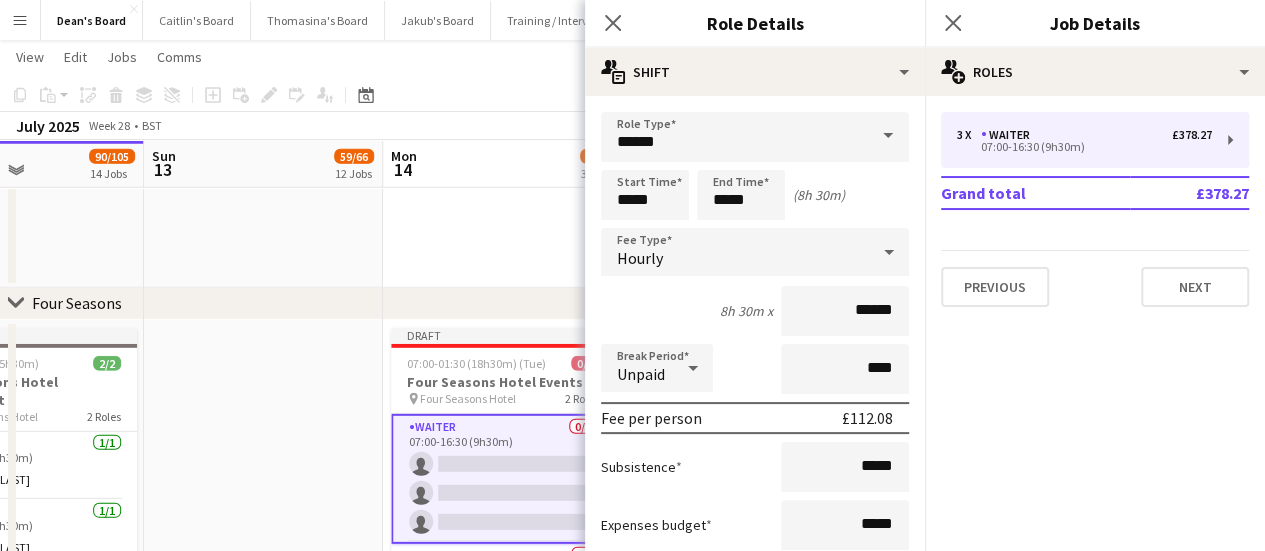 click on "8h 30m x" at bounding box center (746, 311) 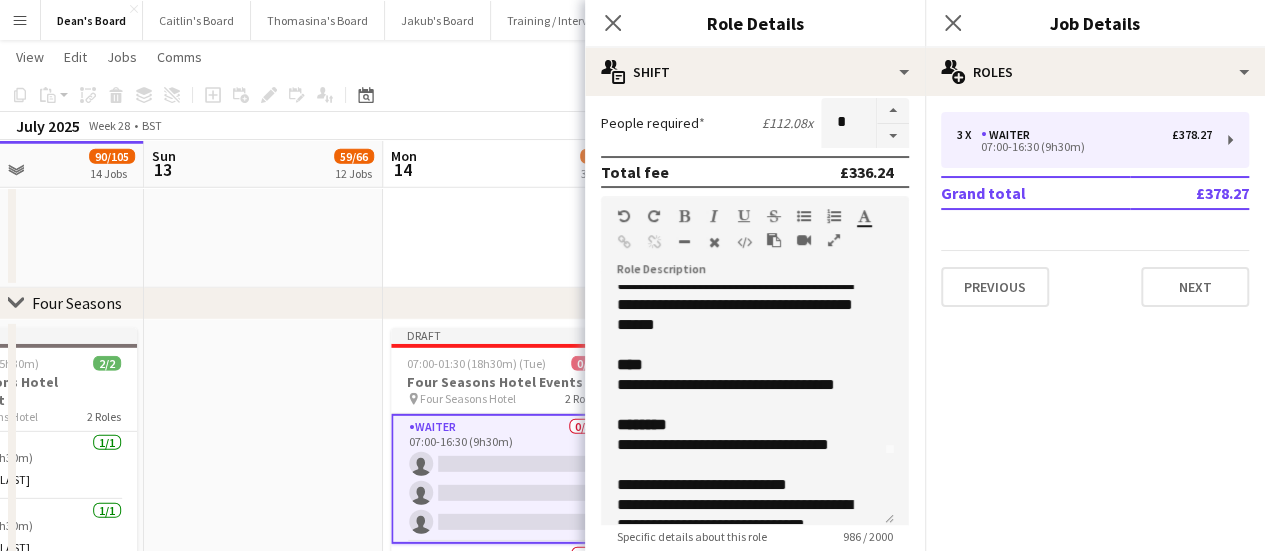 scroll, scrollTop: 100, scrollLeft: 0, axis: vertical 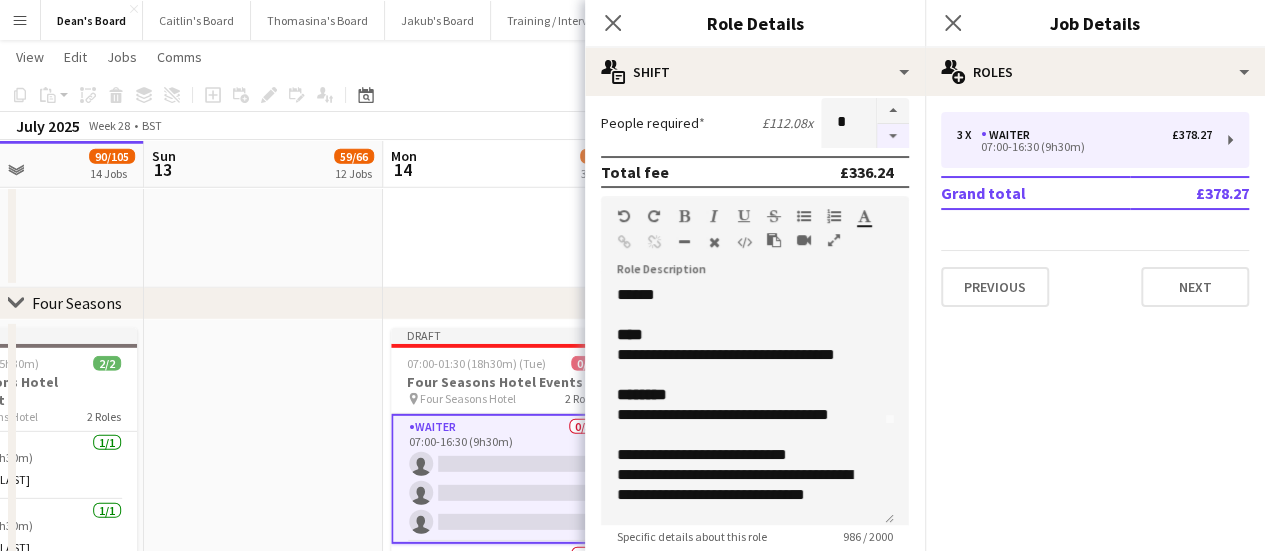 click at bounding box center [893, 136] 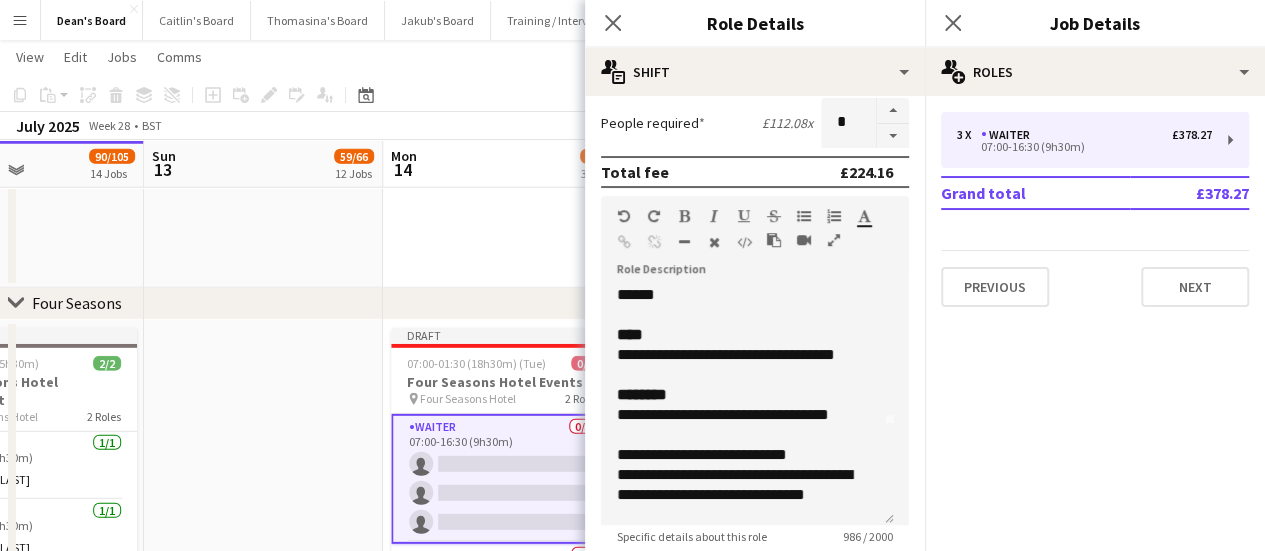 click at bounding box center [502, -292] 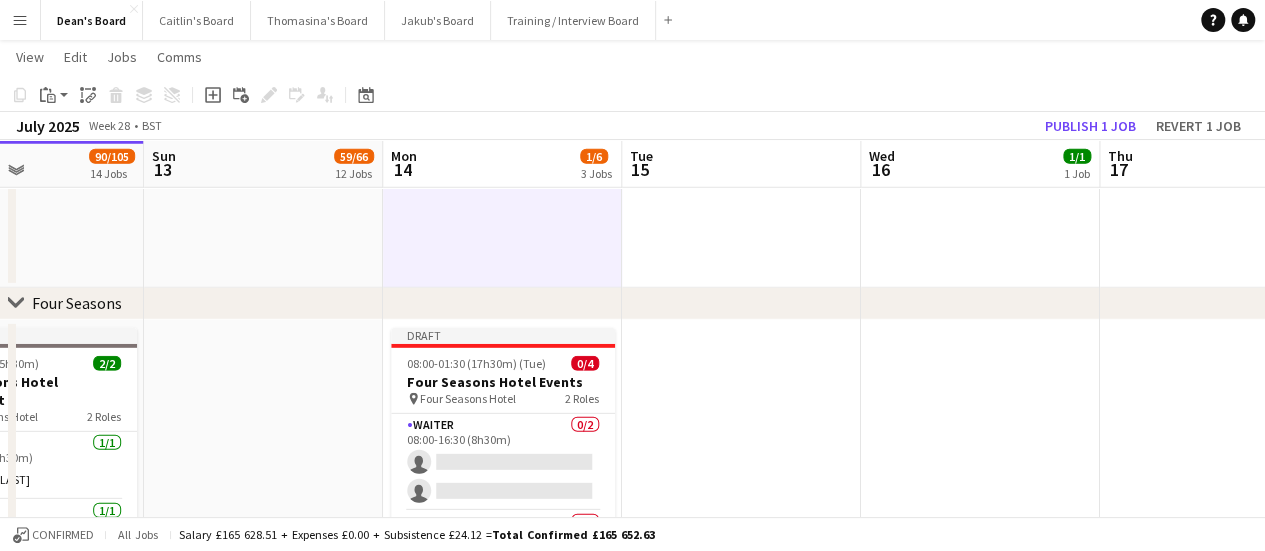 drag, startPoint x: 708, startPoint y: 364, endPoint x: 784, endPoint y: 363, distance: 76.00658 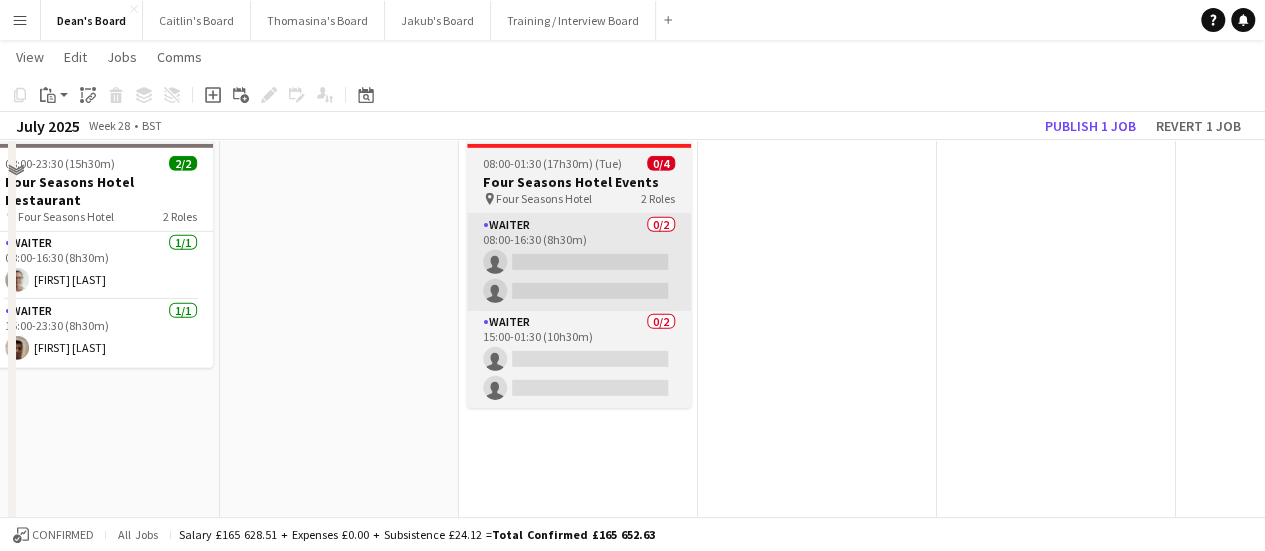 scroll, scrollTop: 2898, scrollLeft: 0, axis: vertical 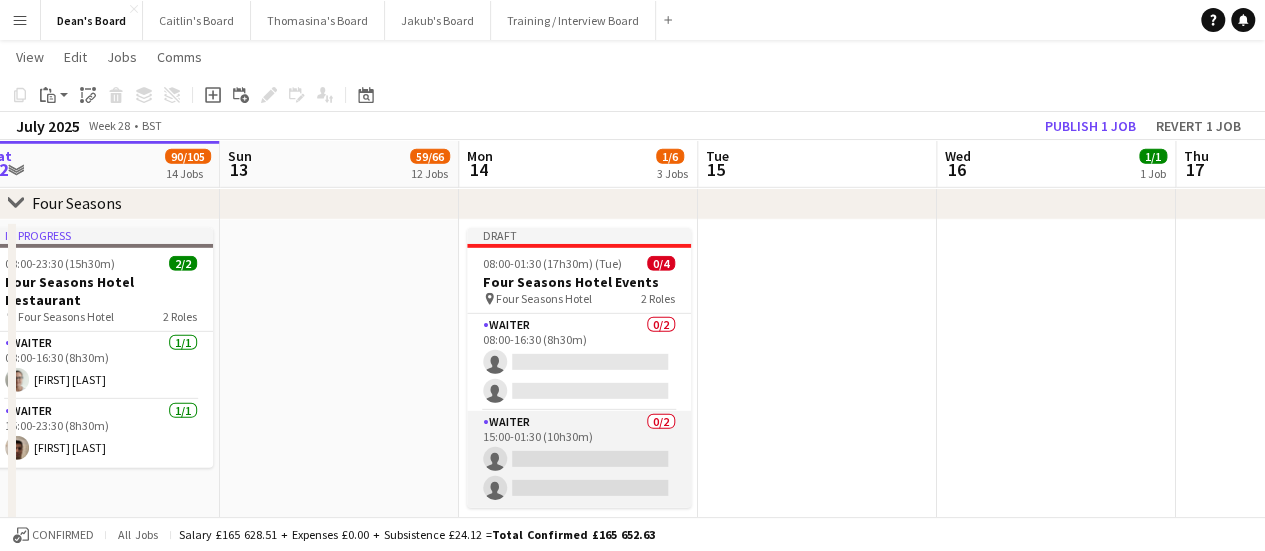 click on "Waiter   0/2   15:00-01:30 (10h30m)
single-neutral-actions
single-neutral-actions" at bounding box center (579, 459) 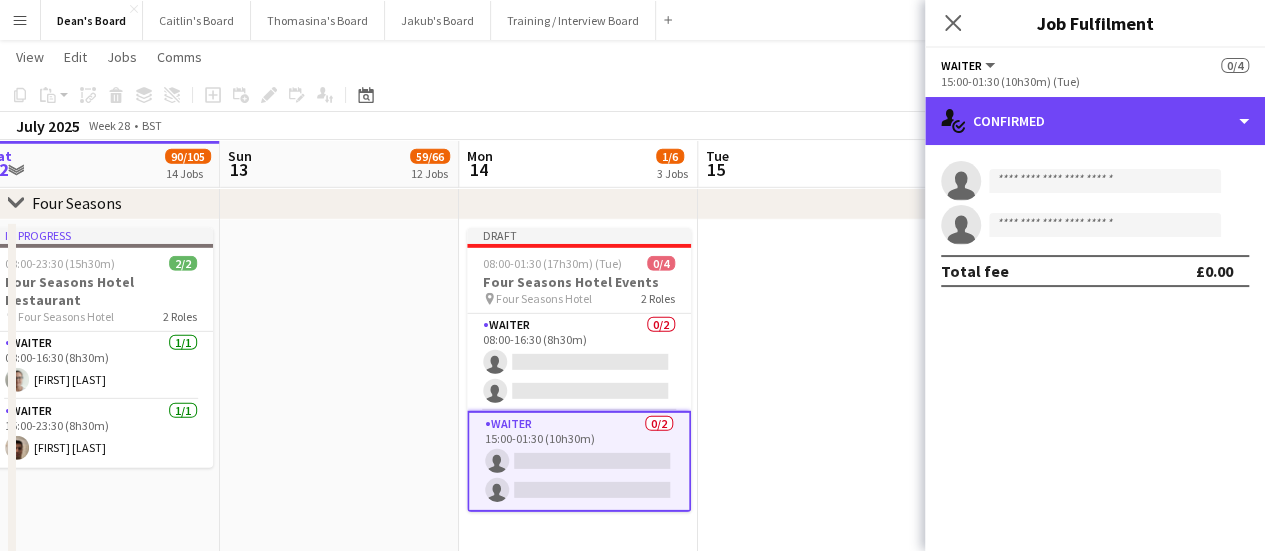 drag, startPoint x: 1042, startPoint y: 129, endPoint x: 1116, endPoint y: 229, distance: 124.40257 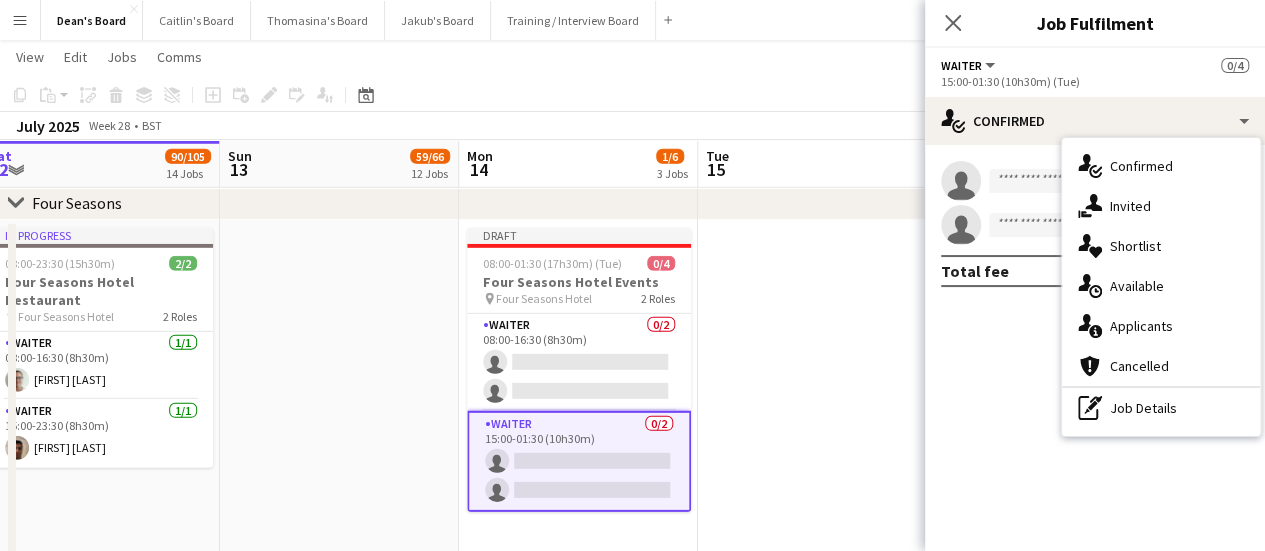 click on "pen-write
Job Details" at bounding box center (1161, 408) 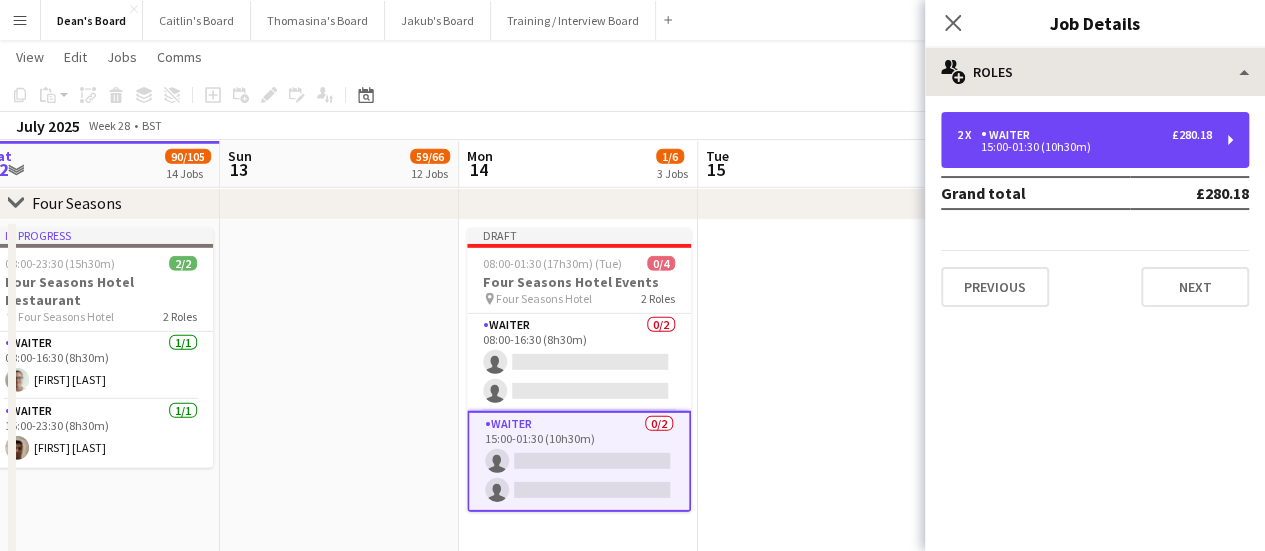 click on "Waiter" at bounding box center [1009, 135] 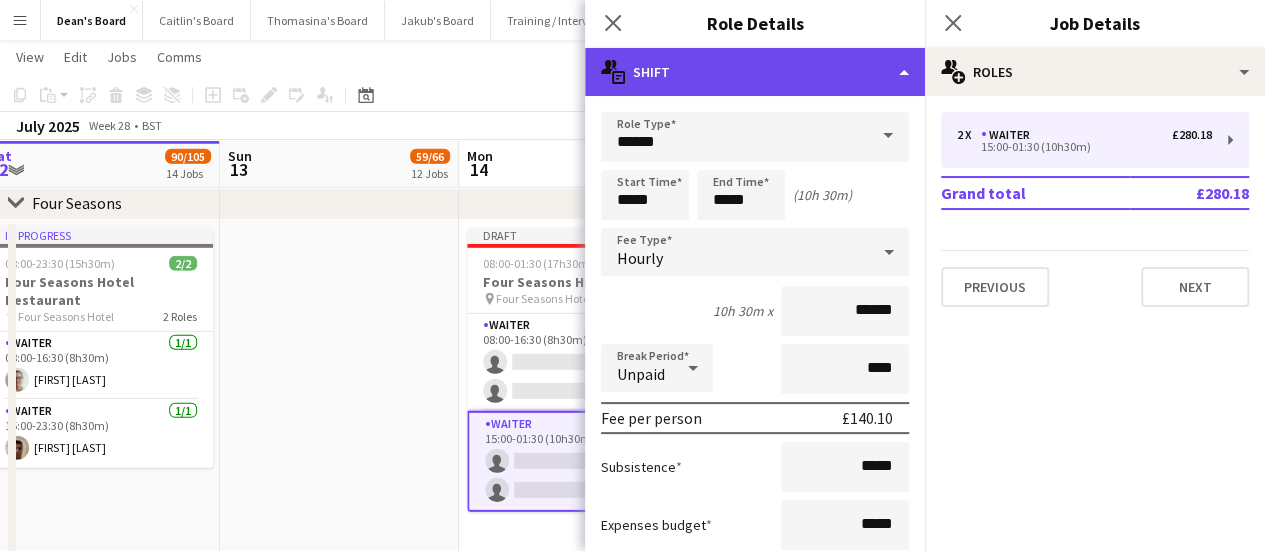 drag, startPoint x: 877, startPoint y: 65, endPoint x: 871, endPoint y: 74, distance: 10.816654 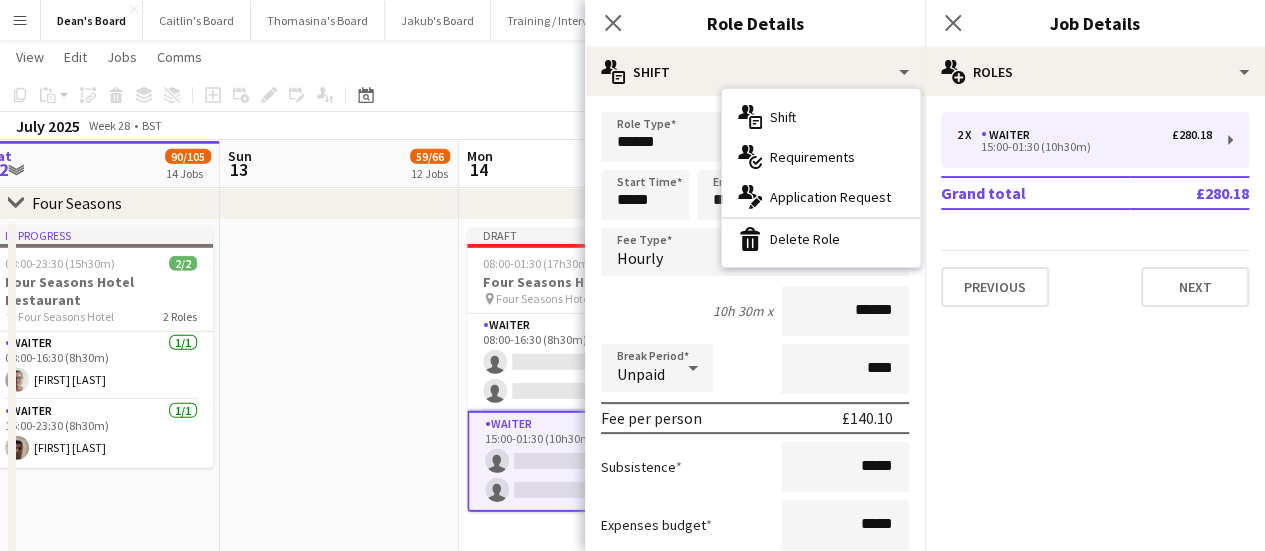 click on "bin-2
Delete Role" at bounding box center [821, 239] 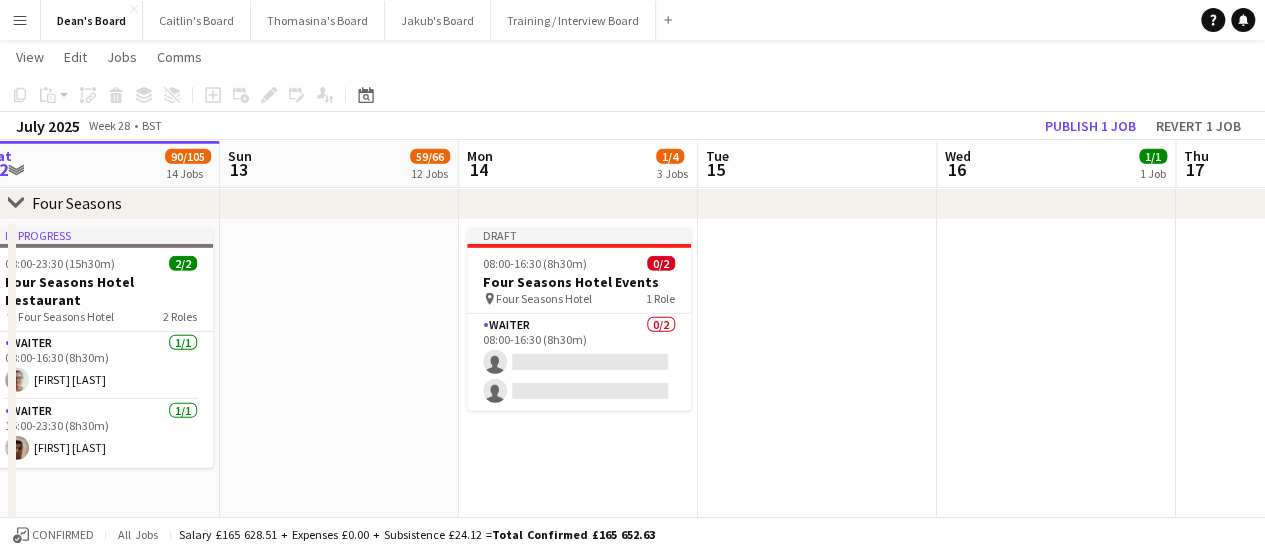 click at bounding box center [817, 497] 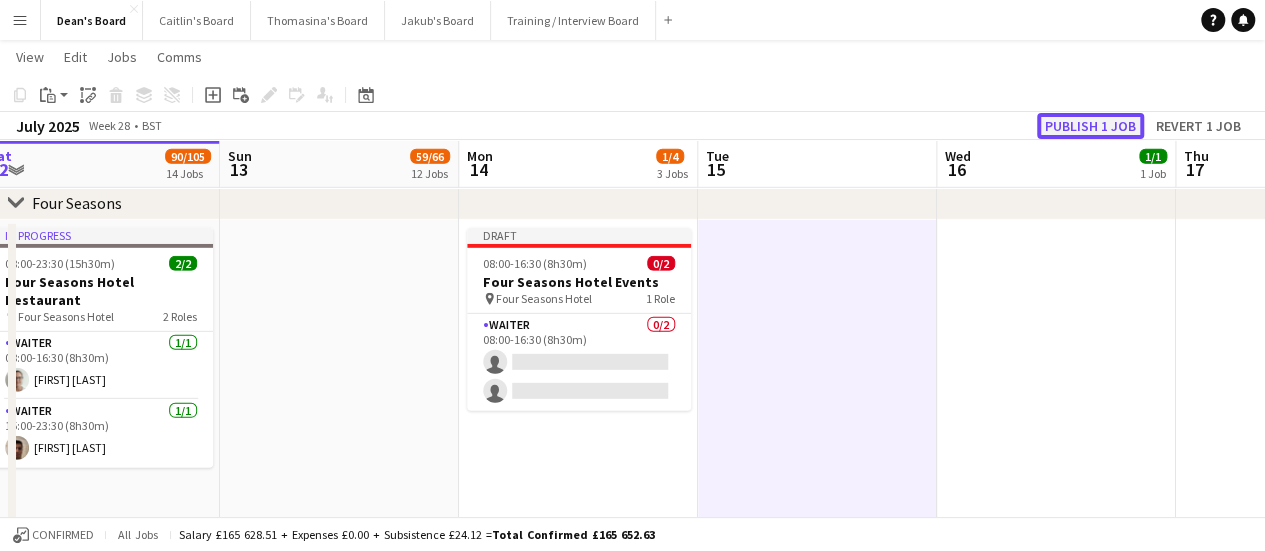 click on "Publish 1 job" 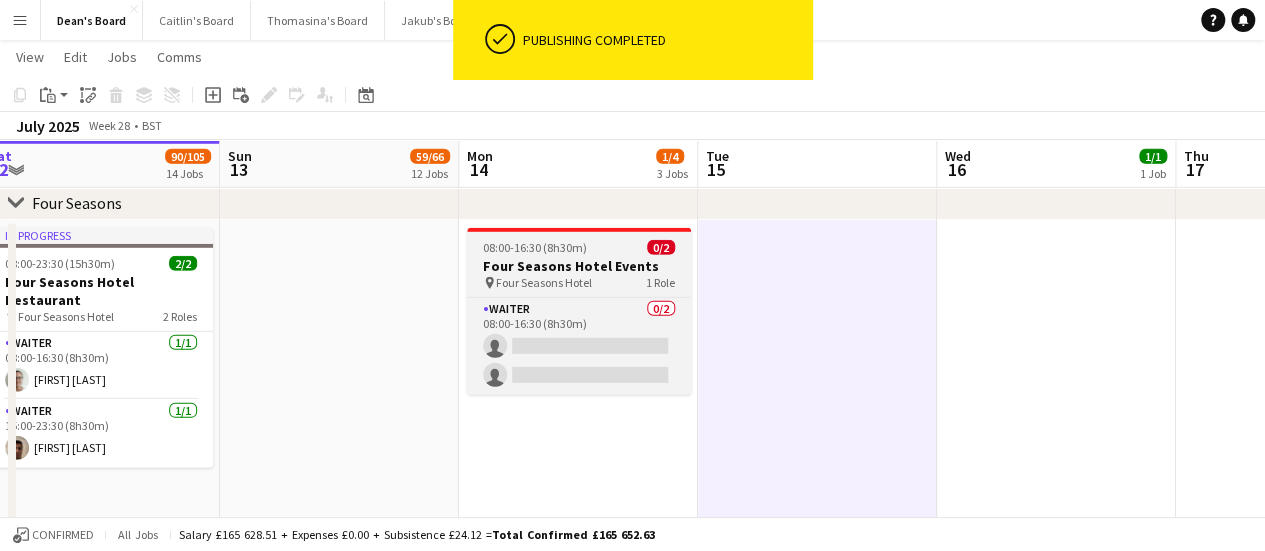 click on "Four Seasons Hotel Events" at bounding box center (579, 266) 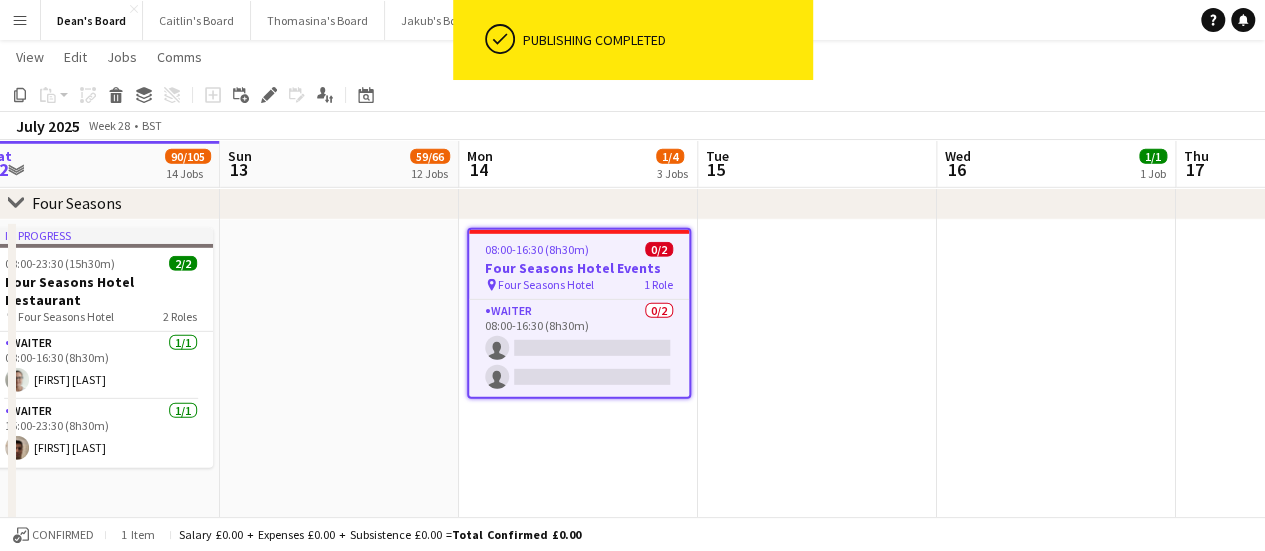 click at bounding box center [817, 497] 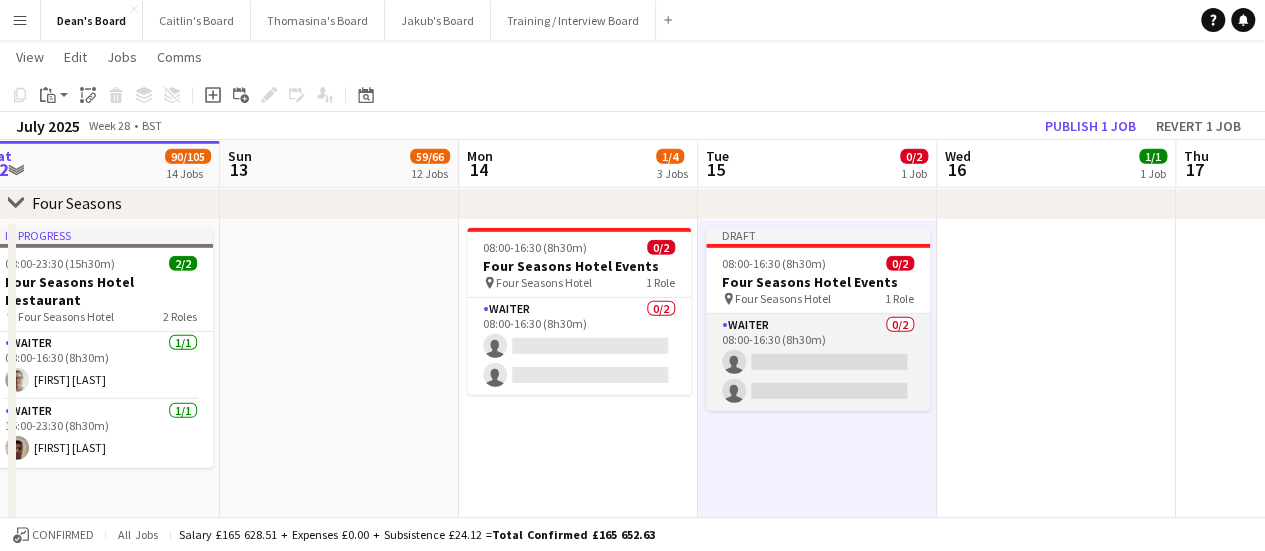 click on "Waiter   0/2   08:00-16:30 (8h30m)
single-neutral-actions
single-neutral-actions" at bounding box center [818, 362] 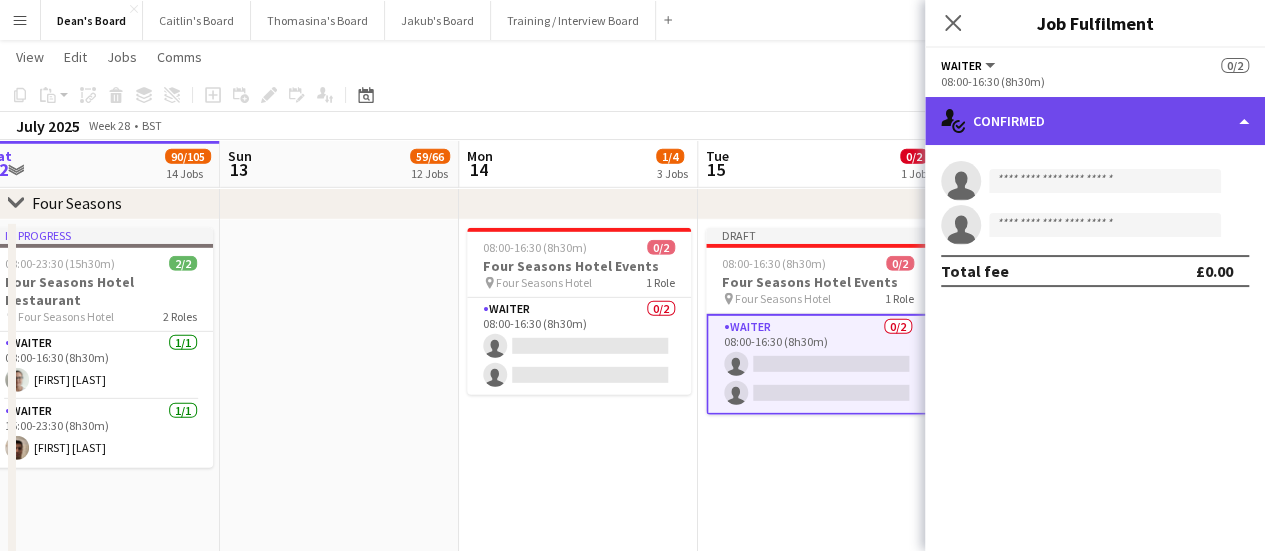 click on "single-neutral-actions-check-2
Confirmed" 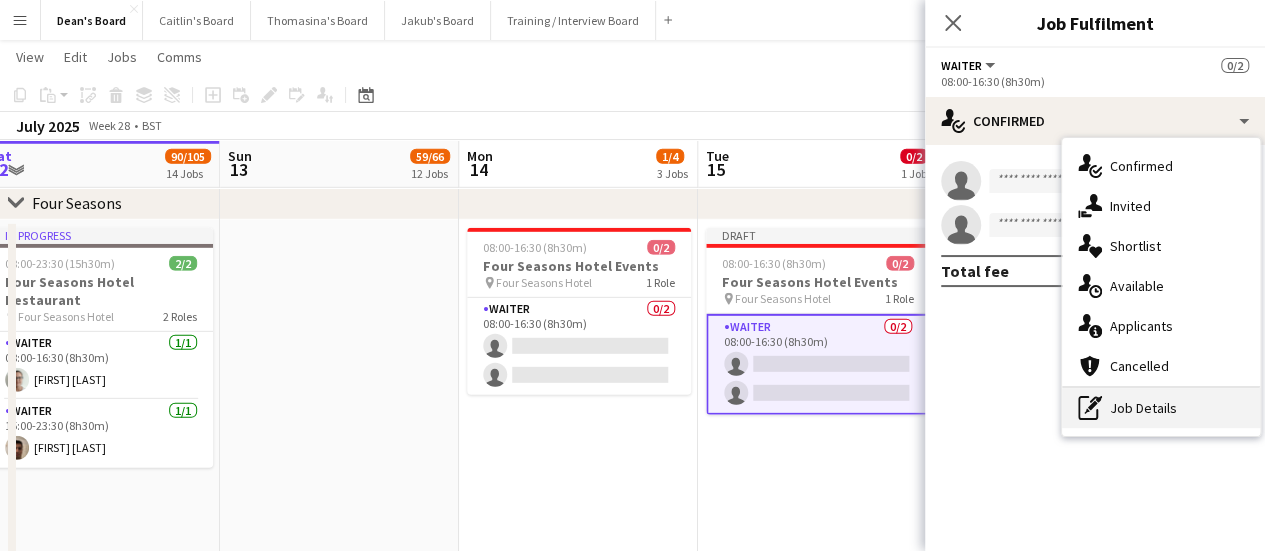 click on "pen-write
Job Details" at bounding box center [1161, 408] 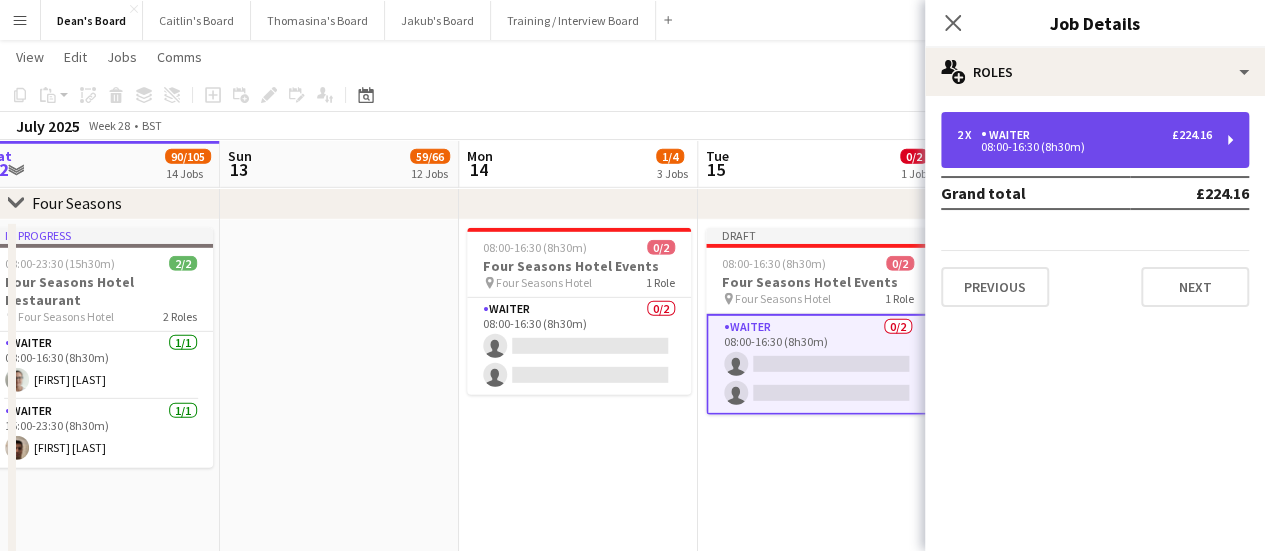 click on "08:00-16:30 (8h30m)" at bounding box center (1084, 147) 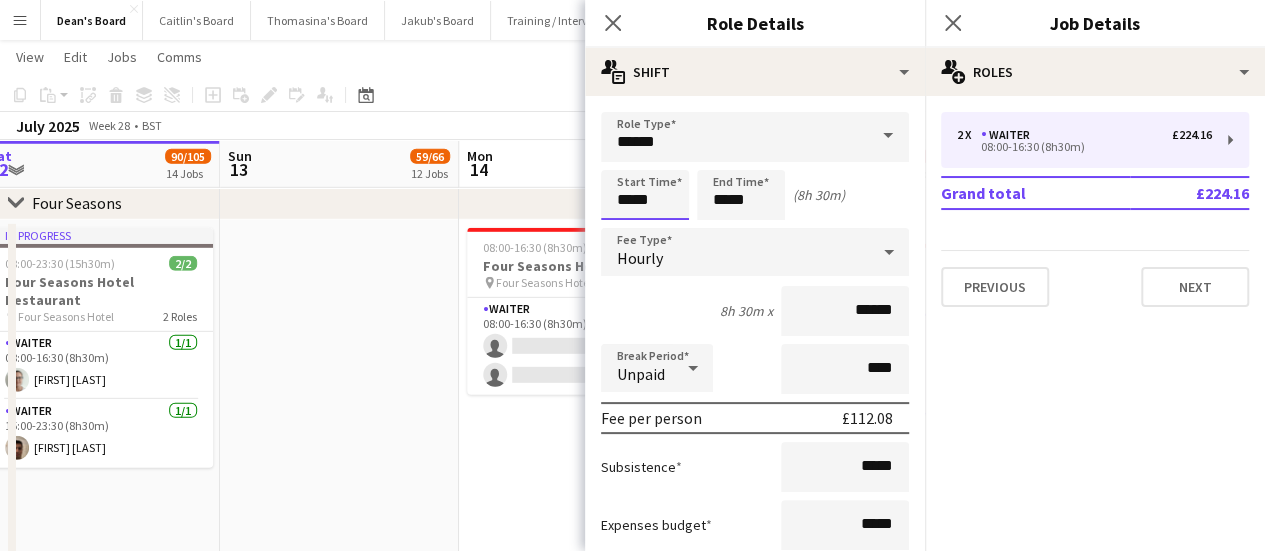 click on "*****" at bounding box center [645, 195] 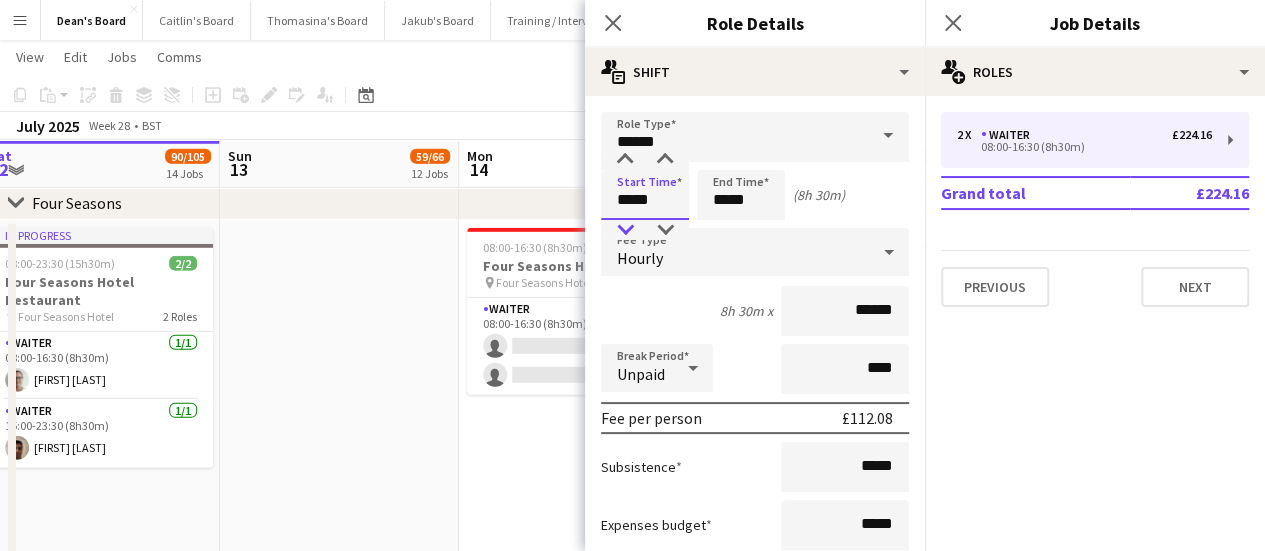 type on "*****" 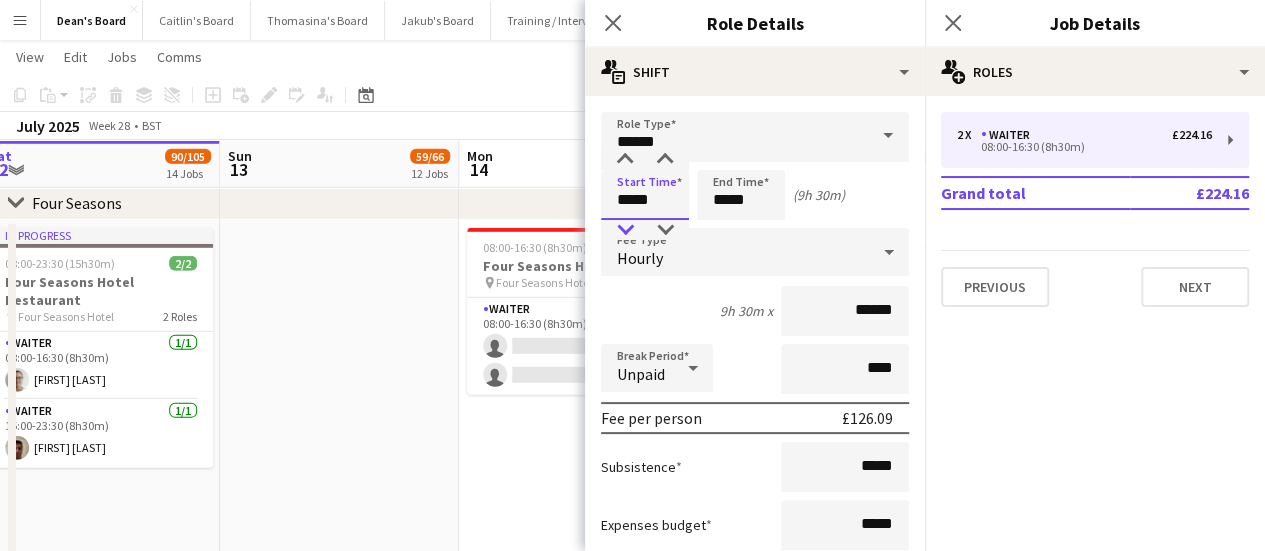 click at bounding box center (625, 230) 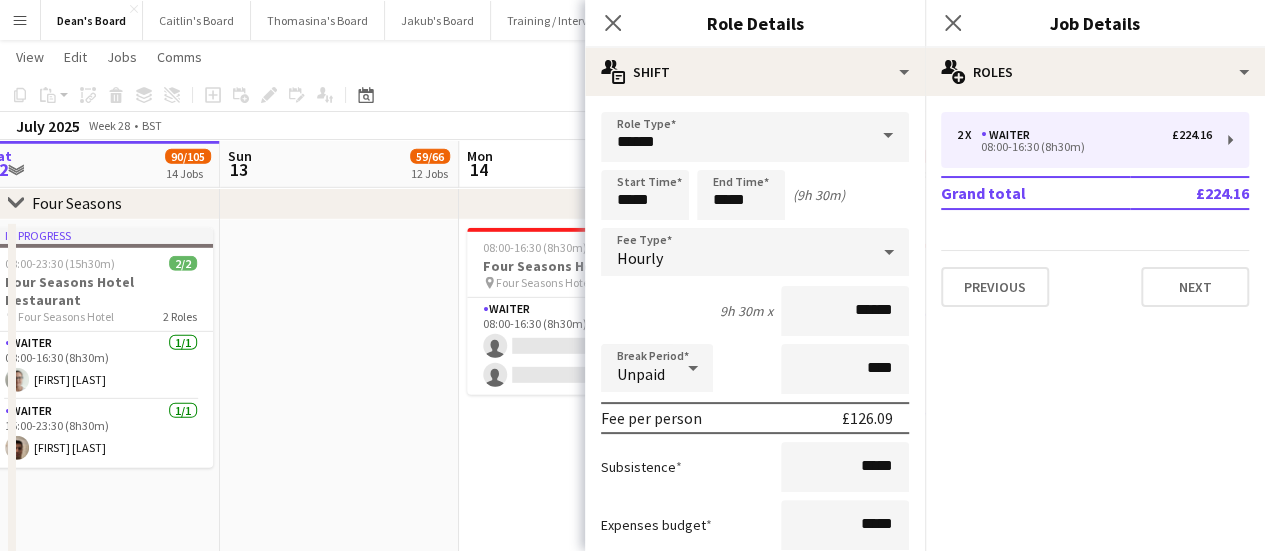 click on "Mon   14   1/4   3 Jobs" at bounding box center [578, 164] 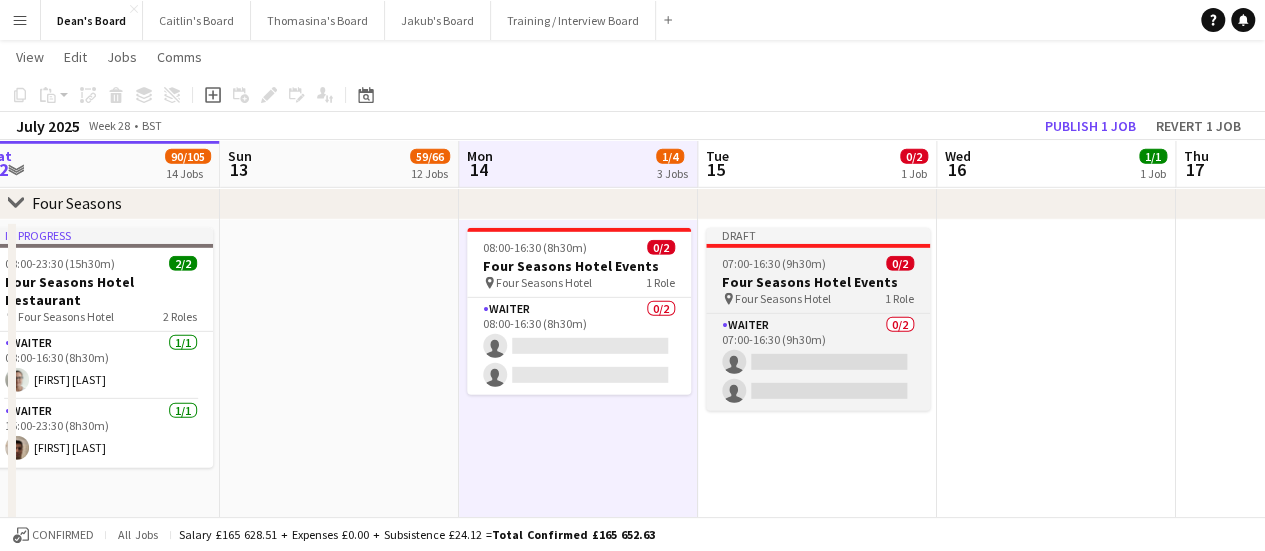 click on "Four Seasons Hotel Events" at bounding box center (818, 282) 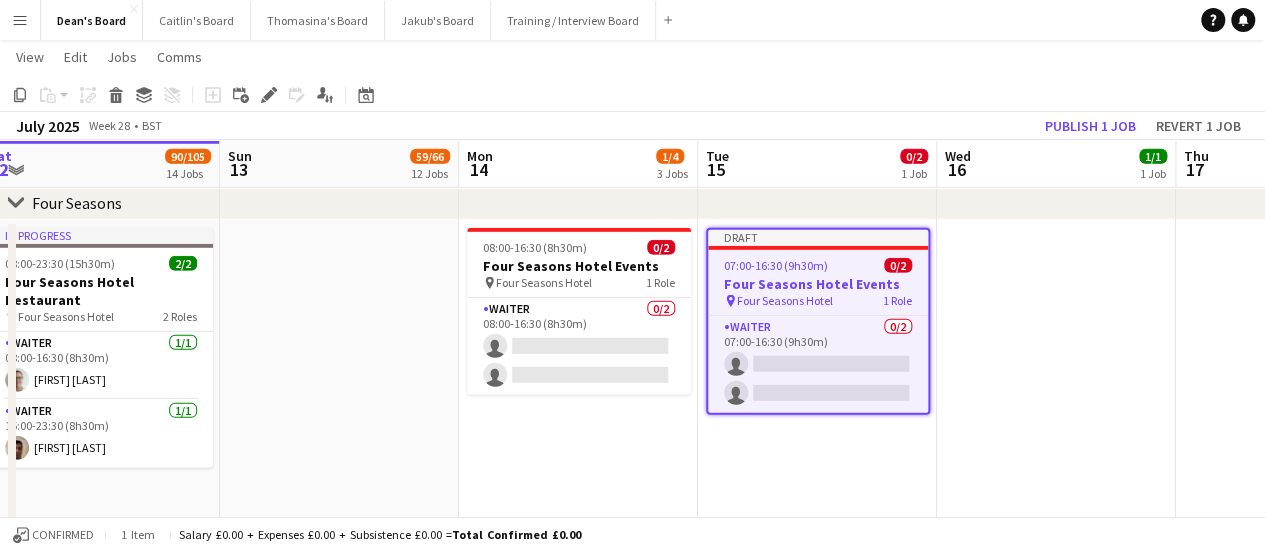 click at bounding box center [1056, 497] 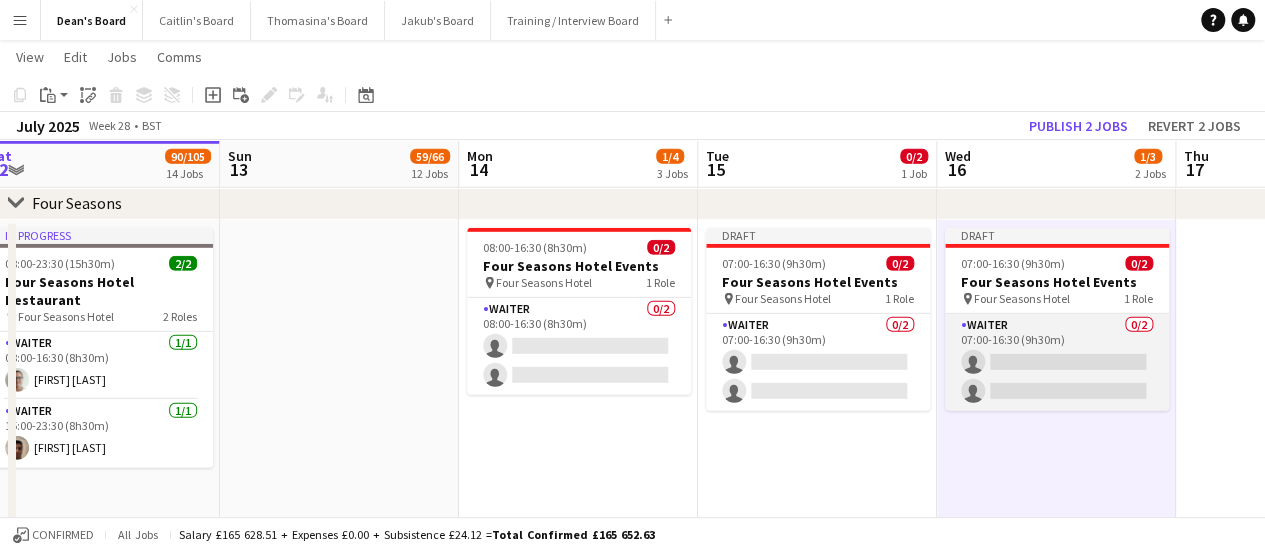 click on "Waiter   0/2   07:00-16:30 (9h30m)
single-neutral-actions
single-neutral-actions" at bounding box center [1057, 362] 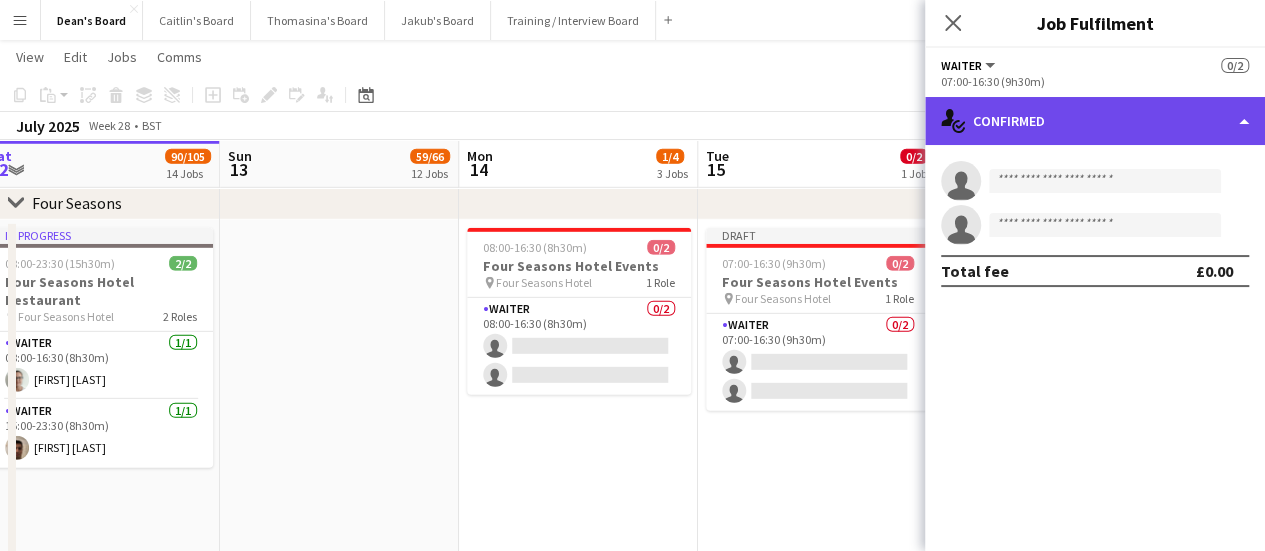 click on "single-neutral-actions-check-2
Confirmed" 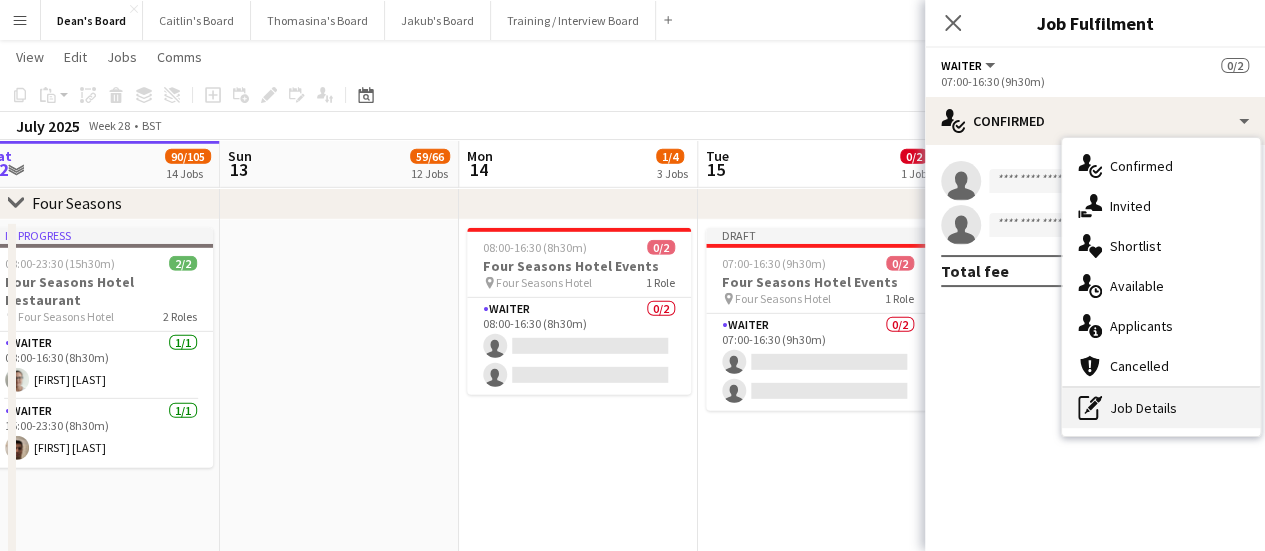 click on "pen-write
Job Details" at bounding box center [1161, 408] 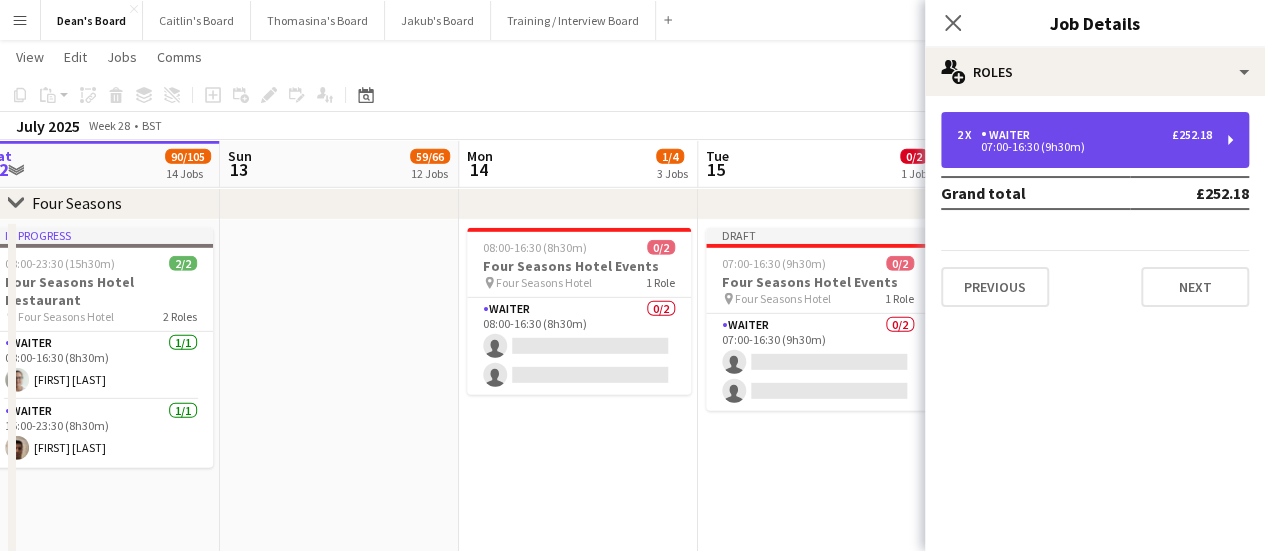 click on "07:00-16:30 (9h30m)" at bounding box center [1084, 147] 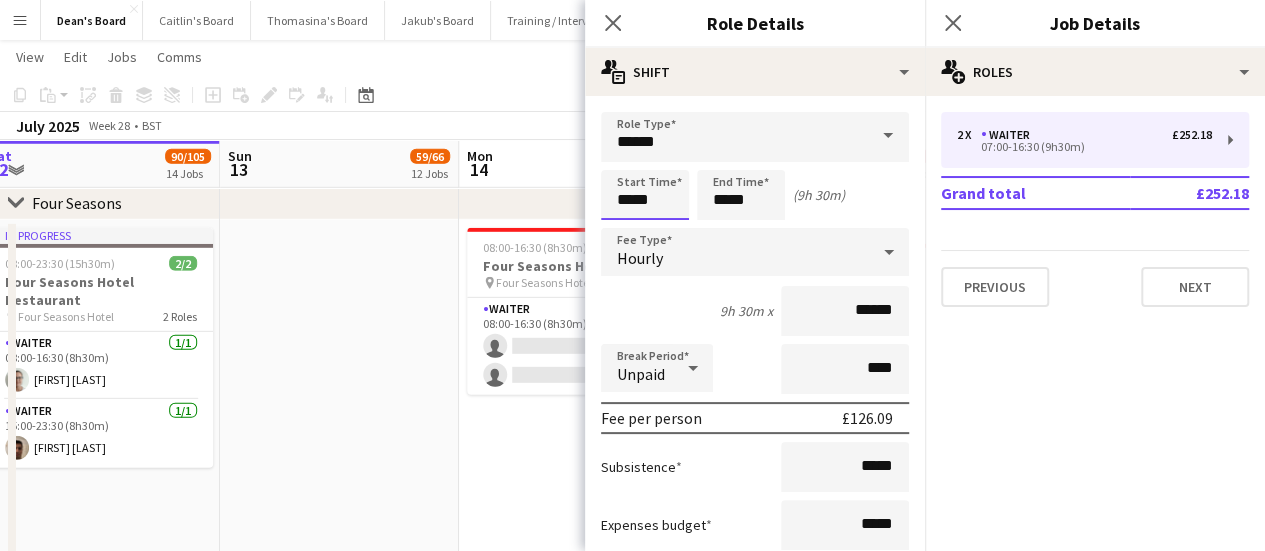 click on "*****" at bounding box center [645, 195] 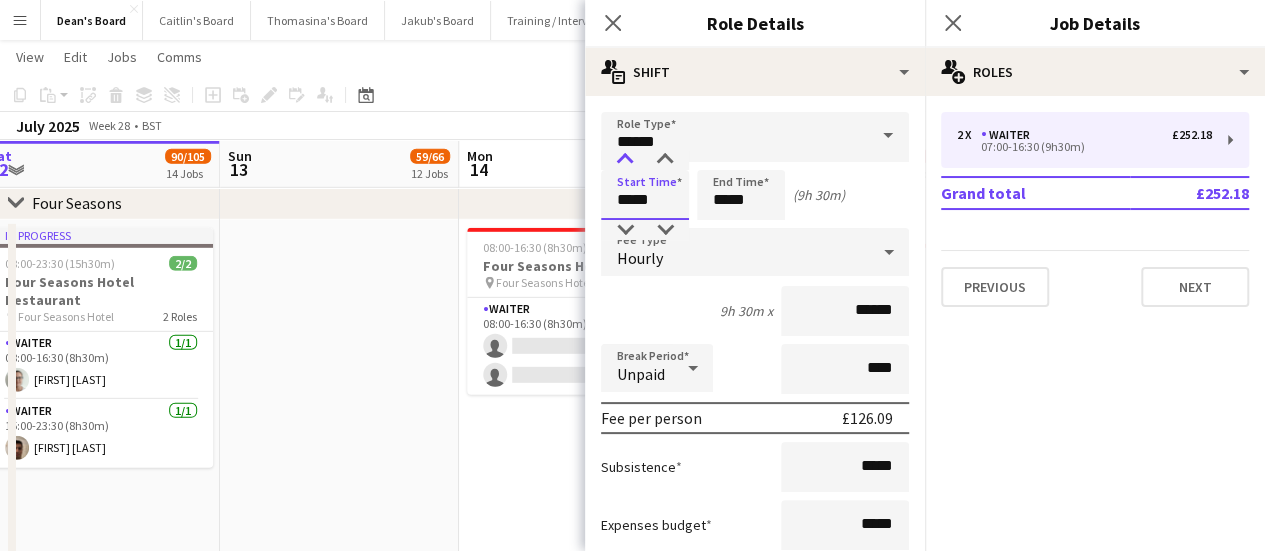 click at bounding box center [625, 160] 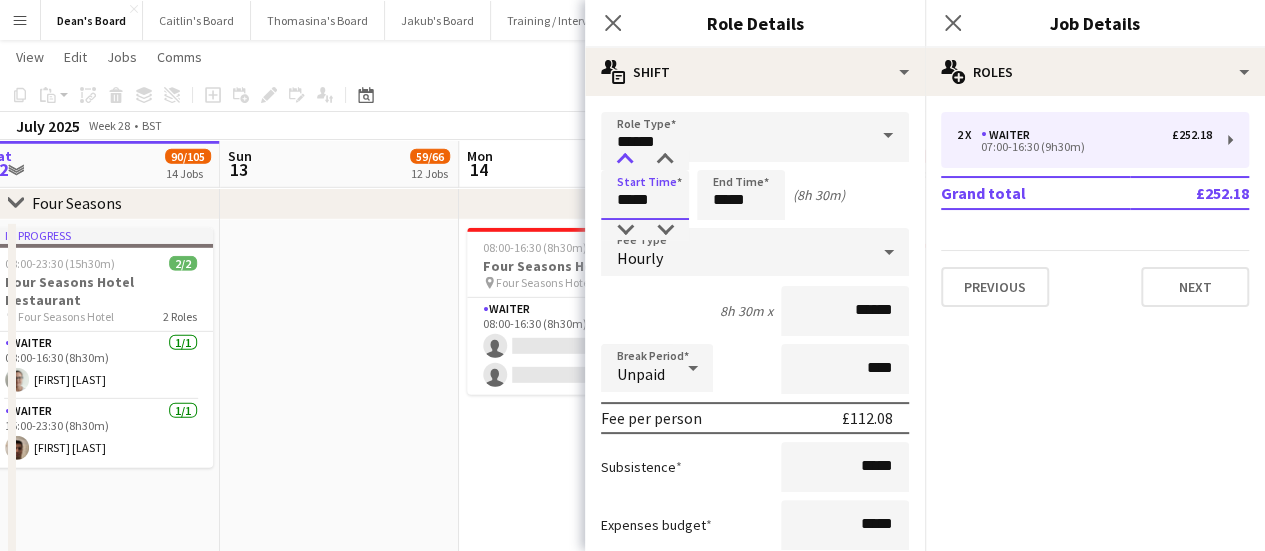 click at bounding box center [625, 160] 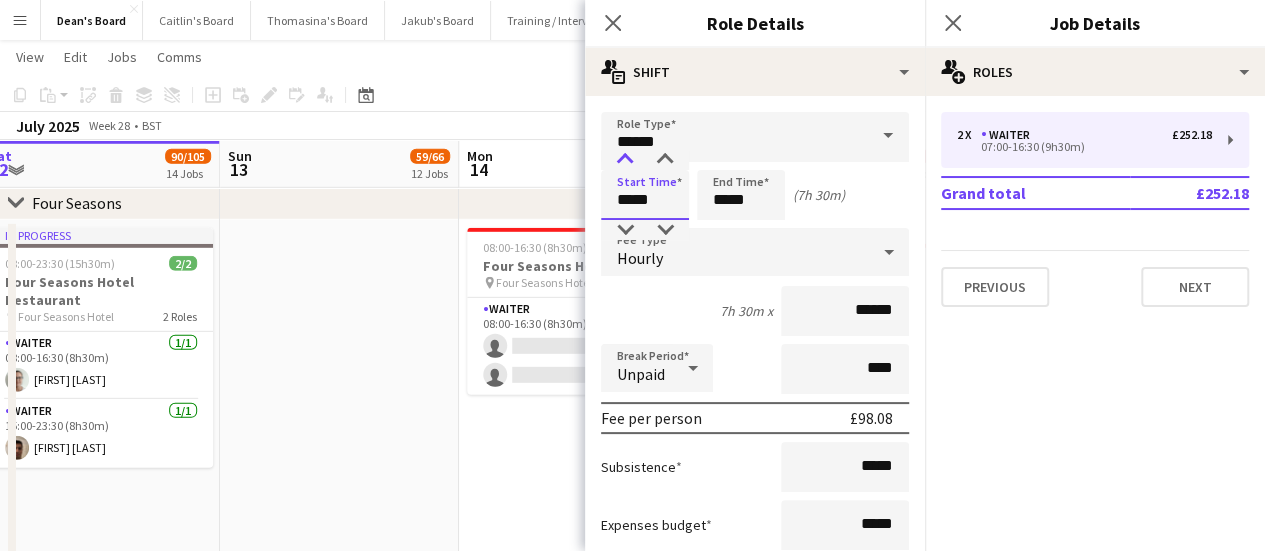 click at bounding box center [625, 160] 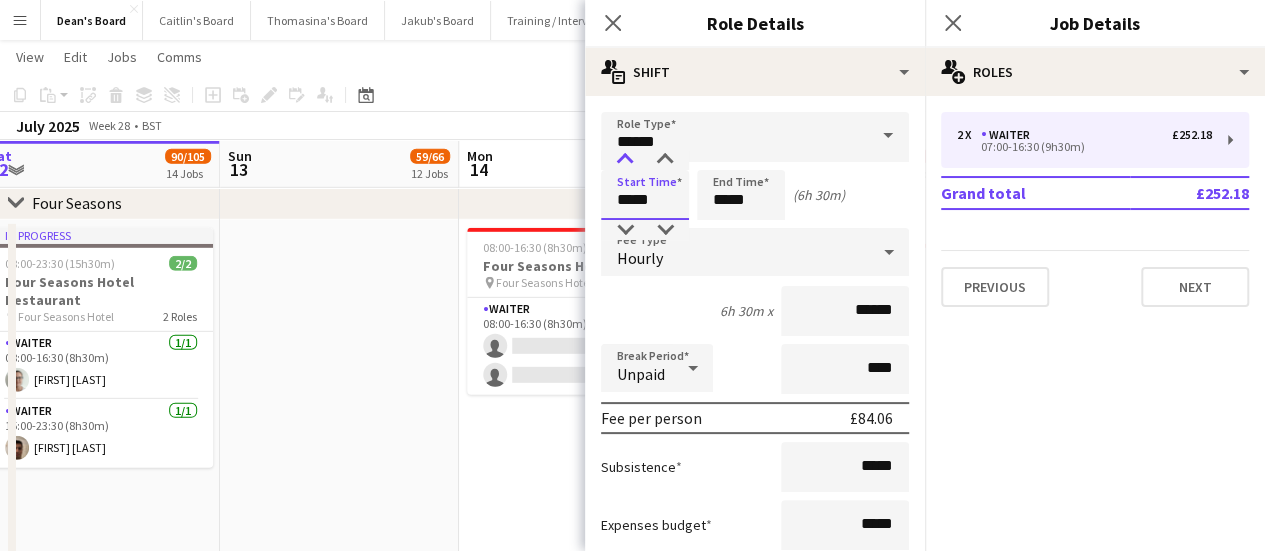 click at bounding box center [625, 160] 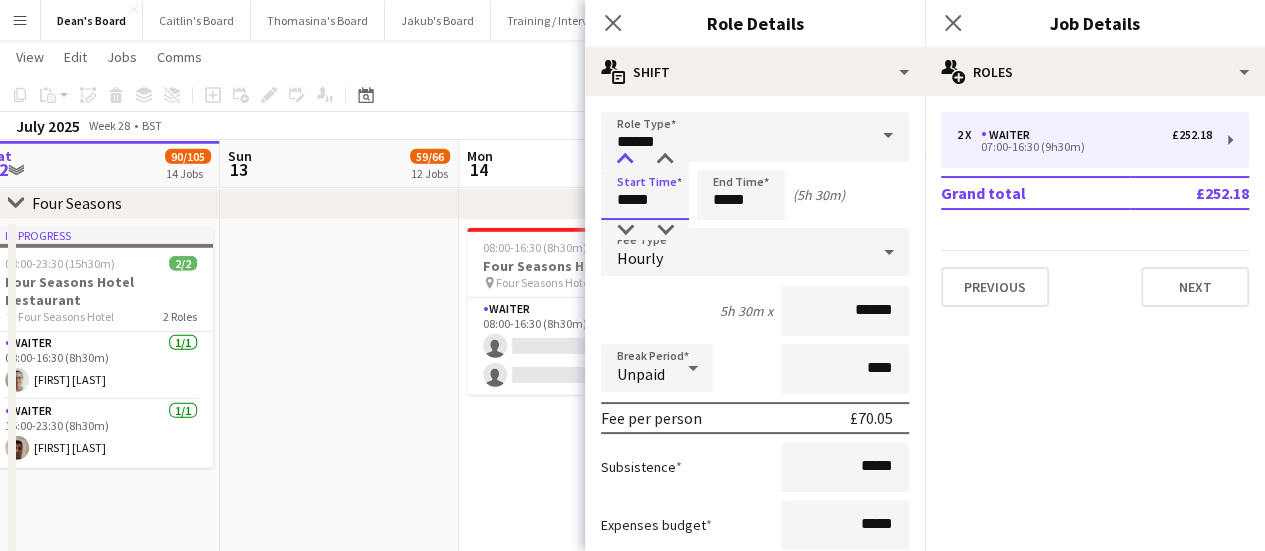 click at bounding box center [625, 160] 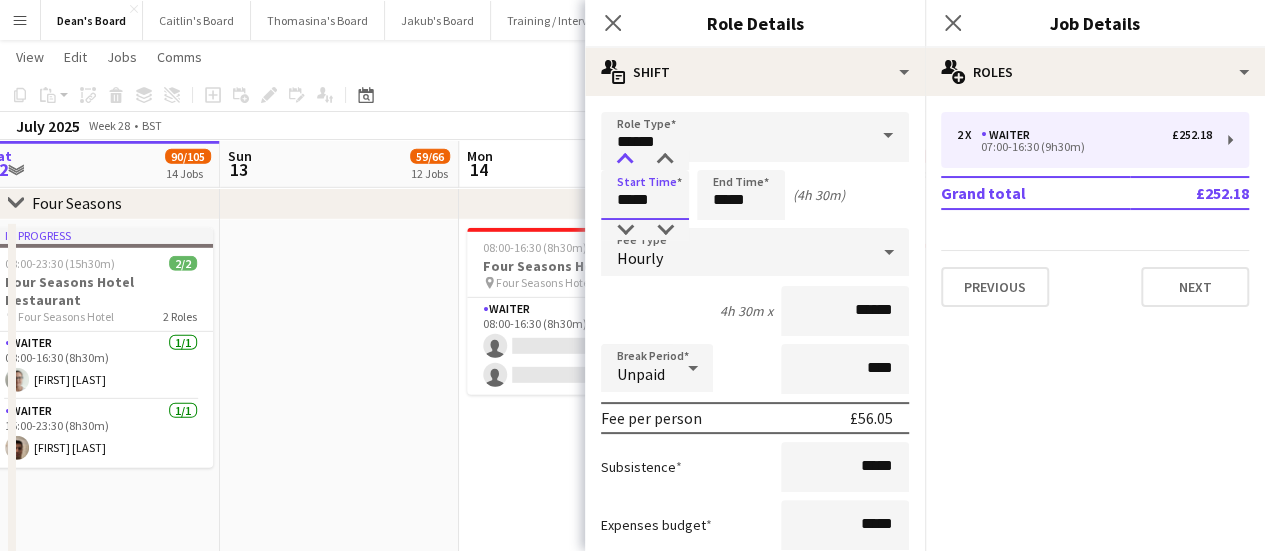 click at bounding box center [625, 160] 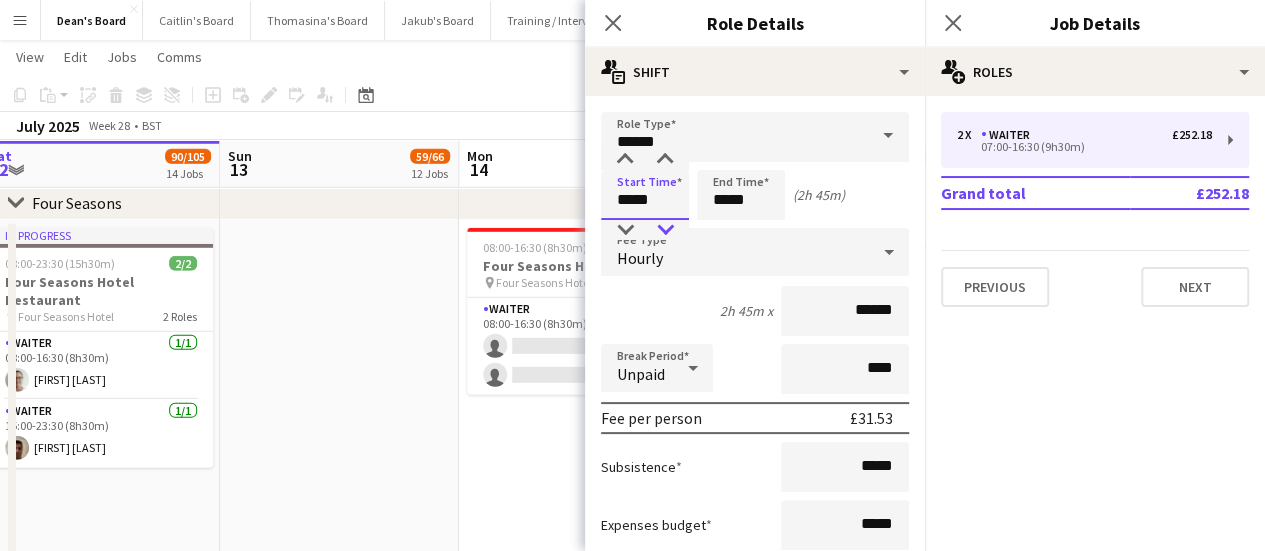 click at bounding box center (665, 230) 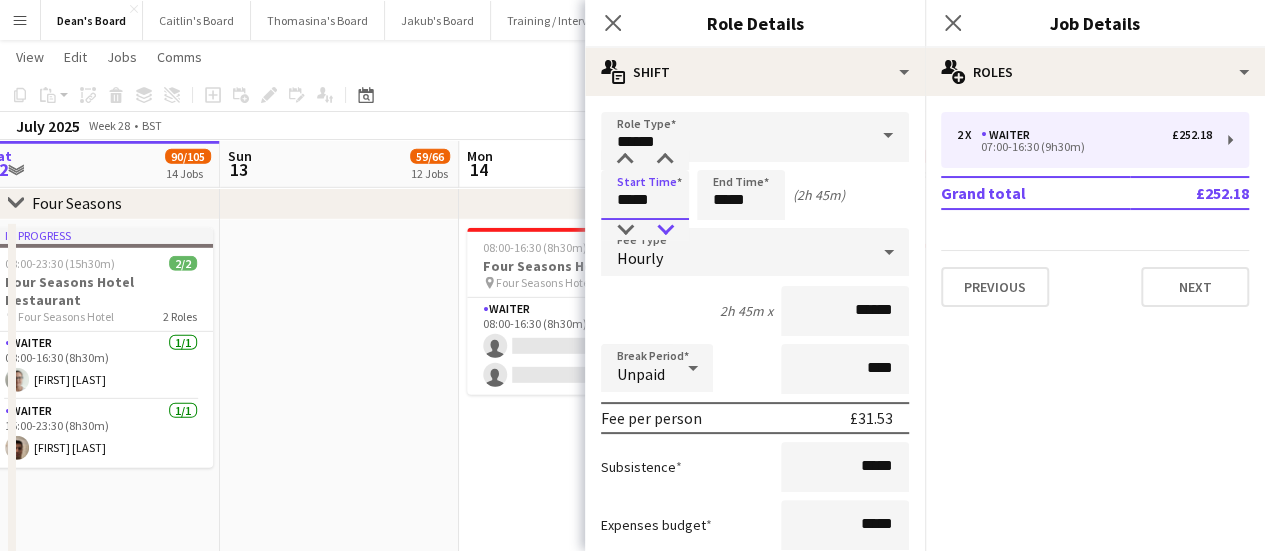 type on "*****" 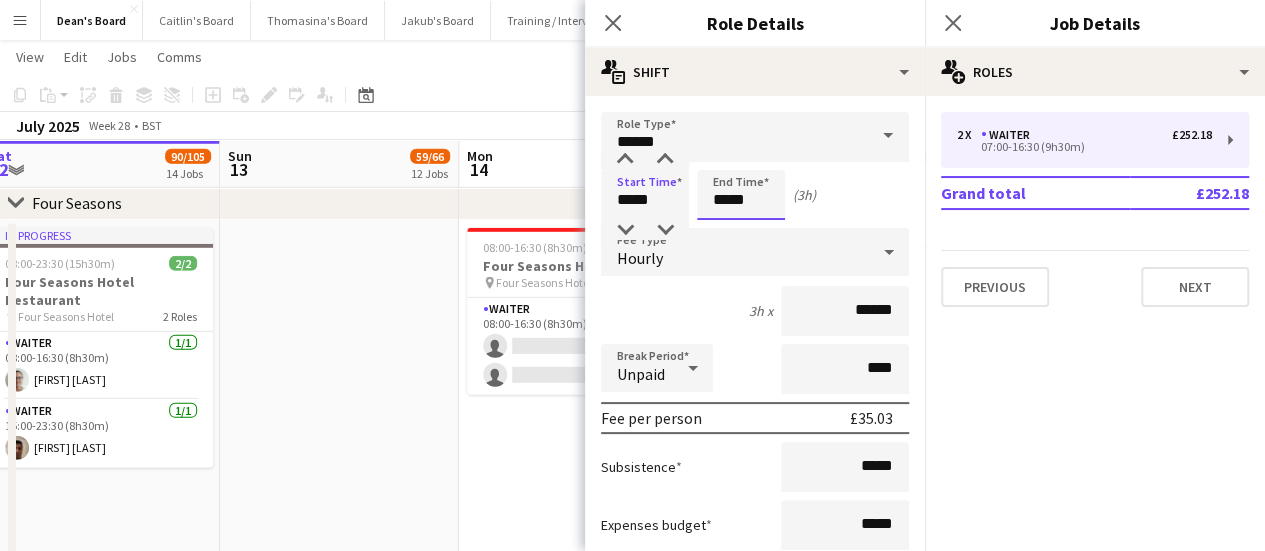 click on "*****" at bounding box center (741, 195) 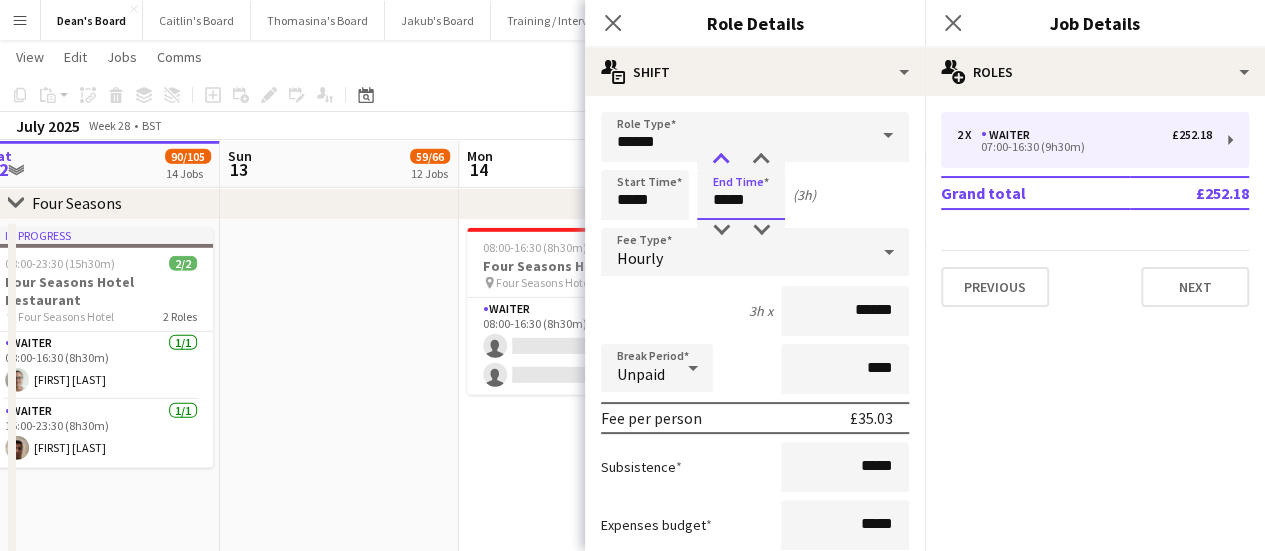 click at bounding box center [721, 160] 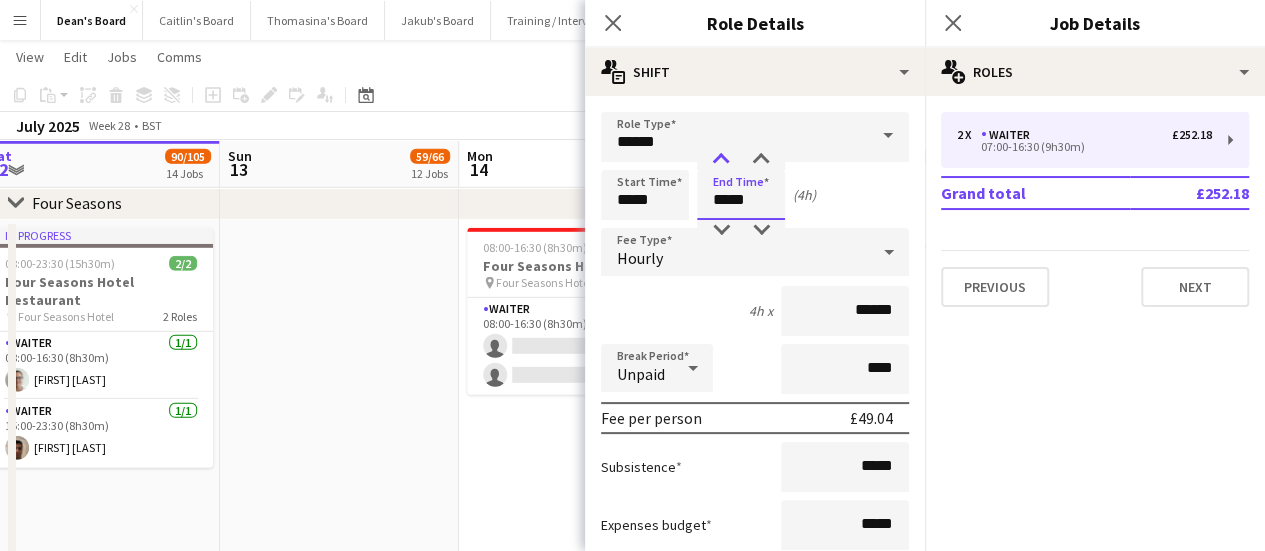 click at bounding box center (721, 160) 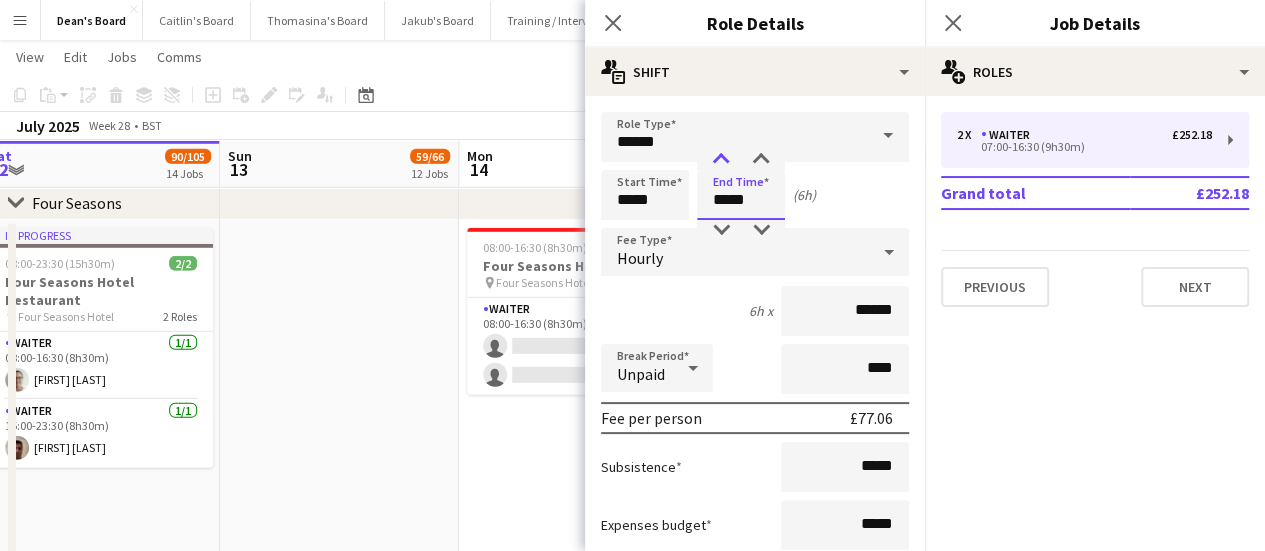 click at bounding box center (721, 160) 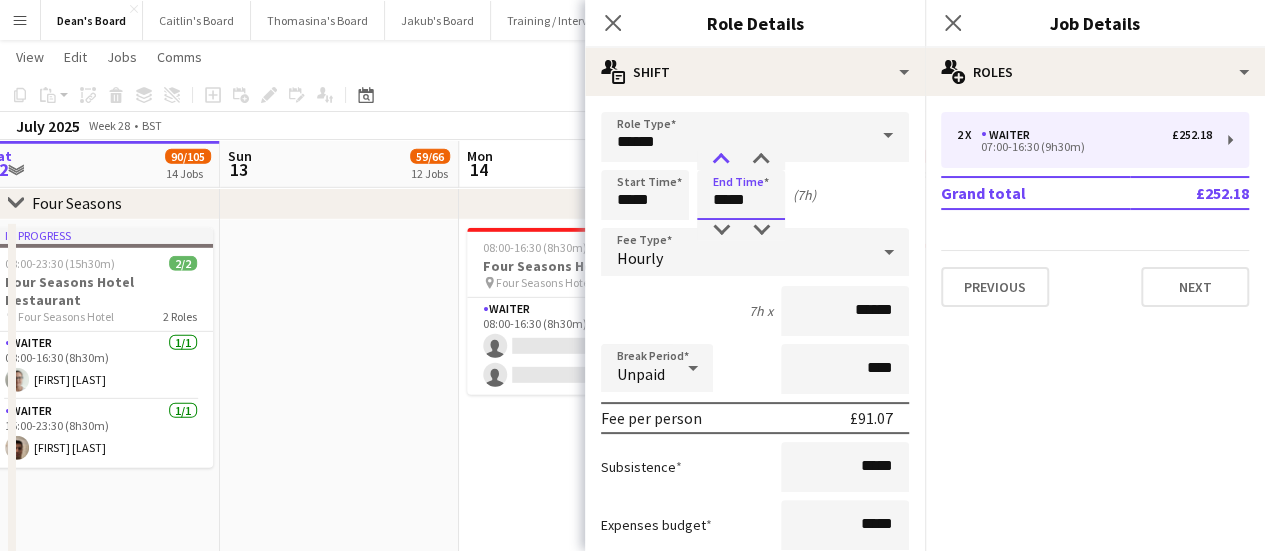 click at bounding box center (721, 160) 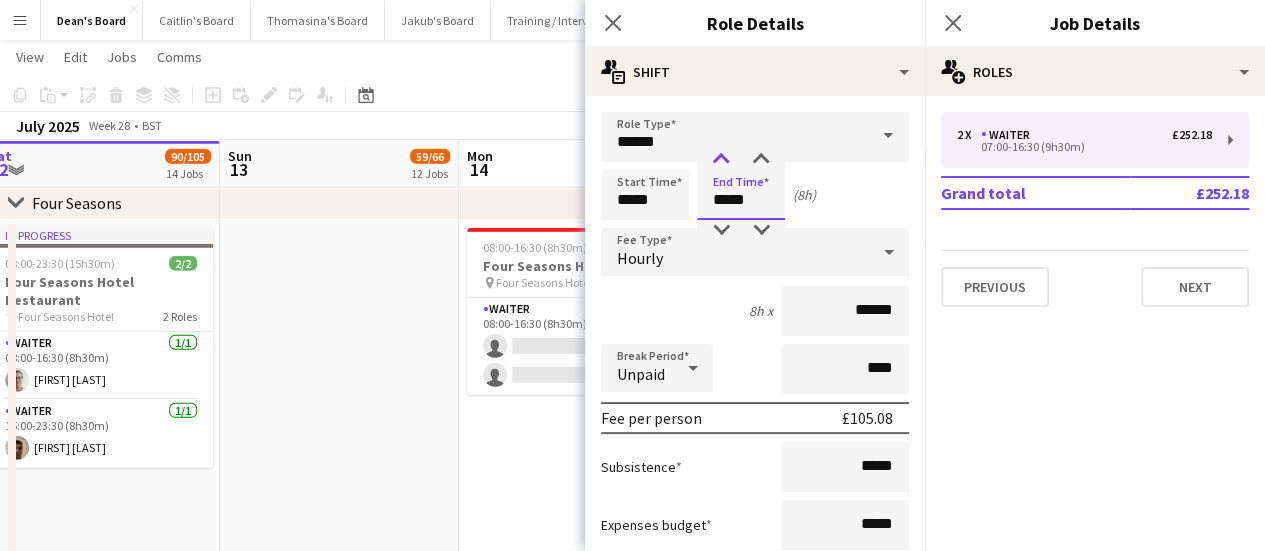 type on "*****" 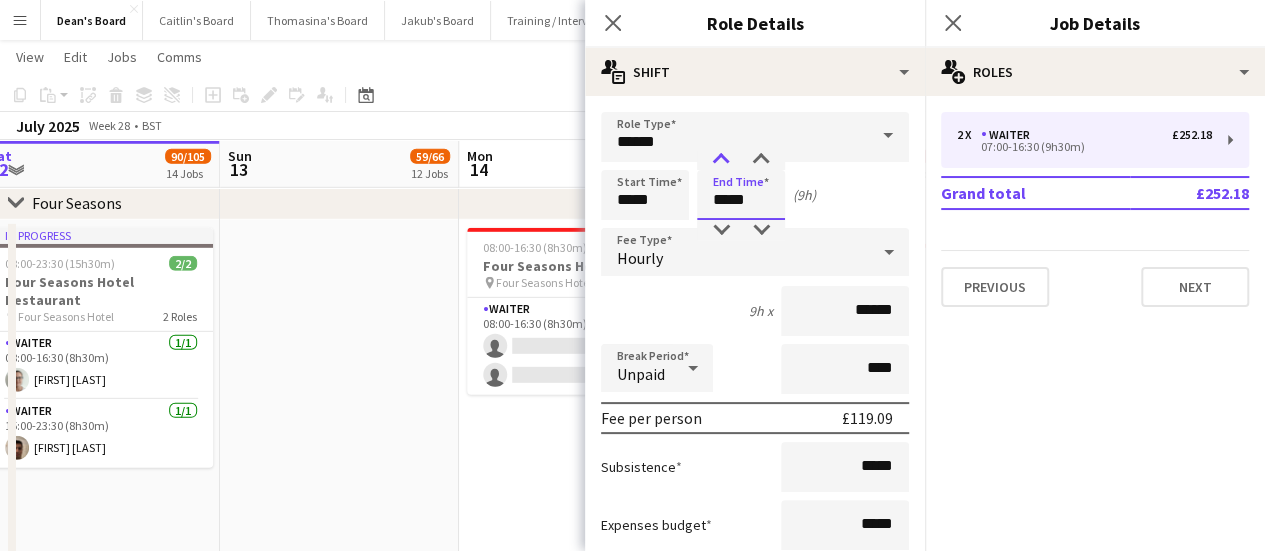 click at bounding box center [721, 160] 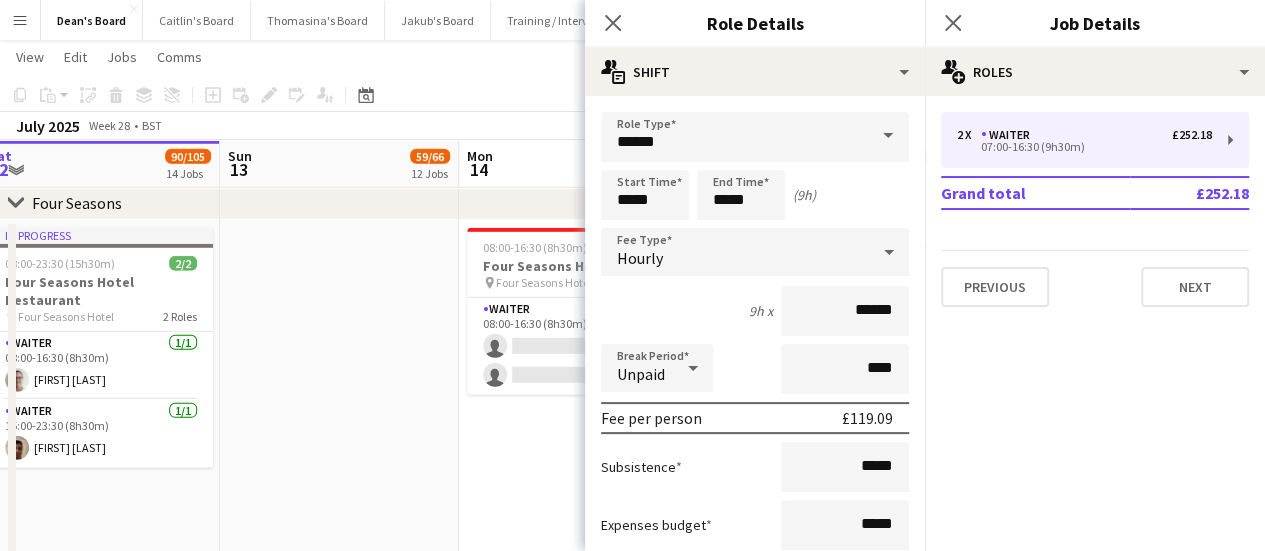 click on "Start Time  *****  End Time  *****  (9h)" at bounding box center (755, 195) 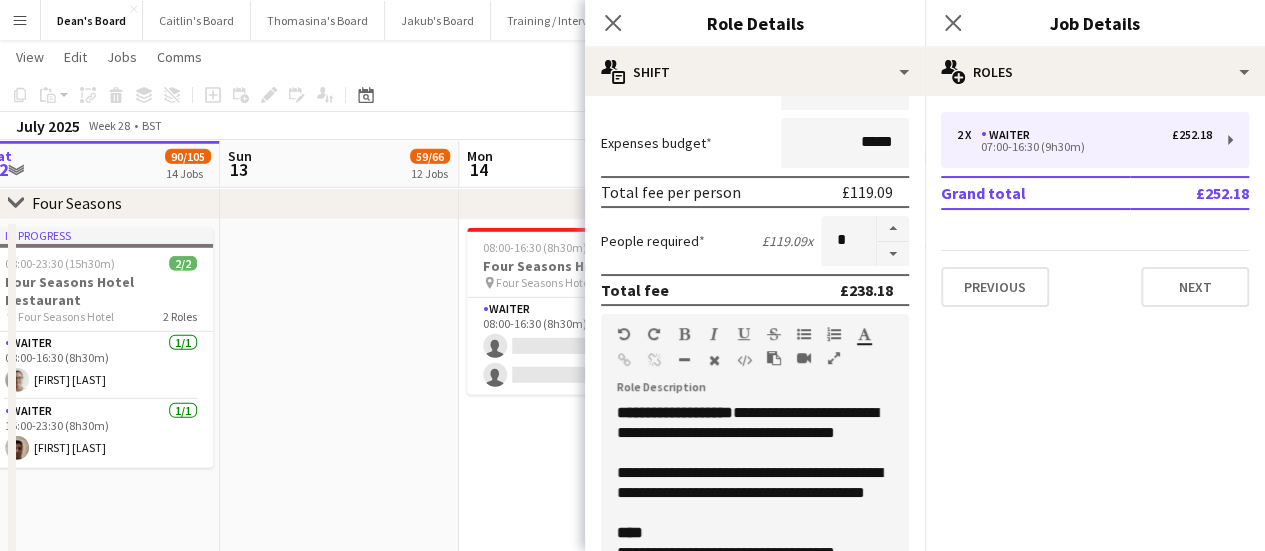 scroll, scrollTop: 400, scrollLeft: 0, axis: vertical 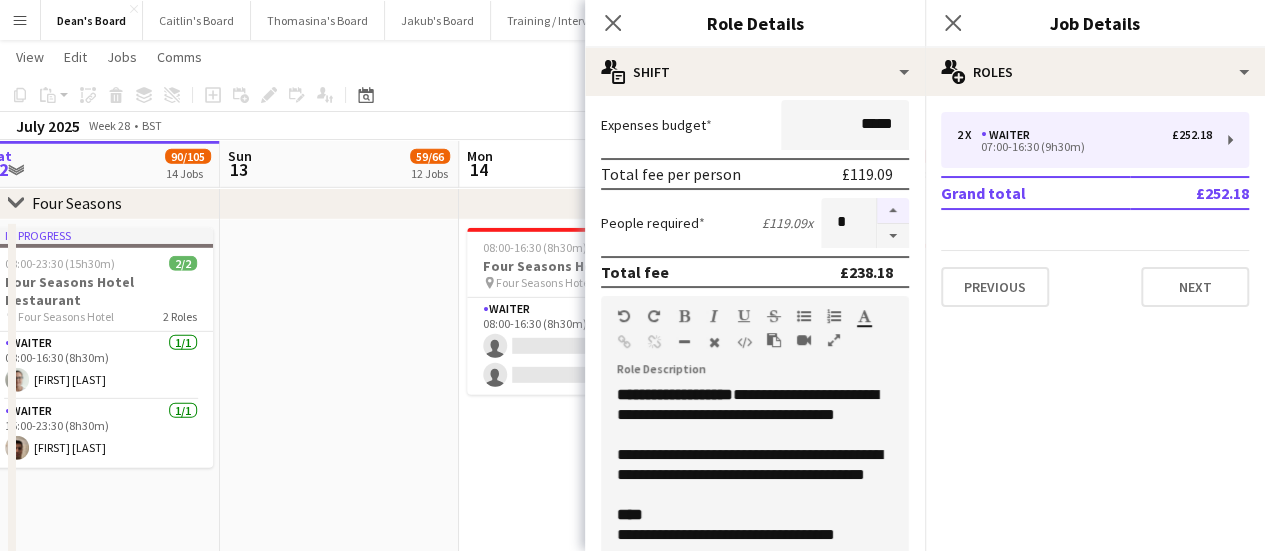click at bounding box center (893, 211) 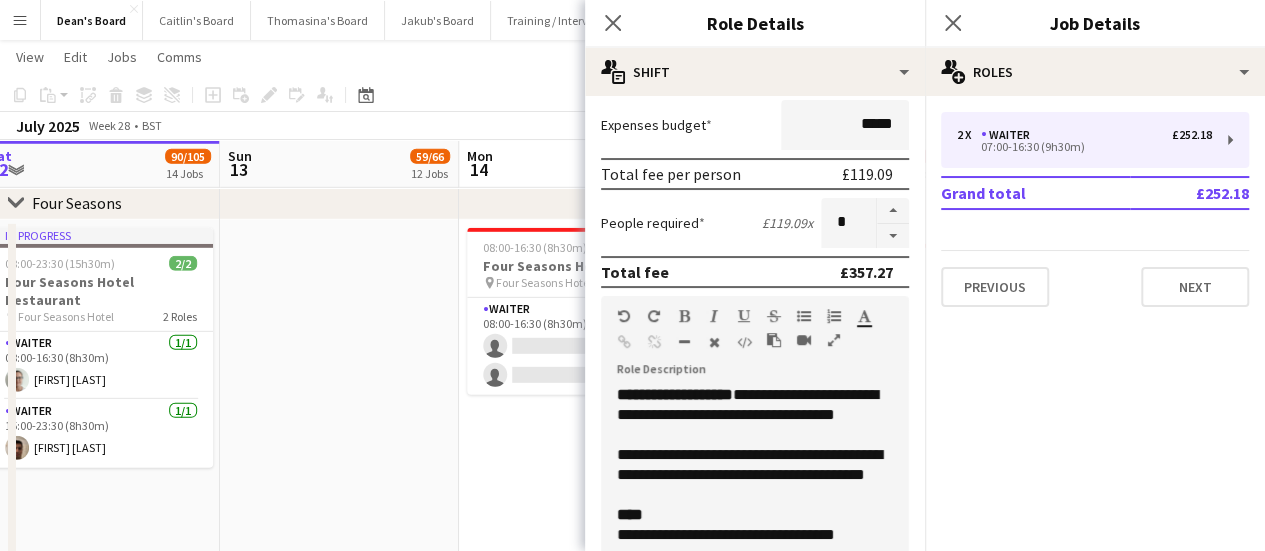 click on "08:00-16:30 (8h30m)    0/2   Four Seasons Hotel Events
pin
Four Seasons Hotel    1 Role   Waiter   0/2   08:00-16:30 (8h30m)
single-neutral-actions
single-neutral-actions" at bounding box center [578, 497] 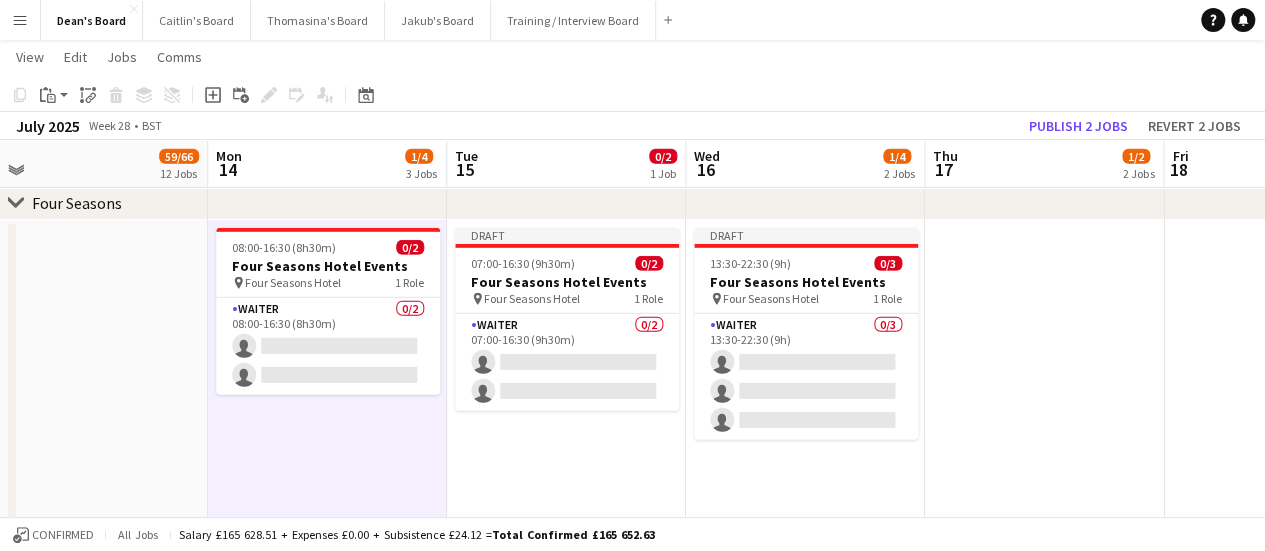 drag, startPoint x: 754, startPoint y: 421, endPoint x: 642, endPoint y: 397, distance: 114.54257 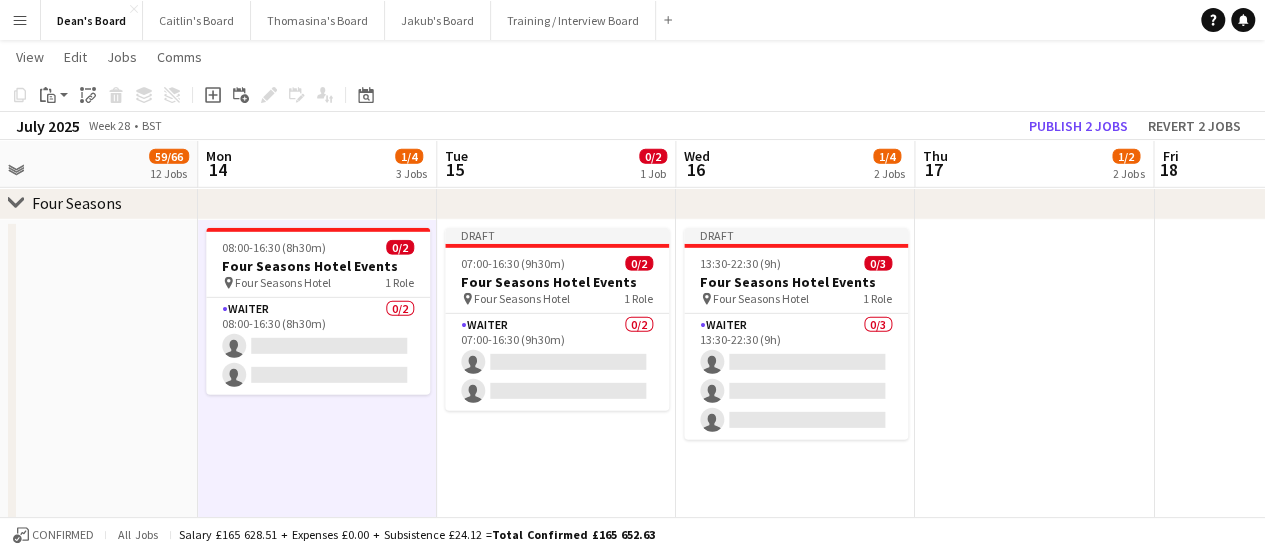 click at bounding box center (1273, 497) 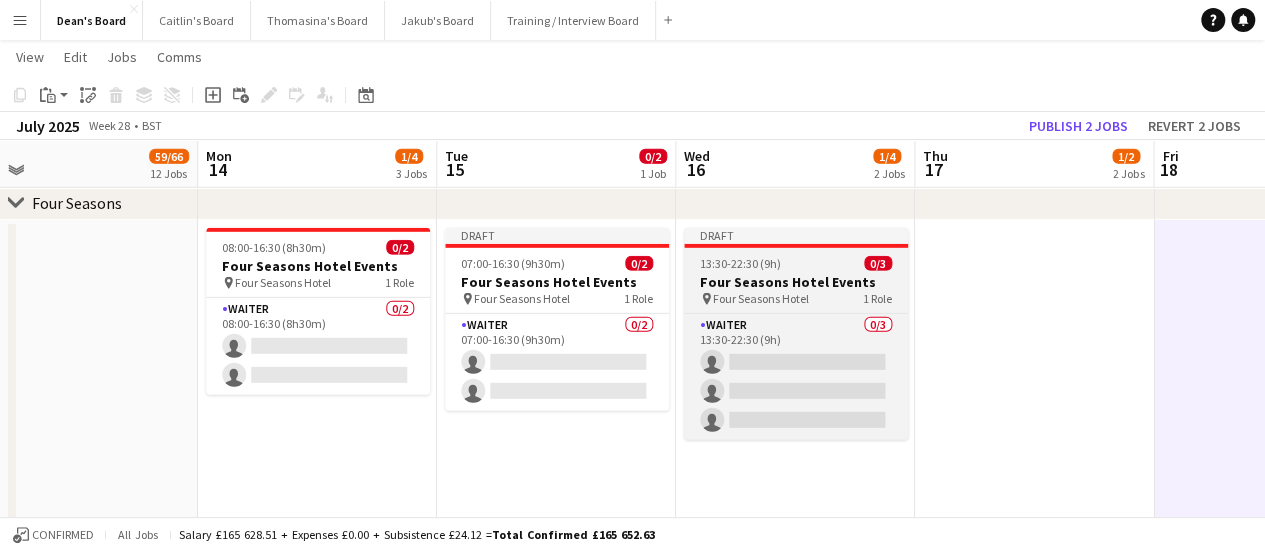 click on "13:30-22:30 (9h)" at bounding box center [740, 263] 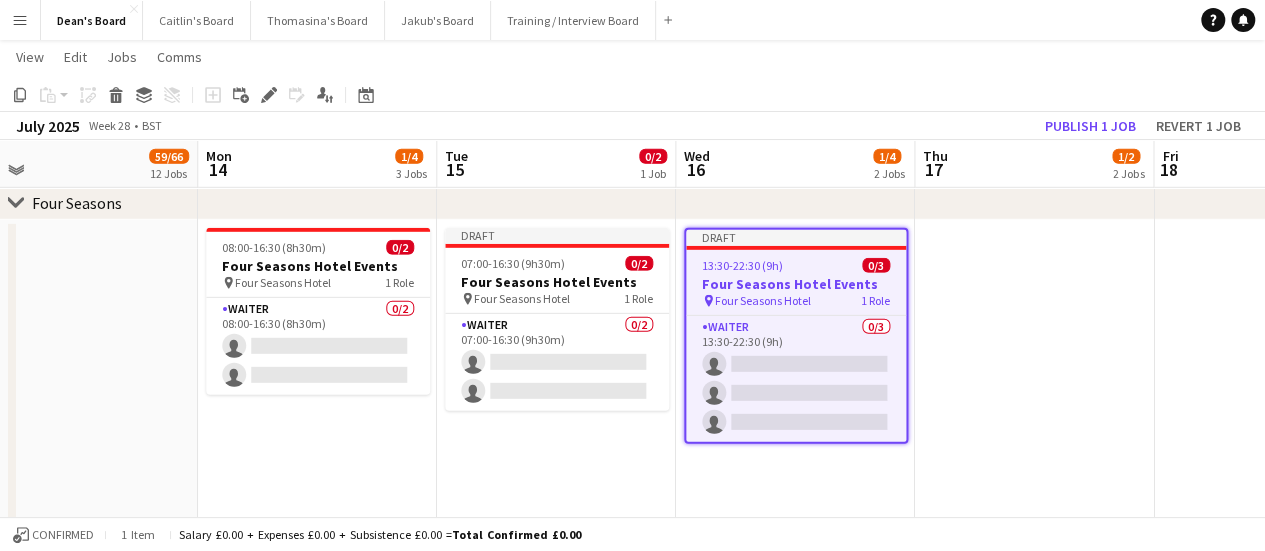 click at bounding box center (1034, 497) 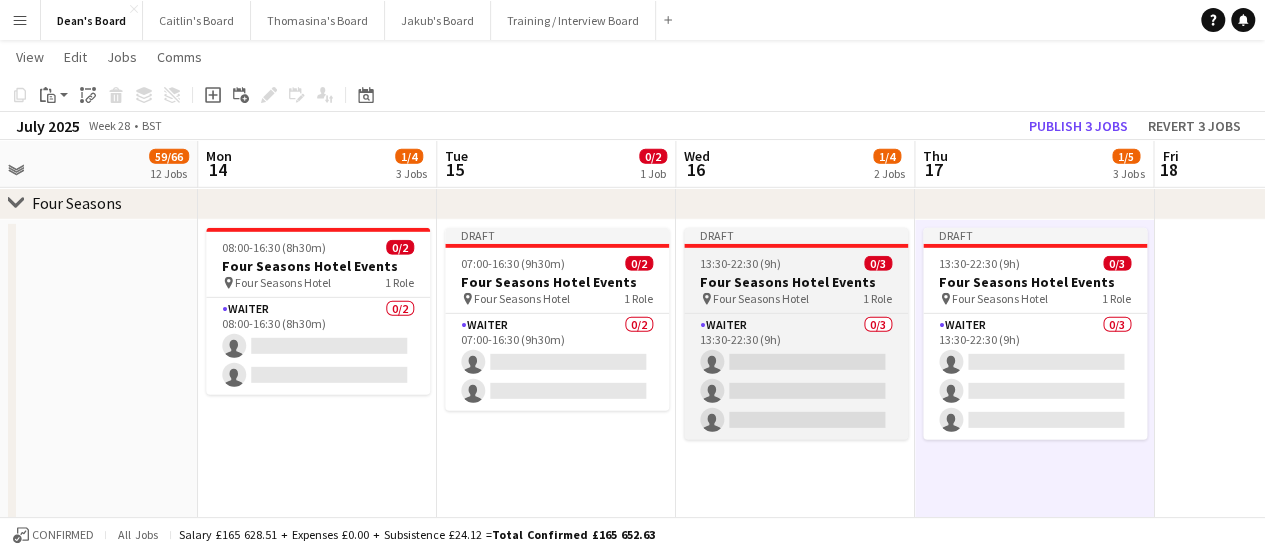 click on "Four Seasons Hotel Events" at bounding box center (796, 282) 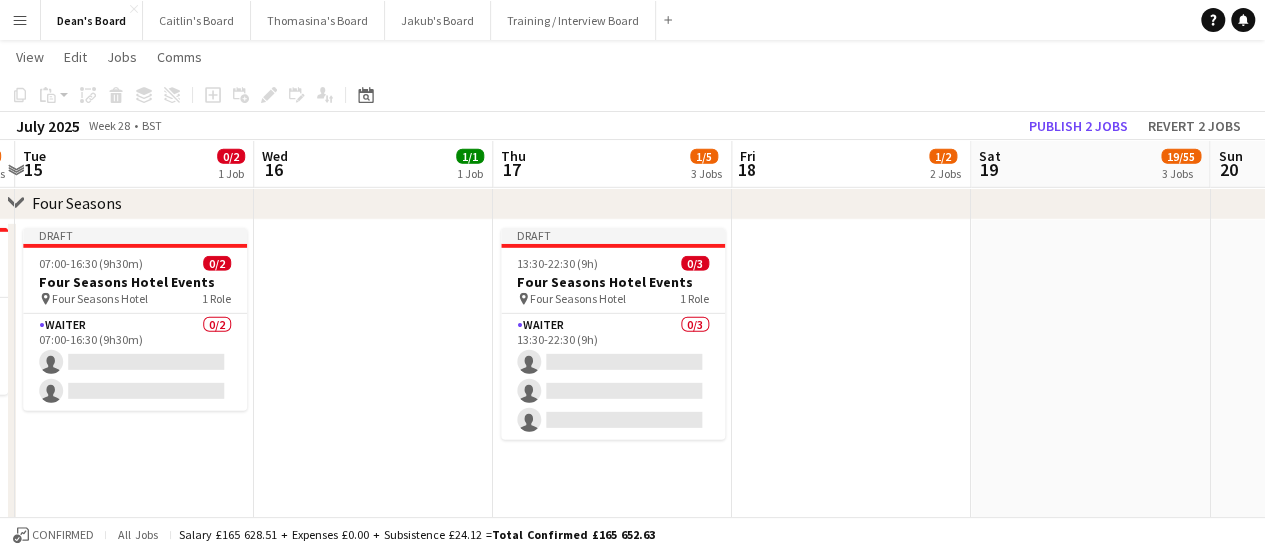 drag, startPoint x: 1150, startPoint y: 373, endPoint x: 586, endPoint y: 351, distance: 564.4289 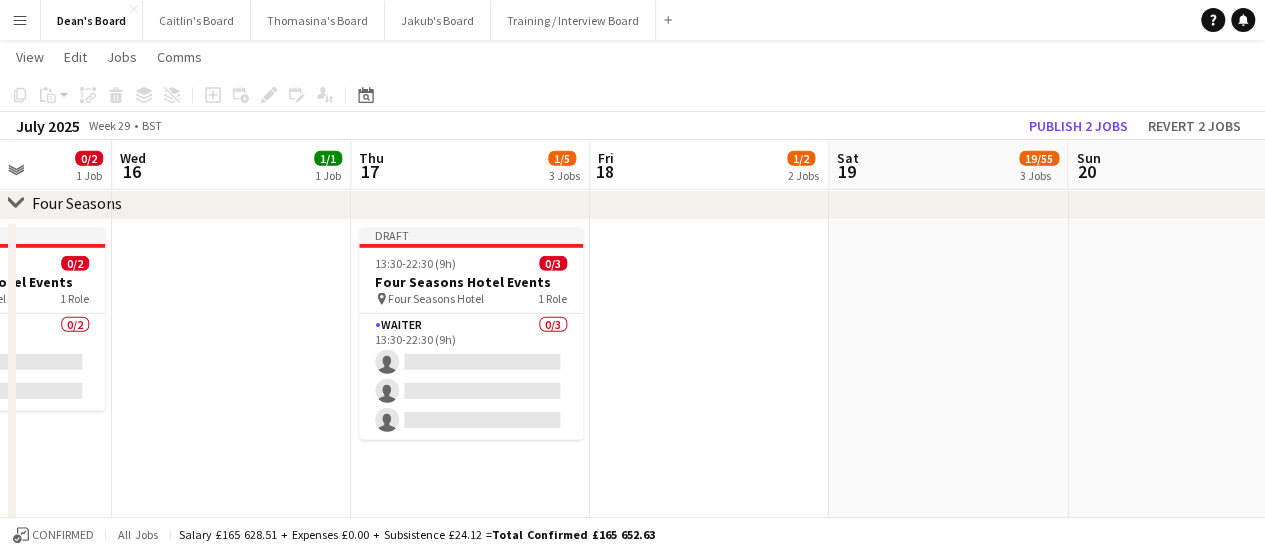 scroll, scrollTop: 2998, scrollLeft: 0, axis: vertical 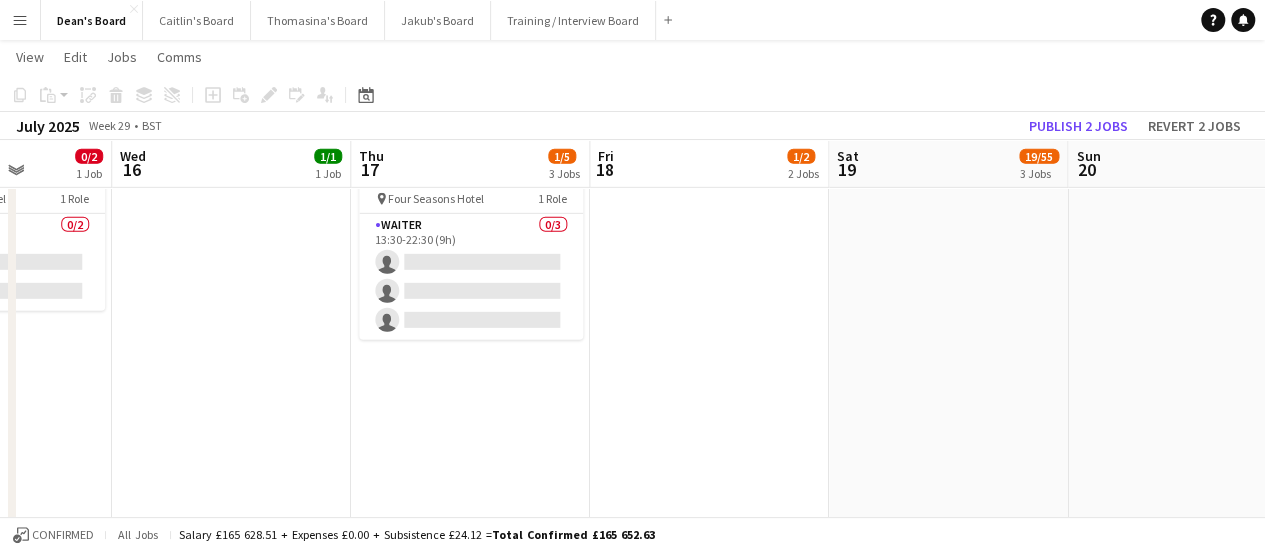 click at bounding box center (709, 397) 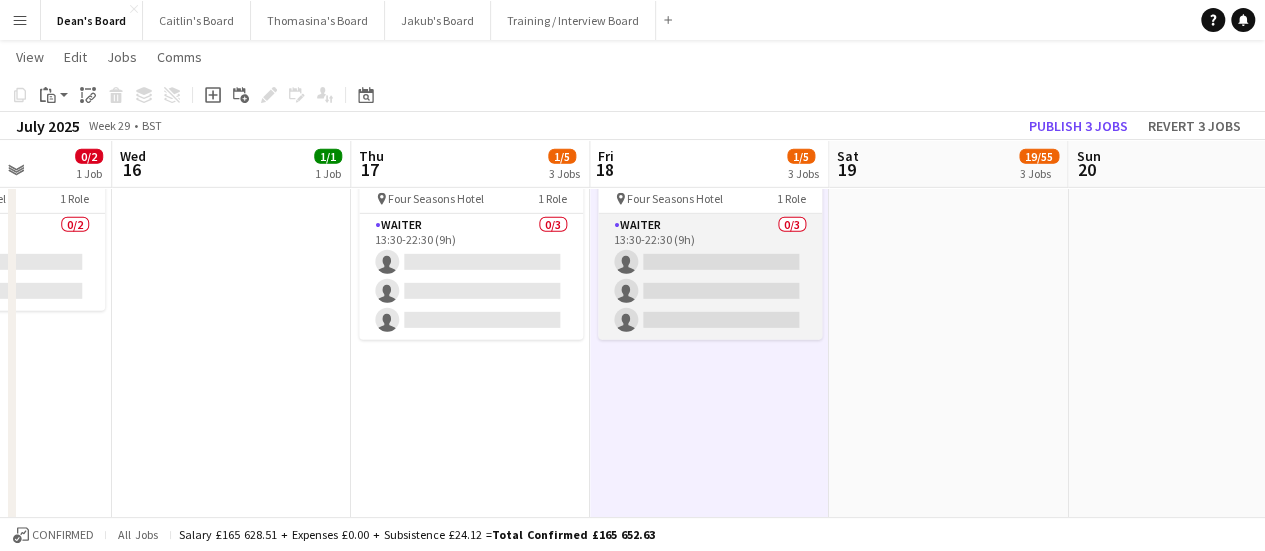 click on "Waiter   0/3   13:30-22:30 (9h)
single-neutral-actions
single-neutral-actions
single-neutral-actions" at bounding box center [710, 277] 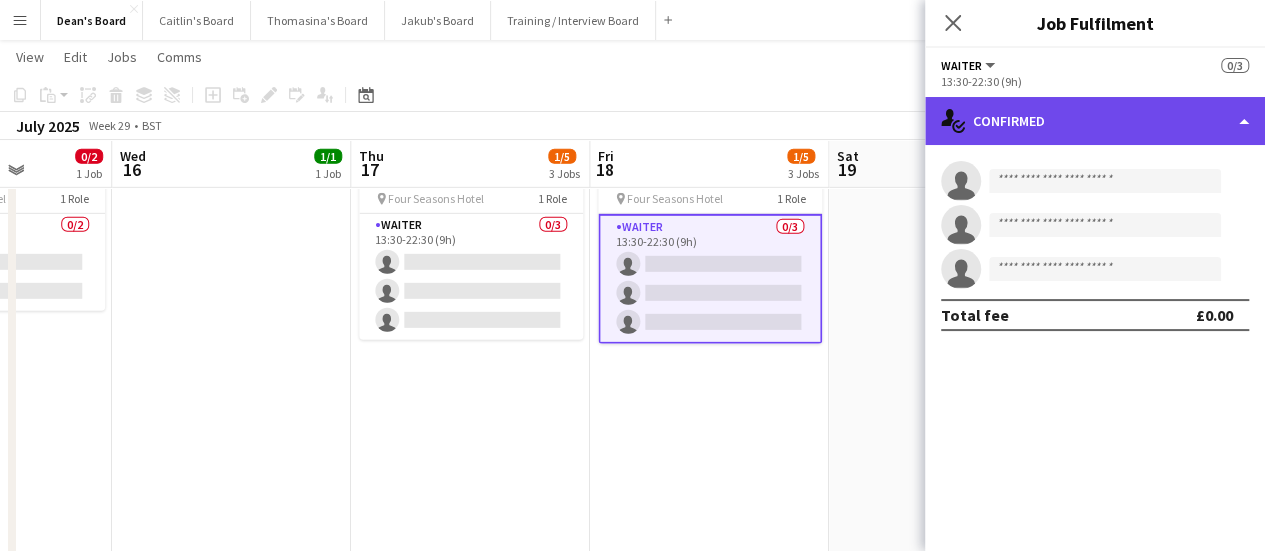click on "single-neutral-actions-check-2
Confirmed" 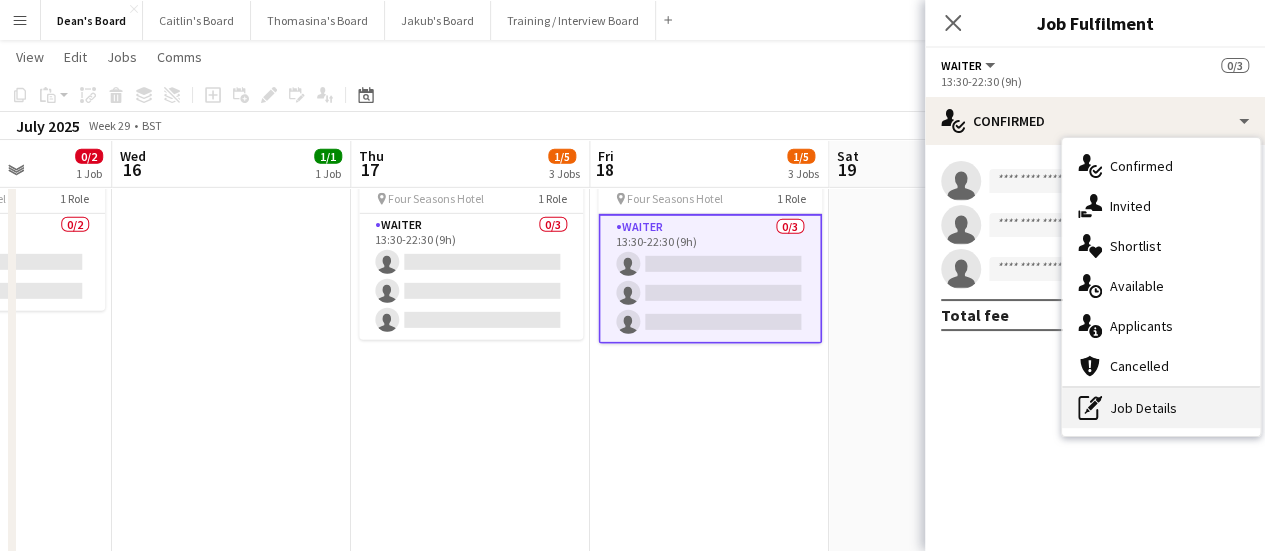 click on "pen-write
Job Details" at bounding box center [1161, 408] 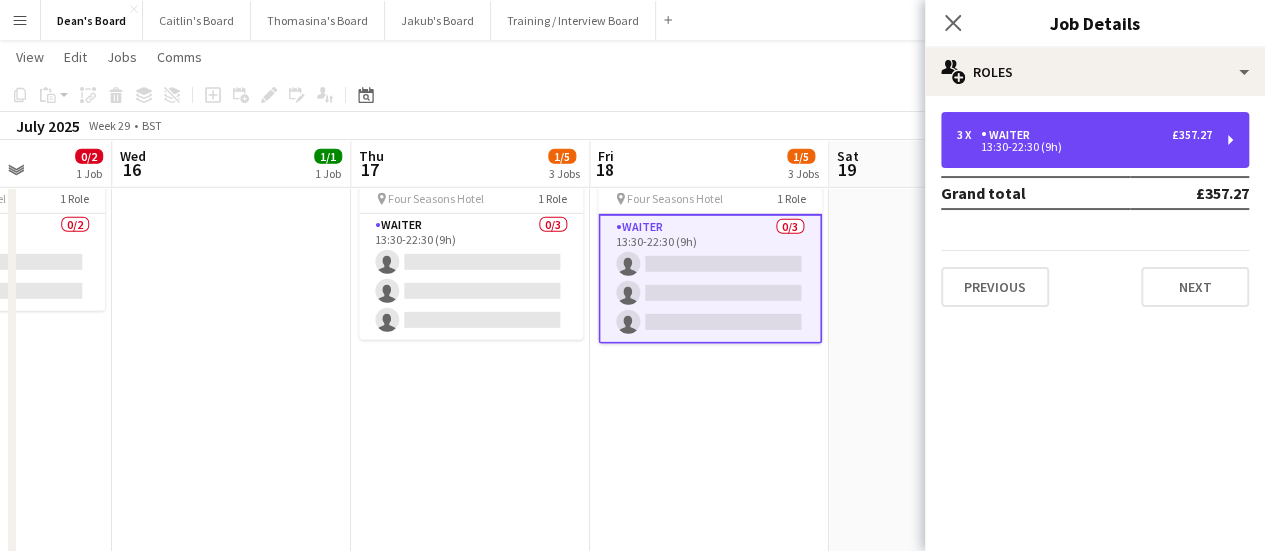 click on "3 x   Waiter   £357.27" at bounding box center [1084, 135] 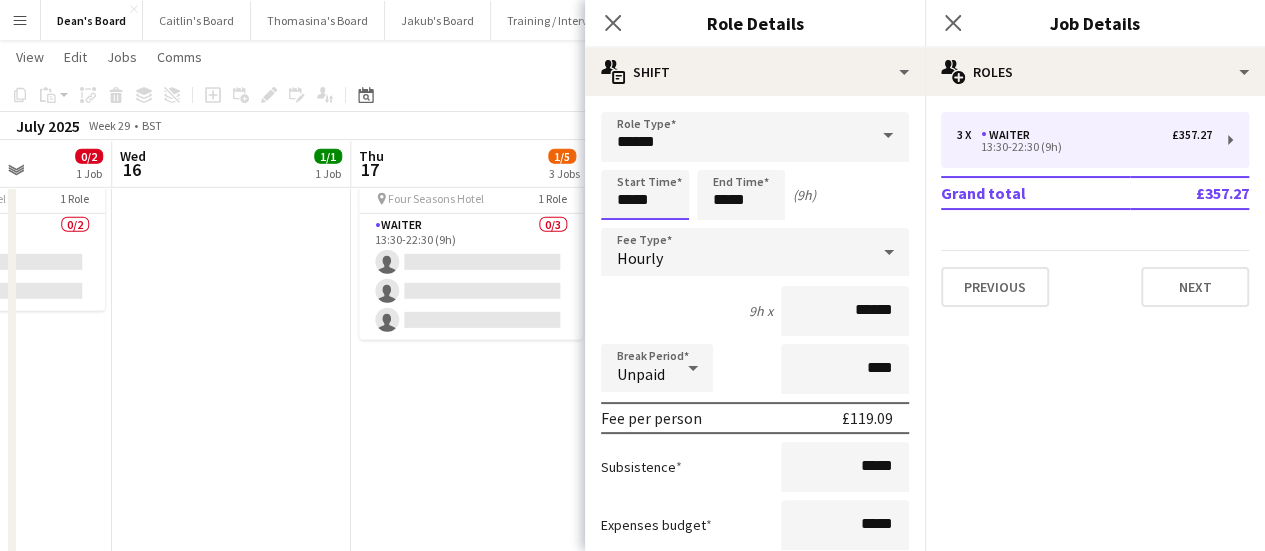 click on "*****" at bounding box center [645, 195] 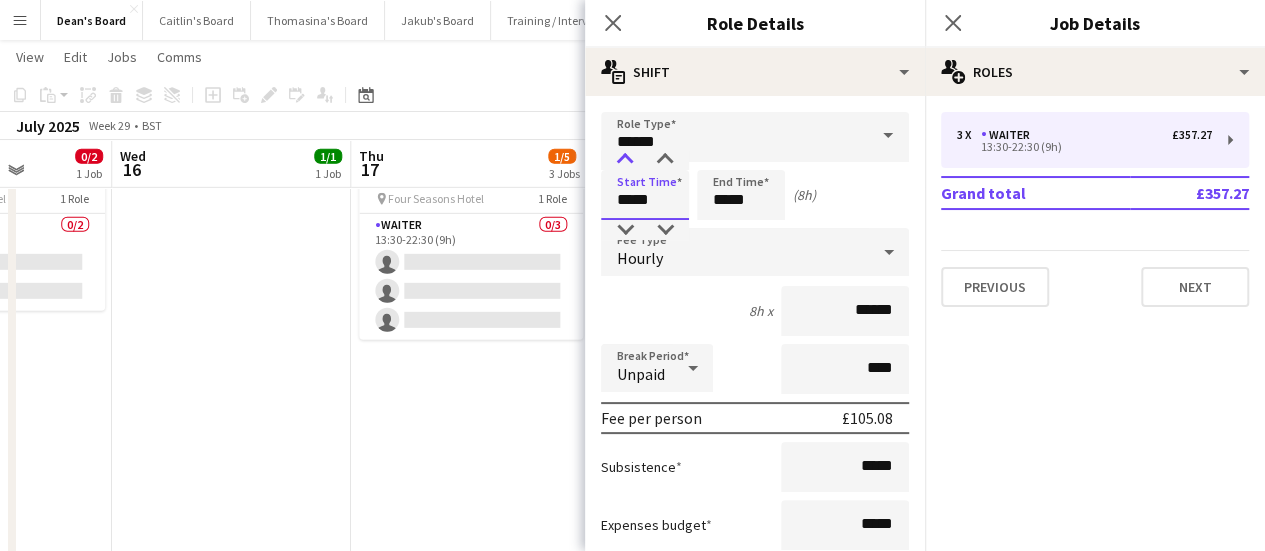 click at bounding box center (625, 160) 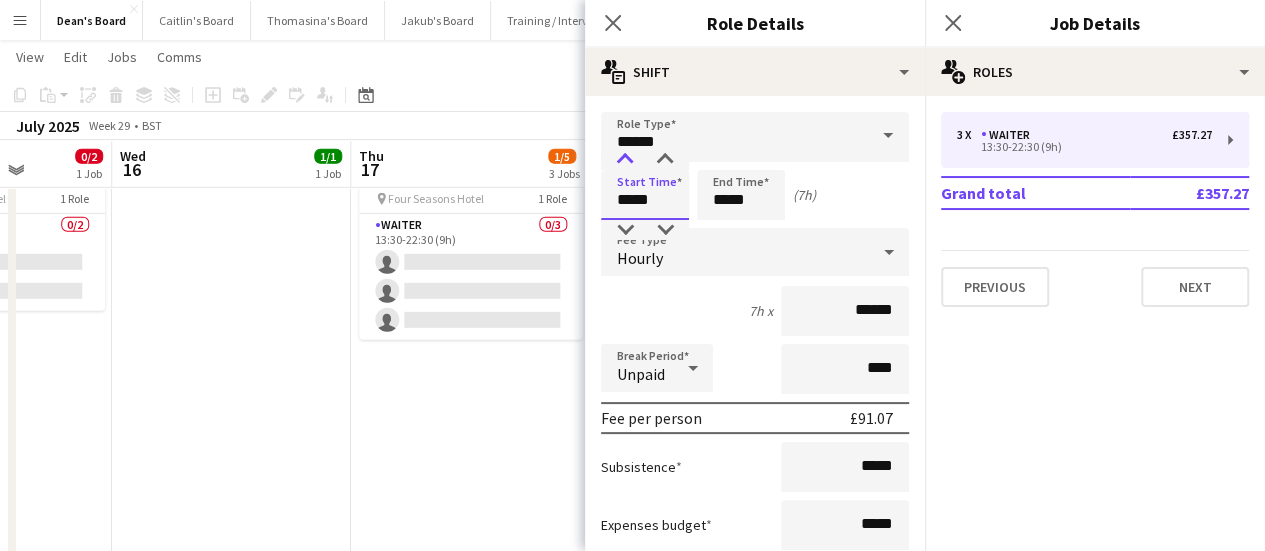 click at bounding box center (625, 160) 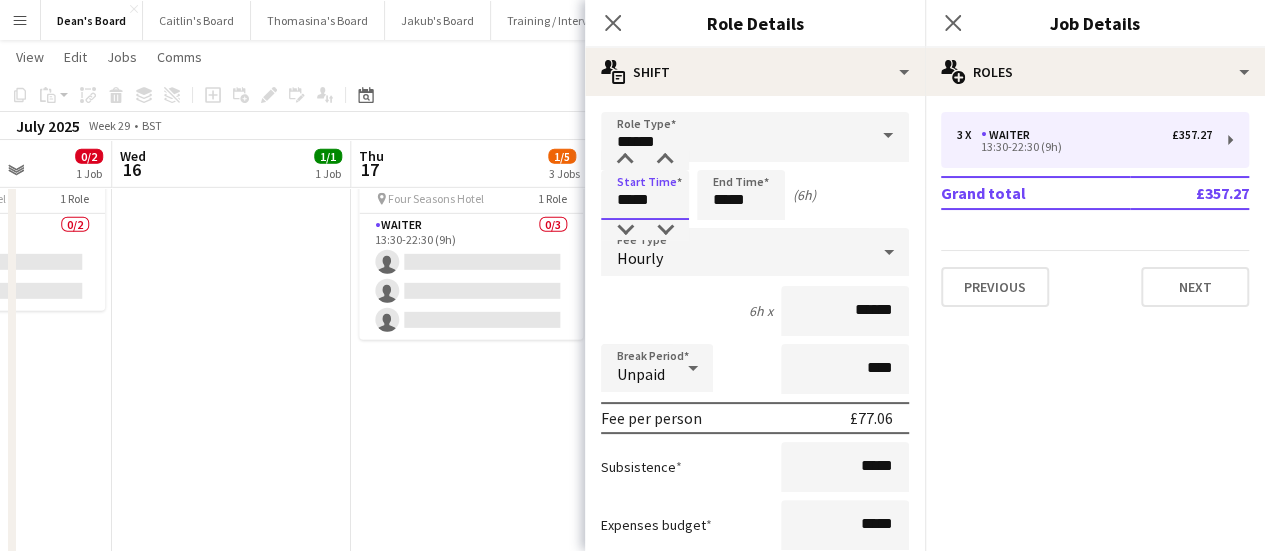click on "*****" at bounding box center (645, 195) 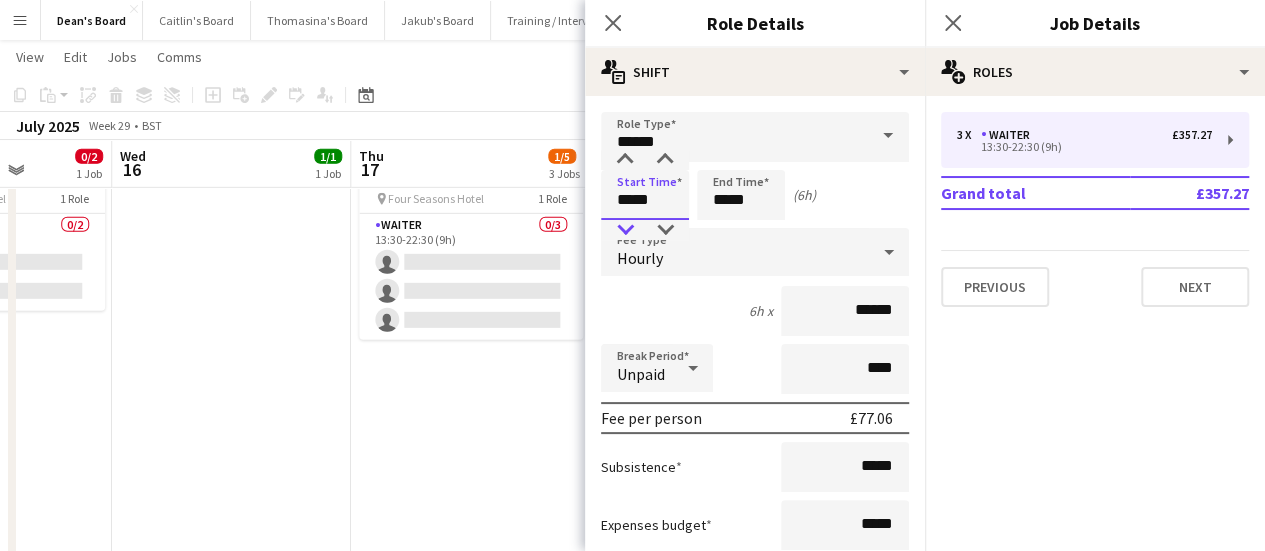 click at bounding box center (625, 230) 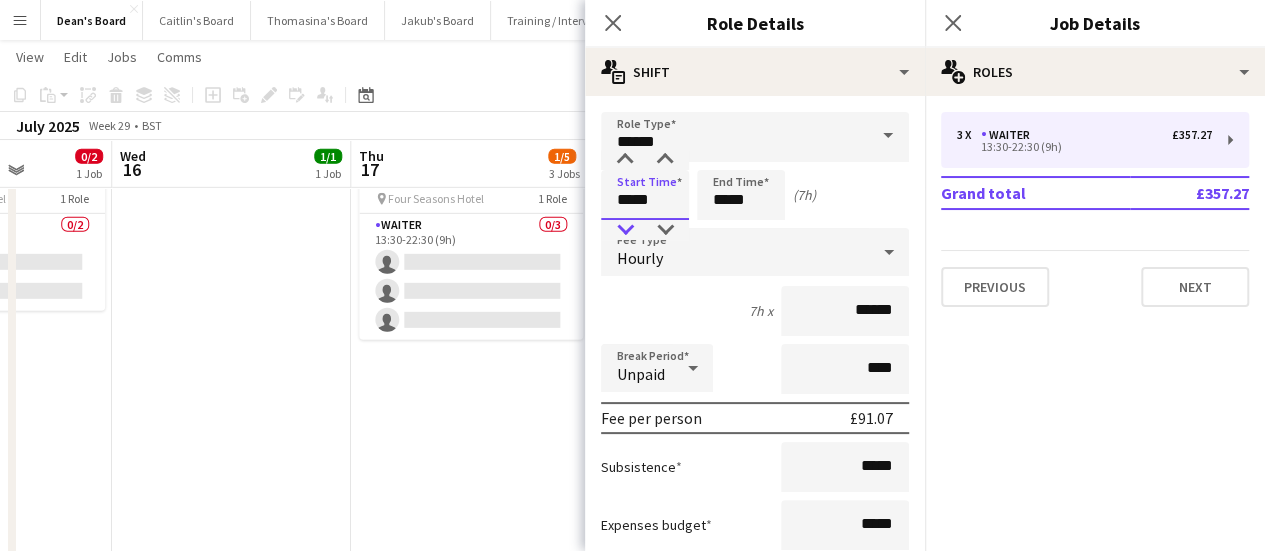 click at bounding box center (625, 230) 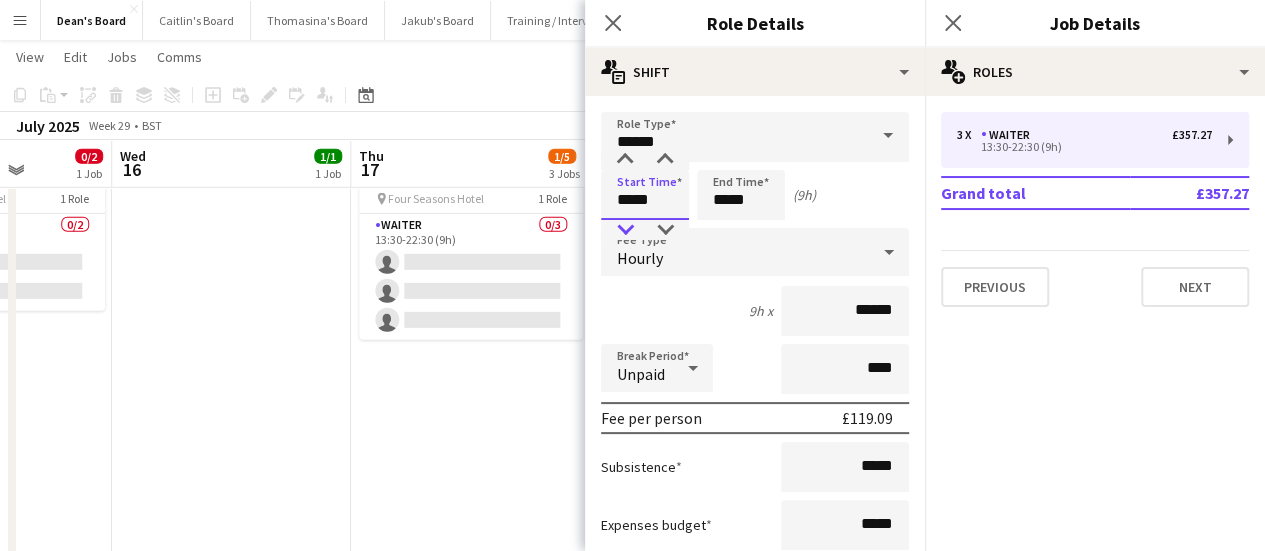 click at bounding box center [625, 230] 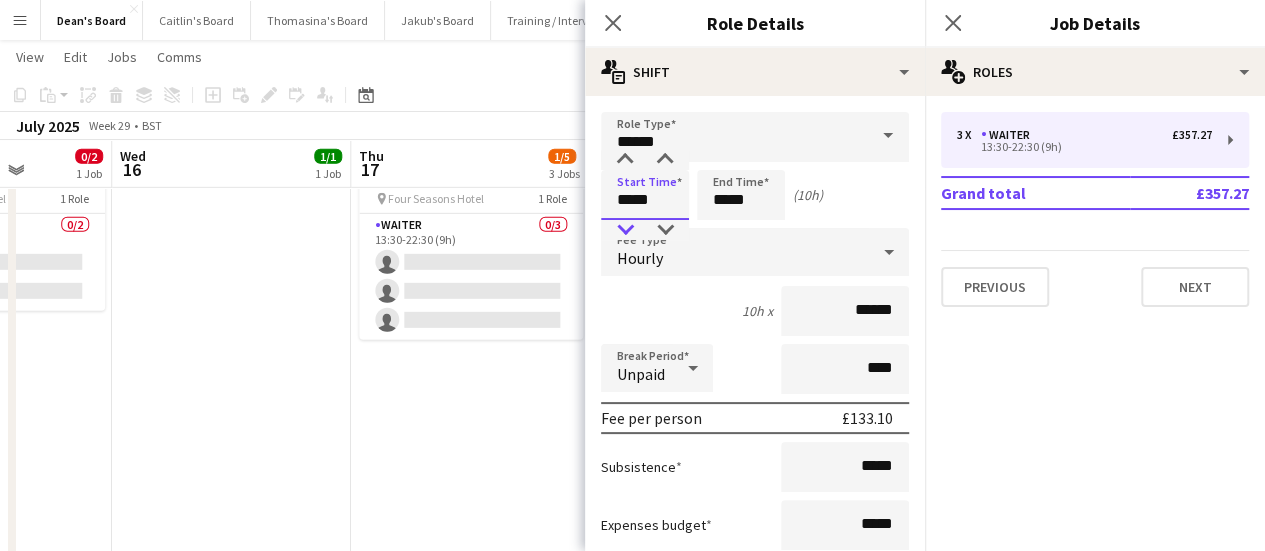 click at bounding box center (625, 230) 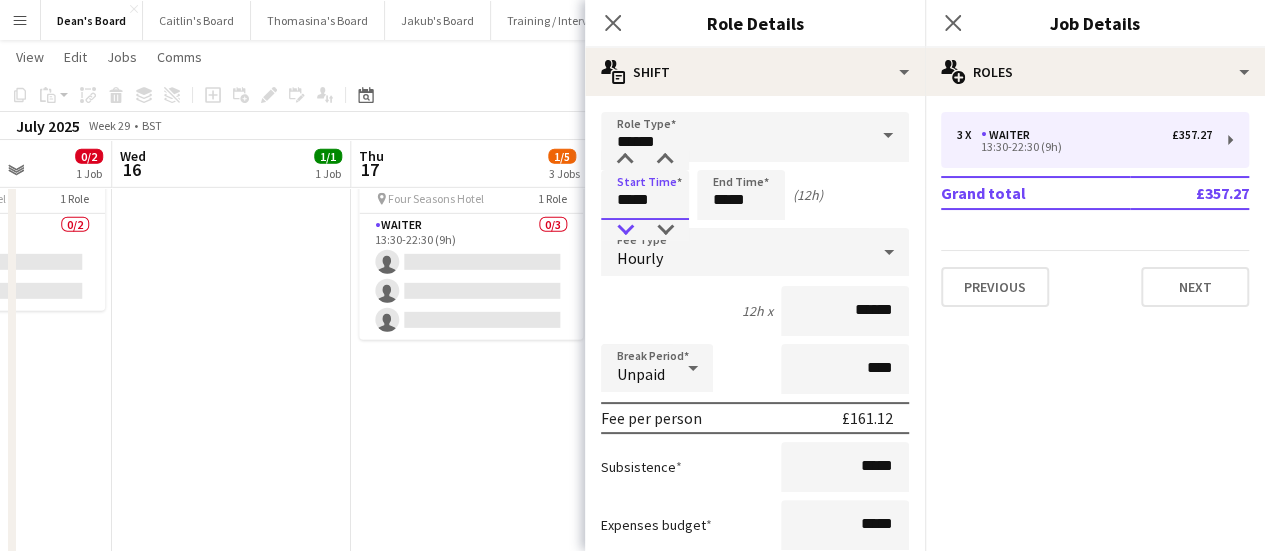 click at bounding box center [625, 230] 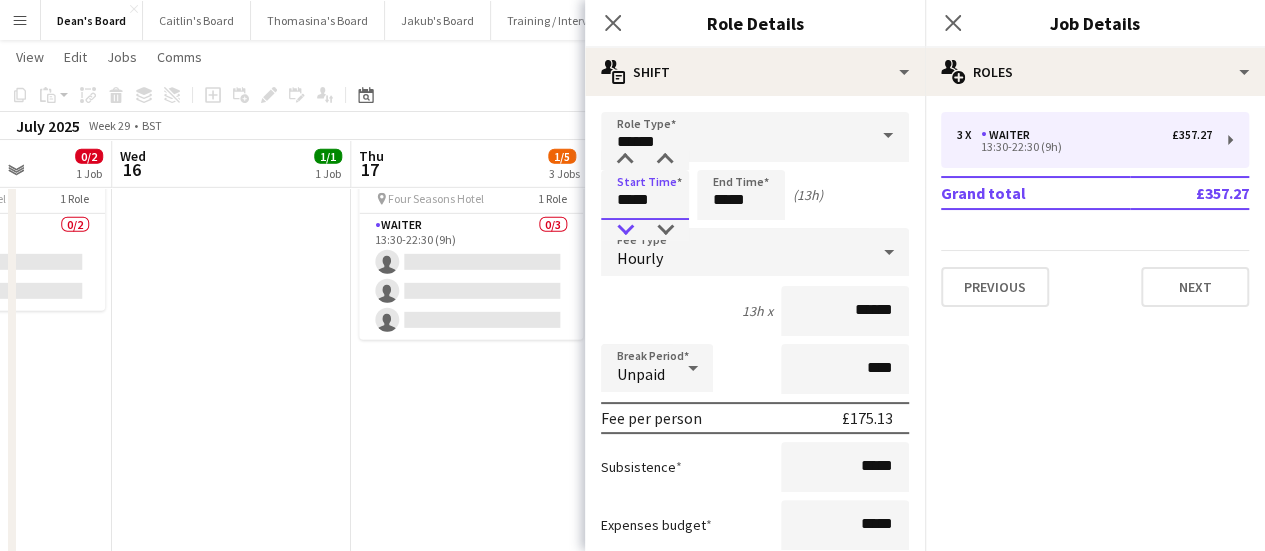 click at bounding box center [625, 230] 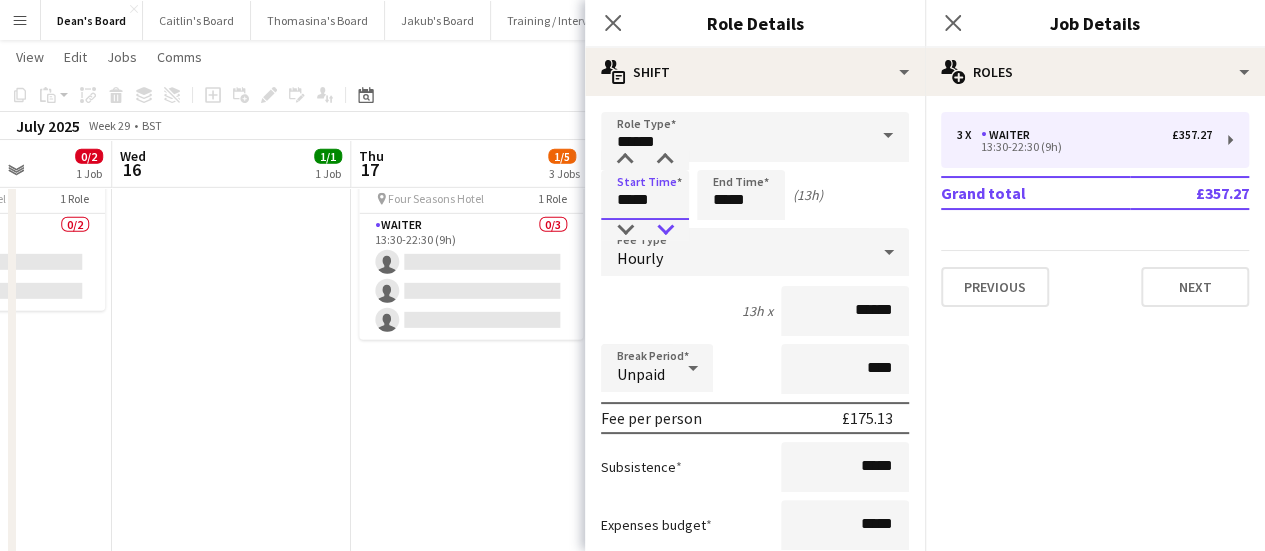 click at bounding box center [665, 230] 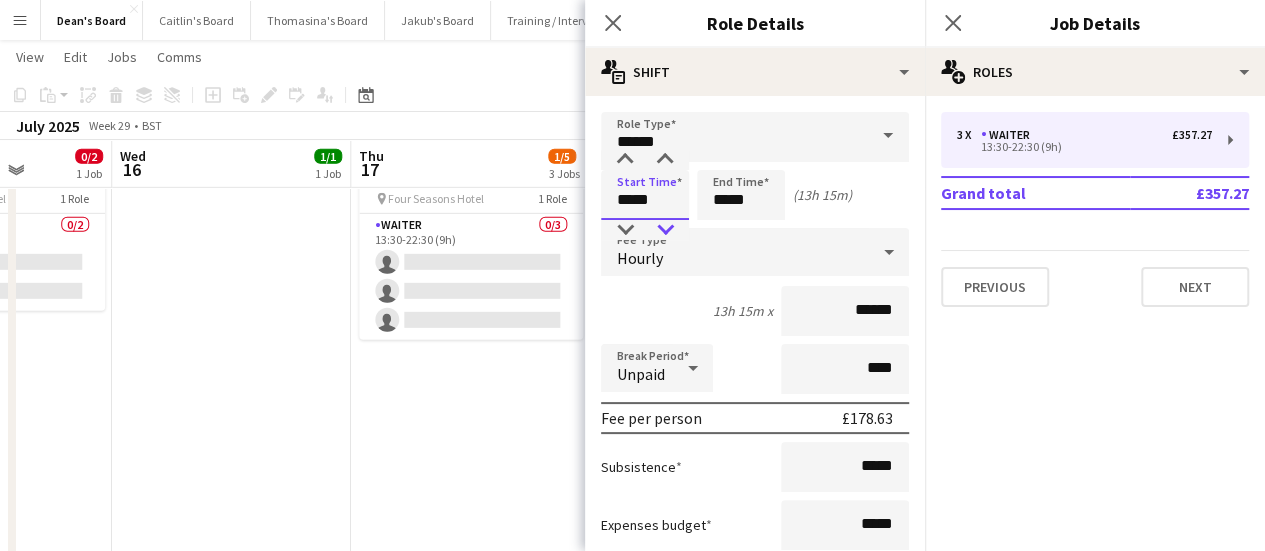 type on "*****" 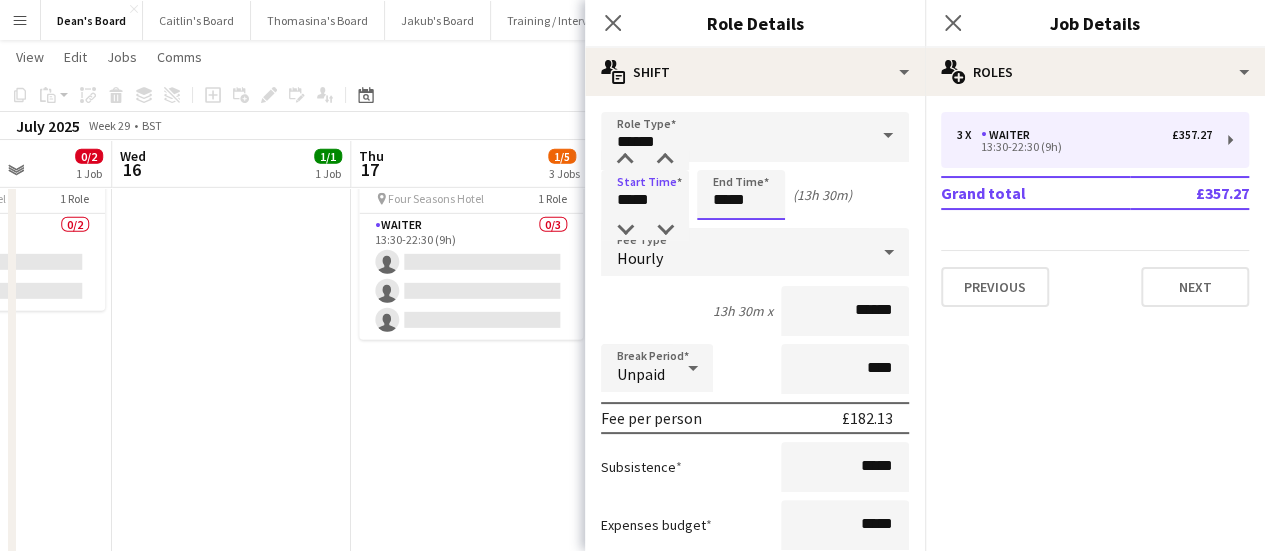 click on "*****" at bounding box center (741, 195) 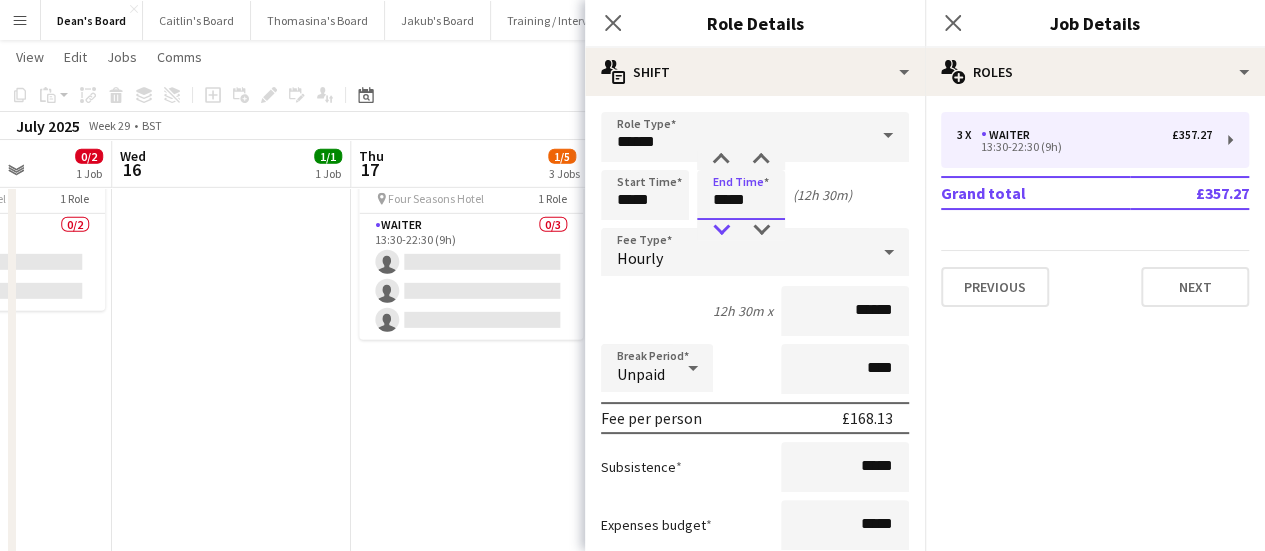click at bounding box center [721, 230] 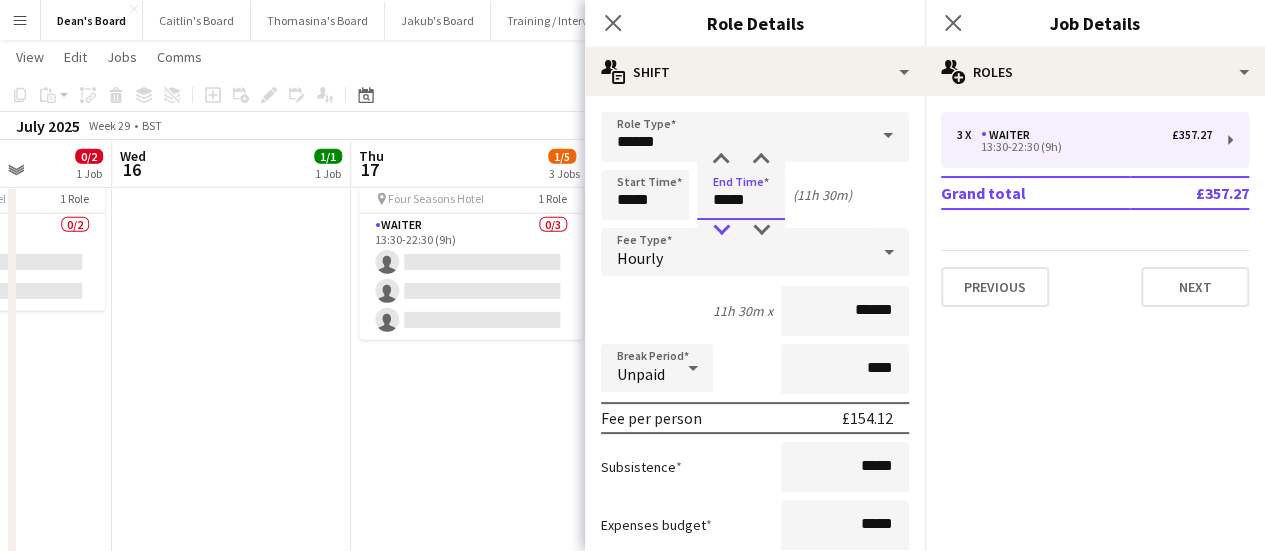 click at bounding box center [721, 230] 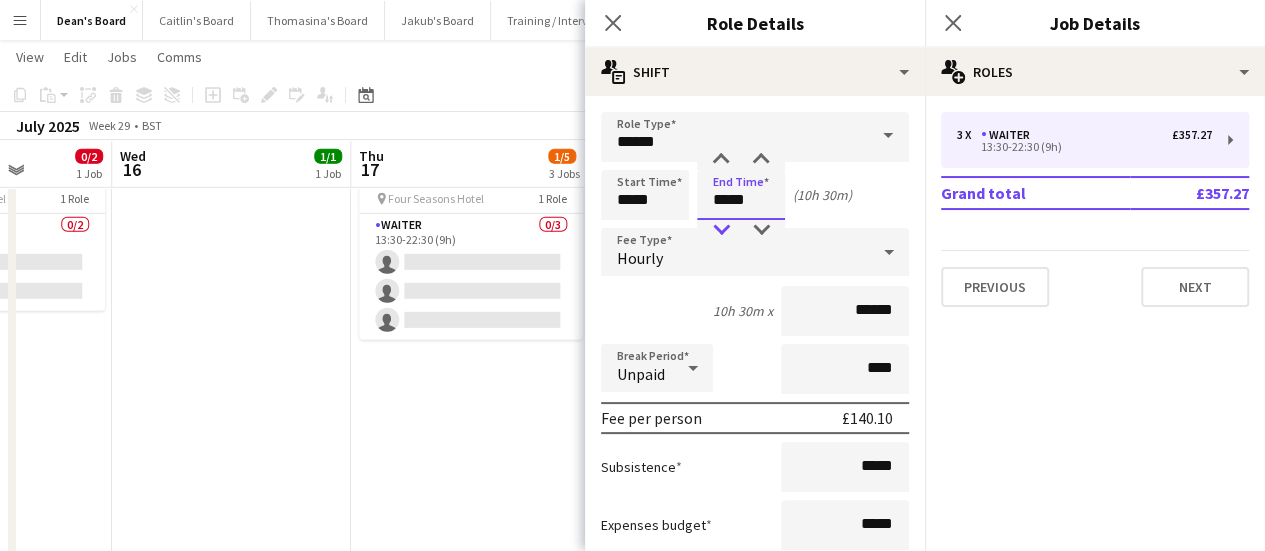 click at bounding box center [721, 230] 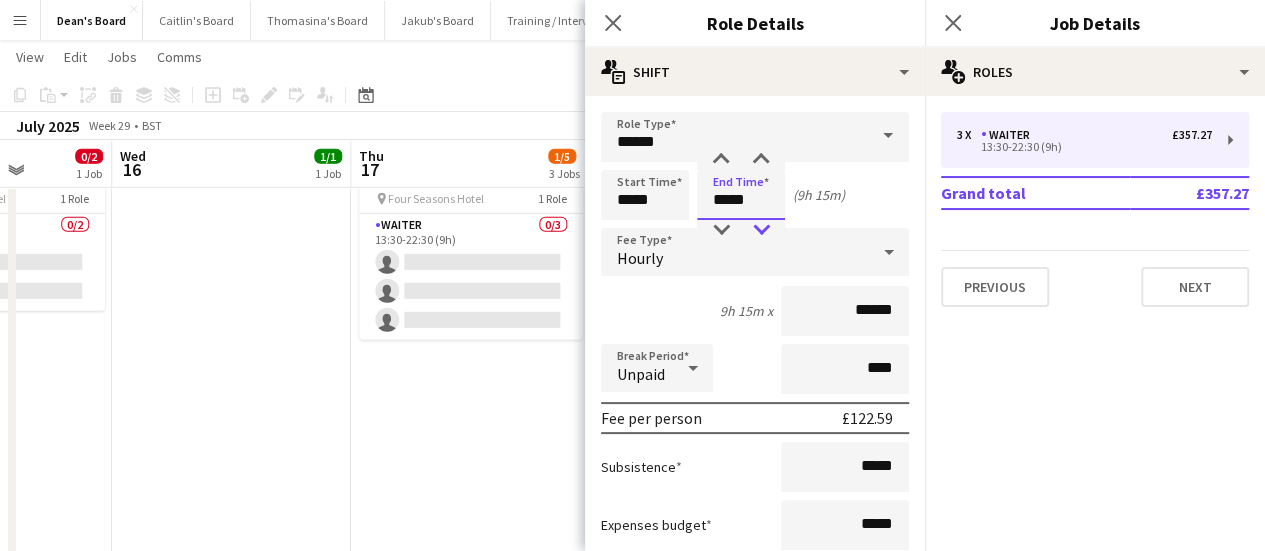 click at bounding box center (761, 230) 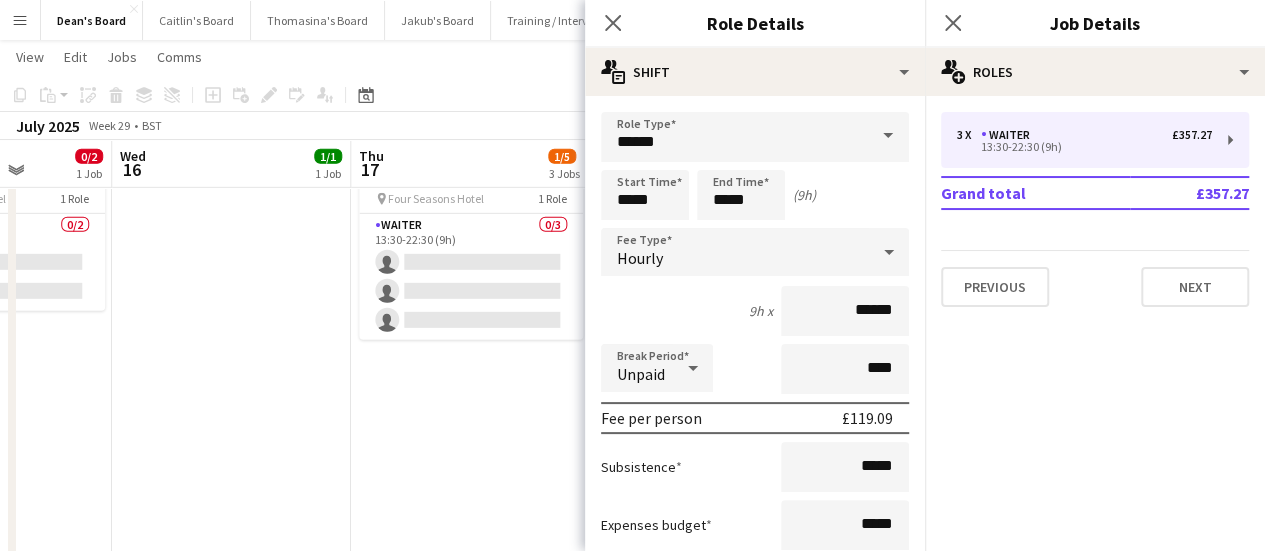 click on "Break Period  Unpaid ****" at bounding box center (755, 369) 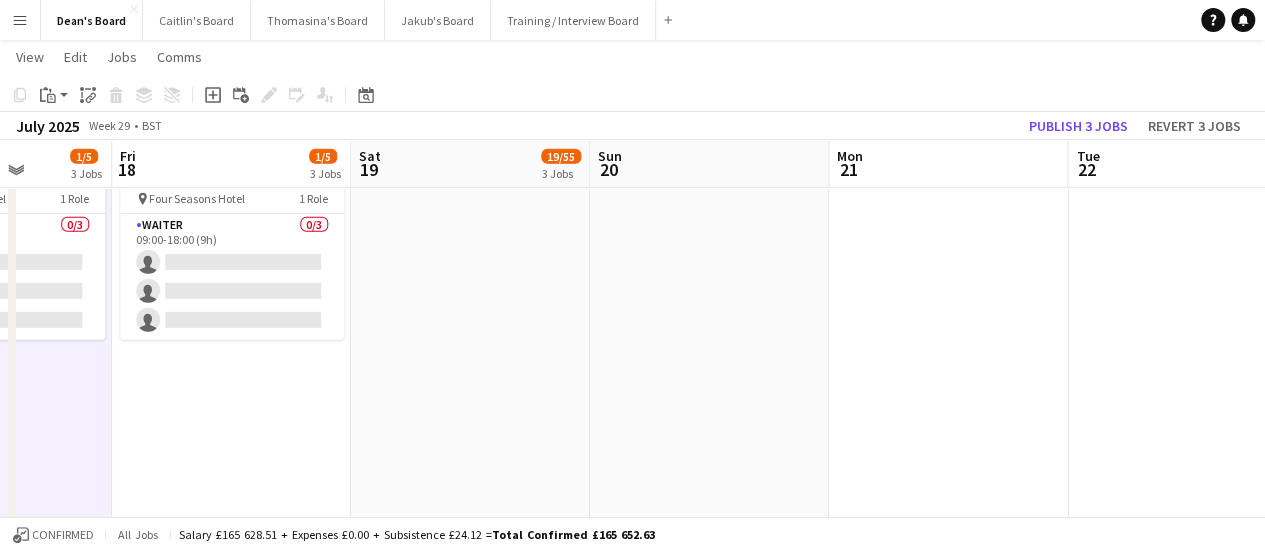 scroll, scrollTop: 0, scrollLeft: 547, axis: horizontal 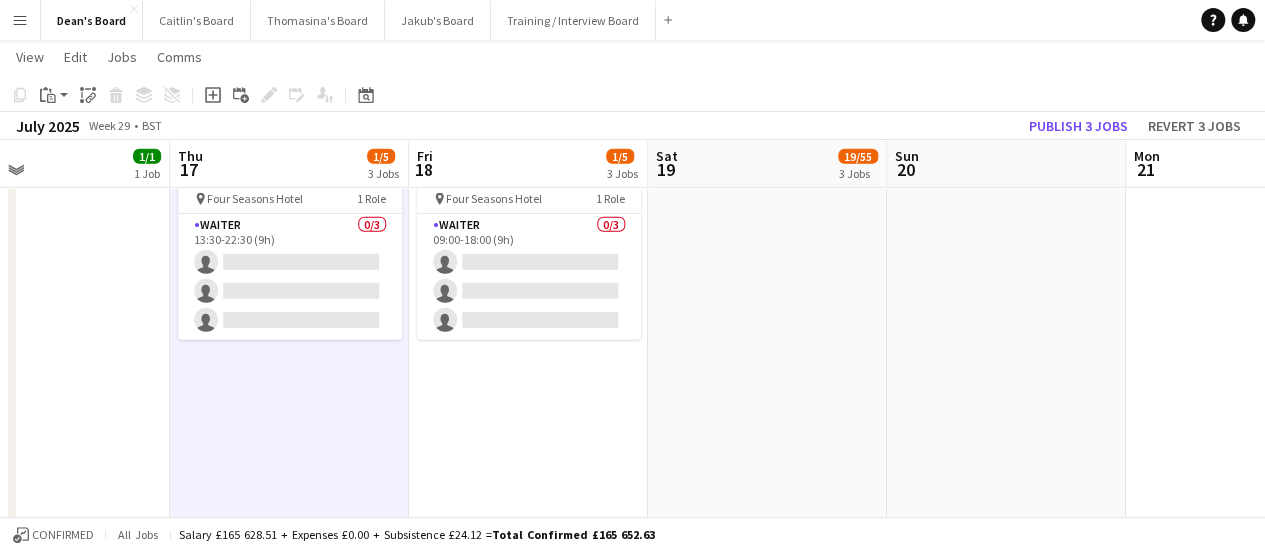 drag, startPoint x: 536, startPoint y: 373, endPoint x: 355, endPoint y: 367, distance: 181.09943 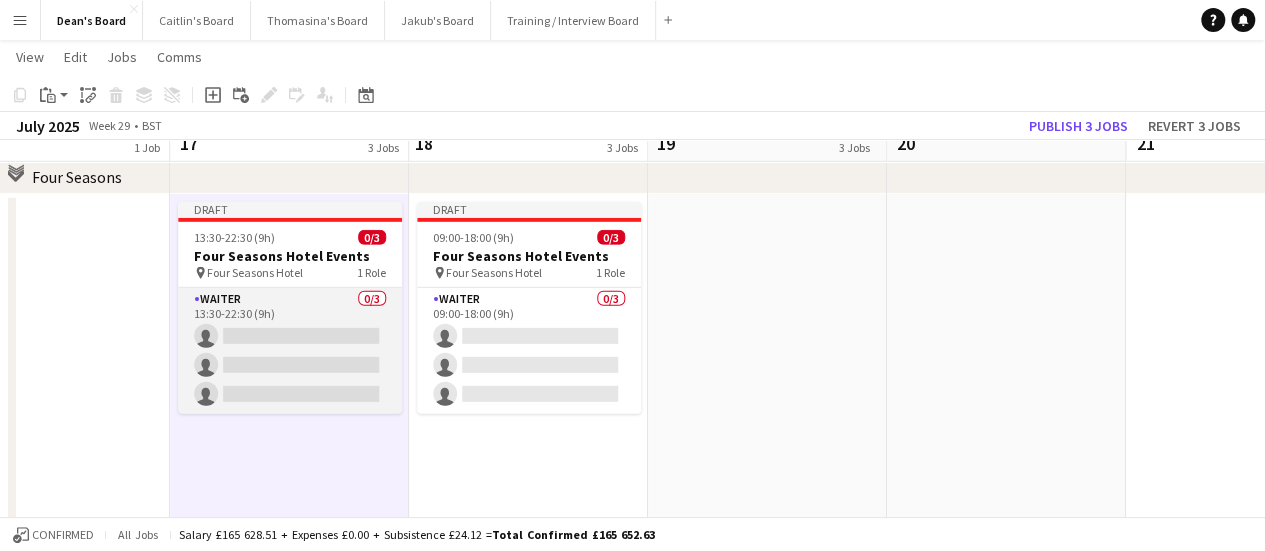 scroll, scrollTop: 2898, scrollLeft: 0, axis: vertical 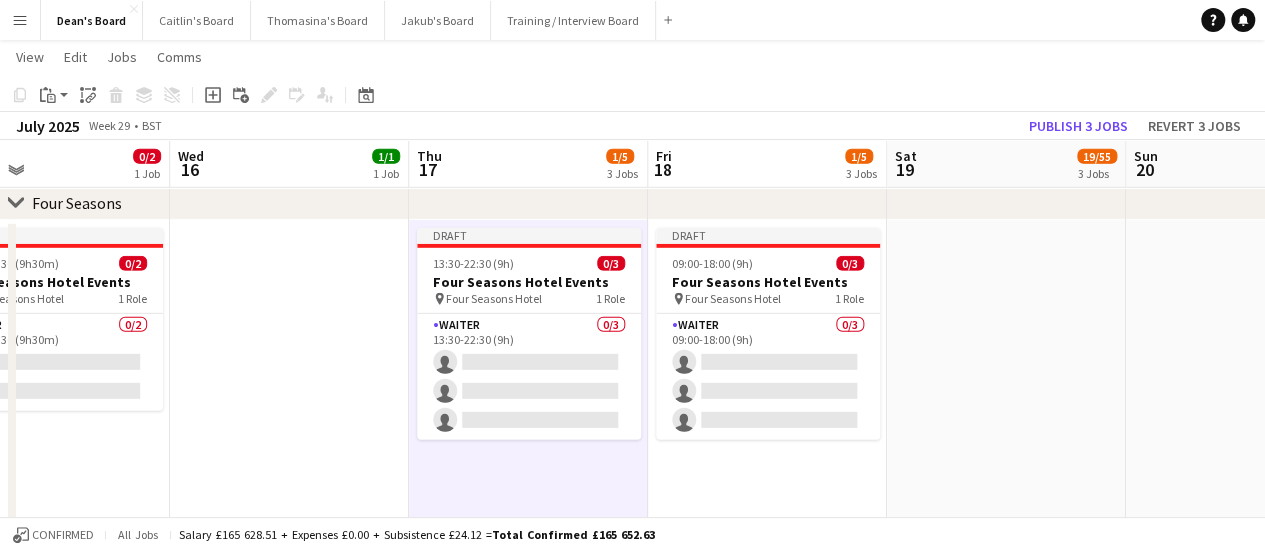 drag, startPoint x: 378, startPoint y: 411, endPoint x: 675, endPoint y: 400, distance: 297.20364 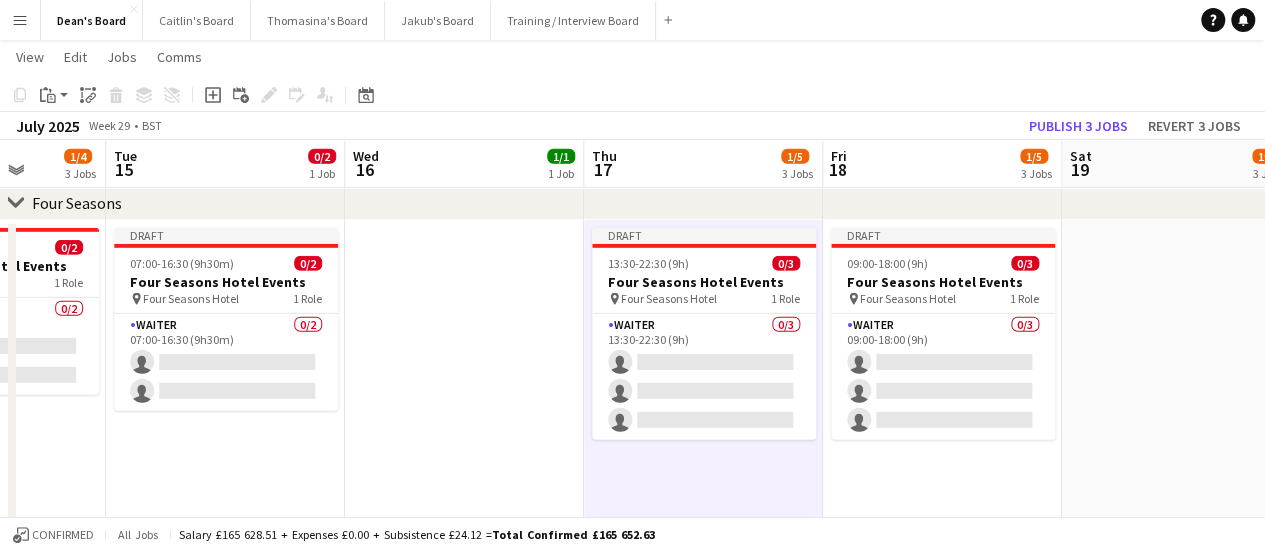drag, startPoint x: 315, startPoint y: 323, endPoint x: 589, endPoint y: 307, distance: 274.46677 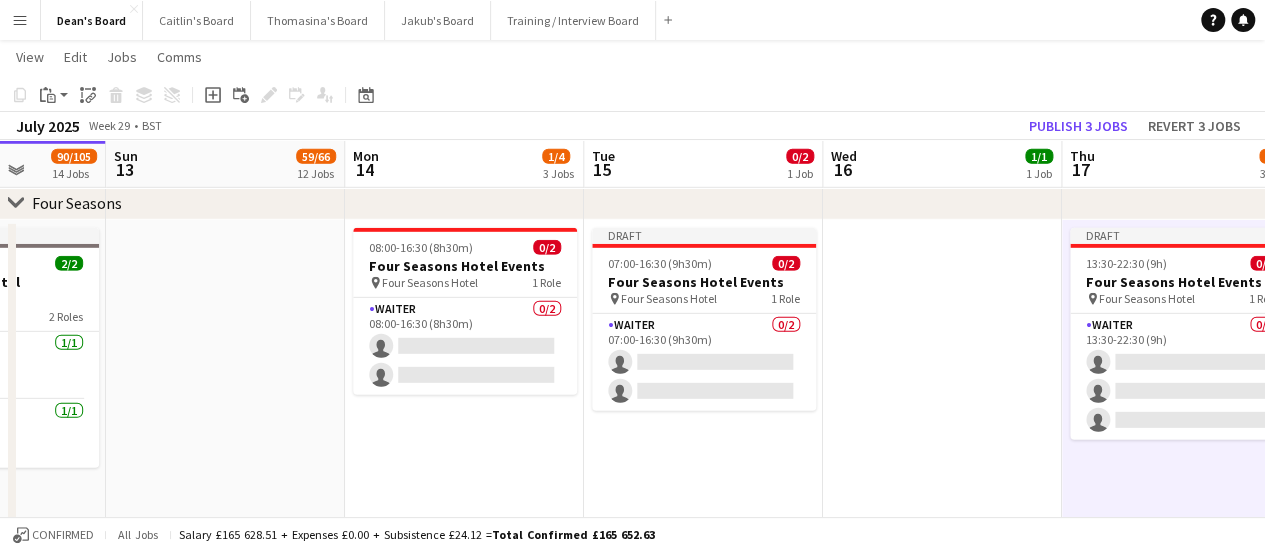 drag, startPoint x: 589, startPoint y: 307, endPoint x: 730, endPoint y: 307, distance: 141 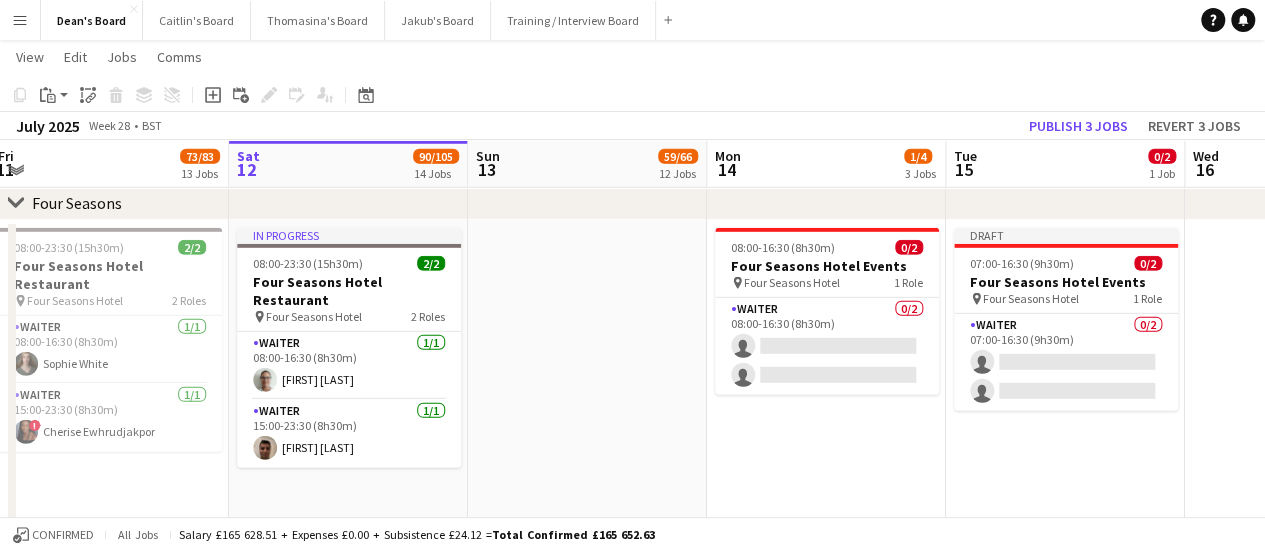drag, startPoint x: 424, startPoint y: 307, endPoint x: 867, endPoint y: 281, distance: 443.76233 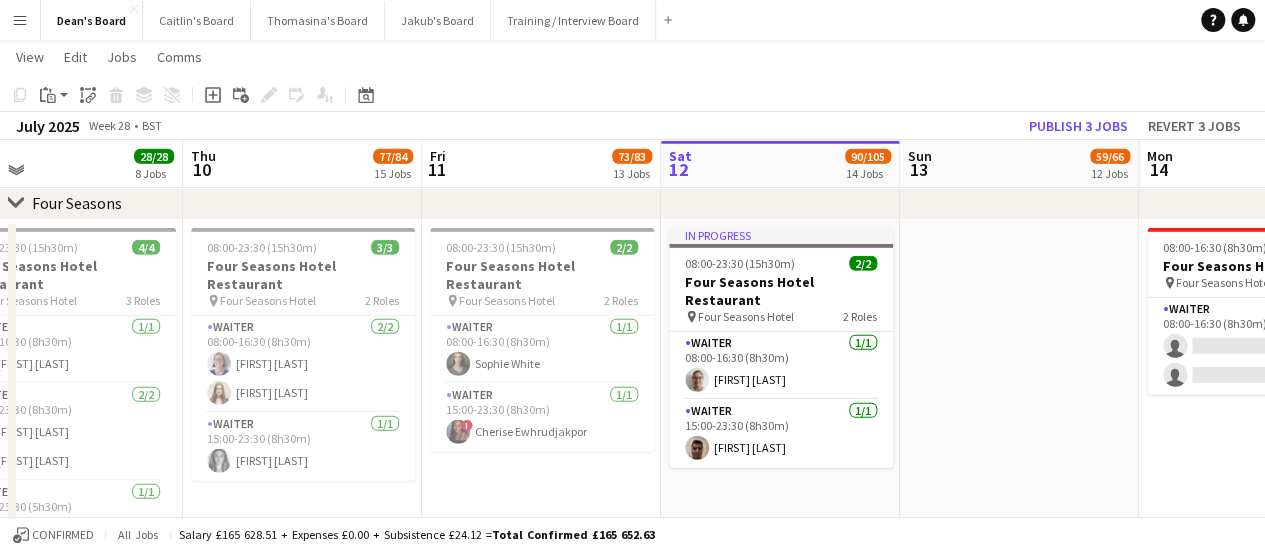 drag, startPoint x: 314, startPoint y: 289, endPoint x: 843, endPoint y: 239, distance: 531.35767 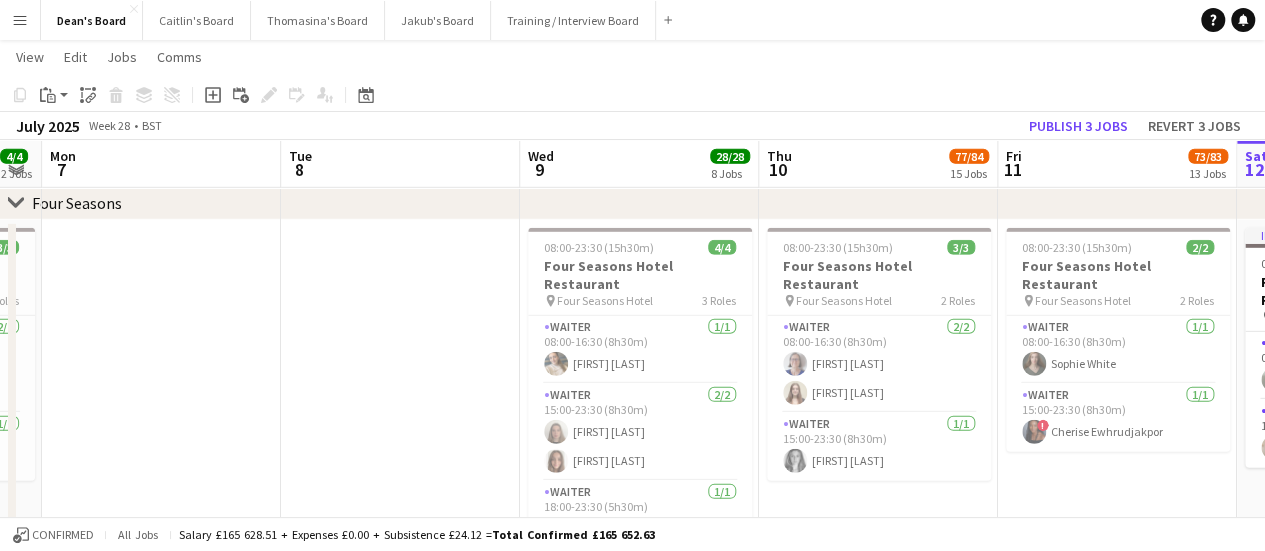 drag, startPoint x: 210, startPoint y: 248, endPoint x: 852, endPoint y: 219, distance: 642.65466 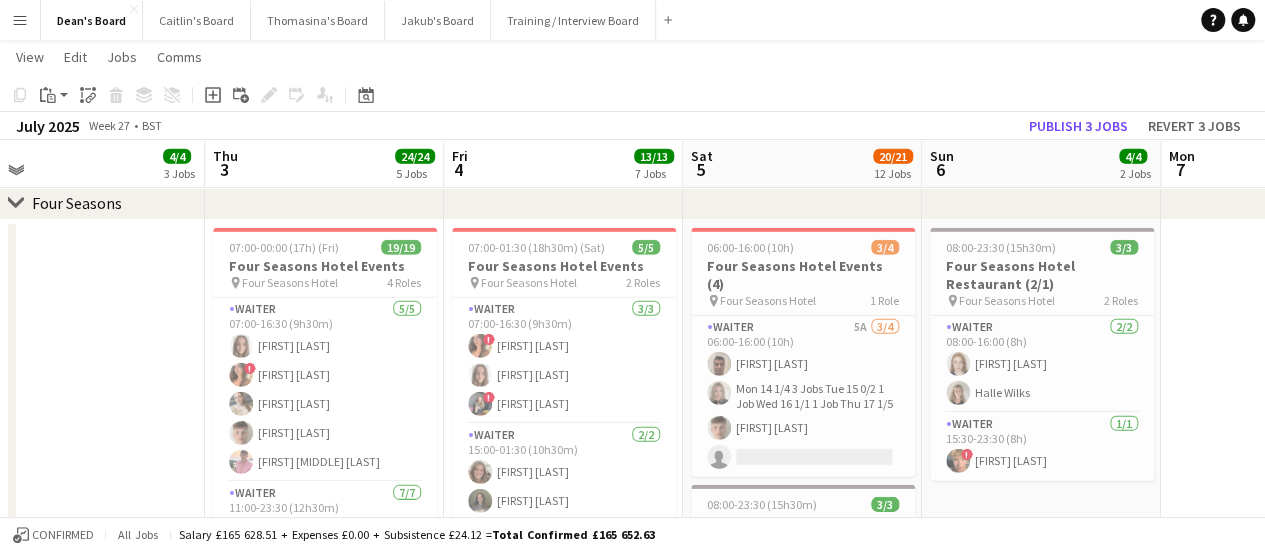 scroll, scrollTop: 0, scrollLeft: 578, axis: horizontal 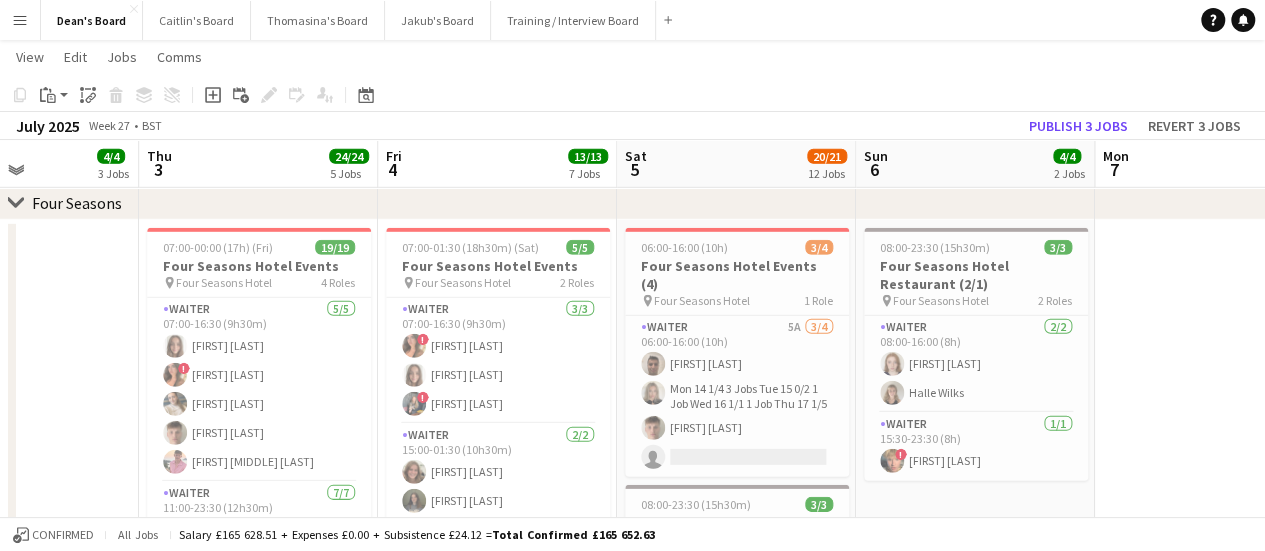 drag, startPoint x: 220, startPoint y: 283, endPoint x: 632, endPoint y: 265, distance: 412.393 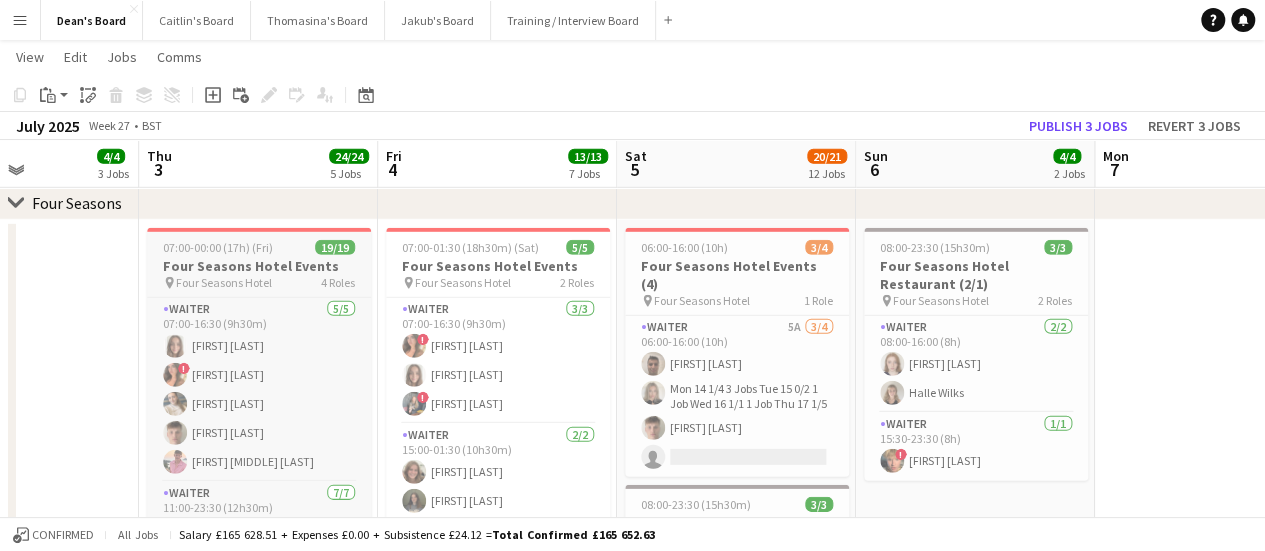 click on "Four Seasons Hotel" at bounding box center [224, 282] 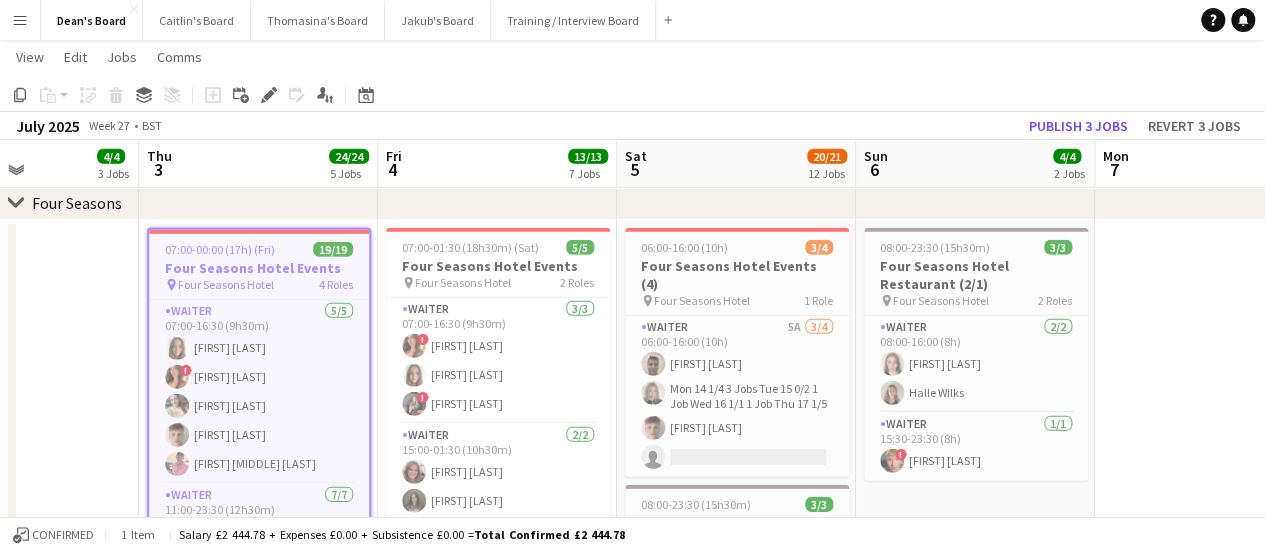 drag, startPoint x: 1168, startPoint y: 349, endPoint x: 1020, endPoint y: 298, distance: 156.54073 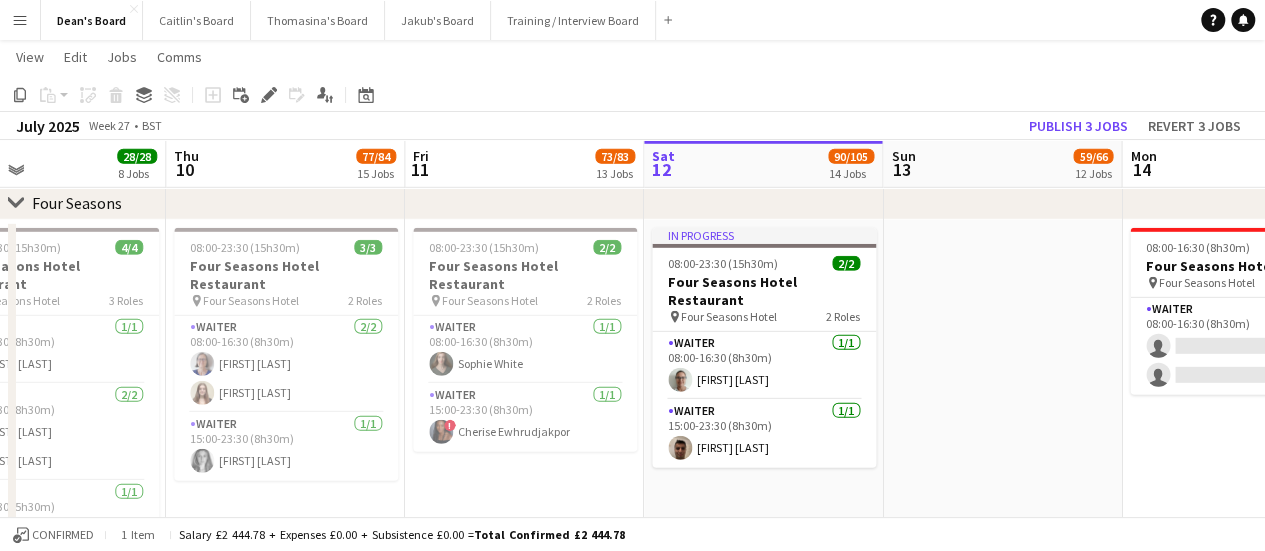 click on "Sat   5   20/21   12 Jobs   Sun   6   4/4   2 Jobs   Mon   7   Tue   8   Wed   9   28/28   8 Jobs   Thu   10   77/84   15 Jobs   Fri   11   73/83   13 Jobs   Sat   12   90/105   14 Jobs   Sun   13   59/66   12 Jobs   Mon   14   1/4   3 Jobs   Tue   15   0/2   1 Job      17:00-01:00 (8h) (Sun)   1/1   Cocoa Island- Croydon
pin
Temple Road, CRO 1HT   1 Role   Bar Back   1/1   17:00-01:00 (8h)
Jan Egiert     17:00-01:00 (8h) (Sun)   1/1   Cocoa Island- Croydon
pin
Temple Road, CRO 1HT   1 Role   Cocktail Bartender   1/1   17:00-01:00 (8h)
Umar Pitafi     12:00-16:00 (4h)    2/2   🏎️ Kerb @ Goodwood FOS(4)
pin
Goodwood Festival Of Speed Chichester, PO18 0PH   1 Role   Porter   2/2   12:00-16:00 (4h)
Tom Spencer Jake Thompson     12:00-16:00 (4h)    2/2   🏎️ Kerb @ Goodwood FOS
pin
Goodwood Festival Of Speed Chichester, PO18 0PH   2 Roles   1/1  !" at bounding box center [632, -274] 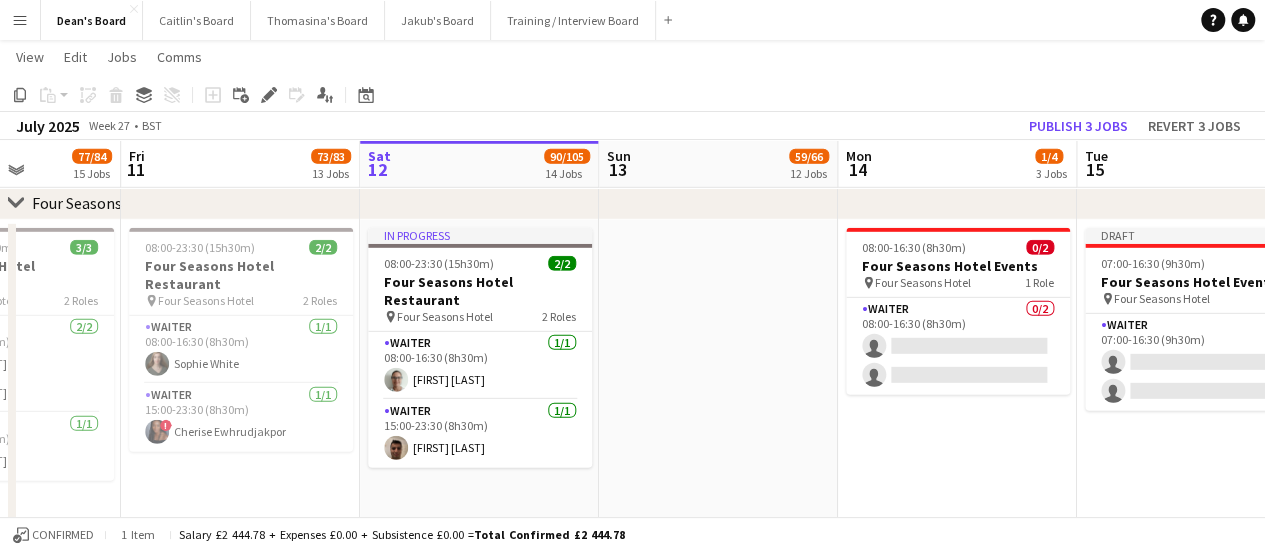 drag, startPoint x: 318, startPoint y: 255, endPoint x: 162, endPoint y: 233, distance: 157.54364 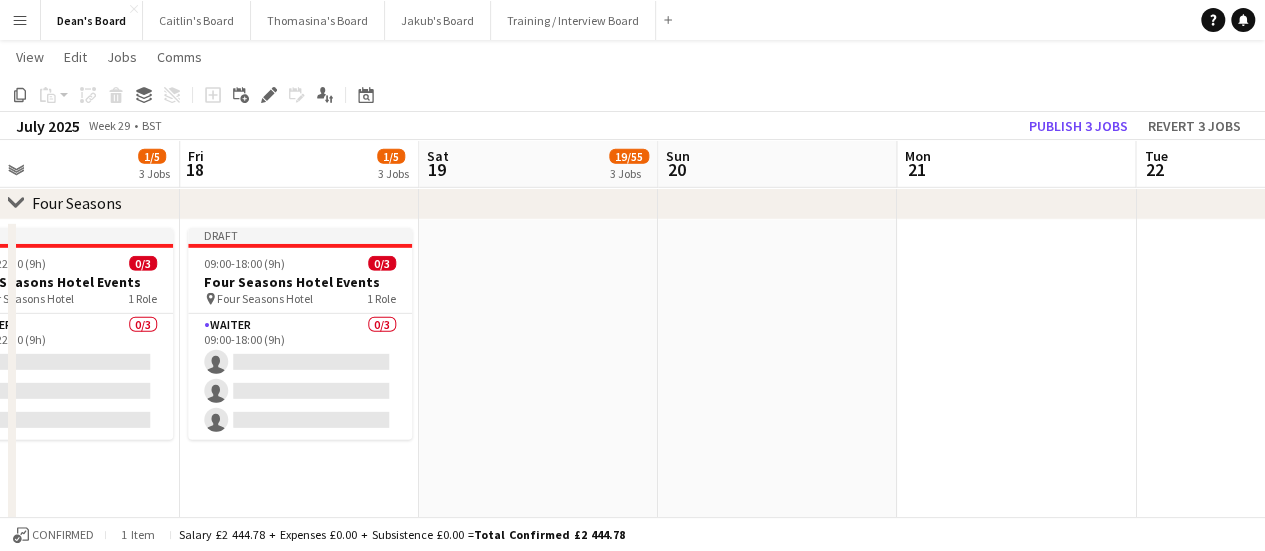 scroll, scrollTop: 0, scrollLeft: 938, axis: horizontal 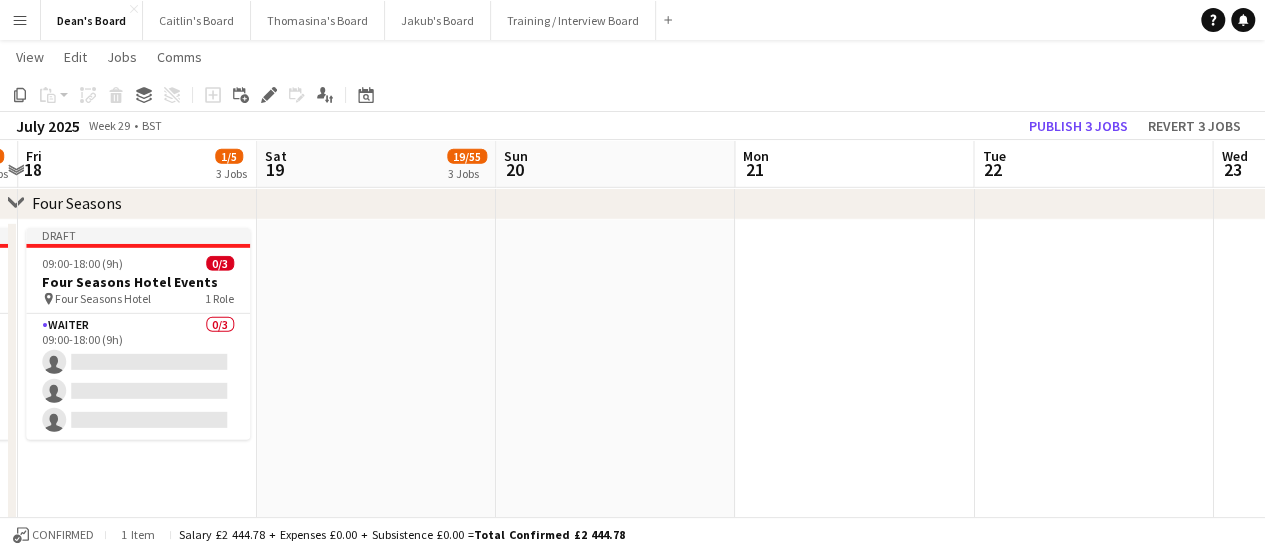 drag, startPoint x: 770, startPoint y: 337, endPoint x: 298, endPoint y: 290, distance: 474.33426 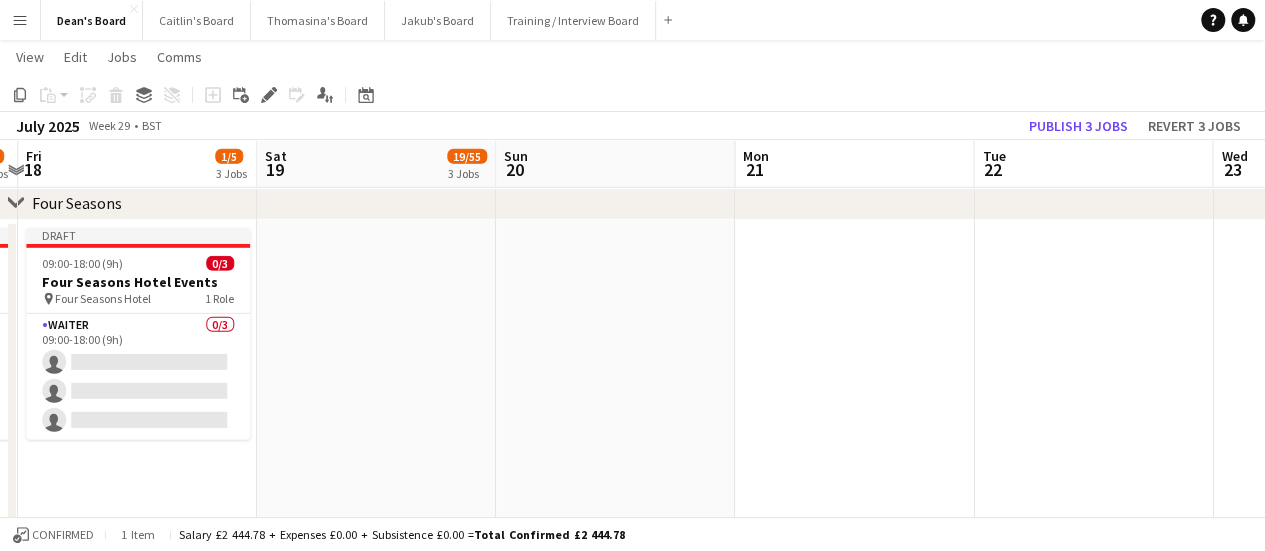click at bounding box center [376, 497] 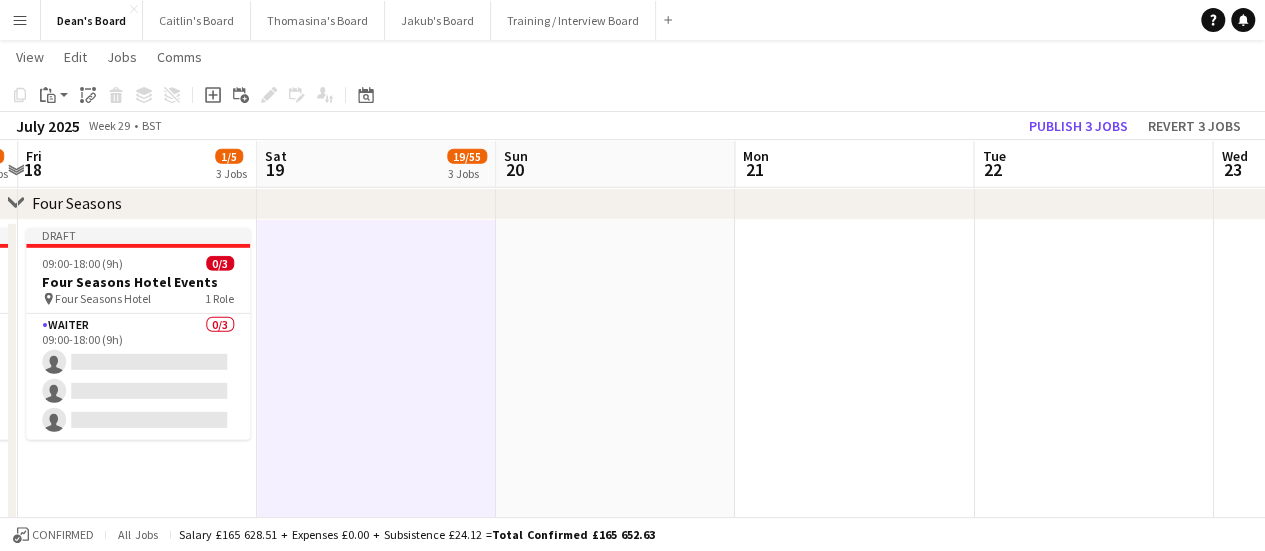 drag, startPoint x: 443, startPoint y: 305, endPoint x: 1126, endPoint y: 305, distance: 683 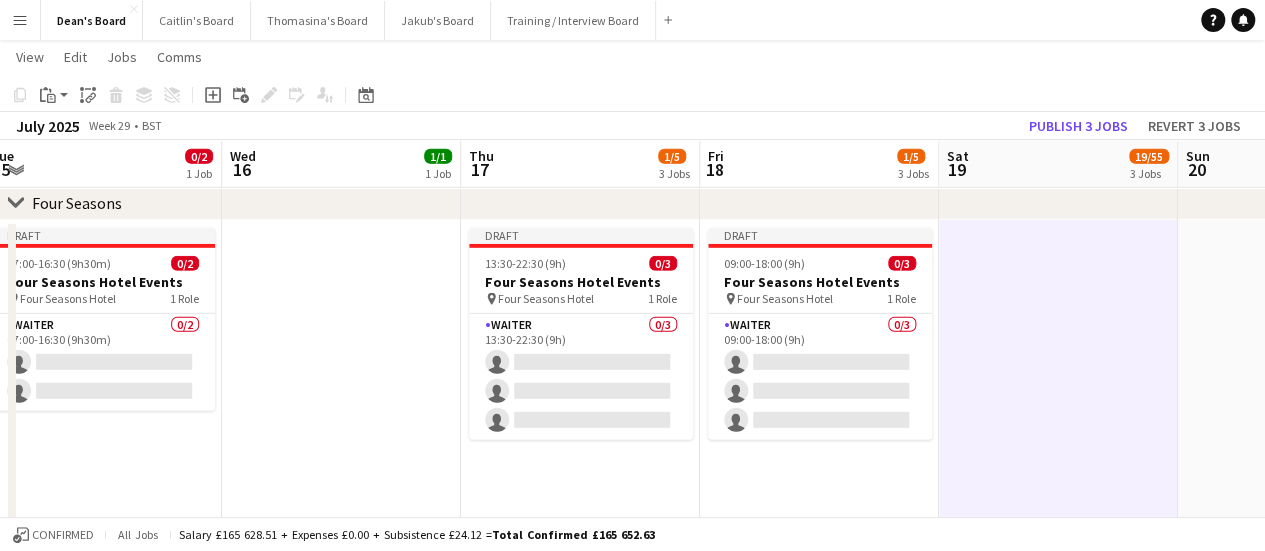 scroll, scrollTop: 0, scrollLeft: 464, axis: horizontal 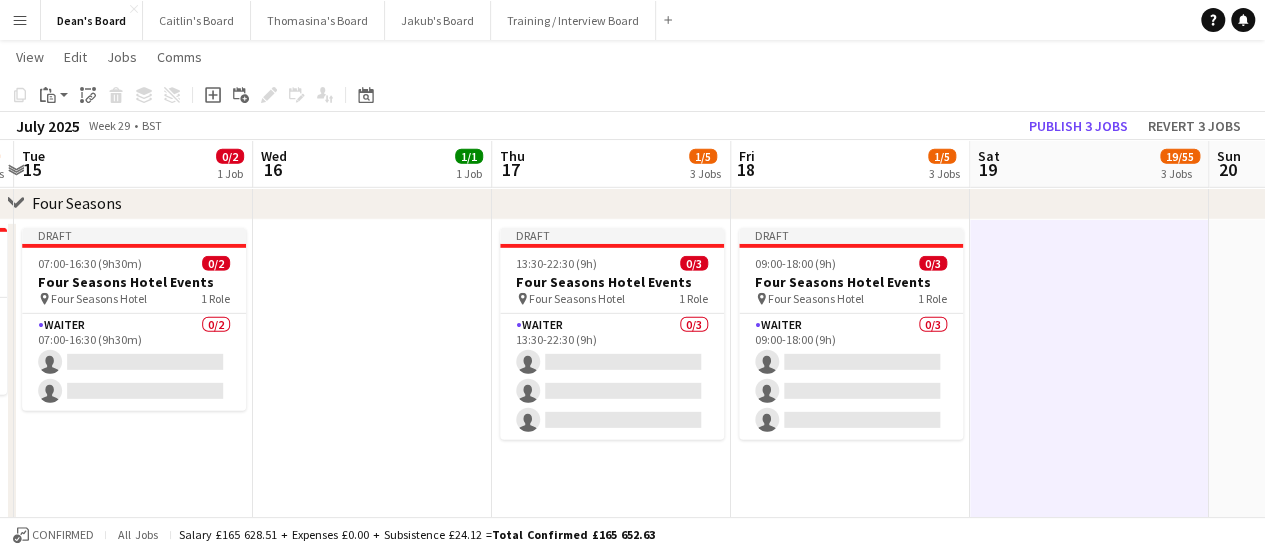click on "Menu
Boards
Boards   Boards   All jobs   Status
Workforce
Workforce   My Workforce   Recruiting
Comms
Comms
Pay
Pay   Approvals   Payments   Reports
Platform Settings
Platform Settings   App settings   Your settings   Profiles
Training Academy
Training Academy
Knowledge Base
Knowledge Base
Product Updates
Product Updates   Log Out   Privacy   Dean's Board
Close
Caitlin's Board
Close
Thomasina's Board
Close
Jakub's Board
Close
Training / Interview Board
Close
Add
Help
Notifications" at bounding box center [632, -296] 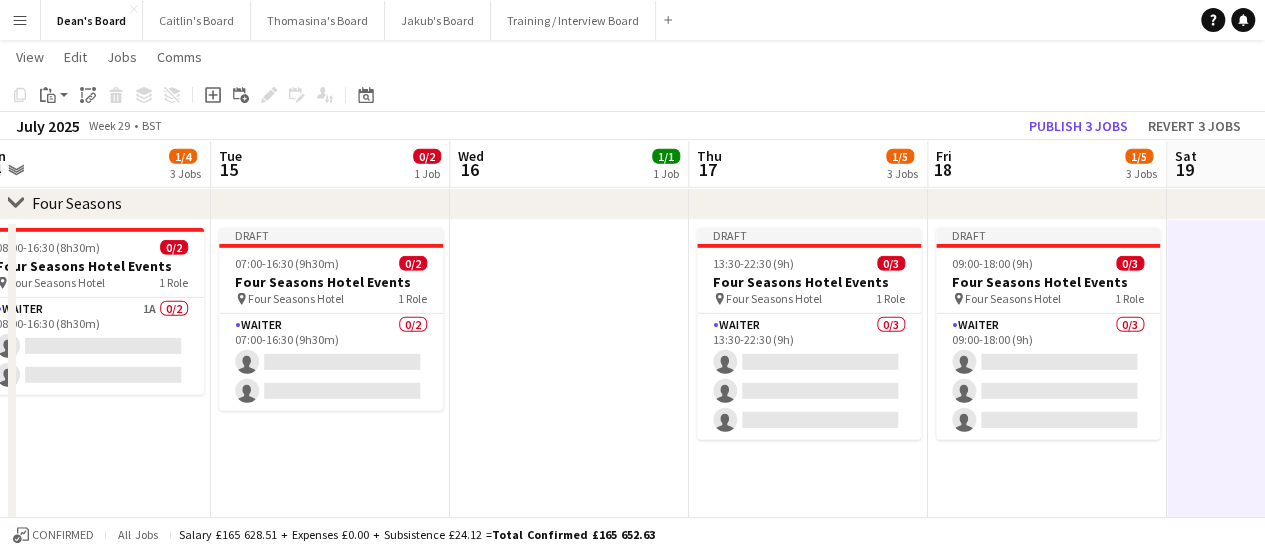 drag, startPoint x: 384, startPoint y: 313, endPoint x: 763, endPoint y: 302, distance: 379.1596 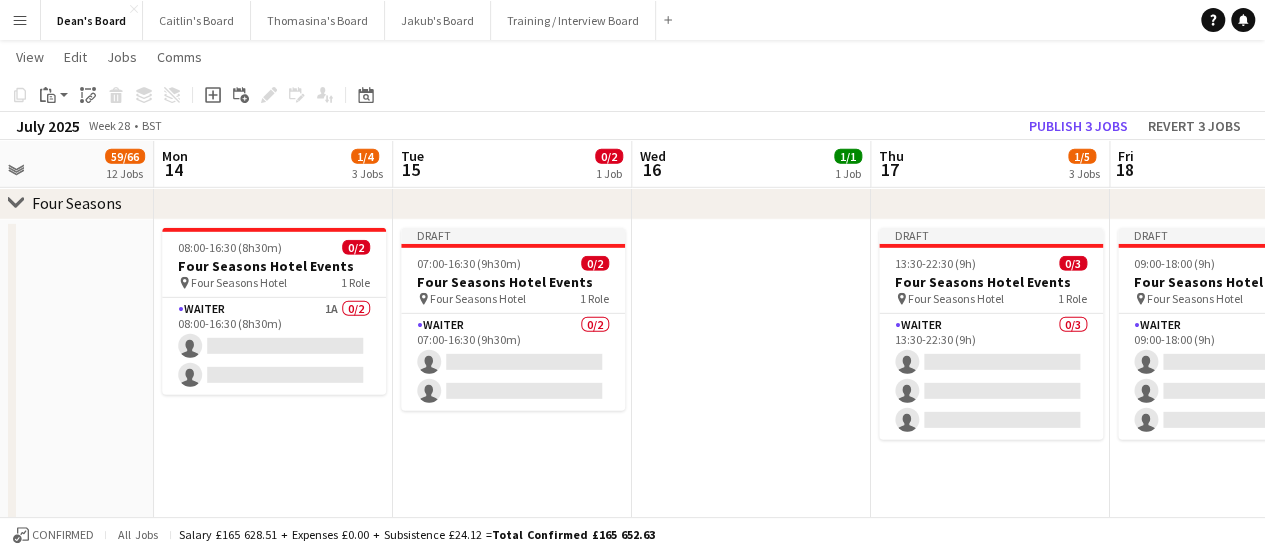 drag, startPoint x: 513, startPoint y: 293, endPoint x: 130, endPoint y: 253, distance: 385.0831 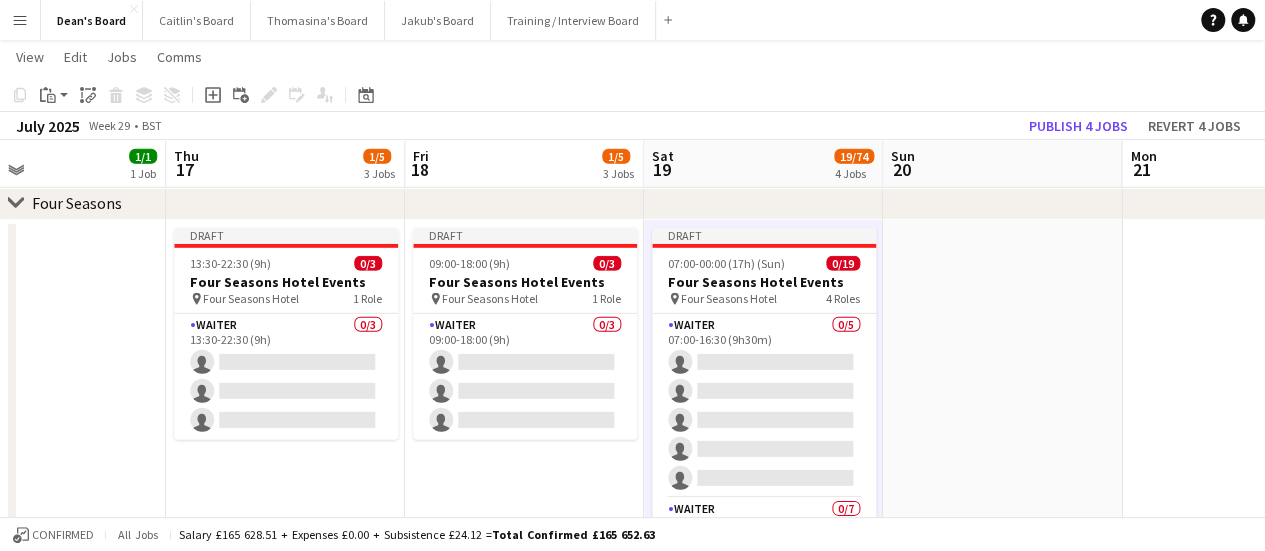 click at bounding box center [1241, 497] 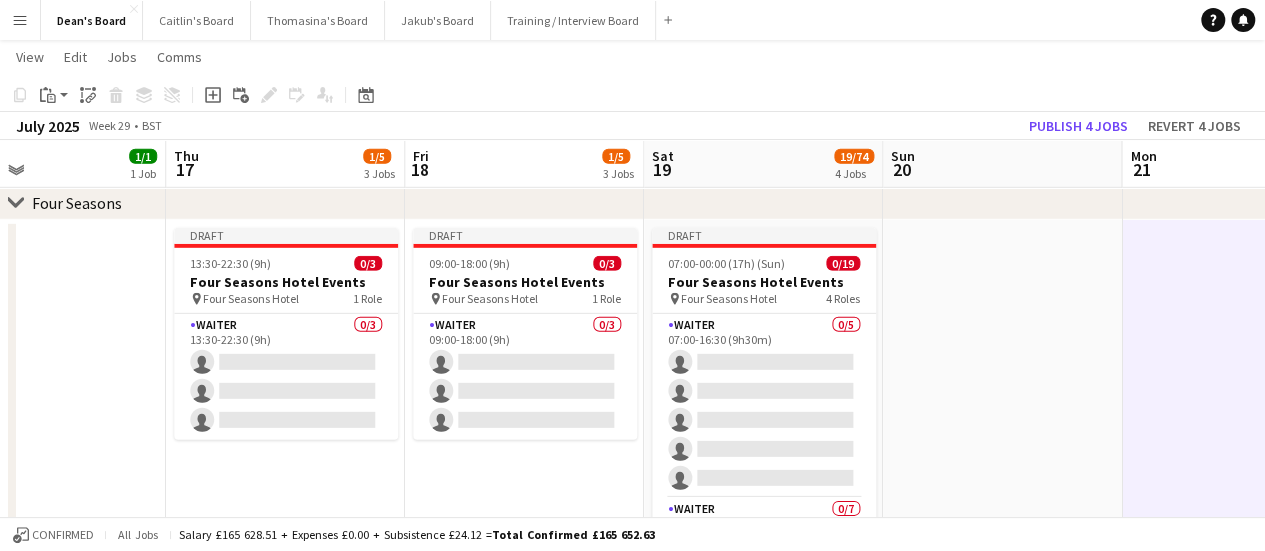 click at bounding box center [1241, 497] 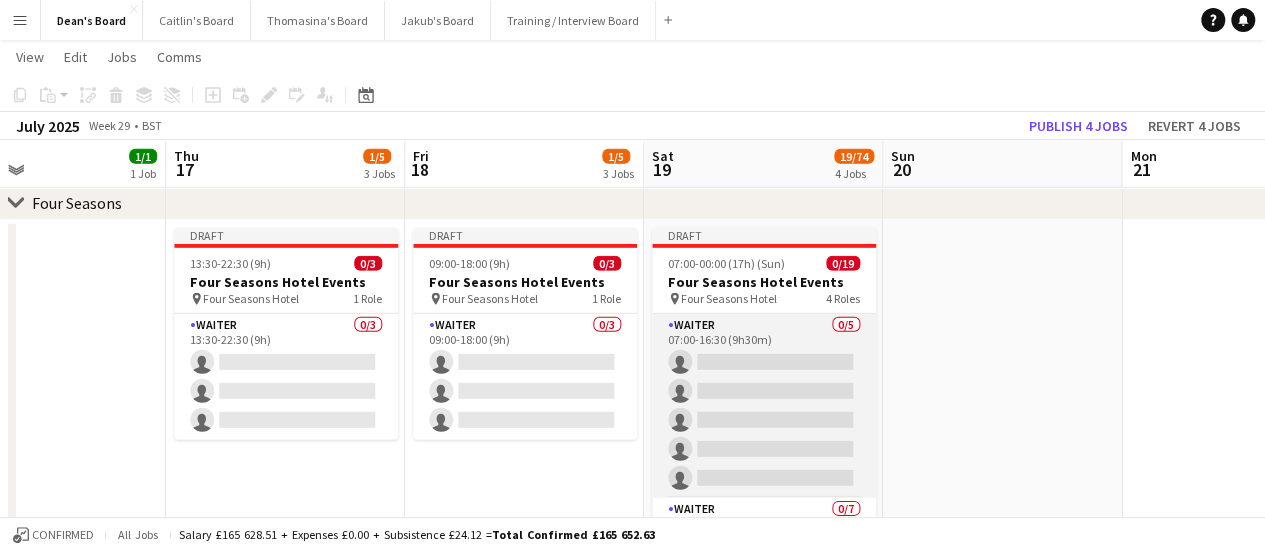 click on "Waiter   0/5   07:00-16:30 (9h30m)
single-neutral-actions
single-neutral-actions
single-neutral-actions
single-neutral-actions
single-neutral-actions" at bounding box center [764, 406] 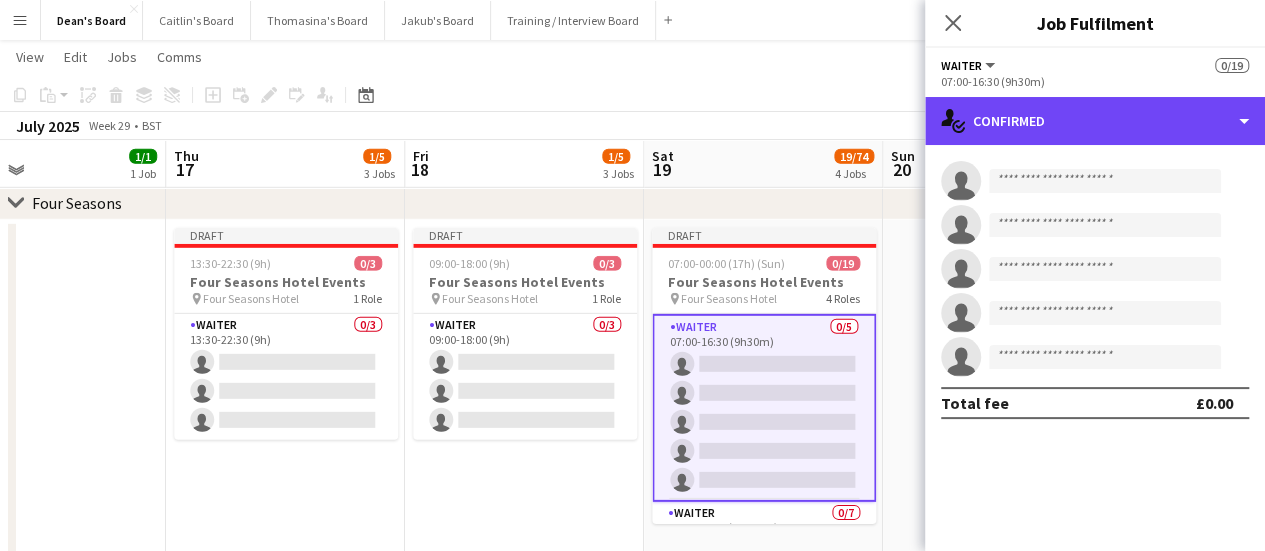 drag, startPoint x: 1140, startPoint y: 103, endPoint x: 1142, endPoint y: 153, distance: 50.039986 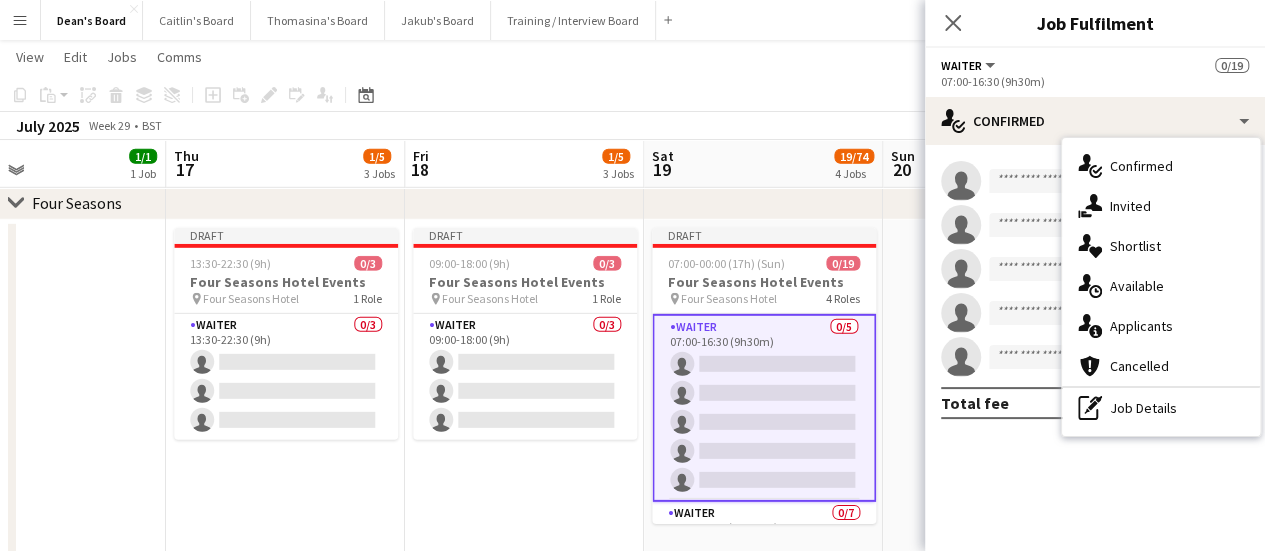 click on "pen-write
Job Details" at bounding box center (1161, 408) 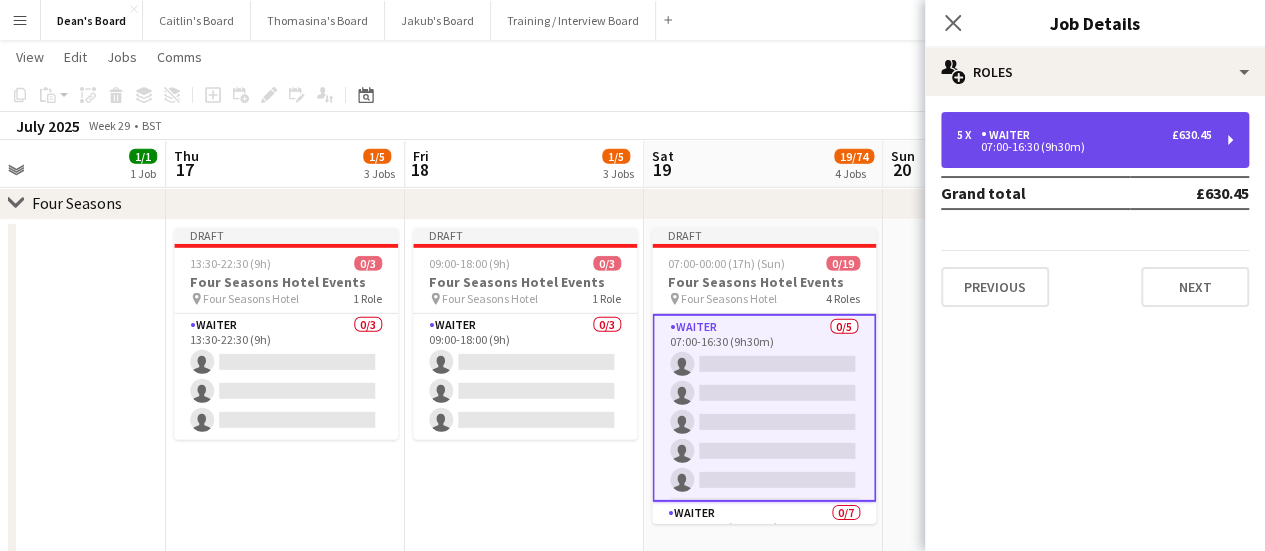 drag, startPoint x: 1062, startPoint y: 133, endPoint x: 958, endPoint y: 123, distance: 104.47966 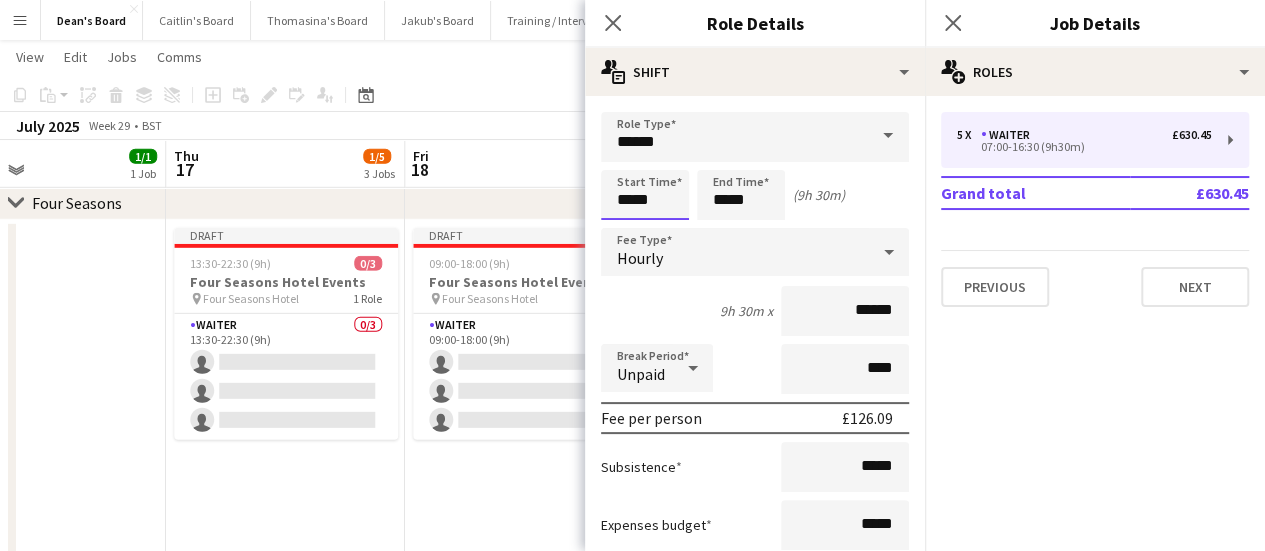 click on "*****" at bounding box center (645, 195) 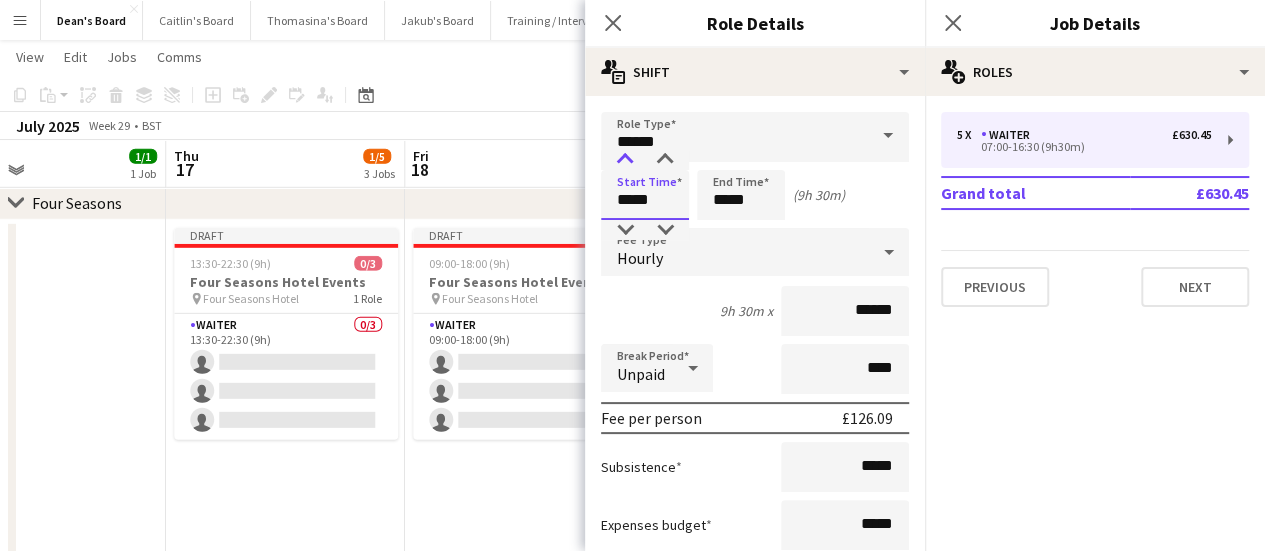 type on "*****" 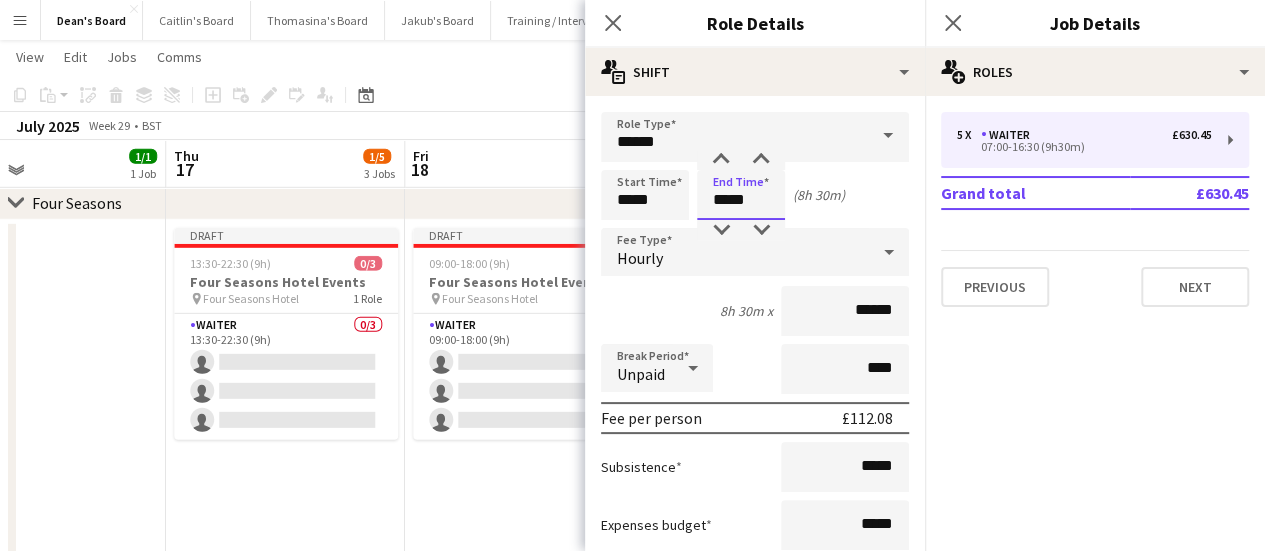 click on "*****" at bounding box center [741, 195] 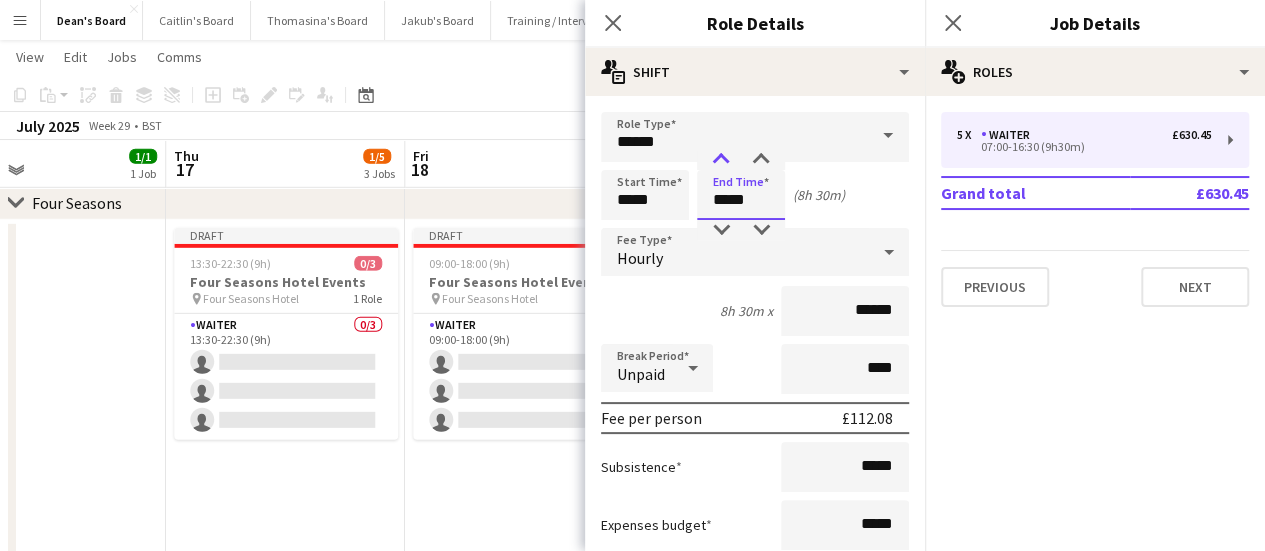 click at bounding box center [721, 160] 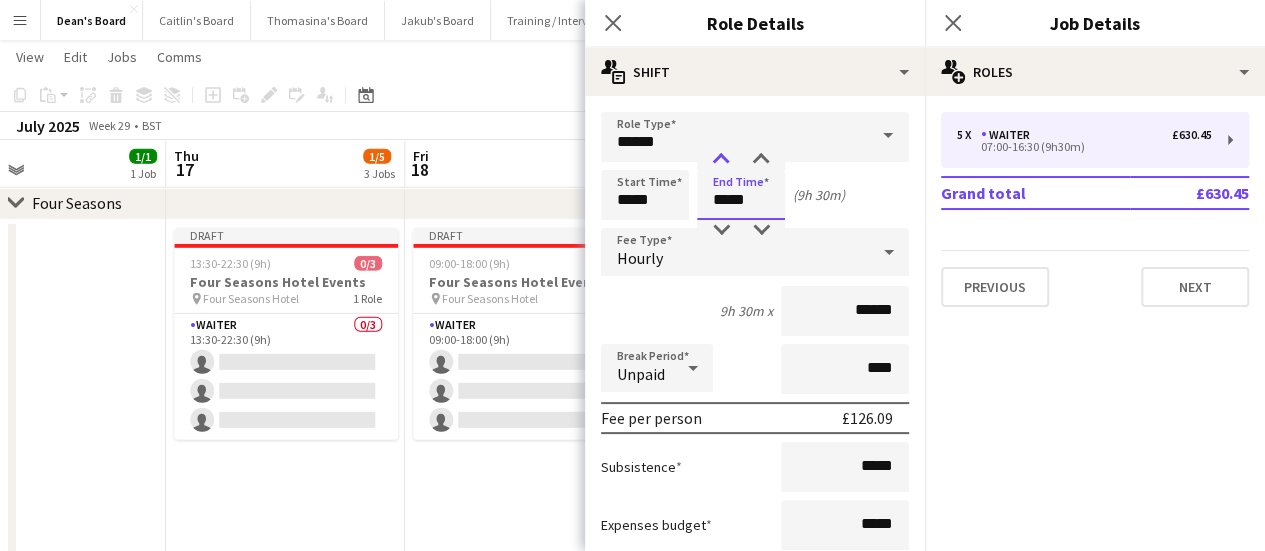 click at bounding box center (721, 160) 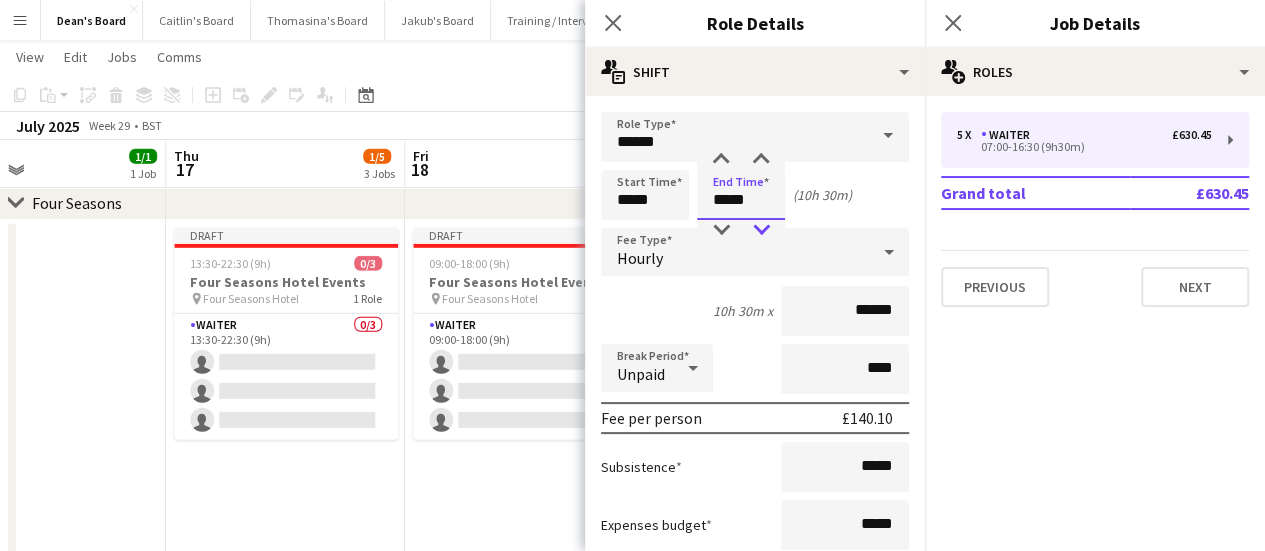 click at bounding box center [761, 230] 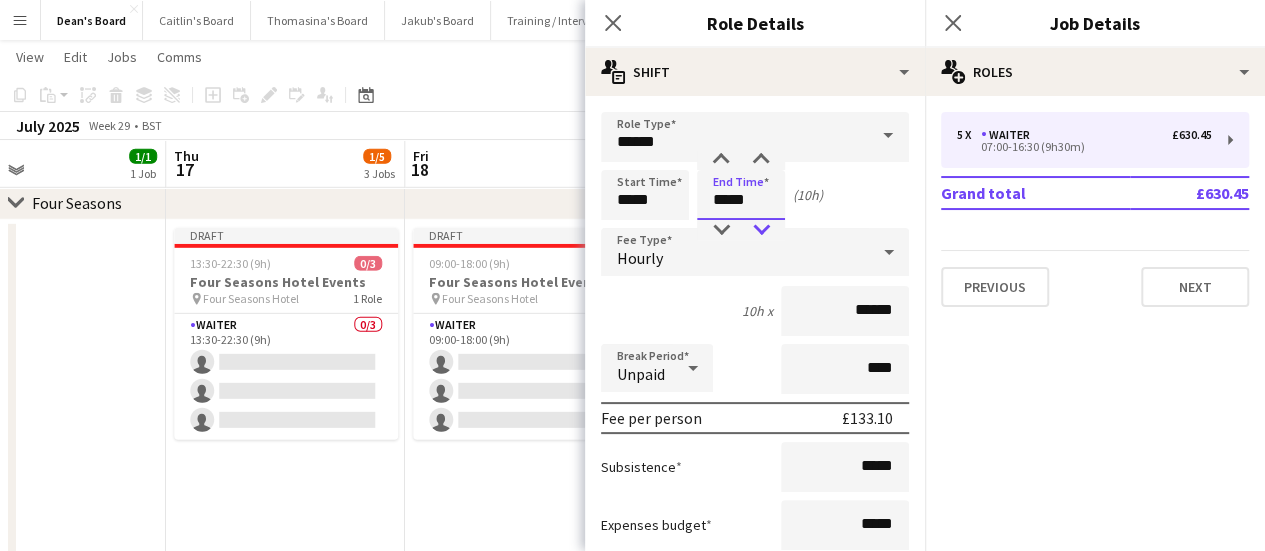 click at bounding box center [761, 230] 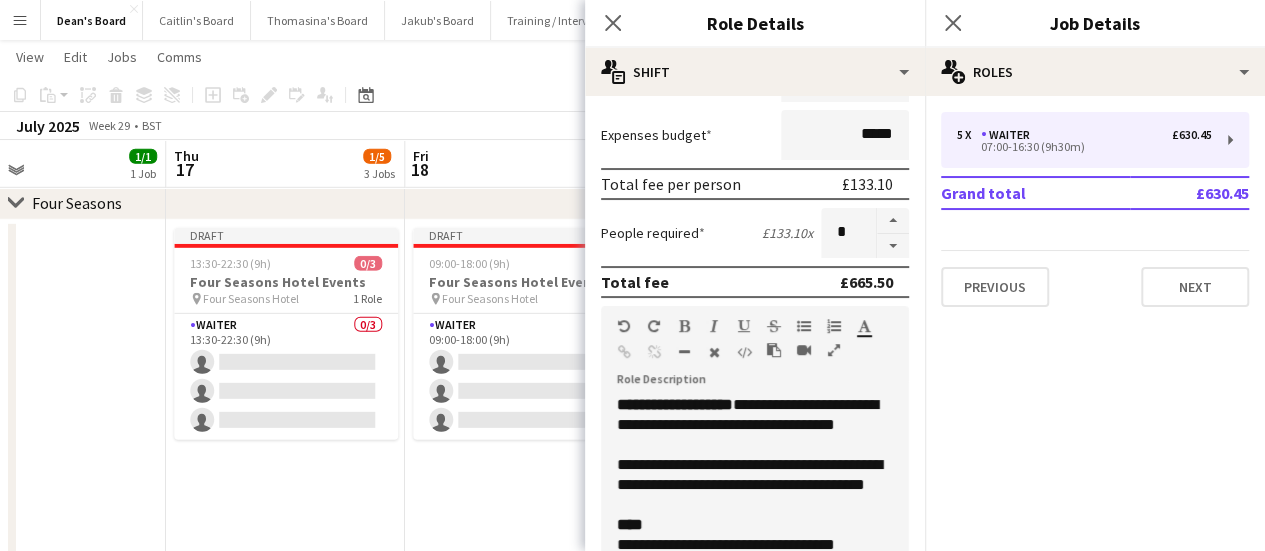 scroll, scrollTop: 400, scrollLeft: 0, axis: vertical 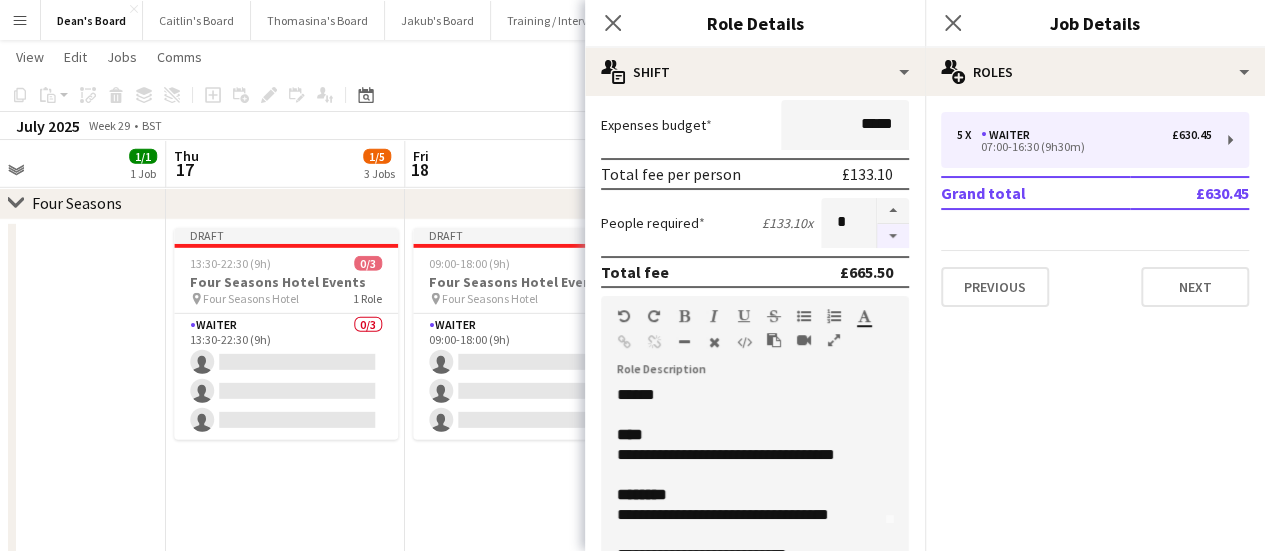 click at bounding box center (893, 236) 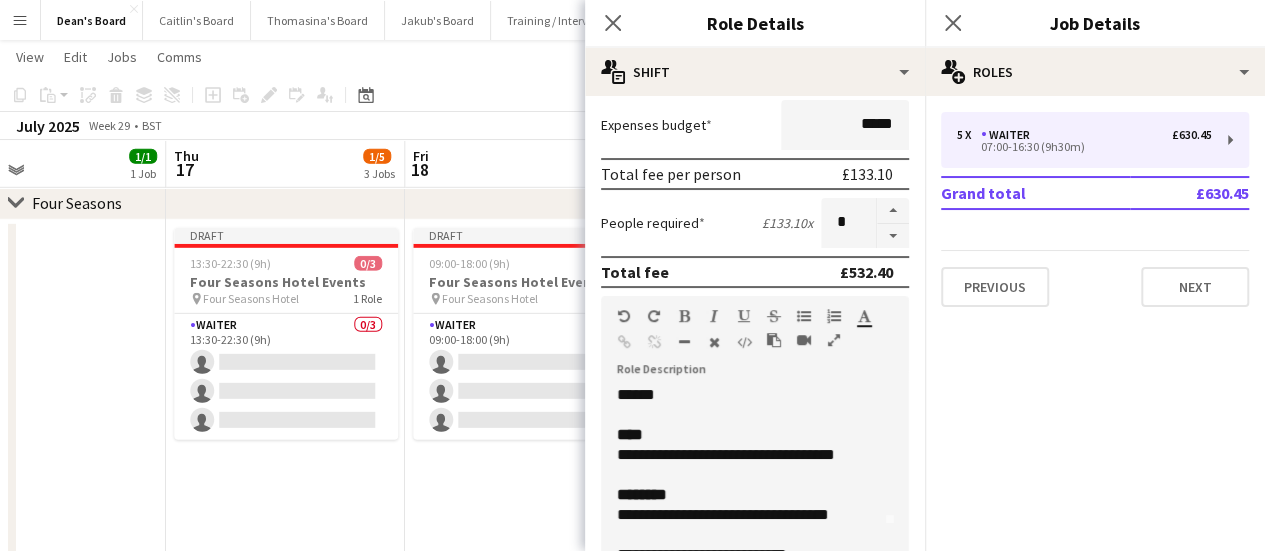 click on "Fri   18   1/5   3 Jobs" at bounding box center [524, 164] 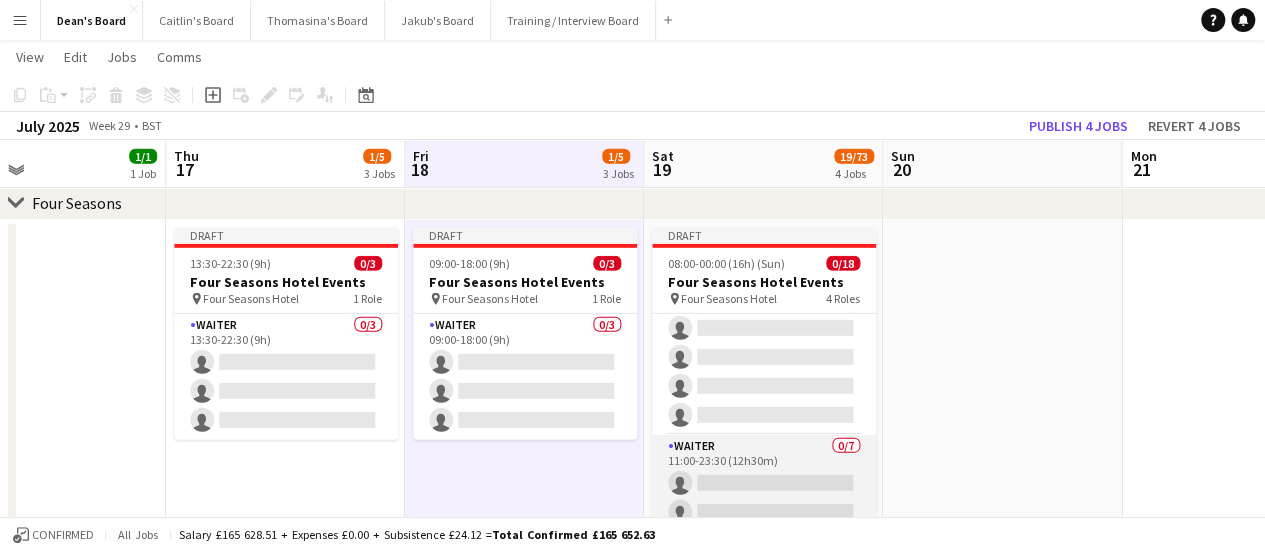 scroll, scrollTop: 100, scrollLeft: 0, axis: vertical 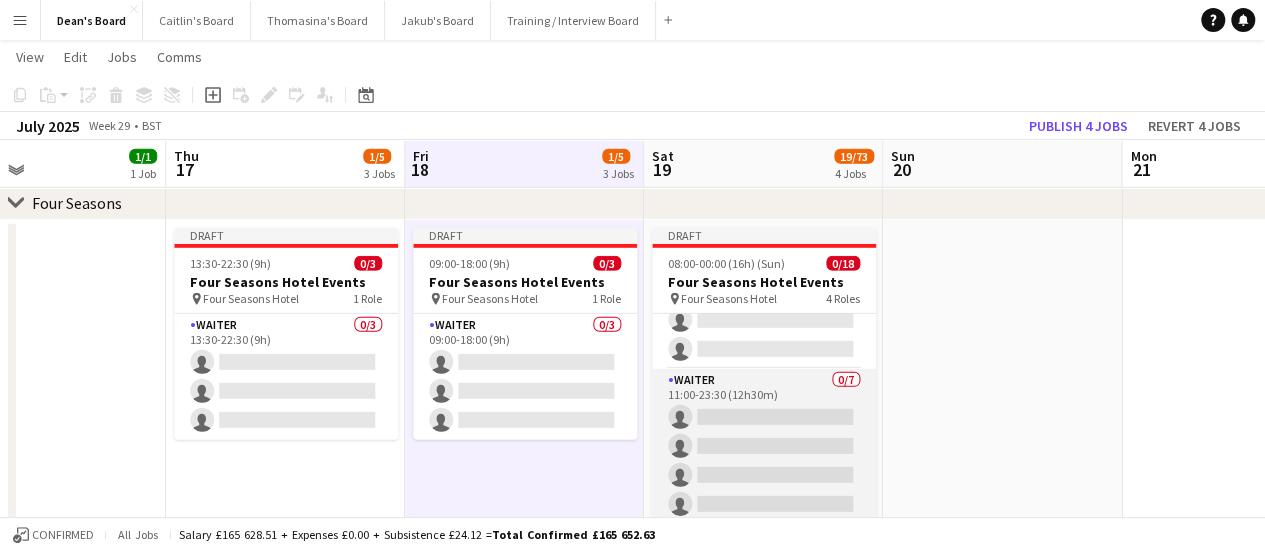 click on "Waiter   0/7   11:00-23:30 (12h30m)
single-neutral-actions
single-neutral-actions
single-neutral-actions
single-neutral-actions
single-neutral-actions
single-neutral-actions
single-neutral-actions" at bounding box center [764, 490] 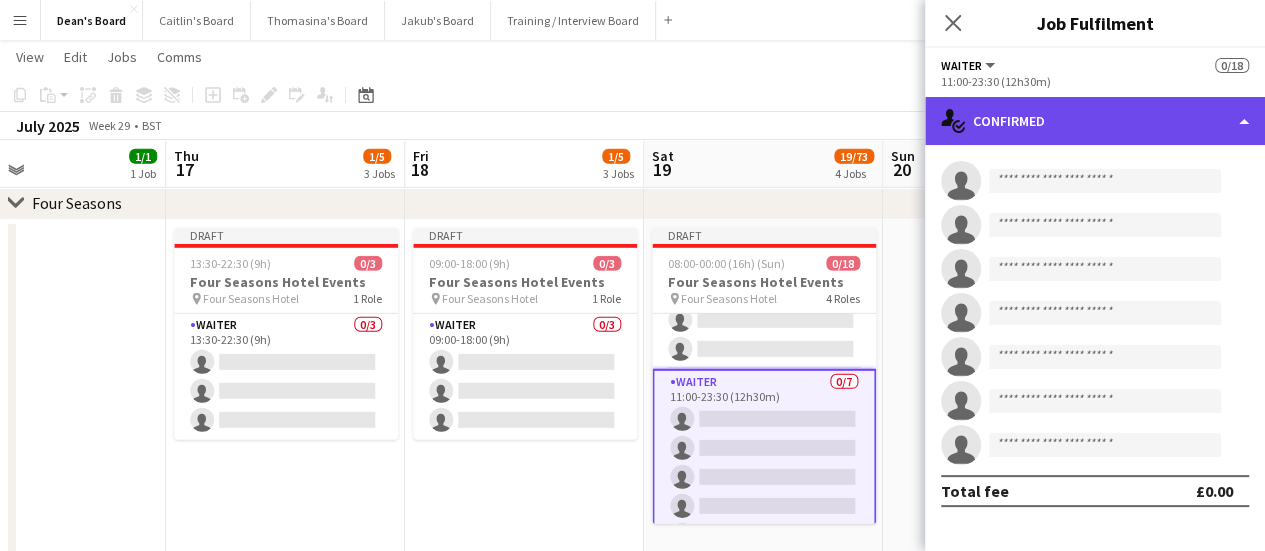 click on "single-neutral-actions-check-2
Confirmed" 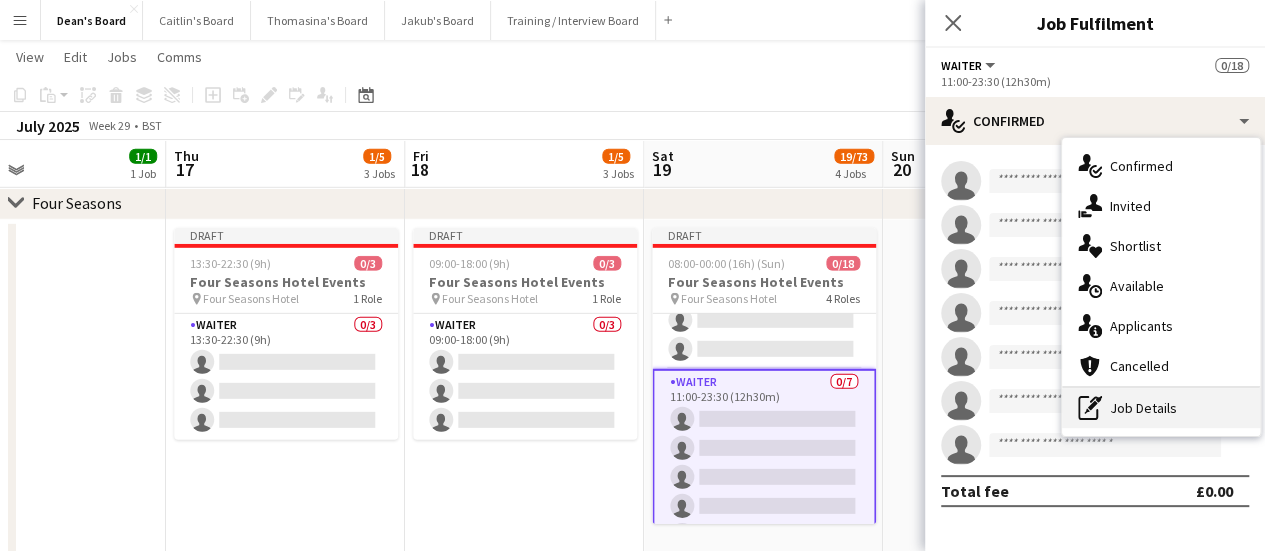 click on "pen-write
Job Details" at bounding box center (1161, 408) 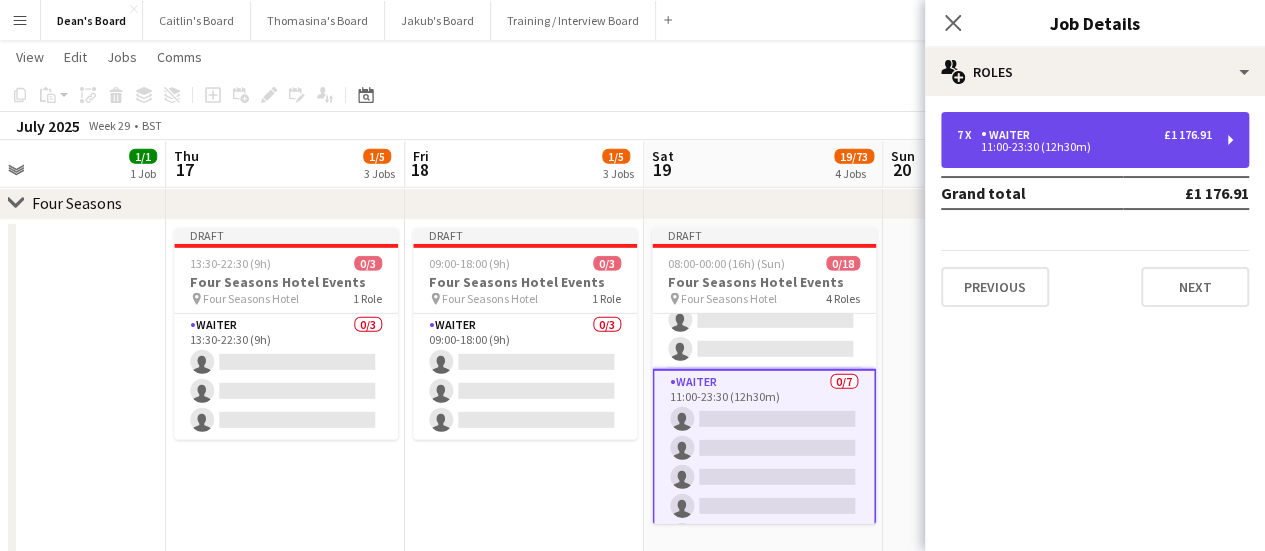 click on "7 x   Waiter   £1 176.91   11:00-23:30 (12h30m)" at bounding box center (1095, 140) 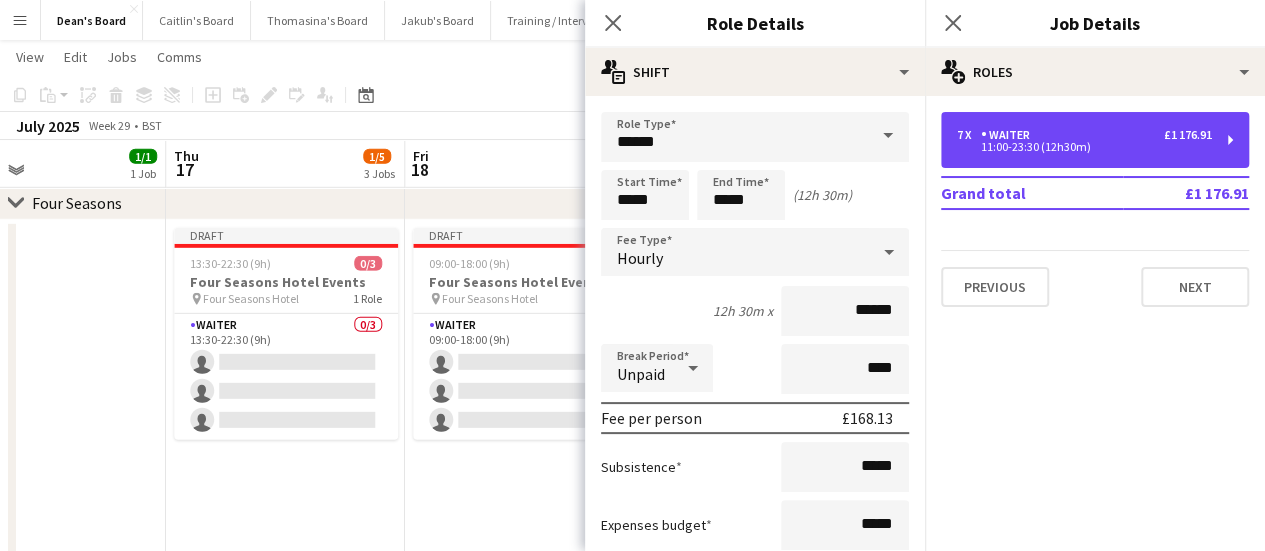 scroll, scrollTop: 200, scrollLeft: 0, axis: vertical 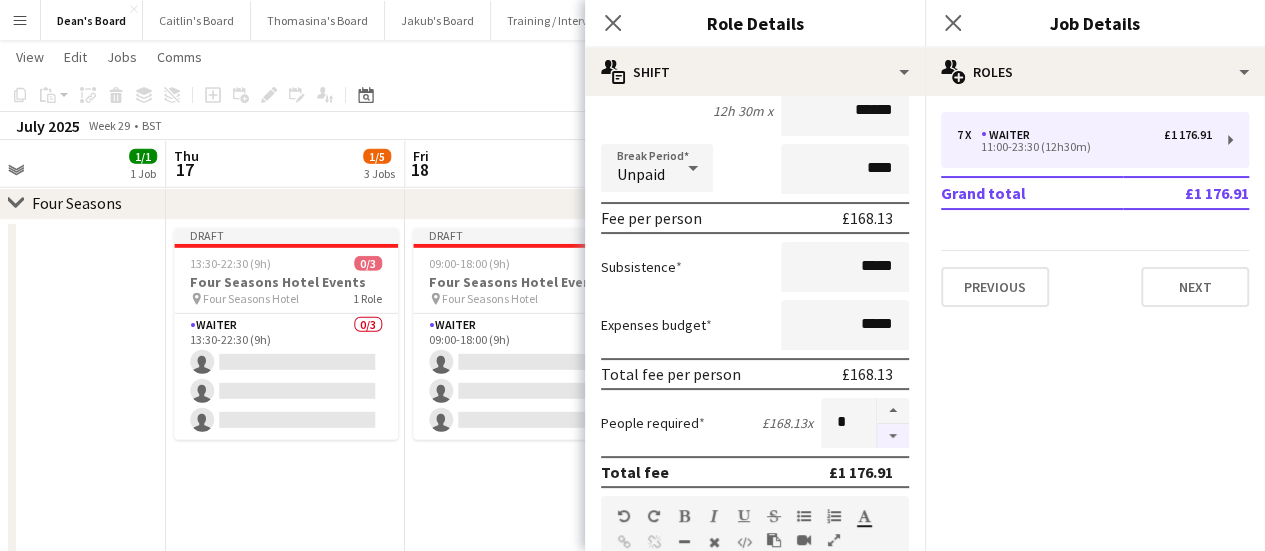 click at bounding box center [893, 436] 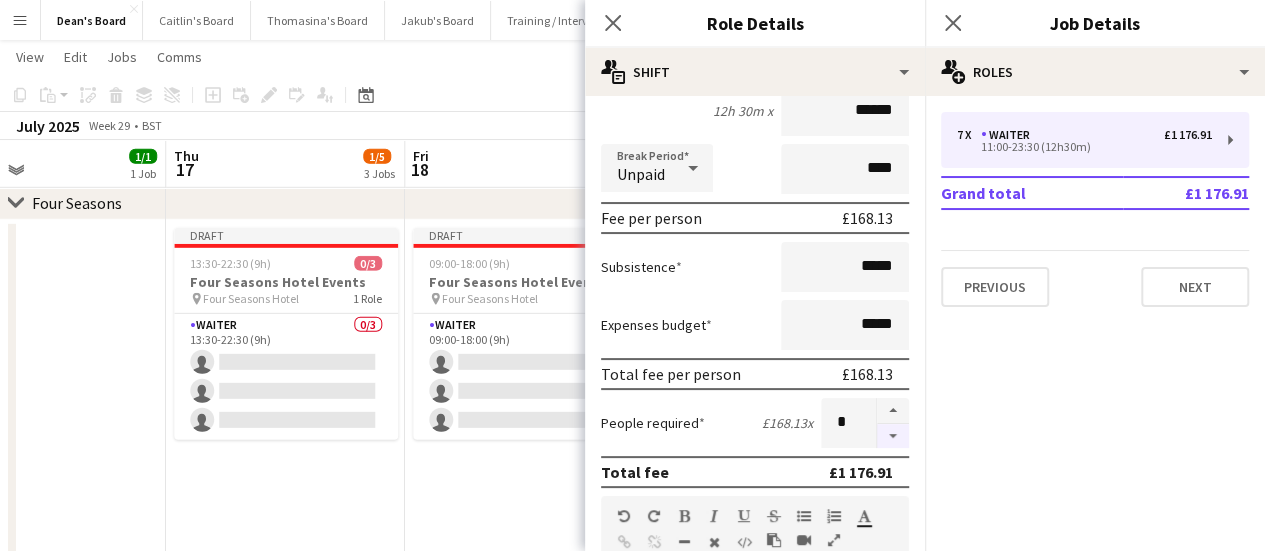 type on "*" 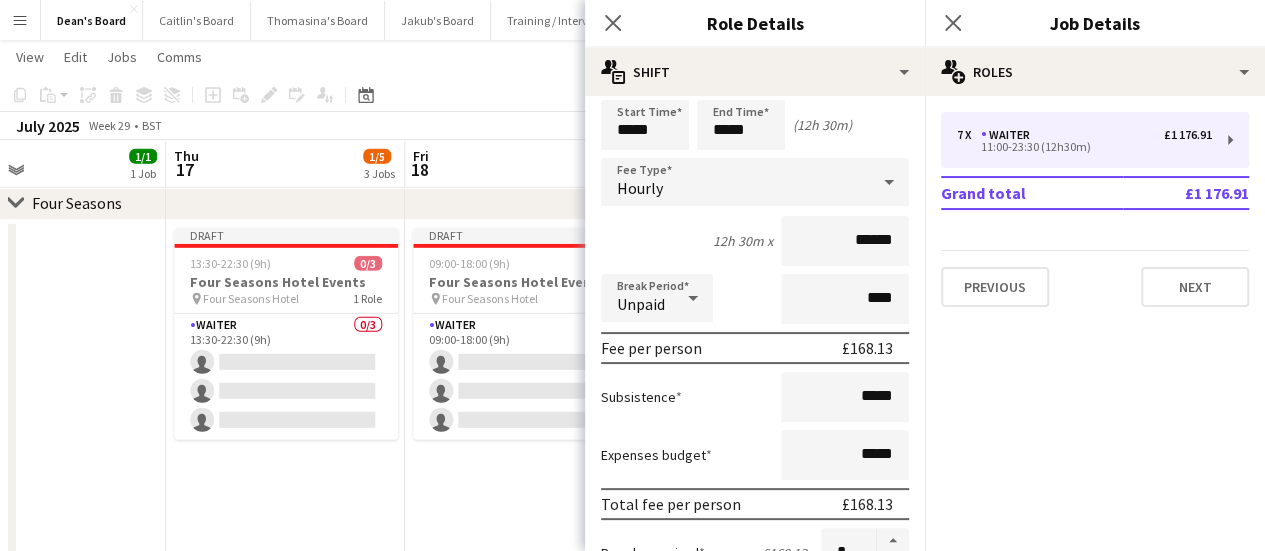 scroll, scrollTop: 0, scrollLeft: 0, axis: both 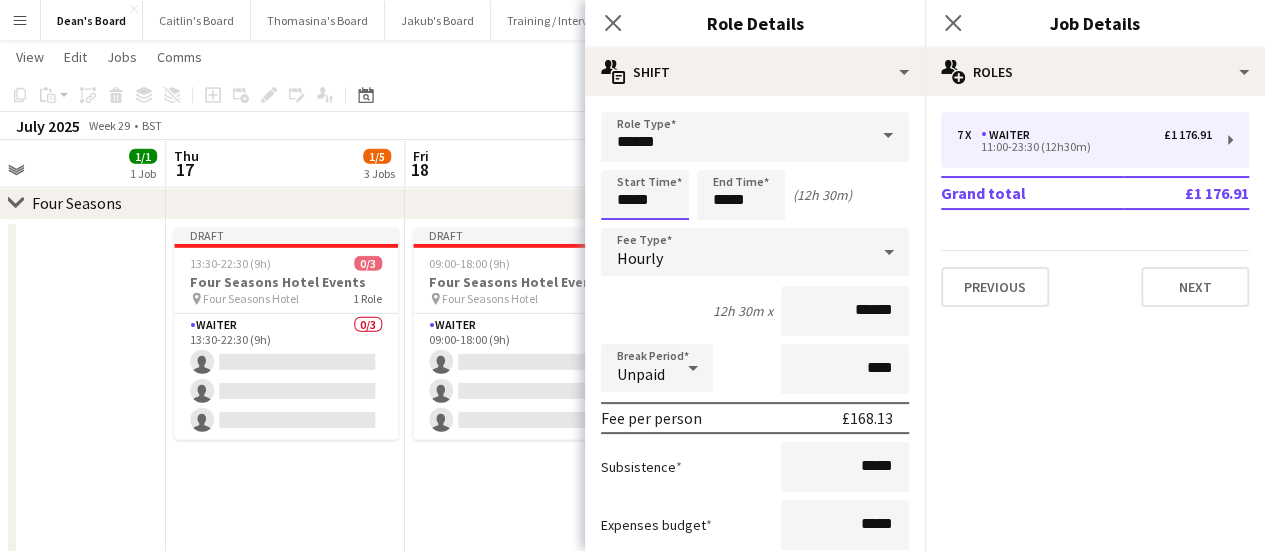 click on "*****" at bounding box center [645, 195] 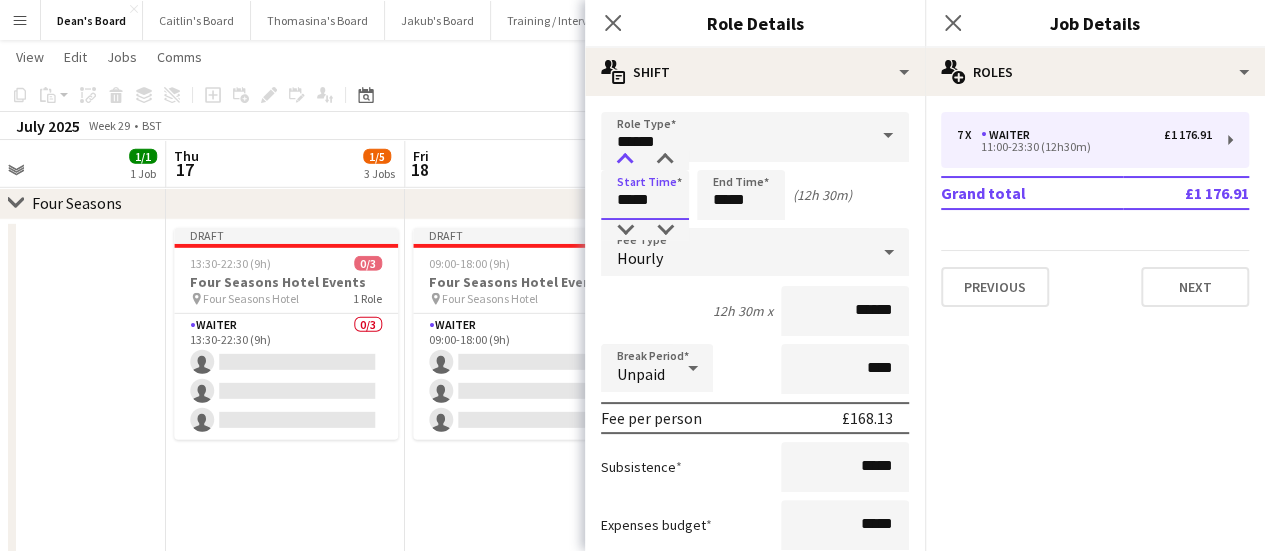 click at bounding box center [625, 160] 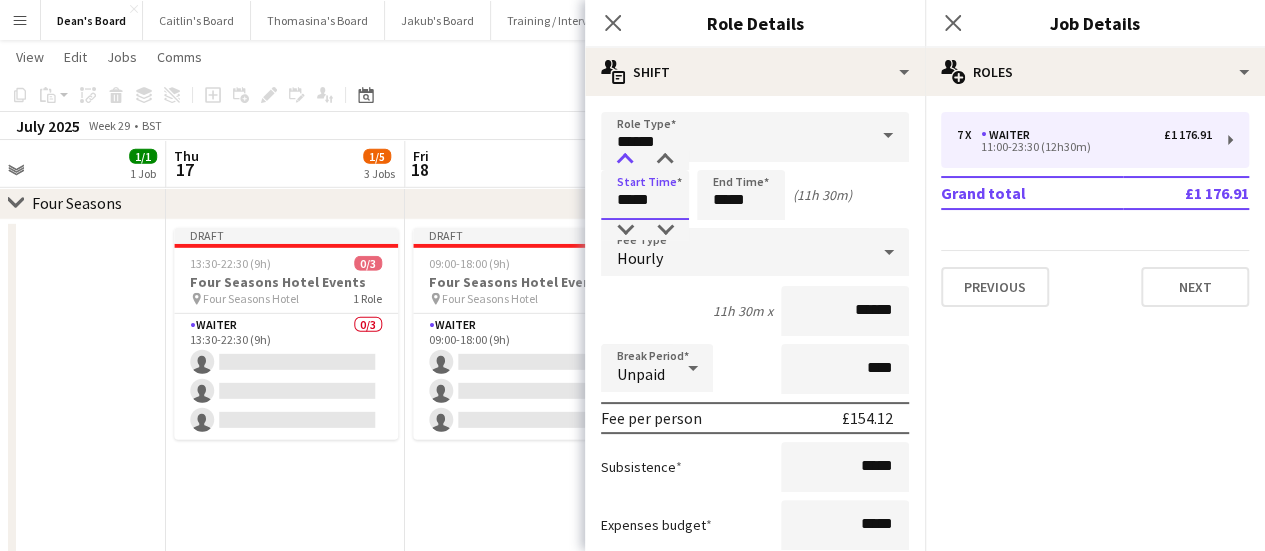 click at bounding box center (625, 160) 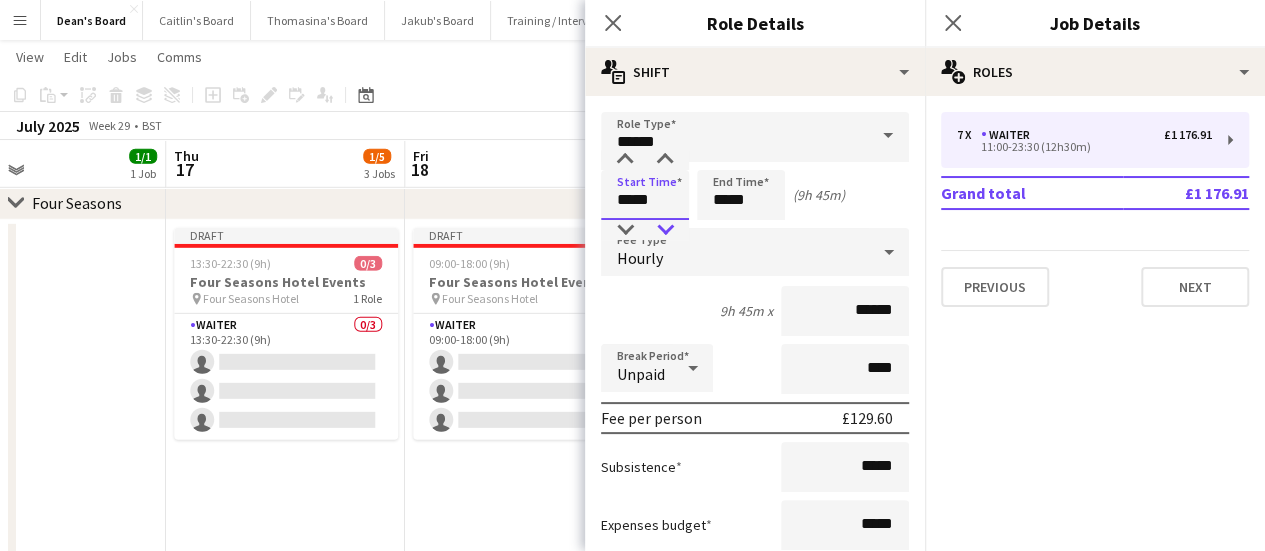 click at bounding box center [665, 230] 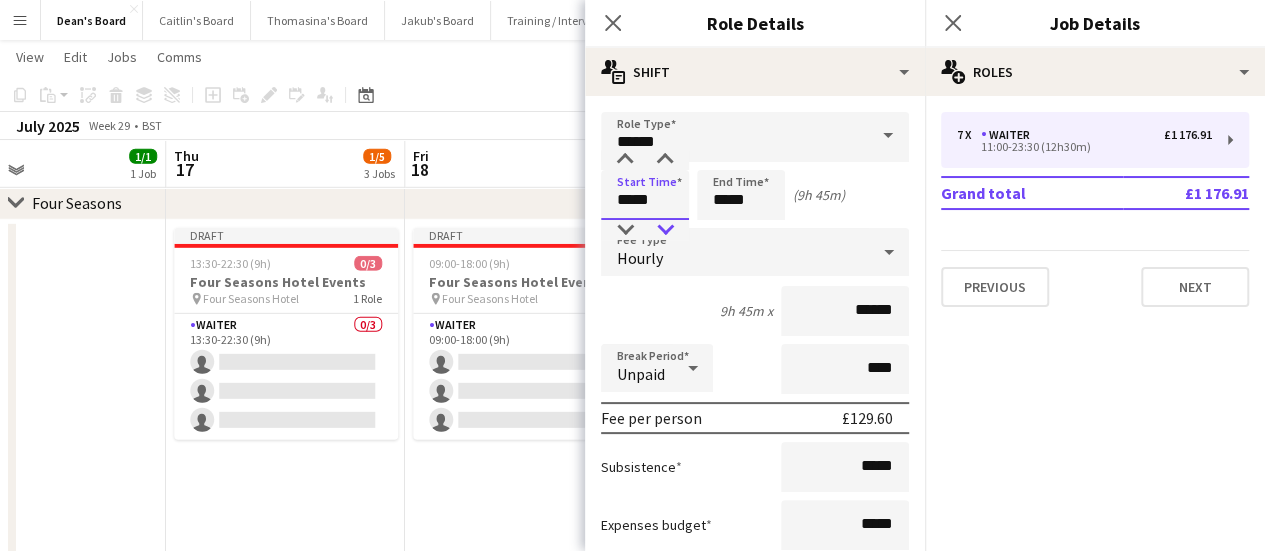 type on "*****" 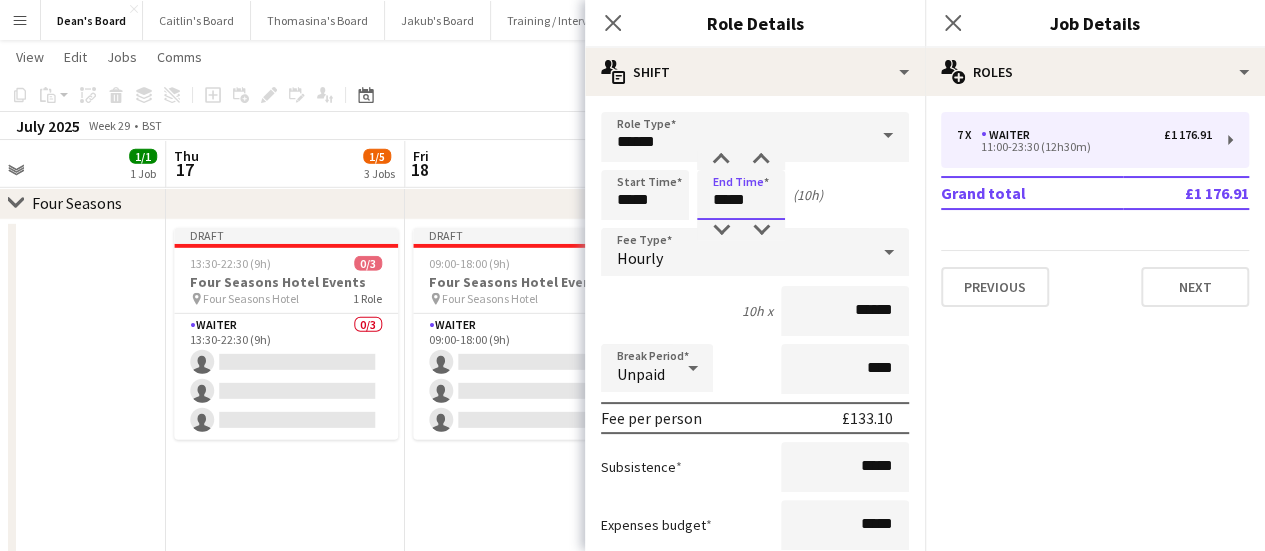 click on "*****" at bounding box center (741, 195) 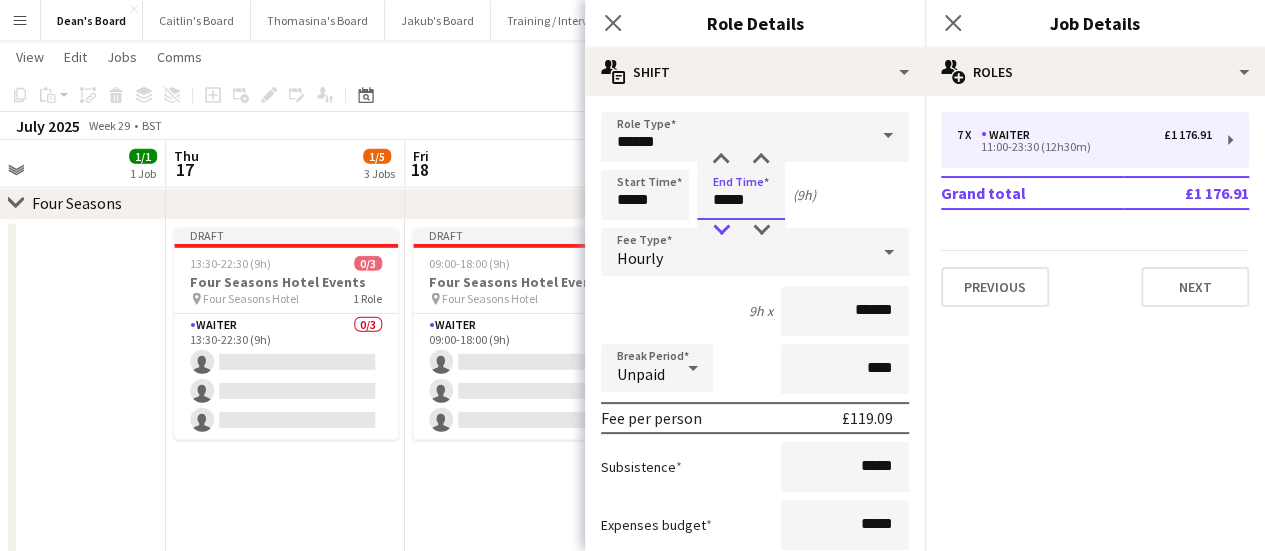 click at bounding box center (721, 230) 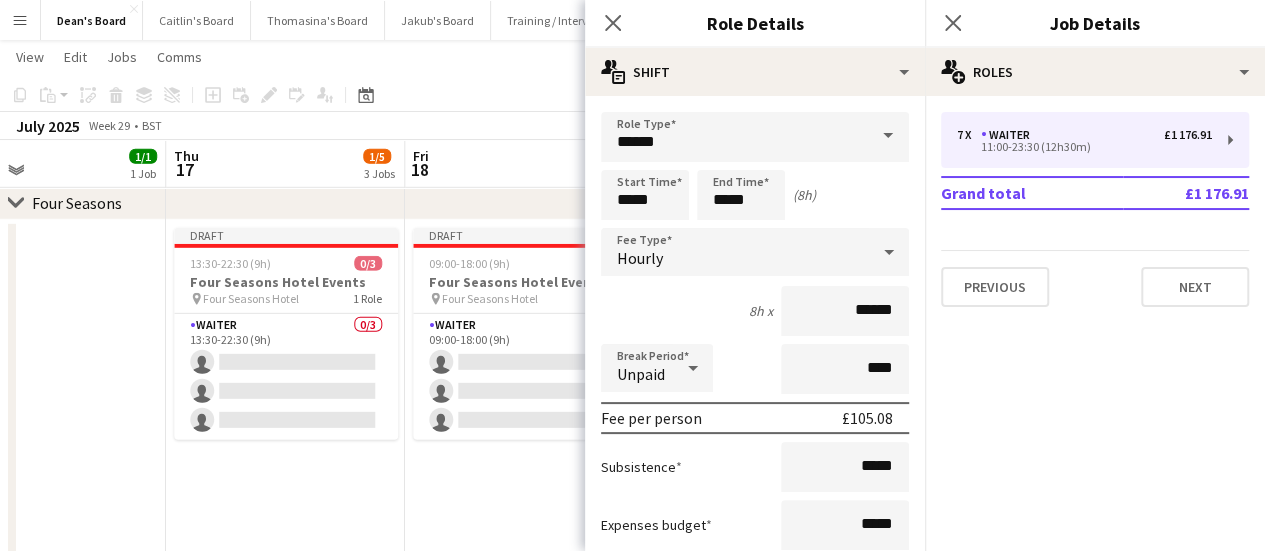 click on "8h x  ******" at bounding box center (755, 311) 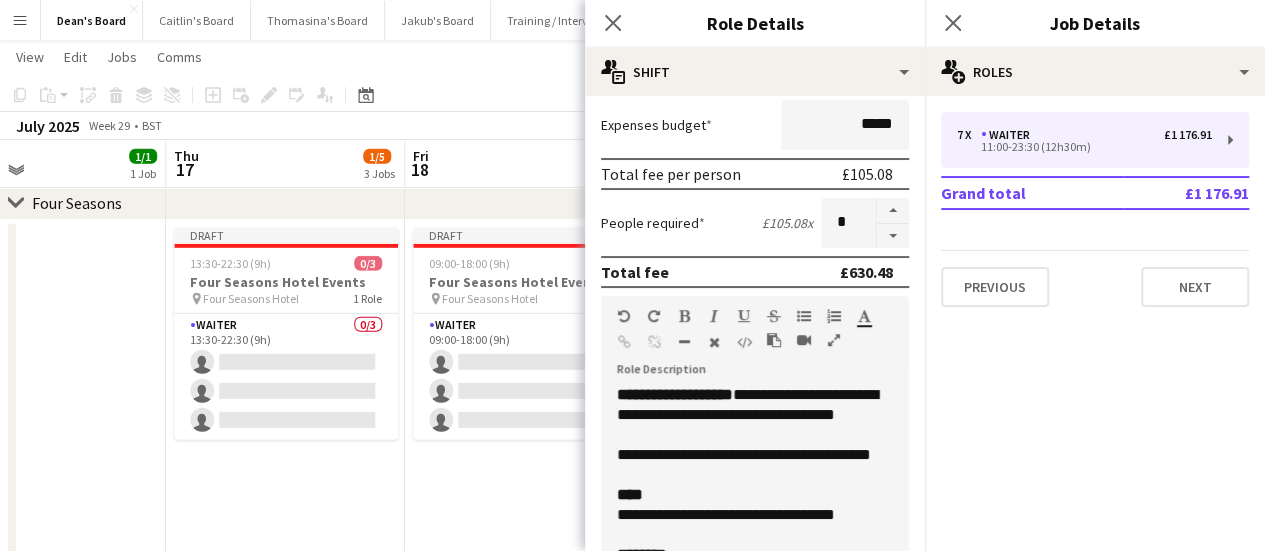 scroll, scrollTop: 500, scrollLeft: 0, axis: vertical 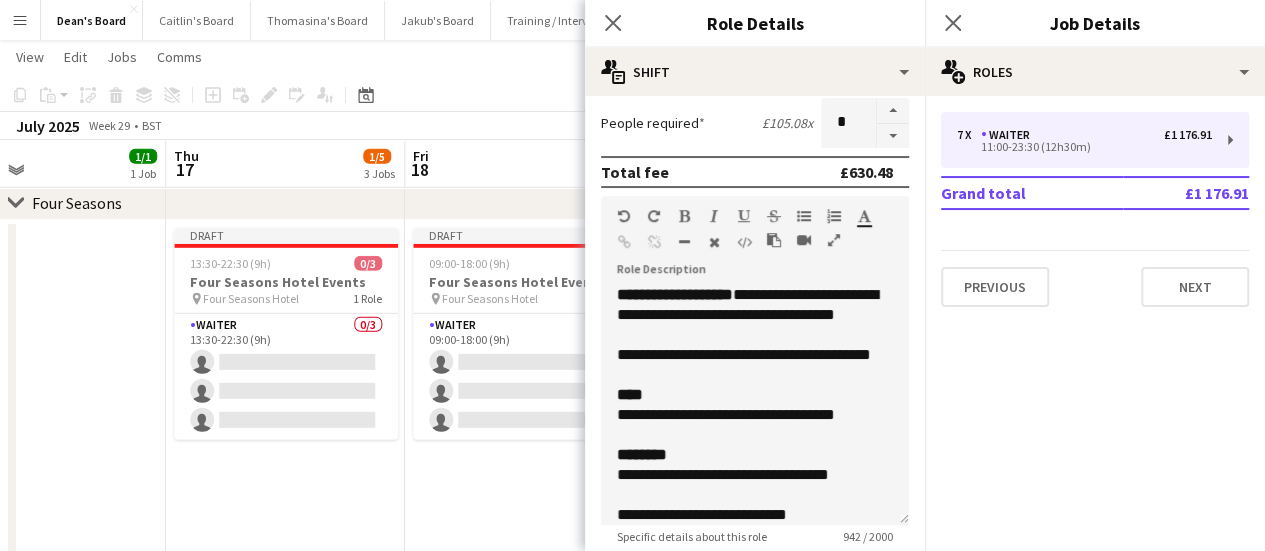 drag, startPoint x: 532, startPoint y: 155, endPoint x: 550, endPoint y: 176, distance: 27.658634 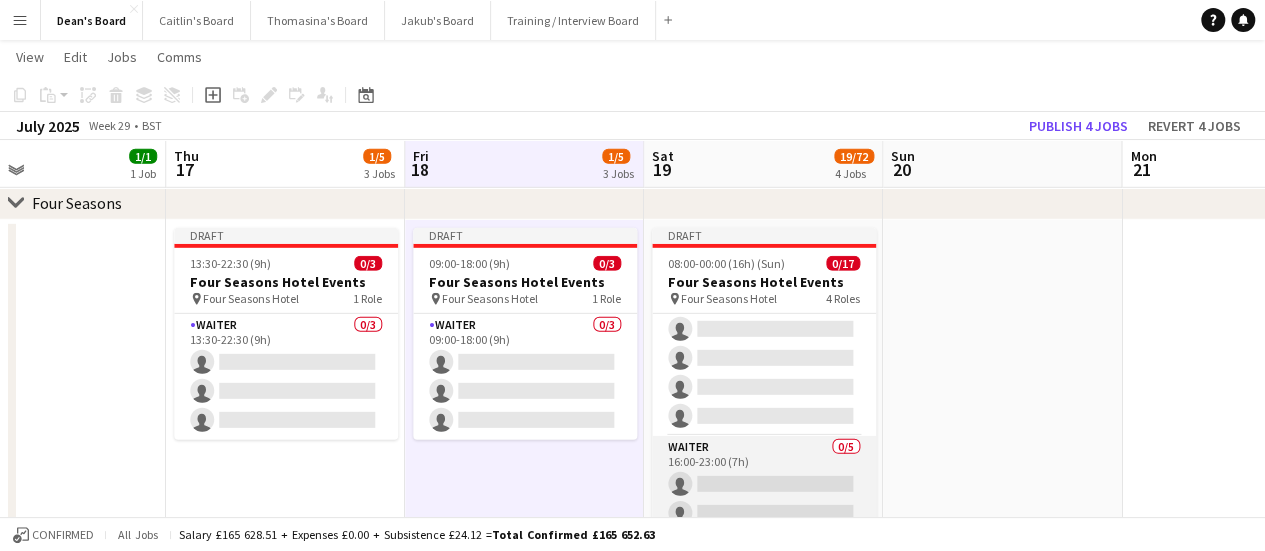 scroll, scrollTop: 300, scrollLeft: 0, axis: vertical 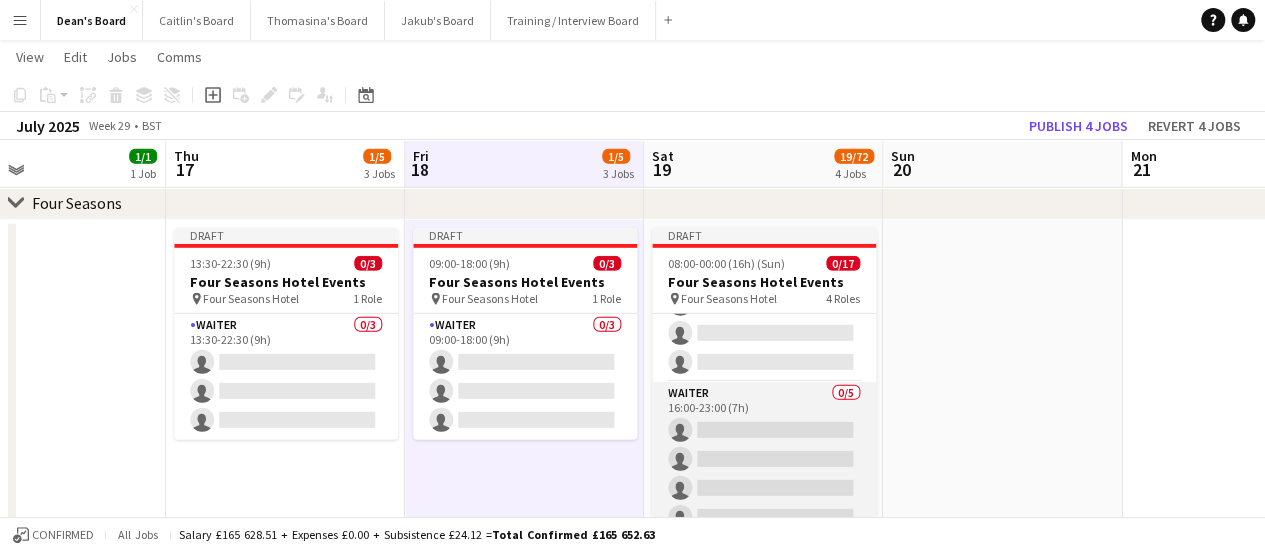 click on "Waiter   0/5   16:00-23:00 (7h)
single-neutral-actions
single-neutral-actions
single-neutral-actions
single-neutral-actions
single-neutral-actions" at bounding box center (764, 474) 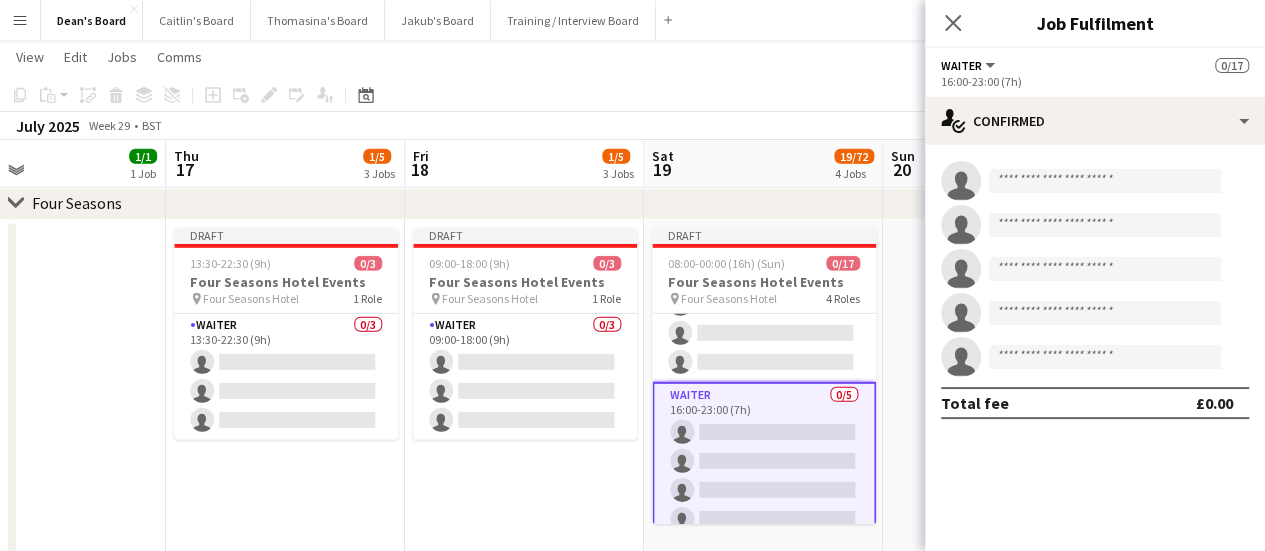 click on "Waiter   0/5   16:00-23:00 (7h)
single-neutral-actions
single-neutral-actions
single-neutral-actions
single-neutral-actions
single-neutral-actions" at bounding box center [764, 476] 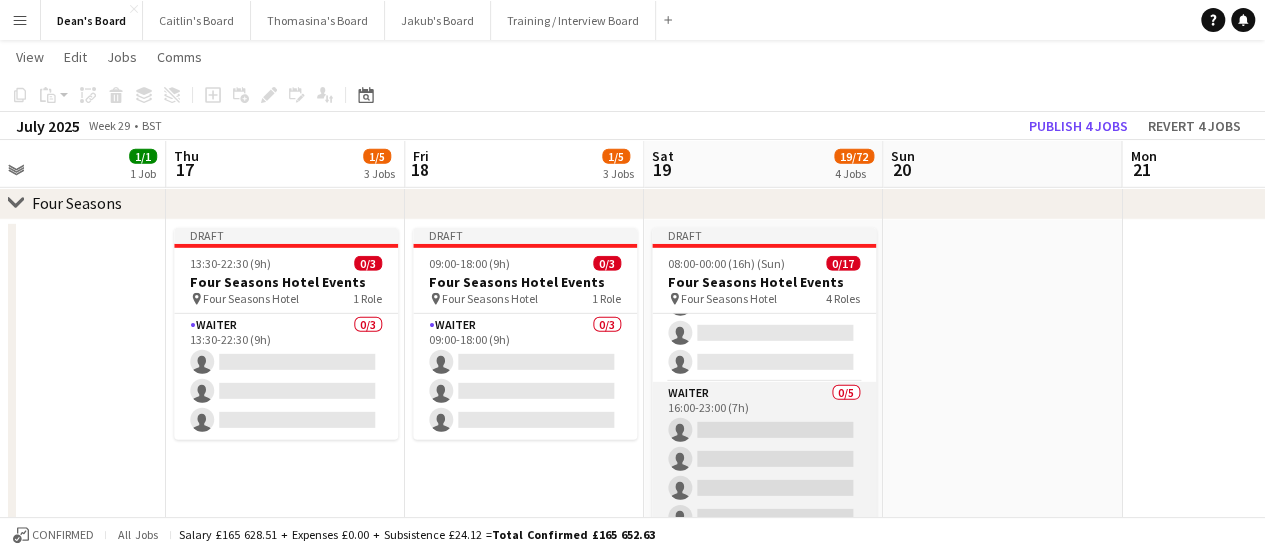 drag, startPoint x: 796, startPoint y: 473, endPoint x: 773, endPoint y: 461, distance: 25.942244 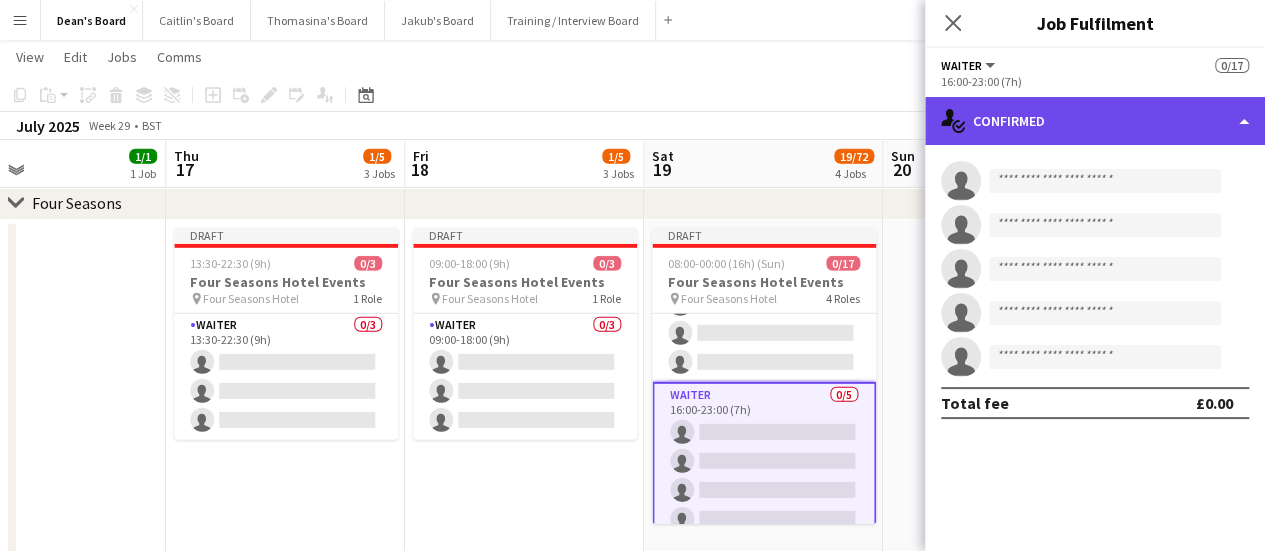 drag, startPoint x: 1116, startPoint y: 98, endPoint x: 1131, endPoint y: 111, distance: 19.849434 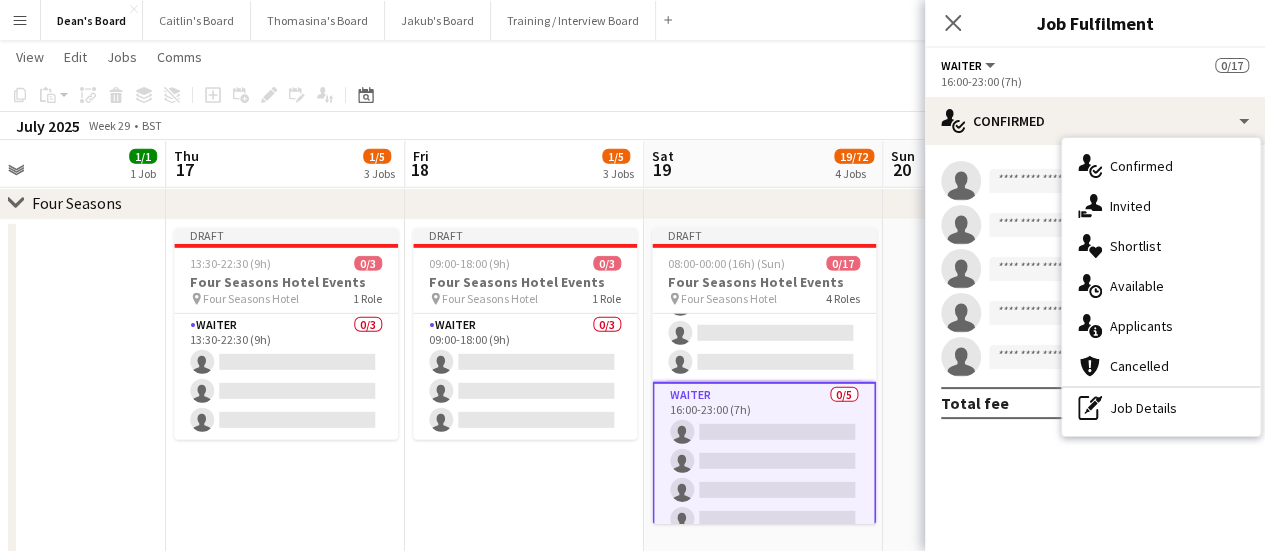 drag, startPoint x: 1167, startPoint y: 425, endPoint x: 1128, endPoint y: 190, distance: 238.21419 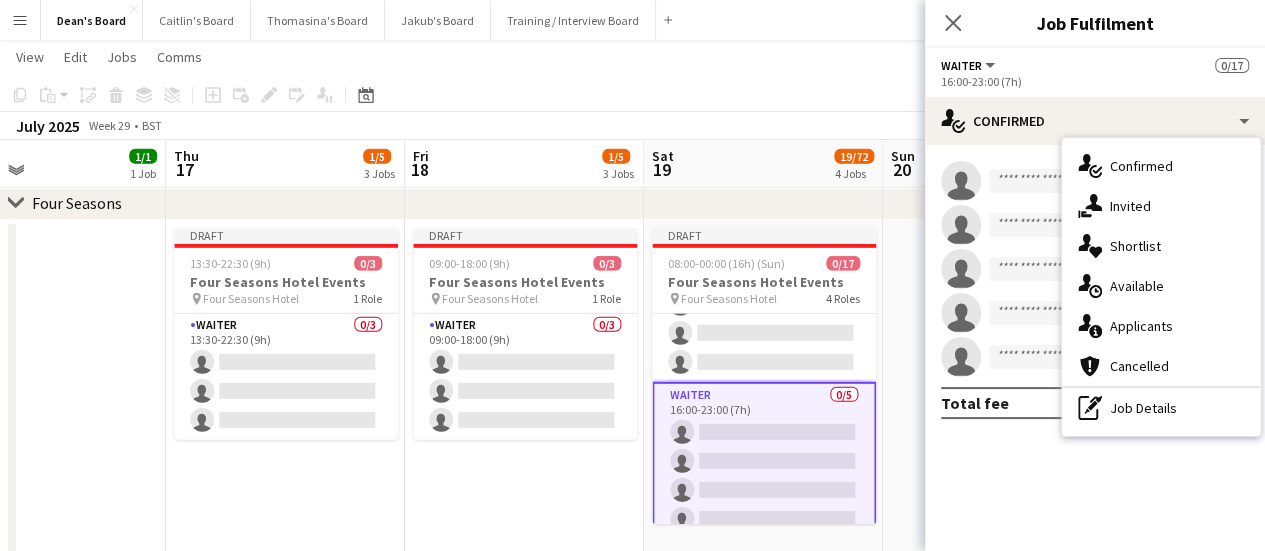 click on "pen-write
Job Details" at bounding box center (1161, 408) 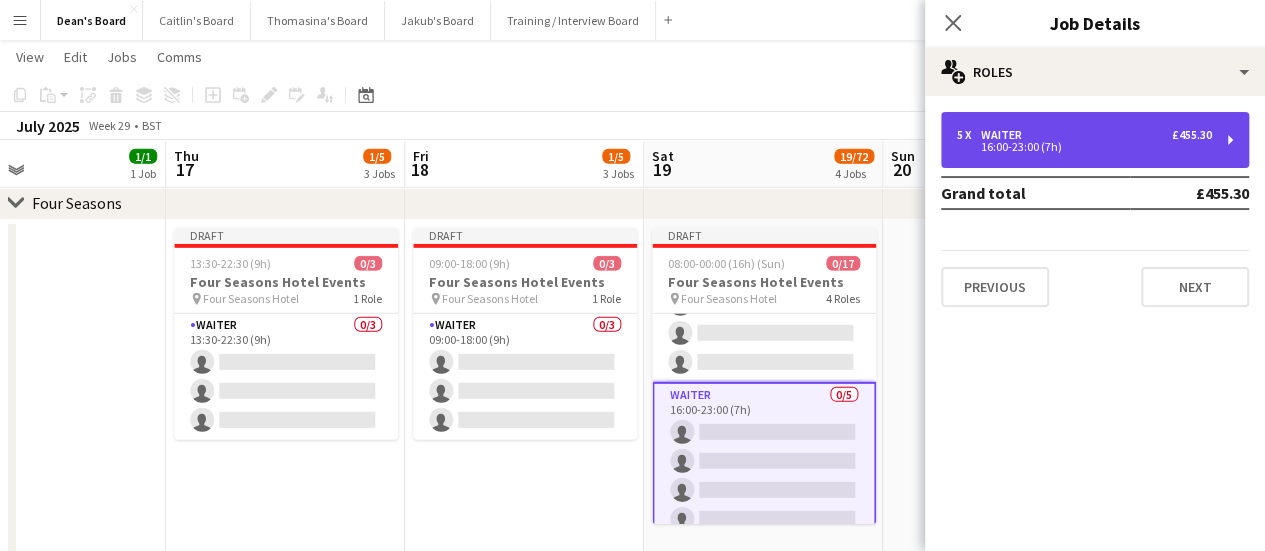 click on "5 x   Waiter   £455.30   16:00-23:00 (7h)" at bounding box center [1095, 140] 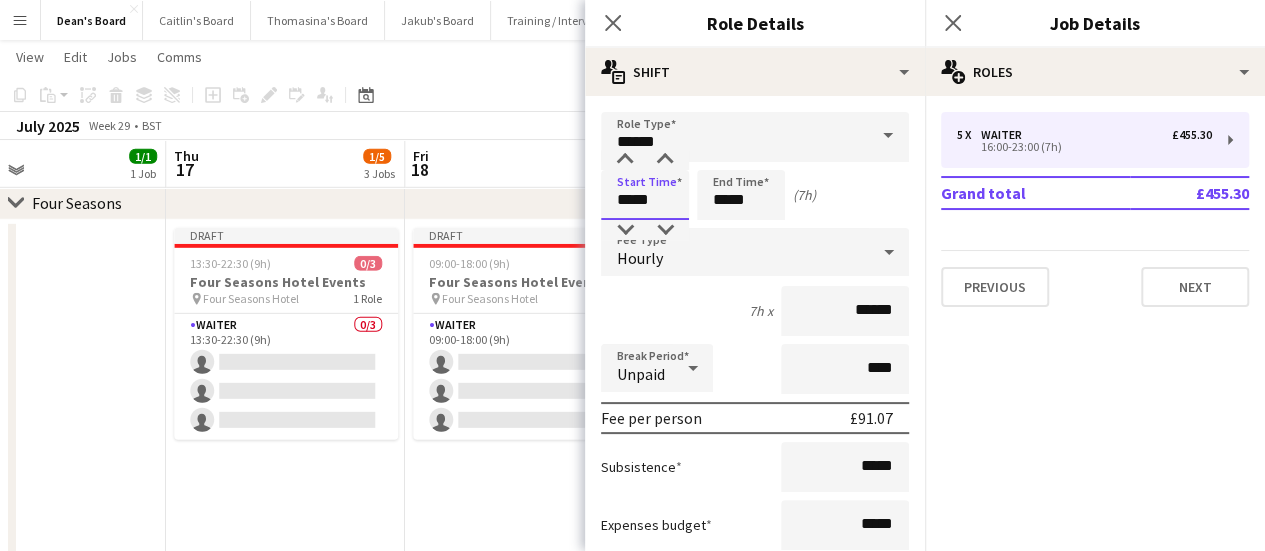 click on "*****" at bounding box center (645, 195) 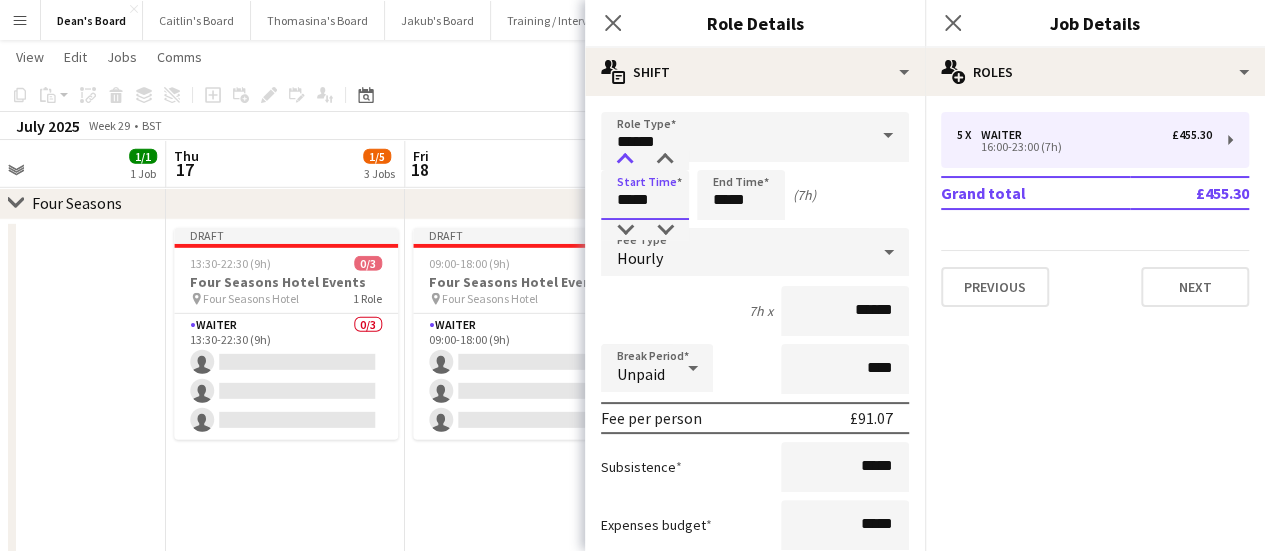 type on "*****" 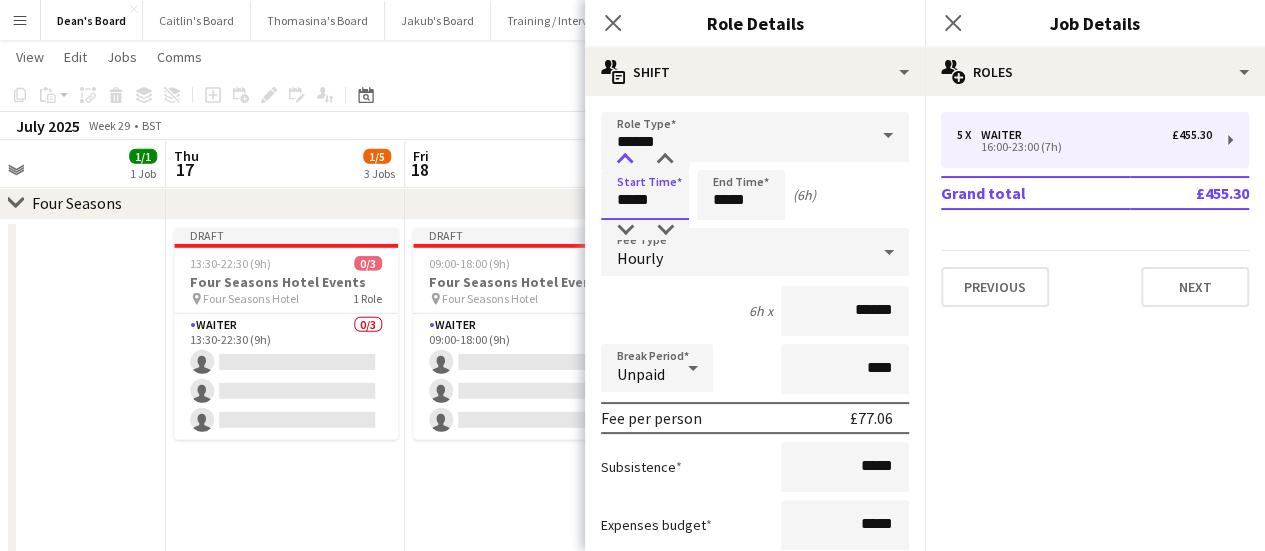 click at bounding box center [625, 160] 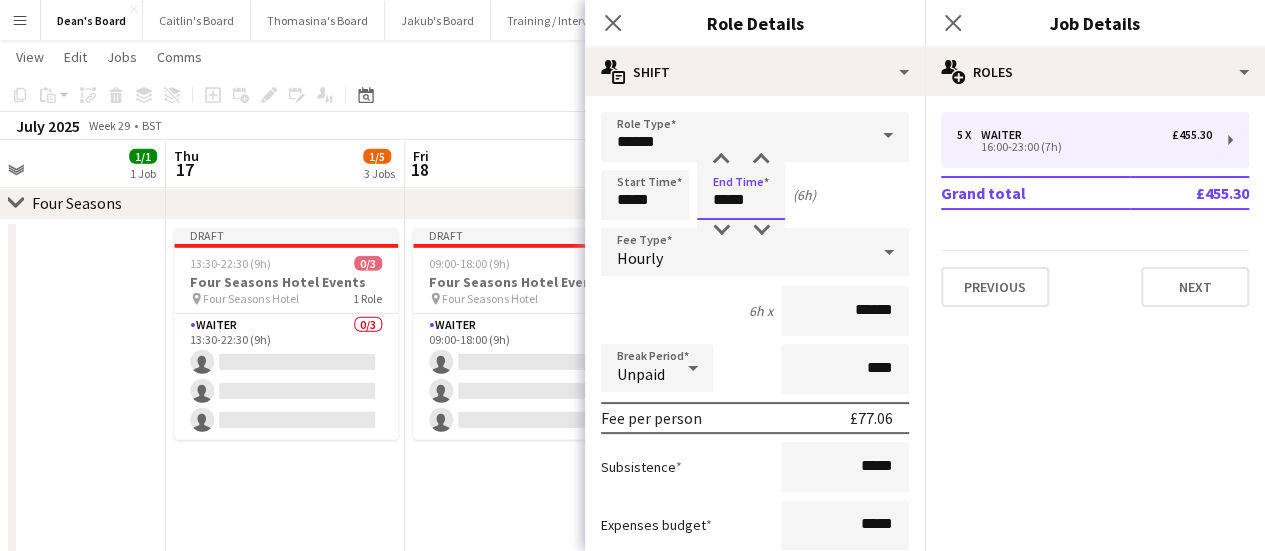 click on "*****" at bounding box center (741, 195) 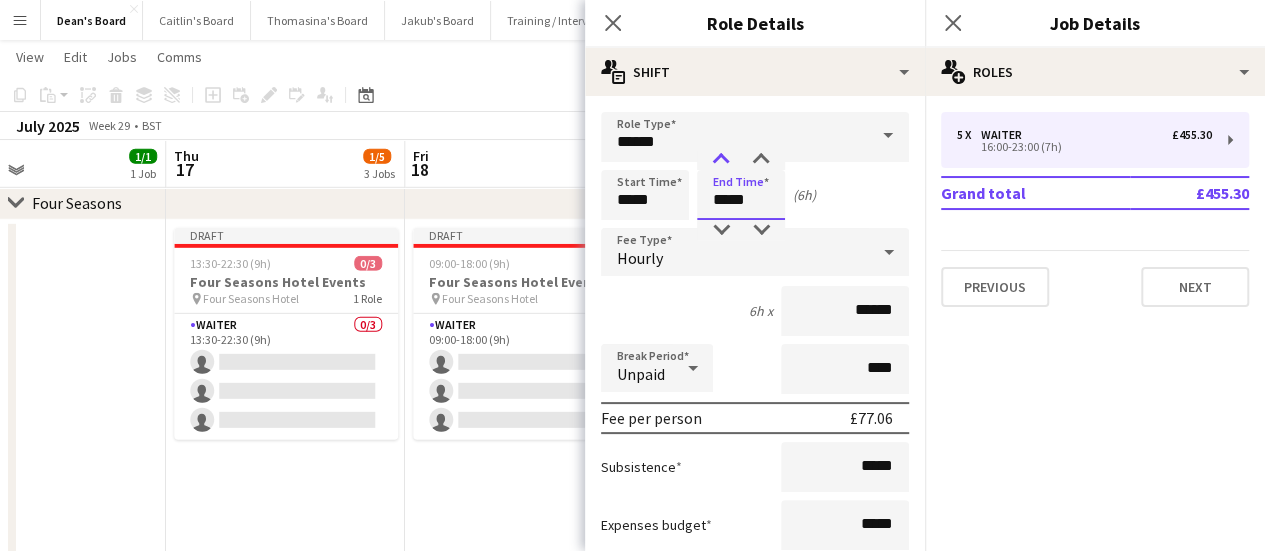 click at bounding box center (721, 160) 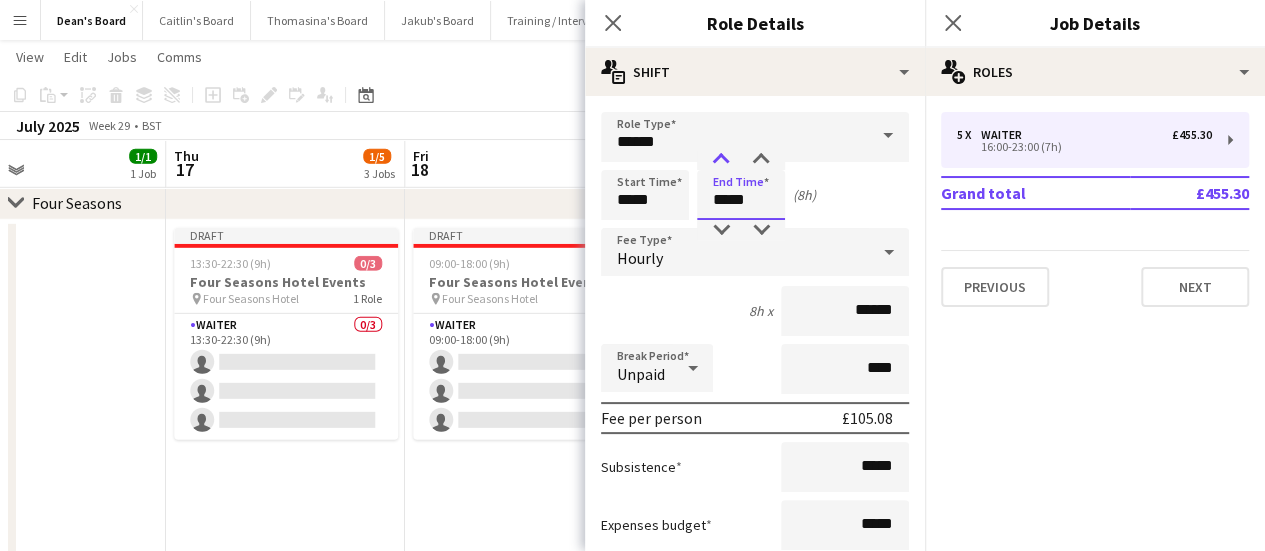 click at bounding box center (721, 160) 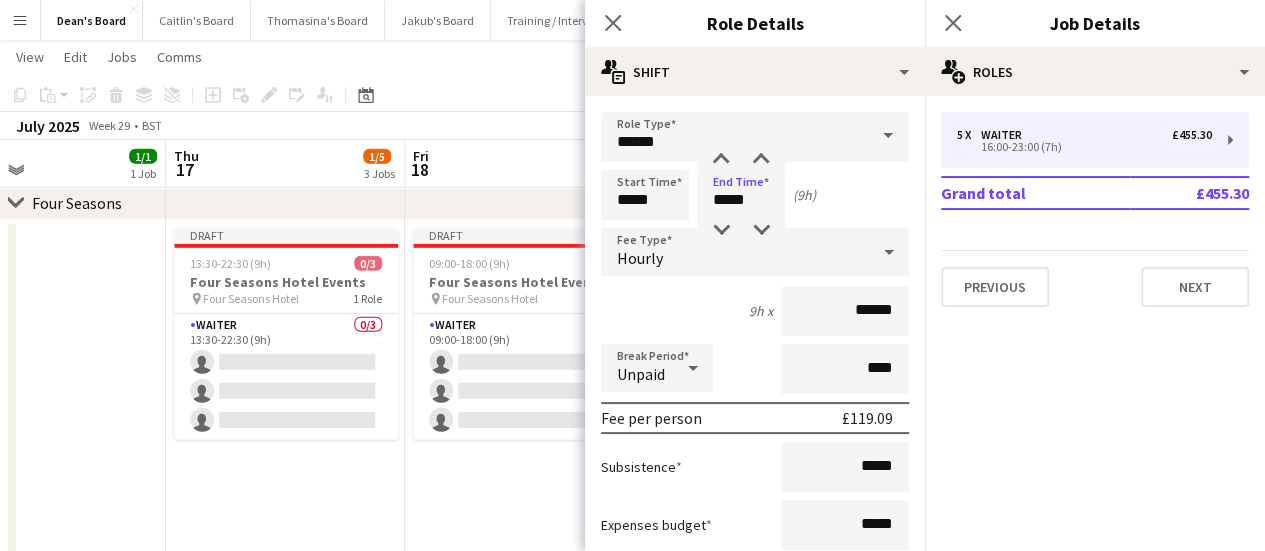 click on "9h x  ******" at bounding box center [755, 311] 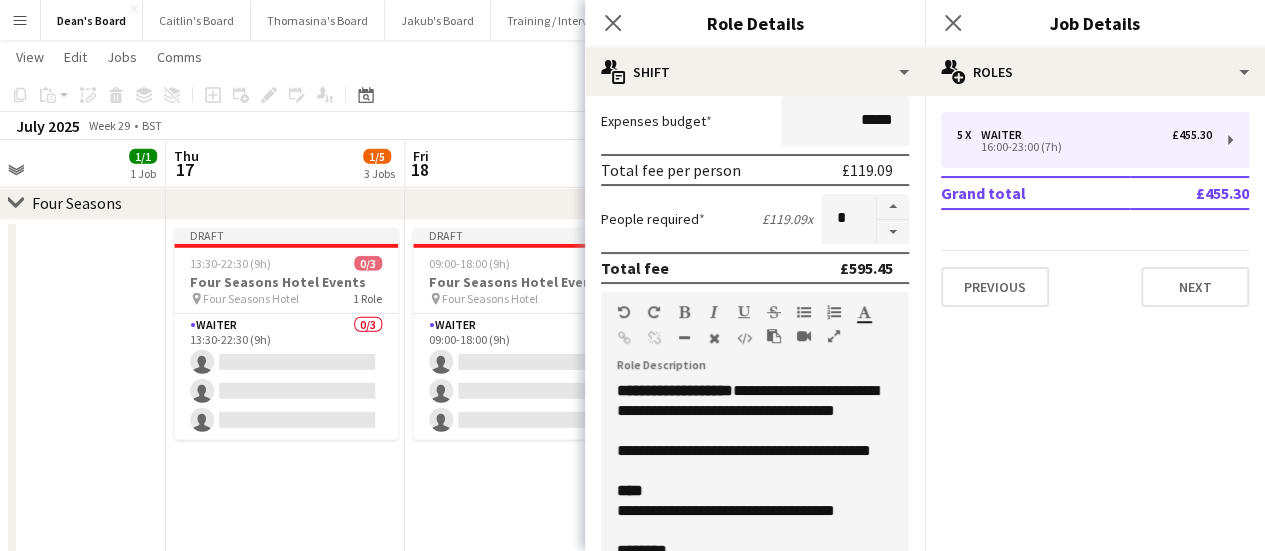 scroll, scrollTop: 300, scrollLeft: 0, axis: vertical 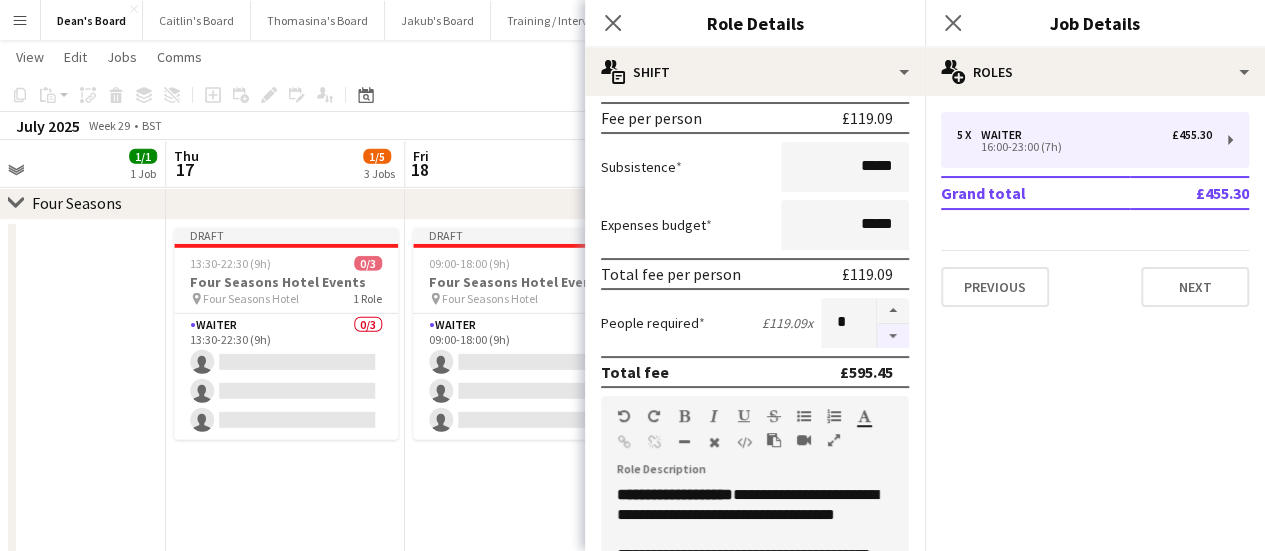 click at bounding box center (893, 336) 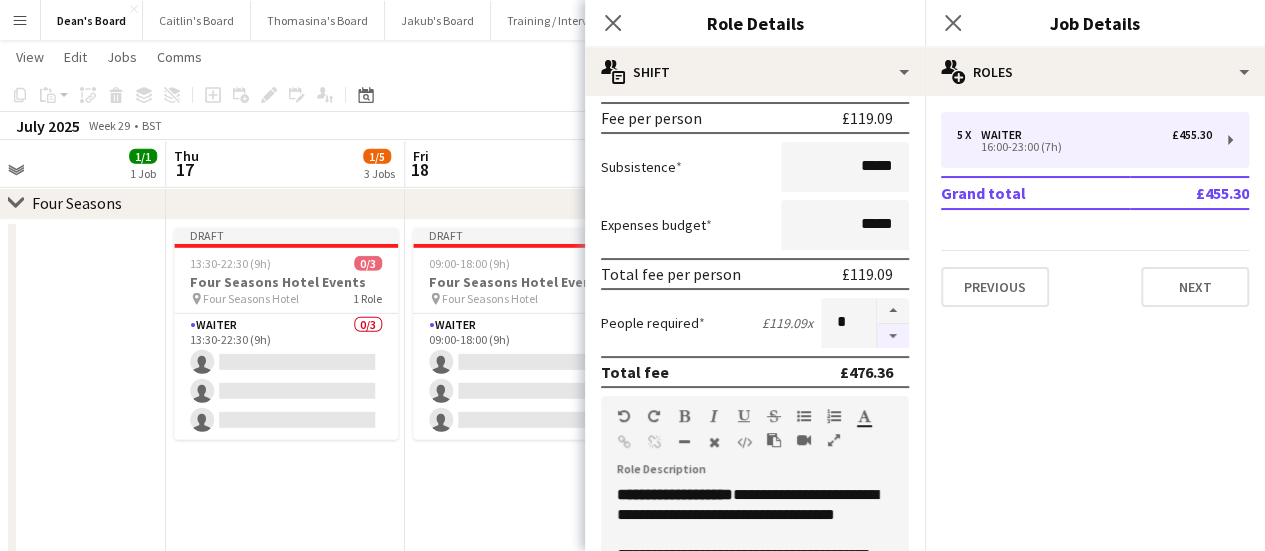 click at bounding box center (893, 336) 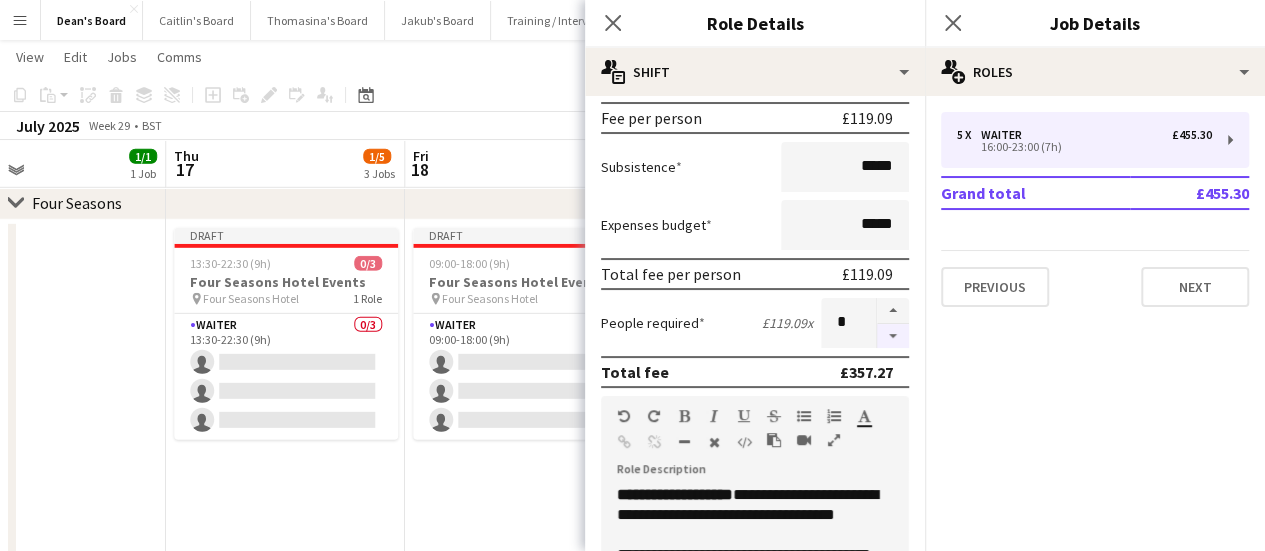 click at bounding box center (893, 336) 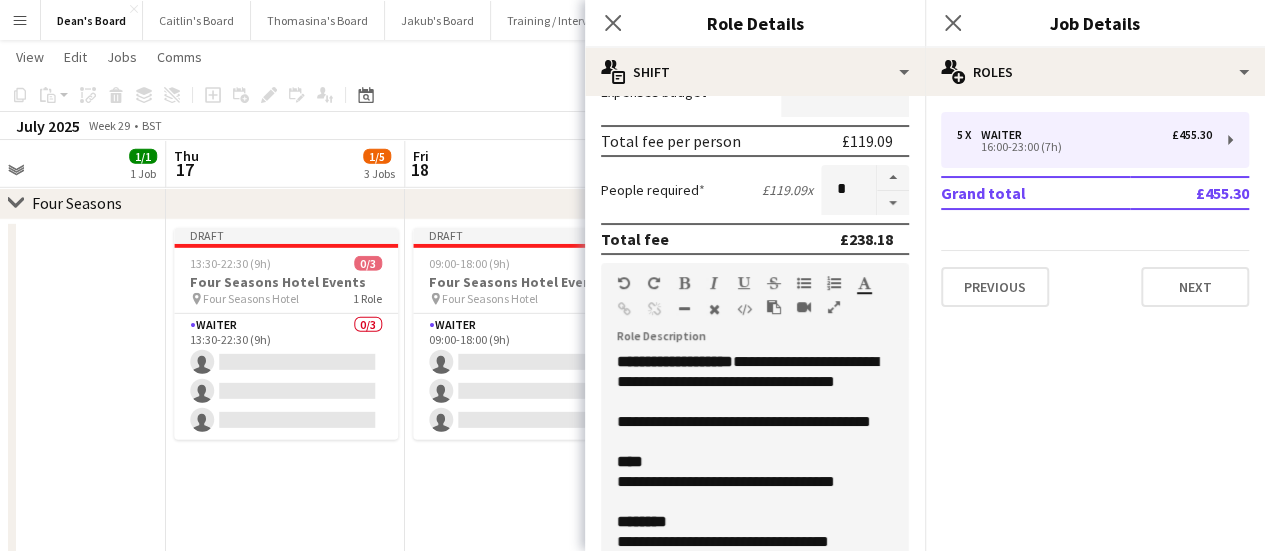 scroll, scrollTop: 700, scrollLeft: 0, axis: vertical 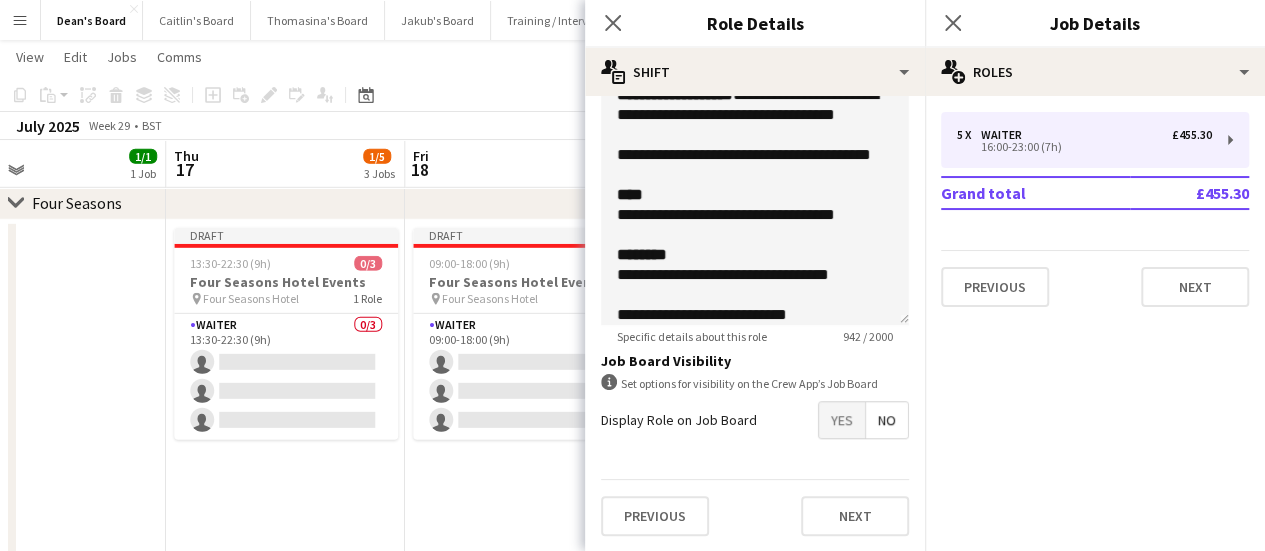 click on "Yes" at bounding box center (842, 420) 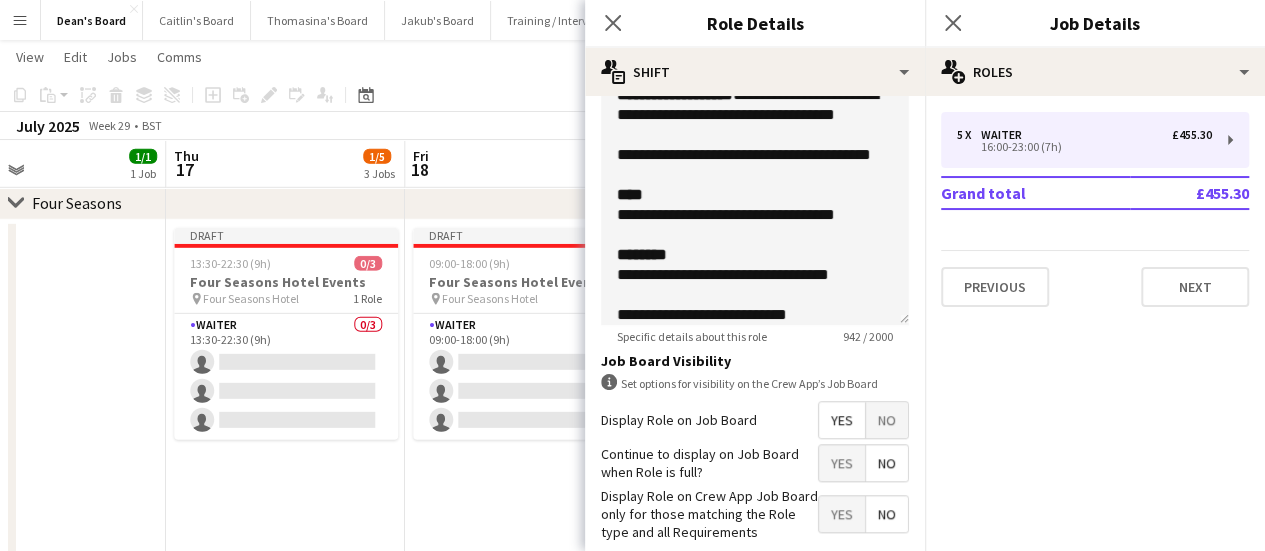 click on "Draft   09:00-18:00 (9h)    0/3   Four Seasons Hotel Events
pin
Four Seasons Hotel    1 Role   Waiter   0/3   09:00-18:00 (9h)
single-neutral-actions
single-neutral-actions
single-neutral-actions" at bounding box center (524, 497) 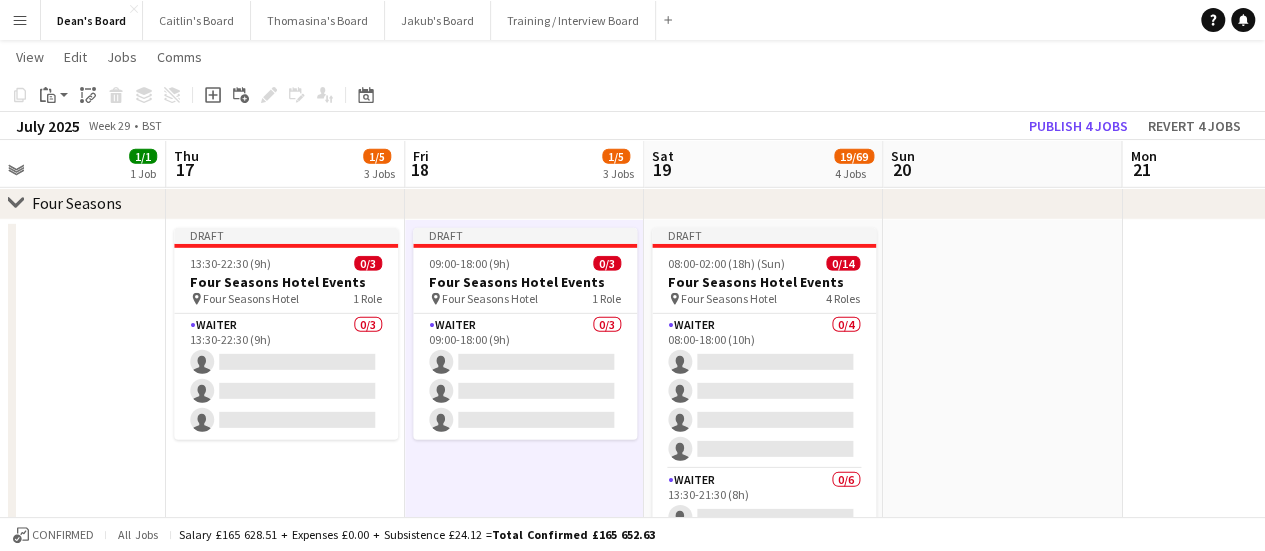 scroll, scrollTop: 300, scrollLeft: 0, axis: vertical 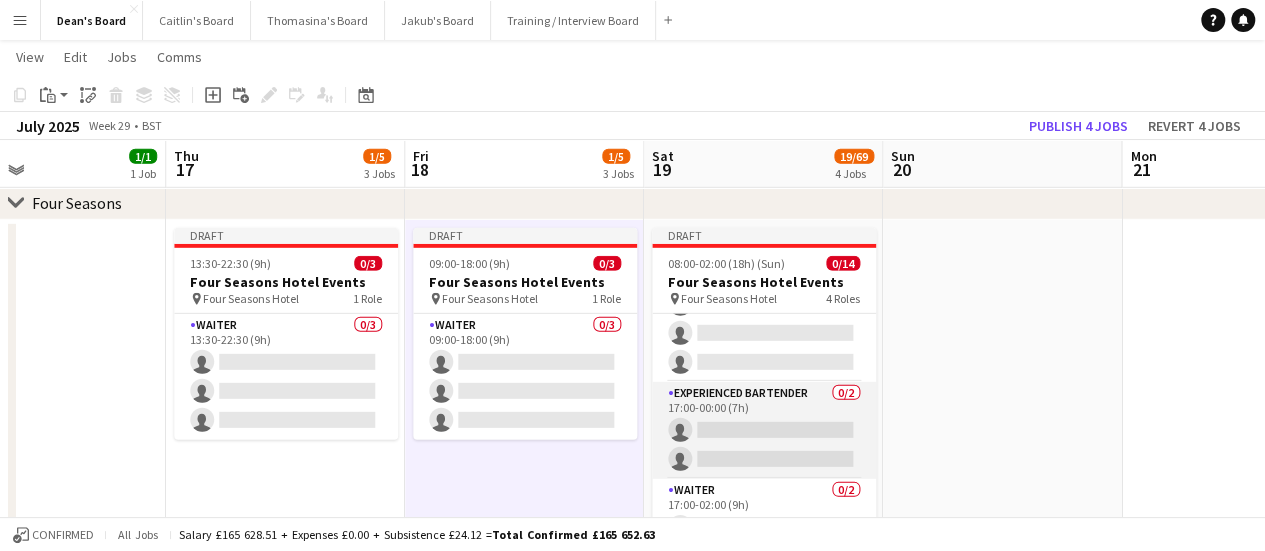 click on "Experienced Bartender   0/2   17:00-00:00 (7h)
single-neutral-actions
single-neutral-actions" at bounding box center [764, 430] 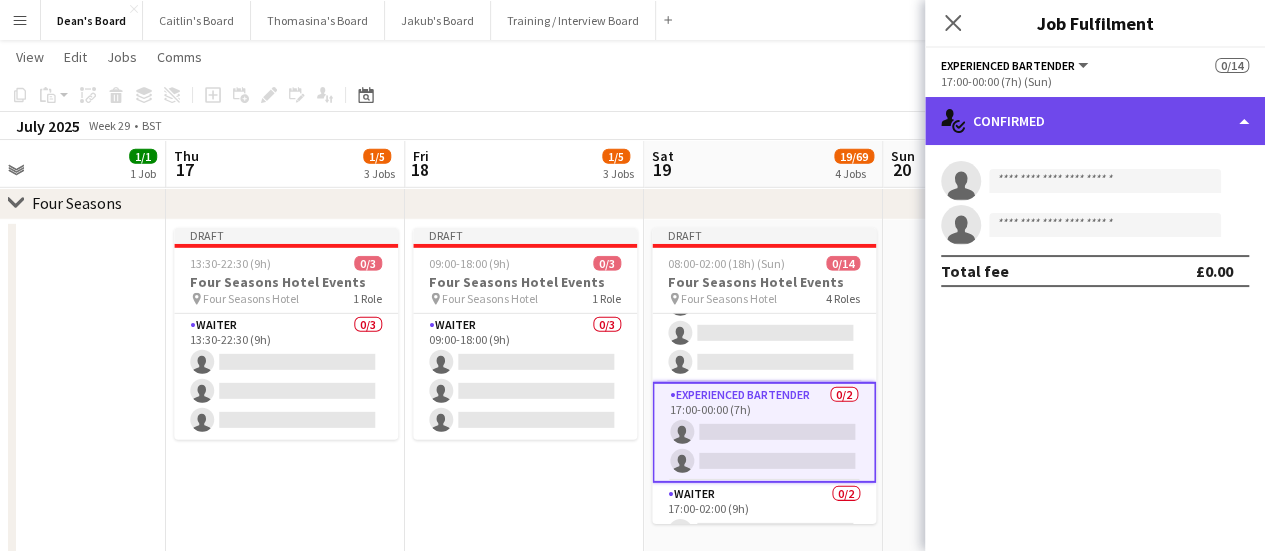 click on "single-neutral-actions-check-2
Confirmed" 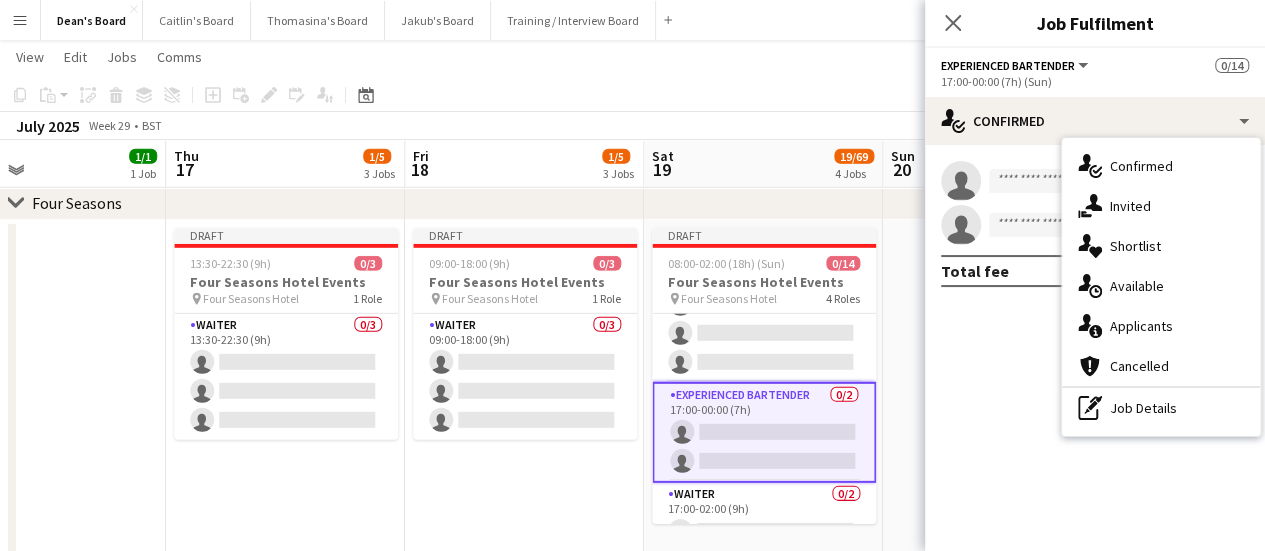 click on "pen-write
Job Details" at bounding box center (1161, 408) 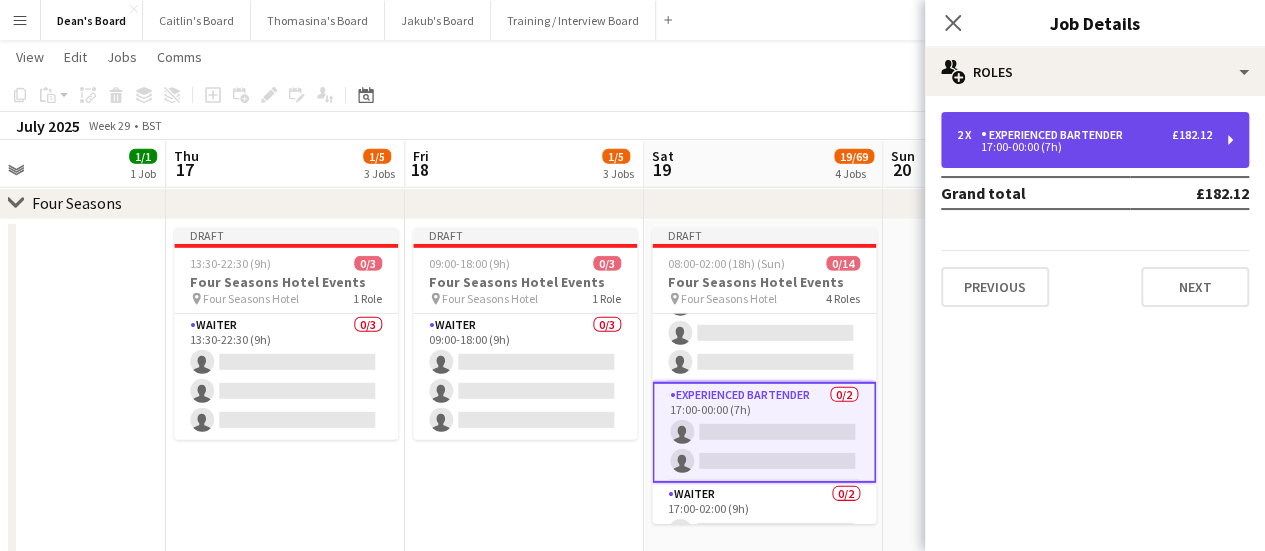 click on "Experienced Bartender" at bounding box center [1056, 135] 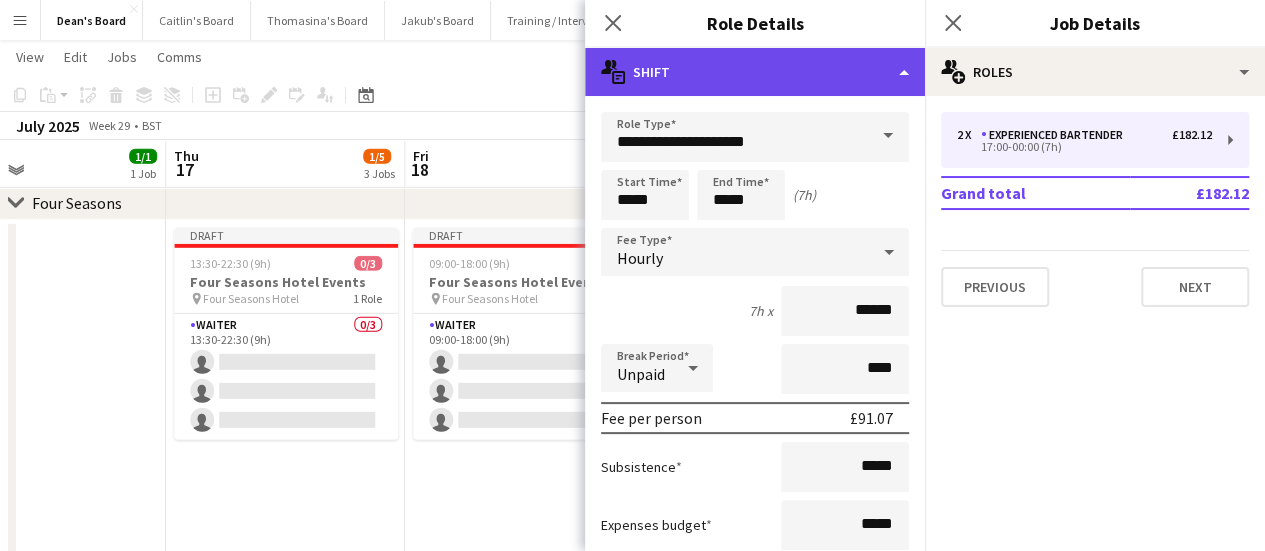 click on "multiple-actions-text
Shift" 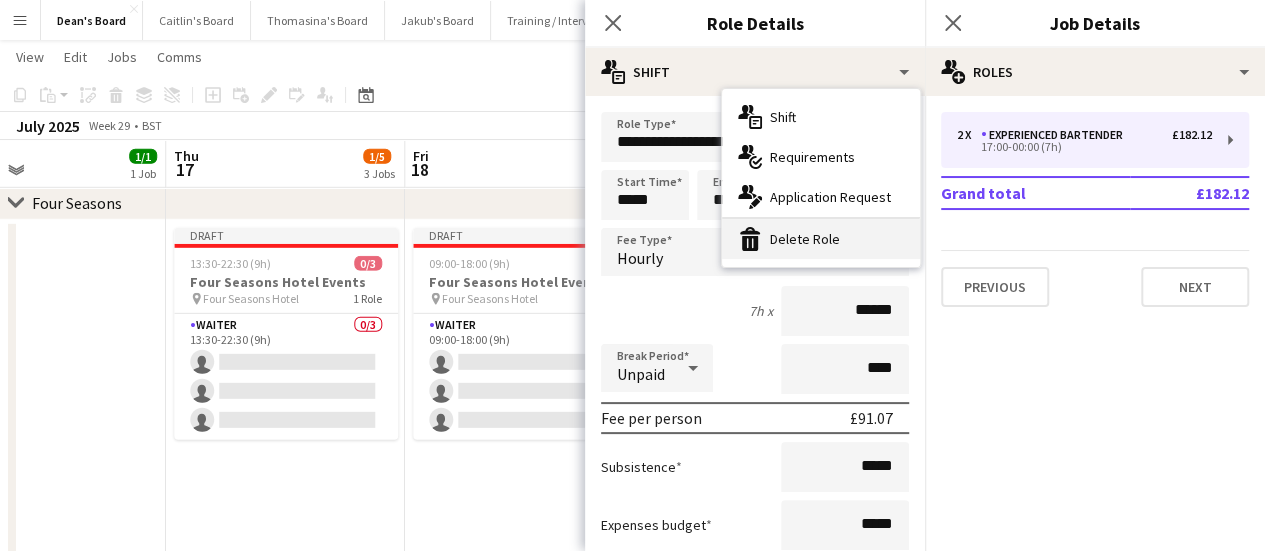click on "bin-2
Delete Role" at bounding box center [821, 239] 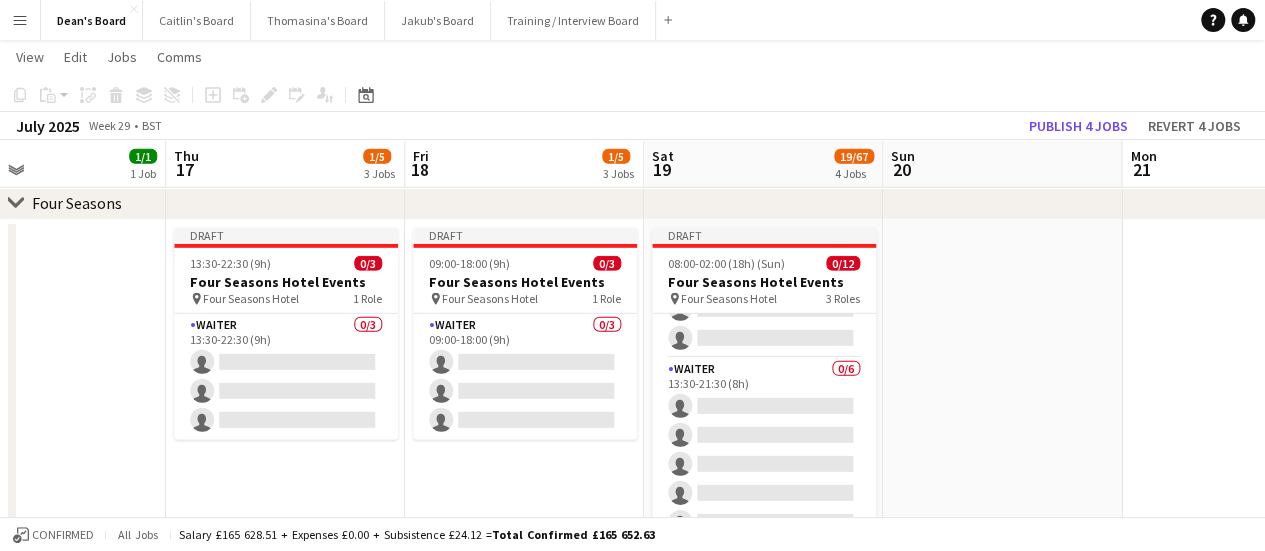 scroll, scrollTop: 0, scrollLeft: 0, axis: both 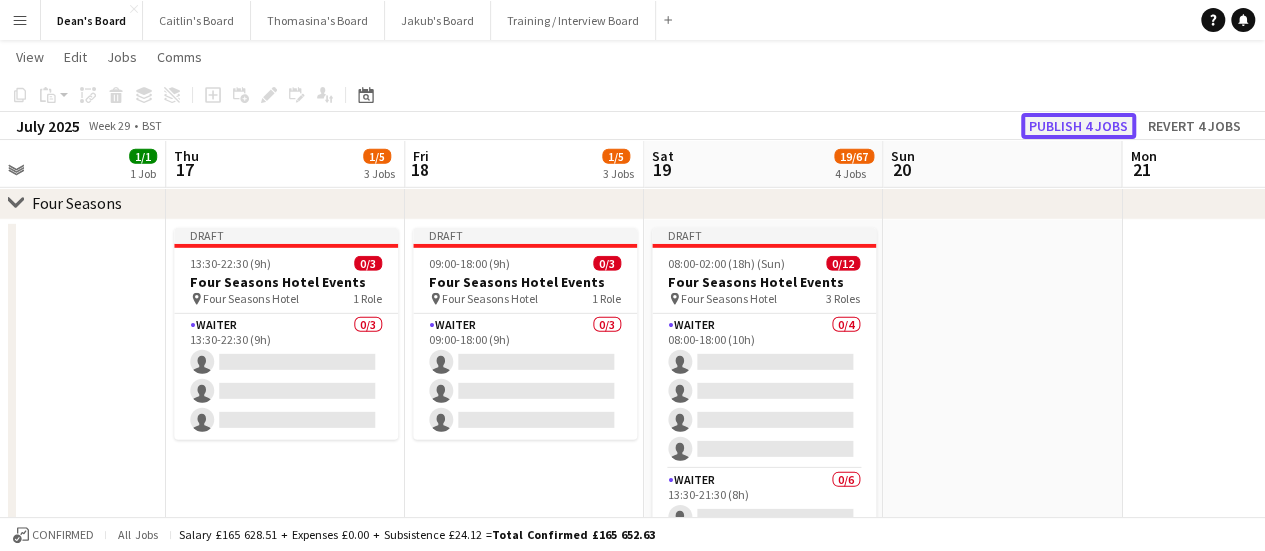 click on "Publish 4 jobs" 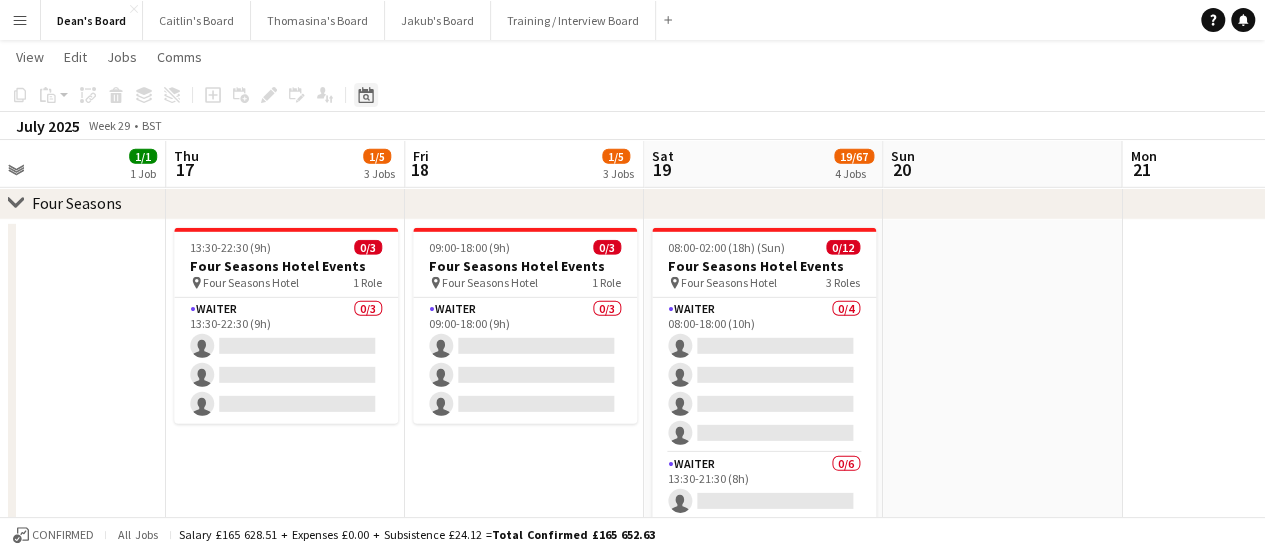 click on "Date picker" at bounding box center [366, 95] 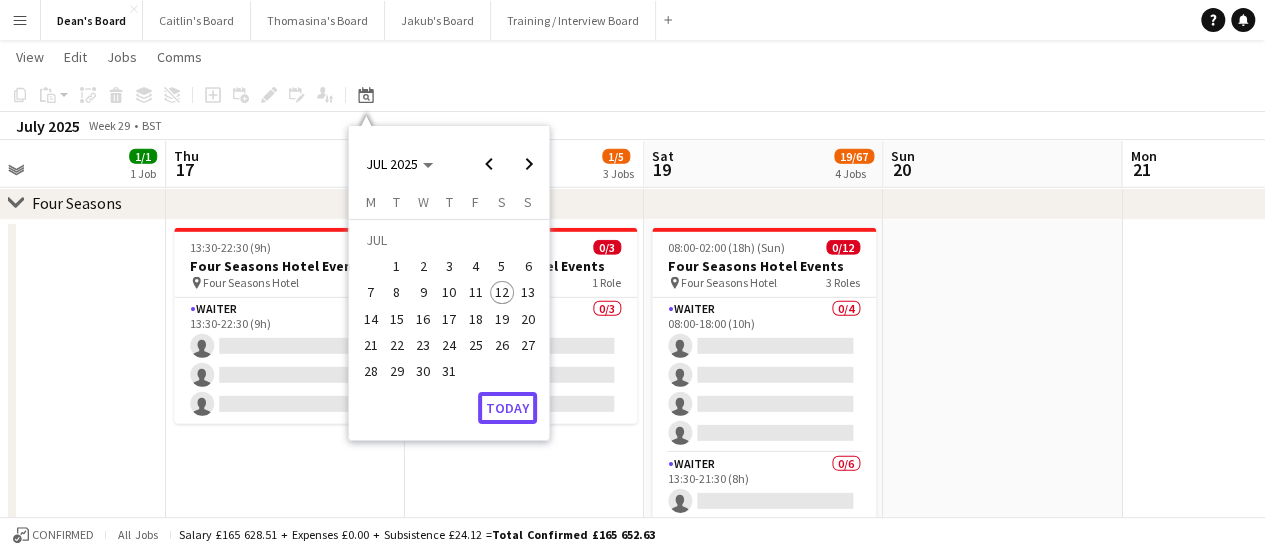 click on "Today" at bounding box center (507, 408) 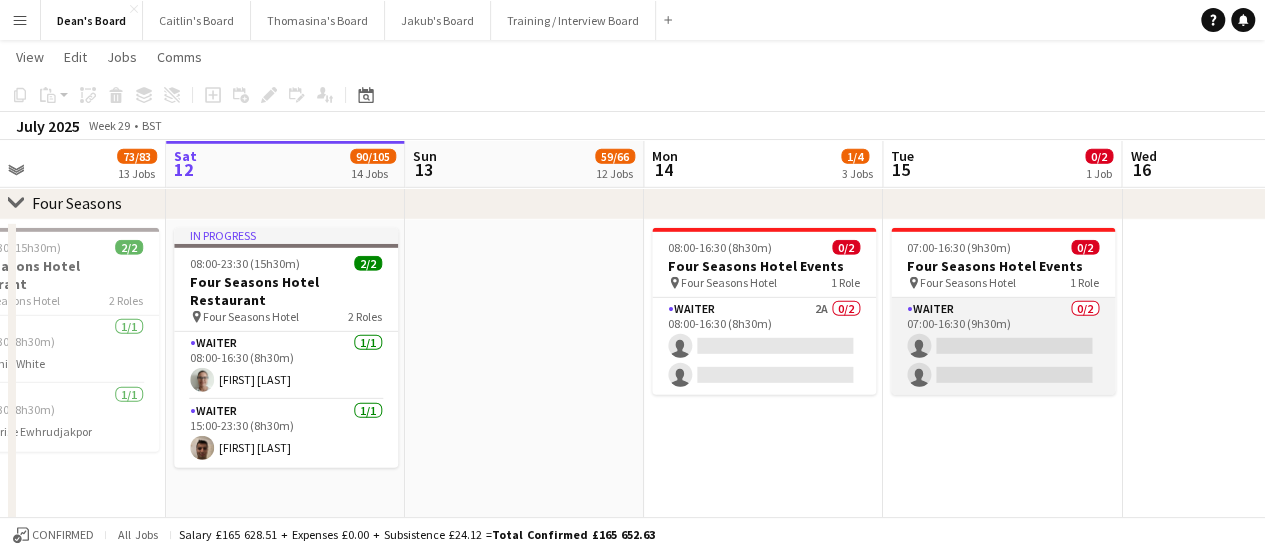 scroll, scrollTop: 0, scrollLeft: 688, axis: horizontal 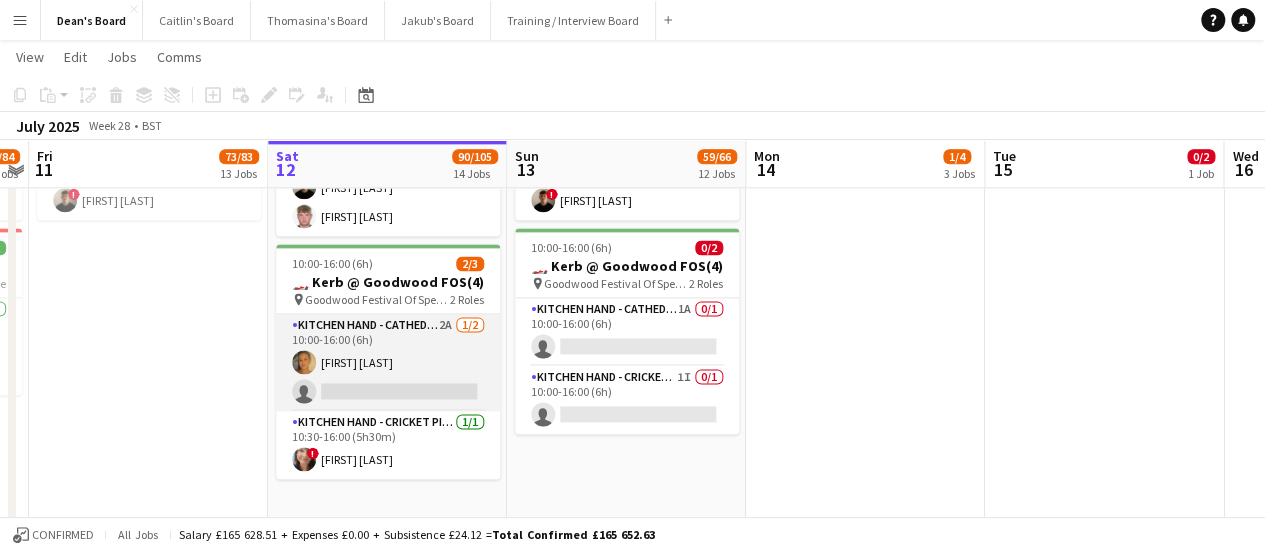 drag, startPoint x: 328, startPoint y: 351, endPoint x: 352, endPoint y: 339, distance: 26.832815 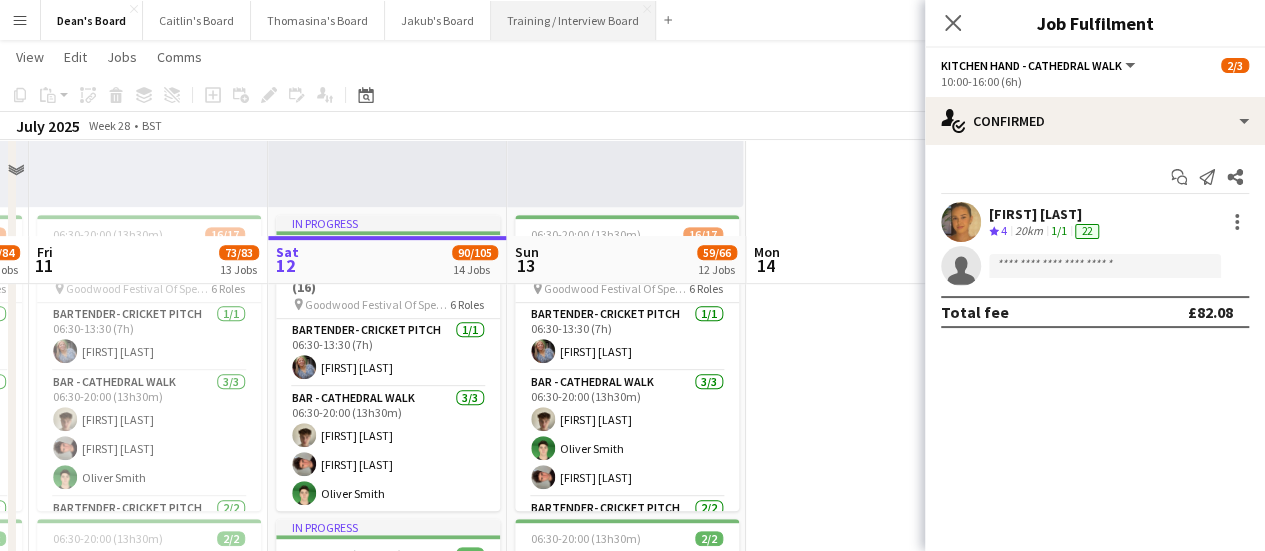 scroll, scrollTop: 298, scrollLeft: 0, axis: vertical 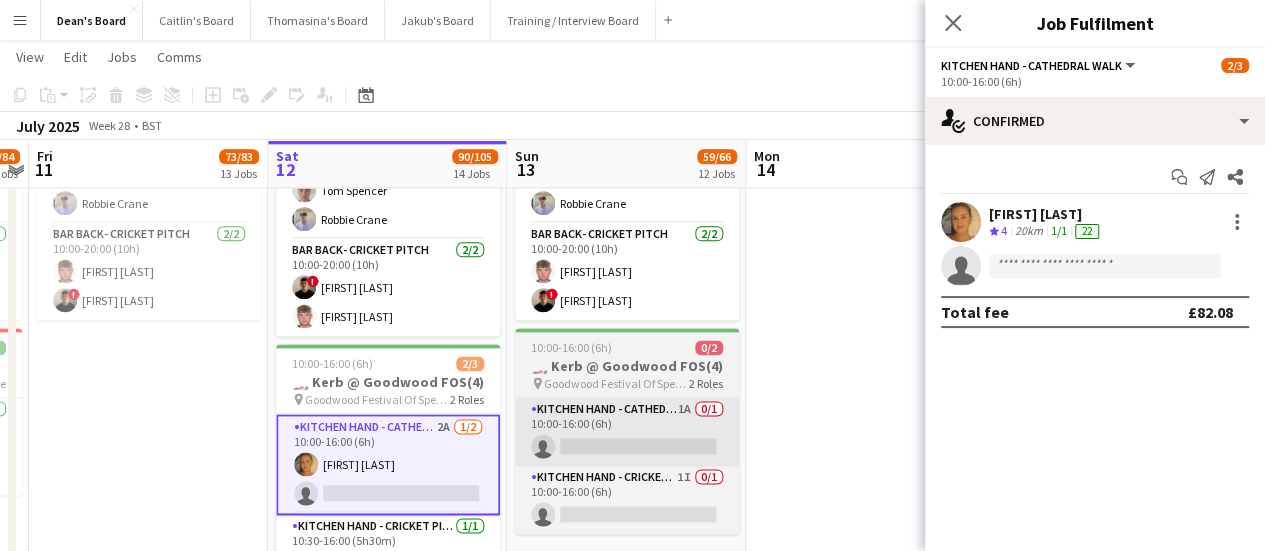 click on "Kitchen Hand - Cathedral Walk   1A   0/1   10:00-16:00 (6h)
single-neutral-actions" at bounding box center [627, 432] 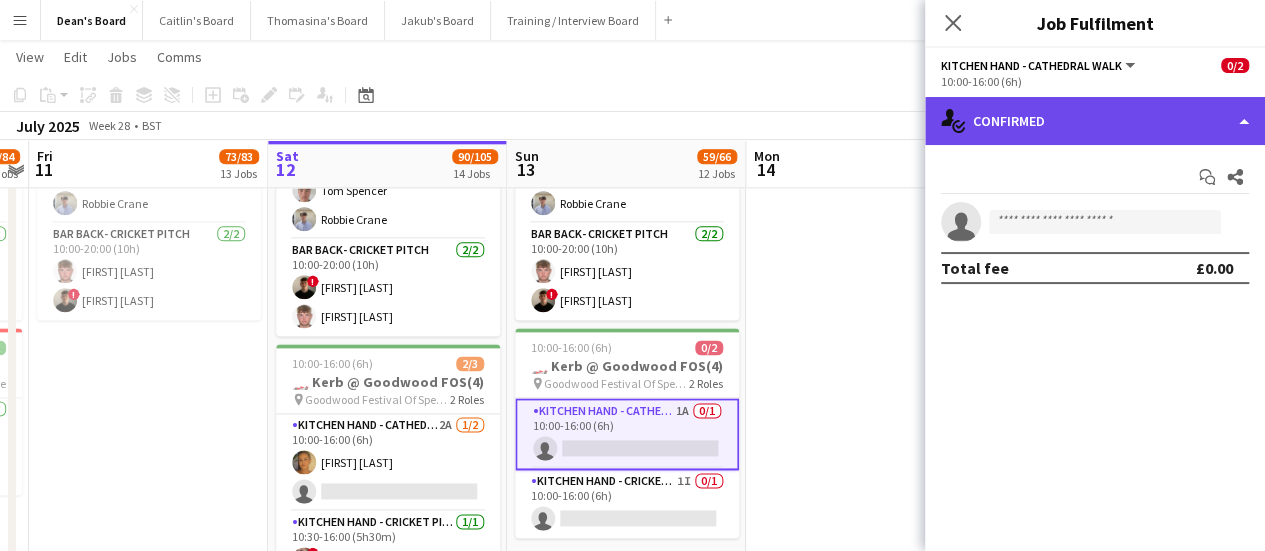 click on "single-neutral-actions-check-2
Confirmed" 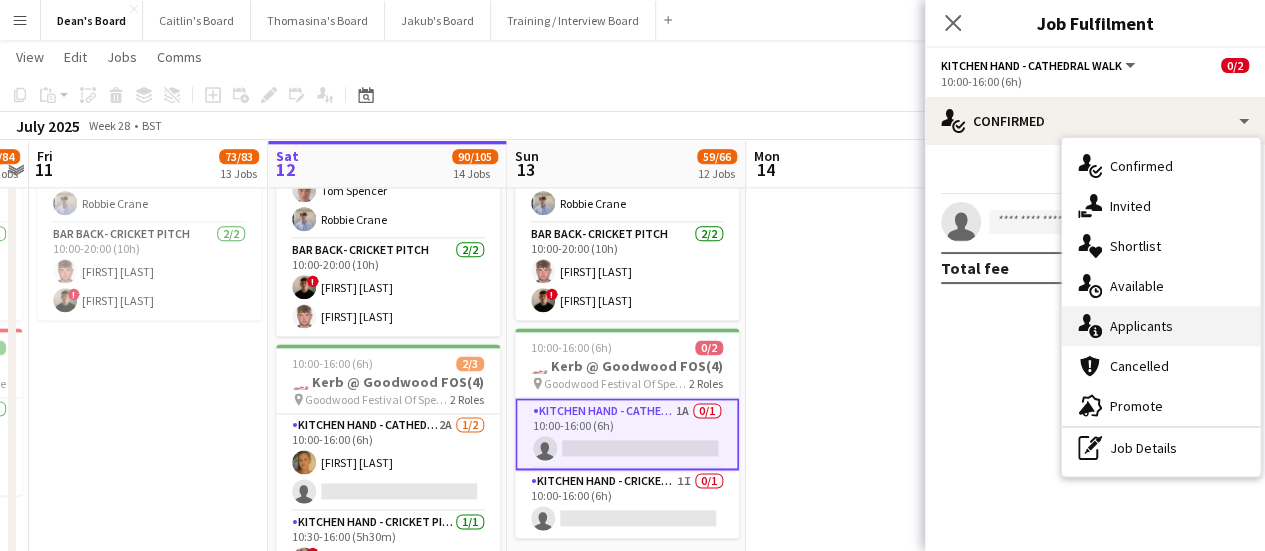 click on "single-neutral-actions-information
Applicants" at bounding box center [1161, 326] 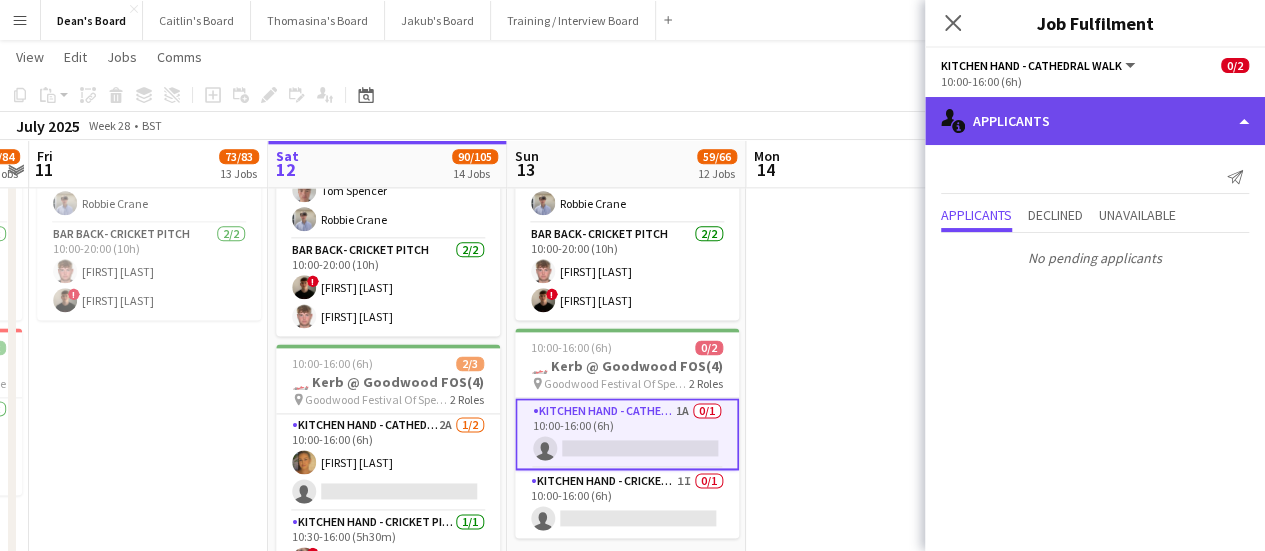 click on "single-neutral-actions-information
Applicants" 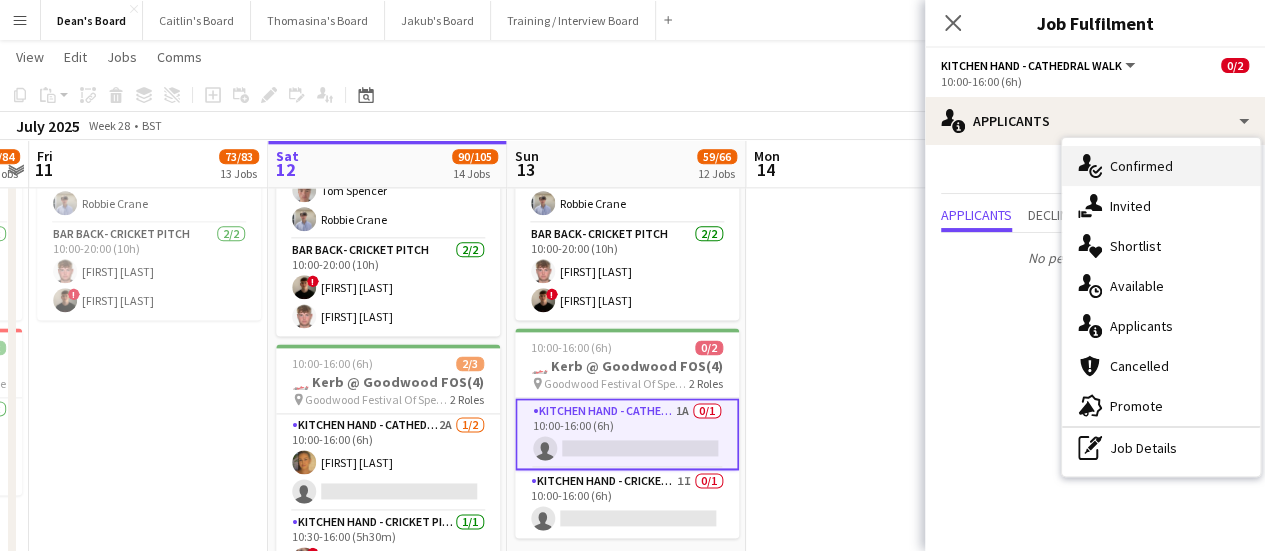 click on "single-neutral-actions-check-2
Confirmed" at bounding box center (1161, 166) 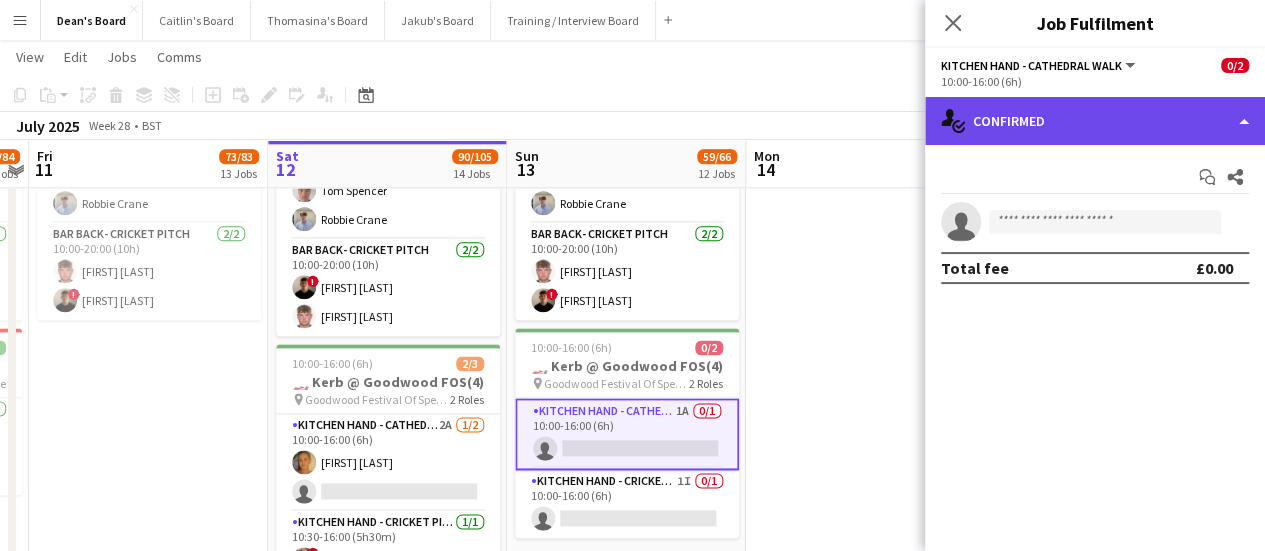 click on "single-neutral-actions-check-2
Confirmed" 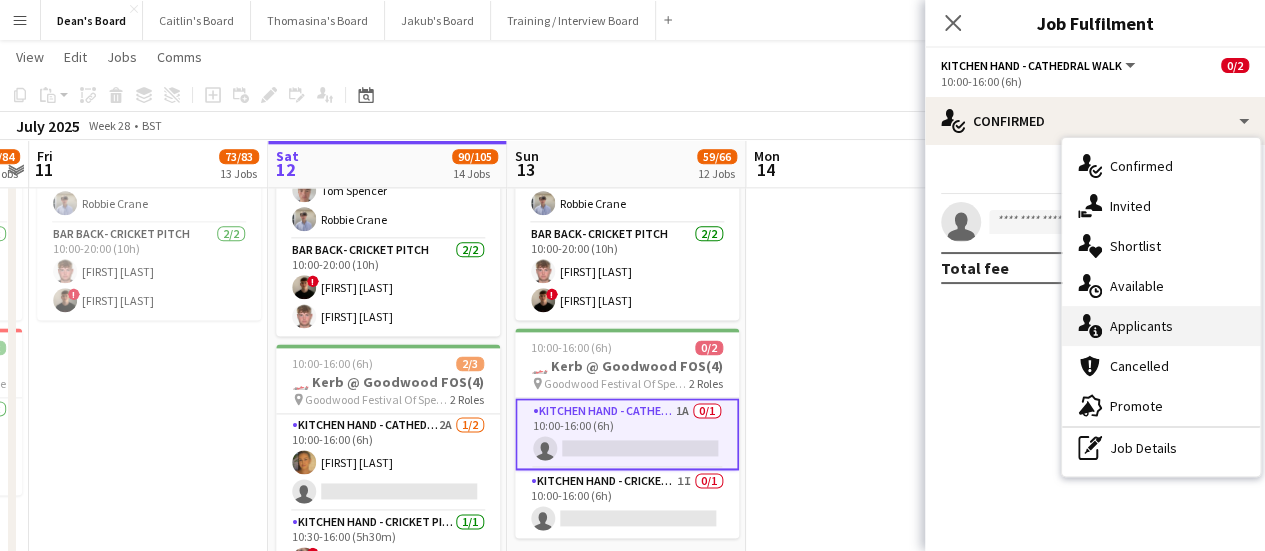 click on "single-neutral-actions-information
Applicants" at bounding box center (1161, 326) 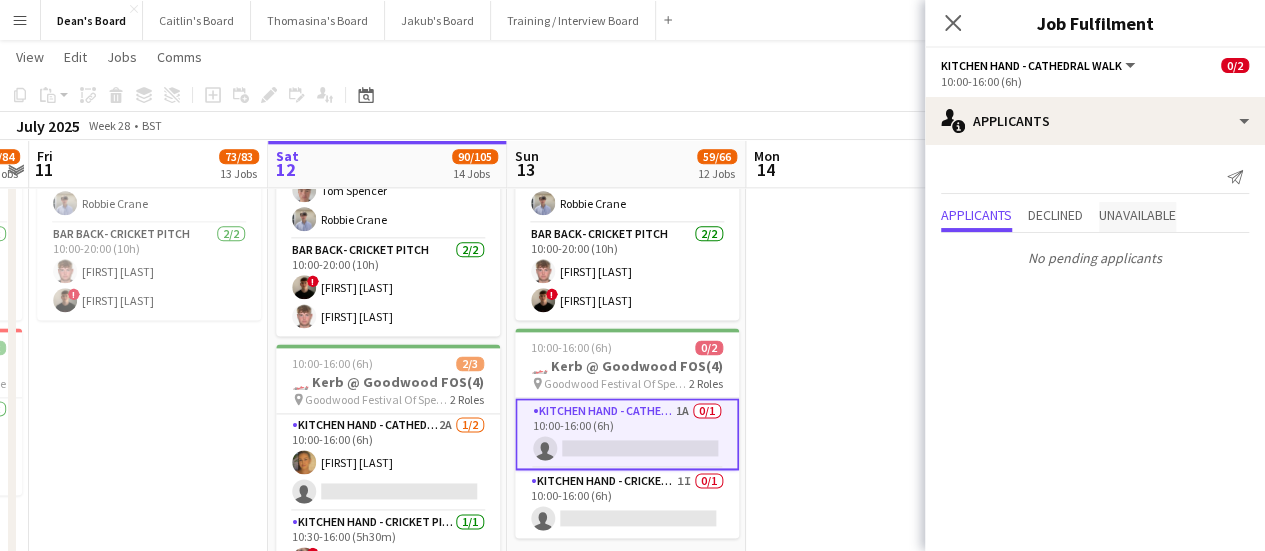 click on "Unavailable" at bounding box center [1137, 217] 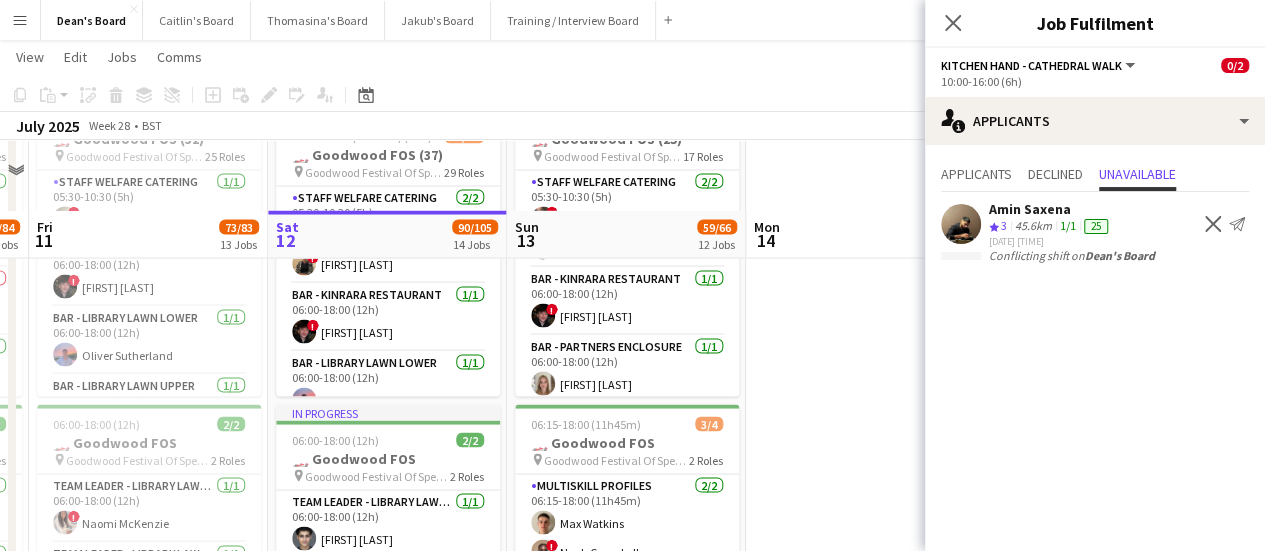 scroll, scrollTop: 1798, scrollLeft: 0, axis: vertical 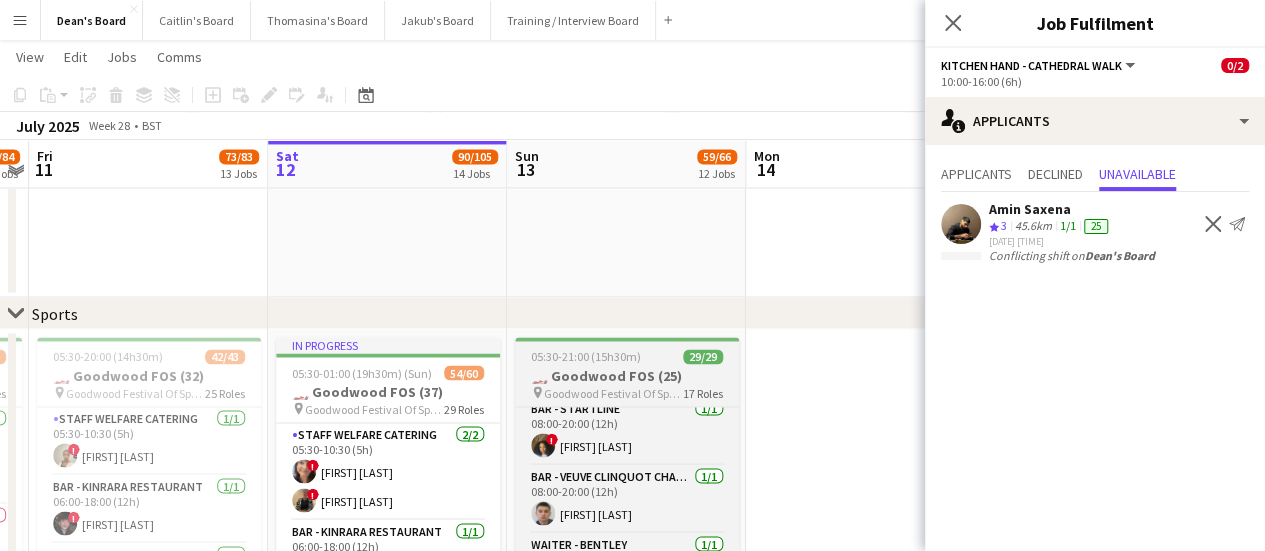 click on "🏎️ Goodwood FOS (25)" at bounding box center (627, 375) 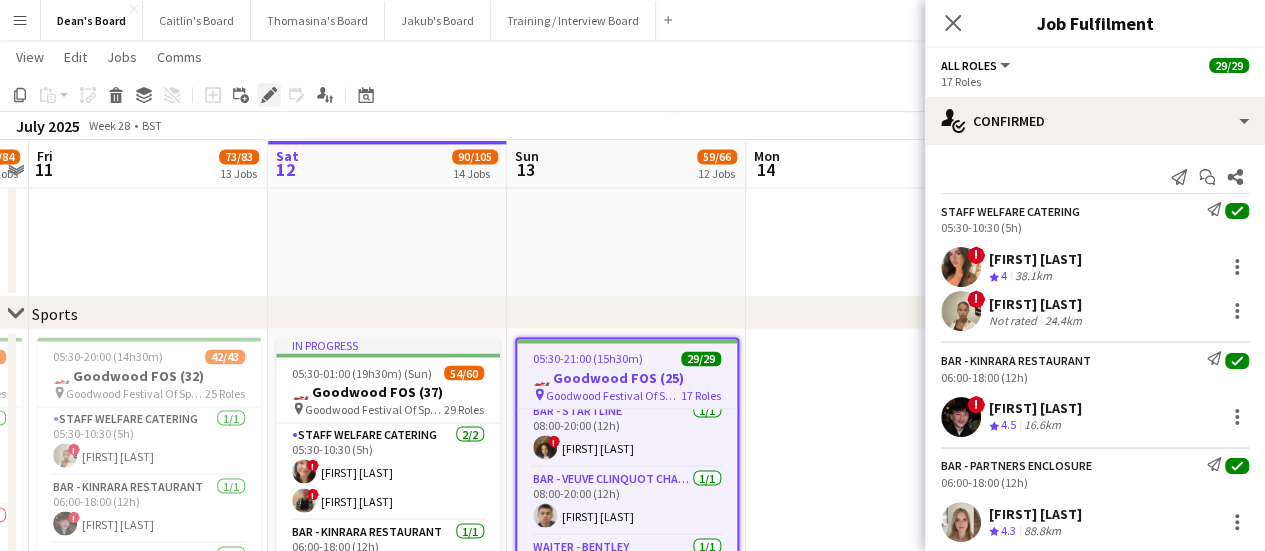 click 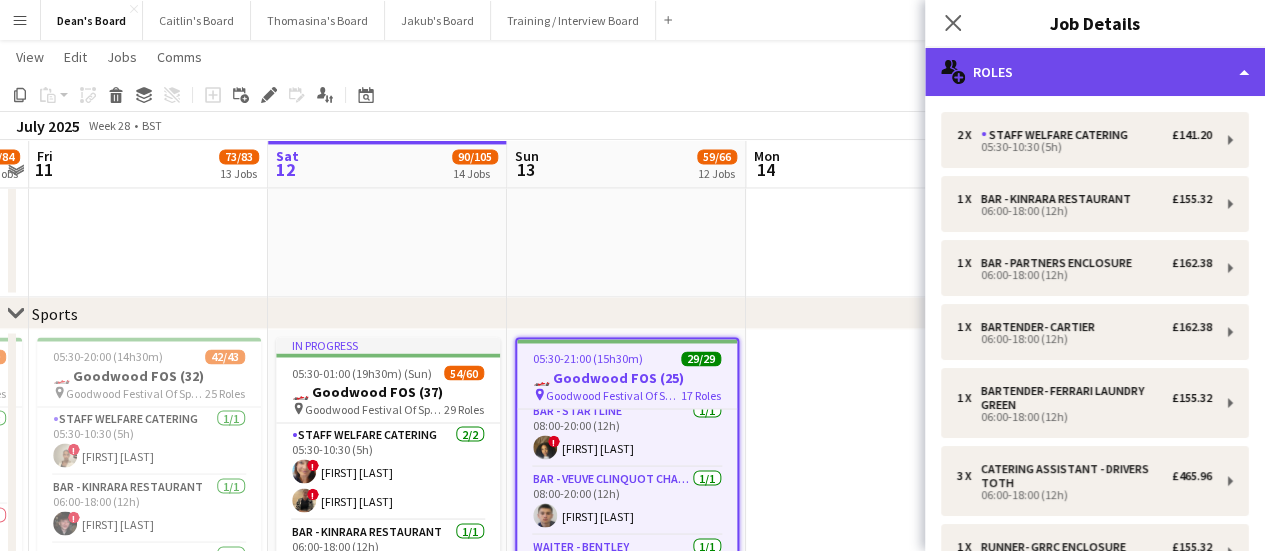 click on "multiple-users-add
Roles" 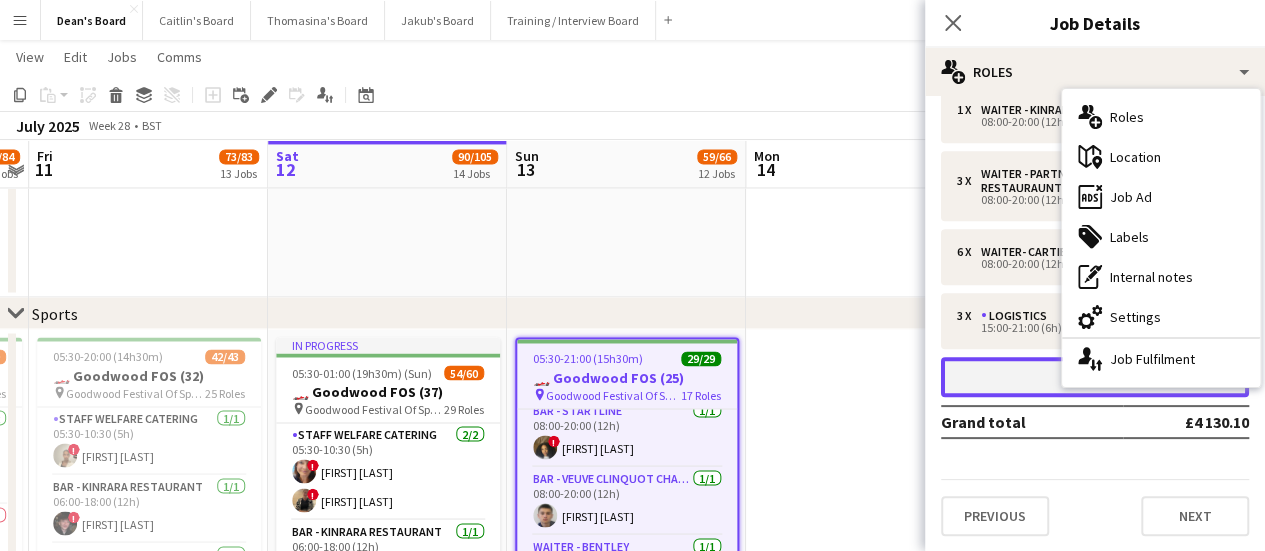 click on "Add role" at bounding box center [1095, 377] 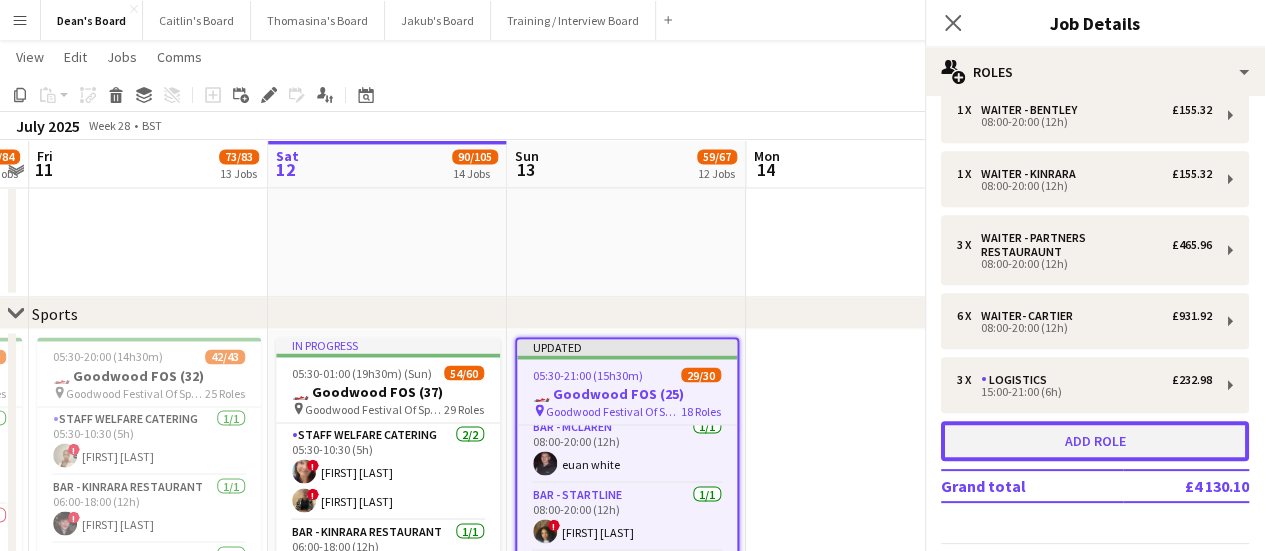 scroll, scrollTop: 963, scrollLeft: 0, axis: vertical 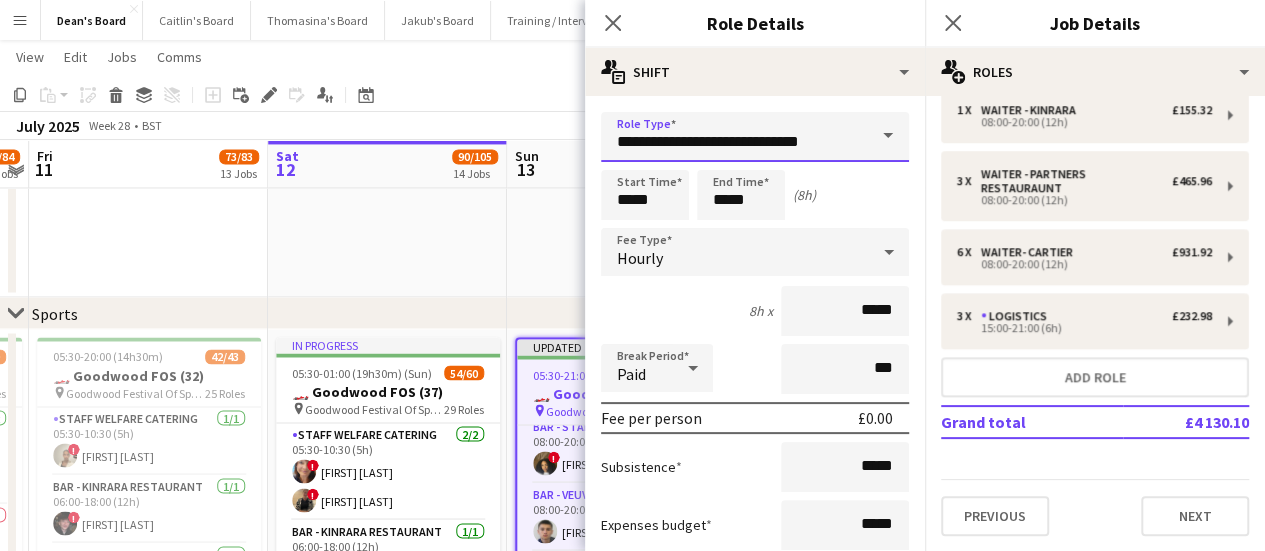 drag, startPoint x: 624, startPoint y: 128, endPoint x: 611, endPoint y: 127, distance: 13.038404 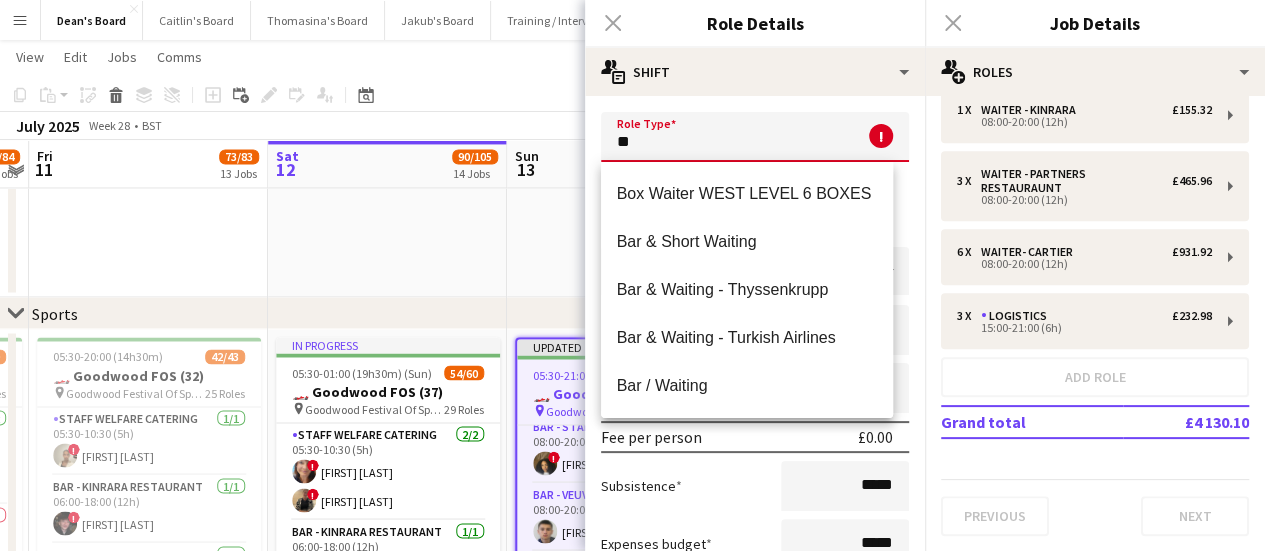type on "*" 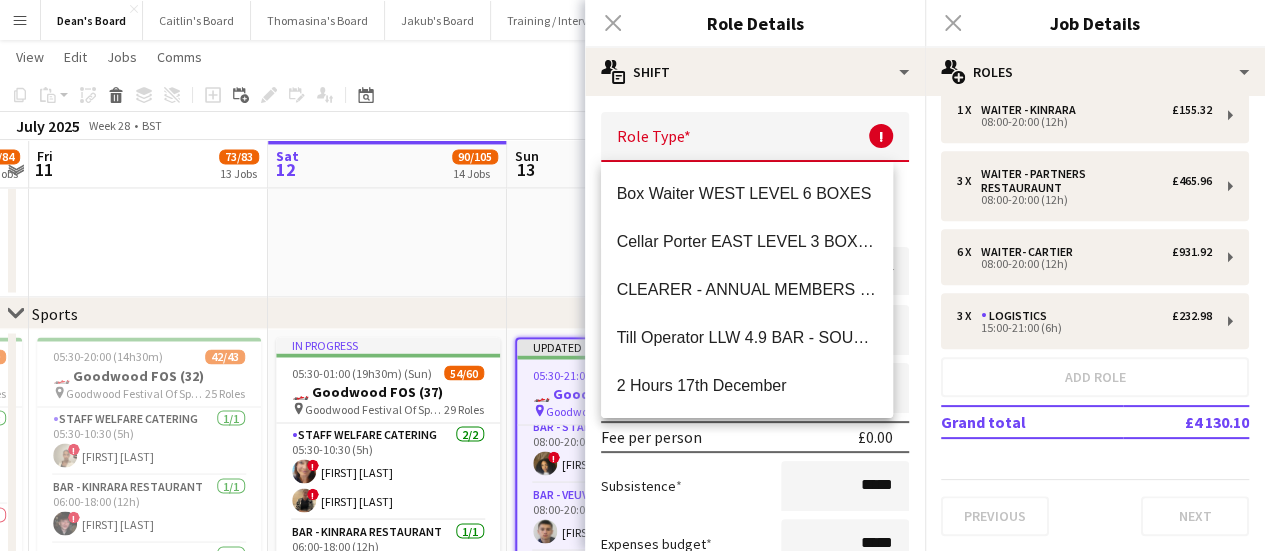 click on "Role Type  !  Required field.   Start Time  *****  End Time  *****  (8h)   Fee Type  Hourly  8h x  *****  Break Period  Paid ***  Fee per person   £0.00   Subsistence  *****  Expenses budget  *****  Total fee per person   £0.00   People required   £0.00   x  *  Total fee   £0.00   Role Description  default   Heading 1   Heading 2   Heading 3   Heading 4   Heading 5   Heading 6   Heading 7   Paragraph   Predefined   Standard   default  Times New Roman   Arial   Times New Roman   Calibri   Comic Sans MS  3   1   2   3   4   5   6   7  ******* ******* Specific details about this role  0 / 2000   Job Board Visibility
information-circle
Set options for visibility on the Crew App’s Job Board   Display Role on Job Board   Yes   No   Previous   Next" at bounding box center (755, 691) 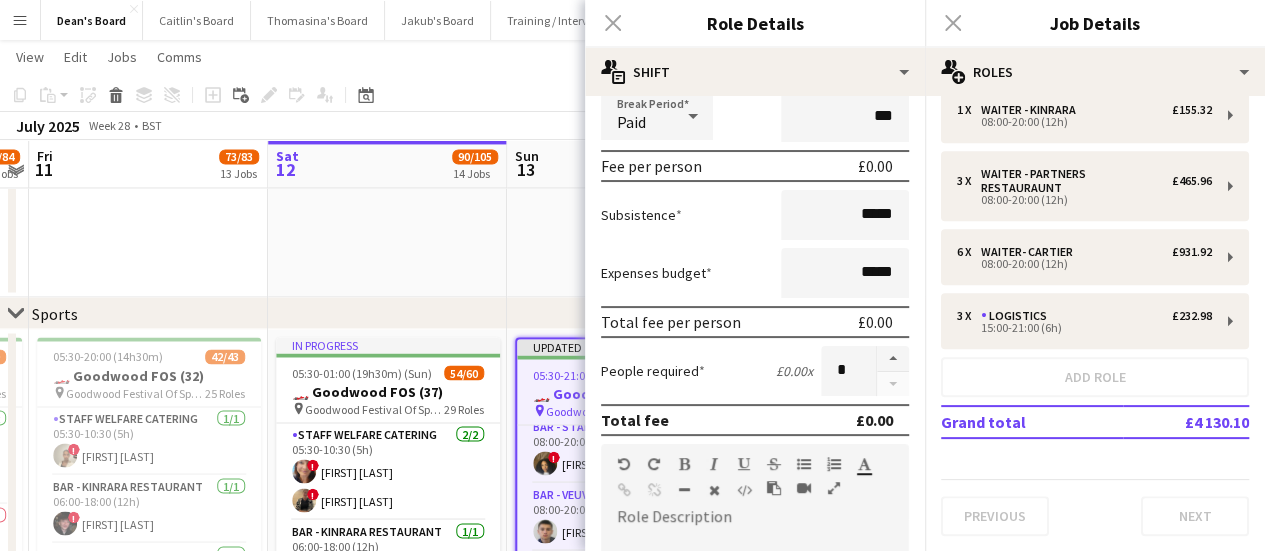 scroll, scrollTop: 98, scrollLeft: 0, axis: vertical 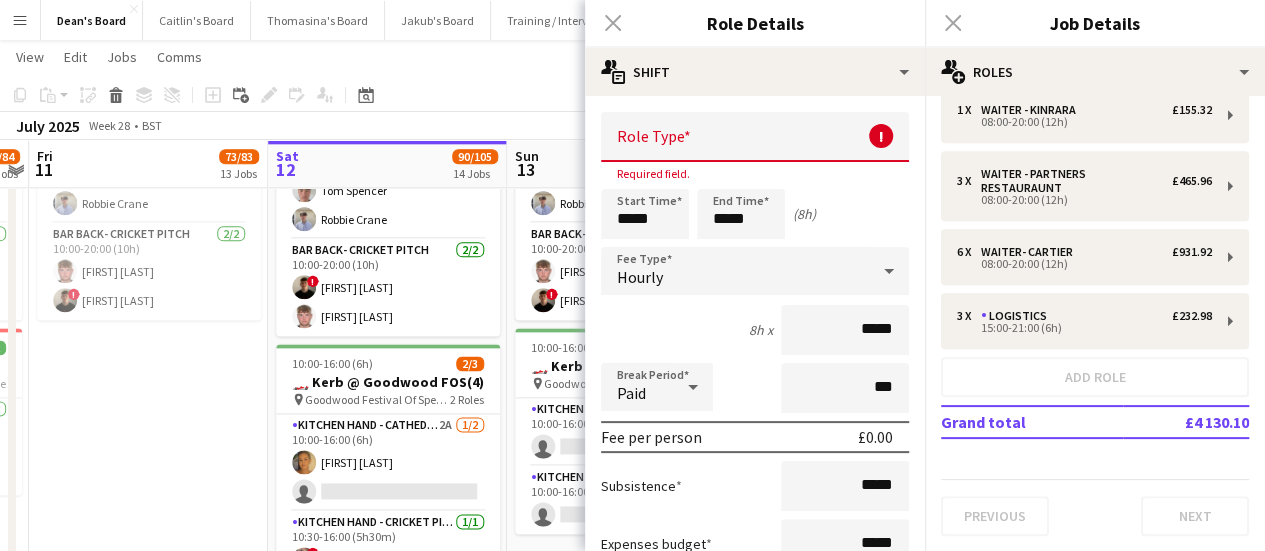click at bounding box center [755, 137] 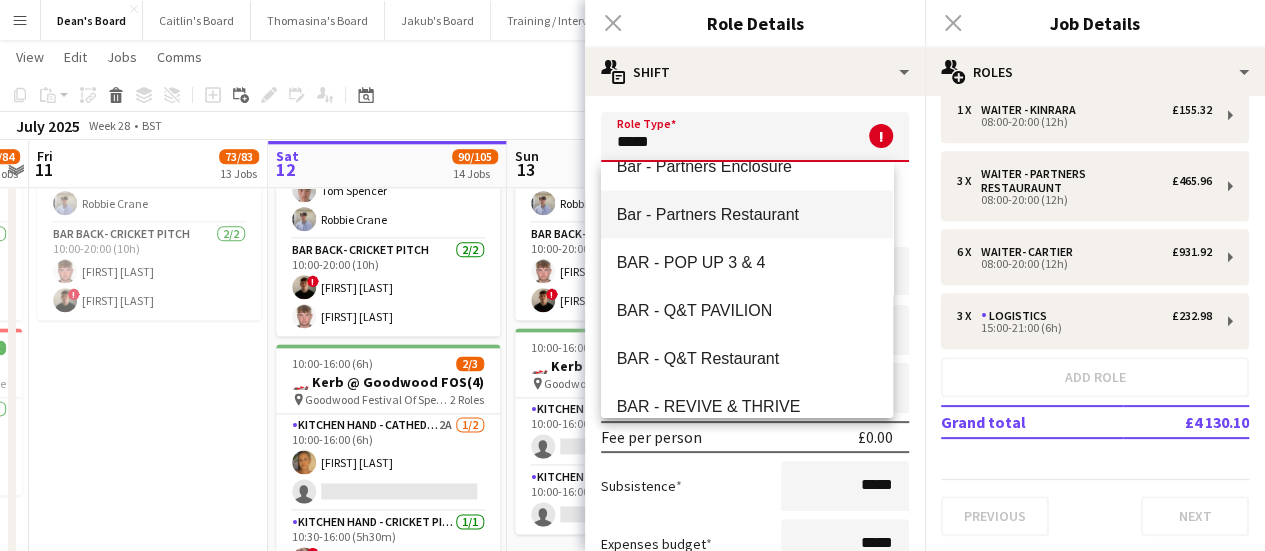 scroll, scrollTop: 240, scrollLeft: 0, axis: vertical 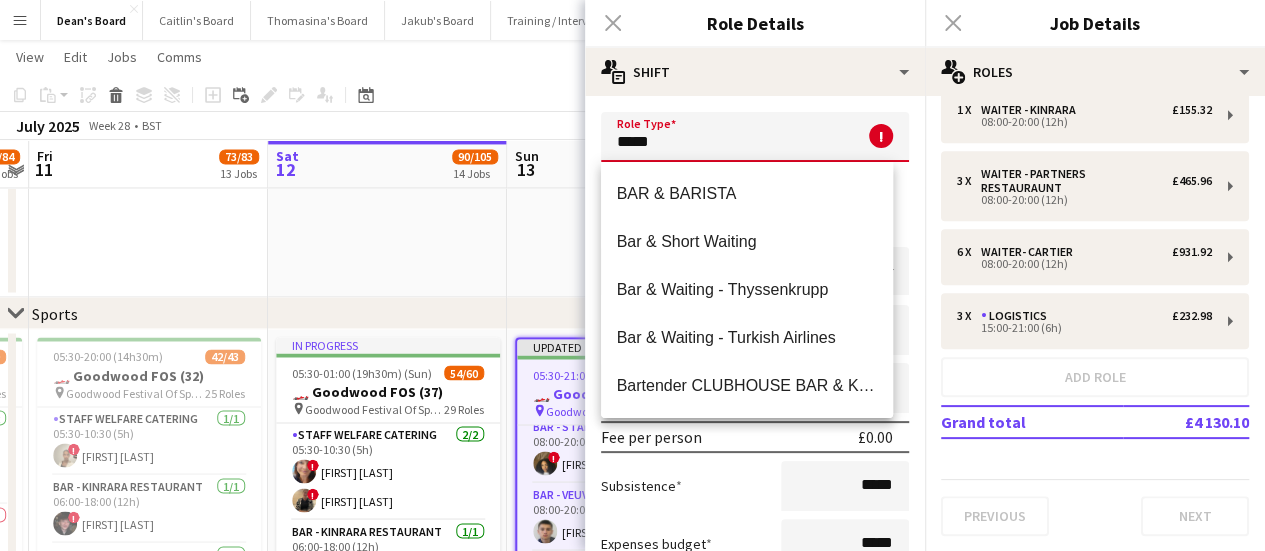 drag, startPoint x: 674, startPoint y: 141, endPoint x: 604, endPoint y: 142, distance: 70.00714 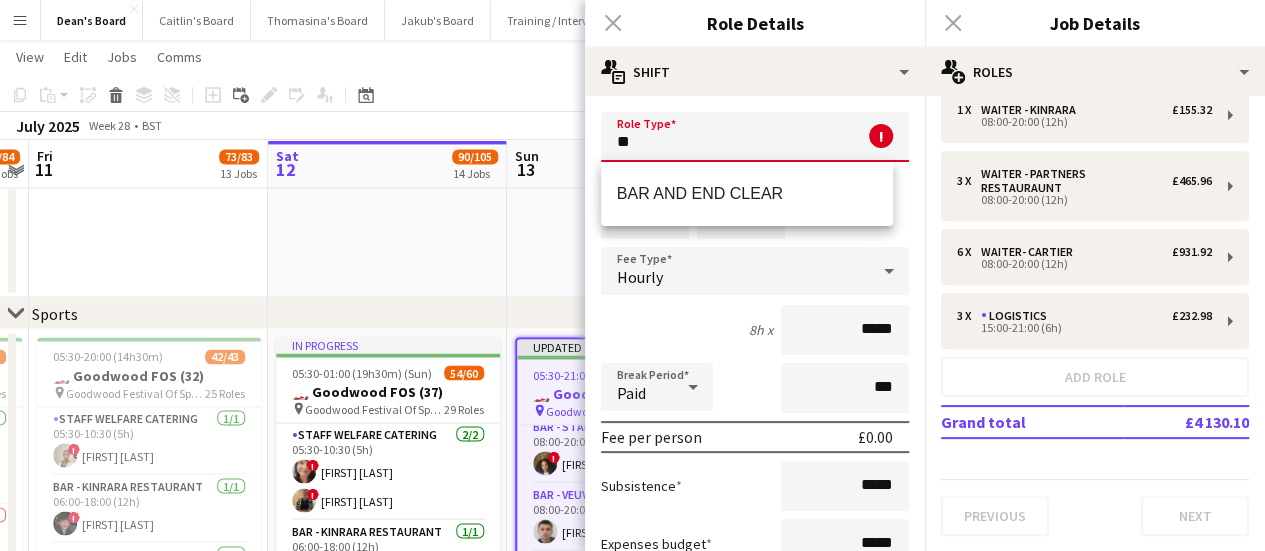 type on "*" 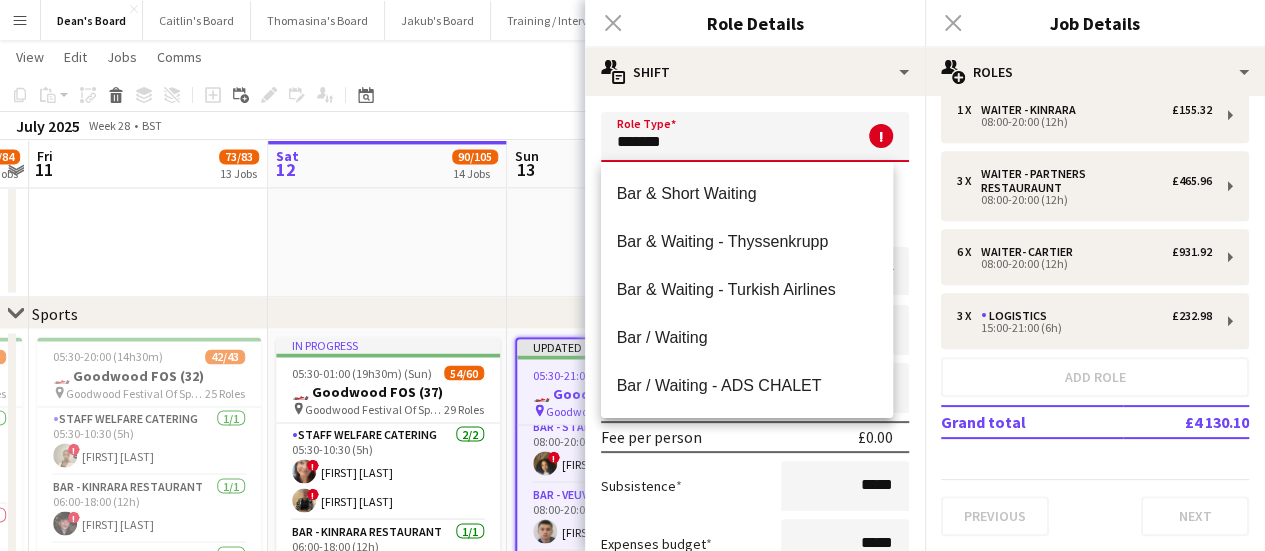 click on "Bar / Waiting" at bounding box center [747, 337] 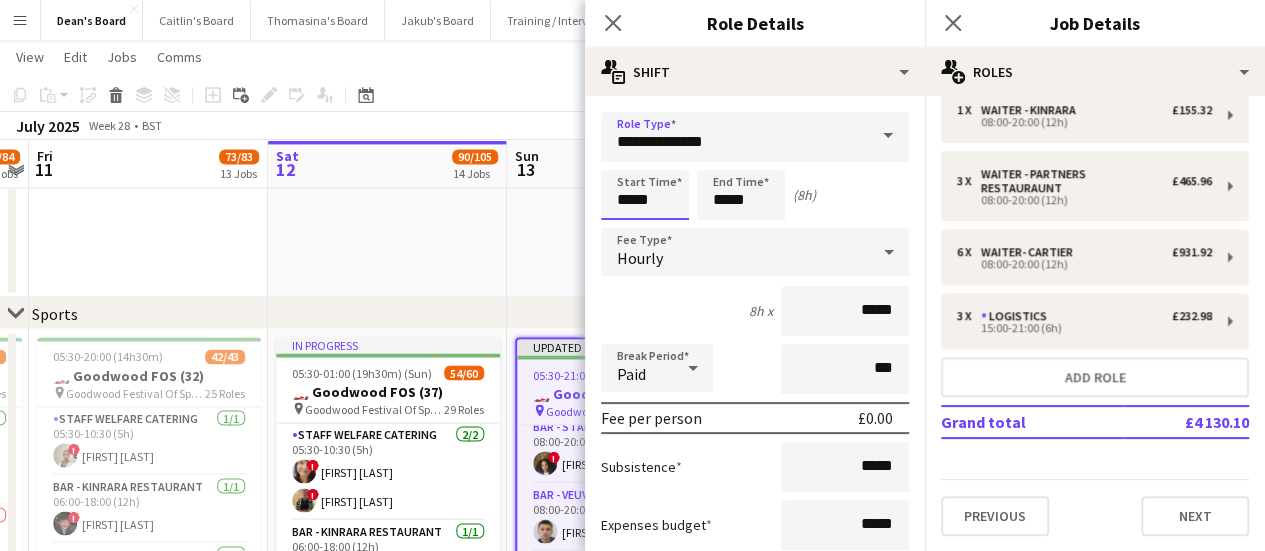 click on "*****" at bounding box center (645, 195) 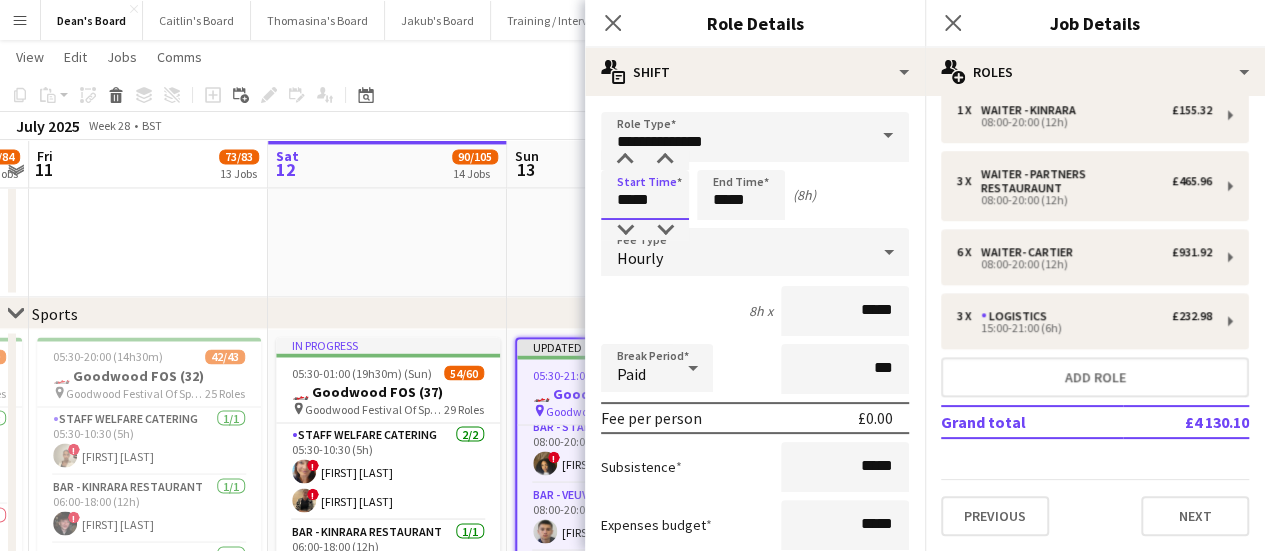 type on "*****" 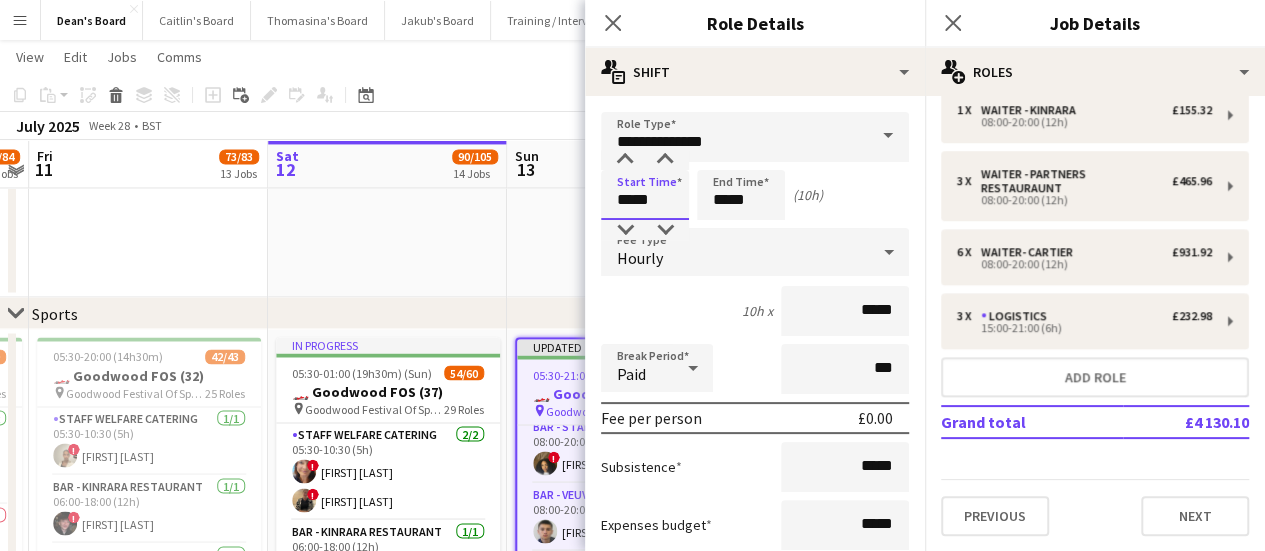 type on "*****" 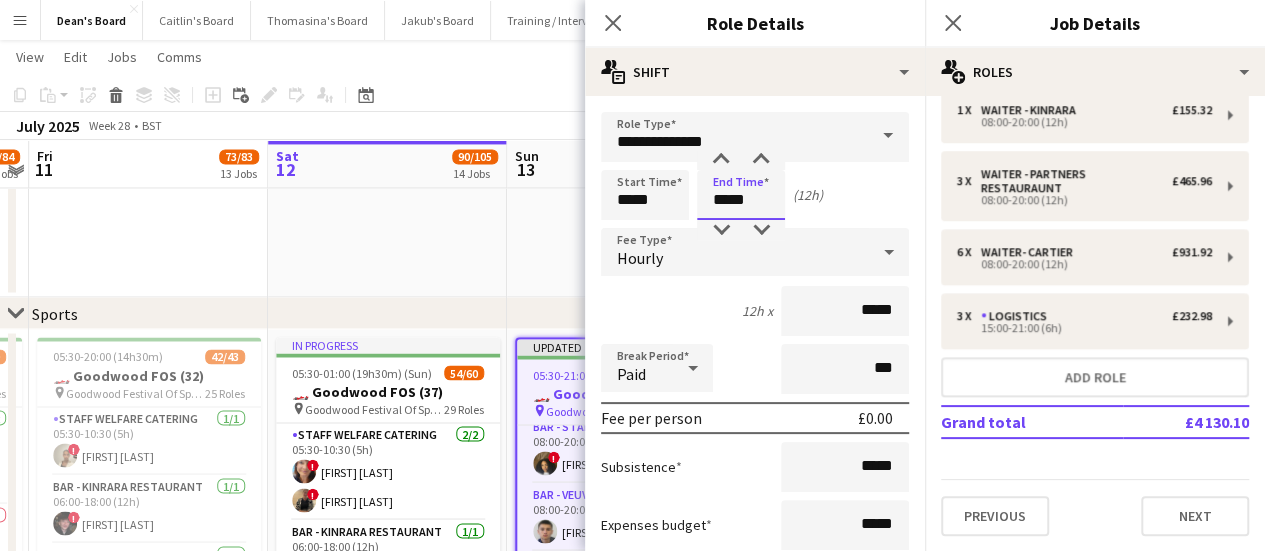 type on "*****" 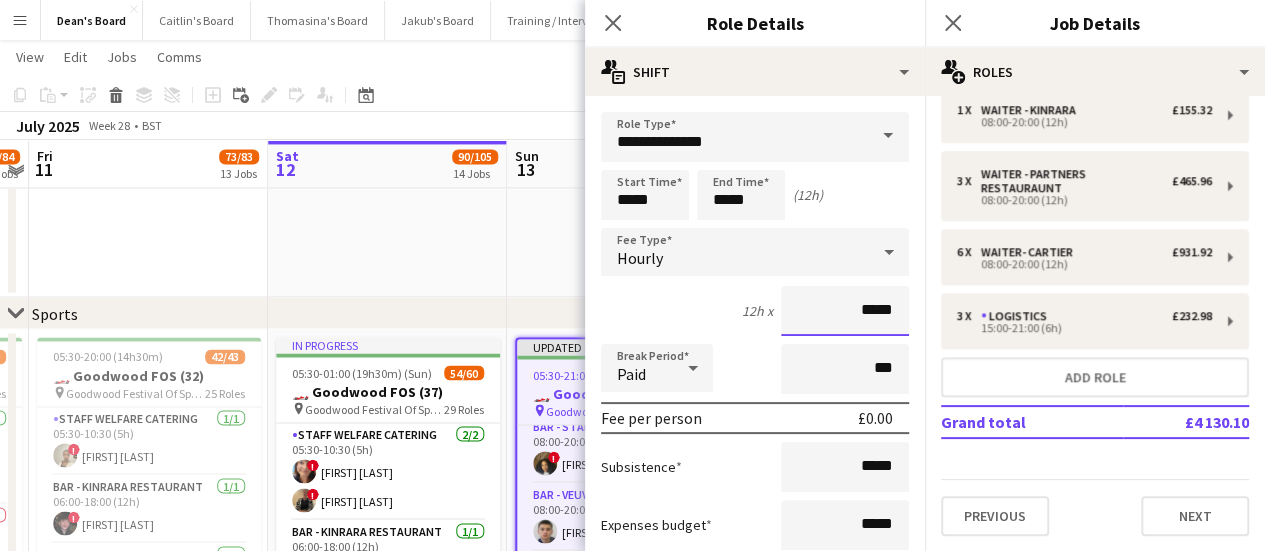 drag, startPoint x: 828, startPoint y: 318, endPoint x: 896, endPoint y: 311, distance: 68.359344 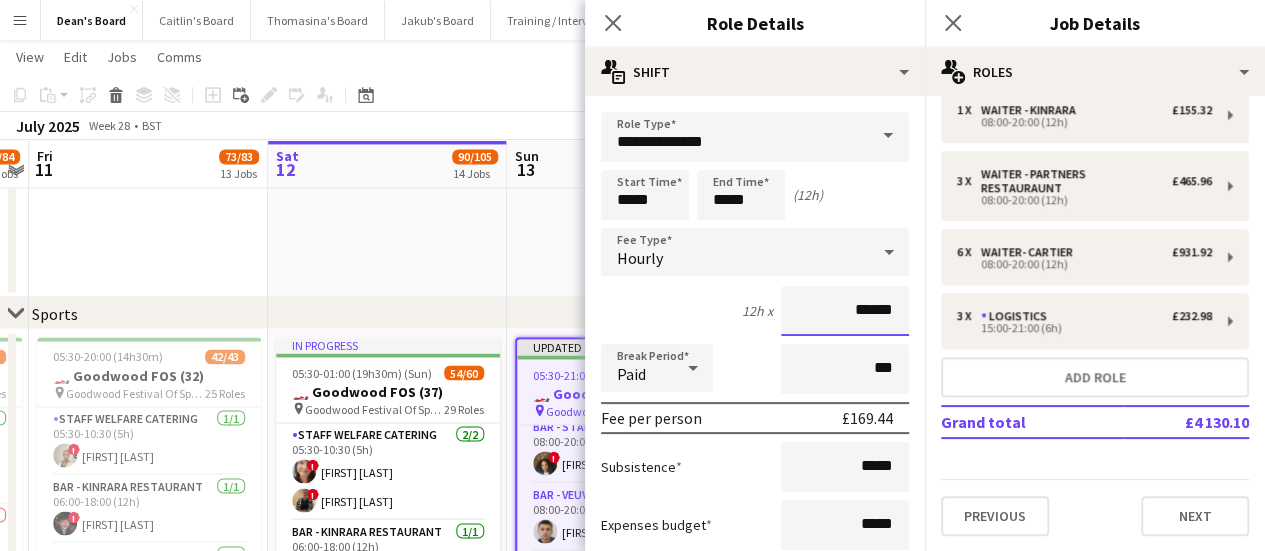 type on "******" 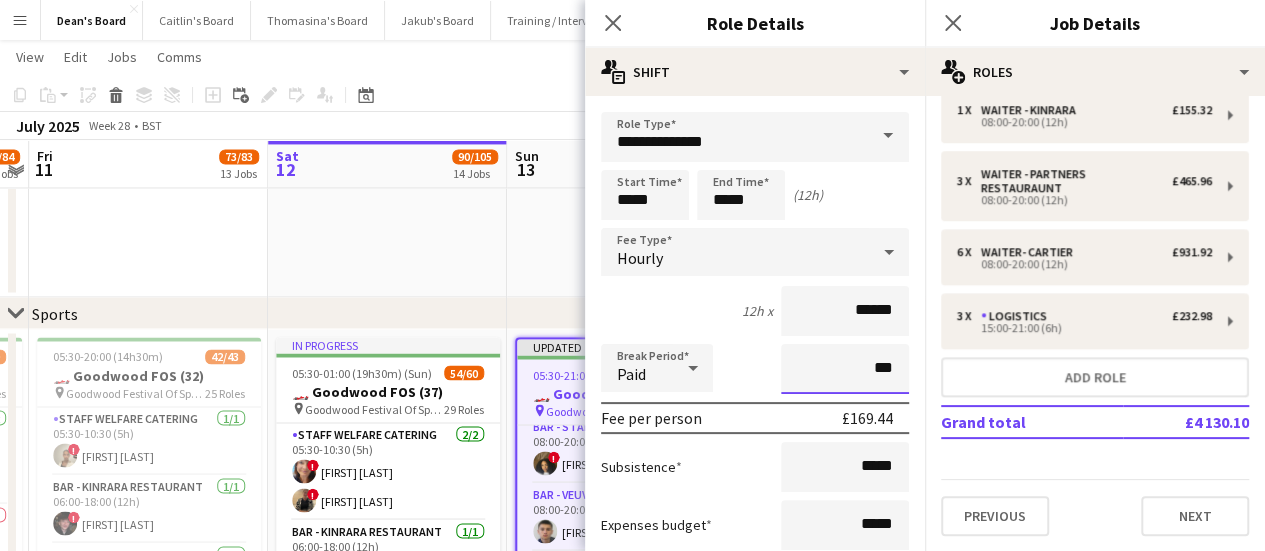 click on "***" at bounding box center (845, 369) 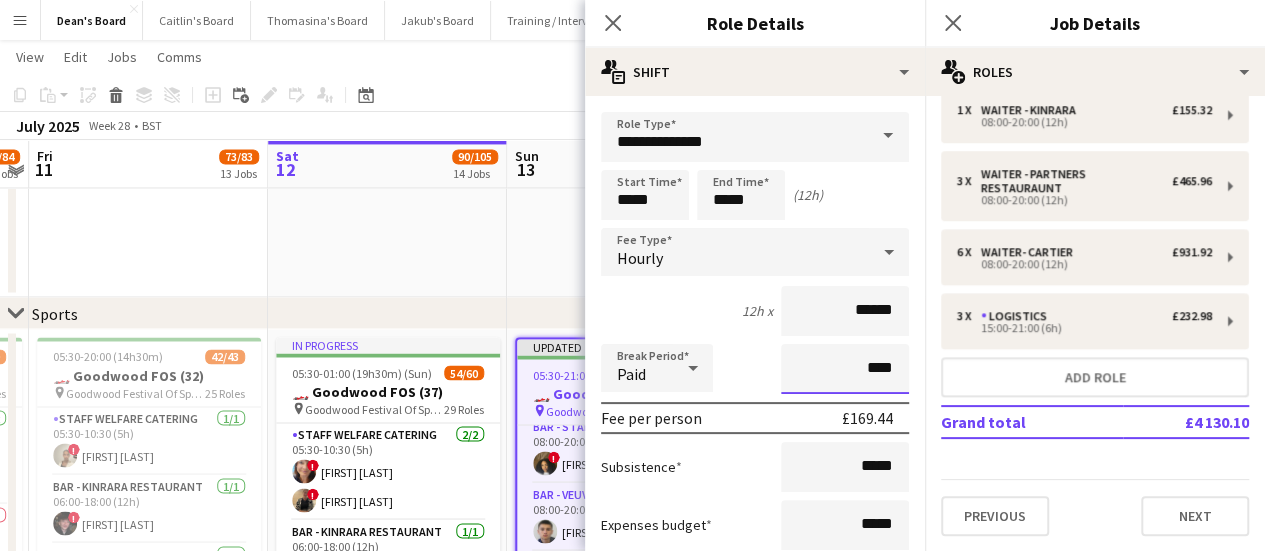 type on "****" 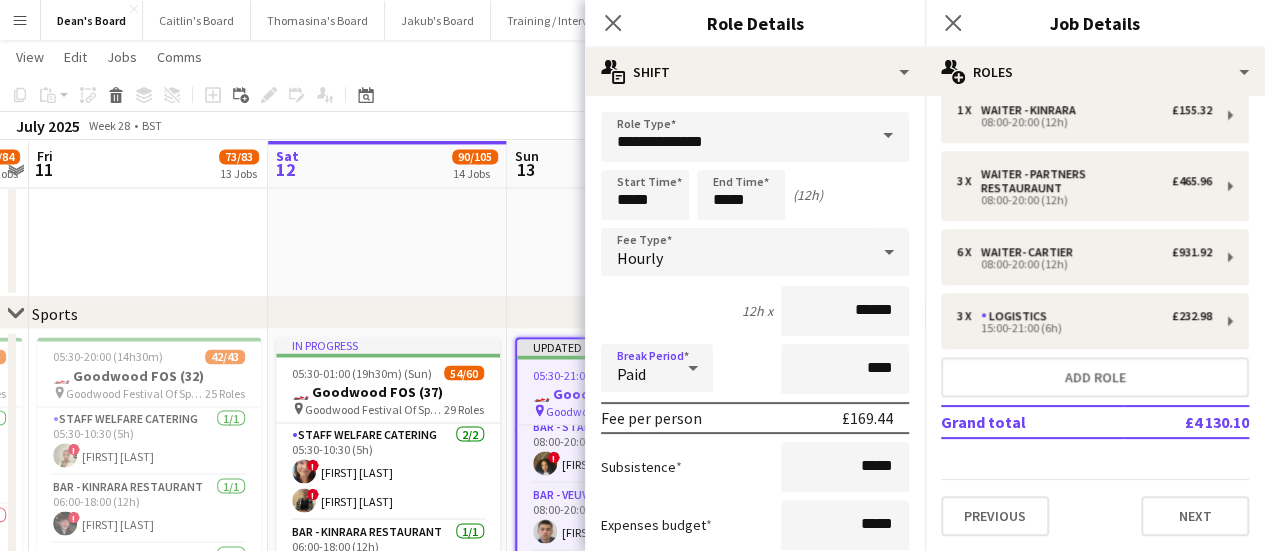 click on "Paid" at bounding box center [637, 368] 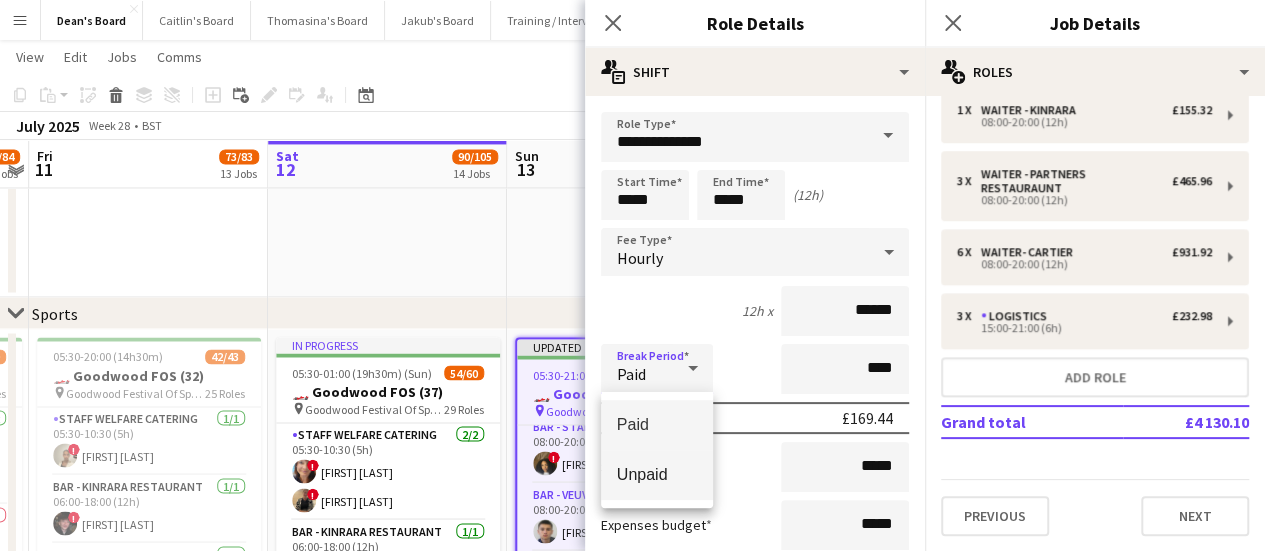 click on "Unpaid" at bounding box center [657, 474] 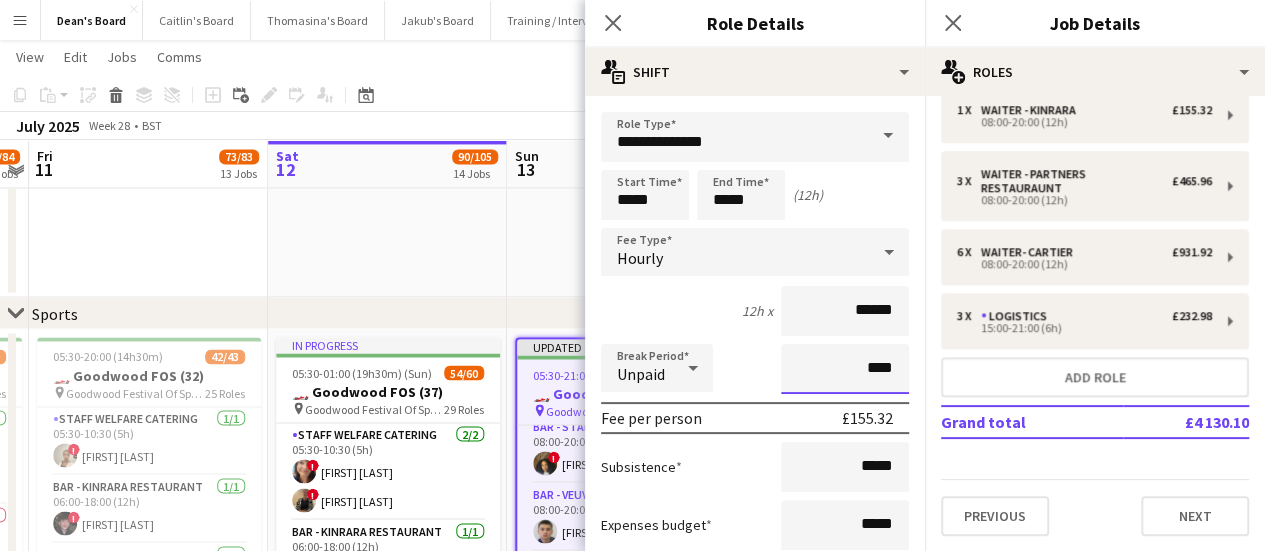 click on "****" at bounding box center (845, 369) 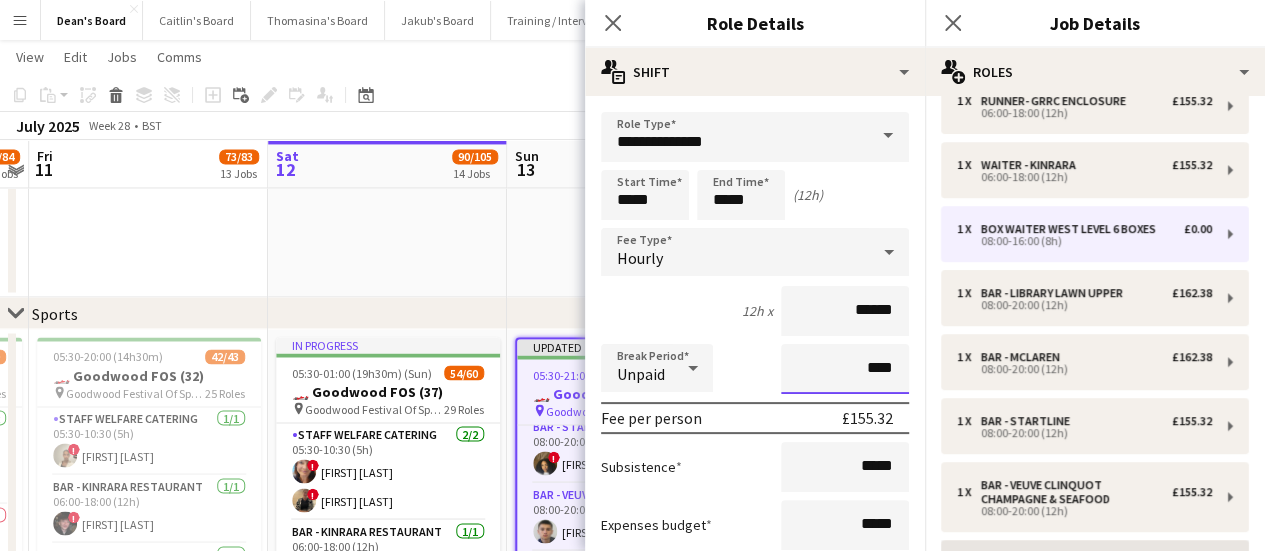 scroll, scrollTop: 363, scrollLeft: 0, axis: vertical 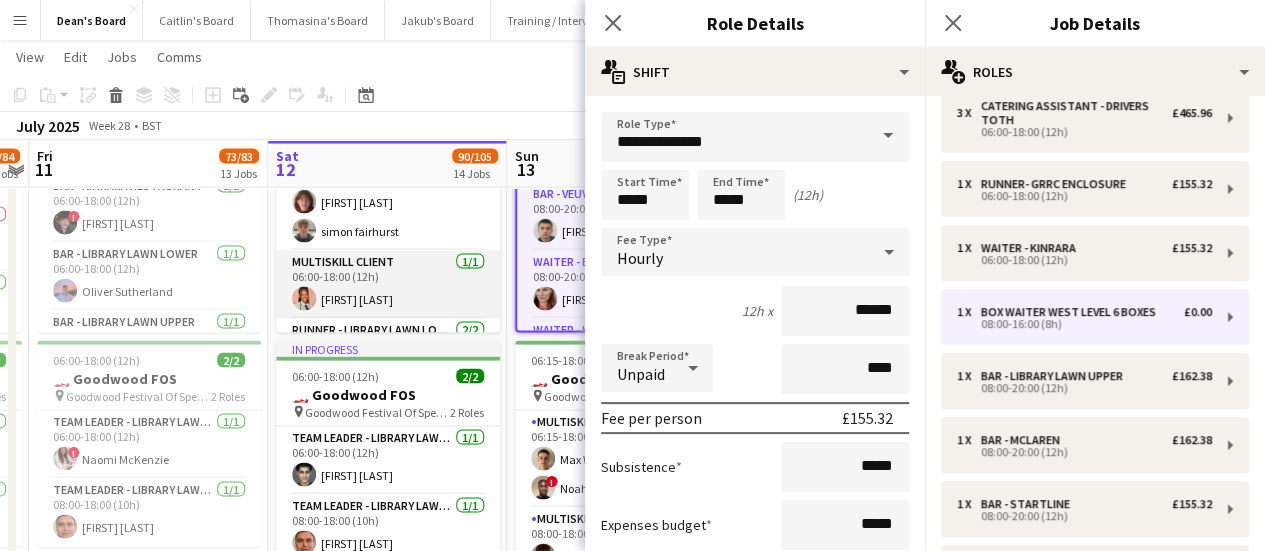 click on "MULTISKILL CLIENT   1/1   06:00-18:00 (12h)
Akaliza Lynna Manzi" at bounding box center [388, 285] 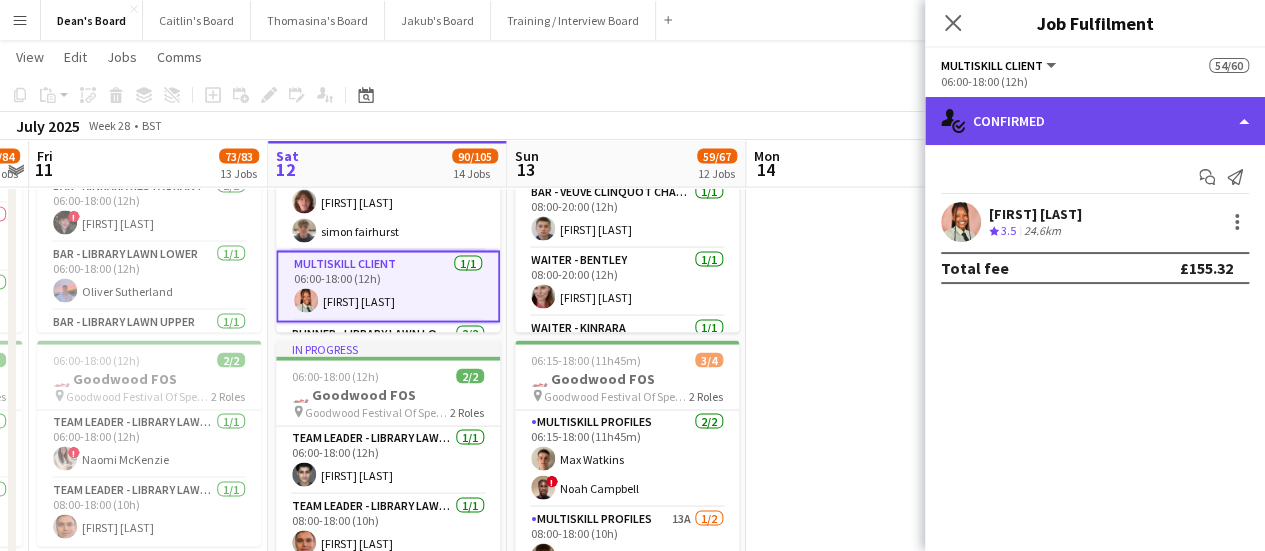 click on "single-neutral-actions-check-2
Confirmed" 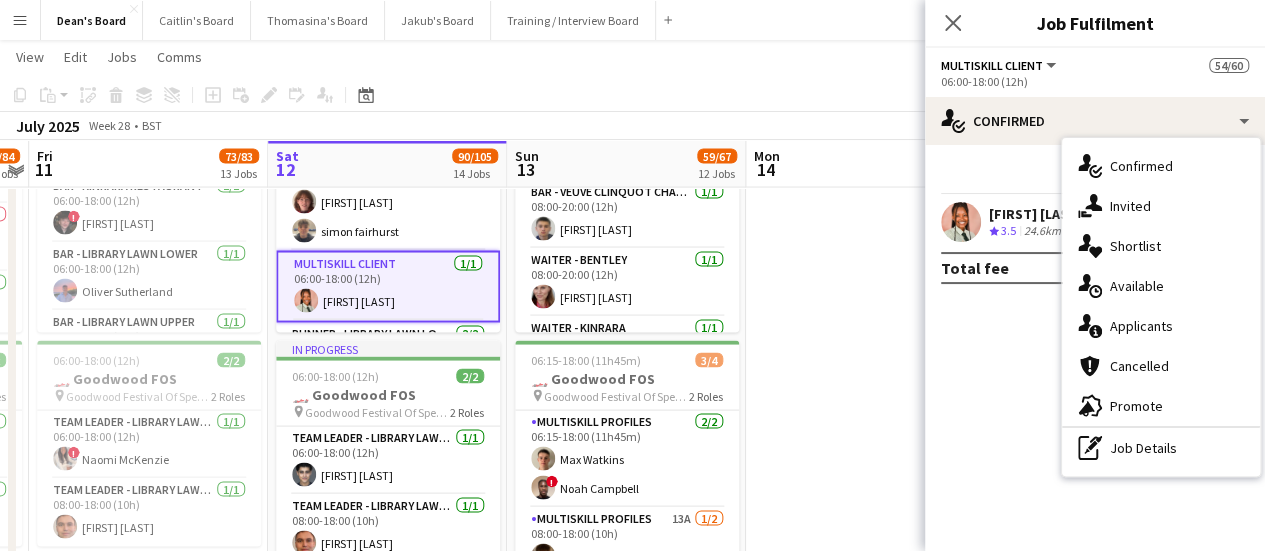 click on "pen-write
Job Details" at bounding box center (1161, 448) 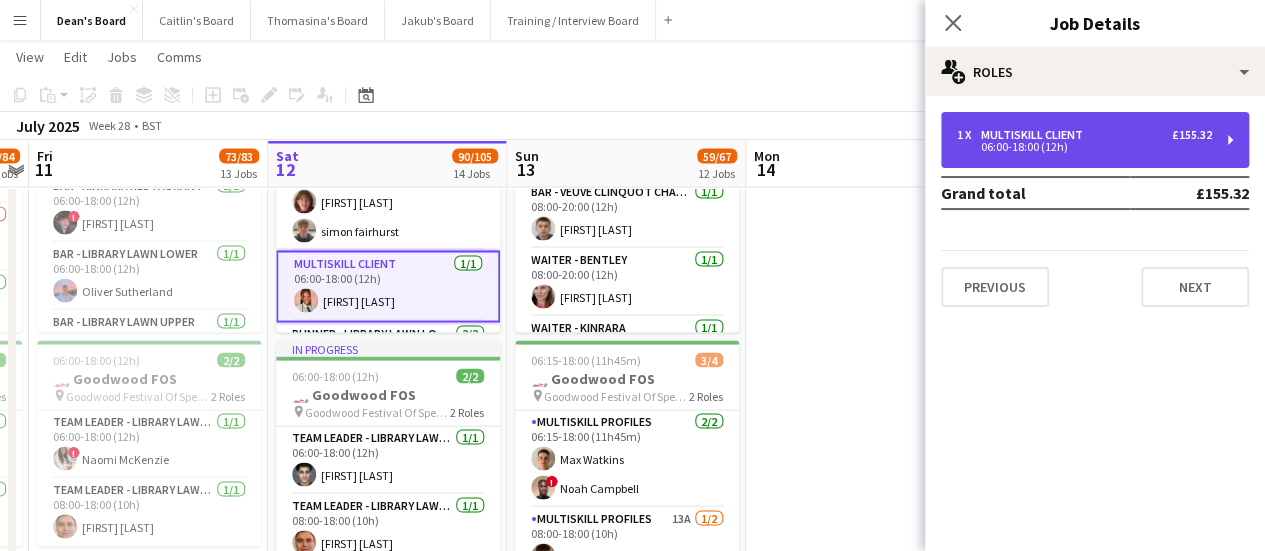 click on "06:00-18:00 (12h)" at bounding box center [1084, 147] 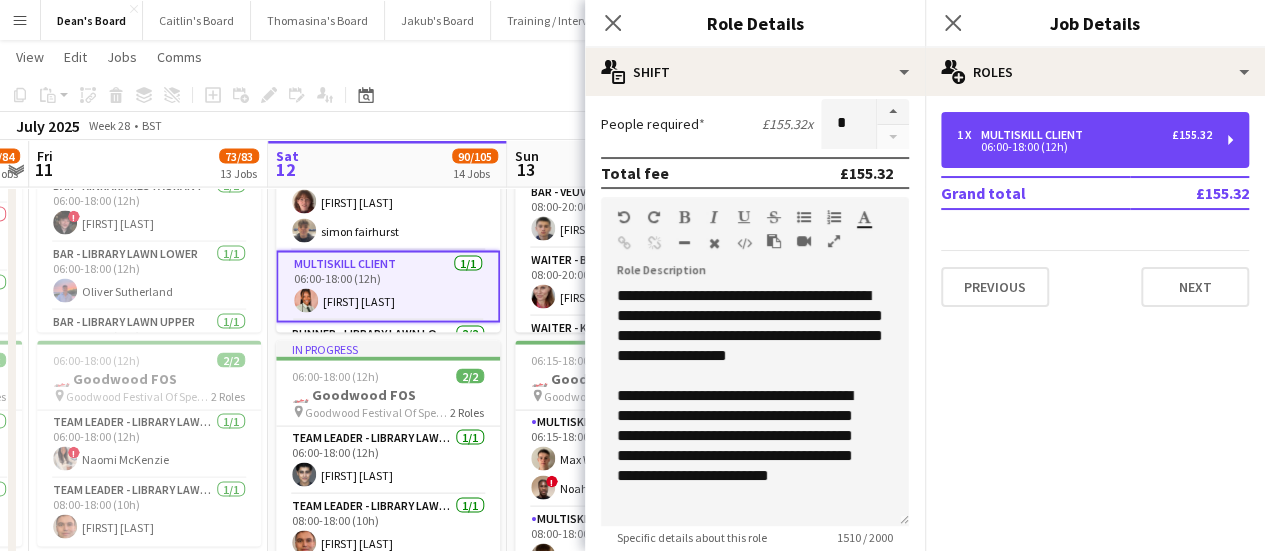 scroll, scrollTop: 500, scrollLeft: 0, axis: vertical 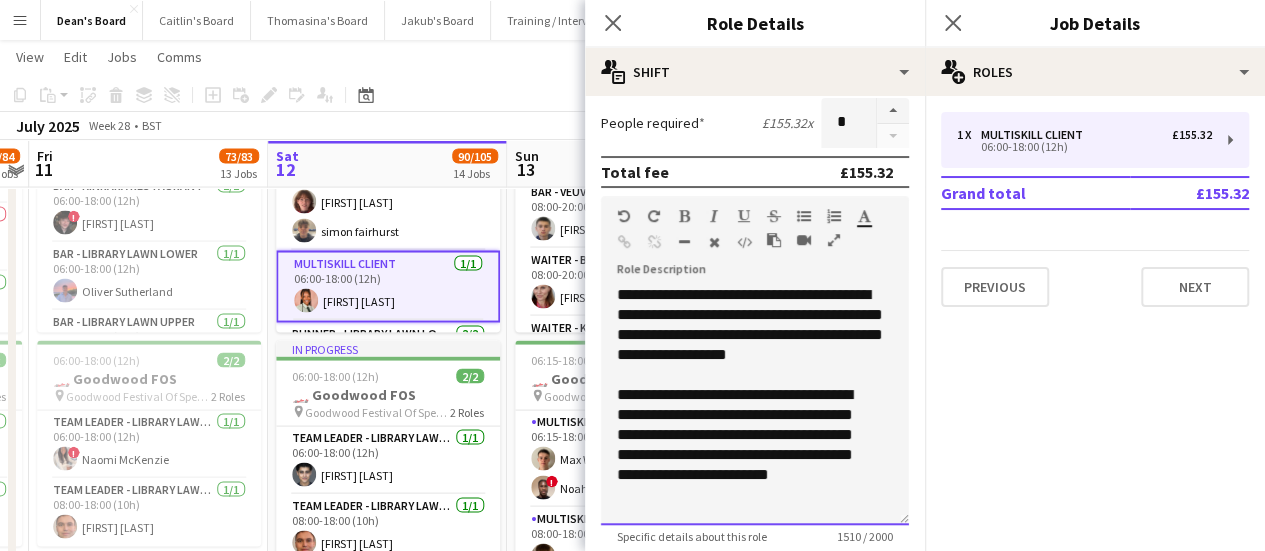 click on "**********" at bounding box center (755, 405) 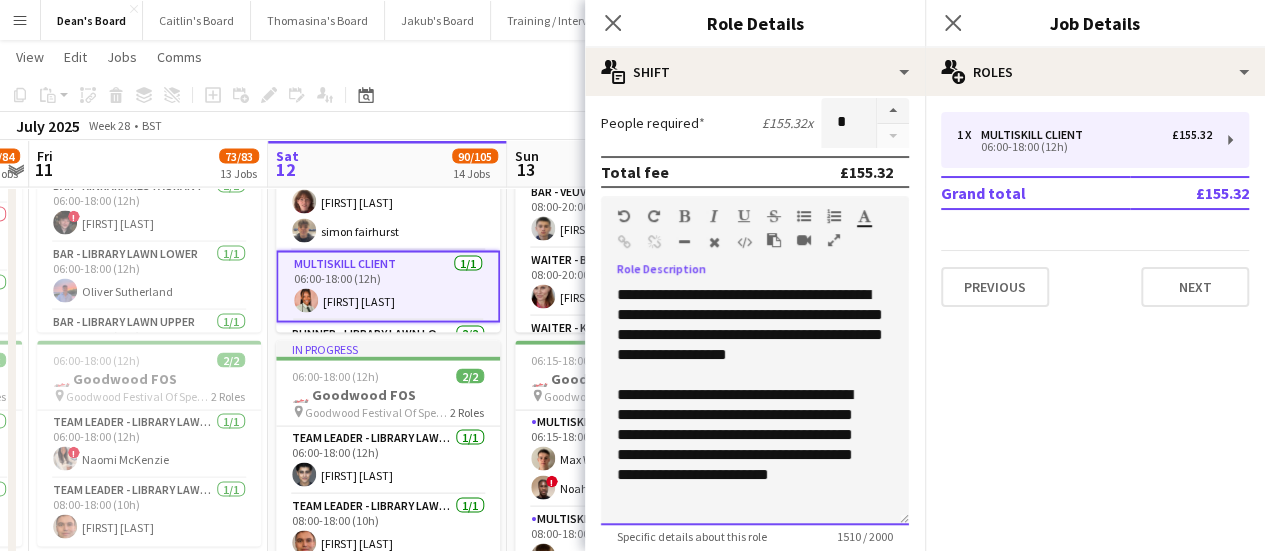 copy on "**********" 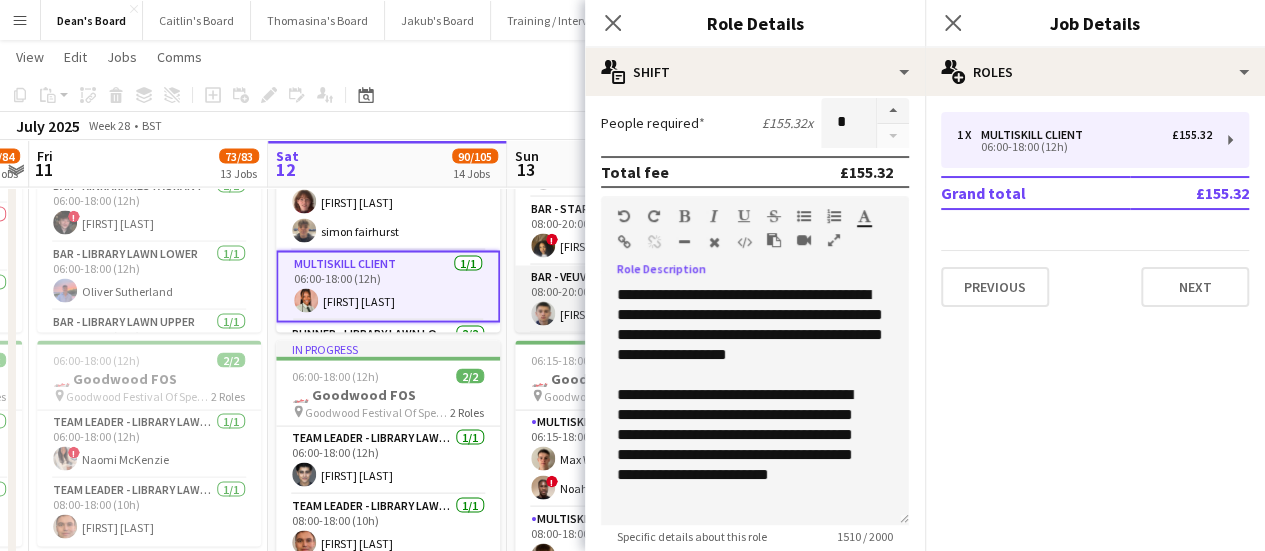 scroll, scrollTop: 745, scrollLeft: 0, axis: vertical 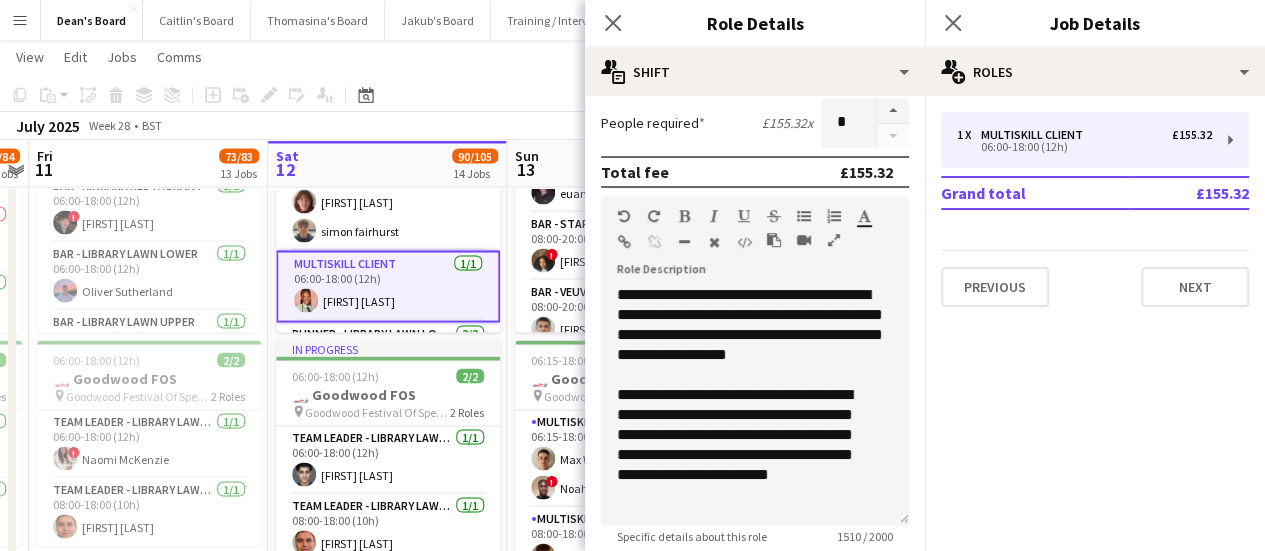 drag, startPoint x: 544, startPoint y: 292, endPoint x: 302, endPoint y: 282, distance: 242.20653 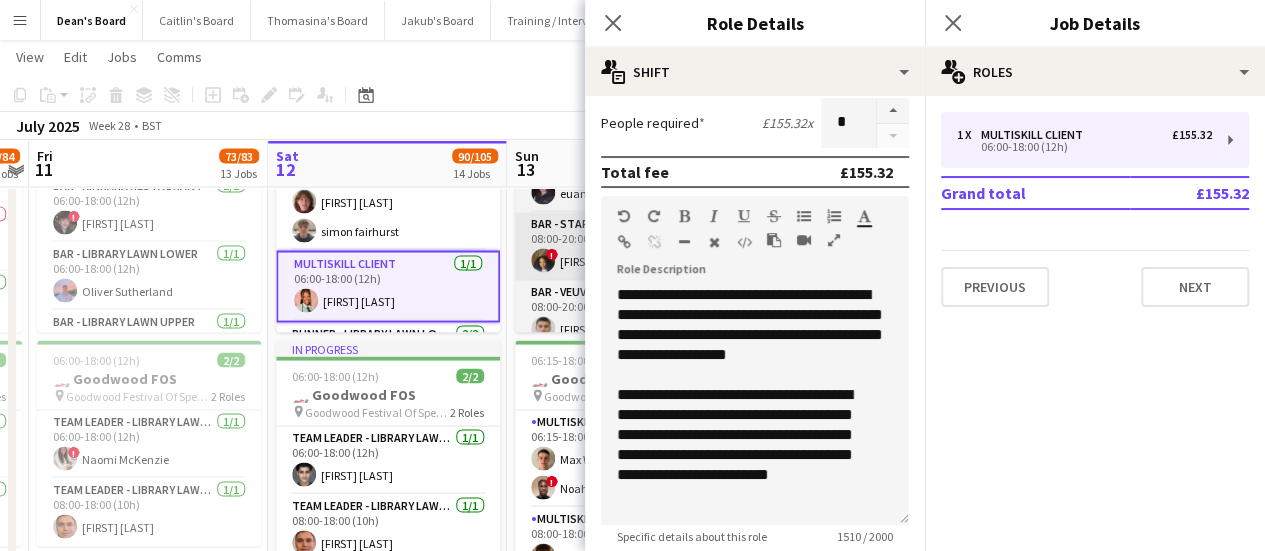 scroll, scrollTop: 0, scrollLeft: 930, axis: horizontal 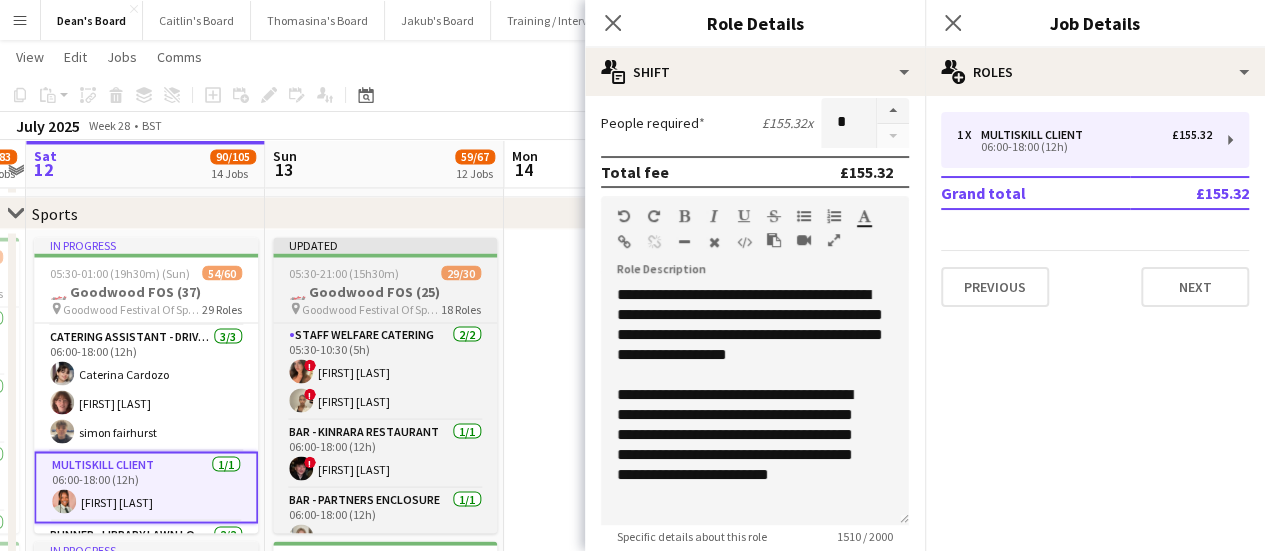 click on "🏎️ Goodwood FOS (25)" at bounding box center (385, 291) 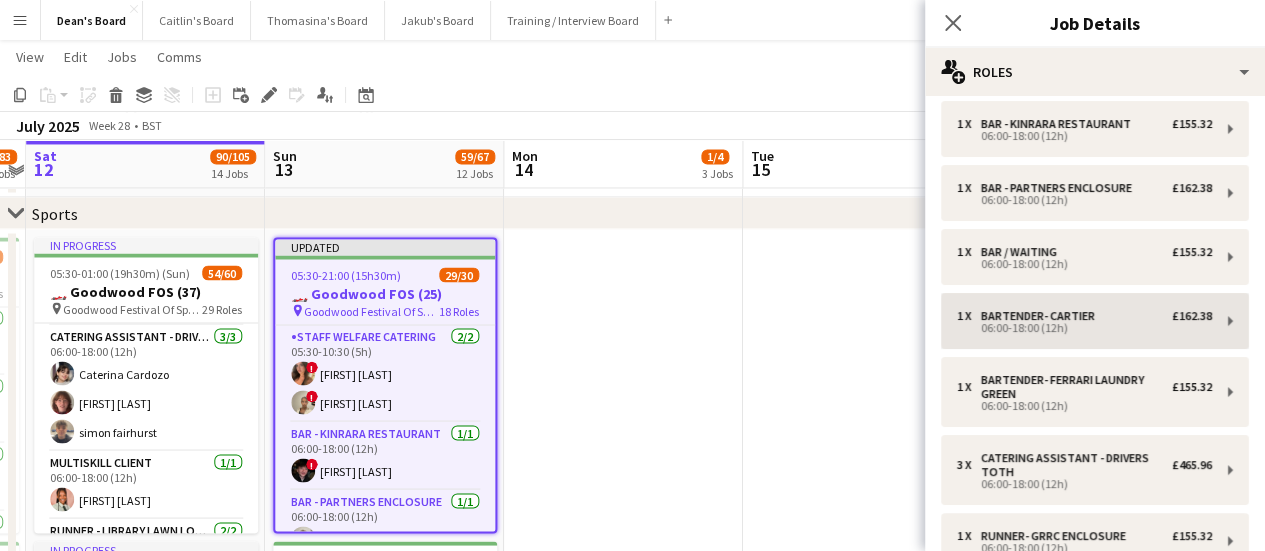 scroll, scrollTop: 100, scrollLeft: 0, axis: vertical 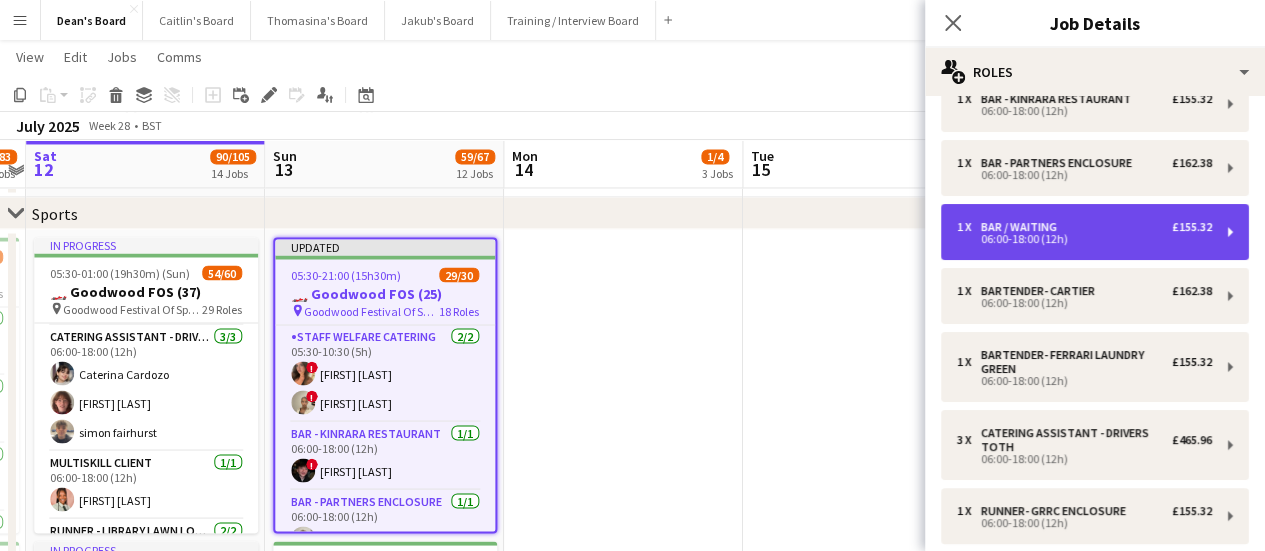 click on "1 x   Bar / Waiting    £155.32" at bounding box center (1084, 227) 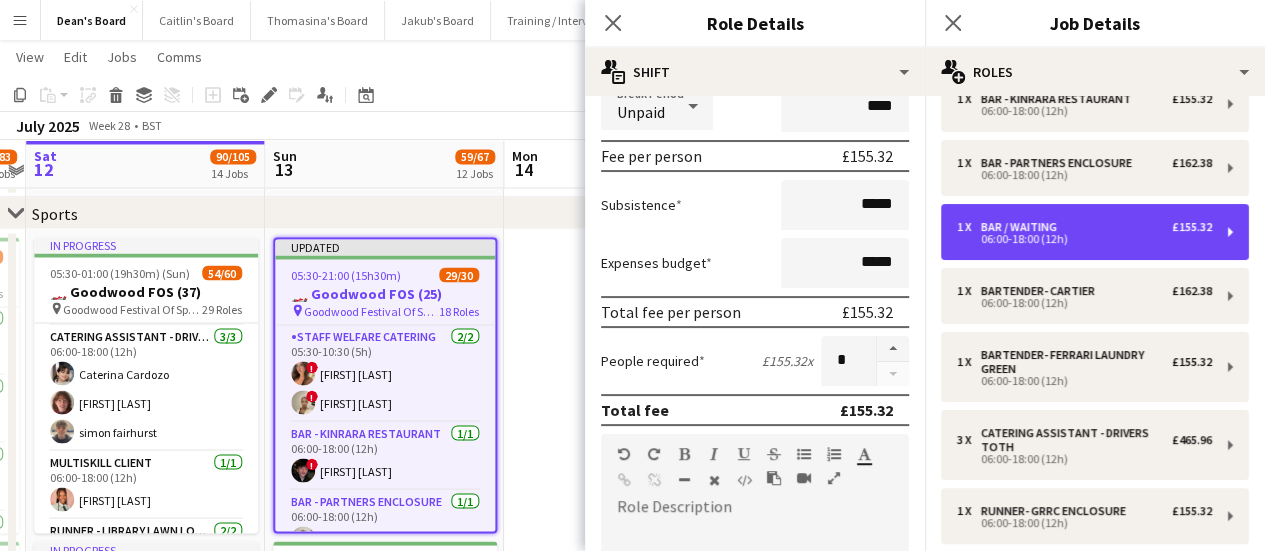 scroll, scrollTop: 300, scrollLeft: 0, axis: vertical 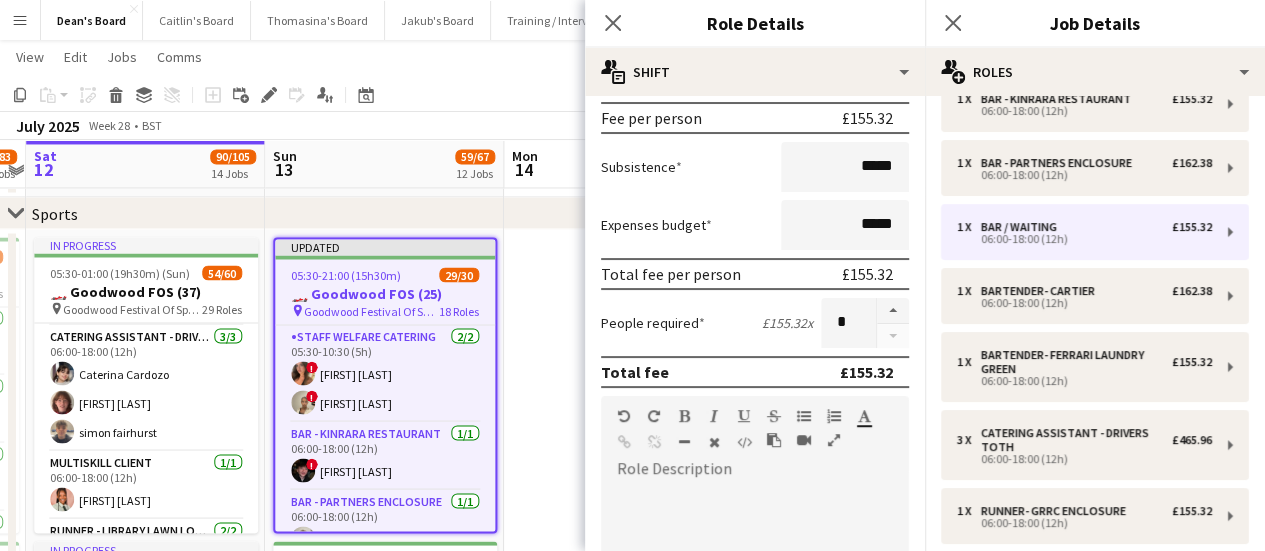 click at bounding box center (755, 598) 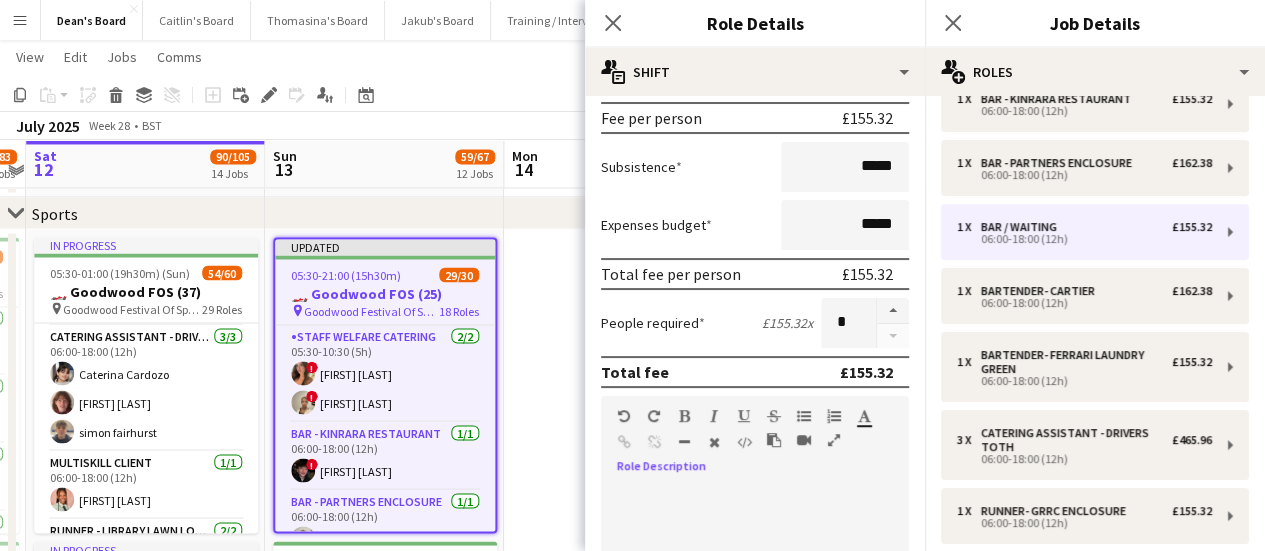 type 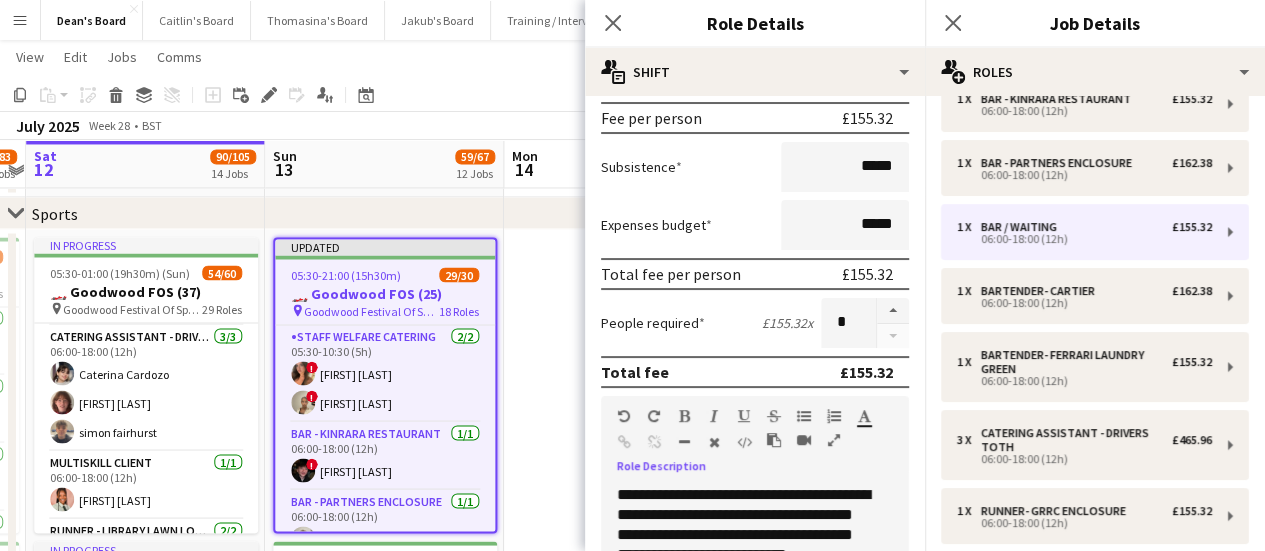 scroll, scrollTop: 922, scrollLeft: 0, axis: vertical 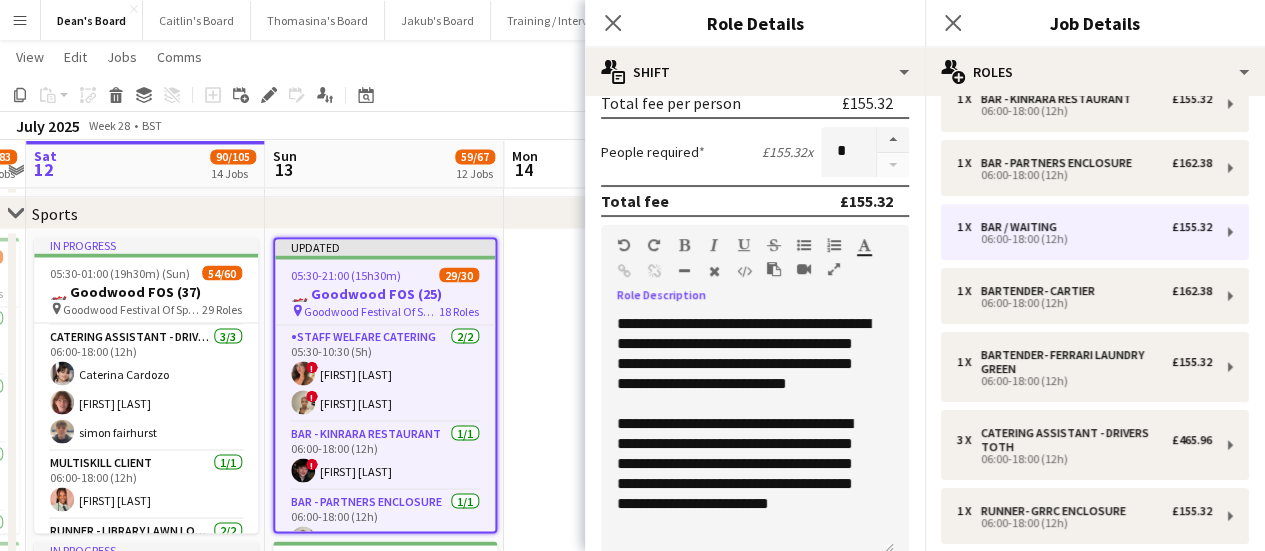 click at bounding box center (623, 808) 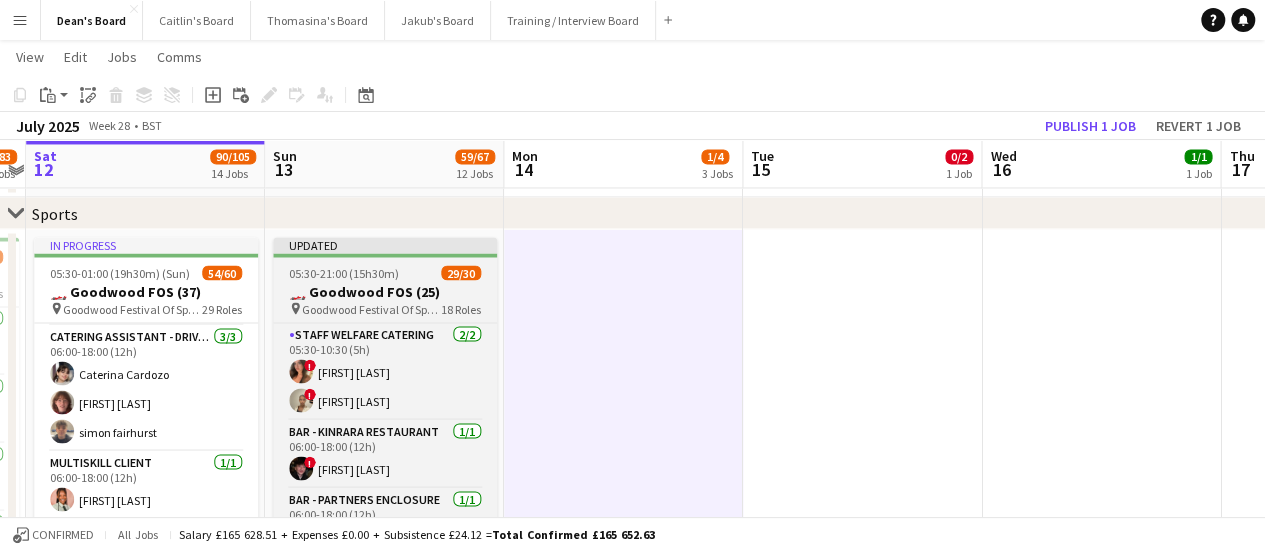 click on "05:30-21:00 (15h30m)    29/30" at bounding box center [385, 272] 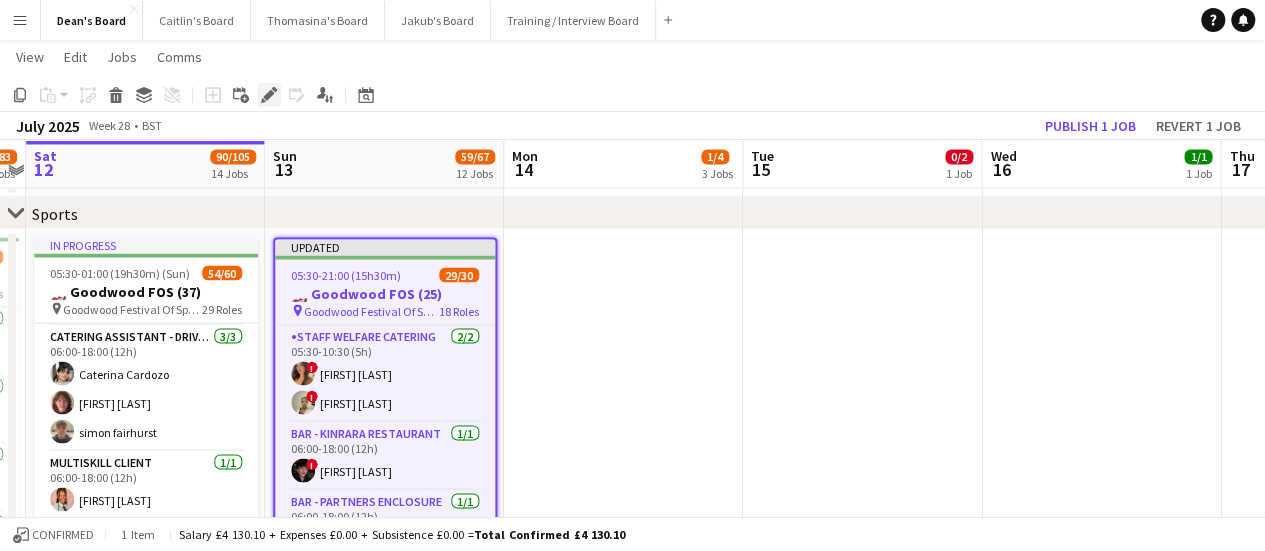 click on "Edit" 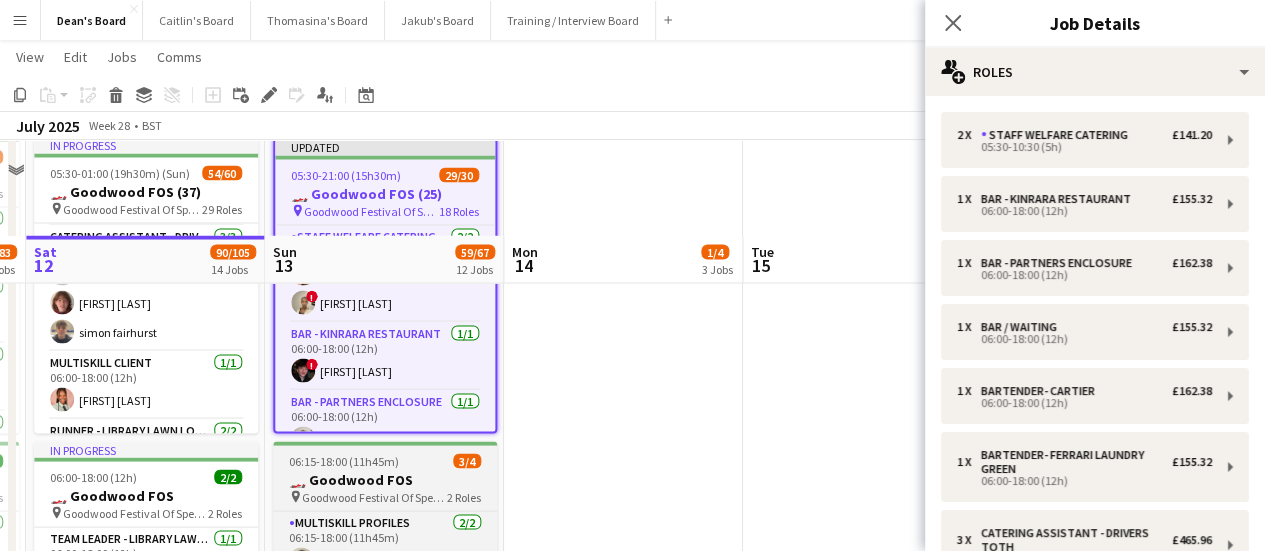 scroll, scrollTop: 1600, scrollLeft: 0, axis: vertical 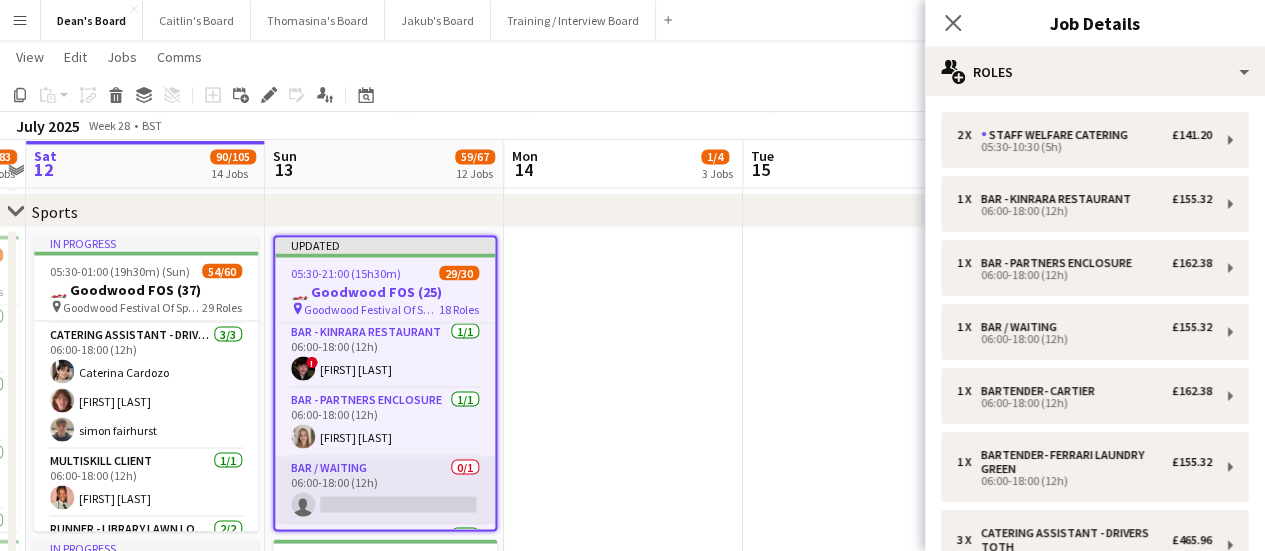 click on "Bar / Waiting    0/1   06:00-18:00 (12h)
single-neutral-actions" at bounding box center (385, 490) 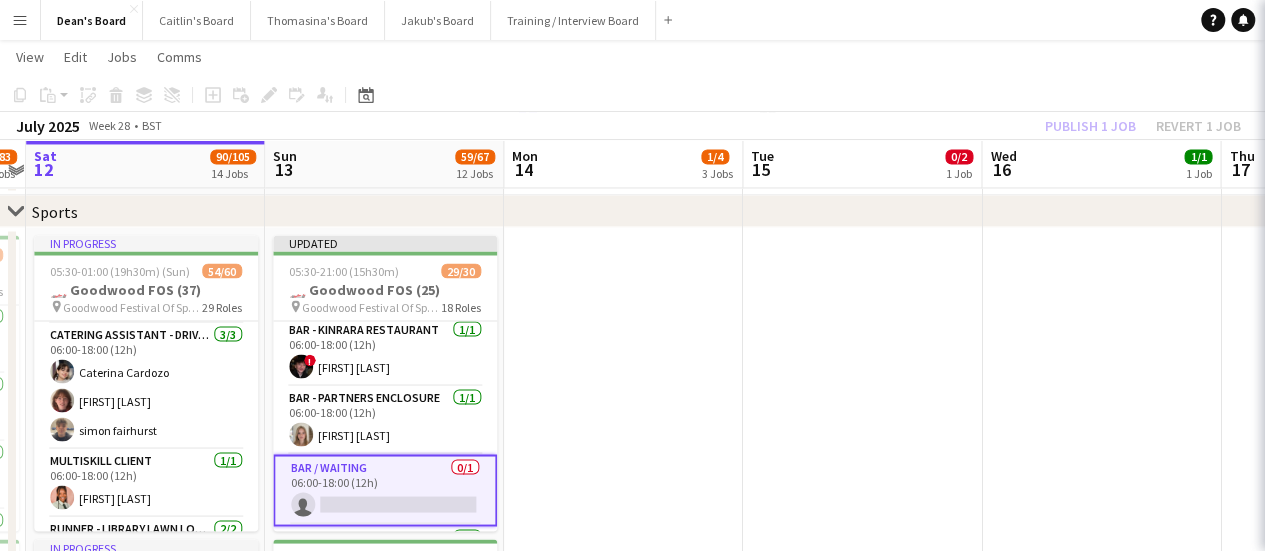 scroll, scrollTop: 0, scrollLeft: 928, axis: horizontal 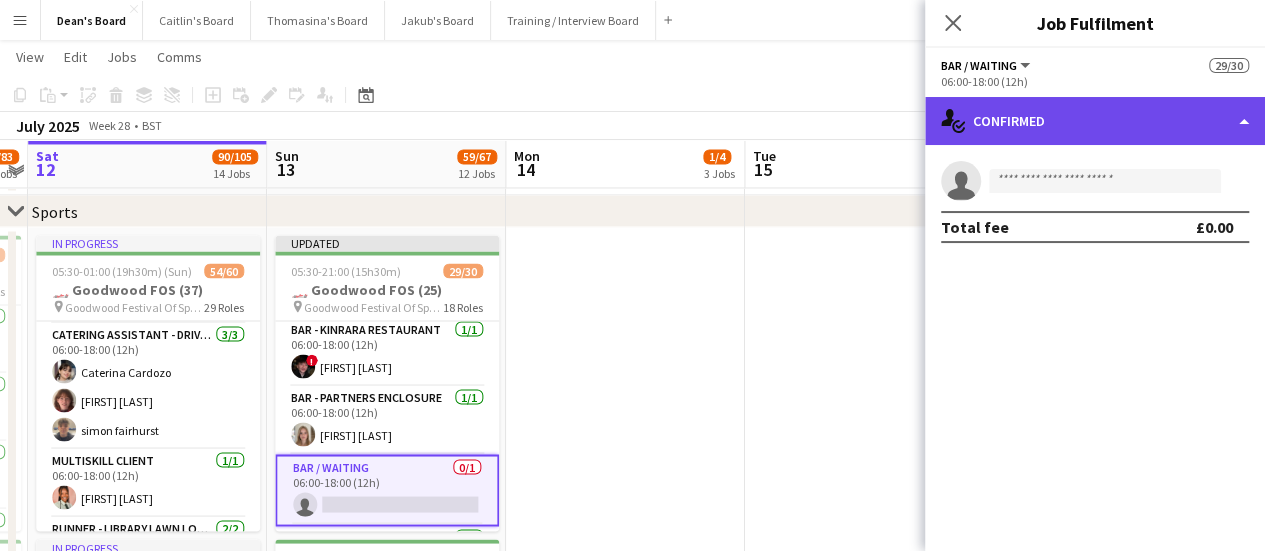 click on "single-neutral-actions-check-2
Confirmed" 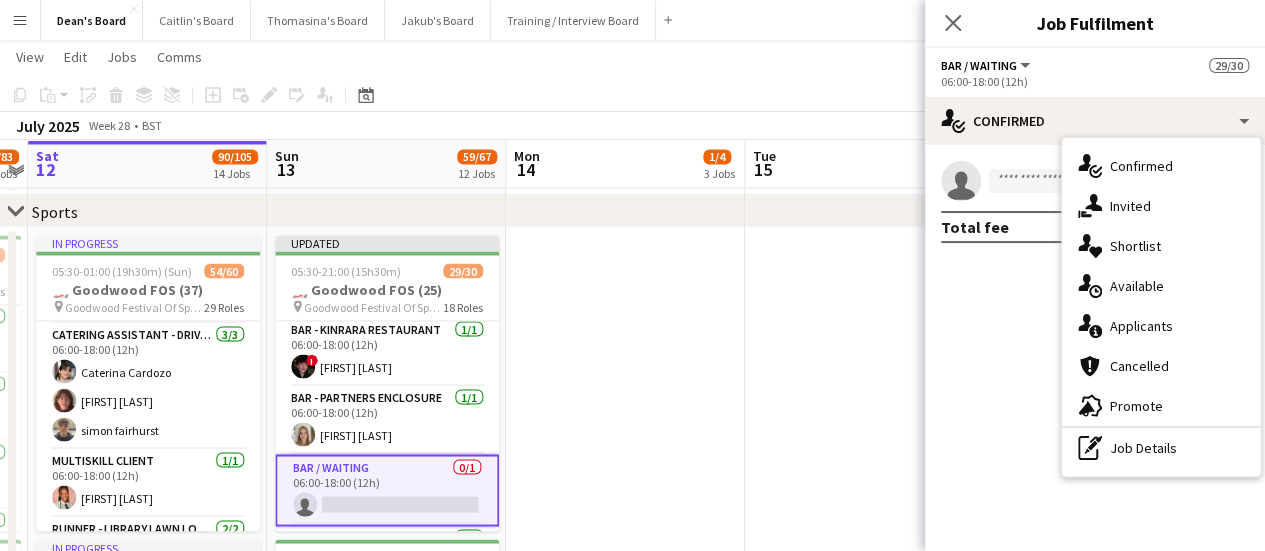 click on "pen-write
Job Details" at bounding box center (1161, 448) 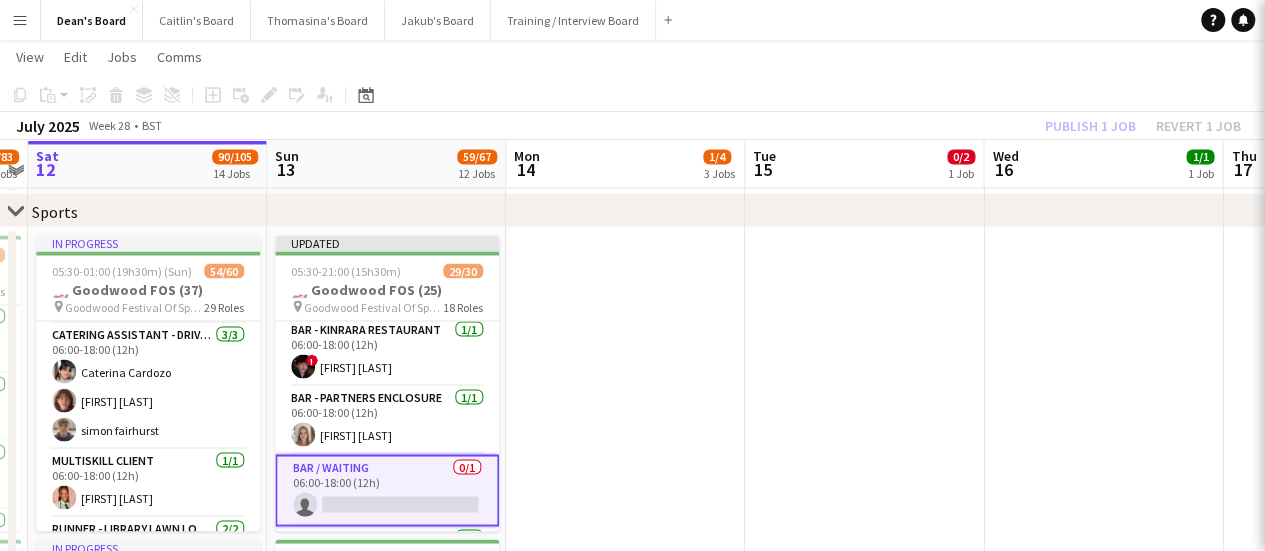 click on "1 x   Bar / Waiting    £155.32   06:00-18:00 (12h)" at bounding box center [1435, 140] 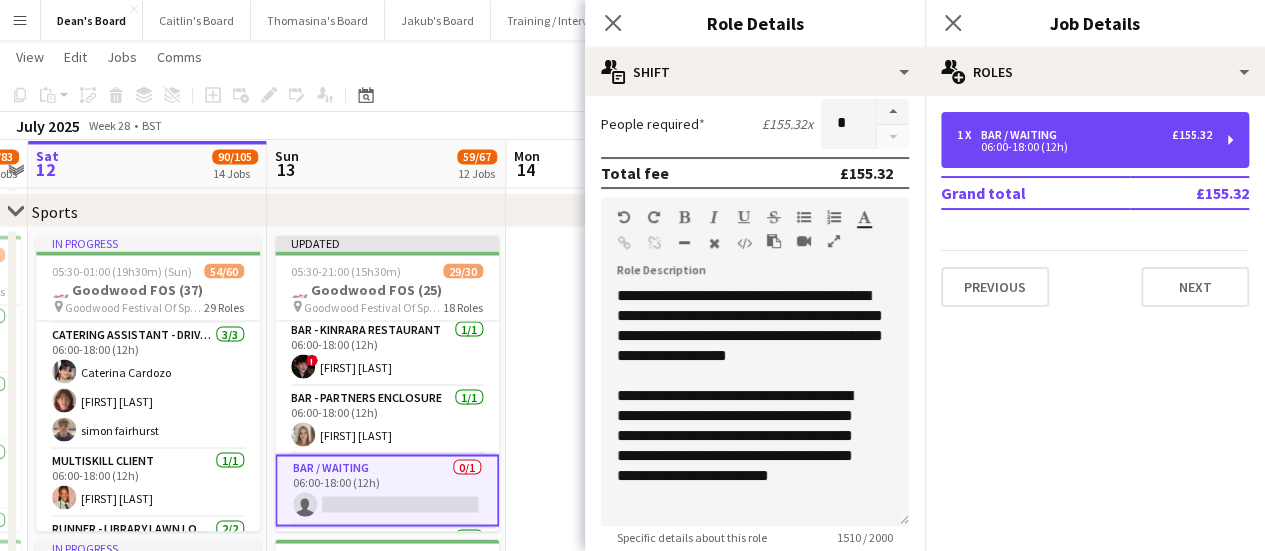 scroll, scrollTop: 700, scrollLeft: 0, axis: vertical 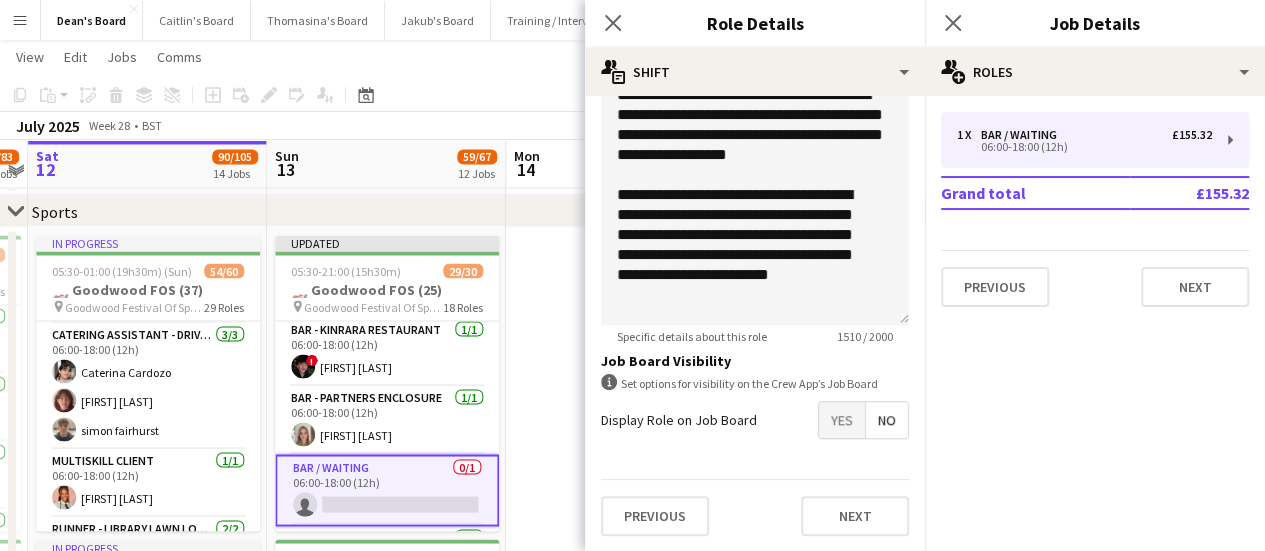 click on "Yes" at bounding box center [842, 420] 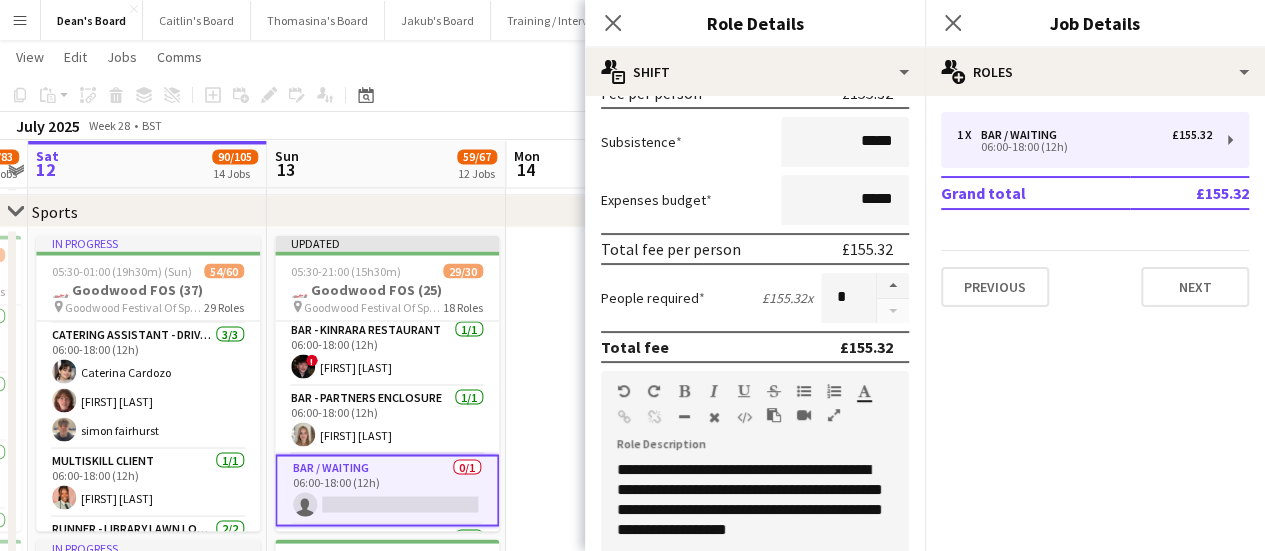 scroll, scrollTop: 300, scrollLeft: 0, axis: vertical 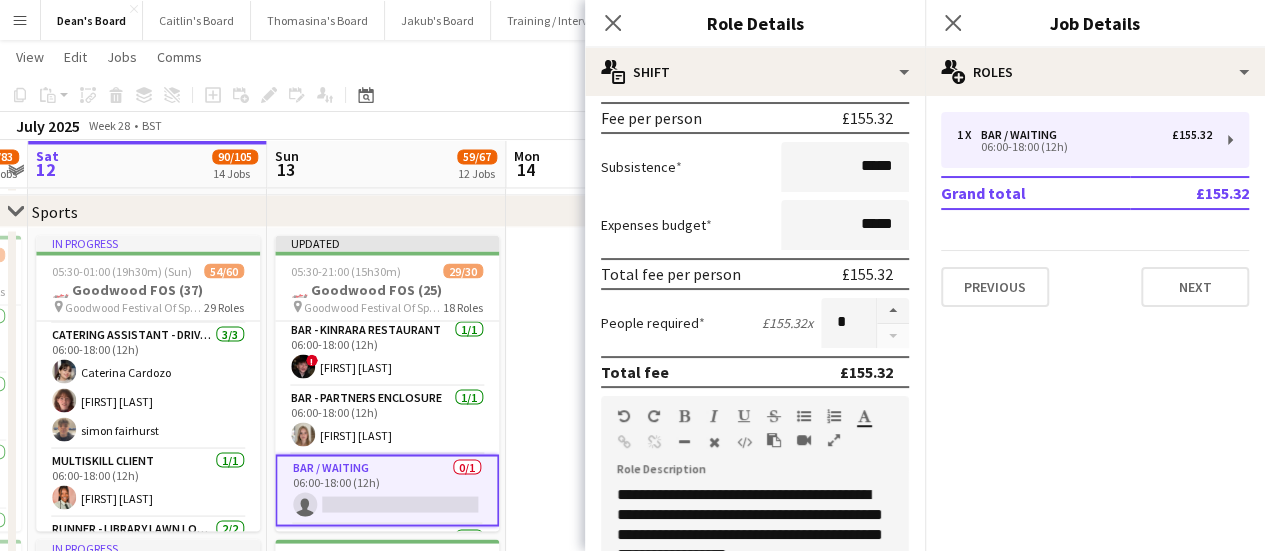 click at bounding box center (625, 806) 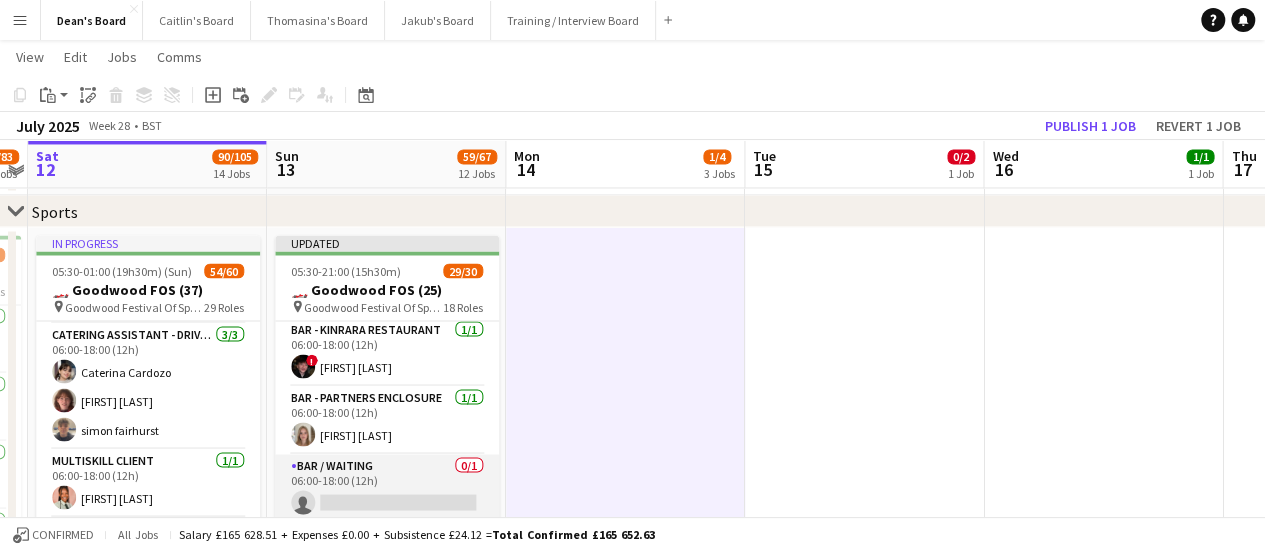 click on "Bar / Waiting    0/1   06:00-18:00 (12h)
single-neutral-actions" at bounding box center (387, 488) 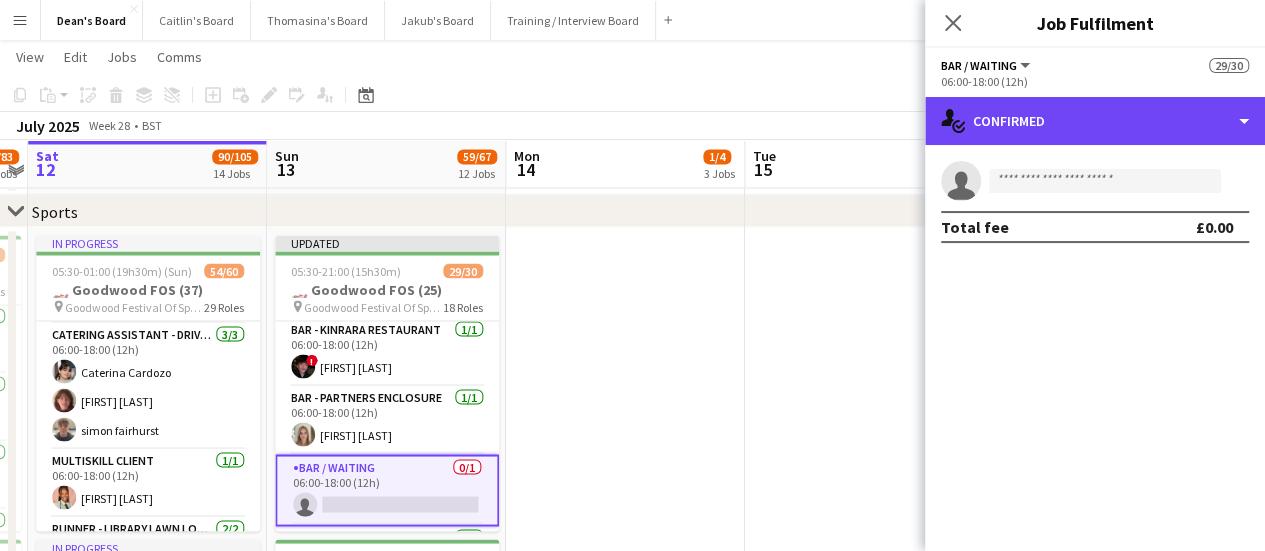 drag, startPoint x: 1150, startPoint y: 109, endPoint x: 1149, endPoint y: 209, distance: 100.005 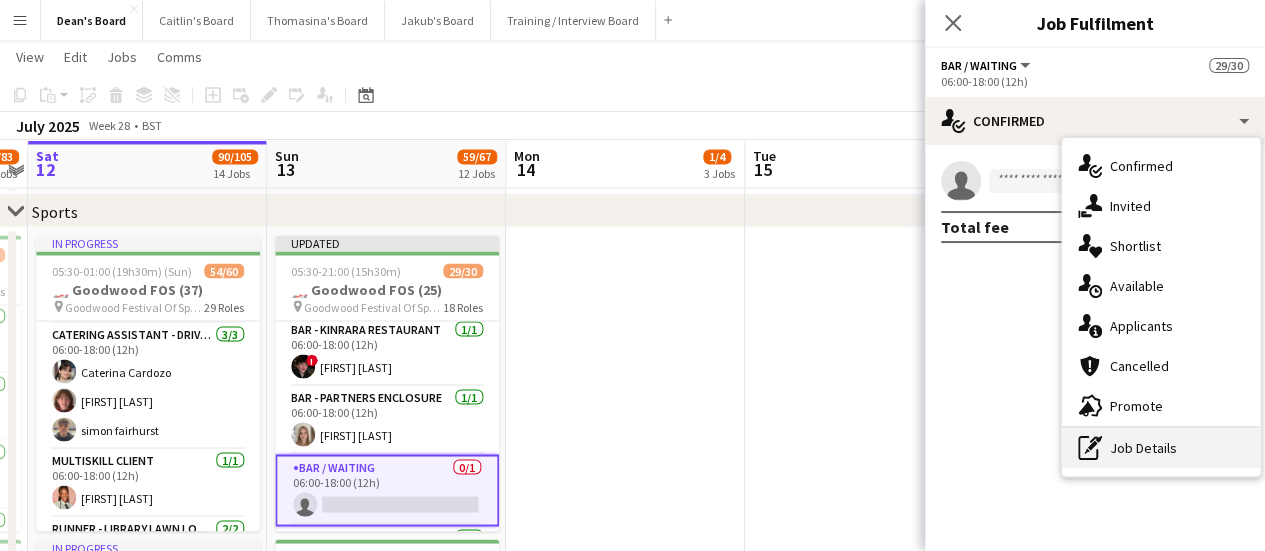 click on "pen-write
Job Details" at bounding box center (1161, 448) 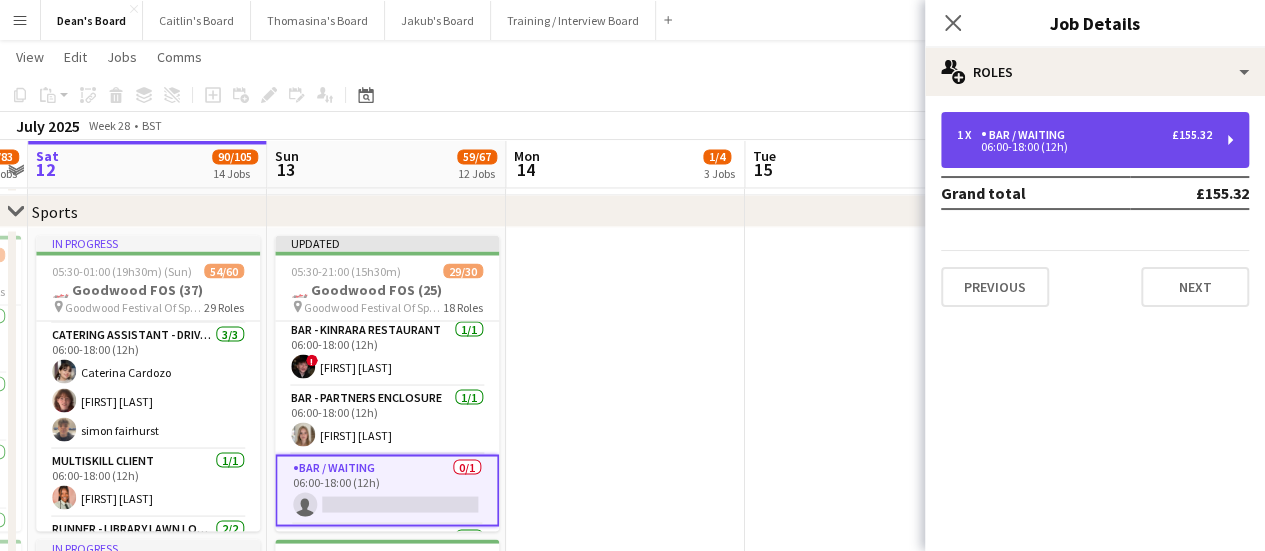 click on "Bar / Waiting" at bounding box center [1027, 135] 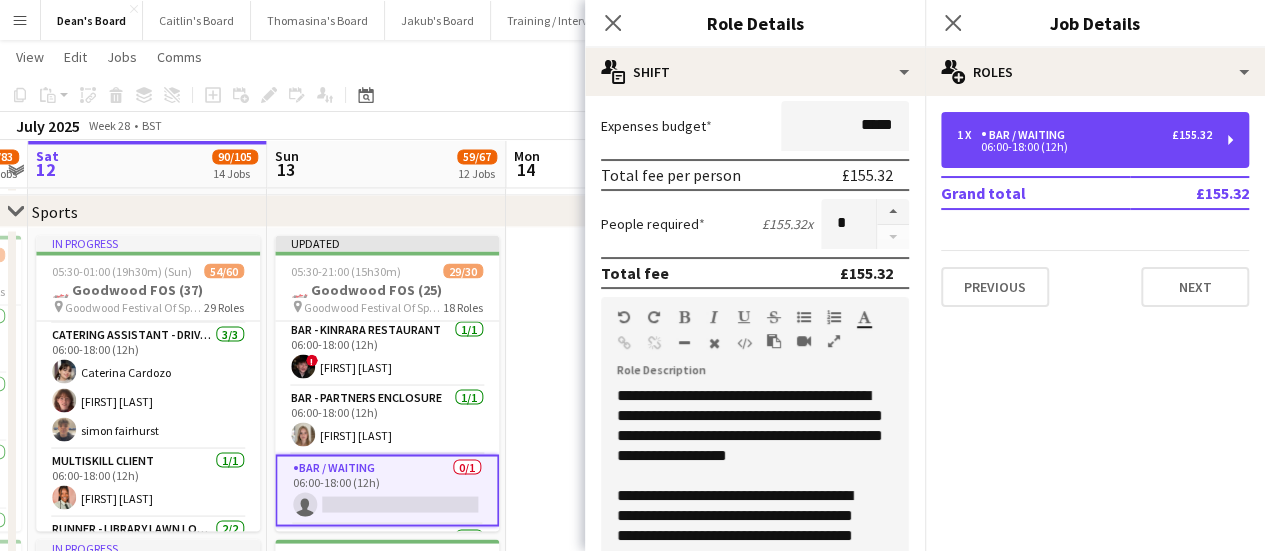 scroll, scrollTop: 400, scrollLeft: 0, axis: vertical 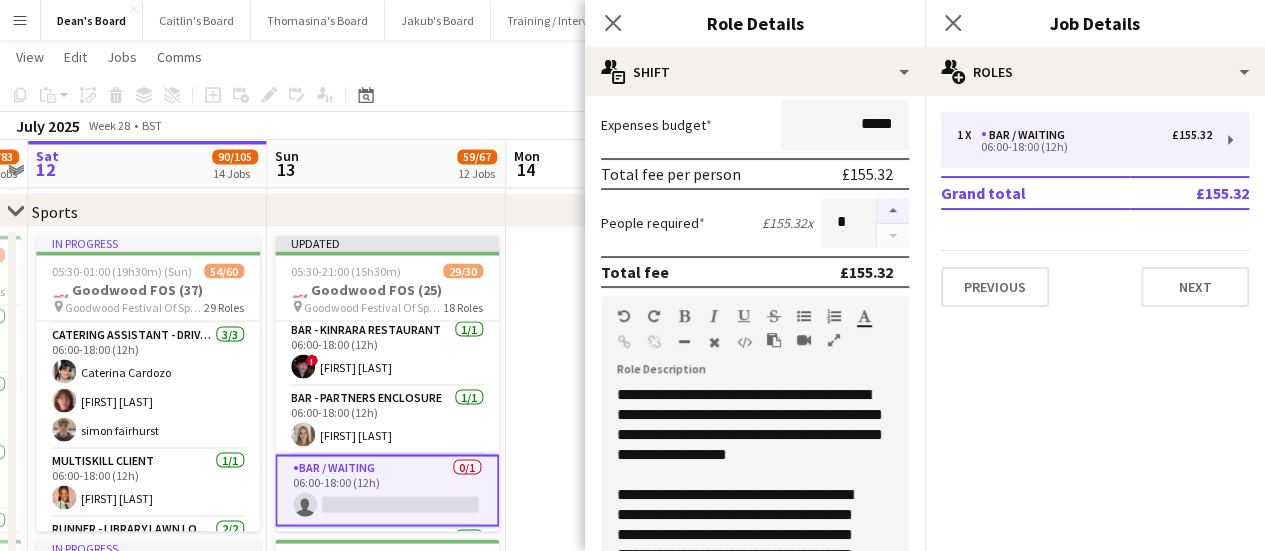 click at bounding box center [893, 211] 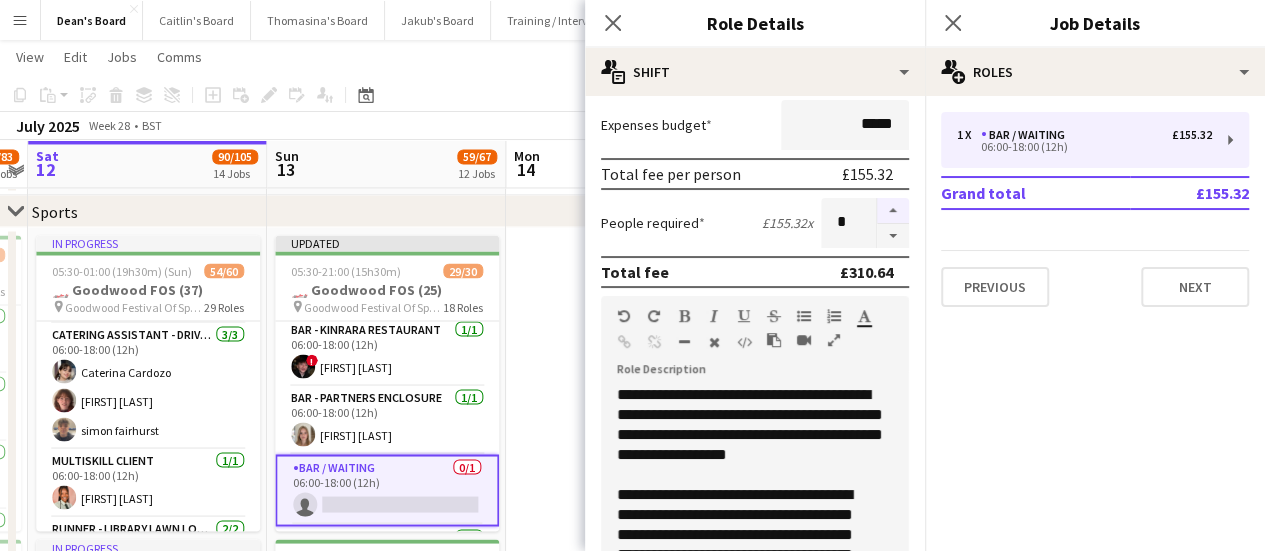 click at bounding box center (893, 211) 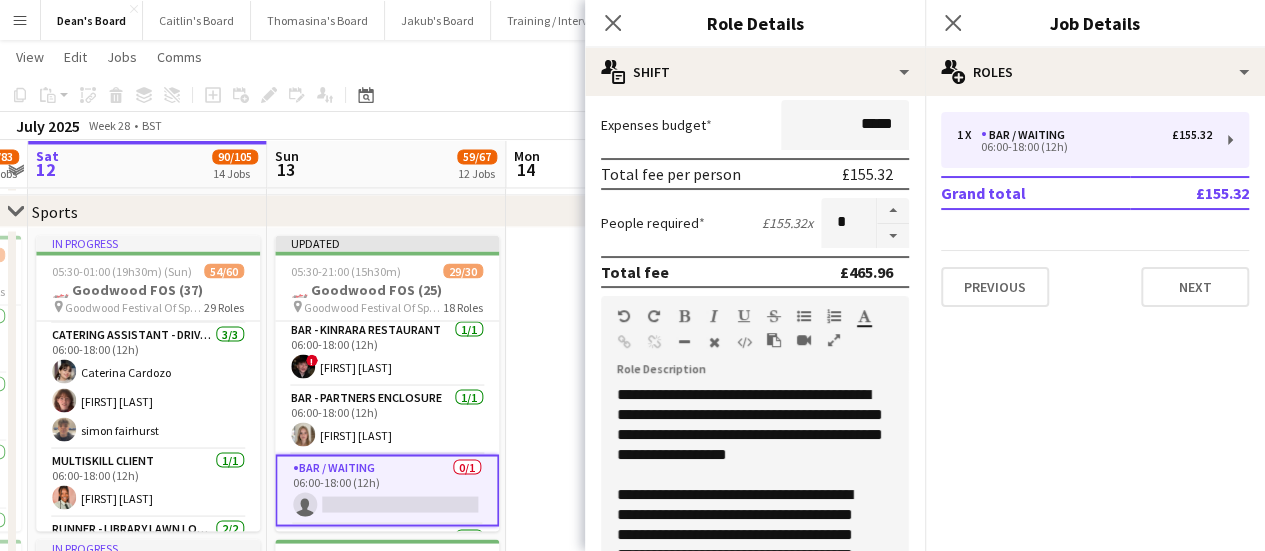 click on "chevron-right
Sports" 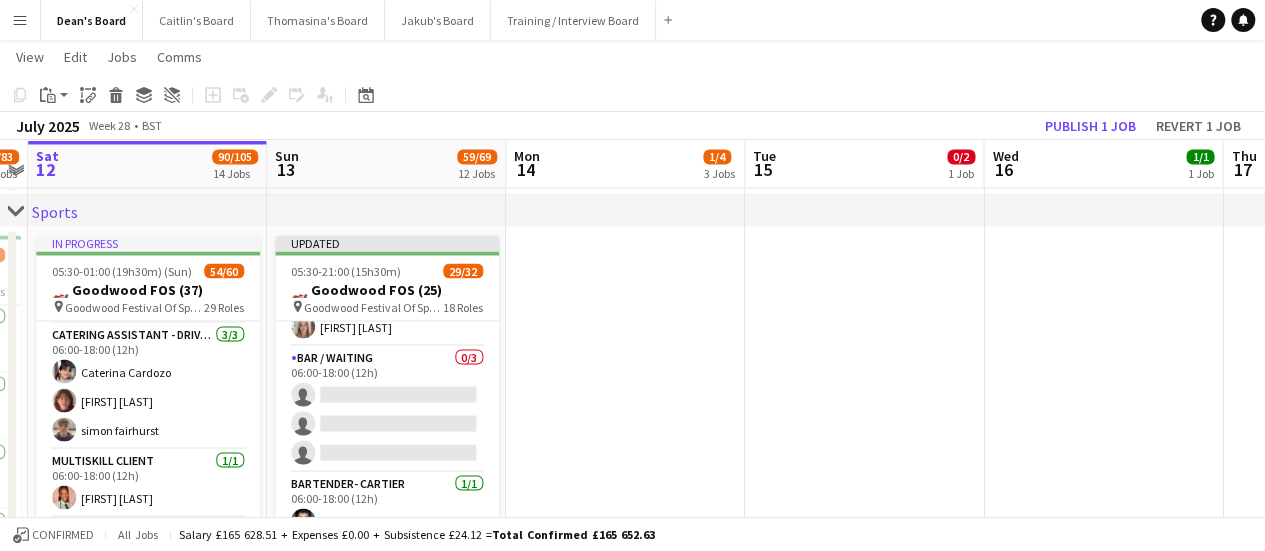 scroll, scrollTop: 200, scrollLeft: 0, axis: vertical 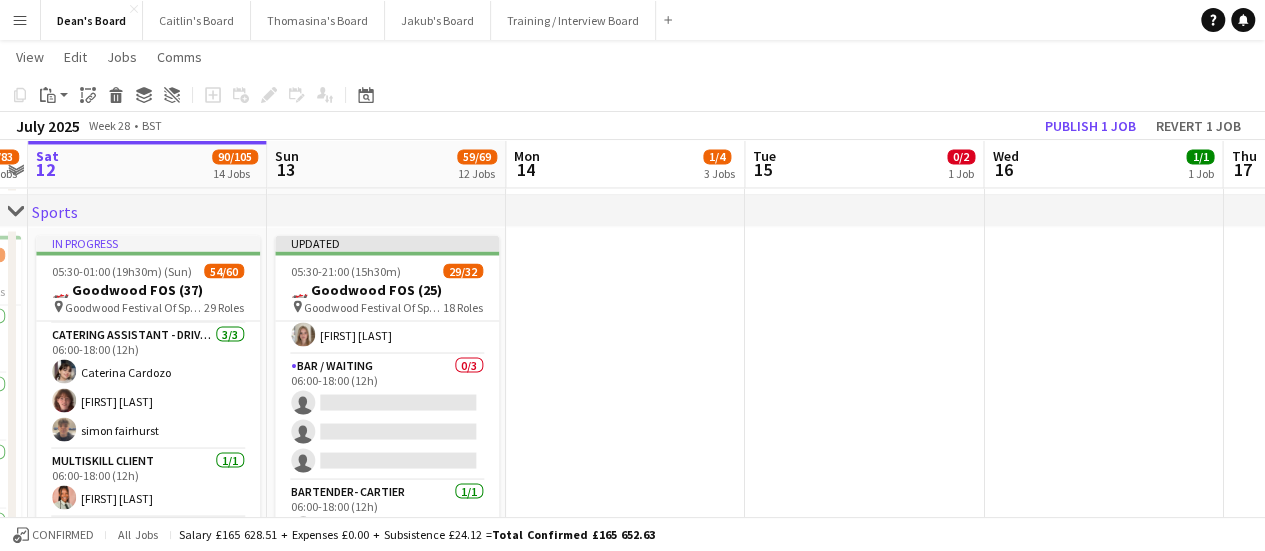 click at bounding box center [625, 806] 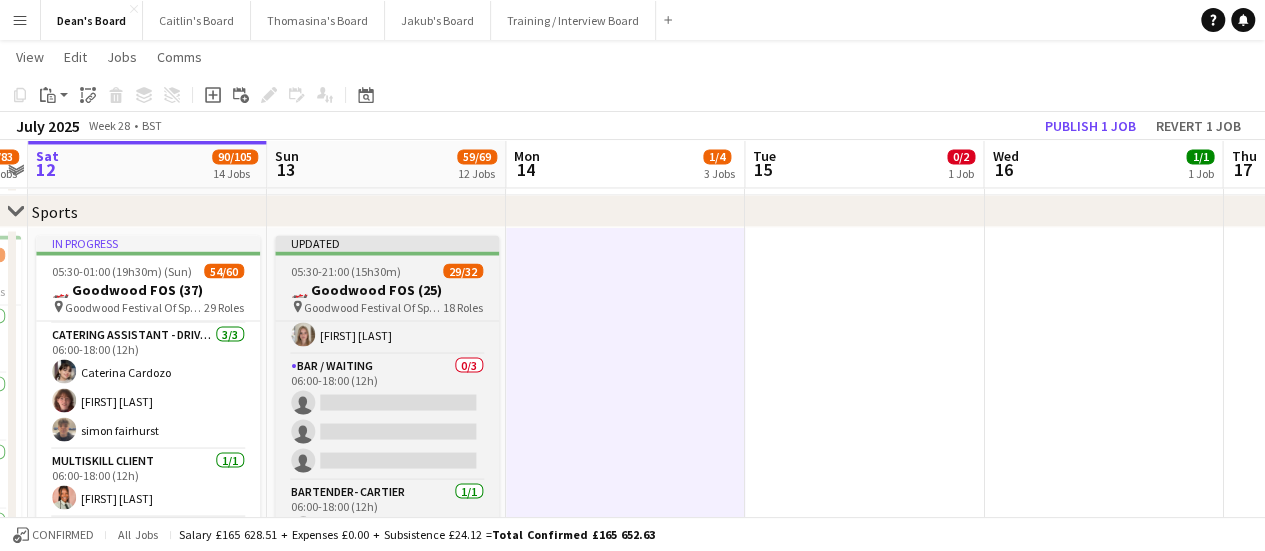 click on "Goodwood Festival Of Speed Chichester, PO18 0PH" at bounding box center (373, 306) 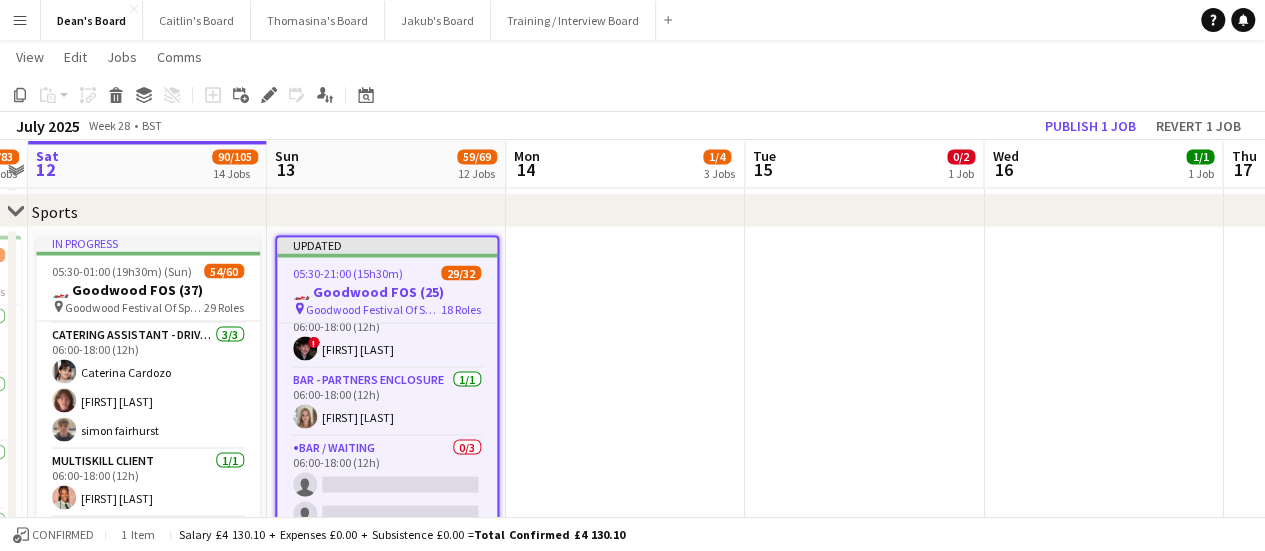 scroll, scrollTop: 100, scrollLeft: 0, axis: vertical 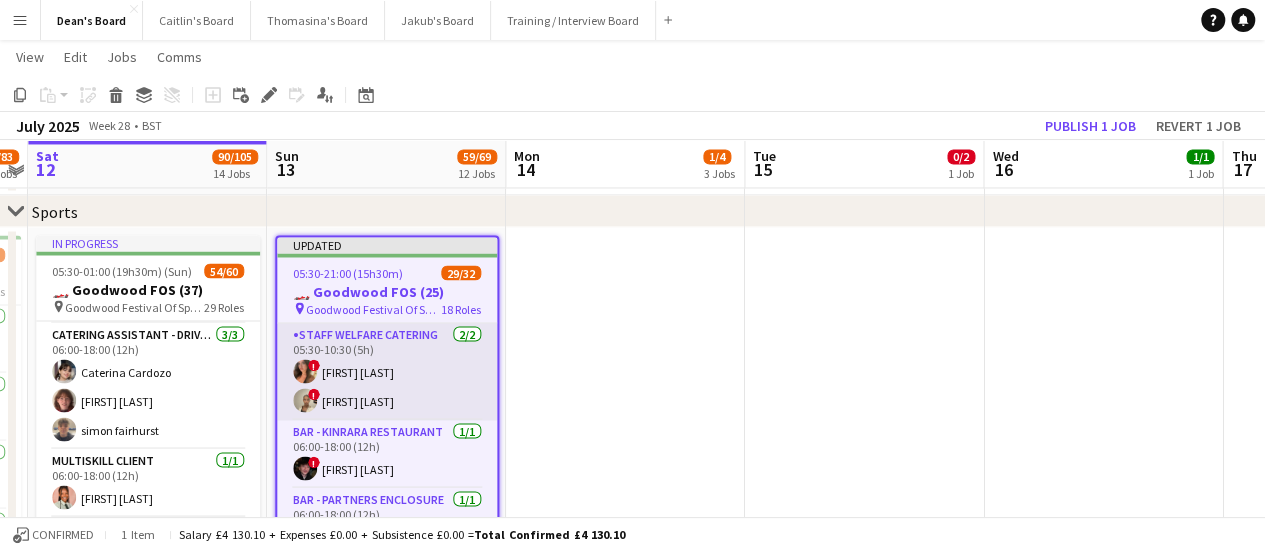 click on "Staff Welfare Catering   2/2   05:30-10:30 (5h)
! Chloe Honeybourne ! eloise page" at bounding box center [387, 371] 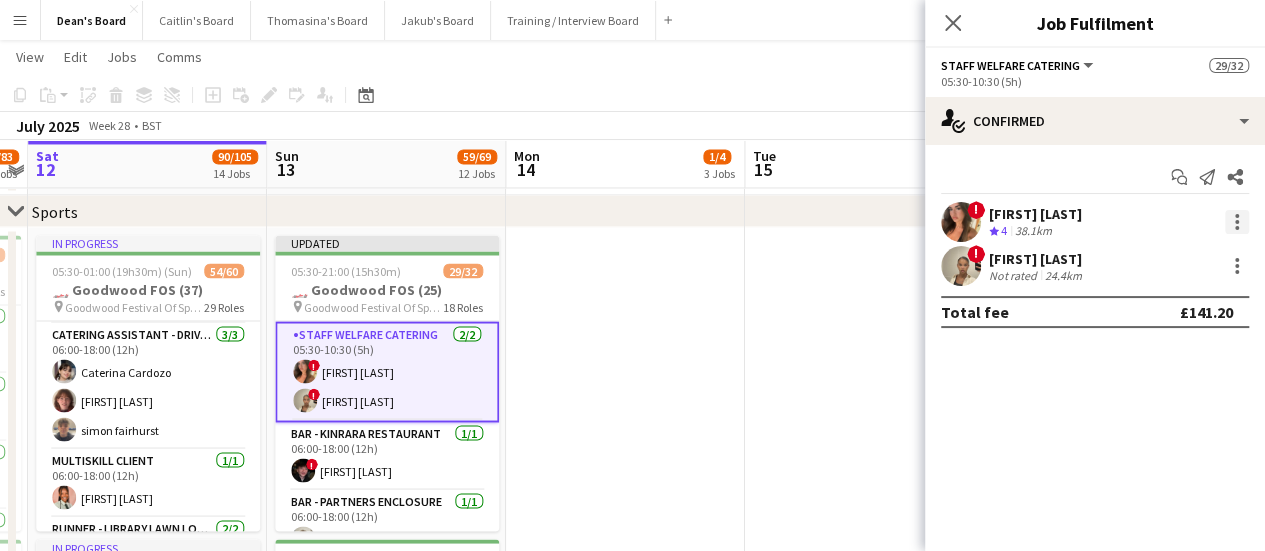 click at bounding box center [1237, 222] 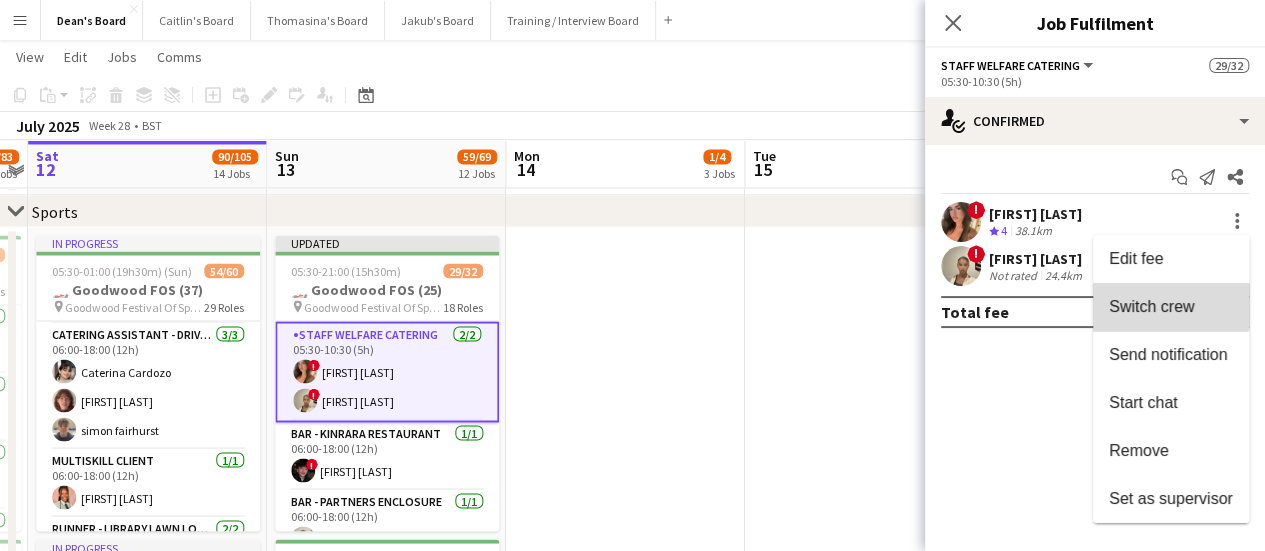 click on "Switch crew" at bounding box center [1151, 306] 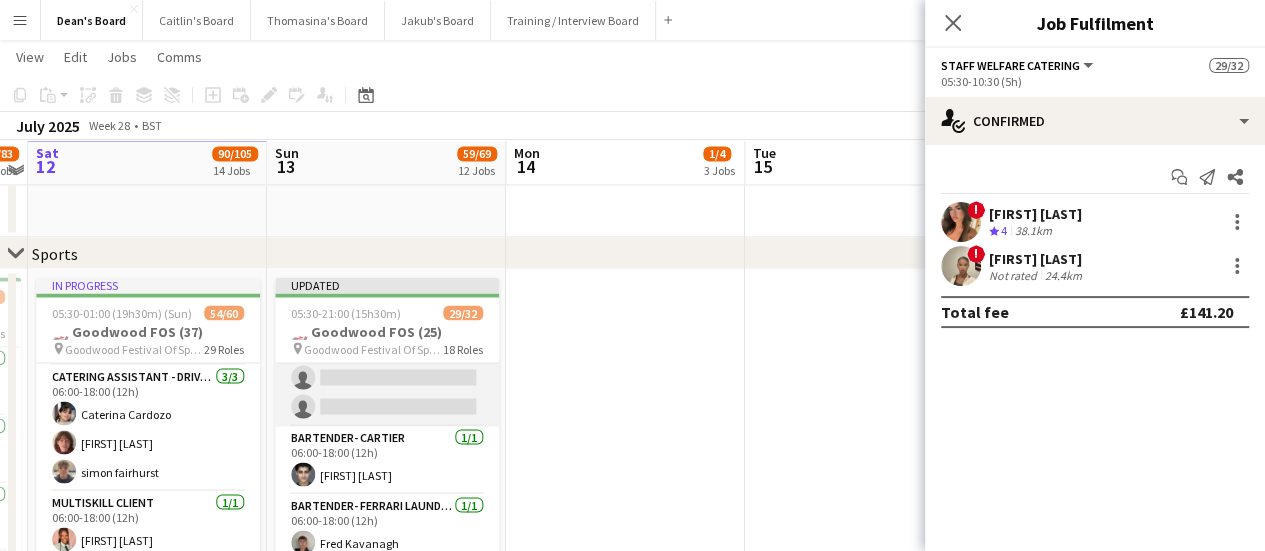 click on "Bar / Waiting    0/3   06:00-18:00 (12h)
single-neutral-actions
single-neutral-actions
single-neutral-actions" at bounding box center [387, 363] 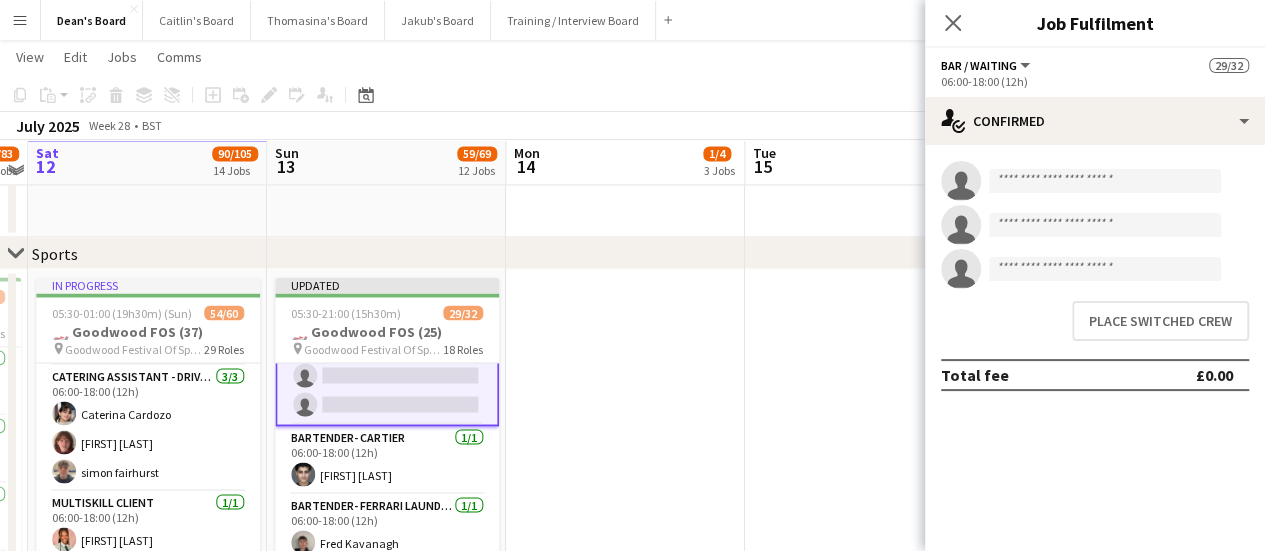 scroll, scrollTop: 298, scrollLeft: 0, axis: vertical 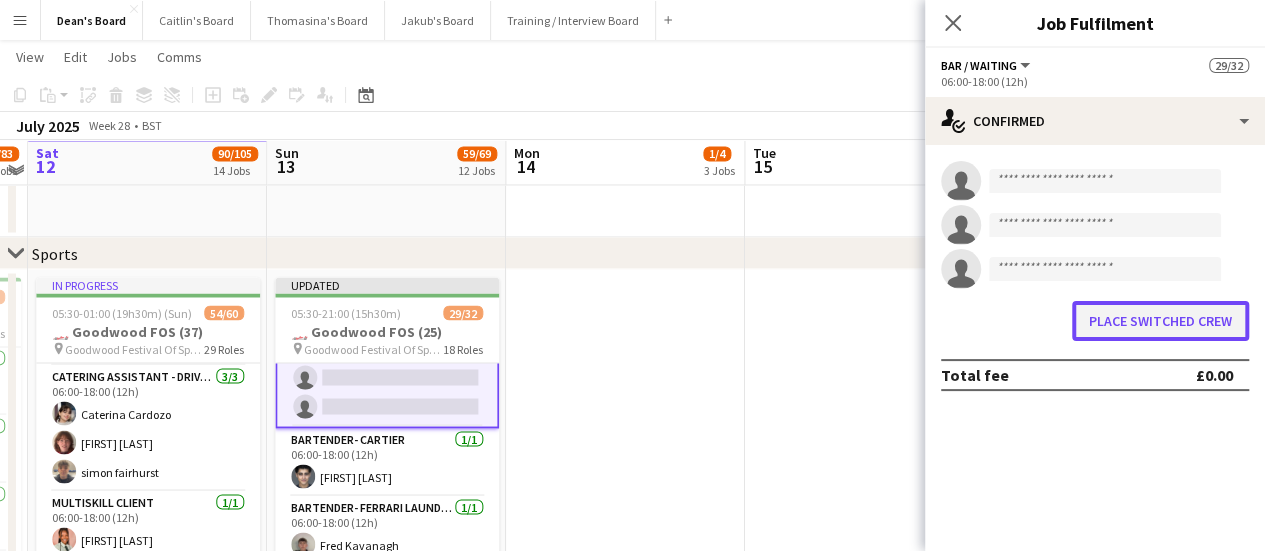 click on "Place switched crew" at bounding box center (1160, 321) 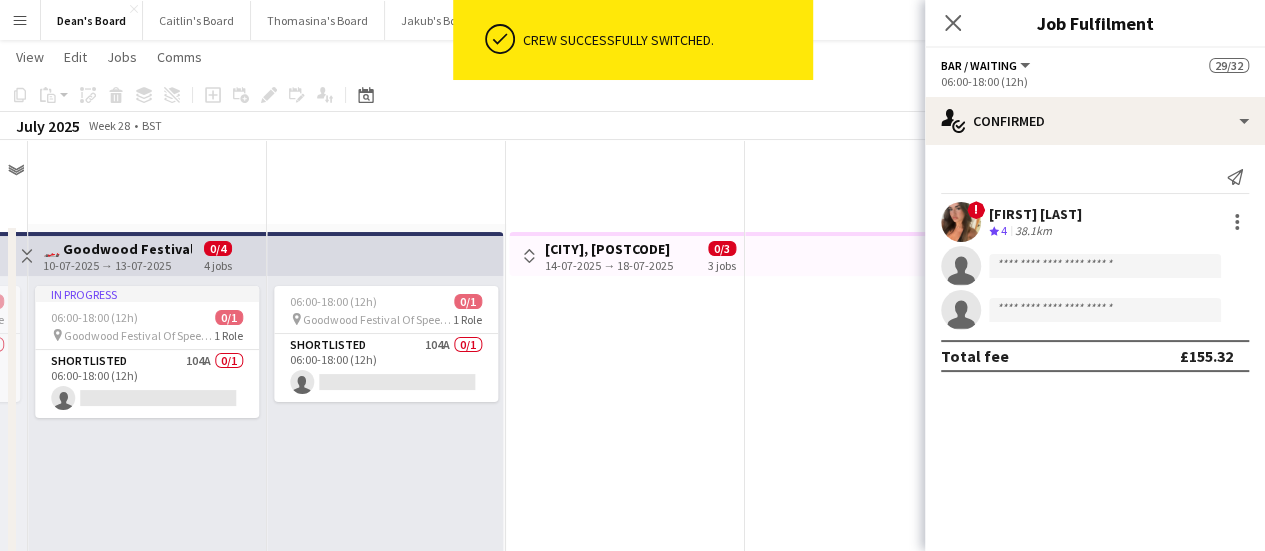 scroll, scrollTop: 1700, scrollLeft: 0, axis: vertical 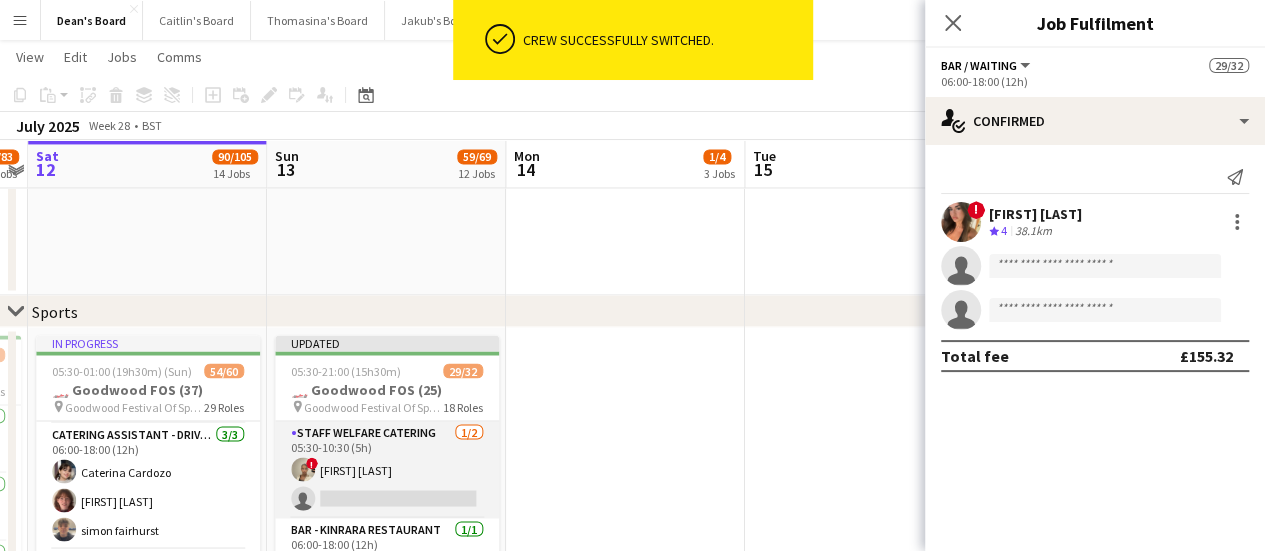 click on "Staff Welfare Catering   1/2   05:30-10:30 (5h)
! eloise page
single-neutral-actions" at bounding box center [387, 469] 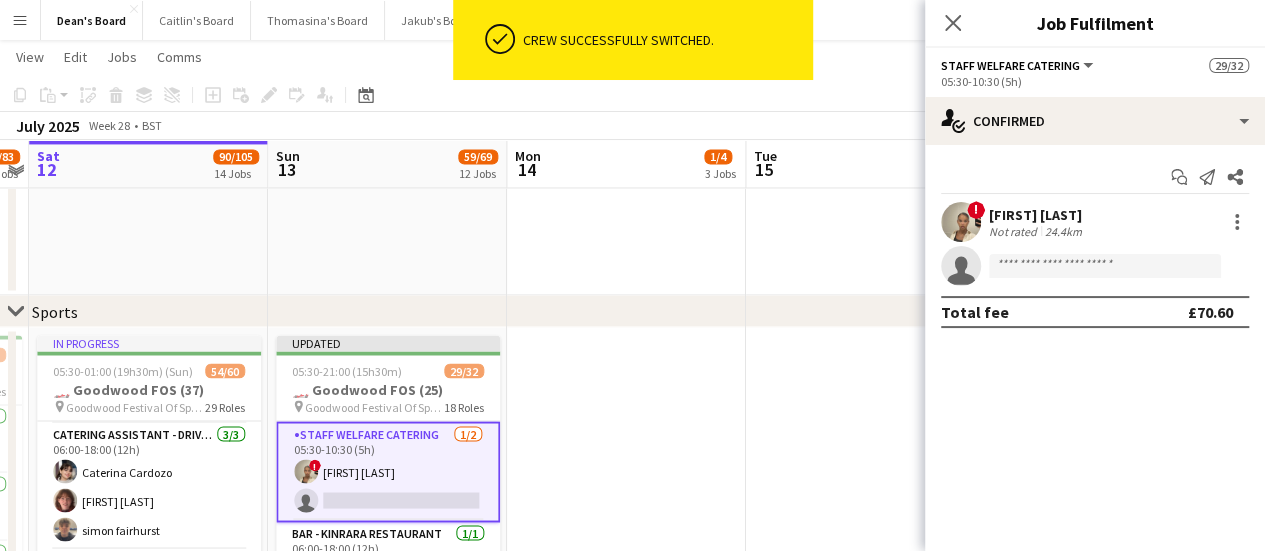 click on "single-neutral-actions" 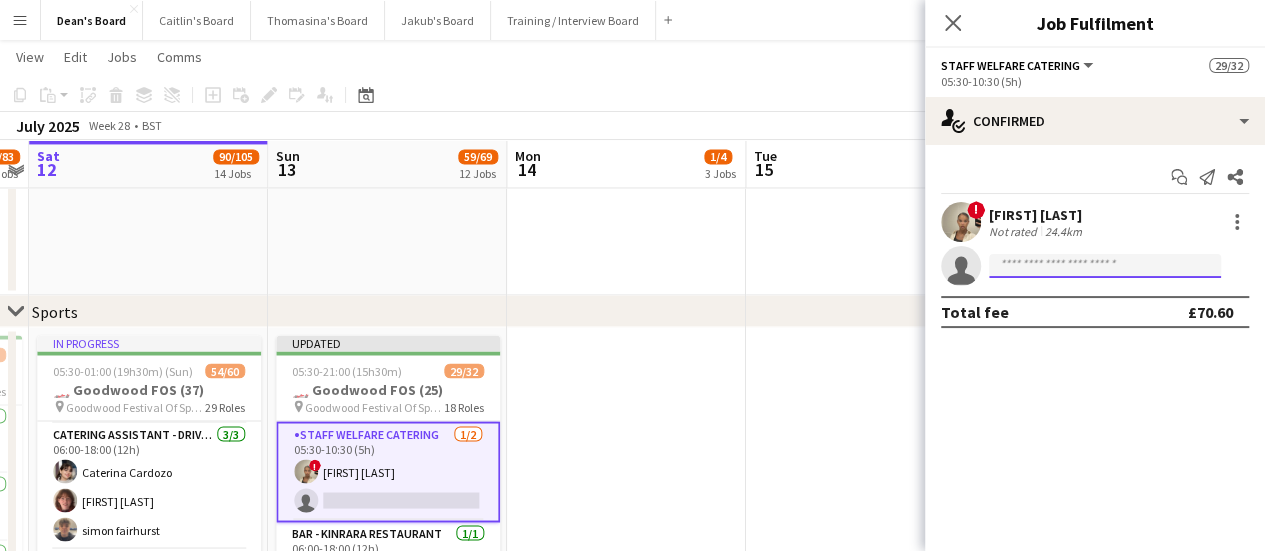 click 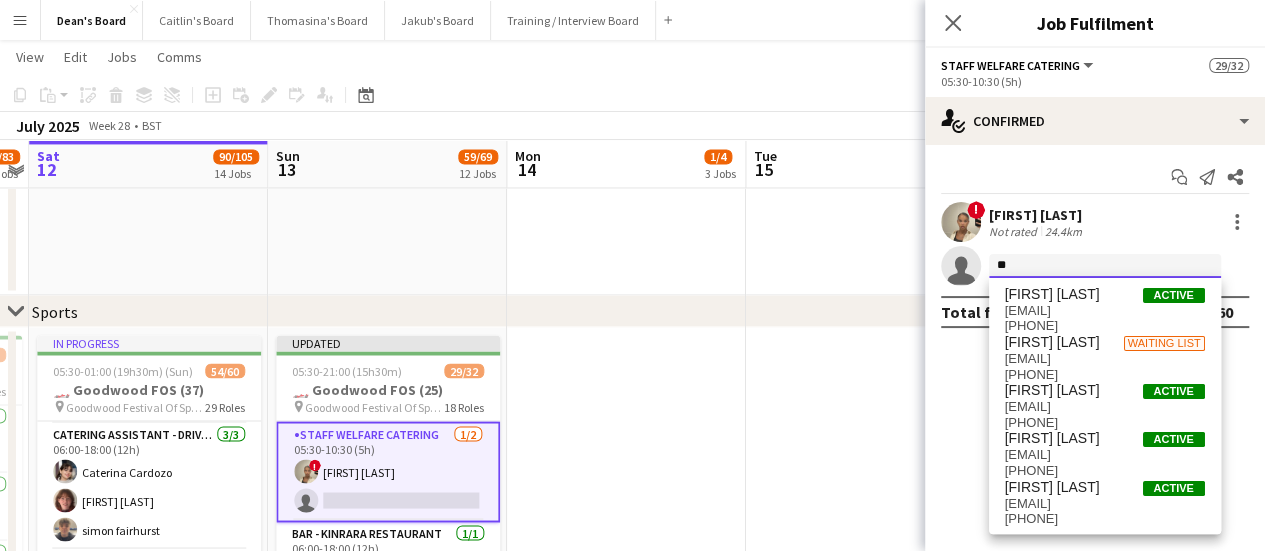 type on "*" 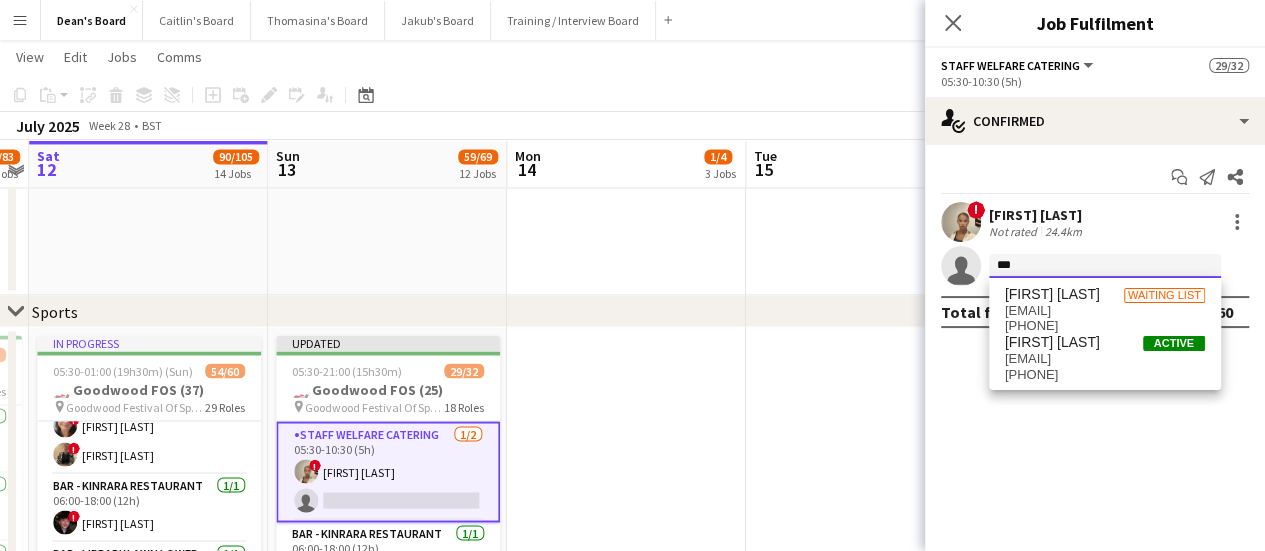 scroll, scrollTop: 0, scrollLeft: 0, axis: both 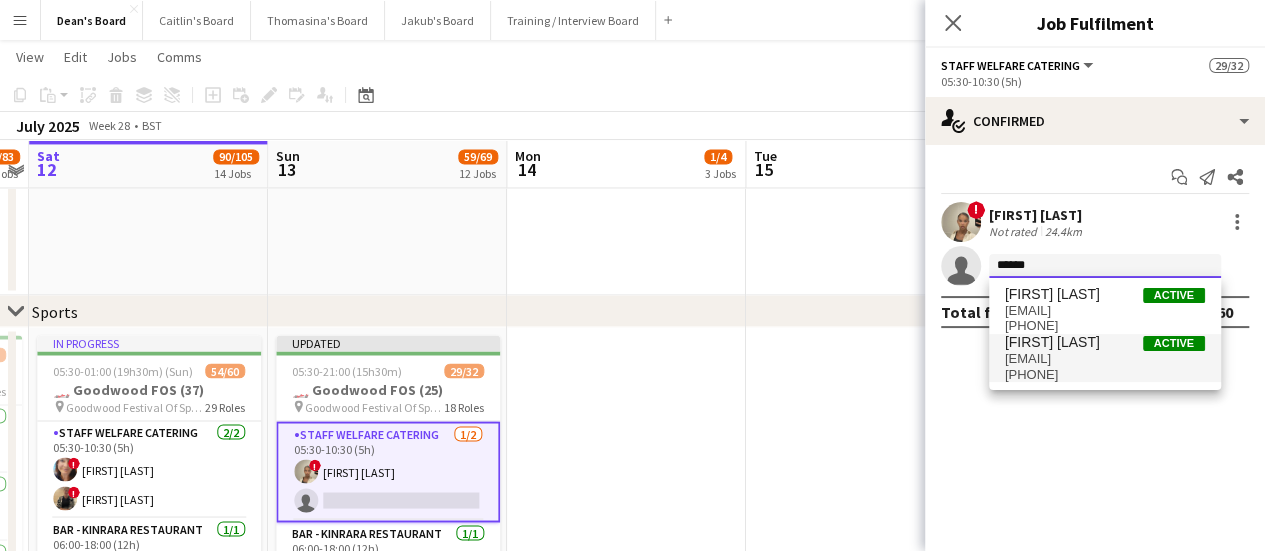 type on "******" 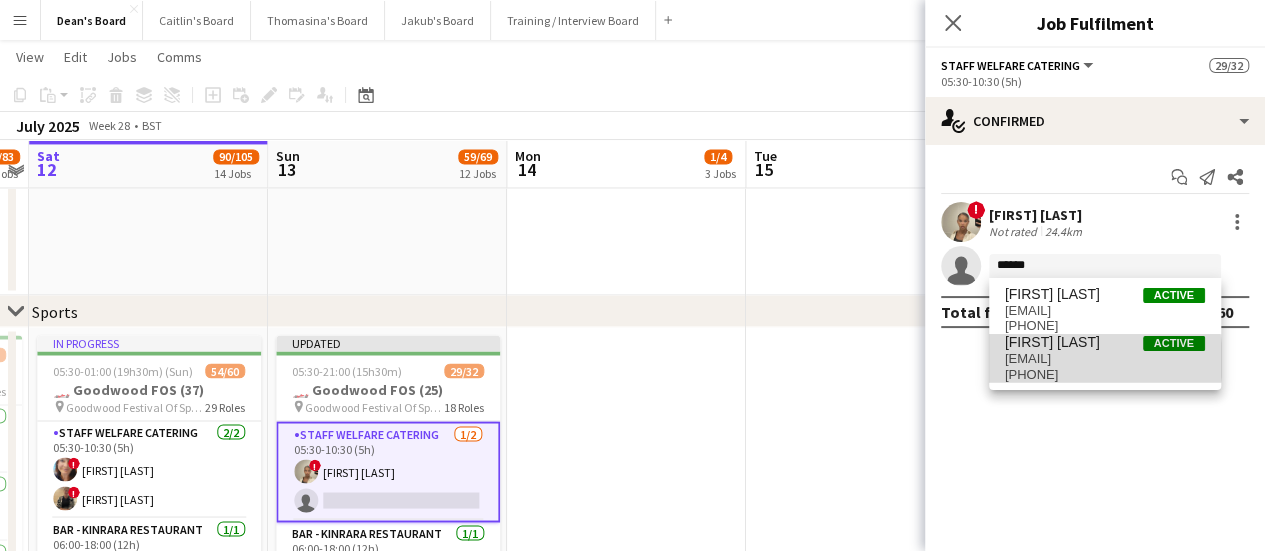 click on "swilson.2707@btinternet.com" at bounding box center [1105, 359] 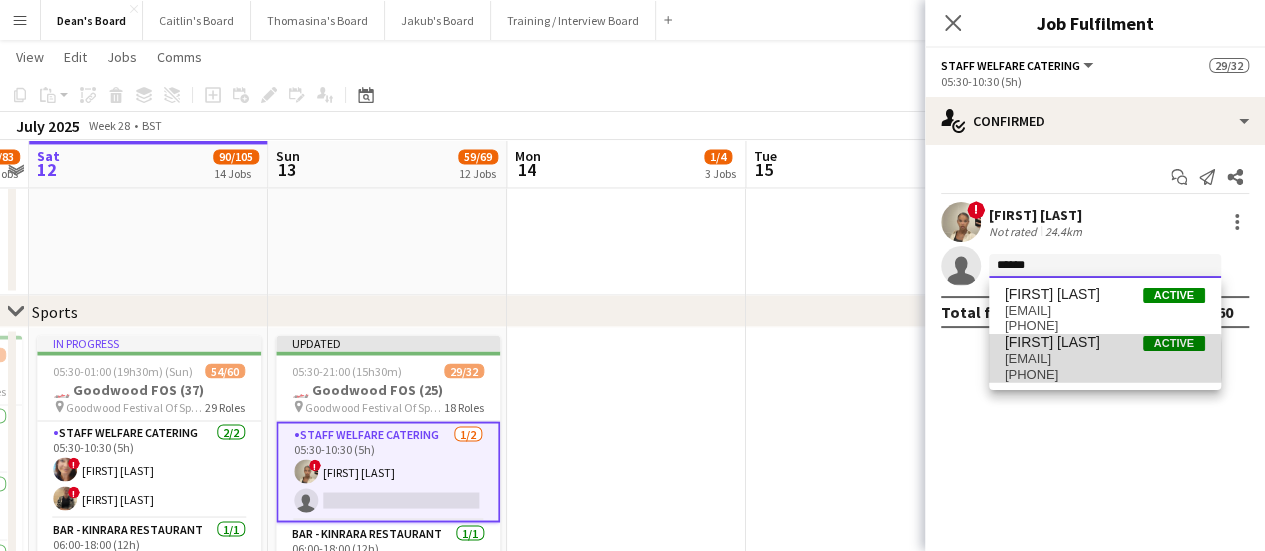 type 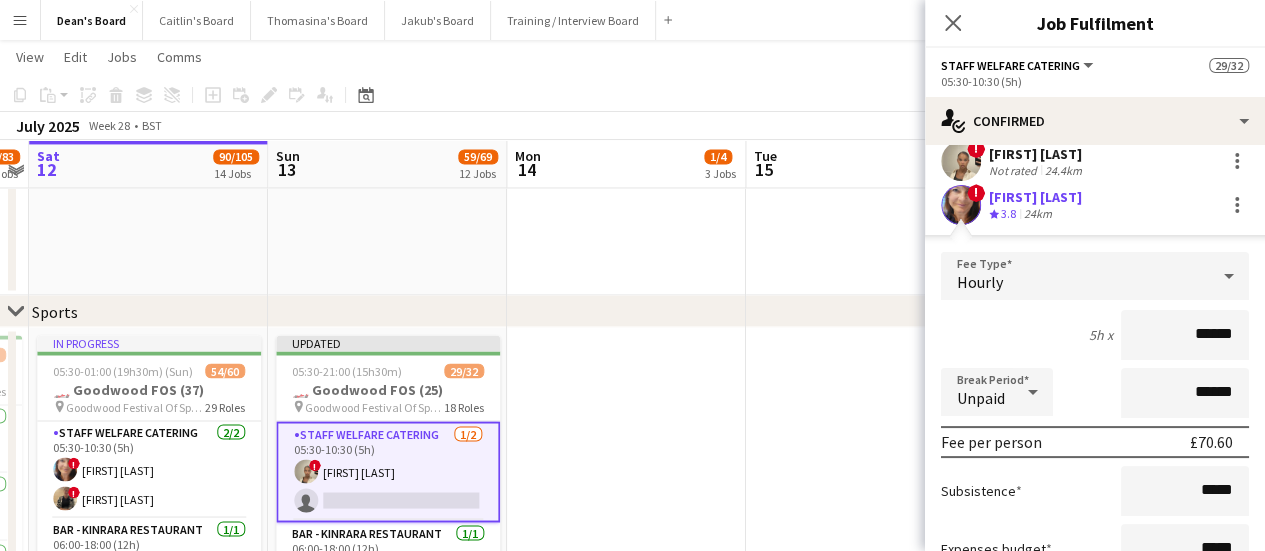 scroll, scrollTop: 246, scrollLeft: 0, axis: vertical 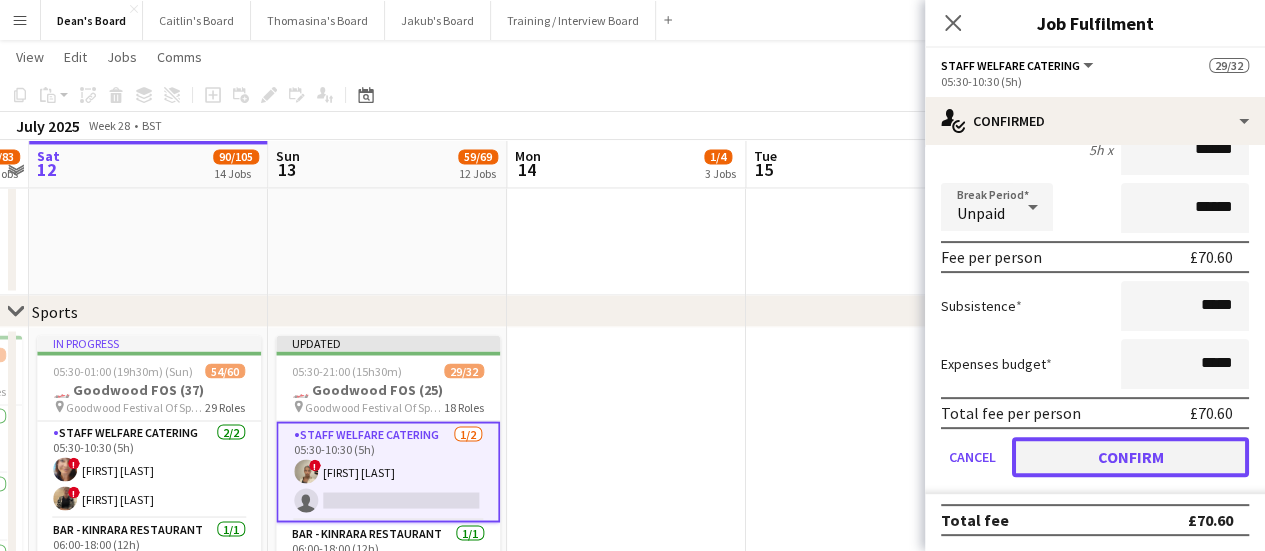 click on "Confirm" at bounding box center (1130, 457) 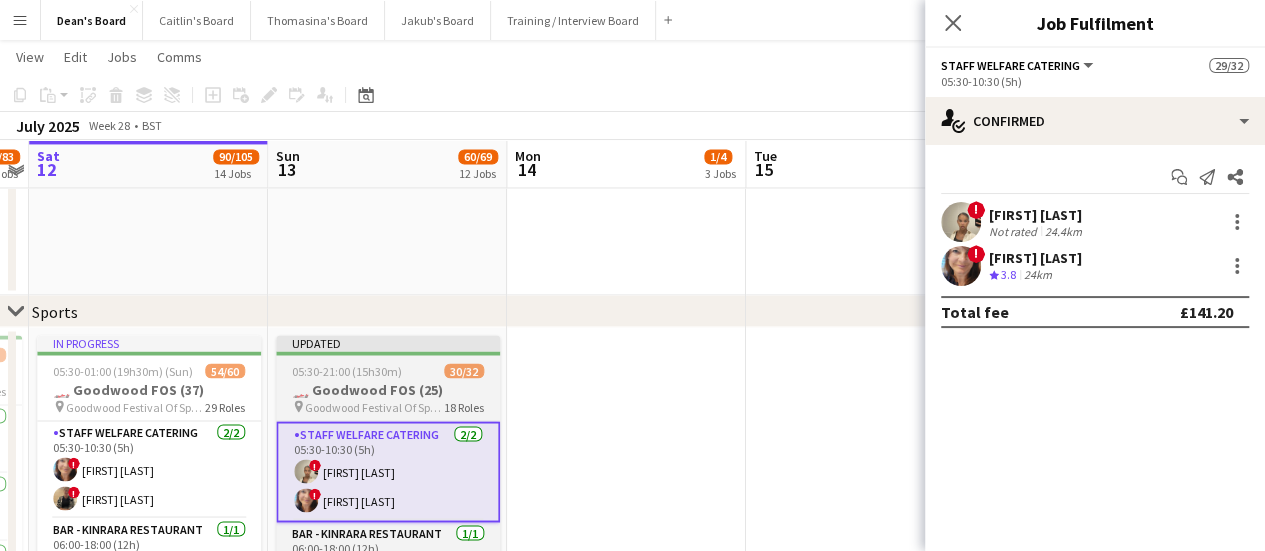 scroll, scrollTop: 0, scrollLeft: 0, axis: both 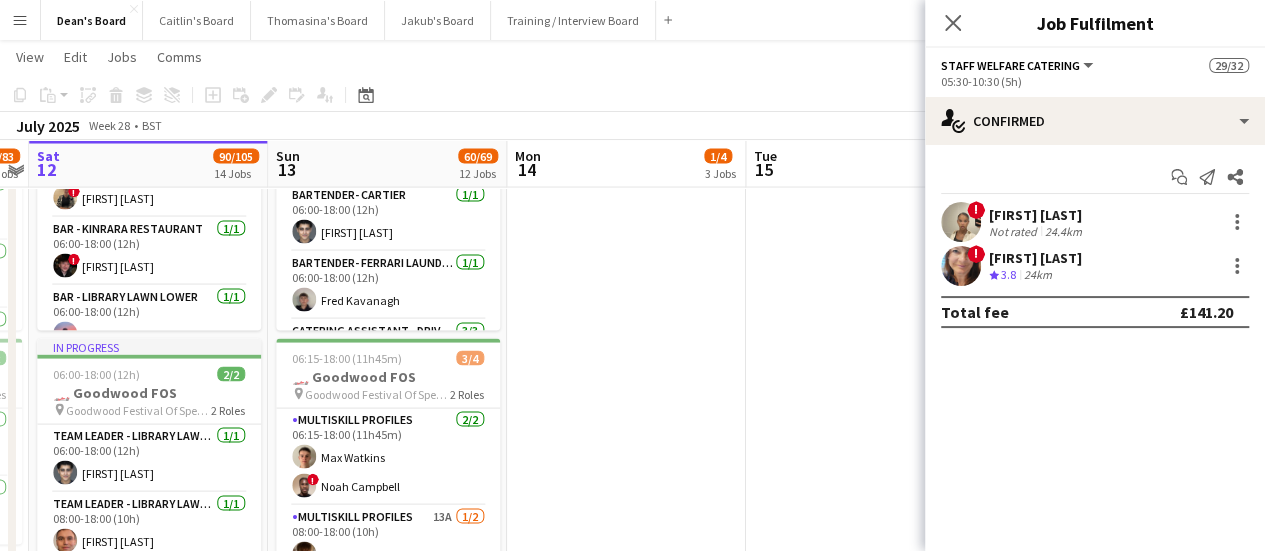 click at bounding box center (626, 606) 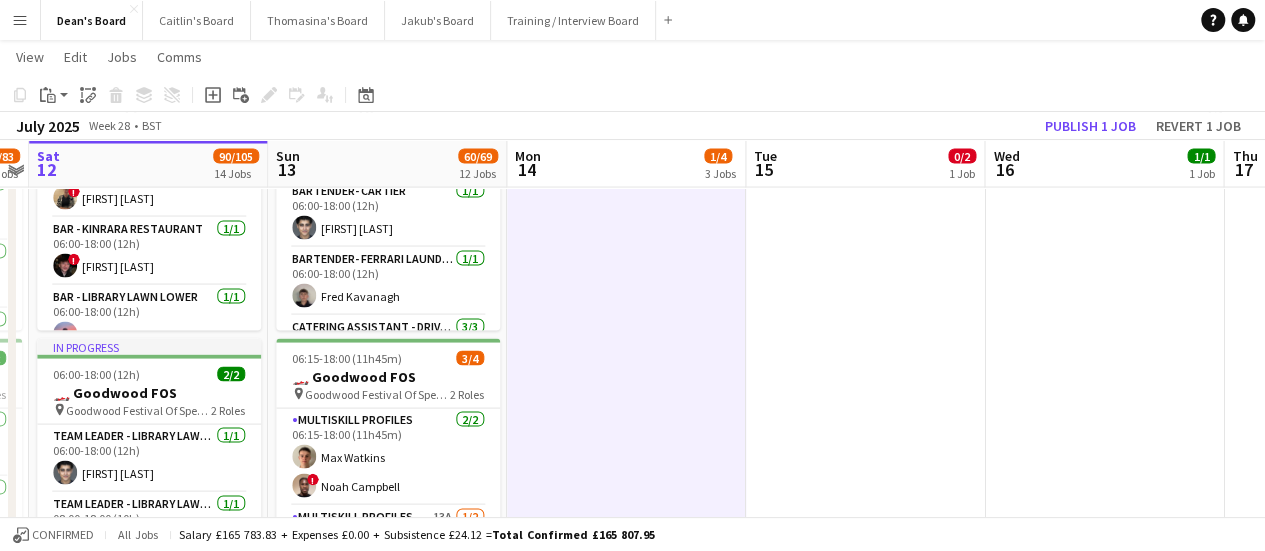 scroll, scrollTop: 296, scrollLeft: 0, axis: vertical 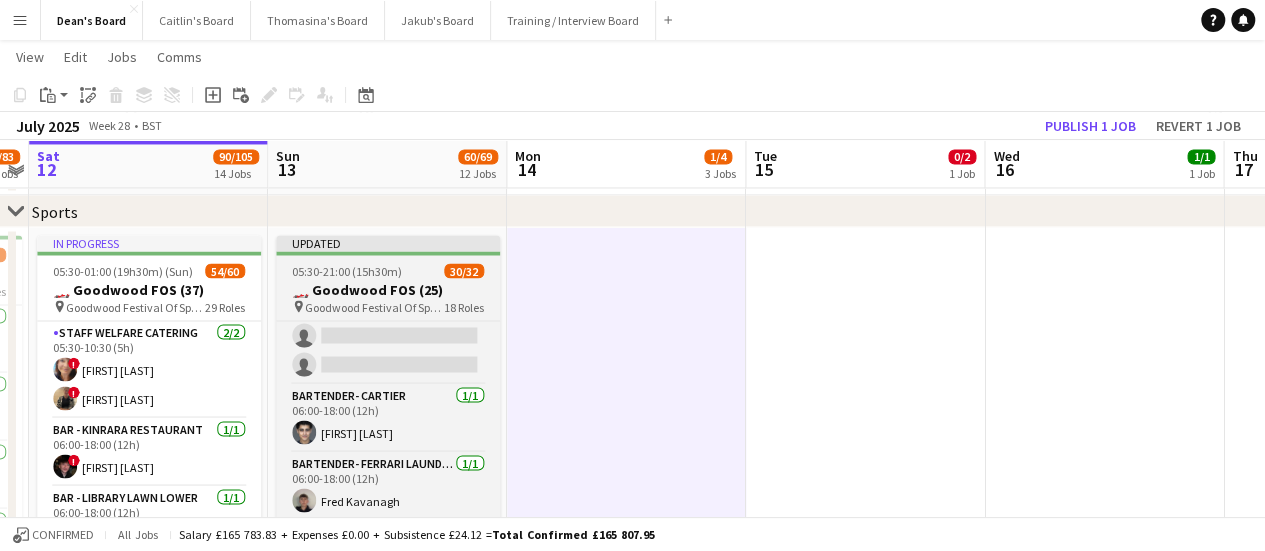 click on "Goodwood Festival Of Speed Chichester, PO18 0PH" at bounding box center (374, 306) 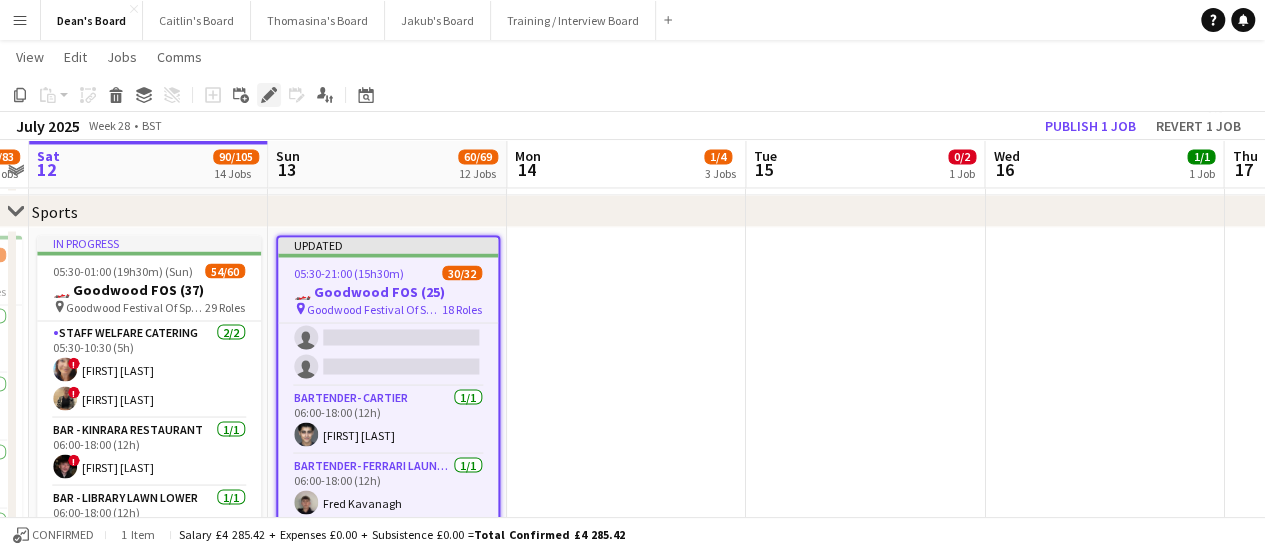 click on "Edit" 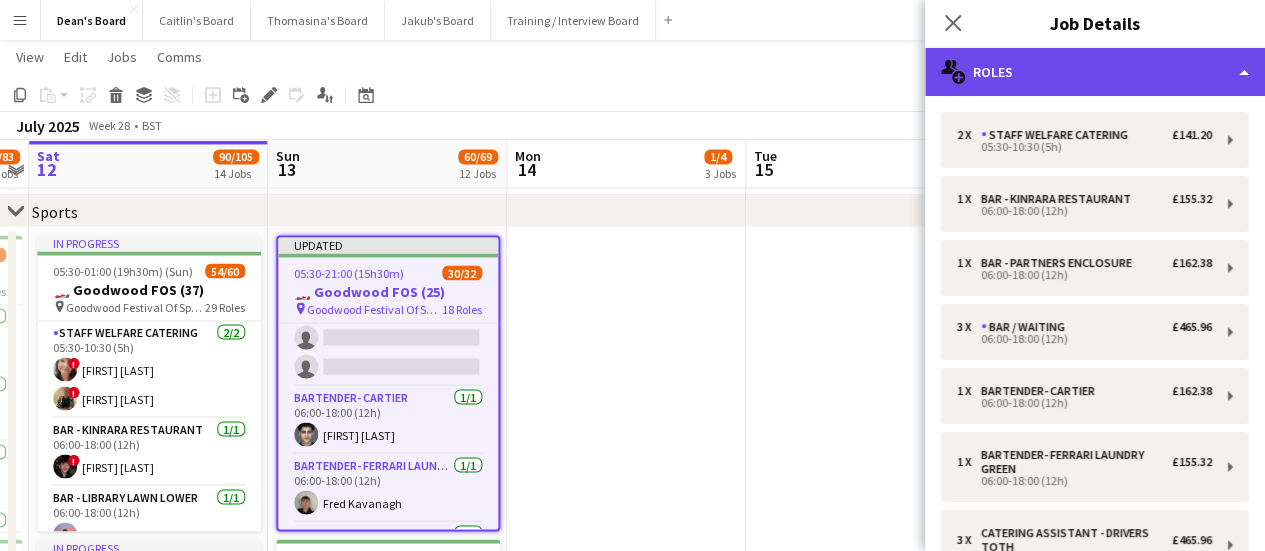 click on "multiple-users-add
Roles" 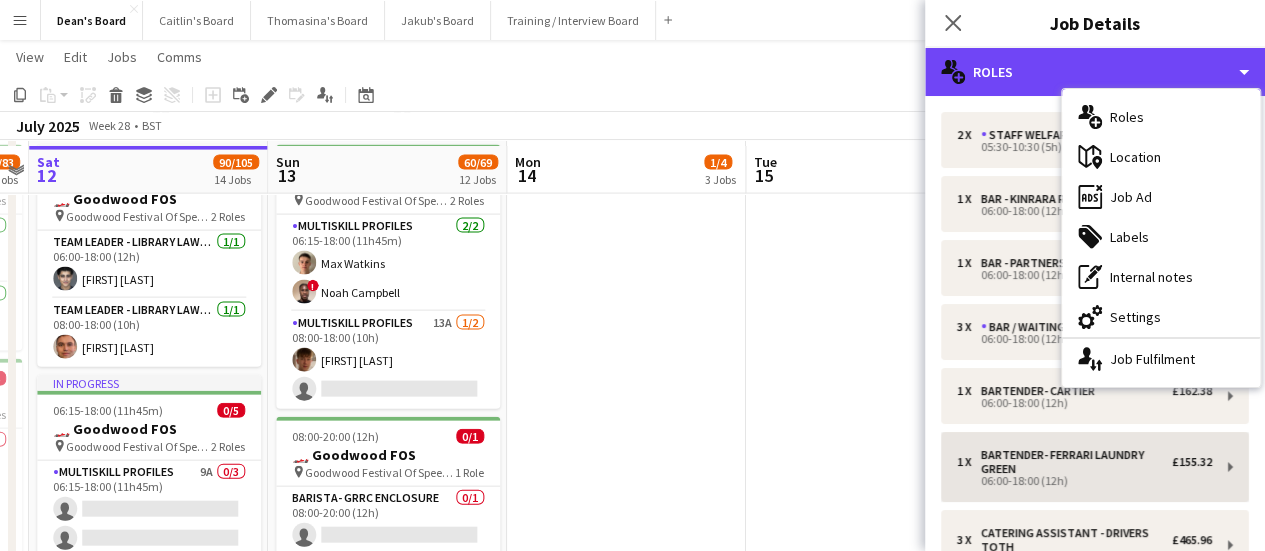 scroll, scrollTop: 2100, scrollLeft: 0, axis: vertical 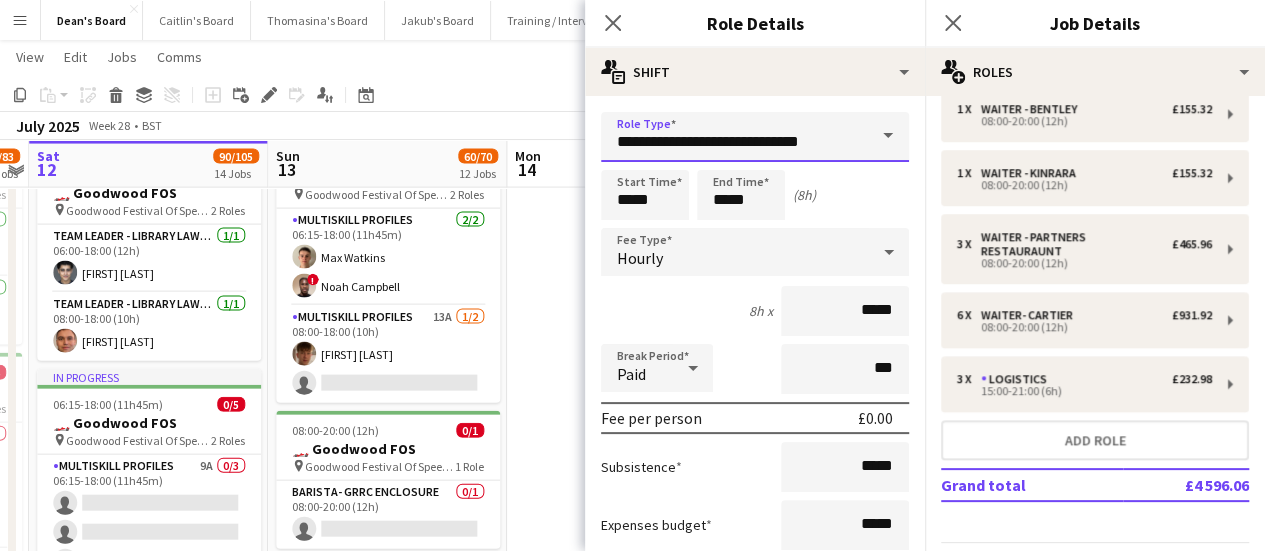 drag, startPoint x: 769, startPoint y: 147, endPoint x: 391, endPoint y: 137, distance: 378.13226 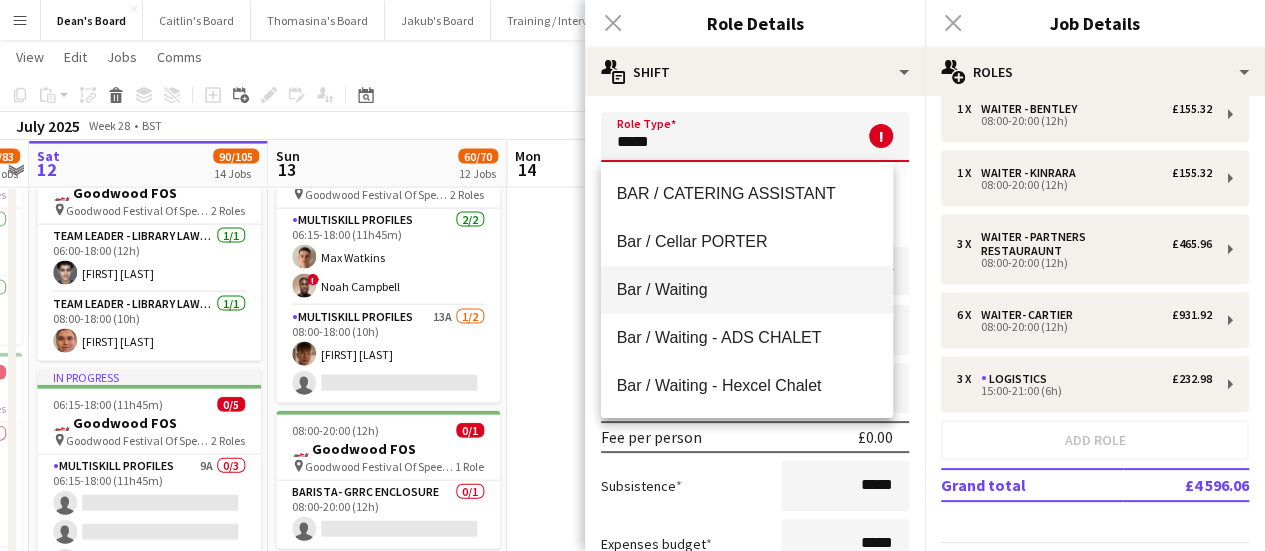 click on "Bar / Waiting" at bounding box center [747, 290] 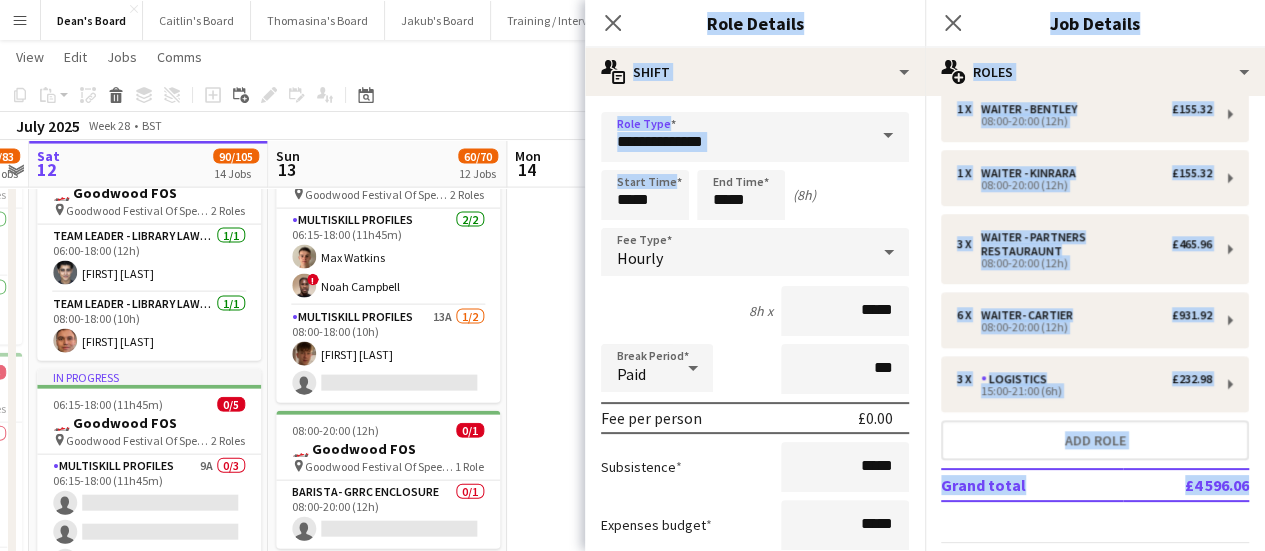 click on "Menu
Boards
Boards   Boards   All jobs   Status
Workforce
Workforce   My Workforce   Recruiting
Comms
Comms
Pay
Pay   Approvals   Payments   Reports
Platform Settings
Platform Settings   App settings   Your settings   Profiles
Training Academy
Training Academy
Knowledge Base
Knowledge Base
Product Updates
Product Updates   Log Out   Privacy   Dean's Board
Close
Caitlin's Board
Close
Thomasina's Board
Close
Jakub's Board
Close
Training / Interview Board
Close
Add
Help
Notifications" at bounding box center (632, 502) 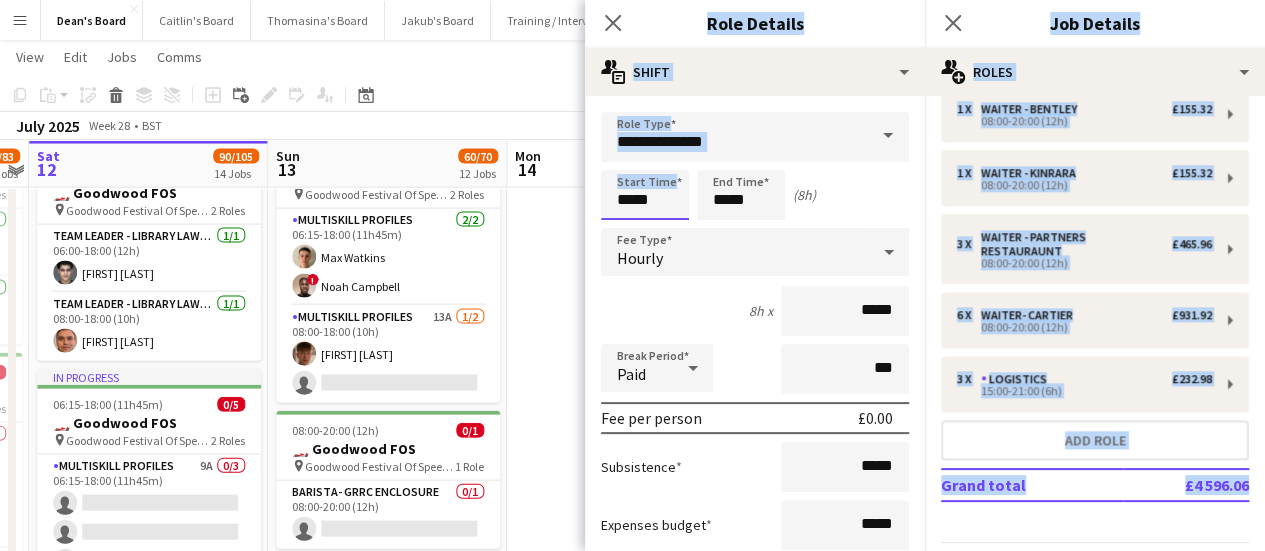 click on "*****" at bounding box center [645, 195] 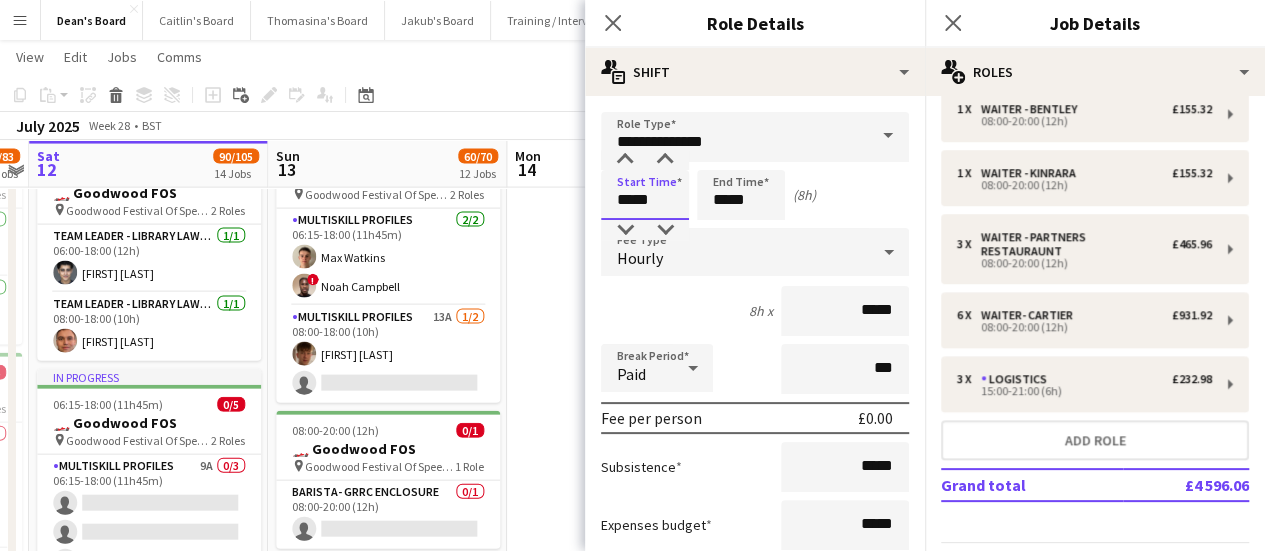 drag, startPoint x: 670, startPoint y: 202, endPoint x: 551, endPoint y: 202, distance: 119 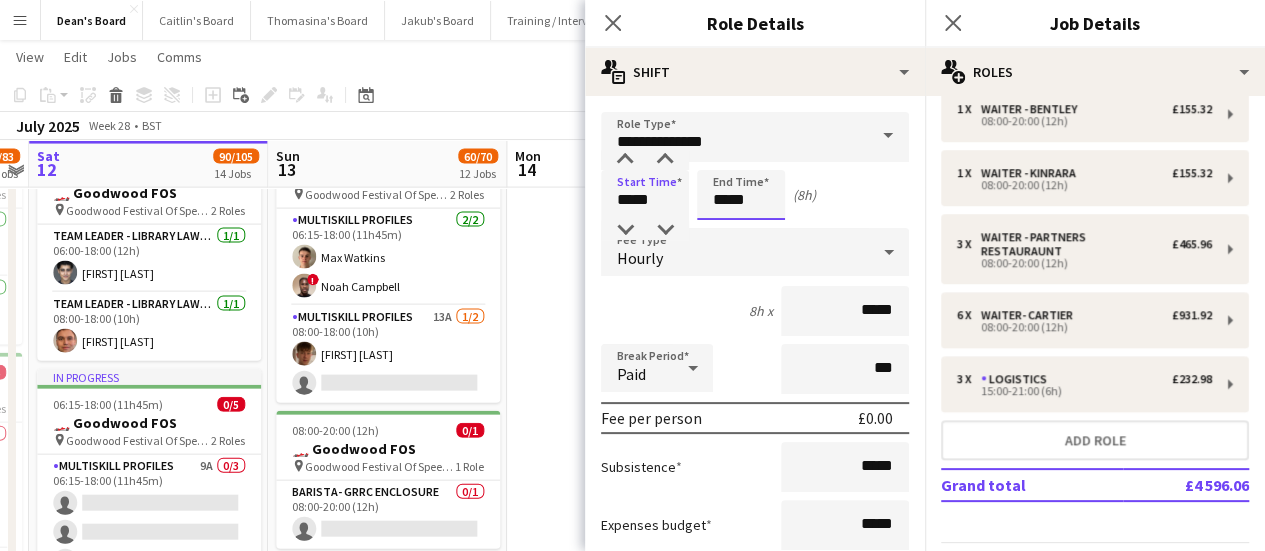 click on "*****" at bounding box center [741, 195] 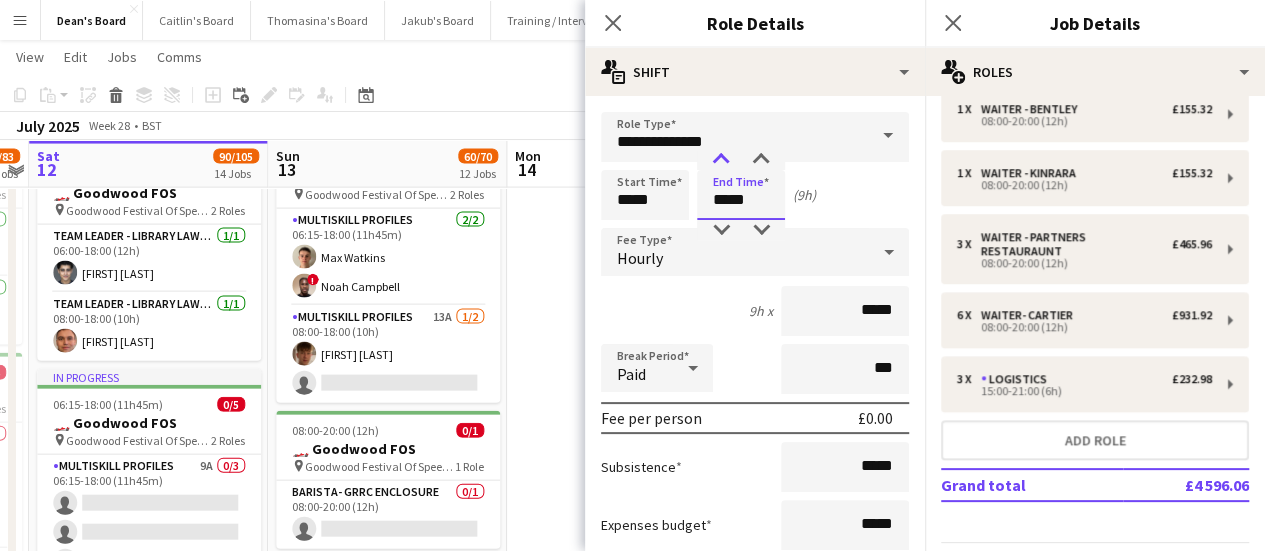 click at bounding box center [721, 160] 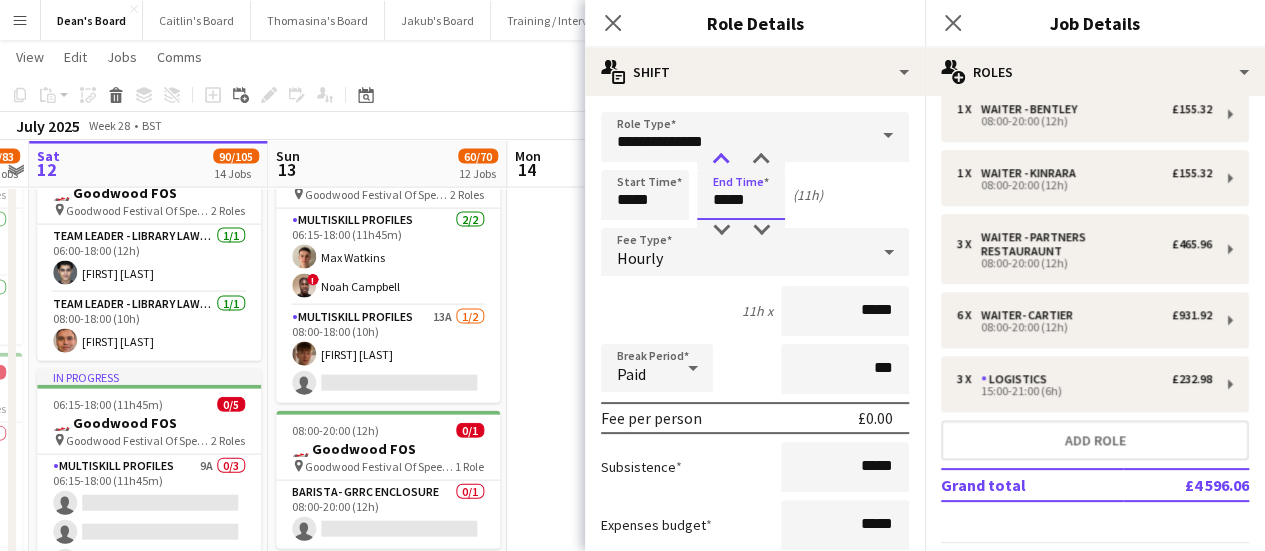 click at bounding box center [721, 160] 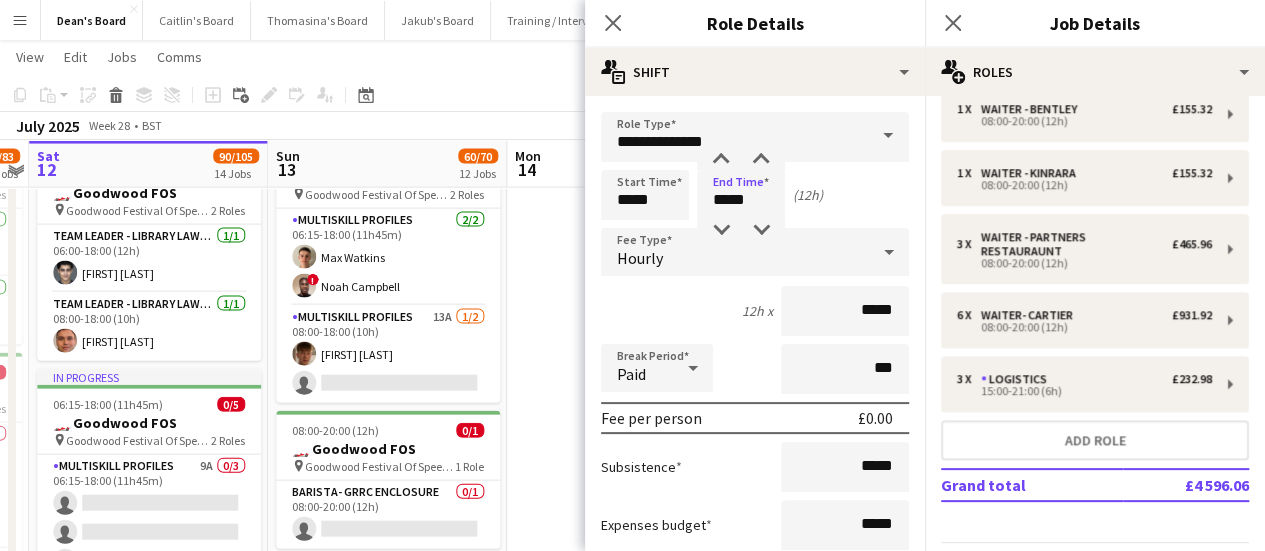 click on "12h x  *****" at bounding box center (755, 311) 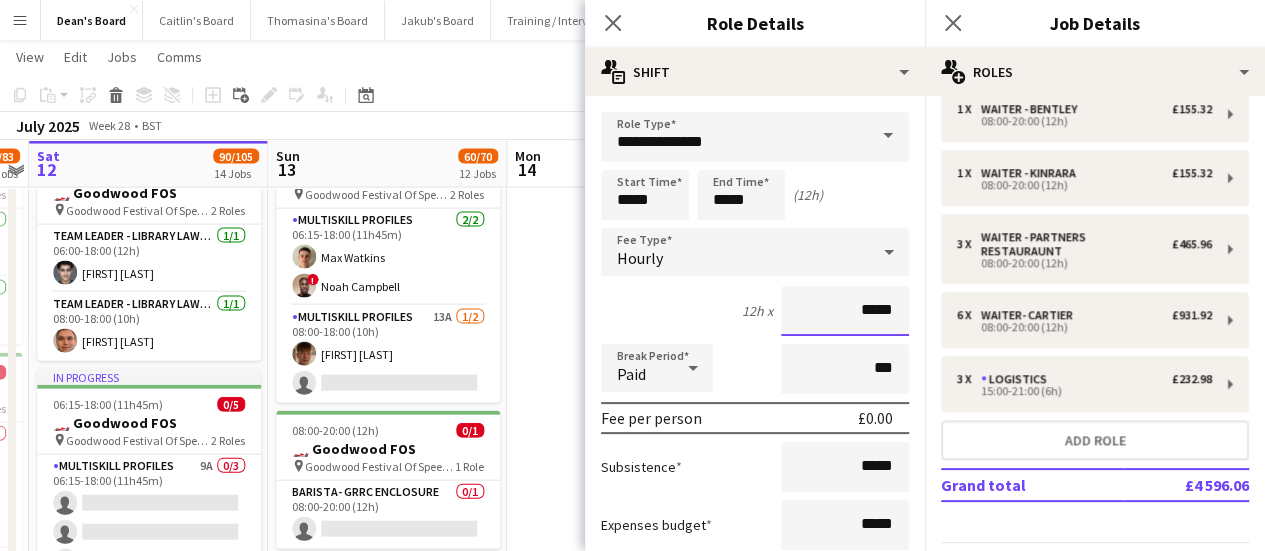 drag, startPoint x: 822, startPoint y: 310, endPoint x: 914, endPoint y: 317, distance: 92.26592 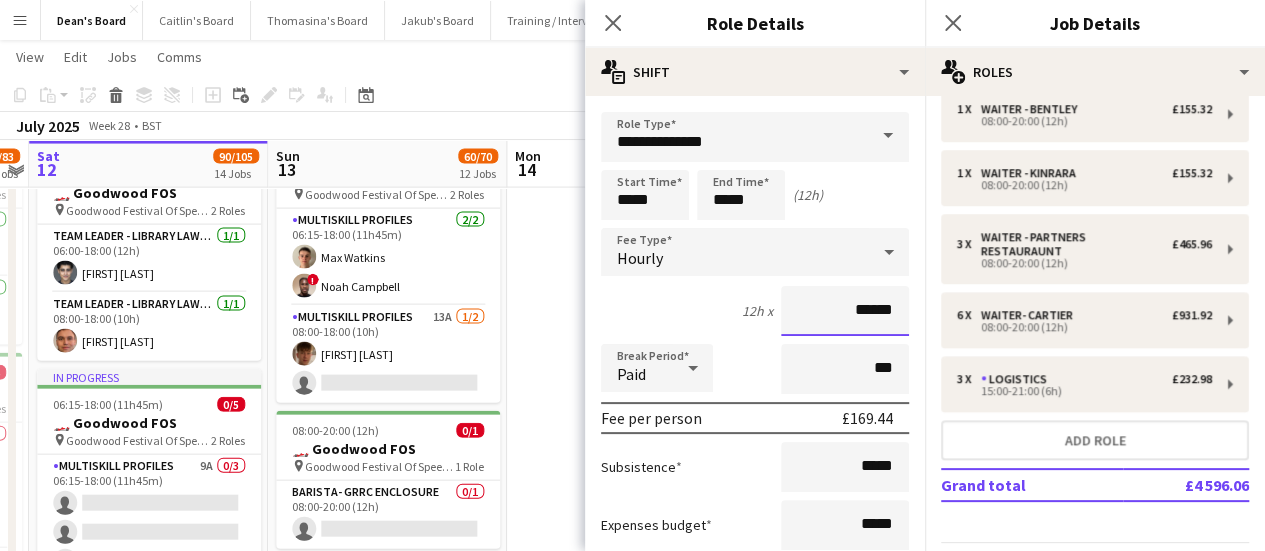 type on "******" 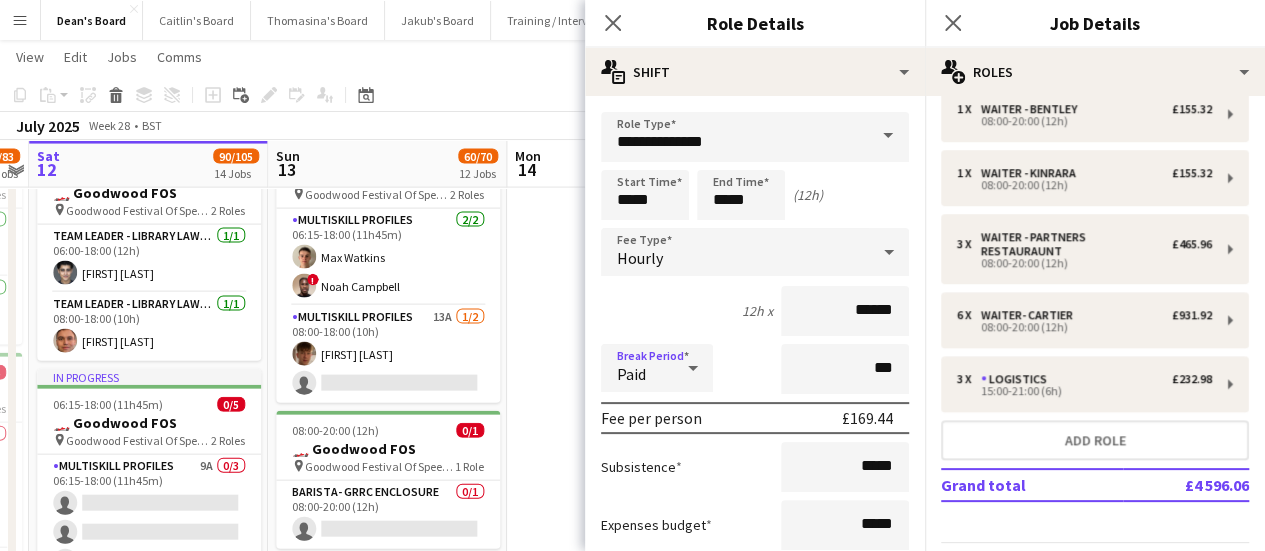 click 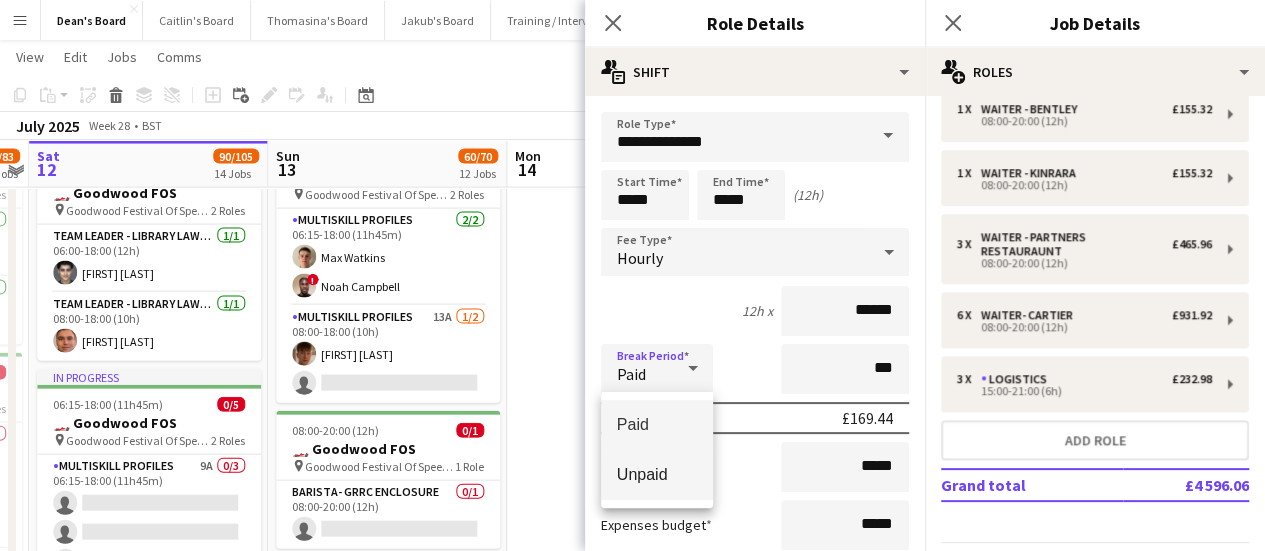 click on "Unpaid" at bounding box center [657, 474] 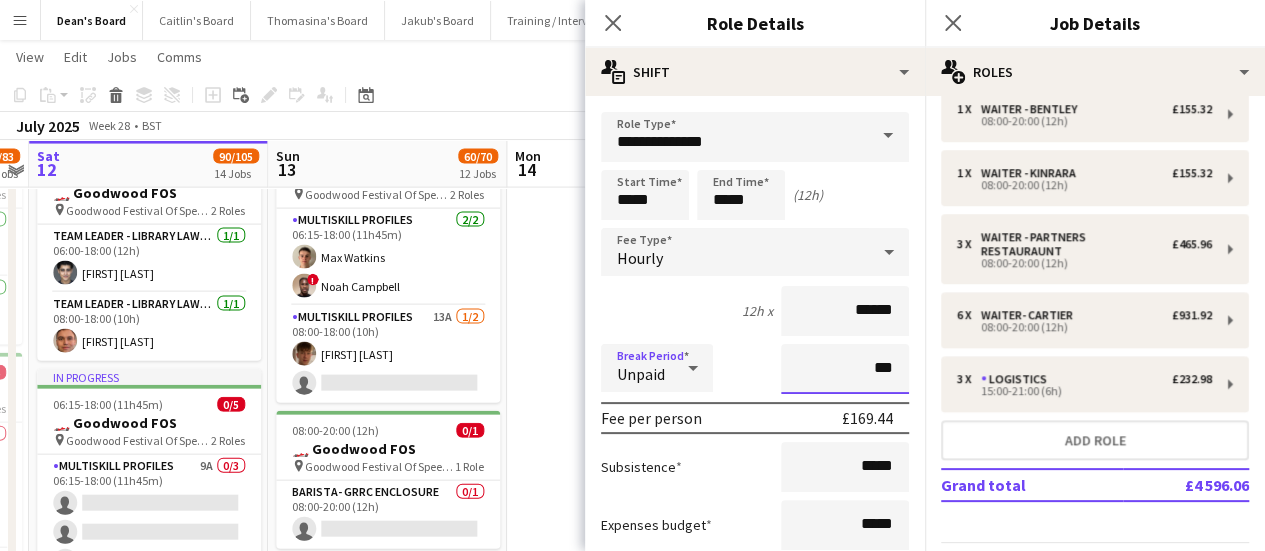 click on "***" at bounding box center (845, 369) 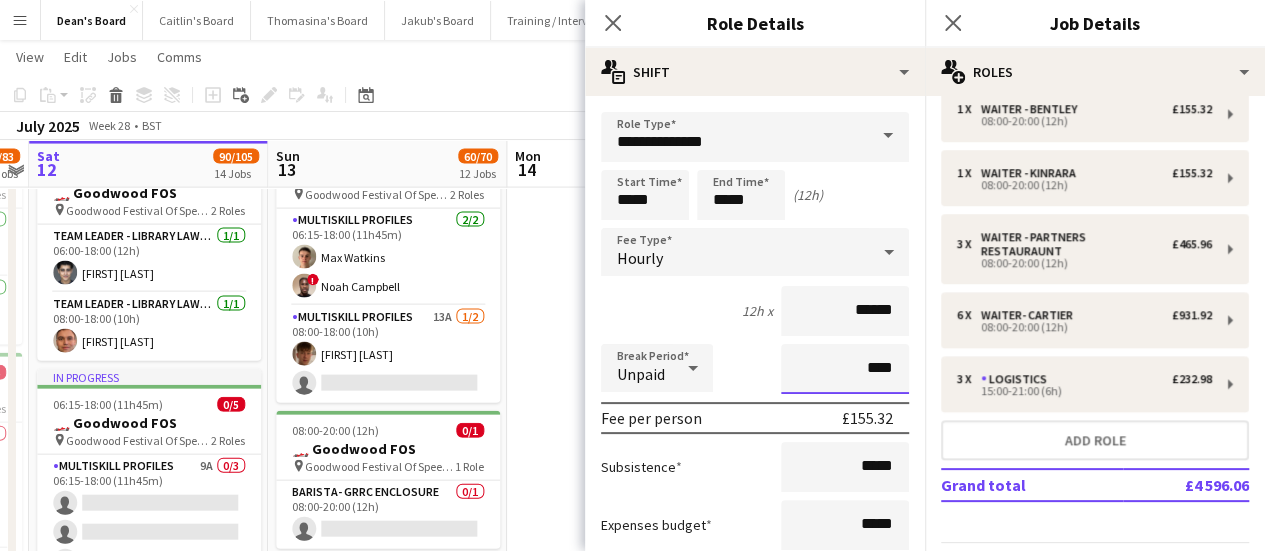 type on "****" 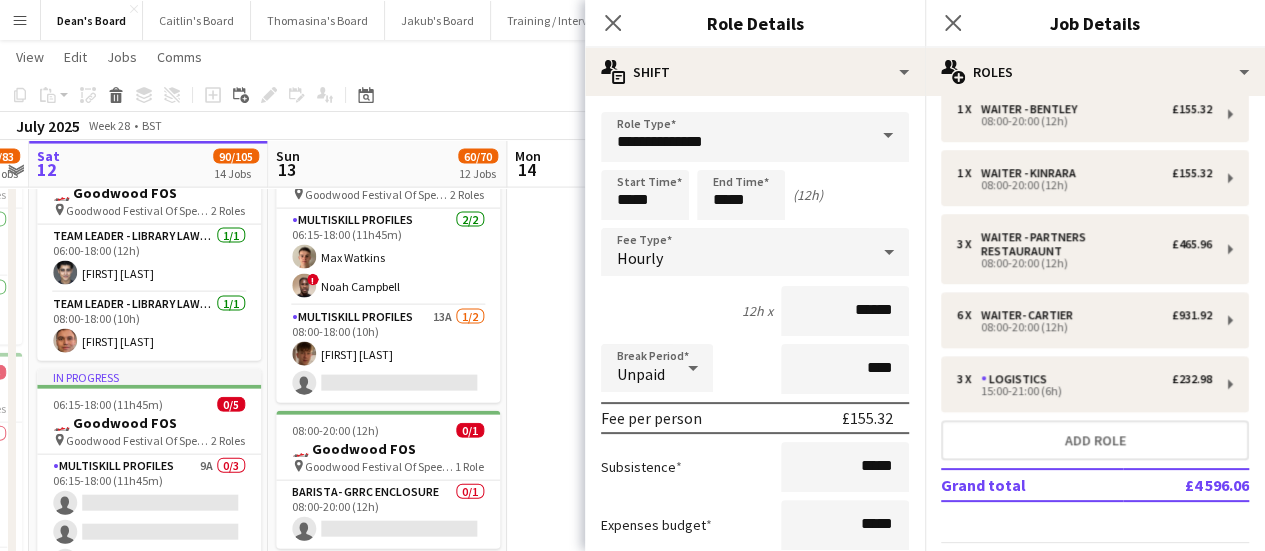 click on "Break Period  Unpaid ****" at bounding box center [755, 369] 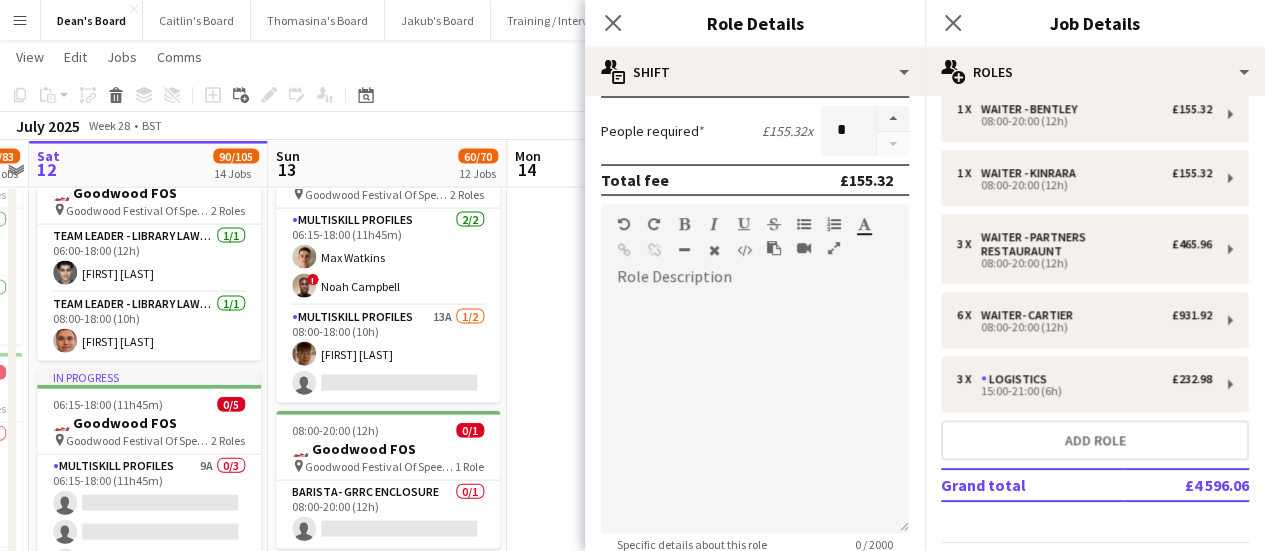 scroll, scrollTop: 500, scrollLeft: 0, axis: vertical 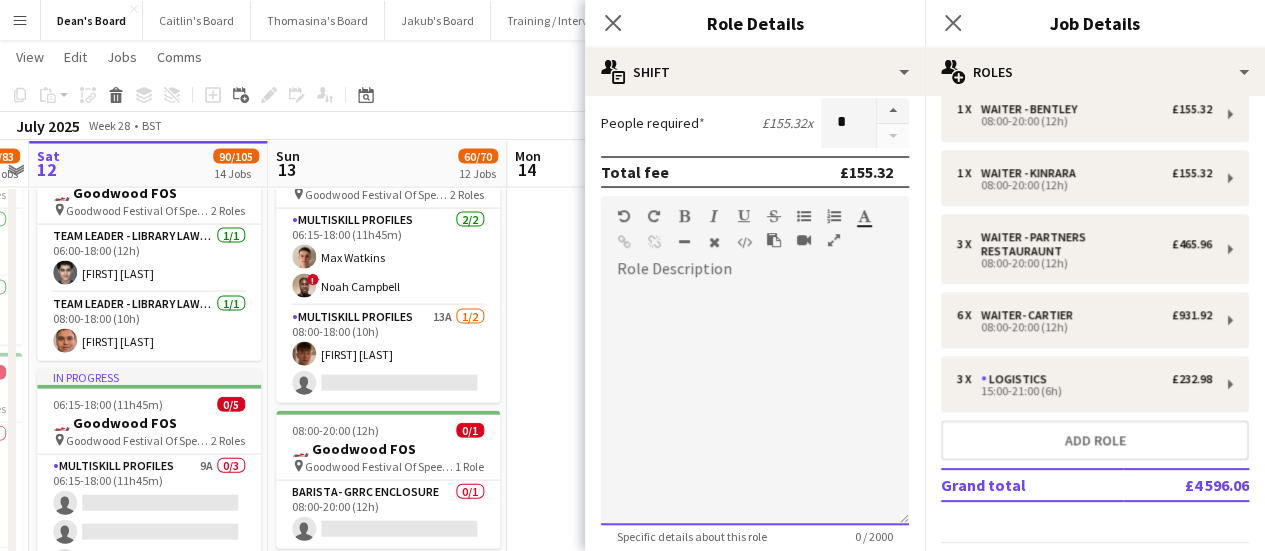 click at bounding box center [755, 405] 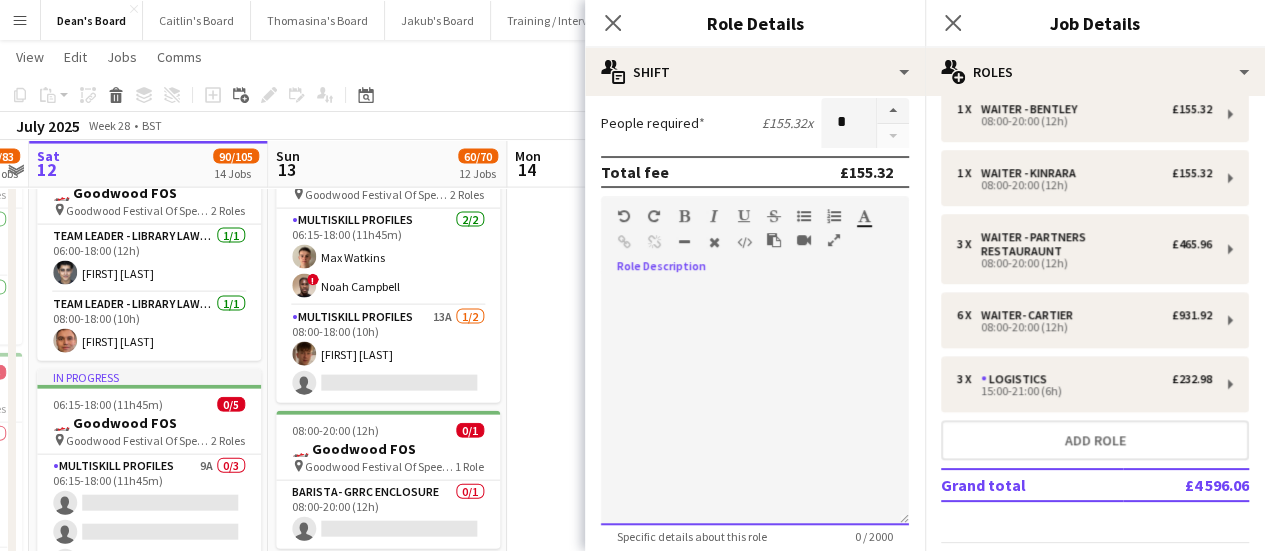 paste 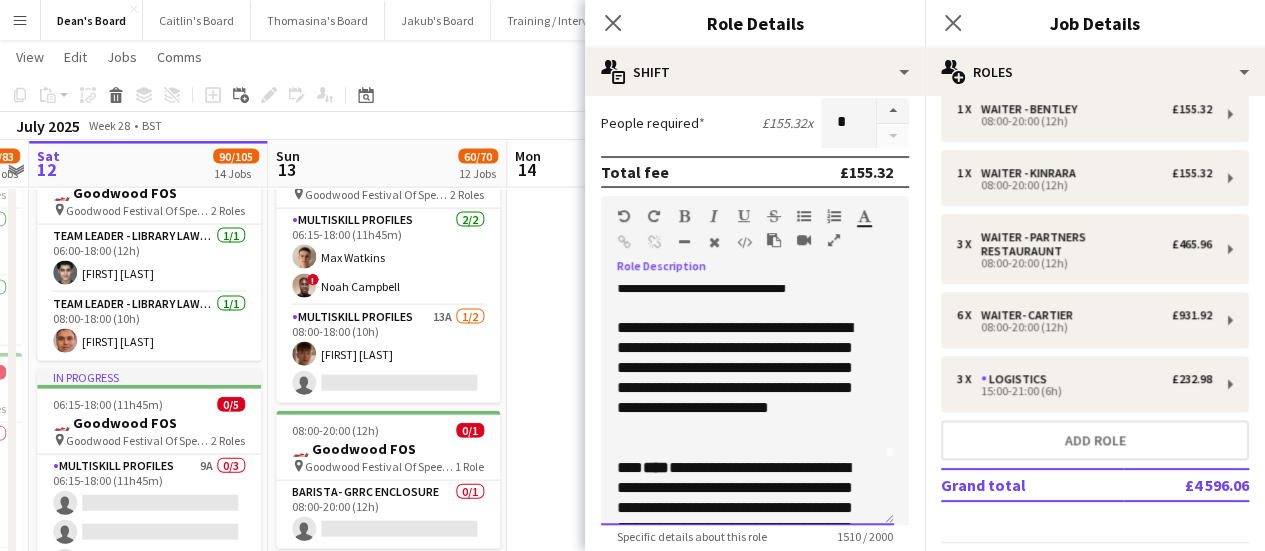 scroll, scrollTop: 0, scrollLeft: 0, axis: both 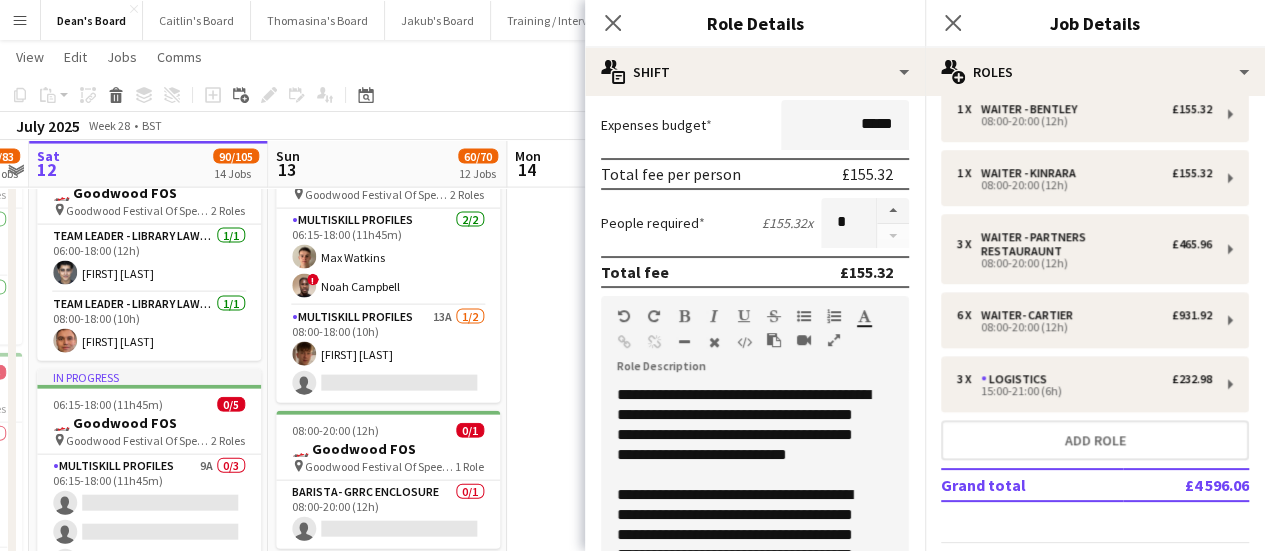 click on "**********" at bounding box center [755, 282] 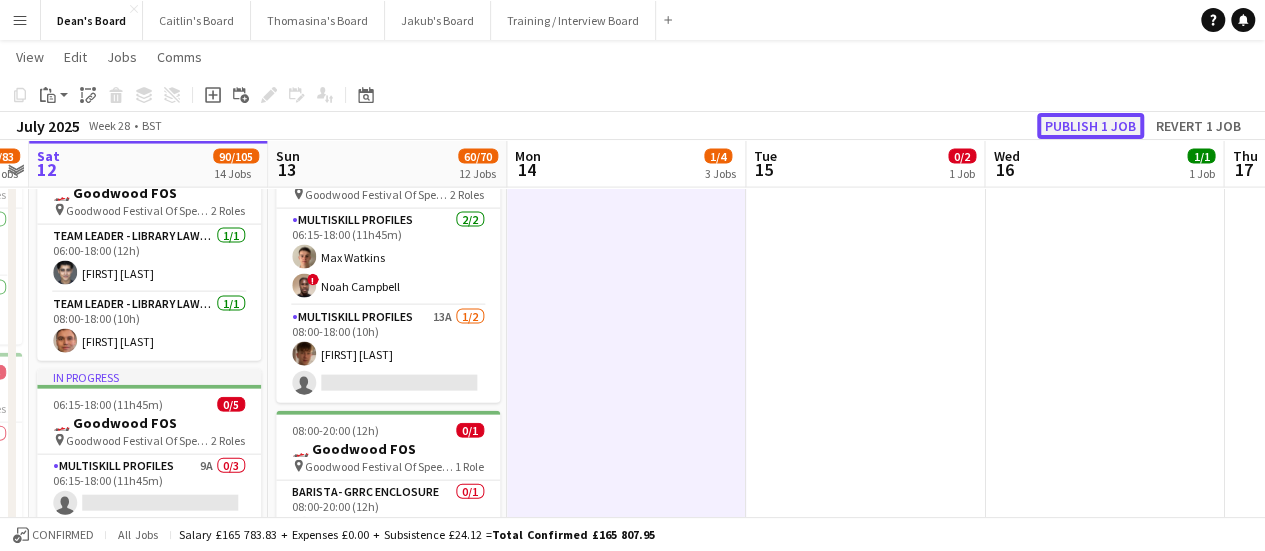 click on "Publish 1 job" 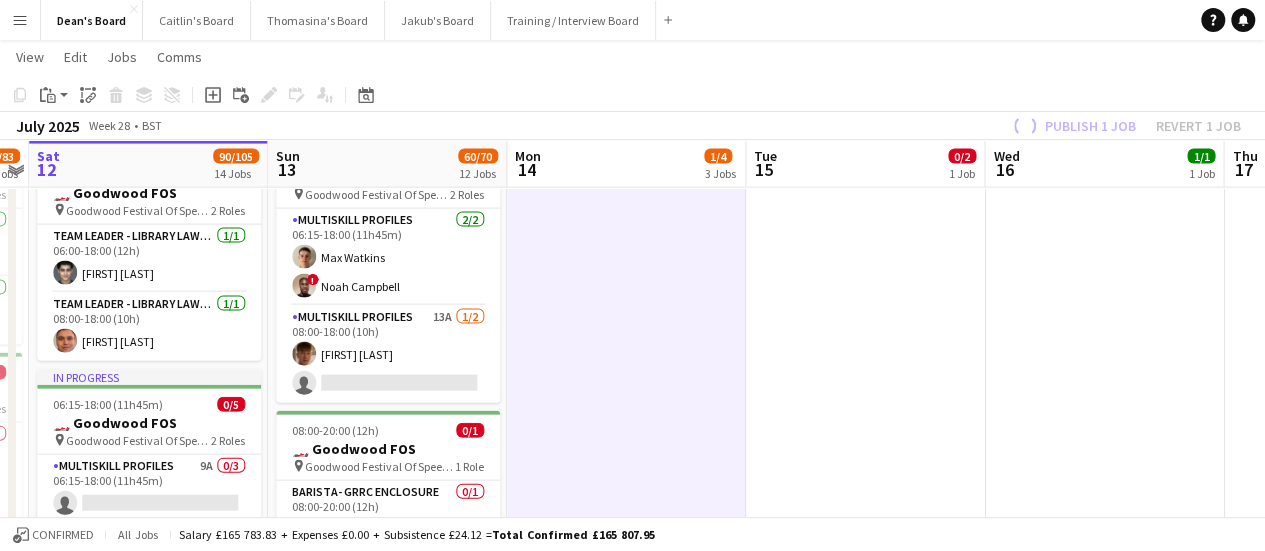 scroll, scrollTop: 0, scrollLeft: 596, axis: horizontal 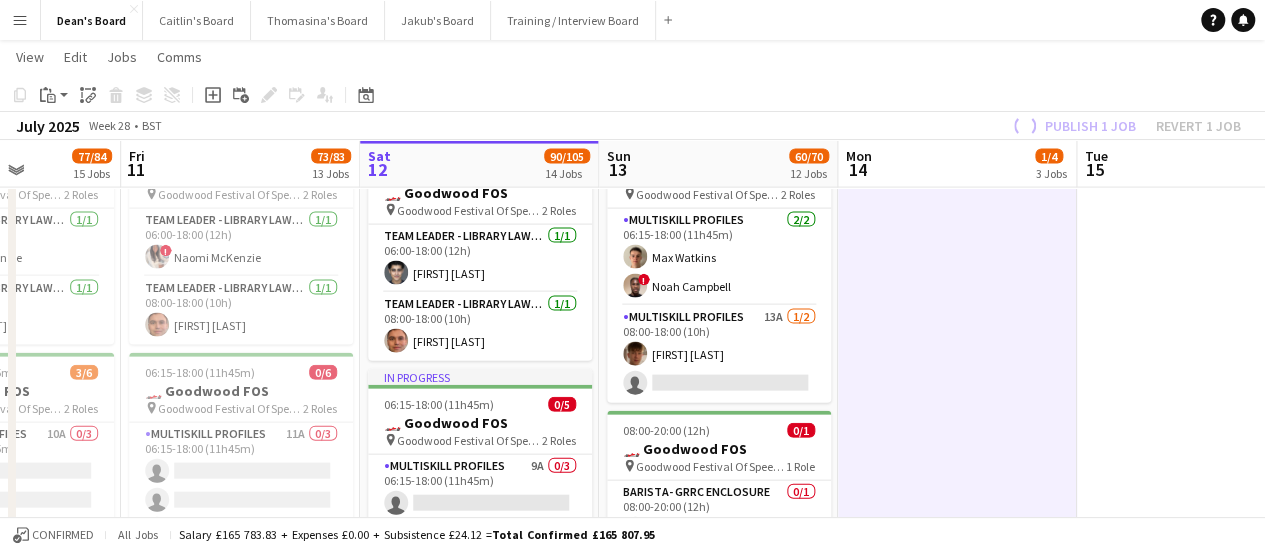 drag, startPoint x: 672, startPoint y: 332, endPoint x: 854, endPoint y: 332, distance: 182 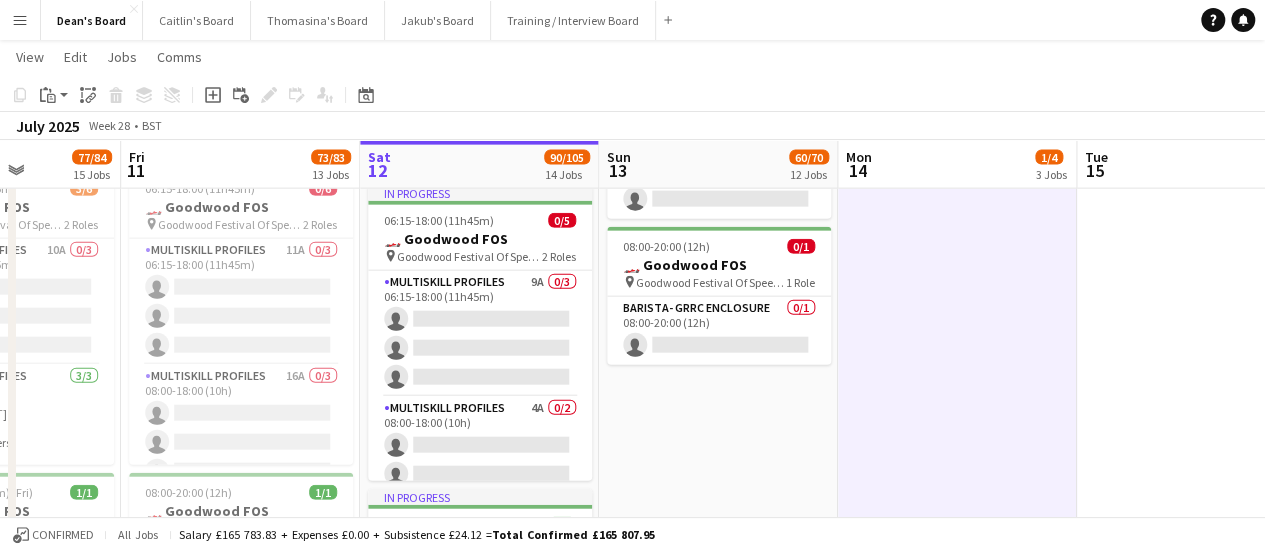 scroll, scrollTop: 2400, scrollLeft: 0, axis: vertical 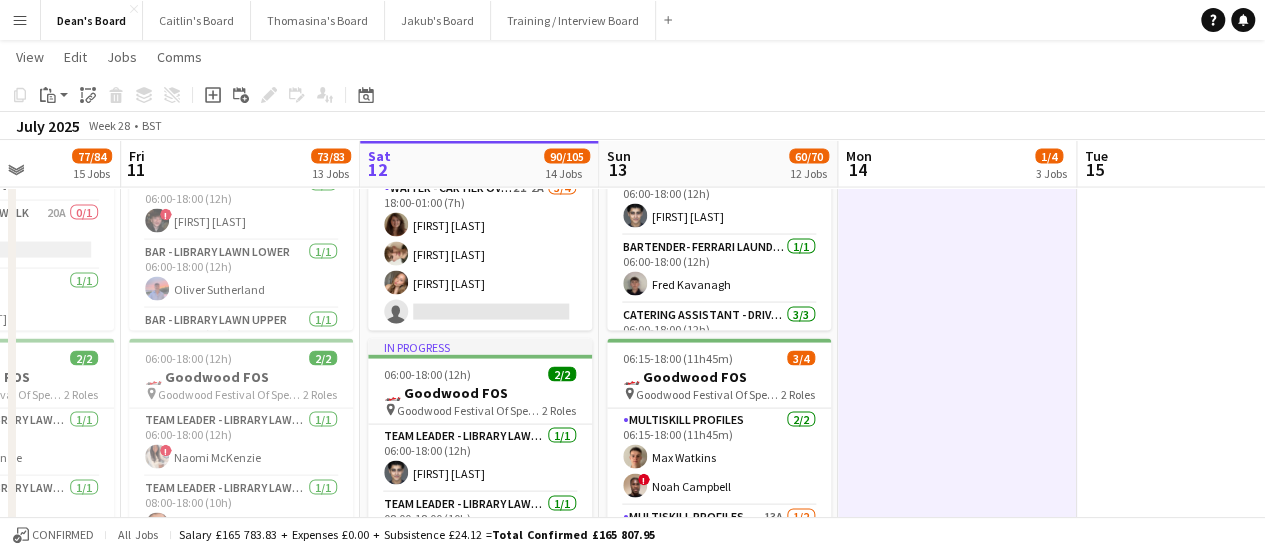 click on "Waiter - Cartier Overnight   2I   2A   3/4   18:00-01:00 (7h)
[FIRST] [LAST] [FIRST] [LAST] [FIRST] [LAST]
single-neutral-actions" at bounding box center [480, 254] 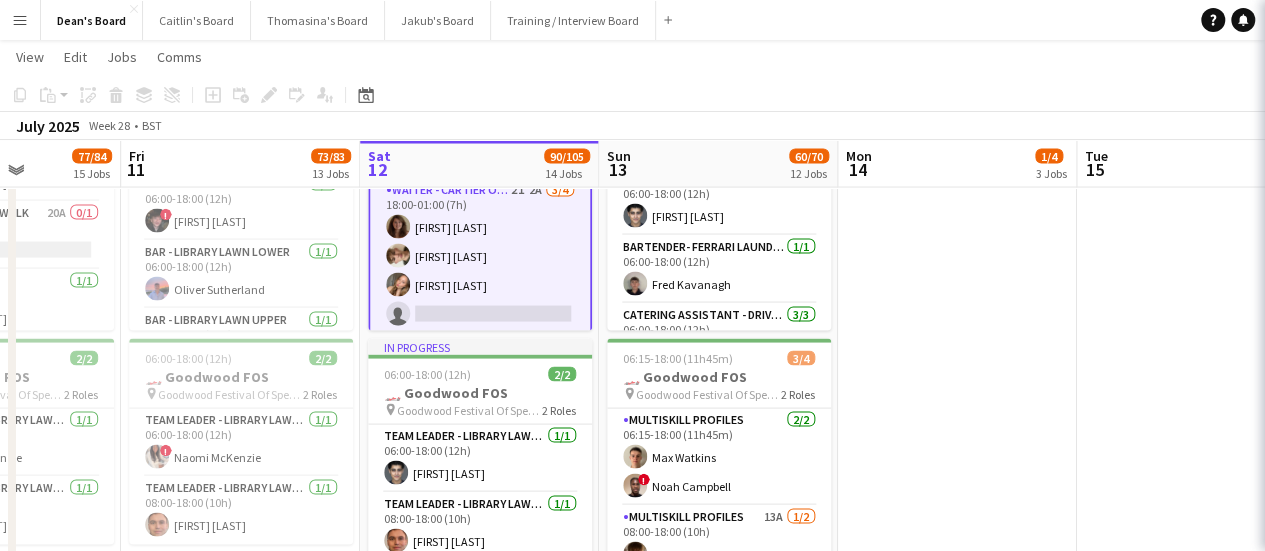 scroll, scrollTop: 0, scrollLeft: 596, axis: horizontal 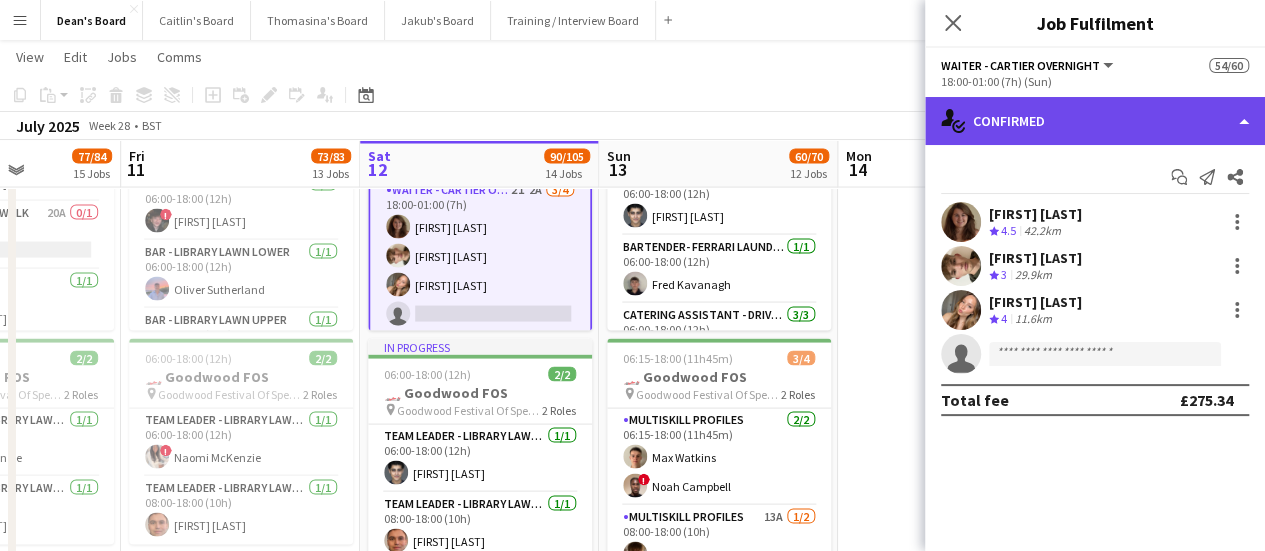 click on "single-neutral-actions-check-2
Confirmed" 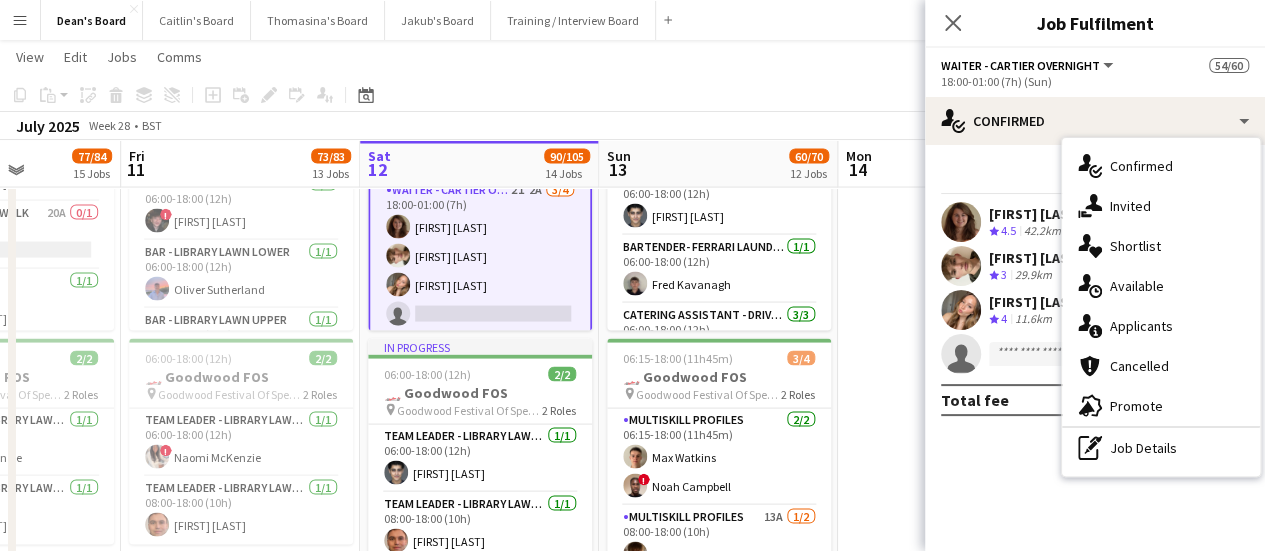 click on "pen-write
Job Details" at bounding box center (1161, 448) 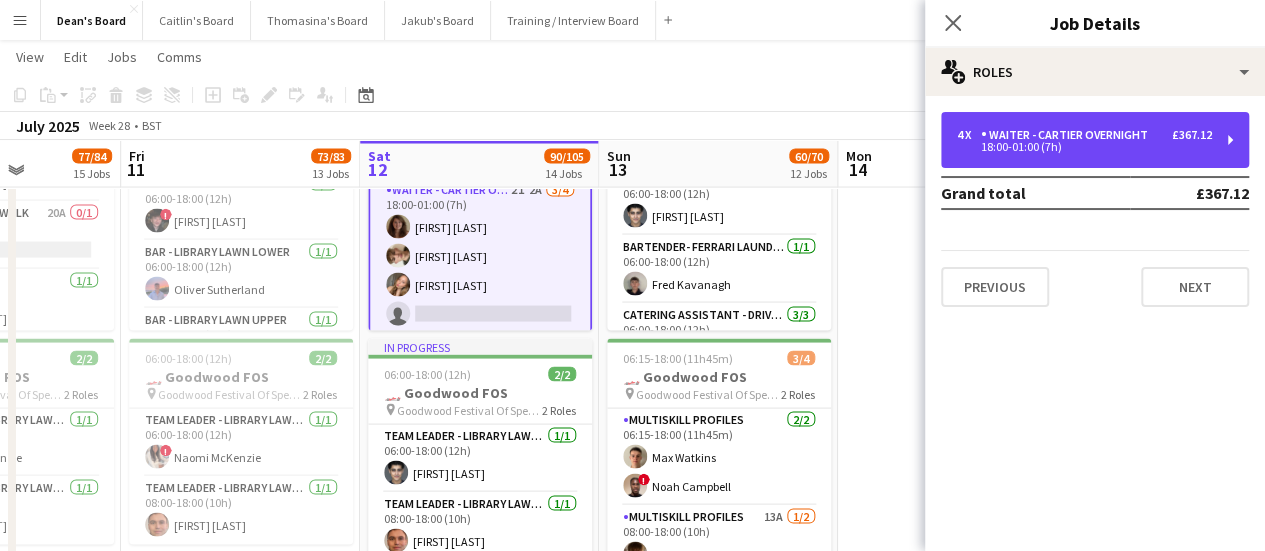 drag, startPoint x: 1108, startPoint y: 151, endPoint x: 731, endPoint y: 63, distance: 387.13434 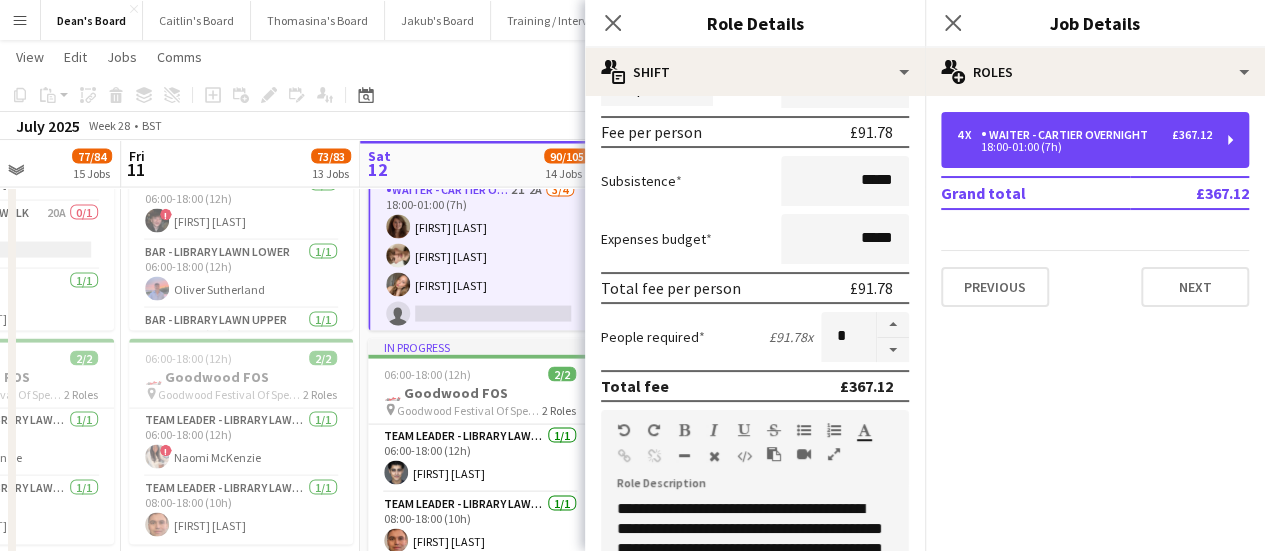 scroll, scrollTop: 300, scrollLeft: 0, axis: vertical 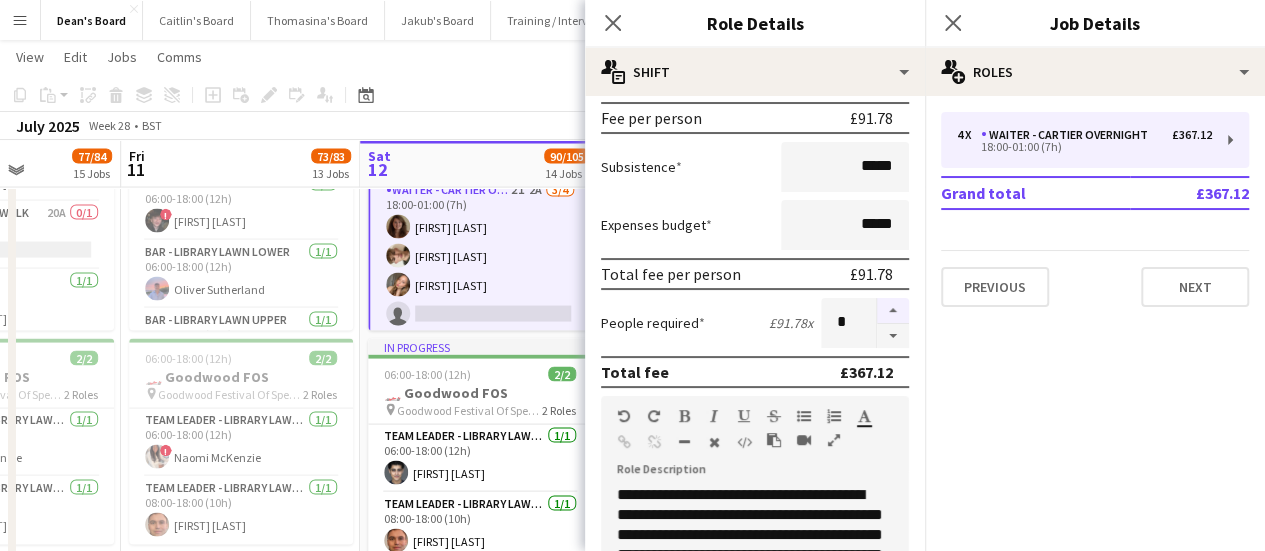 click at bounding box center [893, 311] 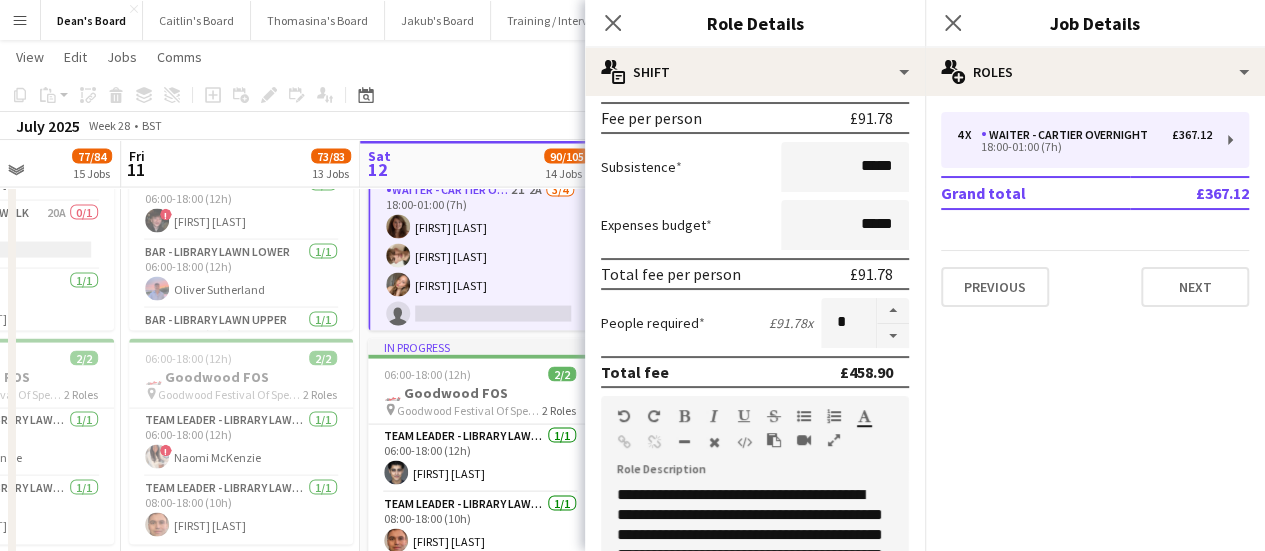 click on "View  Day view expanded Day view collapsed Month view Date picker Jump to today Expand Linked Jobs Collapse Linked Jobs  Edit  Copy Ctrl+C  Paste  Without Crew Ctrl+V With Crew Ctrl+Shift+V Paste as linked job  Group  Group Ungroup  Jobs  New Job Edit Job Delete Job New Linked Job Edit Linked Jobs Job fulfilment Promote Role Copy Role URL  Comms  Notify confirmed crew Create chat" 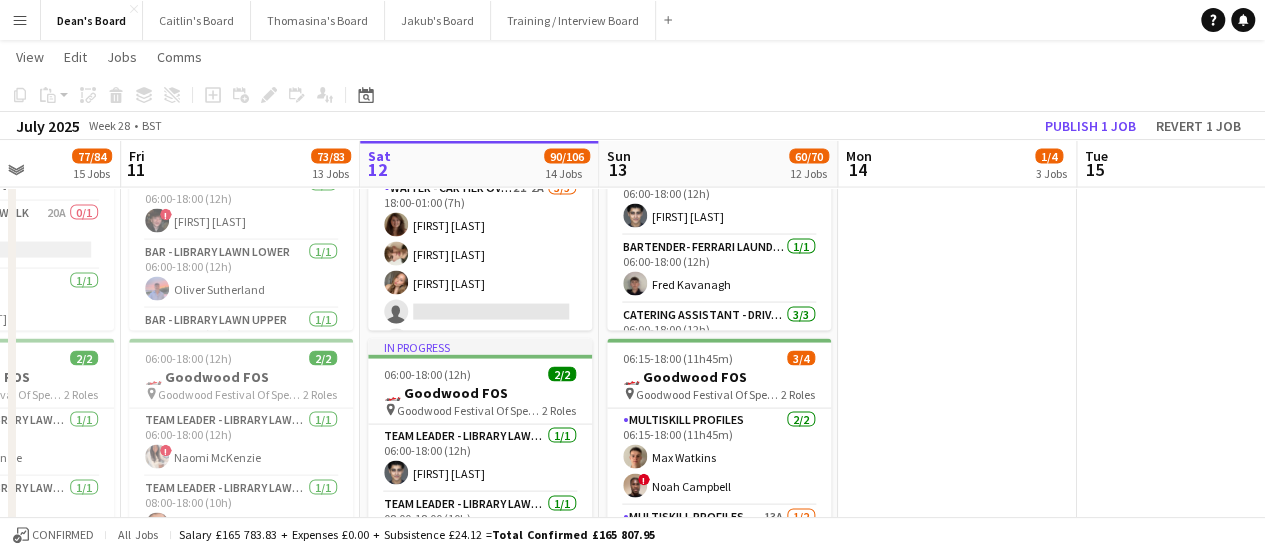 drag, startPoint x: 480, startPoint y: 277, endPoint x: 577, endPoint y: 241, distance: 103.46497 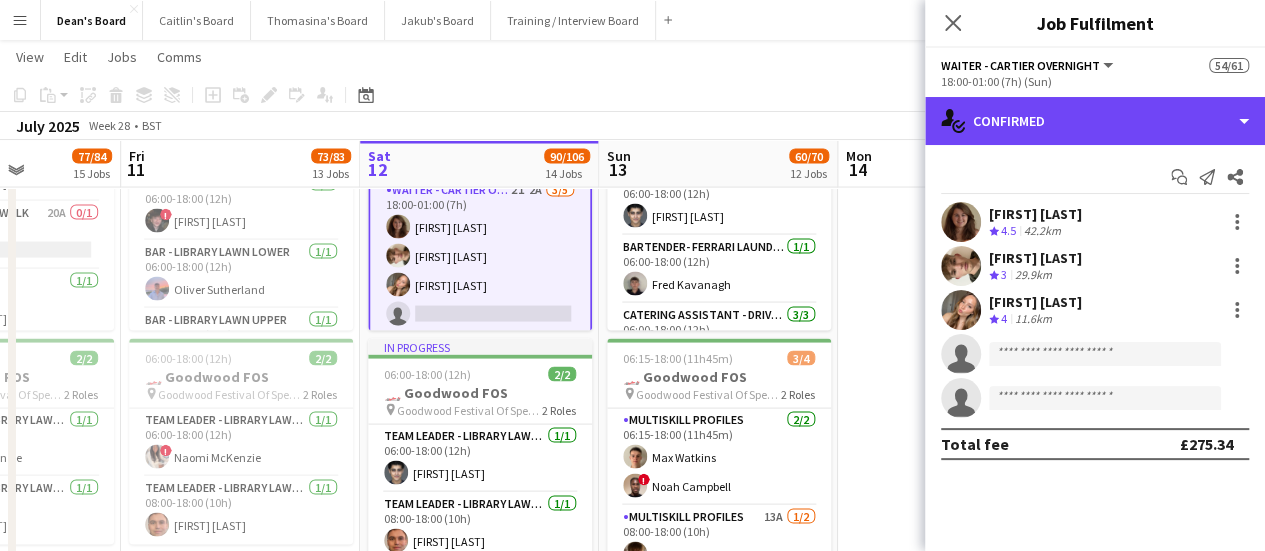 drag, startPoint x: 1200, startPoint y: 130, endPoint x: 1186, endPoint y: 199, distance: 70.40597 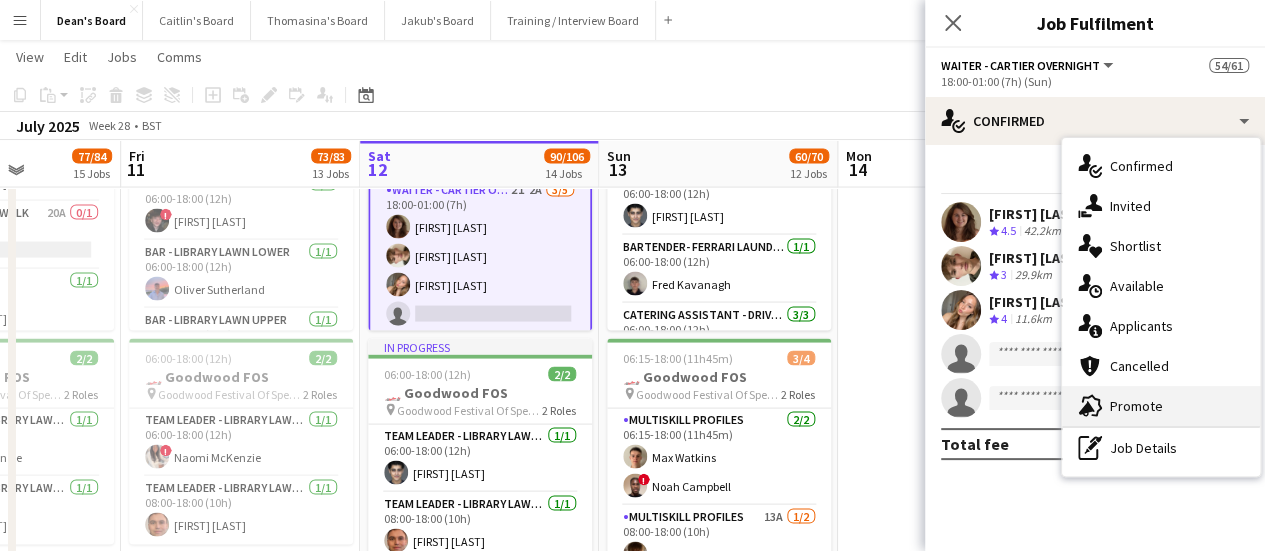 click on "advertising-megaphone
Promote" at bounding box center (1161, 406) 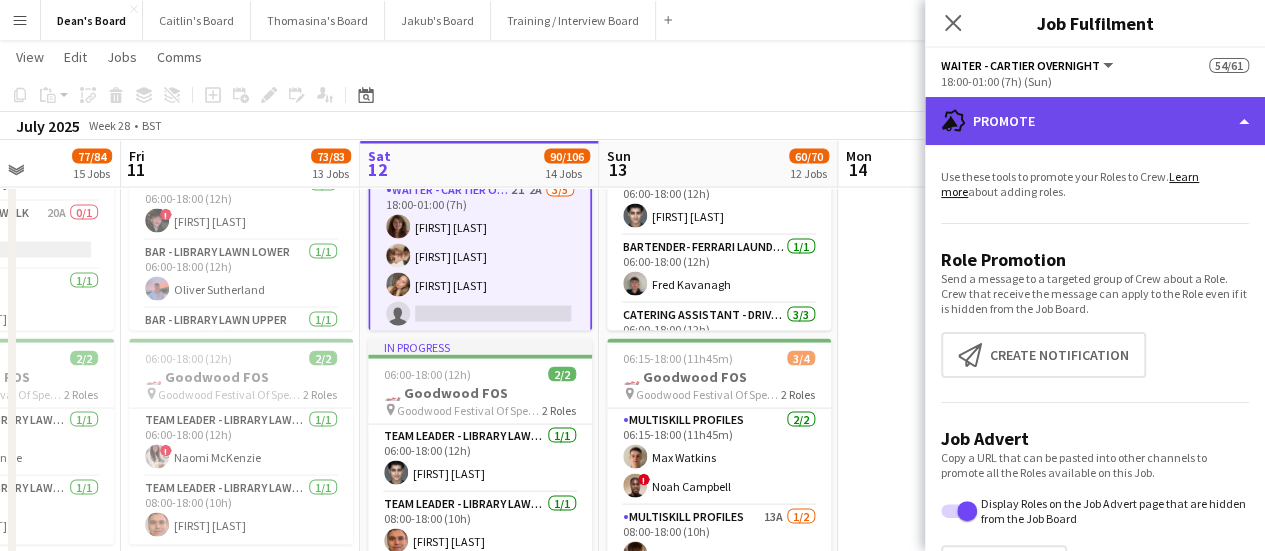 click on "advertising-megaphone
Promote" 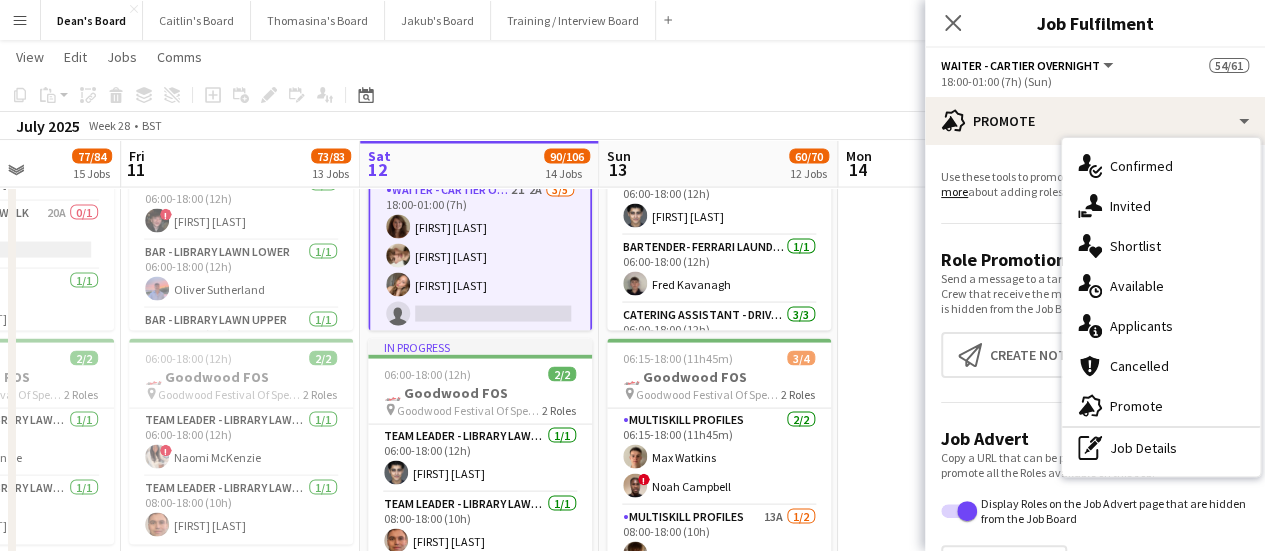 click on "single-neutral-actions-information
Applicants" at bounding box center [1161, 326] 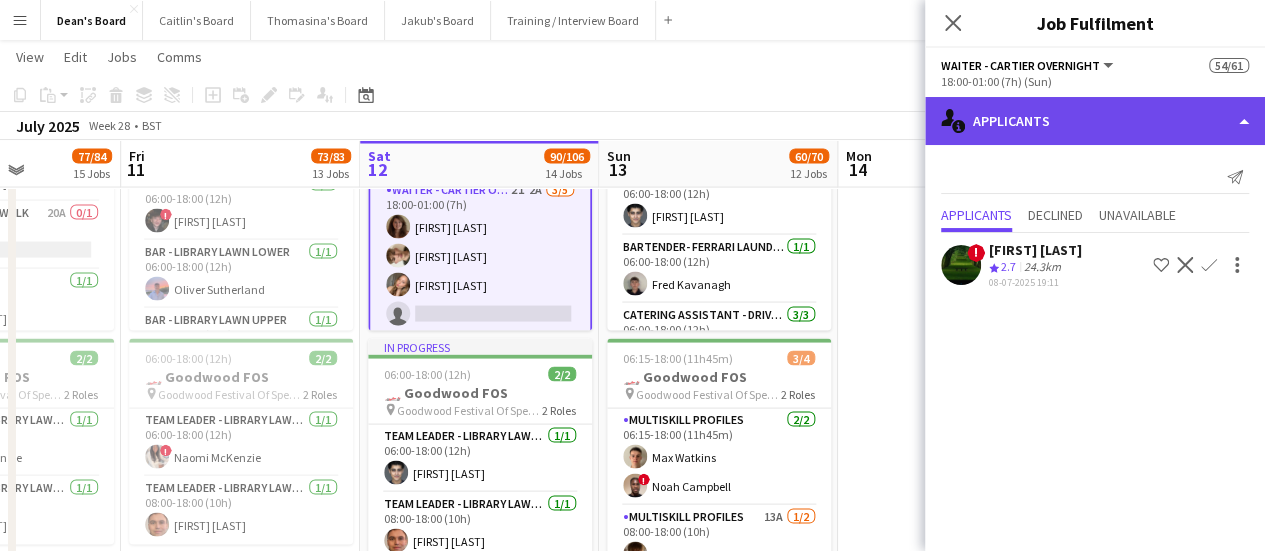 click on "single-neutral-actions-information
Applicants" 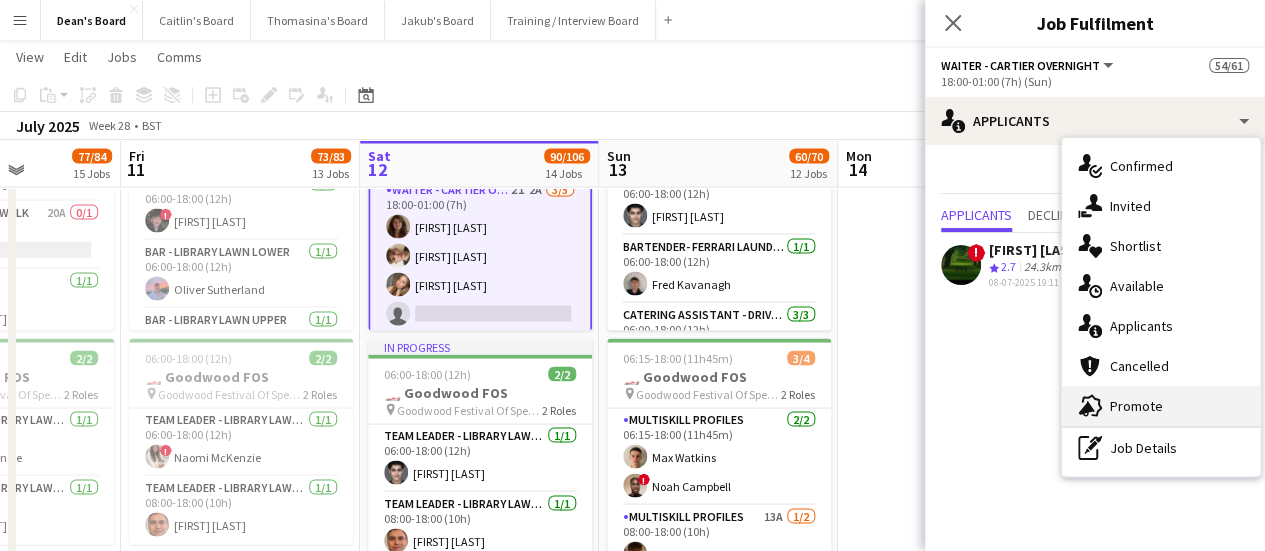 click on "advertising-megaphone
Promote" at bounding box center (1161, 406) 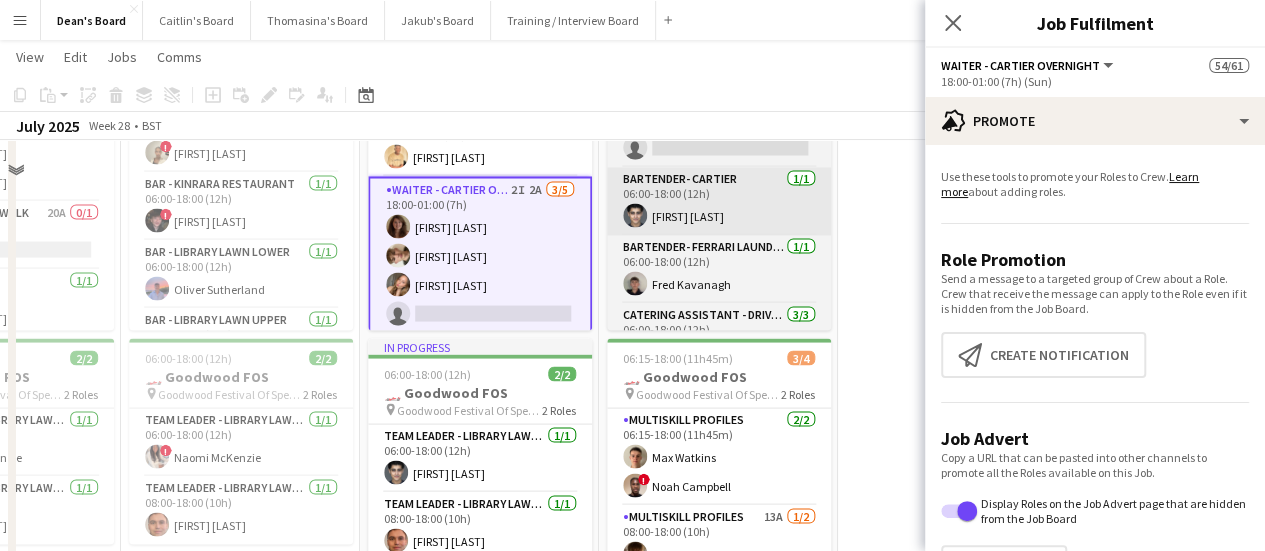scroll, scrollTop: 1500, scrollLeft: 0, axis: vertical 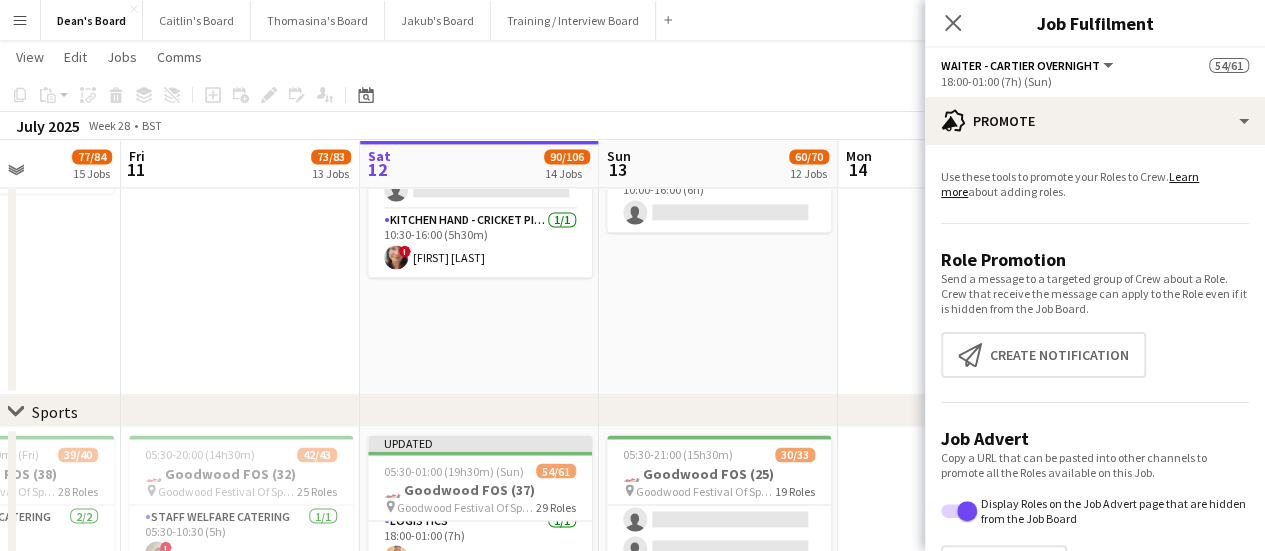 click on "06:00-18:00 (12h)    0/1
pin
Goodwood Festival Of Speed Chichester, [POSTAL_CODE]   1 Role   Shortlisted   104A   0/1   06:00-18:00 (12h)
single-neutral-actions
06:30-20:00 (13h30m)    16/17   🏎️ Kerb @ Goodwood FOS (16)
pin
Goodwood Festival Of Speed Chichester, [POSTAL_CODE]   6 Roles   Bartender- Cricket Pitch    1/1   06:30-13:30 (7h)
[FIRST] [LAST]  BAR - CATHEDRAL WALK   3/3   06:30-20:00 (13h30m)
[FIRST] [LAST] [FIRST] [LAST] [FIRST] [LAST]  Bartender- Cricket Pitch    2/2   06:30-20:00 (13h30m)
[FIRST] [LAST] [FIRST] [LAST]  BAR - CATHEDRAL WALK   6/6   10:00-20:00 (10h)
[FIRST] [LAST] ! [FIRST] [LAST] [FIRST] [LAST] [FIRST] [LAST] [FIRST] [LAST] [FIRST] [LAST]  Bartender- Cricket Pitch    4/4   10:00-20:00 (10h)
[FIRST] [LAST] [FIRST] [LAST] [FIRST] [LAST] [FIRST] [LAST]  Bartender- Cricket Pitch    4A   0/1   13:30-20:00 (6h30m)
single-neutral-actions" at bounding box center (718, -441) 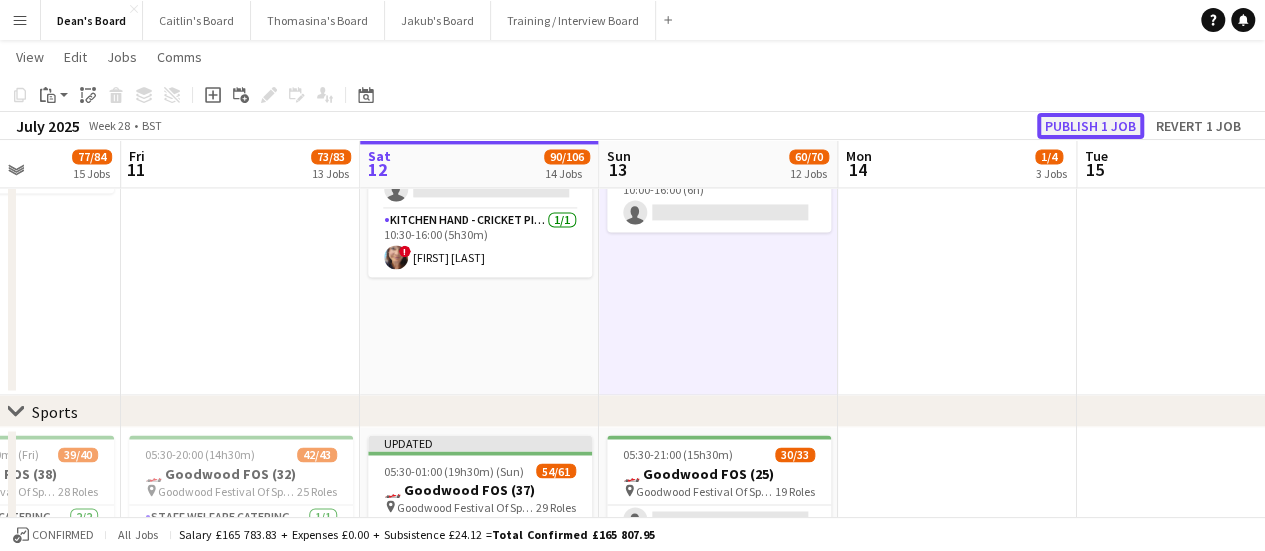 click on "Publish 1 job" 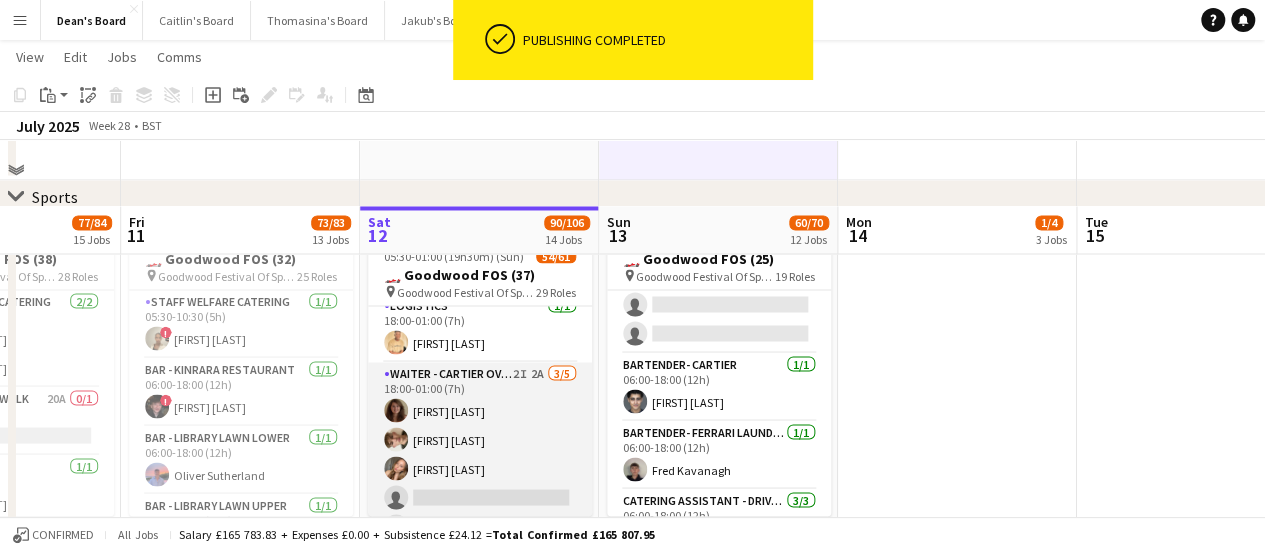 scroll, scrollTop: 1800, scrollLeft: 0, axis: vertical 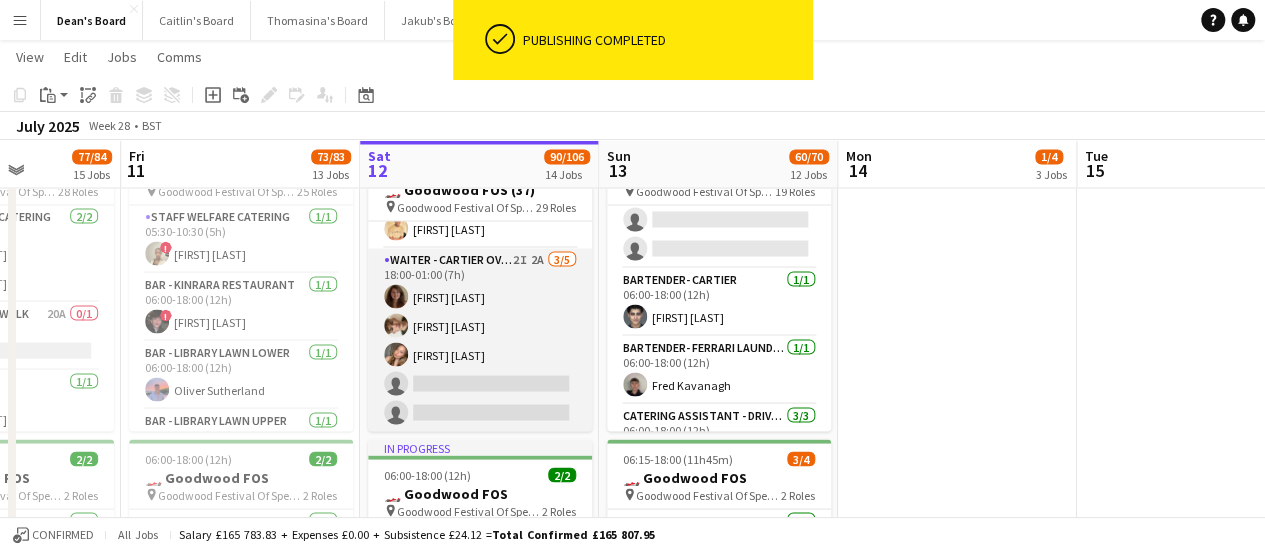 click on "Waiter - Cartier Overnight   2I   2A   3/5   18:00-01:00 (7h)
[FIRST] [LAST] [FIRST] [LAST] [FIRST] [LAST]
single-neutral-actions
single-neutral-actions" at bounding box center [480, 340] 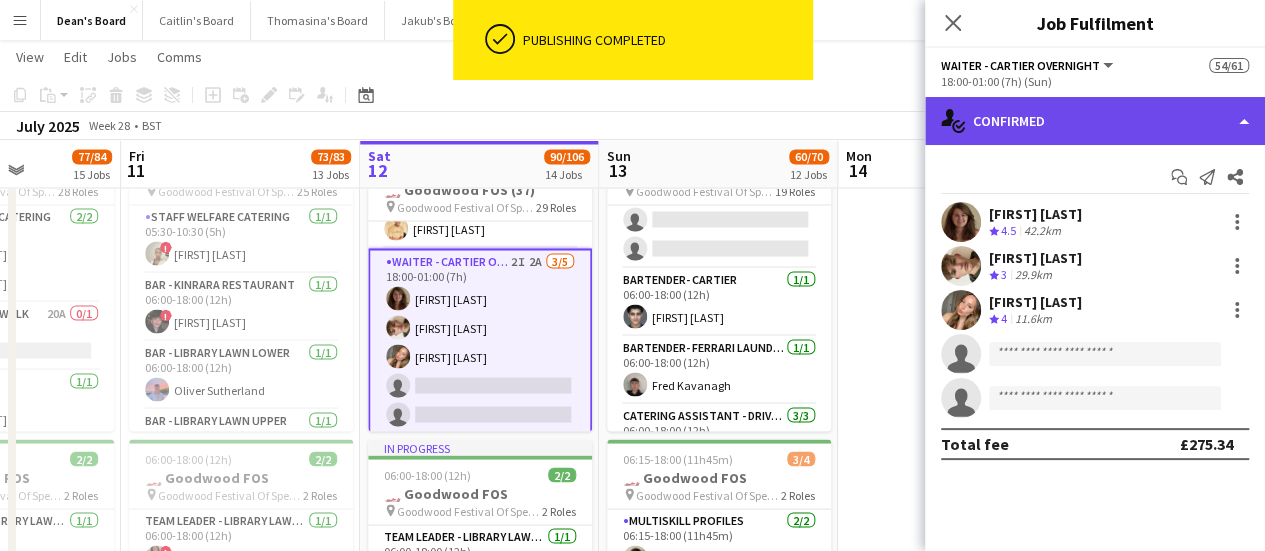 click on "single-neutral-actions-check-2
Confirmed" 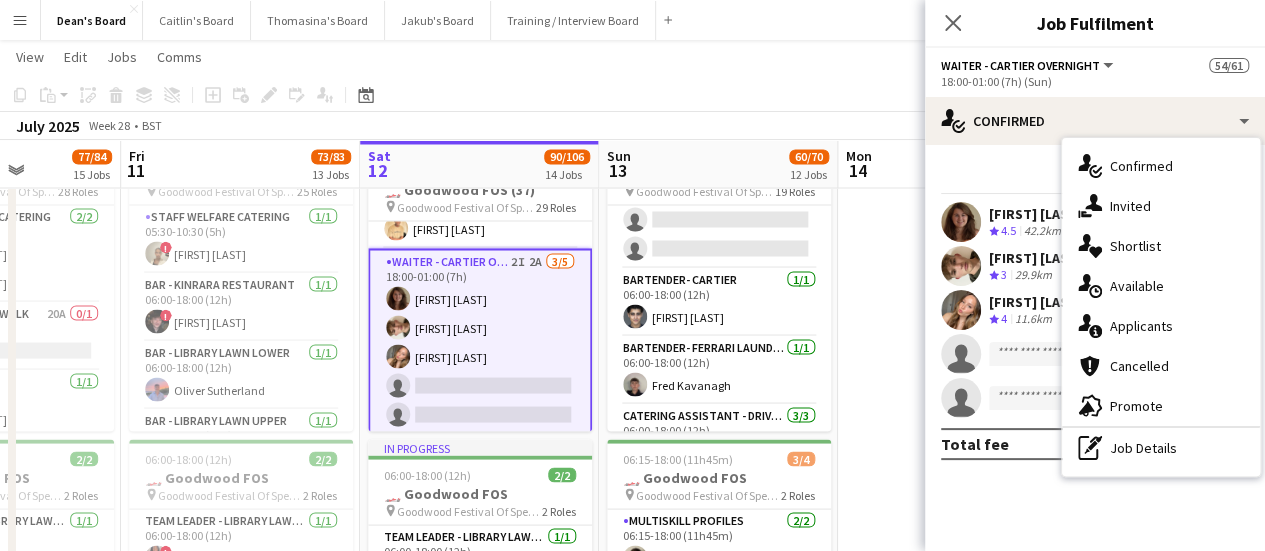 click on "advertising-megaphone
Promote" at bounding box center (1161, 406) 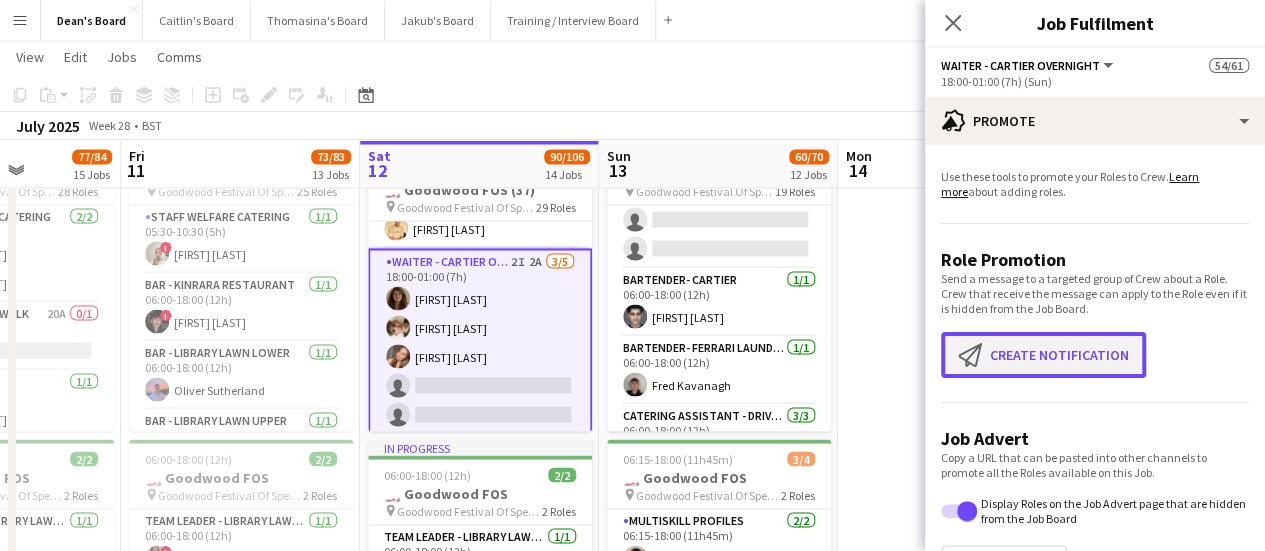 click on "Create notification
Create notification" at bounding box center [1043, 355] 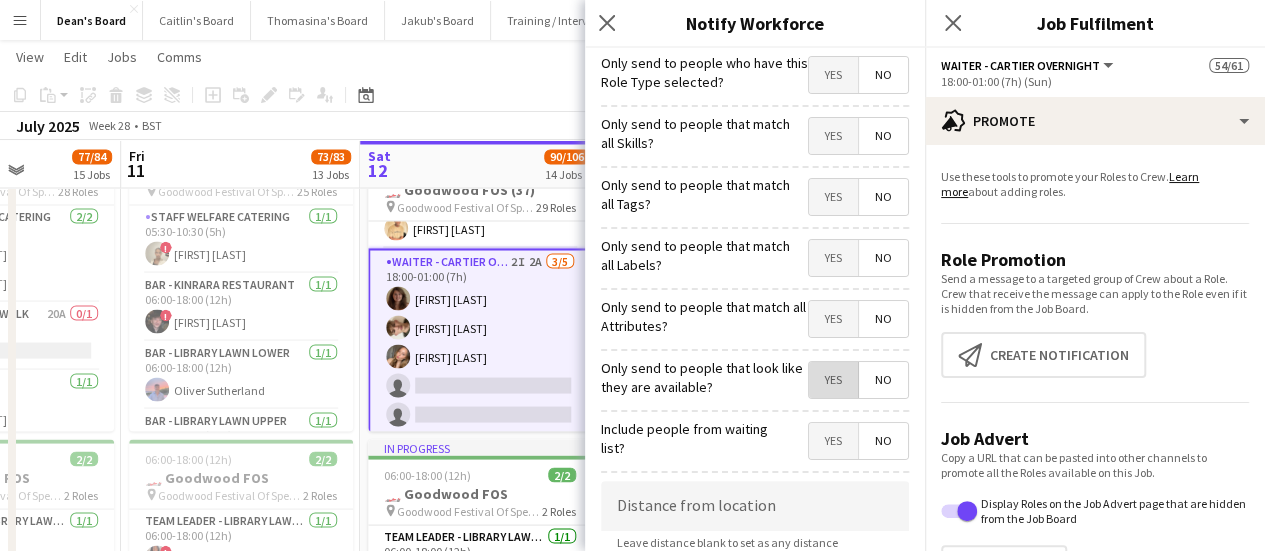 click on "Yes" at bounding box center [833, 380] 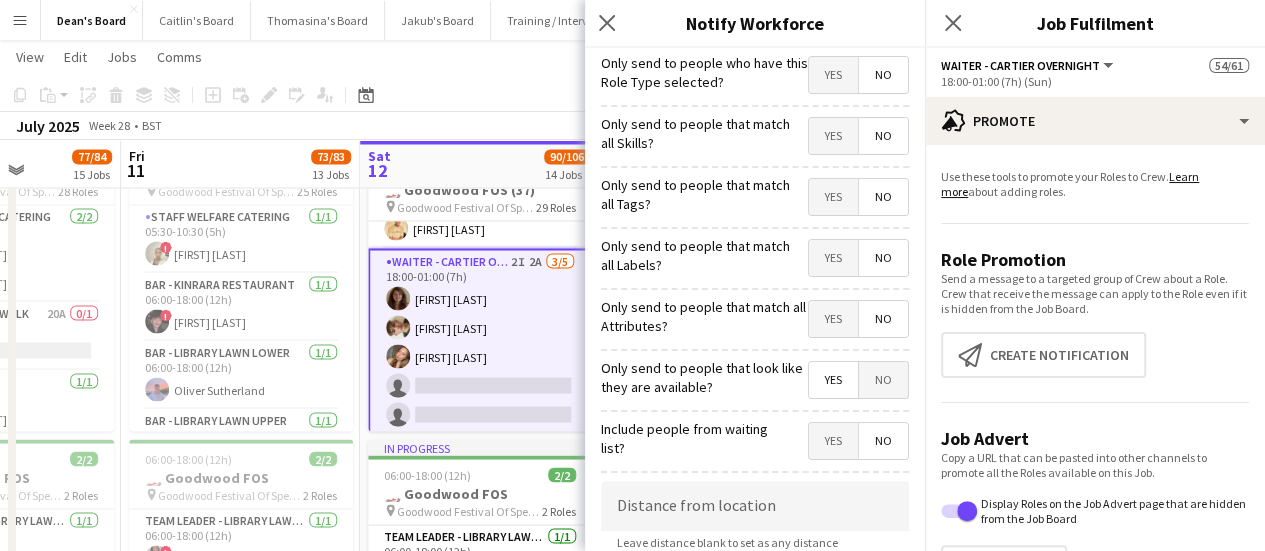 click on "**********" 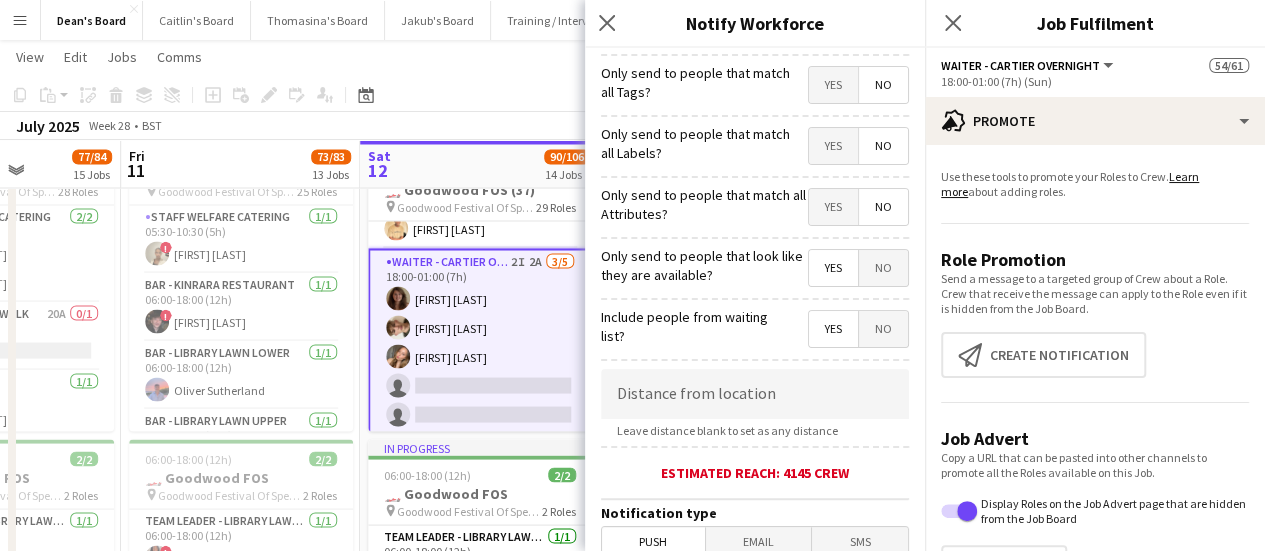 scroll, scrollTop: 300, scrollLeft: 0, axis: vertical 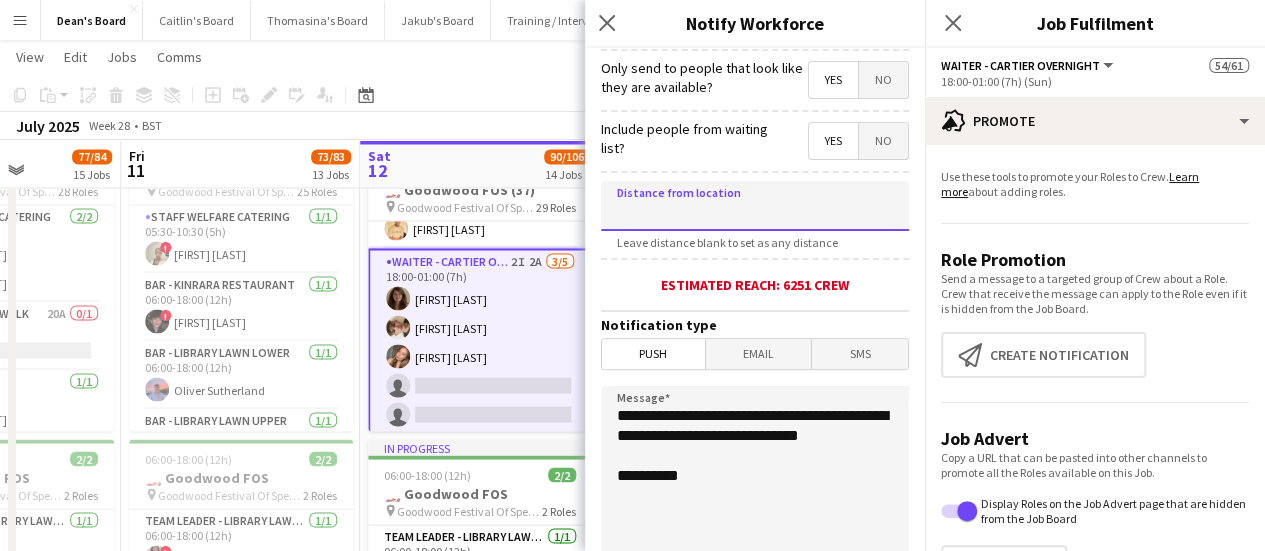 click 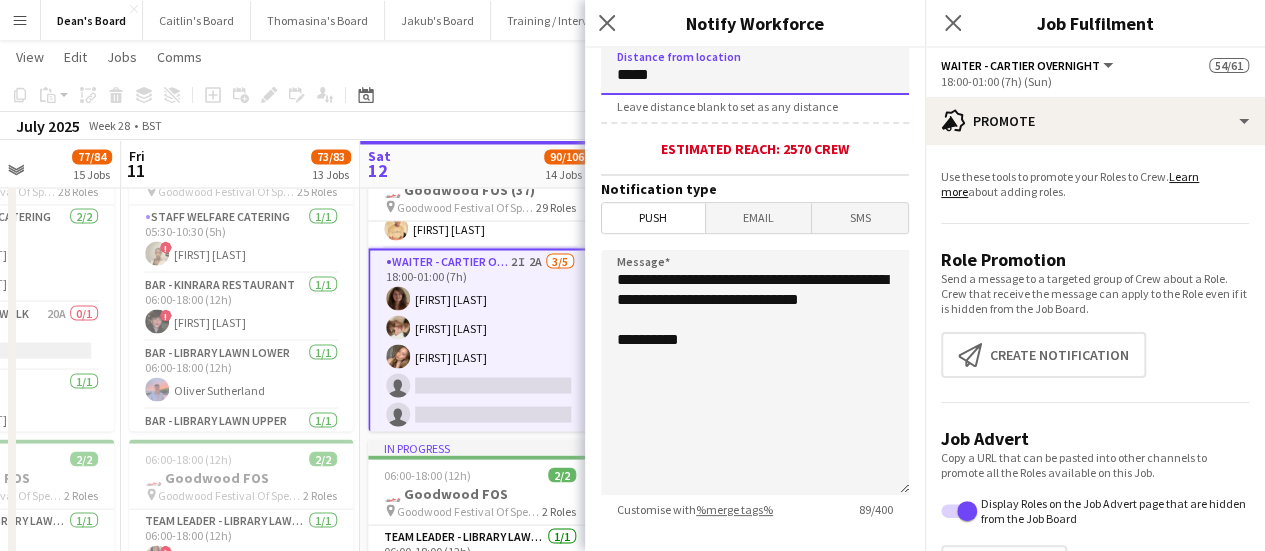 scroll, scrollTop: 550, scrollLeft: 0, axis: vertical 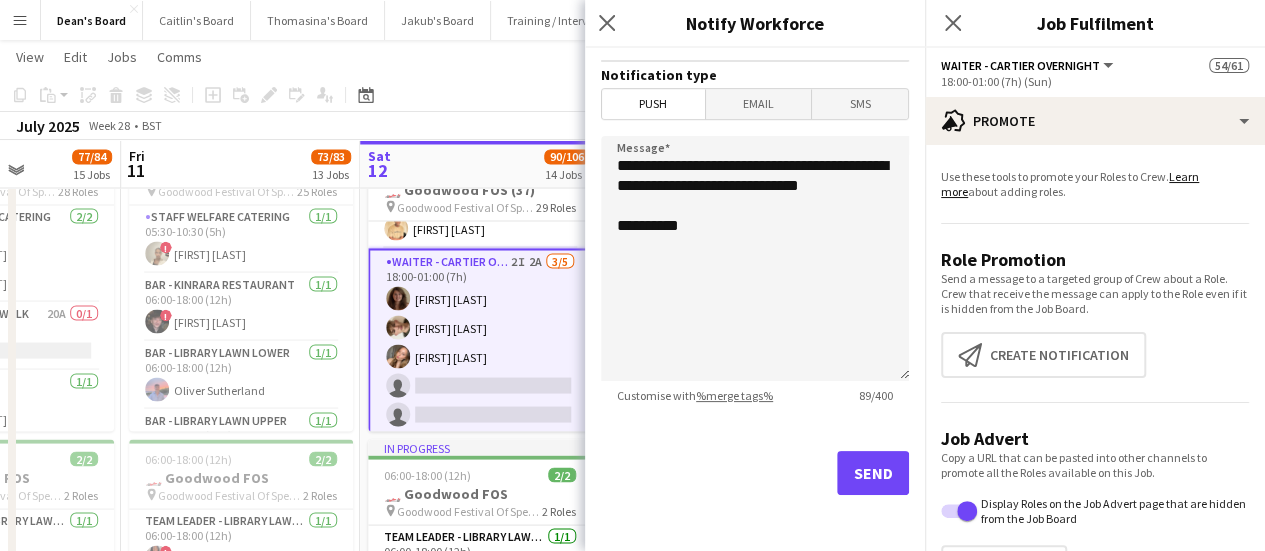 type on "*****" 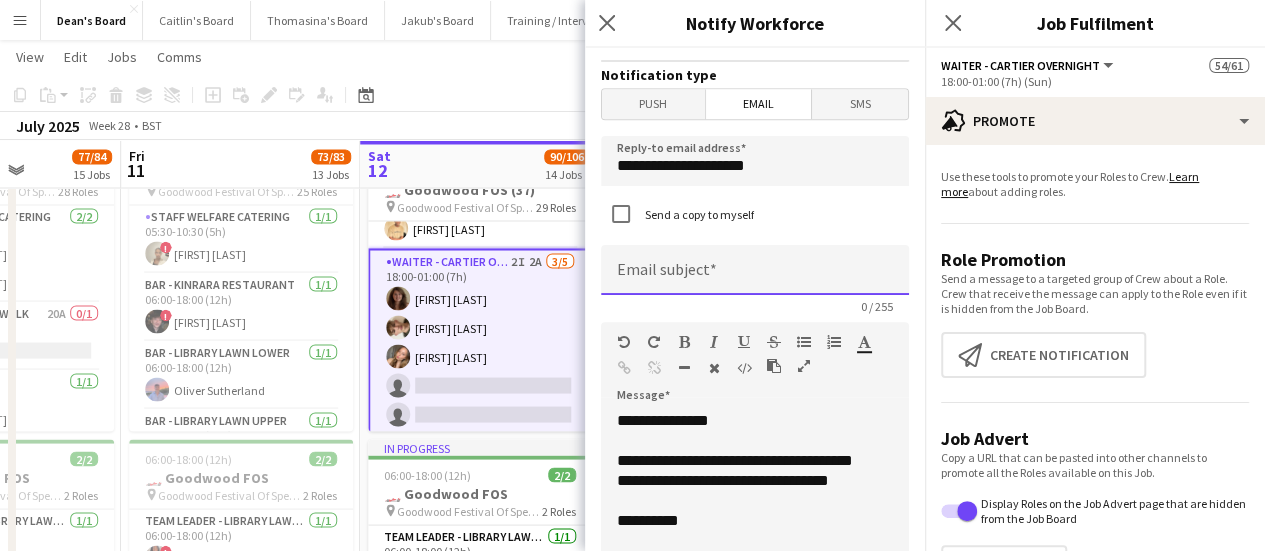 click 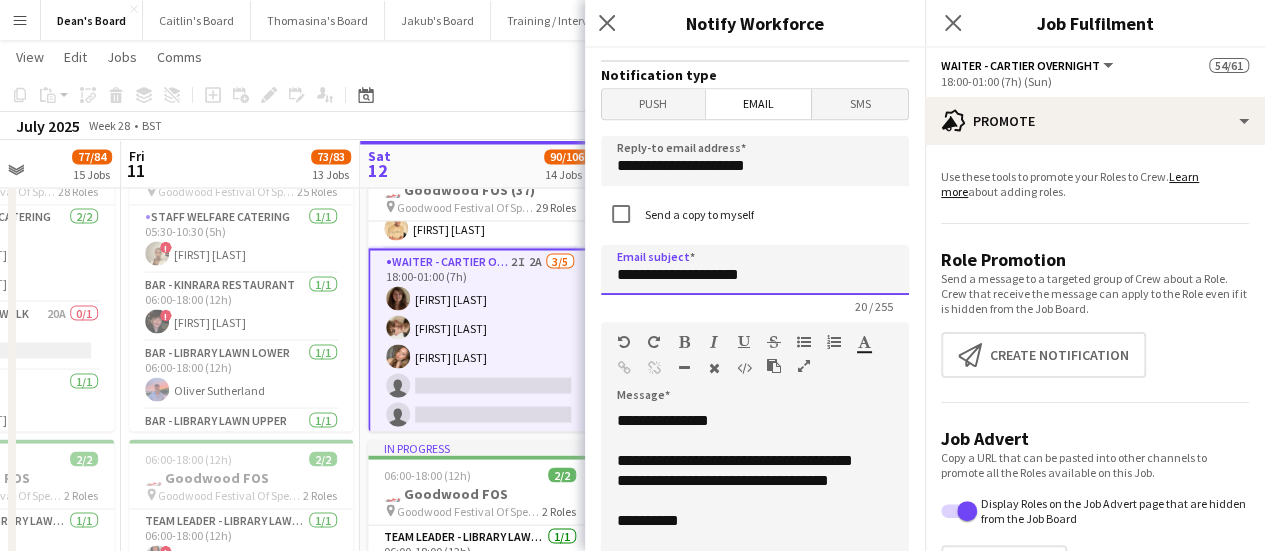 scroll, scrollTop: 650, scrollLeft: 0, axis: vertical 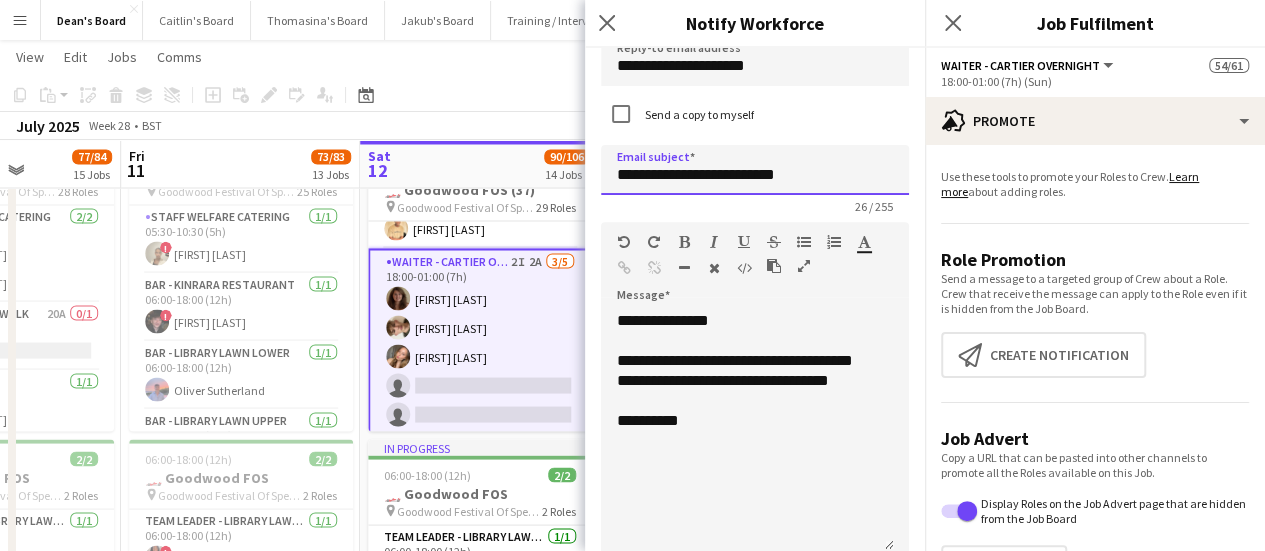 click on "**********" 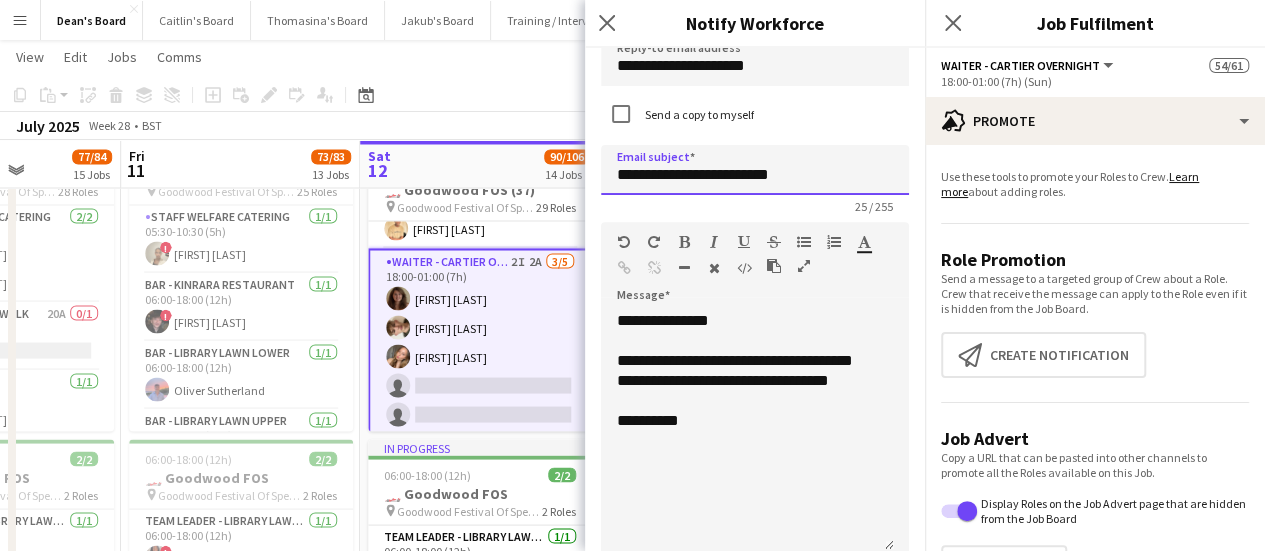 type on "**********" 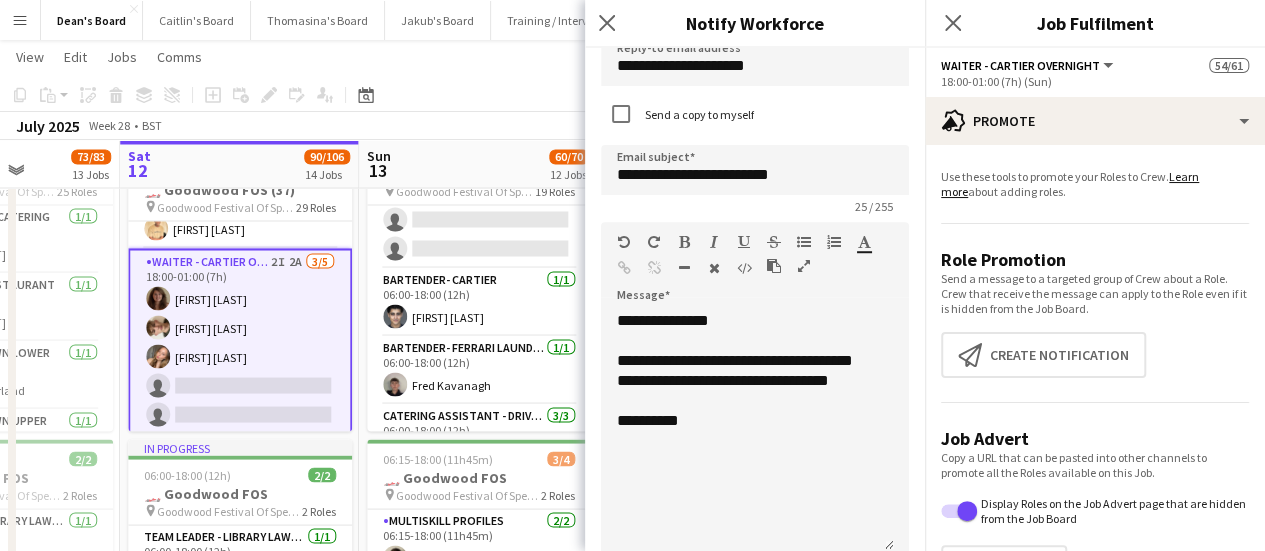 drag, startPoint x: 401, startPoint y: 354, endPoint x: 216, endPoint y: 340, distance: 185.52898 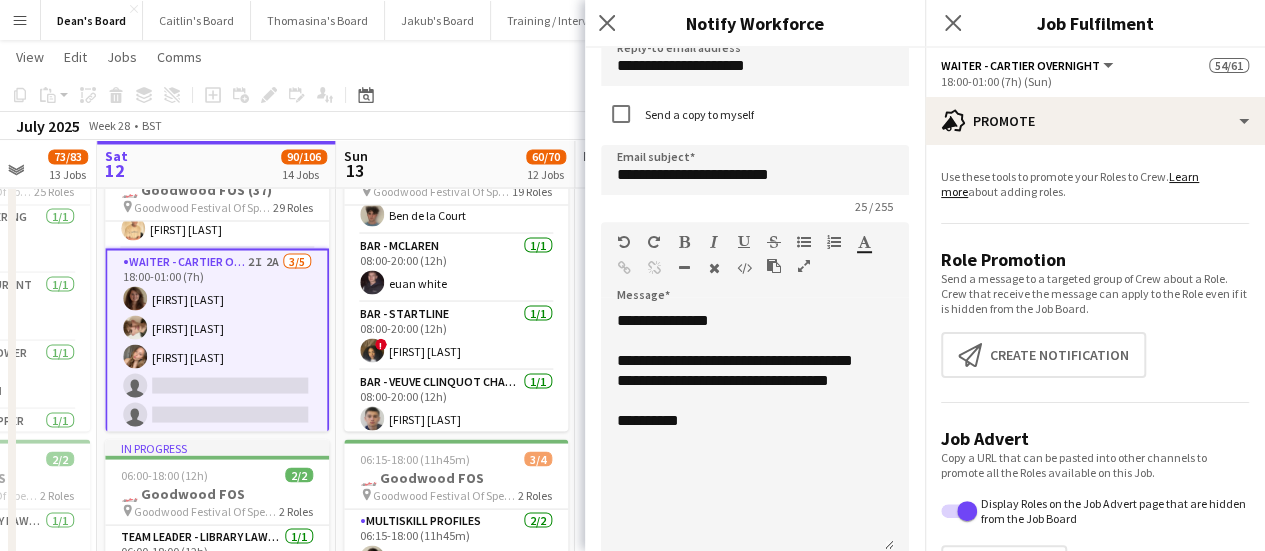 scroll, scrollTop: 996, scrollLeft: 0, axis: vertical 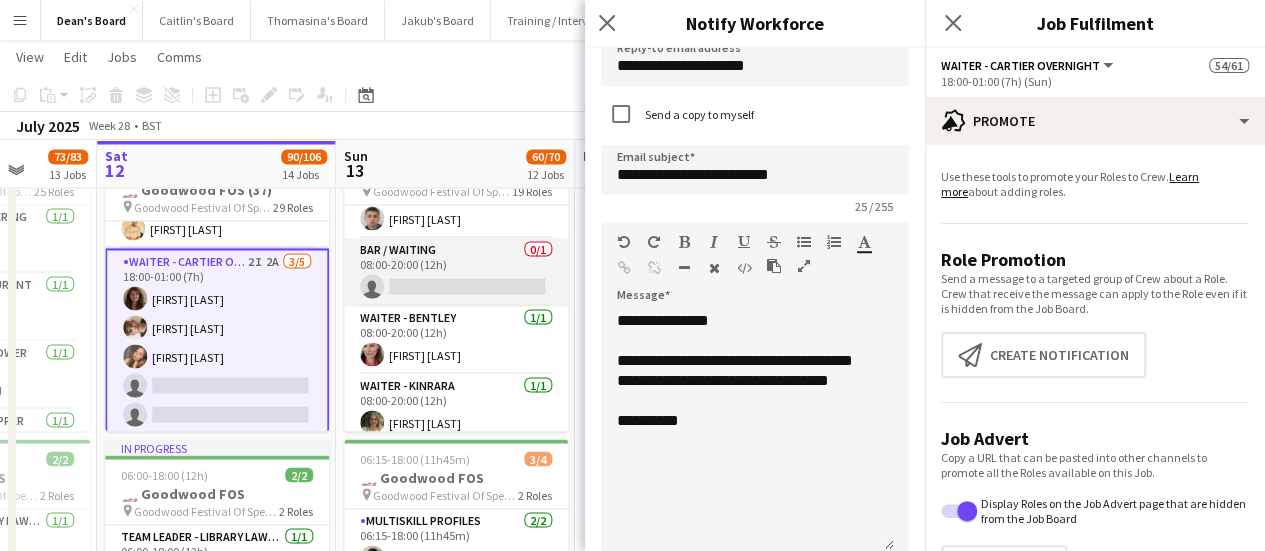 click on "Bar / Waiting    0/1   08:00-20:00 (12h)
single-neutral-actions" at bounding box center [456, 272] 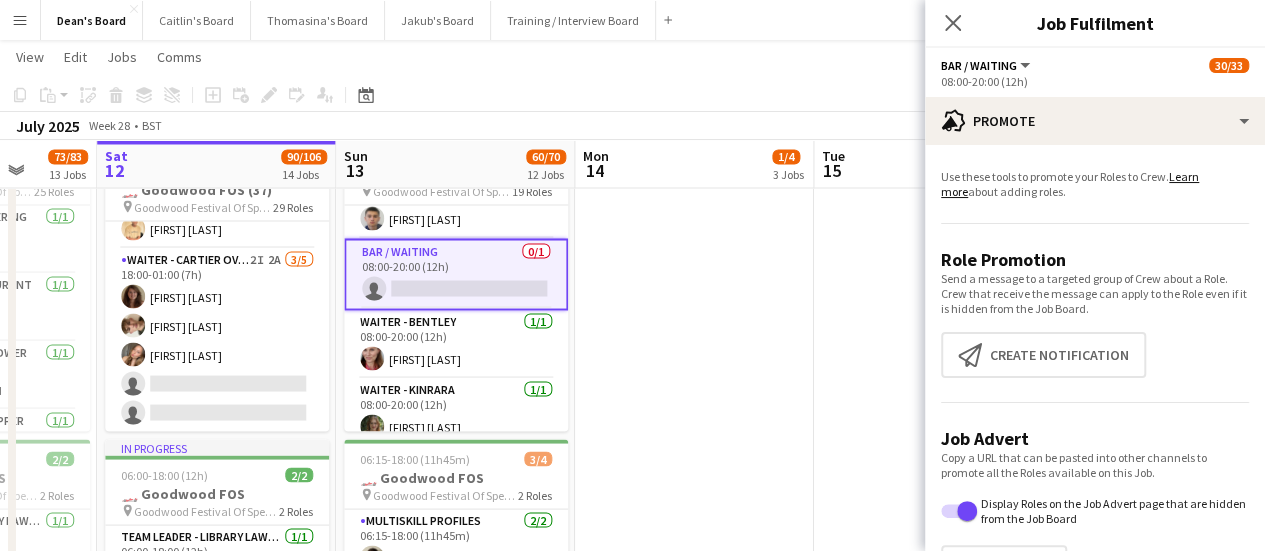 click on "Bar / Waiting    All roles   Bar / Waiting    30/33   08:00-20:00 (12h)" 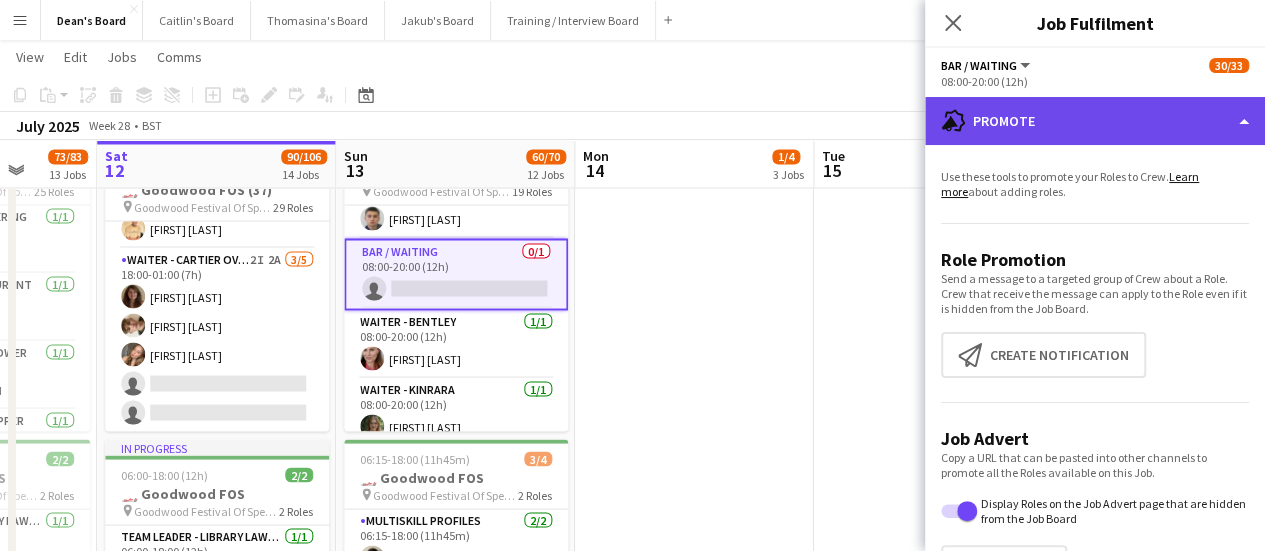 drag, startPoint x: 1138, startPoint y: 109, endPoint x: 1138, endPoint y: 124, distance: 15 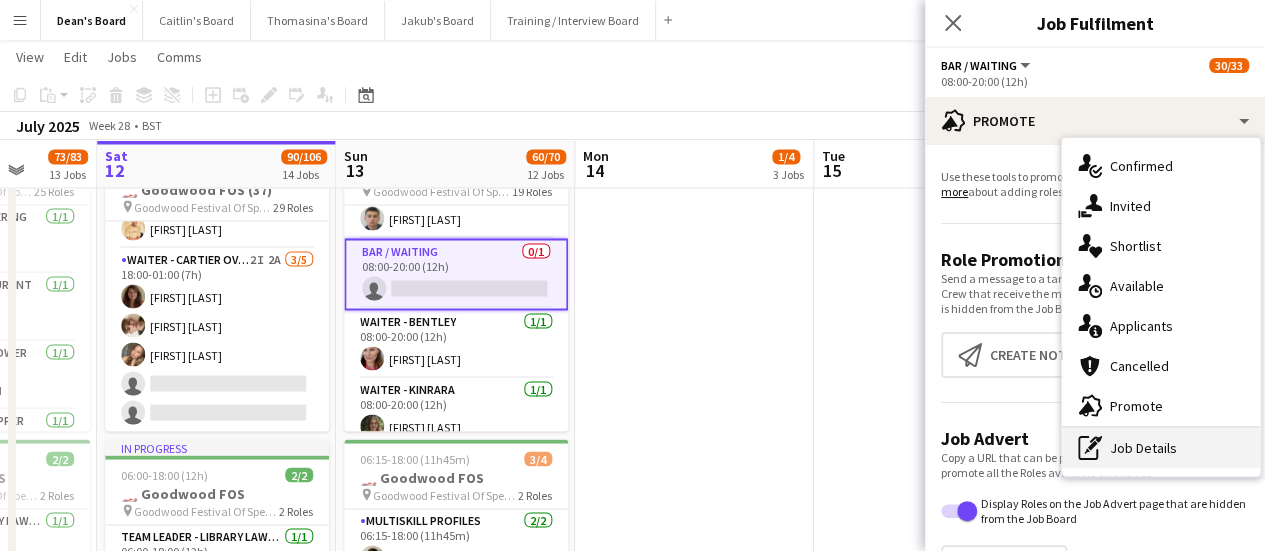 click on "pen-write
Job Details" at bounding box center (1161, 448) 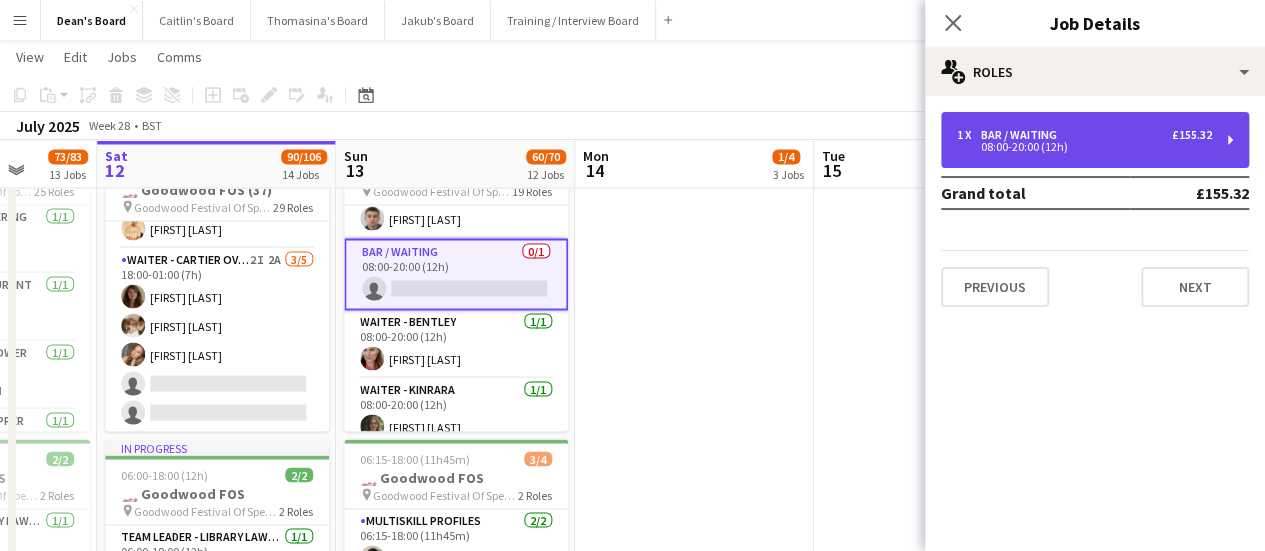 click on "08:00-20:00 (12h)" at bounding box center [1084, 147] 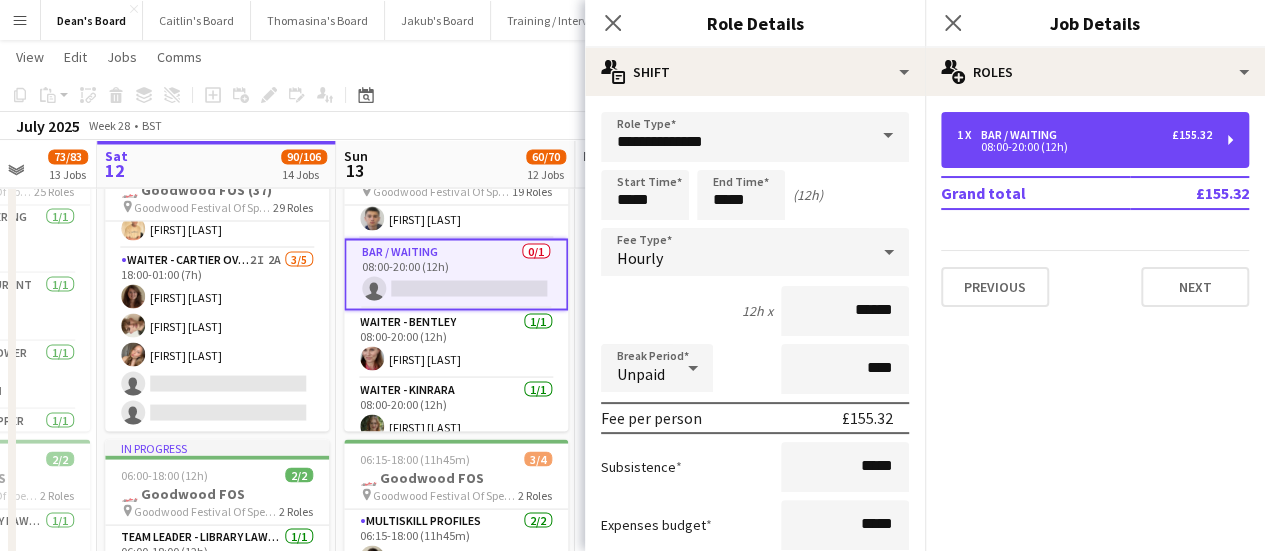 scroll, scrollTop: 300, scrollLeft: 0, axis: vertical 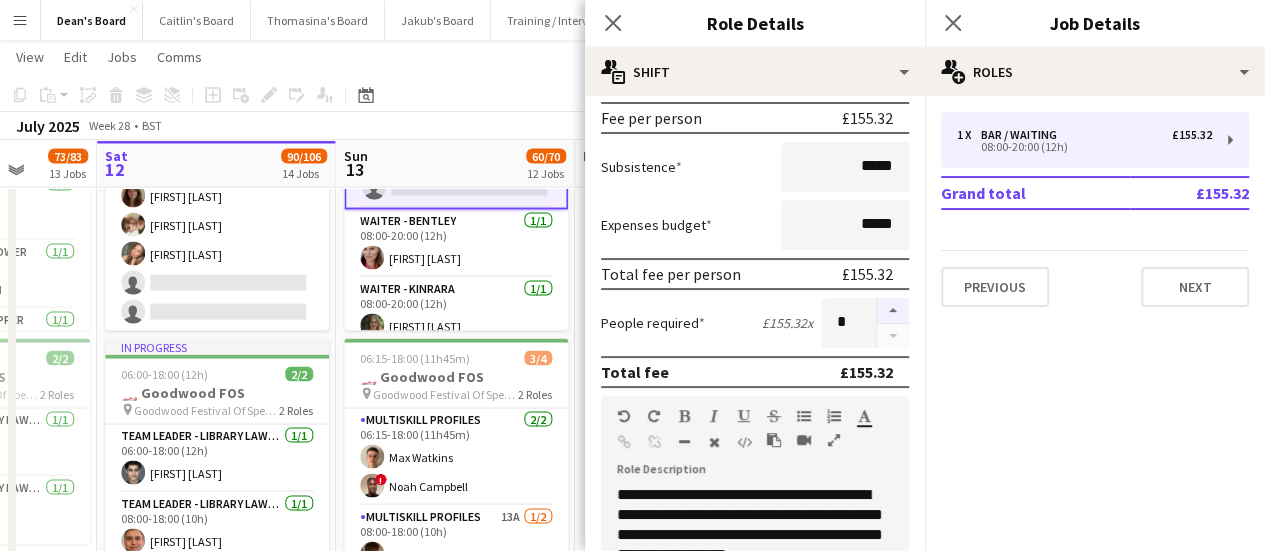 click at bounding box center [893, 311] 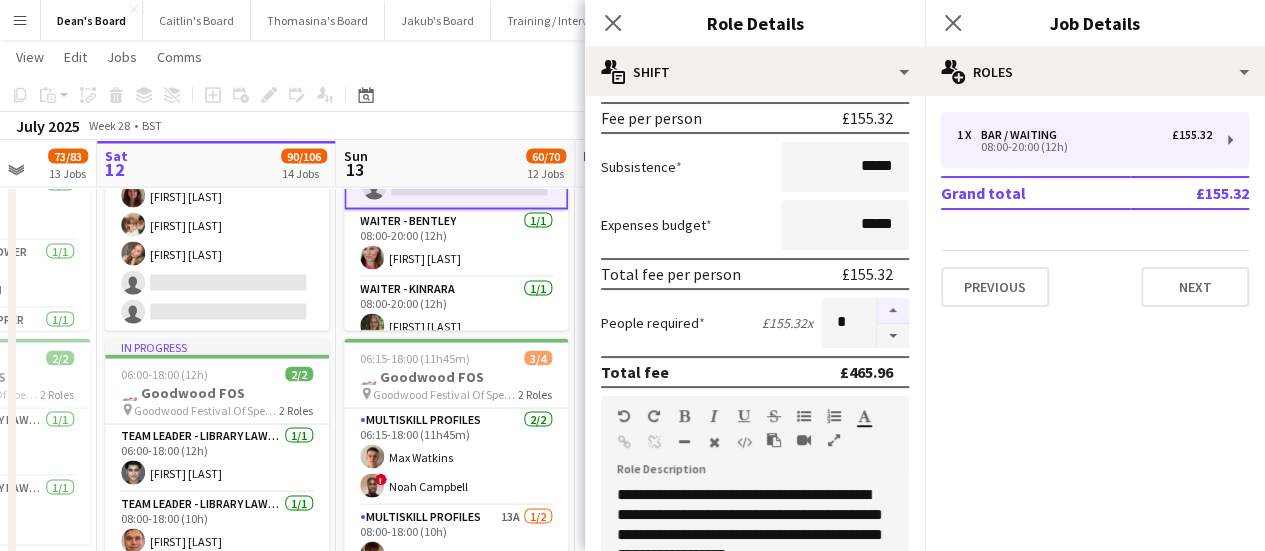 click at bounding box center (893, 311) 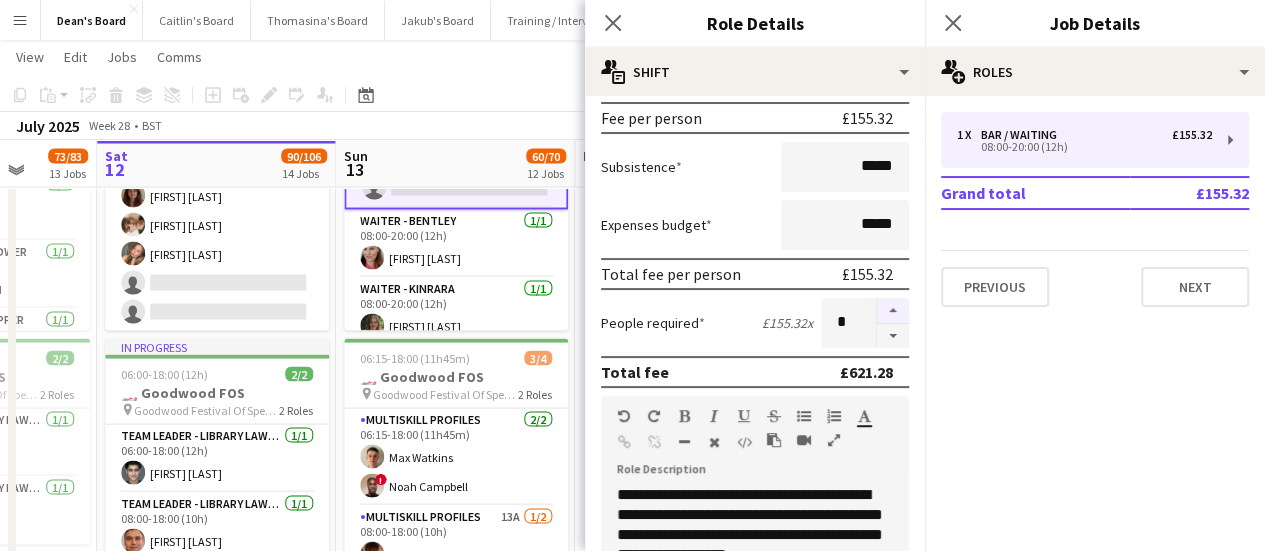 click at bounding box center (893, 311) 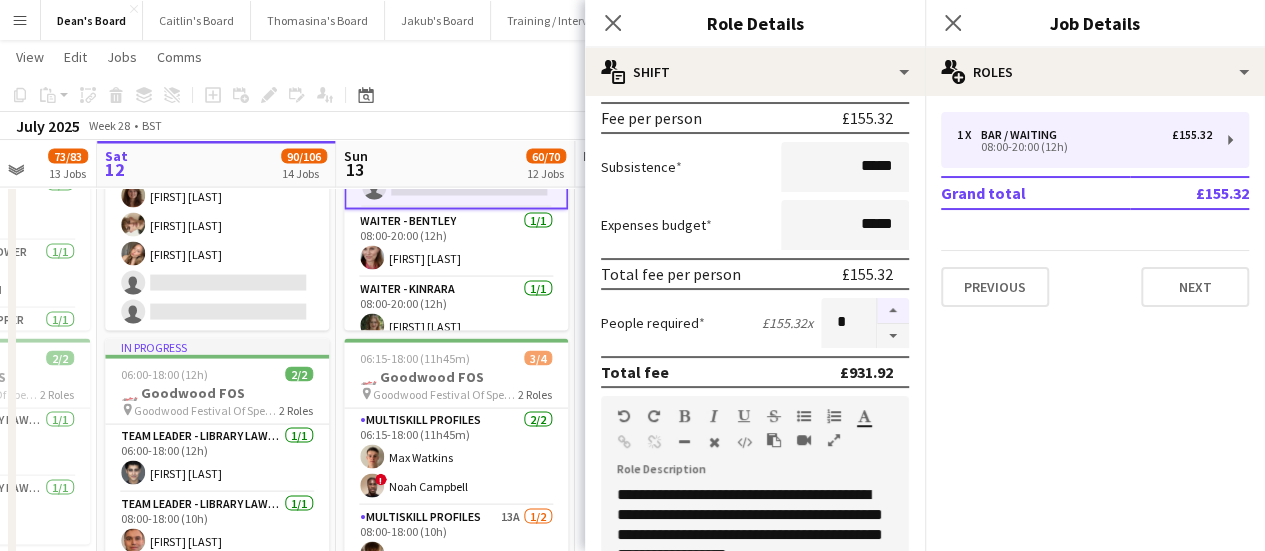 click at bounding box center [893, 311] 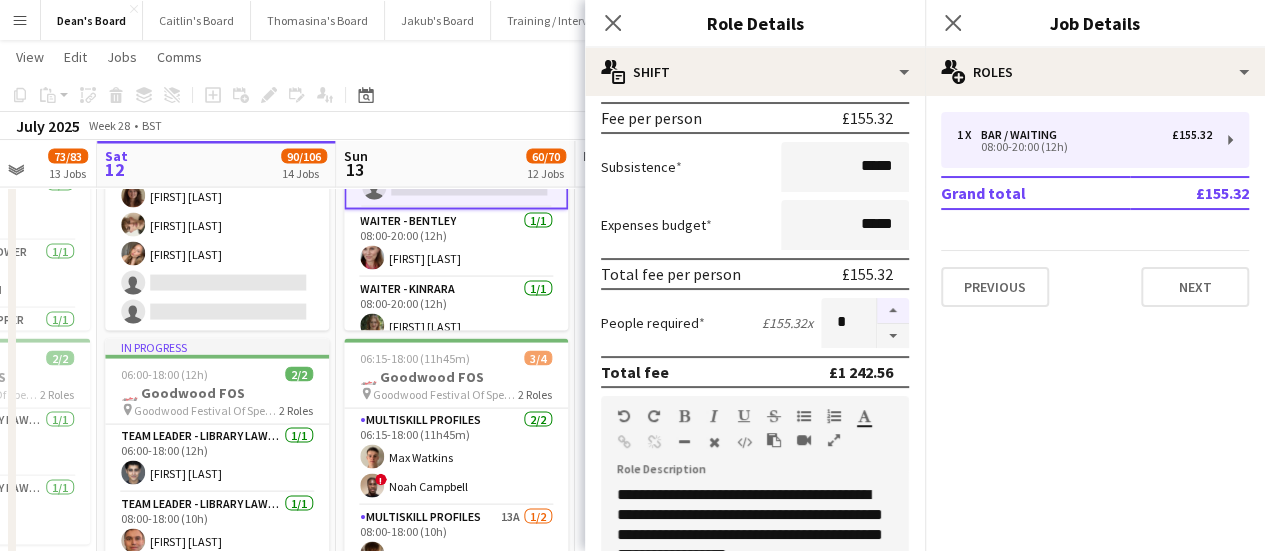 click at bounding box center (893, 311) 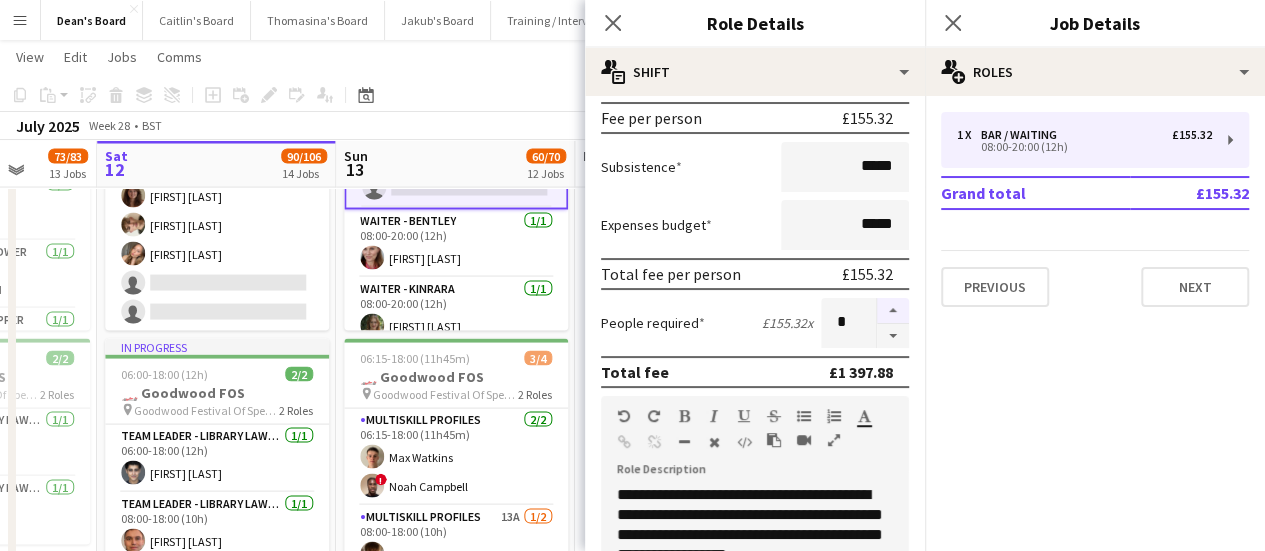 click at bounding box center [893, 311] 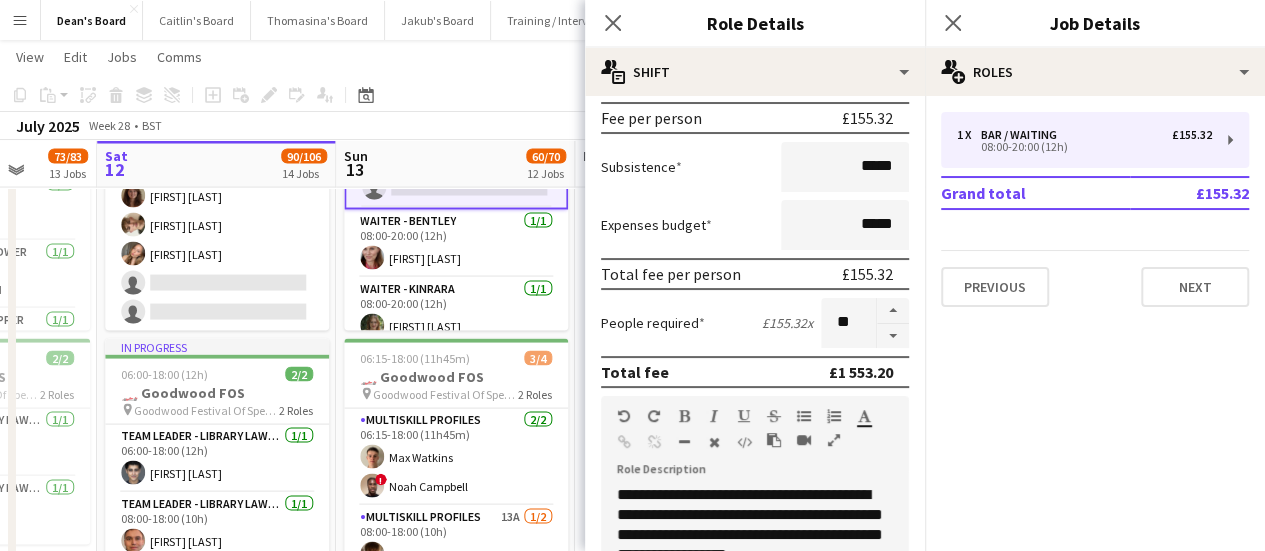 click on "Copy
Paste
Paste   Ctrl+V Paste with crew  Ctrl+Shift+V
Paste linked Job
Delete
Group
Ungroup
Add job
Add linked Job
Edit
Edit linked Job
Applicants
Date picker
JUL 2025 JUL 2025 Monday M Tuesday T Wednesday W Thursday T Friday F Saturday S Sunday S  JUL      1   2   3   4   5   6   7   8   9   10   11   12   13   14   15   16   17   18   19   20   21   22   23   24   25   26   27   28   29   30   31
Comparison range
Comparison range
Today" 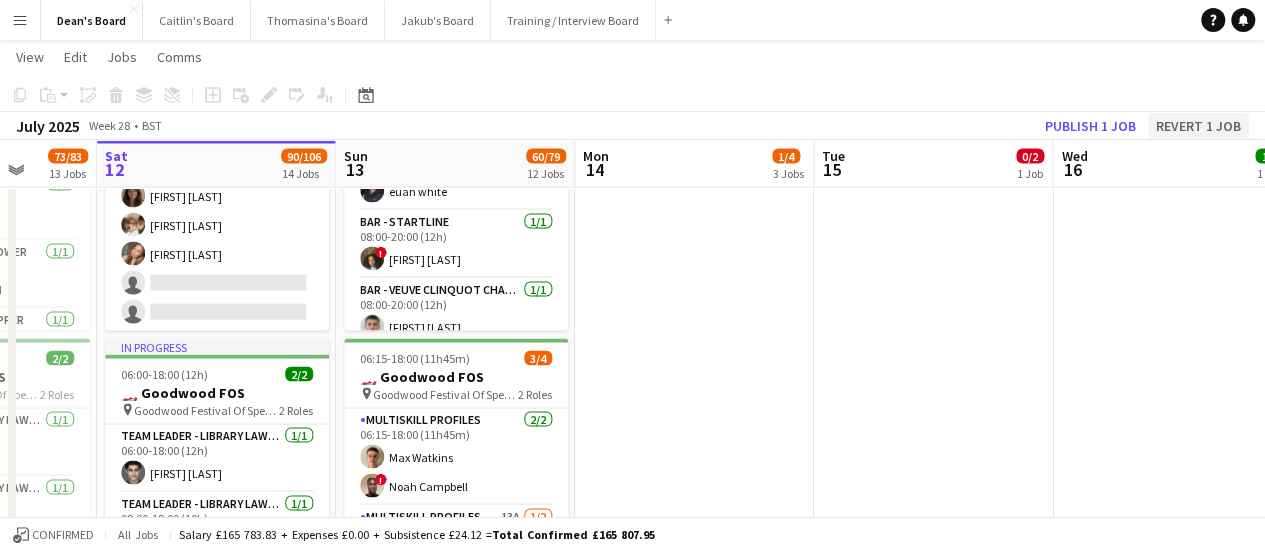 scroll, scrollTop: 896, scrollLeft: 0, axis: vertical 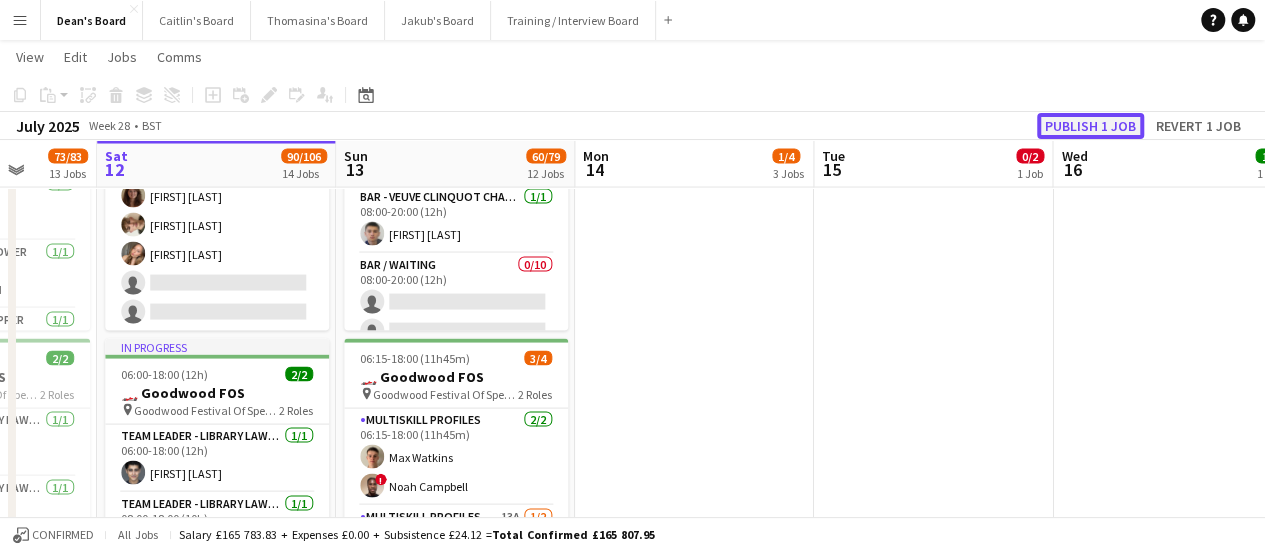 click on "Publish 1 job" 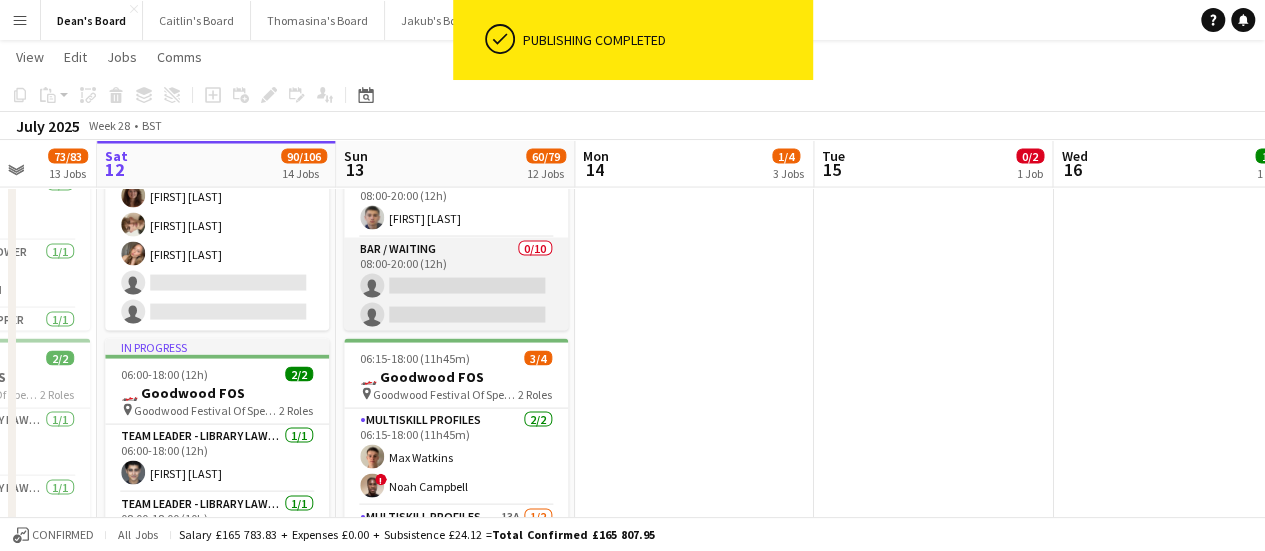 click on "Bar / Waiting    0/10   08:00-20:00 (12h)
single-neutral-actions
single-neutral-actions
single-neutral-actions
single-neutral-actions
single-neutral-actions
single-neutral-actions
single-neutral-actions
single-neutral-actions
single-neutral-actions
single-neutral-actions" at bounding box center (456, 402) 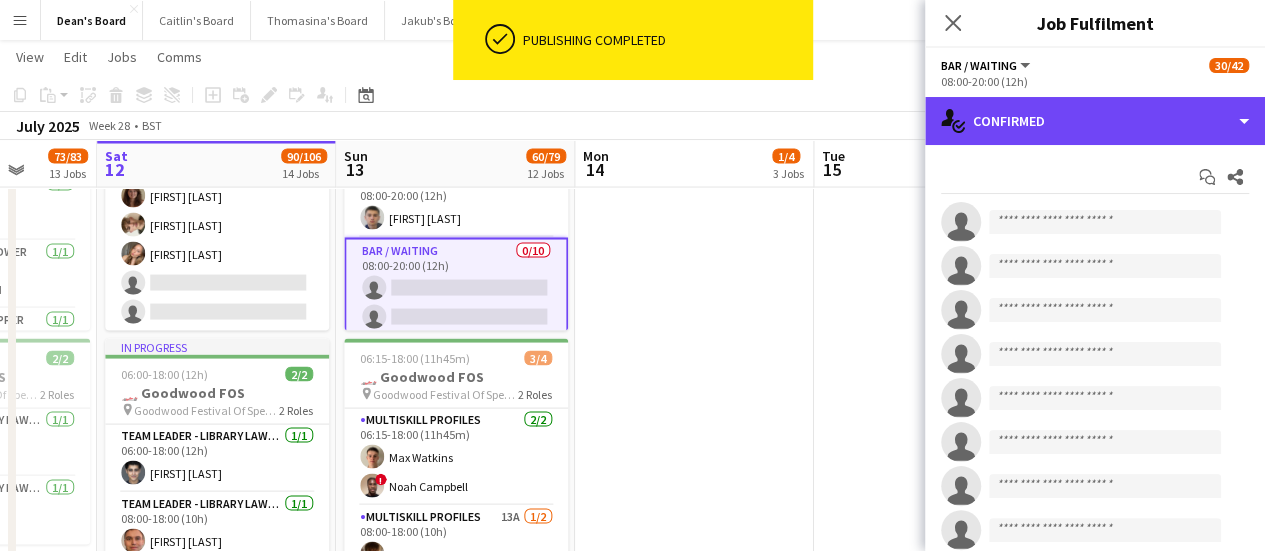 drag, startPoint x: 1131, startPoint y: 121, endPoint x: 1135, endPoint y: 145, distance: 24.33105 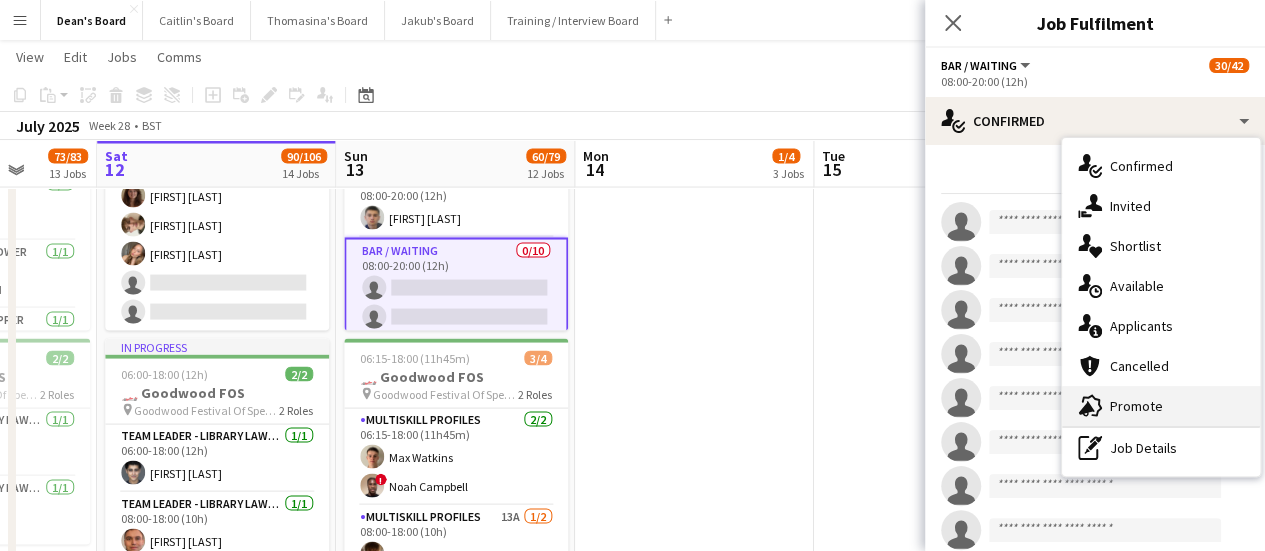 click on "advertising-megaphone
Promote" at bounding box center [1161, 406] 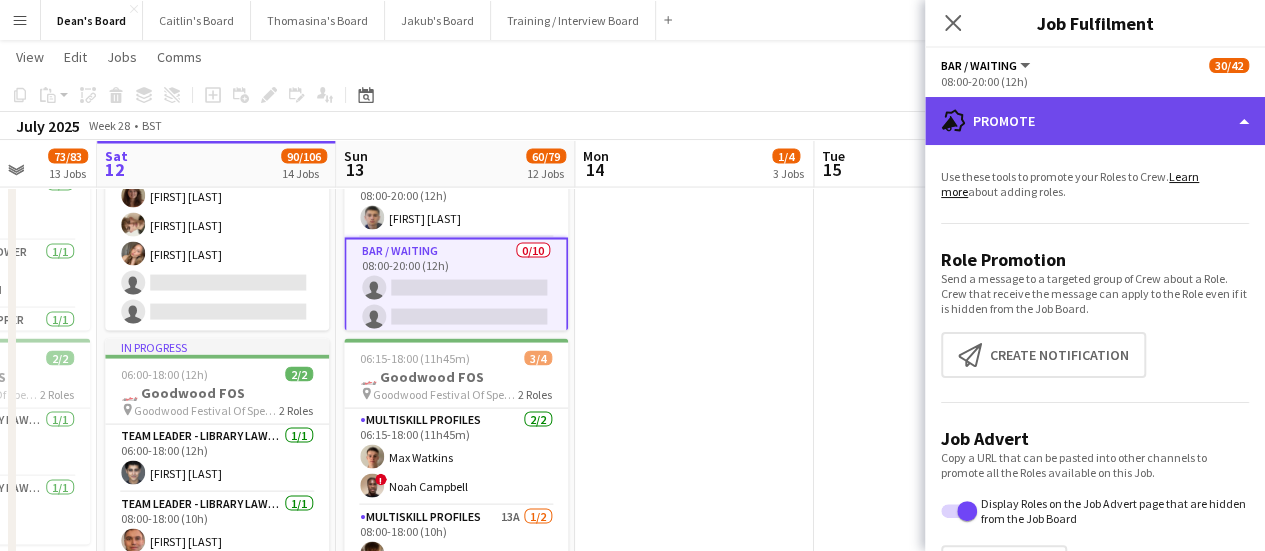 click on "advertising-megaphone
Promote" 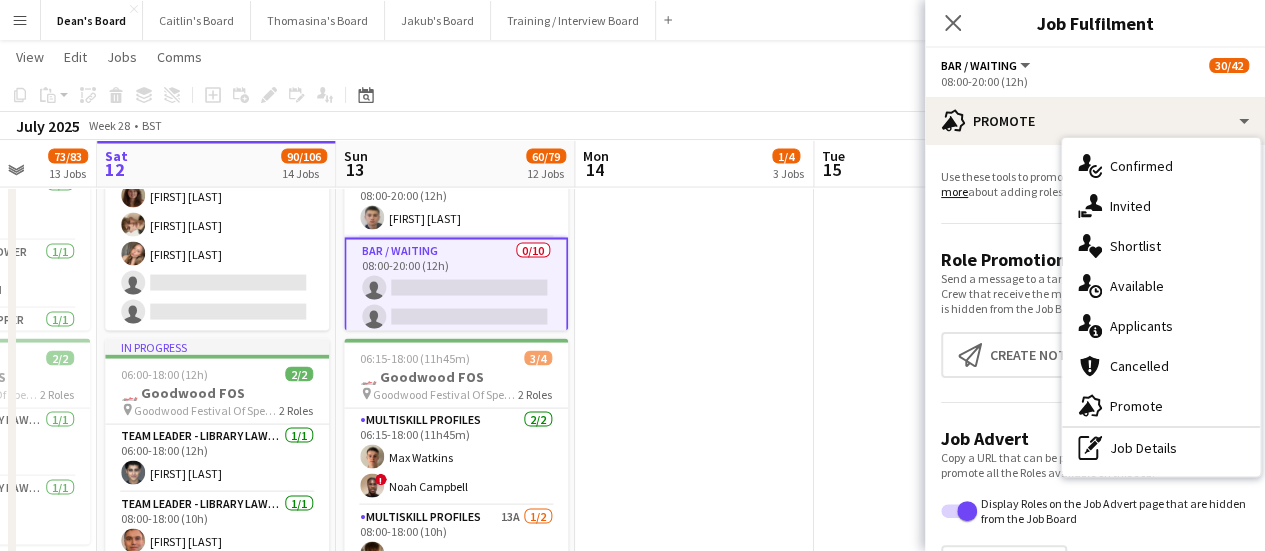 click on "pen-write
Job Details" at bounding box center [1161, 448] 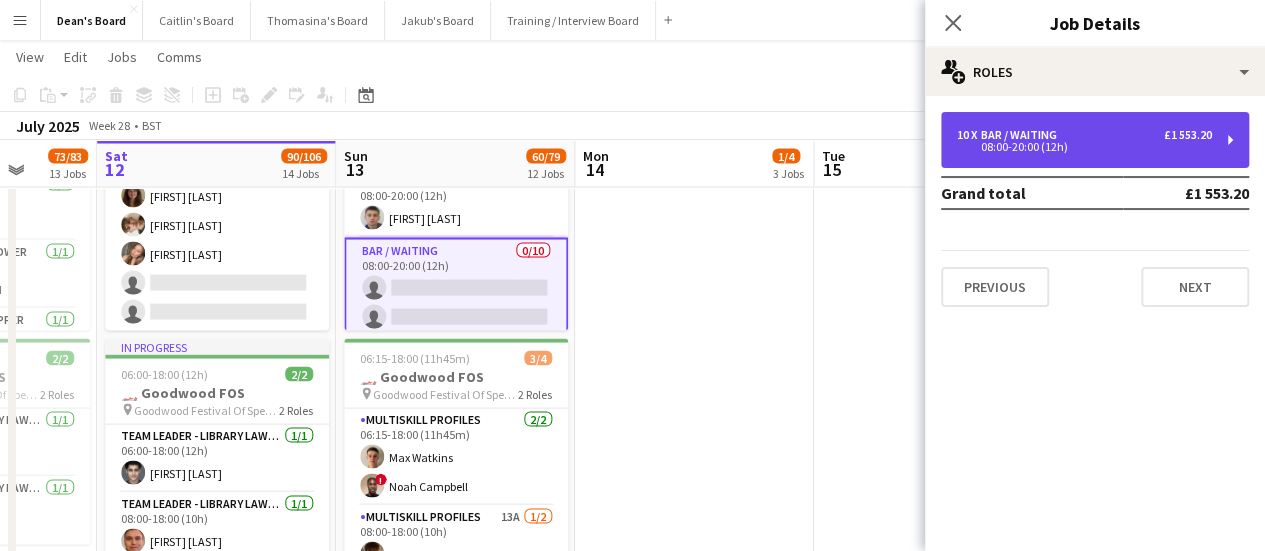 click on "10 x   Bar / Waiting    £1 553.20   08:00-20:00 (12h)" at bounding box center [1095, 140] 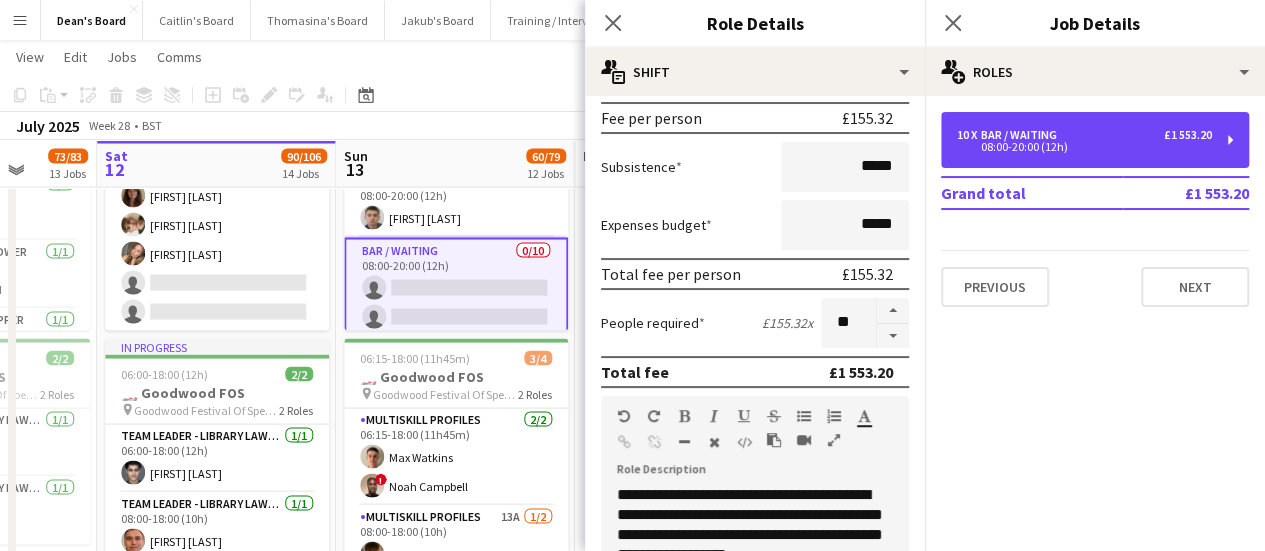 scroll, scrollTop: 500, scrollLeft: 0, axis: vertical 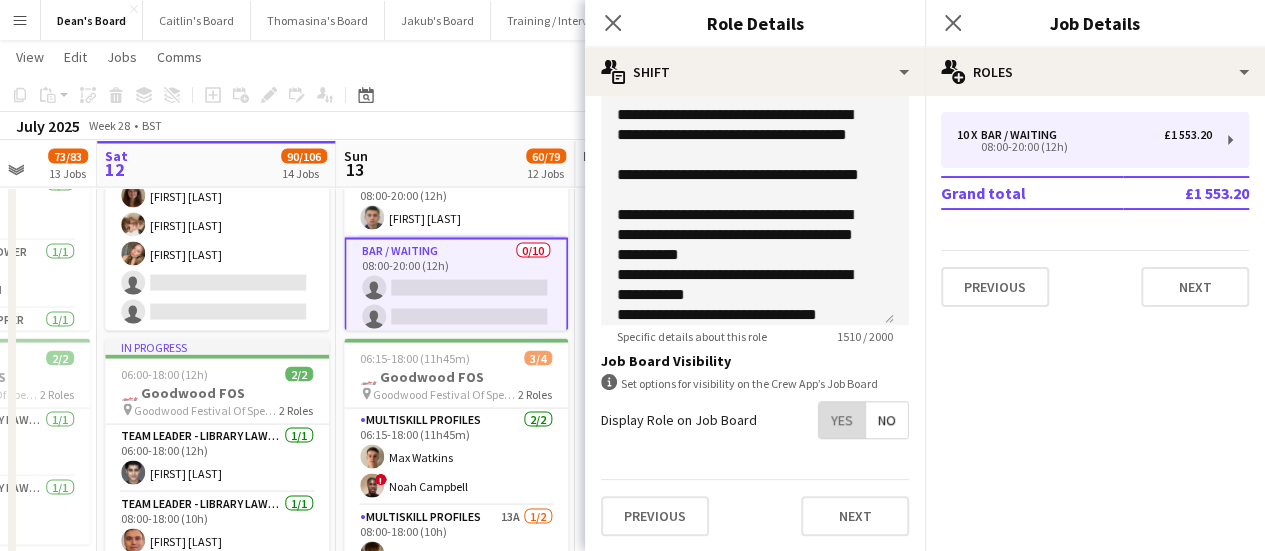 click on "Yes" at bounding box center [842, 420] 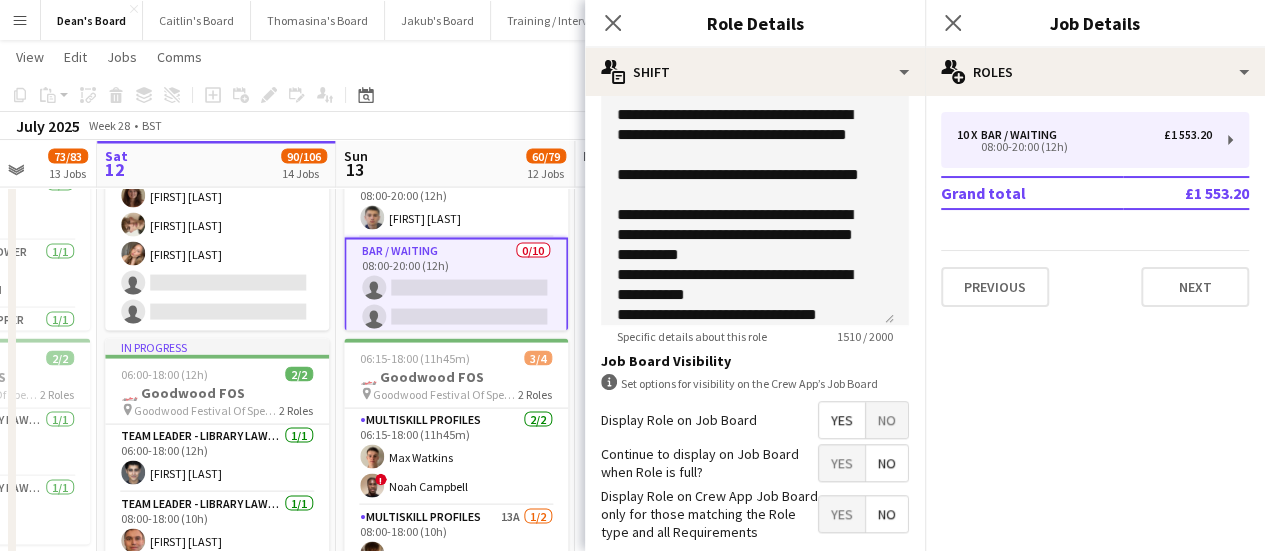 click on "**********" at bounding box center (755, 33) 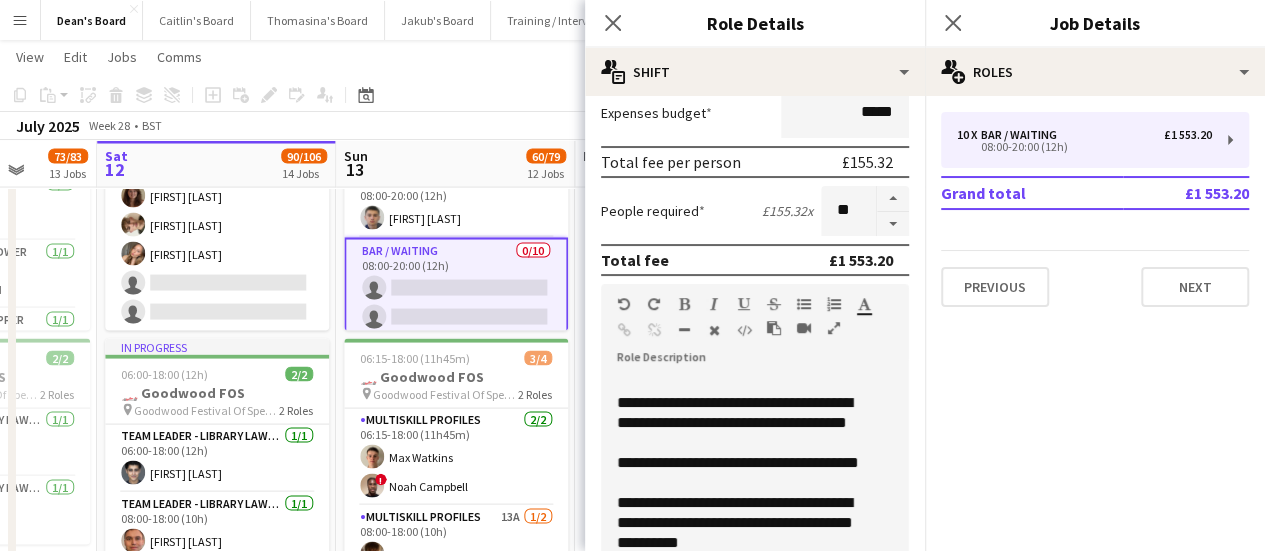 scroll, scrollTop: 300, scrollLeft: 0, axis: vertical 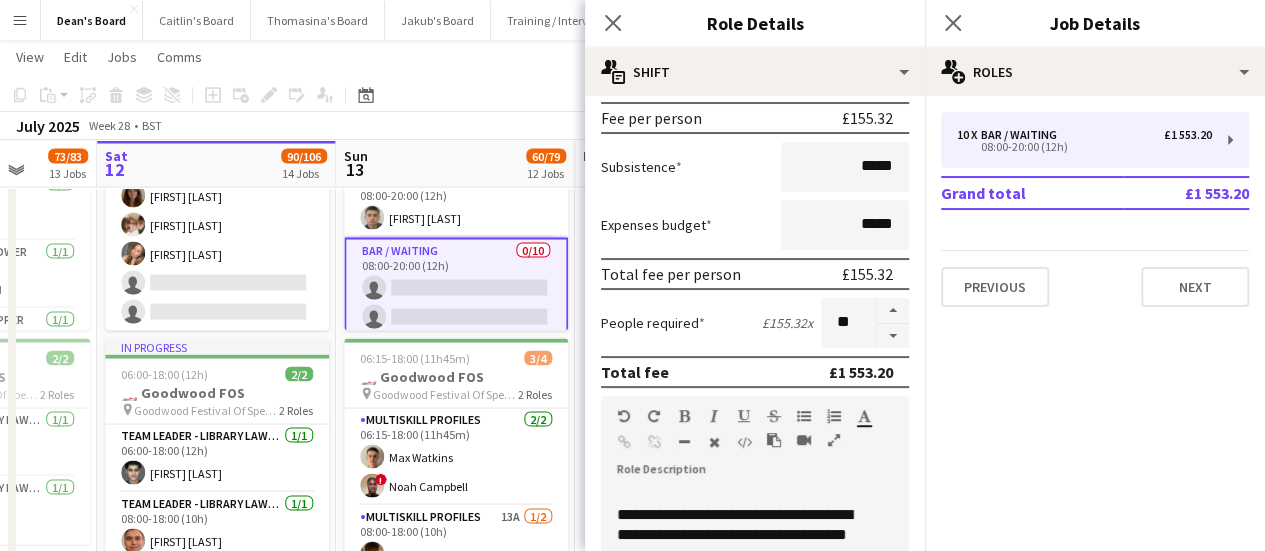 click on "People required   £155.32   x  **" at bounding box center (755, 323) 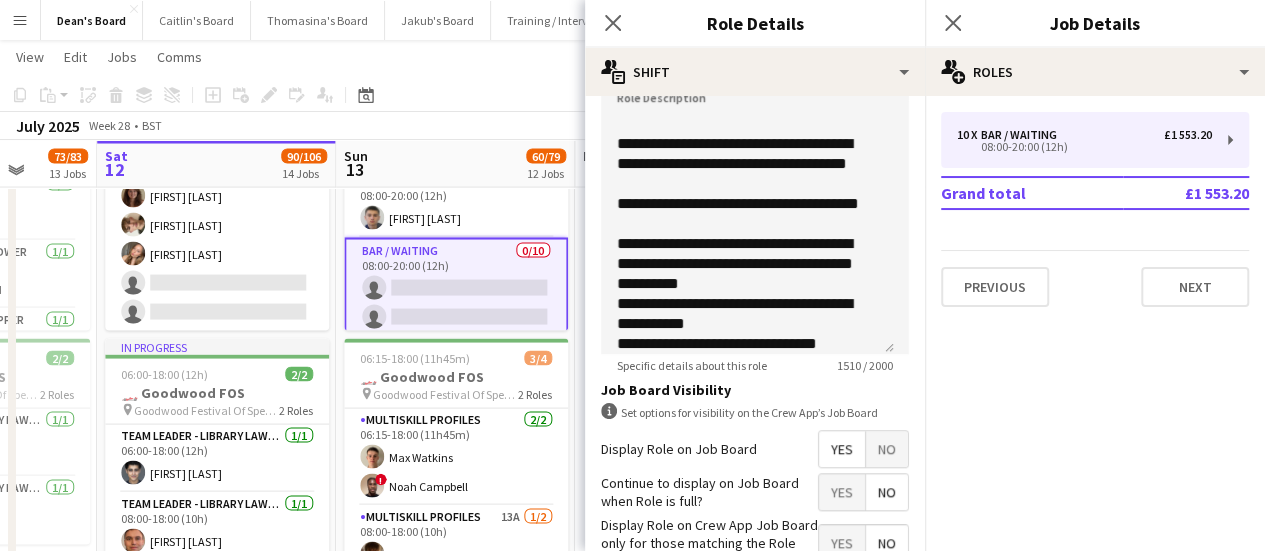 scroll, scrollTop: 802, scrollLeft: 0, axis: vertical 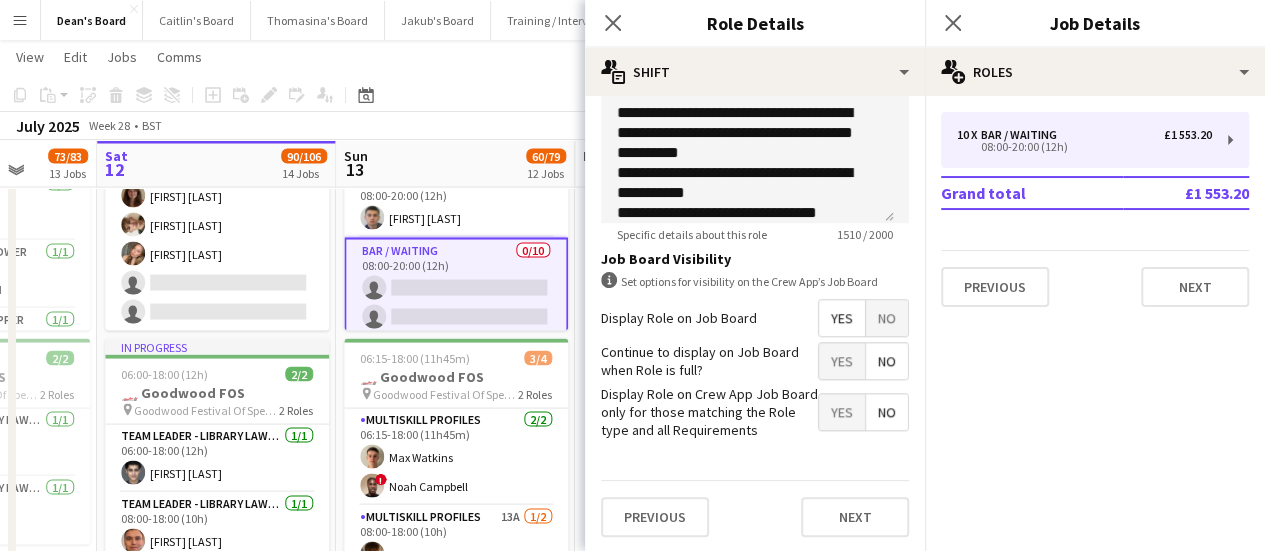 click on "Copy
Paste
Paste   Ctrl+V Paste with crew  Ctrl+Shift+V
Paste linked Job
Delete
Group
Ungroup
Add job
Add linked Job
Edit
Edit linked Job
Applicants
Date picker
JUL 2025 JUL 2025 Monday M Tuesday T Wednesday W Thursday T Friday F Saturday S Sunday S  JUL      1   2   3   4   5   6   7   8   9   10   11   12   13   14   15   16   17   18   19   20   21   22   23   24   25   26   27   28   29   30   31
Comparison range
Comparison range
Today" 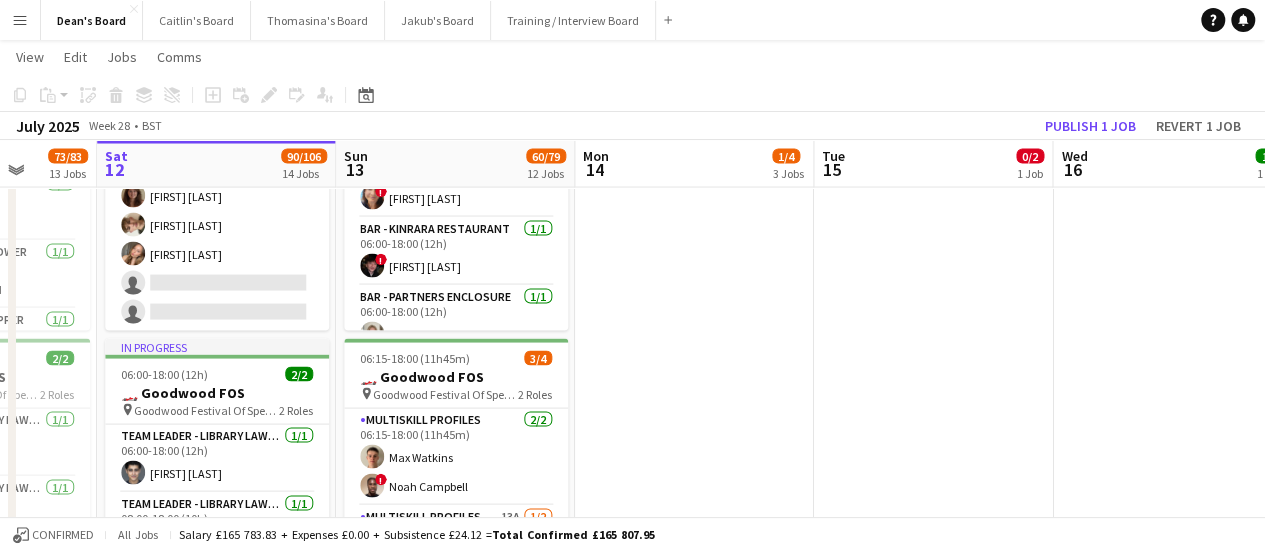 scroll, scrollTop: 100, scrollLeft: 0, axis: vertical 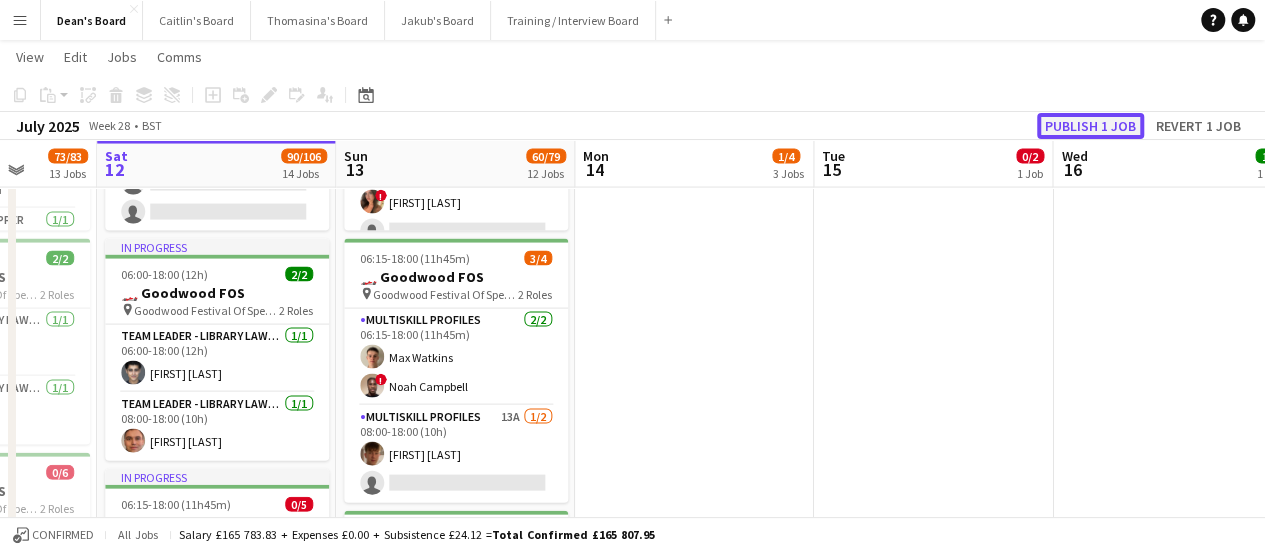click on "Publish 1 job" 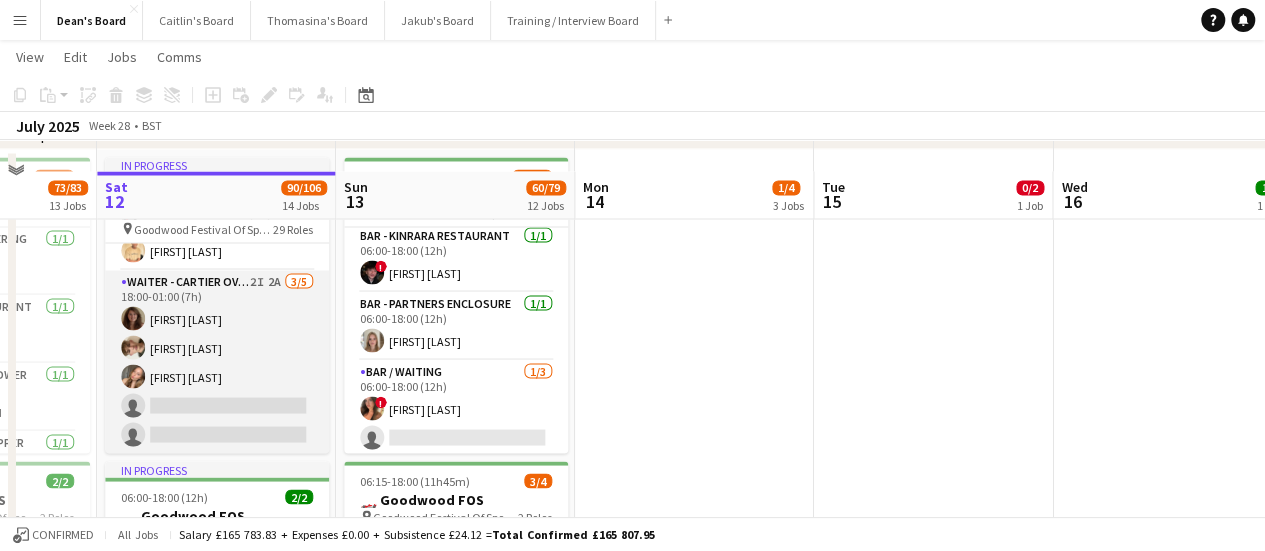 scroll, scrollTop: 1752, scrollLeft: 0, axis: vertical 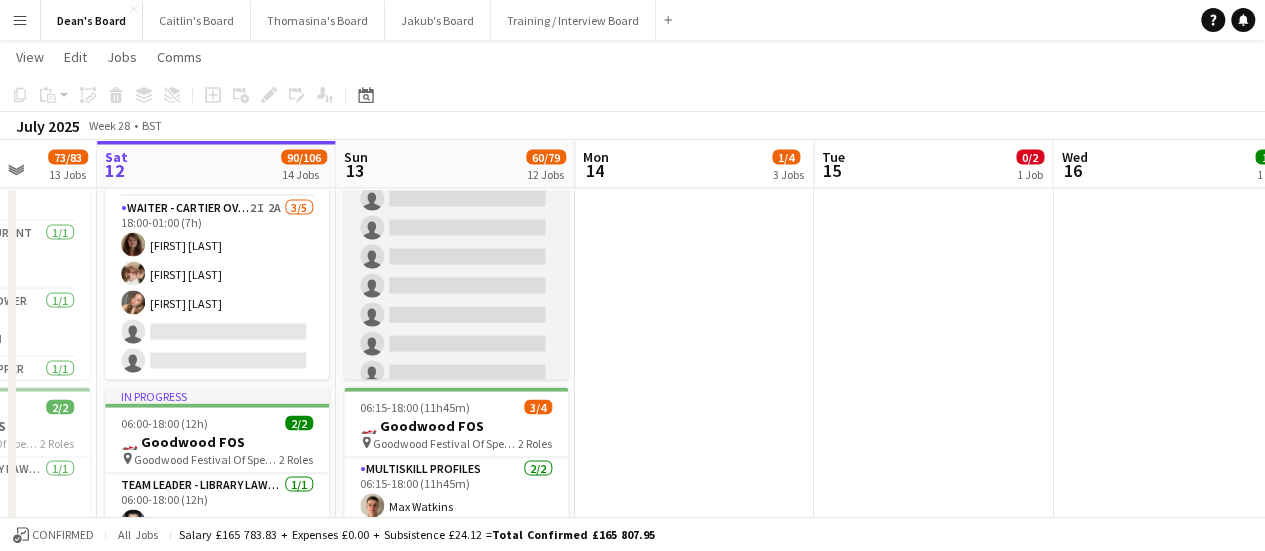 click on "Bar / Waiting    0/10   08:00-20:00 (12h)
single-neutral-actions
single-neutral-actions
single-neutral-actions
single-neutral-actions
single-neutral-actions
single-neutral-actions
single-neutral-actions
single-neutral-actions
single-neutral-actions
single-neutral-actions" at bounding box center [456, 314] 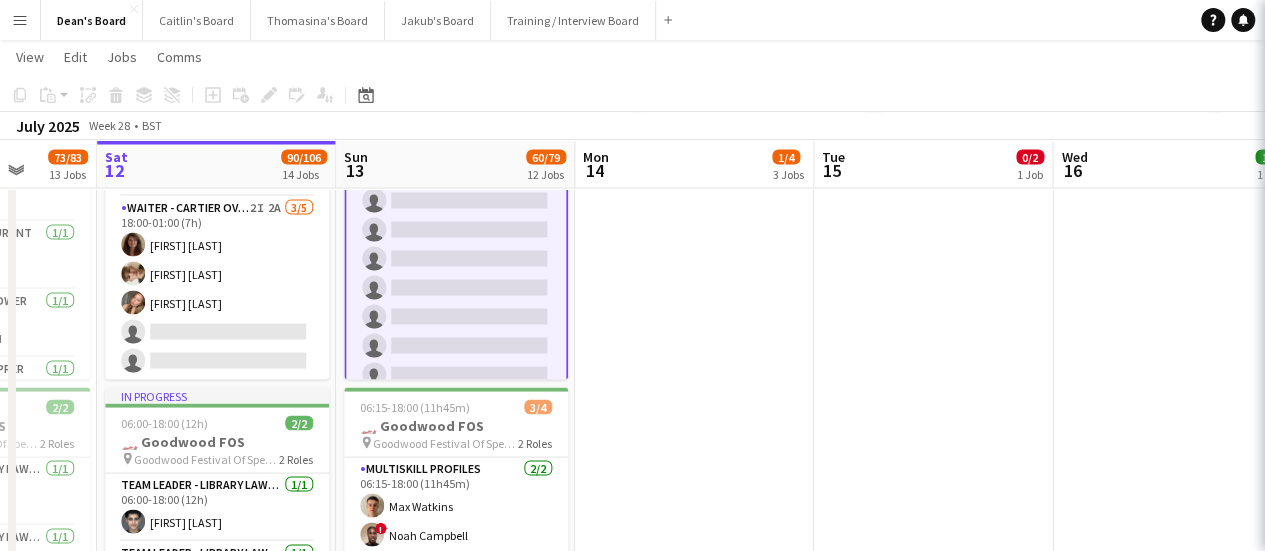 scroll, scrollTop: 1034, scrollLeft: 0, axis: vertical 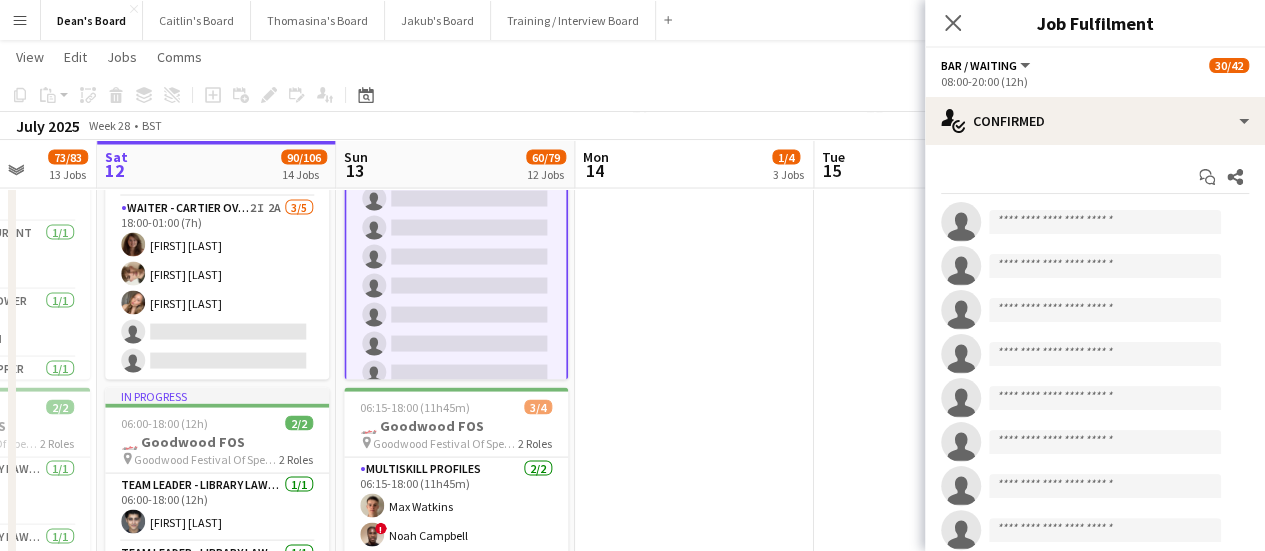 click on "Start chat
Share
single-neutral-actions
single-neutral-actions
single-neutral-actions
single-neutral-actions
single-neutral-actions
single-neutral-actions
single-neutral-actions
single-neutral-actions
single-neutral-actions
single-neutral-actions
Total fee   £0.00" at bounding box center [1095, 420] 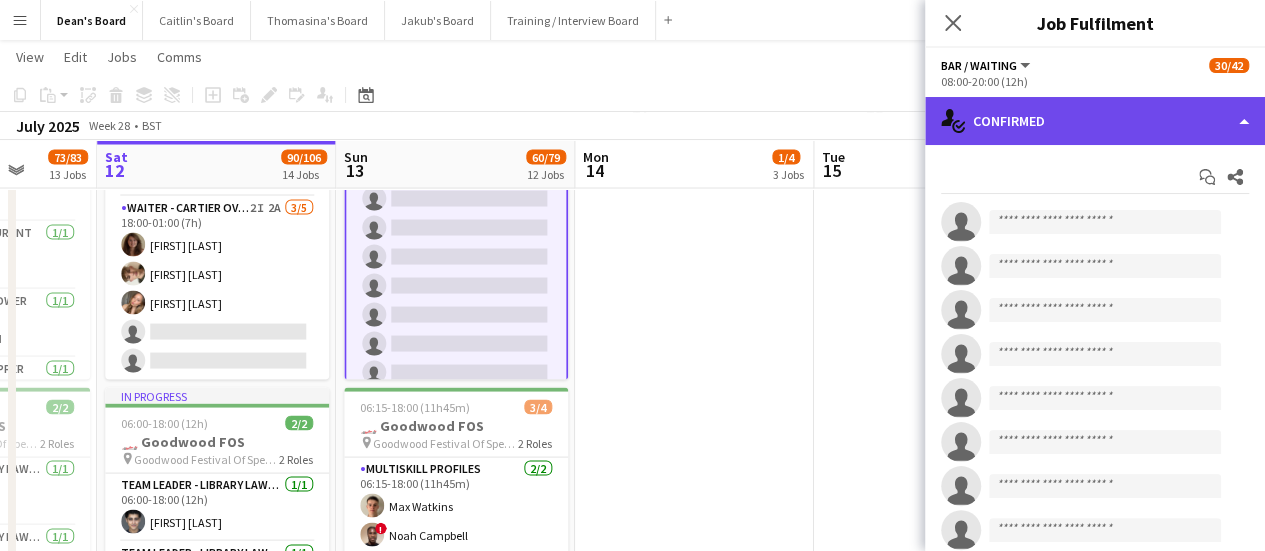 click on "single-neutral-actions-check-2
Confirmed" 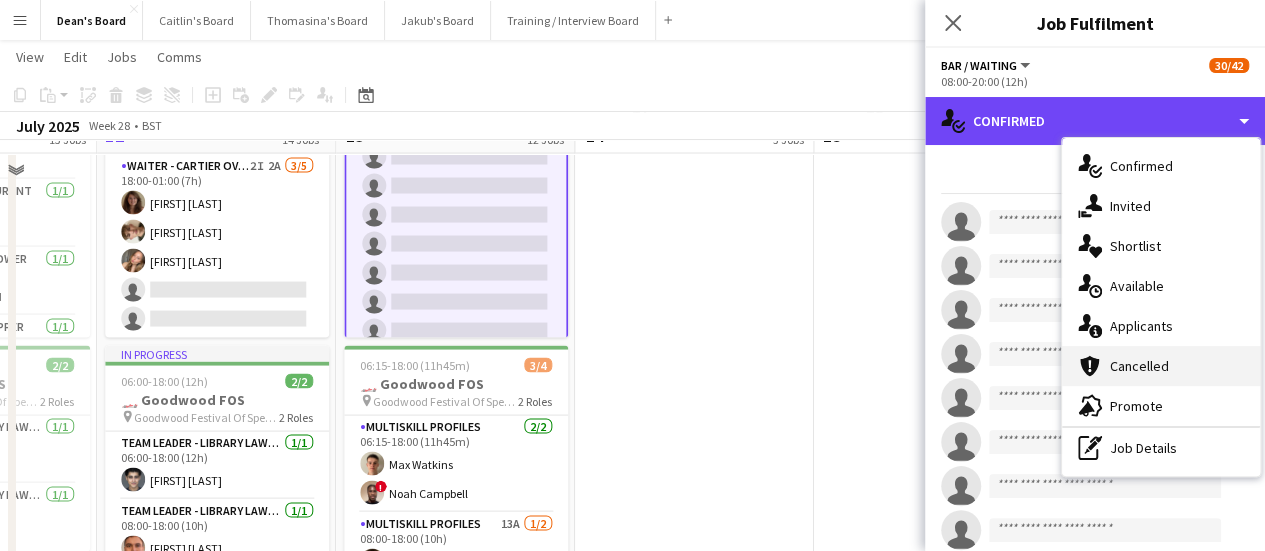 scroll, scrollTop: 1952, scrollLeft: 0, axis: vertical 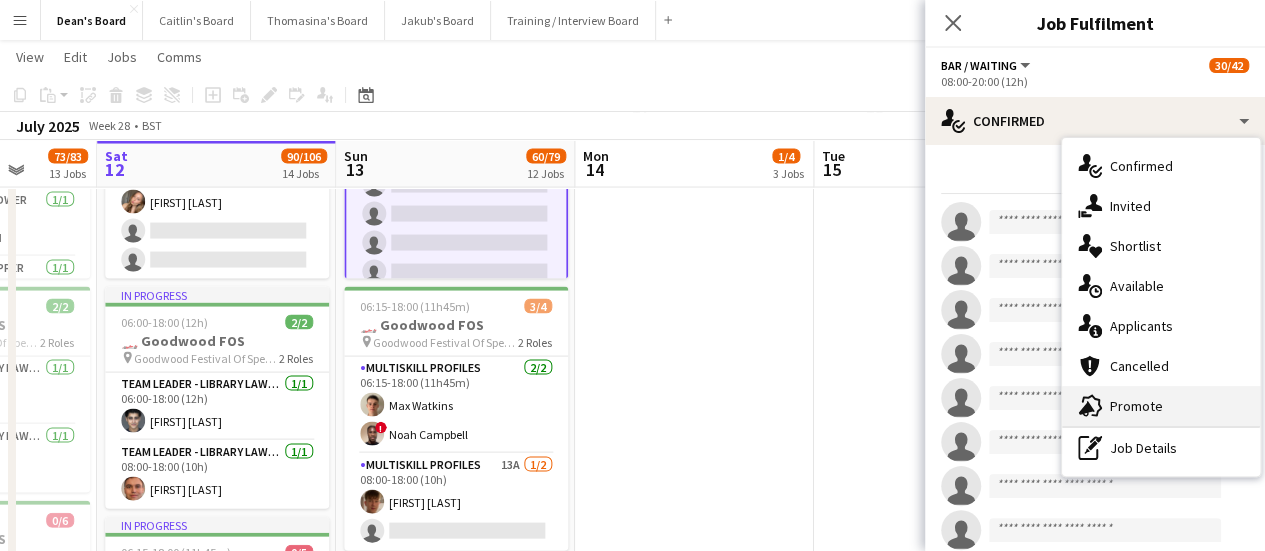 click on "advertising-megaphone
Promote" at bounding box center [1161, 406] 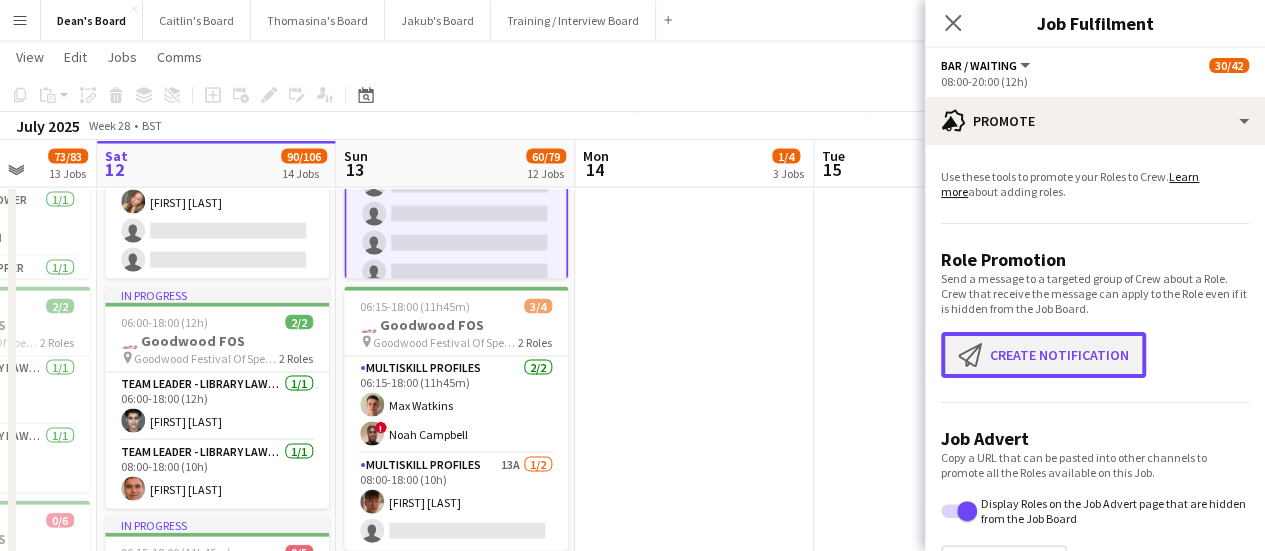 click on "Create notification
Create notification" at bounding box center [1043, 355] 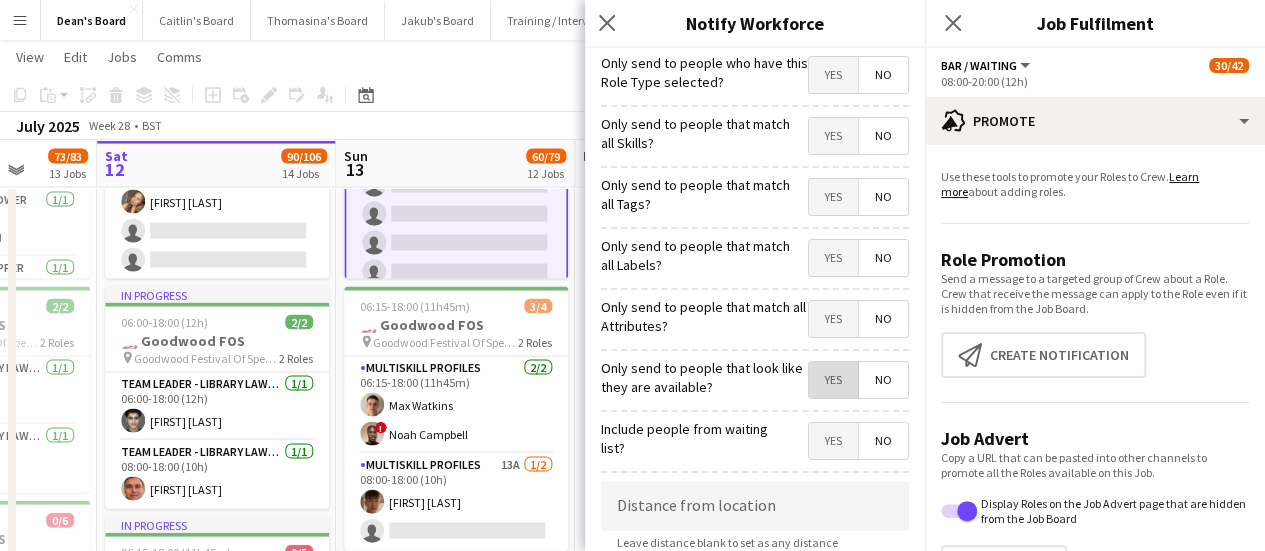 click on "Yes" at bounding box center (833, 380) 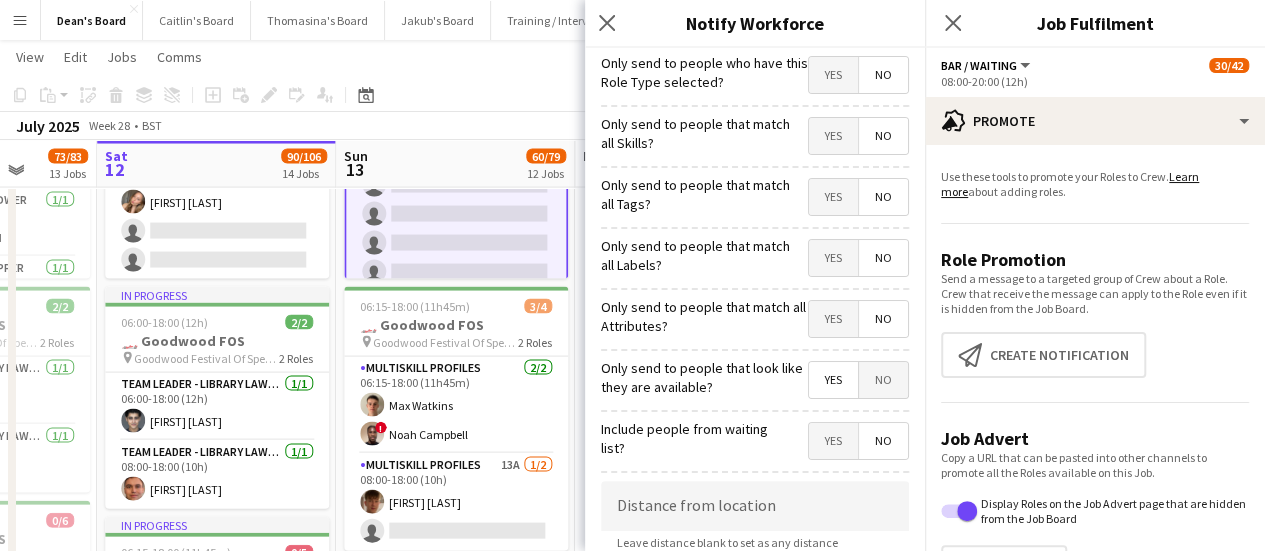 click on "Yes" at bounding box center [833, 441] 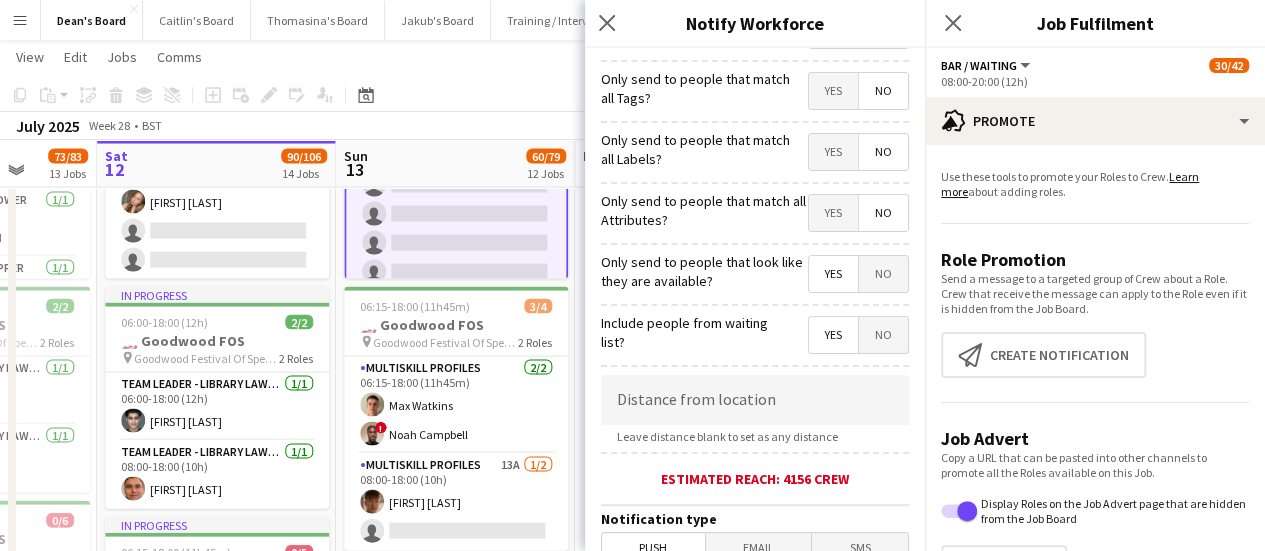 scroll, scrollTop: 200, scrollLeft: 0, axis: vertical 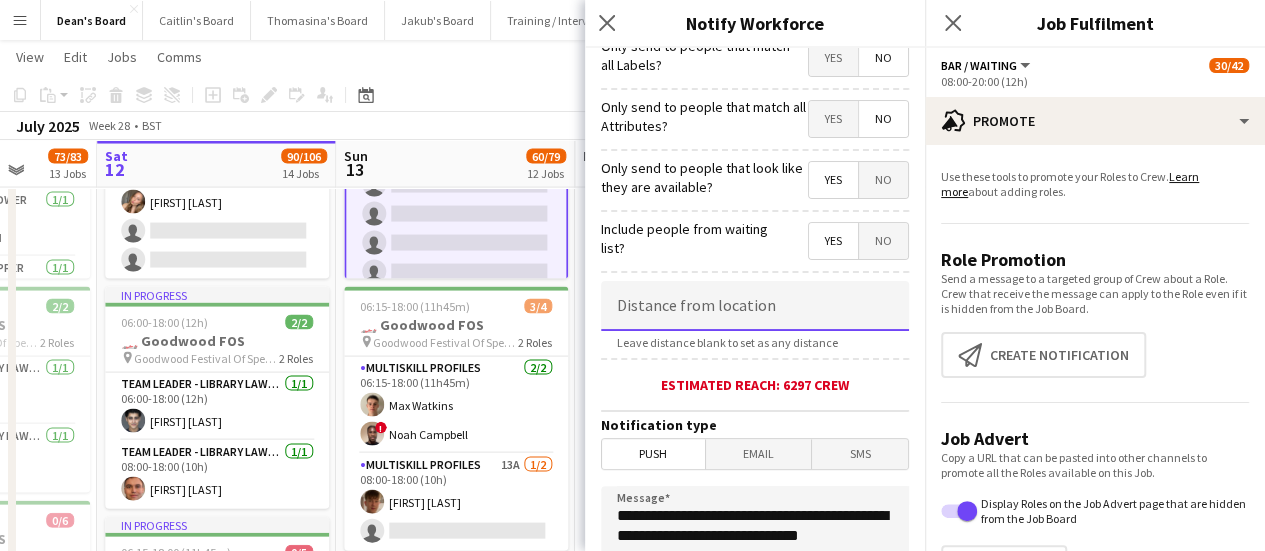click 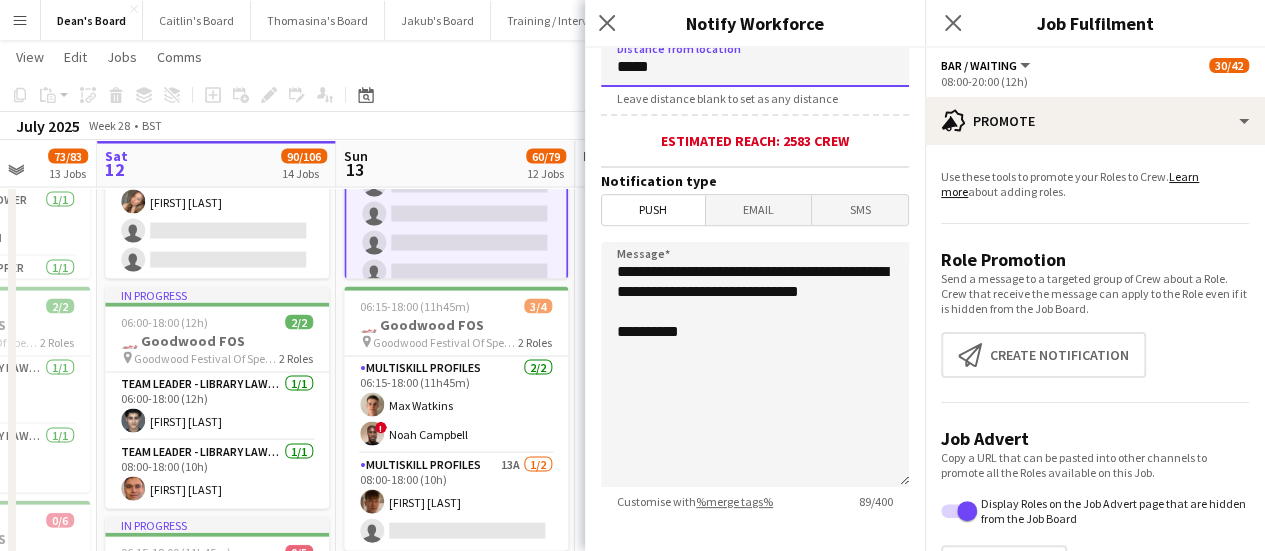 scroll, scrollTop: 550, scrollLeft: 0, axis: vertical 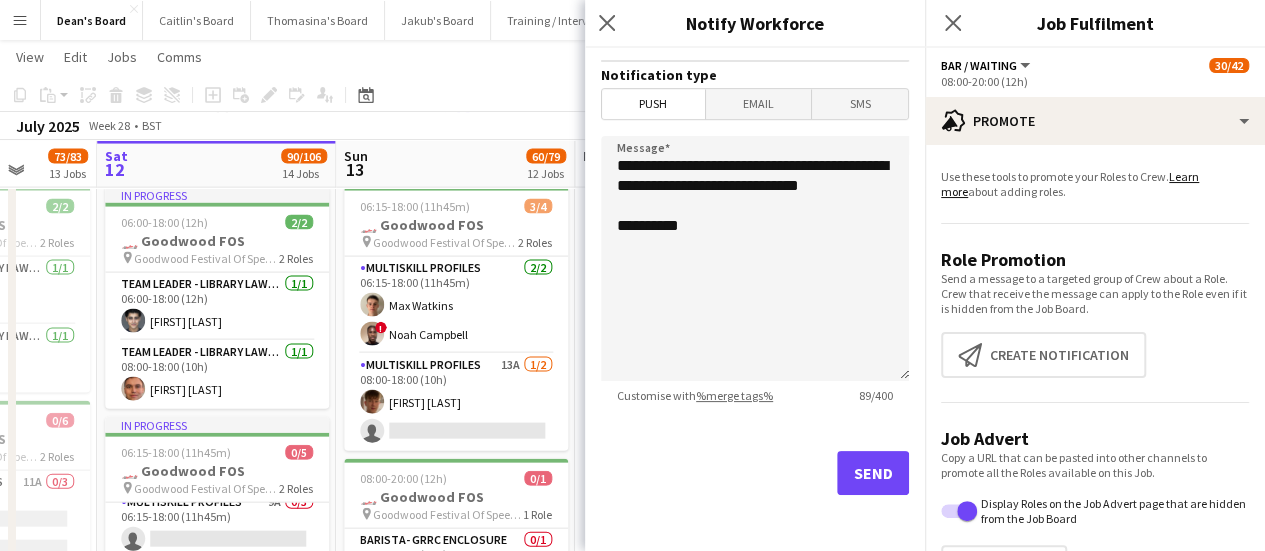 type on "*****" 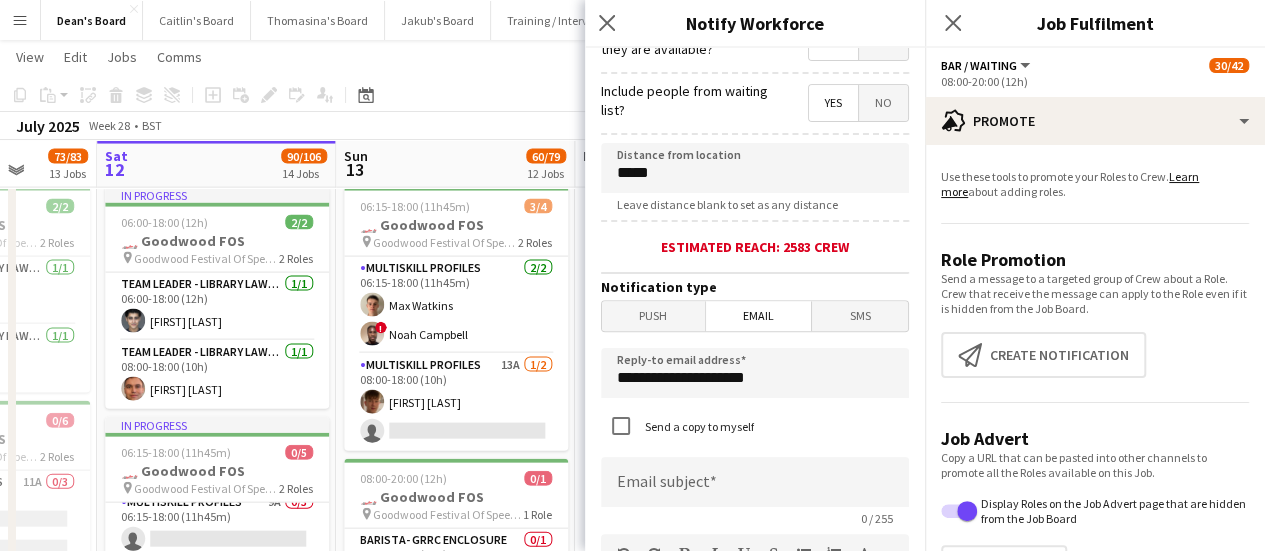 scroll, scrollTop: 250, scrollLeft: 0, axis: vertical 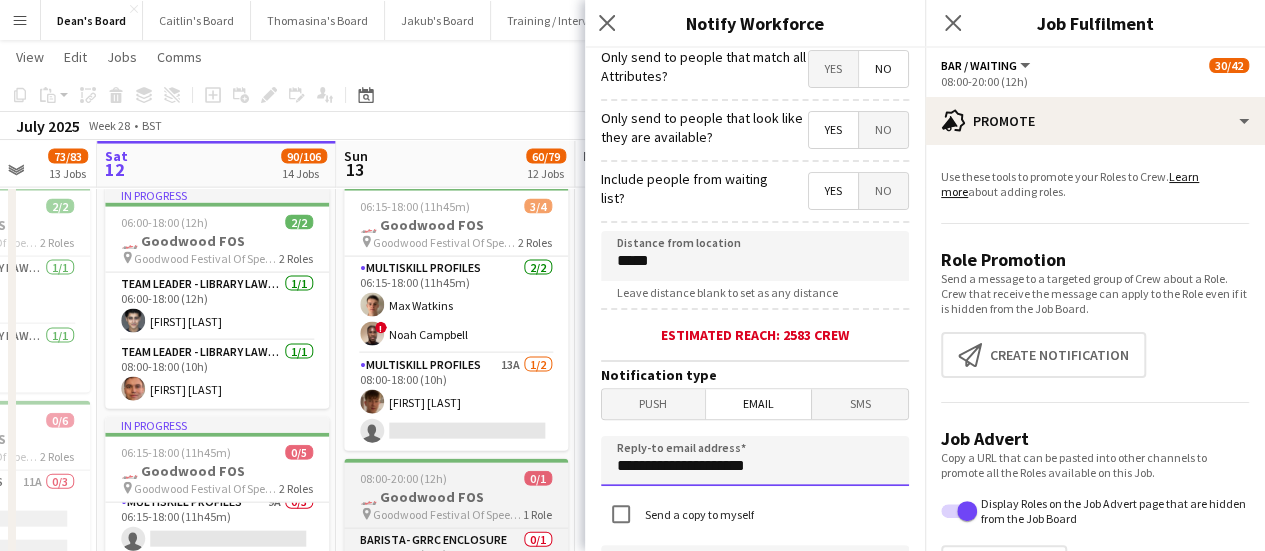 drag, startPoint x: 784, startPoint y: 472, endPoint x: 480, endPoint y: 464, distance: 304.10526 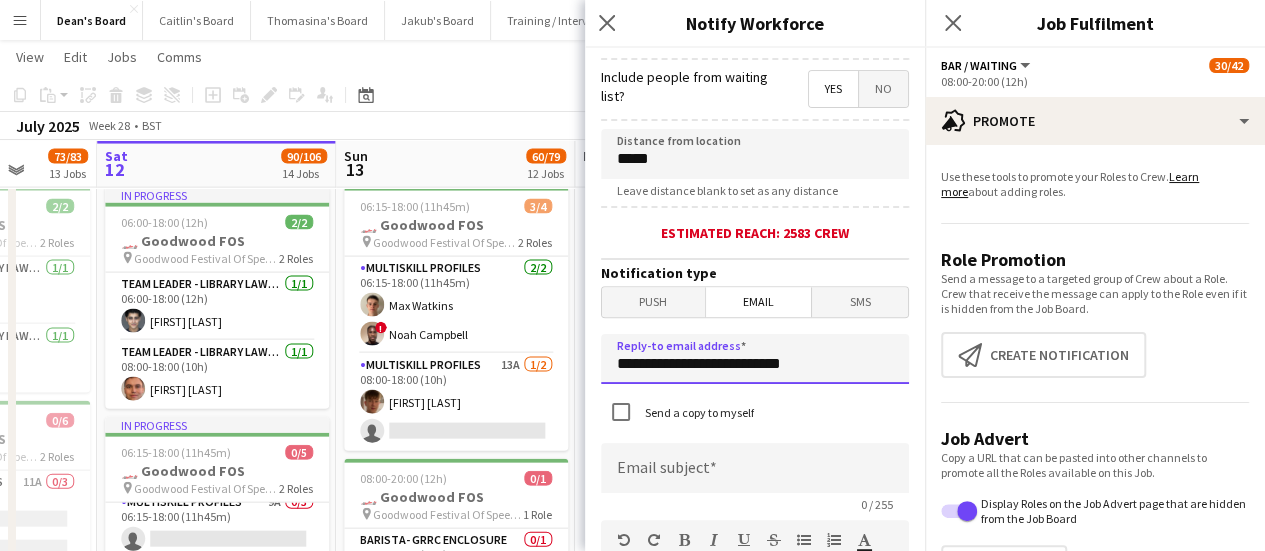 scroll, scrollTop: 450, scrollLeft: 0, axis: vertical 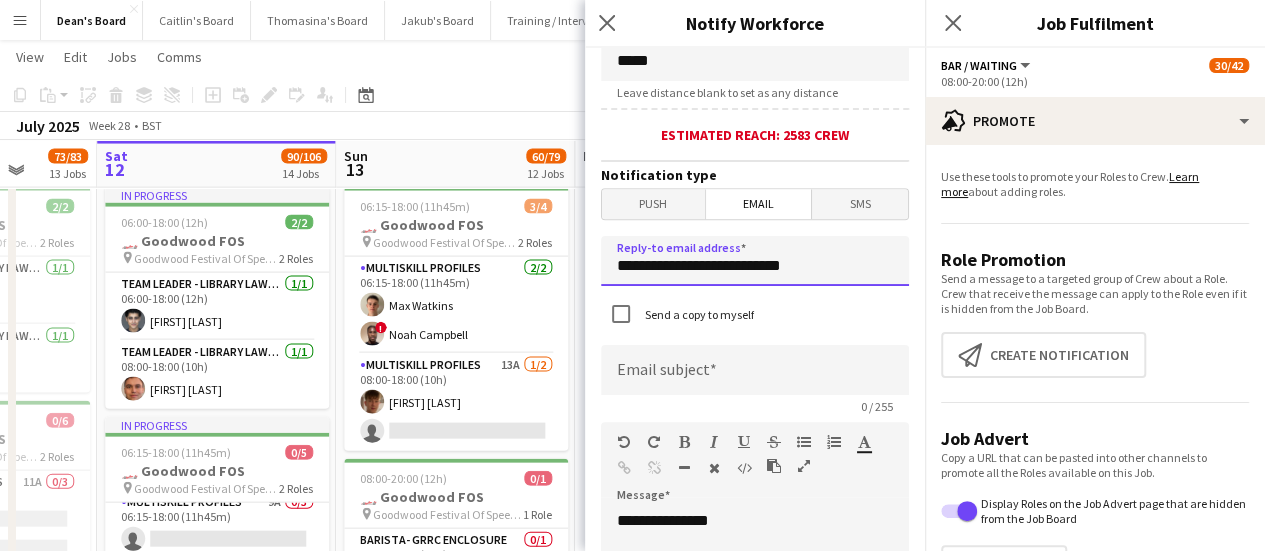 type on "**********" 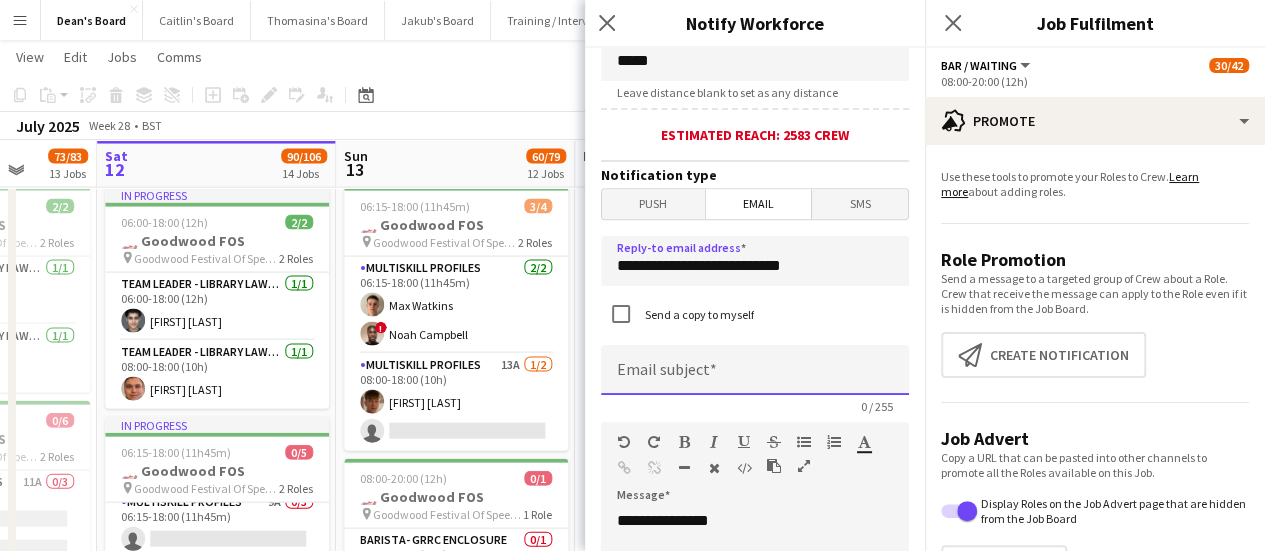 click 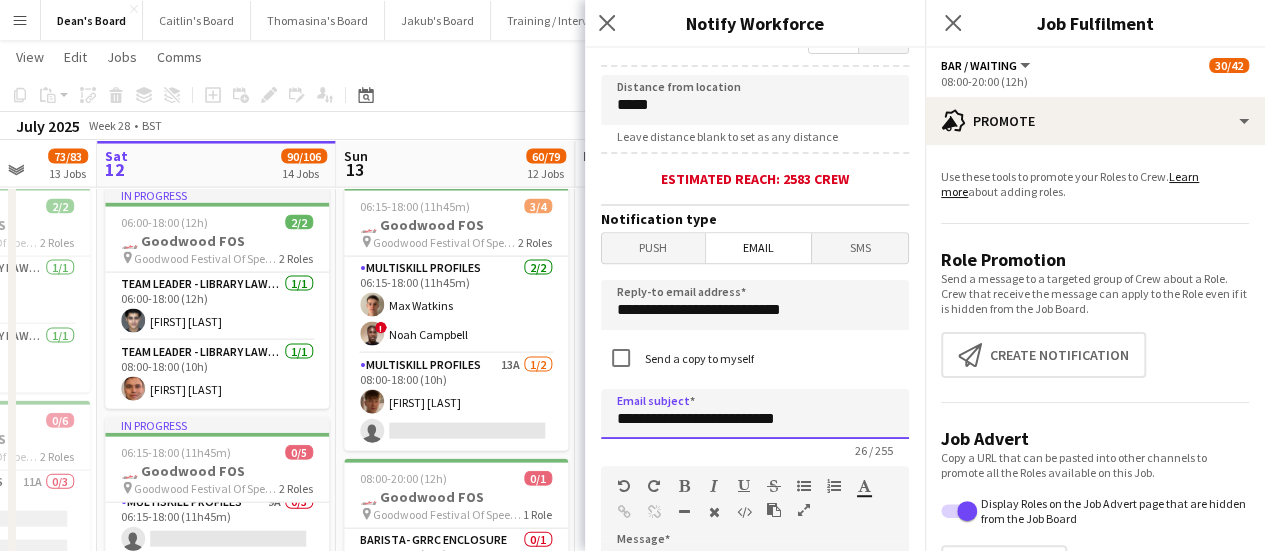 scroll, scrollTop: 350, scrollLeft: 0, axis: vertical 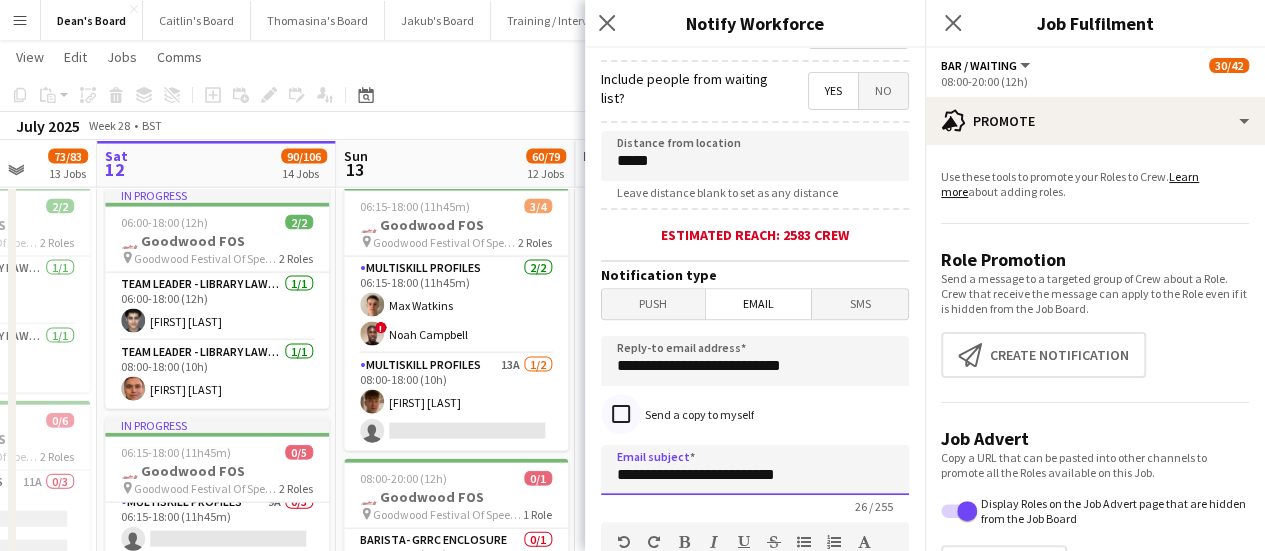type on "**********" 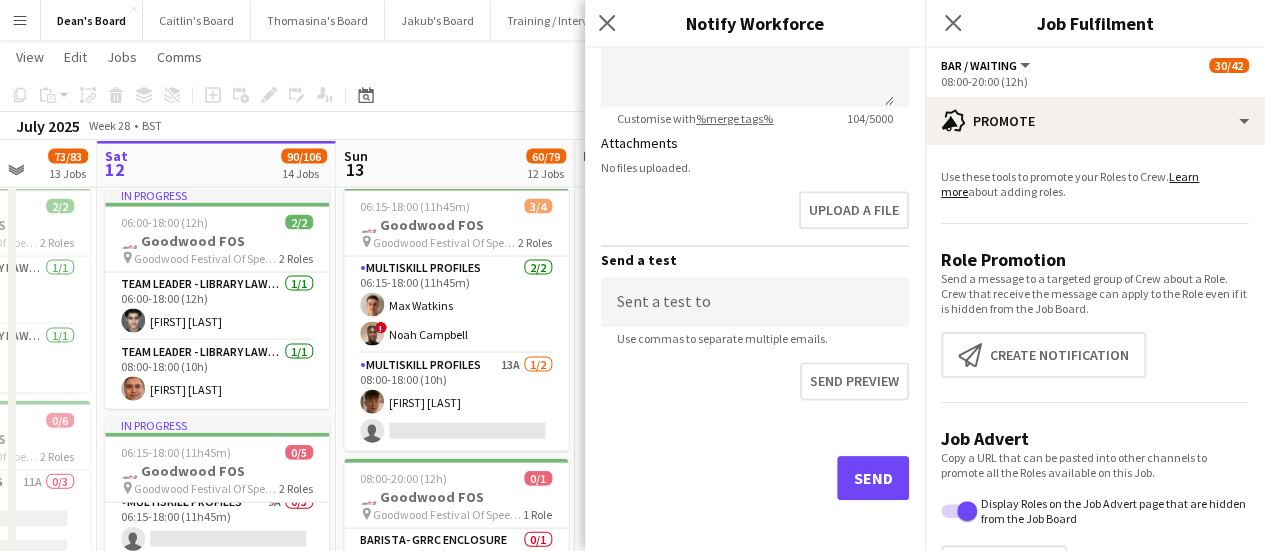 scroll, scrollTop: 1098, scrollLeft: 0, axis: vertical 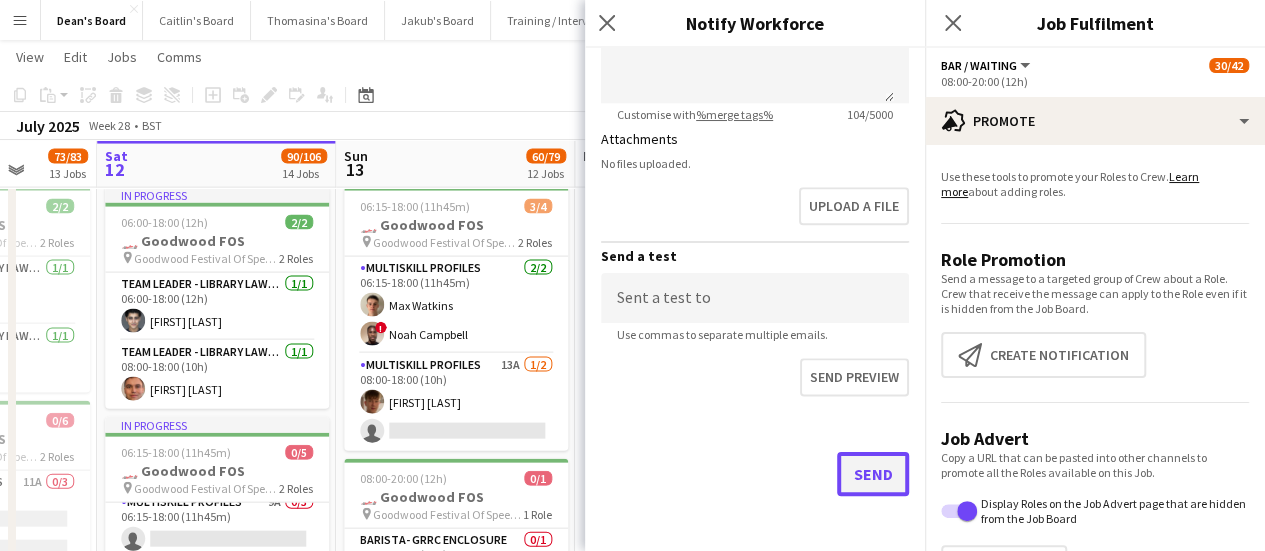 click on "Send" 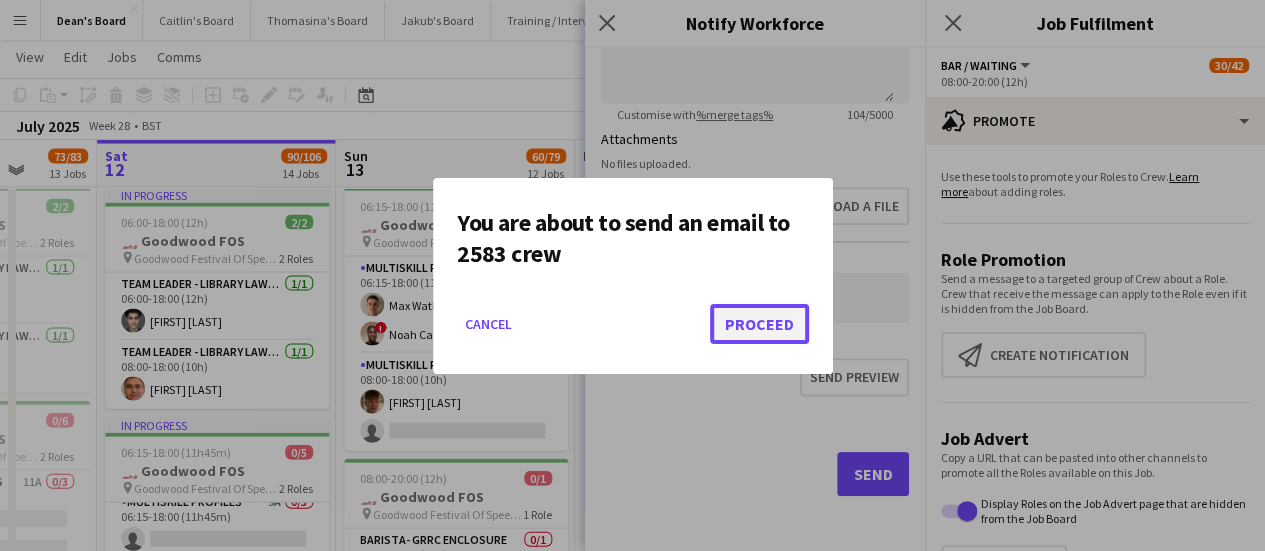 click on "Proceed" 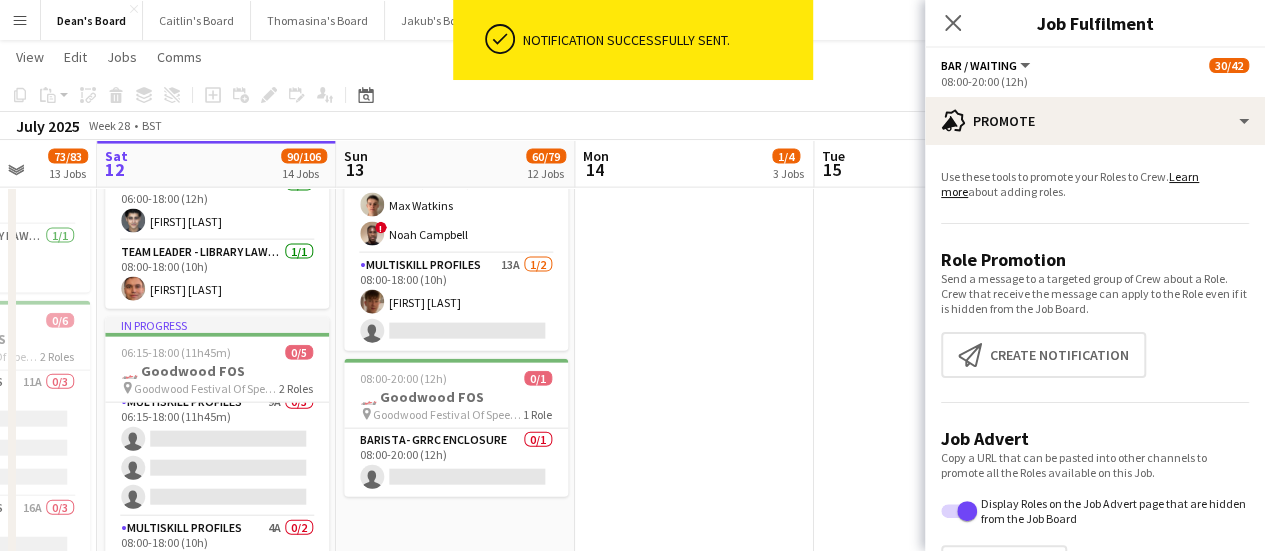 scroll, scrollTop: 2352, scrollLeft: 0, axis: vertical 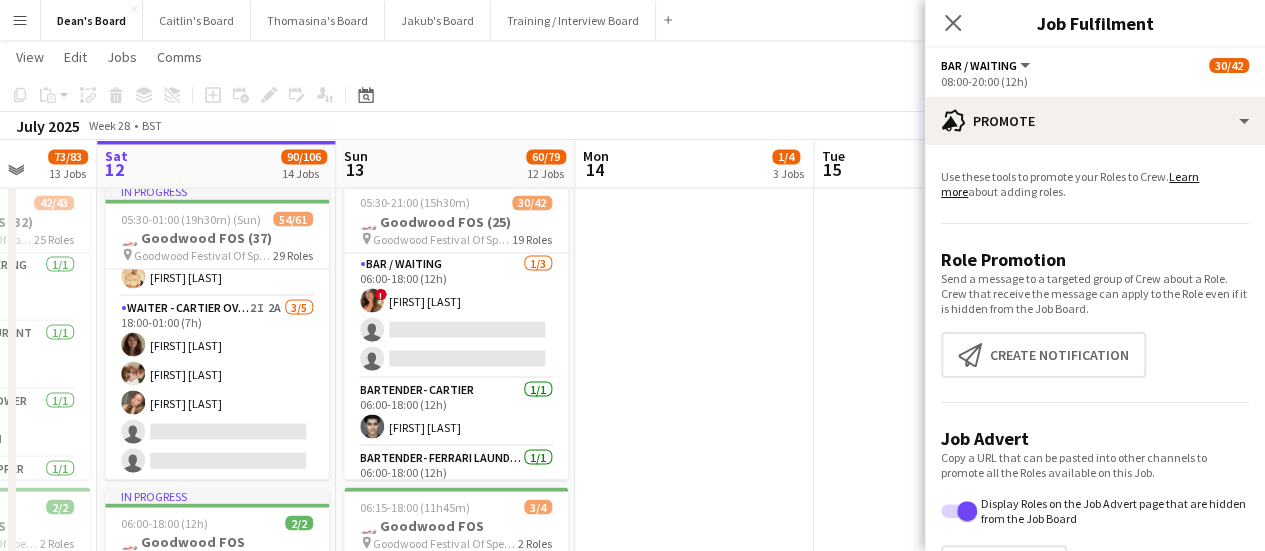 click on "Bar / Waiting    1/3   06:00-18:00 (12h)
! Chloe Honeybourne
single-neutral-actions
single-neutral-actions" at bounding box center [456, 315] 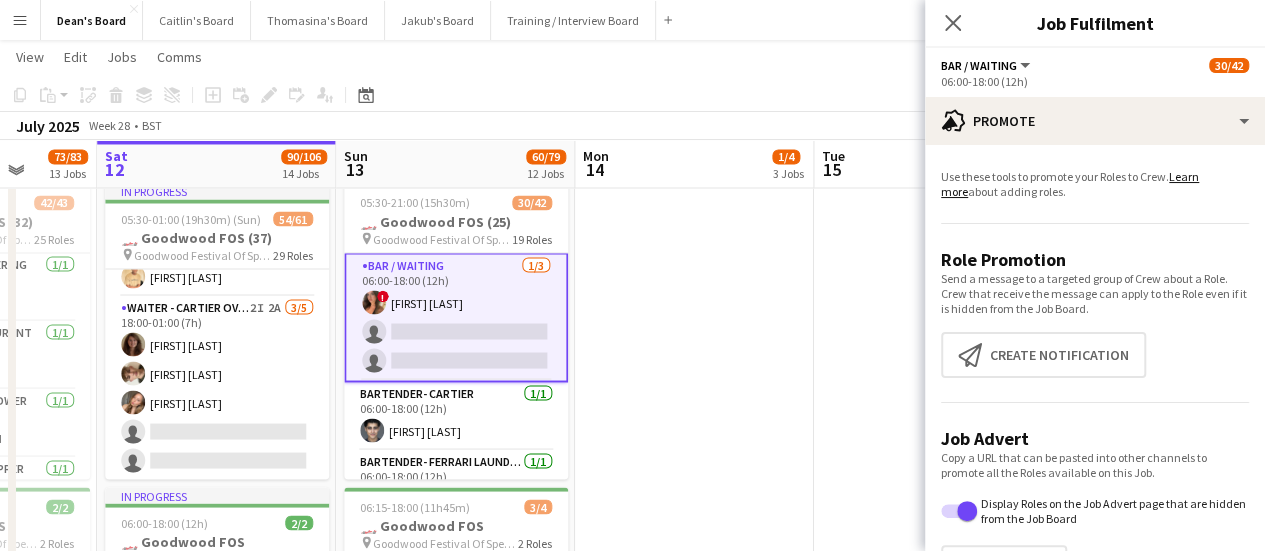 scroll, scrollTop: 236, scrollLeft: 0, axis: vertical 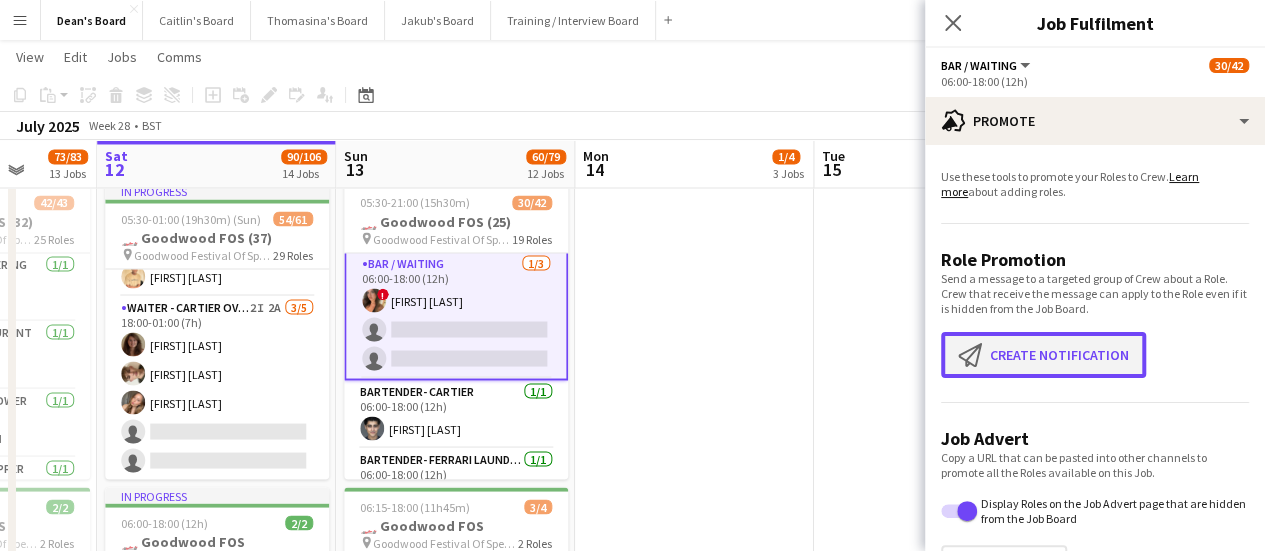 click on "Create notification
Create notification" at bounding box center (1043, 355) 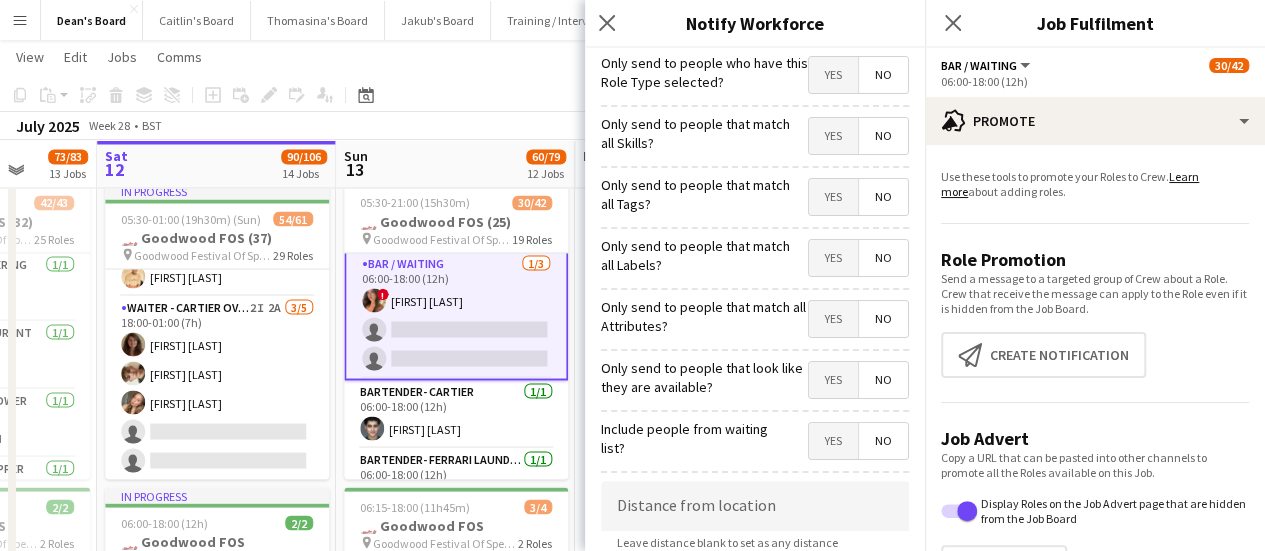 drag, startPoint x: 831, startPoint y: 381, endPoint x: 820, endPoint y: 423, distance: 43.416588 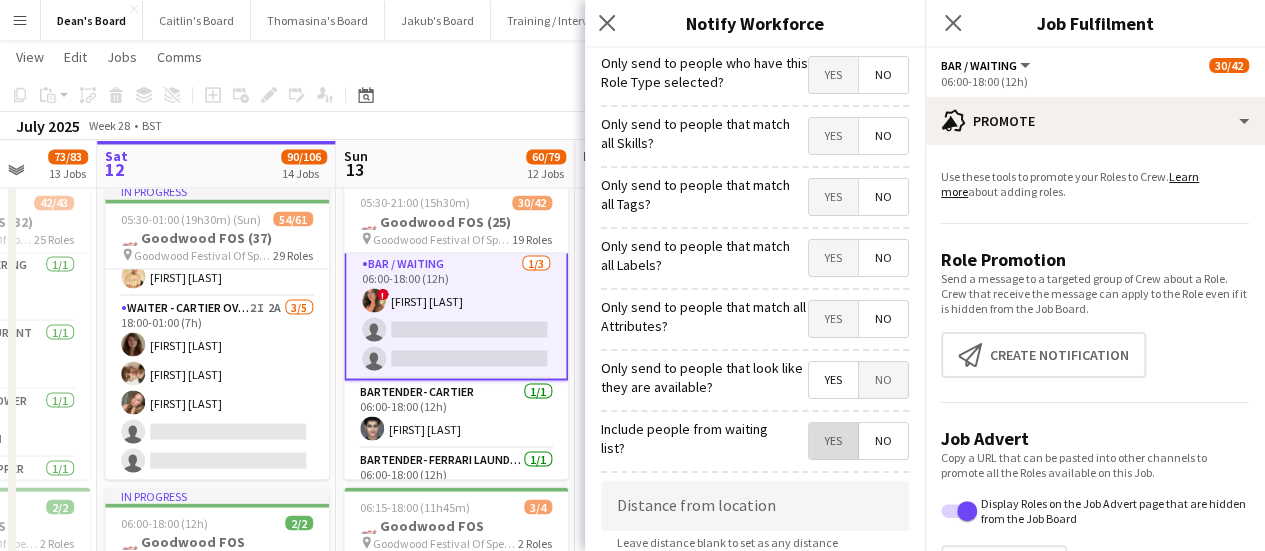 click on "Yes" at bounding box center [833, 441] 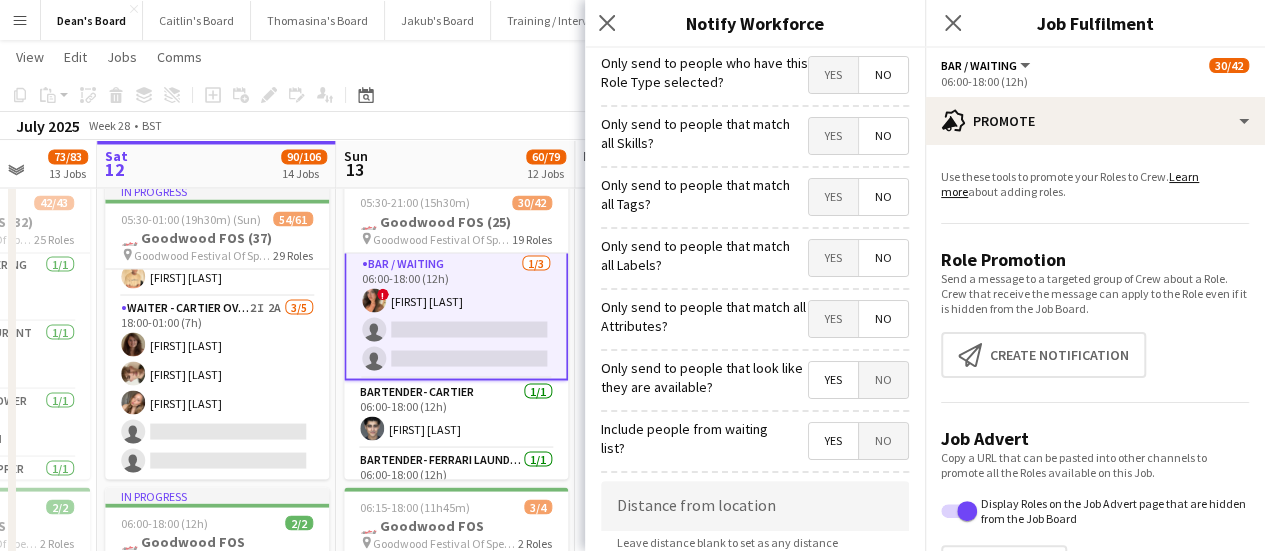 scroll, scrollTop: 200, scrollLeft: 0, axis: vertical 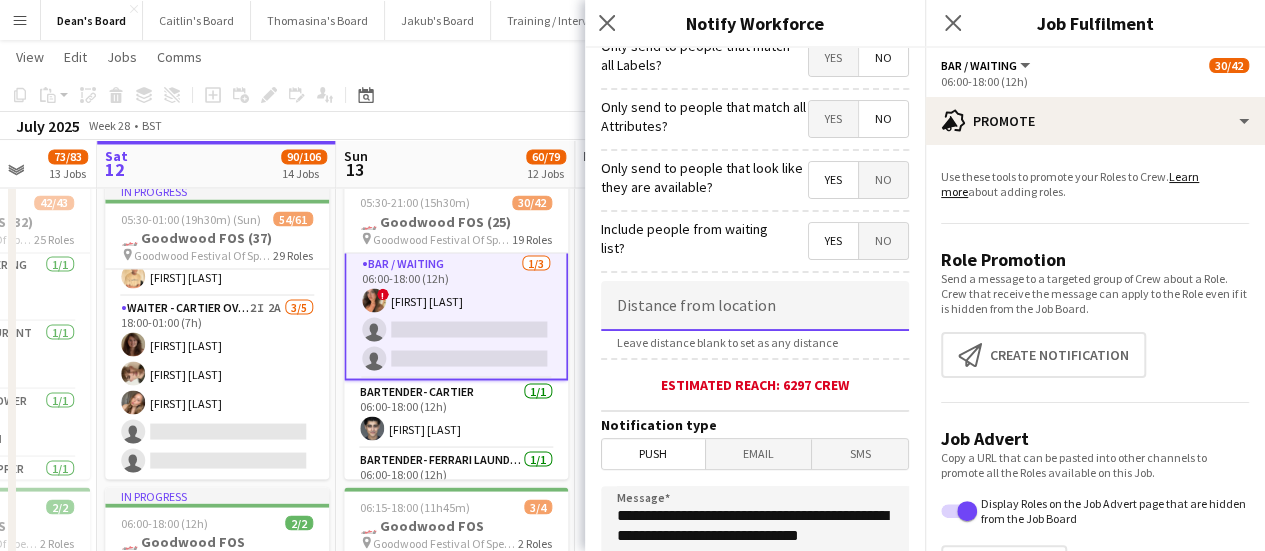 click 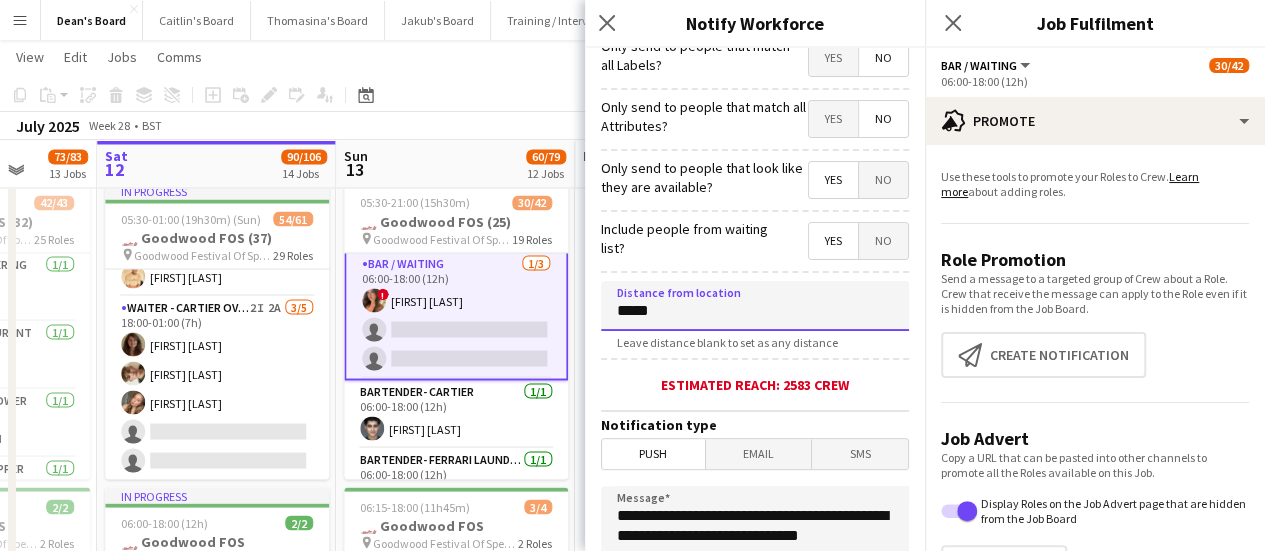 type on "*****" 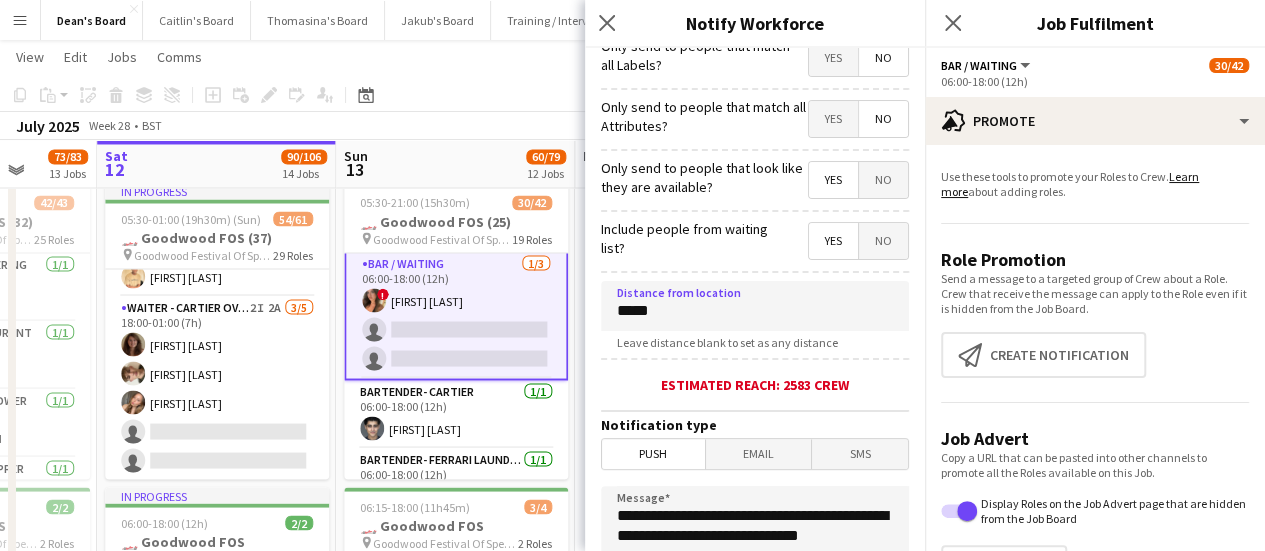 click on "July 2025   Week 28
•   BST" 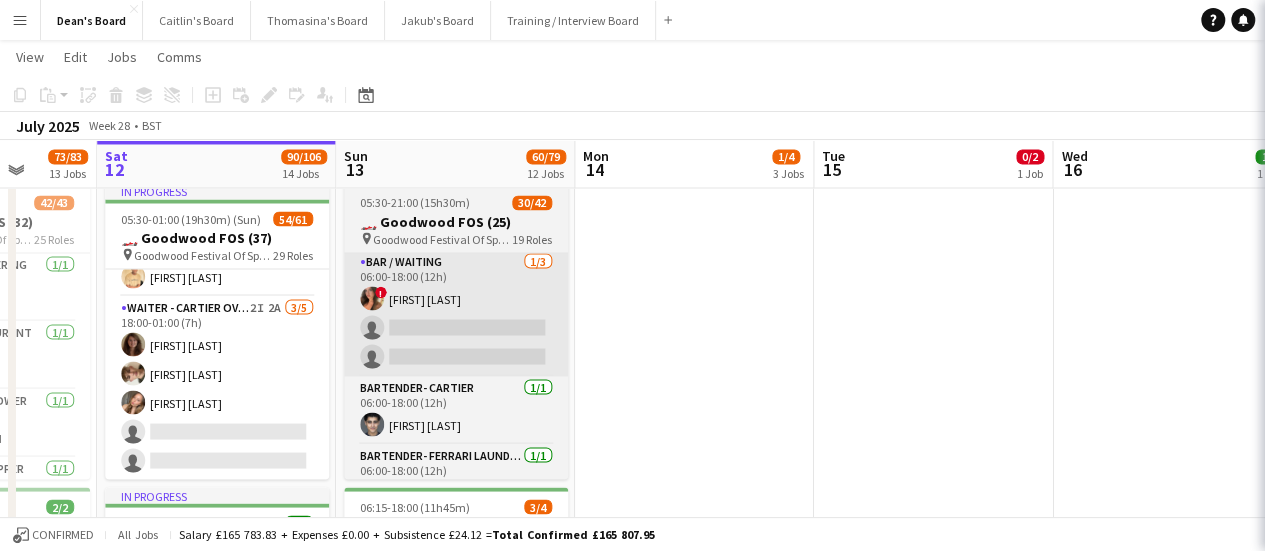 scroll, scrollTop: 234, scrollLeft: 0, axis: vertical 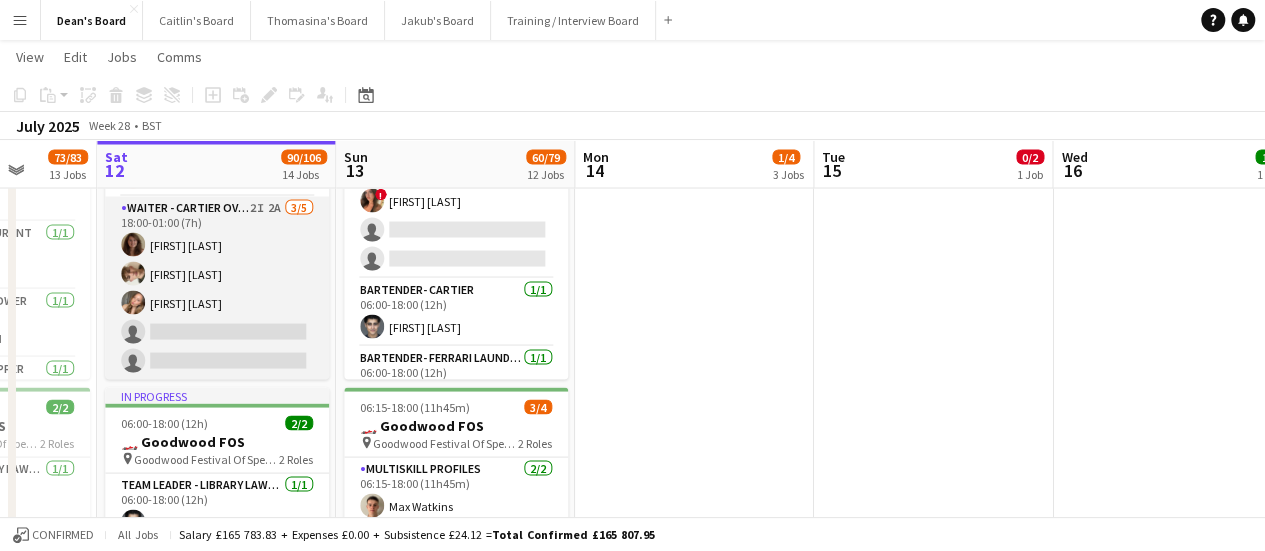 click on "Waiter - Cartier Overnight   2I   2A   3/5   18:00-01:00 (7h)
Tirren Ambroziak Charlie Doyle Poppy Alderson
single-neutral-actions
single-neutral-actions" at bounding box center (217, 288) 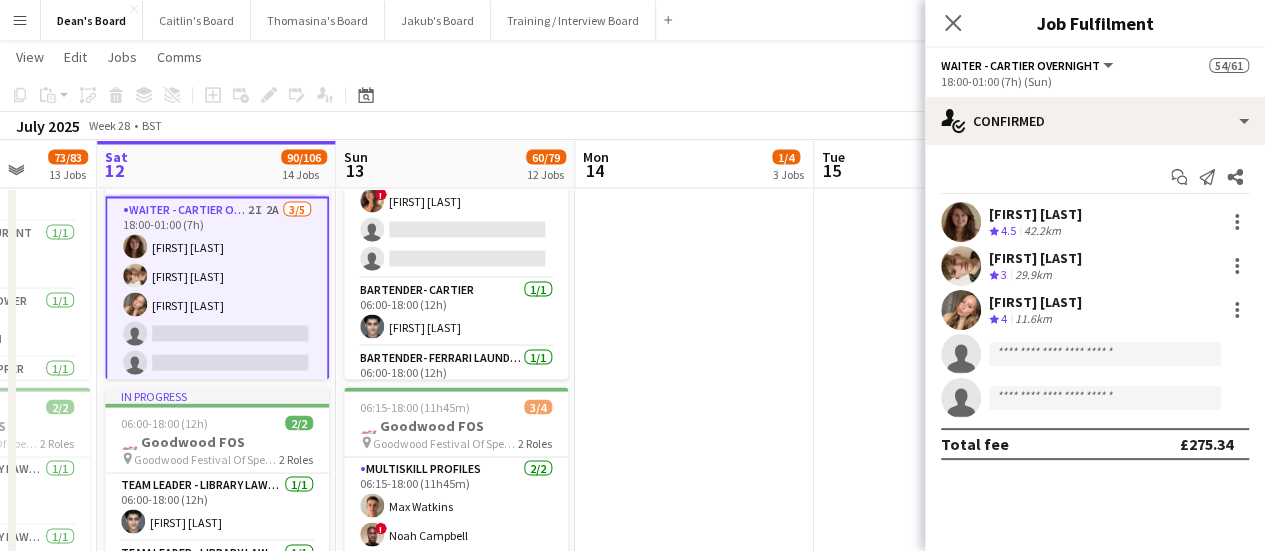 click at bounding box center (694, 654) 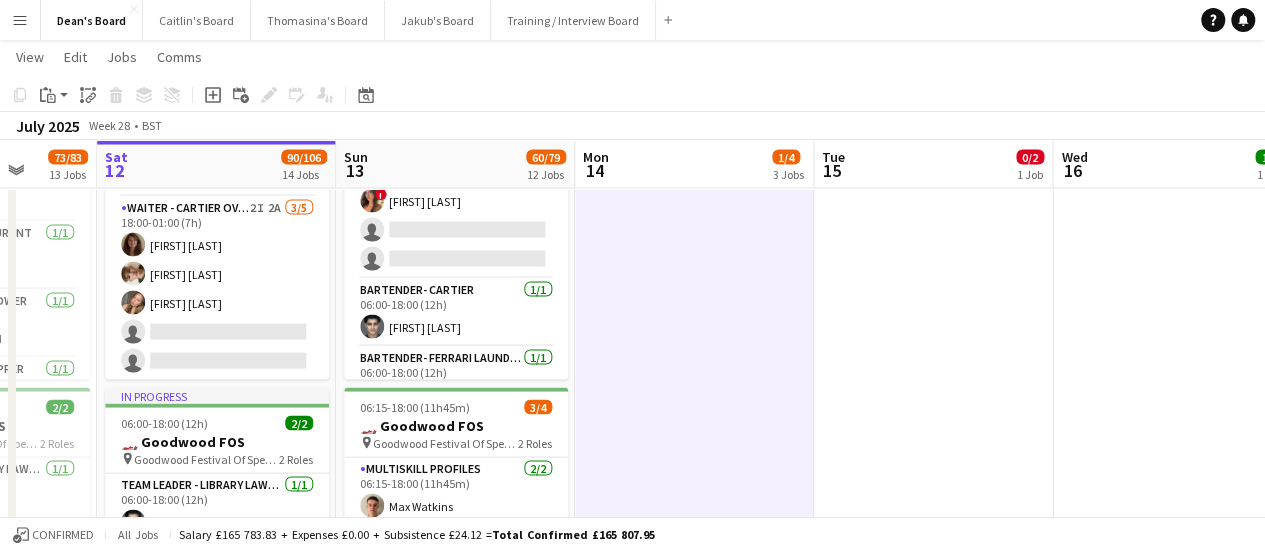 drag, startPoint x: 294, startPoint y: 299, endPoint x: 355, endPoint y: 299, distance: 61 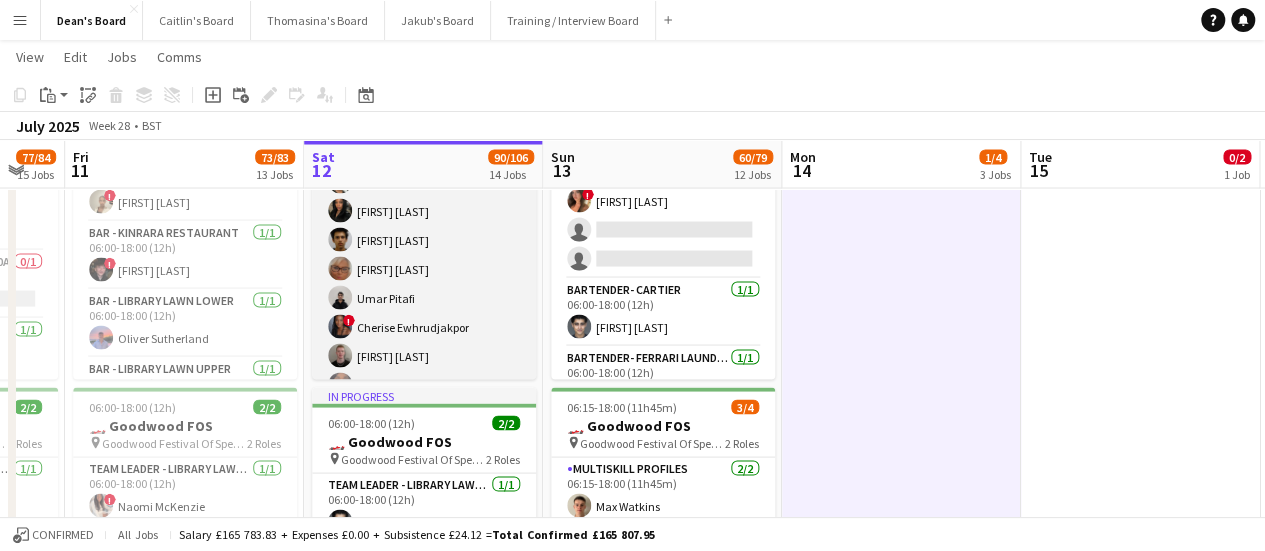scroll, scrollTop: 1589, scrollLeft: 0, axis: vertical 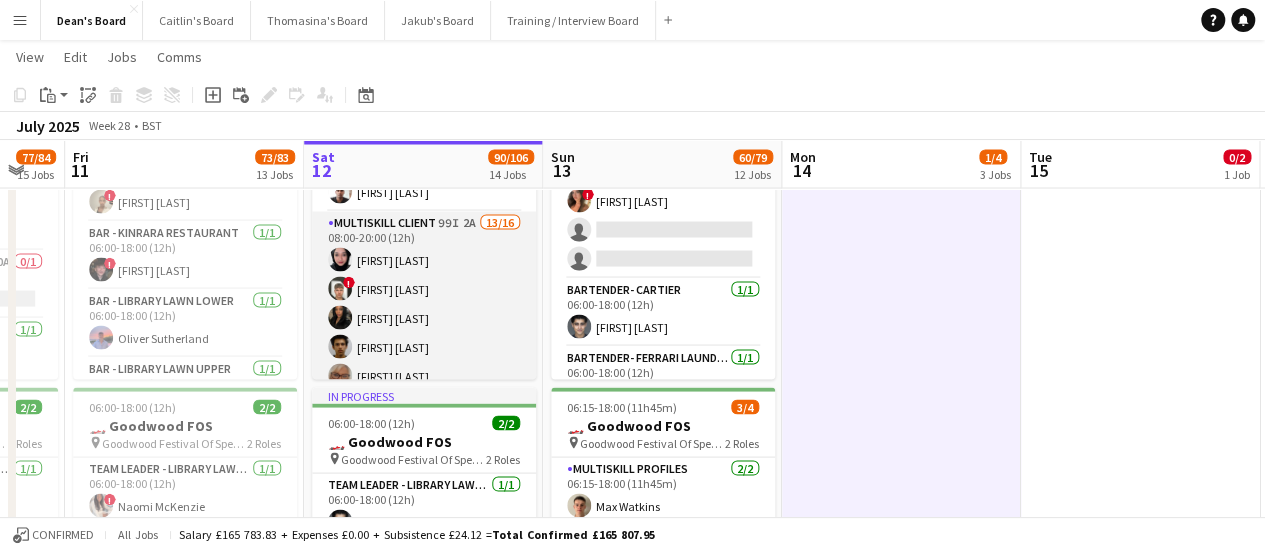 click on "MULTISKILL CLIENT   99I   2A   13/16   08:00-20:00 (12h)
Salma Salama ! Alex Campbell Ibim Akoko Rudransh Mahajan Cassandra Mullen Umar Pitafi ! Cherise Ewhrudjakpor Daniel Lee Adetutu Adegunju Andy Ferguson Muaz Hussain ! Radhika Singh Isaac Lucraft
single-neutral-actions
single-neutral-actions
single-neutral-actions" at bounding box center [424, 462] 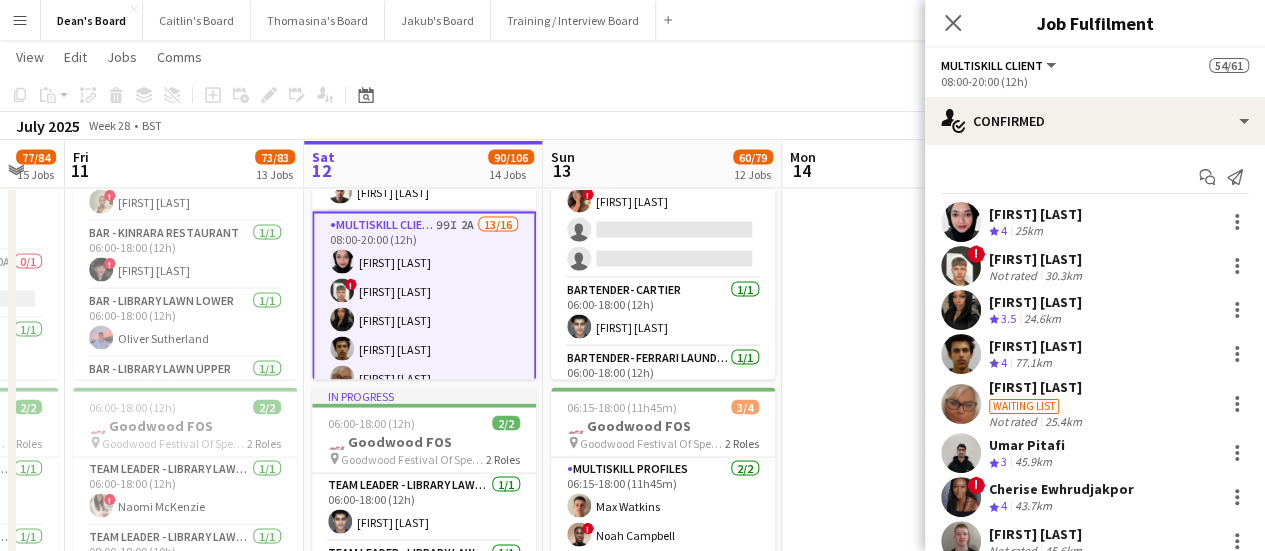 click at bounding box center [901, 654] 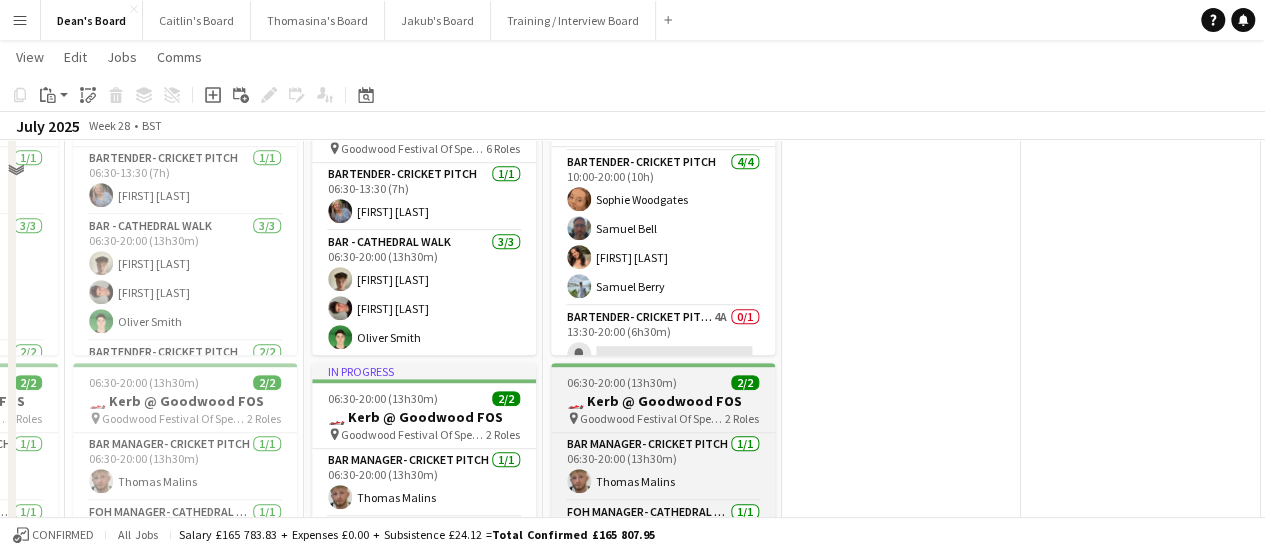 scroll, scrollTop: 452, scrollLeft: 0, axis: vertical 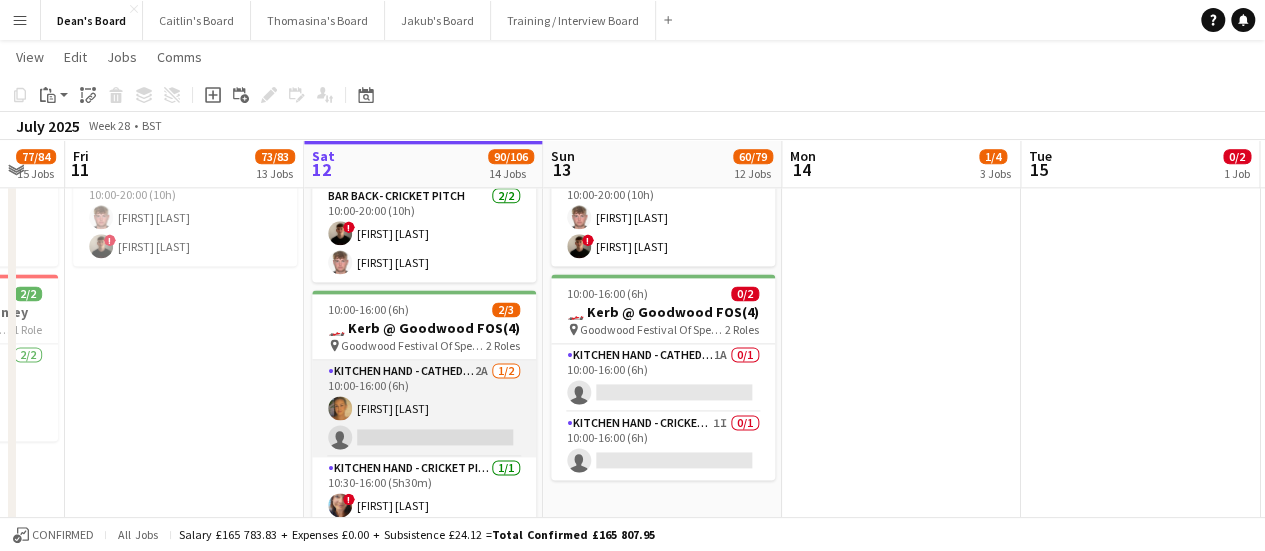 click on "Kitchen Hand - Cathedral Walk   2A   1/2   10:00-16:00 (6h)
Alex Brolly
single-neutral-actions" at bounding box center (424, 408) 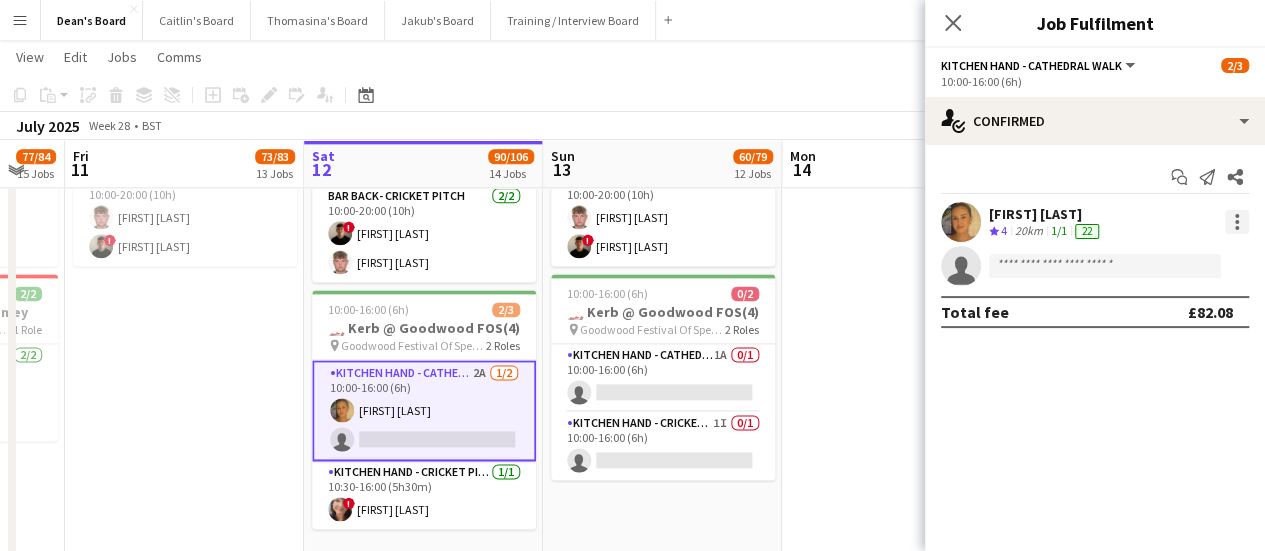 click at bounding box center [1237, 216] 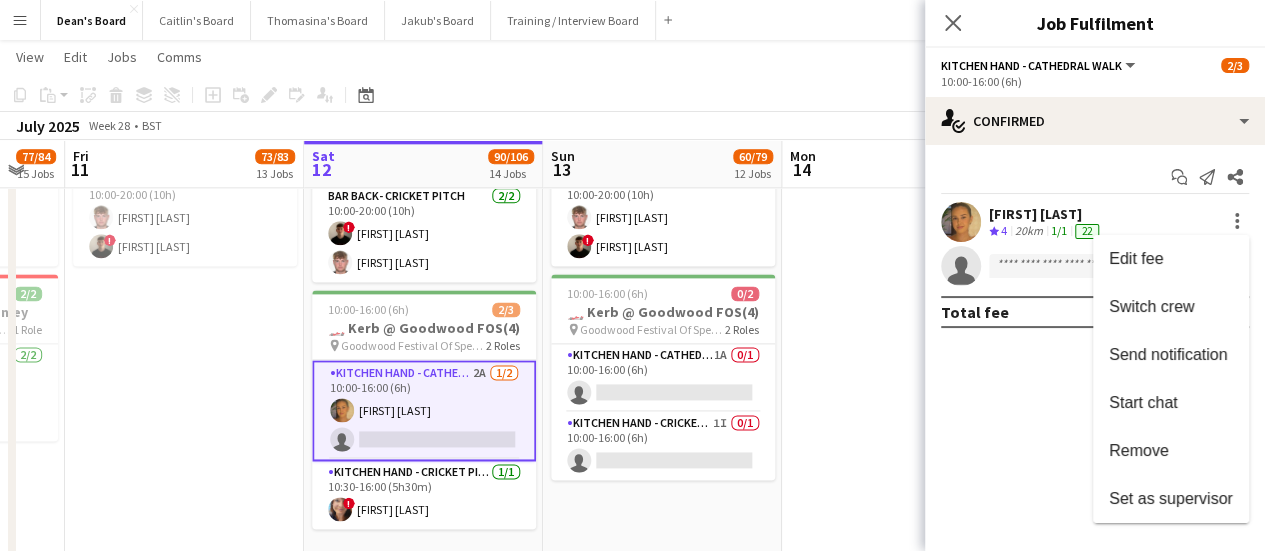 click on "Remove" at bounding box center [1139, 450] 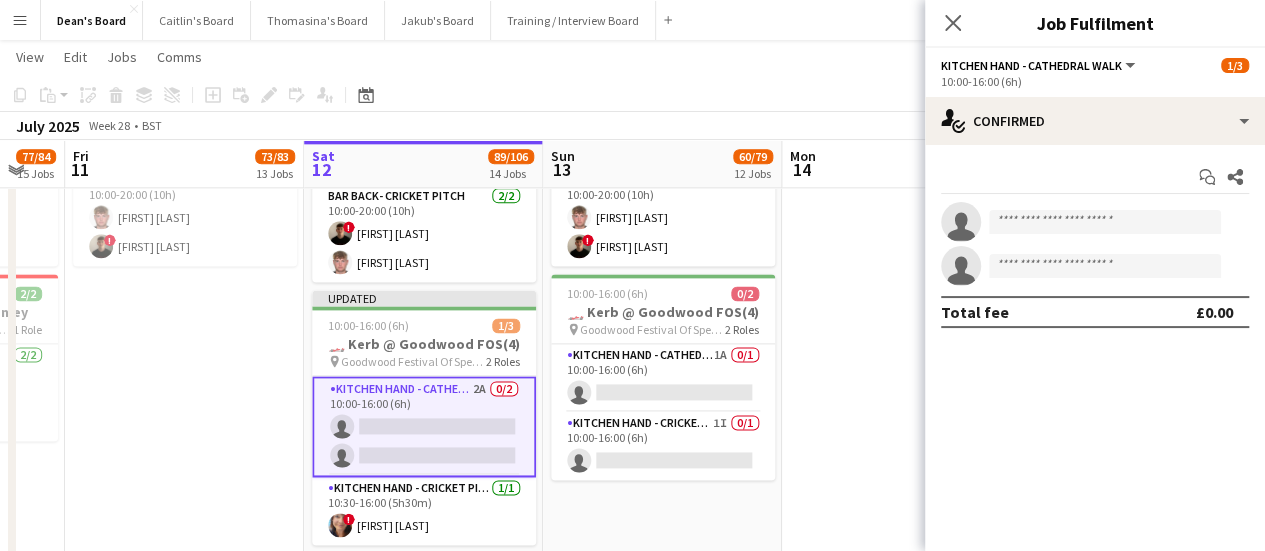 click on "Toggle View
Millway House, Amesbury Road, Weyhill, Andover, SP11 8DE  14-07-2025 → 18-07-2025   0/3   3 jobs" at bounding box center [901, -193] 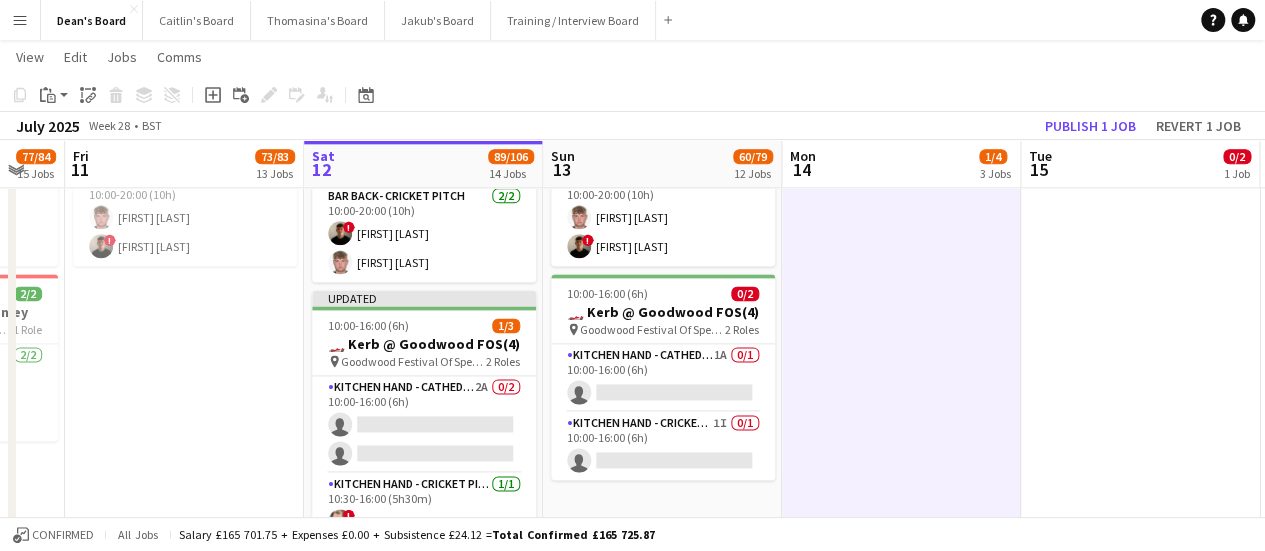 click on "Copy
Paste
Paste   Ctrl+V Paste with crew  Ctrl+Shift+V
Paste linked Job
Delete
Group
Ungroup
Add job
Add linked Job
Edit
Edit linked Job
Applicants
Date picker
JUL 2025 JUL 2025 Monday M Tuesday T Wednesday W Thursday T Friday F Saturday S Sunday S  JUL      1   2   3   4   5   6   7   8   9   10   11   12   13   14   15   16   17   18   19   20   21   22   23   24   25   26   27   28   29   30   31
Comparison range
Comparison range
Today" 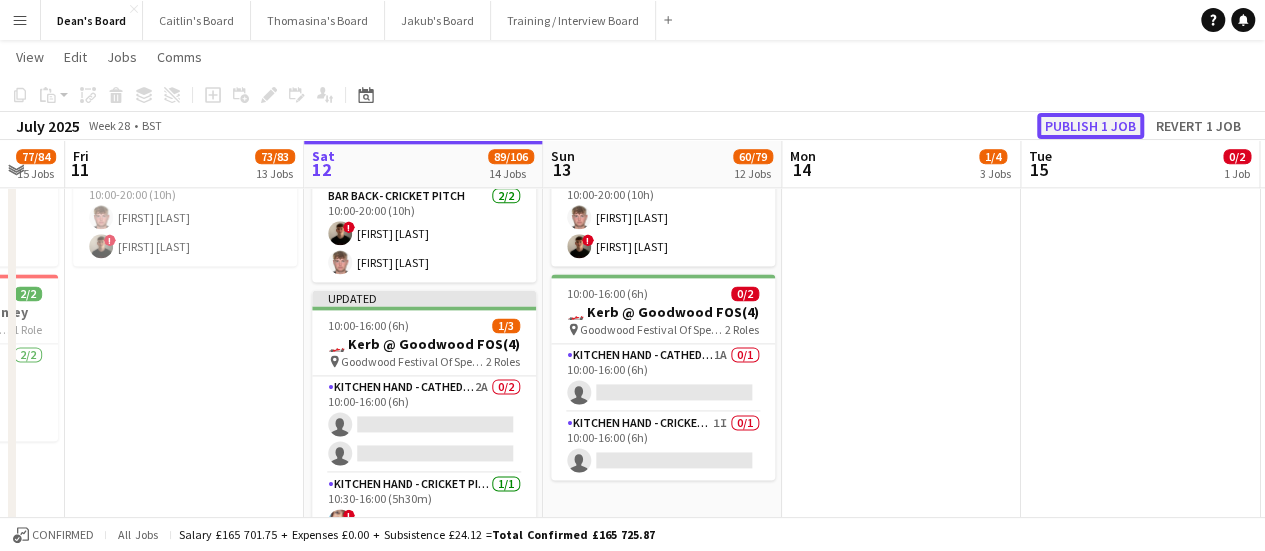 click on "Publish 1 job" 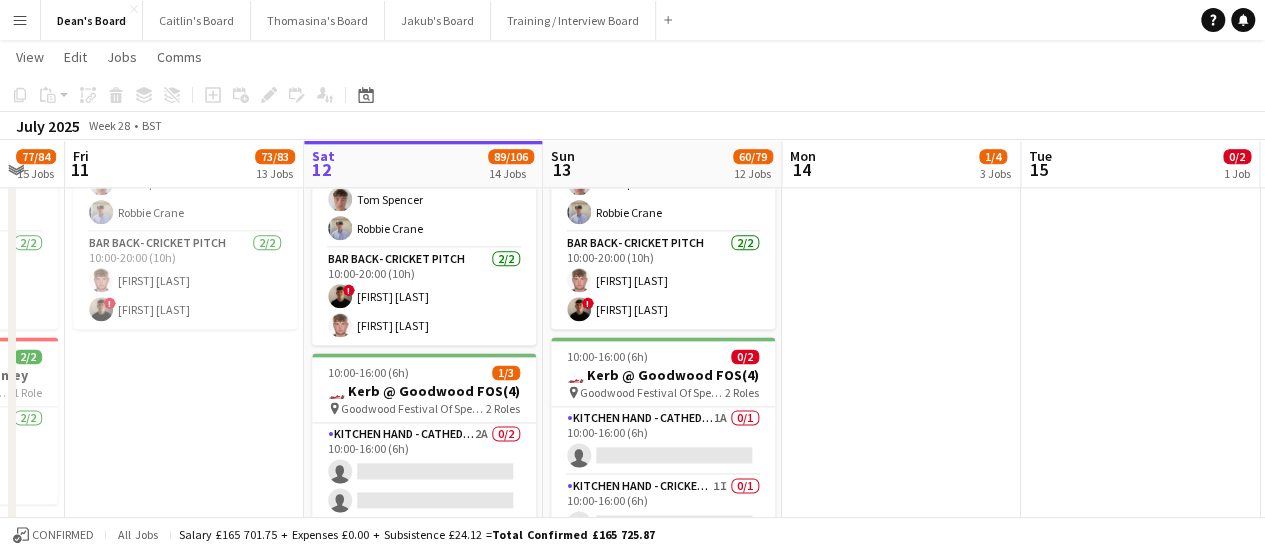 scroll, scrollTop: 1152, scrollLeft: 0, axis: vertical 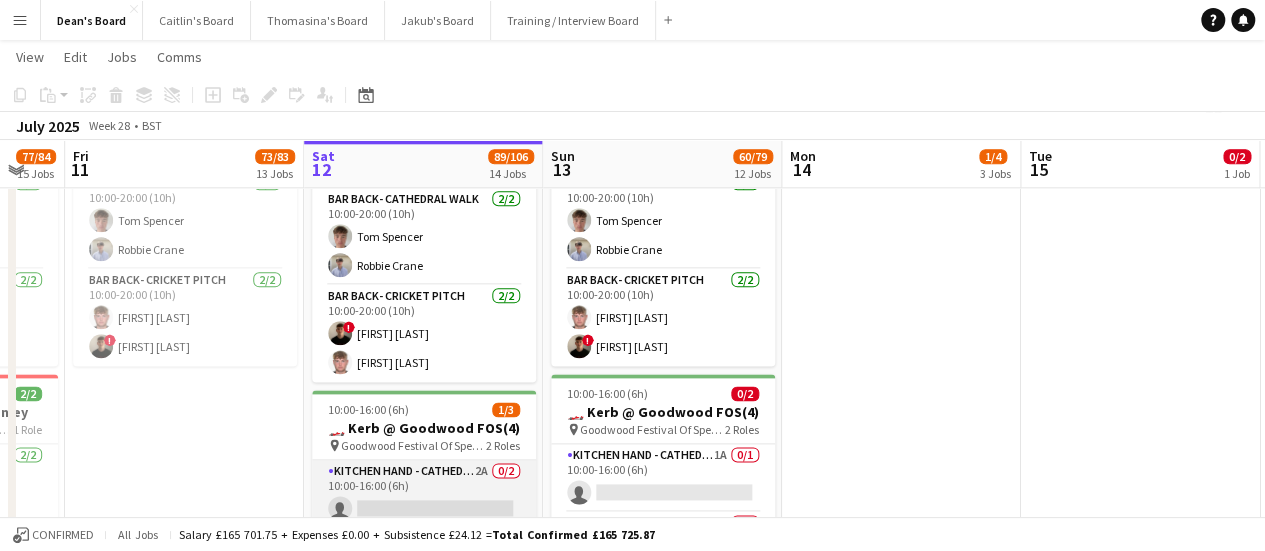 click on "Kitchen Hand - Cathedral Walk   2A   0/2   10:00-16:00 (6h)
single-neutral-actions
single-neutral-actions" at bounding box center [424, 508] 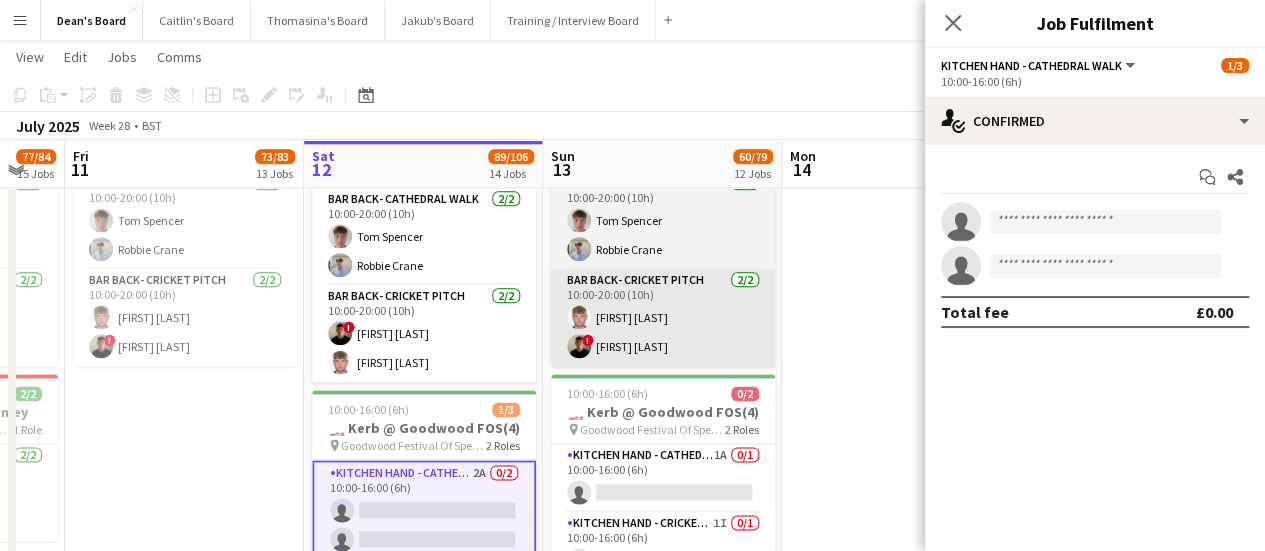 click on "Bar Back- Cricket Pitch    2/2   10:00-20:00 (10h)
Jake Molloy ! Sam Martin" at bounding box center [663, 317] 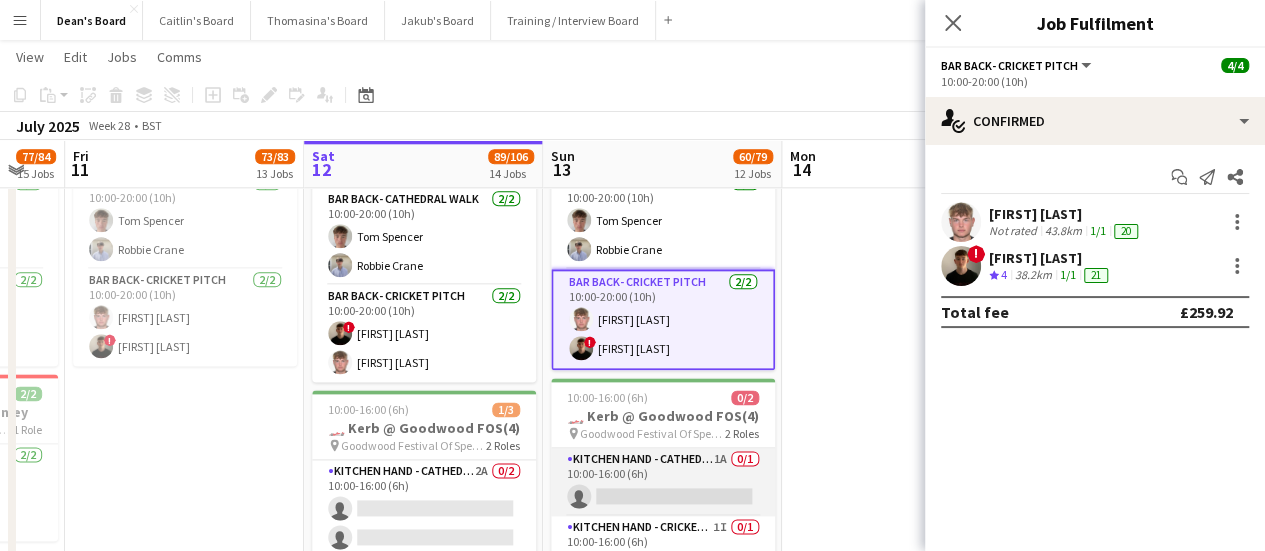click on "Kitchen Hand - Cathedral Walk   1A   0/1   10:00-16:00 (6h)
single-neutral-actions" at bounding box center [663, 482] 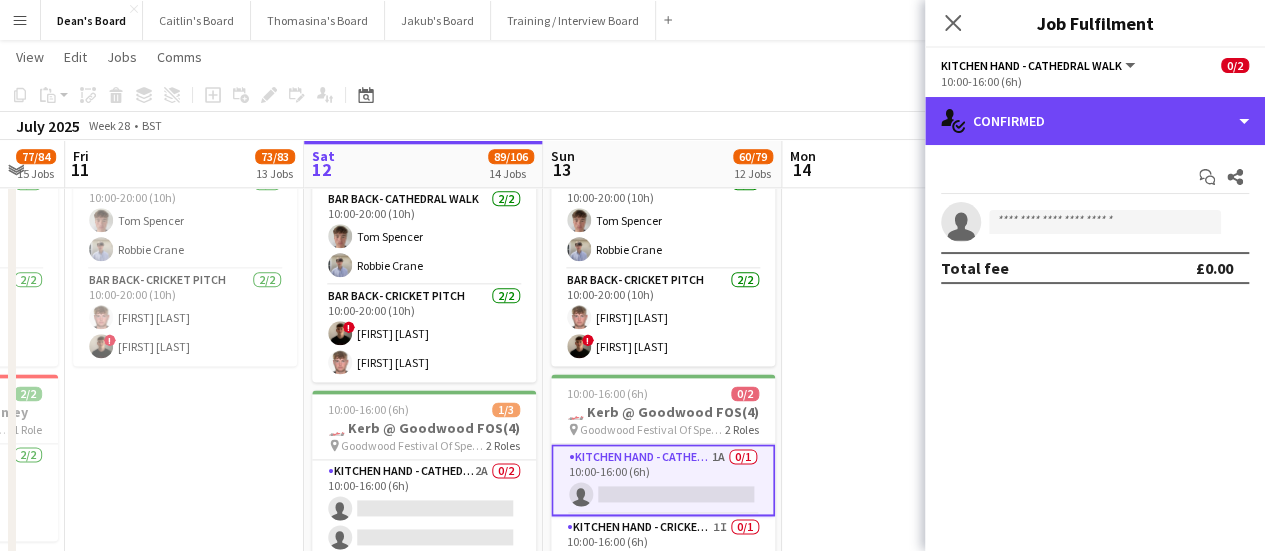 drag, startPoint x: 1150, startPoint y: 135, endPoint x: 1136, endPoint y: 356, distance: 221.443 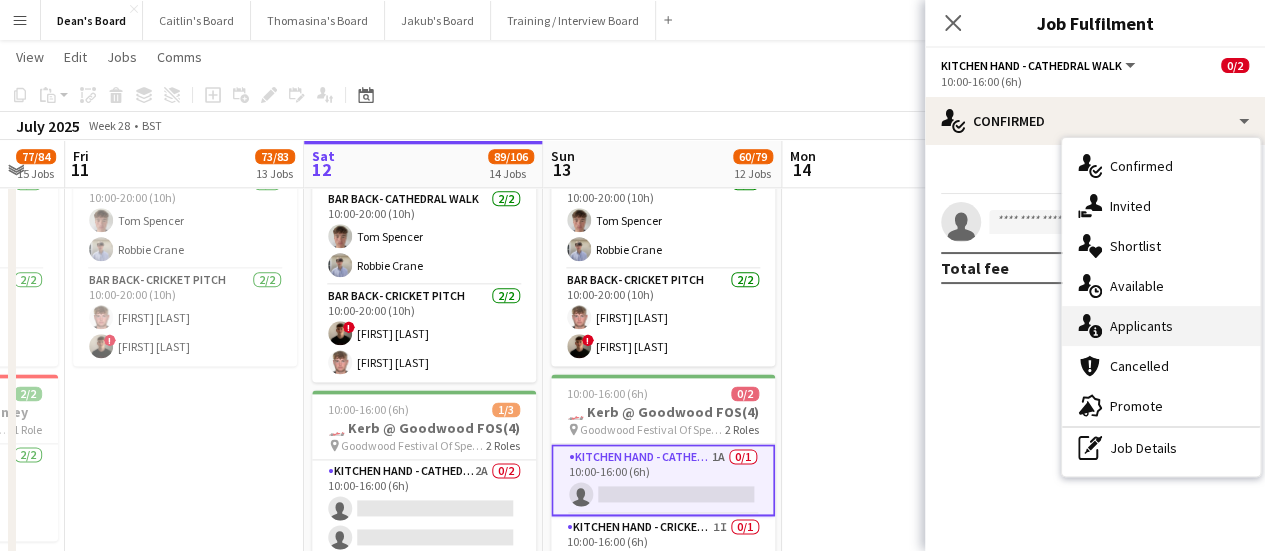 click on "single-neutral-actions-information
Applicants" at bounding box center [1161, 326] 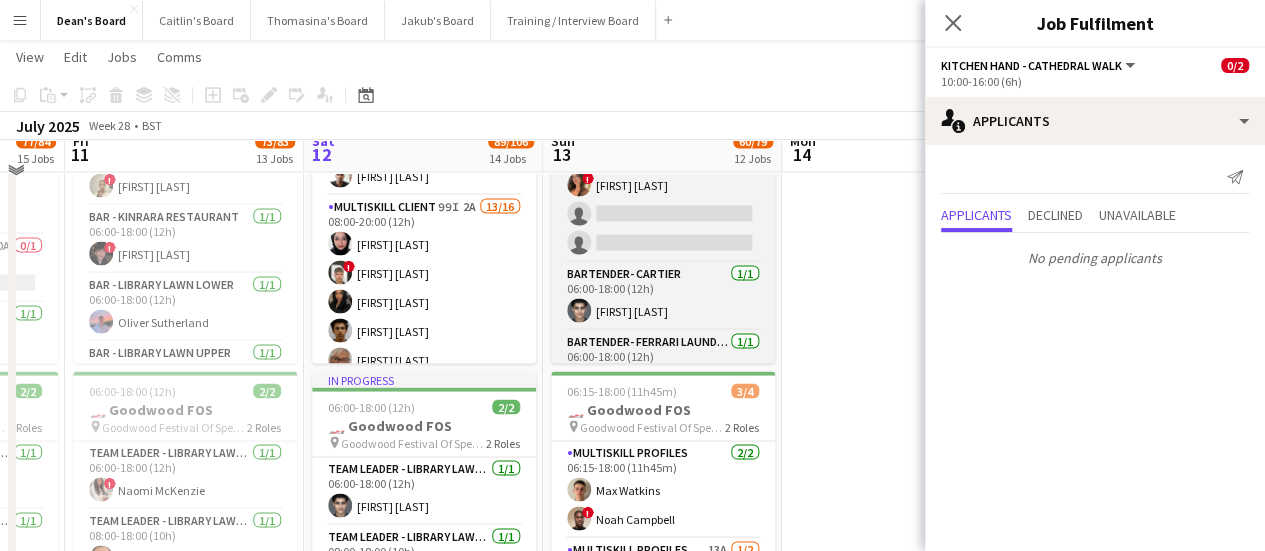 scroll, scrollTop: 1852, scrollLeft: 0, axis: vertical 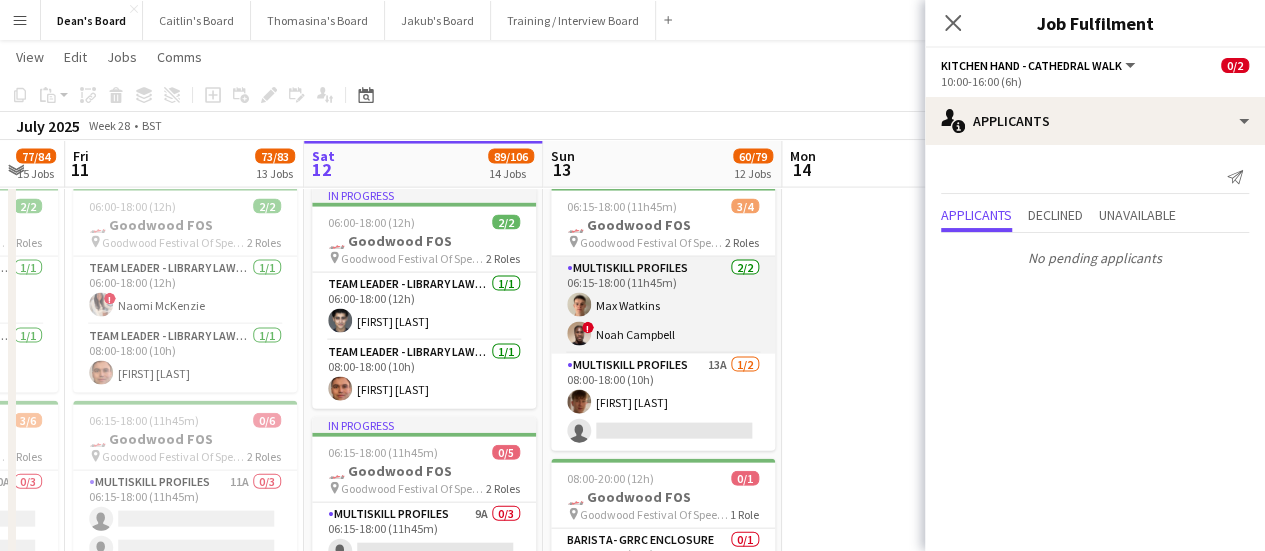 click on "MULTISKILL PROFILES   2/2   06:15-18:00 (11h45m)
Max Watkins ! Noah Campbell" at bounding box center [663, 305] 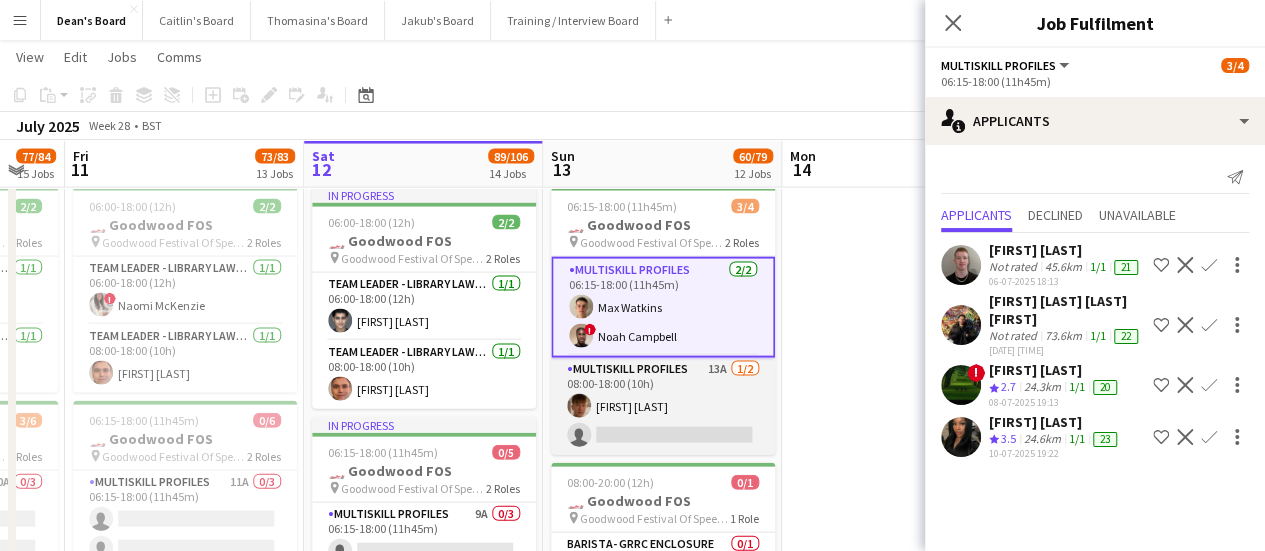 click on "MULTISKILL PROFILES   13A   1/2   08:00-18:00 (10h)
Josh Ebbs
single-neutral-actions" at bounding box center [663, 406] 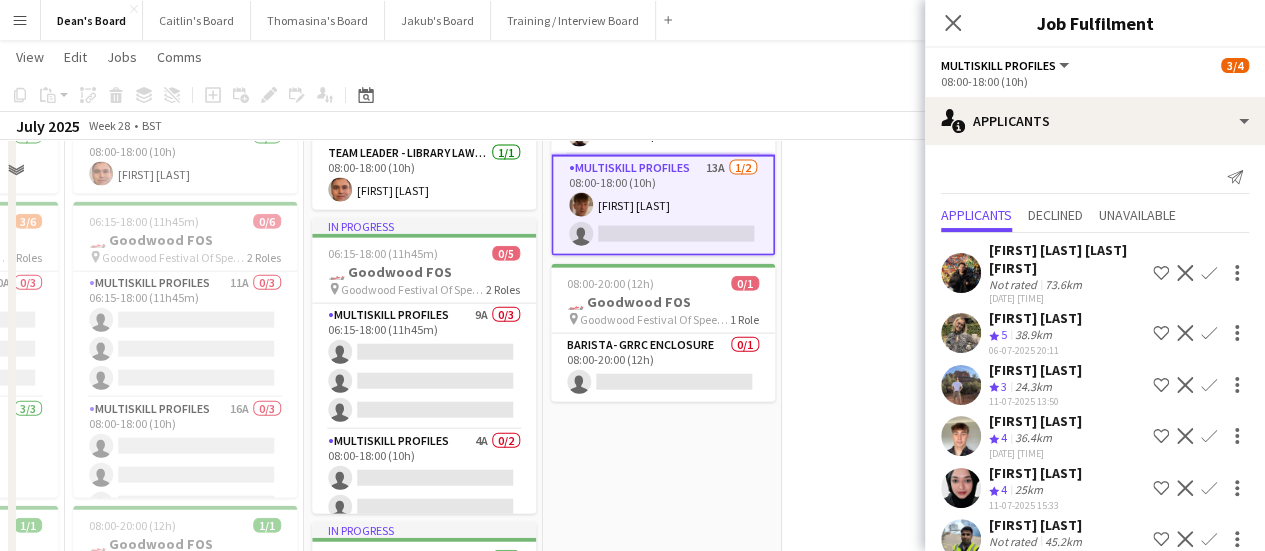 scroll, scrollTop: 2252, scrollLeft: 0, axis: vertical 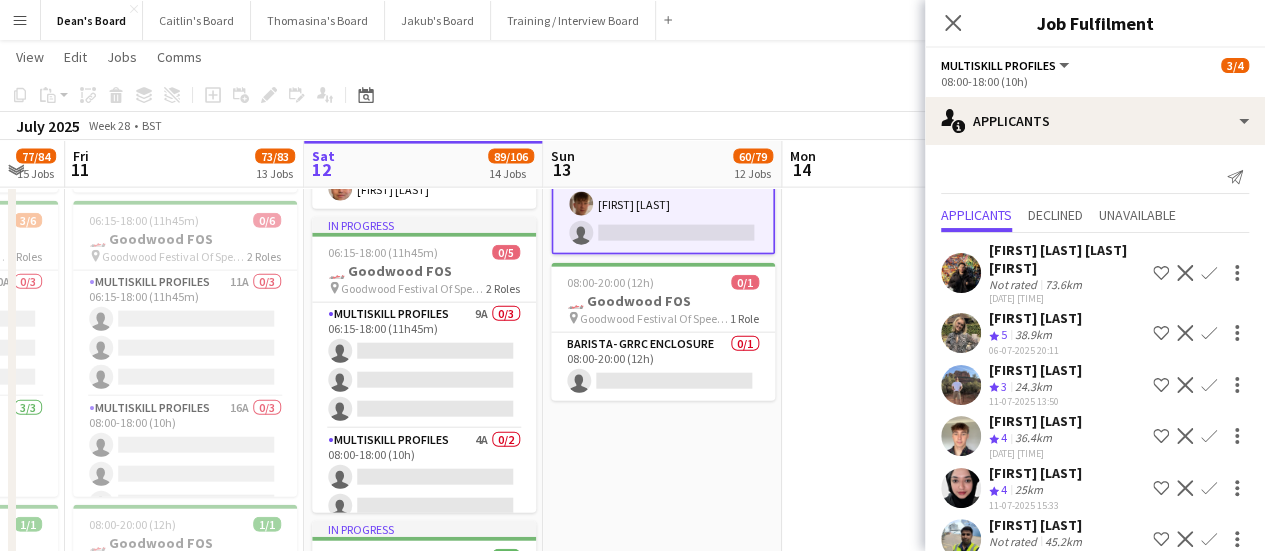 click on "Confirm" at bounding box center [1209, 436] 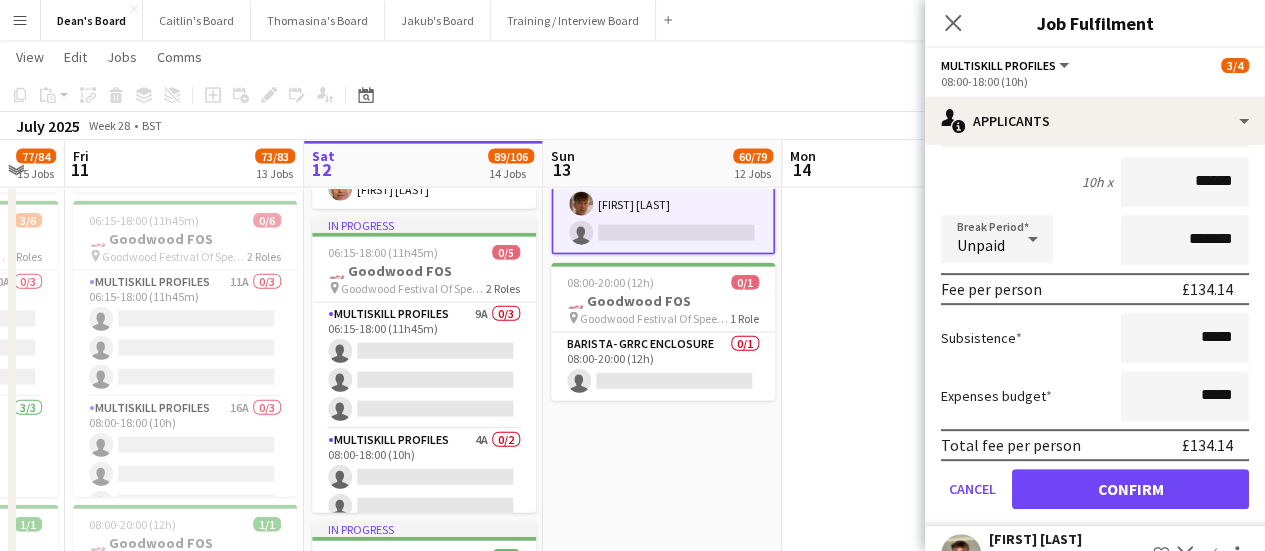 scroll, scrollTop: 408, scrollLeft: 0, axis: vertical 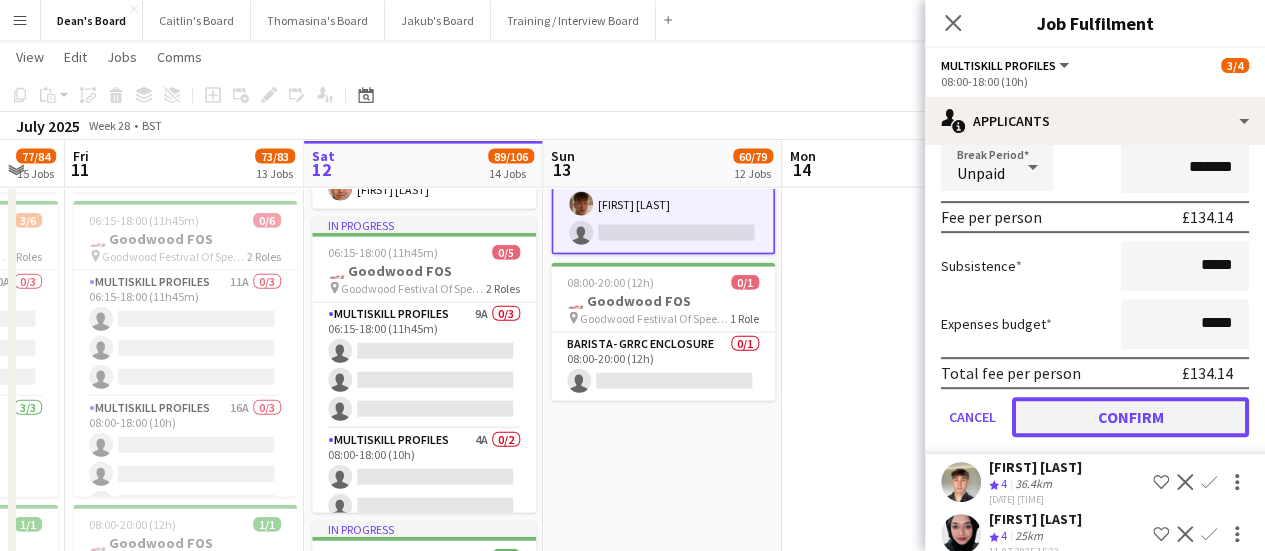 click on "Confirm" 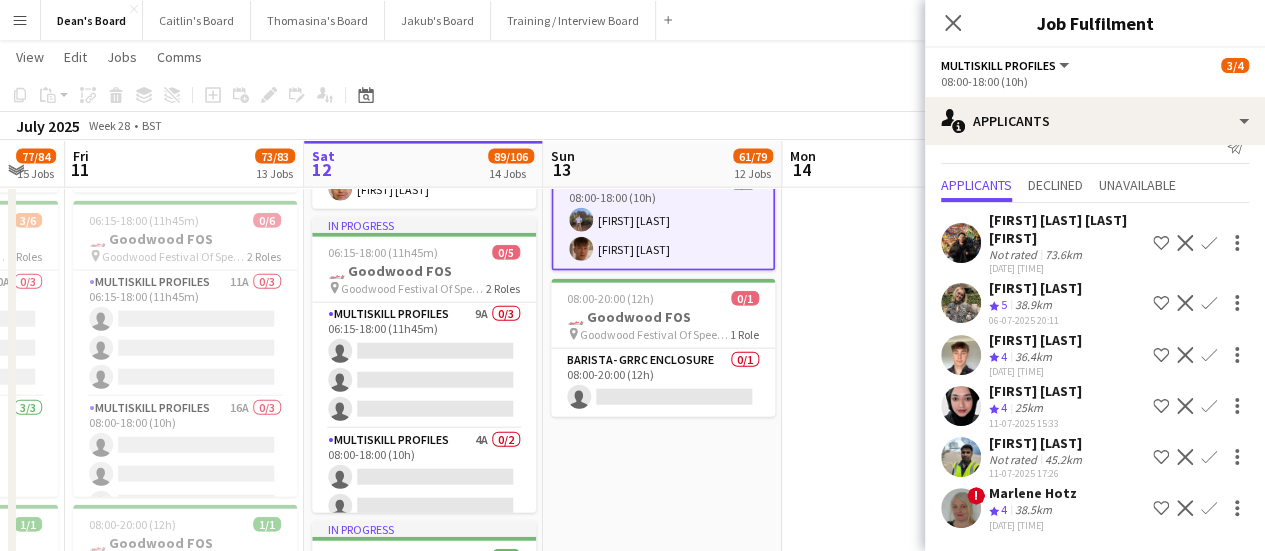 scroll, scrollTop: 0, scrollLeft: 0, axis: both 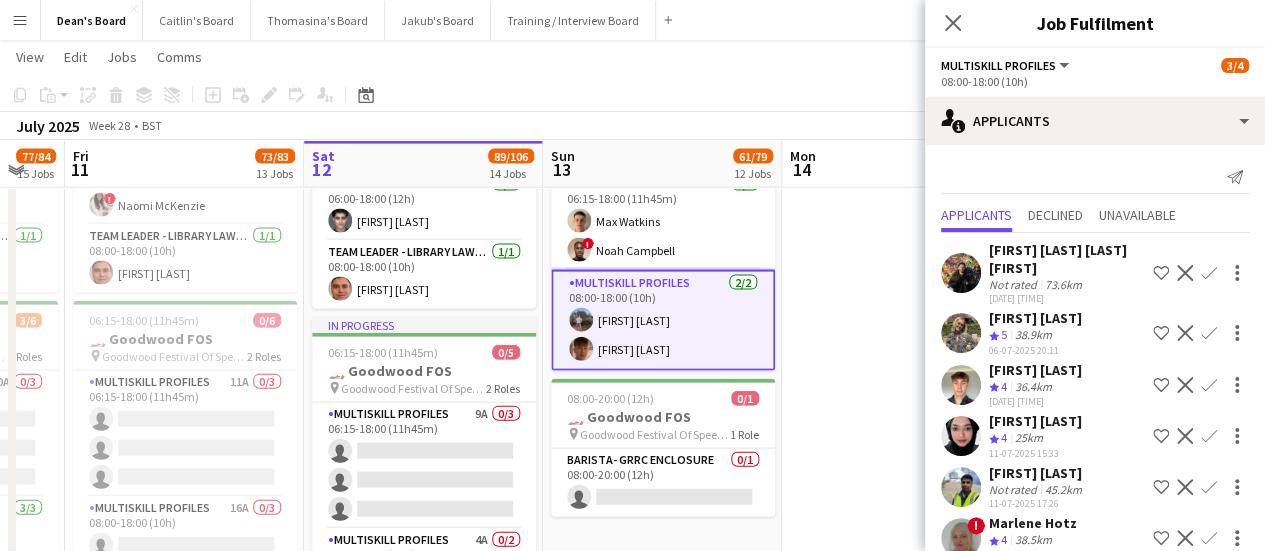 click on "MULTISKILL PROFILES   2/2   08:00-18:00 (10h)
Felix Lansley Josh Ebbs" at bounding box center [663, 320] 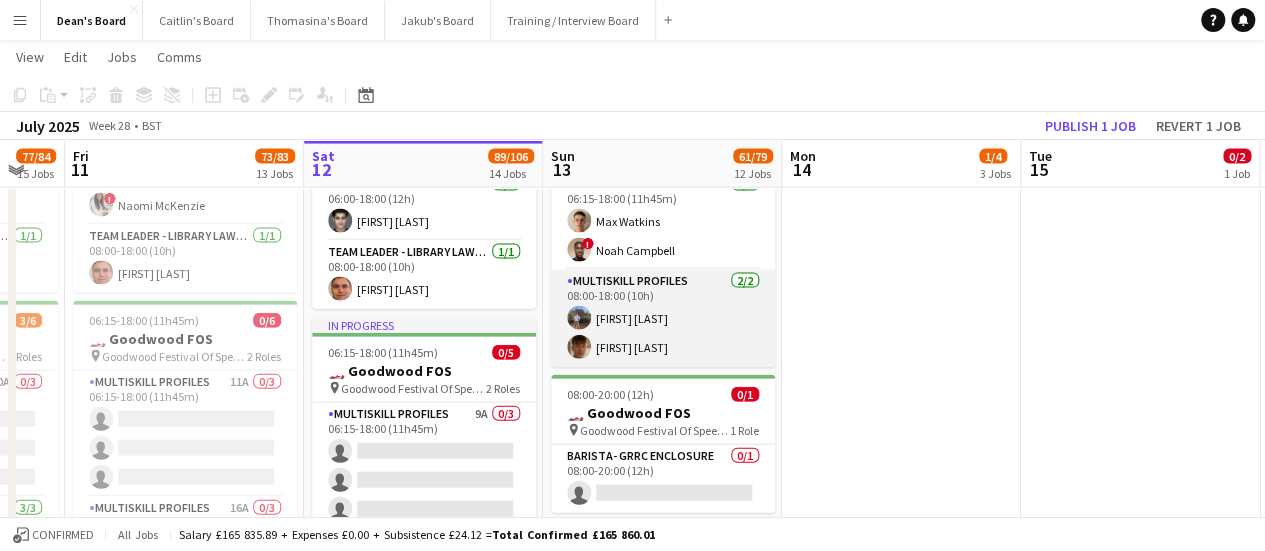 click on "MULTISKILL PROFILES   2/2   08:00-18:00 (10h)
Felix Lansley Josh Ebbs" at bounding box center [663, 318] 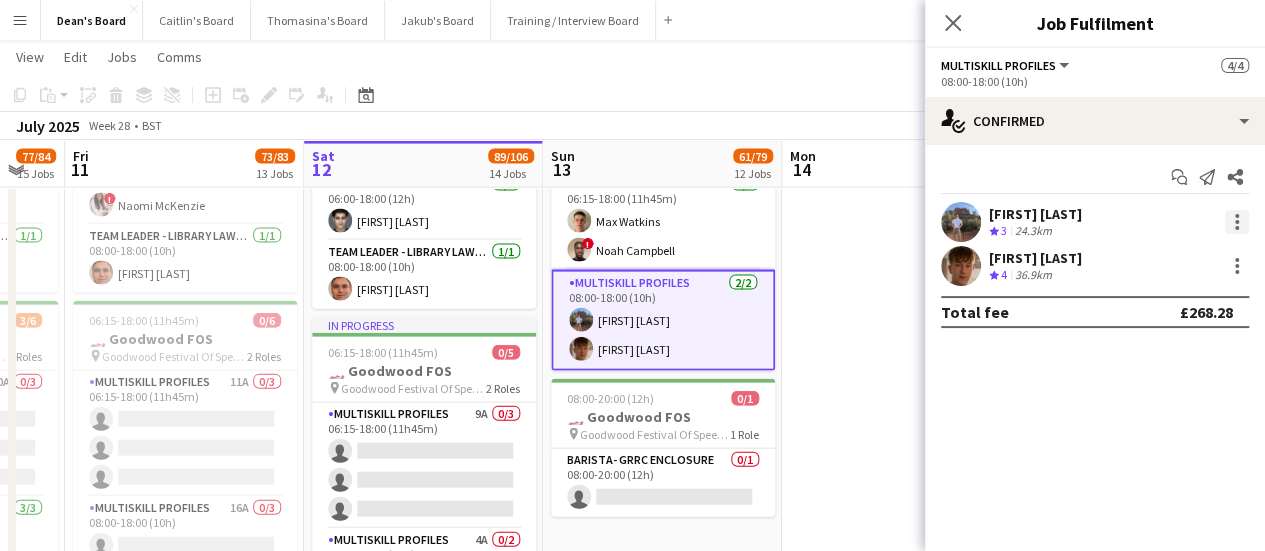 click at bounding box center (1237, 222) 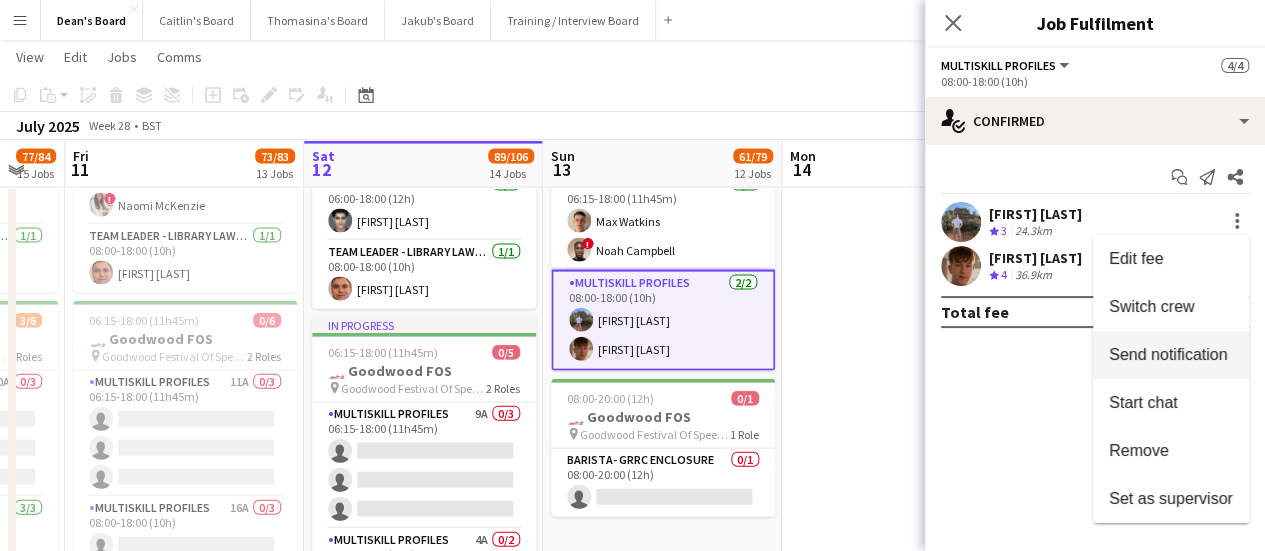 click on "Switch crew" at bounding box center (1151, 306) 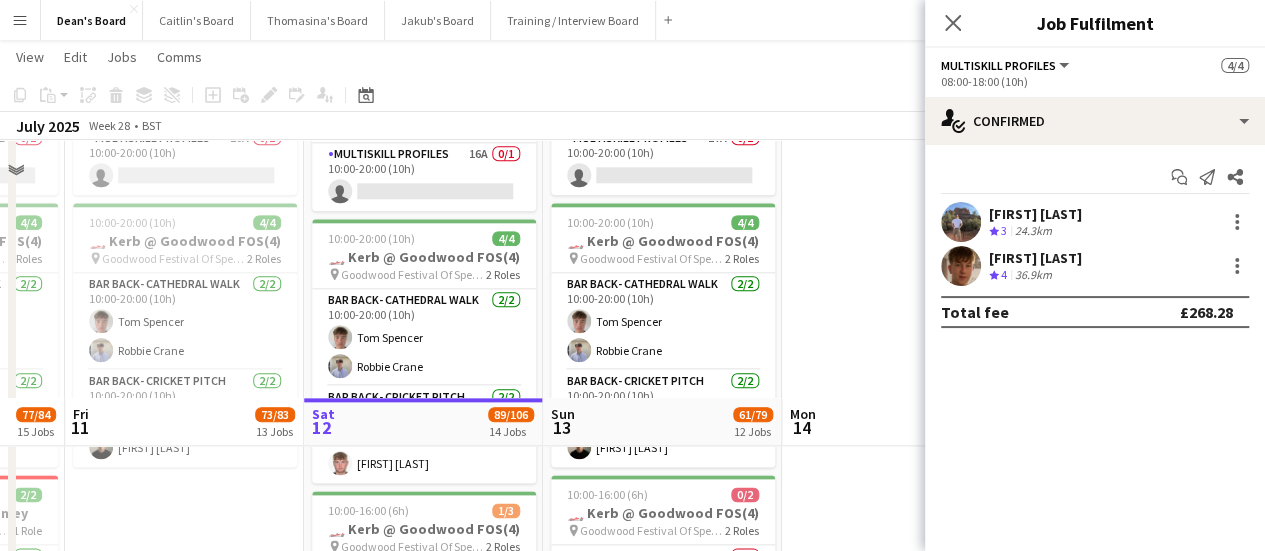 scroll, scrollTop: 1793, scrollLeft: 0, axis: vertical 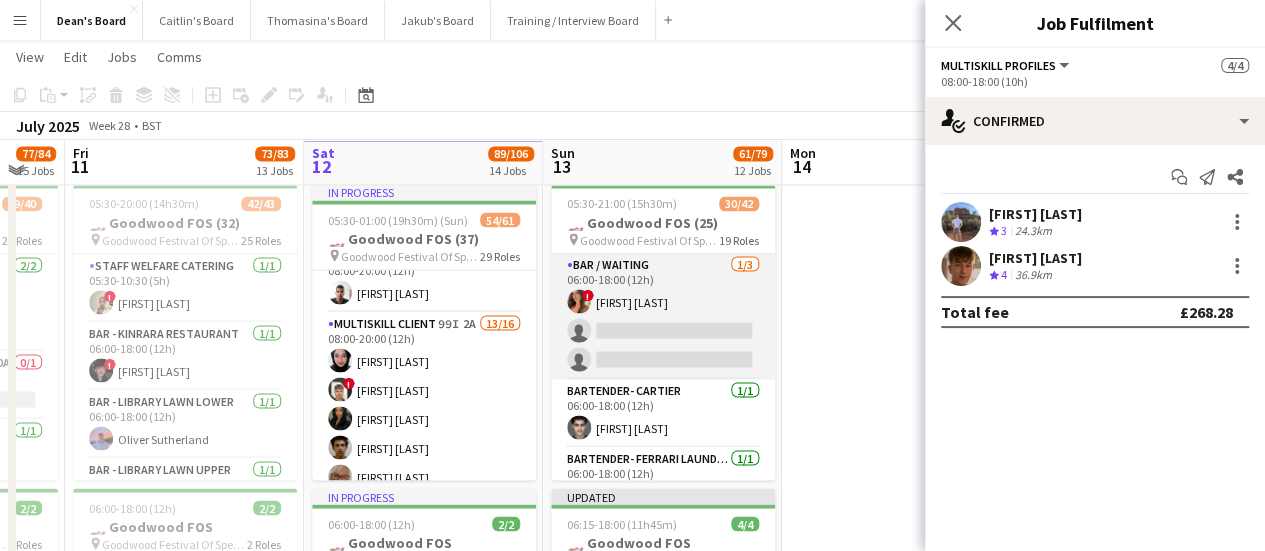 click on "Bar / Waiting    1/3   06:00-18:00 (12h)
! Chloe Honeybourne
single-neutral-actions
single-neutral-actions" at bounding box center [663, 316] 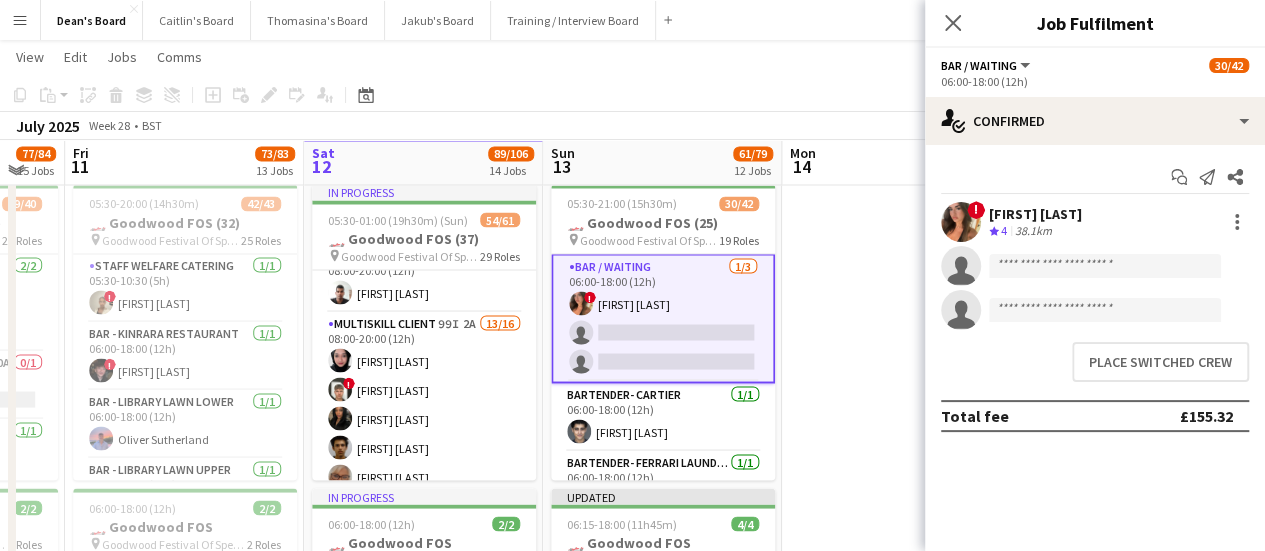 scroll, scrollTop: 236, scrollLeft: 0, axis: vertical 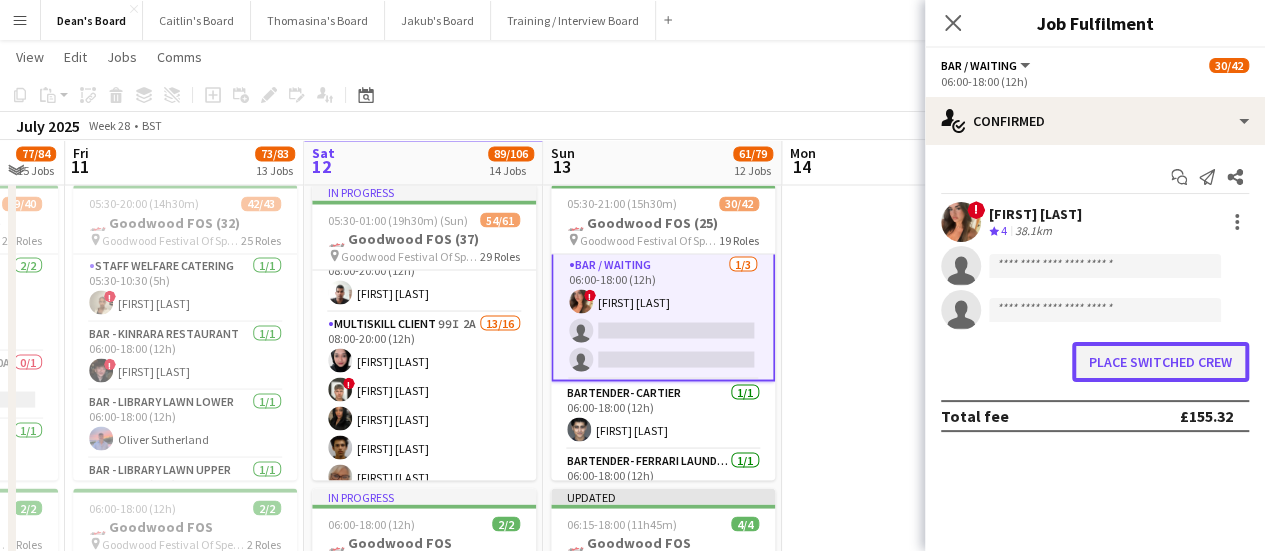 click on "Place switched crew" at bounding box center [1160, 362] 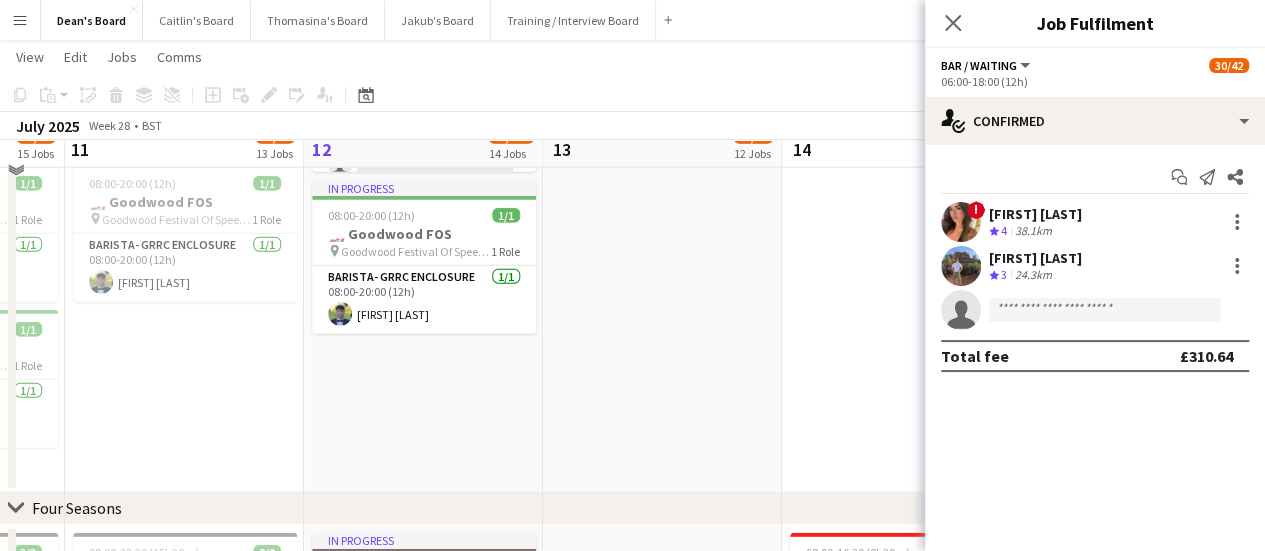 scroll, scrollTop: 2193, scrollLeft: 0, axis: vertical 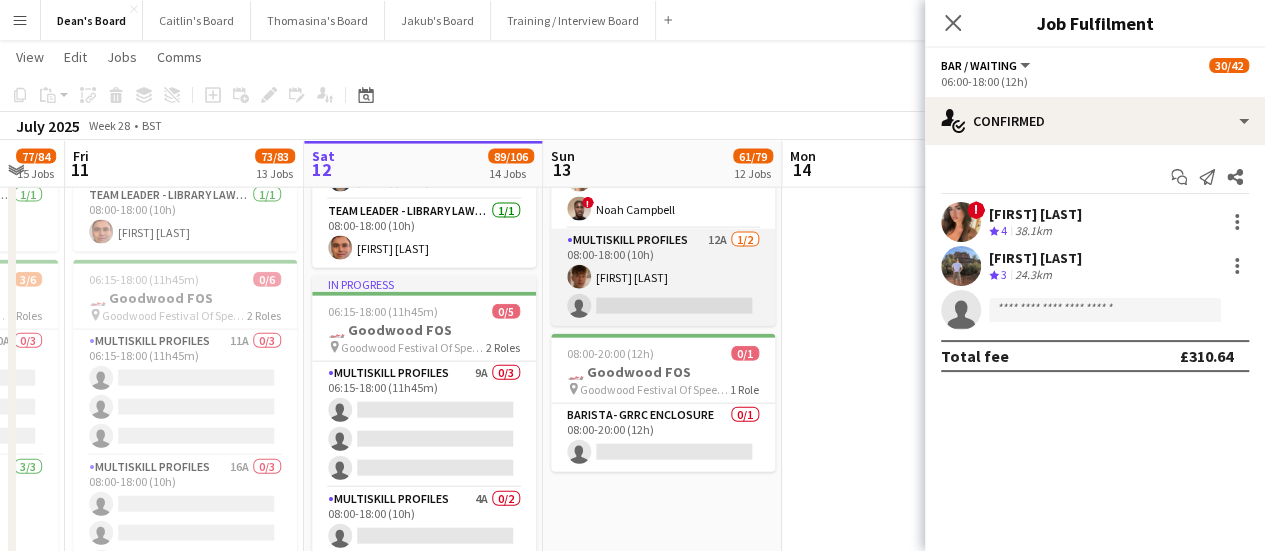 click on "MULTISKILL PROFILES   12A   1/2   08:00-18:00 (10h)
Josh Ebbs
single-neutral-actions" at bounding box center (663, 277) 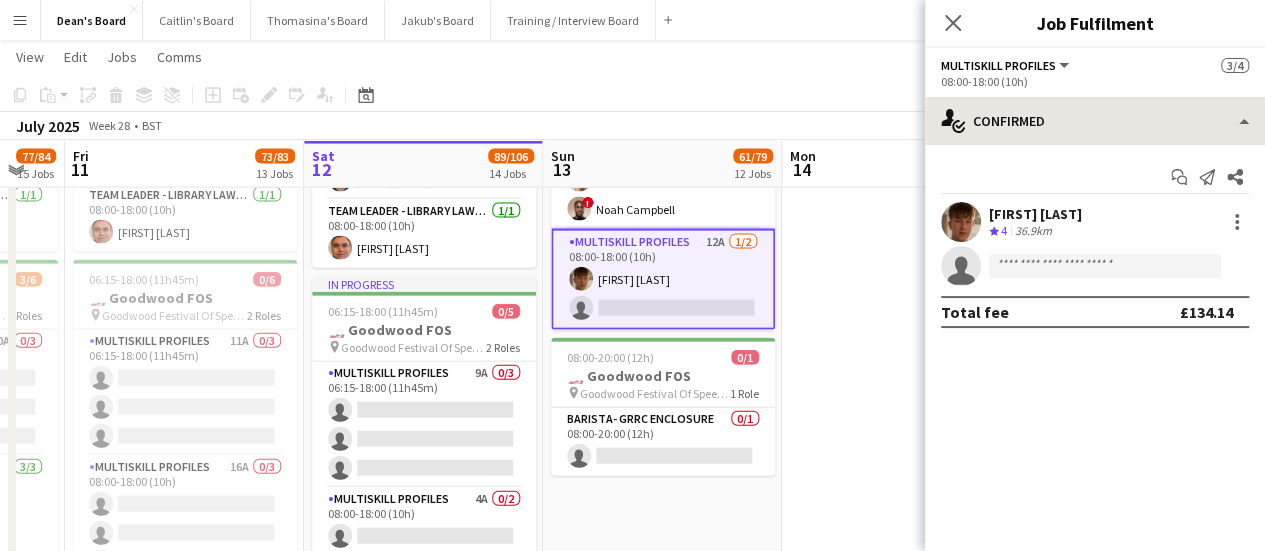 scroll, scrollTop: 234, scrollLeft: 0, axis: vertical 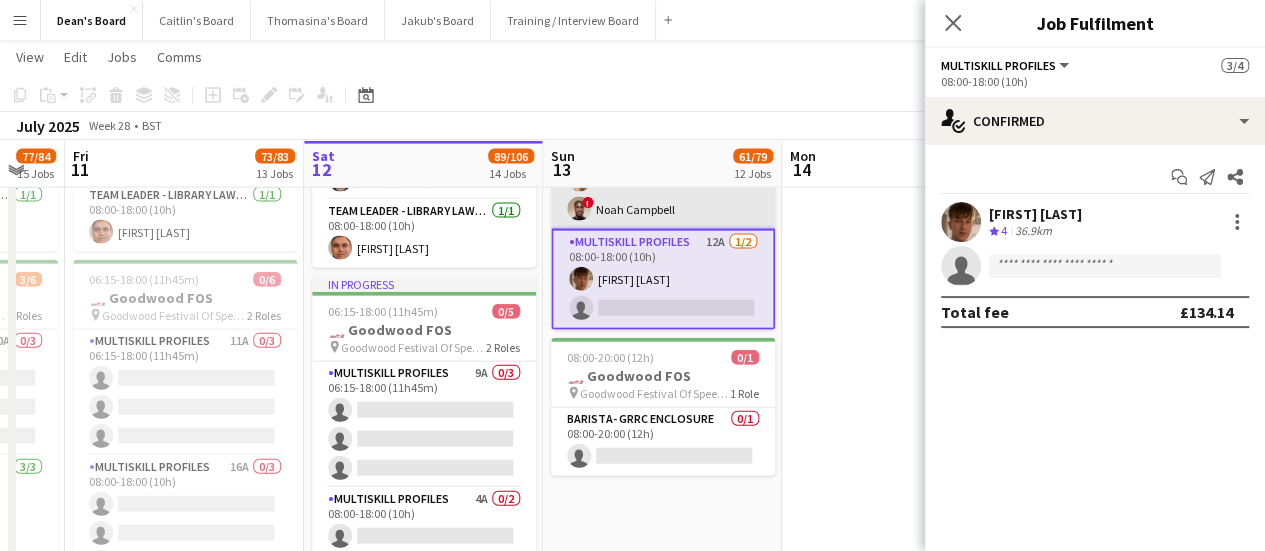 click on "MULTISKILL PROFILES   2/2   06:15-18:00 (11h45m)
Max Watkins ! Noah Campbell" at bounding box center (663, 180) 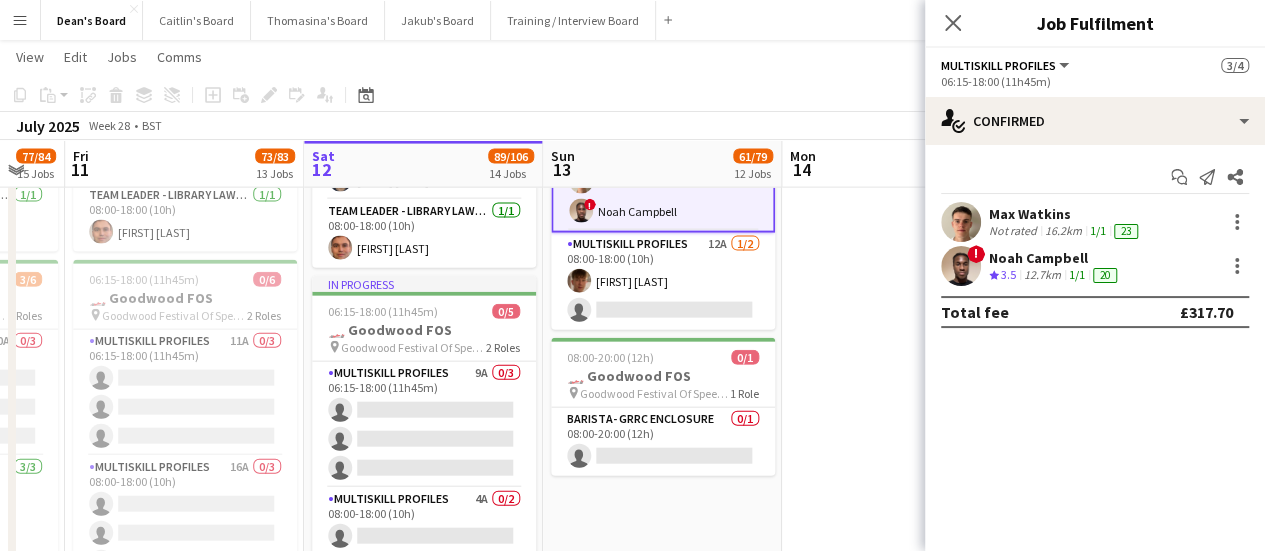 scroll, scrollTop: 0, scrollLeft: 654, axis: horizontal 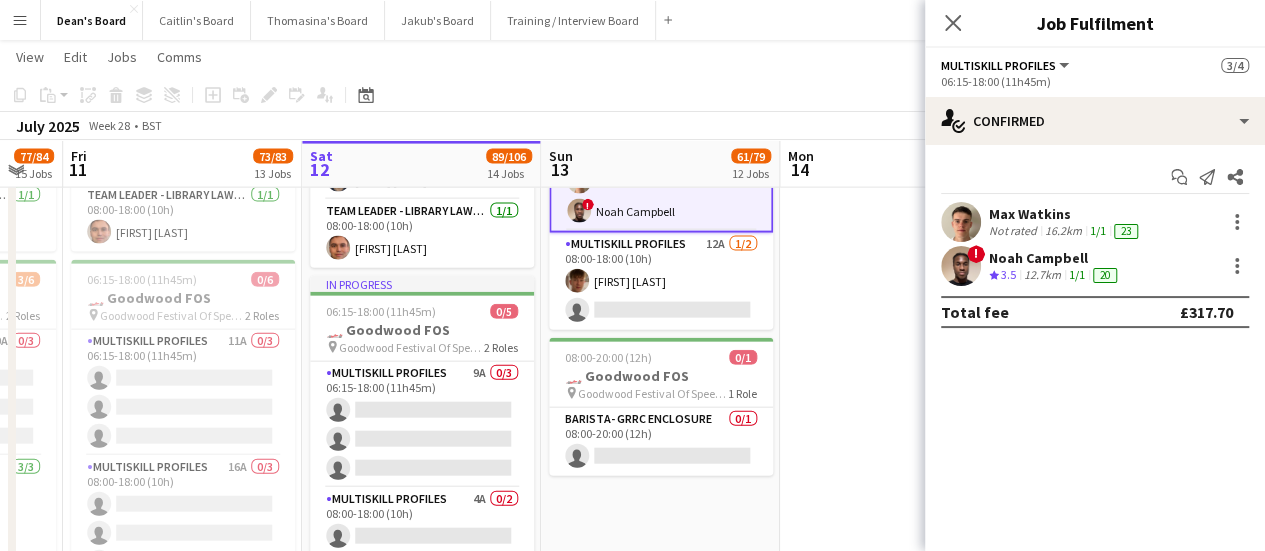 click on "06:15-18:00 (11h45m)" 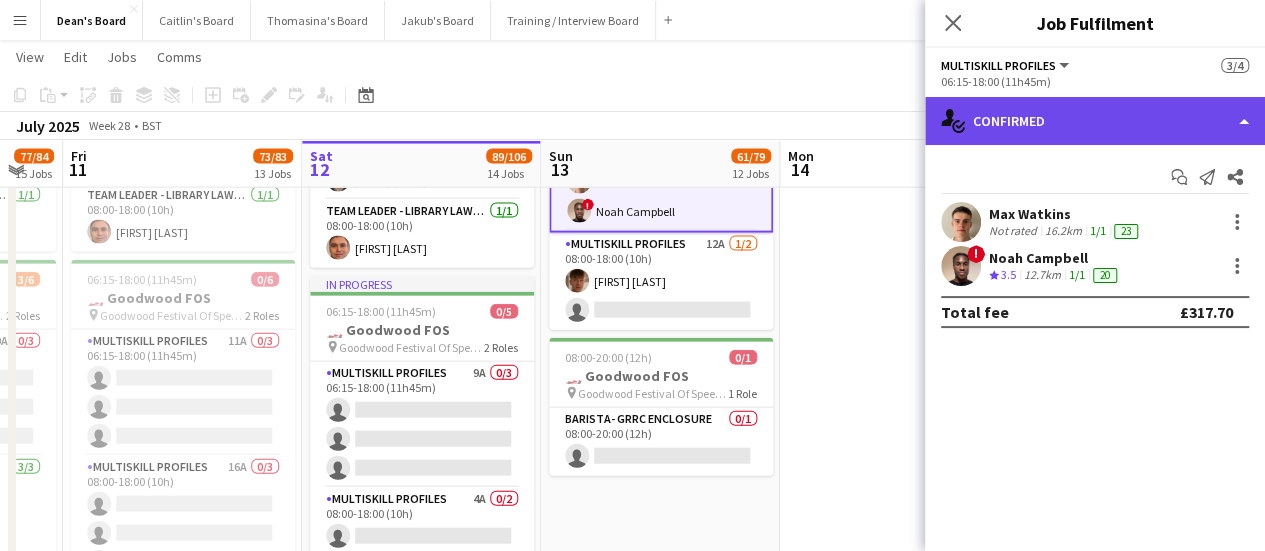 click on "single-neutral-actions-check-2
Confirmed" 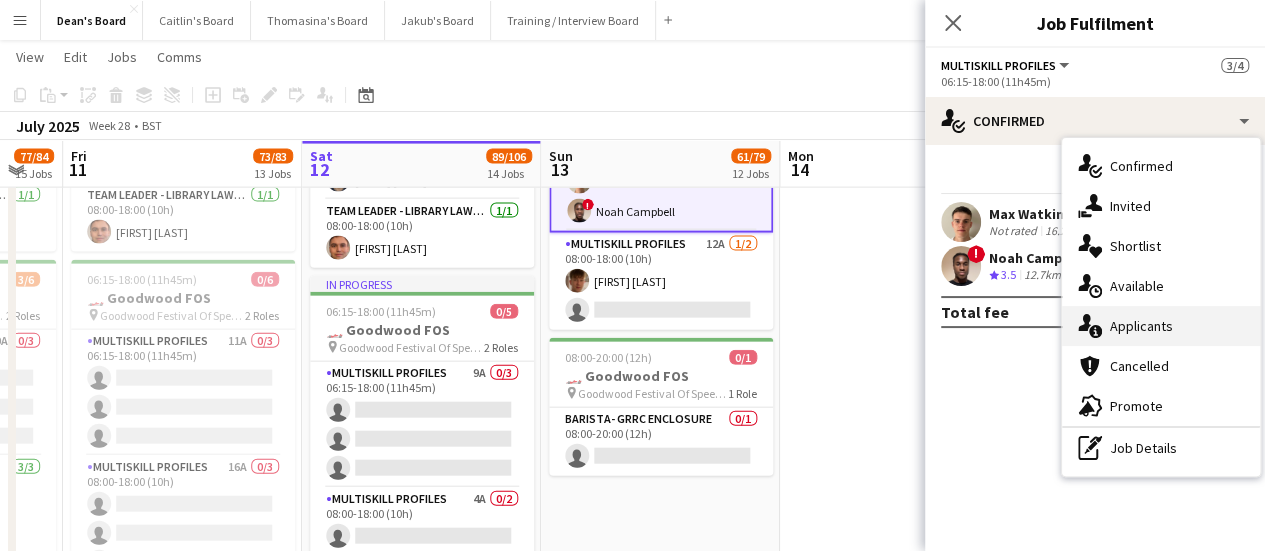 click on "single-neutral-actions-information
Applicants" at bounding box center (1161, 326) 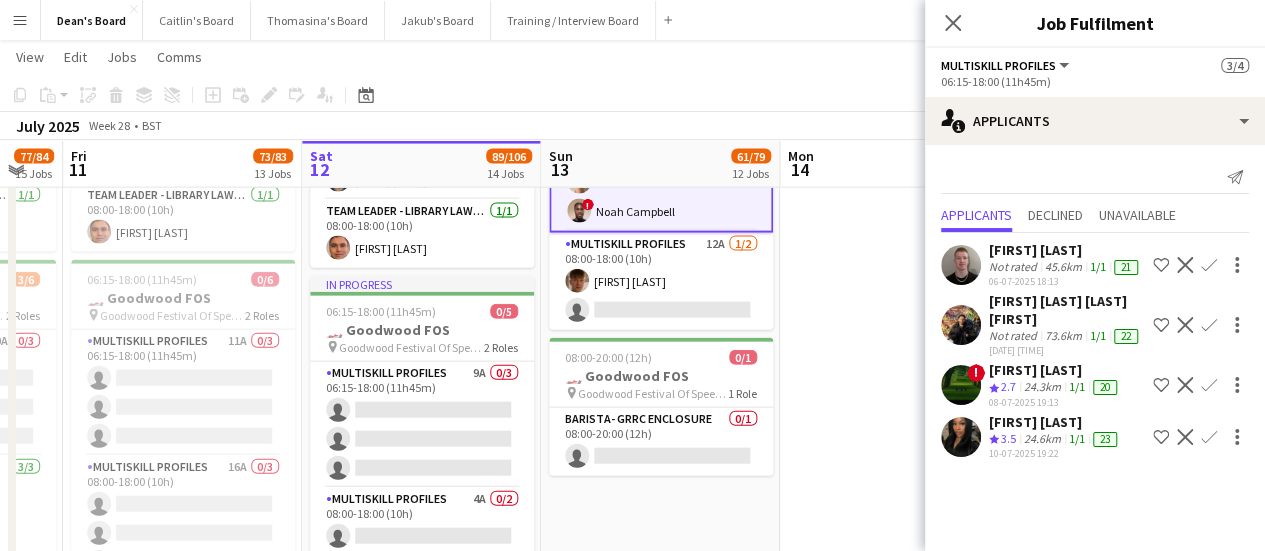 scroll, scrollTop: 48, scrollLeft: 0, axis: vertical 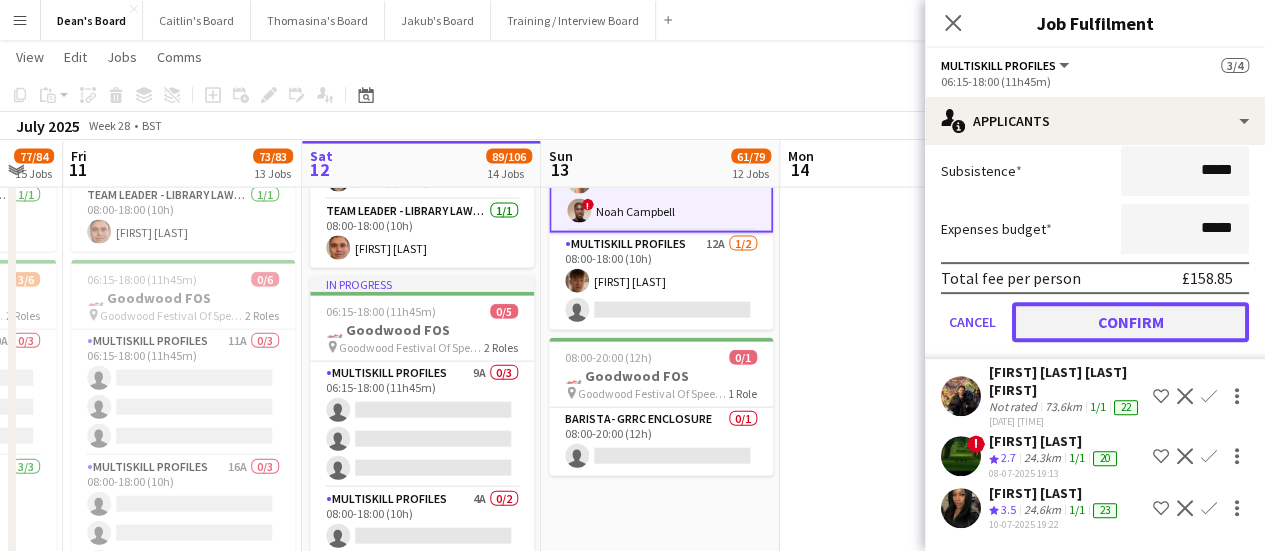 click on "Confirm" 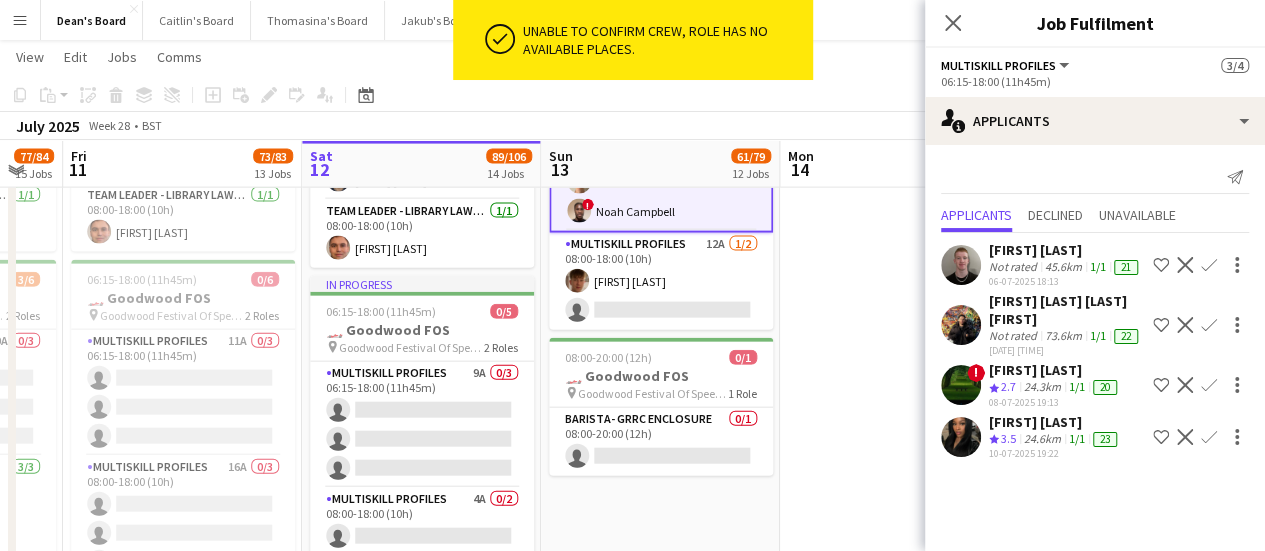 scroll, scrollTop: 0, scrollLeft: 0, axis: both 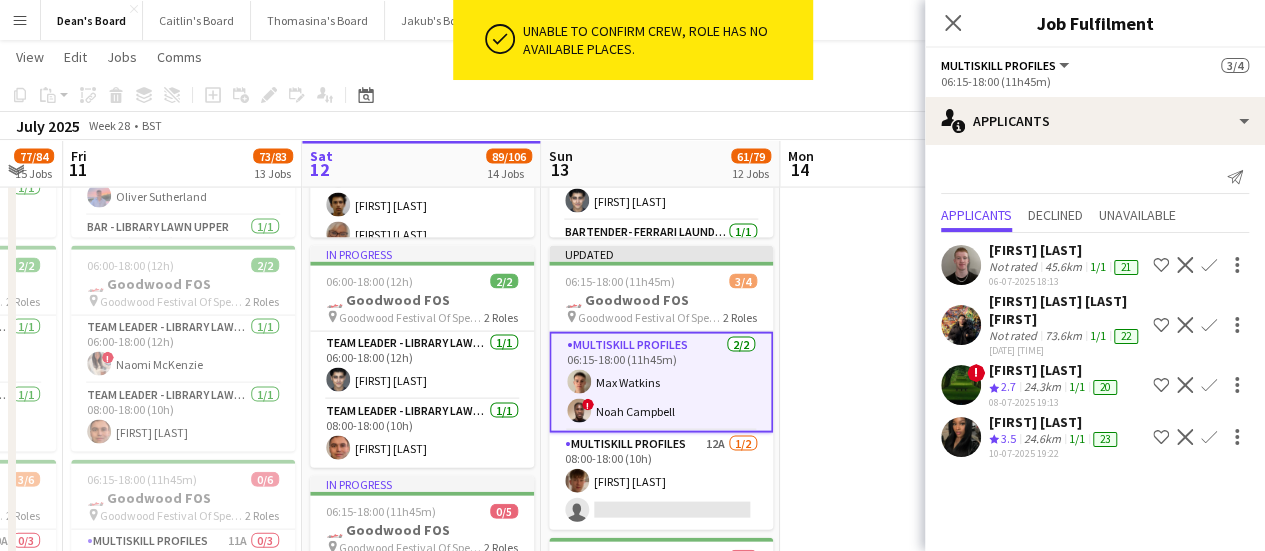 click on "MULTISKILL PROFILES   2/2   06:15-18:00 (11h45m)
Max Watkins ! Noah Campbell" at bounding box center [661, 382] 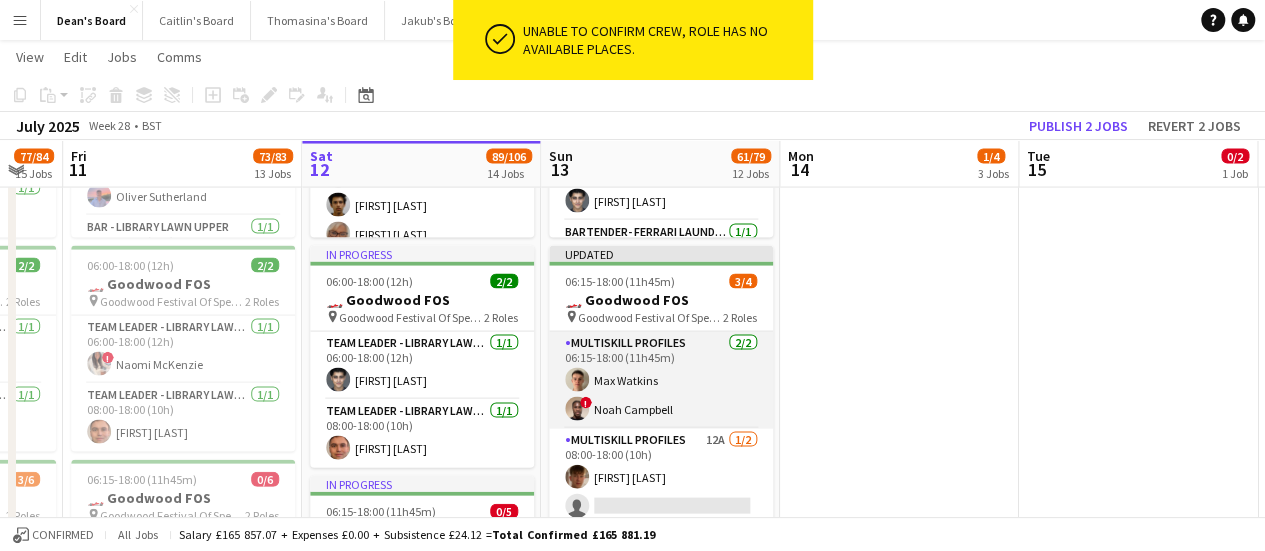 click on "MULTISKILL PROFILES   2/2   06:15-18:00 (11h45m)
Max Watkins ! Noah Campbell" at bounding box center [661, 380] 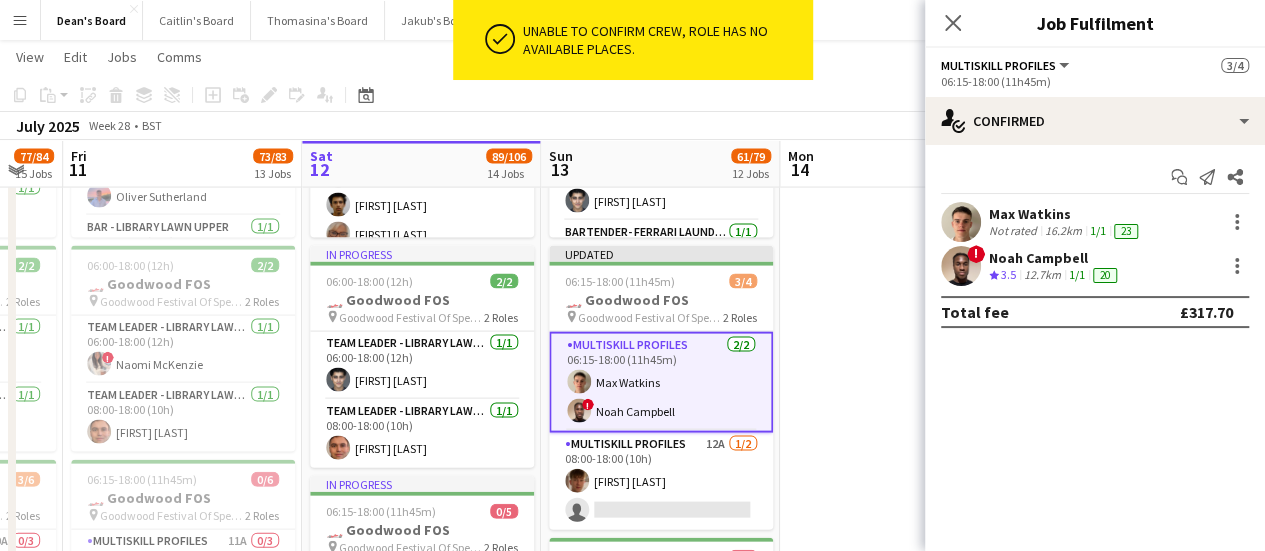 click on "MULTISKILL PROFILES   All roles   MULTISKILL PROFILES   3/4   06:15-18:00 (11h45m)" 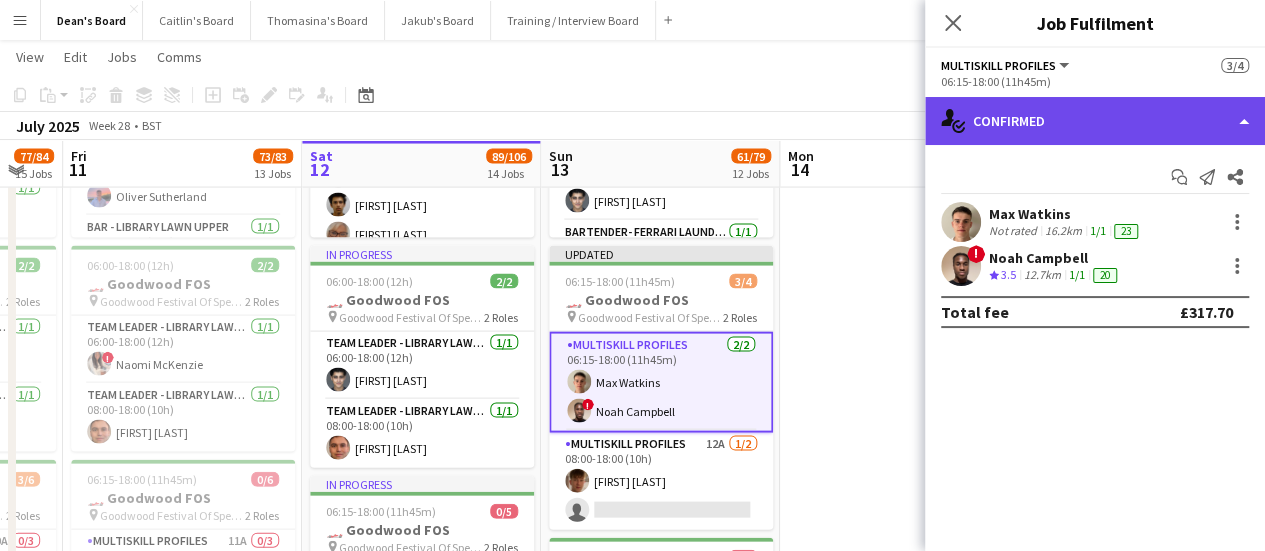 click on "single-neutral-actions-check-2
Confirmed" 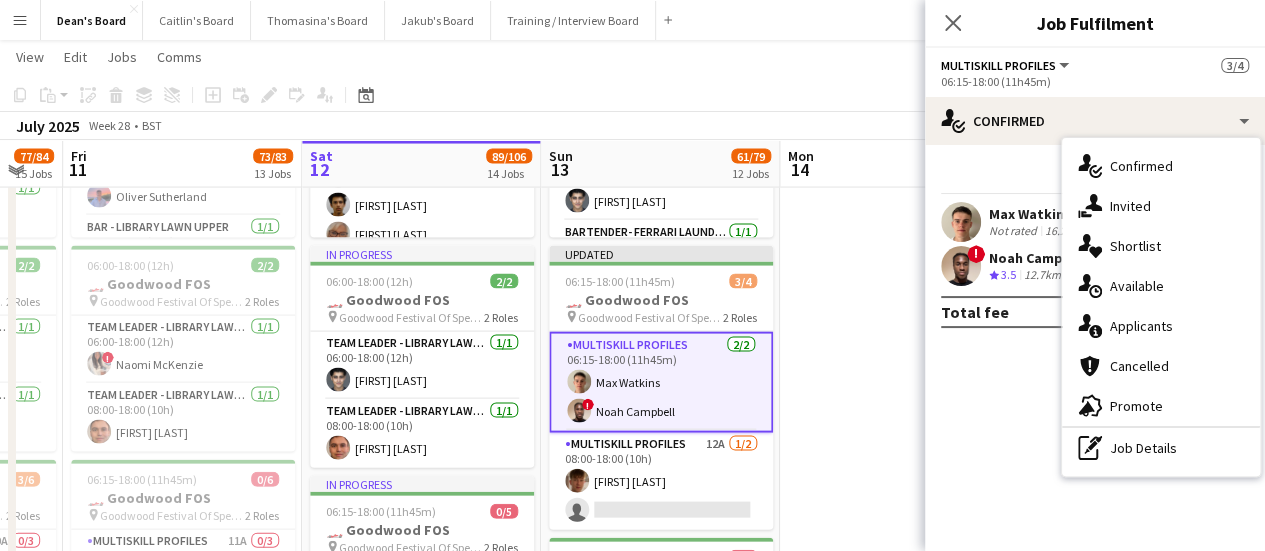 click on "pen-write
Job Details" at bounding box center (1161, 448) 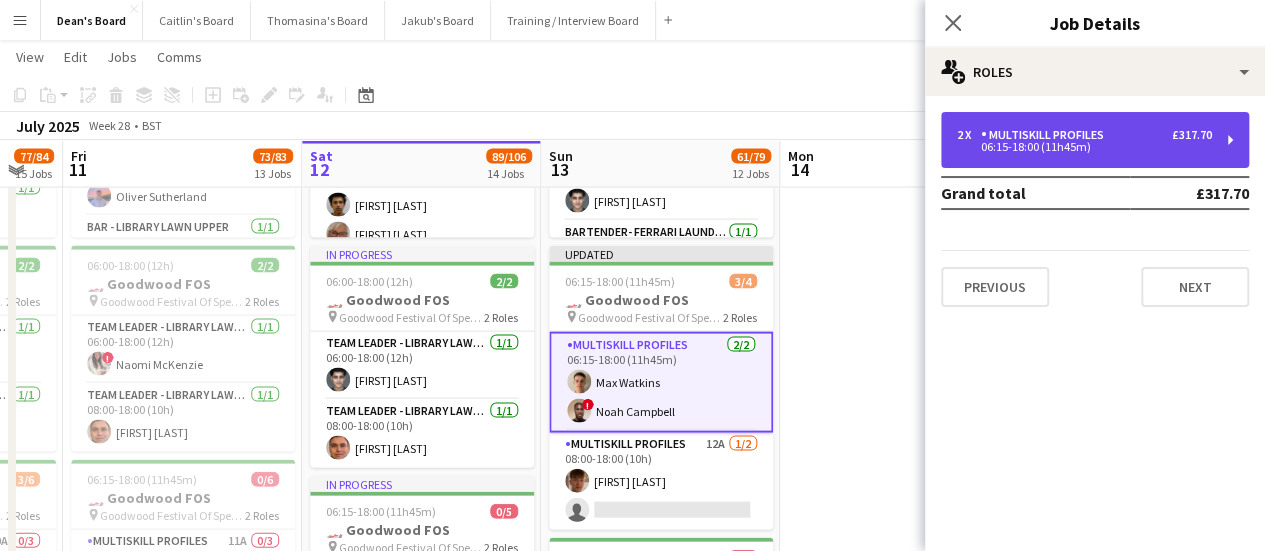 click on "2 x   MULTISKILL PROFILES   £317.70   06:15-18:00 (11h45m)" at bounding box center (1095, 140) 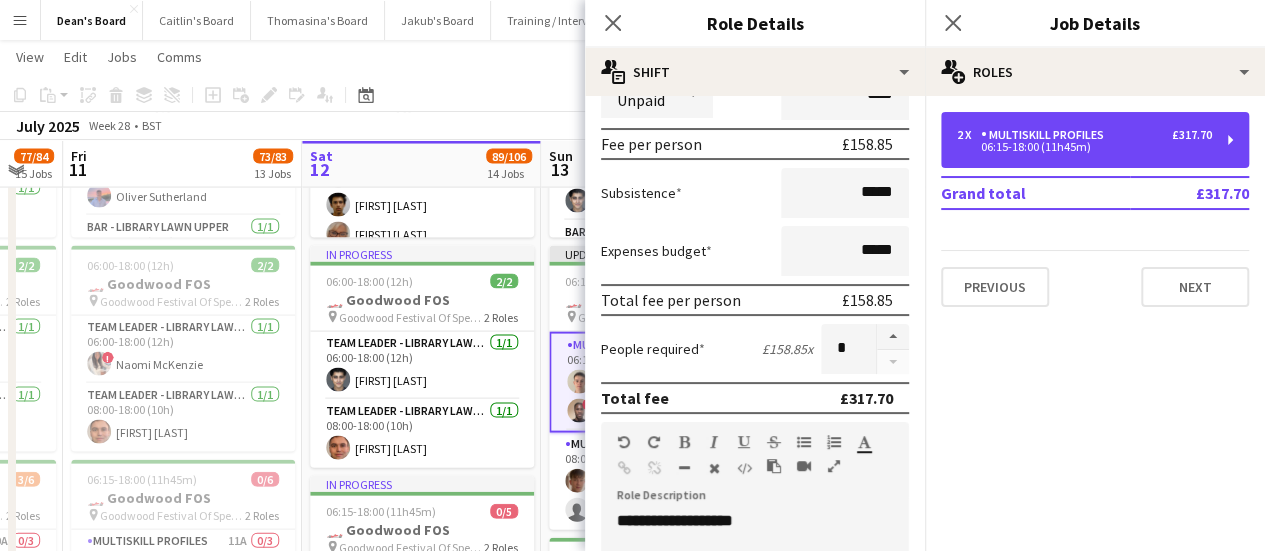 scroll, scrollTop: 300, scrollLeft: 0, axis: vertical 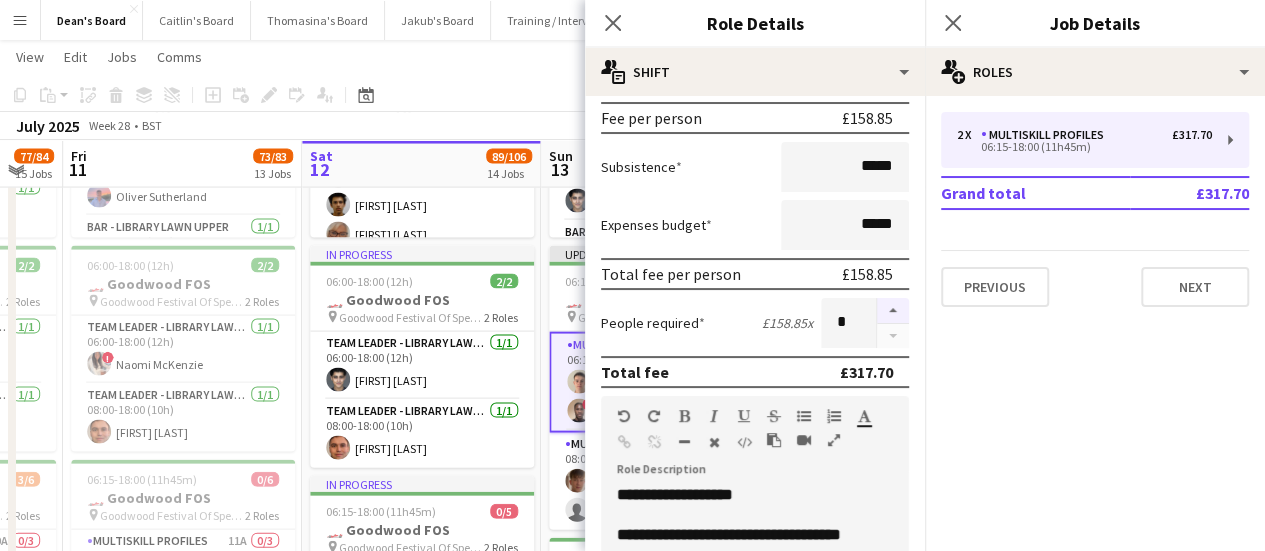 click at bounding box center [893, 311] 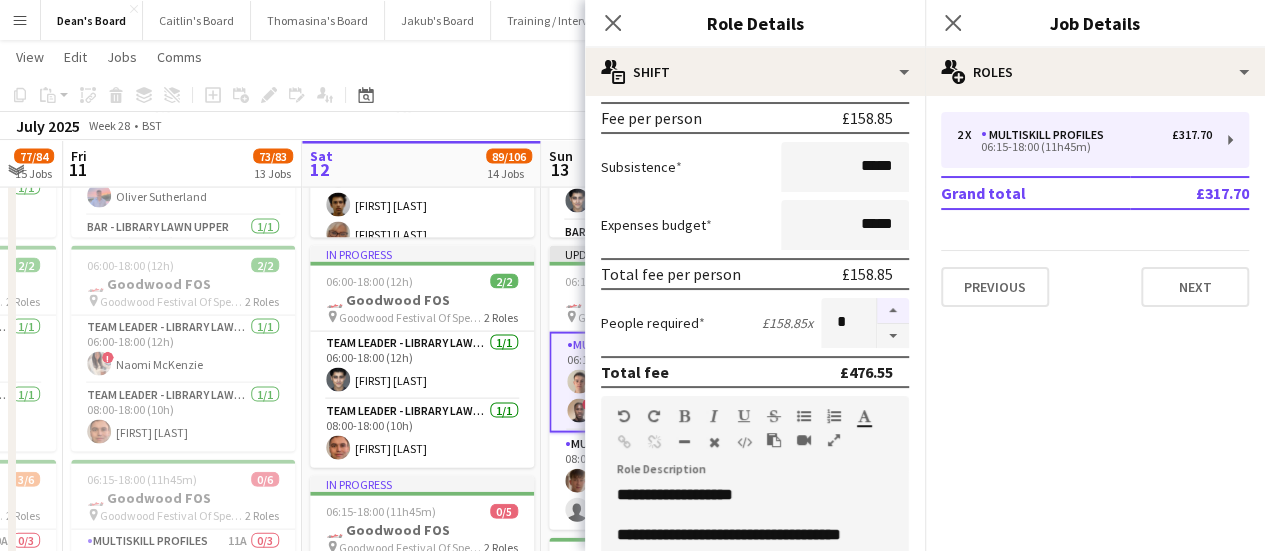 click at bounding box center (893, 311) 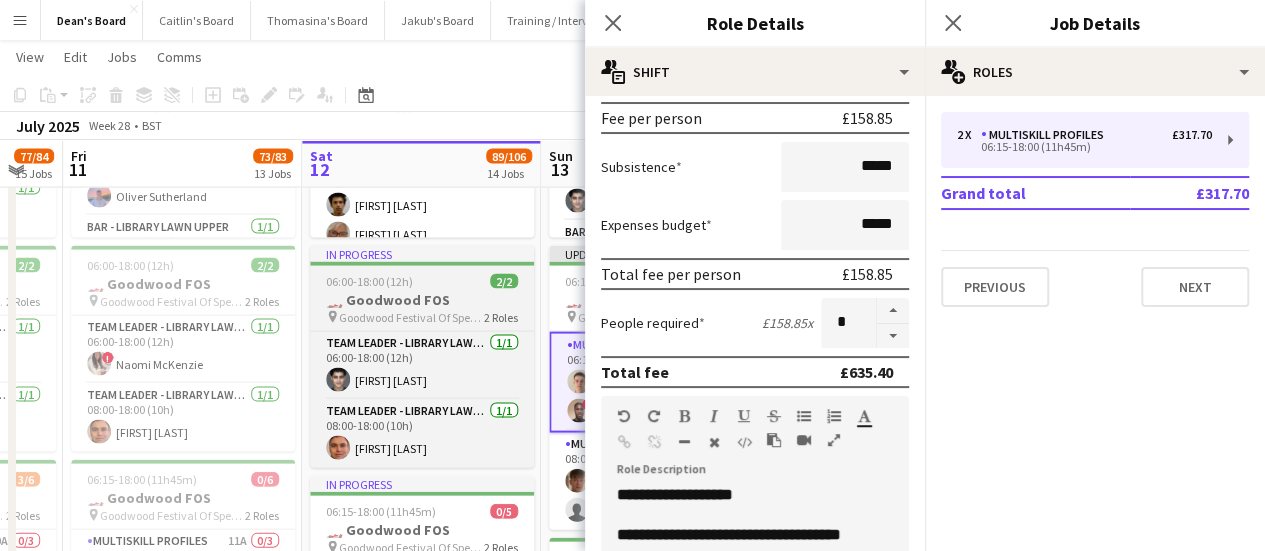 click on "In progress" at bounding box center (422, 254) 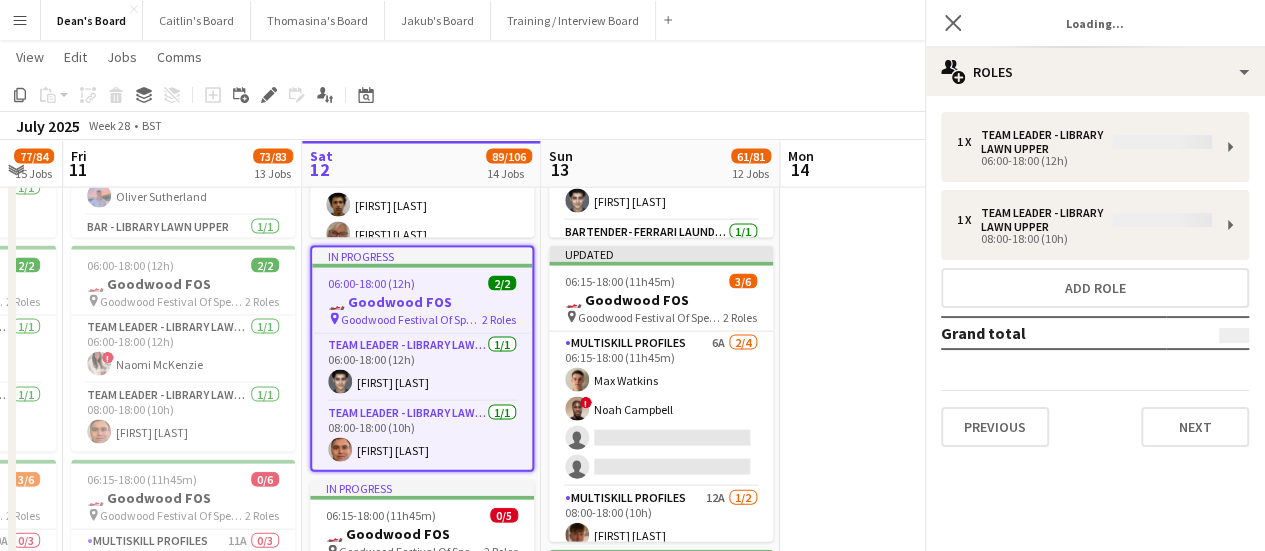 click on "In progress   05:30-01:00 (19h30m) (Sun)   54/61   🏎️ Goodwood FOS (37)
pin
Goodwood Festival Of Speed Chichester, PO18 0PH   29 Roles   Staff Welfare Catering   2/2   05:30-10:30 (5h)
! Susannah Wilson ! Alison Bailey  Bar - Kinrara Restaurant   1/1   06:00-18:00 (12h)
! Ryan Filkins  Bar - Library Lawn Lower   1/1   06:00-18:00 (12h)
Oliver Sutherland  Bar - Library Lawn Upper   1/1   06:00-18:00 (12h)
! Benjamin Trant  Bar - Partners Enclosure   1/1   06:00-18:00 (12h)
Florence Self  Bartender- Ferrari Laundry Green   2/2   06:00-18:00 (12h)
Fred Kavanagh Chelsea Foote  CATERING ASSIS - DRIVERS   1/1   06:00-18:00 (12h)
Beth Thorpe  Catering Assistant   1/1   06:00-18:00 (12h)
Abiola Kamoru  Catering Assistant - Drivers Toth   3/3   06:00-18:00 (12h)
Caterina Cardozo Grace Fairhurst simon fairhurst  MULTISKILL CLIENT   1/1   06:00-18:00 (12h)
Akaliza Lynna Manzi  Runner - Library Lawn Lower   2/2   06:00-18:00 (12h)
Lexie Ashford ! Grace Davison  1/1" at bounding box center [421, 513] 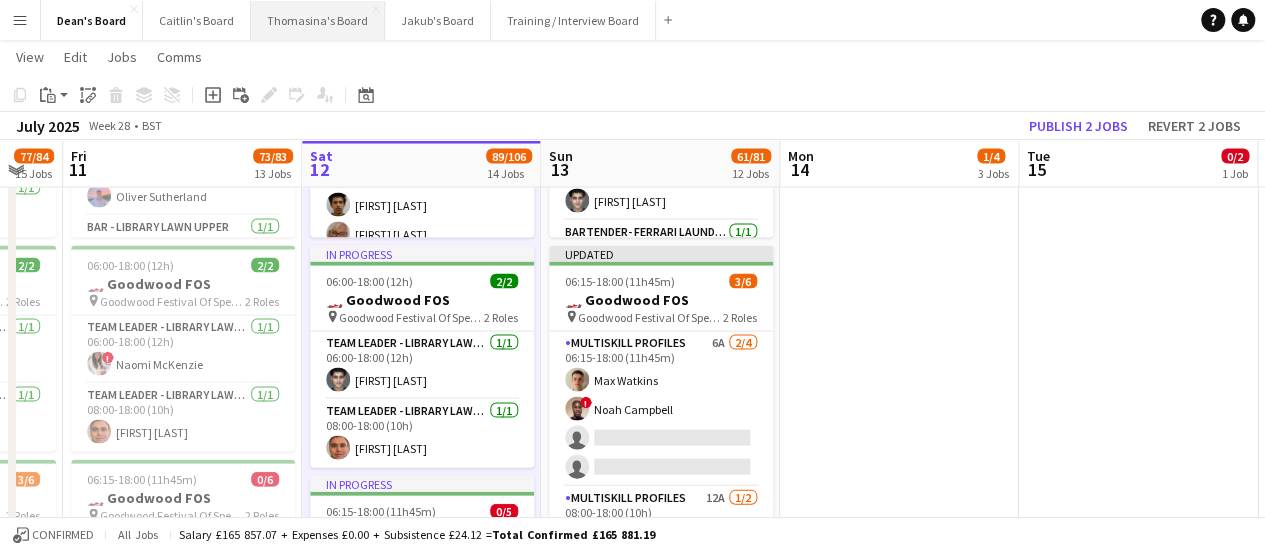 click on "Thomasina's Board
Close" at bounding box center (318, 20) 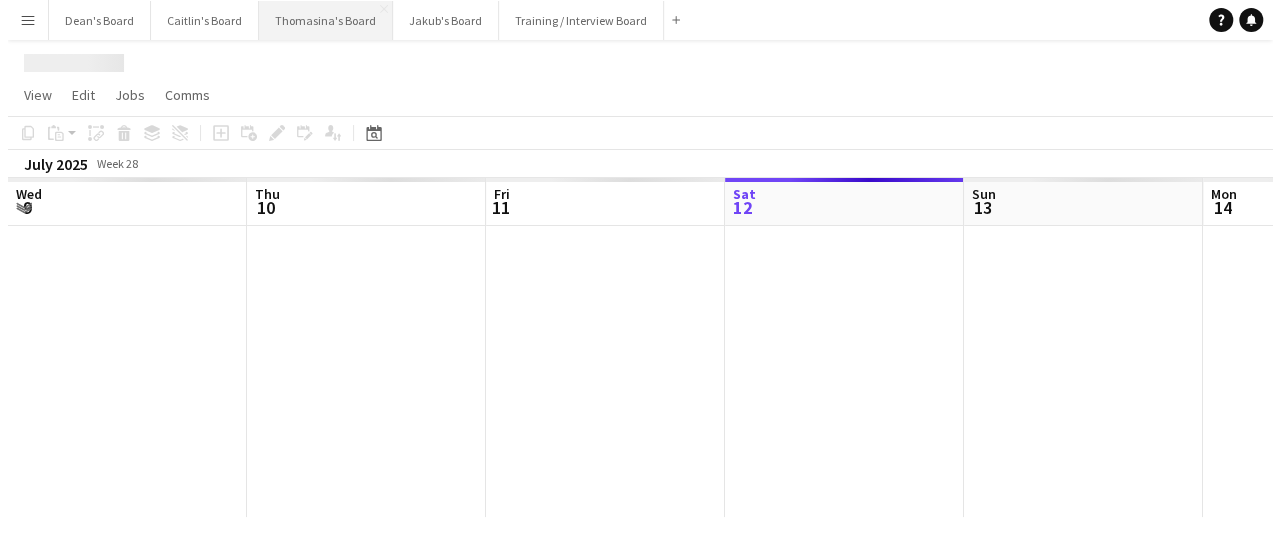 scroll, scrollTop: 0, scrollLeft: 0, axis: both 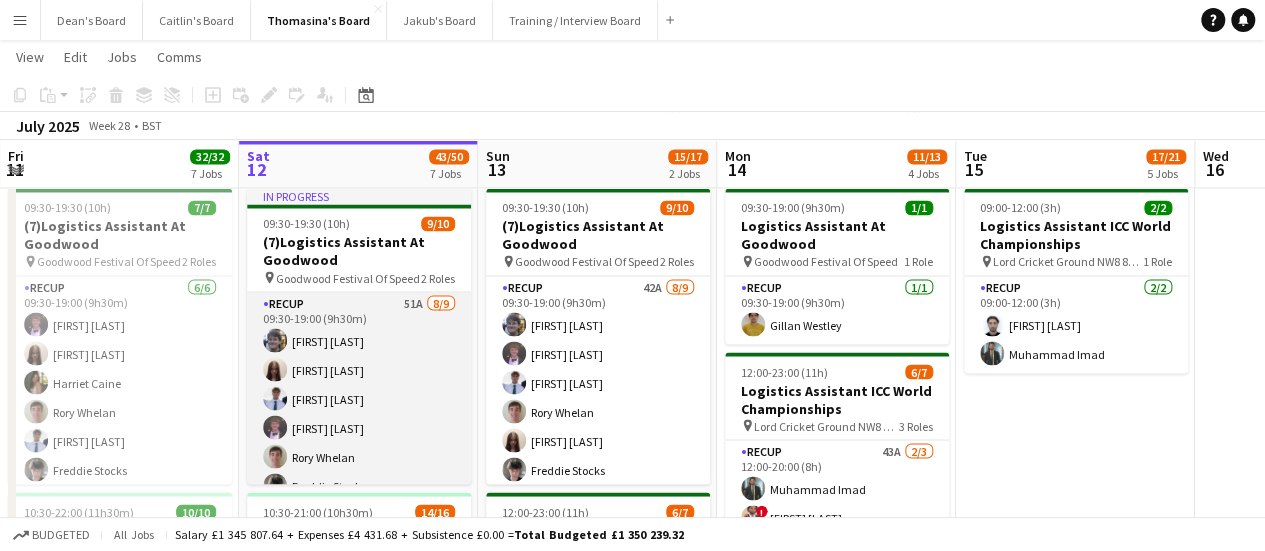 click on "RECUP   51A   8/9   09:30-19:00 (9h30m)
Poppy Varney Amelia McCabe Thomas Blamey Ben Blamey Rory Whelan Freddie Stocks Henry Bush Hugh Someya-Carr
single-neutral-actions" at bounding box center [359, 442] 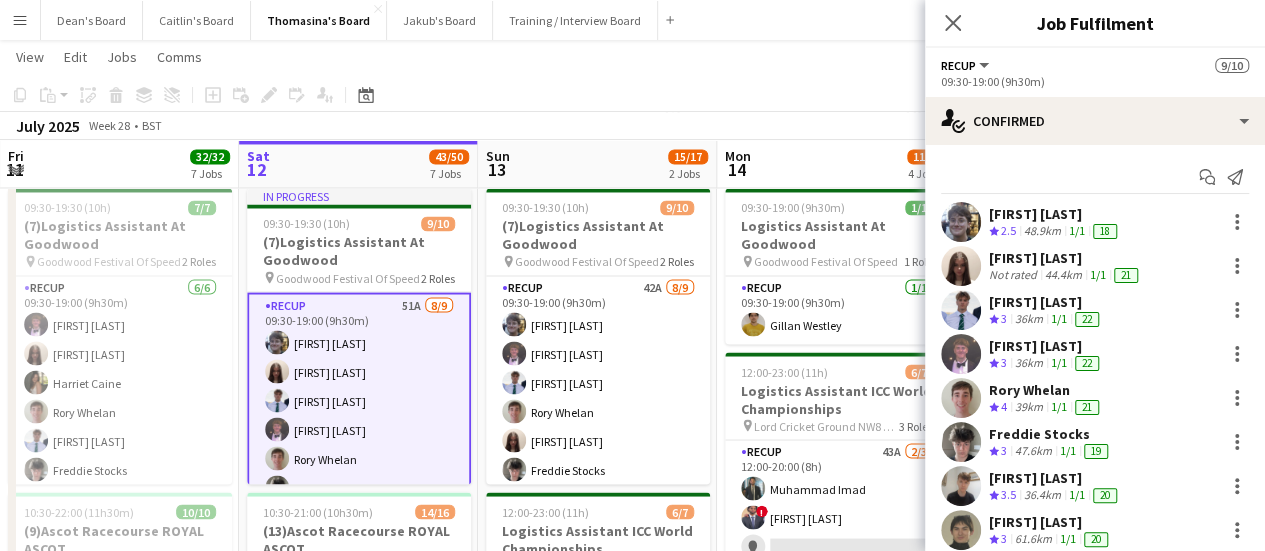 click on "48.9km" at bounding box center (1042, 231) 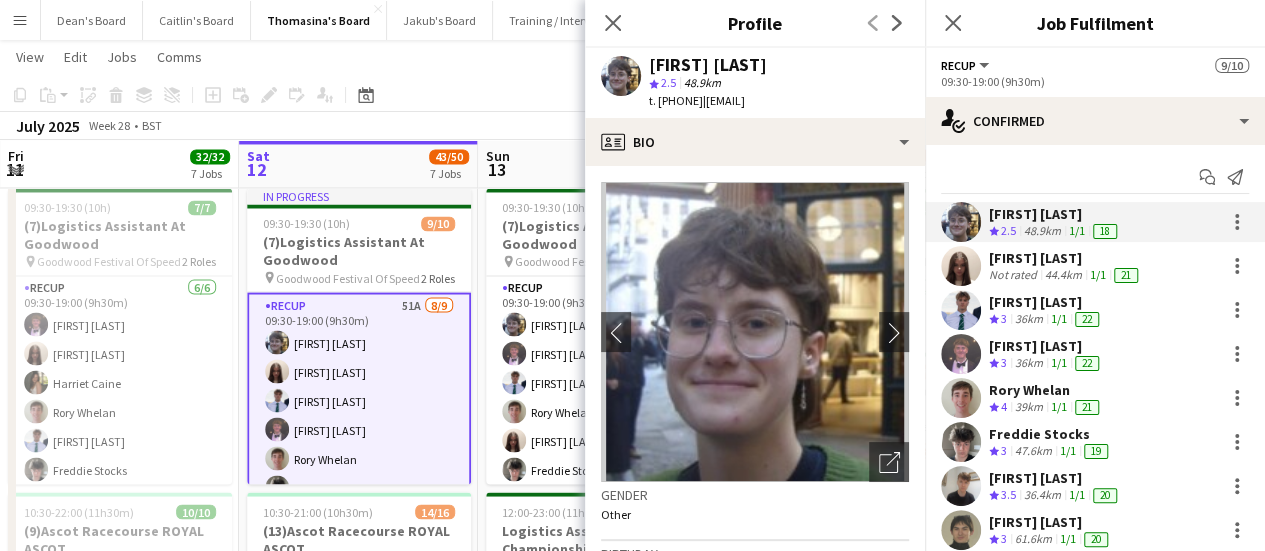 drag, startPoint x: 735, startPoint y: 99, endPoint x: 659, endPoint y: 107, distance: 76.41989 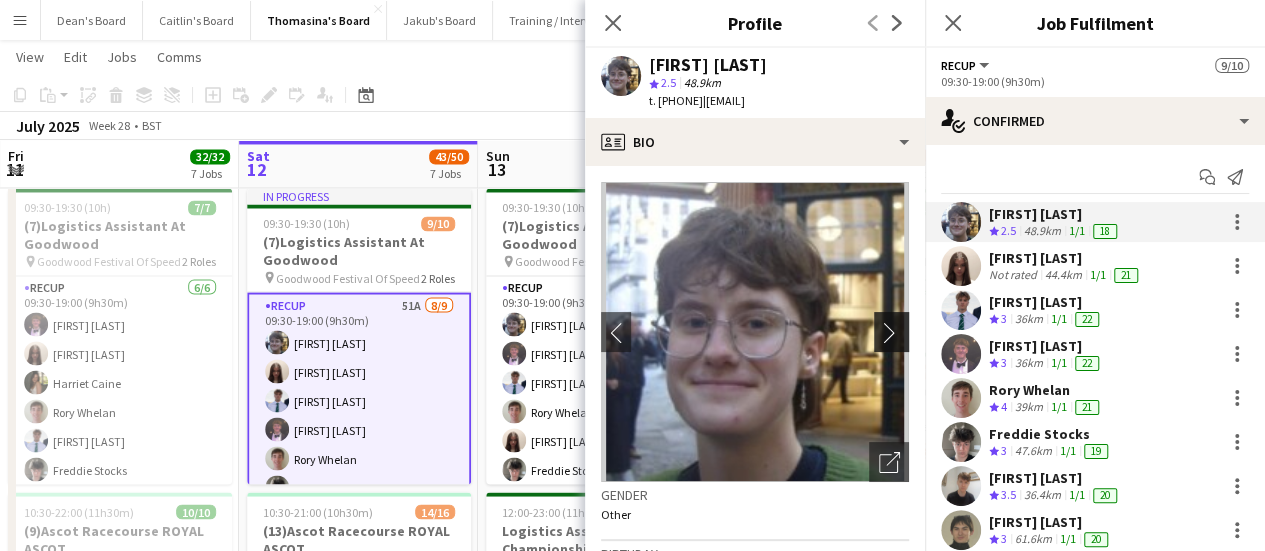 click on "chevron-right" 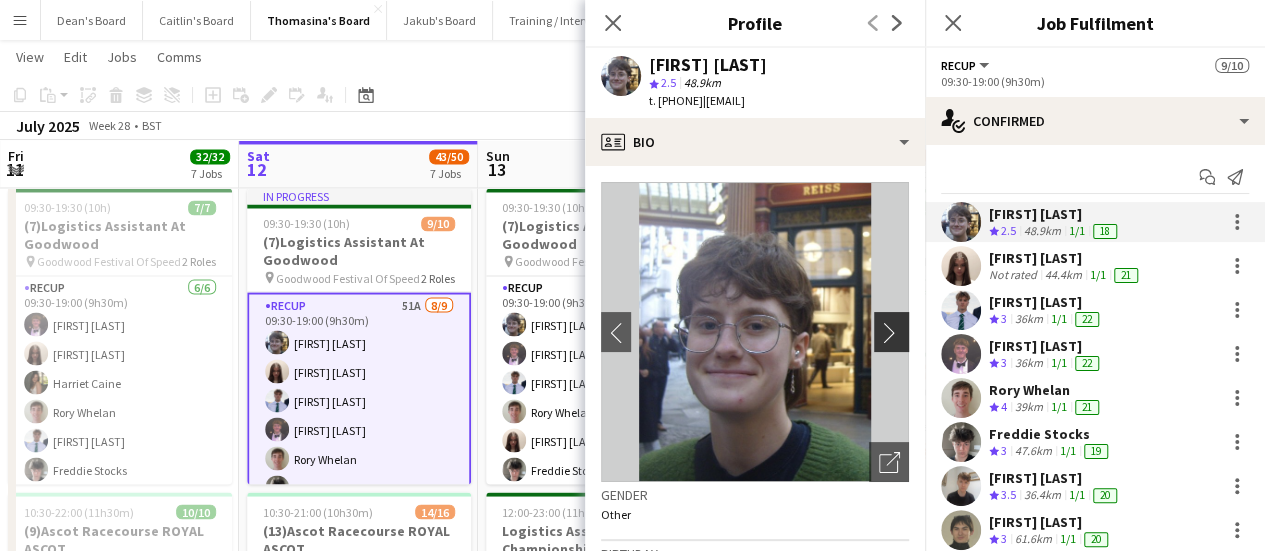 click on "chevron-right" 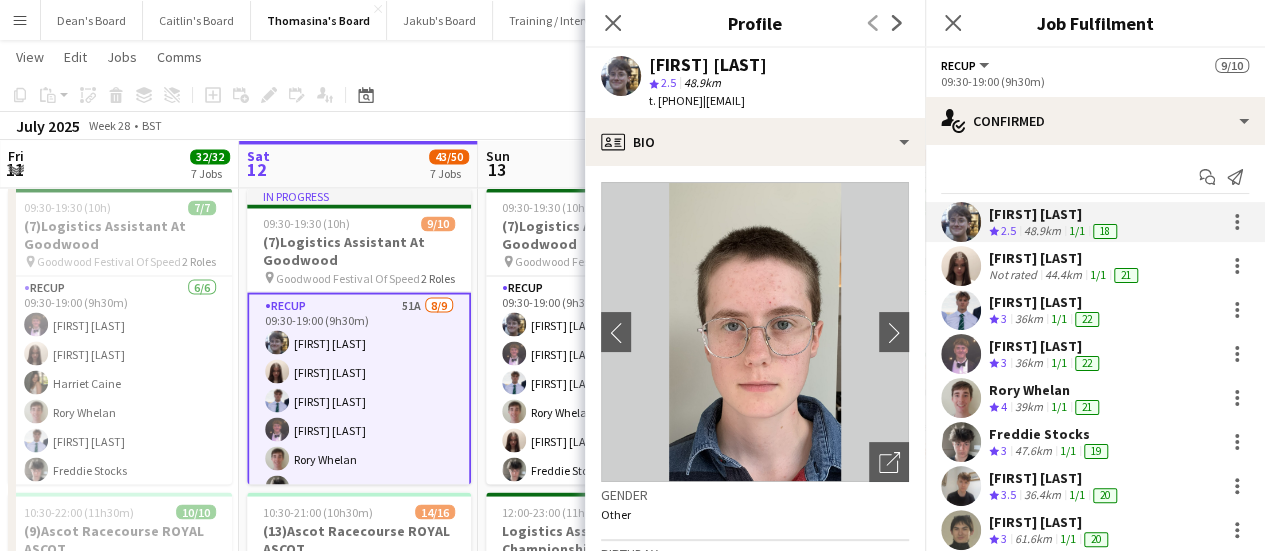 click on "44.4km" at bounding box center [1063, 275] 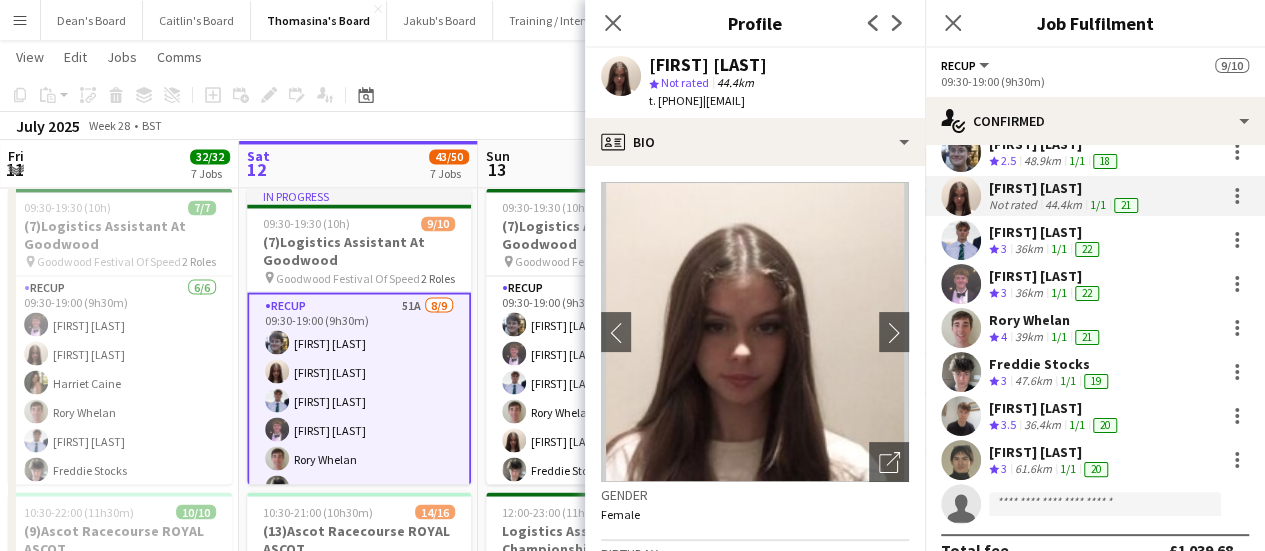 scroll, scrollTop: 100, scrollLeft: 0, axis: vertical 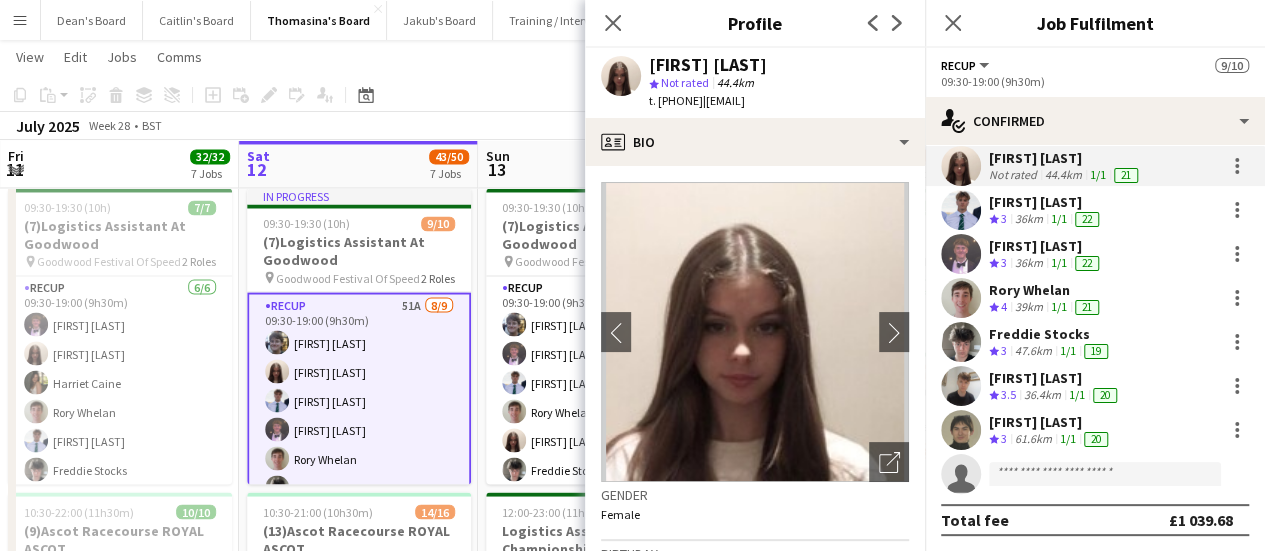 click on "Poppy Varney
Crew rating
2.5   48.9km  1/1  18   Amelia McCabe   Not rated   44.4km  1/1  21   Thomas Blamey
Crew rating
3   36km  1/1  22   Ben Blamey
Crew rating
3   36km  1/1  22   Rory Whelan
Crew rating
4   39km  1/1  21   Freddie Stocks
Crew rating
3   47.6km  1/1  19   Henry Bush
Crew rating
3.5   36.4km  1/1  20   Hugh Someya-Carr
Crew rating
3   61.6km  1/1  20
single-neutral-actions" at bounding box center (1095, 298) 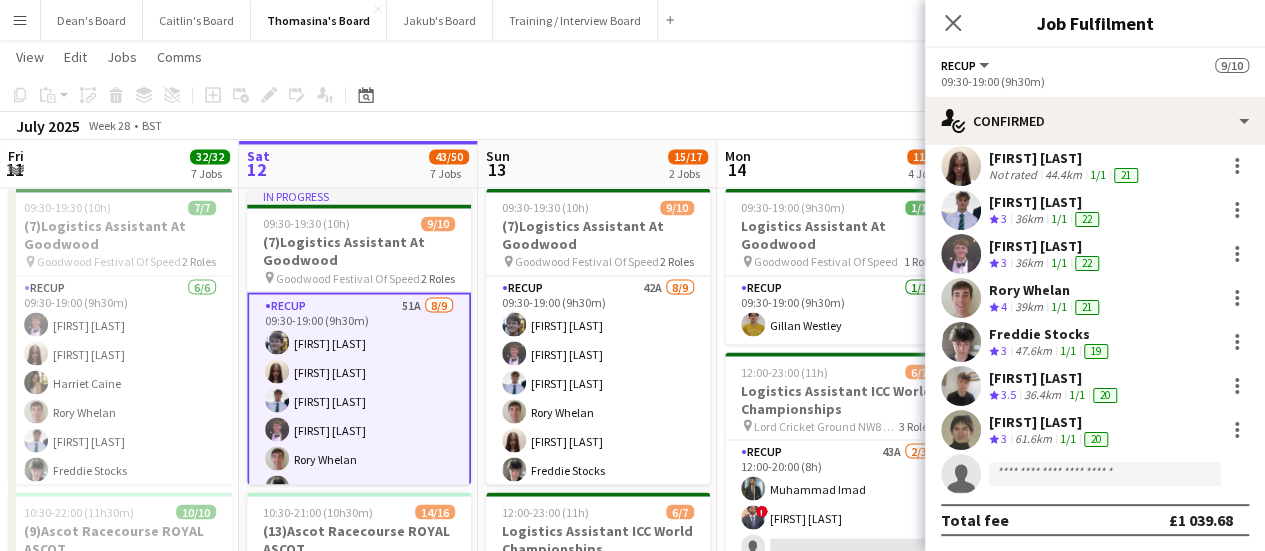 click on "61.6km" at bounding box center [1033, 439] 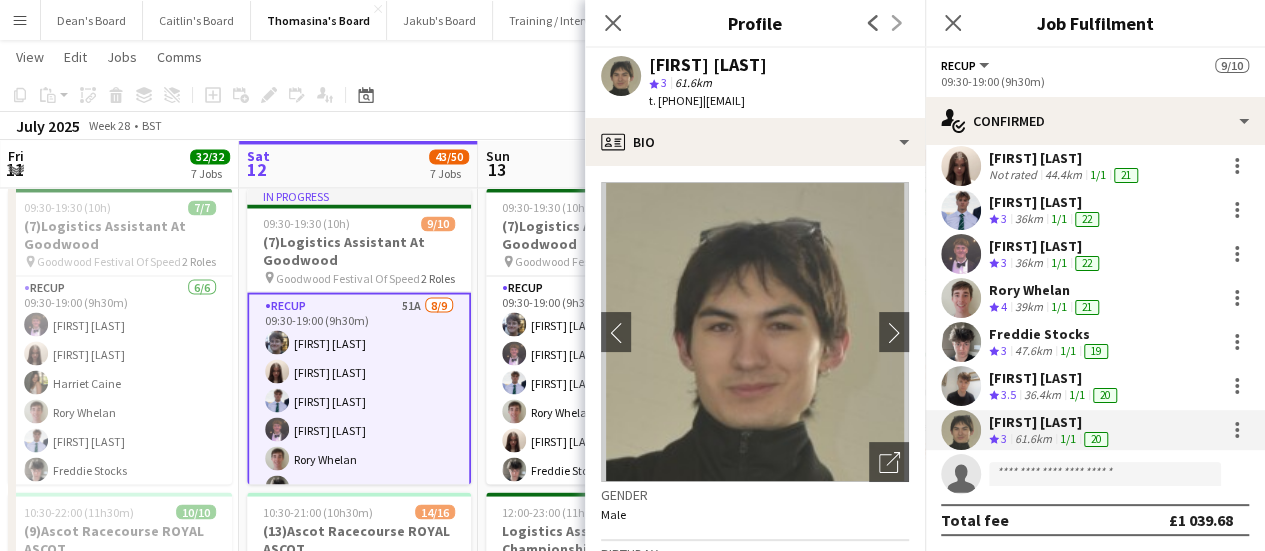 drag, startPoint x: 770, startPoint y: 59, endPoint x: 657, endPoint y: 58, distance: 113.004425 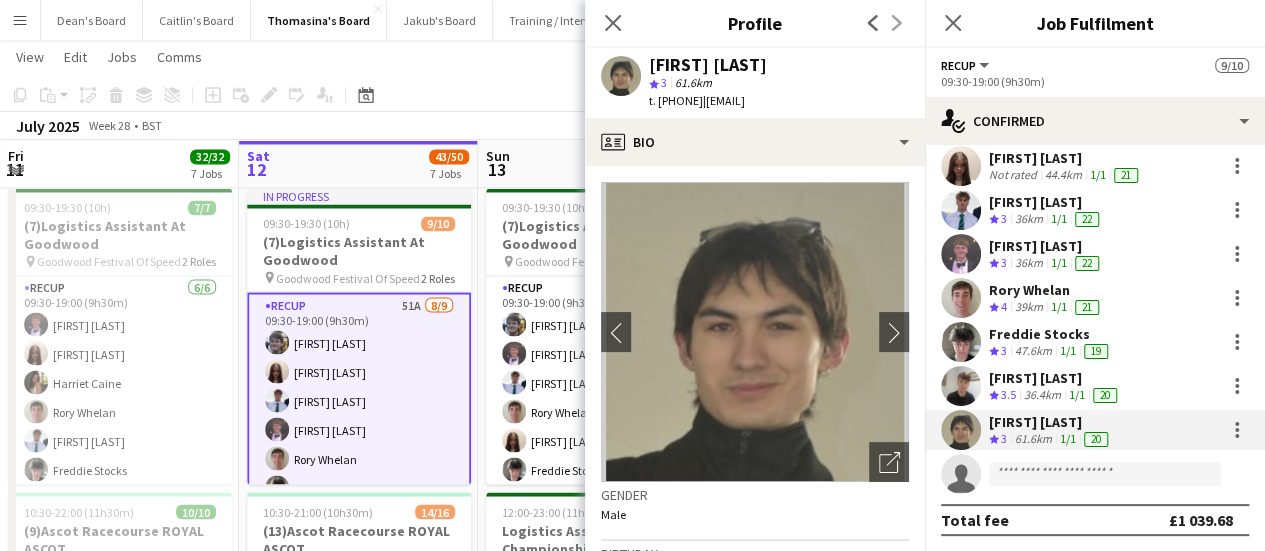 drag, startPoint x: 734, startPoint y: 101, endPoint x: 655, endPoint y: 107, distance: 79.22752 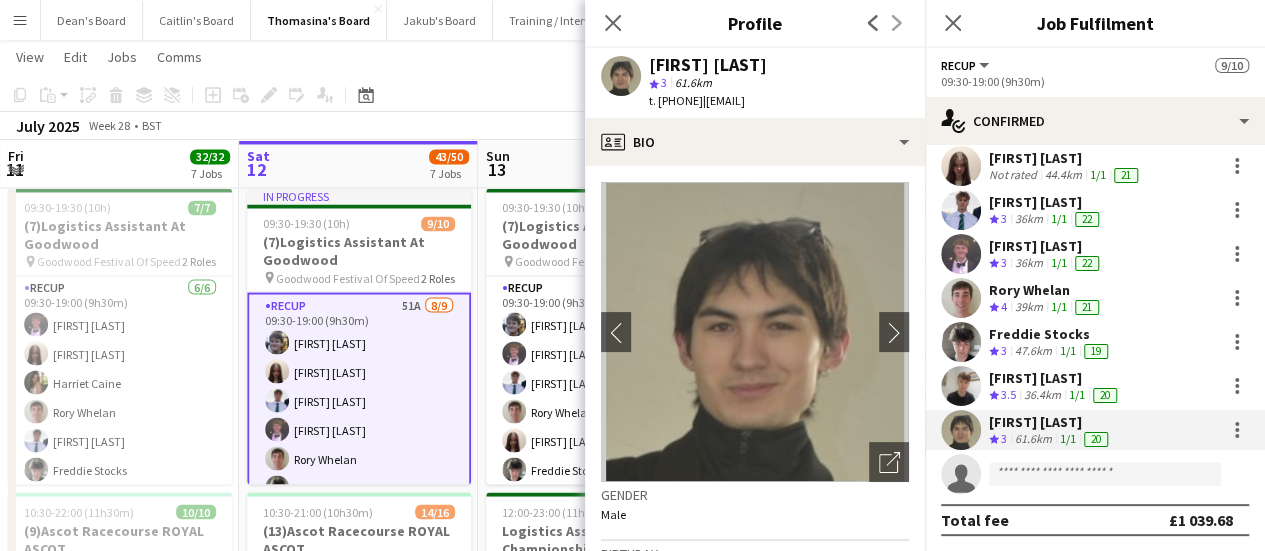click on "Henry Bush" at bounding box center (1055, 378) 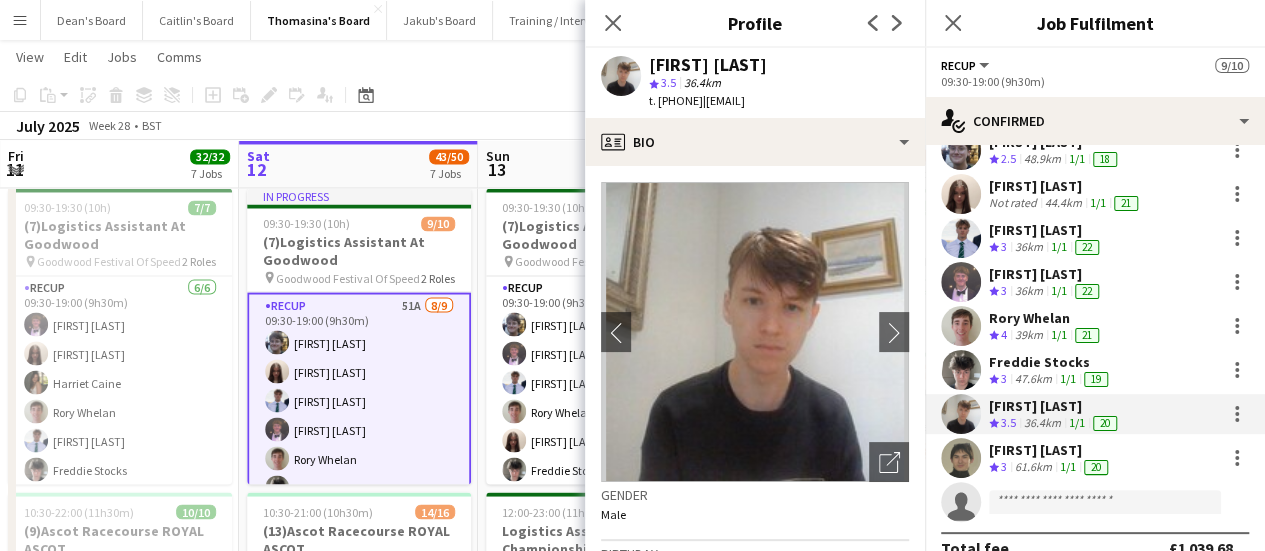 scroll, scrollTop: 100, scrollLeft: 0, axis: vertical 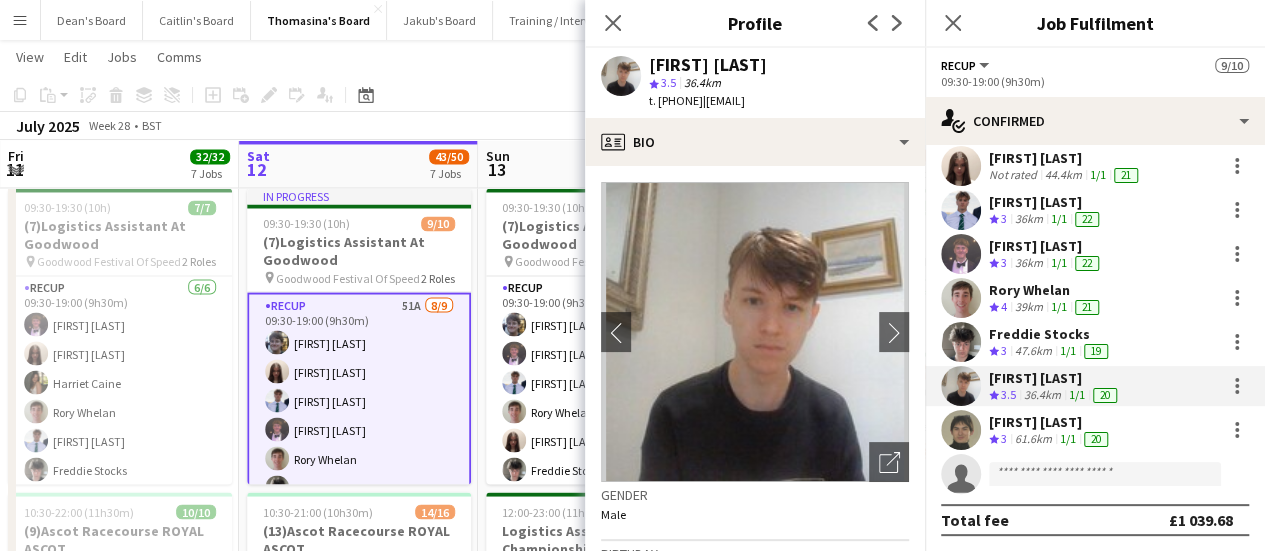 drag, startPoint x: 734, startPoint y: 97, endPoint x: 655, endPoint y: 105, distance: 79.40403 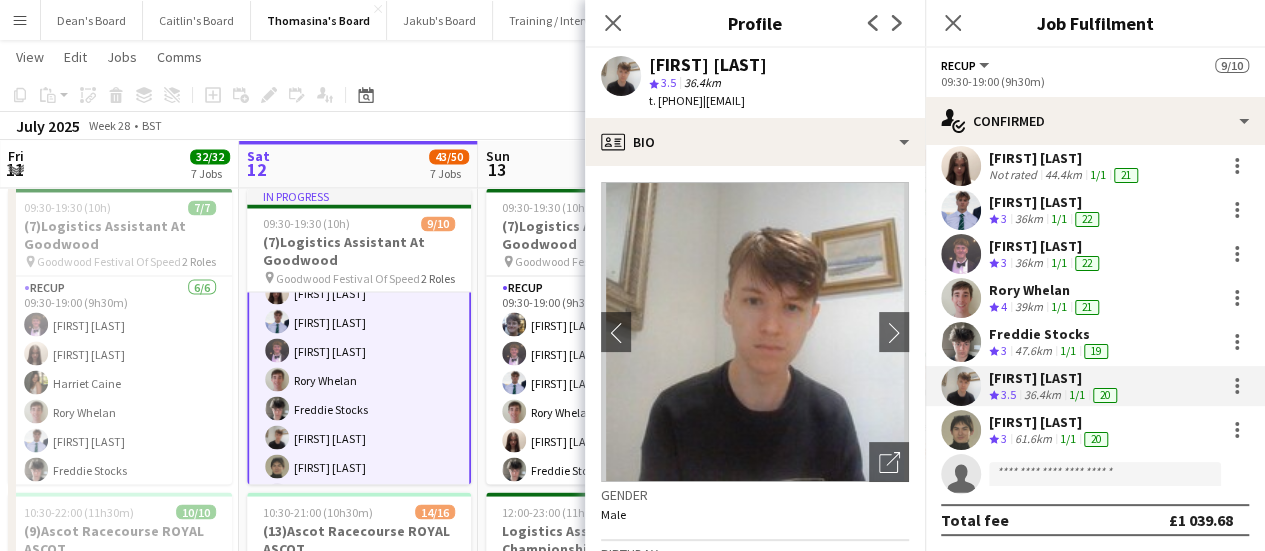 scroll, scrollTop: 179, scrollLeft: 0, axis: vertical 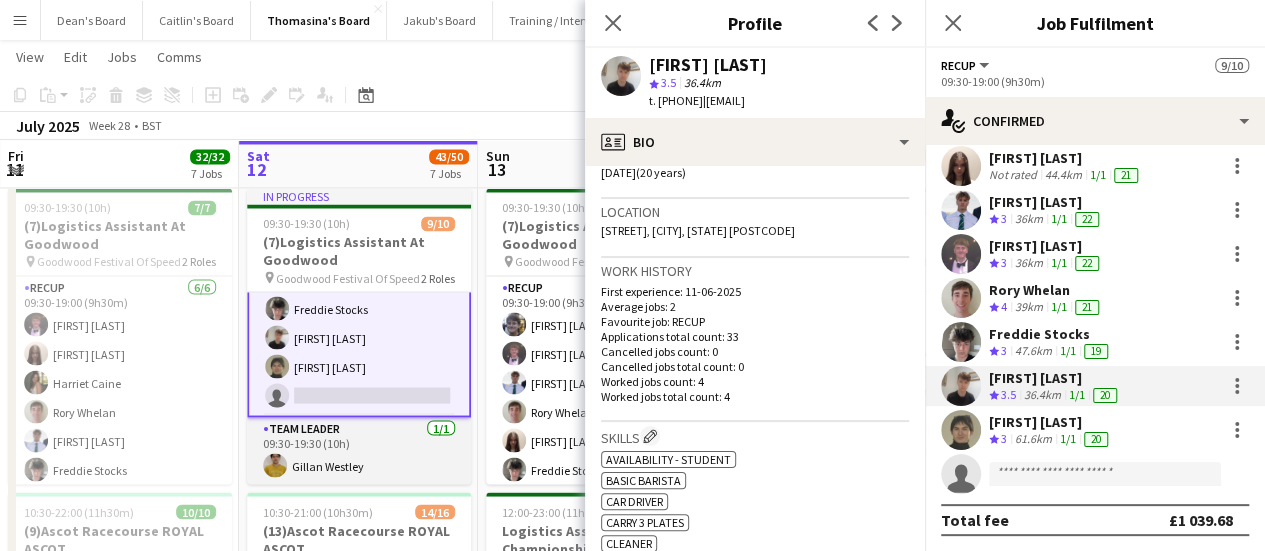click on "TEAM LEADER   1/1   09:30-19:30 (10h)
Gillan Westley" at bounding box center [359, 451] 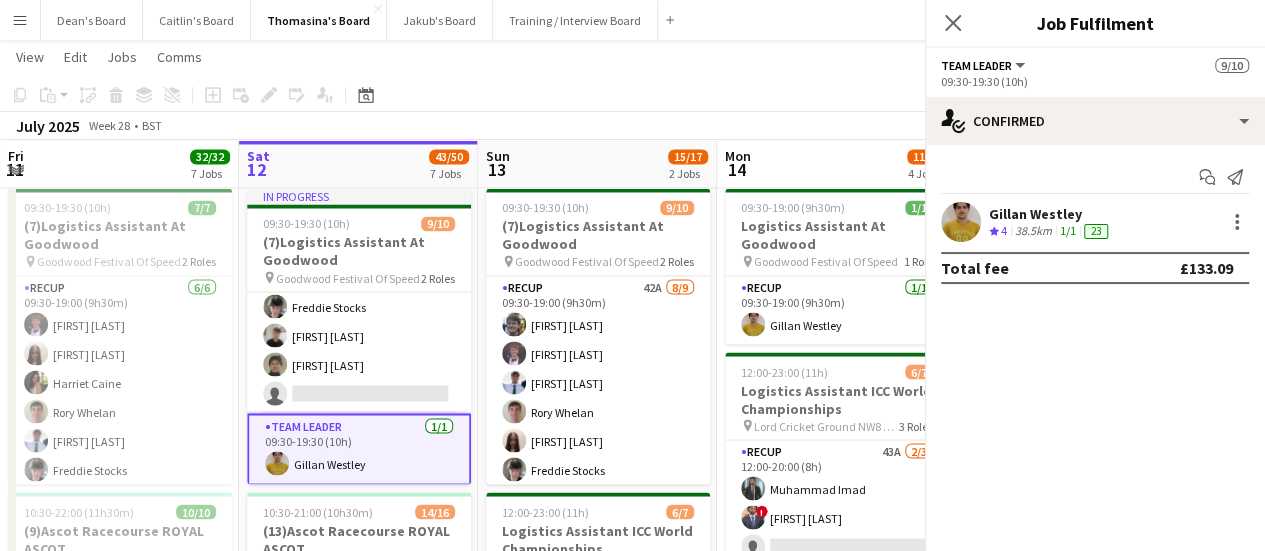 scroll, scrollTop: 0, scrollLeft: 0, axis: both 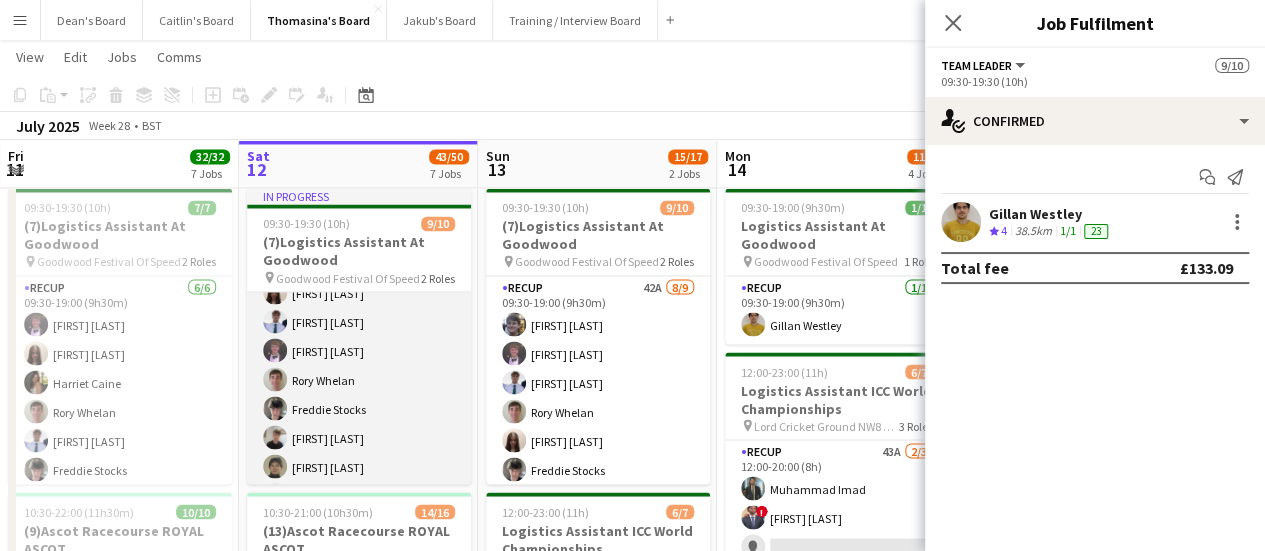 click on "RECUP   51A   8/9   09:30-19:00 (9h30m)
Poppy Varney Amelia McCabe Thomas Blamey Ben Blamey Rory Whelan Freddie Stocks Henry Bush Hugh Someya-Carr
single-neutral-actions" at bounding box center (359, 365) 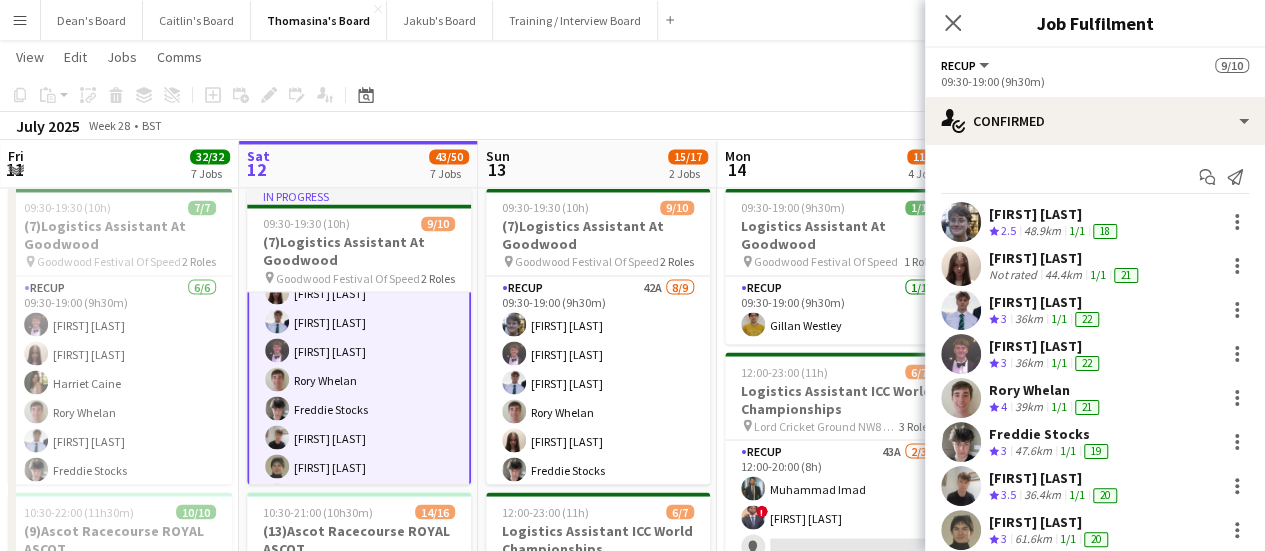 scroll, scrollTop: 0, scrollLeft: 0, axis: both 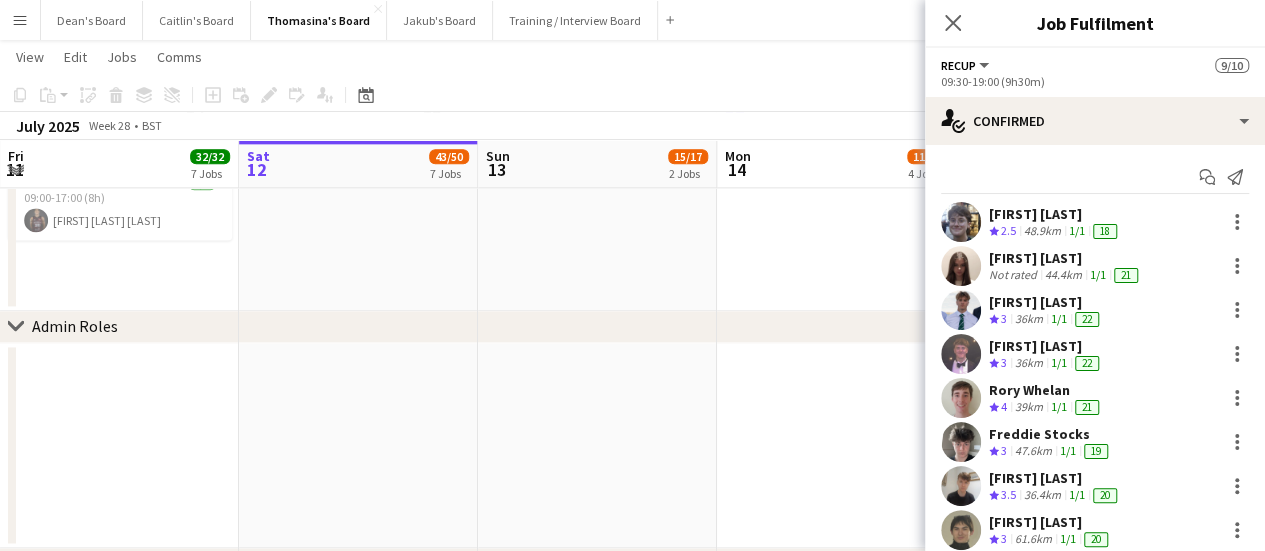 drag, startPoint x: 685, startPoint y: 194, endPoint x: 688, endPoint y: 133, distance: 61.073727 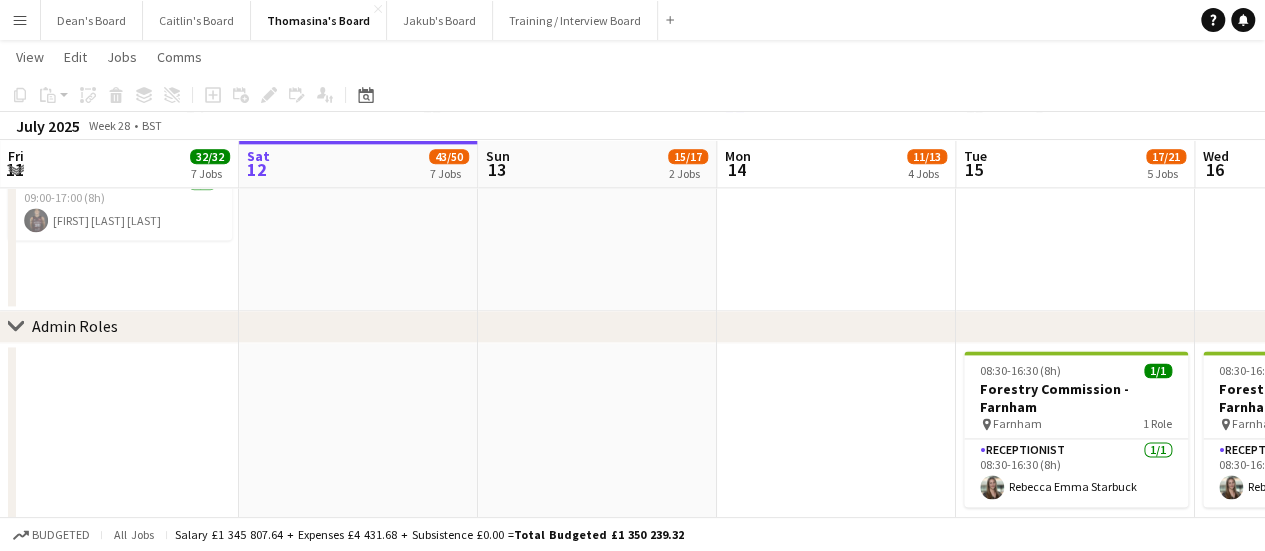 click on "Copy
Paste
Paste   Ctrl+V Paste with crew  Ctrl+Shift+V
Paste linked Job
Delete
Group
Ungroup
Add job
Add linked Job
Edit
Edit linked Job
Applicants
Date picker
JUL 2025 JUL 2025 Monday M Tuesday T Wednesday W Thursday T Friday F Saturday S Sunday S  JUL      1   2   3   4   5   6   7   8   9   10   11   12   13   14   15   16   17   18   19   20   21   22   23   24   25   26   27   28   29   30   31
Comparison range
Comparison range
Today" 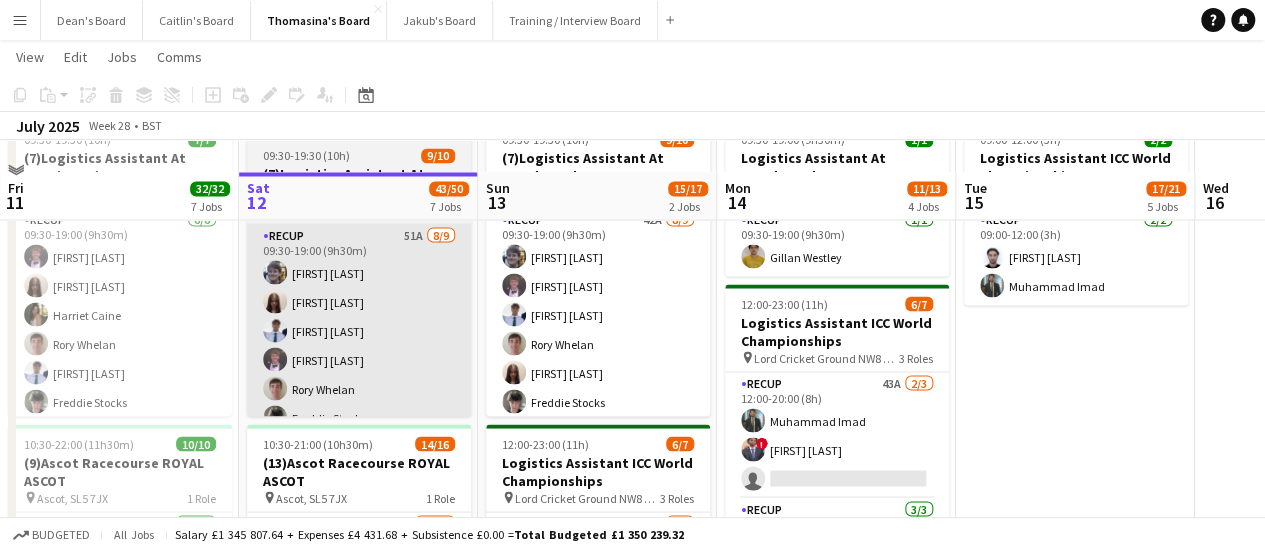 scroll, scrollTop: 1800, scrollLeft: 0, axis: vertical 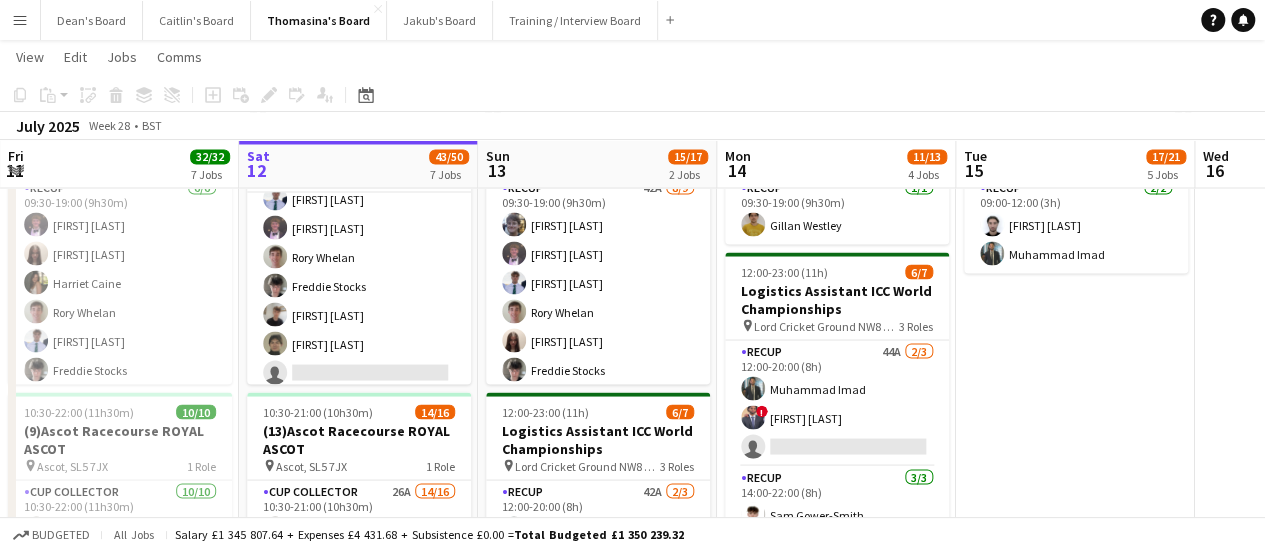 click at bounding box center (1314, 556) 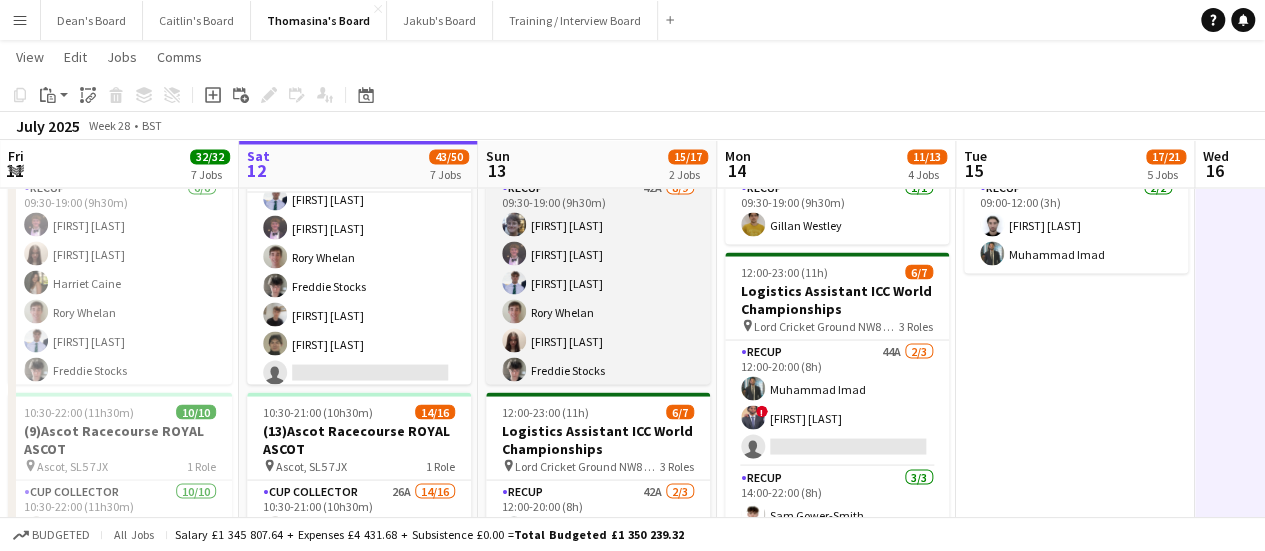 click on "RECUP   42A   8/9   09:30-19:00 (9h30m)
Poppy Varney Ben Blamey Thomas Blamey Rory Whelan Amelia McCabe Freddie Stocks Henry Bush Hugh Someya-Carr
single-neutral-actions" at bounding box center [598, 326] 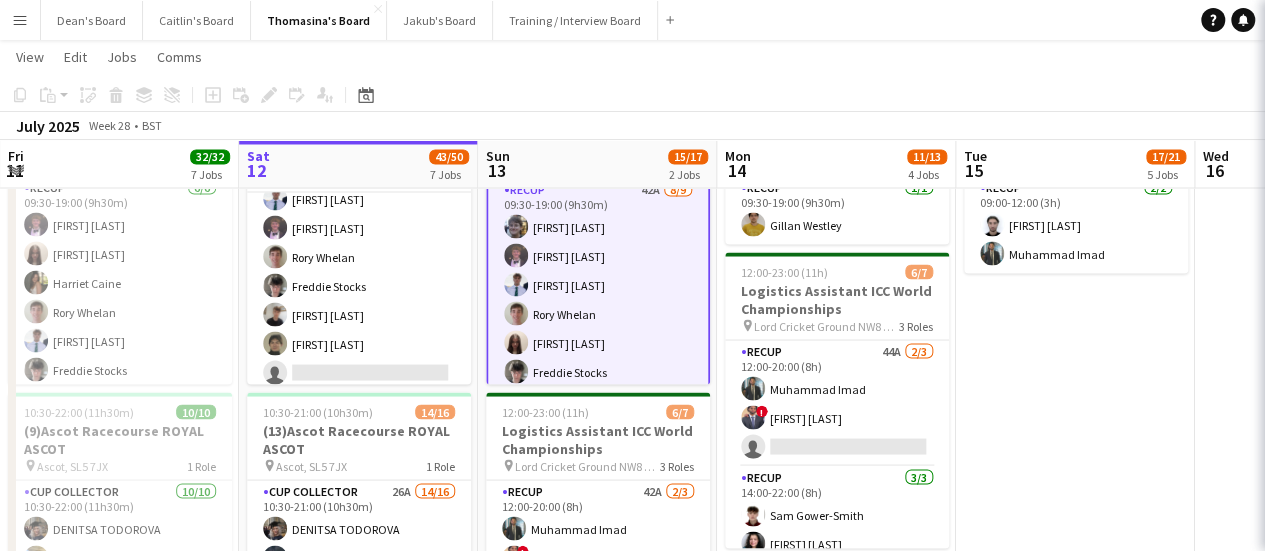 scroll, scrollTop: 0, scrollLeft: 477, axis: horizontal 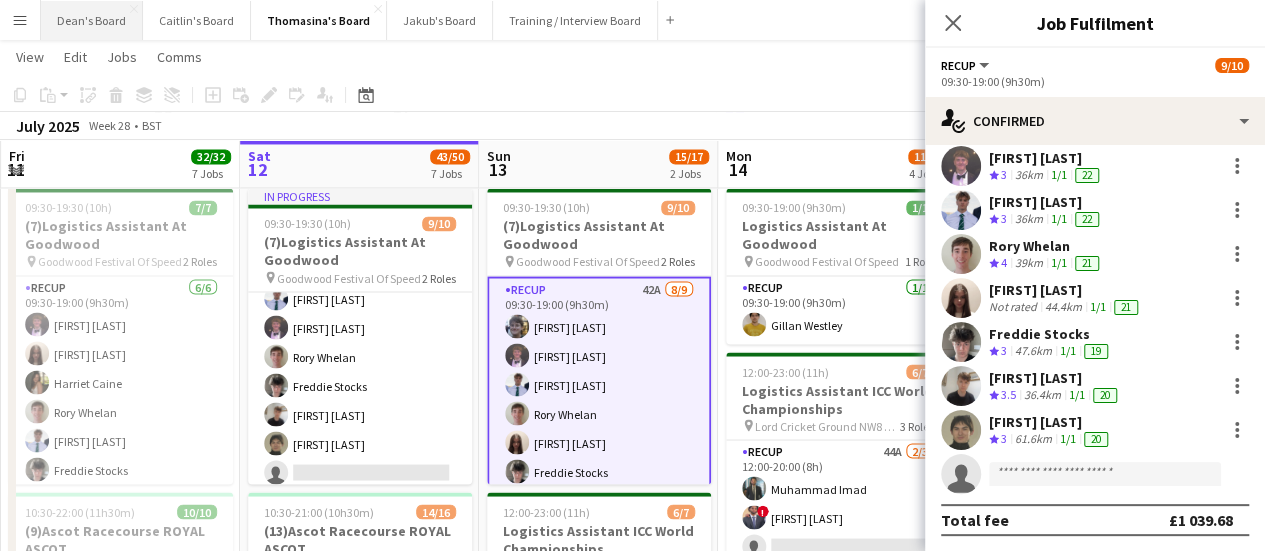 click on "Dean's Board
Close" at bounding box center (92, 20) 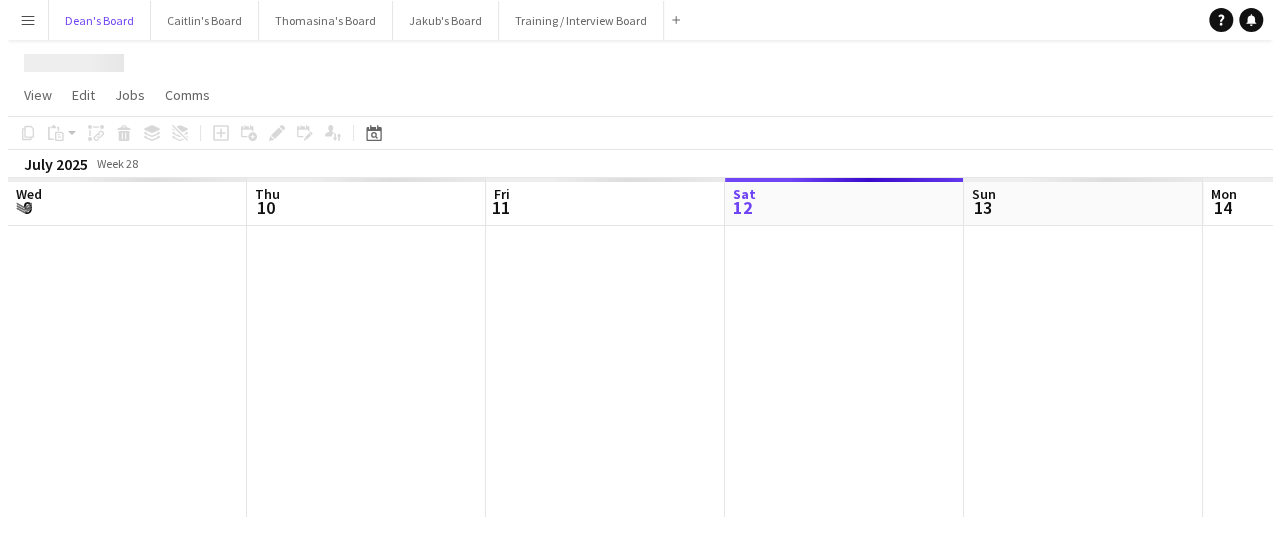 scroll, scrollTop: 0, scrollLeft: 0, axis: both 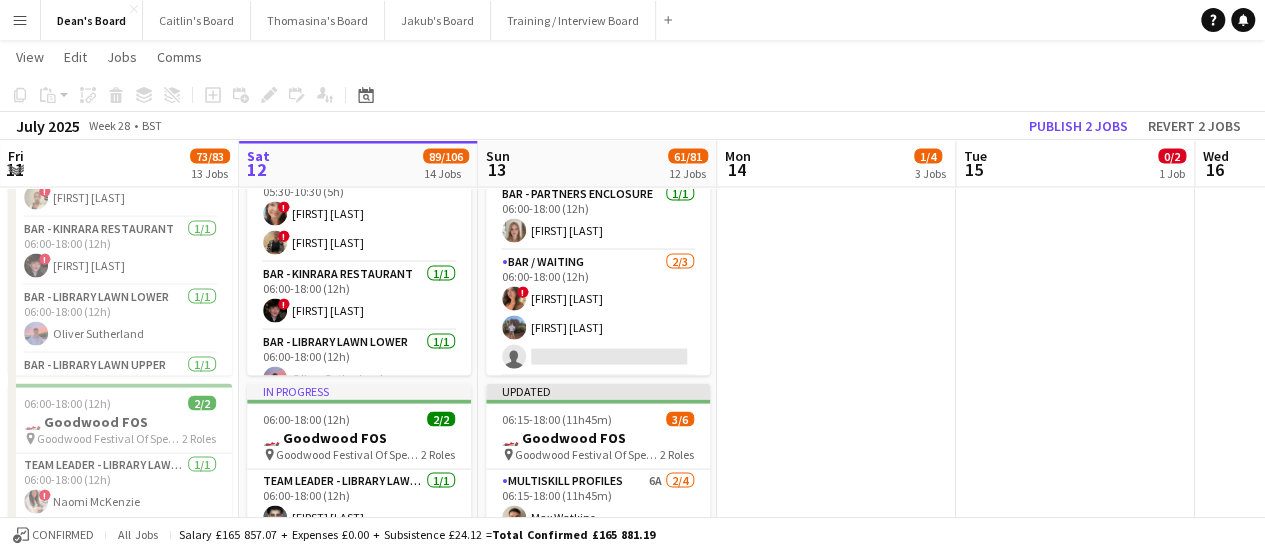 click on "Bar / Waiting    2/3   06:00-18:00 (12h)
! Chloe Honeybourne Felix Lansley
single-neutral-actions" at bounding box center (598, 314) 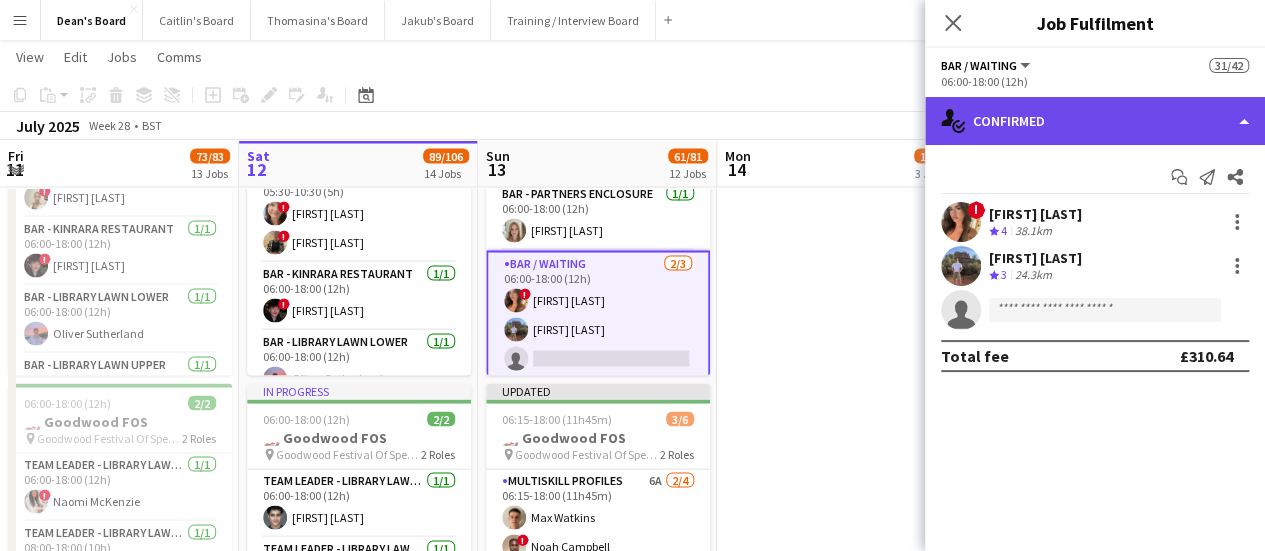 click on "single-neutral-actions-check-2
Confirmed" 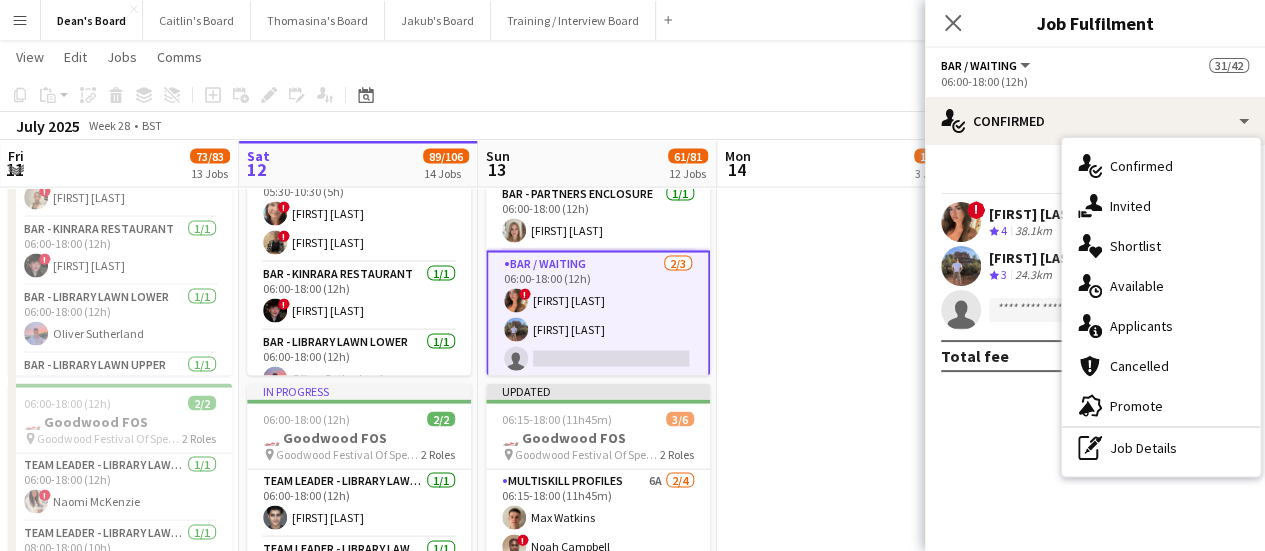 click on "single-neutral-actions-information
Applicants" at bounding box center [1161, 326] 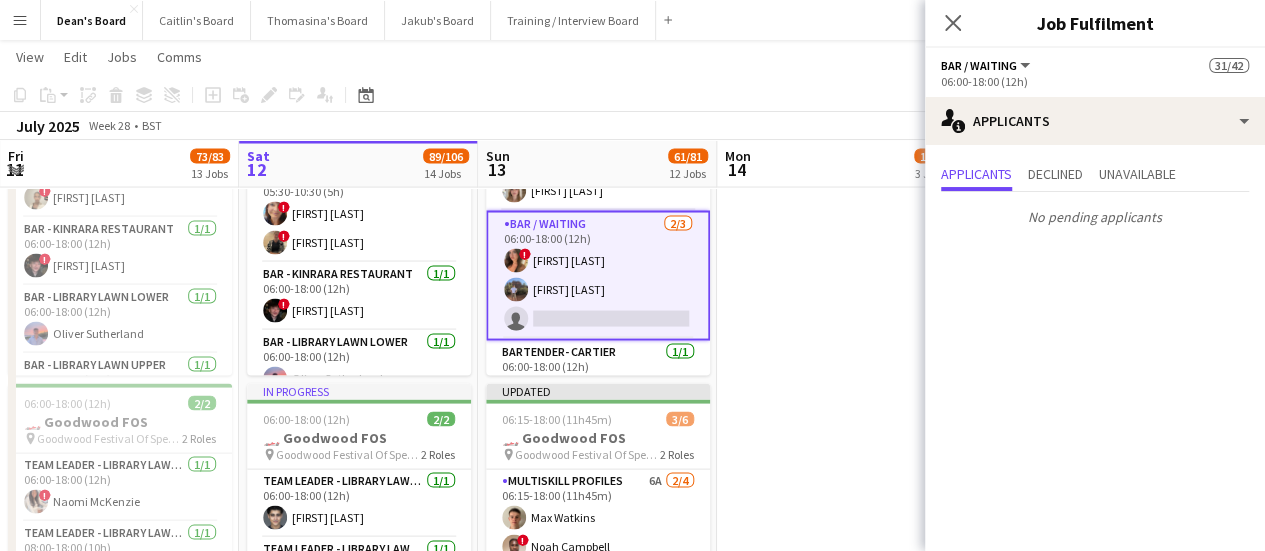 scroll, scrollTop: 148, scrollLeft: 0, axis: vertical 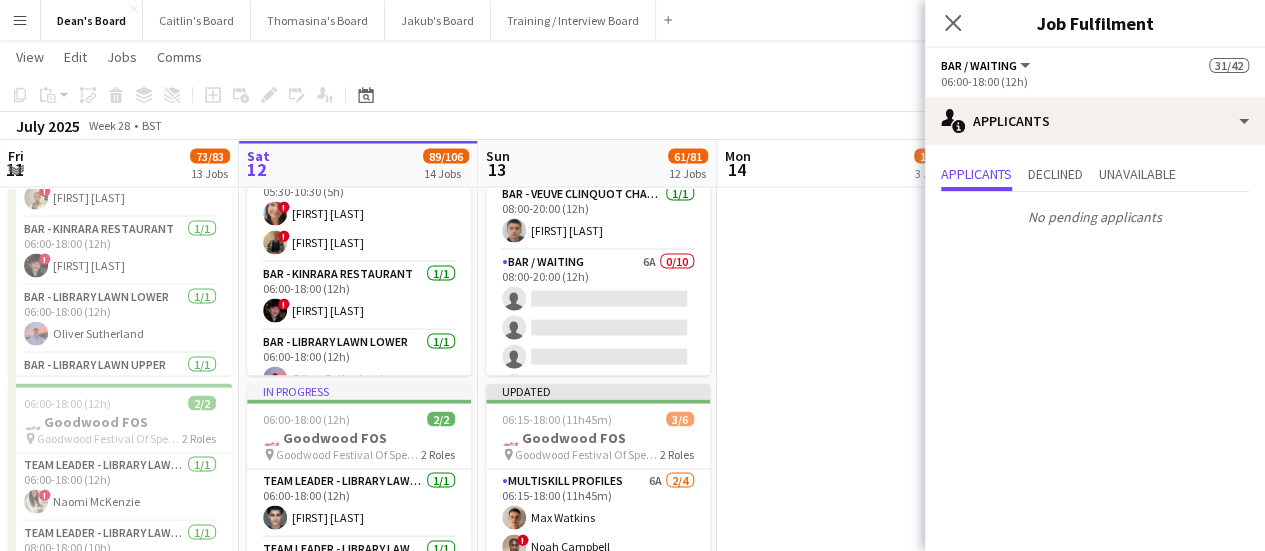 click on "Bar / Waiting    6A   0/10   08:00-20:00 (12h)
single-neutral-actions
single-neutral-actions
single-neutral-actions
single-neutral-actions
single-neutral-actions
single-neutral-actions
single-neutral-actions
single-neutral-actions
single-neutral-actions
single-neutral-actions" at bounding box center (598, 415) 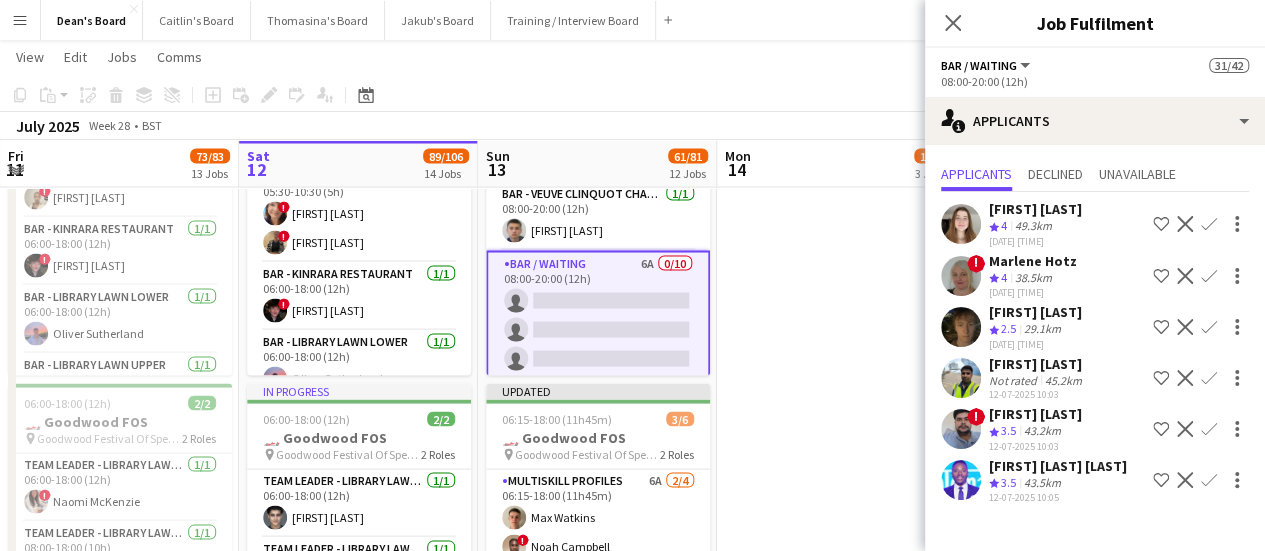 click on "Confirm" at bounding box center [1209, 276] 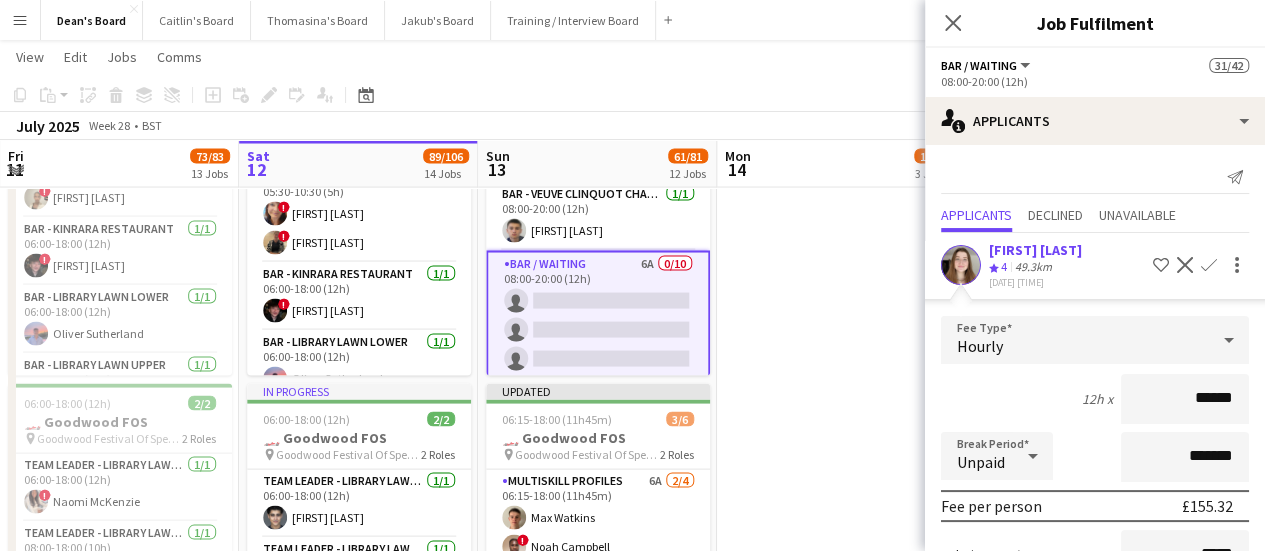 scroll, scrollTop: 200, scrollLeft: 0, axis: vertical 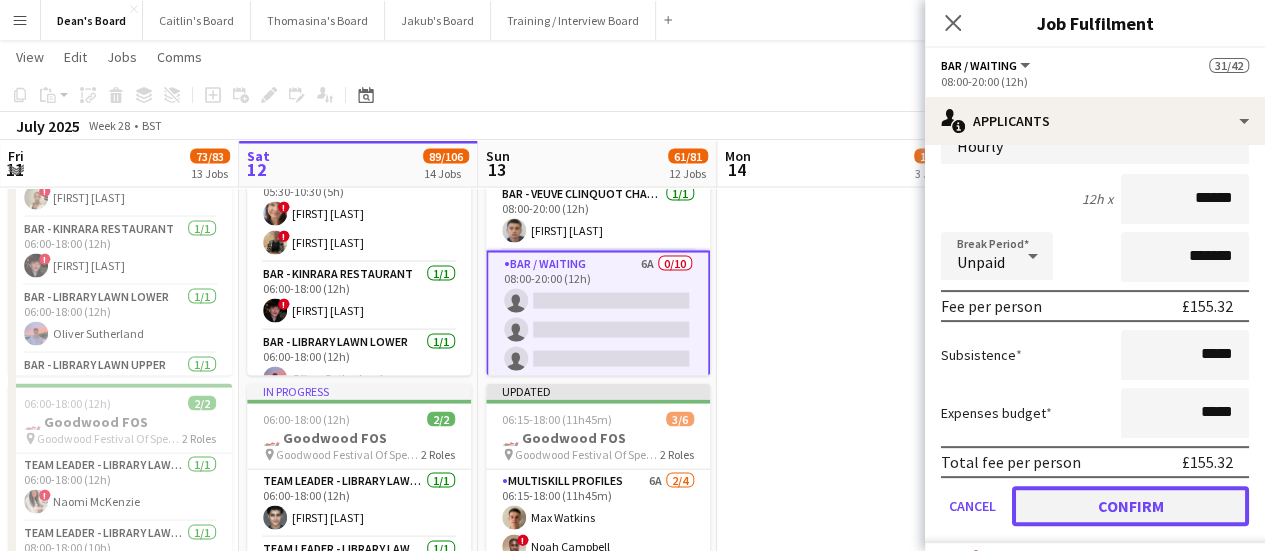 click on "Confirm" 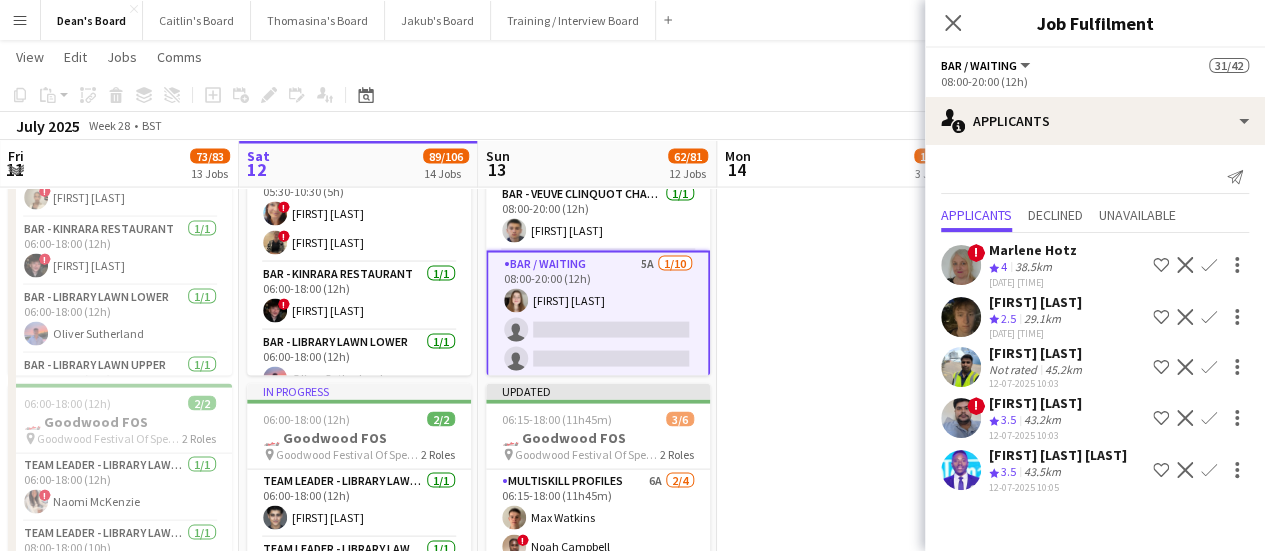 scroll, scrollTop: 0, scrollLeft: 0, axis: both 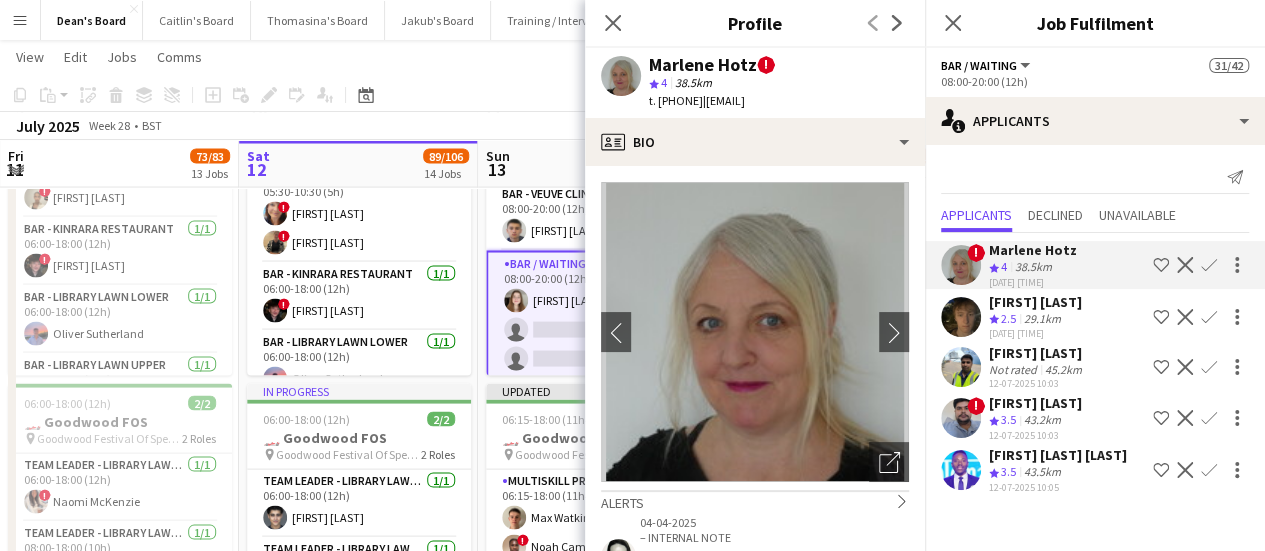 click on "!  Manan Malhotra
Crew rating
3.5   43.2km   12-07-2025 10:03
Shortlist crew
Decline
Confirm" at bounding box center [1095, 470] 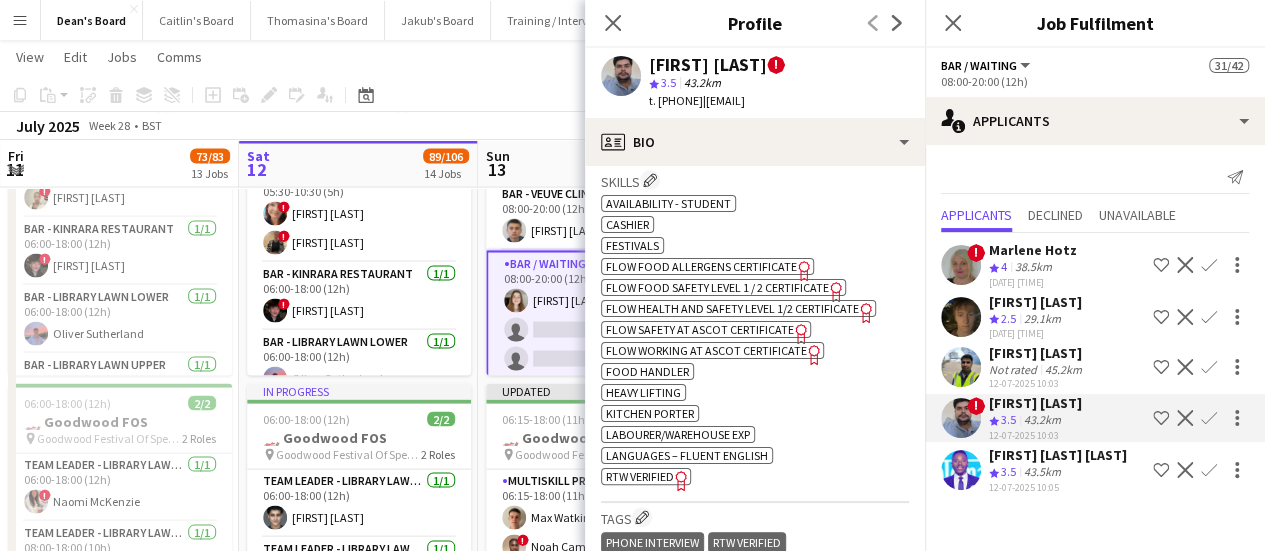 scroll, scrollTop: 900, scrollLeft: 0, axis: vertical 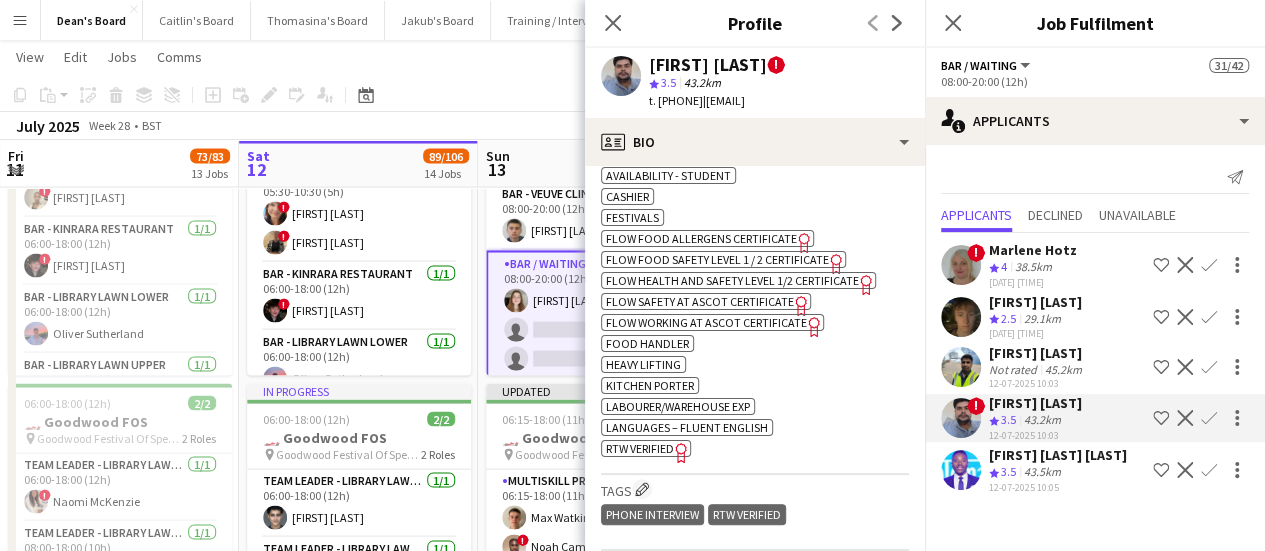 drag, startPoint x: 1036, startPoint y: 429, endPoint x: 1045, endPoint y: 467, distance: 39.051247 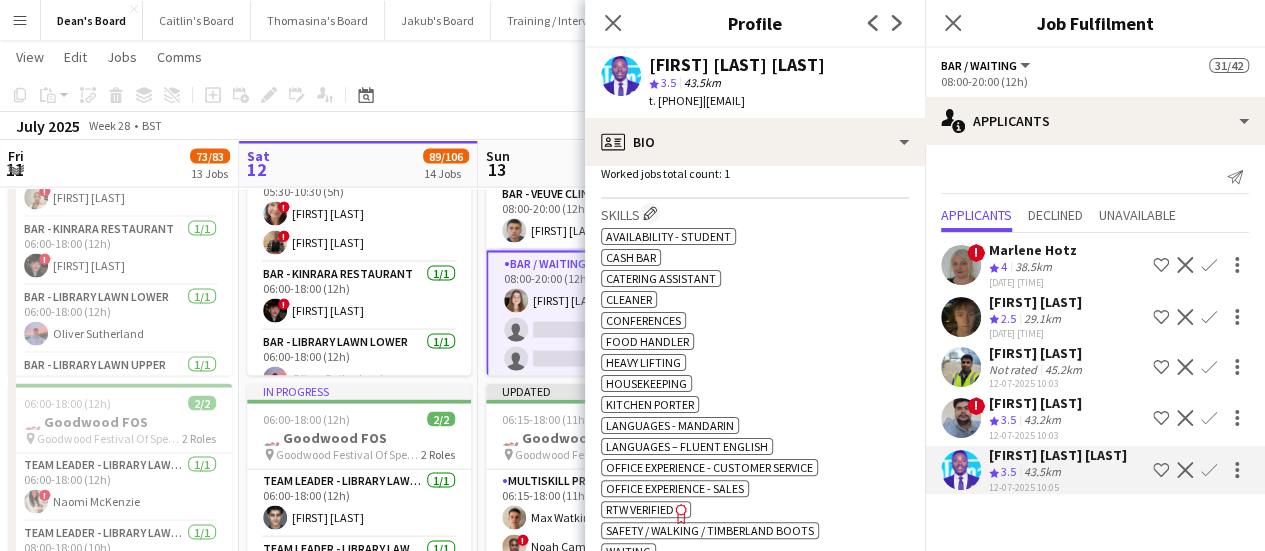 scroll, scrollTop: 600, scrollLeft: 0, axis: vertical 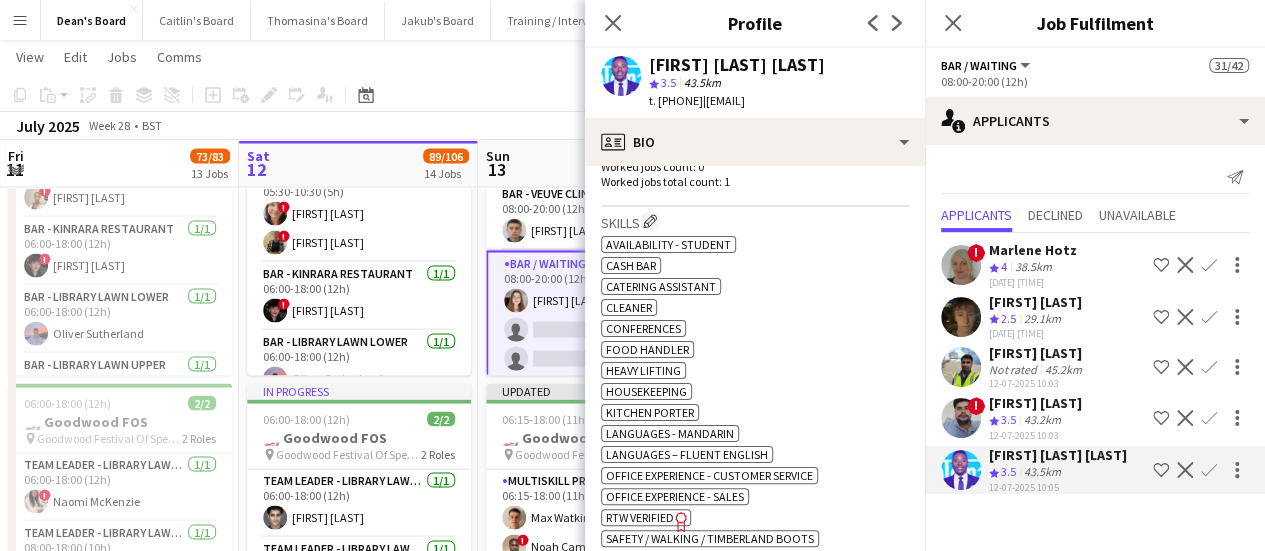 click on "Crew rating
2.5   29.1km" at bounding box center (1037, 369) 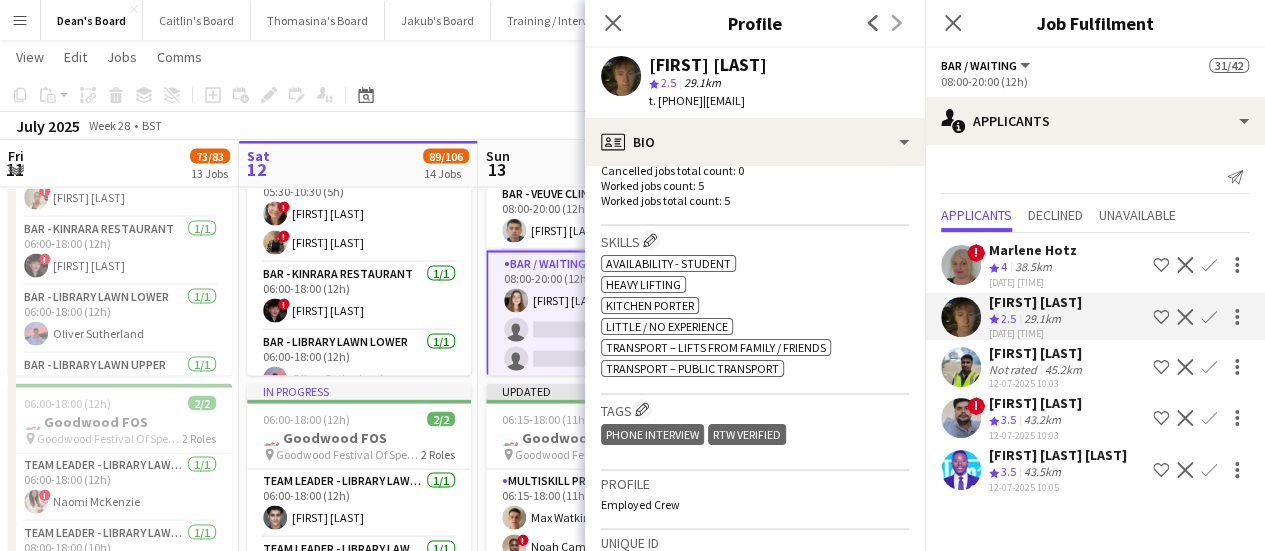 scroll, scrollTop: 500, scrollLeft: 0, axis: vertical 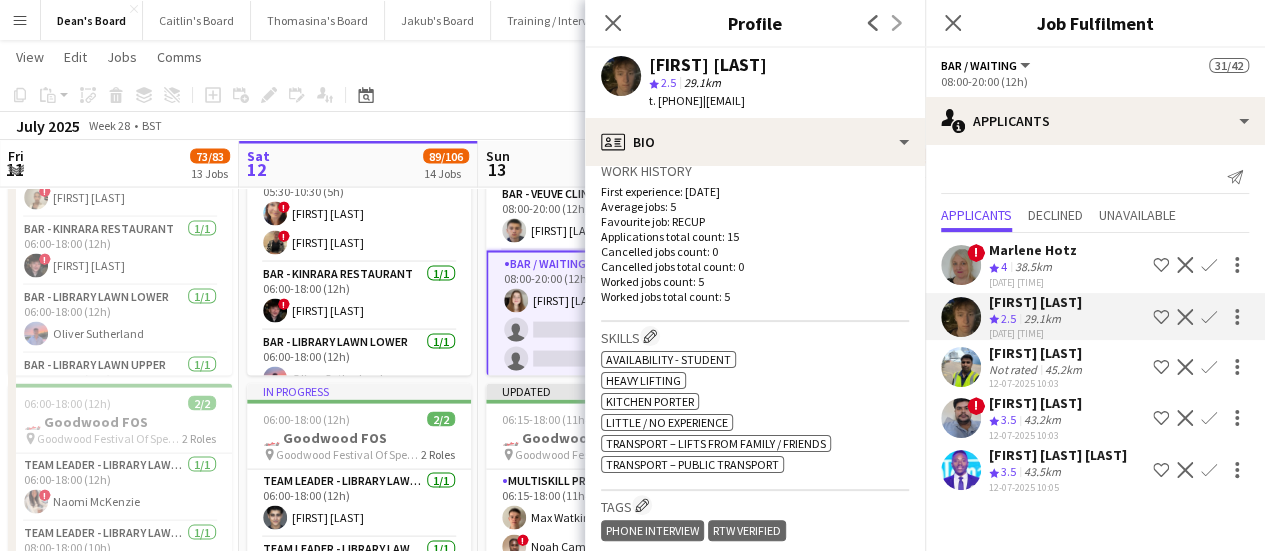 click on "38.5km" at bounding box center [1042, 319] 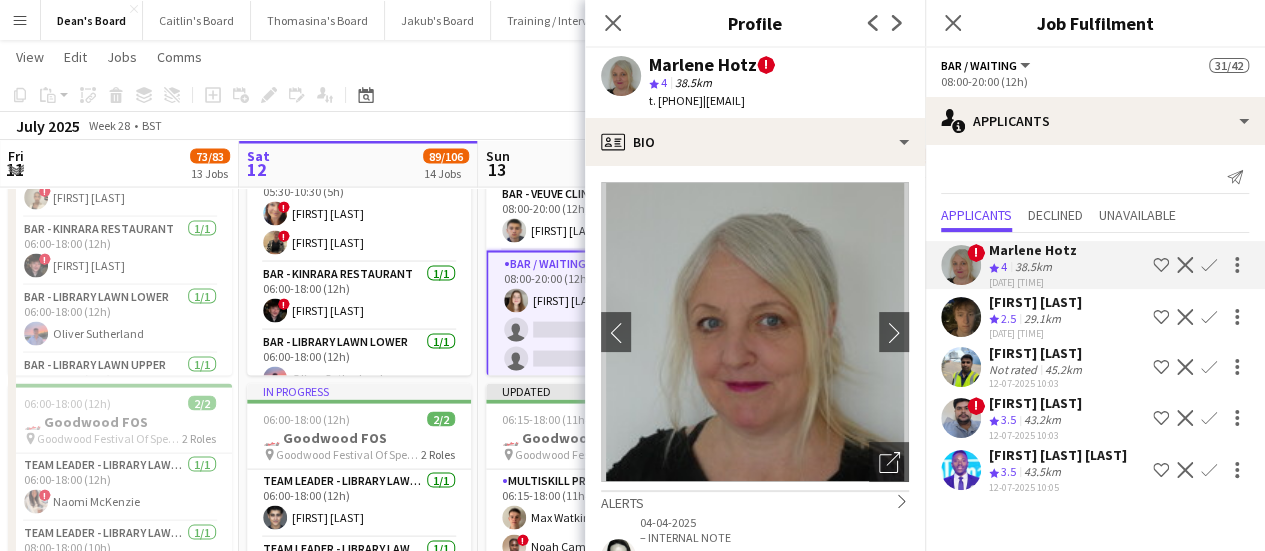 click on "Confirm" 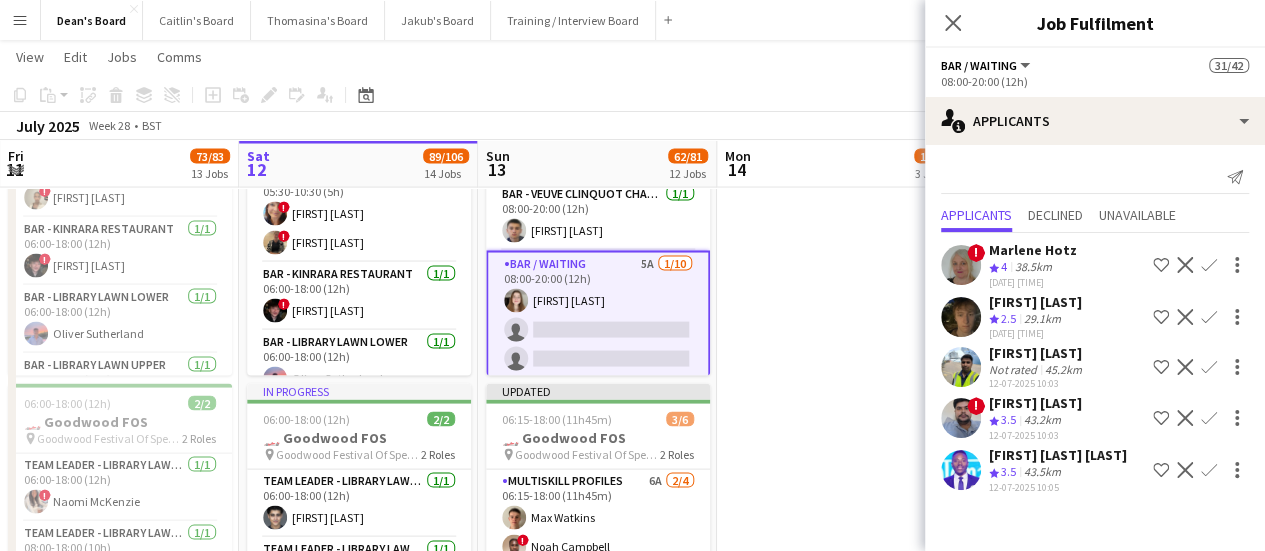 click on "Confirm" at bounding box center [1209, 317] 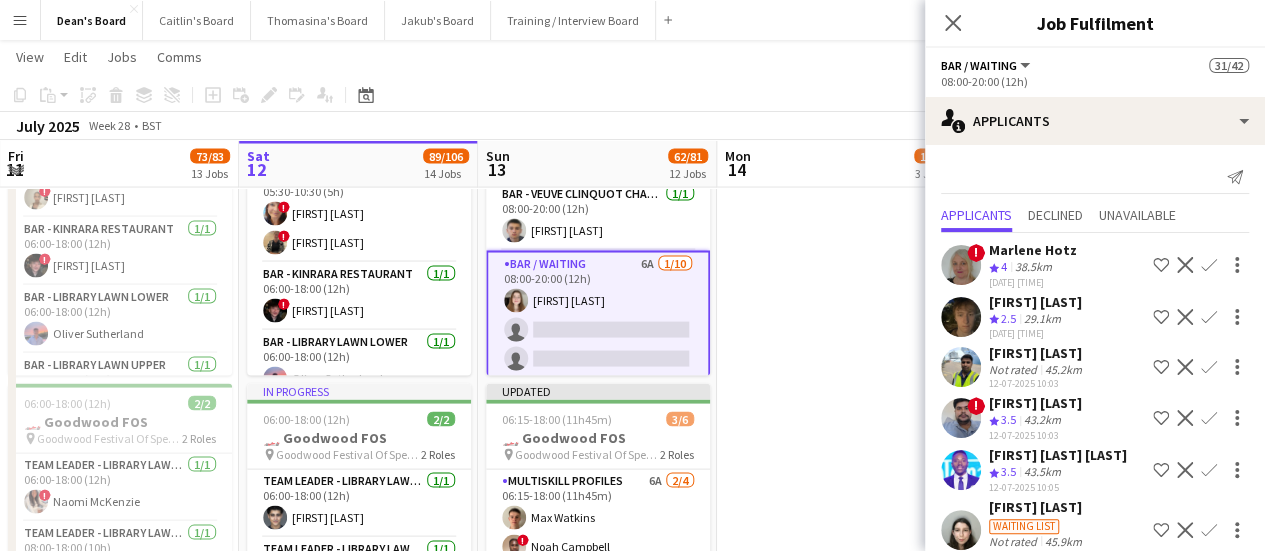click on "Confirm" at bounding box center [1209, 317] 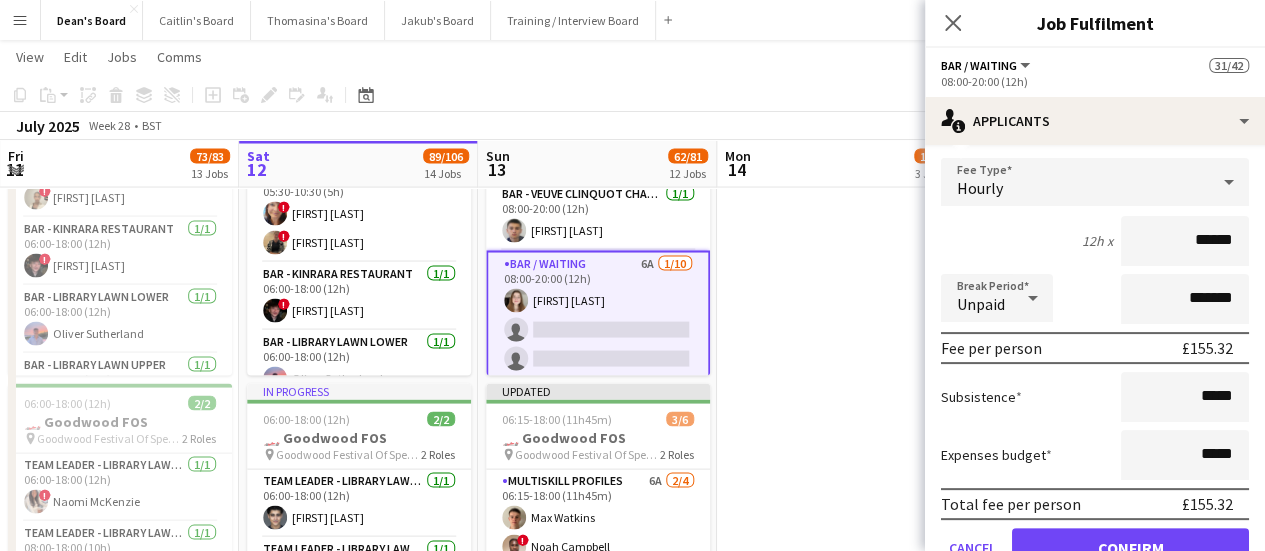 scroll, scrollTop: 400, scrollLeft: 0, axis: vertical 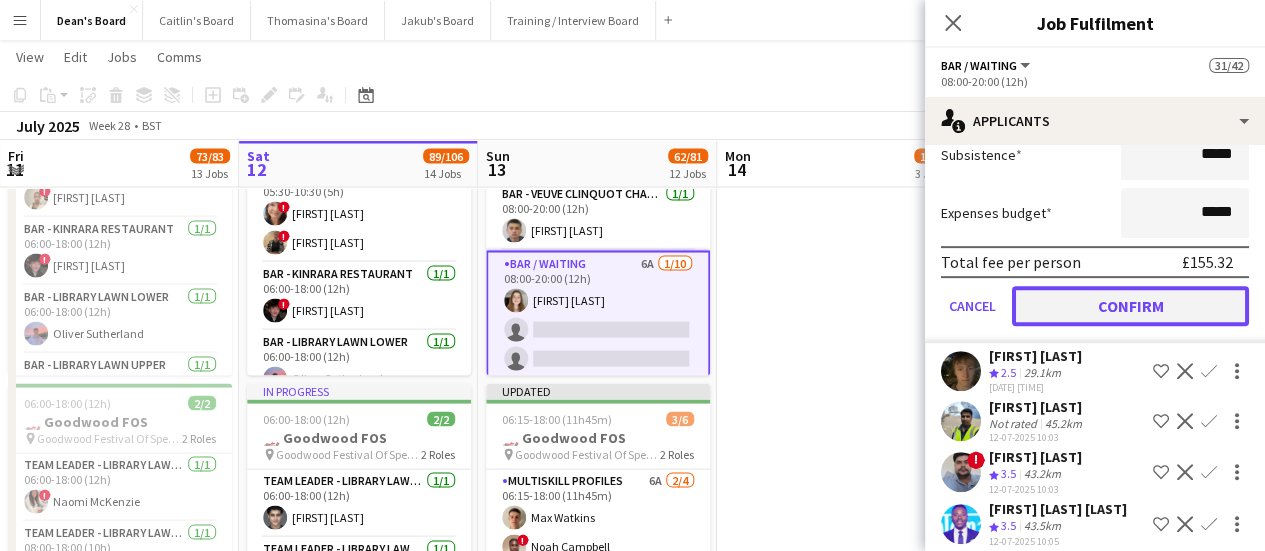 click on "Confirm" 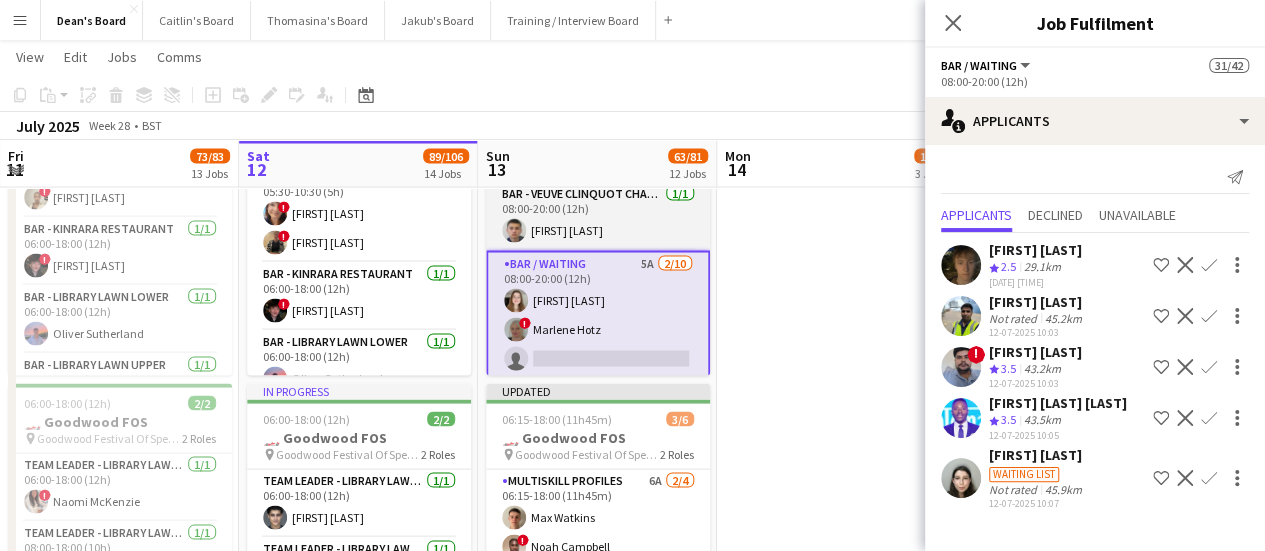scroll, scrollTop: 0, scrollLeft: 0, axis: both 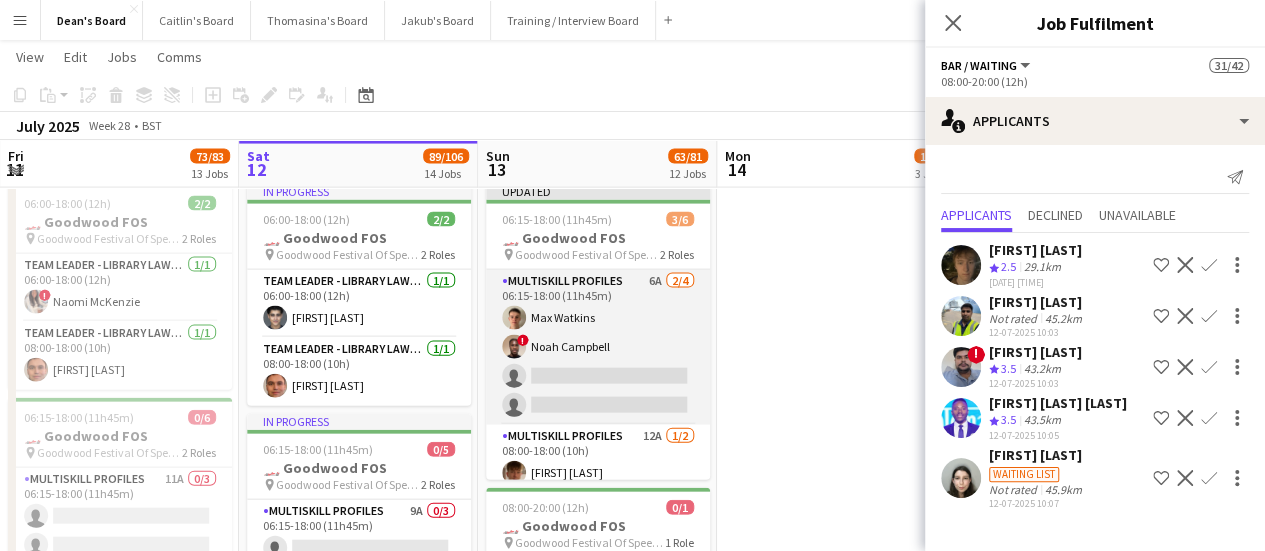 click on "MULTISKILL PROFILES   6A   2/4   06:15-18:00 (11h45m)
Max Watkins ! Noah Campbell
single-neutral-actions
single-neutral-actions" at bounding box center [598, 347] 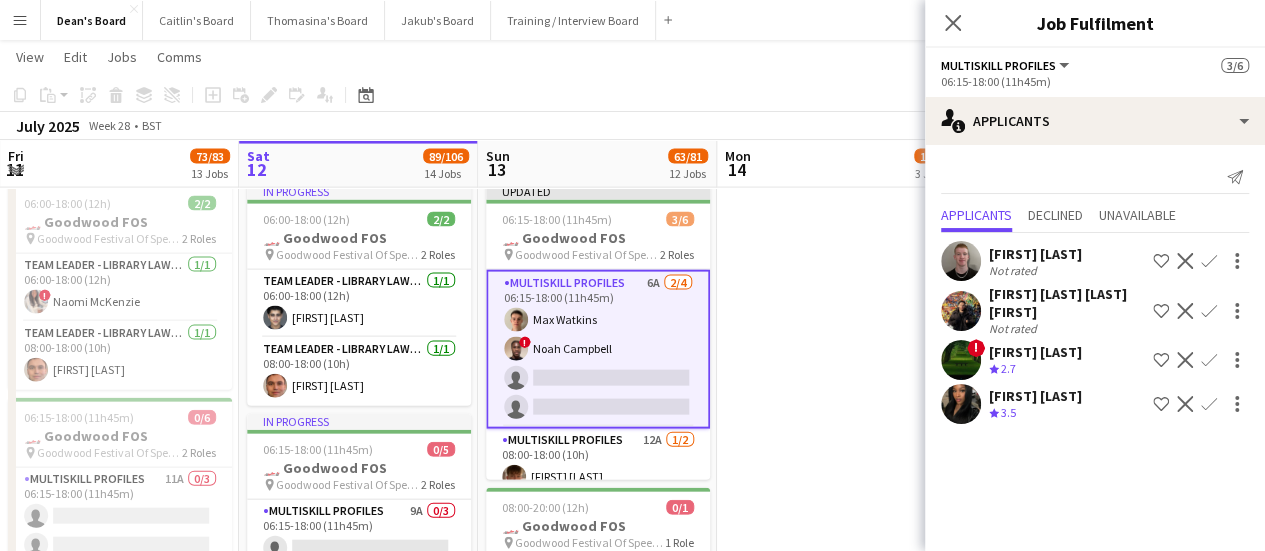 scroll, scrollTop: 1748, scrollLeft: 0, axis: vertical 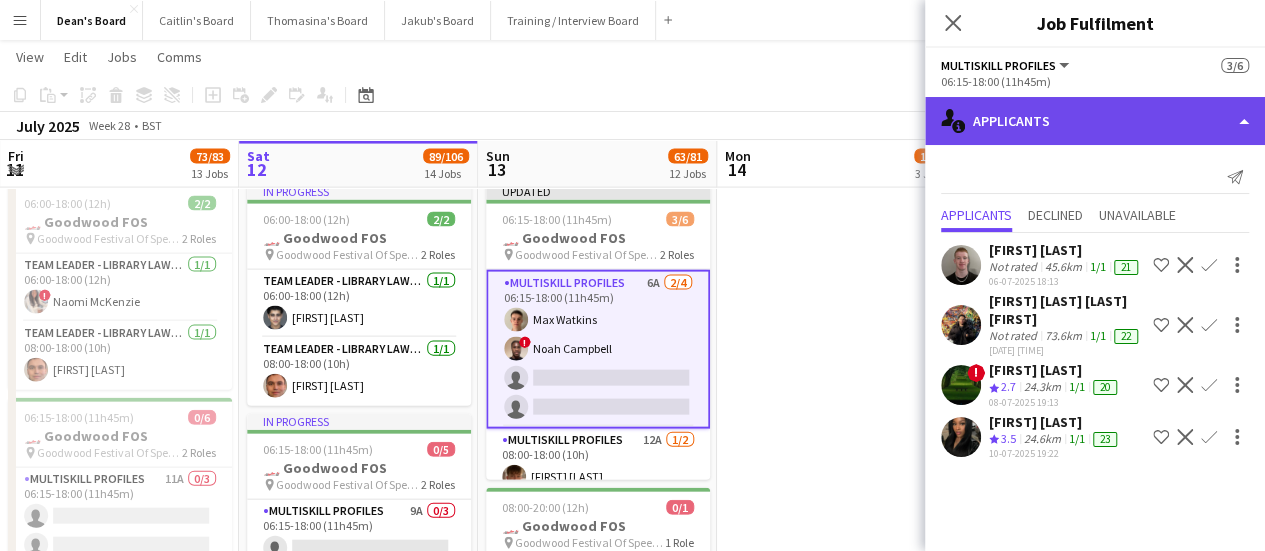 click on "single-neutral-actions-information
Applicants" 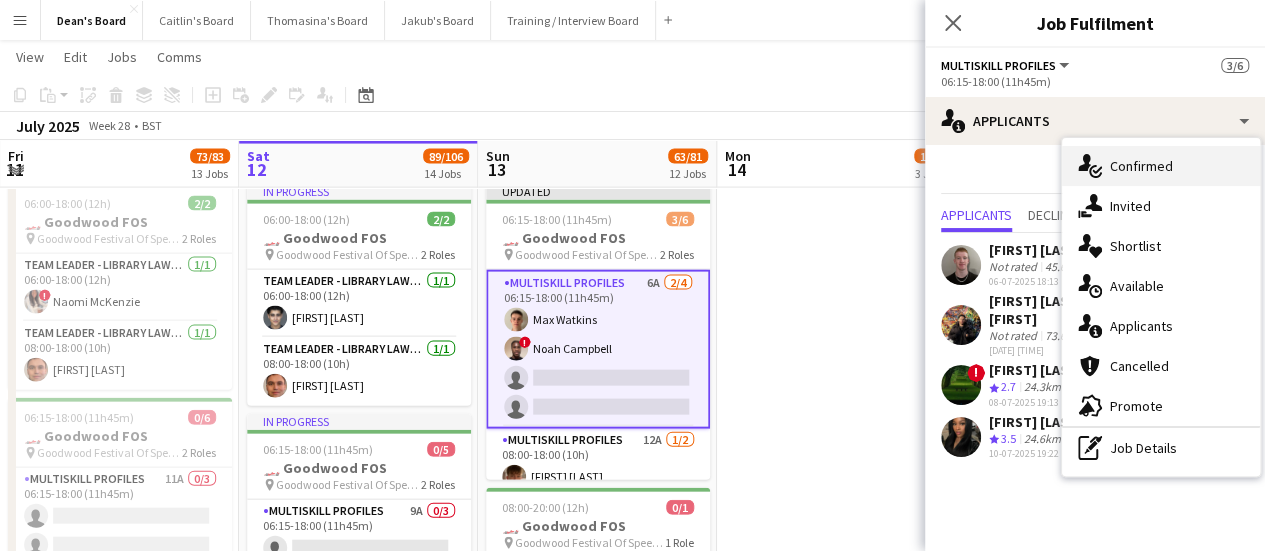 click on "single-neutral-actions-check-2
Confirmed" at bounding box center (1161, 166) 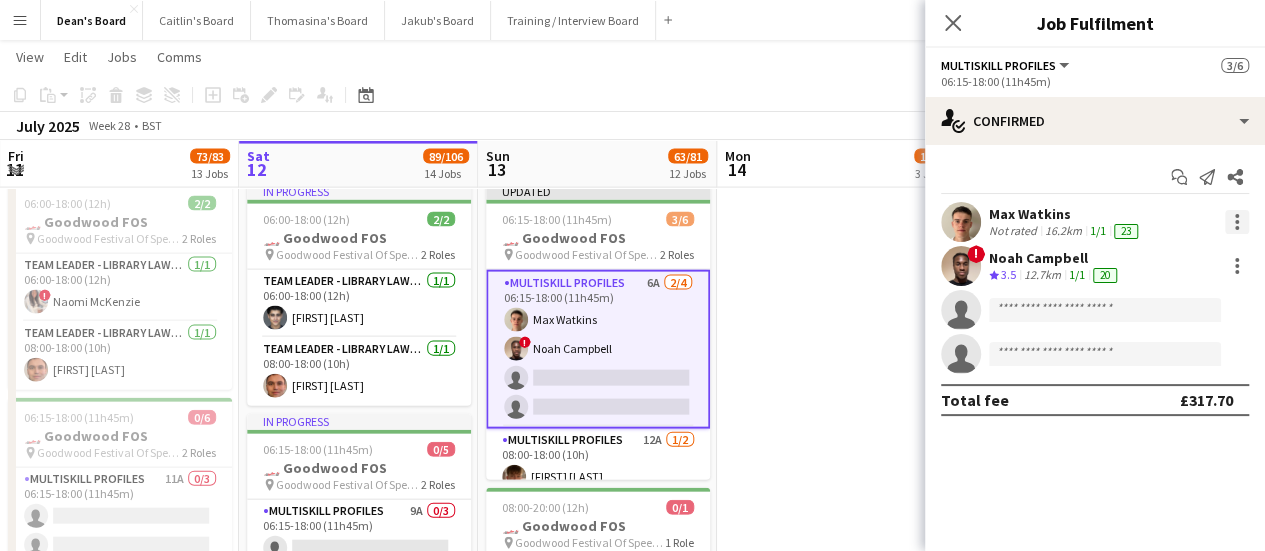 click at bounding box center [1237, 222] 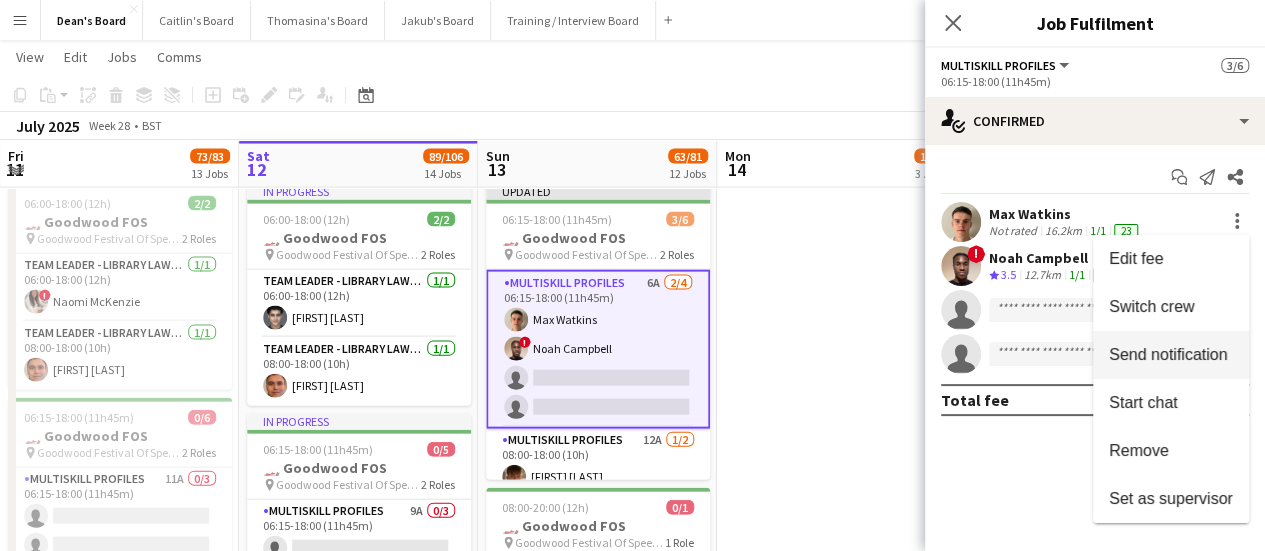click on "Switch crew" at bounding box center (1151, 306) 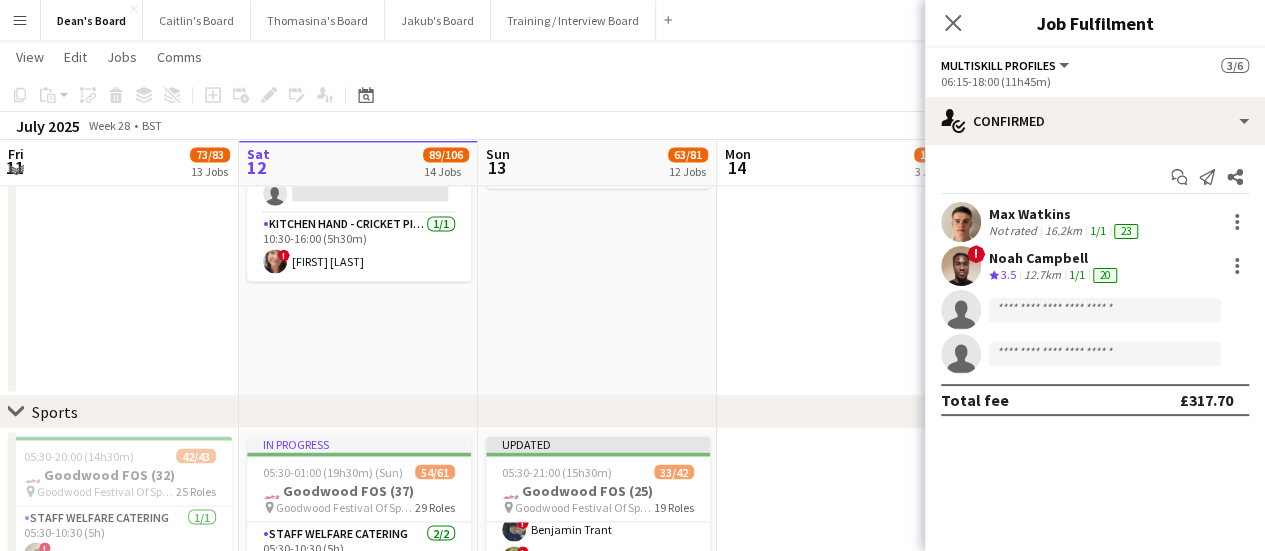 scroll, scrollTop: 1700, scrollLeft: 0, axis: vertical 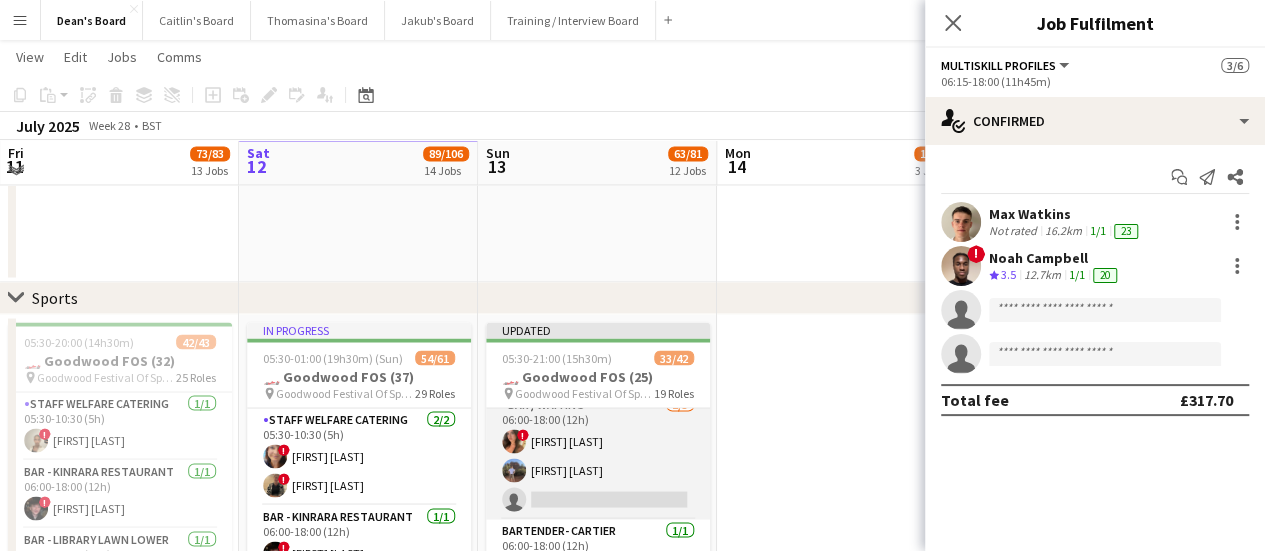 click on "Bar / Waiting    2/3   06:00-18:00 (12h)
! Chloe Honeybourne Felix Lansley
single-neutral-actions" at bounding box center [598, 456] 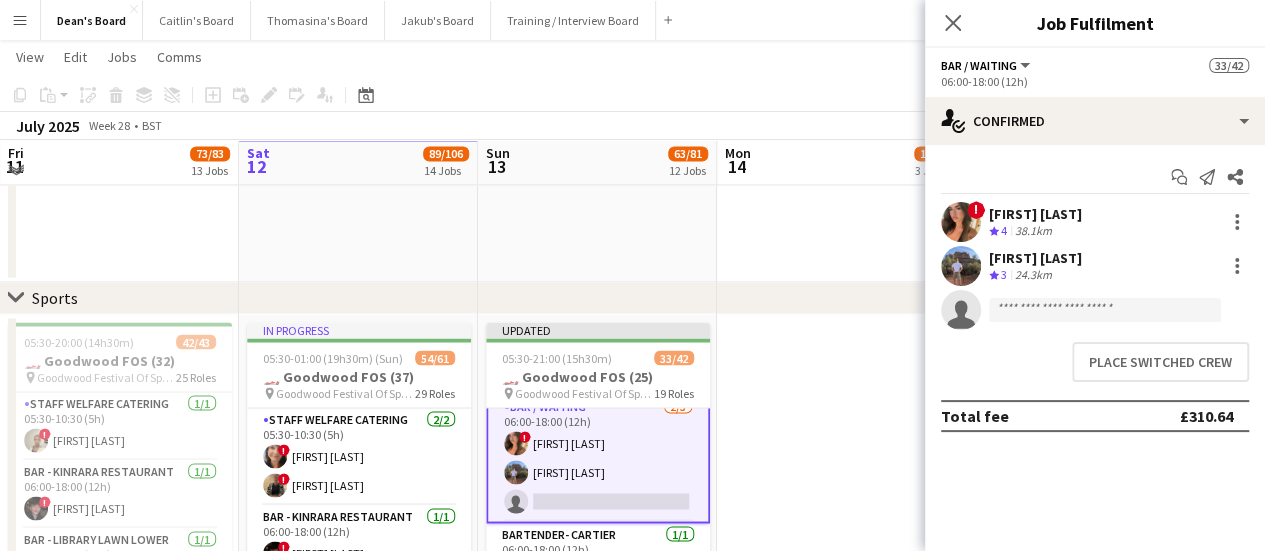 scroll, scrollTop: 250, scrollLeft: 0, axis: vertical 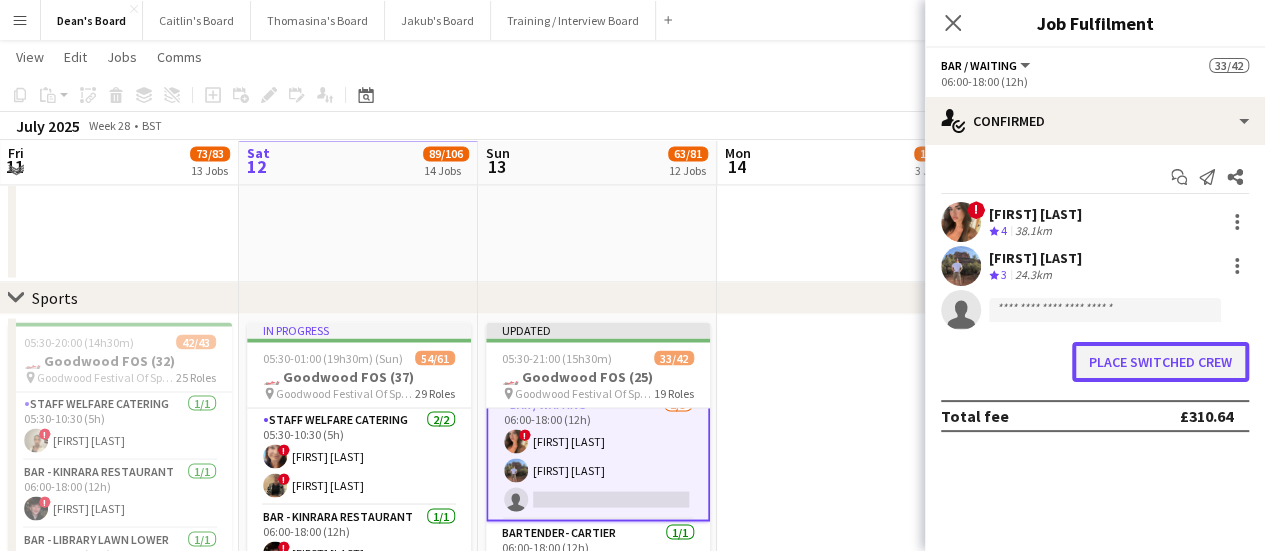 click on "Place switched crew" at bounding box center [1160, 362] 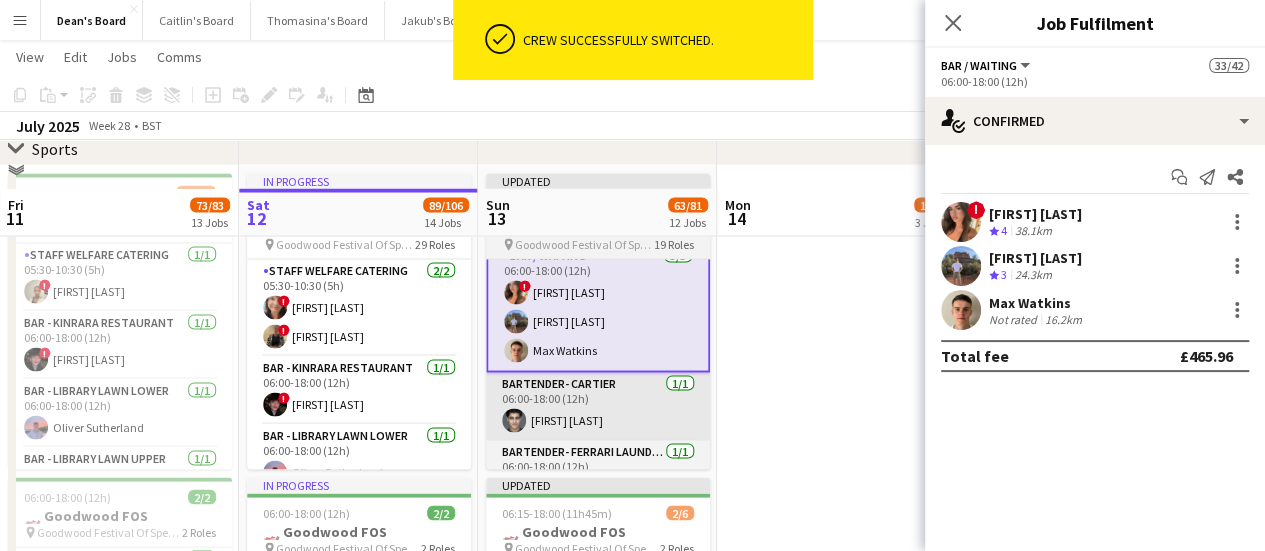 scroll, scrollTop: 1800, scrollLeft: 0, axis: vertical 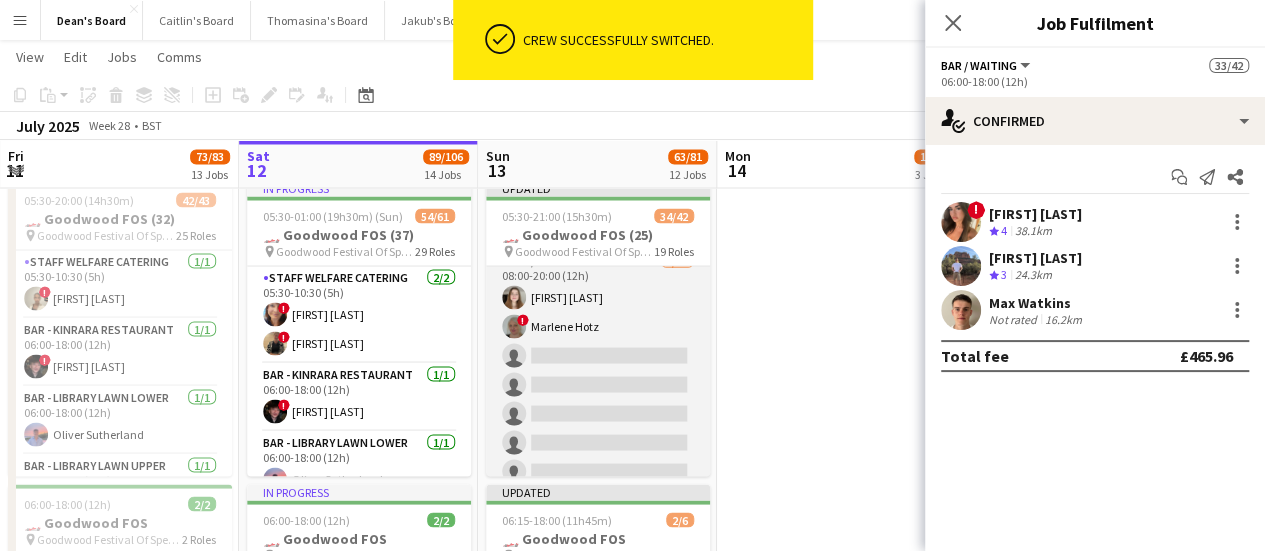 click on "Bar / Waiting    5A   2/10   08:00-20:00 (12h)
Laura Stevens ! Marlene Hotz
single-neutral-actions
single-neutral-actions
single-neutral-actions
single-neutral-actions
single-neutral-actions
single-neutral-actions
single-neutral-actions
single-neutral-actions" at bounding box center [598, 413] 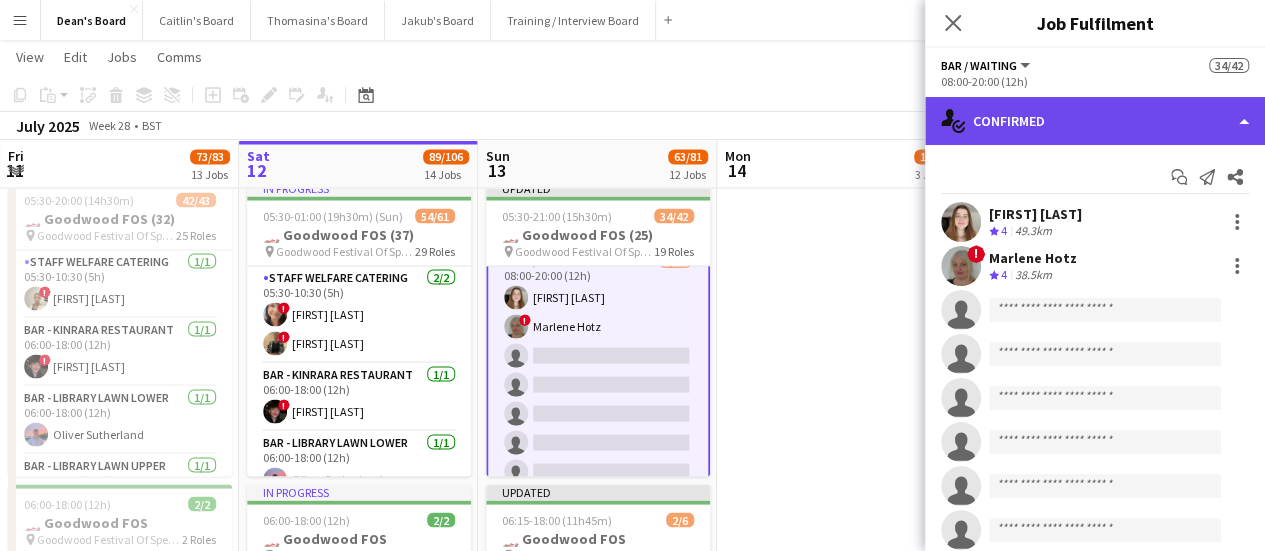 click on "single-neutral-actions-check-2
Confirmed" 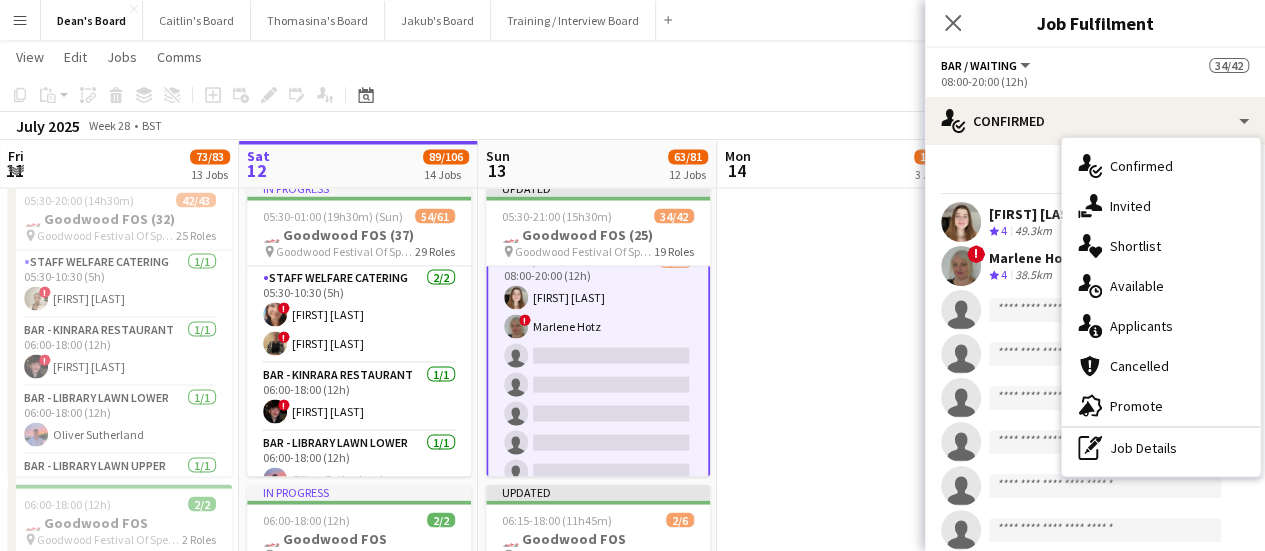 click on "single-neutral-actions-information
Applicants" at bounding box center (1161, 326) 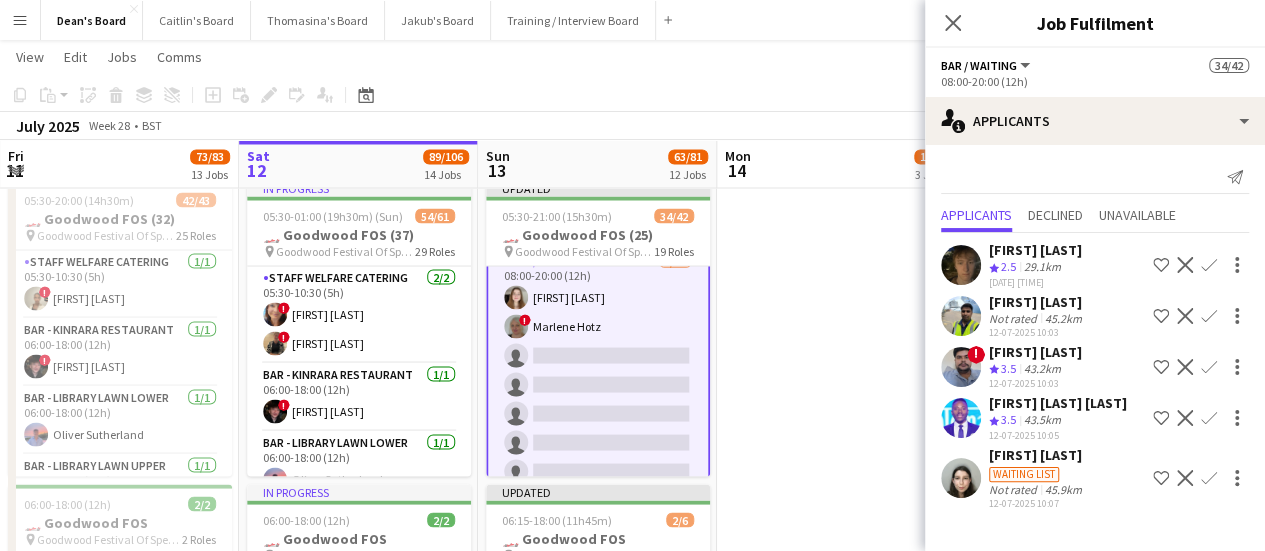 click on "Waiting list" 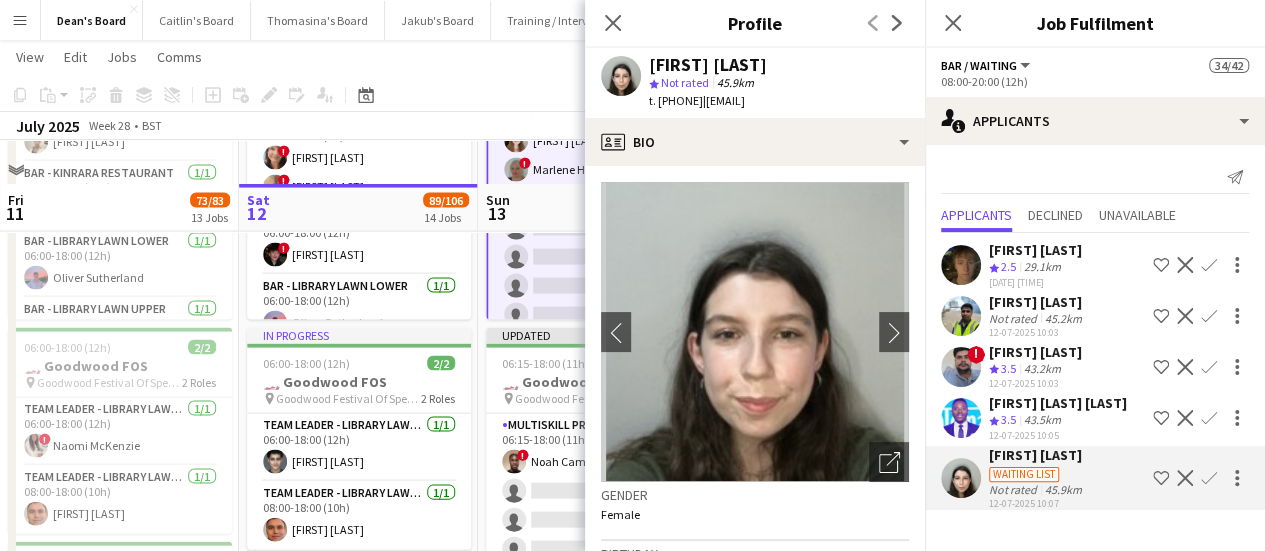 scroll, scrollTop: 2000, scrollLeft: 0, axis: vertical 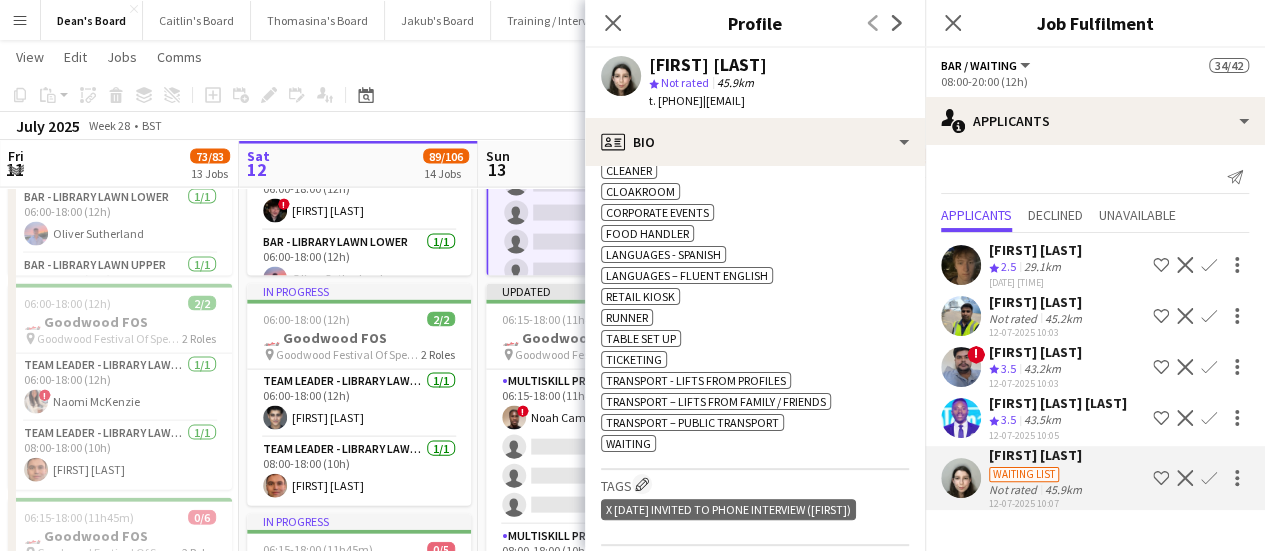 click on "Antonio Ovie Obebe" at bounding box center [1037, 455] 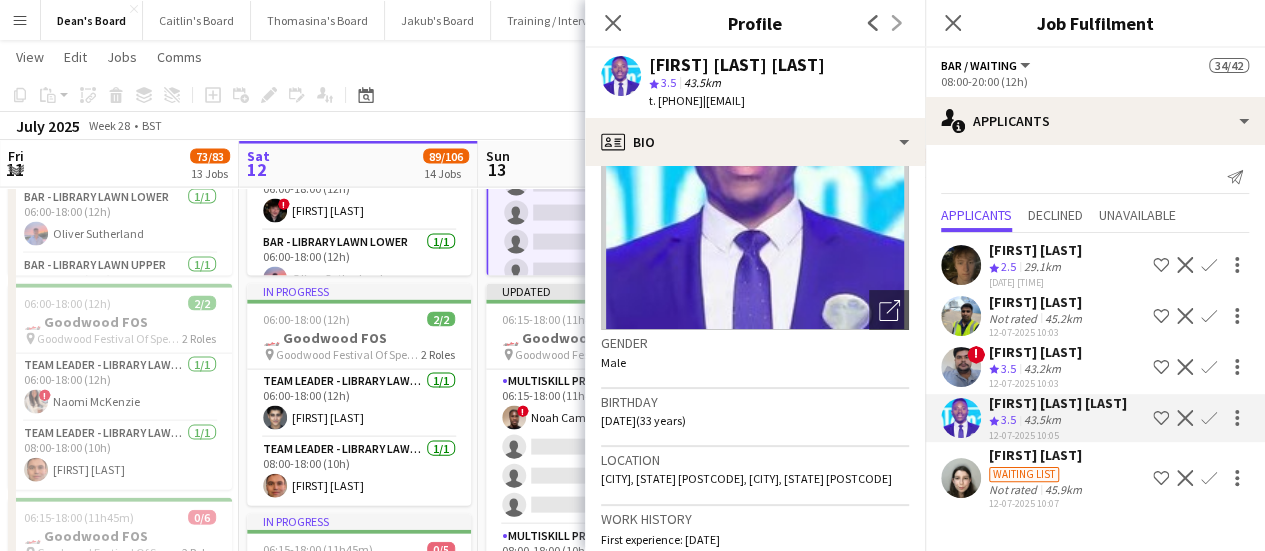 scroll, scrollTop: 400, scrollLeft: 0, axis: vertical 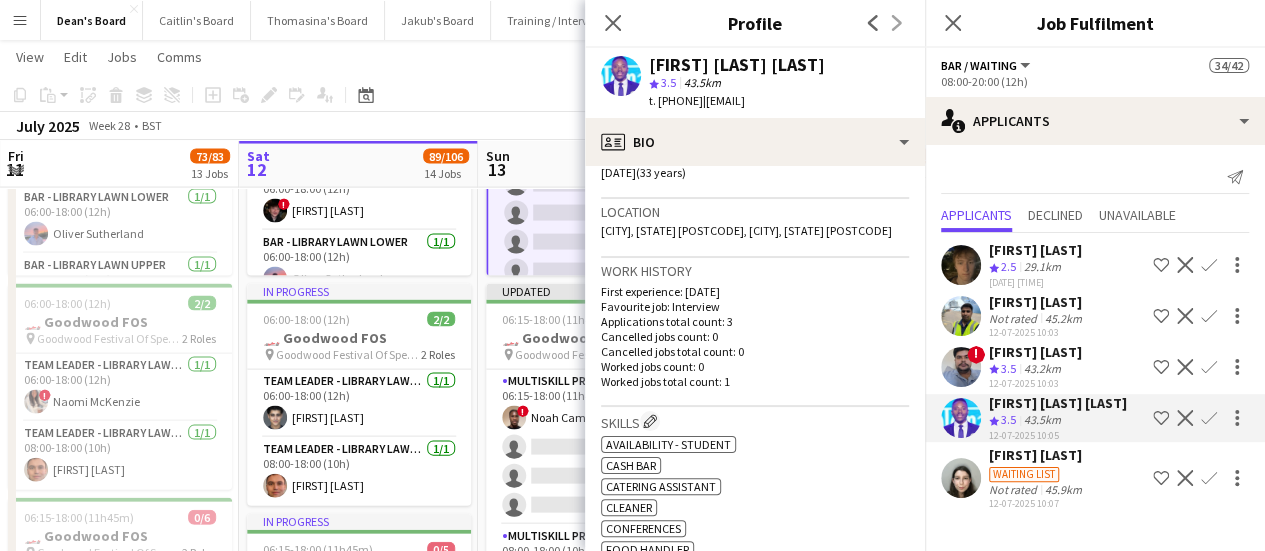 click on "Antonio Ovie Obebe
star
3.5   43.5km   t. +447404396235   |   antonioobebe@gmail.com" 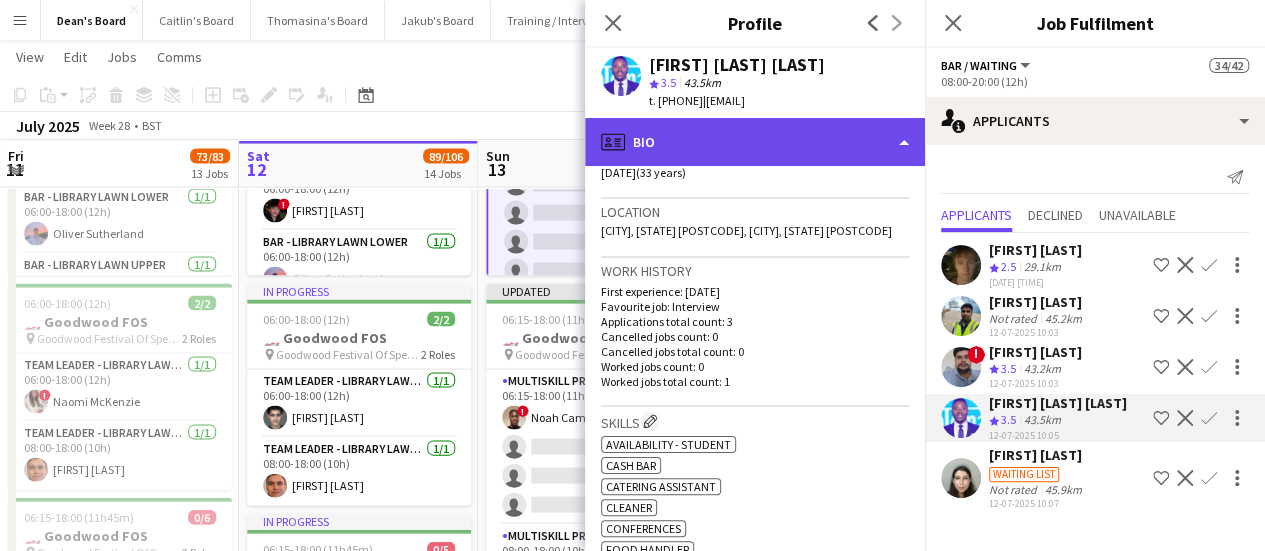 click on "profile
Bio" 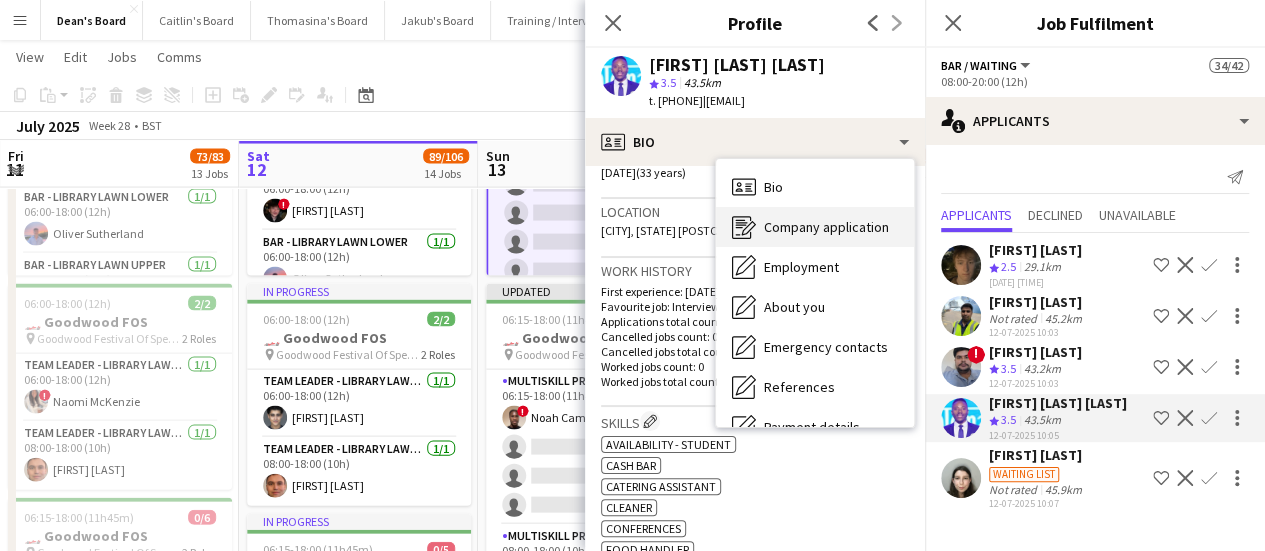 click on "Company application
Company application" at bounding box center [815, 227] 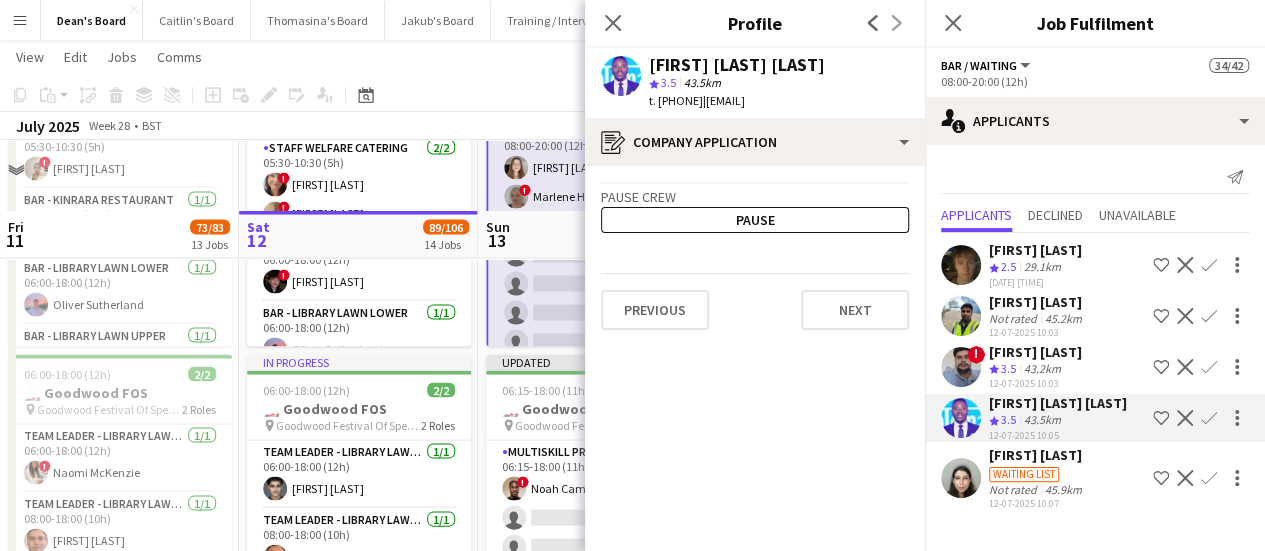 scroll, scrollTop: 1900, scrollLeft: 0, axis: vertical 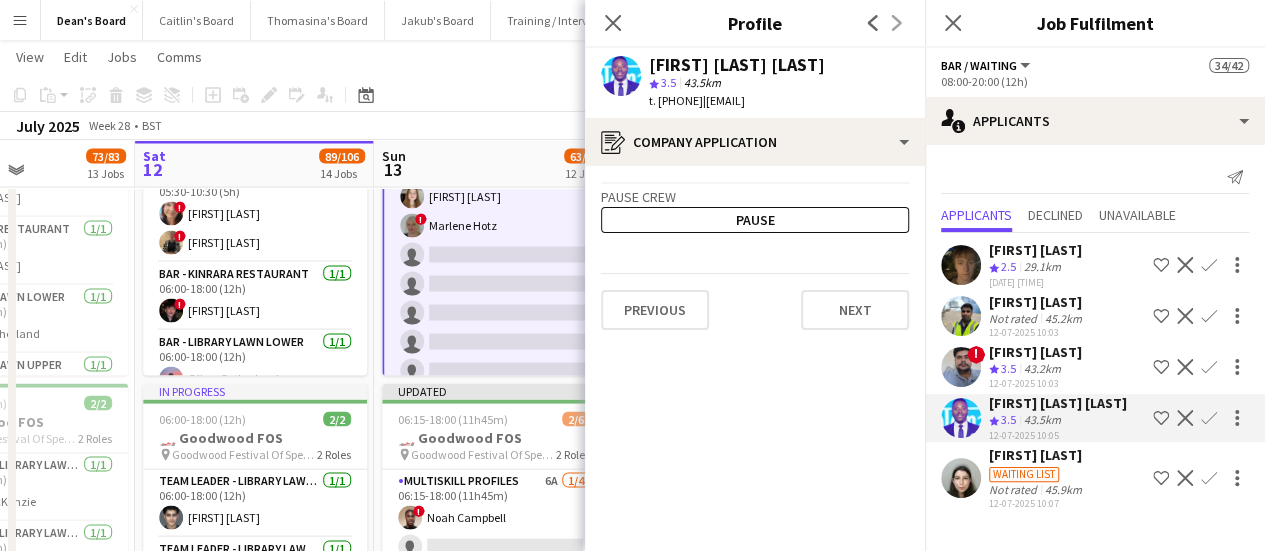 drag, startPoint x: 550, startPoint y: 282, endPoint x: 457, endPoint y: 275, distance: 93.26307 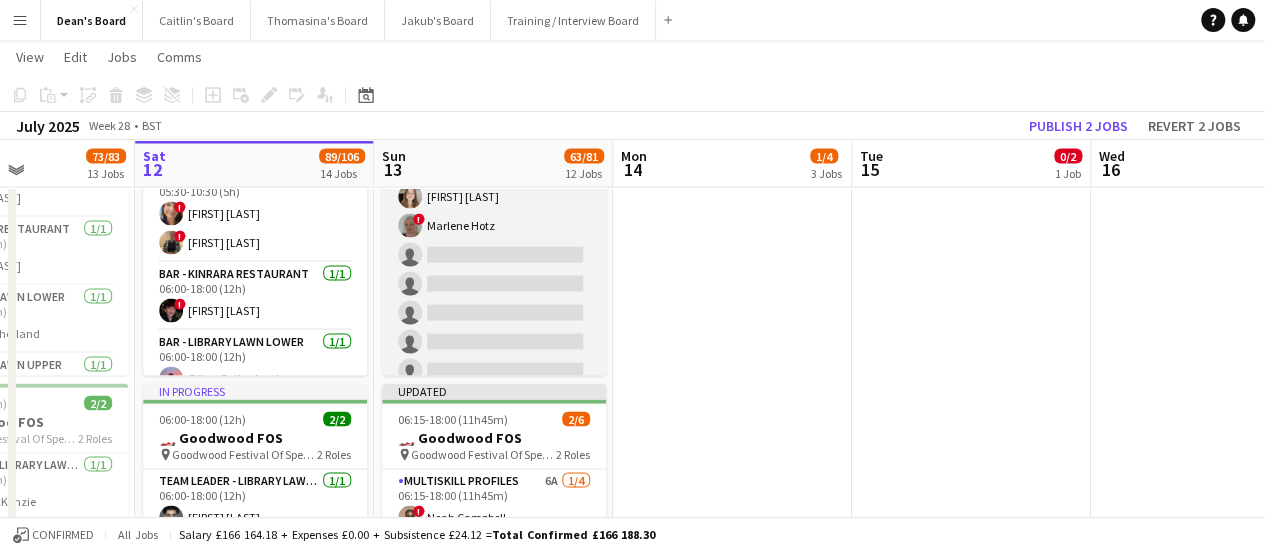 click on "Bar / Waiting    5A   2/10   08:00-20:00 (12h)
Laura Stevens ! Marlene Hotz
single-neutral-actions
single-neutral-actions
single-neutral-actions
single-neutral-actions
single-neutral-actions
single-neutral-actions
single-neutral-actions
single-neutral-actions" at bounding box center (494, 313) 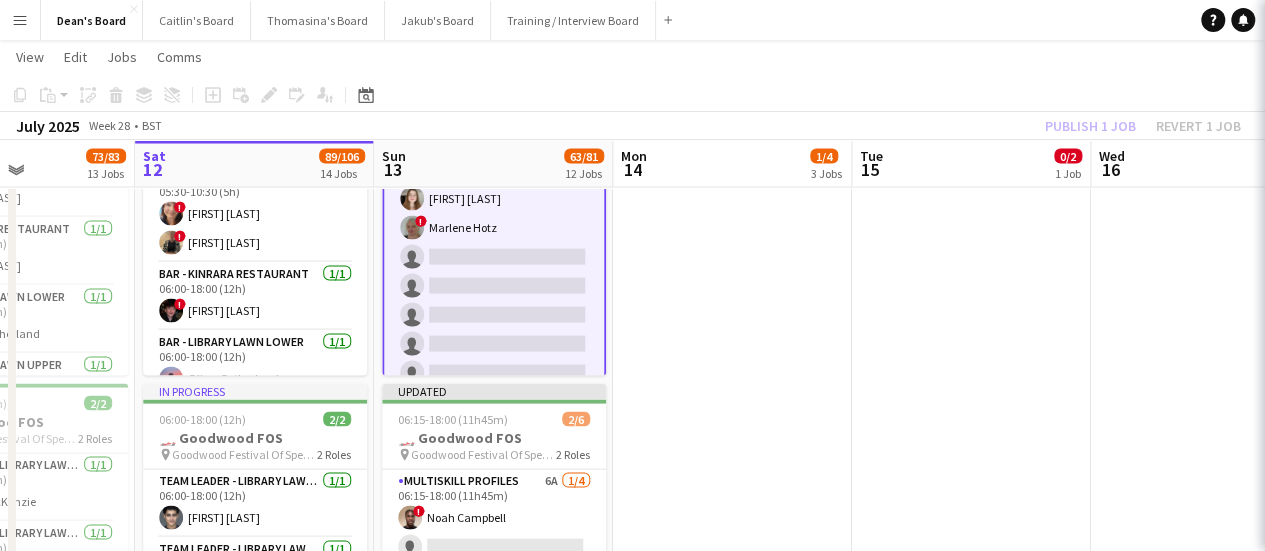 scroll, scrollTop: 1048, scrollLeft: 0, axis: vertical 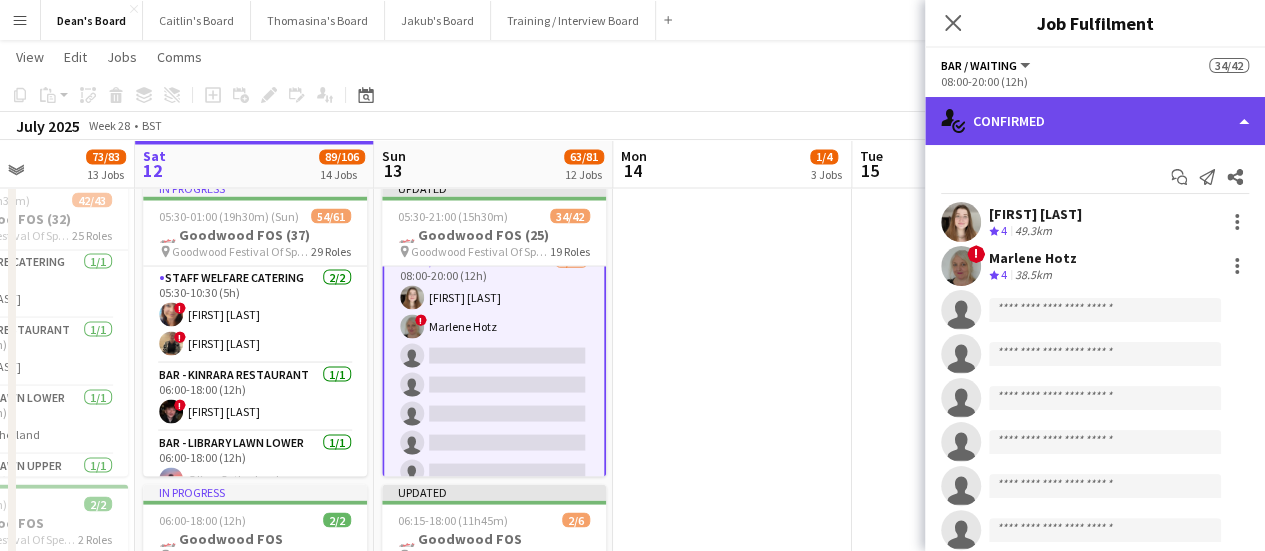 click on "single-neutral-actions-check-2
Confirmed" 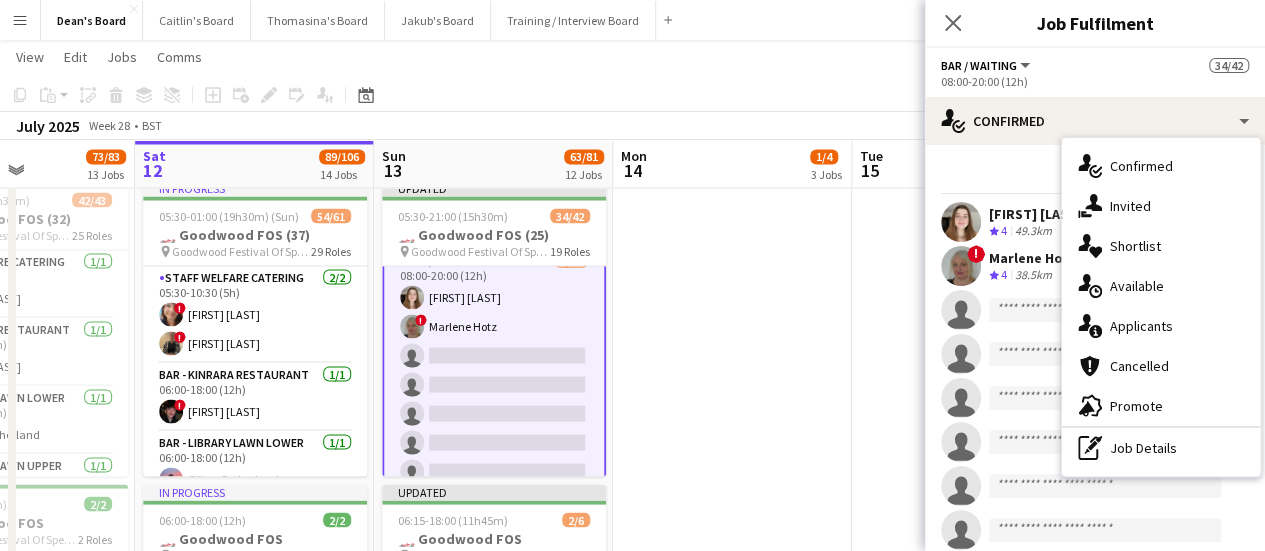 click on "pen-write
Job Details" at bounding box center (1161, 448) 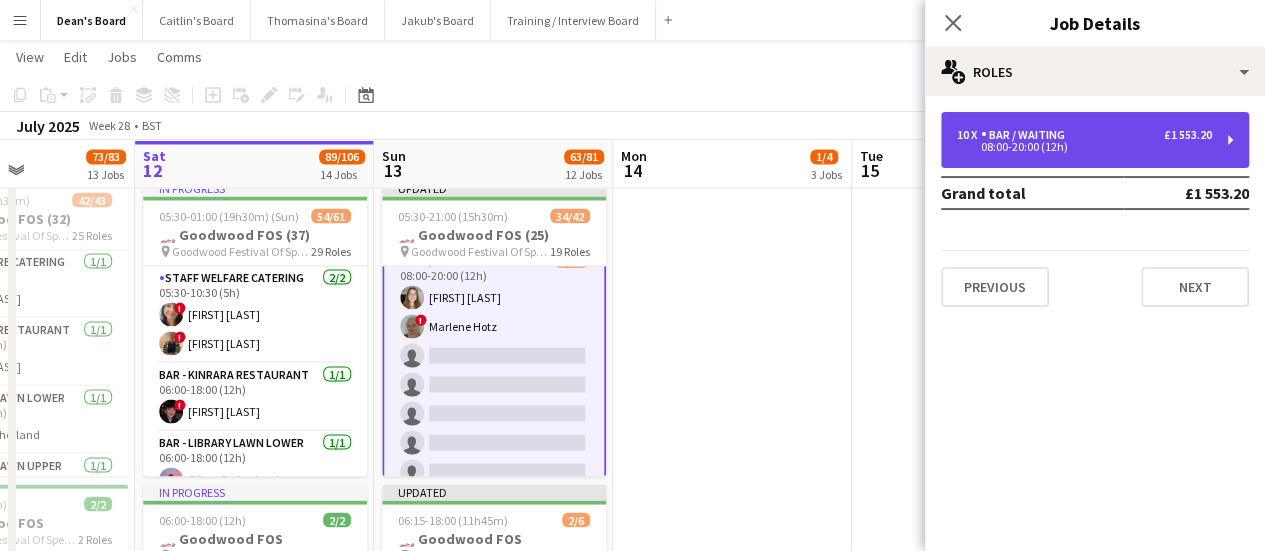 click on "08:00-20:00 (12h)" at bounding box center [1084, 147] 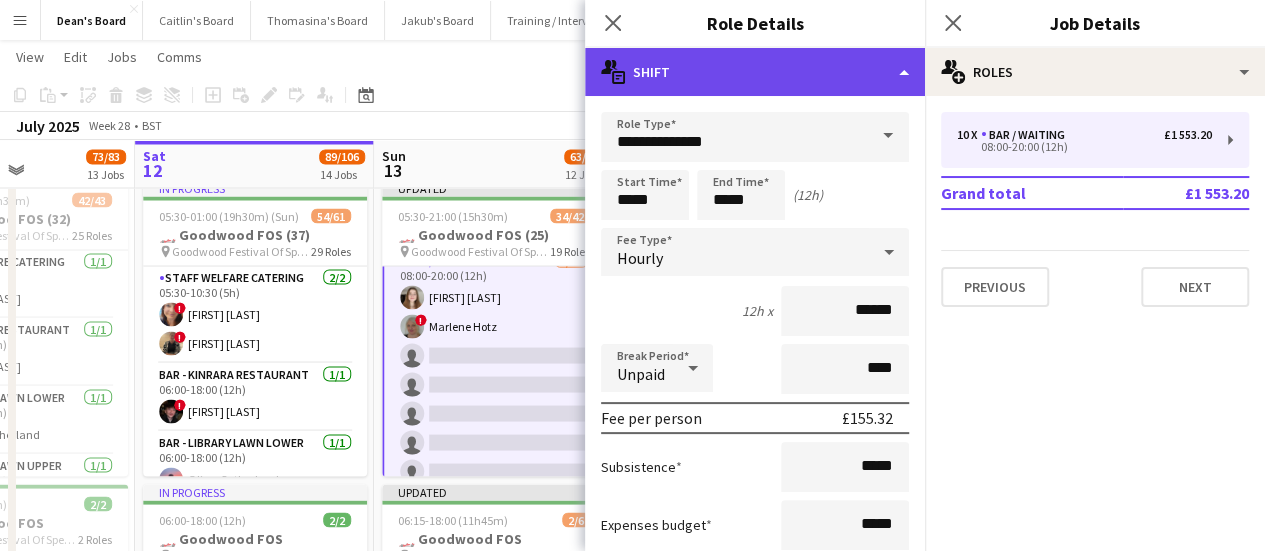 click on "multiple-actions-text
Shift" 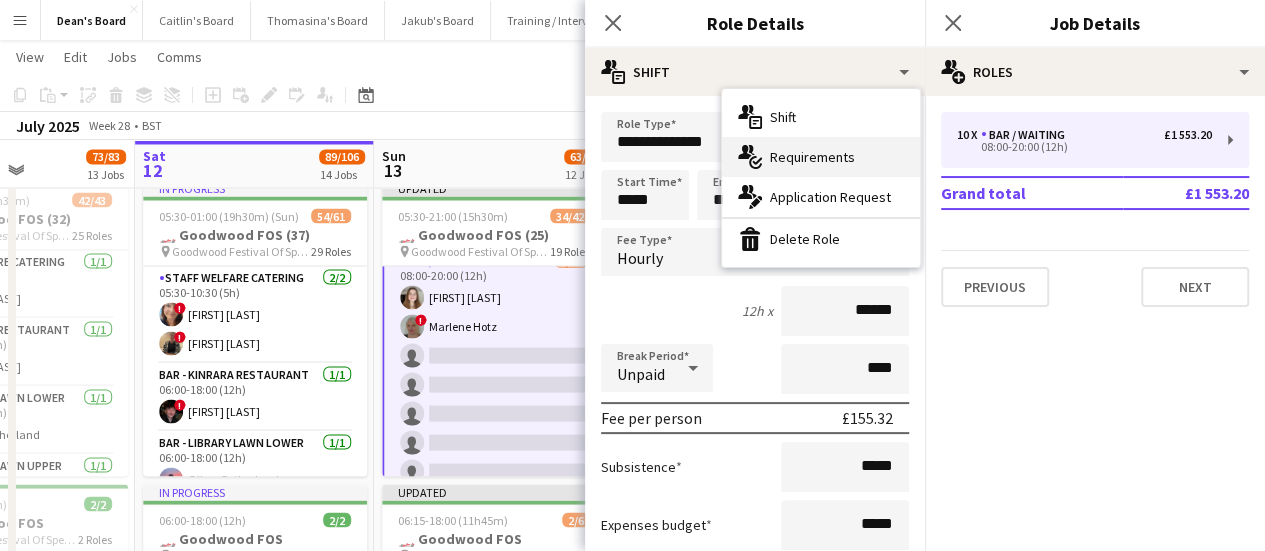 click on "multiple-actions-check-2
Requirements" at bounding box center [821, 157] 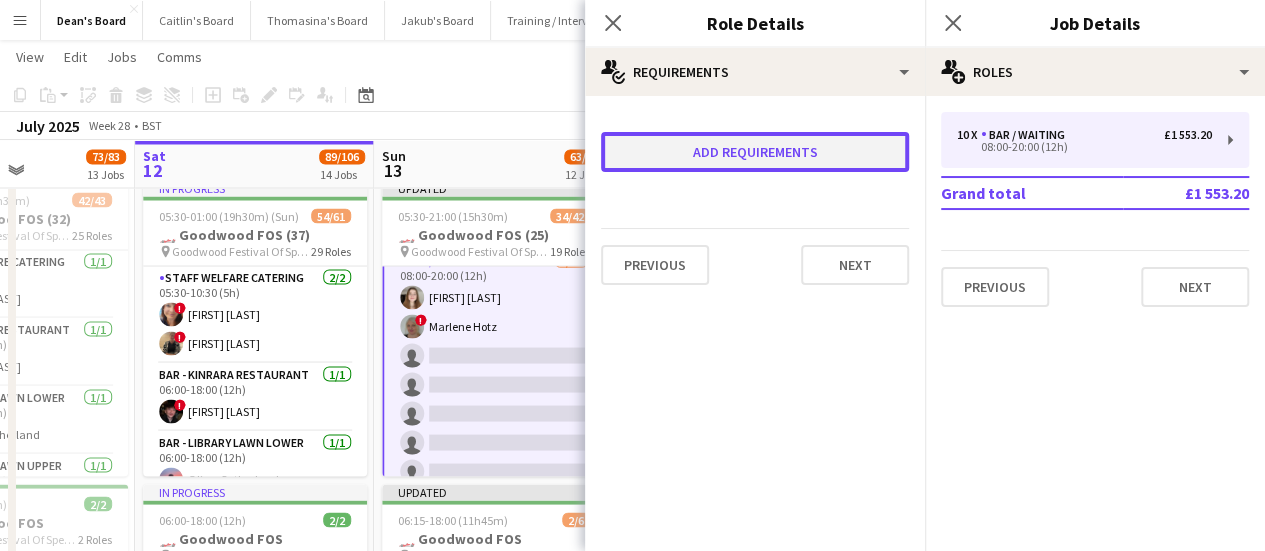 click on "Add requirements" at bounding box center (755, 152) 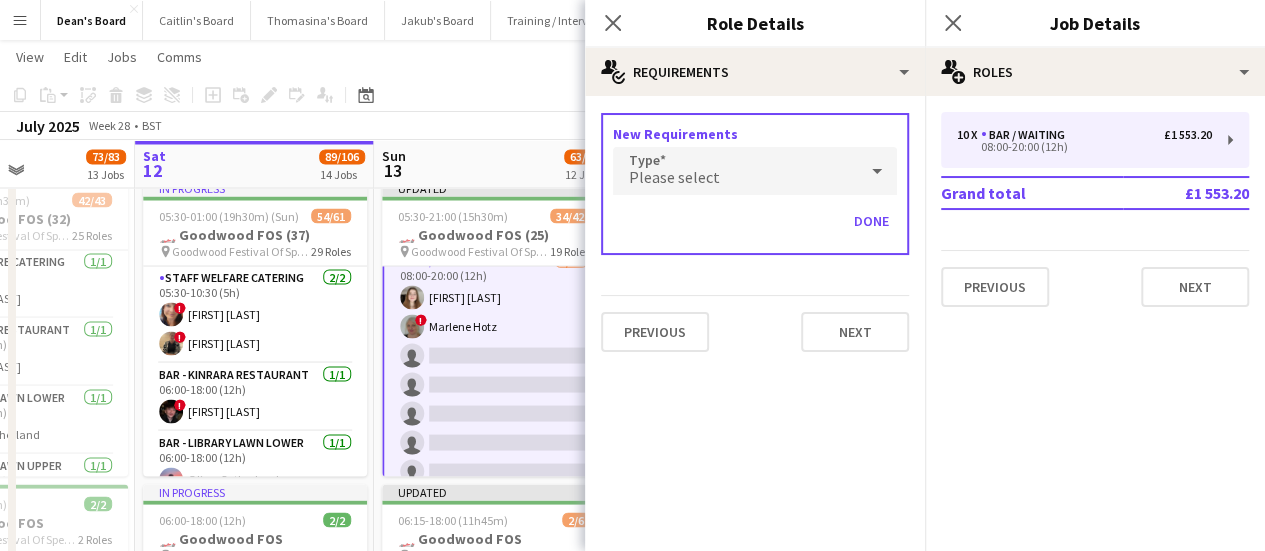 click on "Please select" at bounding box center [674, 177] 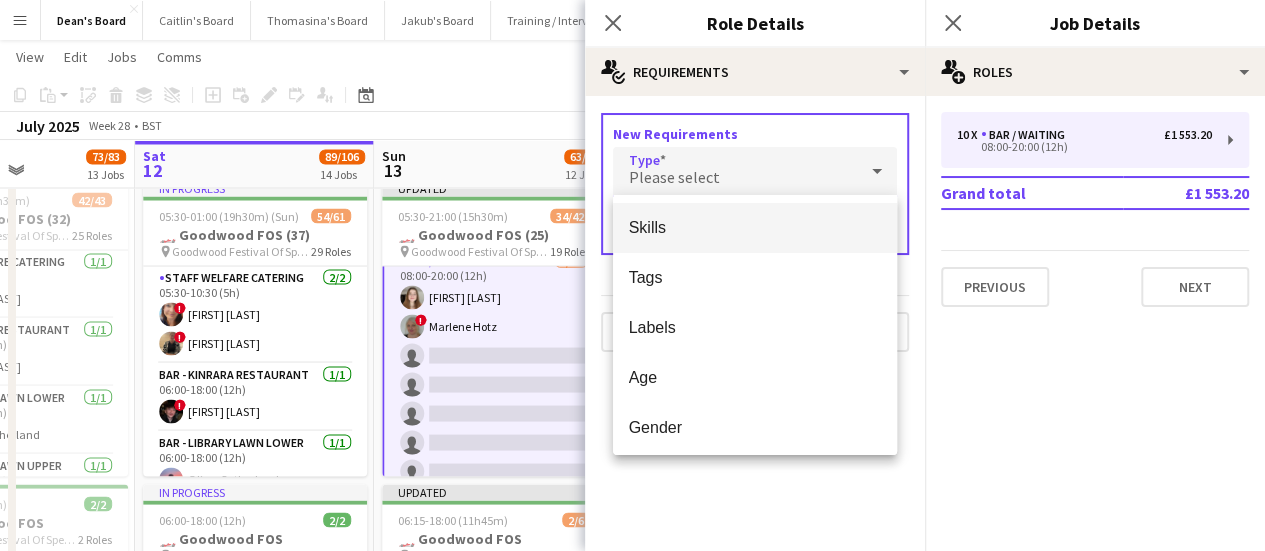 click at bounding box center (632, 275) 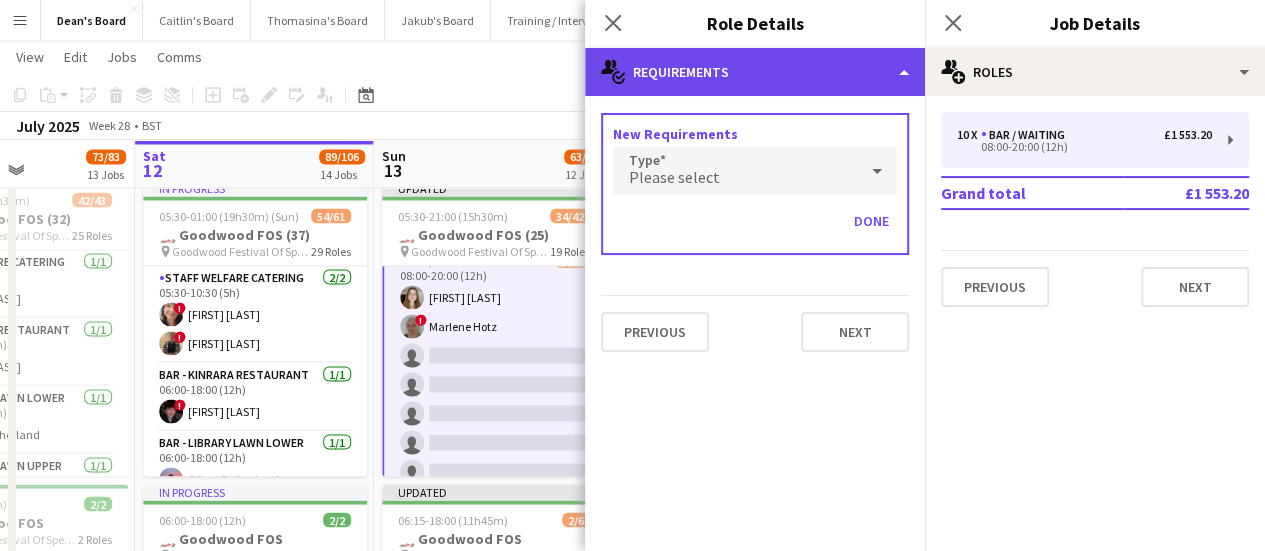 click on "multiple-actions-check-2
Requirements" 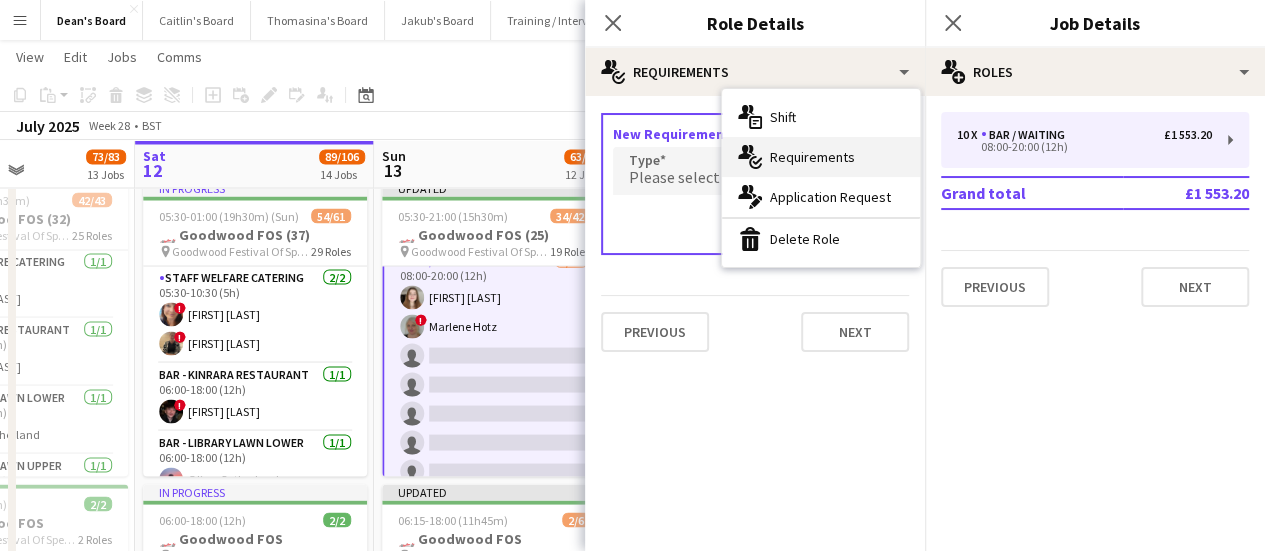 click on "multiple-actions-check-2
Requirements" at bounding box center (821, 157) 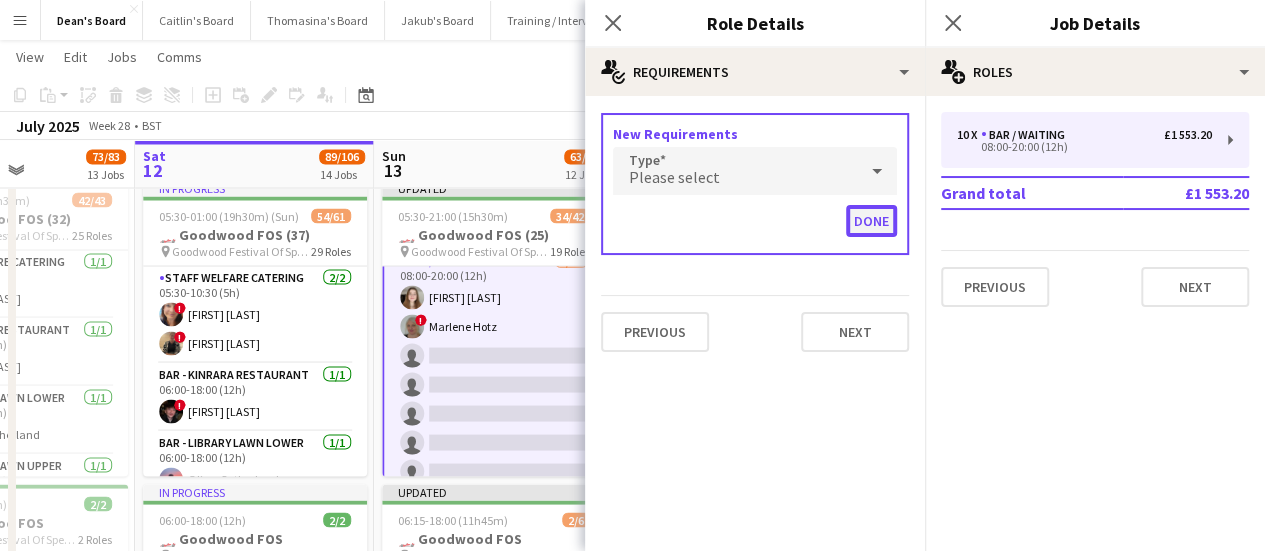 click on "Done" at bounding box center [871, 221] 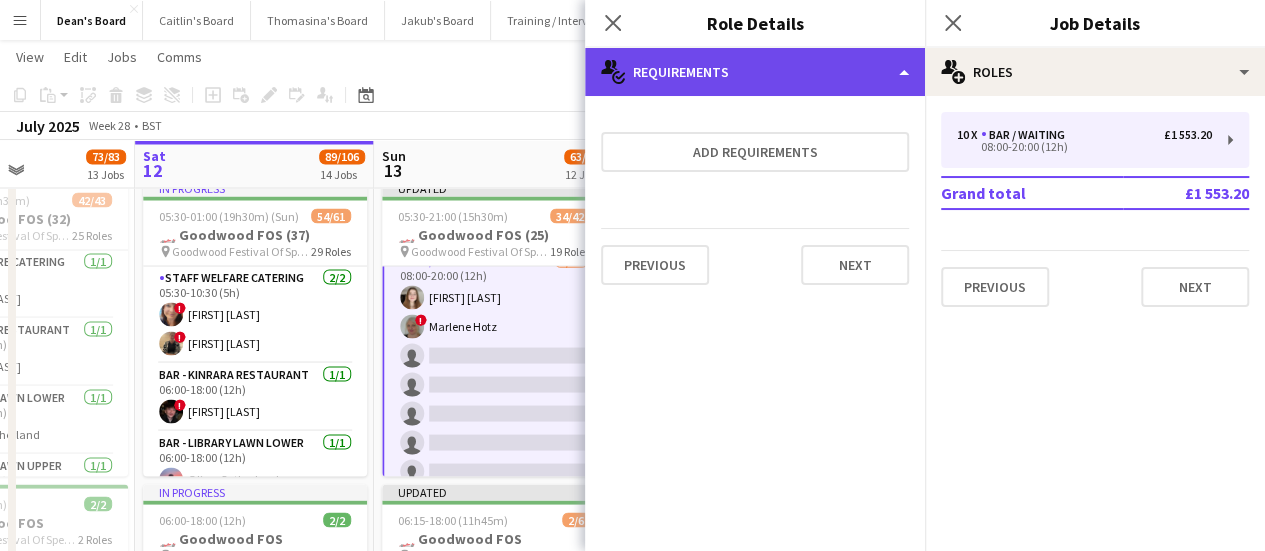 click on "multiple-actions-check-2
Requirements" 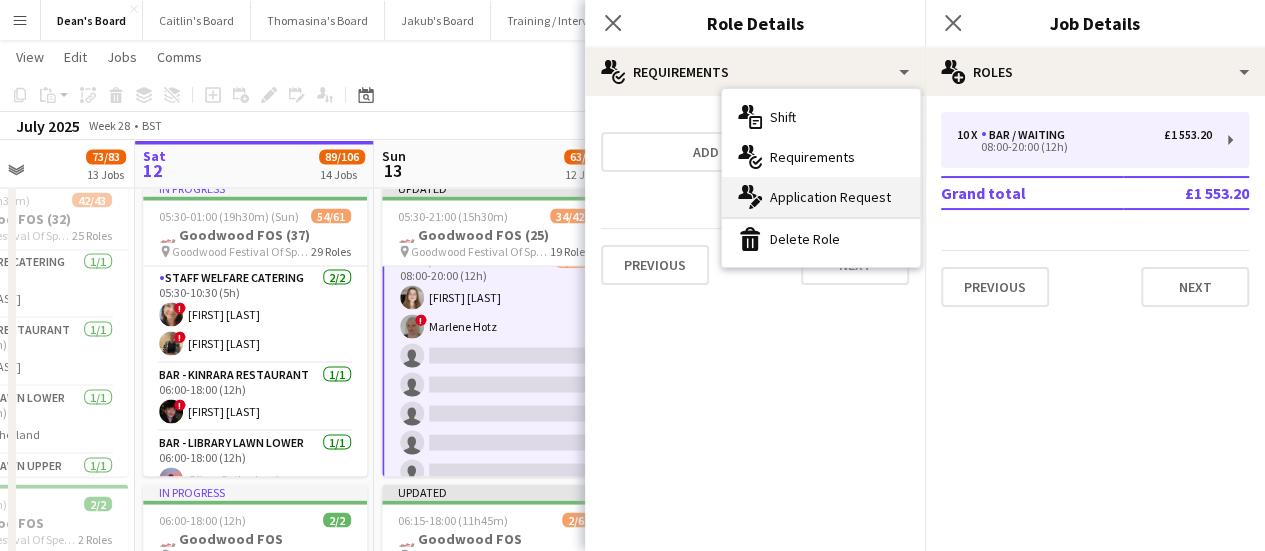 click on "multiple-actions-edit-1
Application Request" at bounding box center (821, 197) 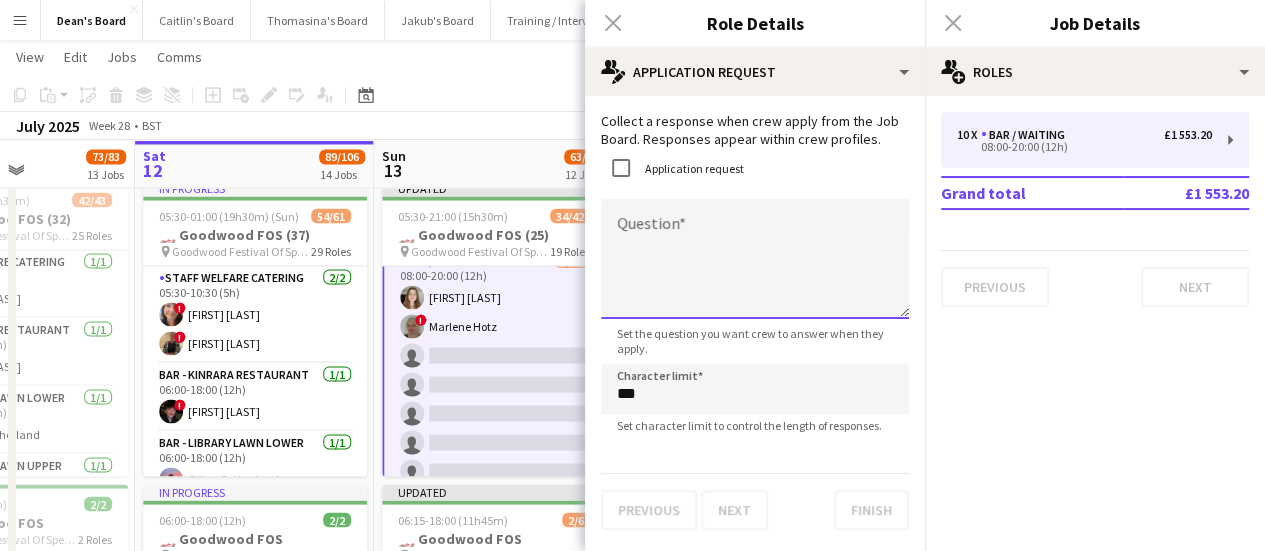 click on "Question" at bounding box center [755, 259] 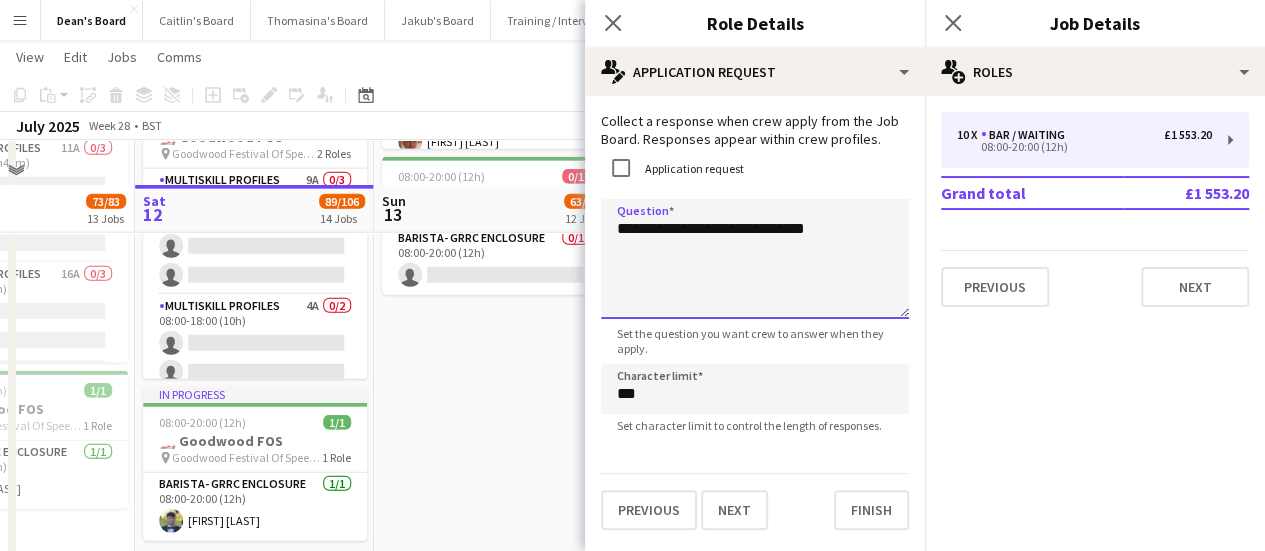 scroll, scrollTop: 2400, scrollLeft: 0, axis: vertical 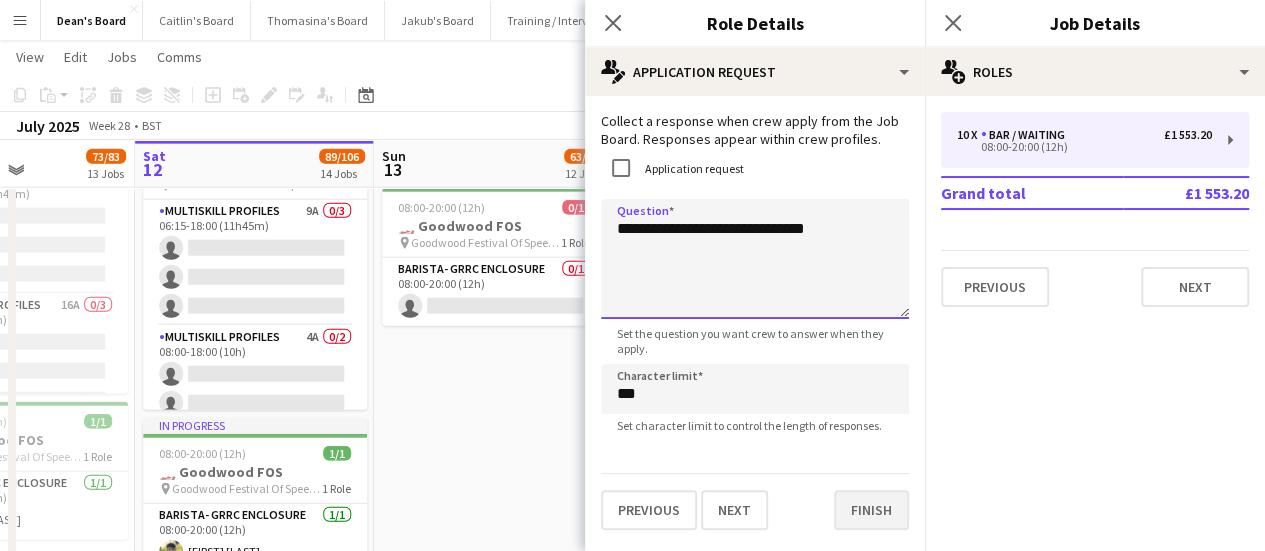 type on "**********" 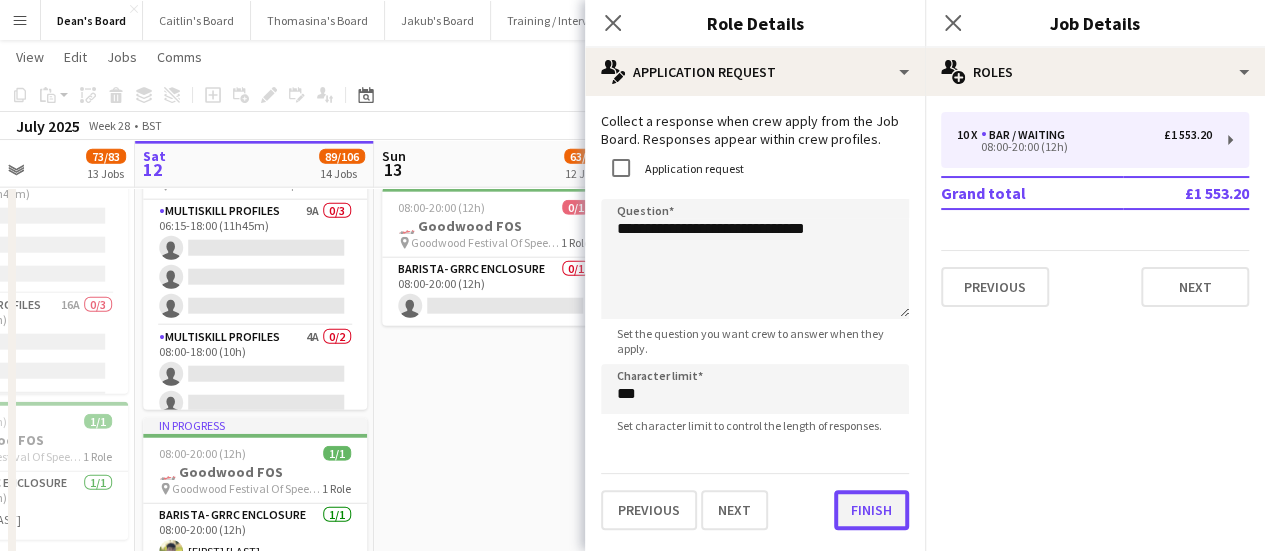 click on "Finish" at bounding box center (871, 510) 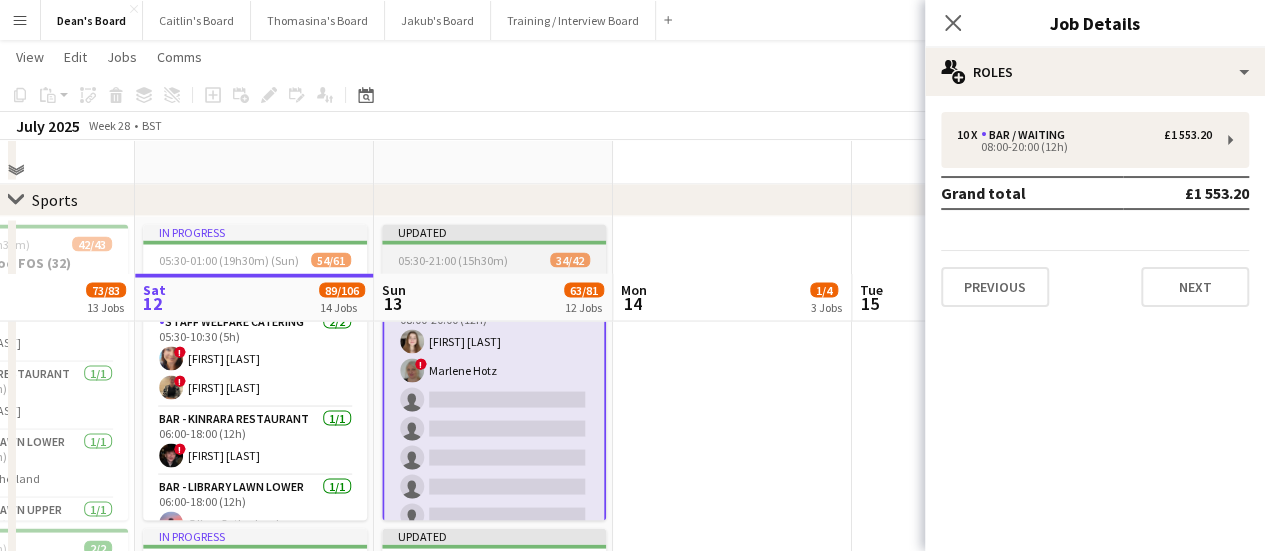 scroll, scrollTop: 1700, scrollLeft: 0, axis: vertical 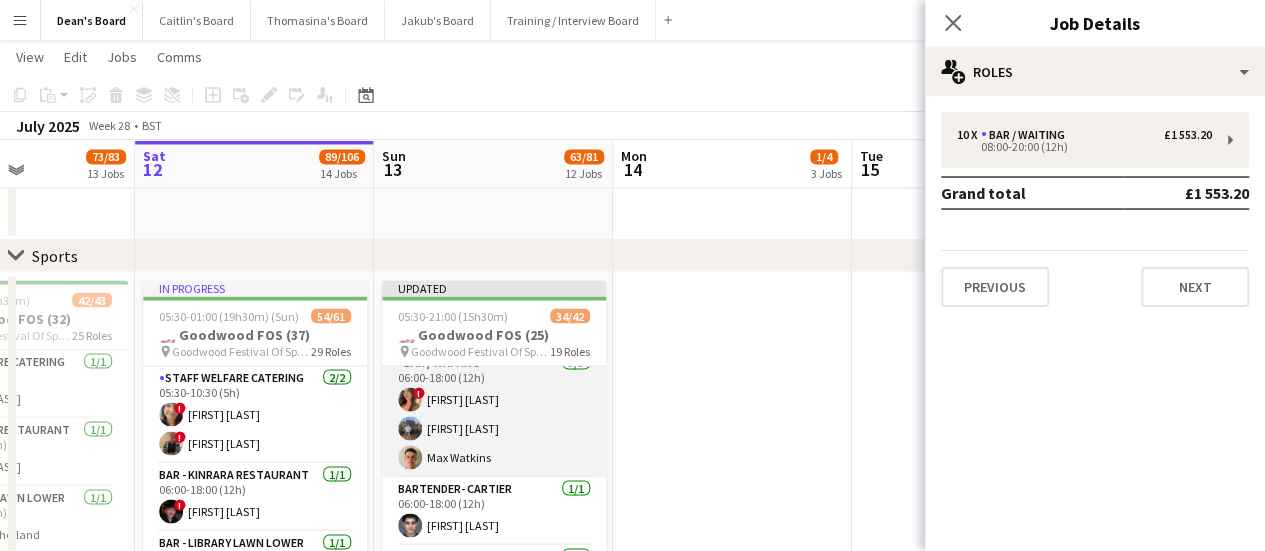 click on "Bar / Waiting    3/3   06:00-18:00 (12h)
! Chloe Honeybourne Felix Lansley Max Watkins" at bounding box center (494, 414) 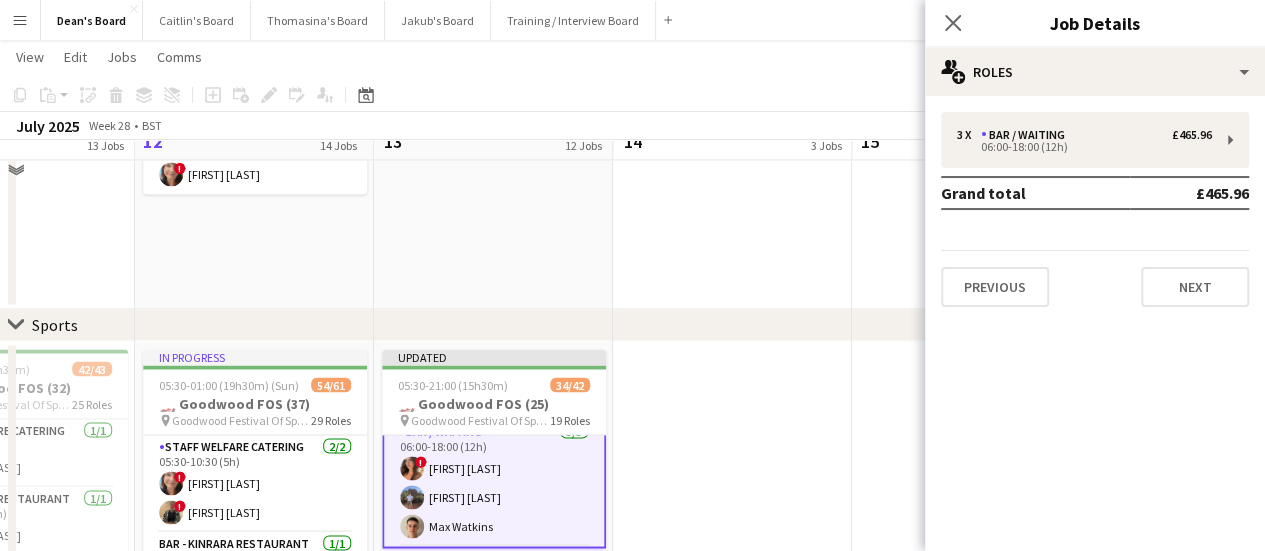 scroll, scrollTop: 1600, scrollLeft: 0, axis: vertical 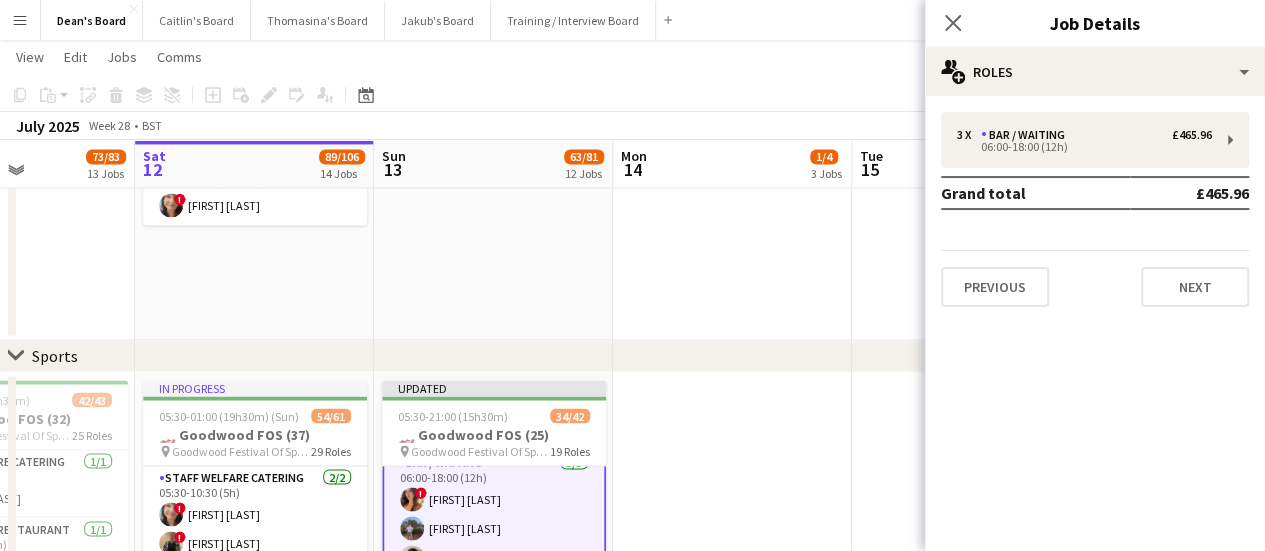 click on "3 x   Bar / Waiting    £465.96   06:00-18:00 (12h)   Grand total   £465.96   Previous   Next" at bounding box center [1095, 209] 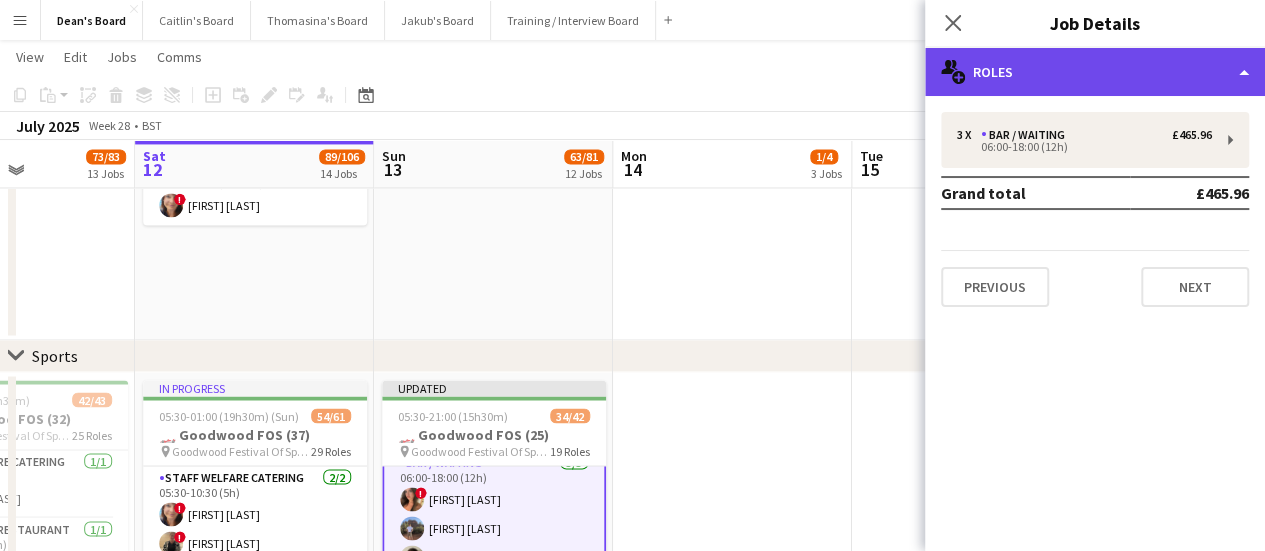 click on "multiple-users-add
Roles" 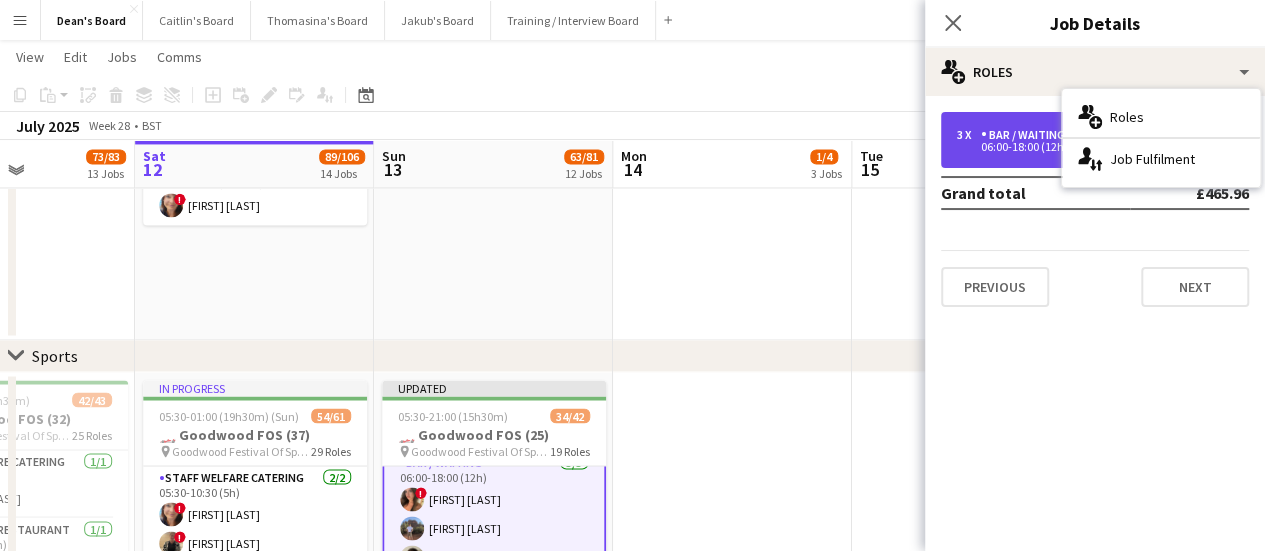 click on "06:00-18:00 (12h)" at bounding box center [1084, 147] 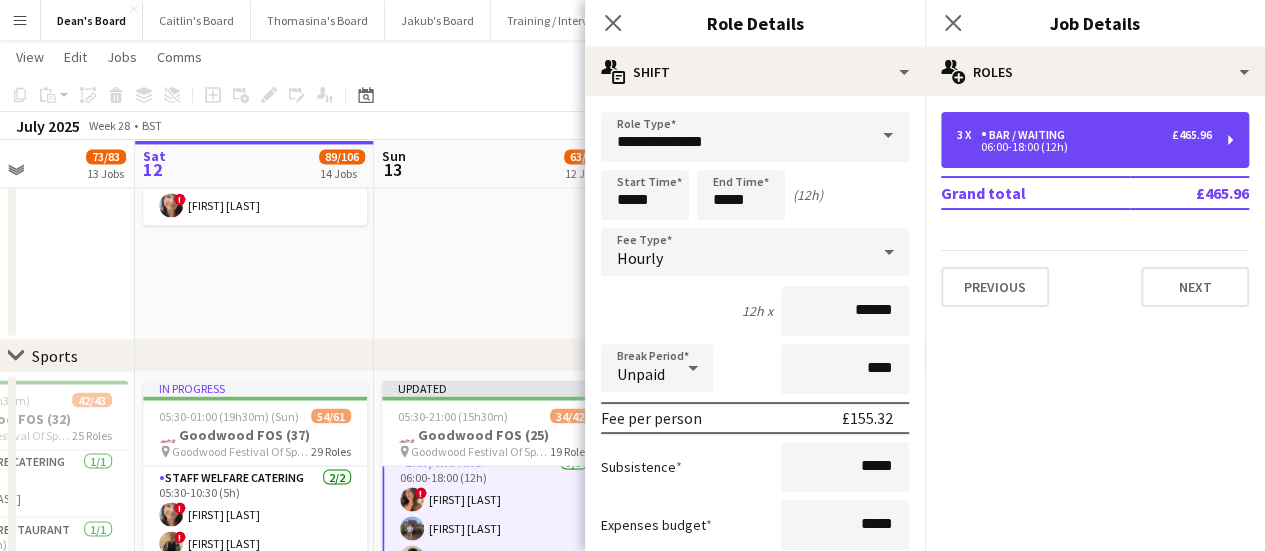 scroll, scrollTop: 300, scrollLeft: 0, axis: vertical 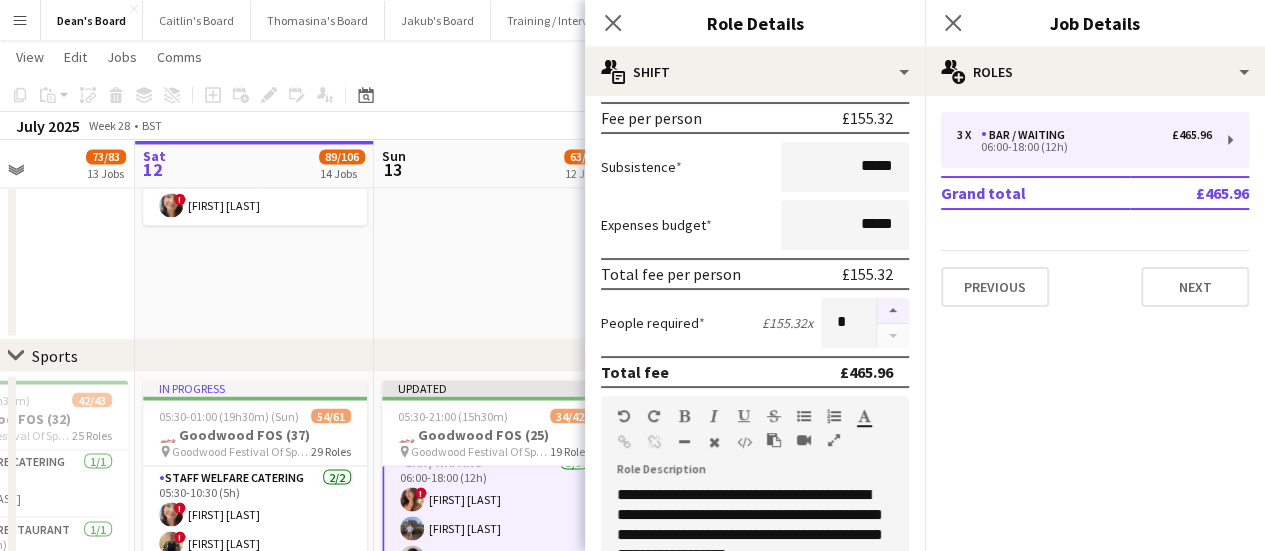 click at bounding box center [893, 311] 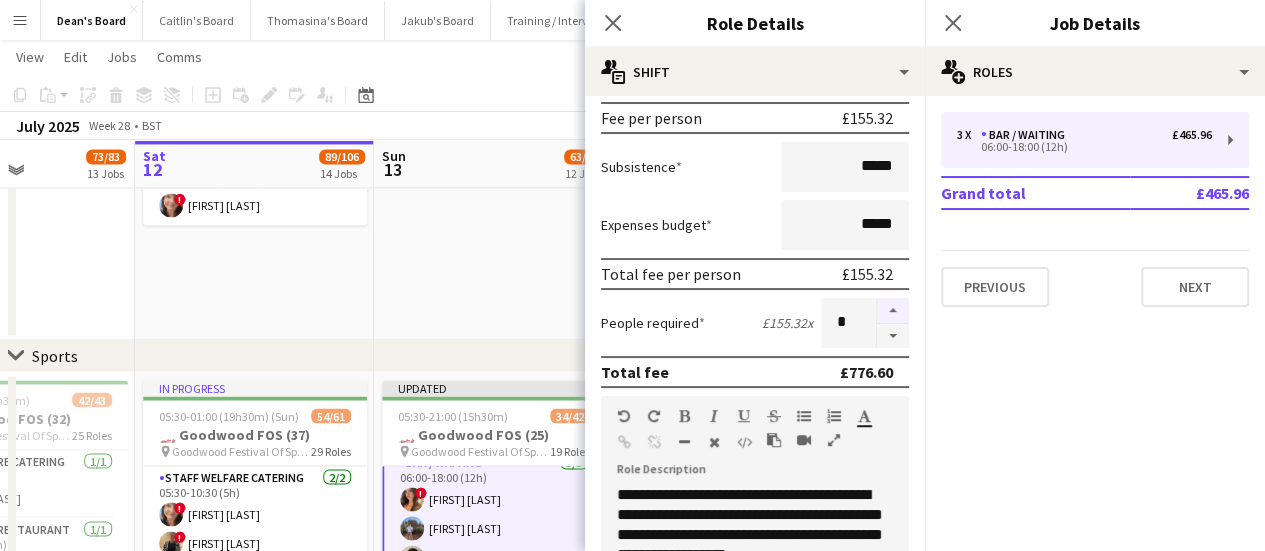 type on "*" 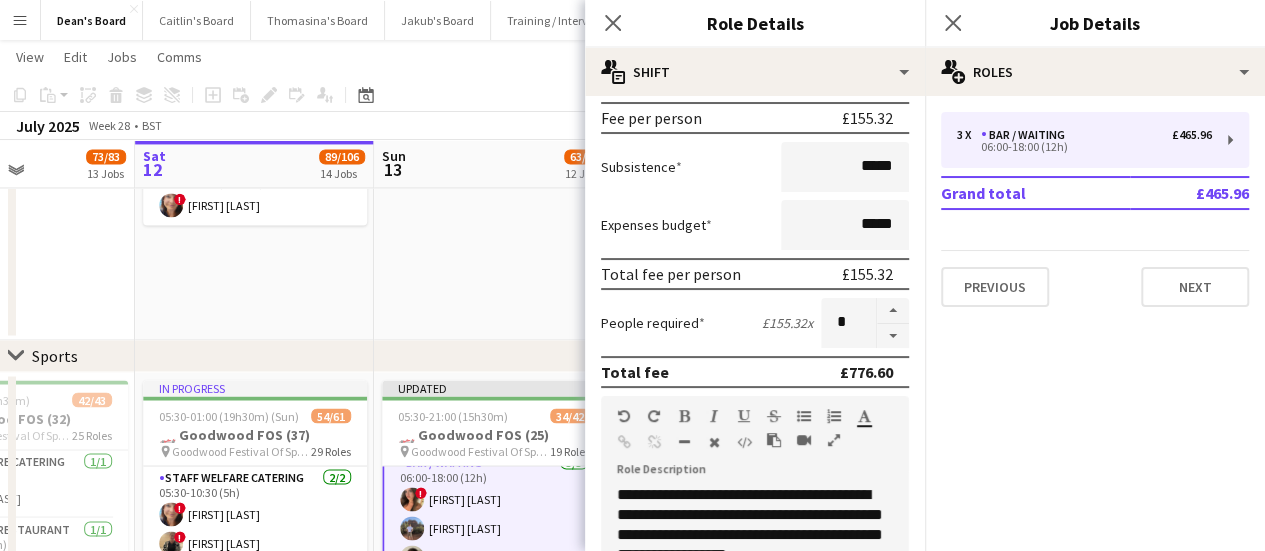 click on "06:00-18:00 (12h)    0/1
pin
Goodwood Festival Of Speed Chichester, PO18 0PH   1 Role   Shortlisted   104A   0/1   06:00-18:00 (12h)
single-neutral-actions
06:30-20:00 (13h30m)    16/17   🏎️ Kerb @ Goodwood FOS (16)
pin
Goodwood Festival Of Speed Chichester, PO18 0PH   6 Roles   Bartender- Cricket Pitch    1/1   06:30-13:30 (7h)
Claudia Billington  BAR - CATHEDRAL WALK   3/3   06:30-20:00 (13h30m)
Patrick Edwards Oliver Smith Spike Prichard  Bartender- Cricket Pitch    2/2   06:30-20:00 (13h30m)
Romeo Mulenga Jake Thompson  BAR - CATHEDRAL WALK   6/6   10:00-20:00 (10h)
Bea Jordan ! Toby Doyle Henry Bellingham Isabella Faithfull Tabby Barlow Rohan Malhotra  Bartender- Cricket Pitch    4/4   10:00-20:00 (10h)
Sophie Woodgates Samuel Bell Aimee Newenham Samuel Berry  Bartender- Cricket Pitch    4A   0/1   13:30-20:00 (6h30m)
single-neutral-actions" at bounding box center [493, -518] 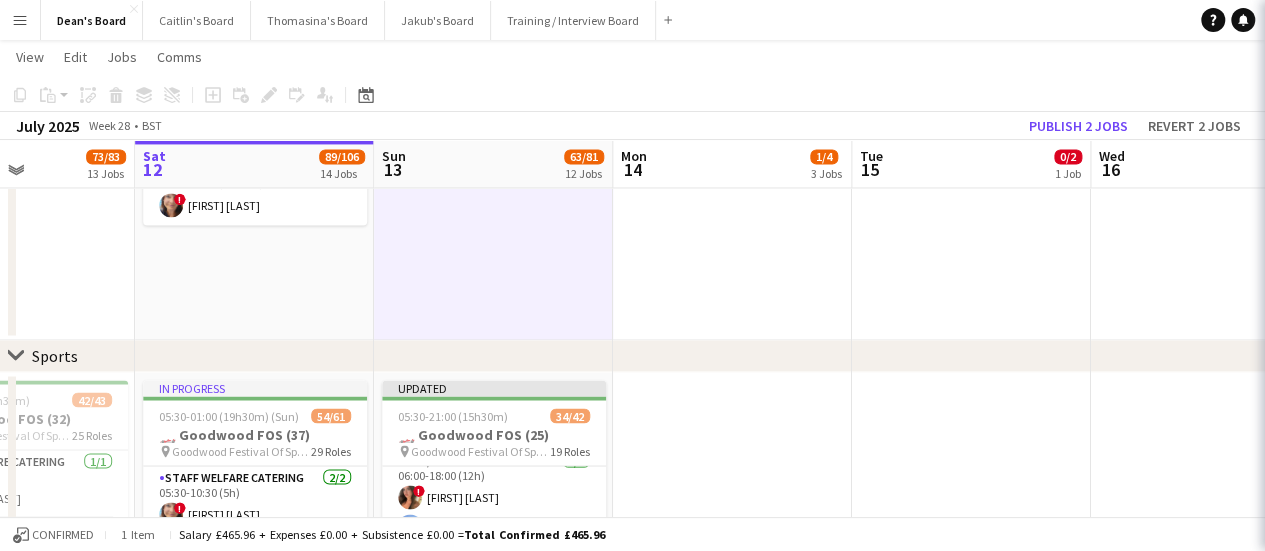 scroll, scrollTop: 248, scrollLeft: 0, axis: vertical 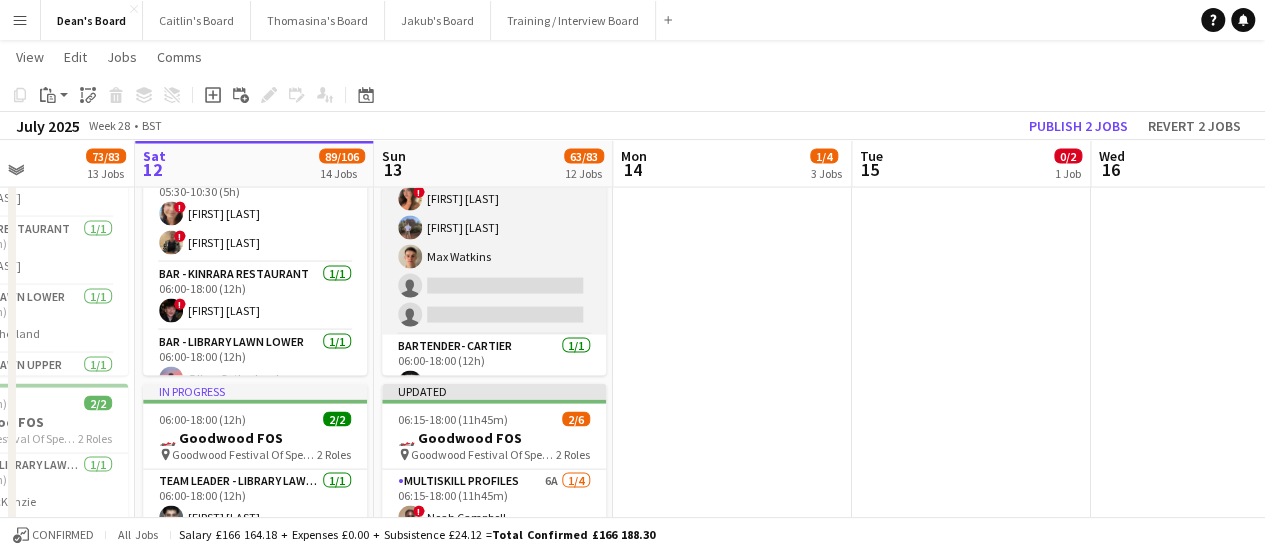click on "Bar / Waiting    3/5   06:00-18:00 (12h)
! Chloe Honeybourne Felix Lansley Max Watkins
single-neutral-actions
single-neutral-actions" at bounding box center (494, 243) 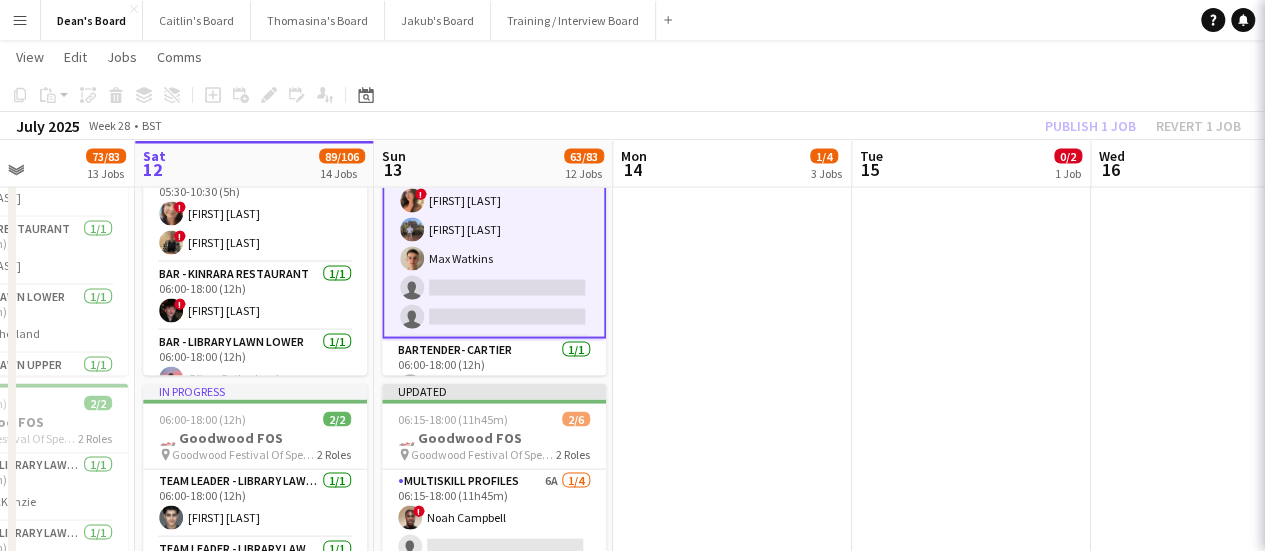 scroll, scrollTop: 250, scrollLeft: 0, axis: vertical 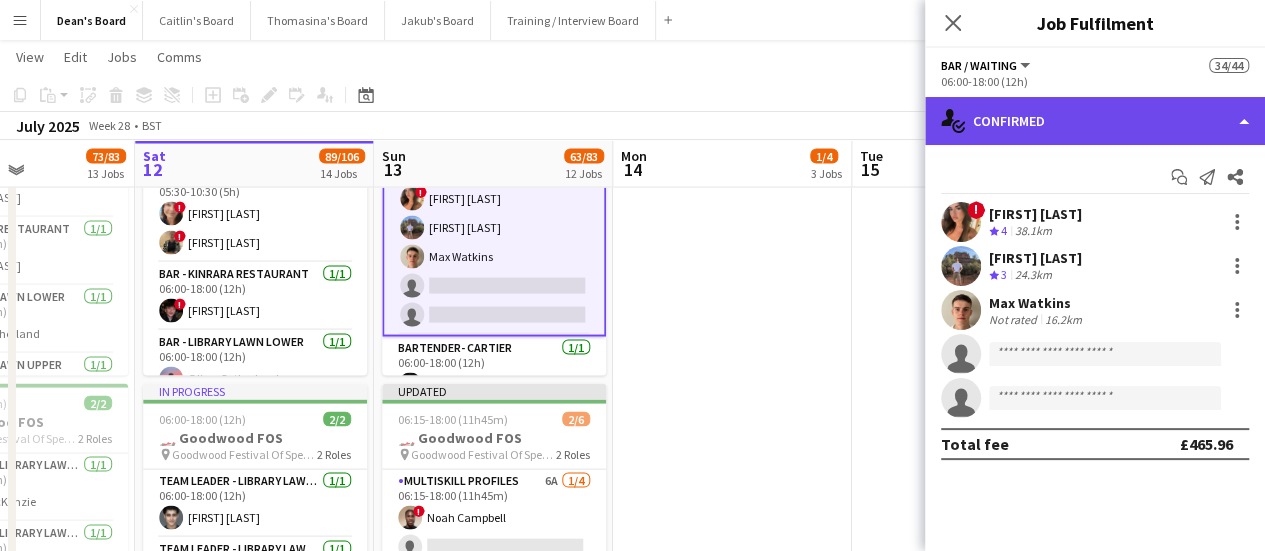 drag, startPoint x: 1166, startPoint y: 111, endPoint x: 1162, endPoint y: 133, distance: 22.36068 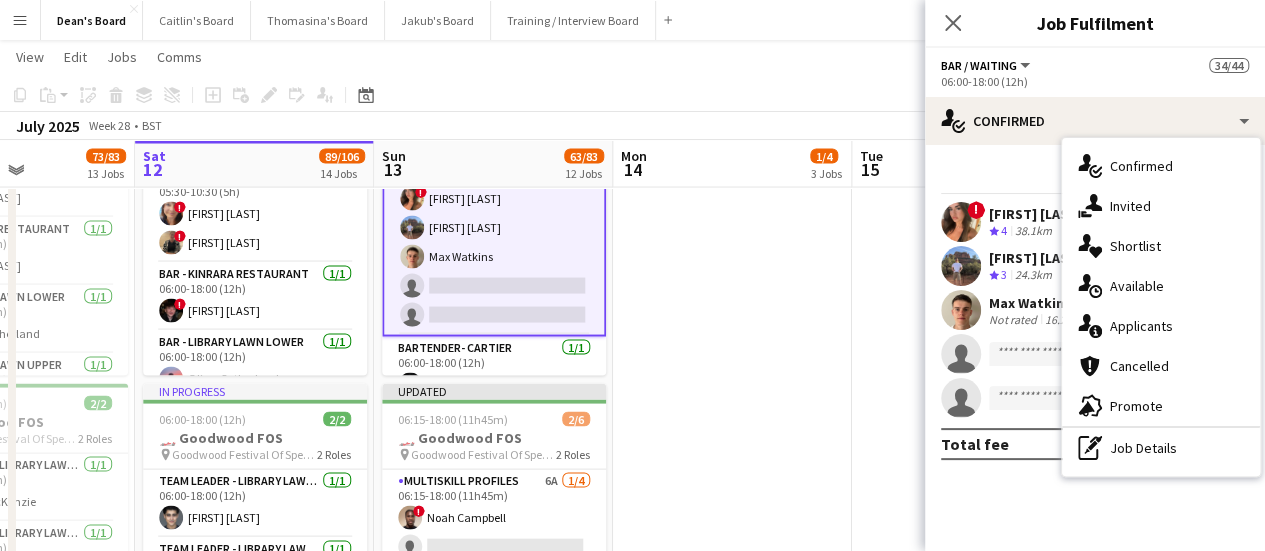 click on "pen-write
Job Details" at bounding box center [1161, 448] 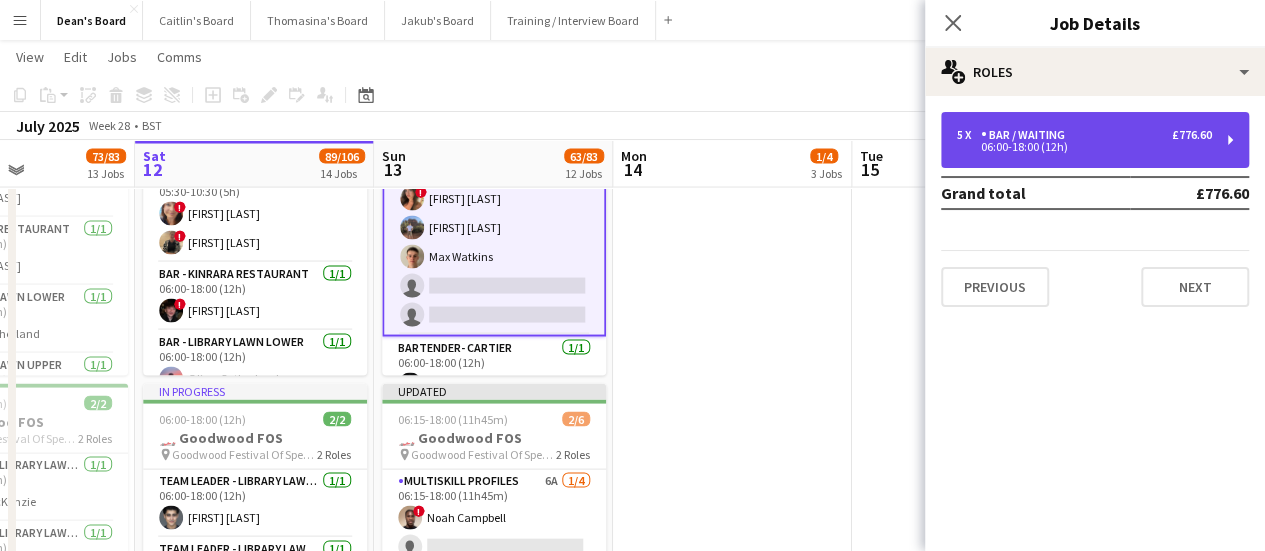 click on "06:00-18:00 (12h)" at bounding box center (1084, 147) 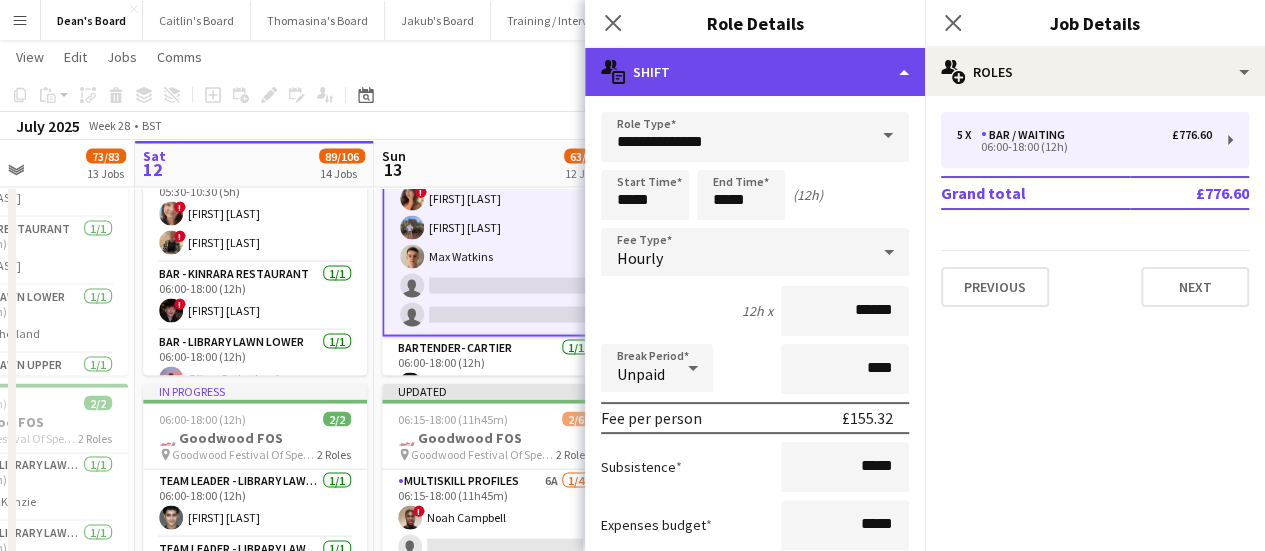 click on "multiple-actions-text
Shift" 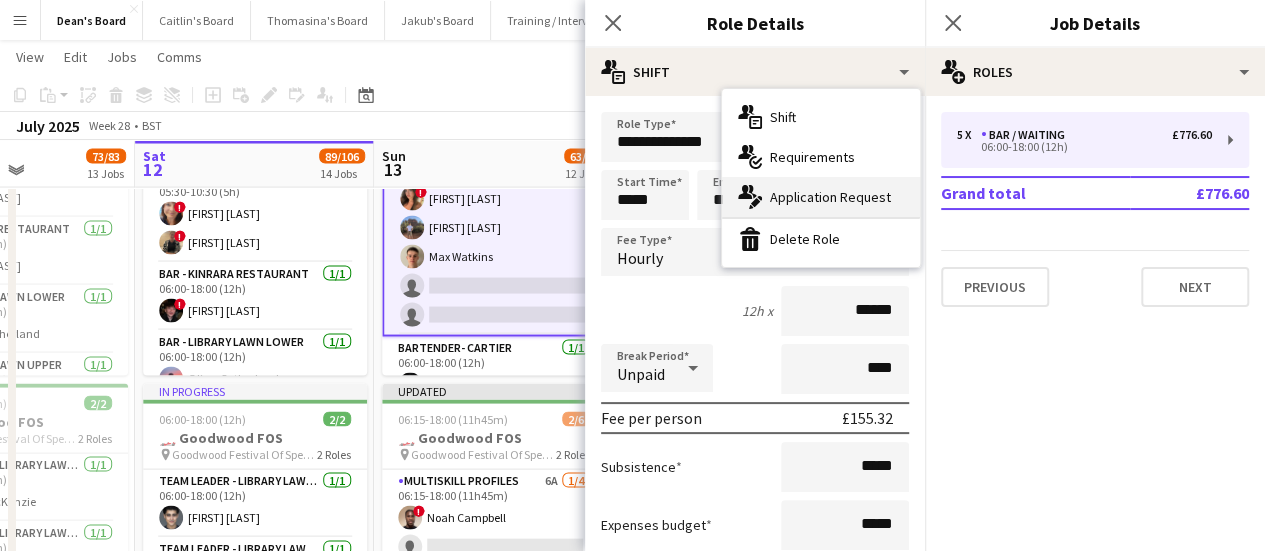 click on "multiple-actions-edit-1
Application Request" at bounding box center (821, 197) 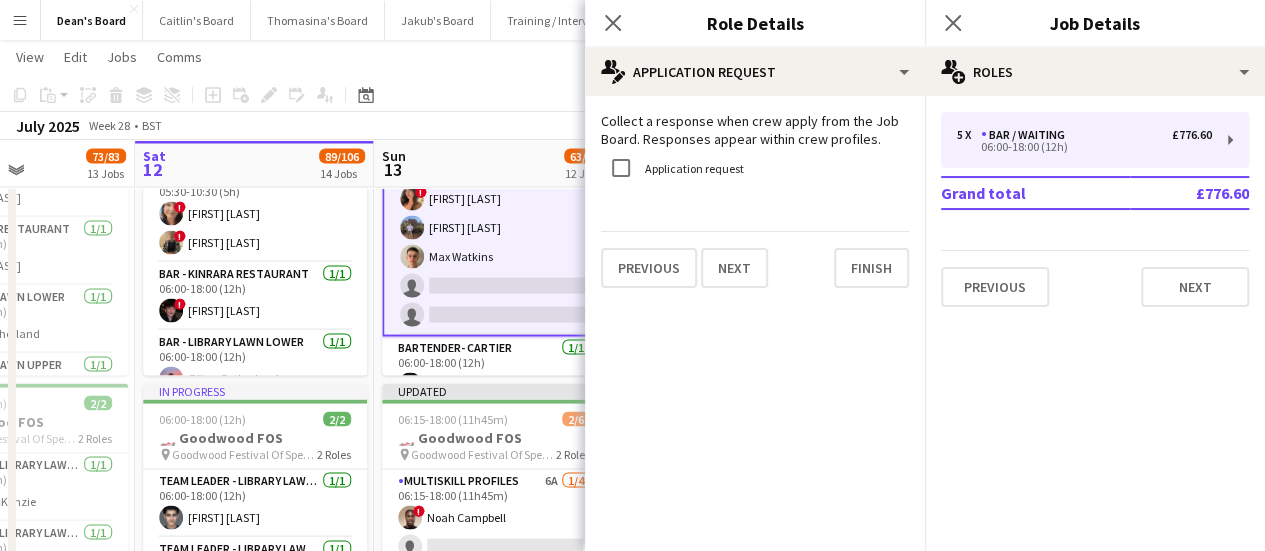 click on "Application request" at bounding box center [672, 168] 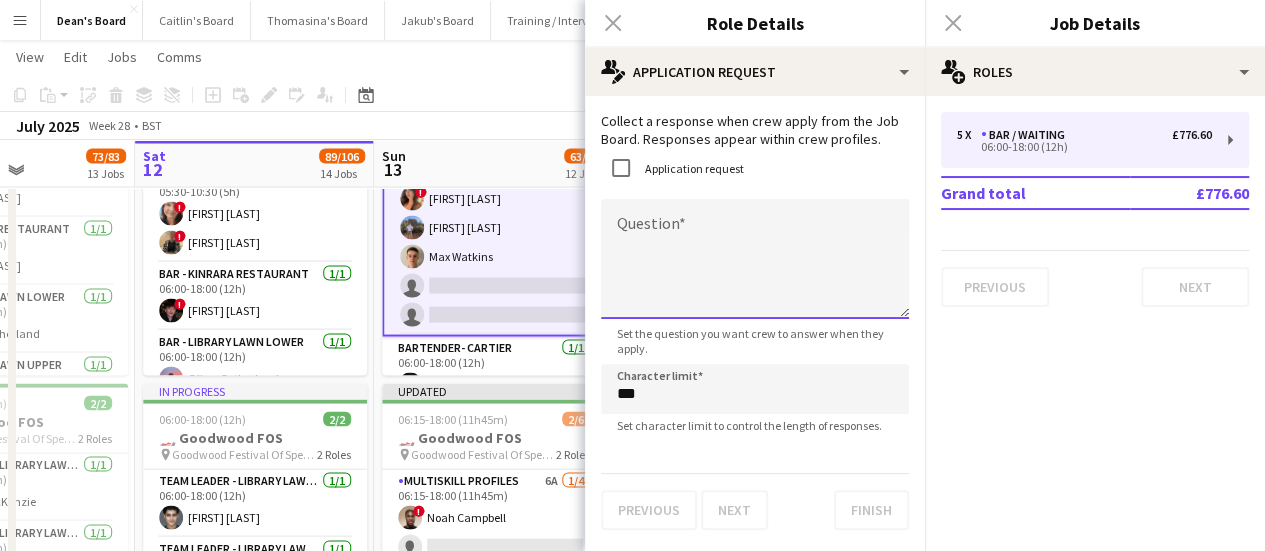 click on "Question" at bounding box center (755, 259) 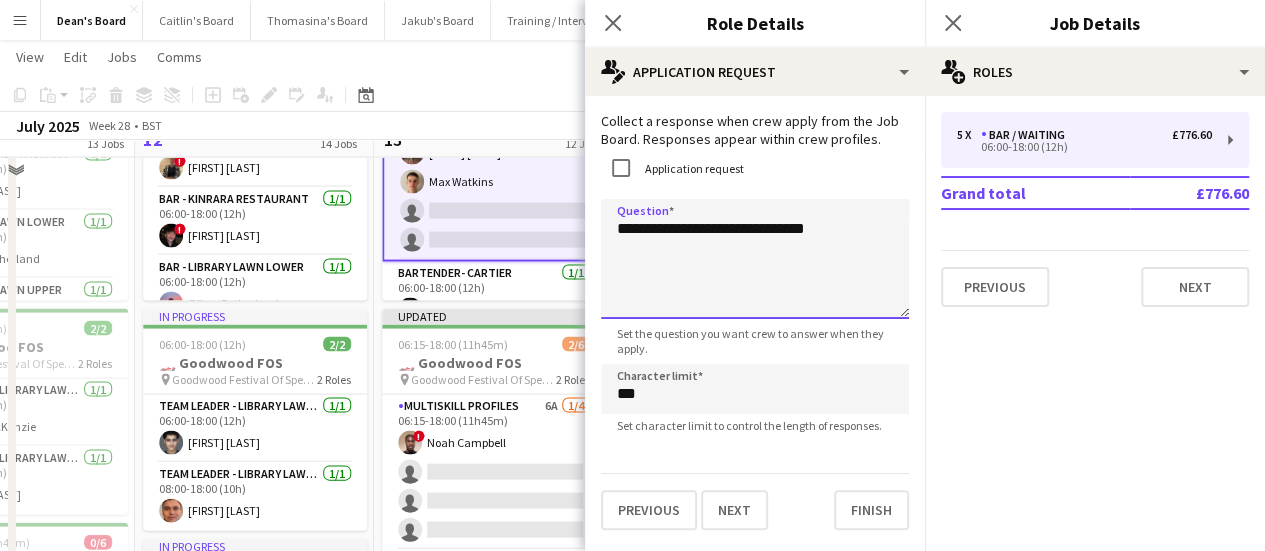scroll, scrollTop: 2000, scrollLeft: 0, axis: vertical 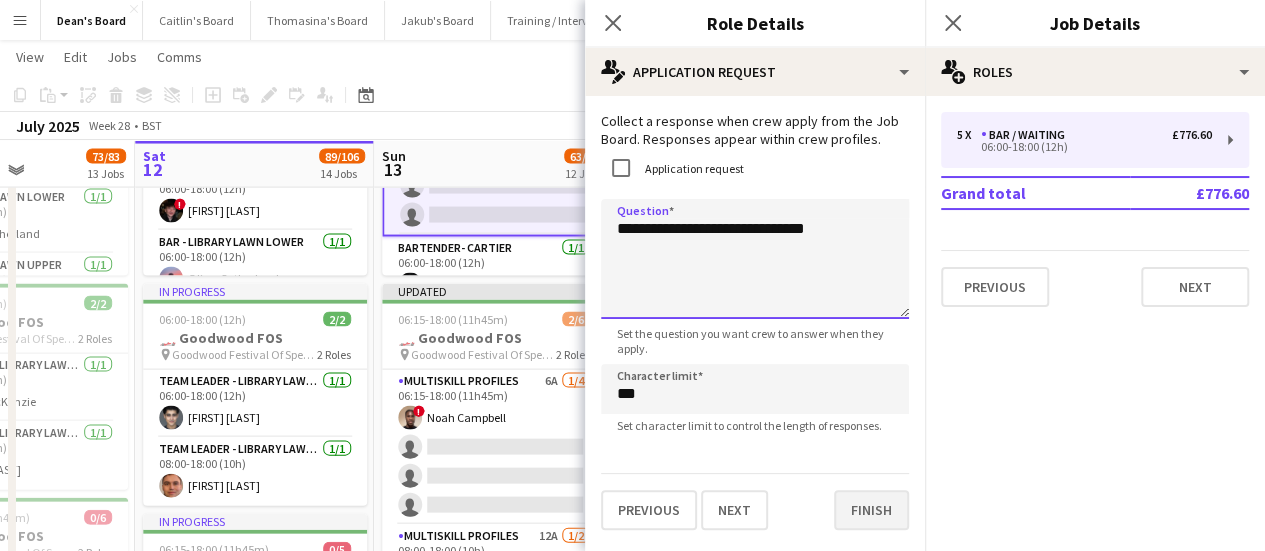 type on "**********" 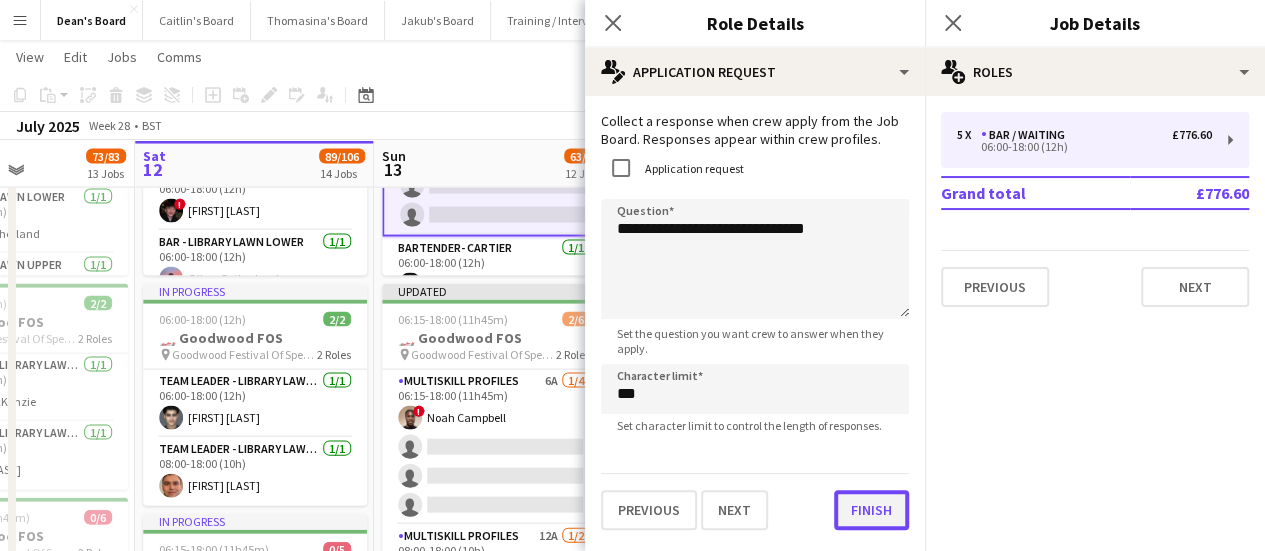 click on "Finish" at bounding box center [871, 510] 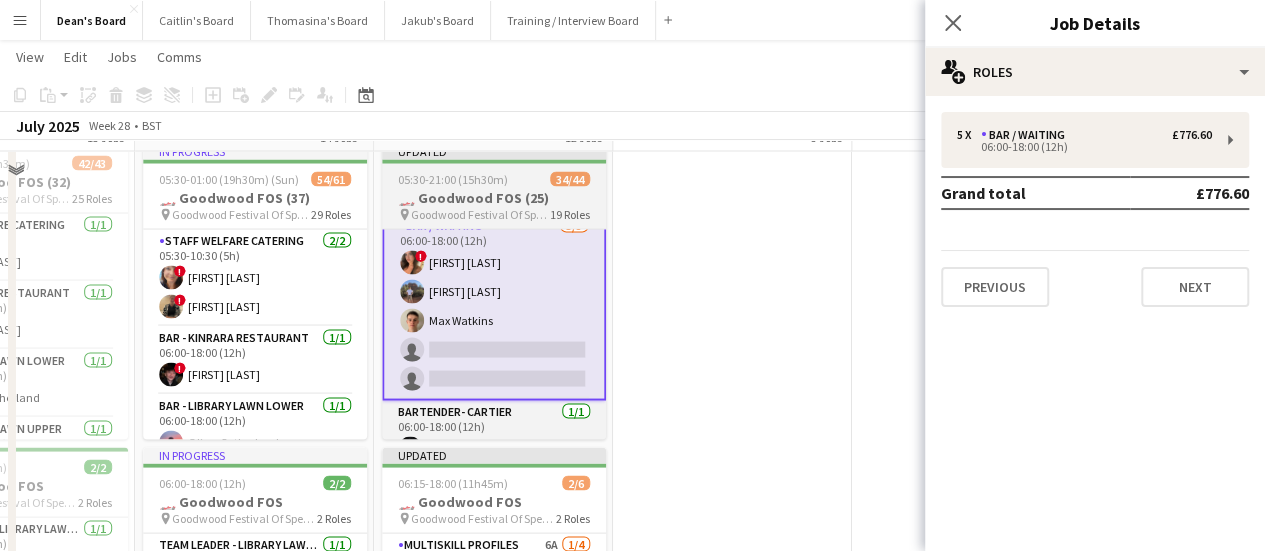 scroll, scrollTop: 1800, scrollLeft: 0, axis: vertical 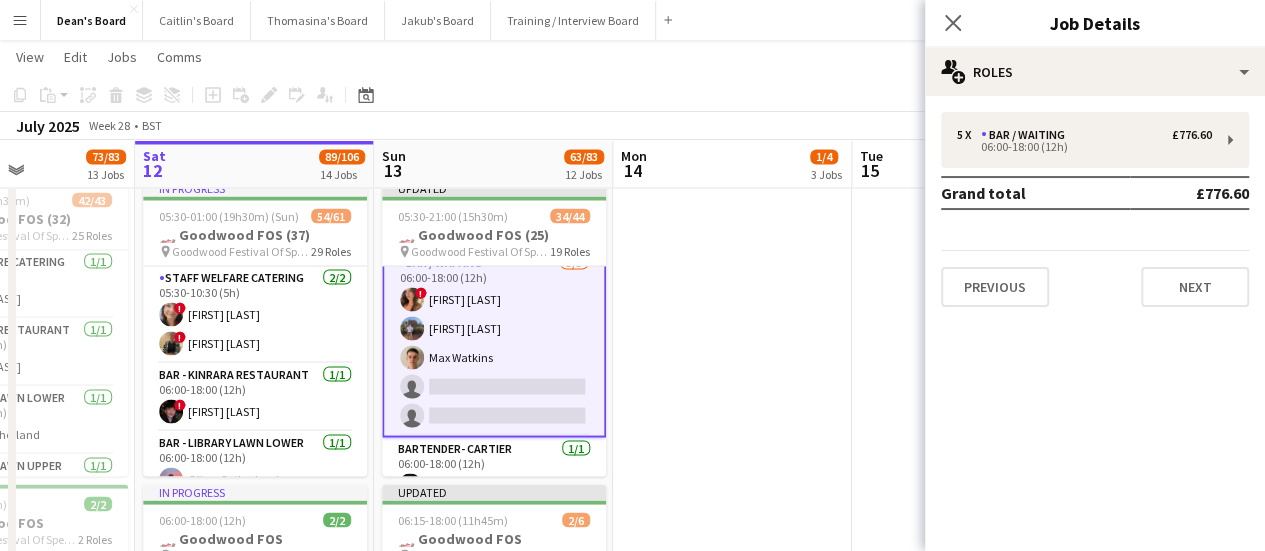 click at bounding box center (732, 751) 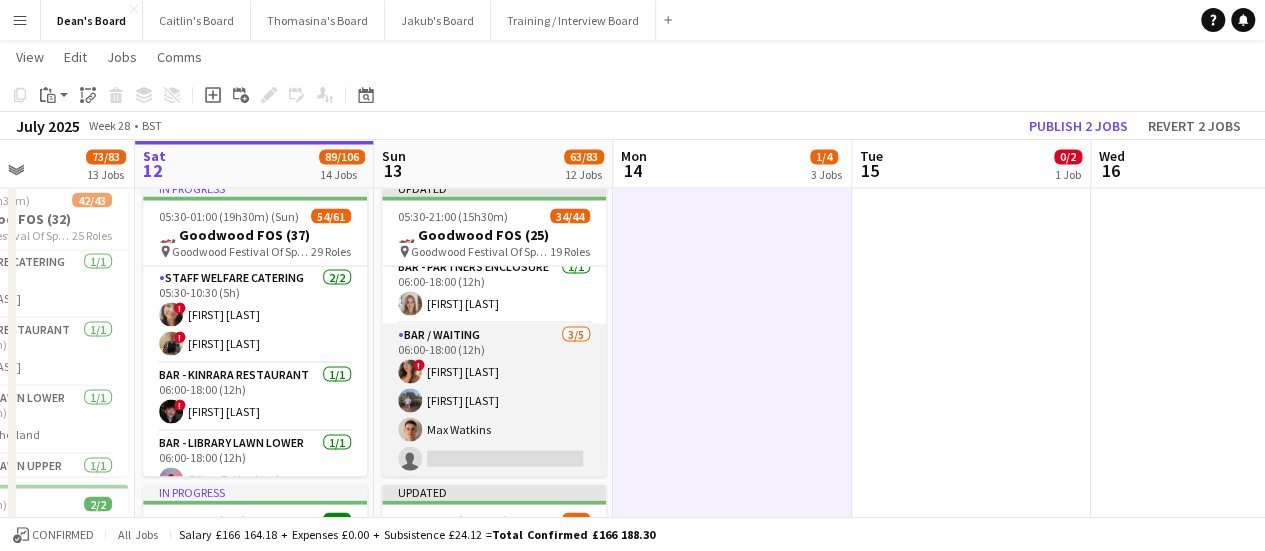 scroll, scrollTop: 148, scrollLeft: 0, axis: vertical 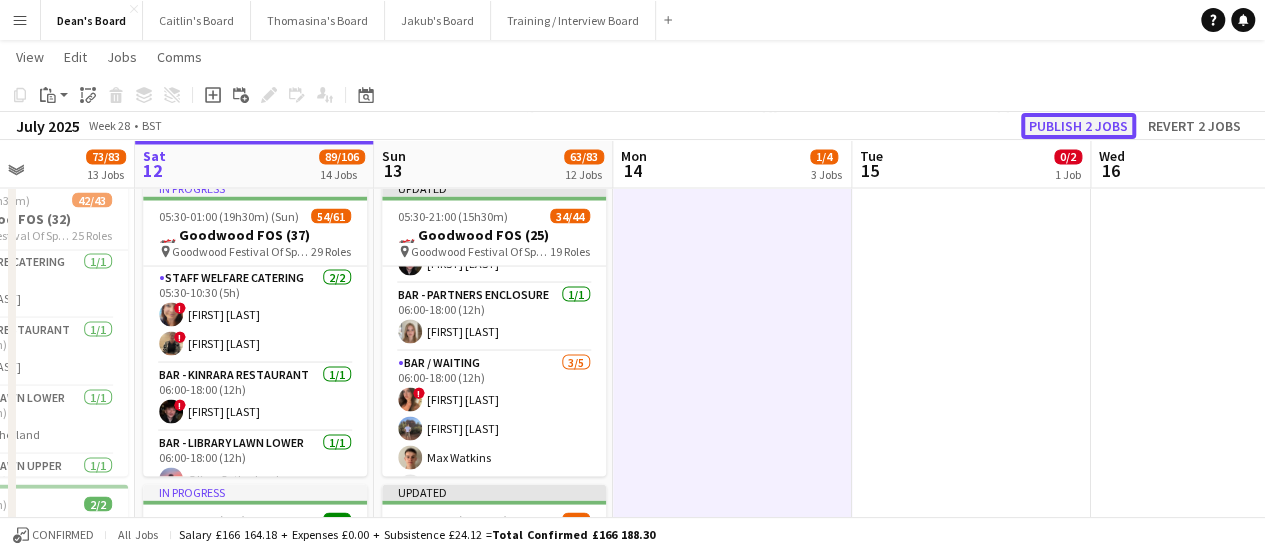 click on "Publish 2 jobs" 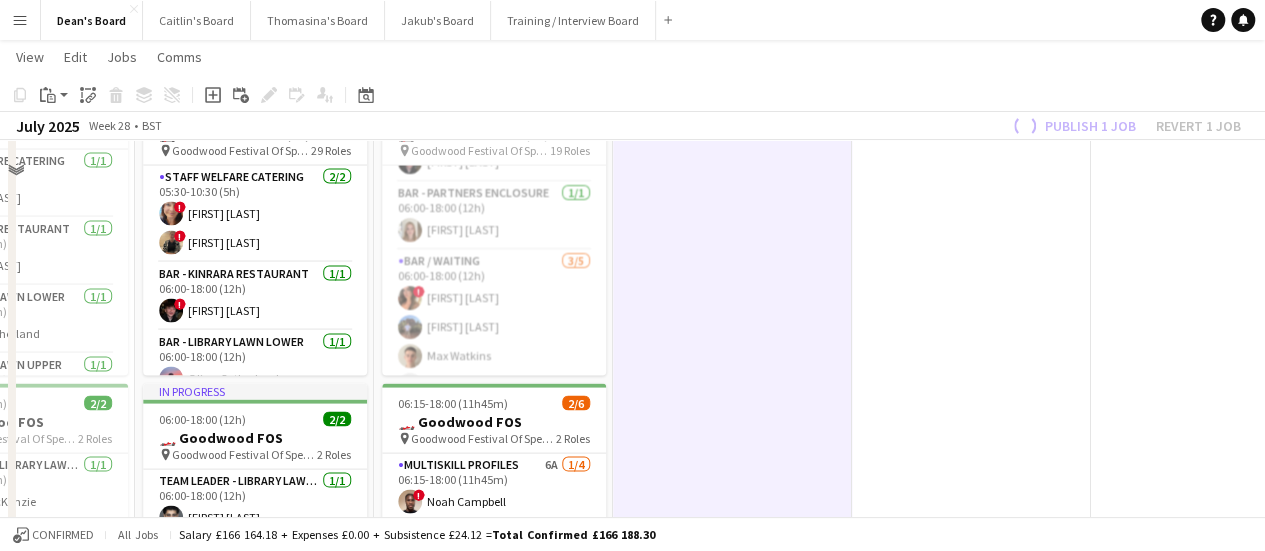 scroll, scrollTop: 2100, scrollLeft: 0, axis: vertical 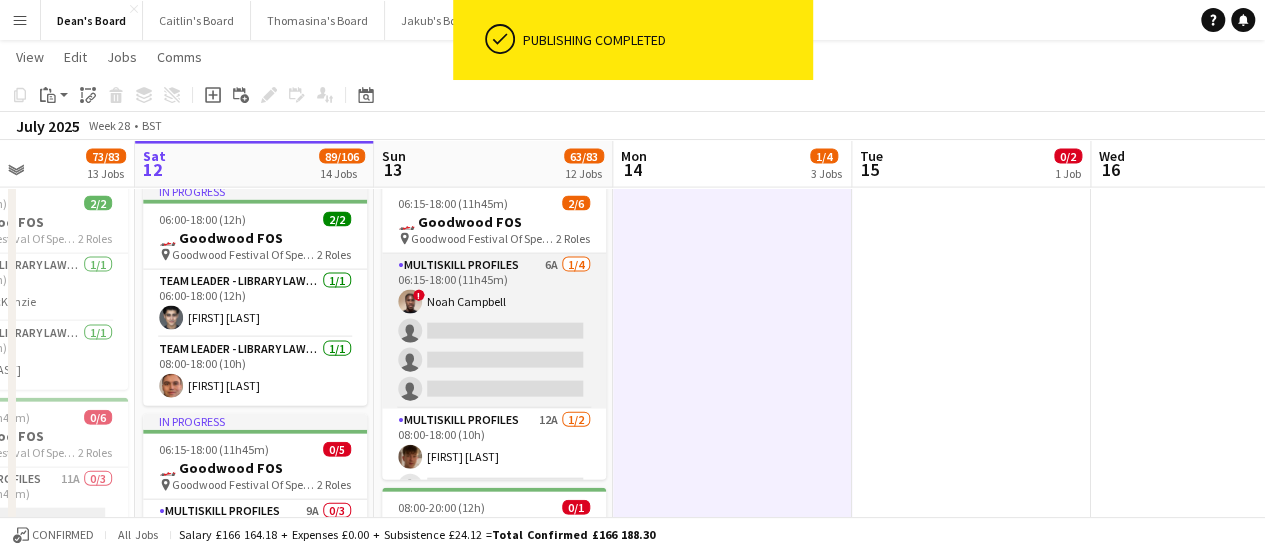 click on "MULTISKILL PROFILES   6A   1/4   06:15-18:00 (11h45m)
! Noah Campbell
single-neutral-actions
single-neutral-actions
single-neutral-actions" at bounding box center [494, 331] 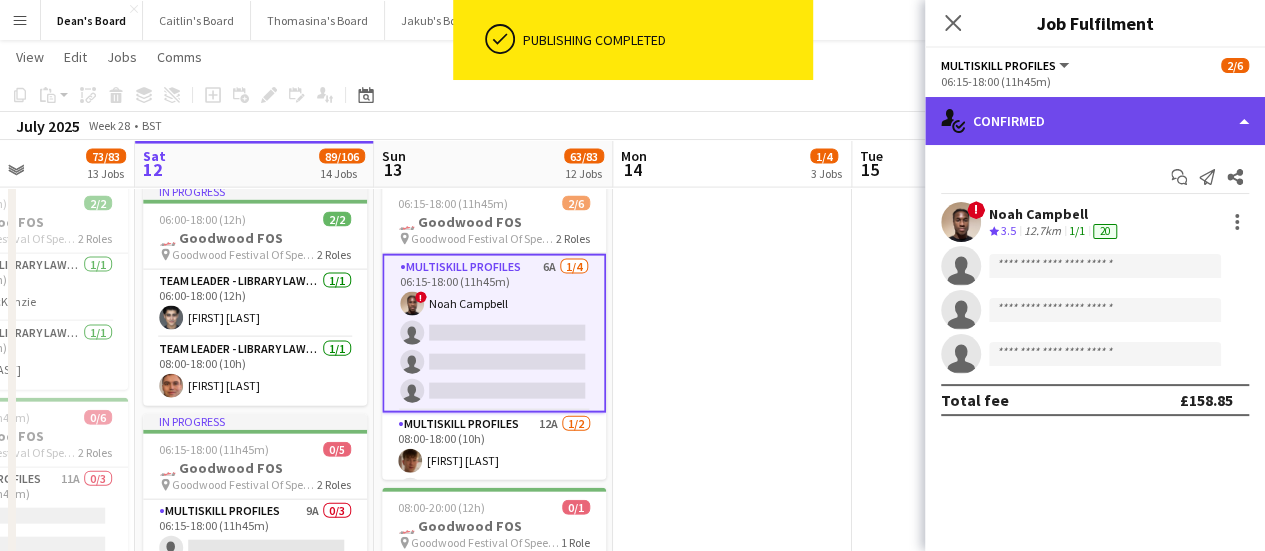 click on "single-neutral-actions-check-2
Confirmed" 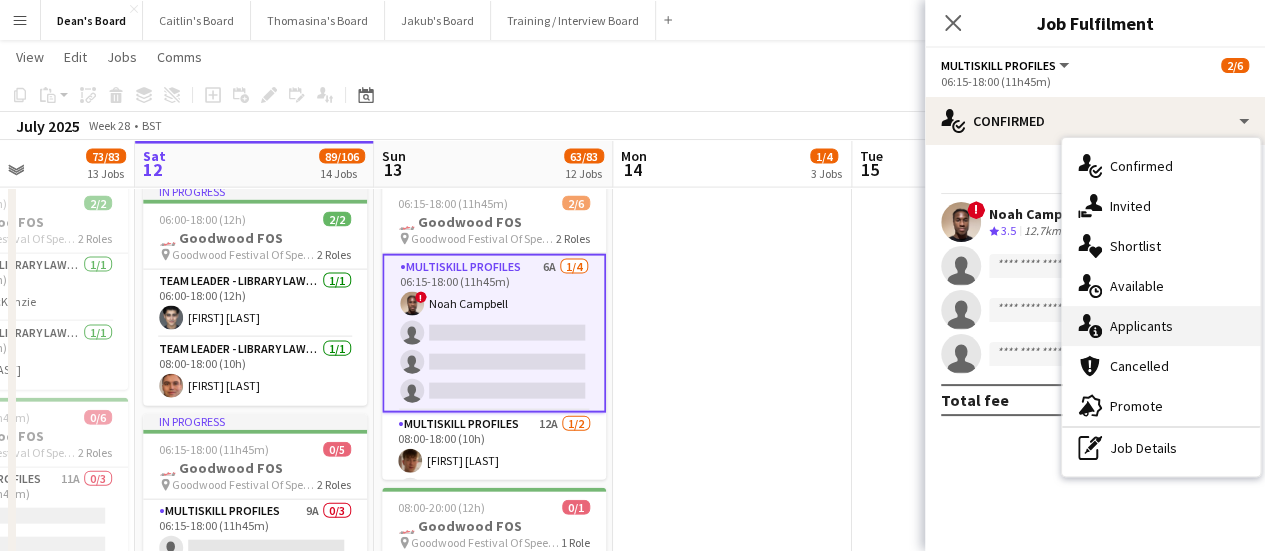 click on "single-neutral-actions-information
Applicants" at bounding box center (1161, 326) 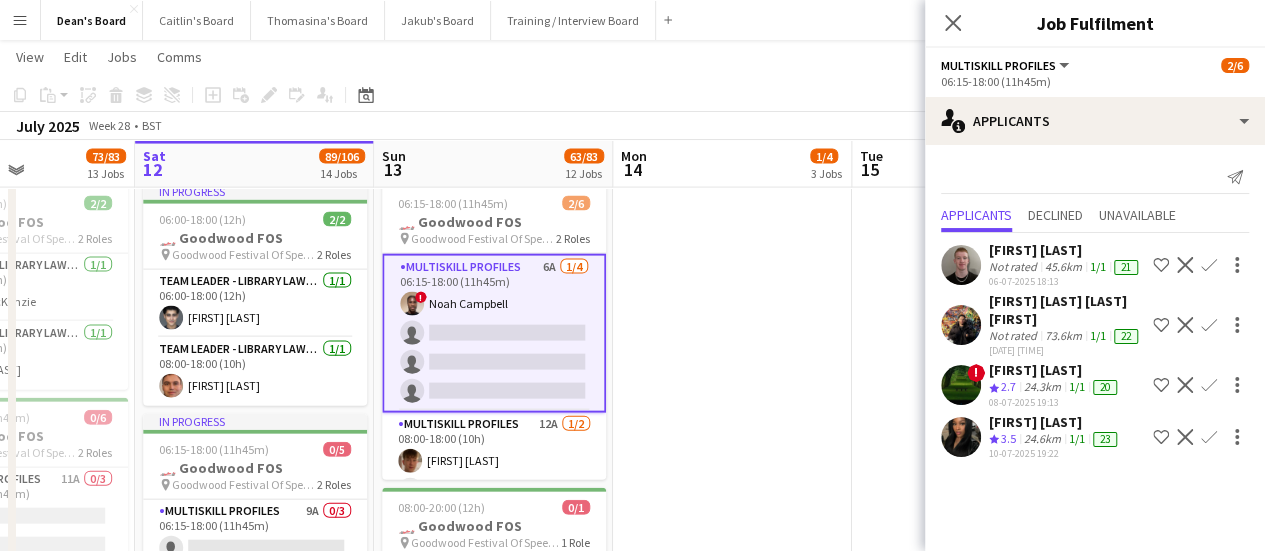 scroll, scrollTop: 48, scrollLeft: 0, axis: vertical 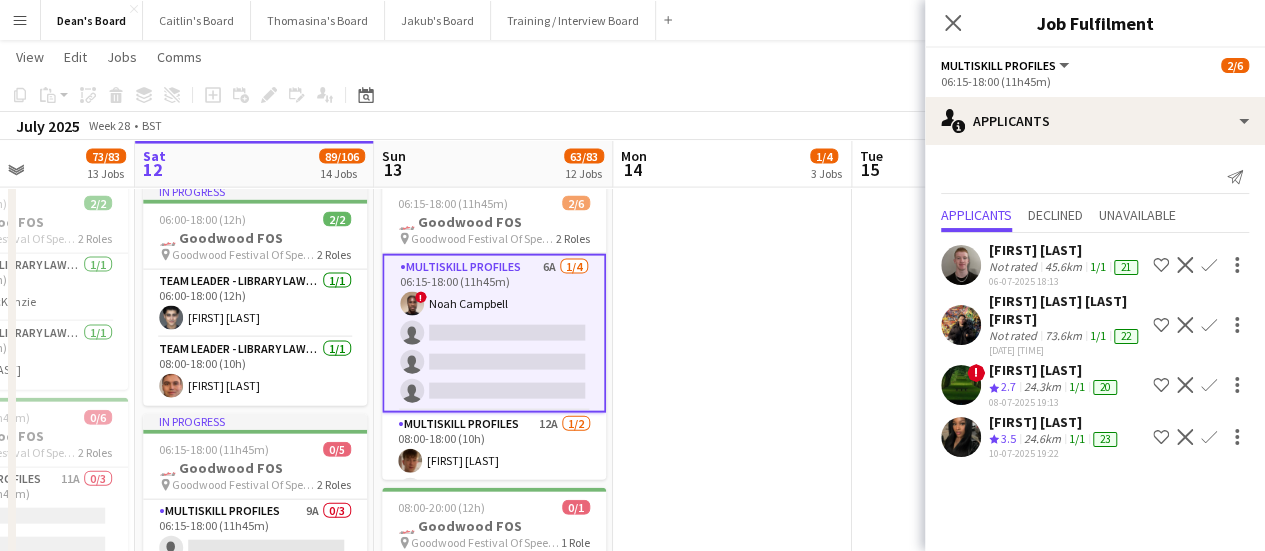 click on "Confirm" 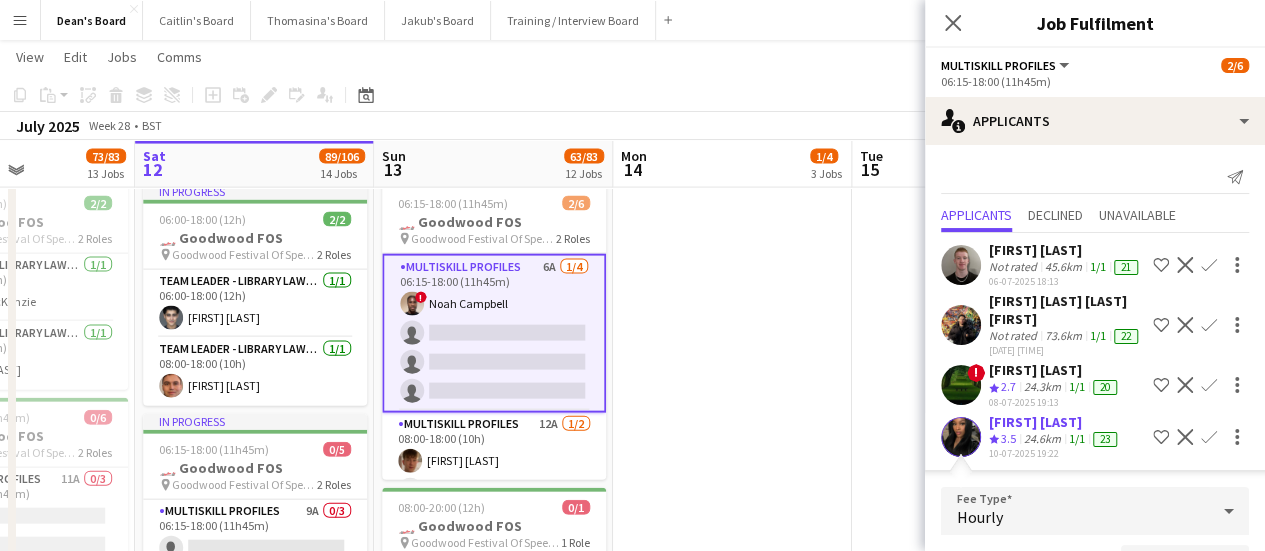 scroll, scrollTop: 266, scrollLeft: 0, axis: vertical 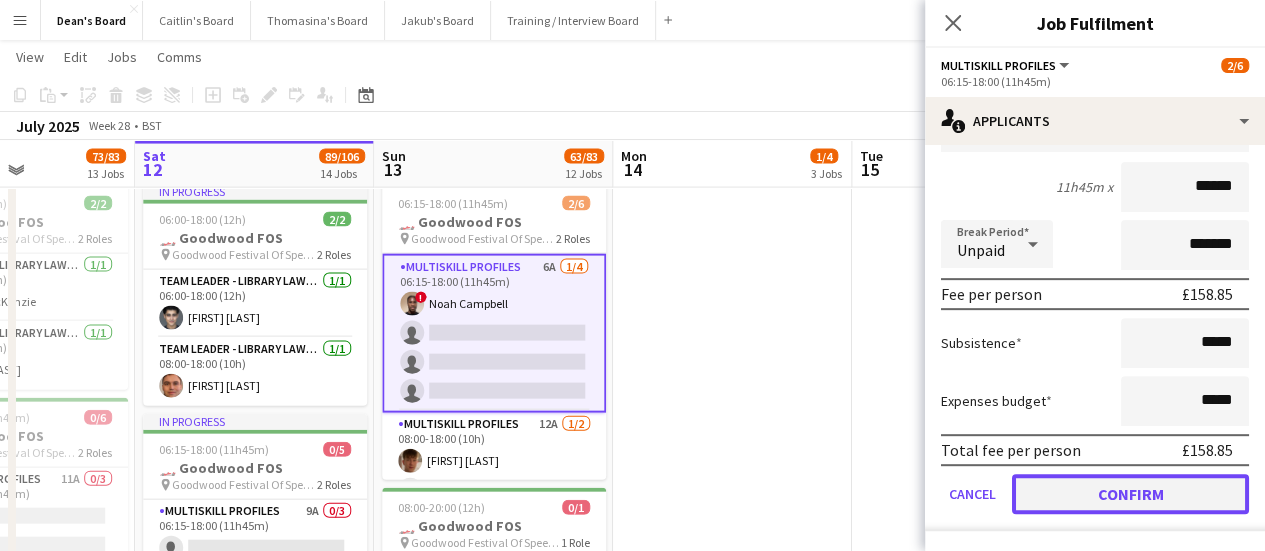 click on "Confirm" 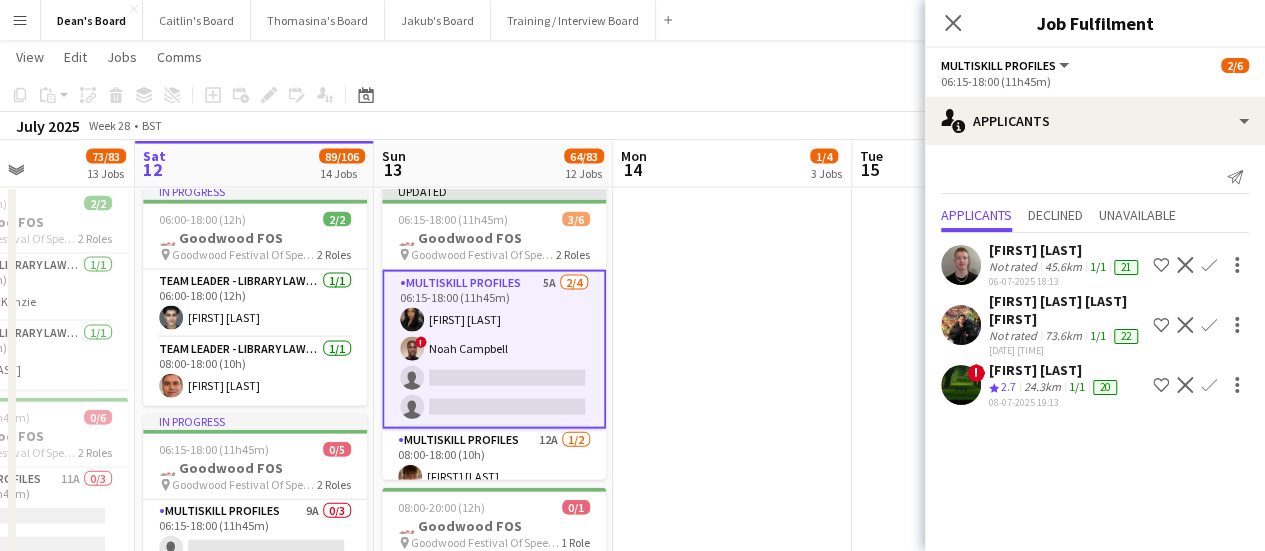 scroll, scrollTop: 0, scrollLeft: 0, axis: both 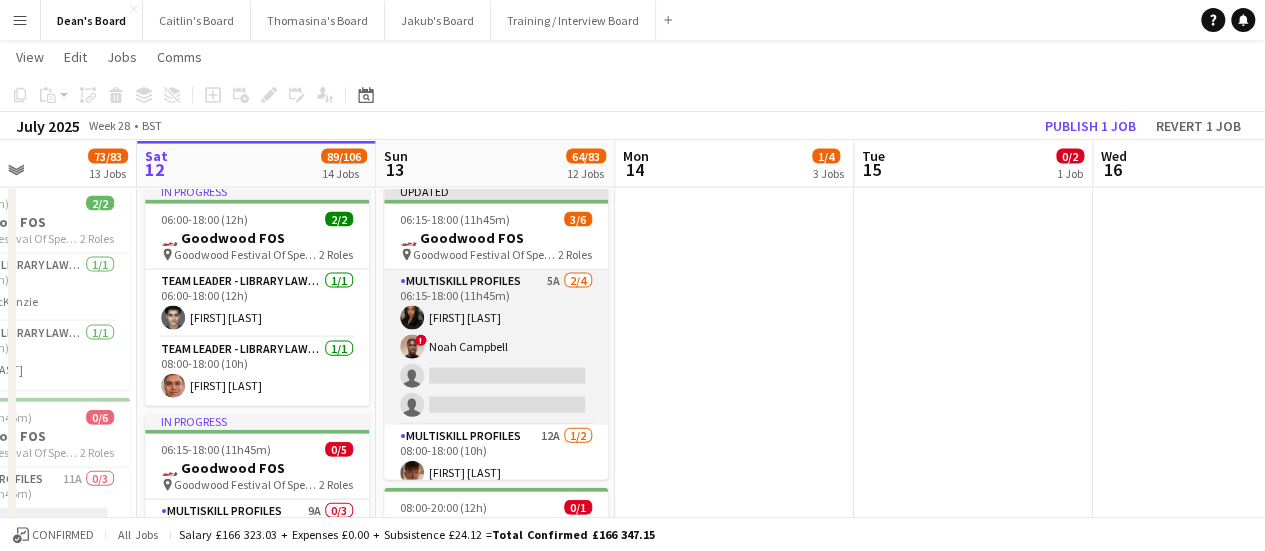 click on "MULTISKILL PROFILES   5A   2/4   06:15-18:00 (11h45m)
Ibim Akoko ! Noah Campbell
single-neutral-actions
single-neutral-actions" at bounding box center (496, 347) 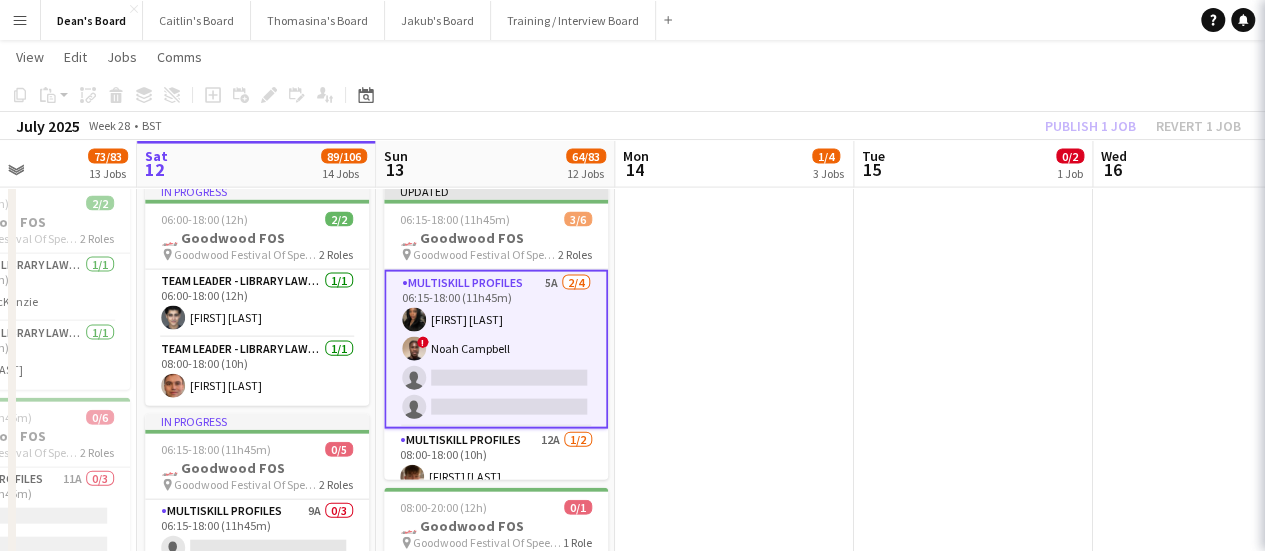 scroll, scrollTop: 0, scrollLeft: 579, axis: horizontal 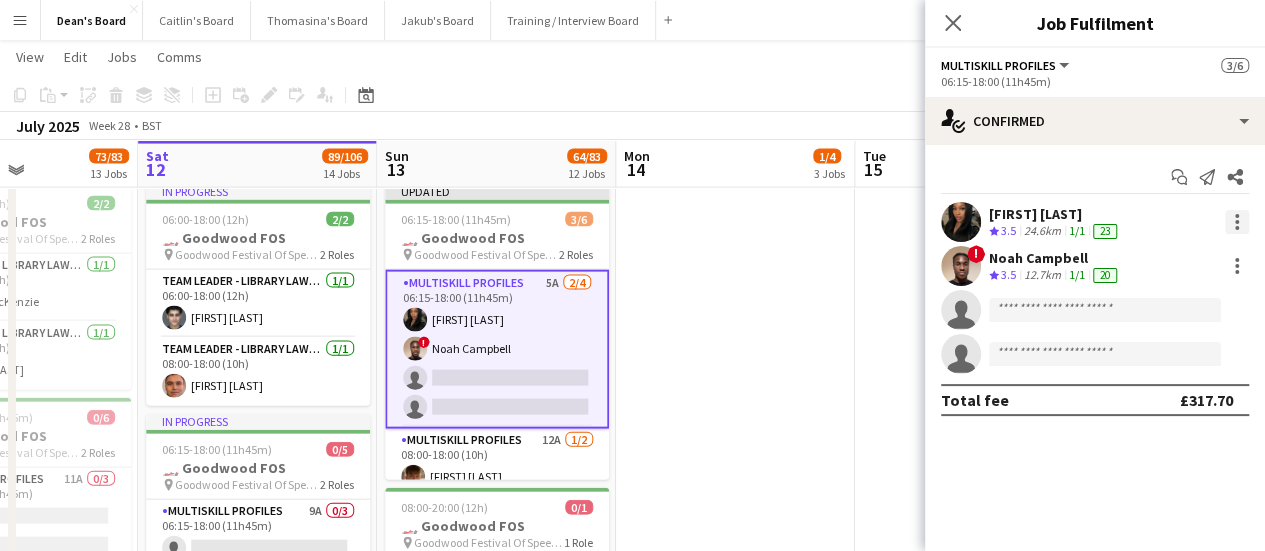 click at bounding box center [1237, 222] 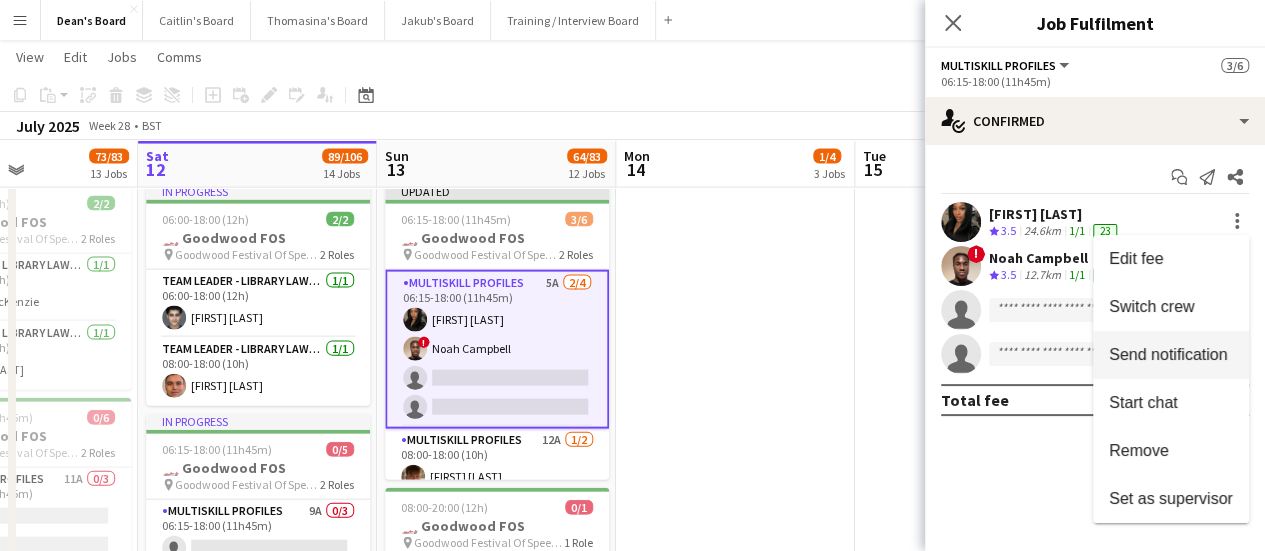 click on "Switch crew" at bounding box center [1151, 306] 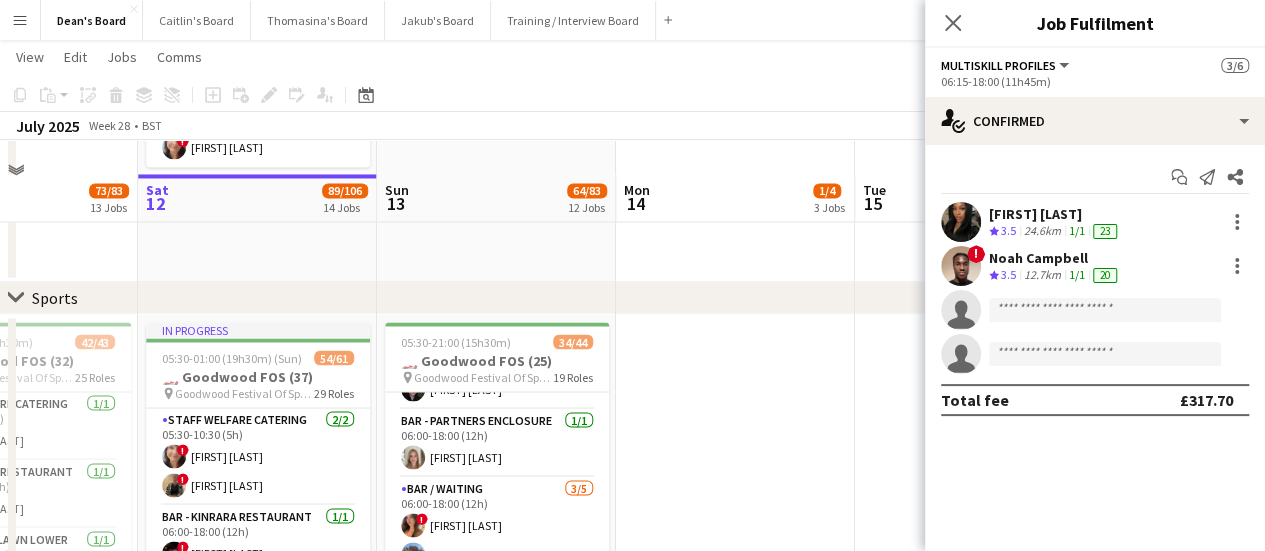 scroll, scrollTop: 1900, scrollLeft: 0, axis: vertical 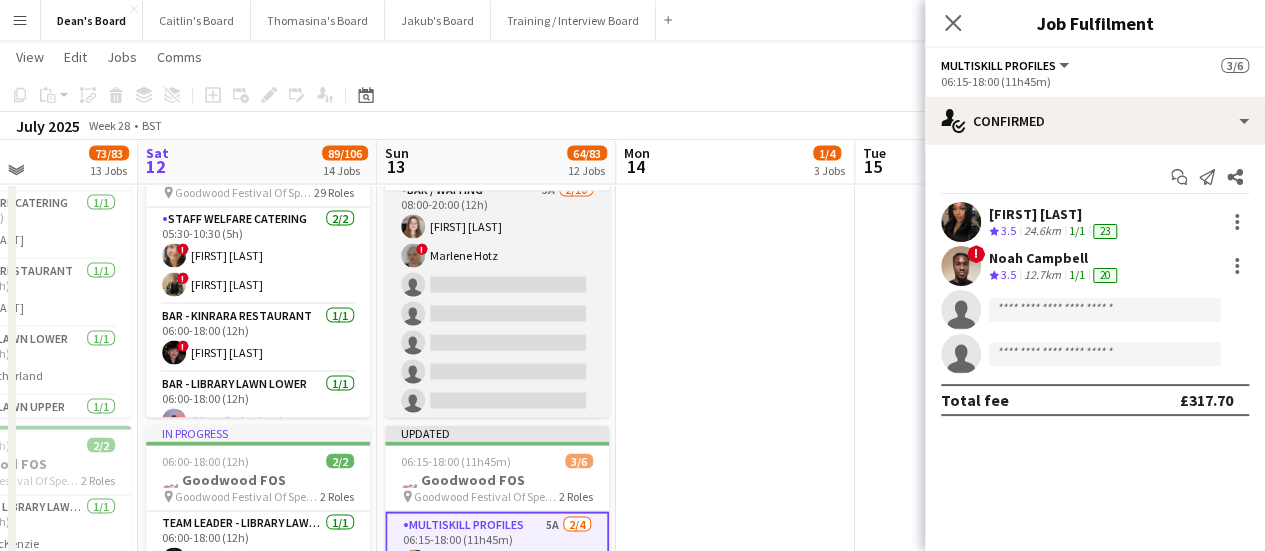 click on "Bar / Waiting    5A   2/10   08:00-20:00 (12h)
Laura Stevens ! Marlene Hotz
single-neutral-actions
single-neutral-actions
single-neutral-actions
single-neutral-actions
single-neutral-actions
single-neutral-actions
single-neutral-actions
single-neutral-actions" at bounding box center [497, 343] 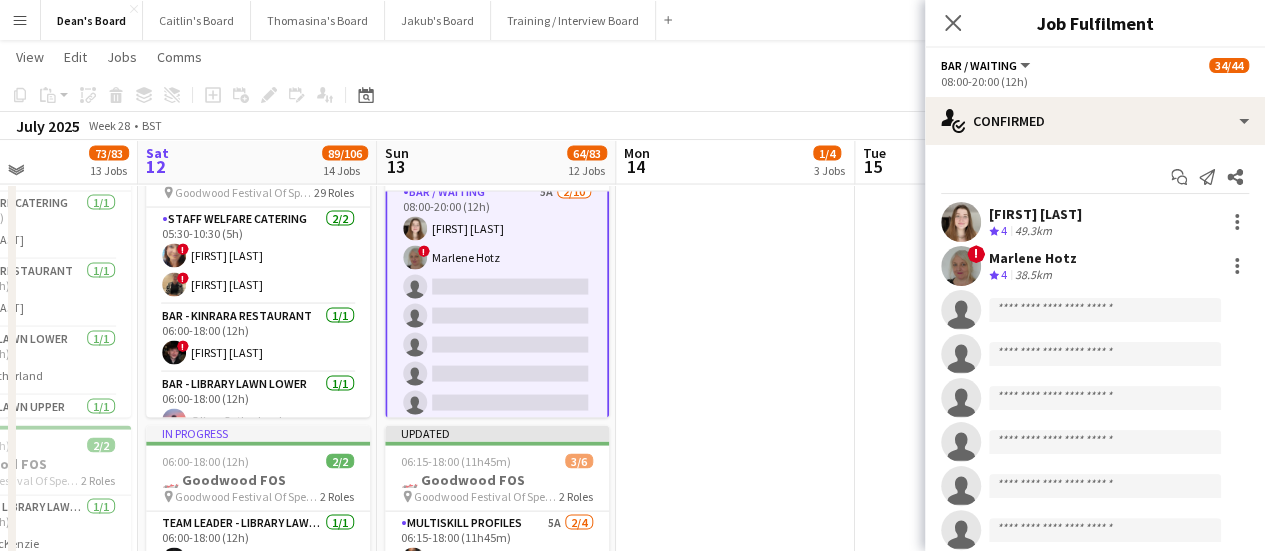 scroll, scrollTop: 1102, scrollLeft: 0, axis: vertical 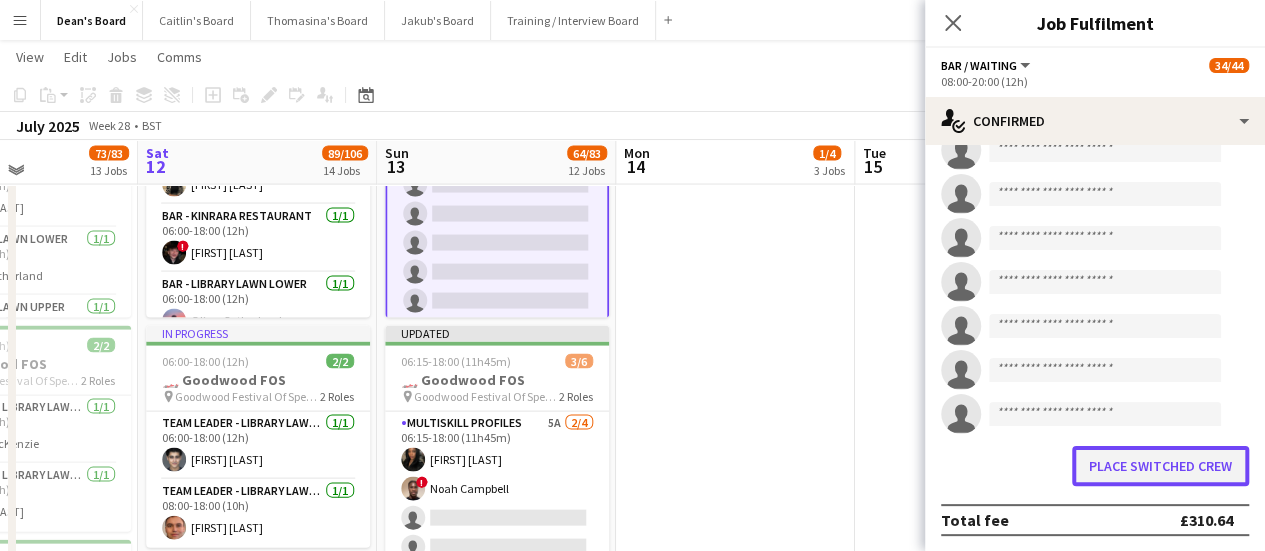 click on "Place switched crew" at bounding box center [1160, 466] 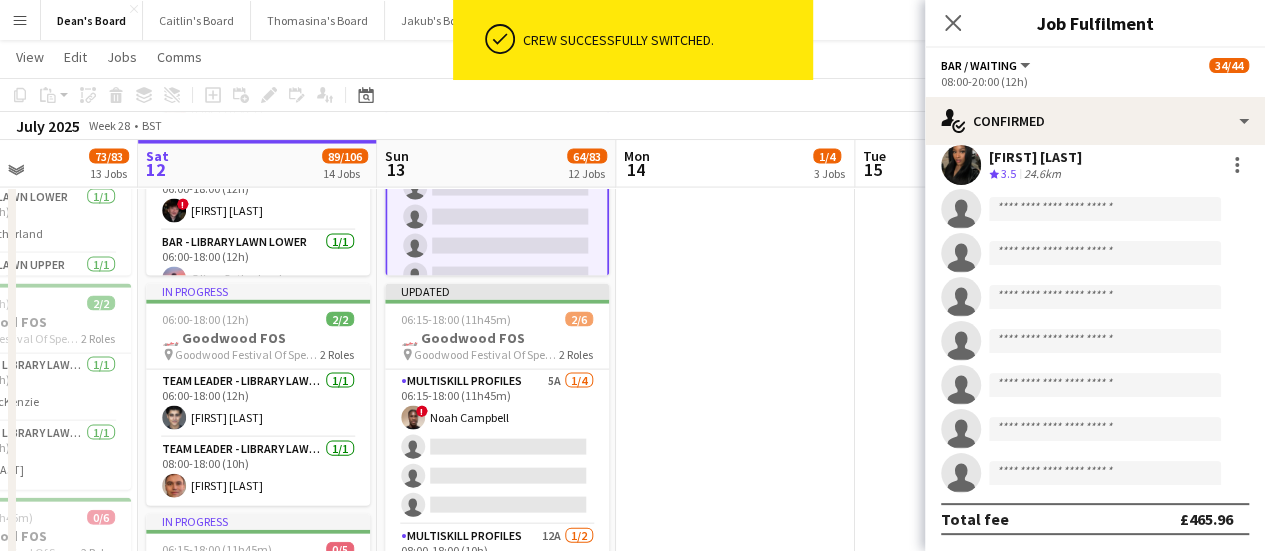 scroll, scrollTop: 2000, scrollLeft: 0, axis: vertical 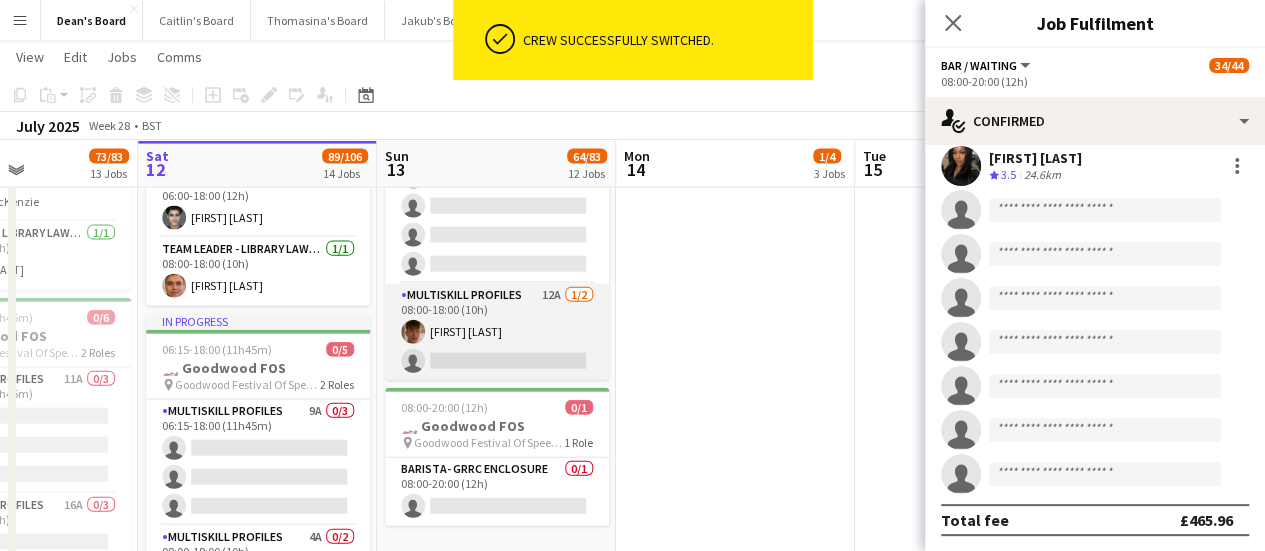 click on "MULTISKILL PROFILES   12A   1/2   08:00-18:00 (10h)
Josh Ebbs
single-neutral-actions" at bounding box center [497, 332] 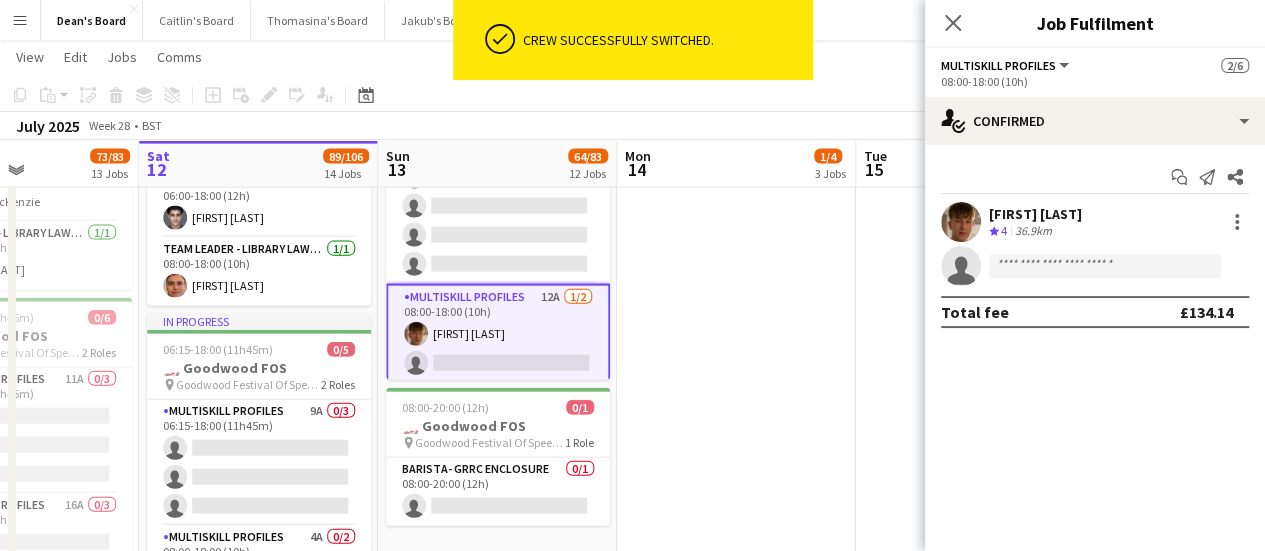scroll, scrollTop: 0, scrollLeft: 0, axis: both 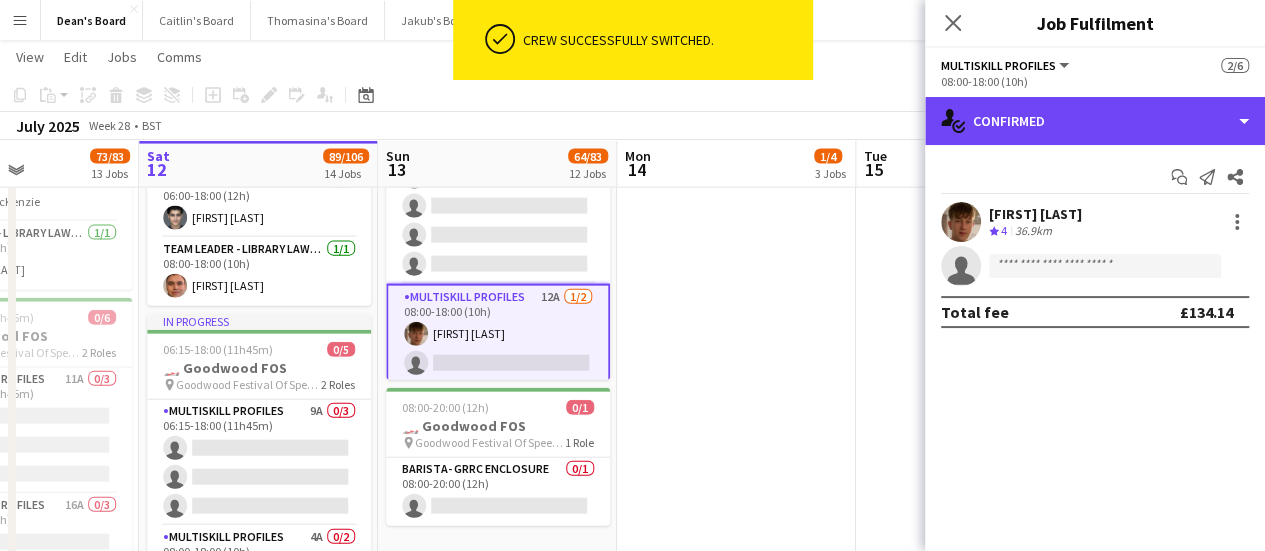 drag, startPoint x: 1114, startPoint y: 117, endPoint x: 1150, endPoint y: 207, distance: 96.93297 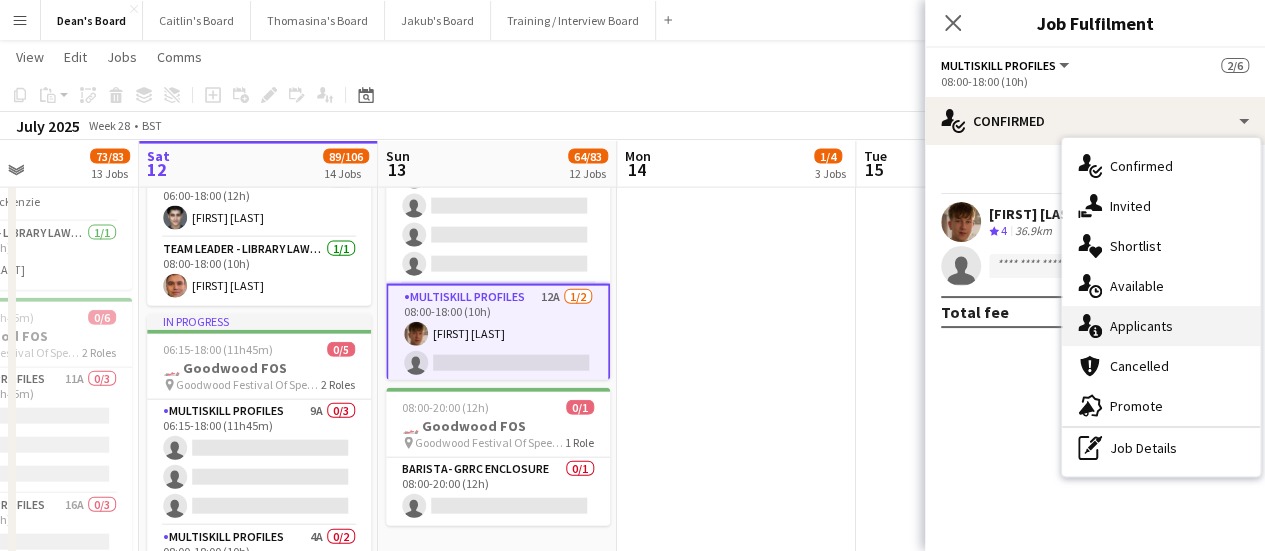 click on "single-neutral-actions-information
Applicants" at bounding box center (1161, 326) 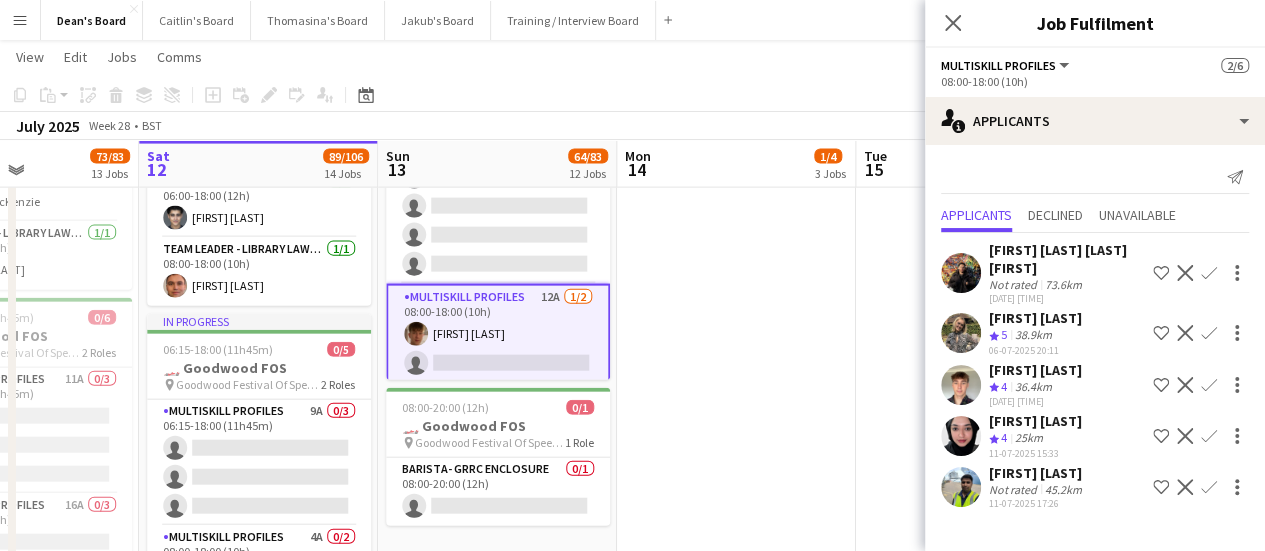 scroll, scrollTop: 18, scrollLeft: 0, axis: vertical 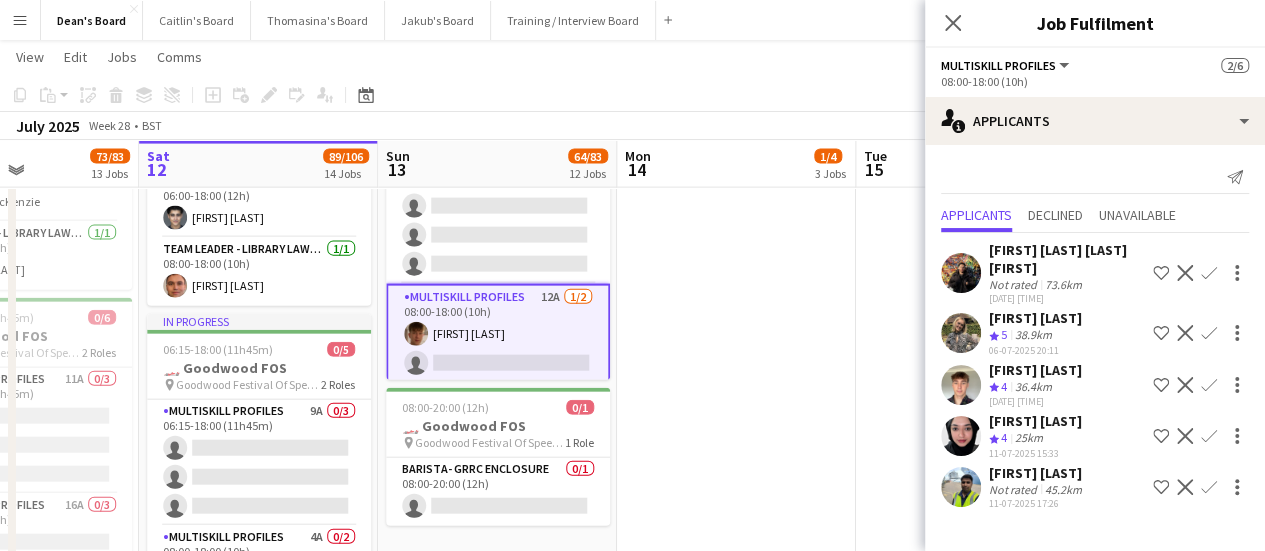 click on "Confirm" at bounding box center (1209, 436) 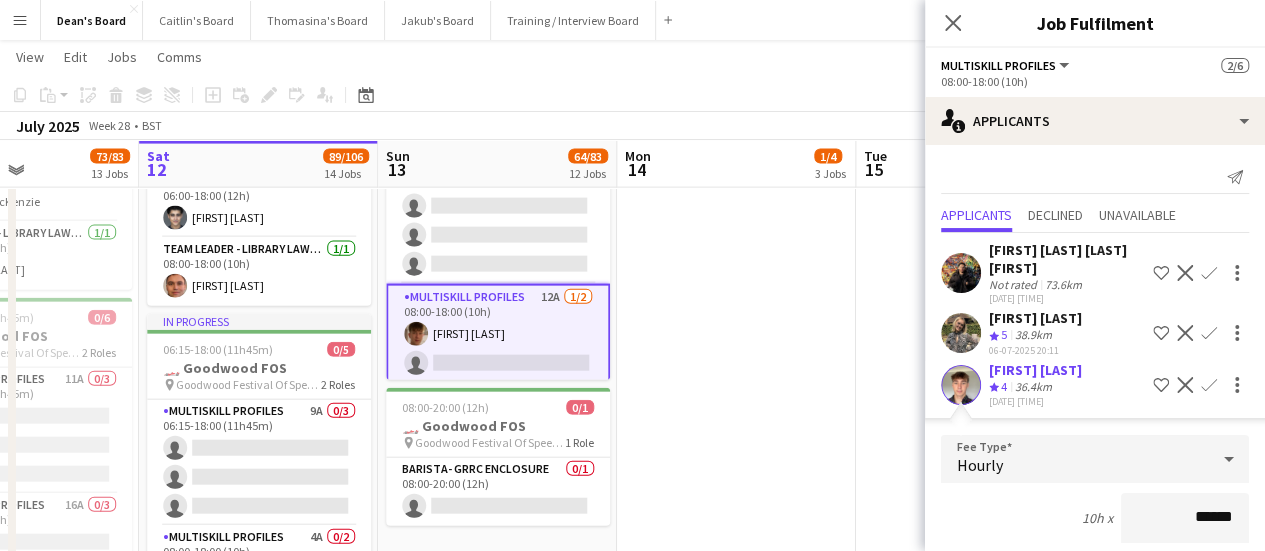scroll, scrollTop: 8, scrollLeft: 0, axis: vertical 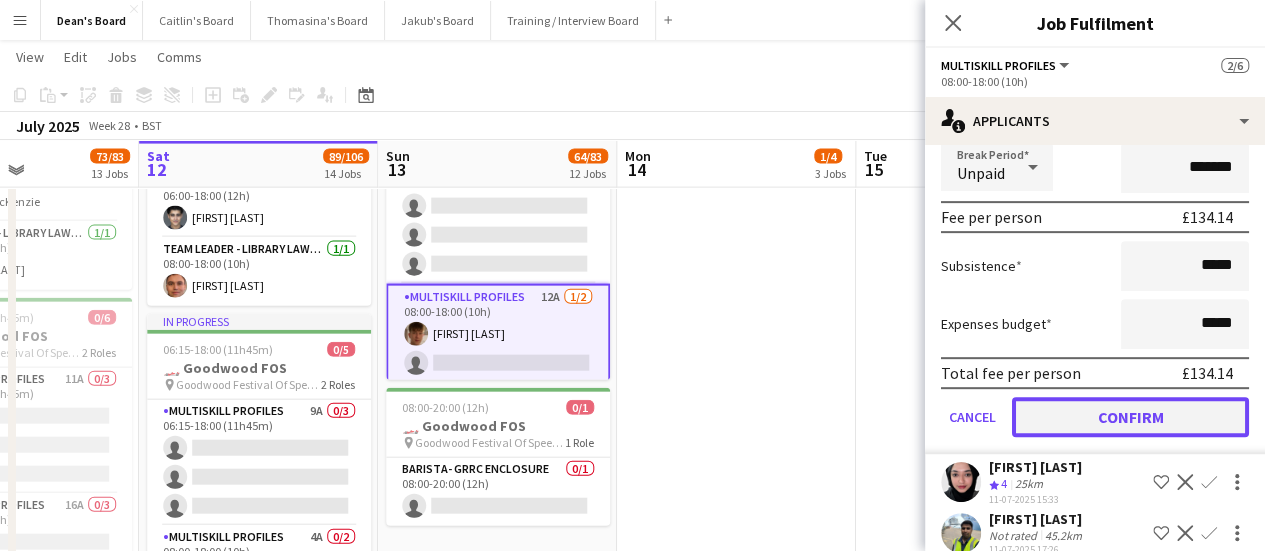 click on "Confirm" 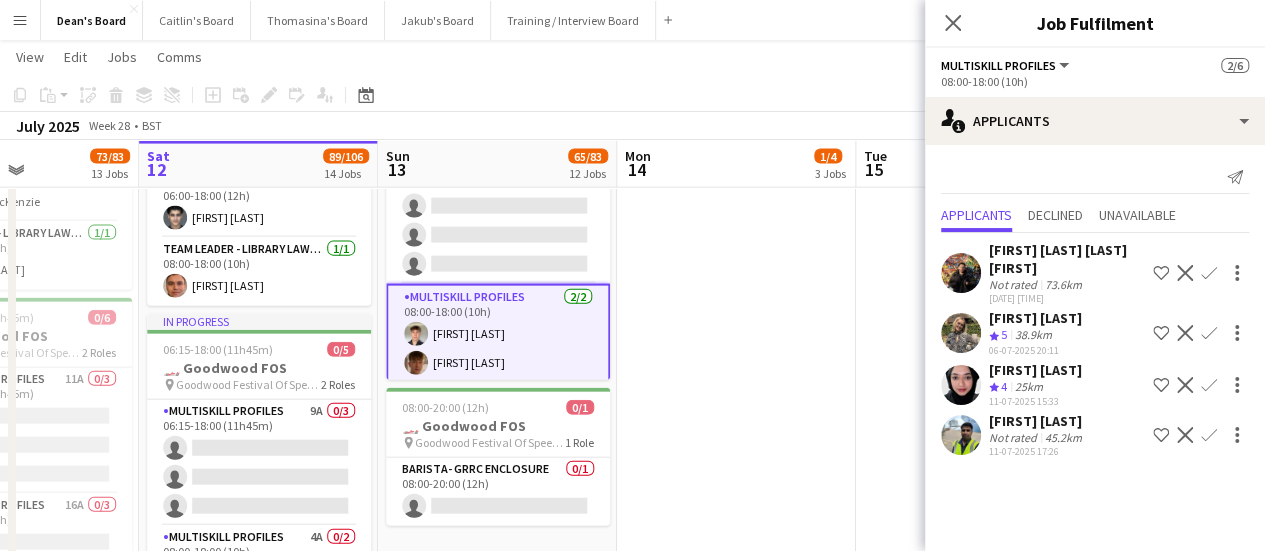 click on "MULTISKILL PROFILES   2/2   08:00-18:00 (10h)
Frederick Johnston Josh Ebbs" at bounding box center [498, 334] 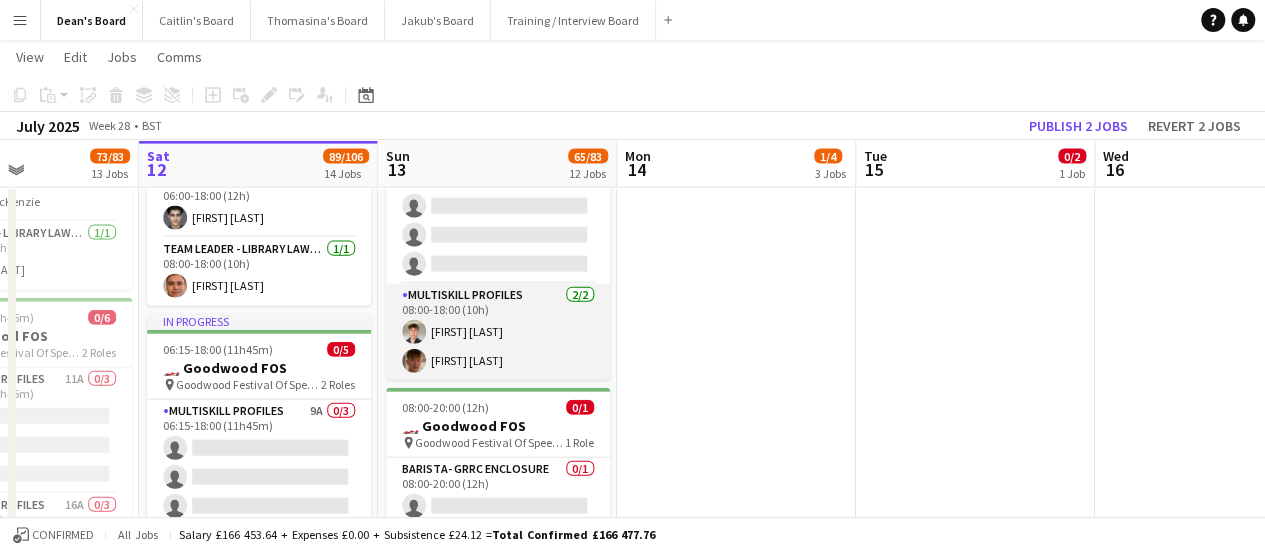 click on "MULTISKILL PROFILES   2/2   08:00-18:00 (10h)
Frederick Johnston Josh Ebbs" at bounding box center [498, 332] 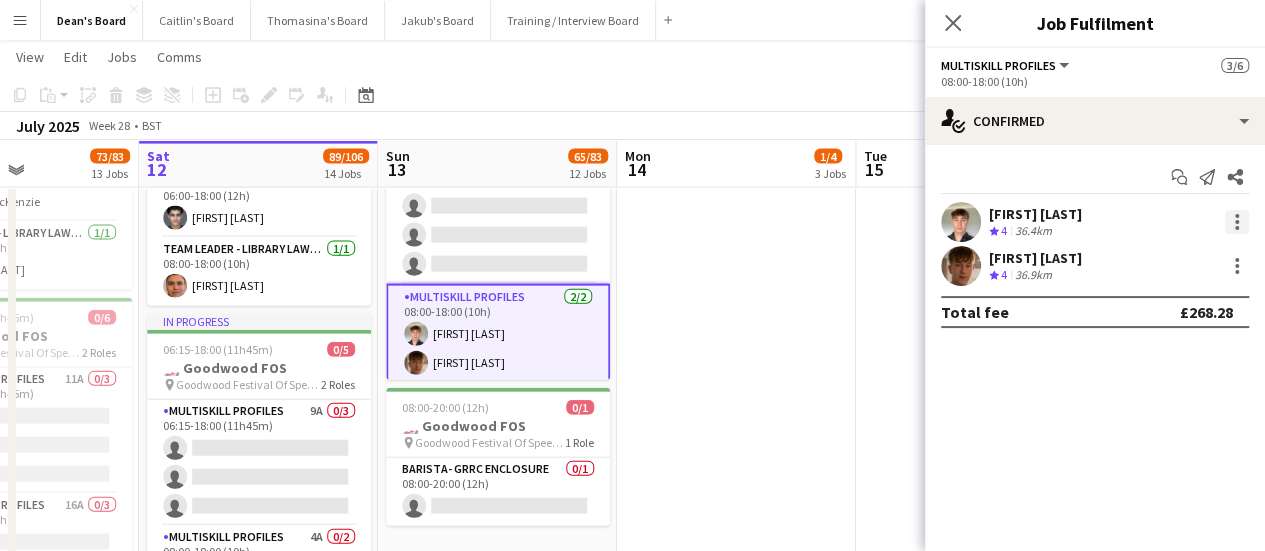 click at bounding box center (1237, 222) 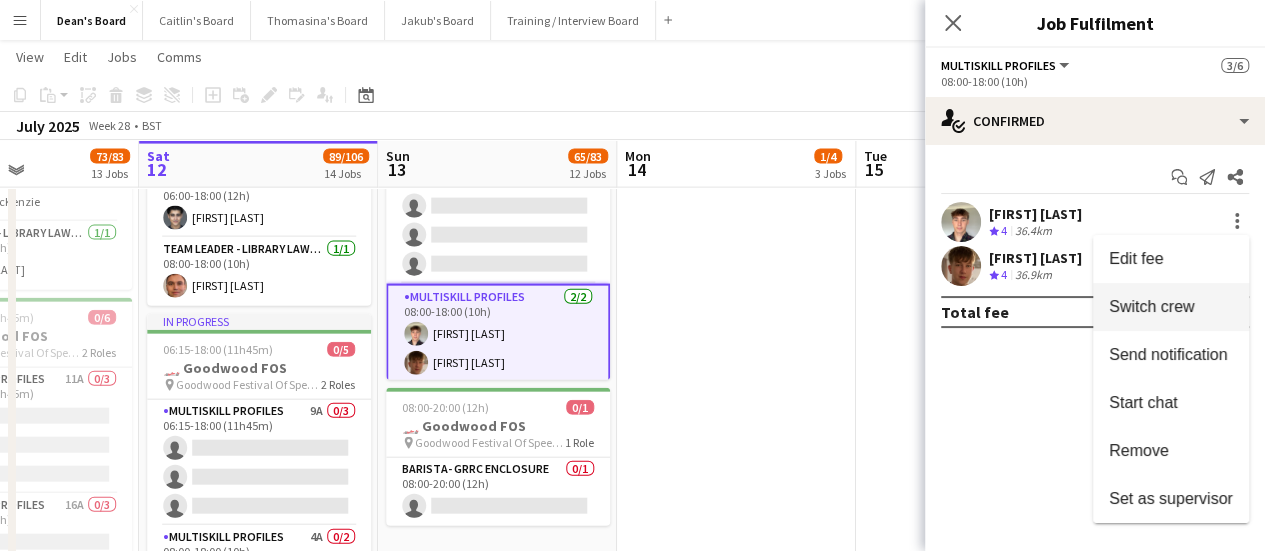 click on "Switch crew" at bounding box center (1151, 306) 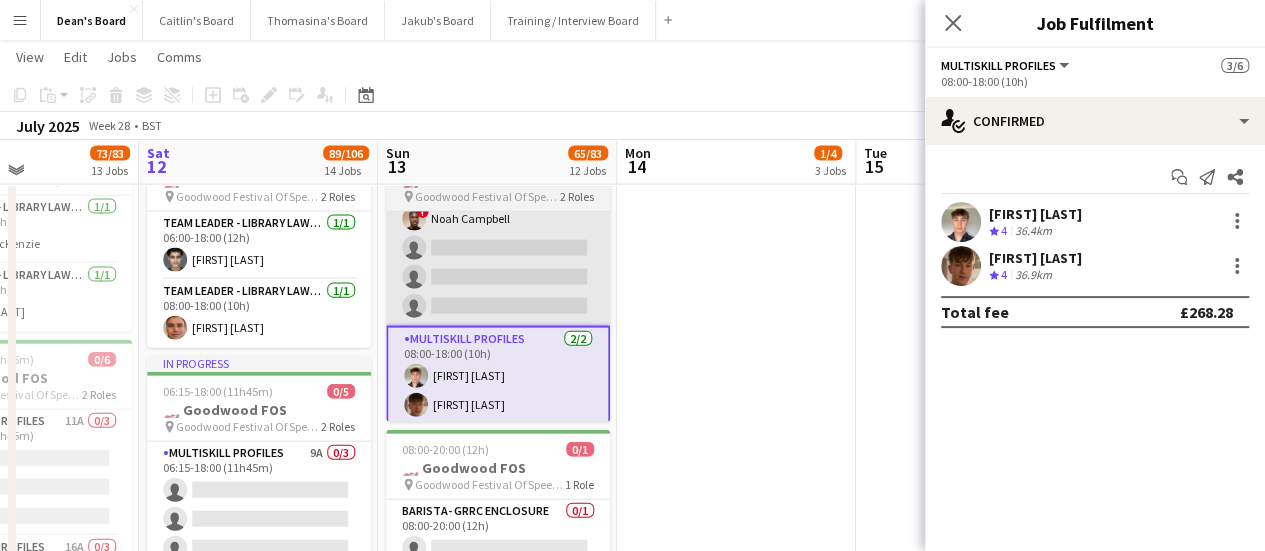 scroll, scrollTop: 11, scrollLeft: 0, axis: vertical 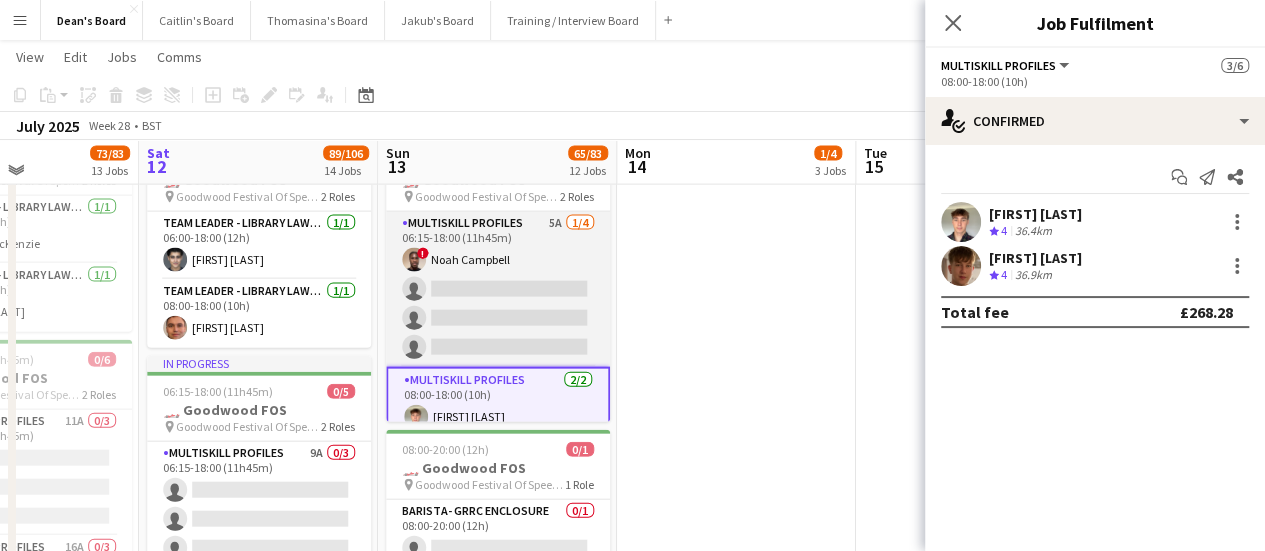 click on "MULTISKILL PROFILES   5A   1/4   06:15-18:00 (11h45m)
! Noah Campbell
single-neutral-actions
single-neutral-actions
single-neutral-actions" at bounding box center [498, 289] 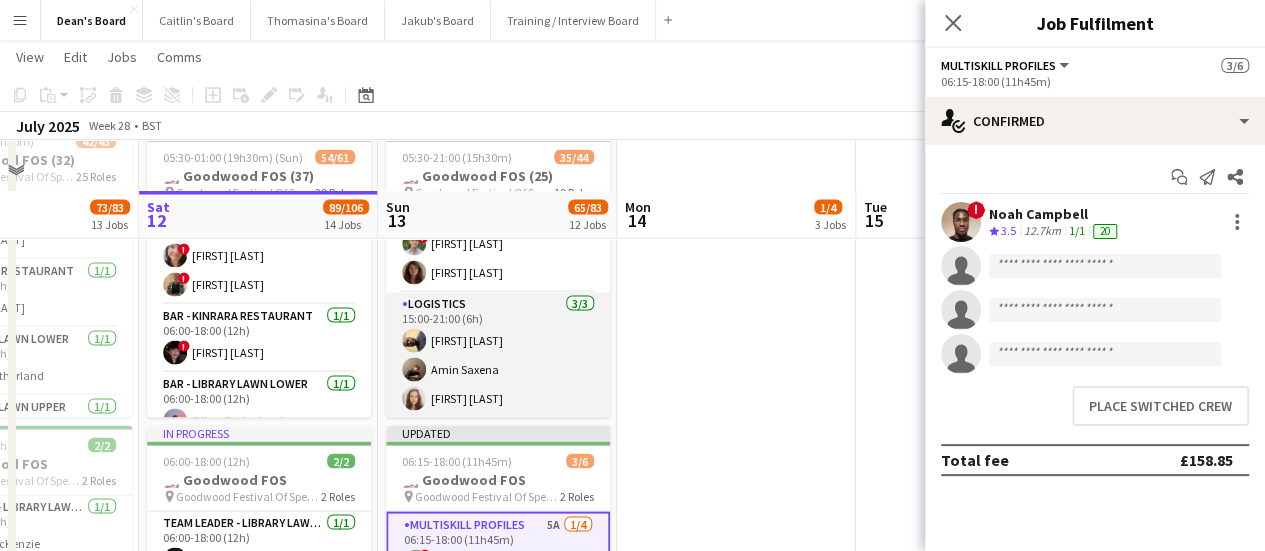 scroll, scrollTop: 1900, scrollLeft: 0, axis: vertical 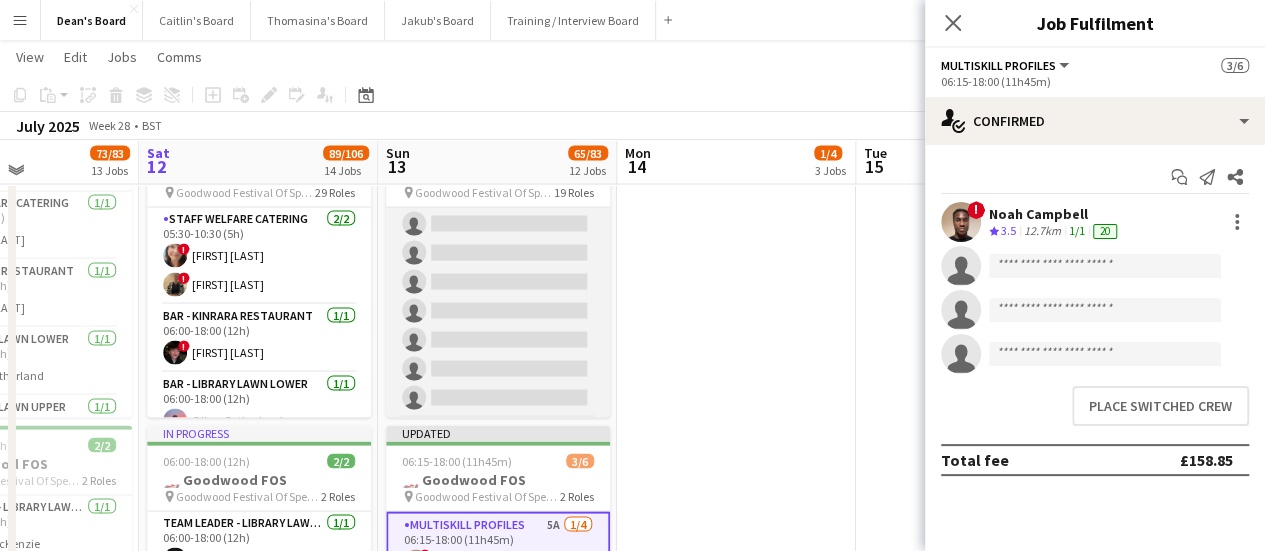 click on "Bar / Waiting    5A   3/10   08:00-20:00 (12h)
Laura Stevens ! Marlene Hotz Ibim Akoko
single-neutral-actions
single-neutral-actions
single-neutral-actions
single-neutral-actions
single-neutral-actions
single-neutral-actions
single-neutral-actions" at bounding box center (498, 253) 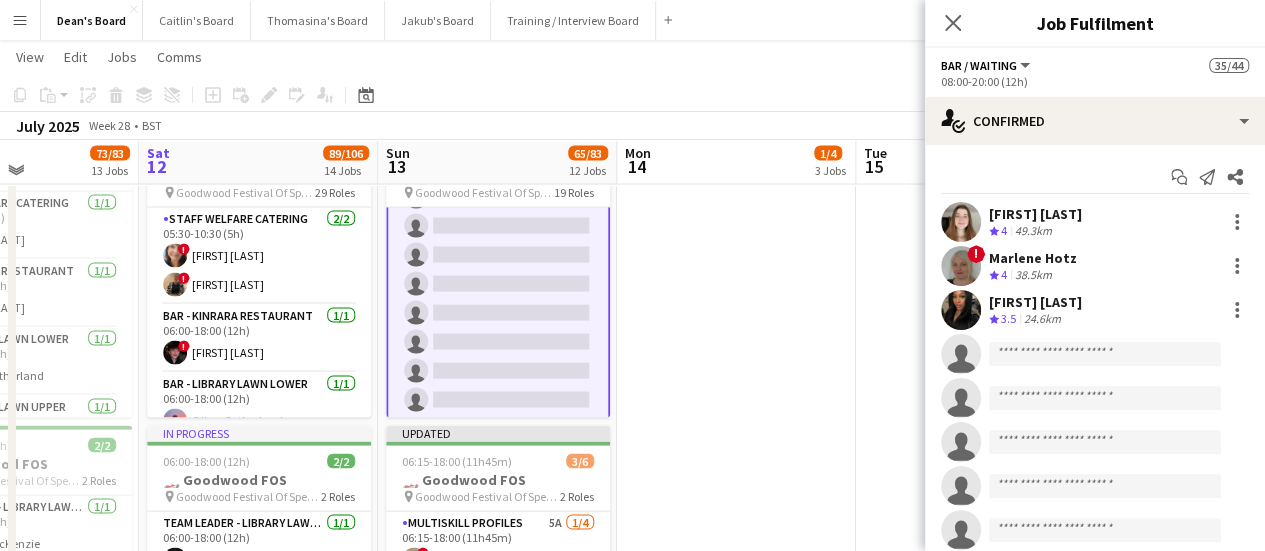 scroll, scrollTop: 1208, scrollLeft: 0, axis: vertical 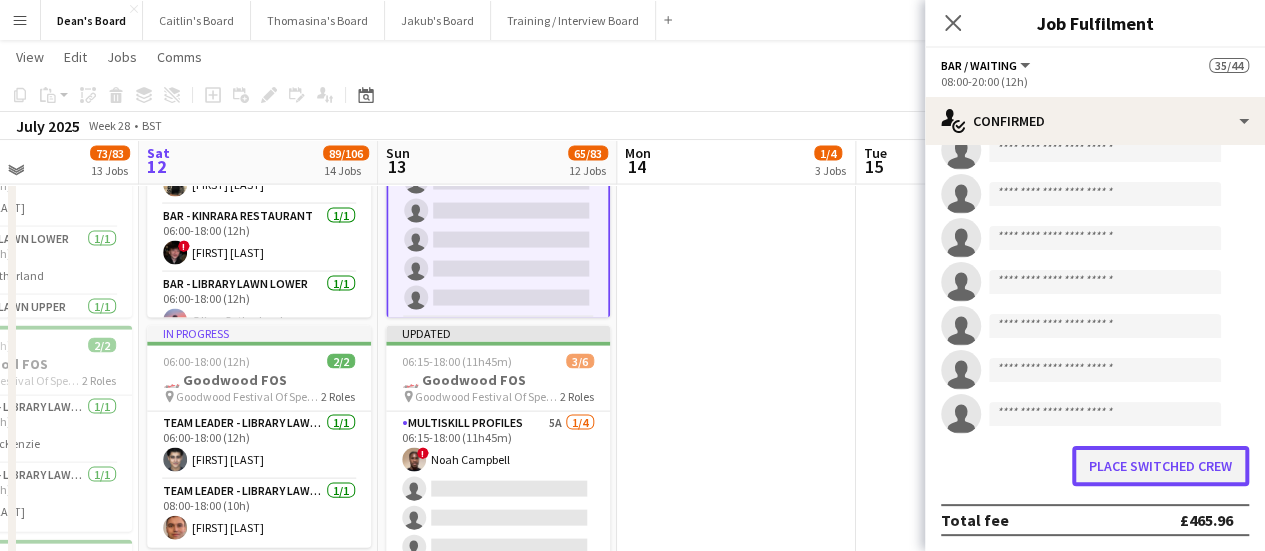 click on "Place switched crew" at bounding box center (1160, 466) 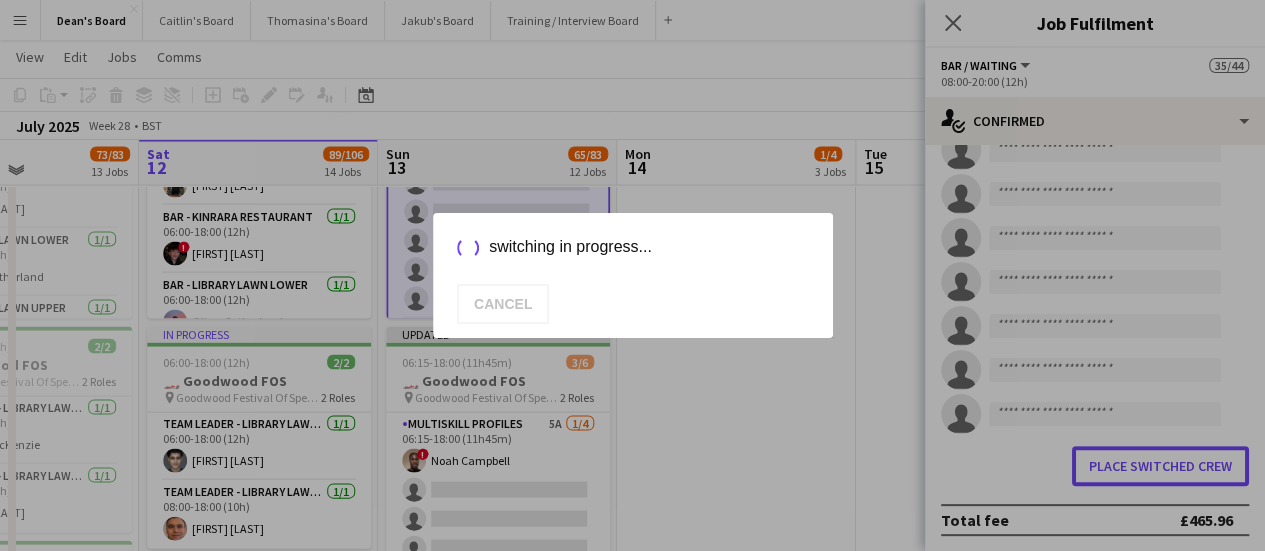 scroll, scrollTop: 0, scrollLeft: 0, axis: both 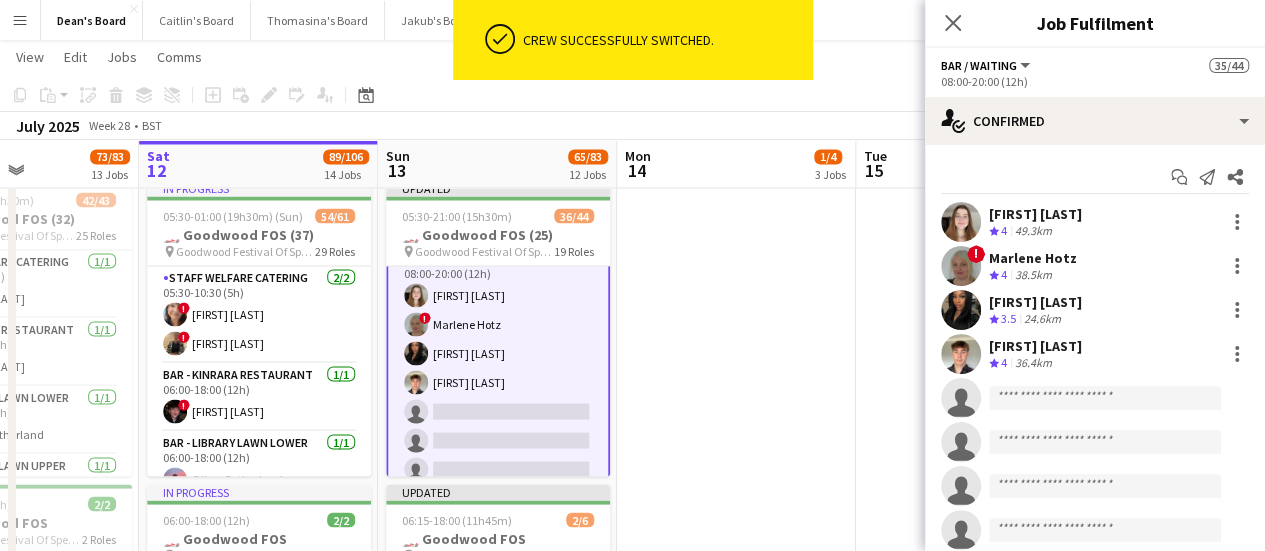 click on "Bar / Waiting    5A   4/10   08:00-20:00 (12h)
Laura Stevens ! Marlene Hotz Ibim Akoko Frederick Johnston
single-neutral-actions
single-neutral-actions
single-neutral-actions
single-neutral-actions
single-neutral-actions
single-neutral-actions" at bounding box center [498, 411] 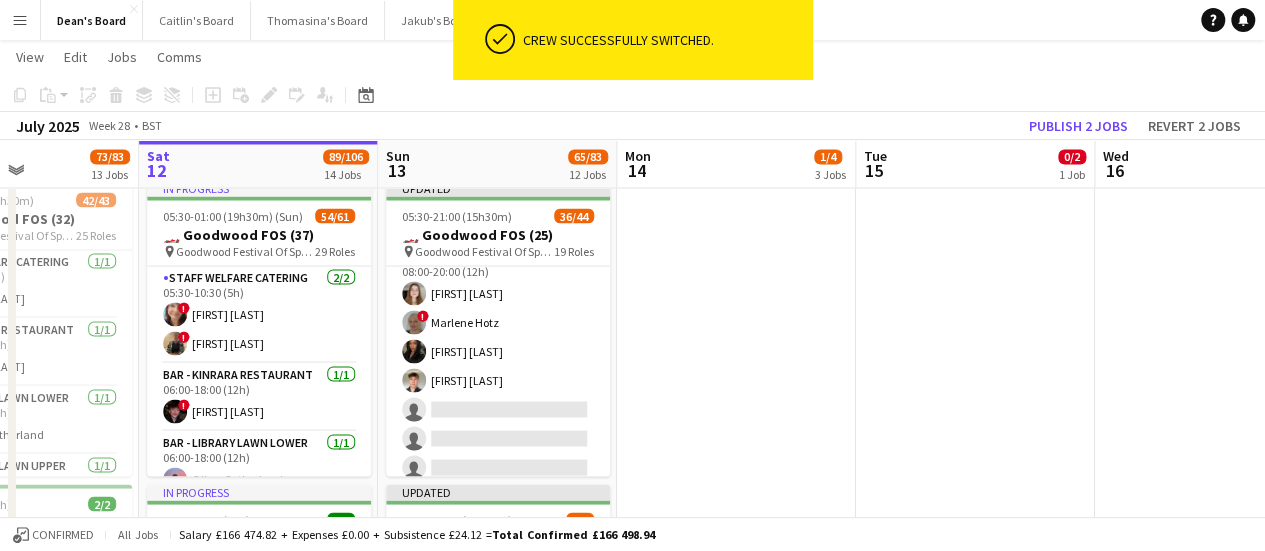 scroll, scrollTop: 1106, scrollLeft: 0, axis: vertical 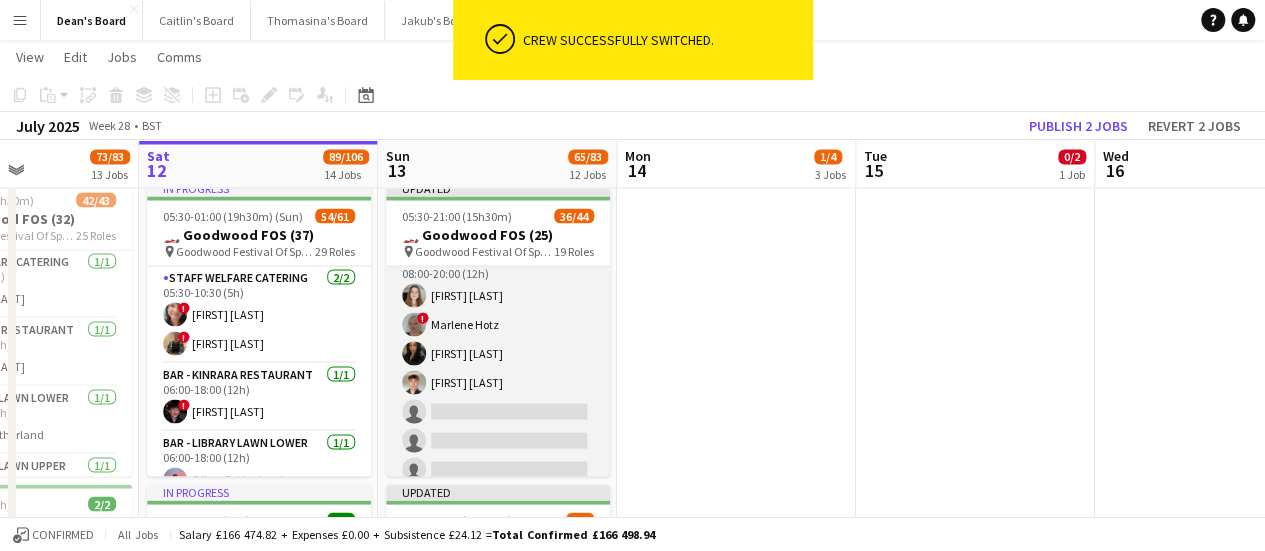 click on "Bar / Waiting    5A   4/10   08:00-20:00 (12h)
Laura Stevens ! Marlene Hotz Ibim Akoko Frederick Johnston
single-neutral-actions
single-neutral-actions
single-neutral-actions
single-neutral-actions
single-neutral-actions
single-neutral-actions" at bounding box center (498, 411) 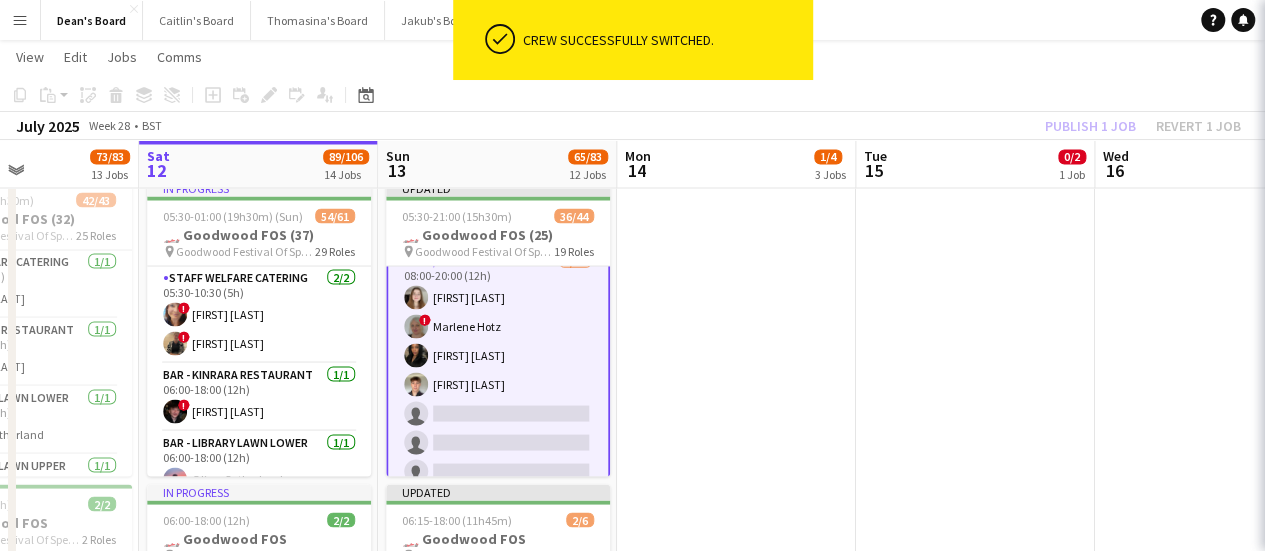 scroll, scrollTop: 1108, scrollLeft: 0, axis: vertical 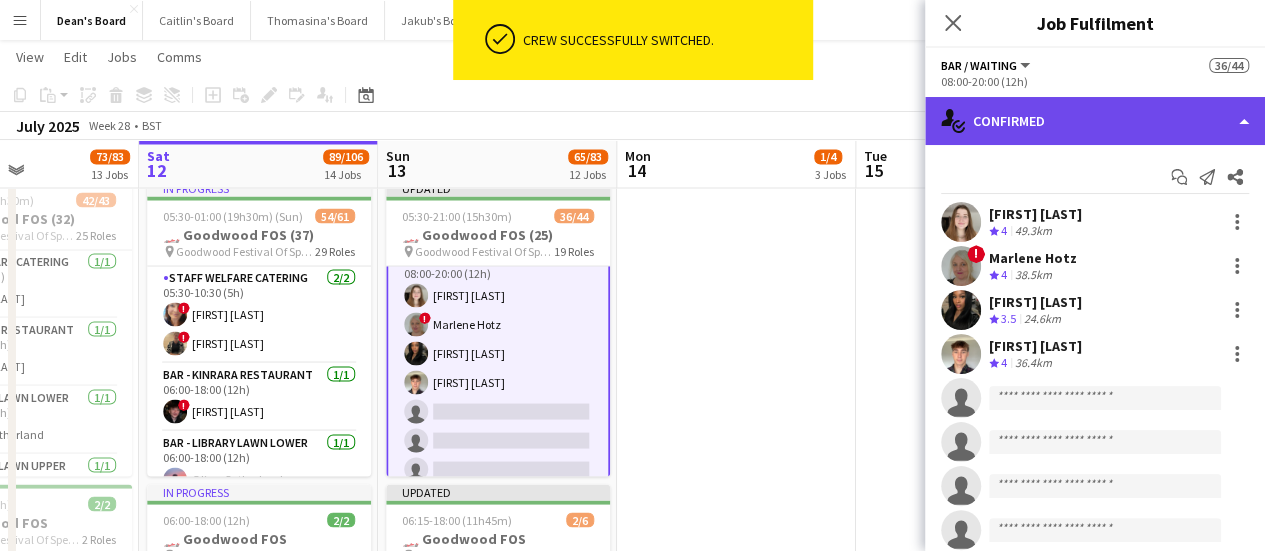 click on "single-neutral-actions-check-2
Confirmed" 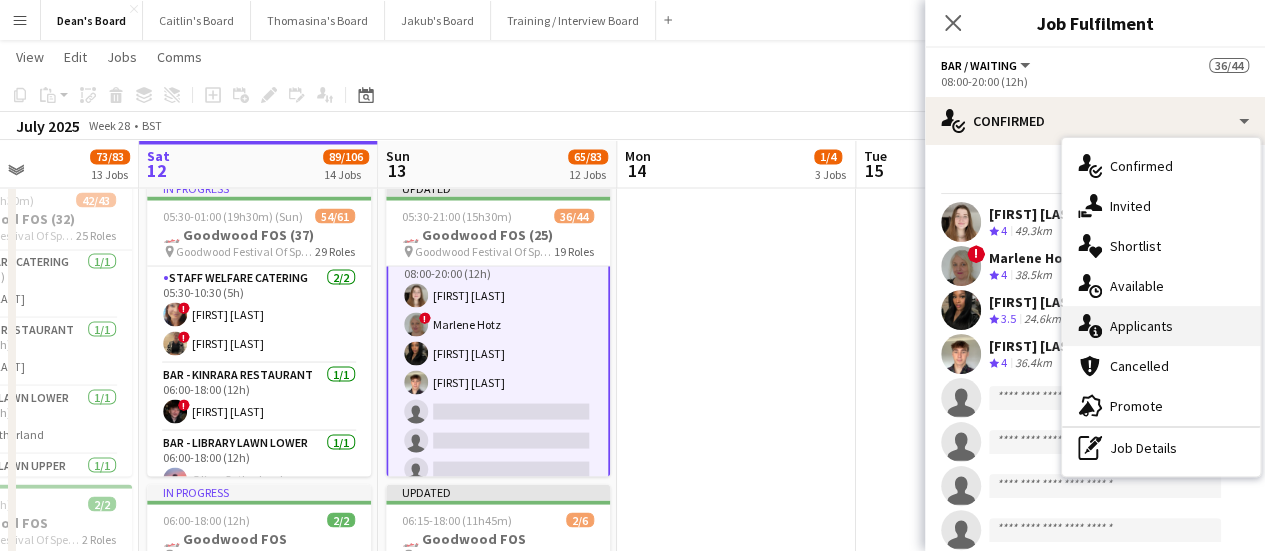 click on "single-neutral-actions-information
Applicants" at bounding box center (1161, 326) 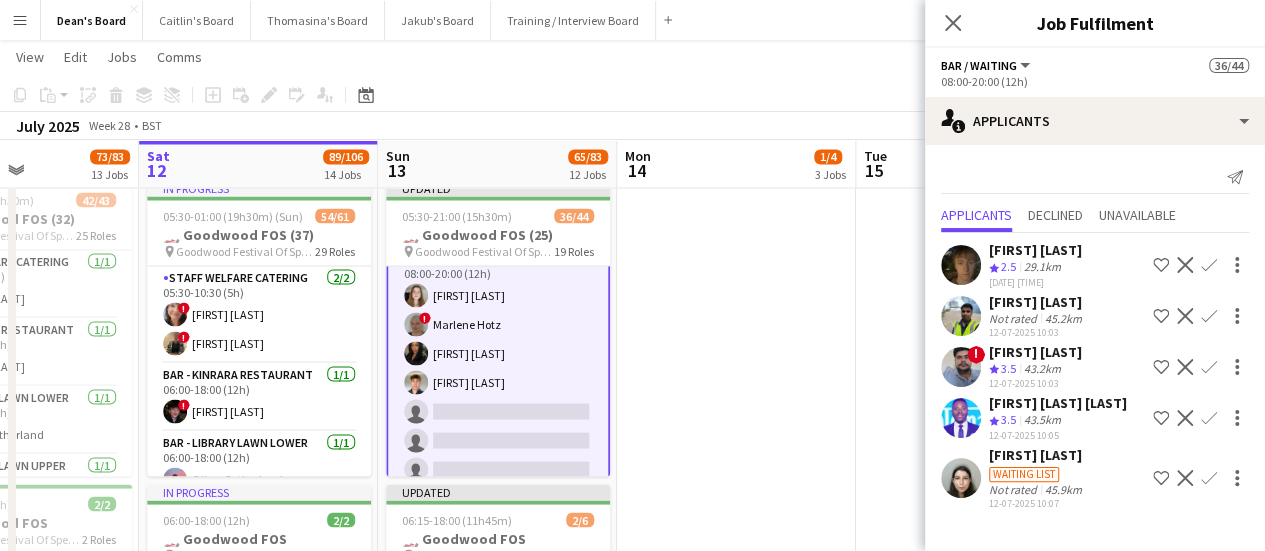 click on "Antonio Ovie Obebe" at bounding box center [1037, 455] 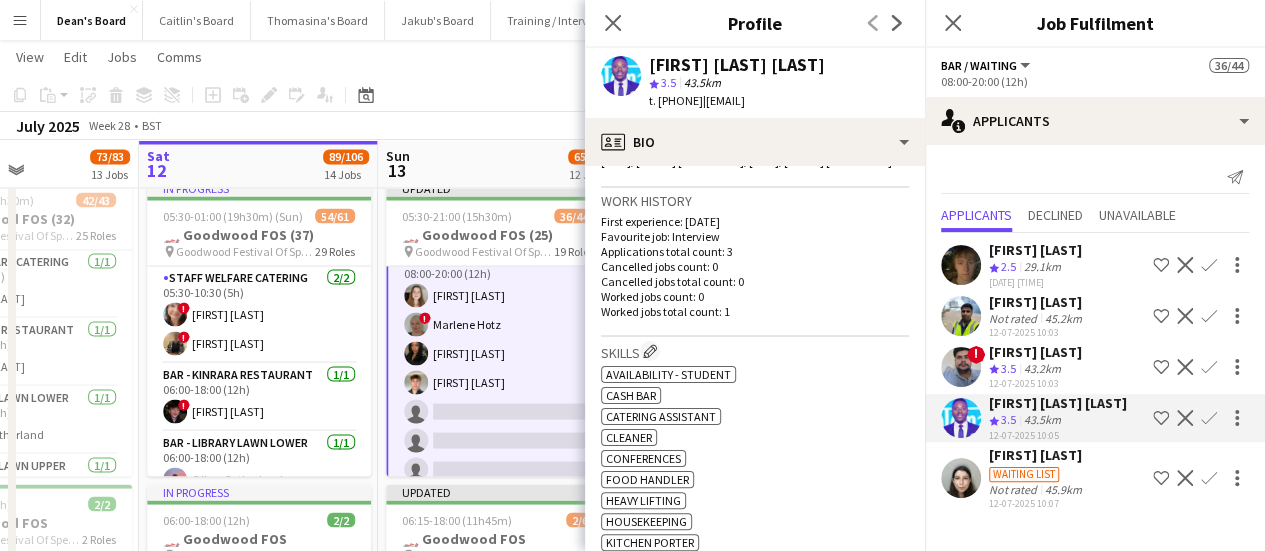 scroll, scrollTop: 500, scrollLeft: 0, axis: vertical 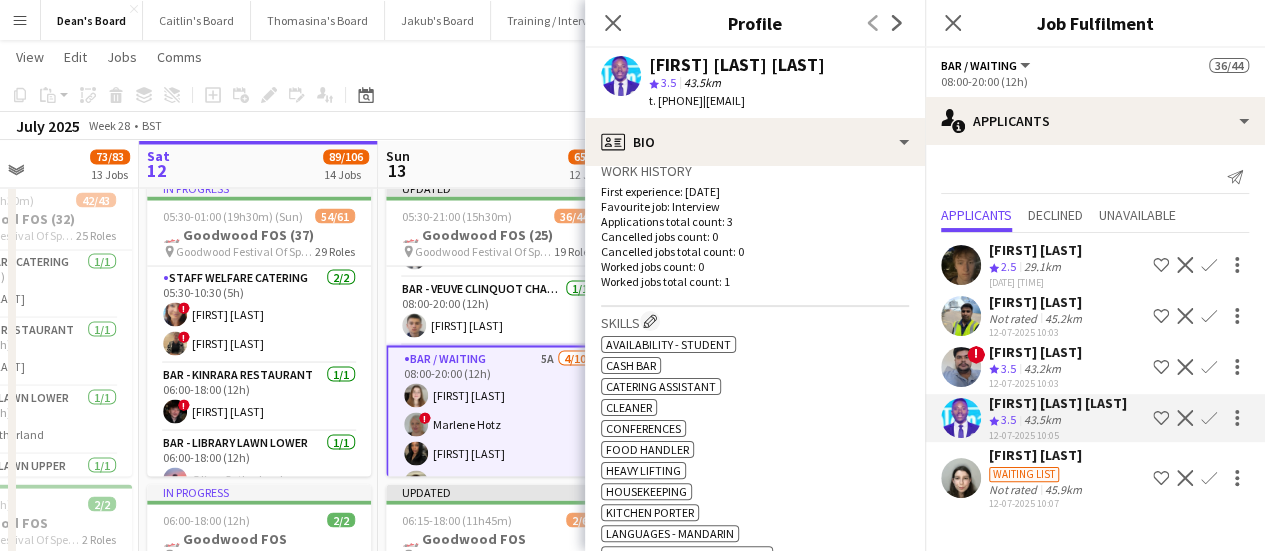 click on "29.1km" at bounding box center (1063, 318) 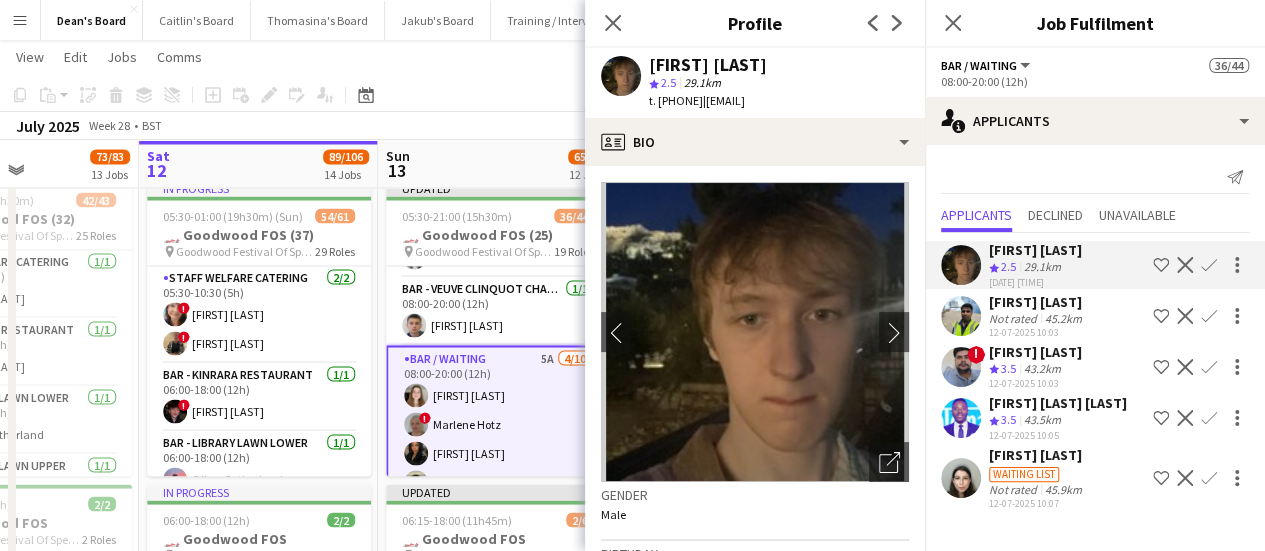 click on "Confirm" 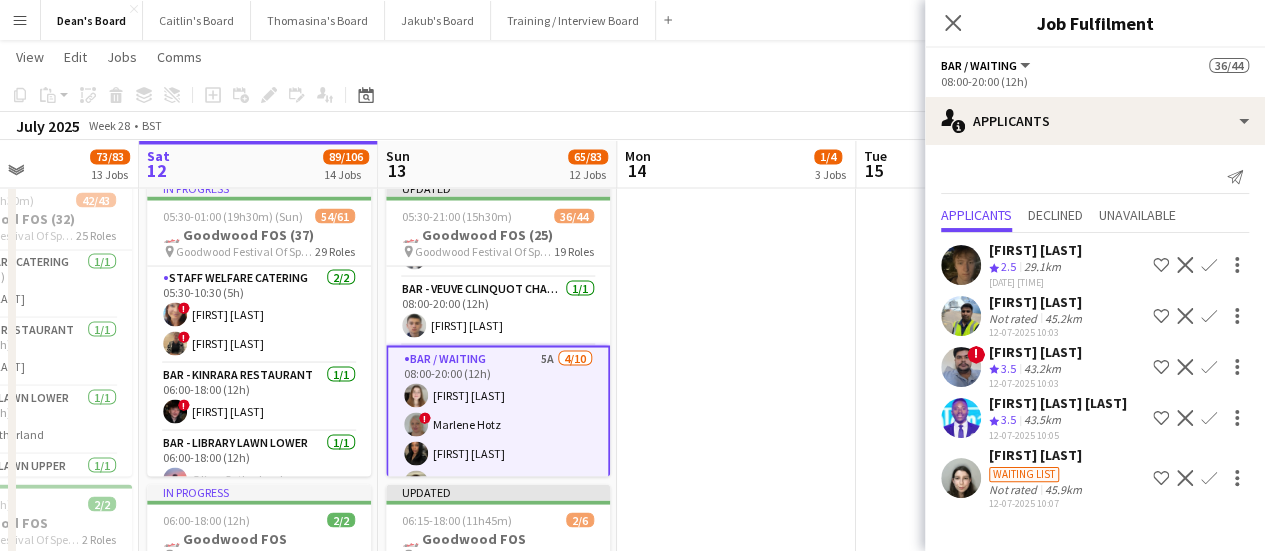 click on "Confirm" at bounding box center [1209, 316] 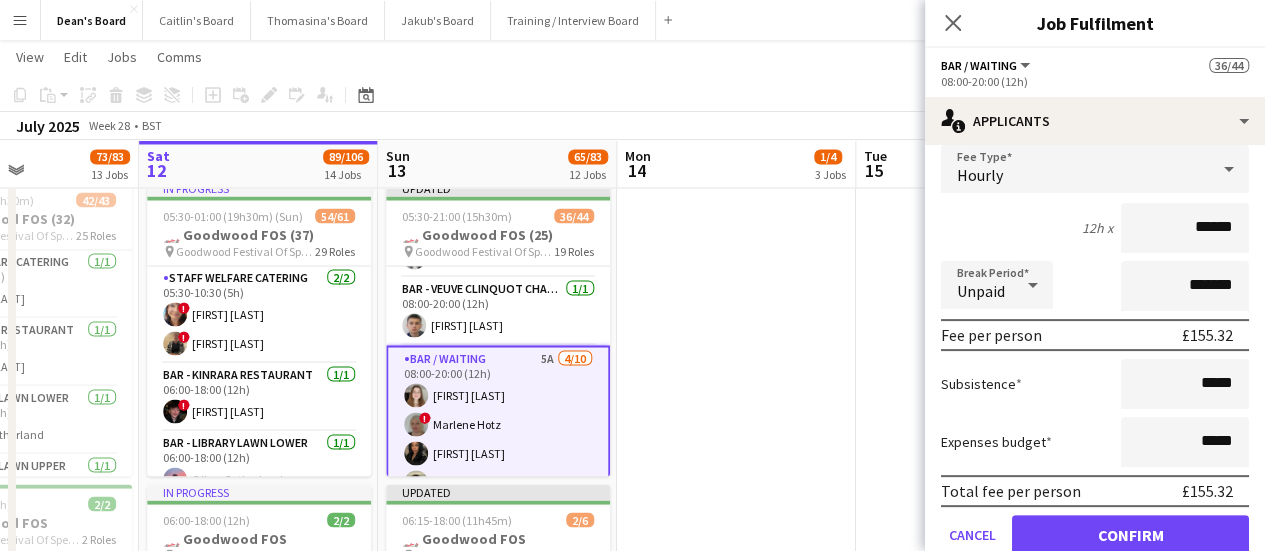 scroll, scrollTop: 200, scrollLeft: 0, axis: vertical 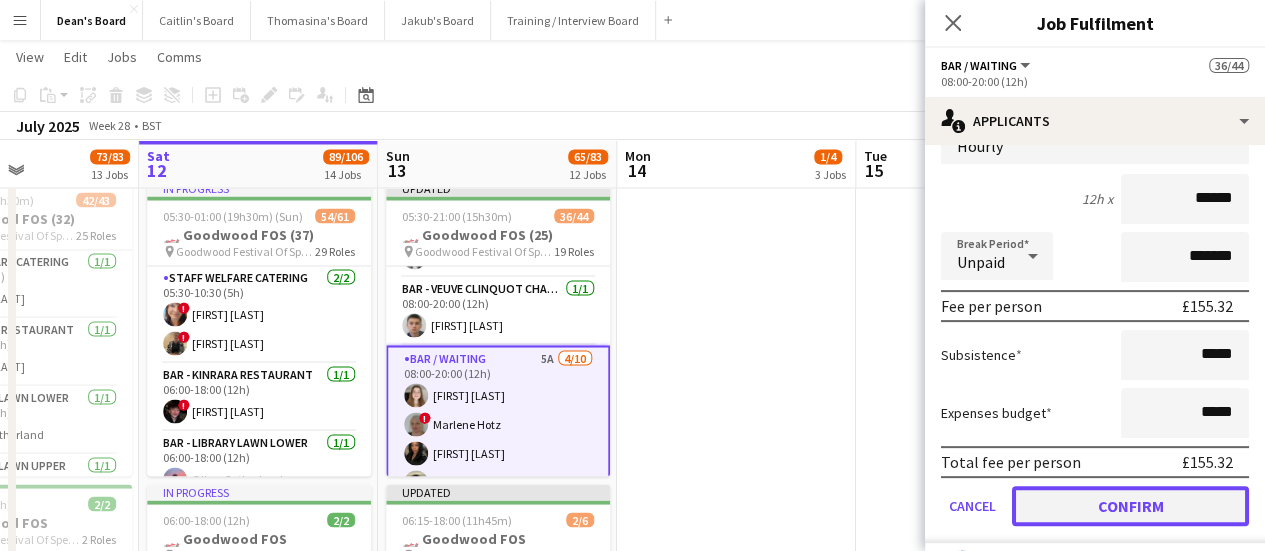 click on "Confirm" 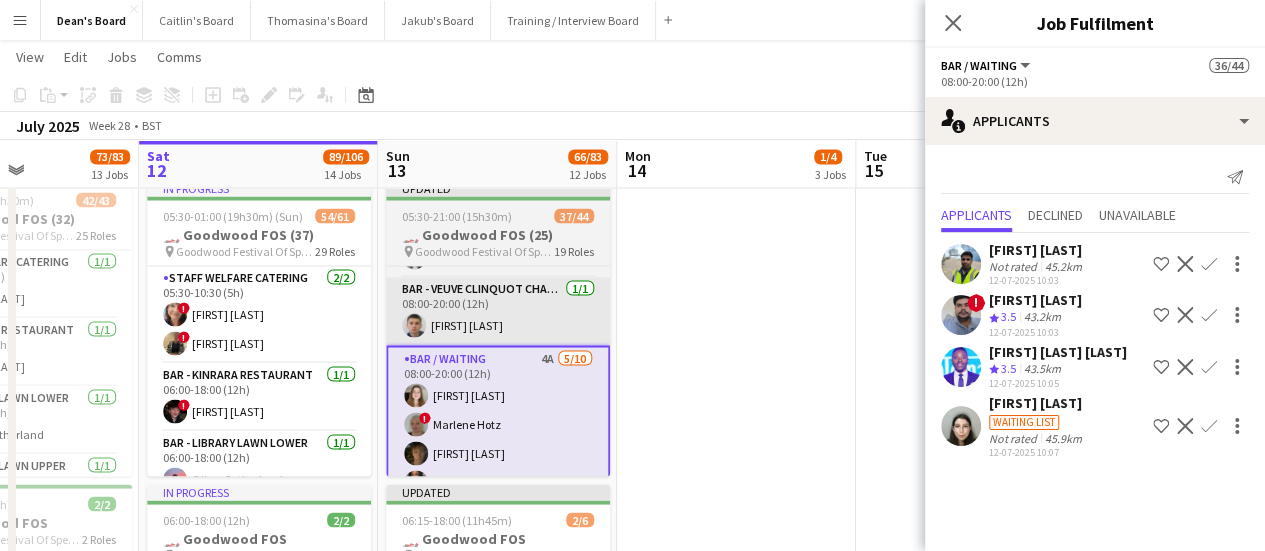 scroll, scrollTop: 0, scrollLeft: 0, axis: both 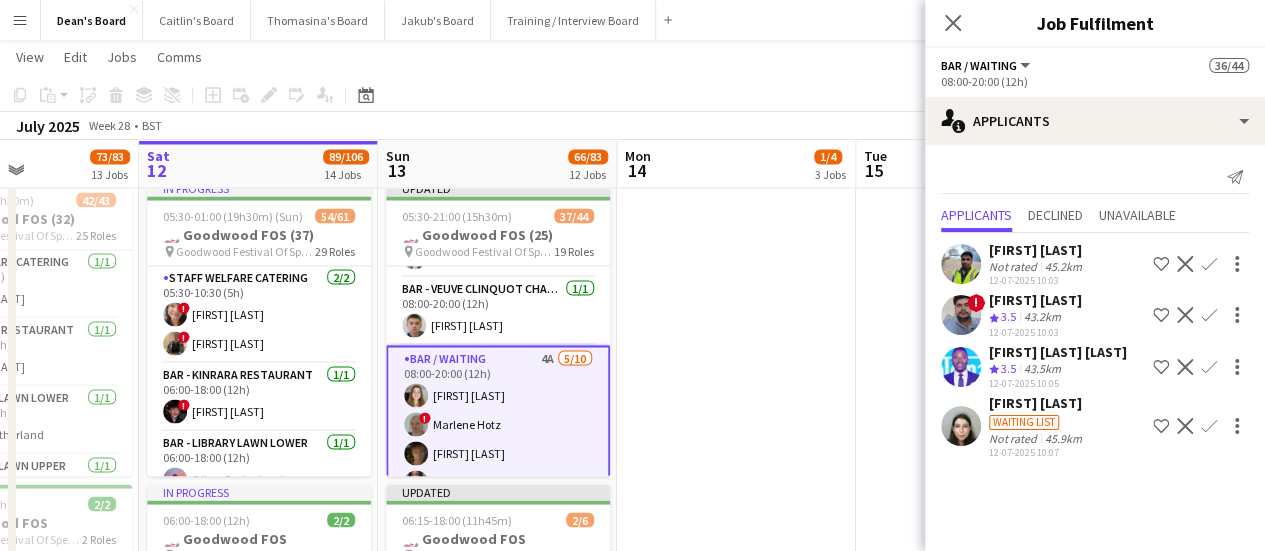 click at bounding box center [736, 751] 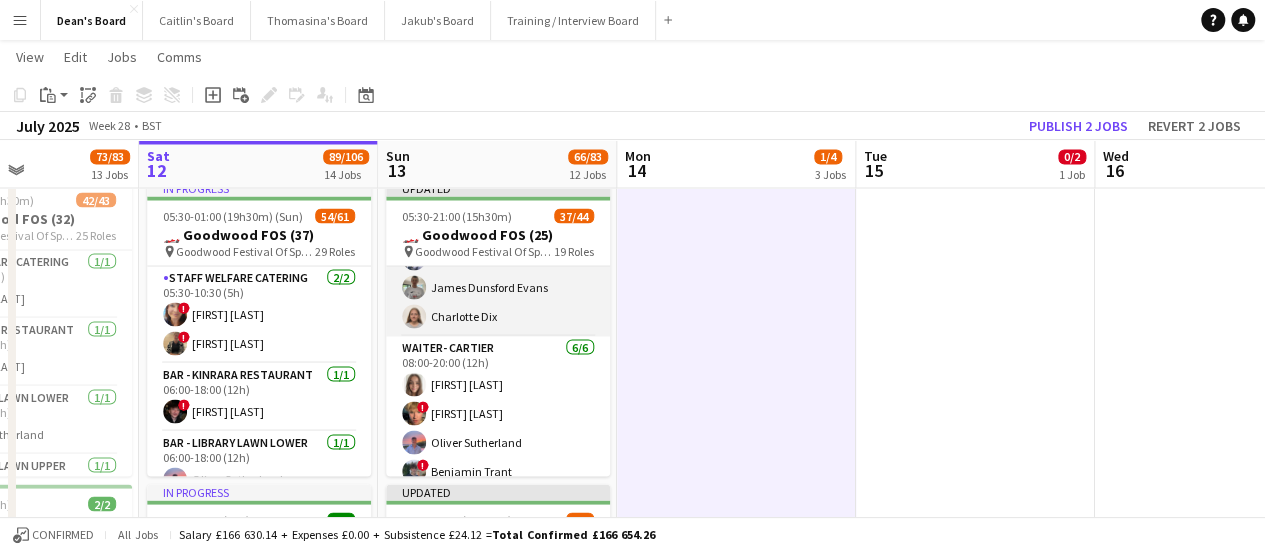 scroll, scrollTop: 1806, scrollLeft: 0, axis: vertical 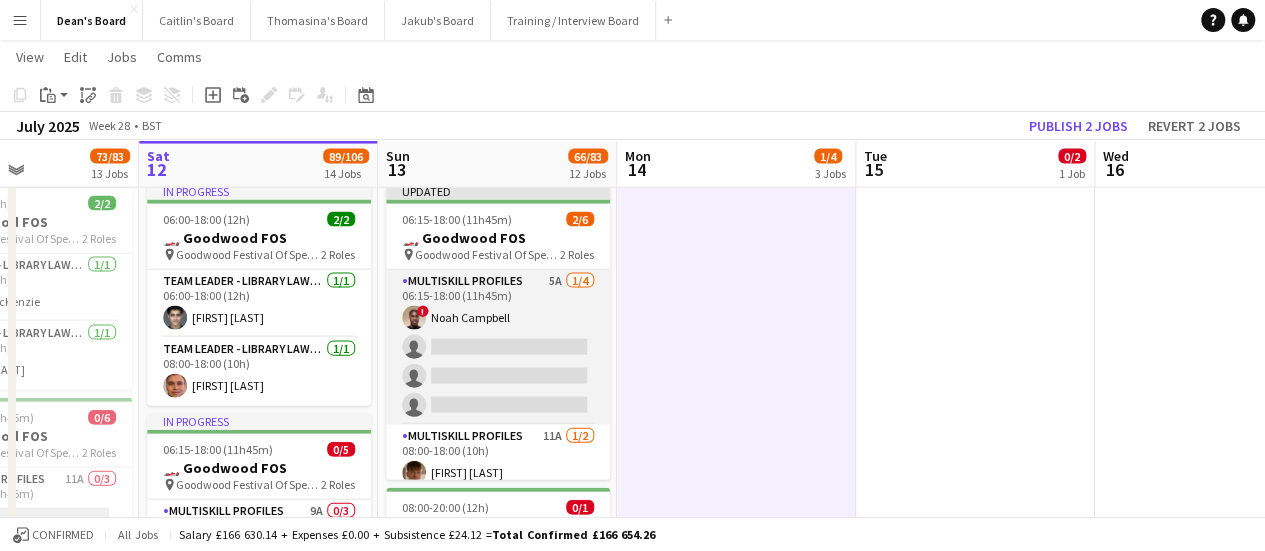 click on "MULTISKILL PROFILES   5A   1/4   06:15-18:00 (11h45m)
! Noah Campbell
single-neutral-actions
single-neutral-actions
single-neutral-actions" at bounding box center [498, 347] 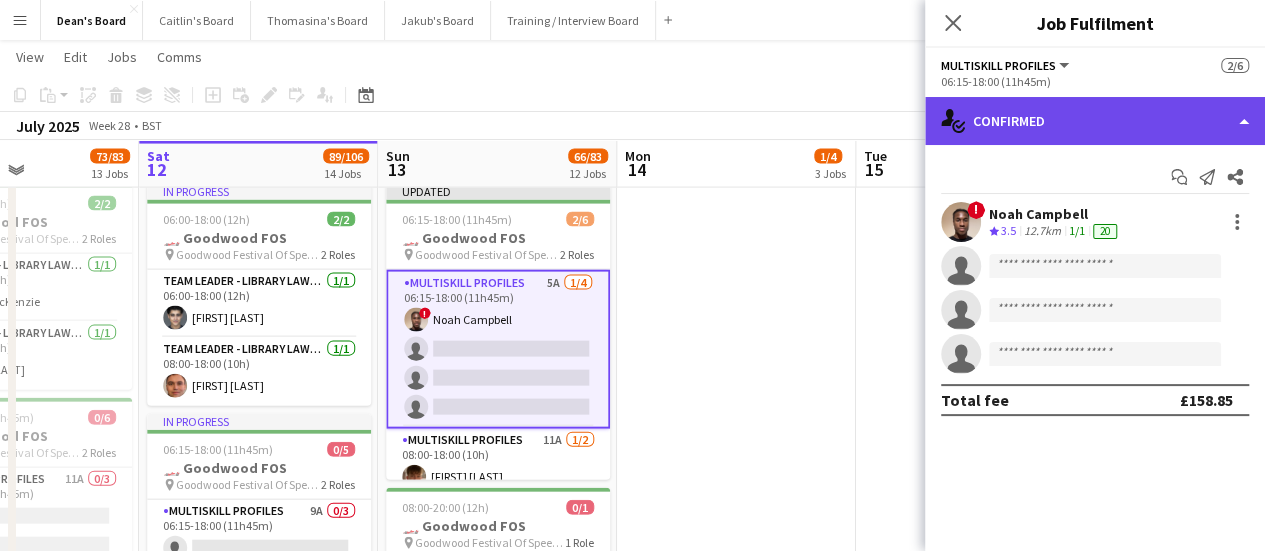 click on "single-neutral-actions-check-2
Confirmed" 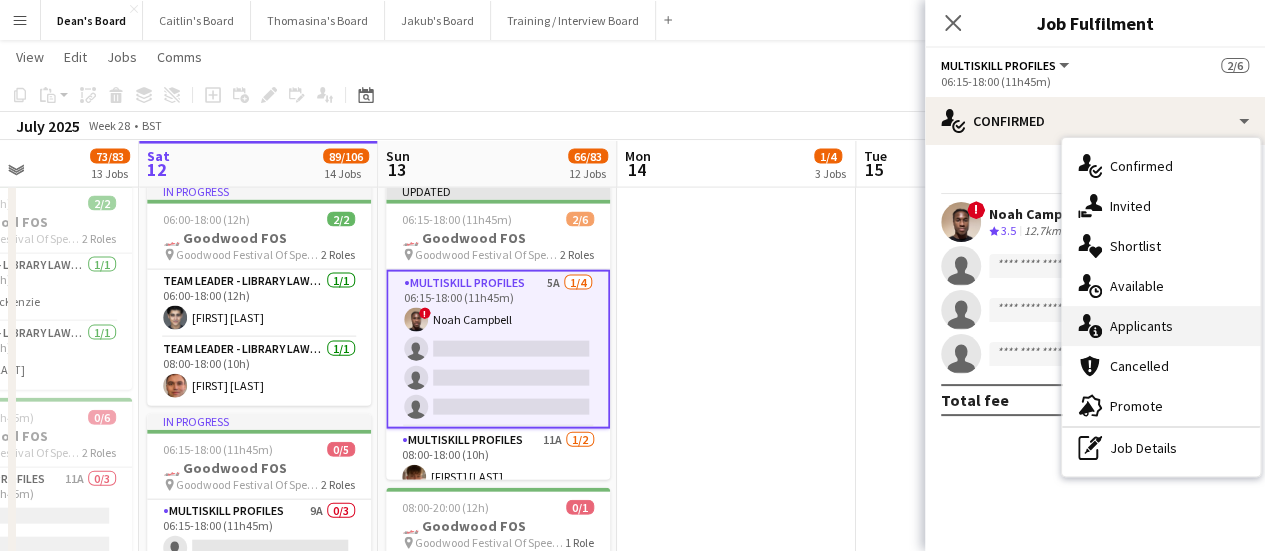 drag, startPoint x: 1165, startPoint y: 334, endPoint x: 1151, endPoint y: 331, distance: 14.3178215 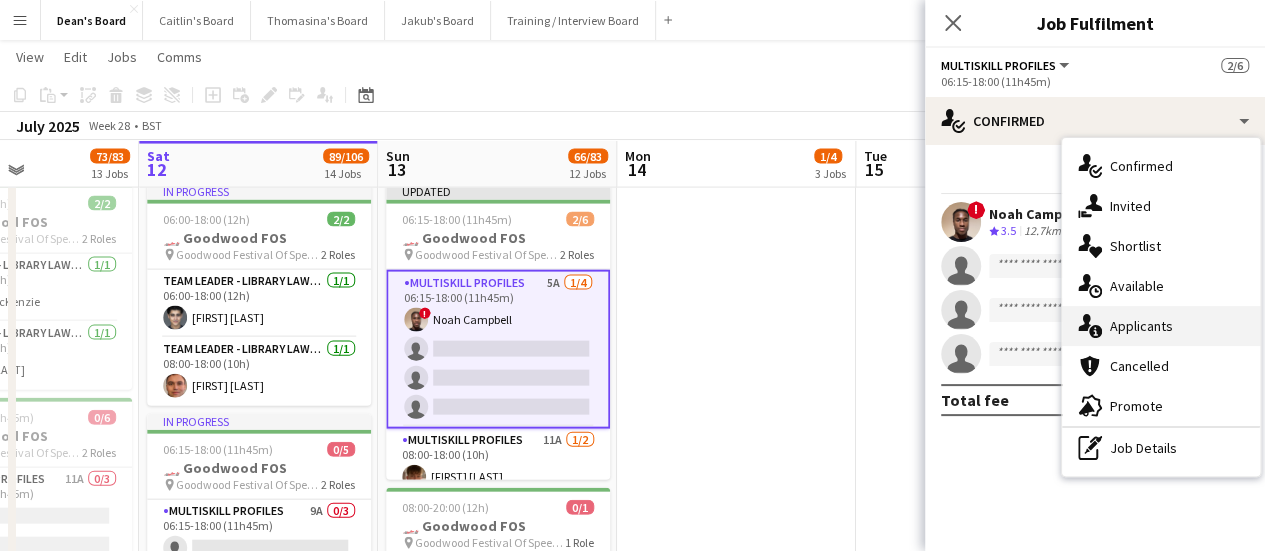 click on "single-neutral-actions-information
Applicants" at bounding box center (1161, 326) 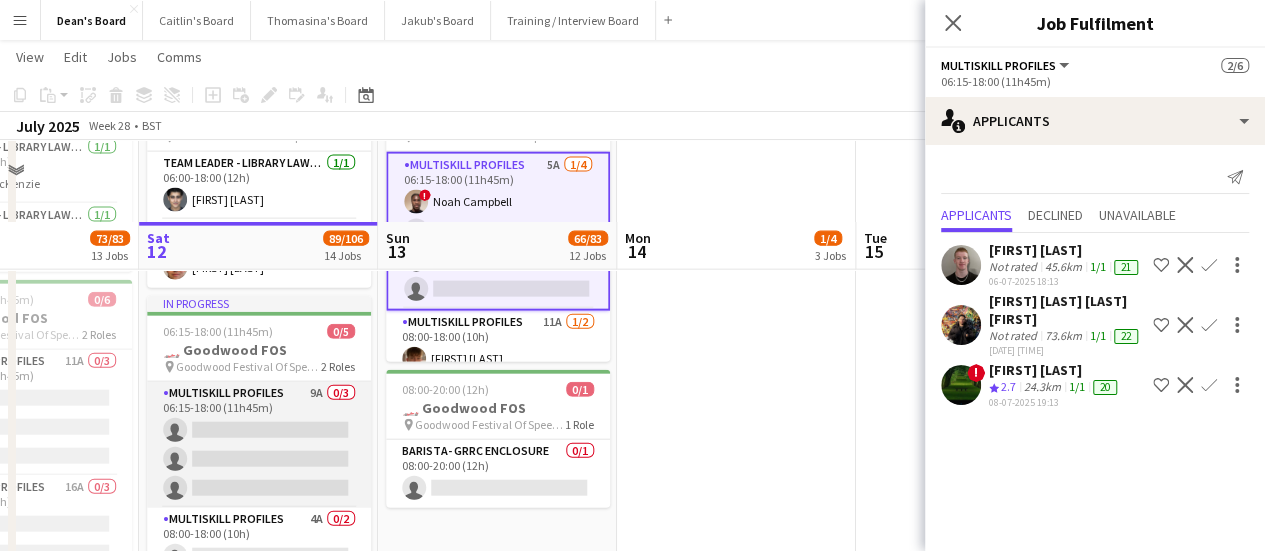 scroll, scrollTop: 2300, scrollLeft: 0, axis: vertical 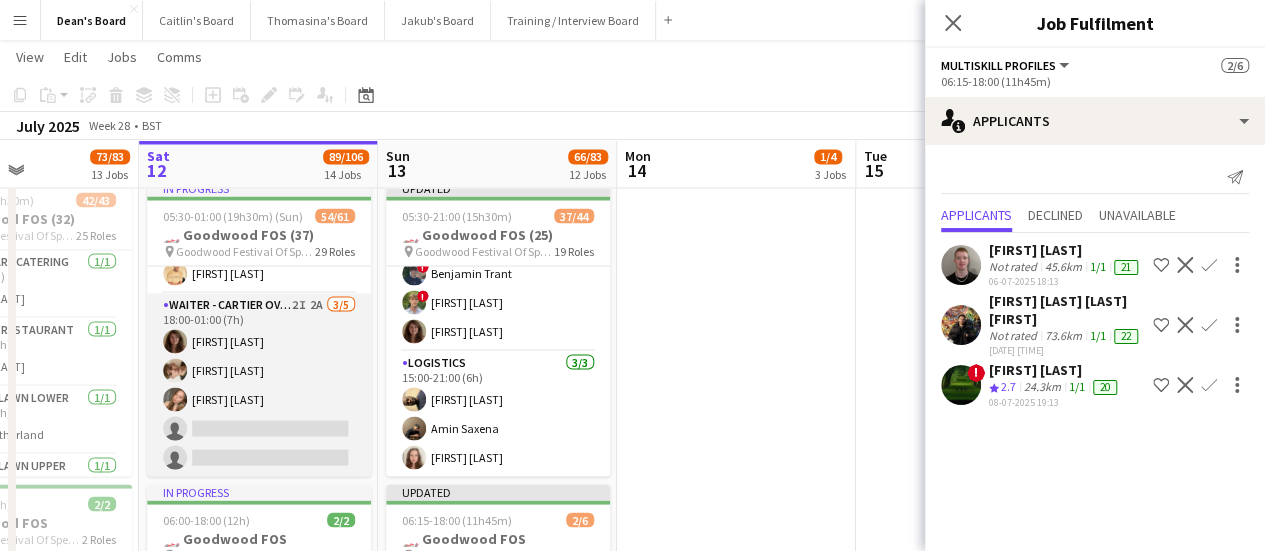 click on "Waiter - Cartier Overnight   2I   2A   3/5   18:00-01:00 (7h)
Tirren Ambroziak Charlie Doyle Poppy Alderson
single-neutral-actions
single-neutral-actions" at bounding box center (259, 385) 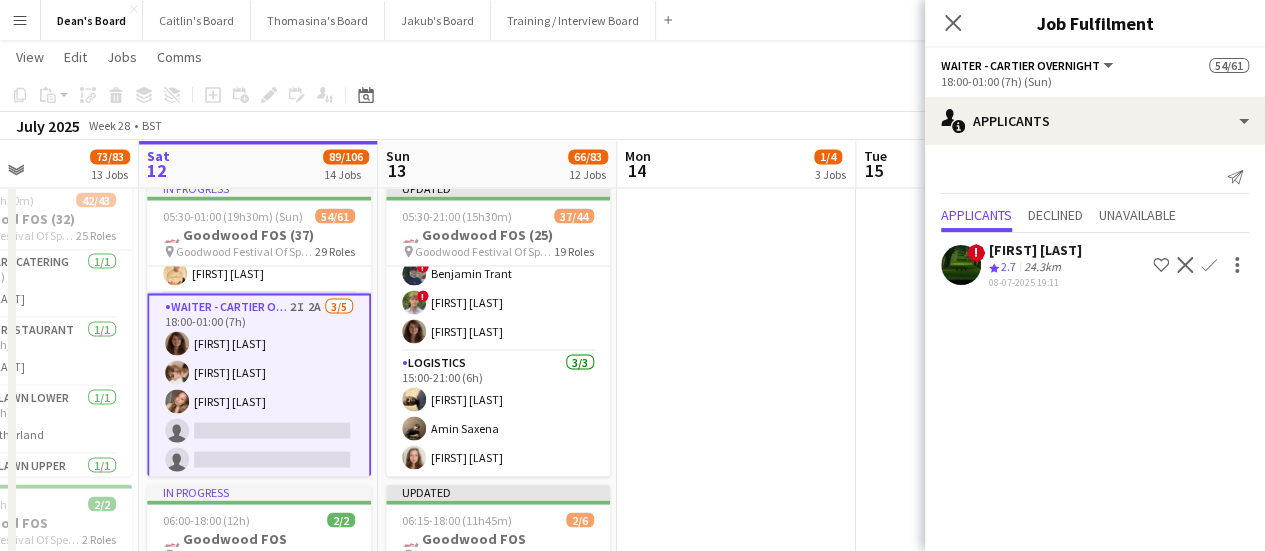 click on "Waiter - Cartier Overnight   2I   2A   3/5   18:00-01:00 (7h)
Tirren Ambroziak Charlie Doyle Poppy Alderson
single-neutral-actions
single-neutral-actions" at bounding box center (259, 387) 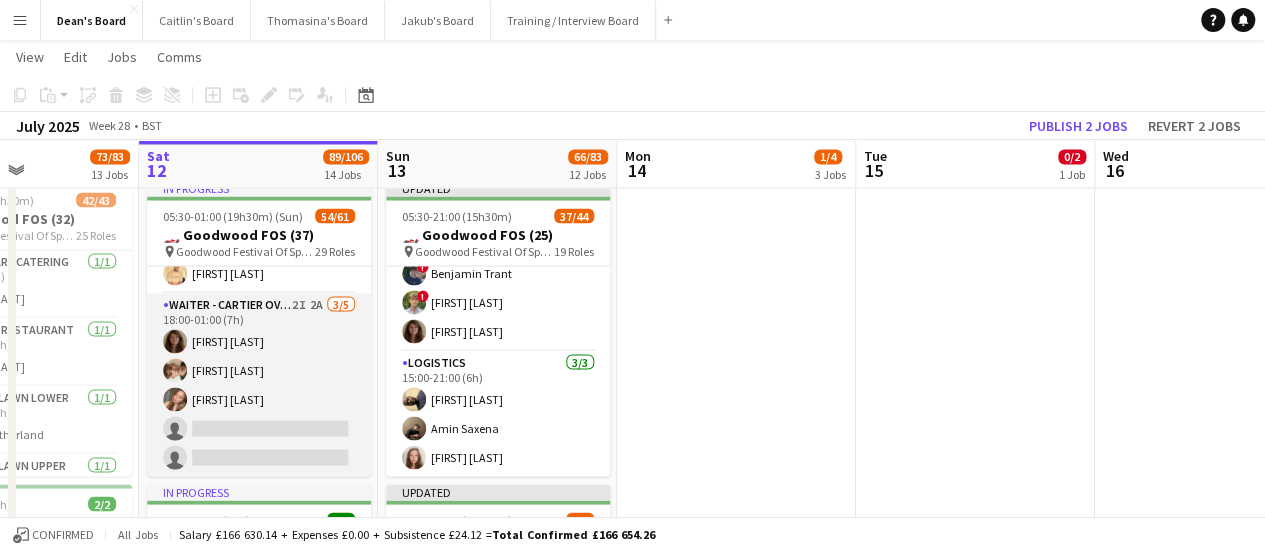 click on "Waiter - Cartier Overnight   2I   2A   3/5   18:00-01:00 (7h)
Tirren Ambroziak Charlie Doyle Poppy Alderson
single-neutral-actions
single-neutral-actions" at bounding box center (259, 385) 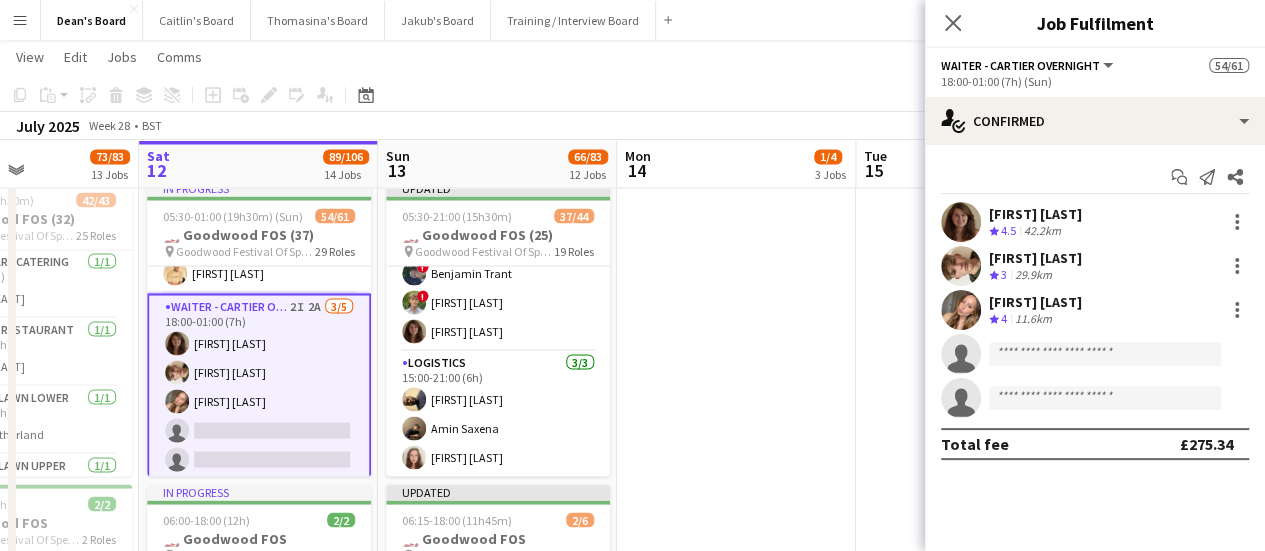 click on "Charlie Doyle
Crew rating
3   29.9km" at bounding box center (1095, 266) 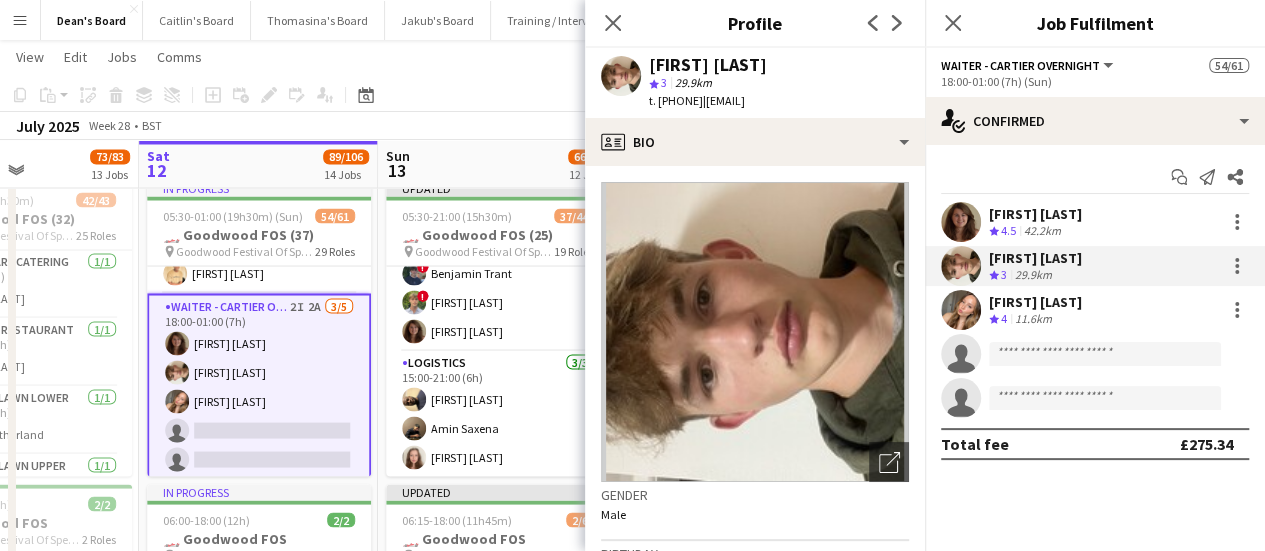 scroll, scrollTop: 300, scrollLeft: 0, axis: vertical 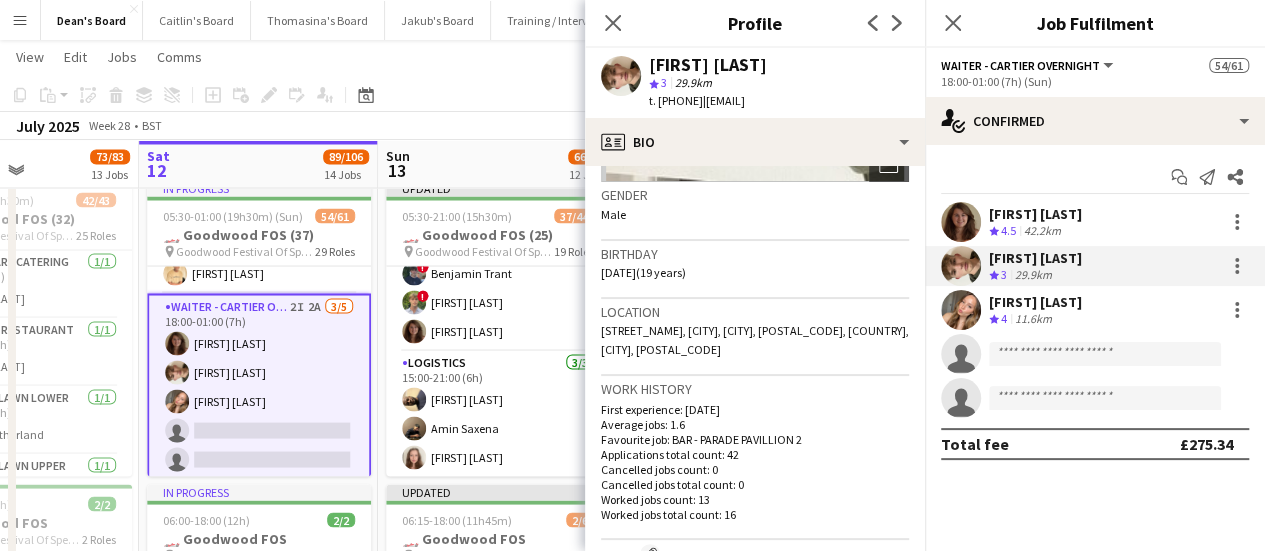 click on "Crew rating
4.5   42.2km" at bounding box center [1035, 231] 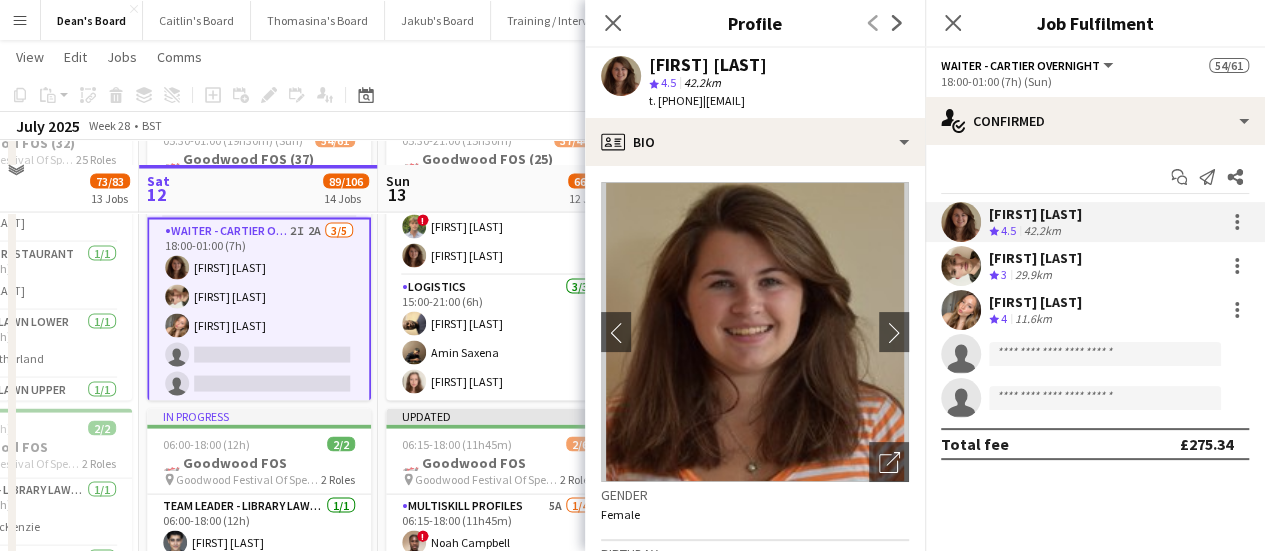 scroll, scrollTop: 1900, scrollLeft: 0, axis: vertical 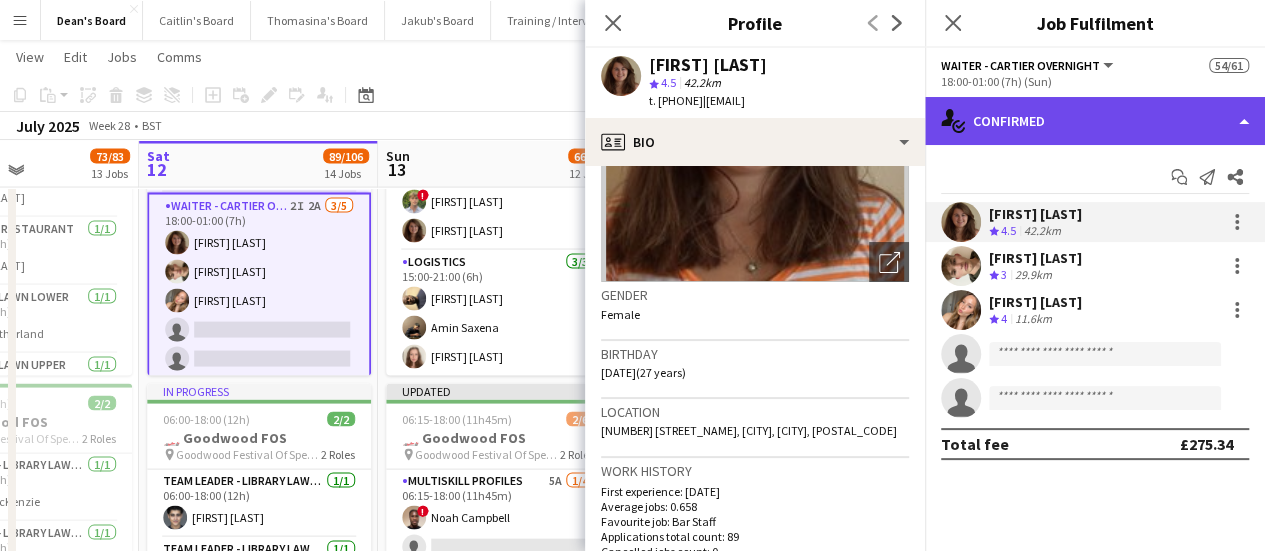 click on "single-neutral-actions-check-2
Confirmed" 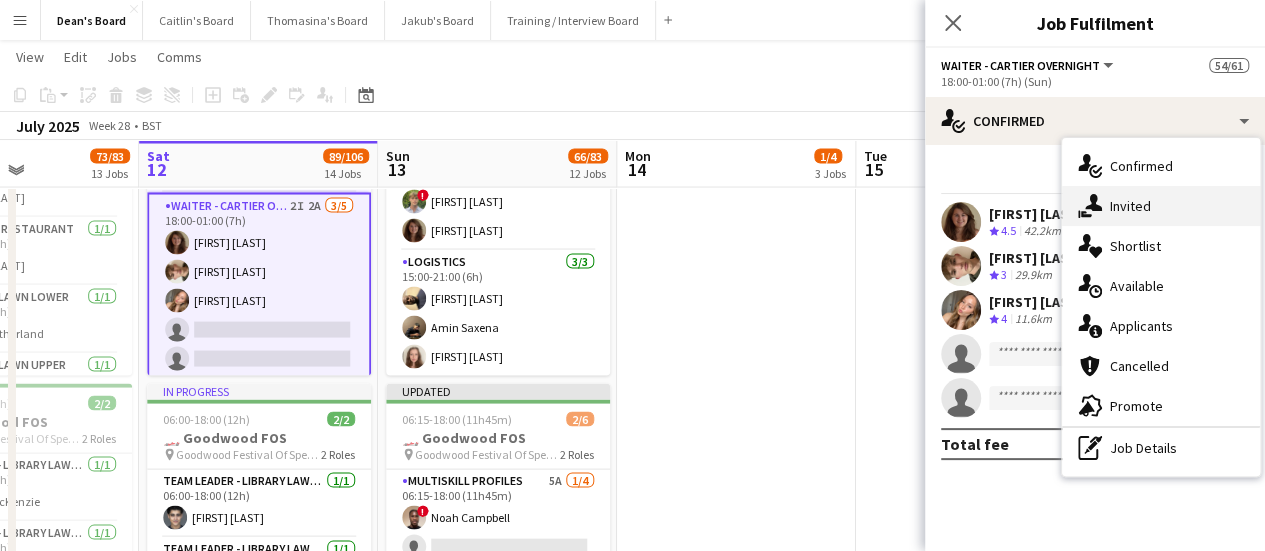 click on "single-neutral-actions-share-1
Invited" at bounding box center (1161, 206) 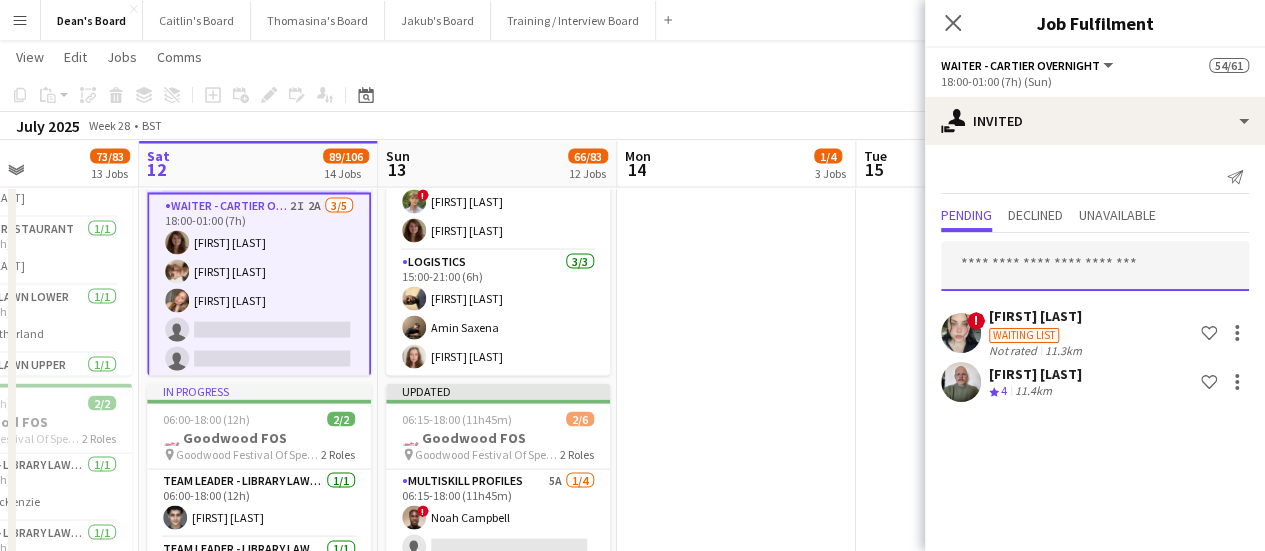 click at bounding box center (1095, 266) 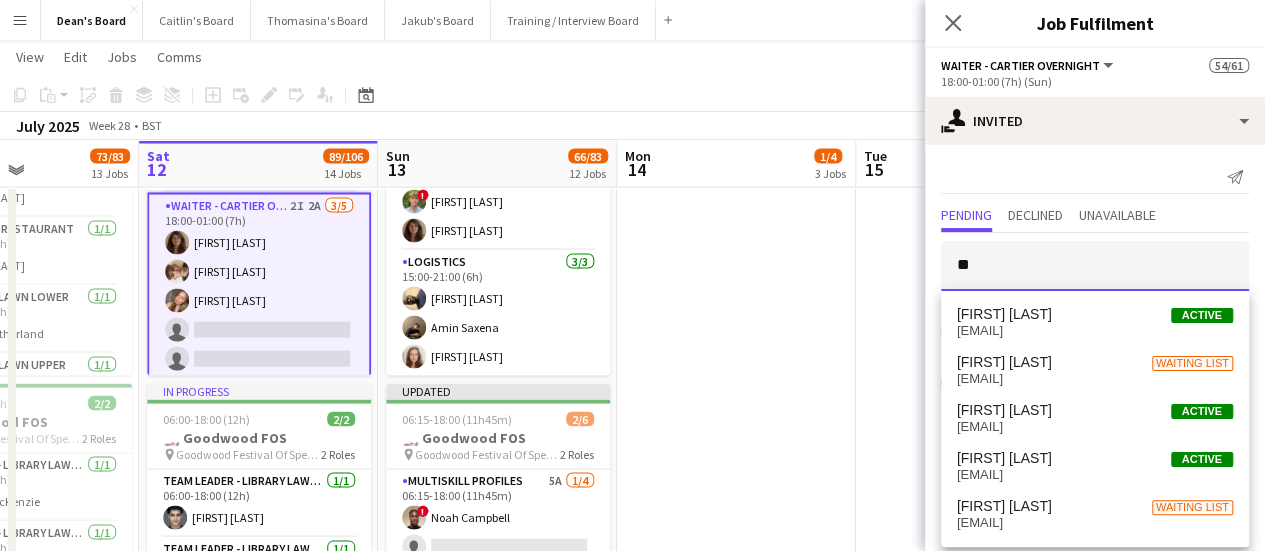 type on "*" 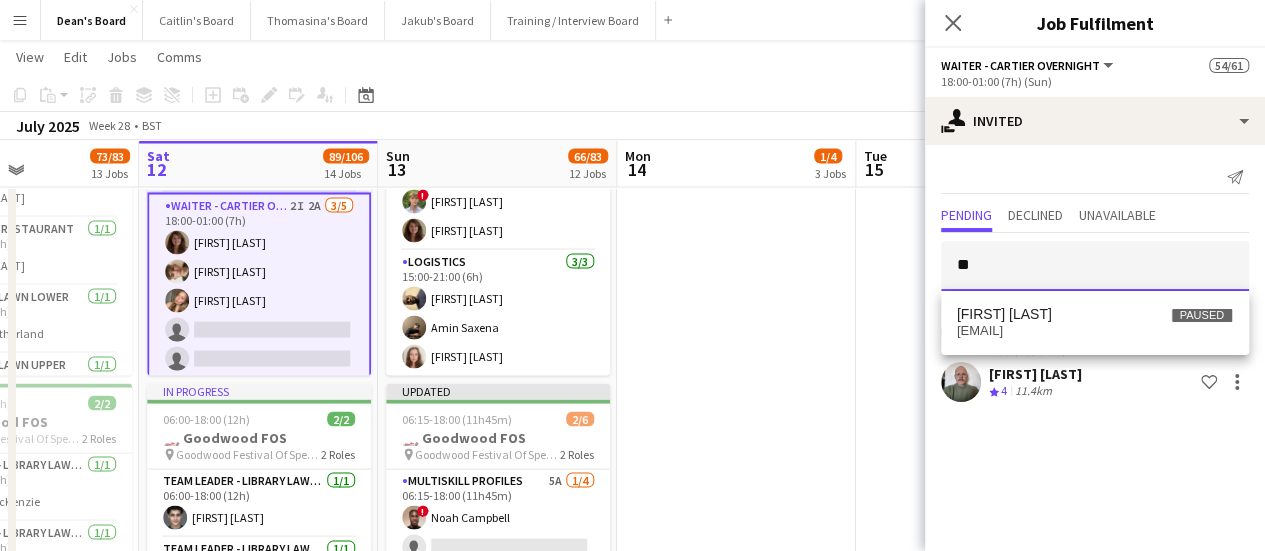 type on "*" 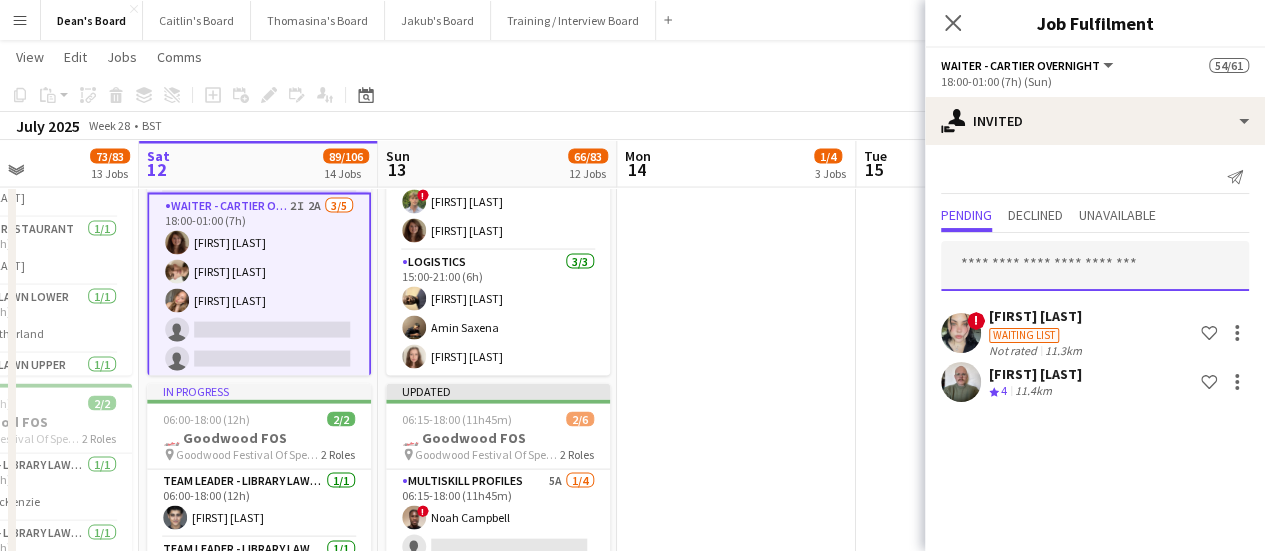 type on "*" 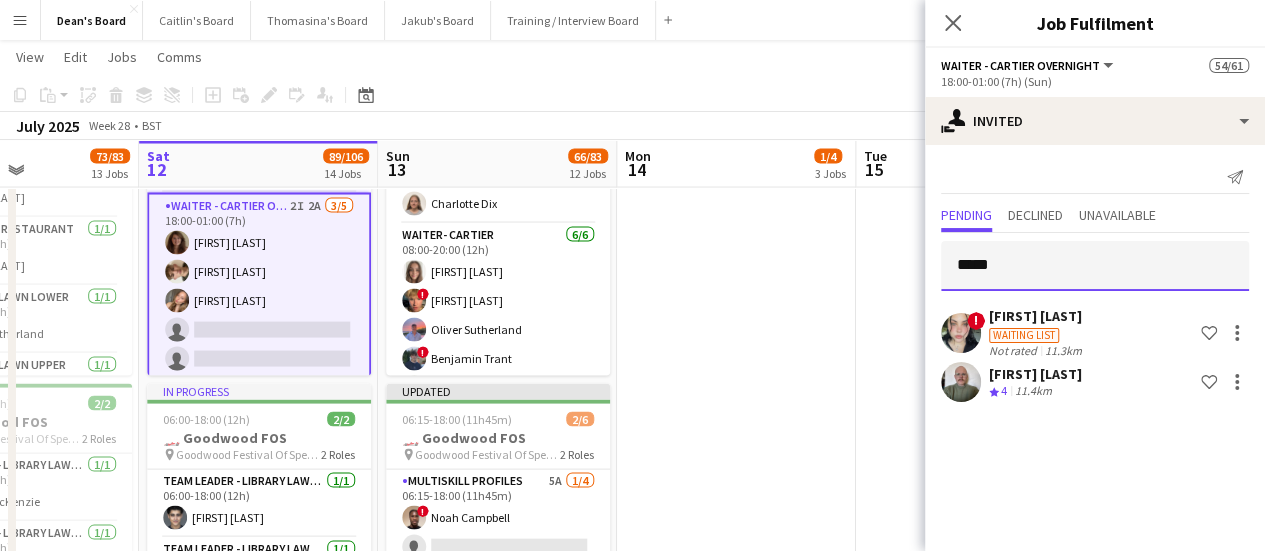 scroll, scrollTop: 1806, scrollLeft: 0, axis: vertical 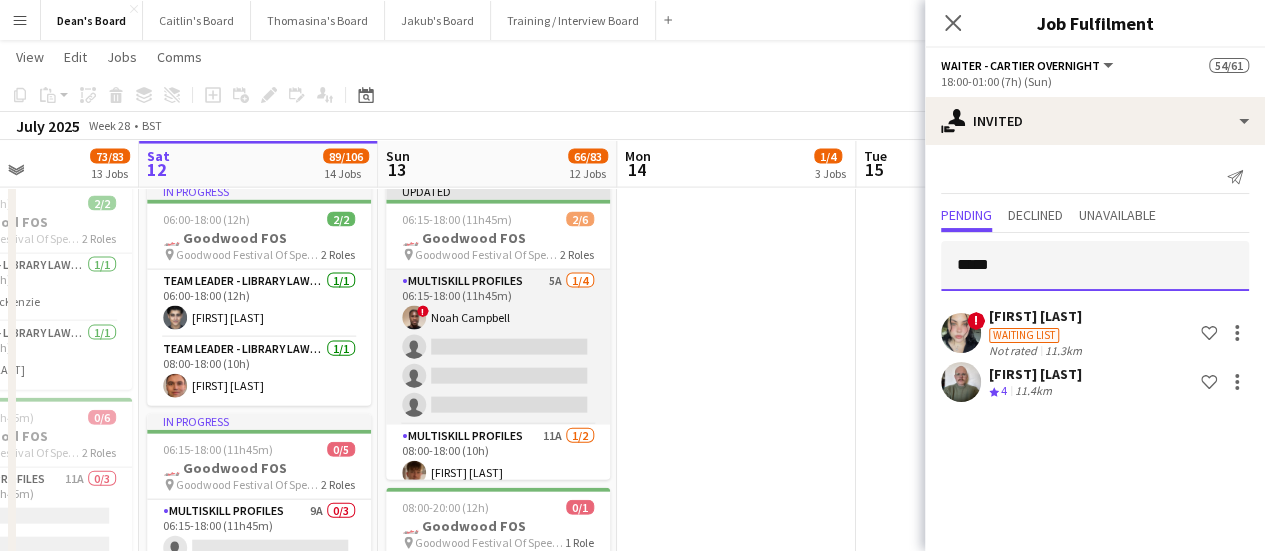 type on "*****" 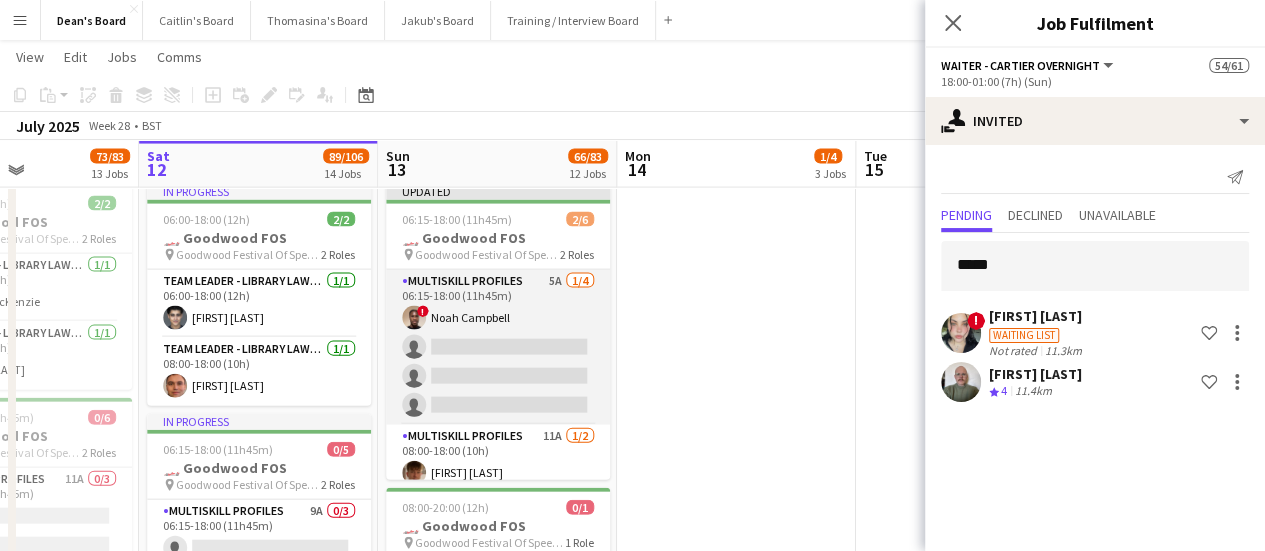 click on "MULTISKILL PROFILES   5A   1/4   06:15-18:00 (11h45m)
! Noah Campbell
single-neutral-actions
single-neutral-actions
single-neutral-actions" at bounding box center (498, 347) 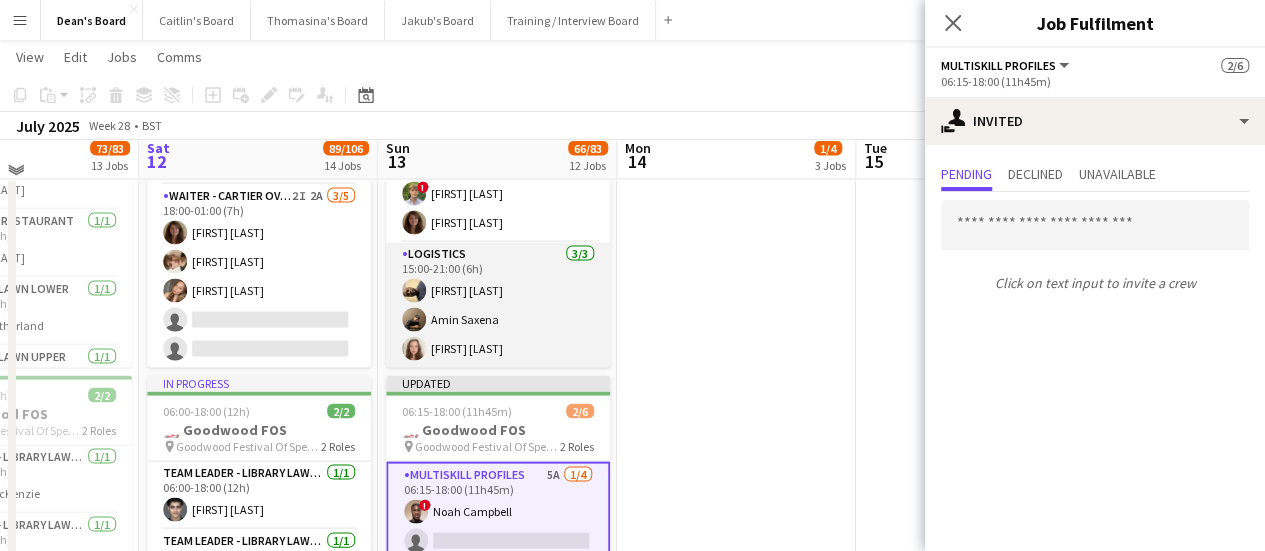 scroll, scrollTop: 1900, scrollLeft: 0, axis: vertical 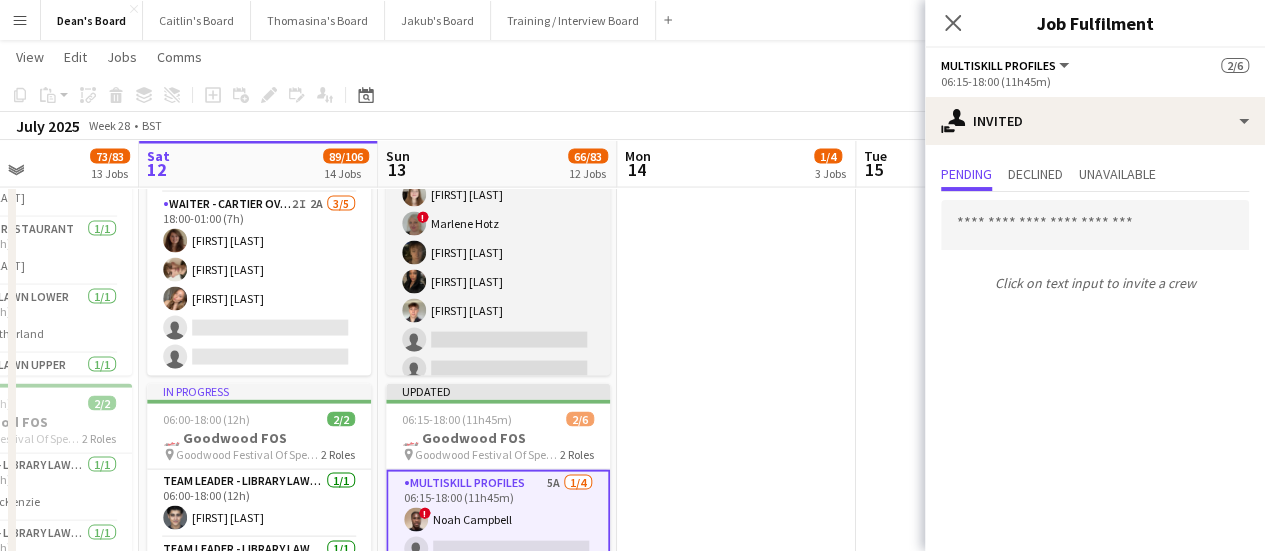 click on "Bar / Waiting    4A   5/10   08:00-20:00 (12h)
Laura Stevens ! Marlene Hotz Anton Buchholdt Ibim Akoko Frederick Johnston
single-neutral-actions
single-neutral-actions
single-neutral-actions
single-neutral-actions
single-neutral-actions" at bounding box center (498, 311) 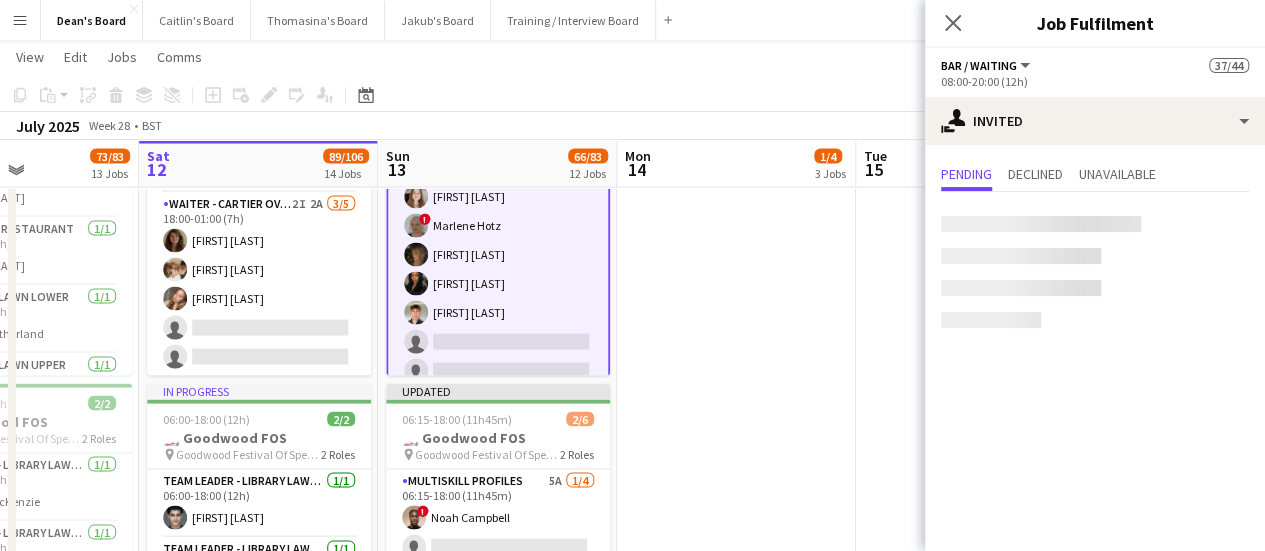 scroll, scrollTop: 1108, scrollLeft: 0, axis: vertical 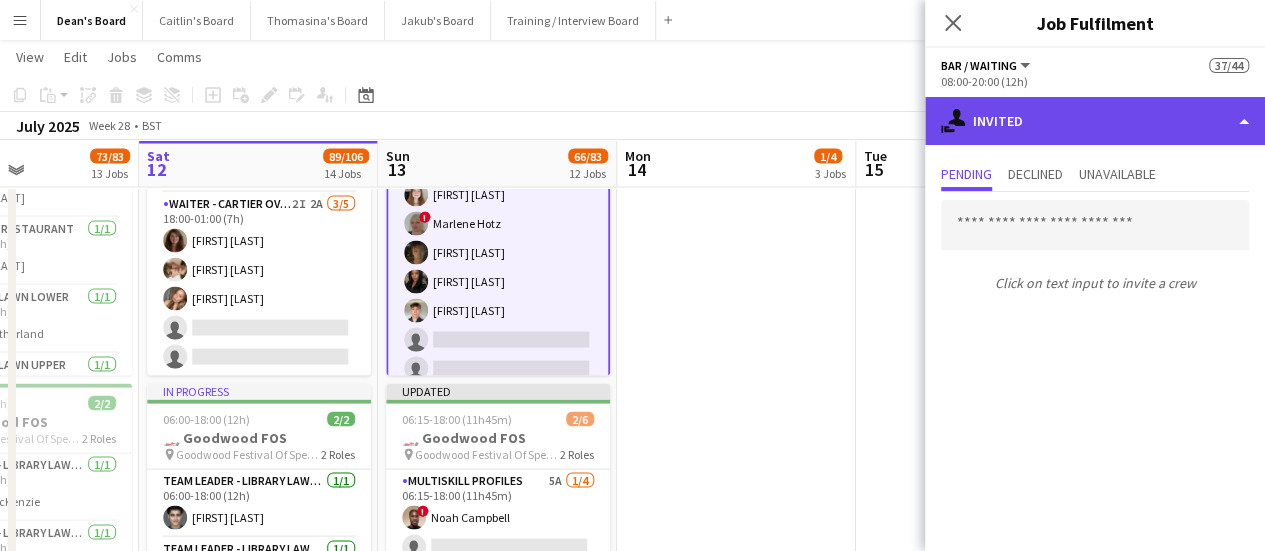 click on "single-neutral-actions-share-1
Invited" 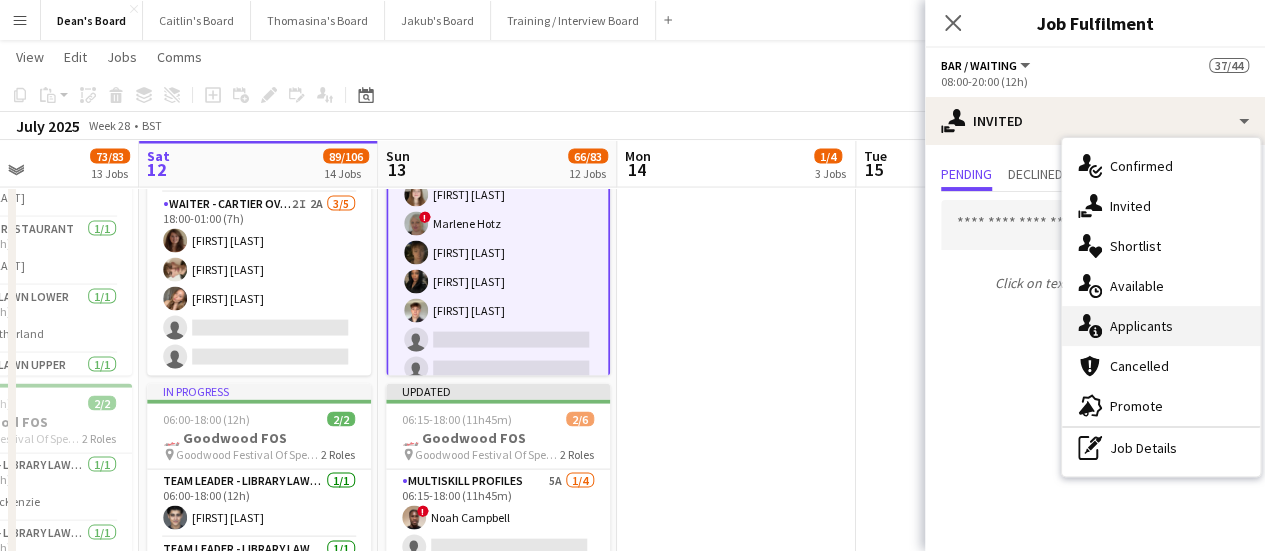 click on "single-neutral-actions-information
Applicants" at bounding box center (1161, 326) 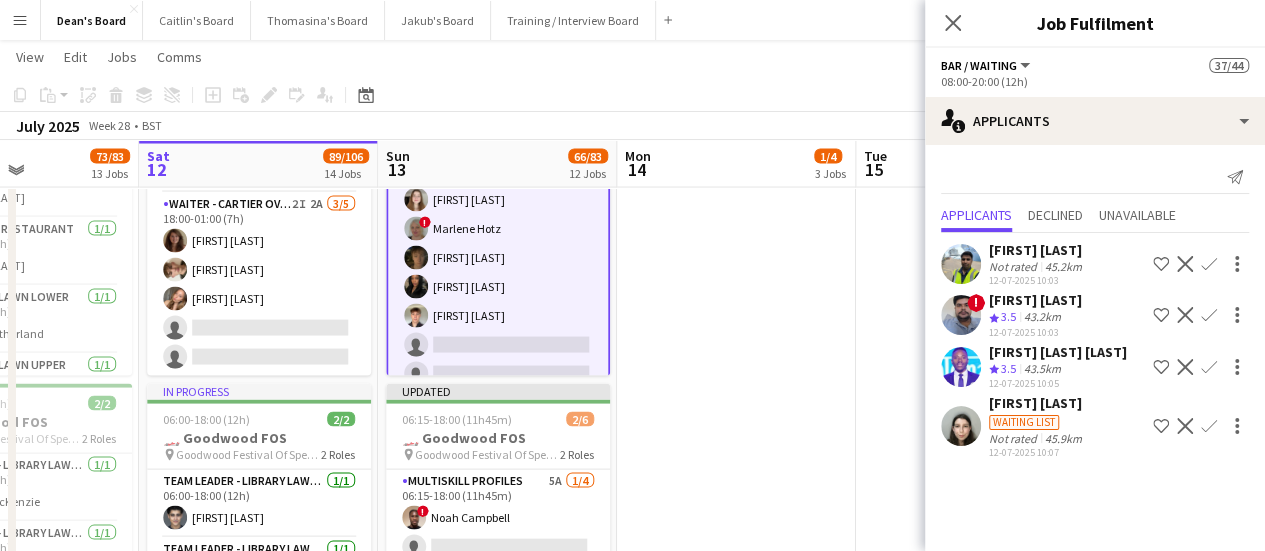 scroll, scrollTop: 1108, scrollLeft: 0, axis: vertical 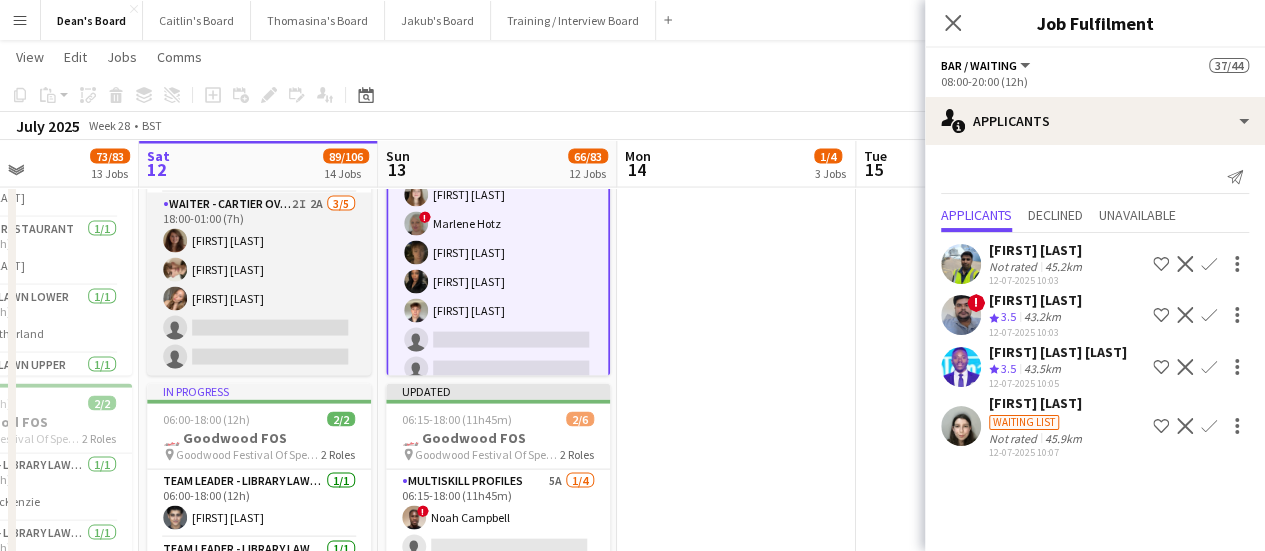 click on "Waiter - Cartier Overnight   2I   2A   3/5   18:00-01:00 (7h)
Tirren Ambroziak Charlie Doyle Poppy Alderson
single-neutral-actions
single-neutral-actions" at bounding box center (259, 285) 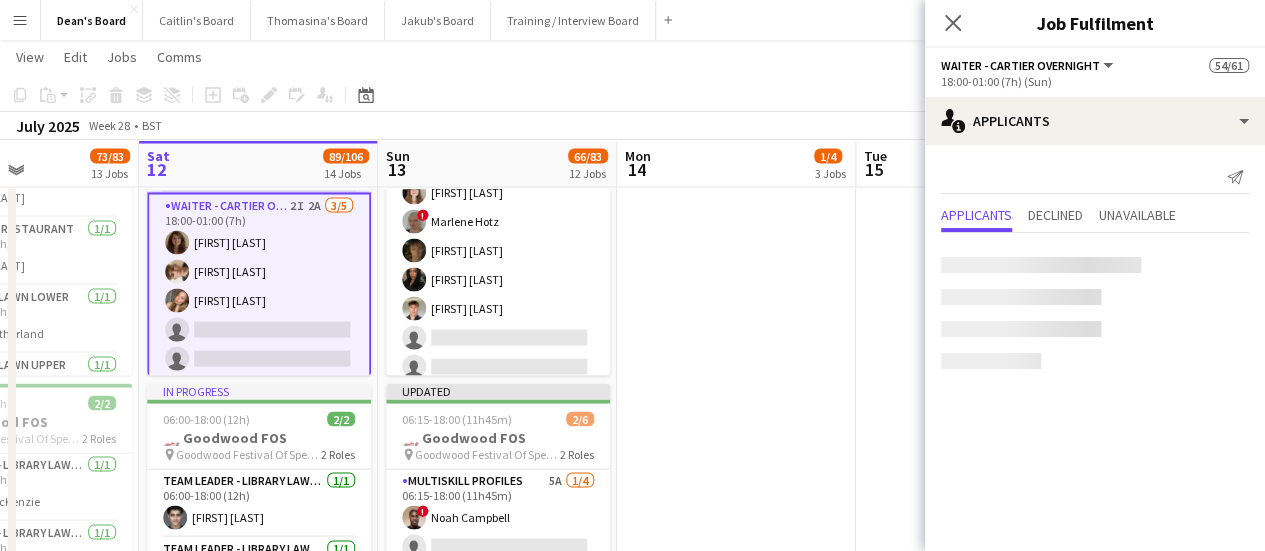 scroll, scrollTop: 1106, scrollLeft: 0, axis: vertical 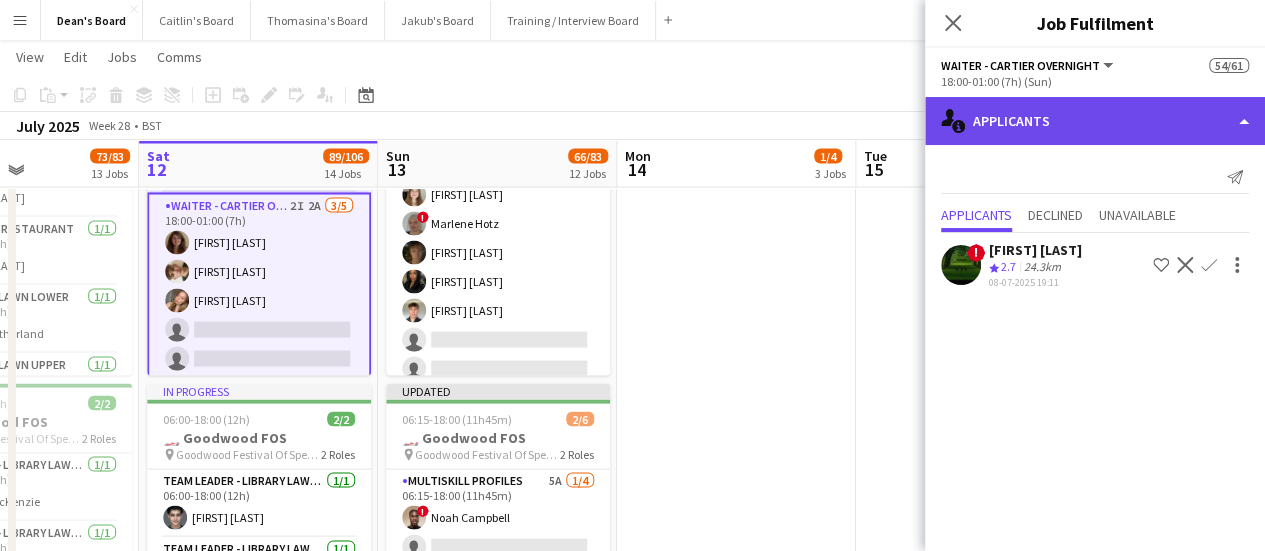 click on "single-neutral-actions-information
Applicants" 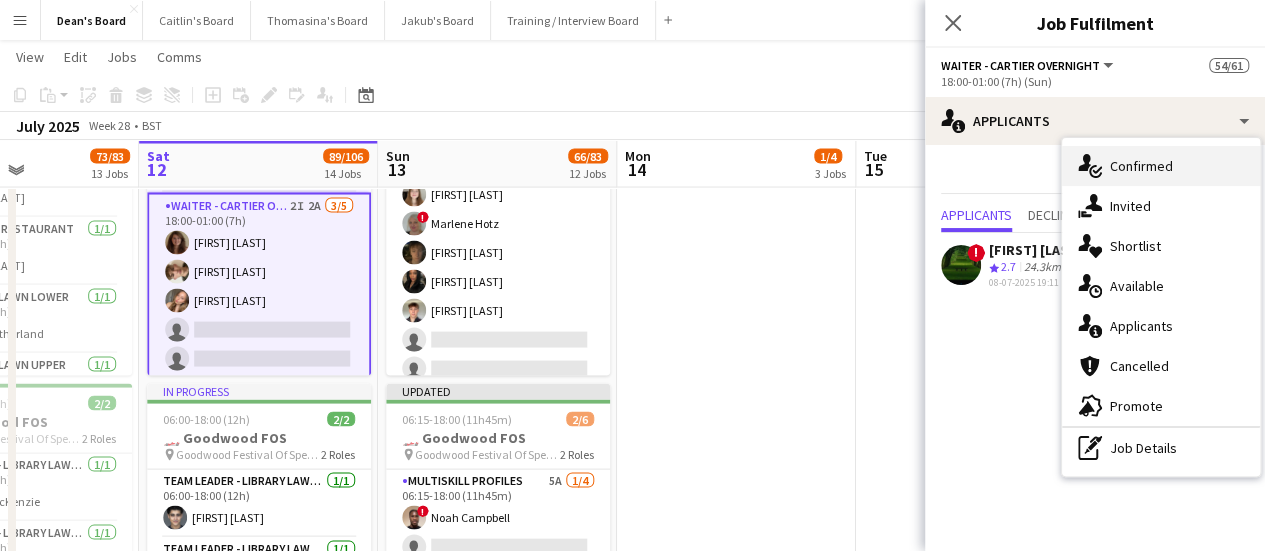 click on "single-neutral-actions-check-2
Confirmed" at bounding box center [1161, 166] 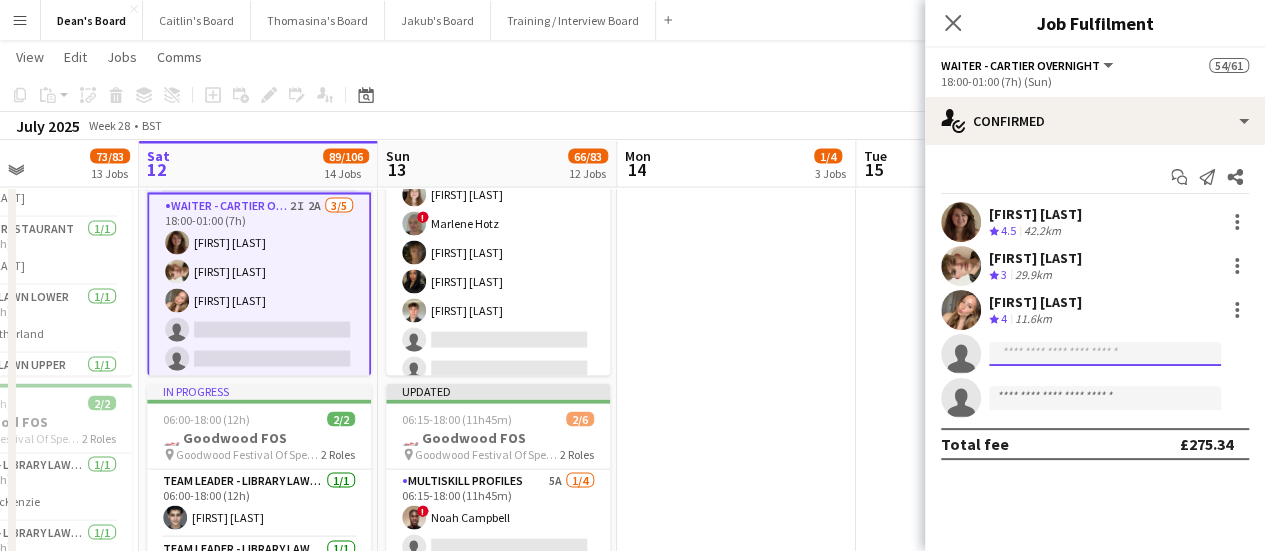 click 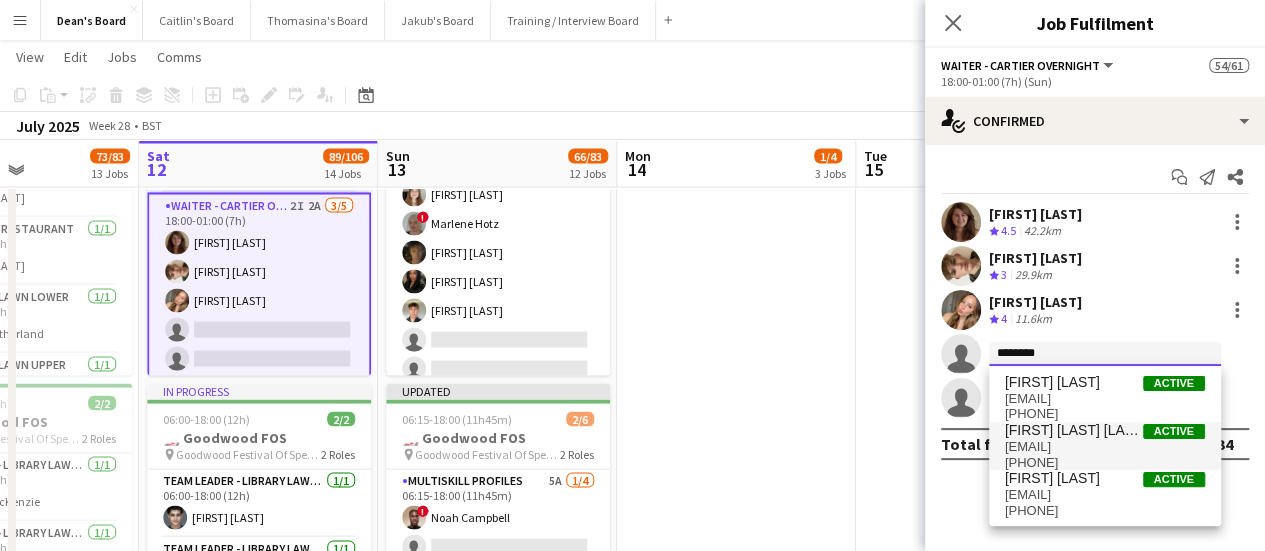 type on "*******" 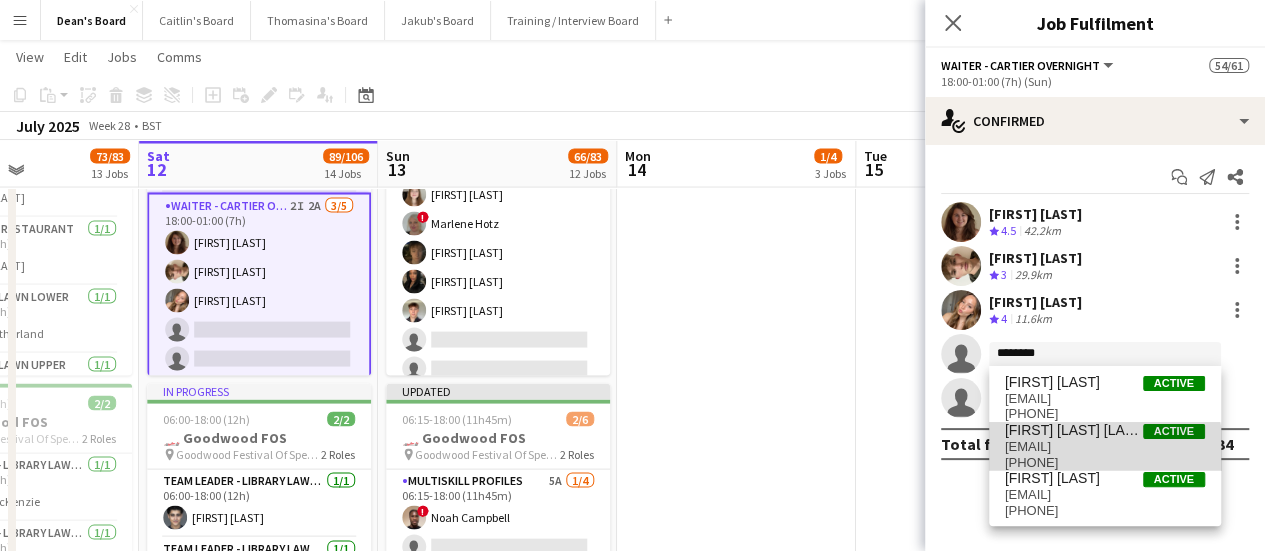 click on "+447404396235" at bounding box center (1105, 463) 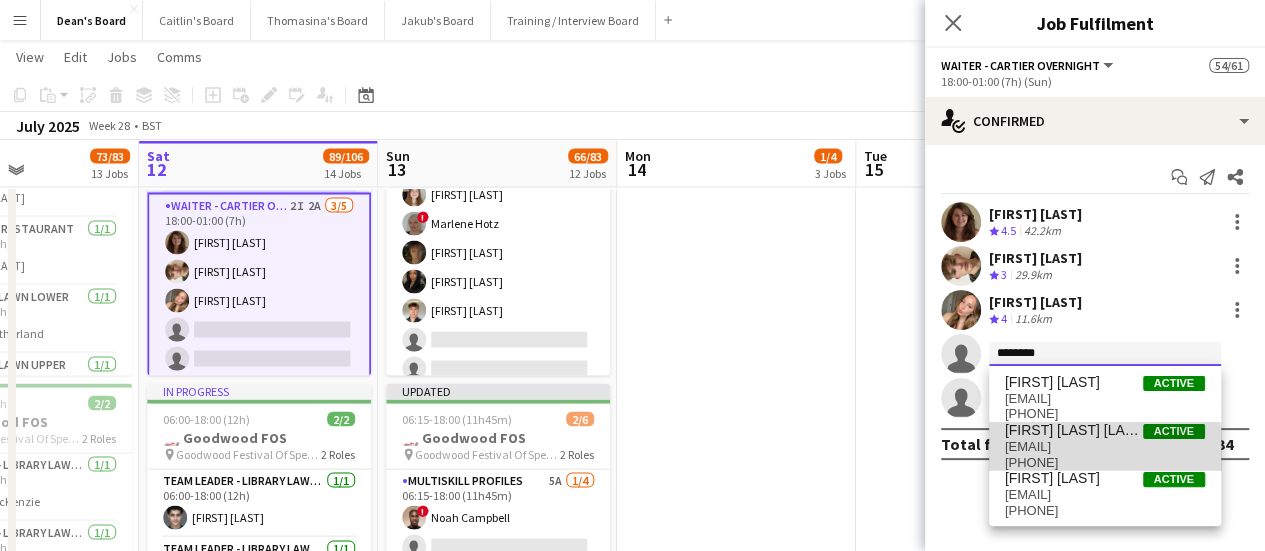 type 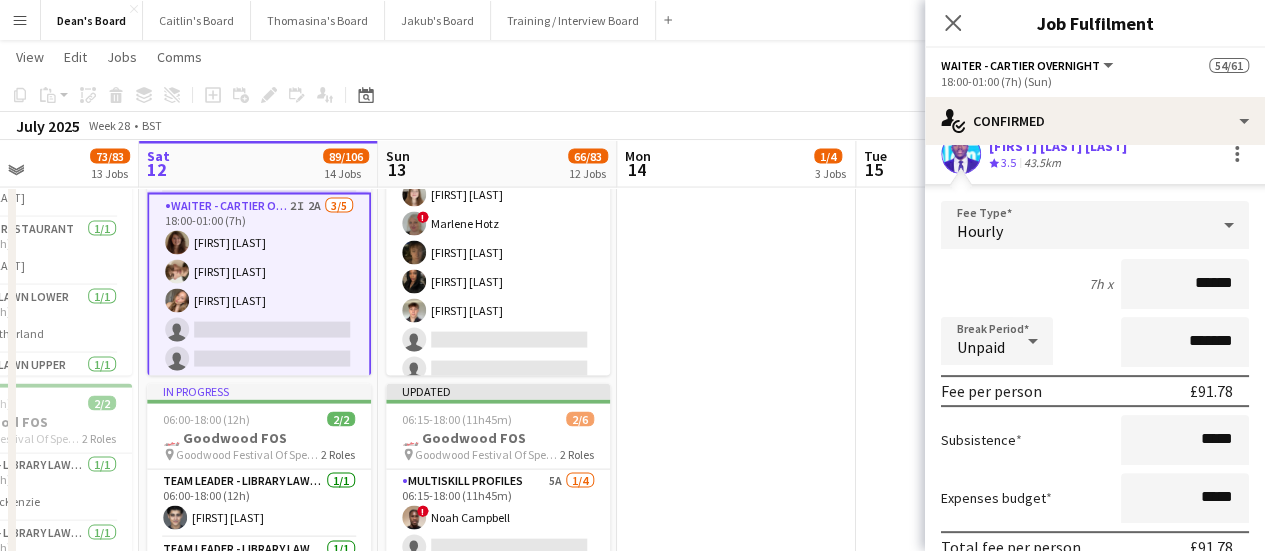 scroll, scrollTop: 378, scrollLeft: 0, axis: vertical 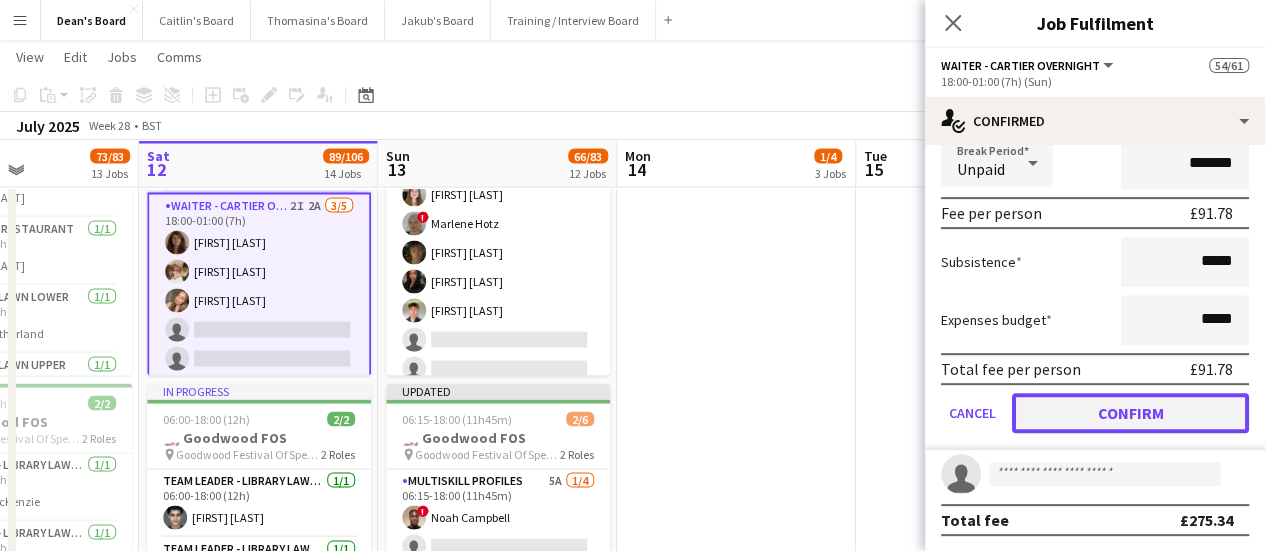 click on "Confirm" at bounding box center [1130, 413] 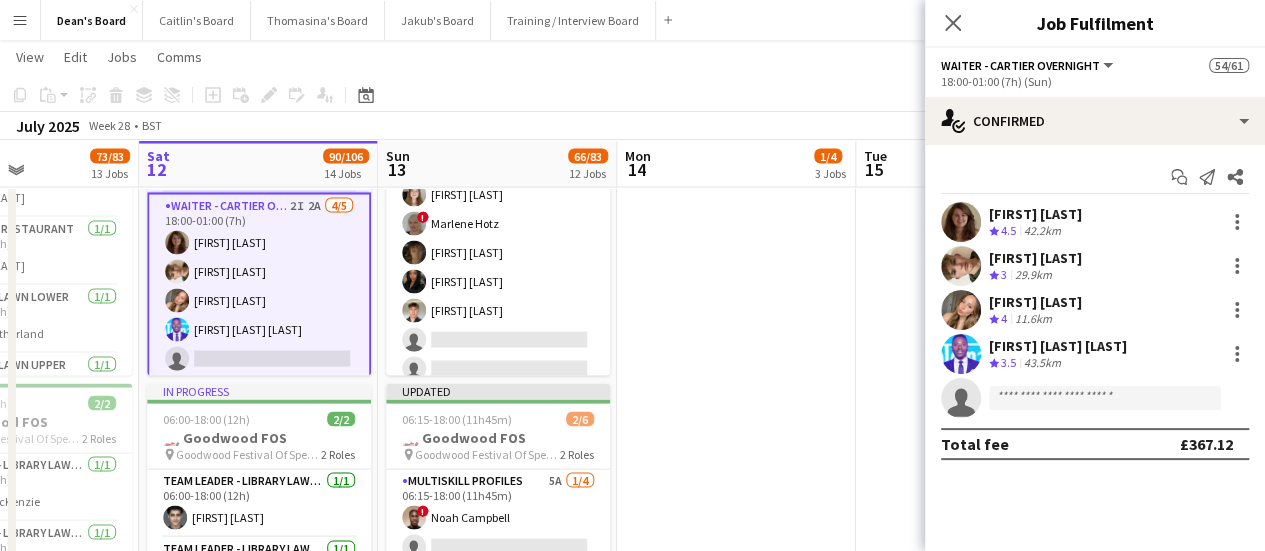 scroll, scrollTop: 0, scrollLeft: 0, axis: both 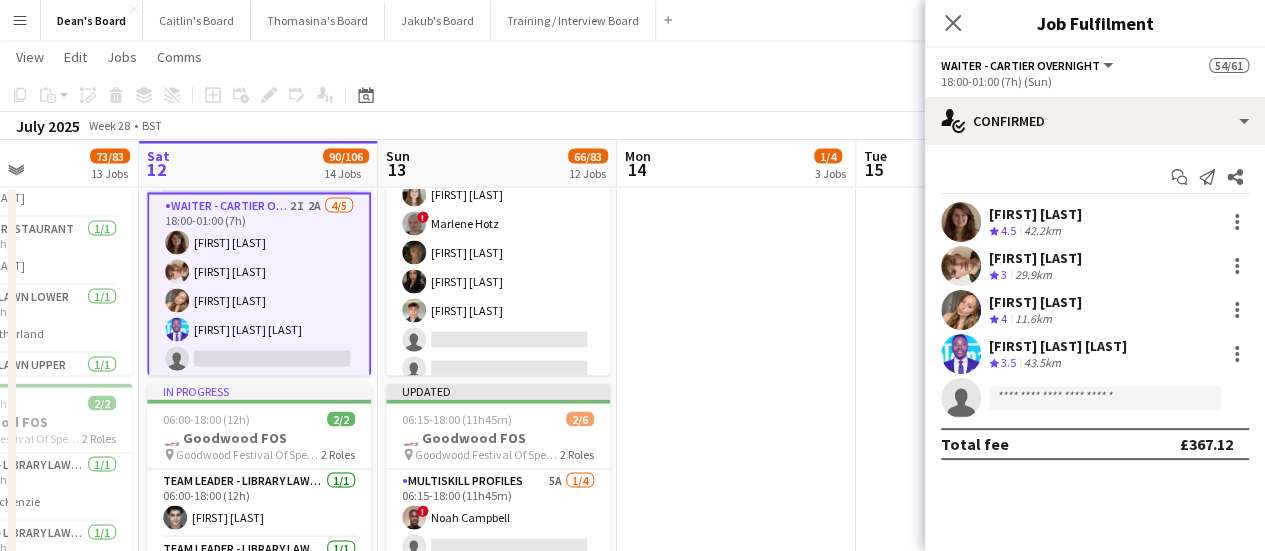 click on "Waiter - Cartier Overnight   2I   2A   4/5   18:00-01:00 (7h)
Tirren Ambroziak Charlie Doyle Poppy Alderson Antonio Ovie Obebe
single-neutral-actions" at bounding box center [259, 287] 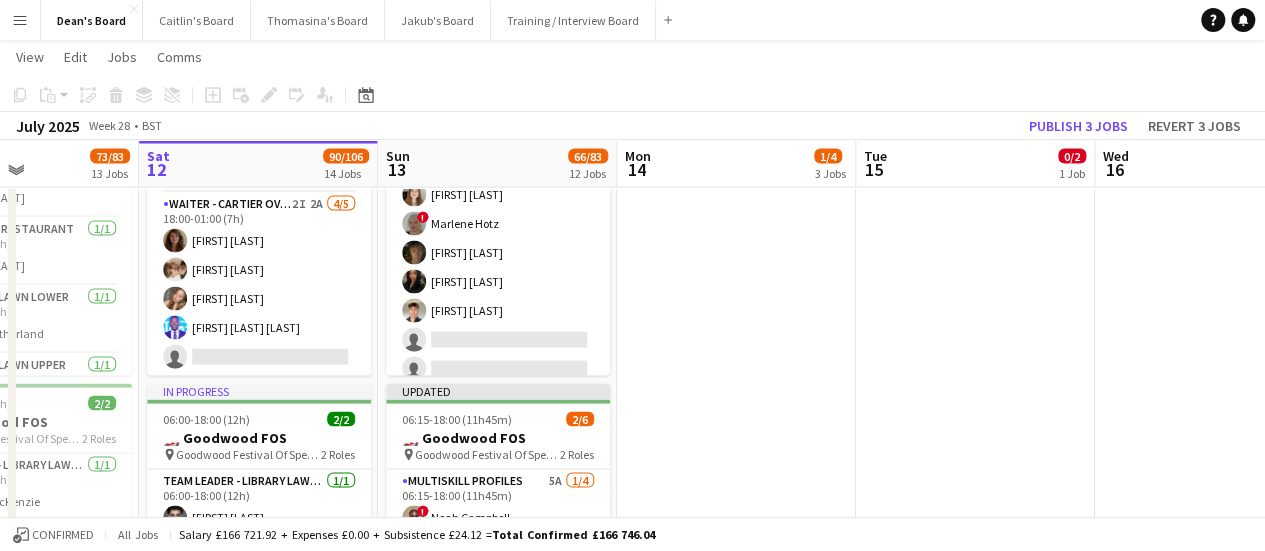 drag, startPoint x: 223, startPoint y: 323, endPoint x: 1127, endPoint y: 199, distance: 912.4648 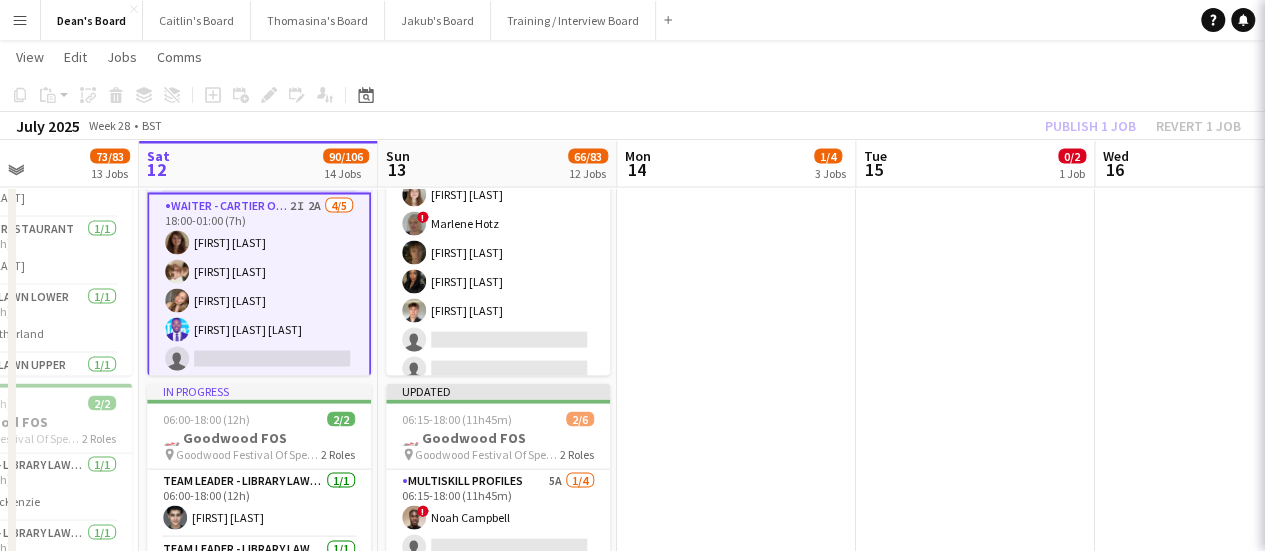 scroll, scrollTop: 0, scrollLeft: 578, axis: horizontal 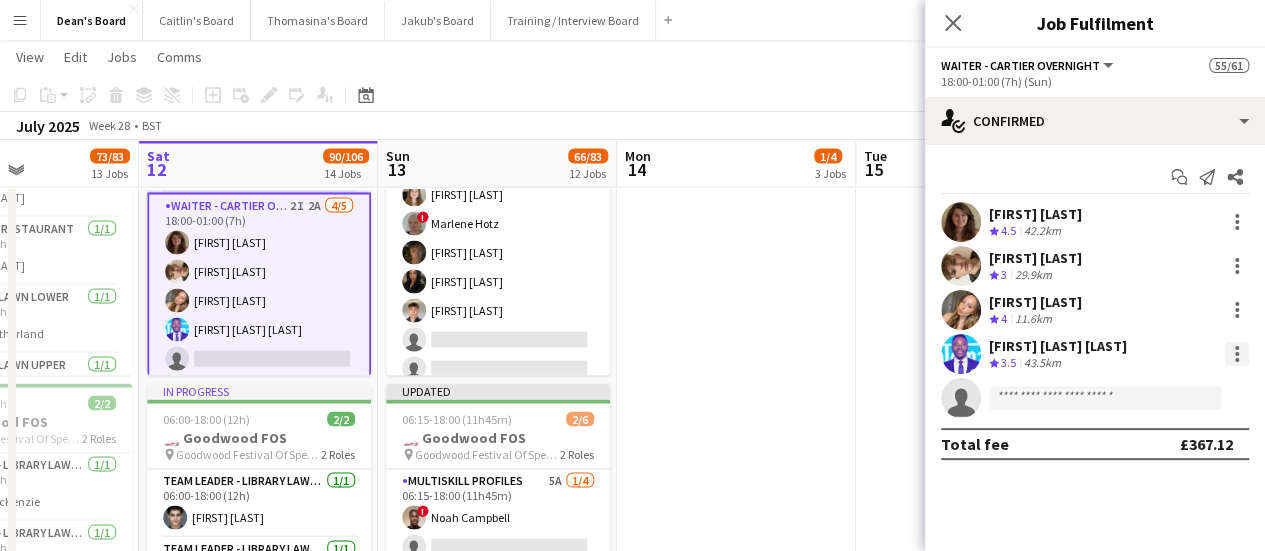 click at bounding box center (1237, 354) 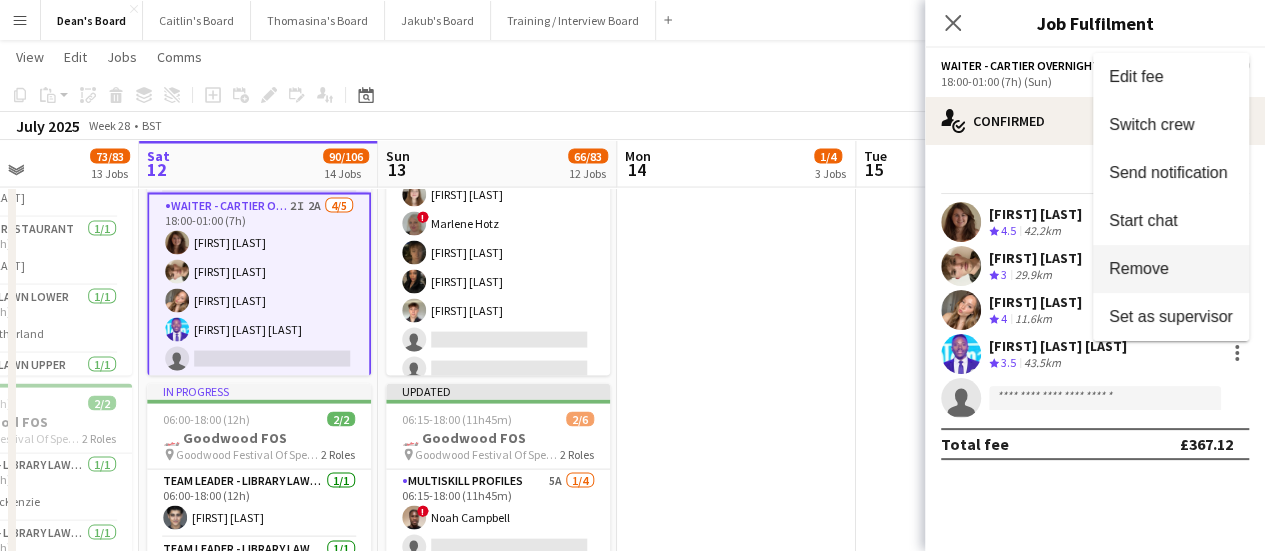 click on "Remove" at bounding box center (1139, 268) 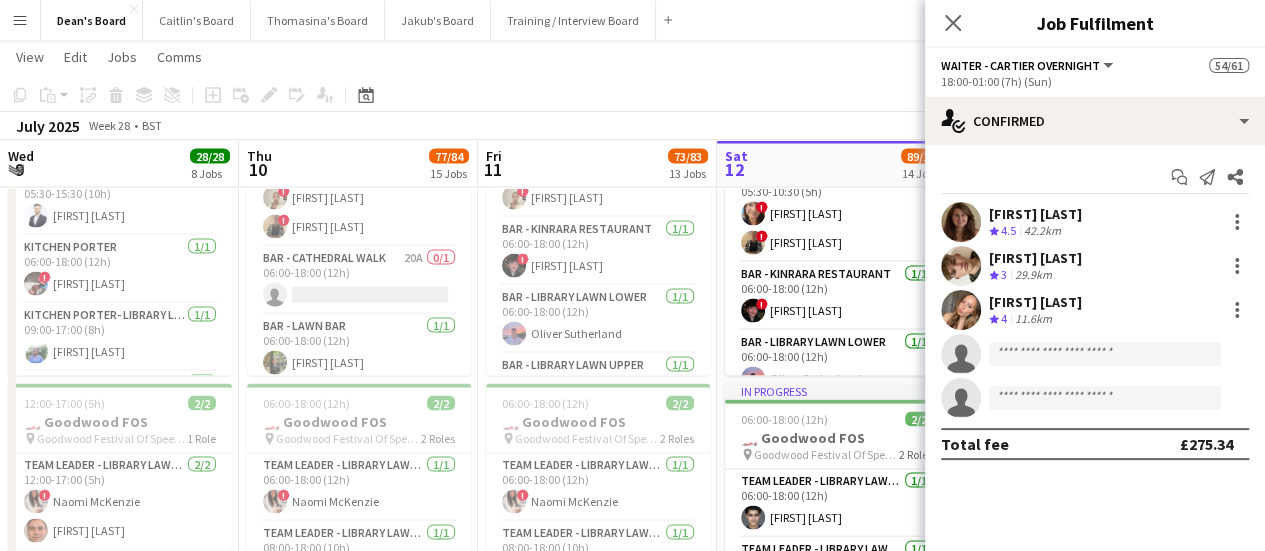 scroll, scrollTop: 0, scrollLeft: 0, axis: both 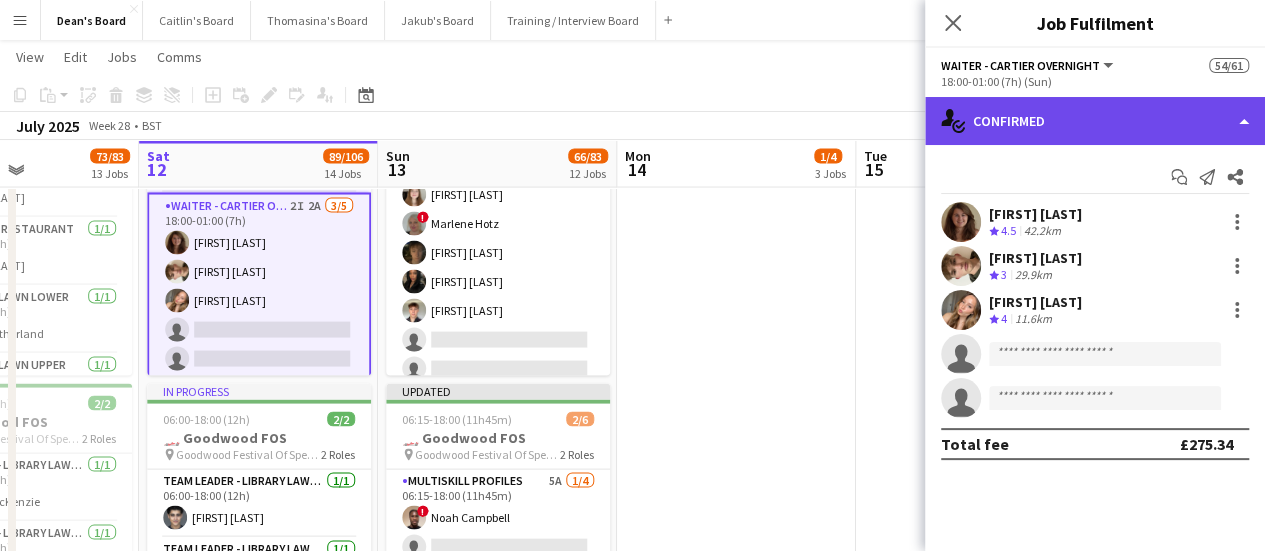 click on "single-neutral-actions-check-2
Confirmed" 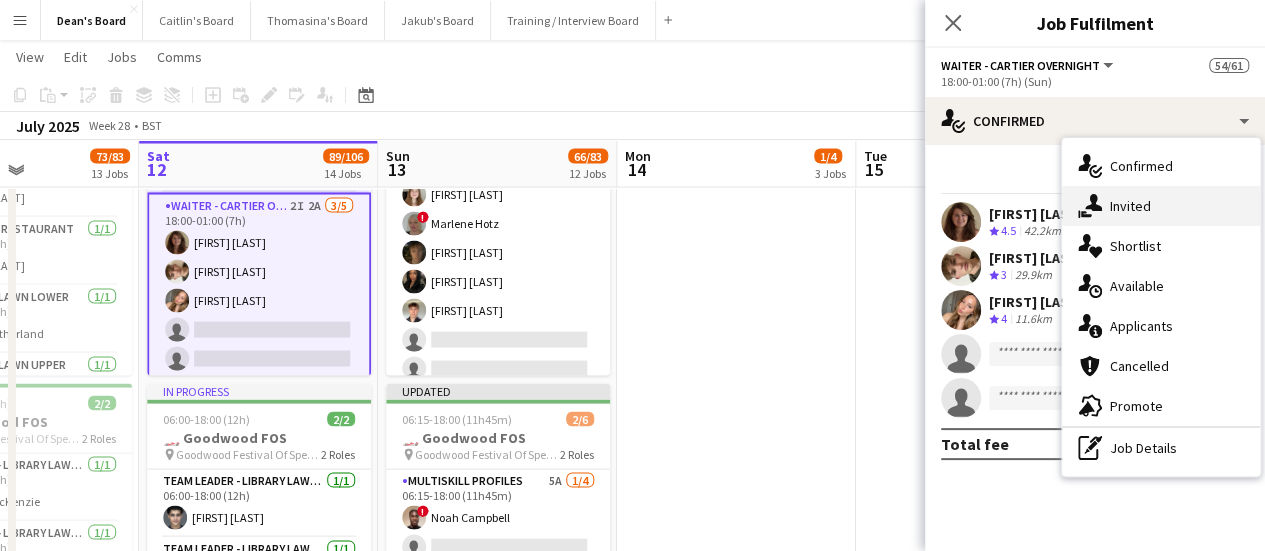 click on "single-neutral-actions-share-1
Invited" at bounding box center [1161, 206] 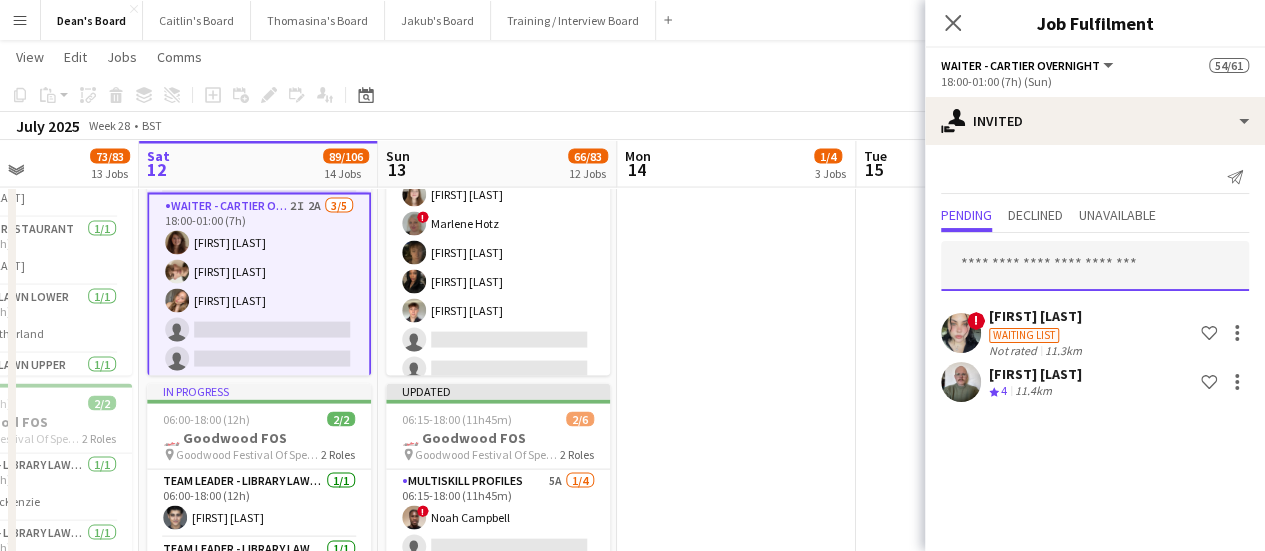 click at bounding box center [1095, 266] 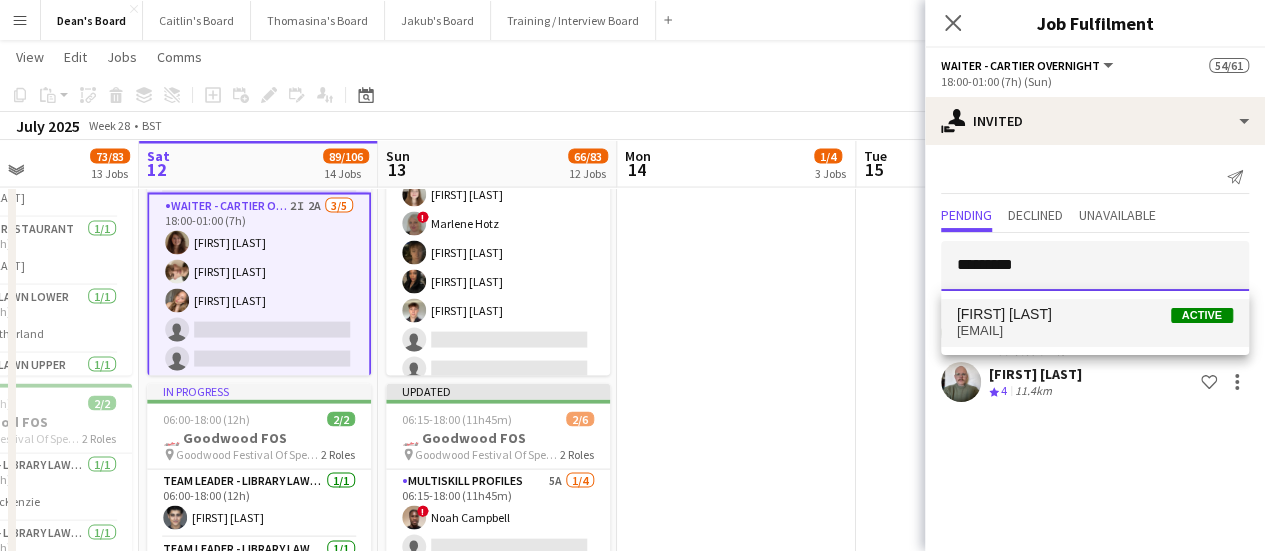type on "*********" 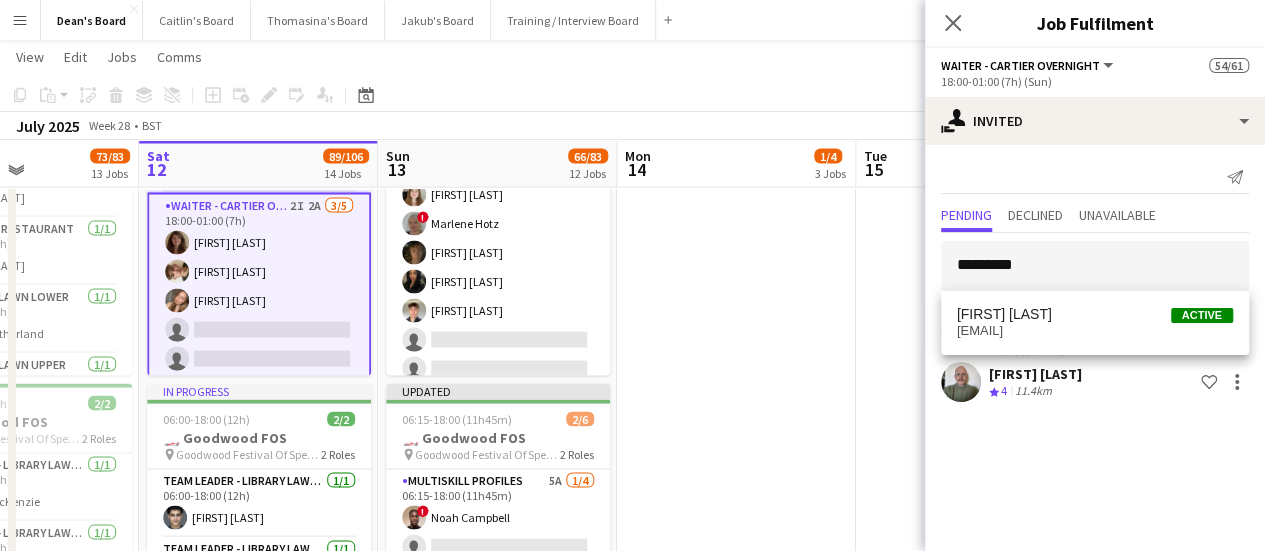 click on "[EMAIL]" at bounding box center (1095, 331) 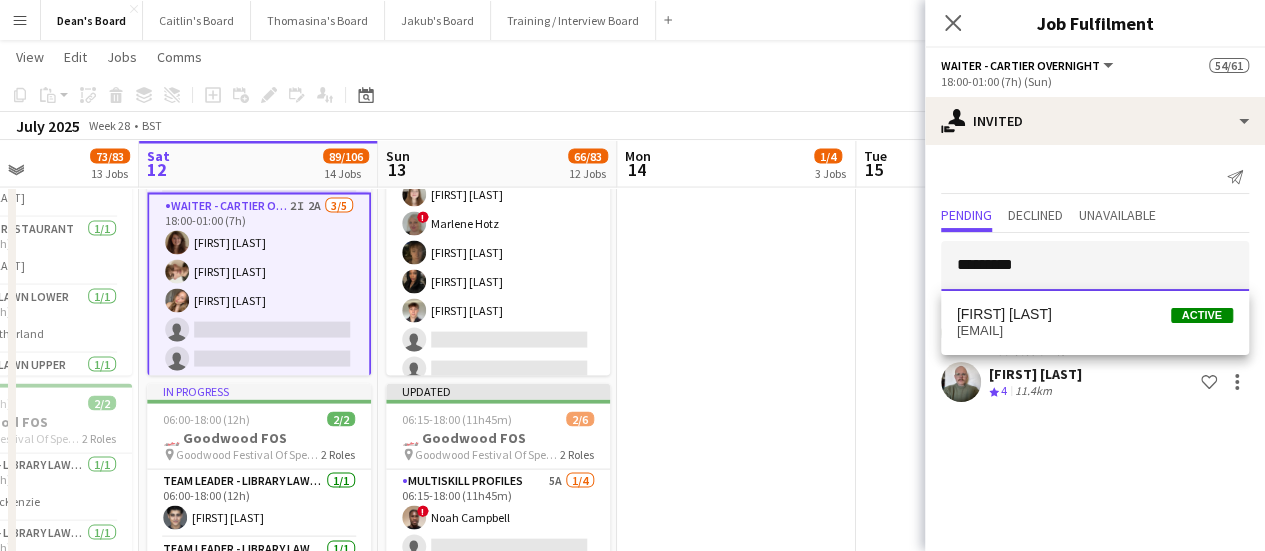 type 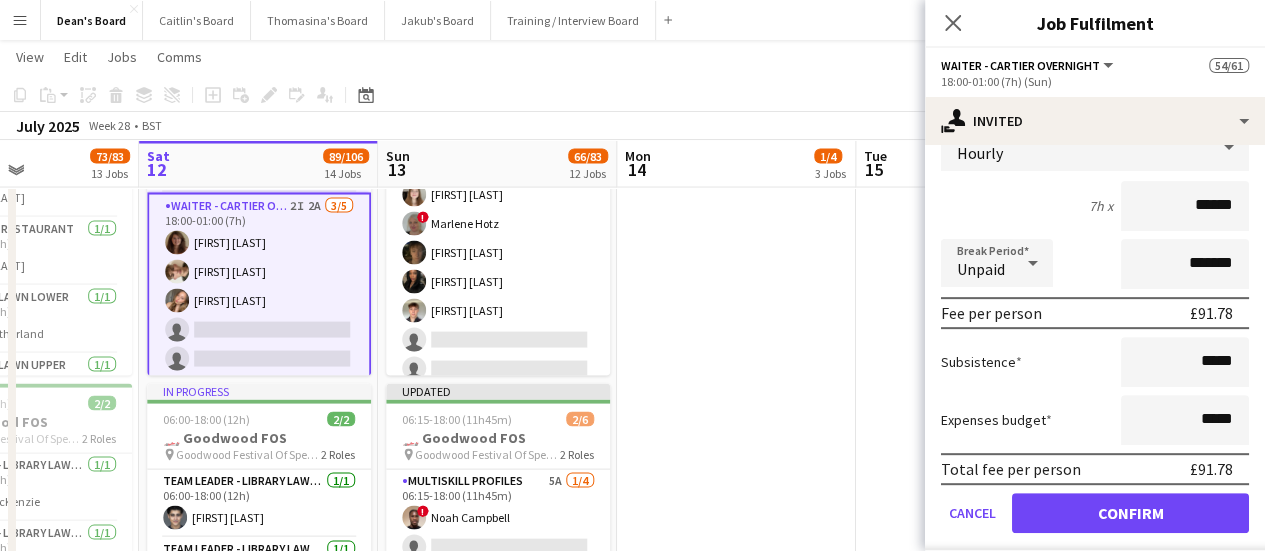 scroll, scrollTop: 368, scrollLeft: 0, axis: vertical 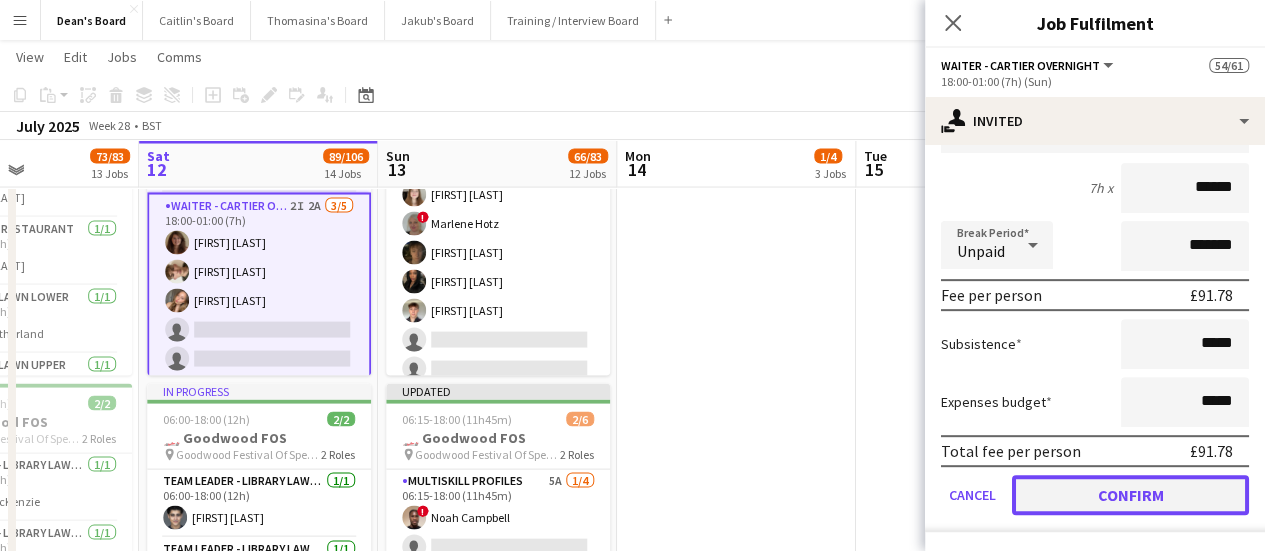 click on "Confirm" 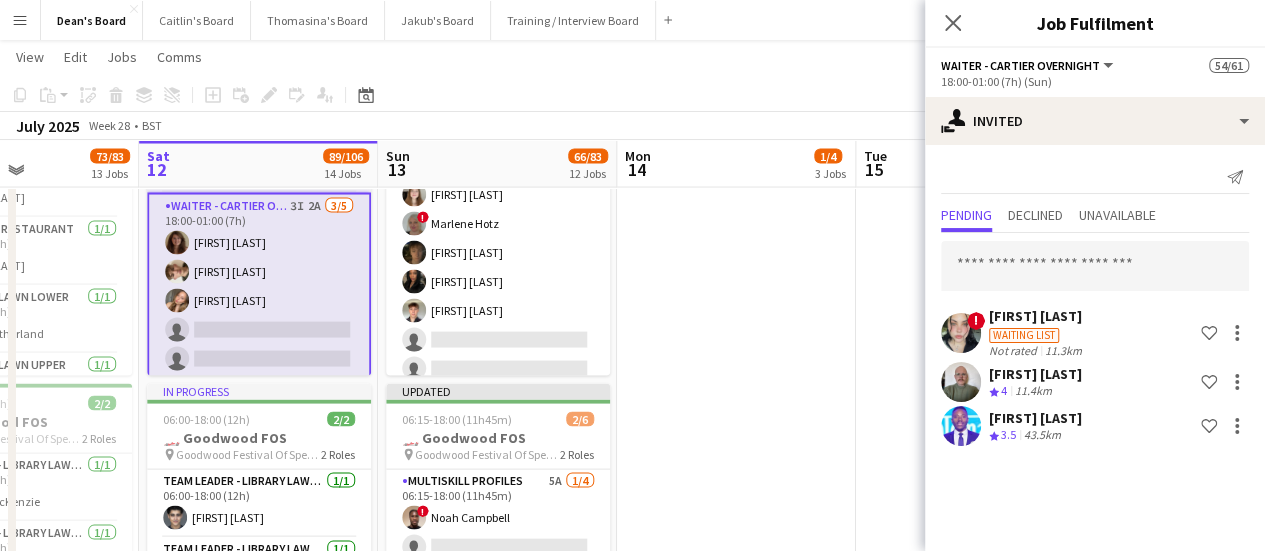scroll, scrollTop: 0, scrollLeft: 0, axis: both 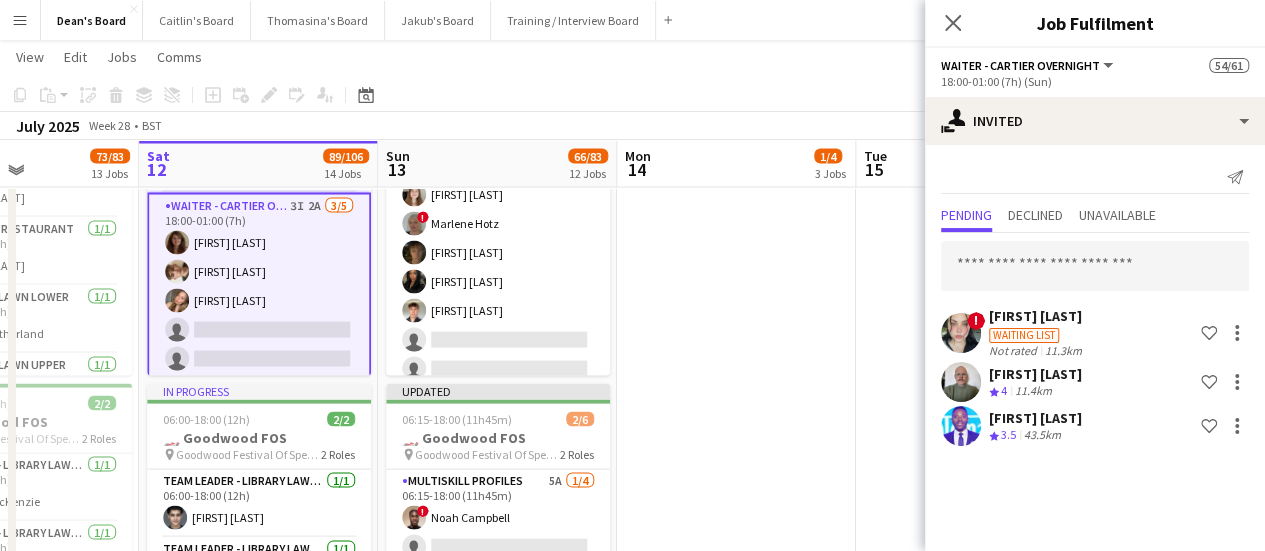 click at bounding box center [736, 651] 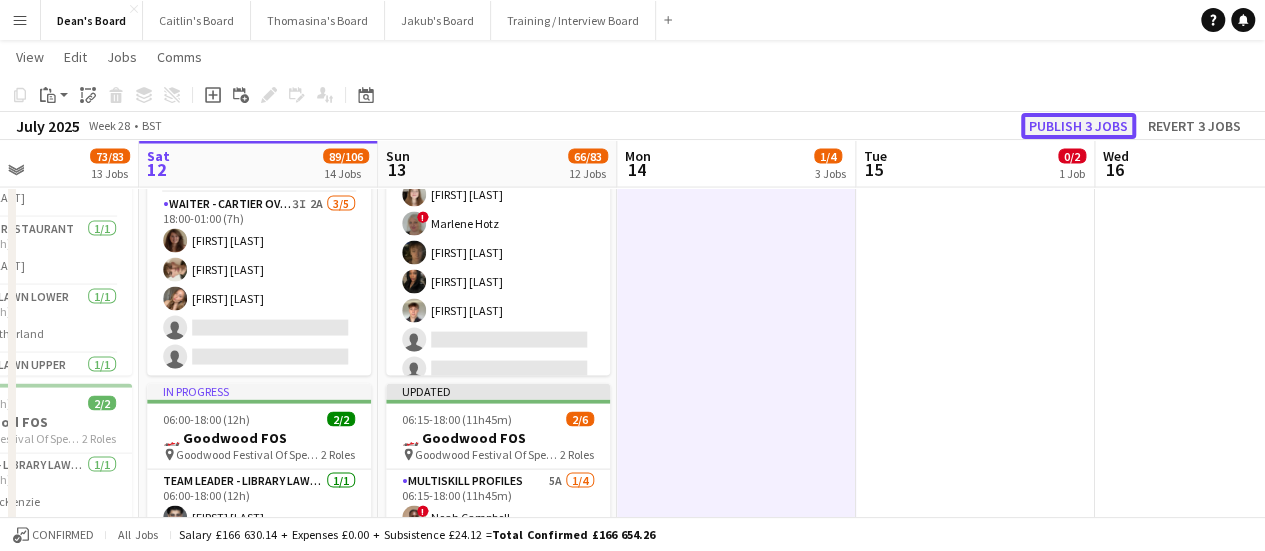 click on "Publish 3 jobs" 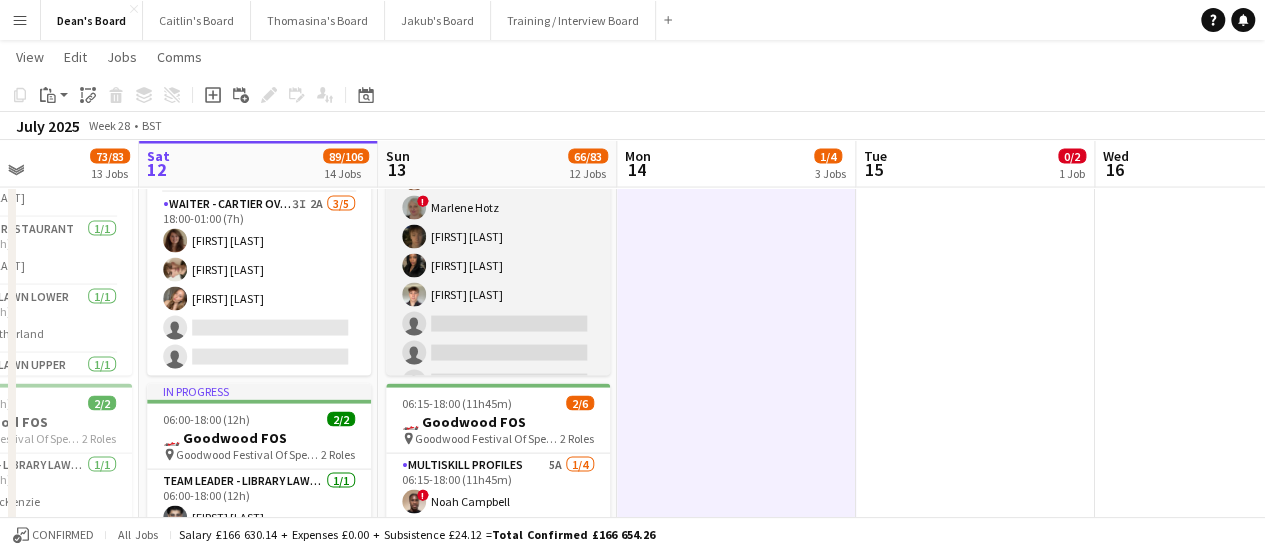 scroll, scrollTop: 1006, scrollLeft: 0, axis: vertical 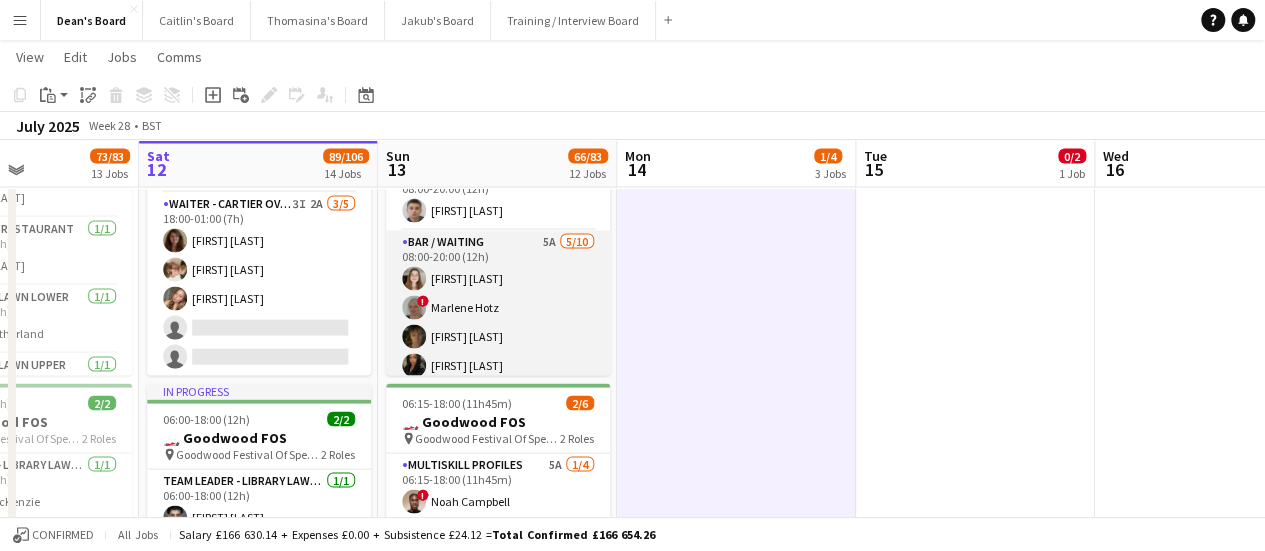 click on "Bar / Waiting    5A   5/10   08:00-20:00 (12h)
[FIRST] [LAST] ! [FIRST] [LAST] [FIRST] [LAST] [FIRST] [LAST] [FIRST] [LAST]
single-neutral-actions
single-neutral-actions
single-neutral-actions
single-neutral-actions" at bounding box center [498, 395] 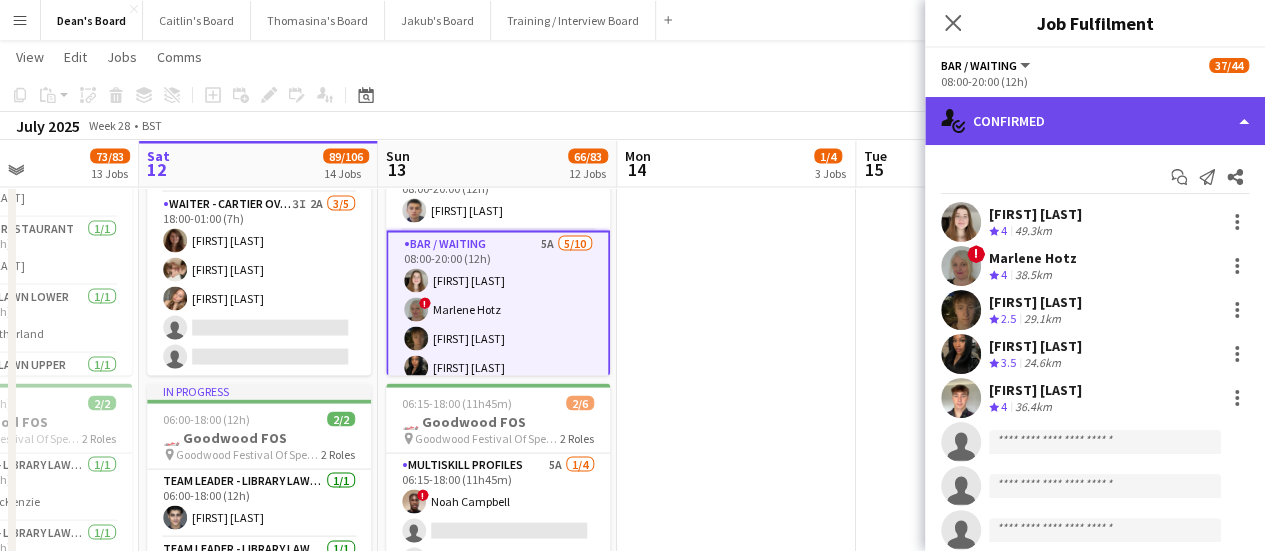 click on "single-neutral-actions-check-2
Confirmed" 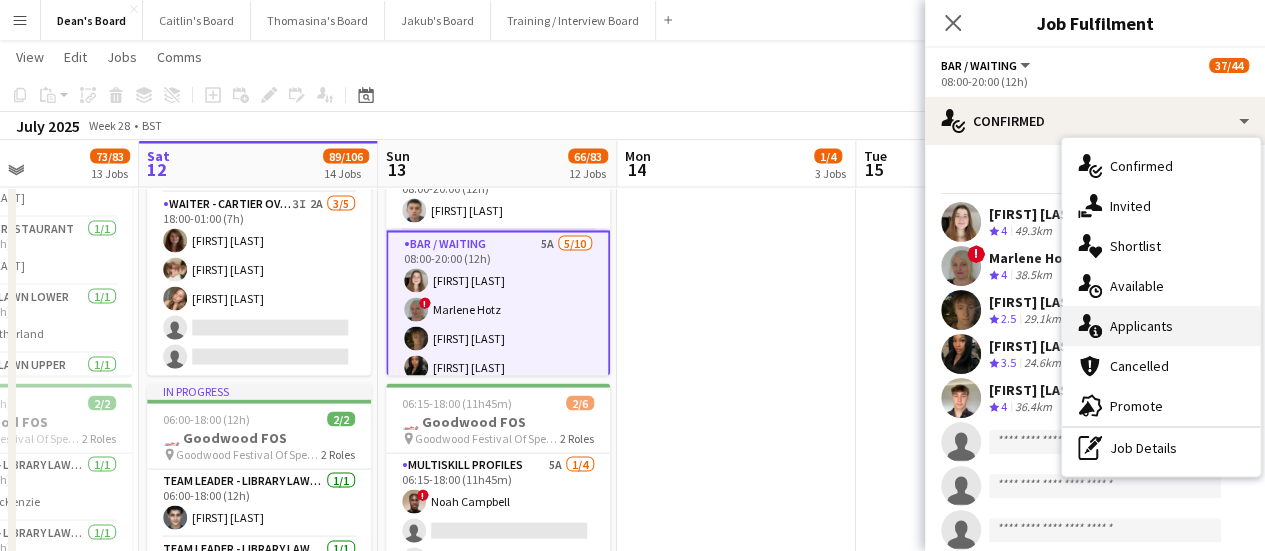 click on "single-neutral-actions-information
Applicants" at bounding box center (1161, 326) 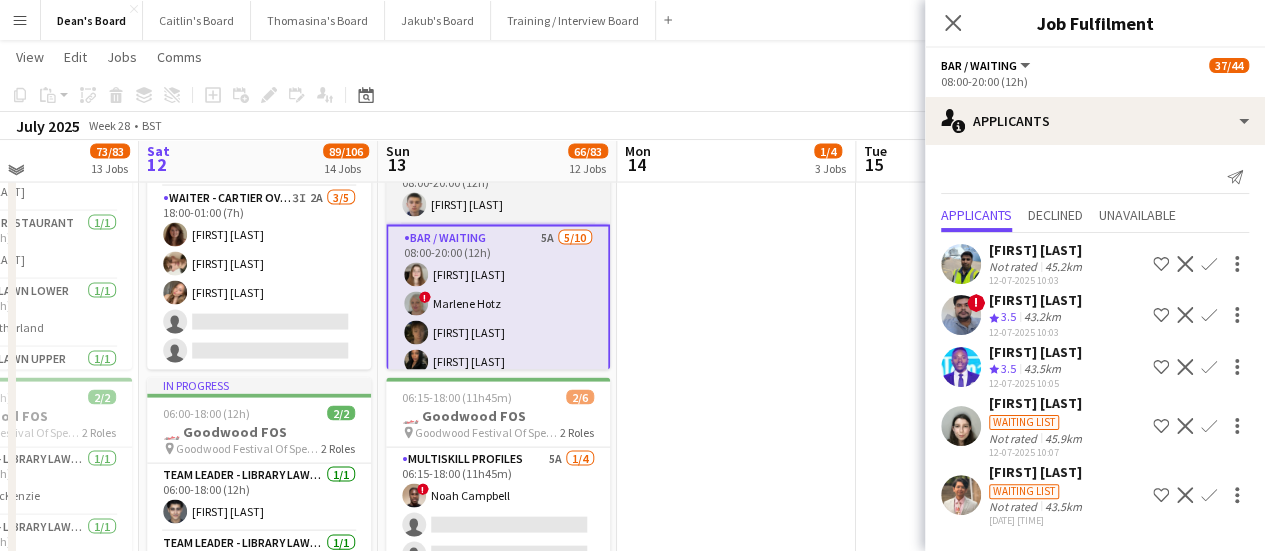 scroll, scrollTop: 1900, scrollLeft: 0, axis: vertical 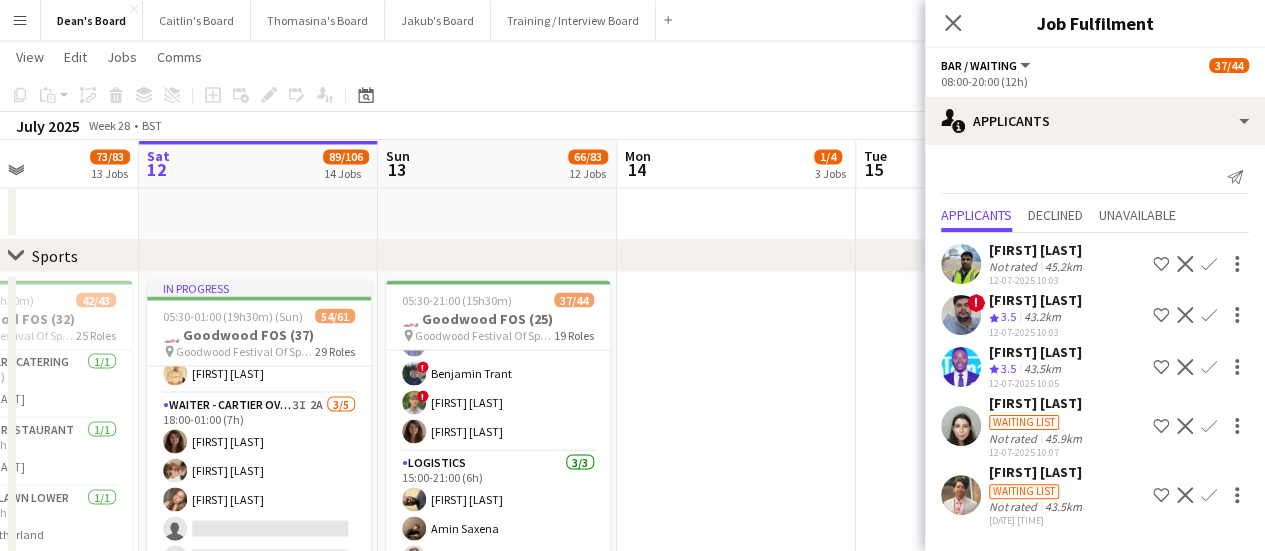 click on "Job Fulfilment" 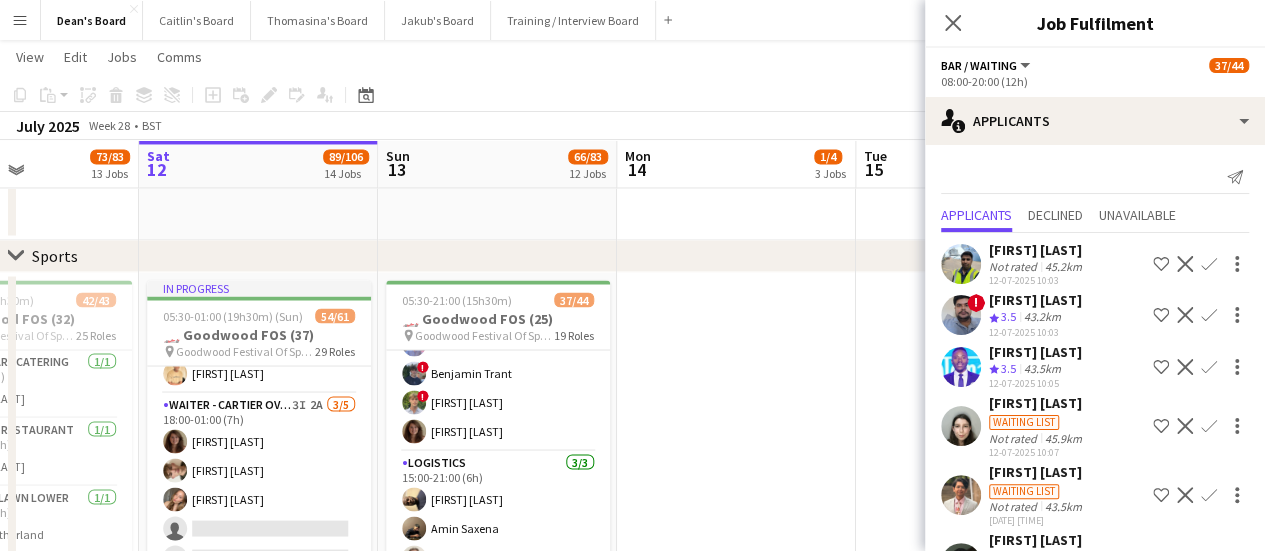 scroll, scrollTop: 61, scrollLeft: 0, axis: vertical 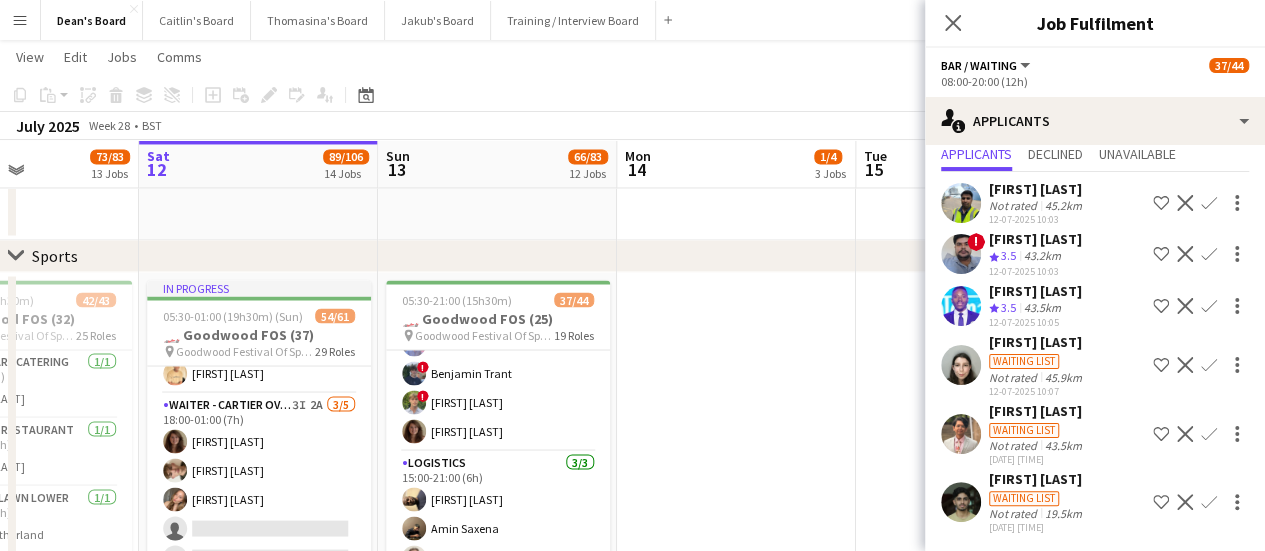 click on "[FIRST] [LAST]" 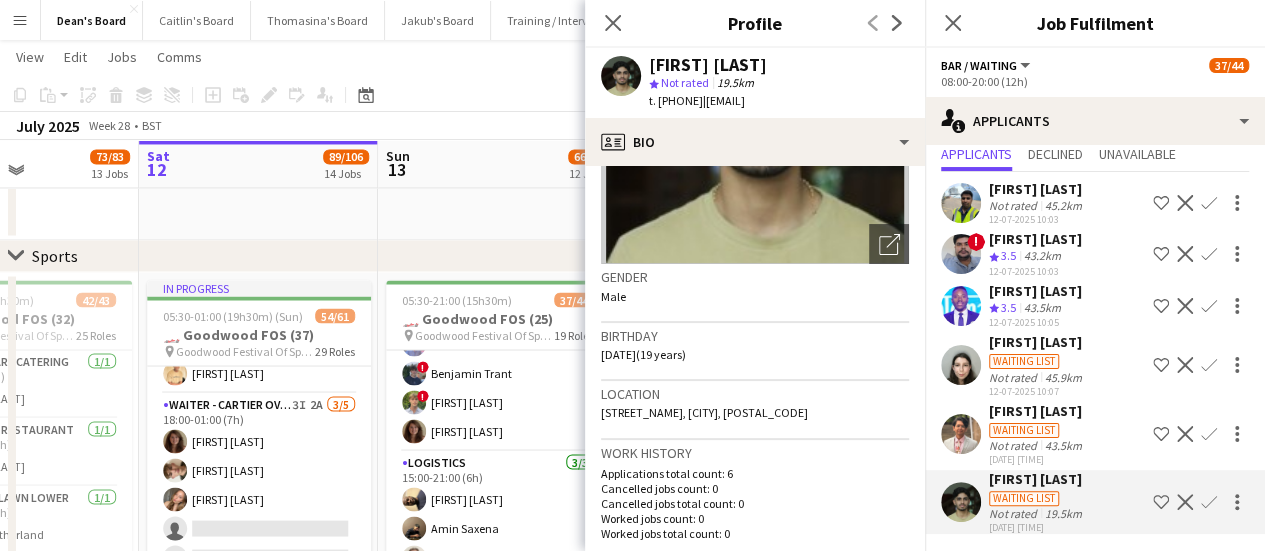 scroll, scrollTop: 400, scrollLeft: 0, axis: vertical 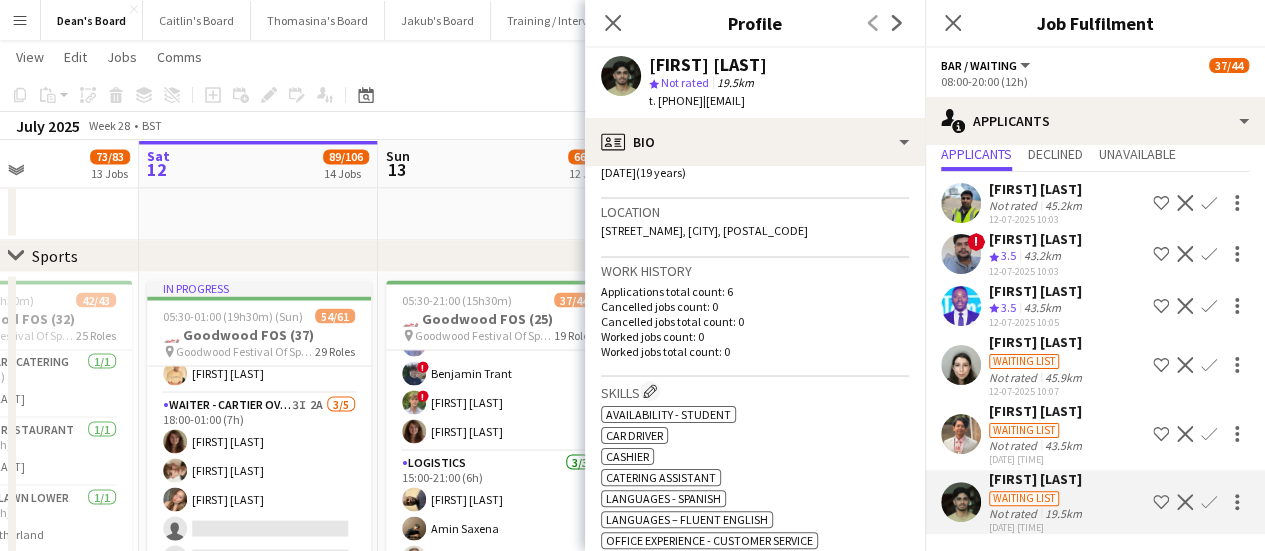 drag, startPoint x: 736, startPoint y: 106, endPoint x: 658, endPoint y: 113, distance: 78.31347 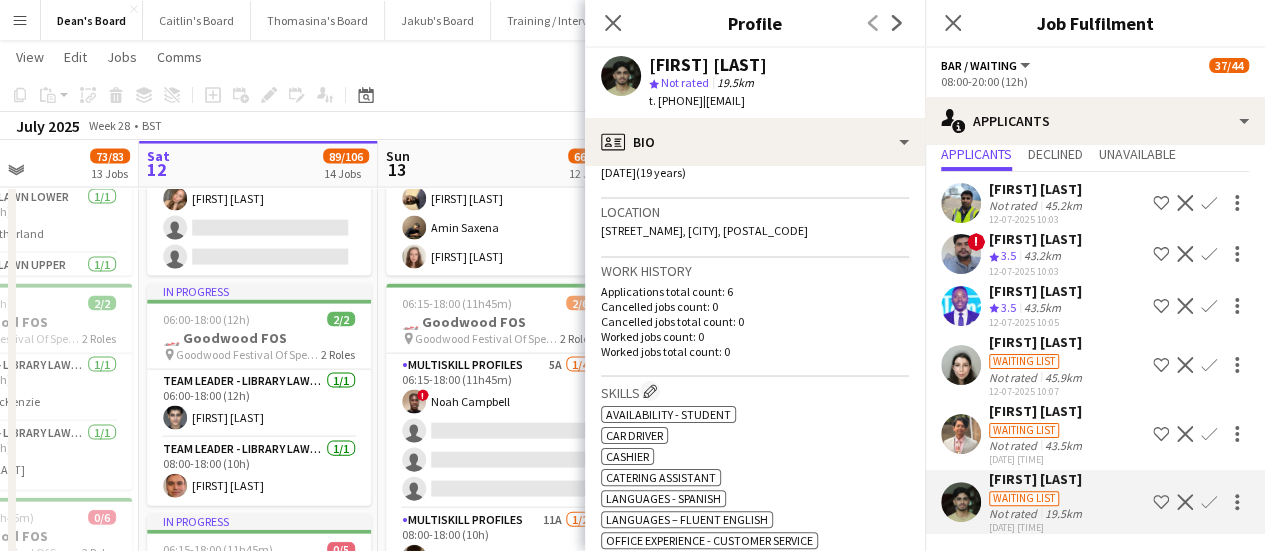 scroll, scrollTop: 1900, scrollLeft: 0, axis: vertical 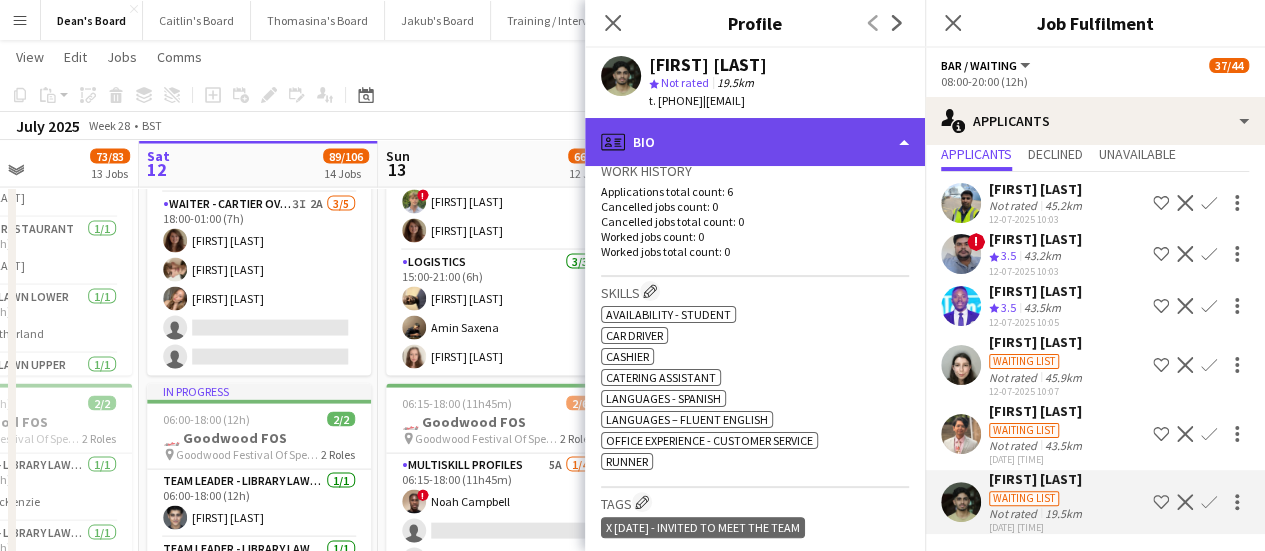 click on "profile
Bio" 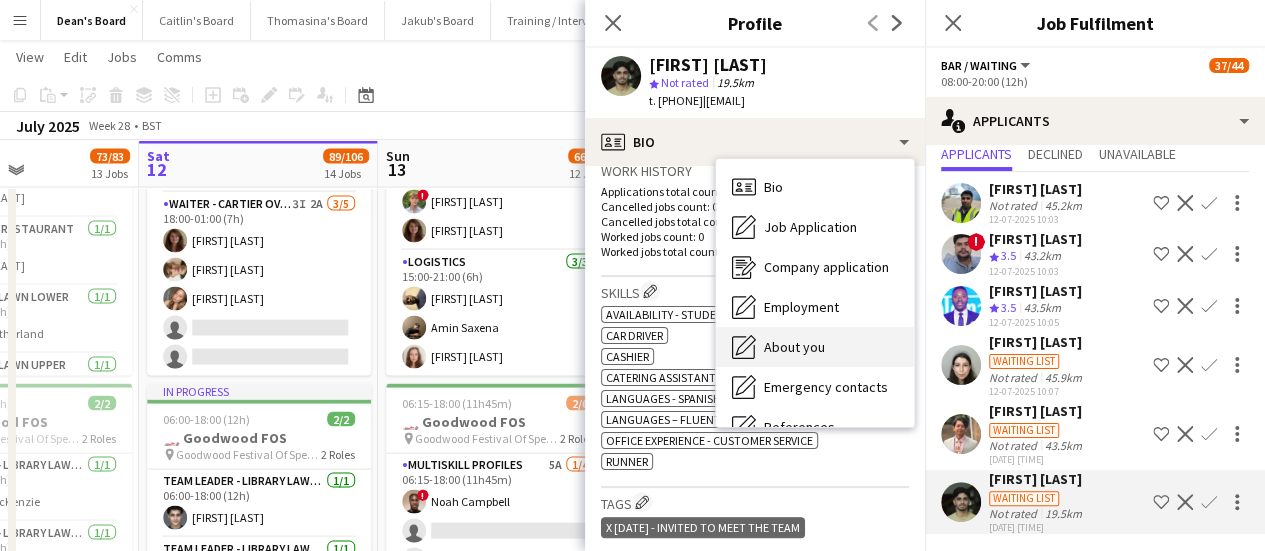 click on "About you
About you" at bounding box center (815, 347) 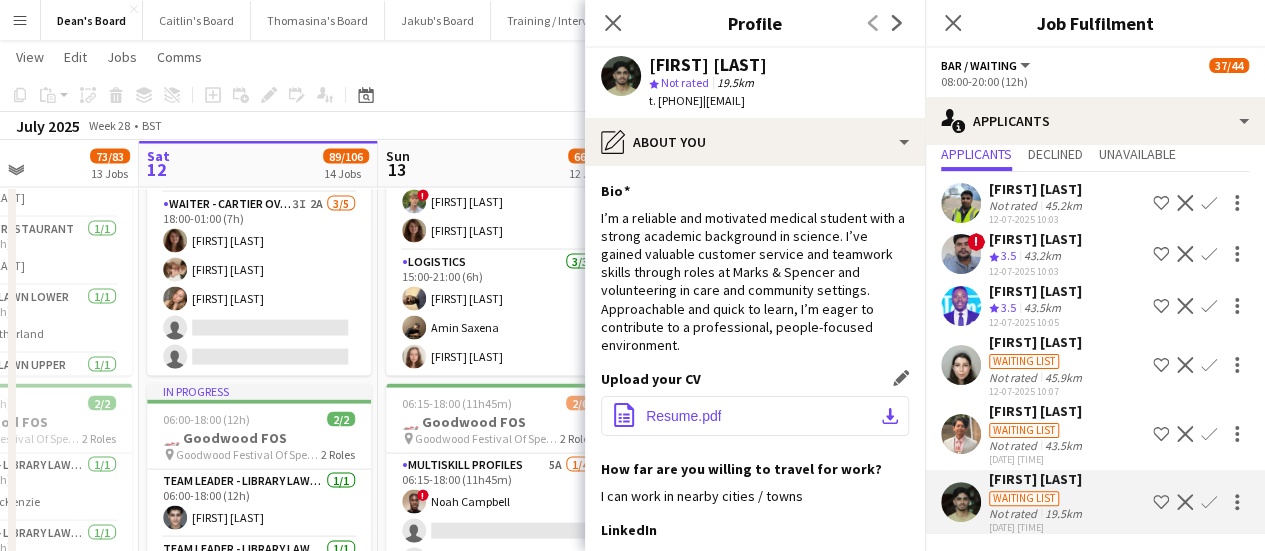 click on "Resume.pdf" 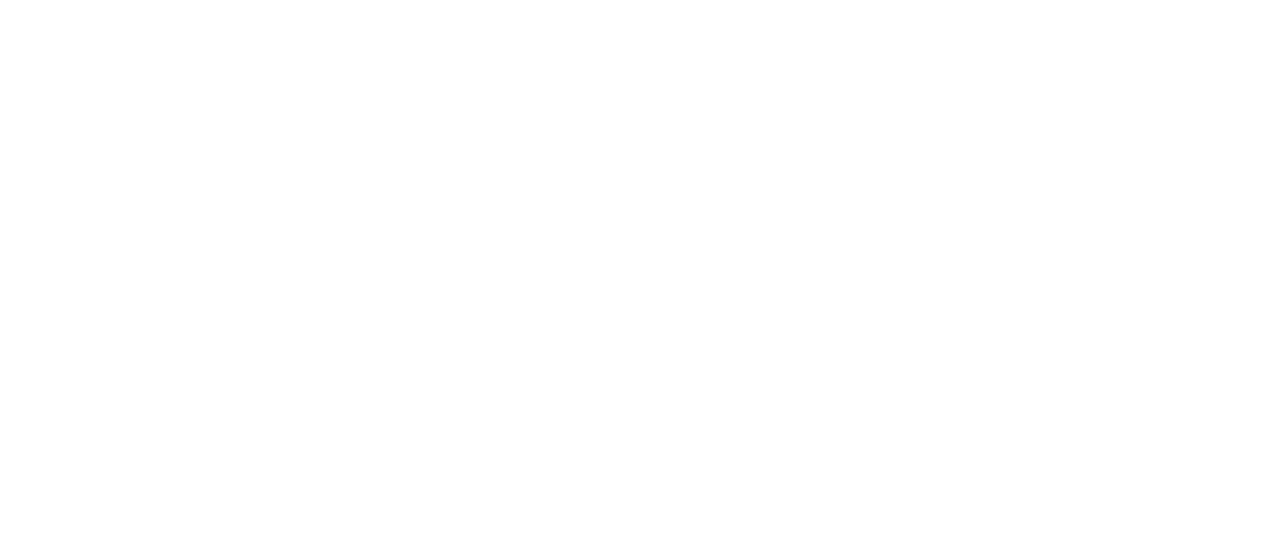 scroll, scrollTop: 0, scrollLeft: 0, axis: both 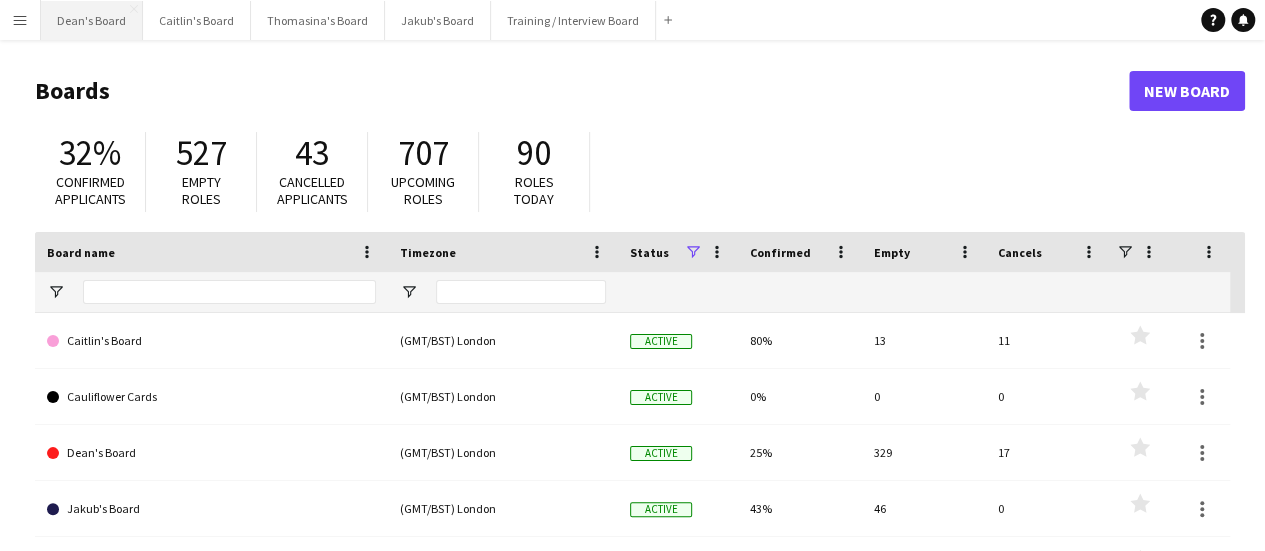 click on "Dean's Board
Close" at bounding box center (92, 20) 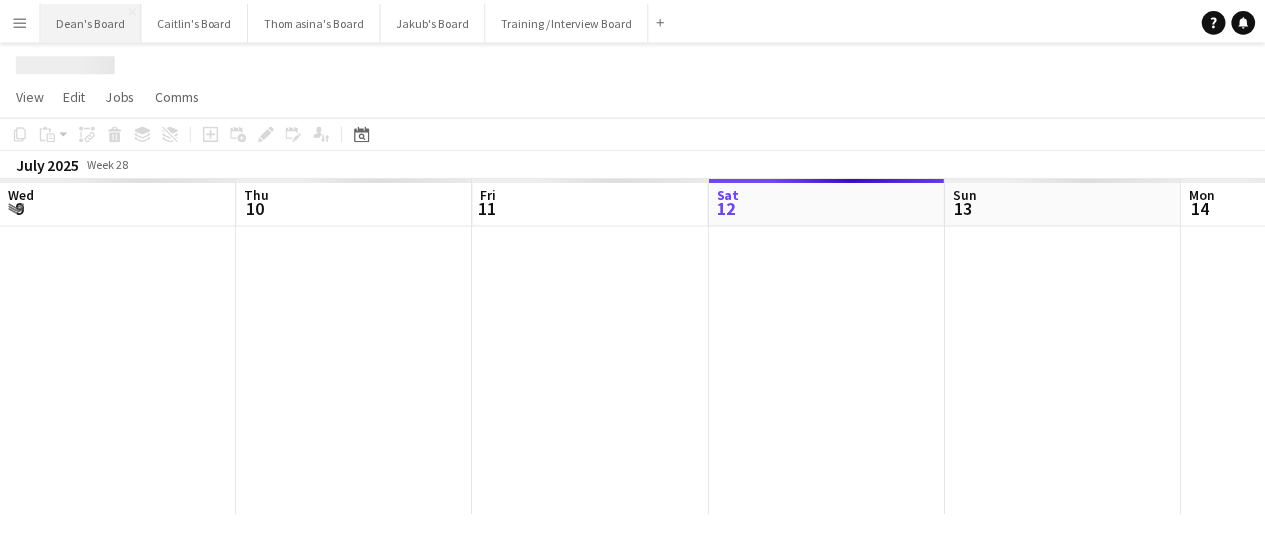 scroll, scrollTop: 0, scrollLeft: 478, axis: horizontal 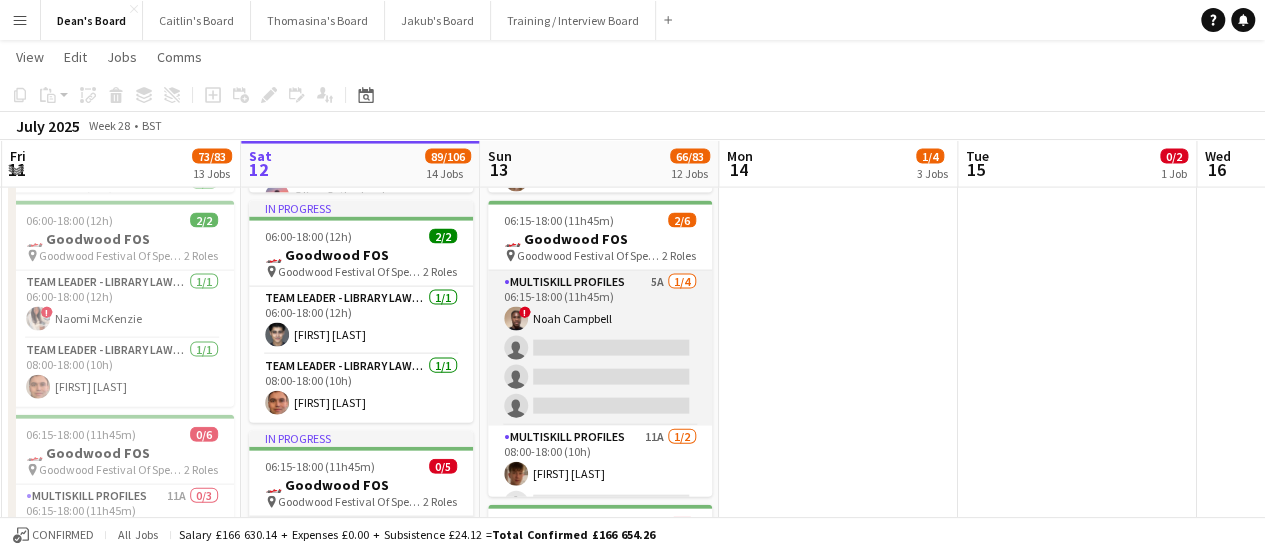 click on "MULTISKILL PROFILES   5A   1/4   06:15-18:00 (11h45m)
! Noah Campbell
single-neutral-actions
single-neutral-actions
single-neutral-actions" at bounding box center (600, 348) 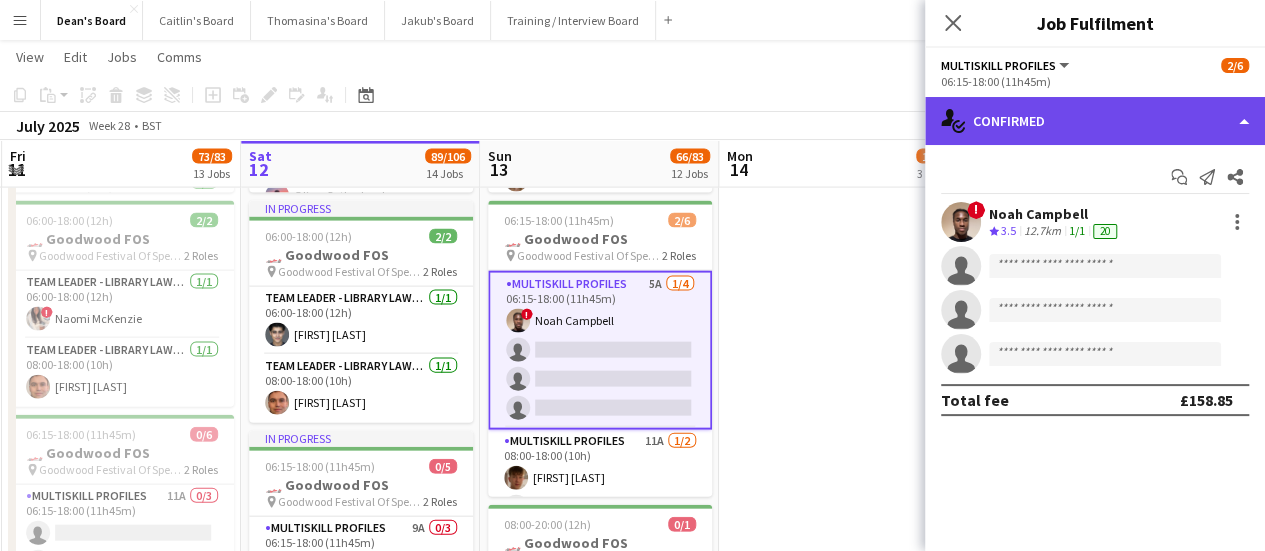 click on "single-neutral-actions-check-2
Confirmed" 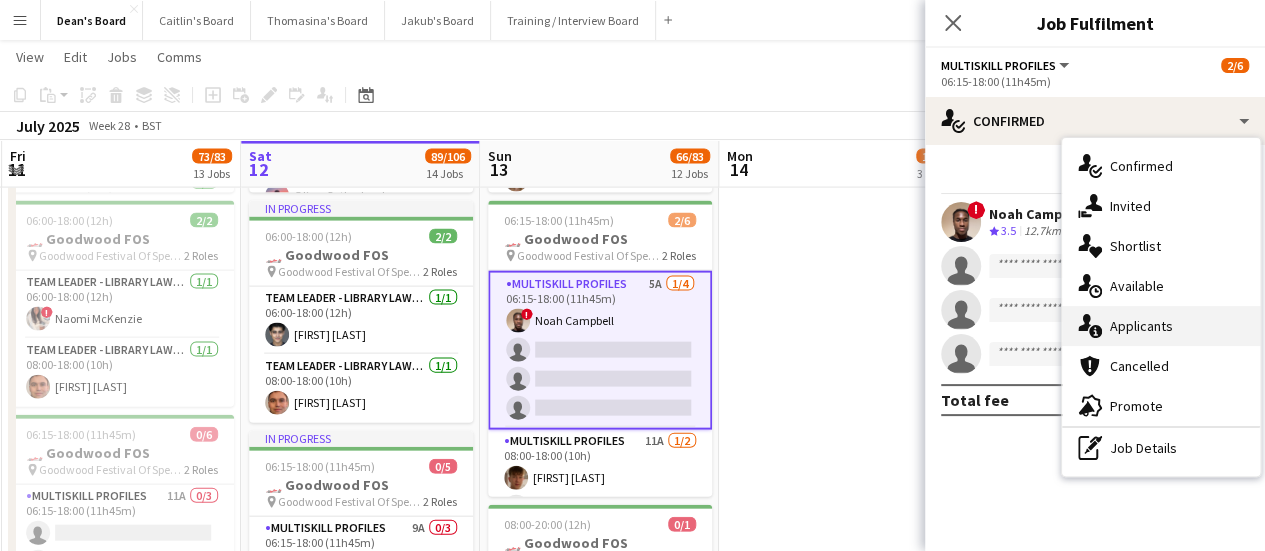 click on "single-neutral-actions-information
Applicants" at bounding box center [1161, 326] 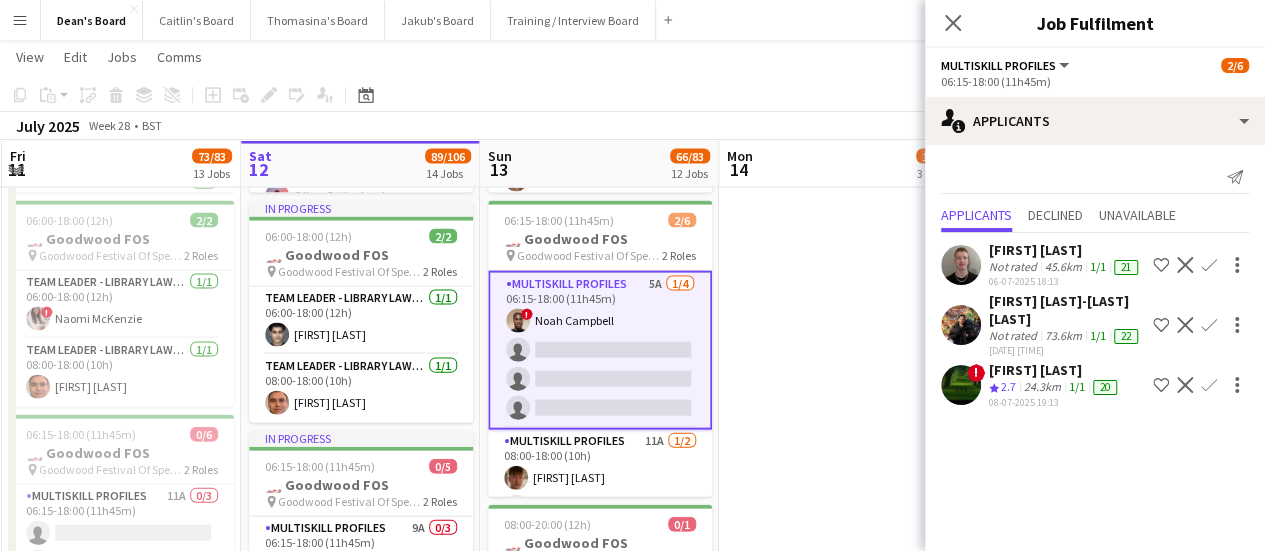 scroll, scrollTop: 48, scrollLeft: 0, axis: vertical 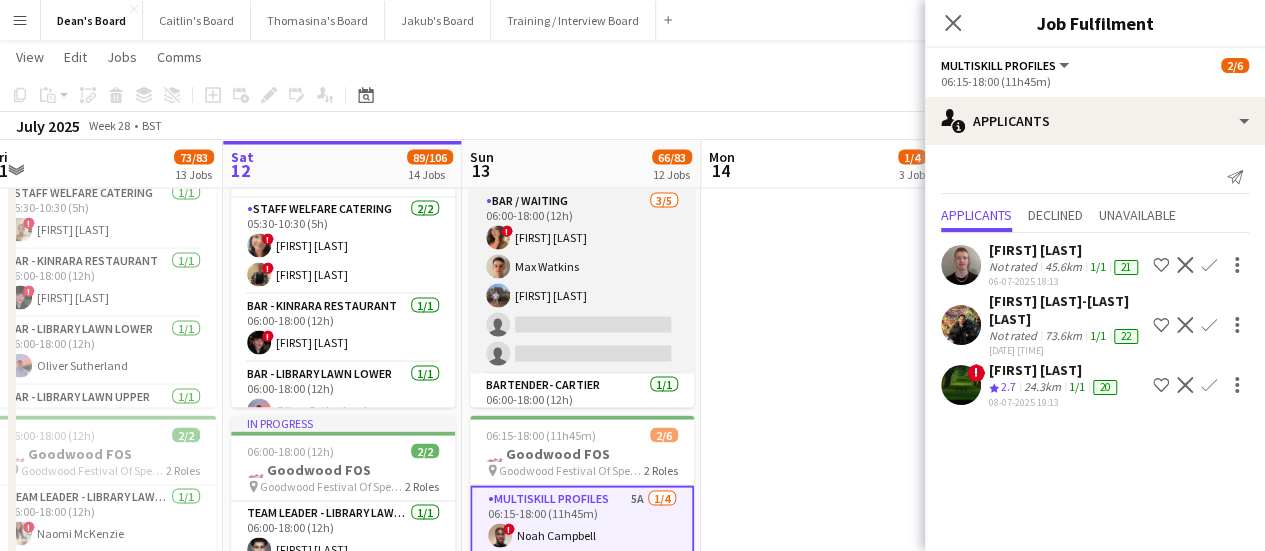 click on "Bar / Waiting    3/5   06:00-18:00 (12h)
! Chloe Honeybourne Max Watkins Felix Lansley
single-neutral-actions
single-neutral-actions" at bounding box center (582, 281) 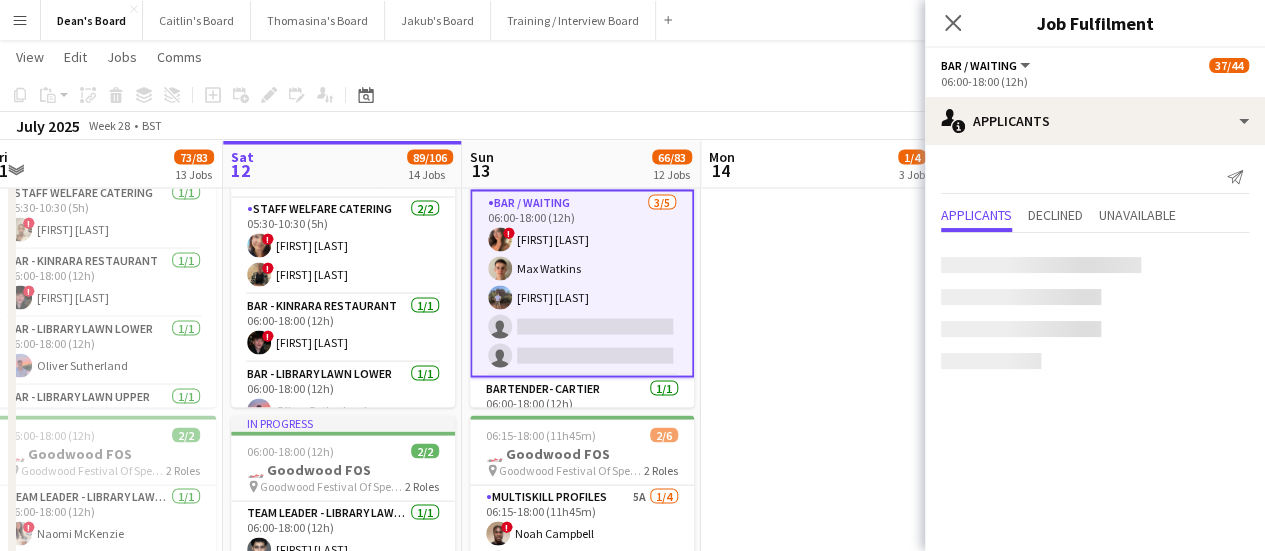 scroll, scrollTop: 0, scrollLeft: 0, axis: both 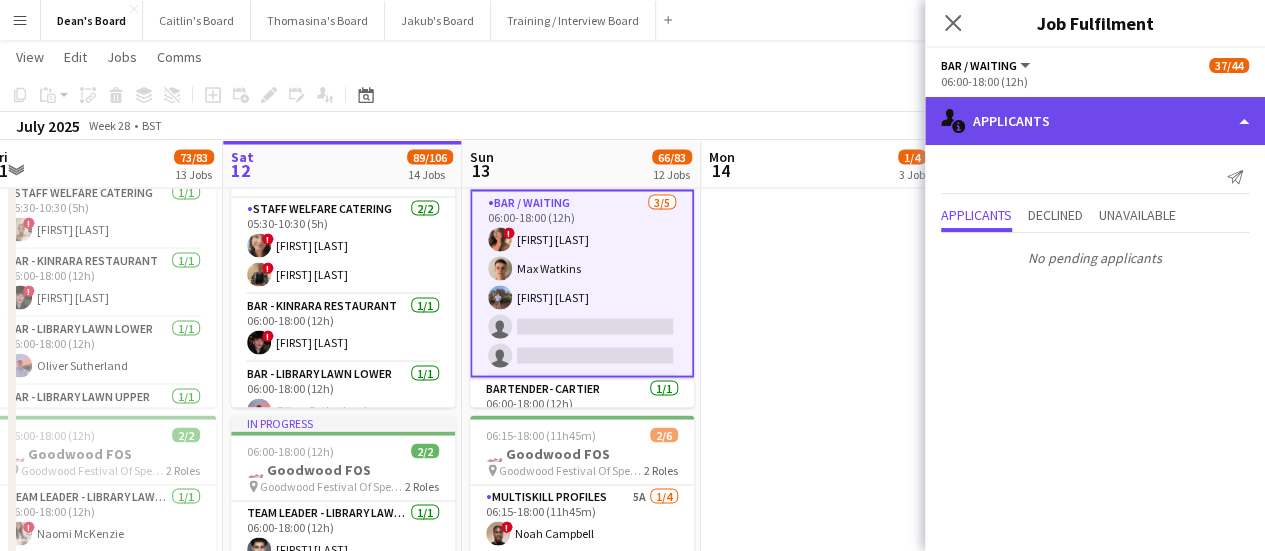 click on "single-neutral-actions-information
Applicants" 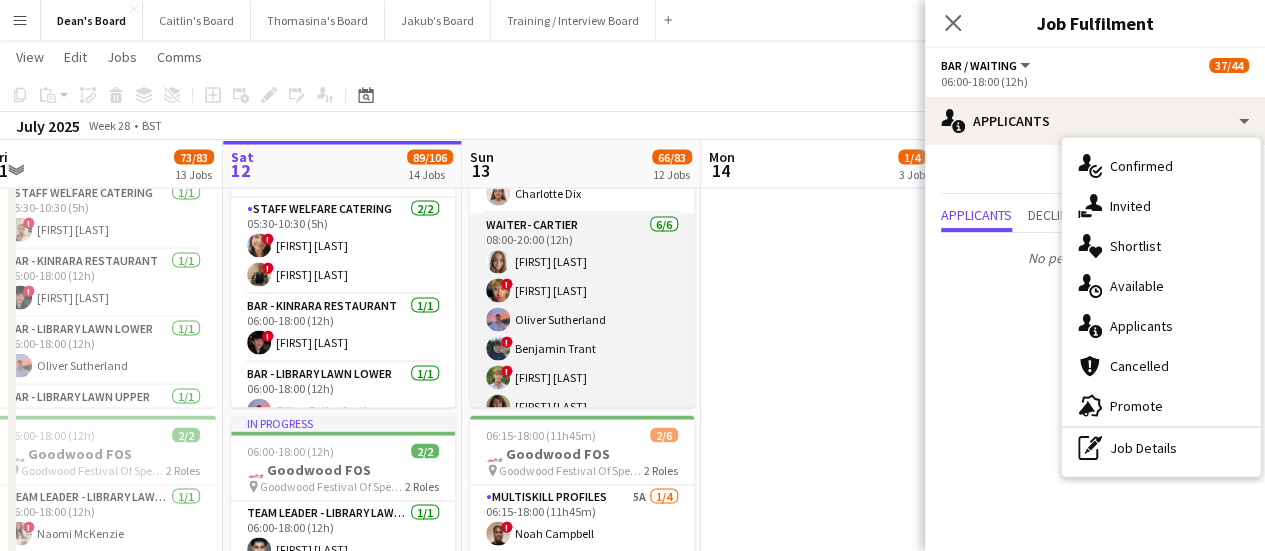 click on "Waiter- Cartier    6/6   08:00-20:00 (12h)
Neve San Emeterio ! Theo Clifford Oliver Sutherland ! Benjamin Trant ! Owen Beswick Tirren Ambroziak" at bounding box center (582, 319) 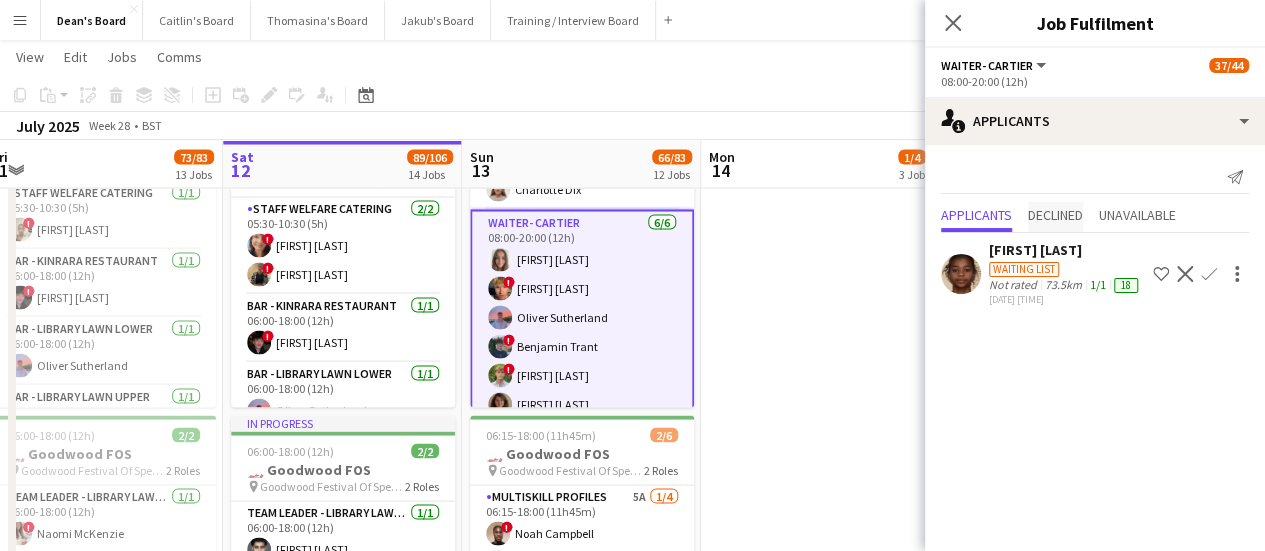 scroll, scrollTop: 1646, scrollLeft: 0, axis: vertical 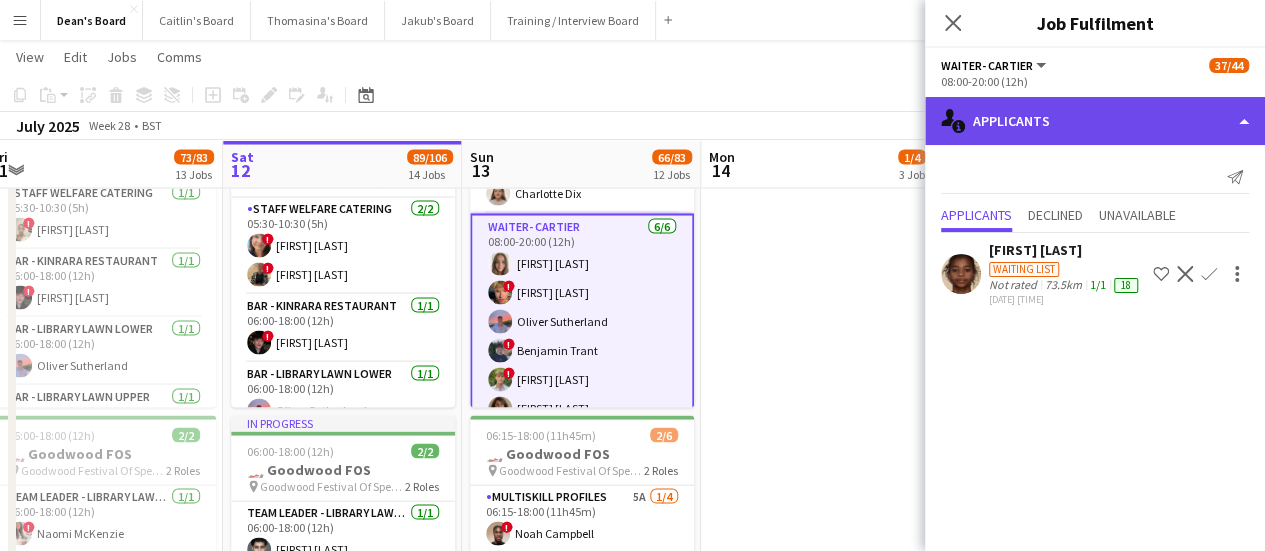 click on "single-neutral-actions-information
Applicants" 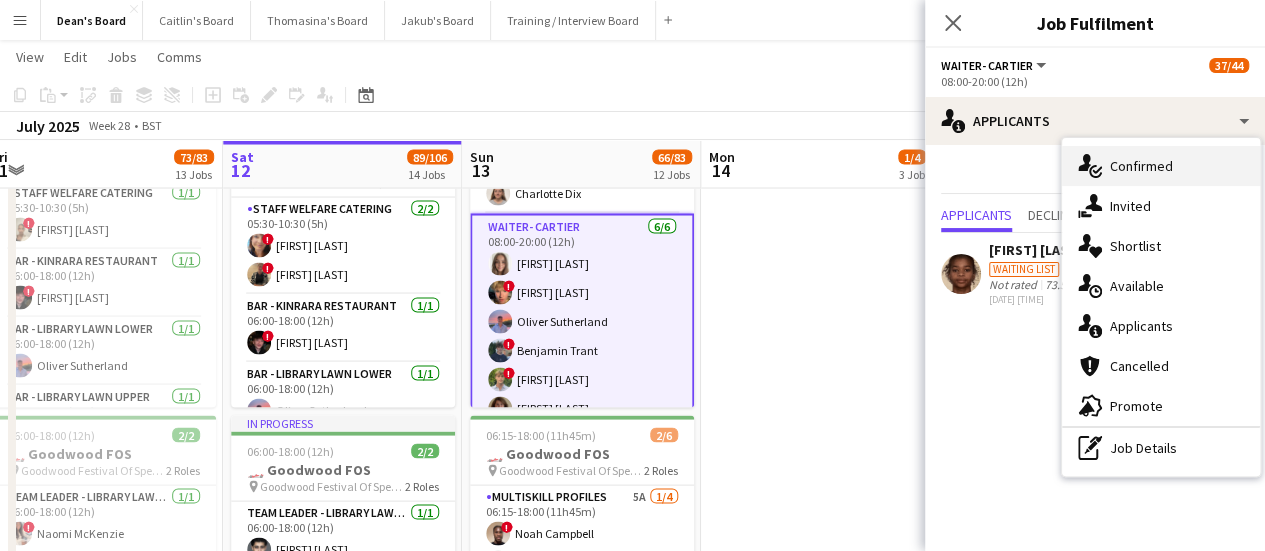 click on "single-neutral-actions-check-2
Confirmed" at bounding box center [1161, 166] 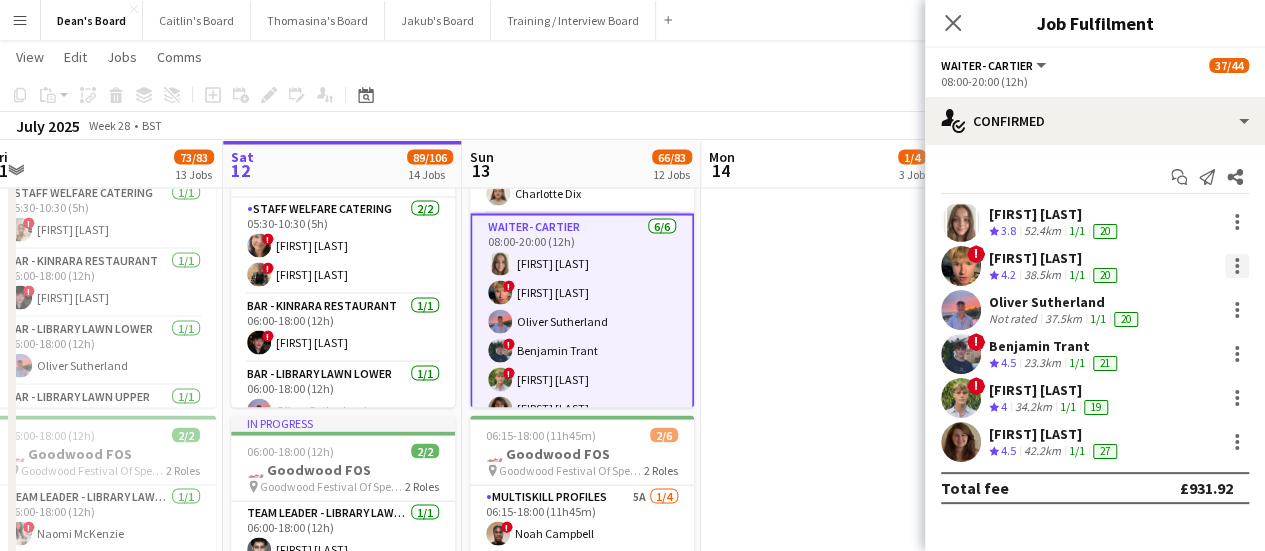 click at bounding box center (1237, 266) 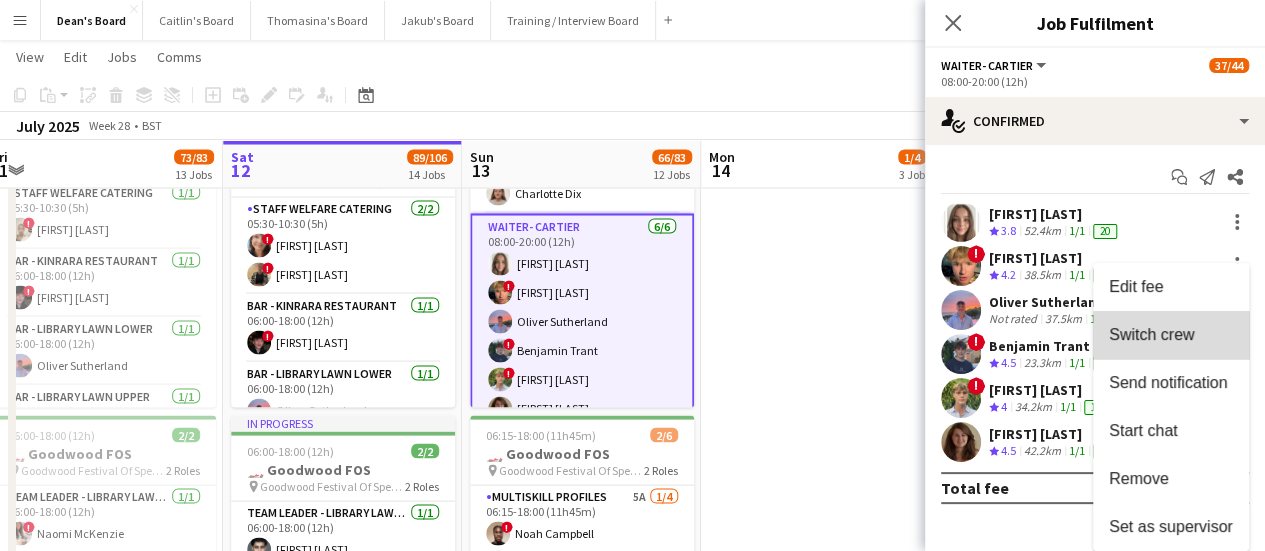 click on "Switch crew" at bounding box center [1171, 335] 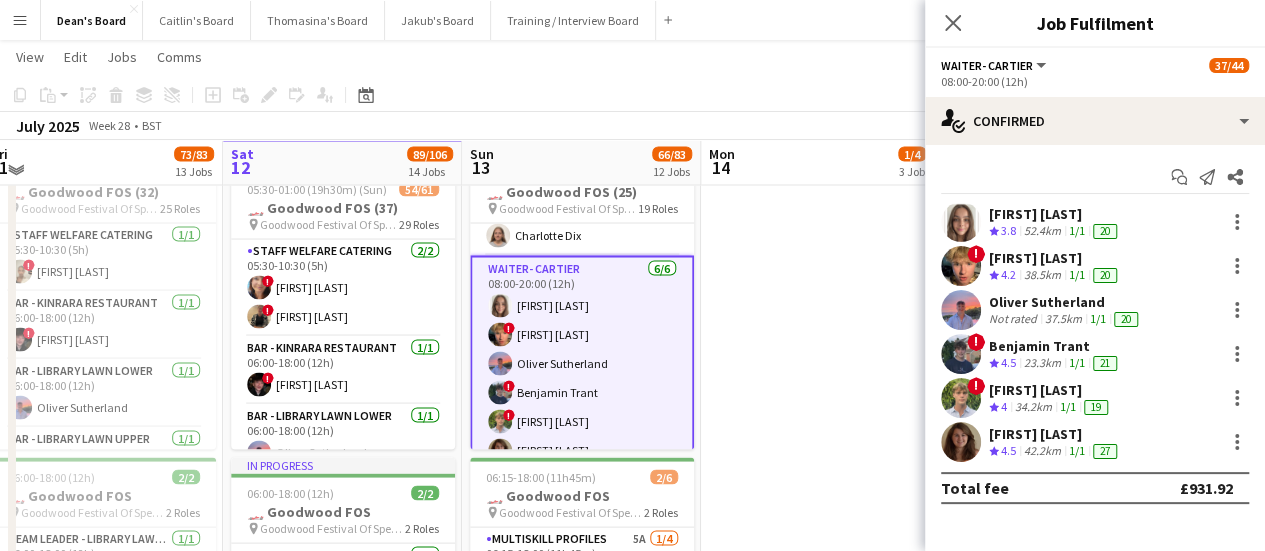scroll, scrollTop: 1794, scrollLeft: 0, axis: vertical 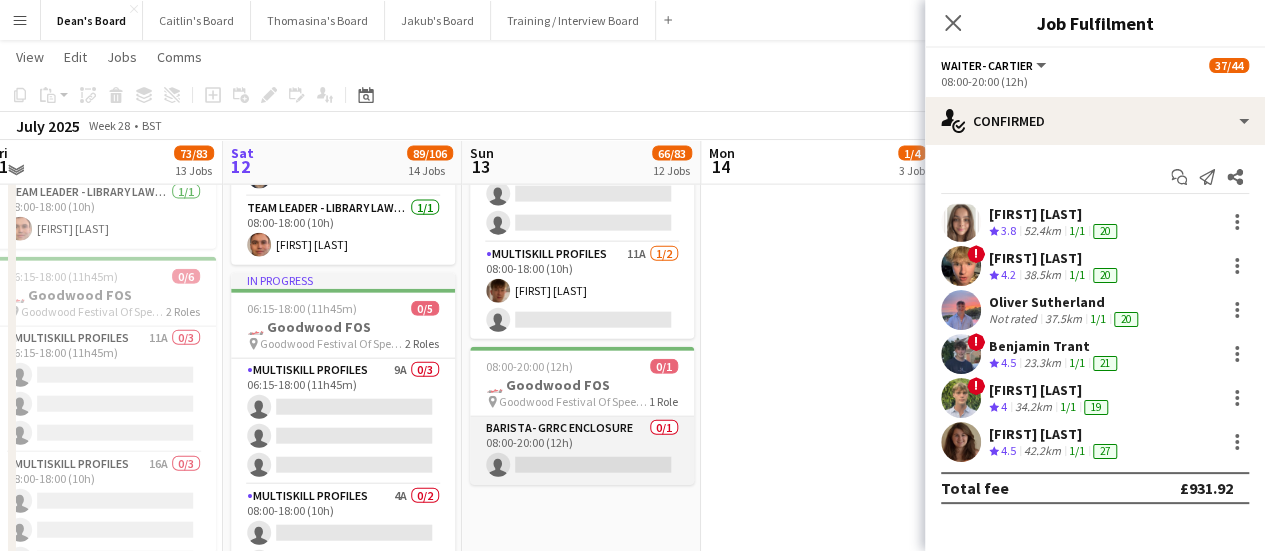 click on "Barista- GRRC Enclosure   0/1   08:00-20:00 (12h)
single-neutral-actions" at bounding box center (582, 451) 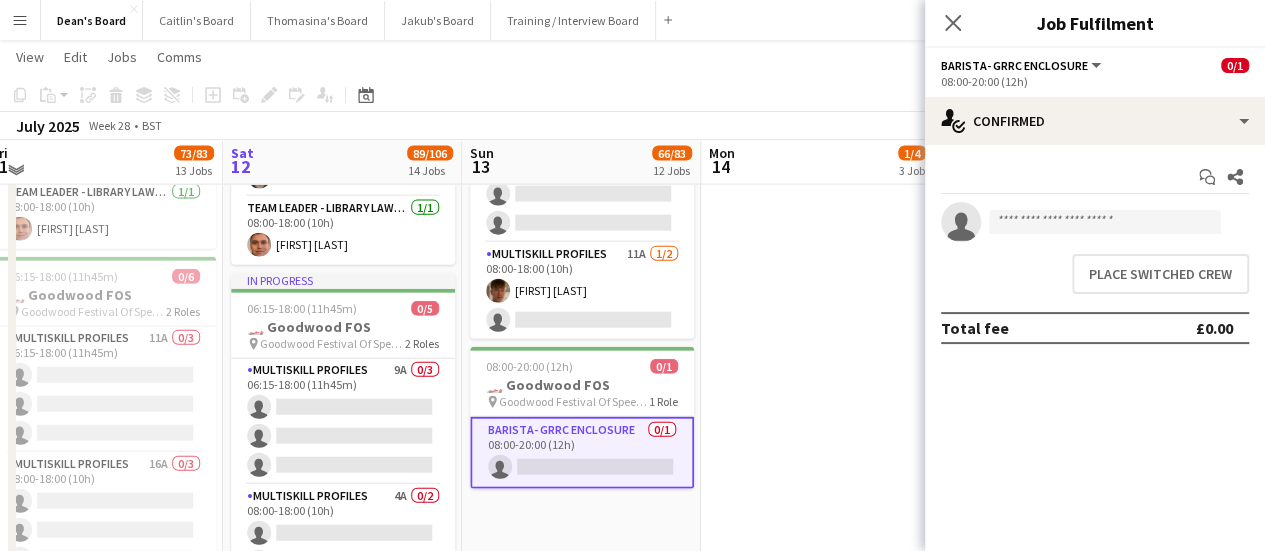scroll, scrollTop: 1790, scrollLeft: 0, axis: vertical 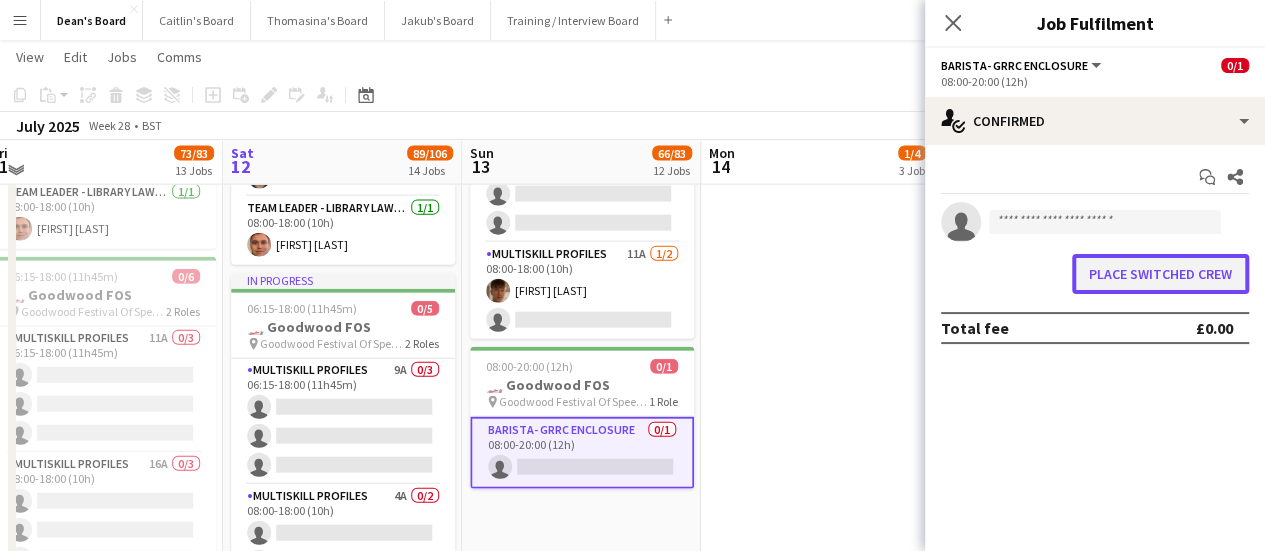 click on "Place switched crew" at bounding box center [1160, 274] 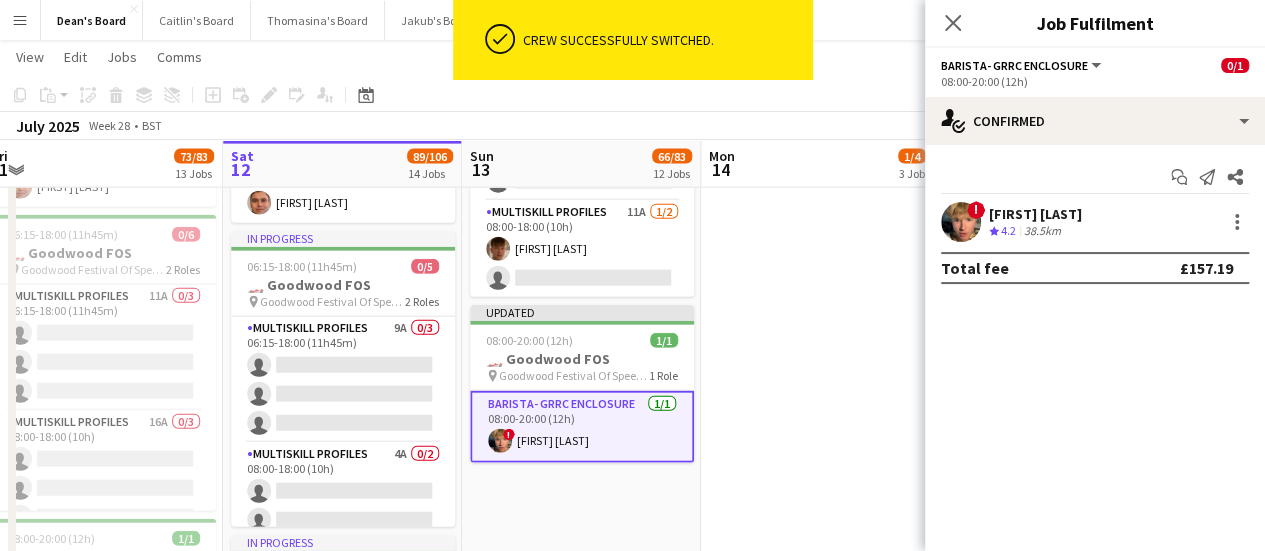 scroll, scrollTop: 1792, scrollLeft: 0, axis: vertical 